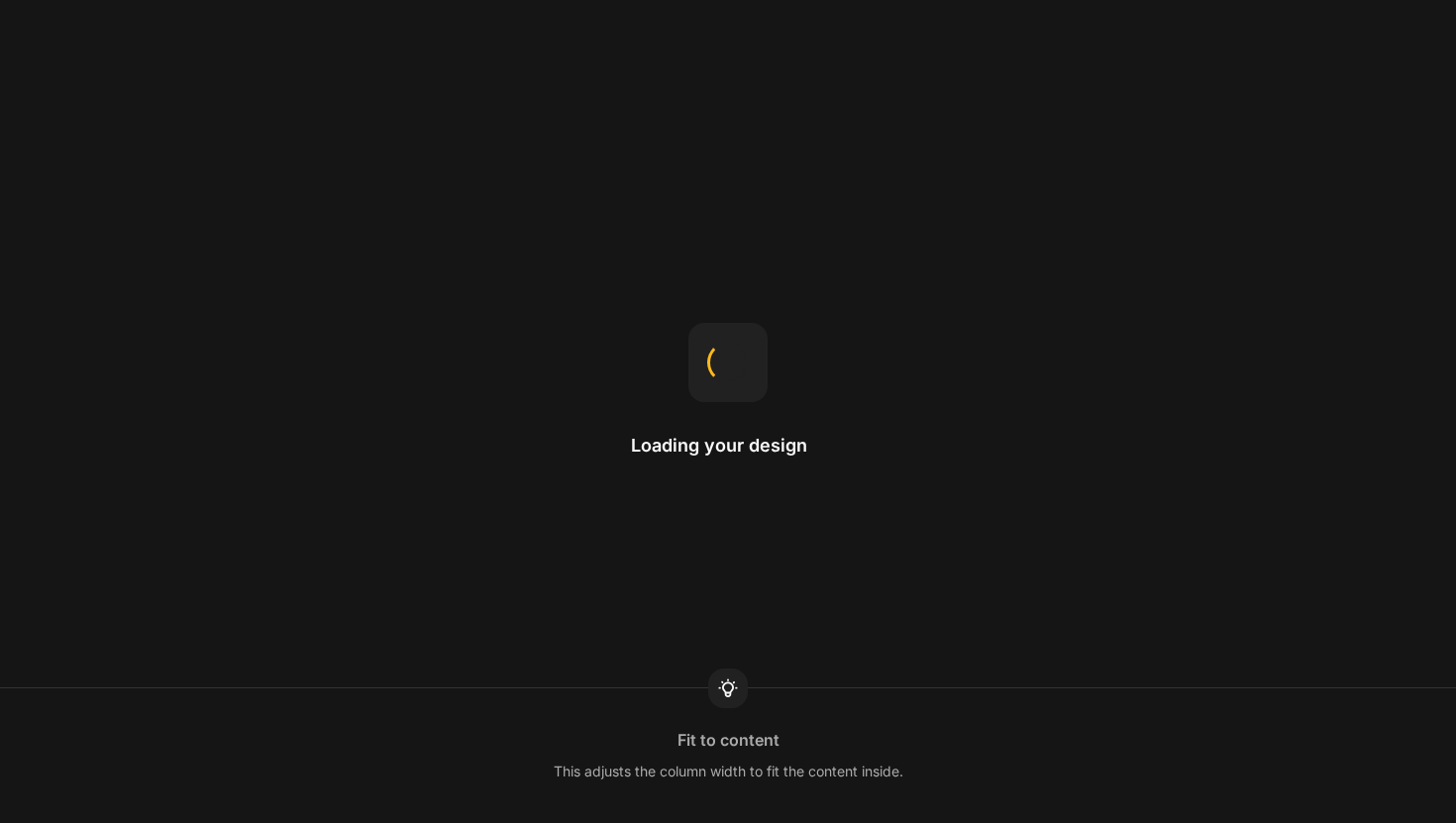 scroll, scrollTop: 0, scrollLeft: 0, axis: both 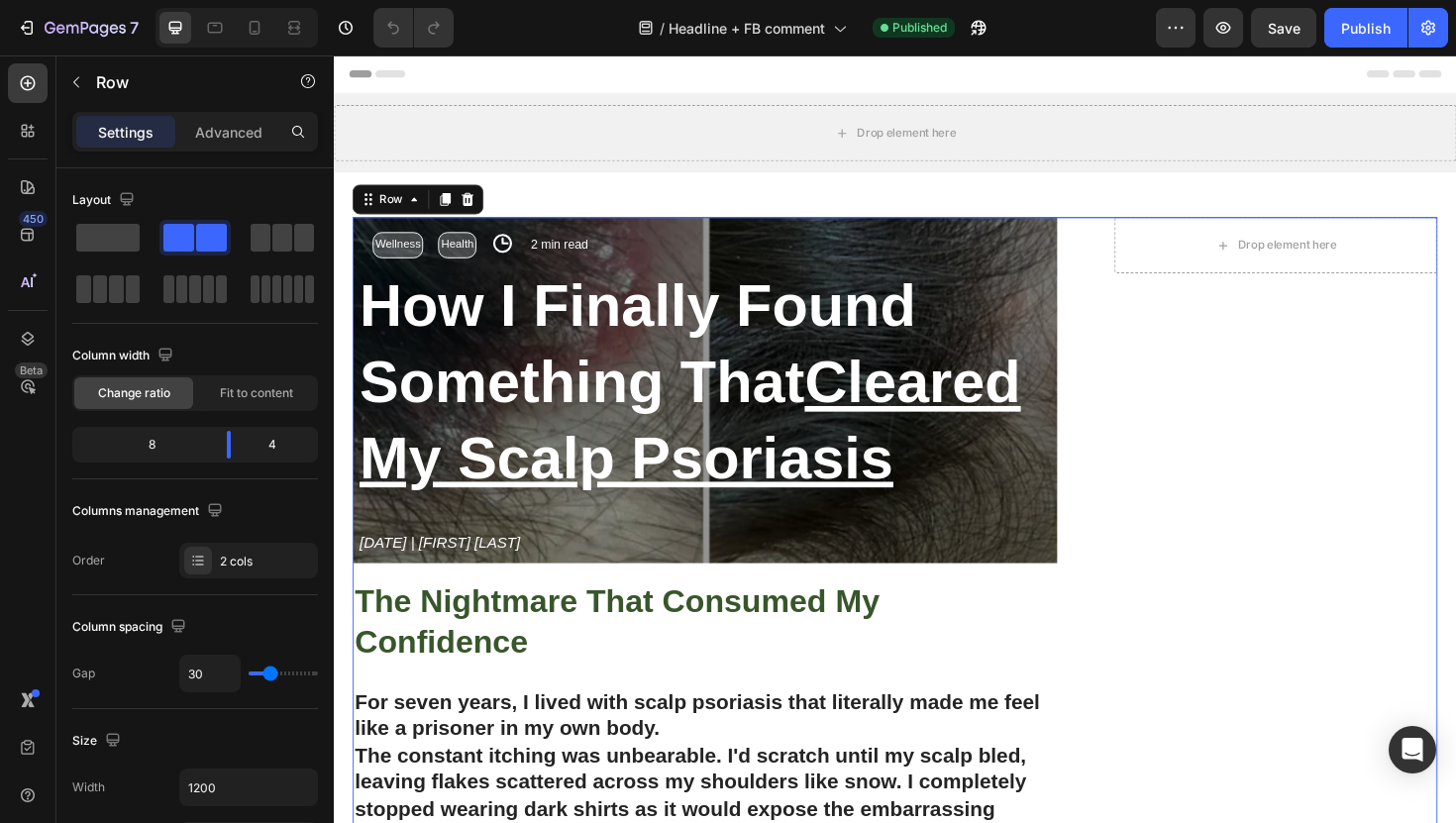 click on "Drop element here Row" at bounding box center [1315, 935] 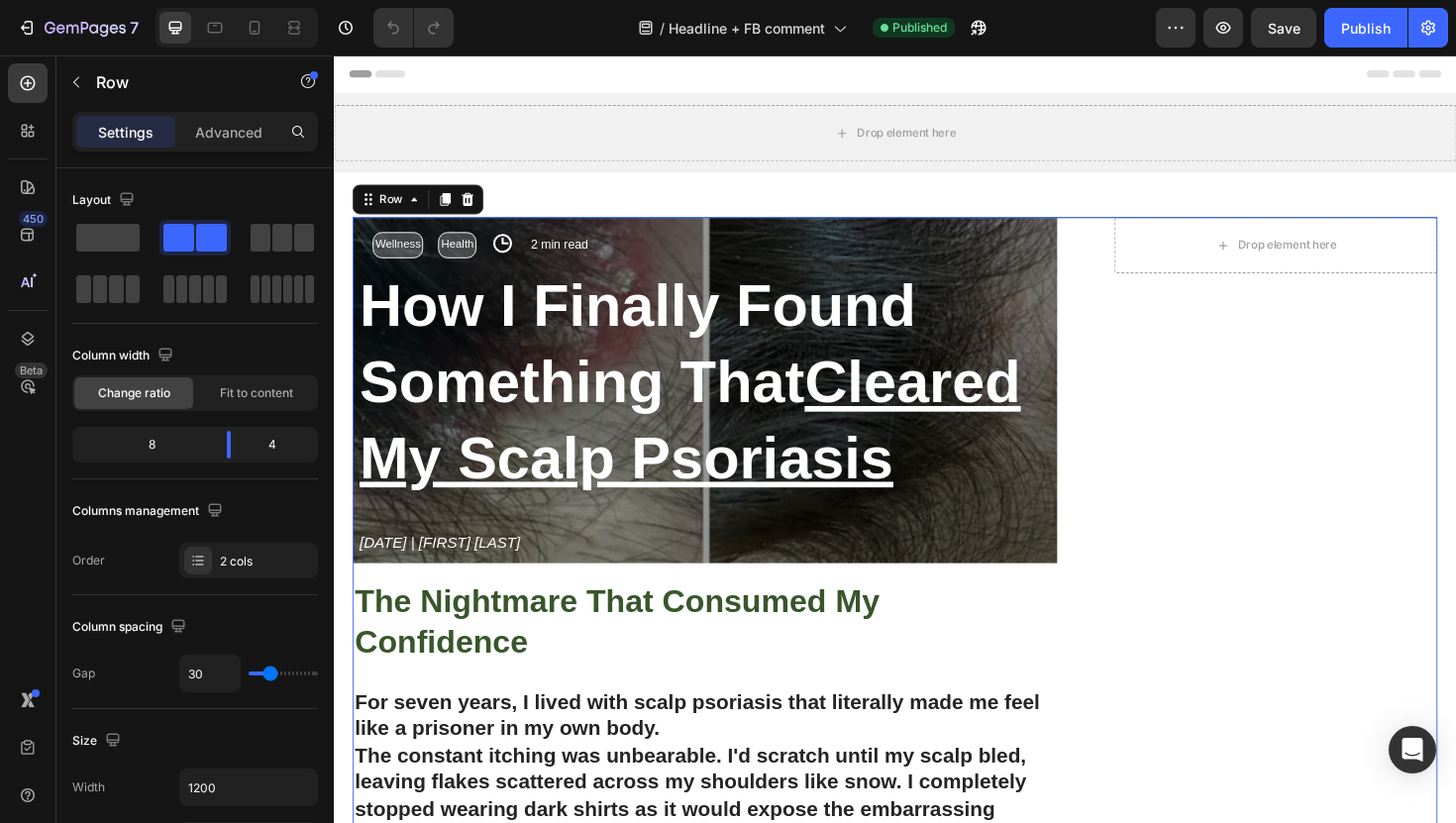 click on "Drop element here Row" at bounding box center (1315, 935) 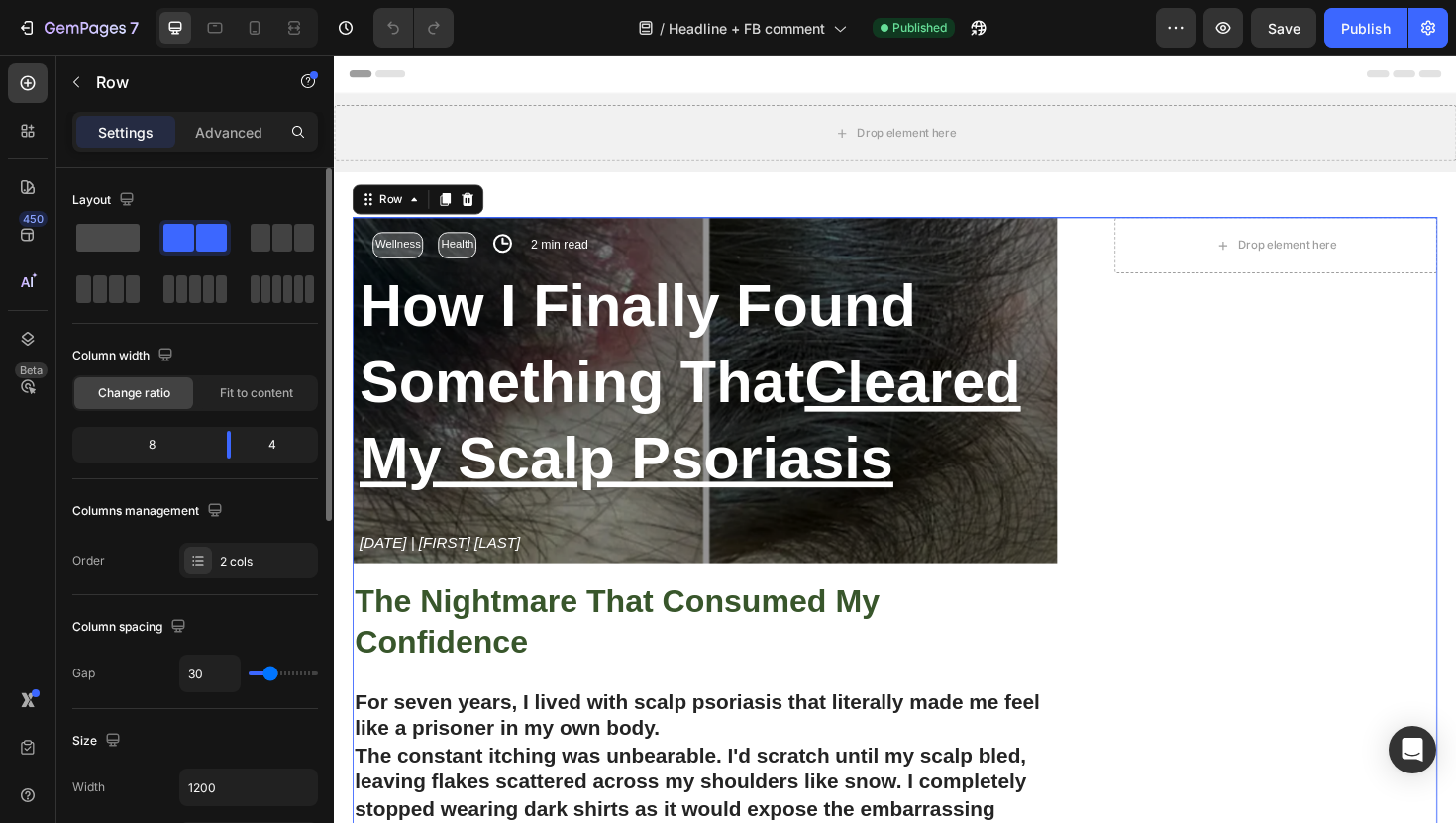 click 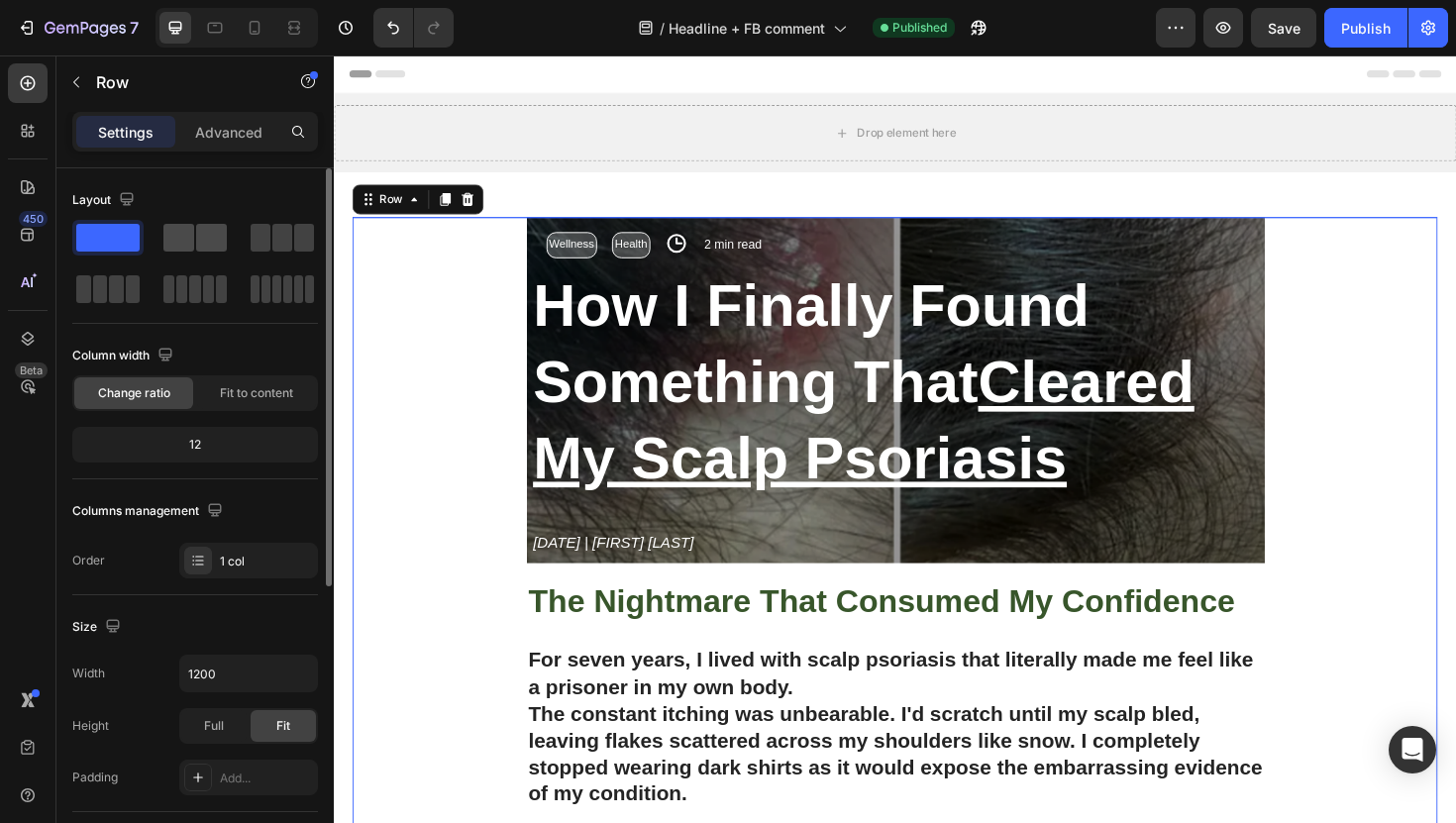 click 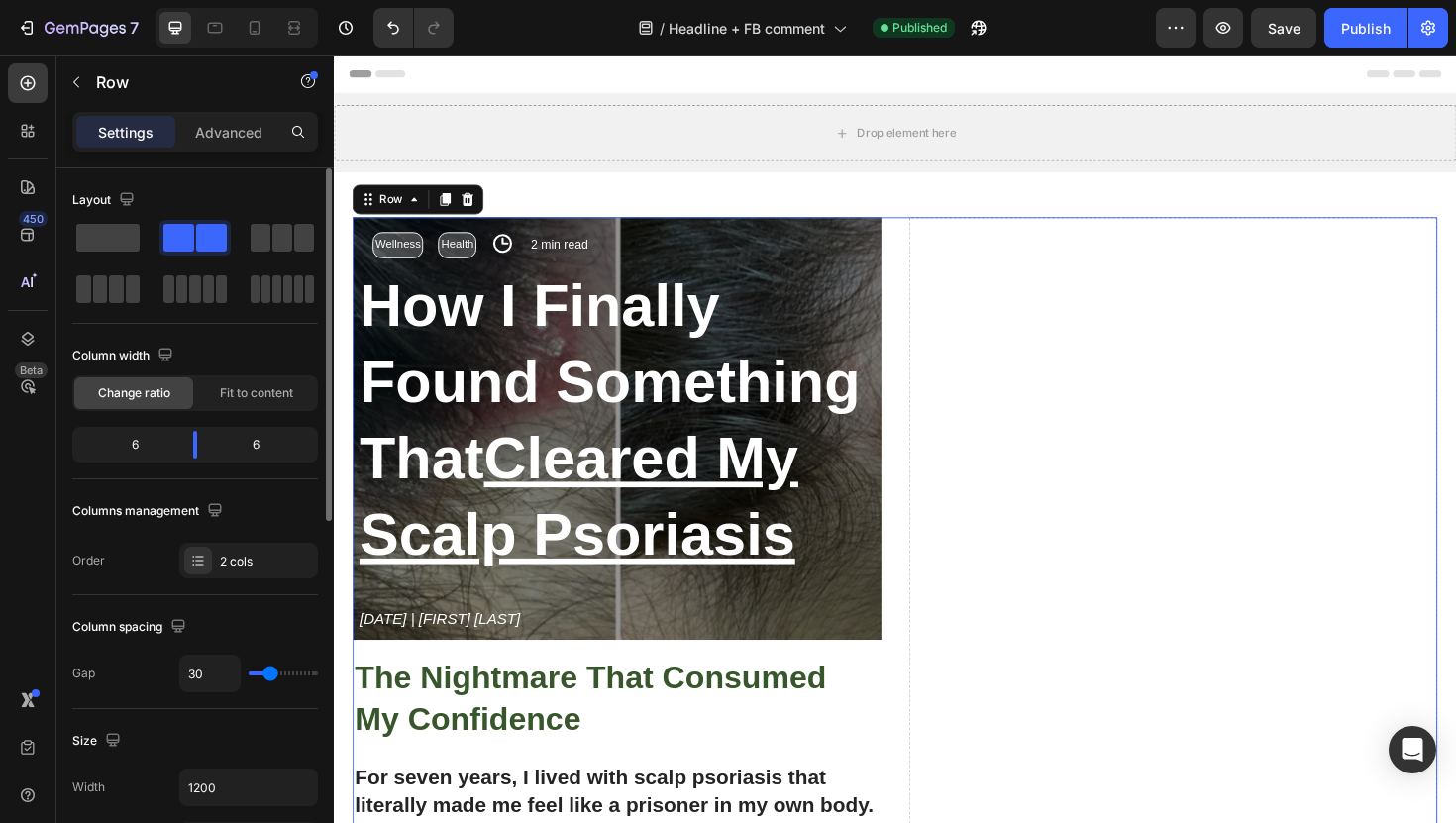 click 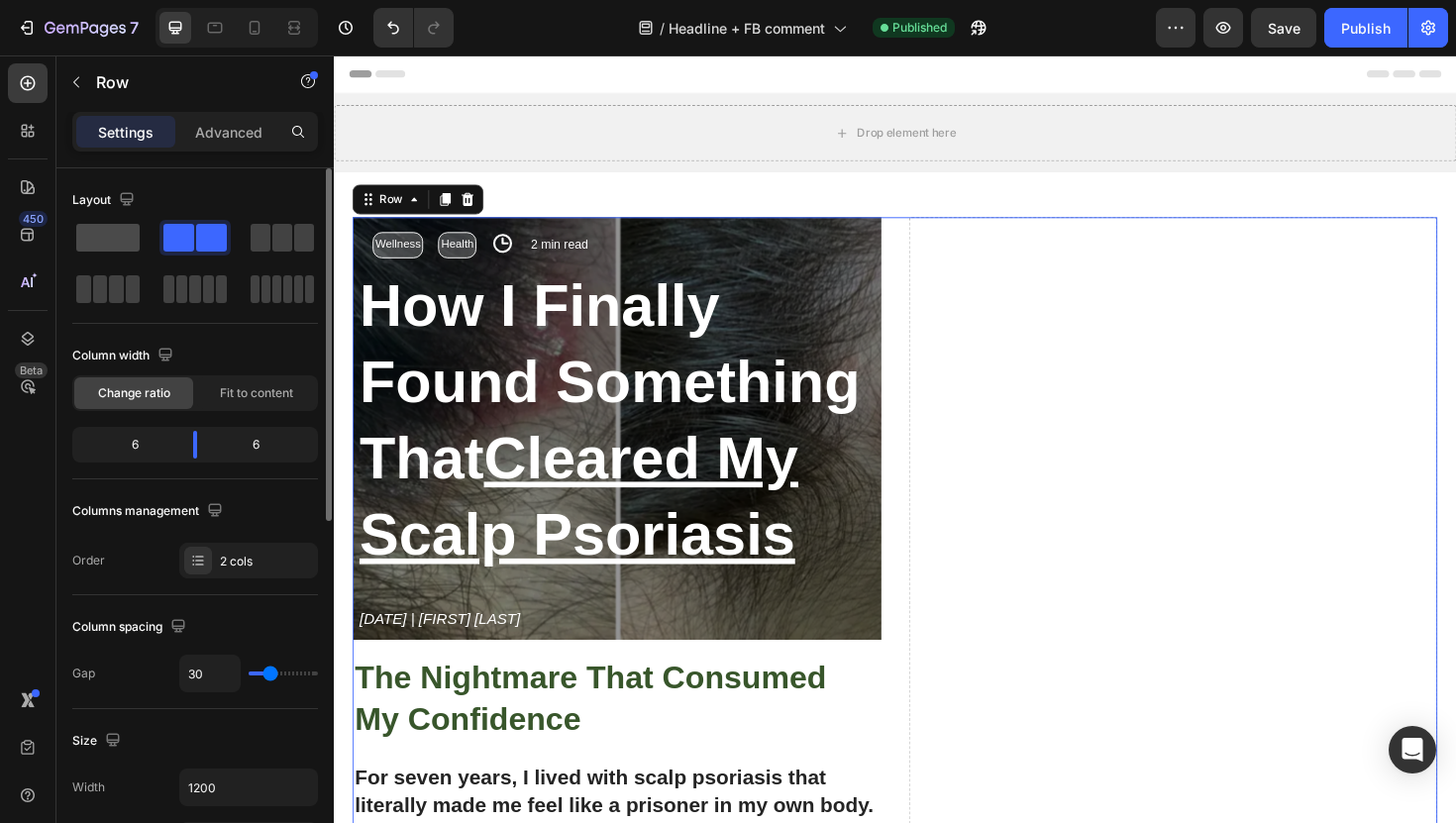 click 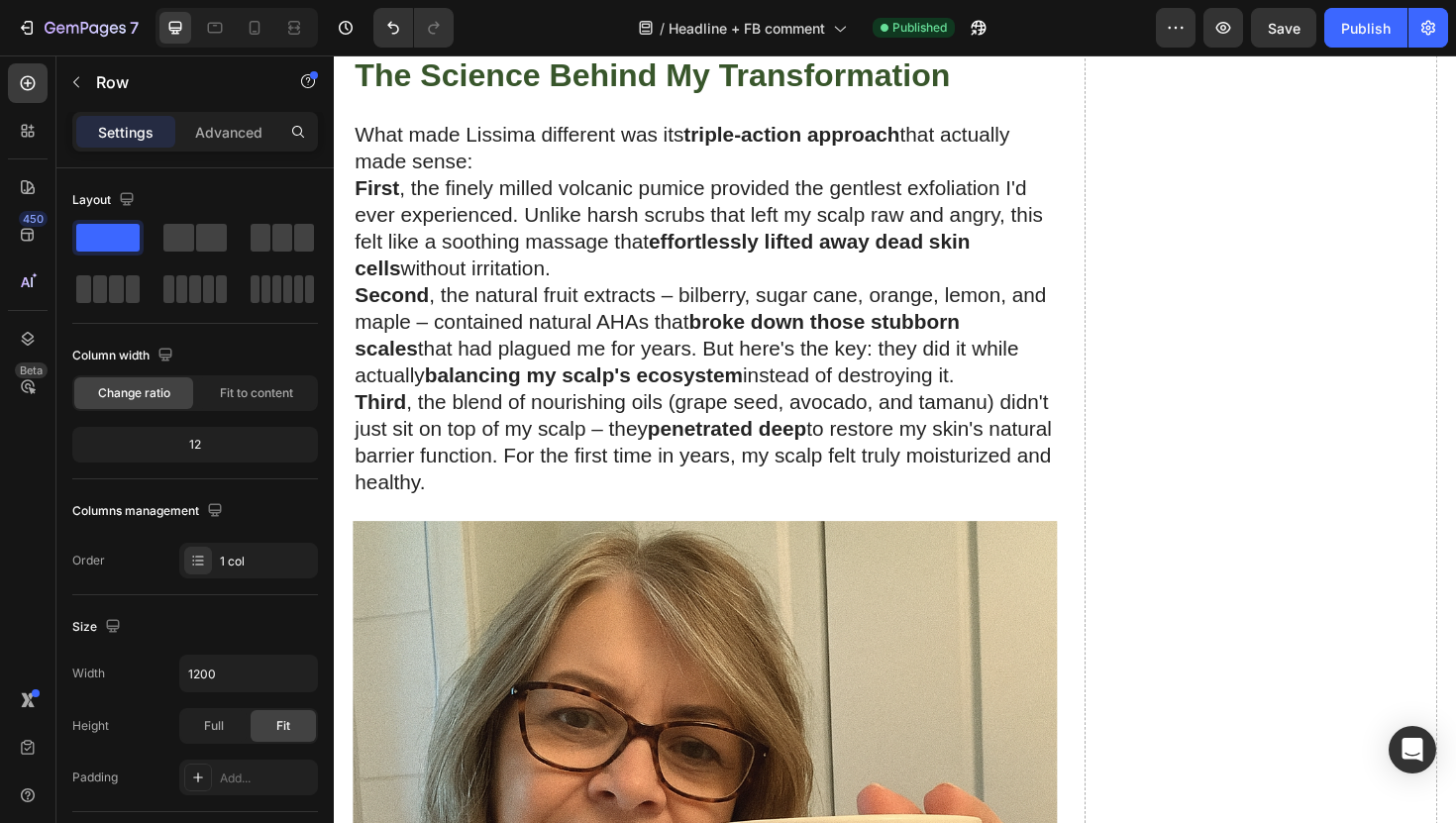scroll, scrollTop: 3316, scrollLeft: 0, axis: vertical 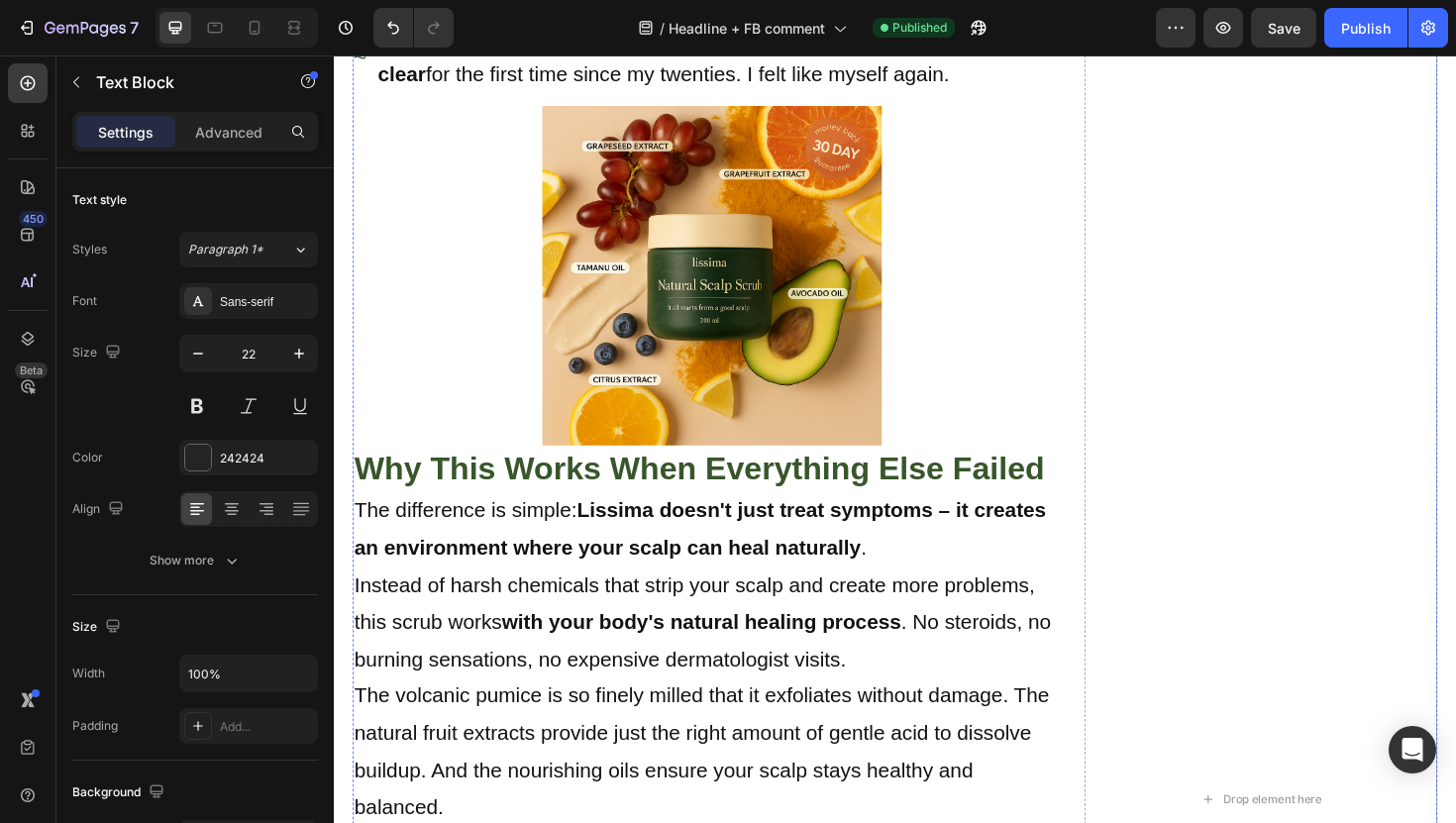 click on "What made Lissima different was its  triple-action approach  that actually made sense:" at bounding box center [726, -1507] 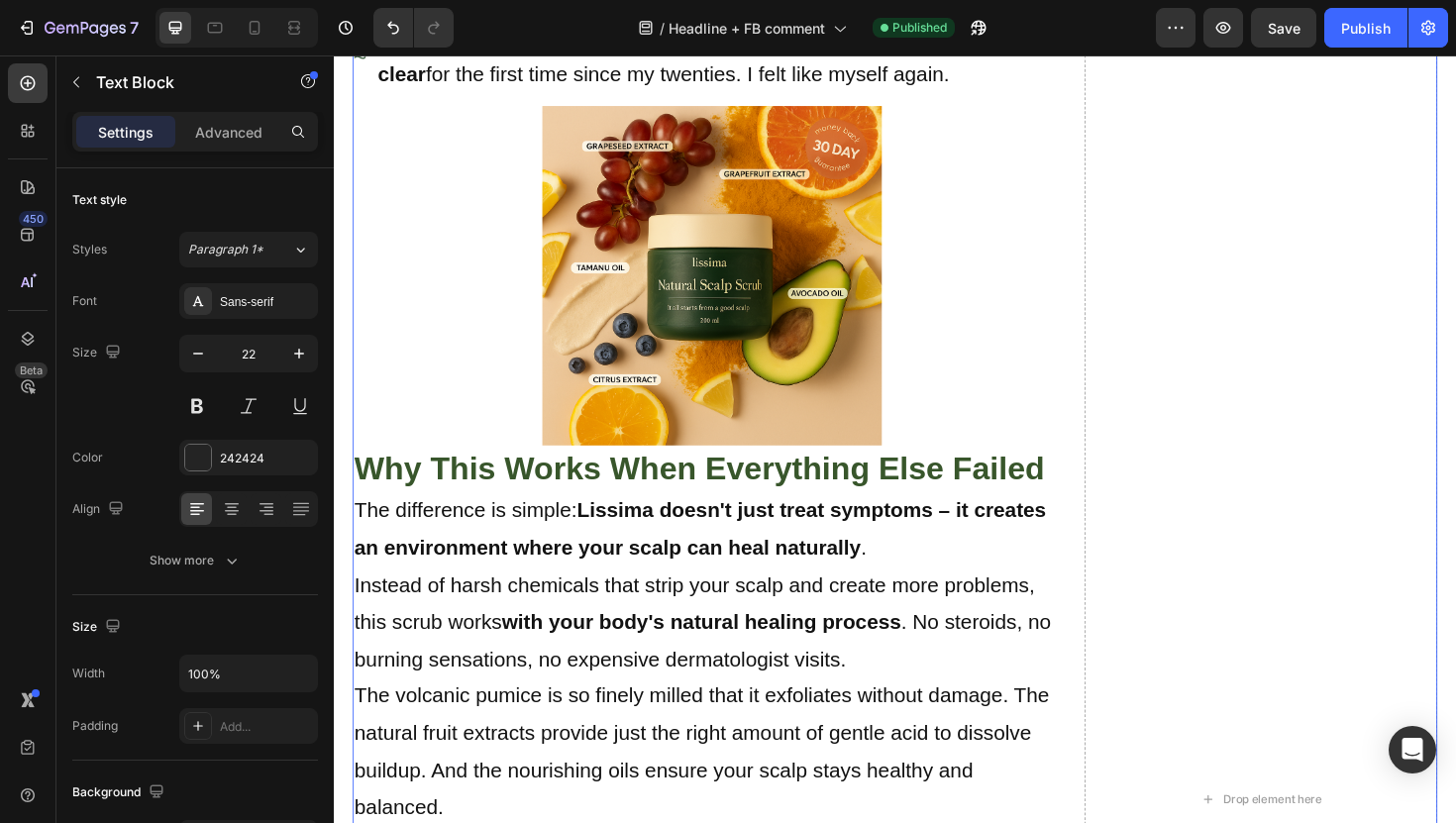 click on "The Science Behind My Transformation Heading What made Lissima different was its  triple-action approach  that actually made sense: First , the finely milled volcanic pumice provided the gentlest exfoliation I'd ever experienced. Unlike harsh scrubs that left my scalp raw and angry, this felt like a soothing massage that  effortlessly lifted away dead skin cells  without irritation. Second , the natural fruit extracts – bilberry, sugar cane, orange, lemon, and maple – contained natural AHAs that  broke down those stubborn scales  that had plagued me for years. But here's the key: they did it while actually  balancing my scalp's ecosystem  instead of destroying it. Third , the blend of nourishing oils (grape seed, avocado, and tamanu) didn't just sit on top of my scalp – they  penetrated deep  to restore my skin's natural barrier function. For the first time in years, my scalp felt truly moisturized and healthy. Text Block Image My Week-by-Week Transformation Heading
Week 1 Week 2 Week 3" at bounding box center (726, 843) 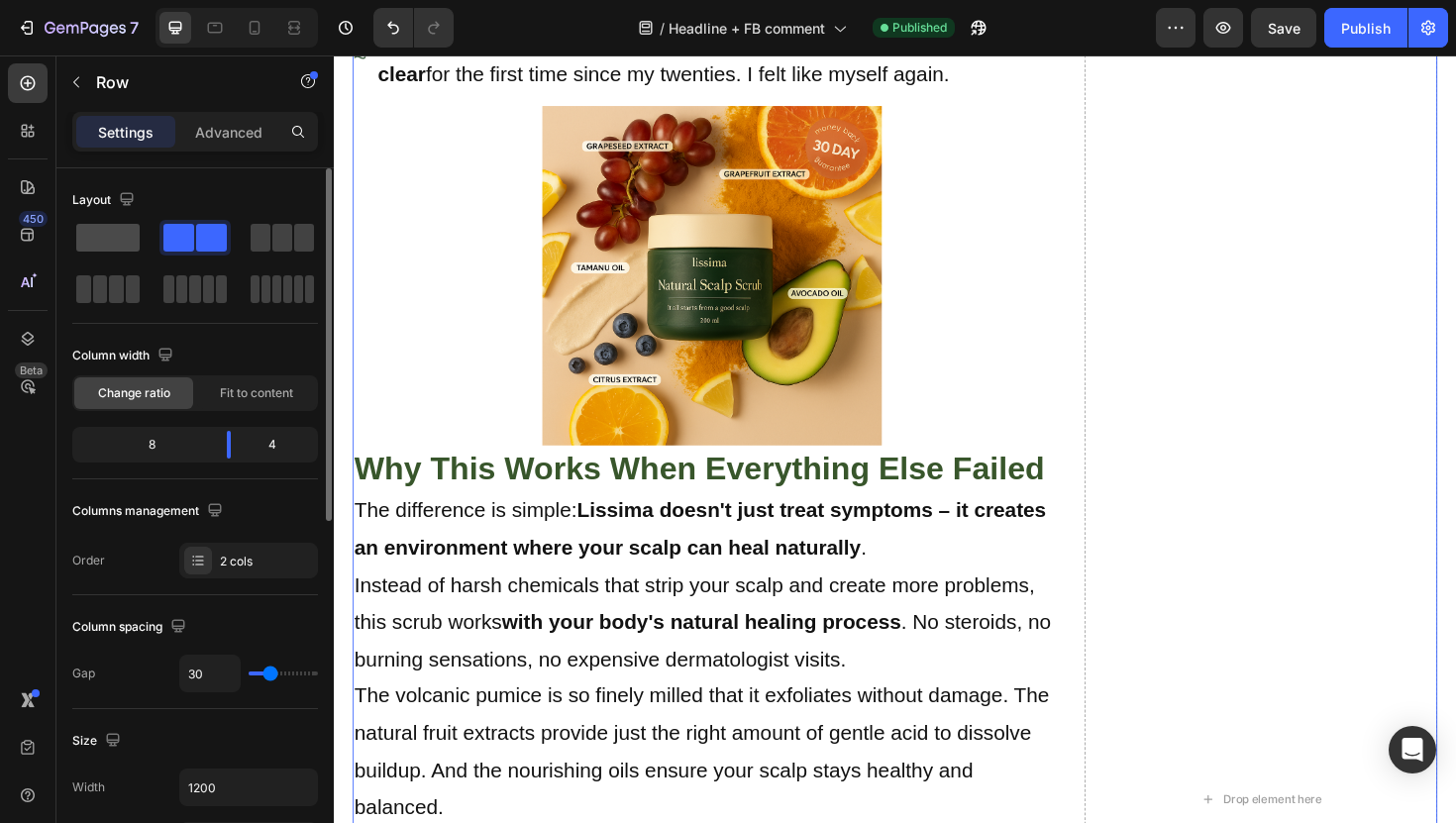 click 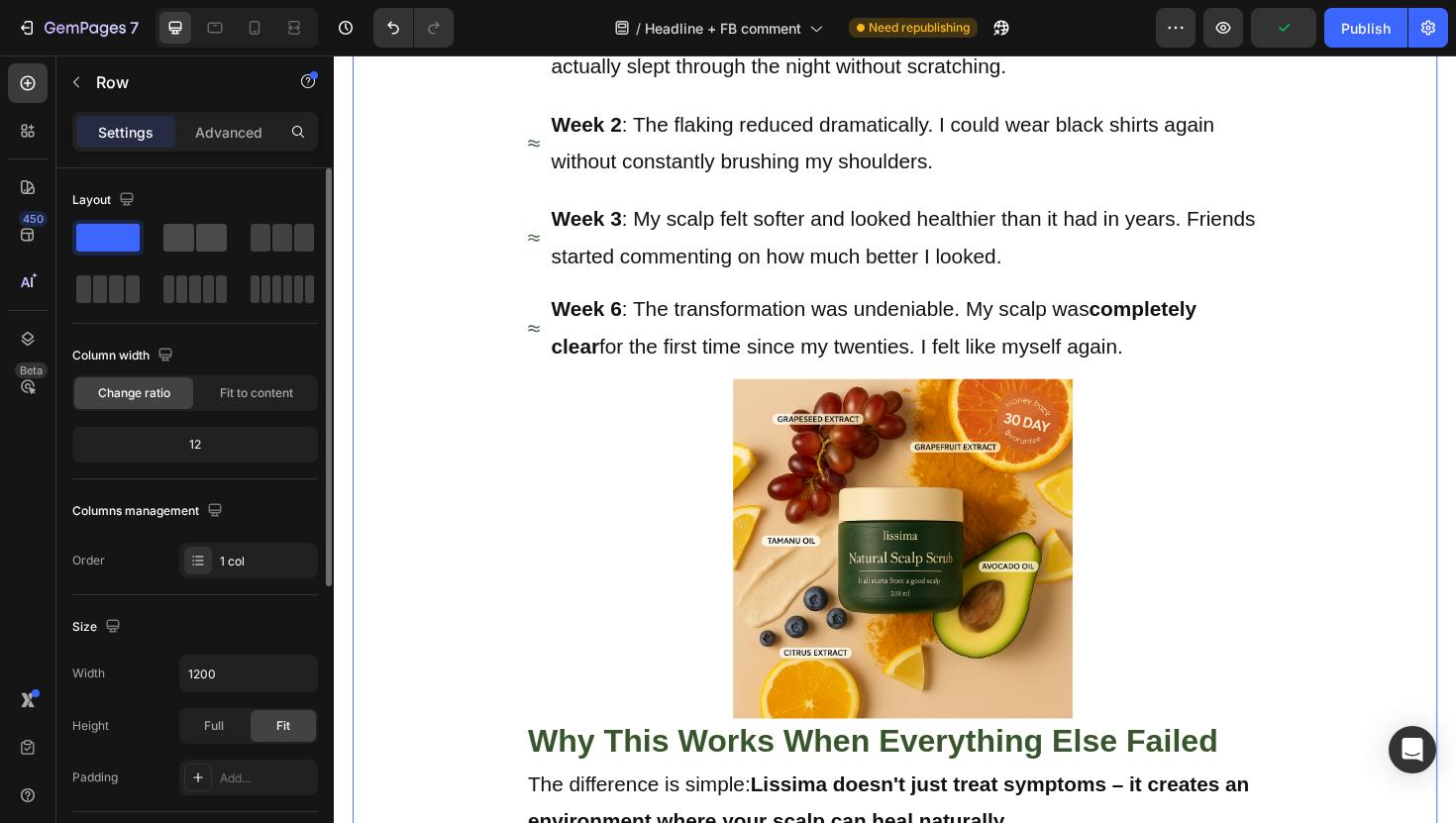 click 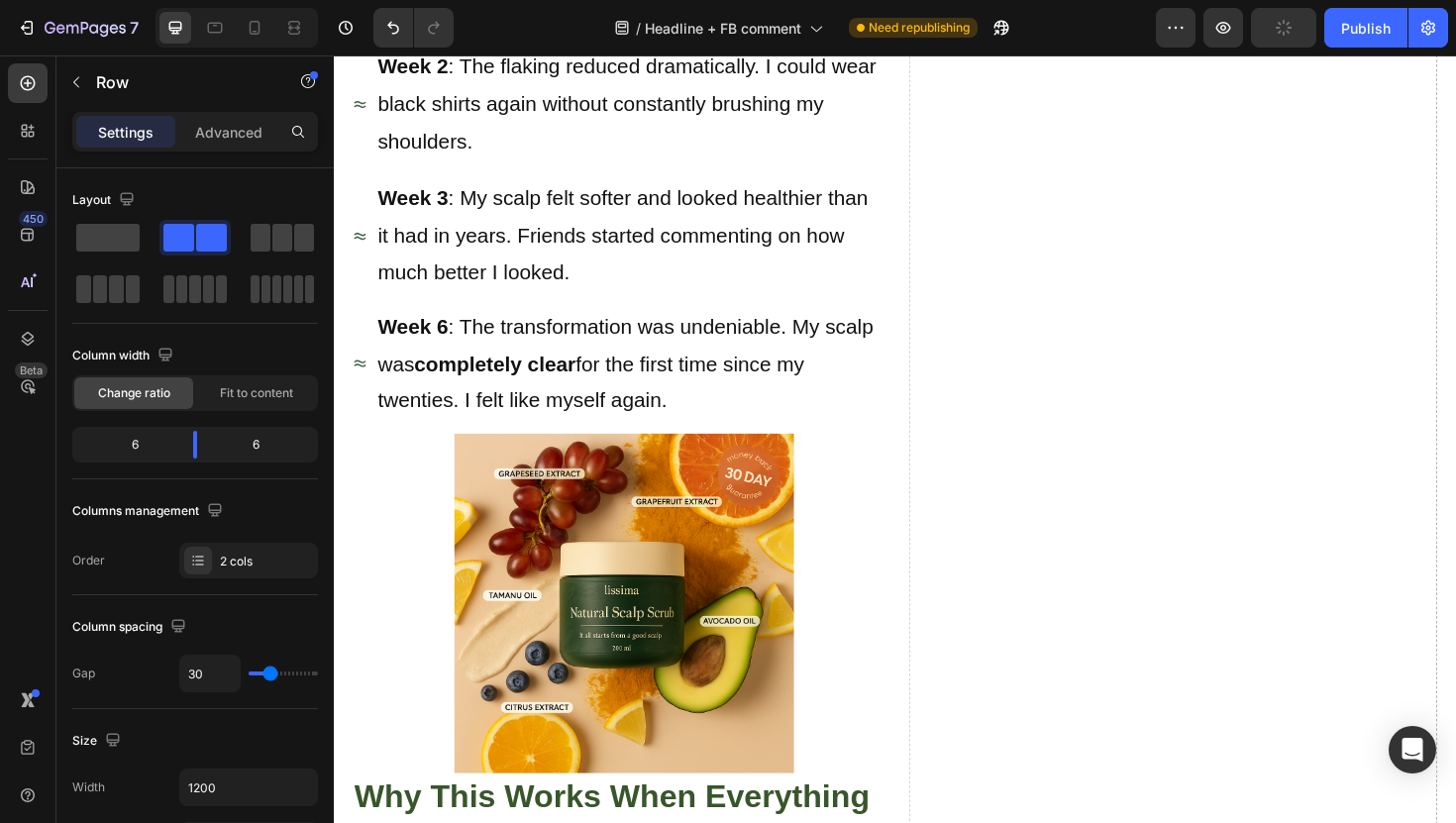 scroll, scrollTop: 3099, scrollLeft: 0, axis: vertical 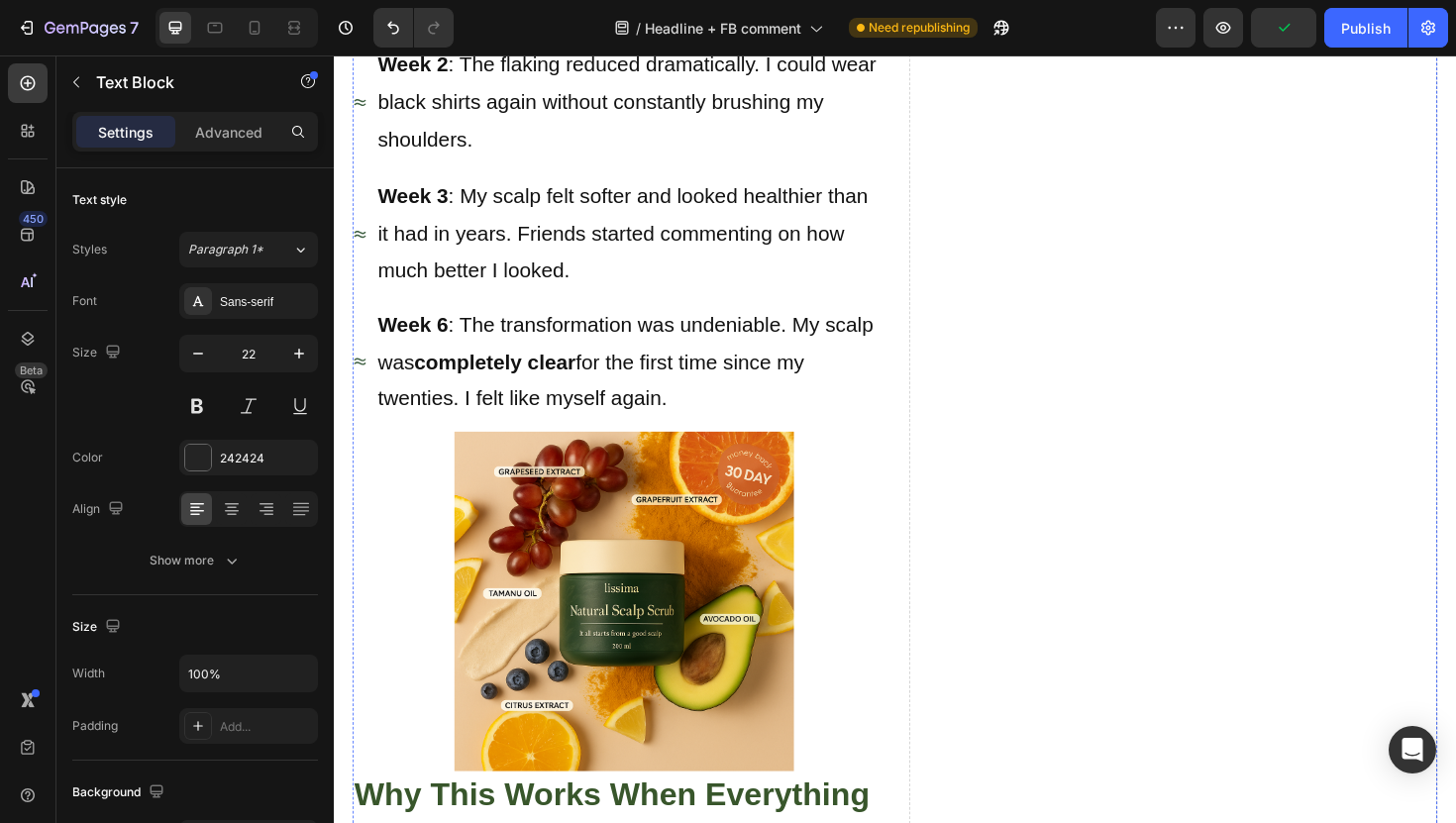 click on "What made Lissima different was its  triple-action approach  that actually made sense:" at bounding box center (633, -1247) 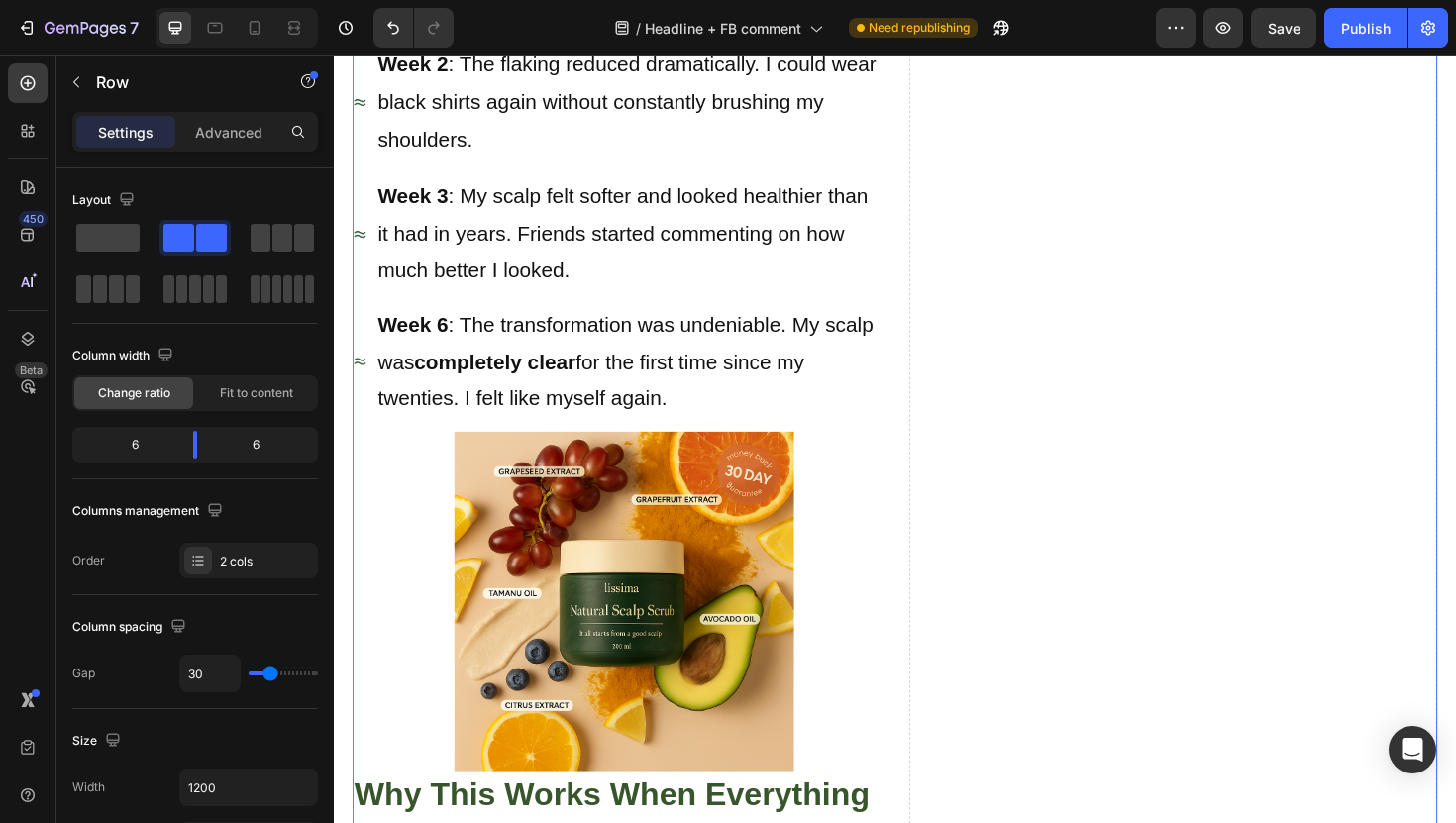 click on "The Science Behind My Transformation Heading What made Lissima different was its  triple-action approach  that actually made sense: First , the finely milled volcanic pumice provided the gentlest exfoliation I'd ever experienced. Unlike harsh scrubs that left my scalp raw and angry, this felt like a soothing massage that  effortlessly lifted away dead skin cells  without irritation. Second , the natural fruit extracts – bilberry, sugar cane, orange, lemon, and maple – contained natural AHAs that  broke down those stubborn scales  that had plagued me for years. But here's the key: they did it while actually  balancing my scalp's ecosystem  instead of destroying it. Third , the blend of nourishing oils (grape seed, avocado, and tamanu) didn't just sit on top of my scalp – they  penetrated deep  to restore my skin's natural barrier function. For the first time in years, my scalp felt truly moisturized and healthy. Text Block Image My Week-by-Week Transformation Heading
Week 1 Week 2 Week 3" at bounding box center [928, 1086] 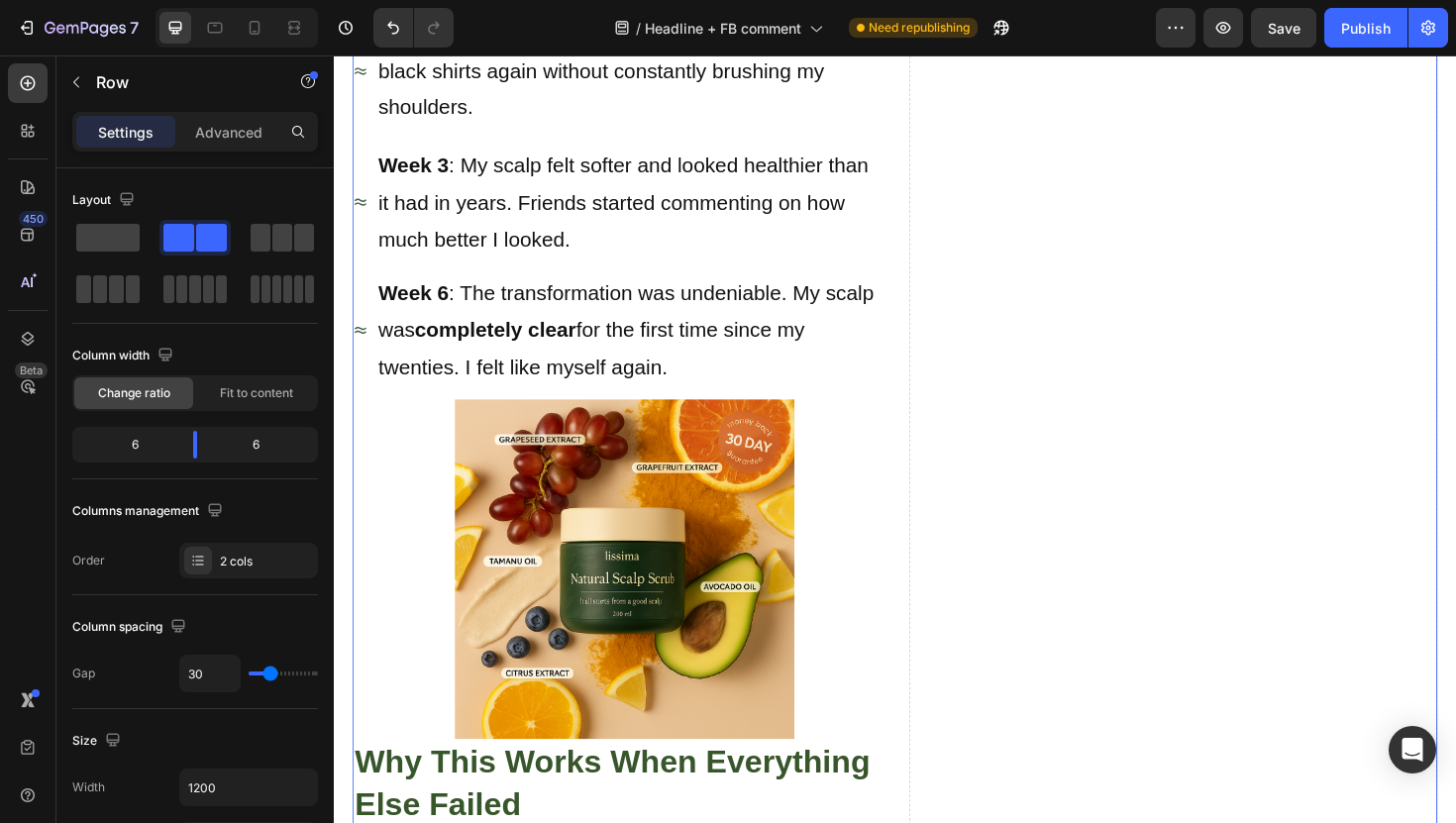 scroll, scrollTop: 4871, scrollLeft: 0, axis: vertical 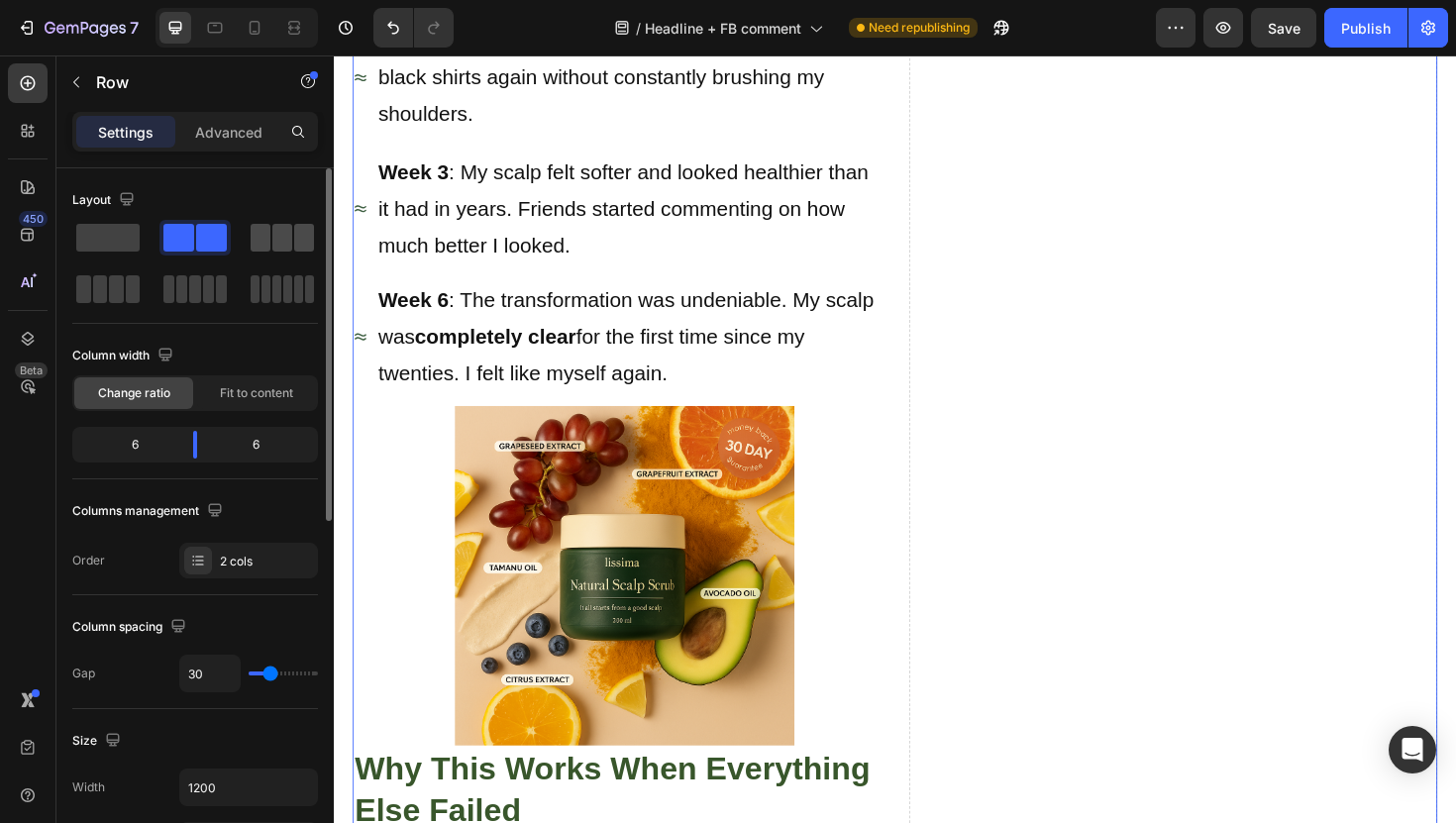 click 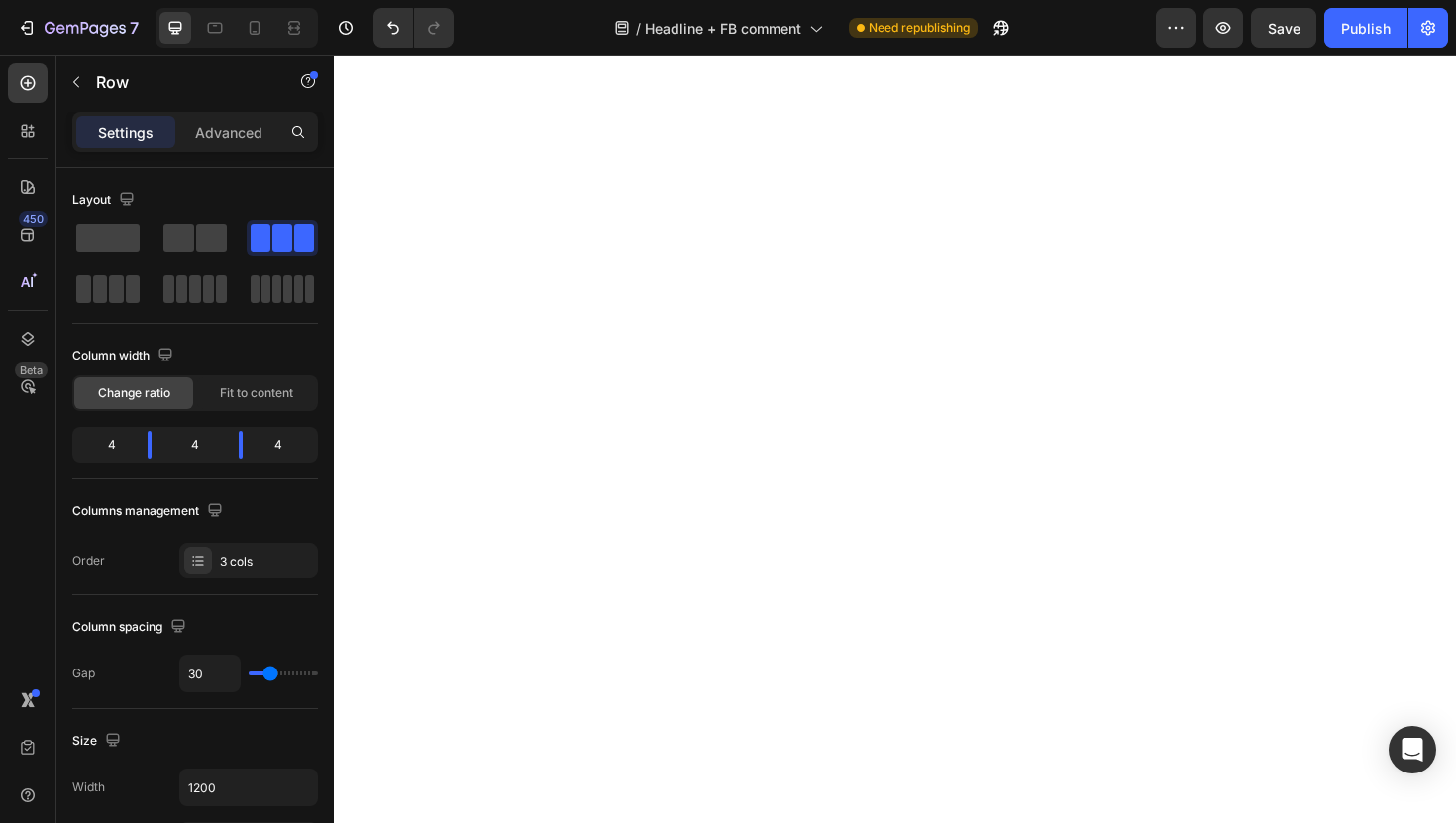 scroll, scrollTop: 2077, scrollLeft: 0, axis: vertical 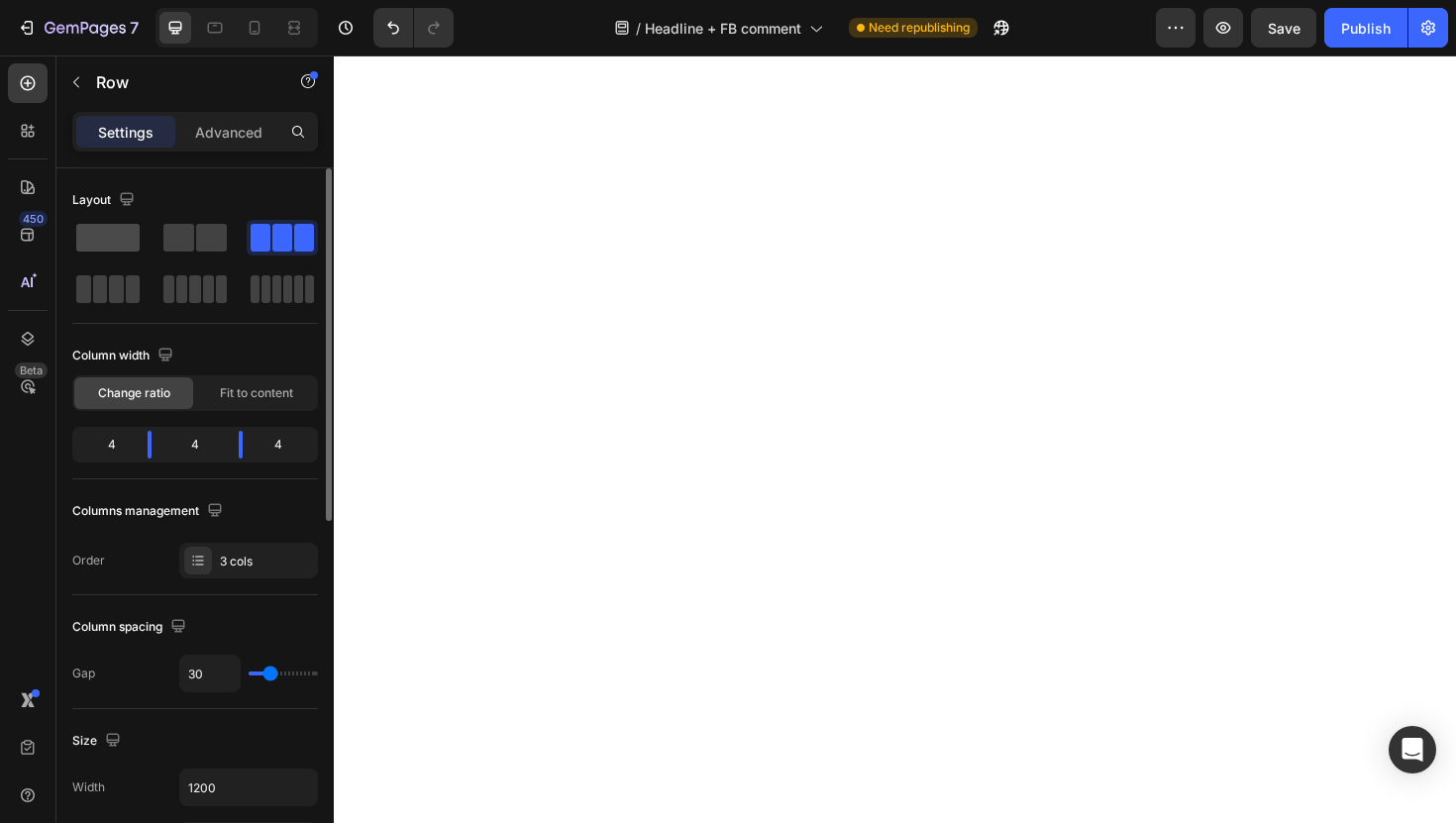 click 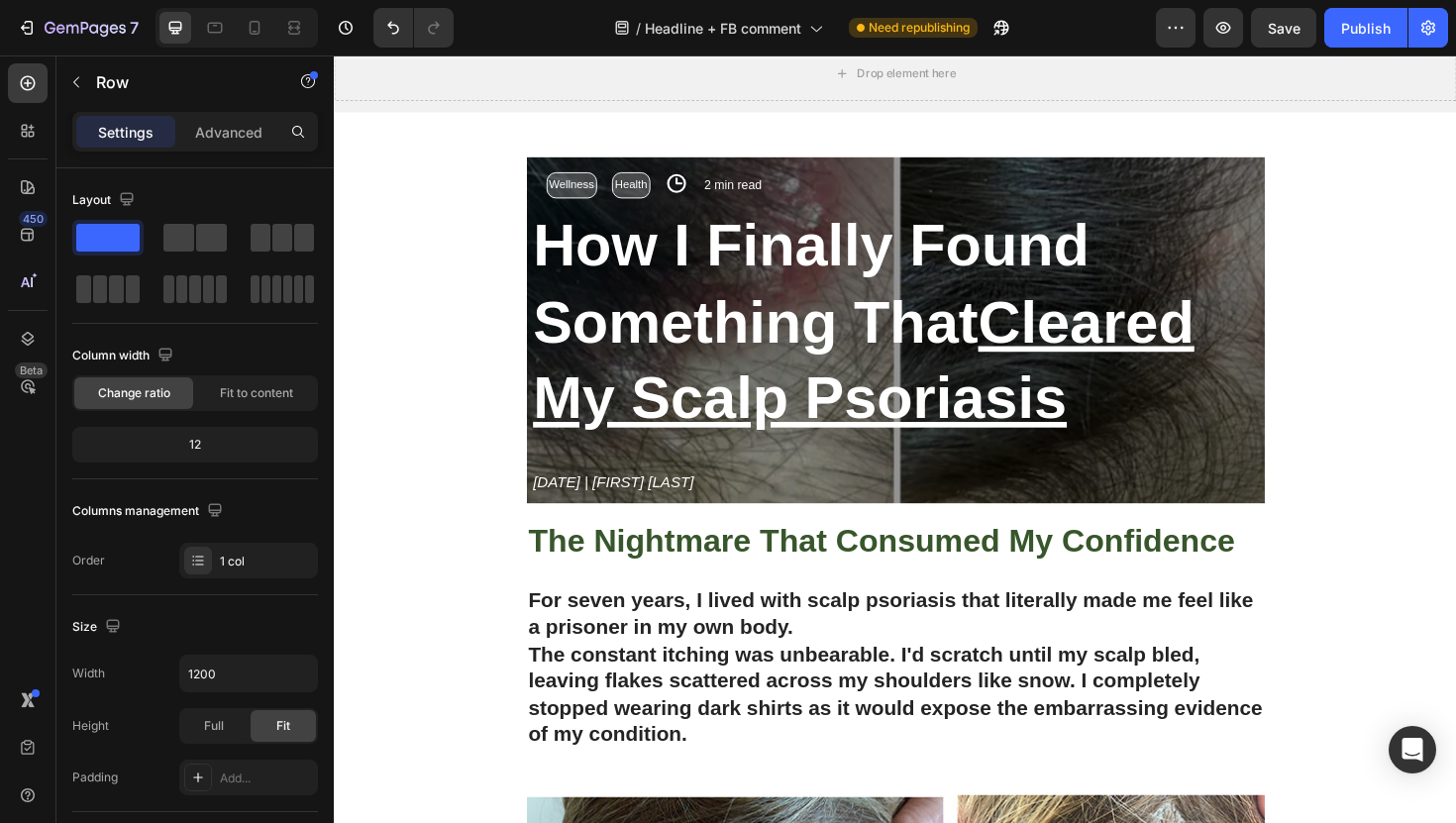 scroll, scrollTop: 0, scrollLeft: 0, axis: both 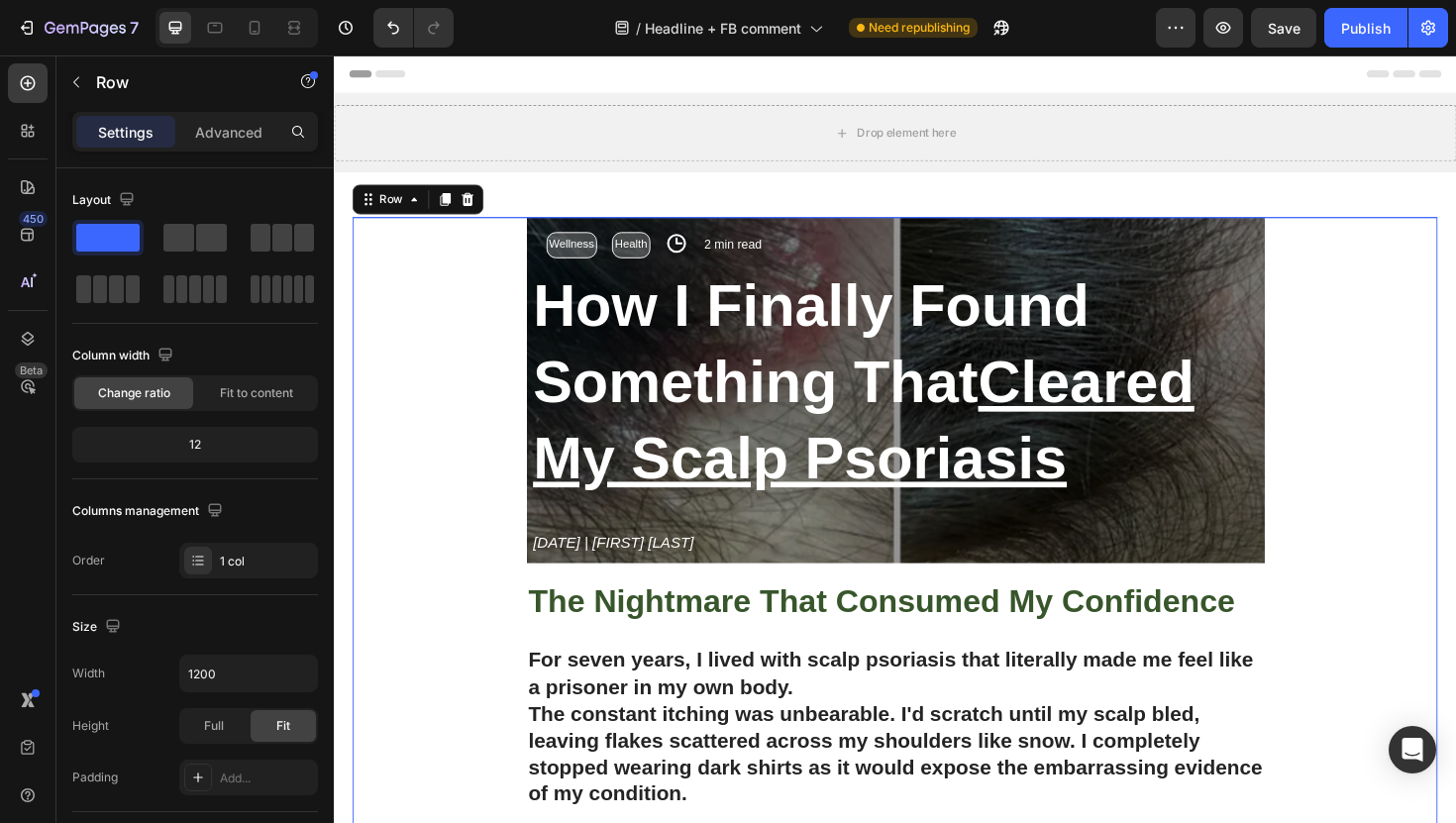 click on "Wellness Text Block Health Text Block
Icon 2 min read Text Block Row Row How I Finally Found Something That  Cleared My Scalp Psoriasis Heading June 22 2025 | Stella Hendriks Text Block Row The Nightmare That Consumed My Confidence Heading For seven years, I lived with scalp psoriasis that literally made me feel like a prisoner in my own body. The constant itching was unbearable. I'd scratch until my scalp bled, leaving flakes scattered across my shoulders like snow. I completely stopped wearing dark shirts as it would expose the embarrassing evidence of my condition. Text Block Image I tried  everything  the doctors threw at me: steroid creams that thinned my skin, medicated shampoos that burned like fire, and prescription treatments that cost a fortune but delivered zero results. Each failed attempt felt like another door slamming shut. The worst part? The stares. The way people would glance at my scalp and quickly look away. Text Block Image The Discovery That Changed Everything Heading" at bounding box center (928, 1092) 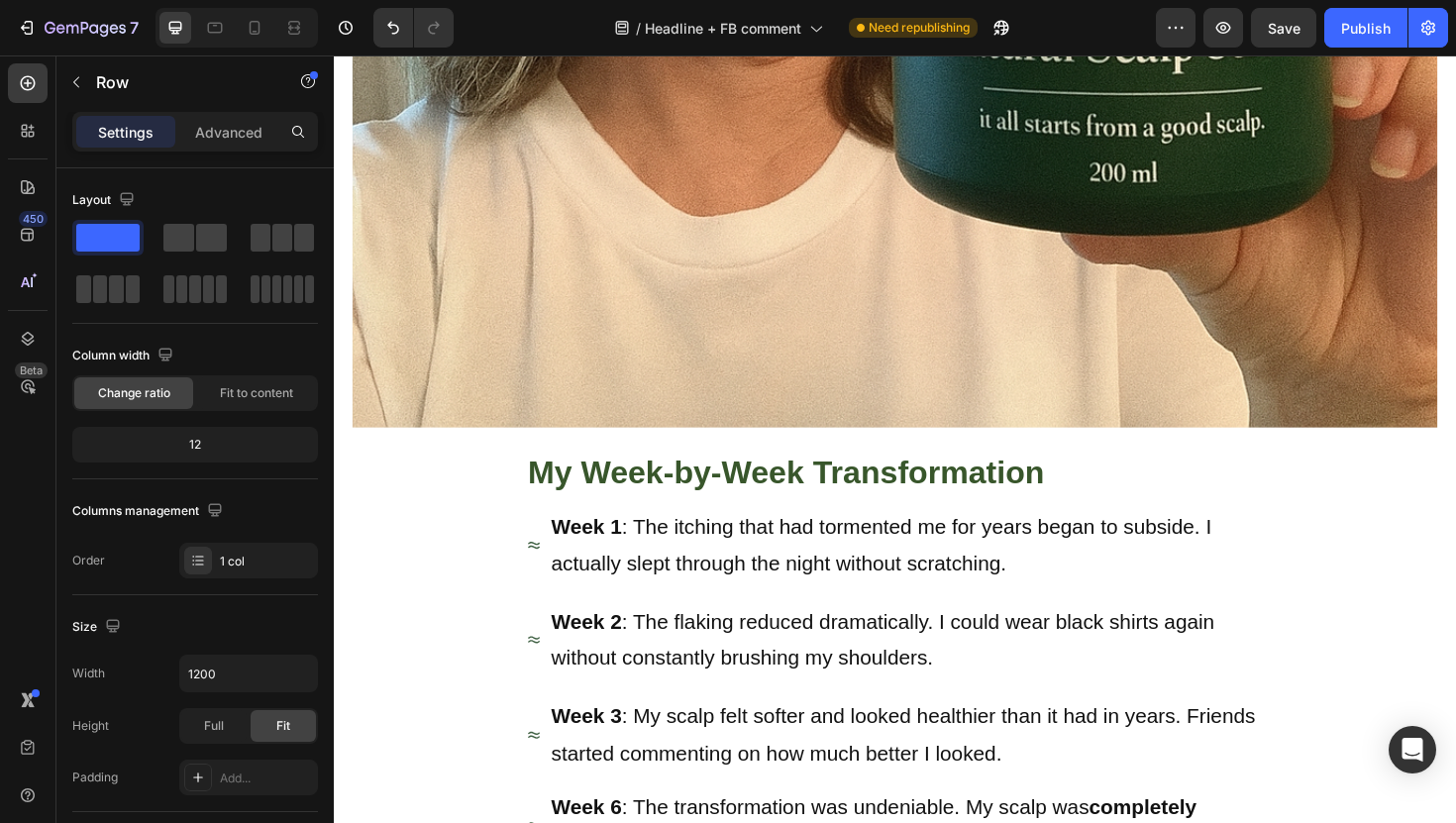 scroll, scrollTop: 3092, scrollLeft: 0, axis: vertical 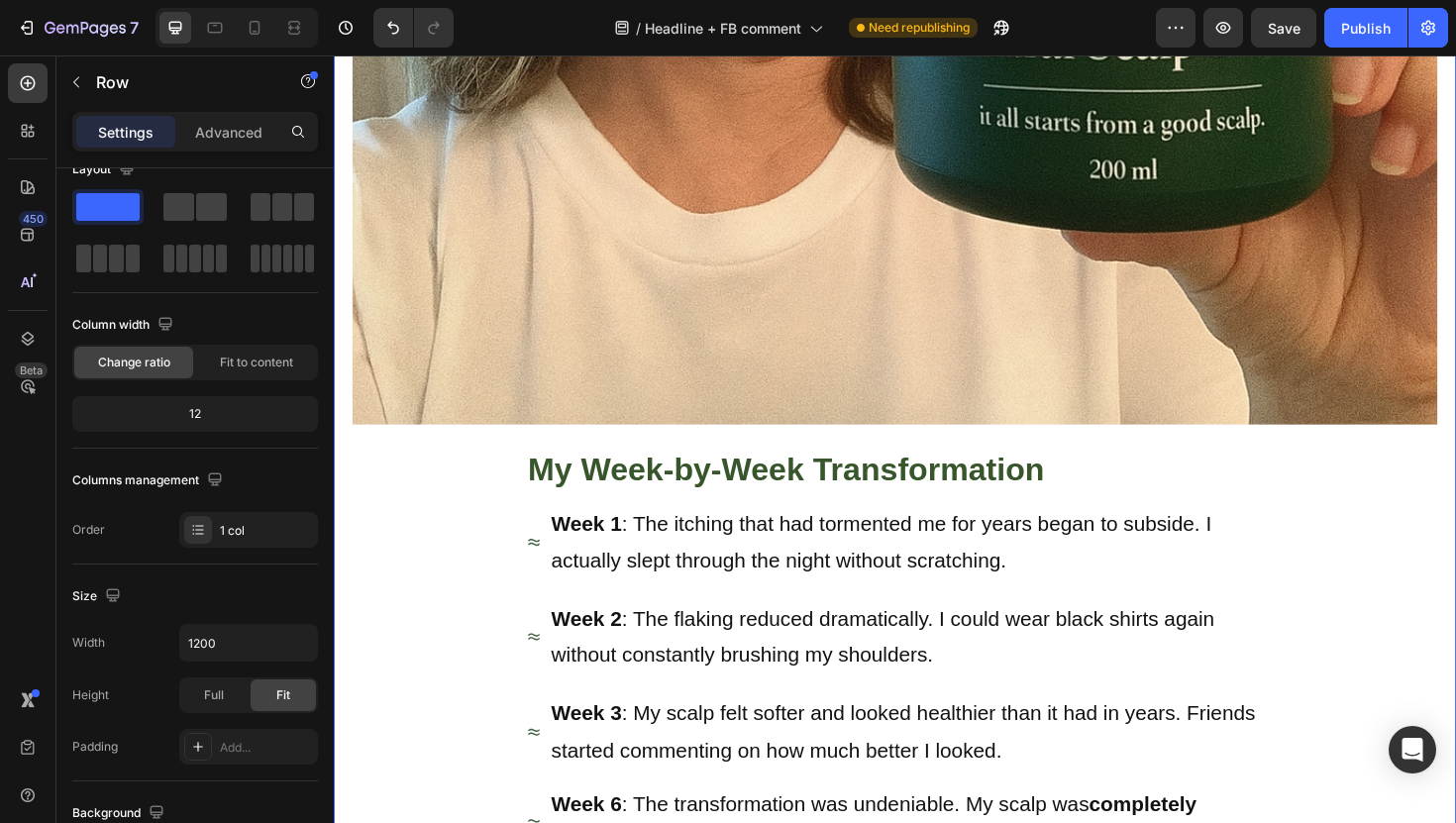 click on "The Science Behind My Transformation Heading What made Lissima different was its  triple-action approach  that actually made sense: First , the finely milled volcanic pumice provided the gentlest exfoliation I'd ever experienced. Unlike harsh scrubs that left my scalp raw and angry, this felt like a soothing massage that  effortlessly lifted away dead skin cells  without irritation. Second , the natural fruit extracts – bilberry, sugar cane, orange, lemon, and maple – contained natural AHAs that  broke down those stubborn scales  that had plagued me for years. But here's the key: they did it while actually  balancing my scalp's ecosystem  instead of destroying it. Third , the blend of nourishing oils (grape seed, avocado, and tamanu) didn't just sit on top of my scalp – they  penetrated deep  to restore my skin's natural barrier function. For the first time in years, my scalp felt truly moisturized and healthy. Text Block Image My Week-by-Week Transformation Heading
Week 1 Week 2 Week 3" at bounding box center (928, 1486) 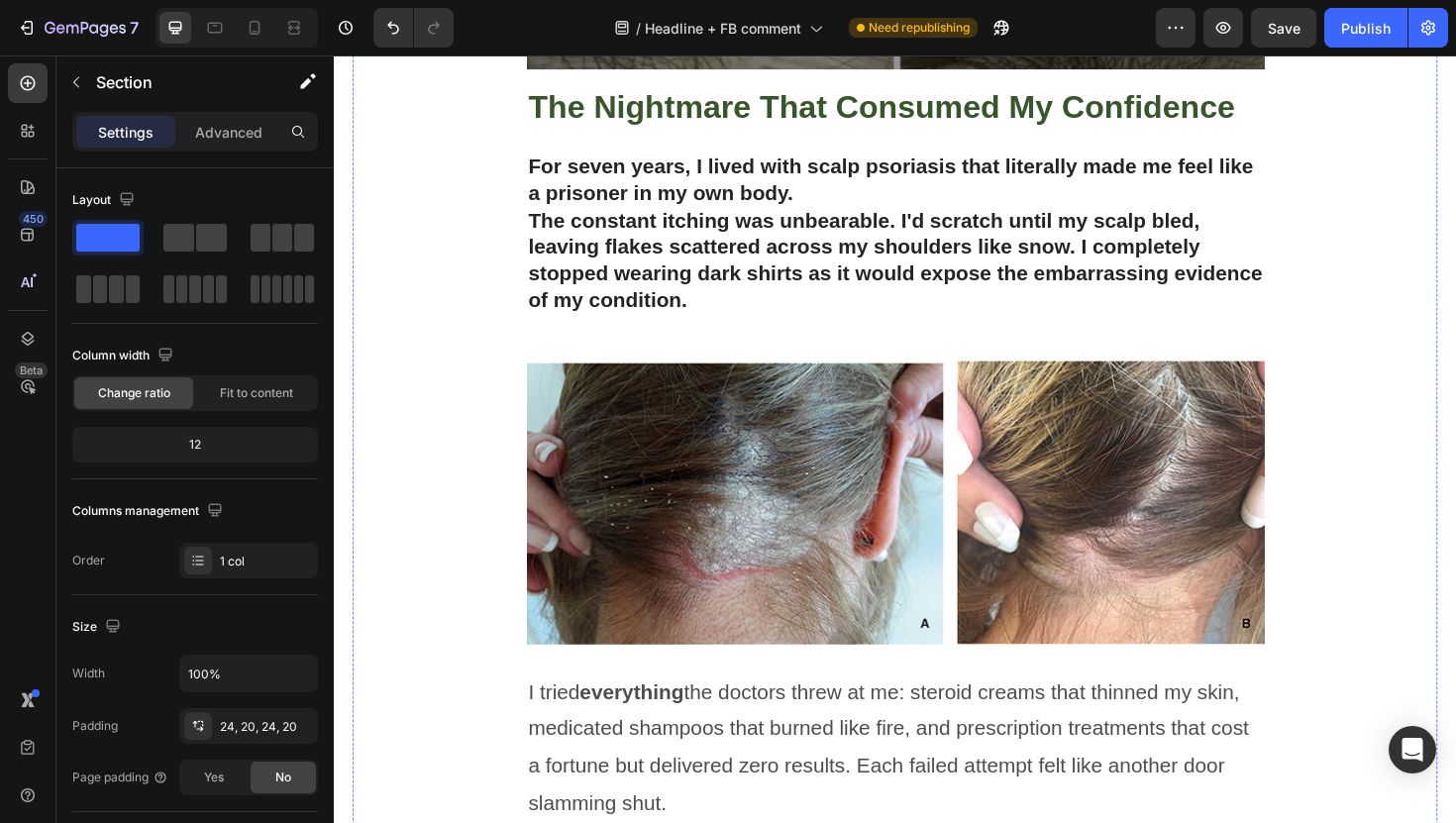 scroll, scrollTop: 393, scrollLeft: 0, axis: vertical 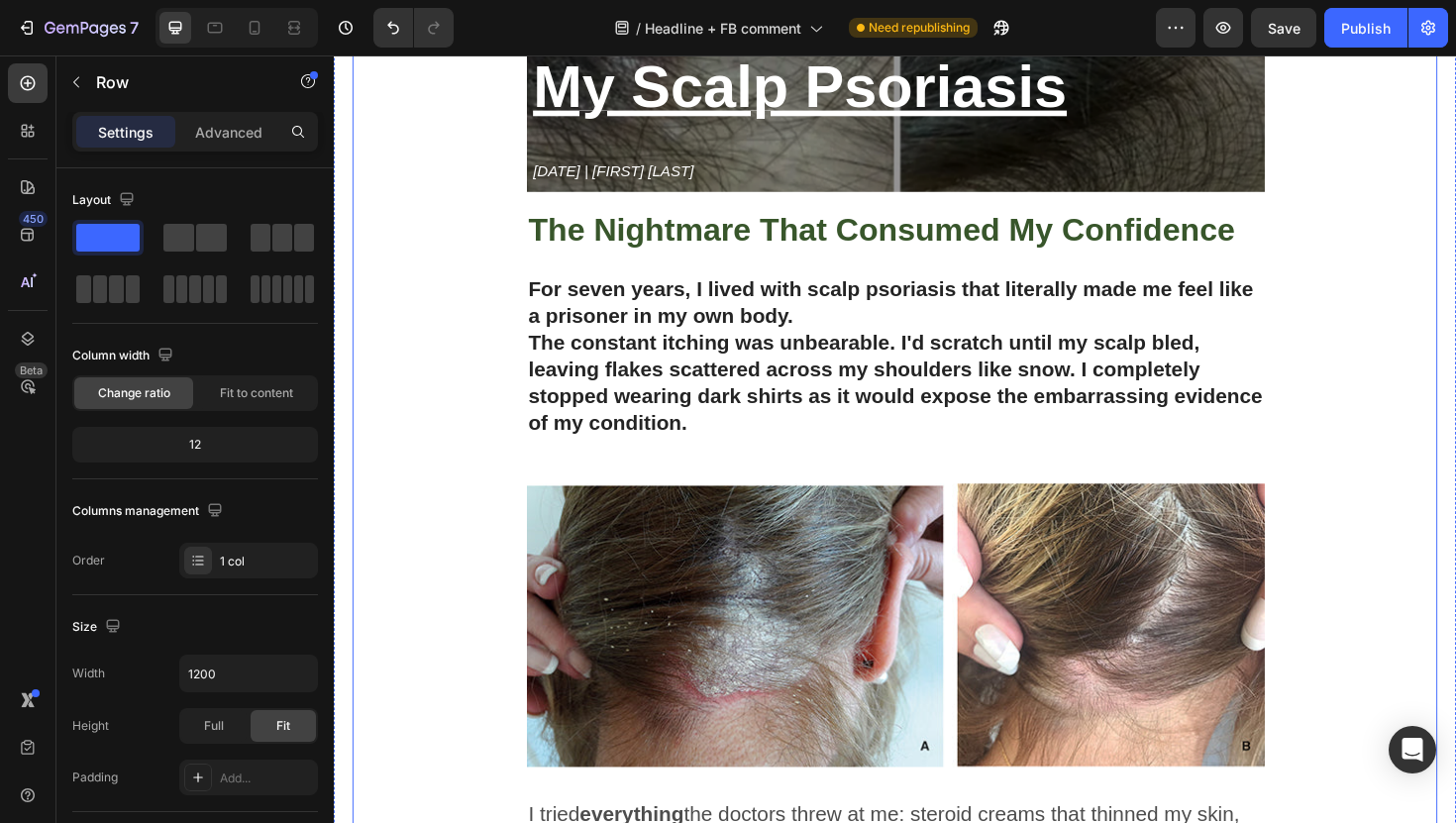 click on "Wellness Text Block Health Text Block
Icon 2 min read Text Block Row Row How I Finally Found Something That  Cleared My Scalp Psoriasis Heading June 22 2025 | Stella Hendriks Text Block Row The Nightmare That Consumed My Confidence Heading For seven years, I lived with scalp psoriasis that literally made me feel like a prisoner in my own body. The constant itching was unbearable. I'd scratch until my scalp bled, leaving flakes scattered across my shoulders like snow. I completely stopped wearing dark shirts as it would expose the embarrassing evidence of my condition. Text Block Image I tried  everything  the doctors threw at me: steroid creams that thinned my skin, medicated shampoos that burned like fire, and prescription treatments that cost a fortune but delivered zero results. Each failed attempt felt like another door slamming shut. The worst part? The stares. The way people would glance at my scalp and quickly look away. Text Block Image The Discovery That Changed Everything Heading" at bounding box center [928, 699] 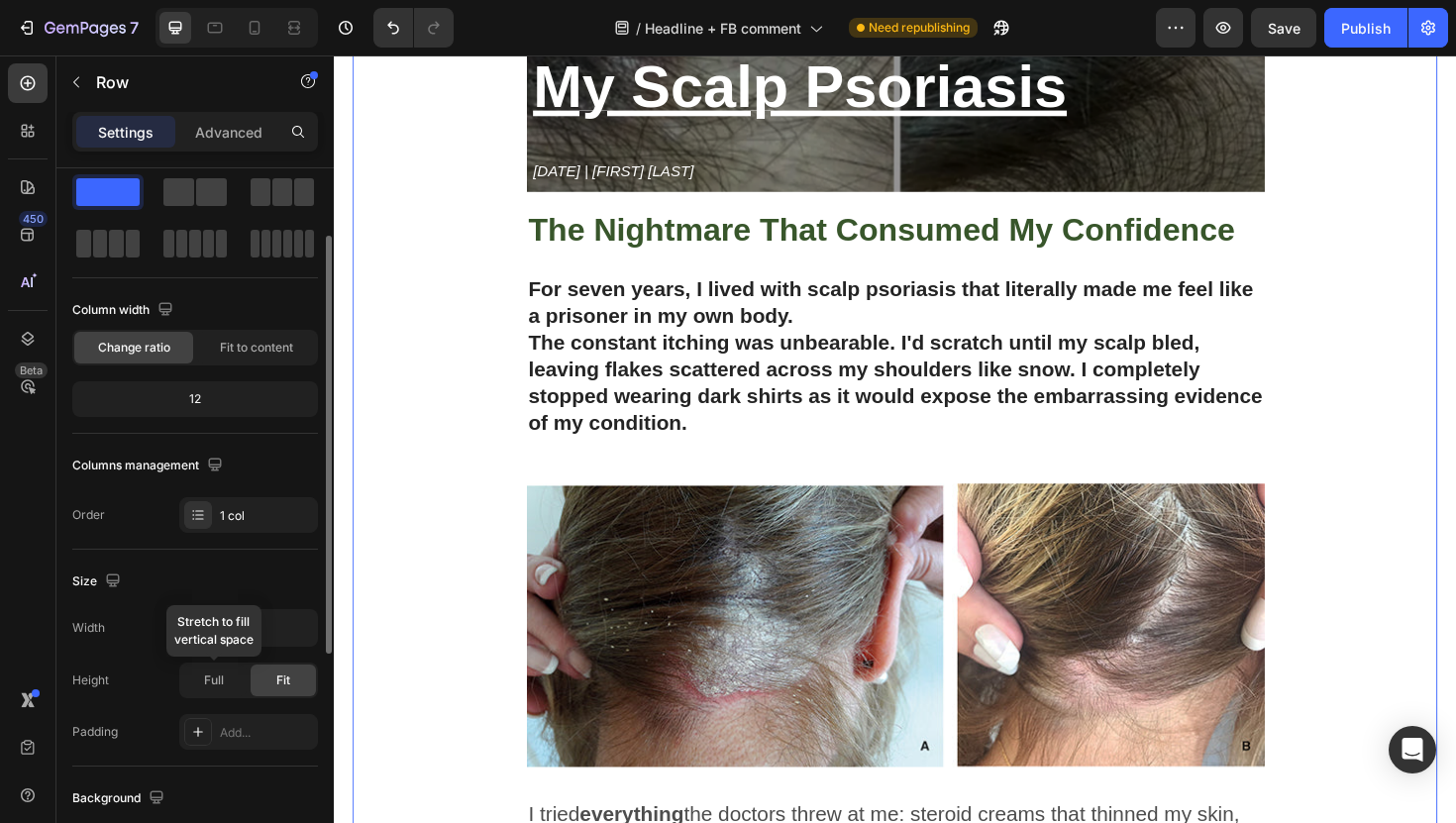 scroll, scrollTop: 75, scrollLeft: 0, axis: vertical 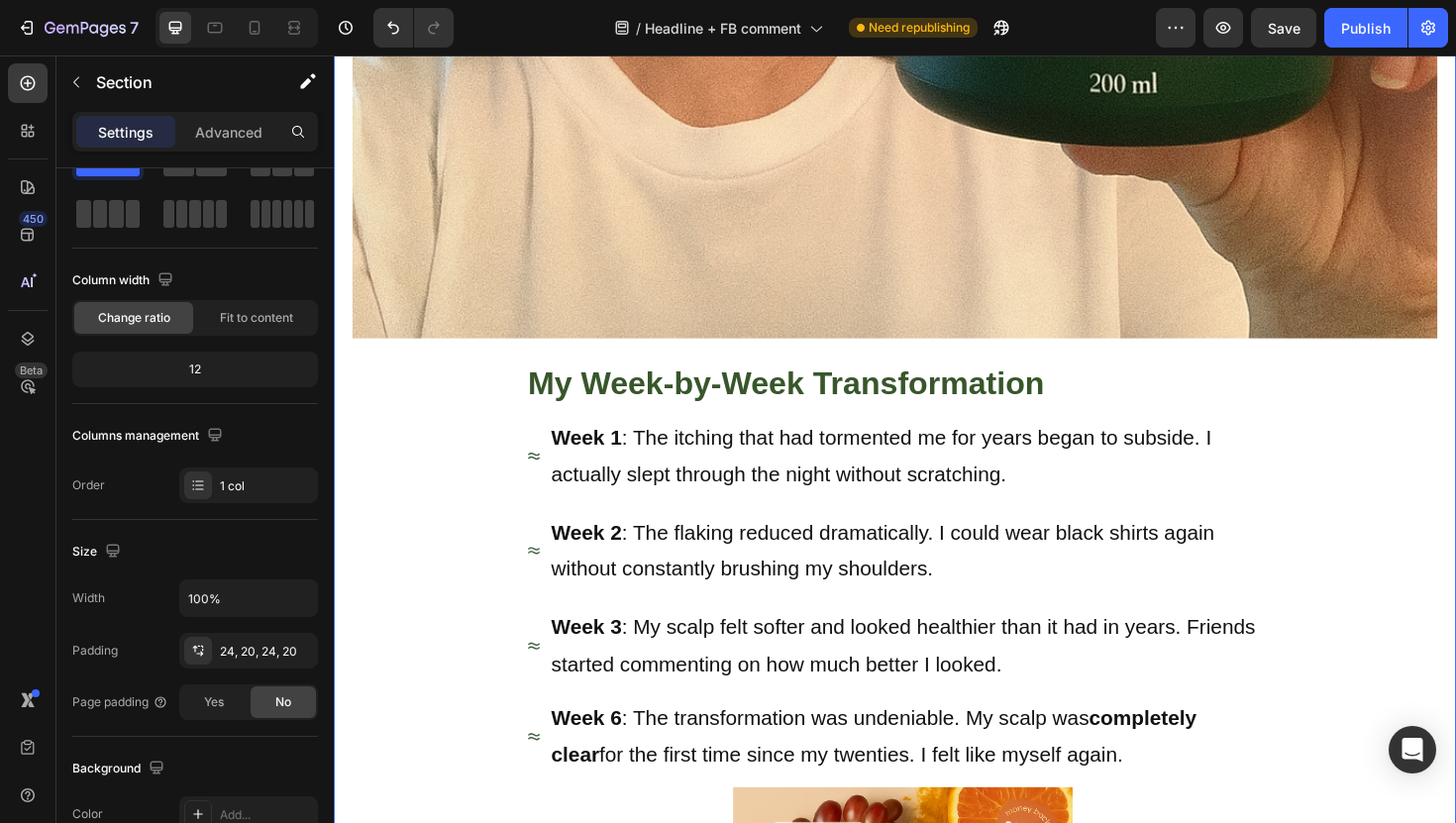 click on "The Science Behind My Transformation Heading What made Lissima different was its  triple-action approach  that actually made sense: First , the finely milled volcanic pumice provided the gentlest exfoliation I'd ever experienced. Unlike harsh scrubs that left my scalp raw and angry, this felt like a soothing massage that  effortlessly lifted away dead skin cells  without irritation. Second , the natural fruit extracts – bilberry, sugar cane, orange, lemon, and maple – contained natural AHAs that  broke down those stubborn scales  that had plagued me for years. But here's the key: they did it while actually  balancing my scalp's ecosystem  instead of destroying it. Third , the blend of nourishing oils (grape seed, avocado, and tamanu) didn't just sit on top of my scalp – they  penetrated deep  to restore my skin's natural barrier function. For the first time in years, my scalp felt truly moisturized and healthy. Text Block Image My Week-by-Week Transformation Heading
Week 1 Week 2 Week 3" at bounding box center (928, 1394) 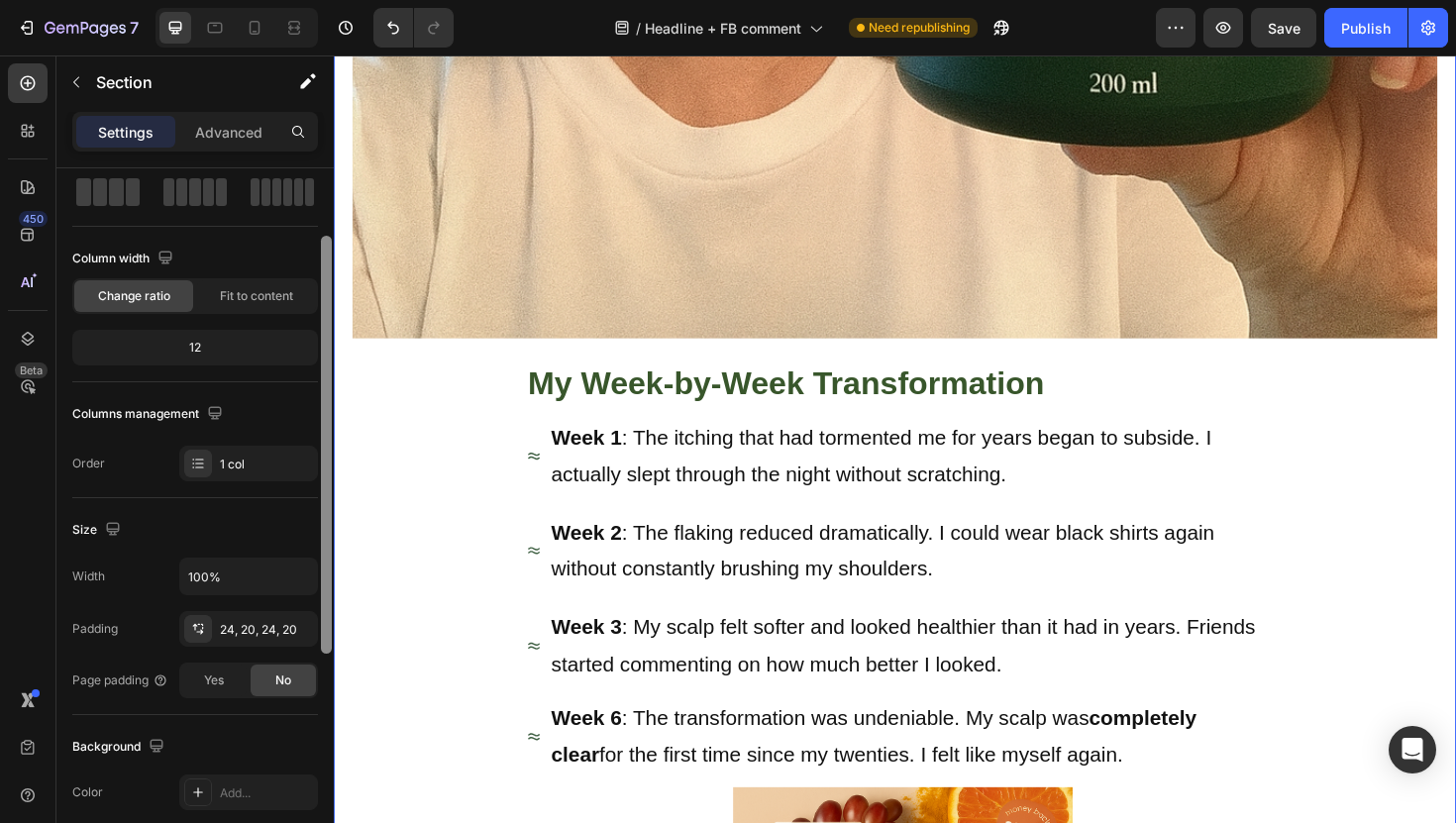 scroll, scrollTop: 140, scrollLeft: 0, axis: vertical 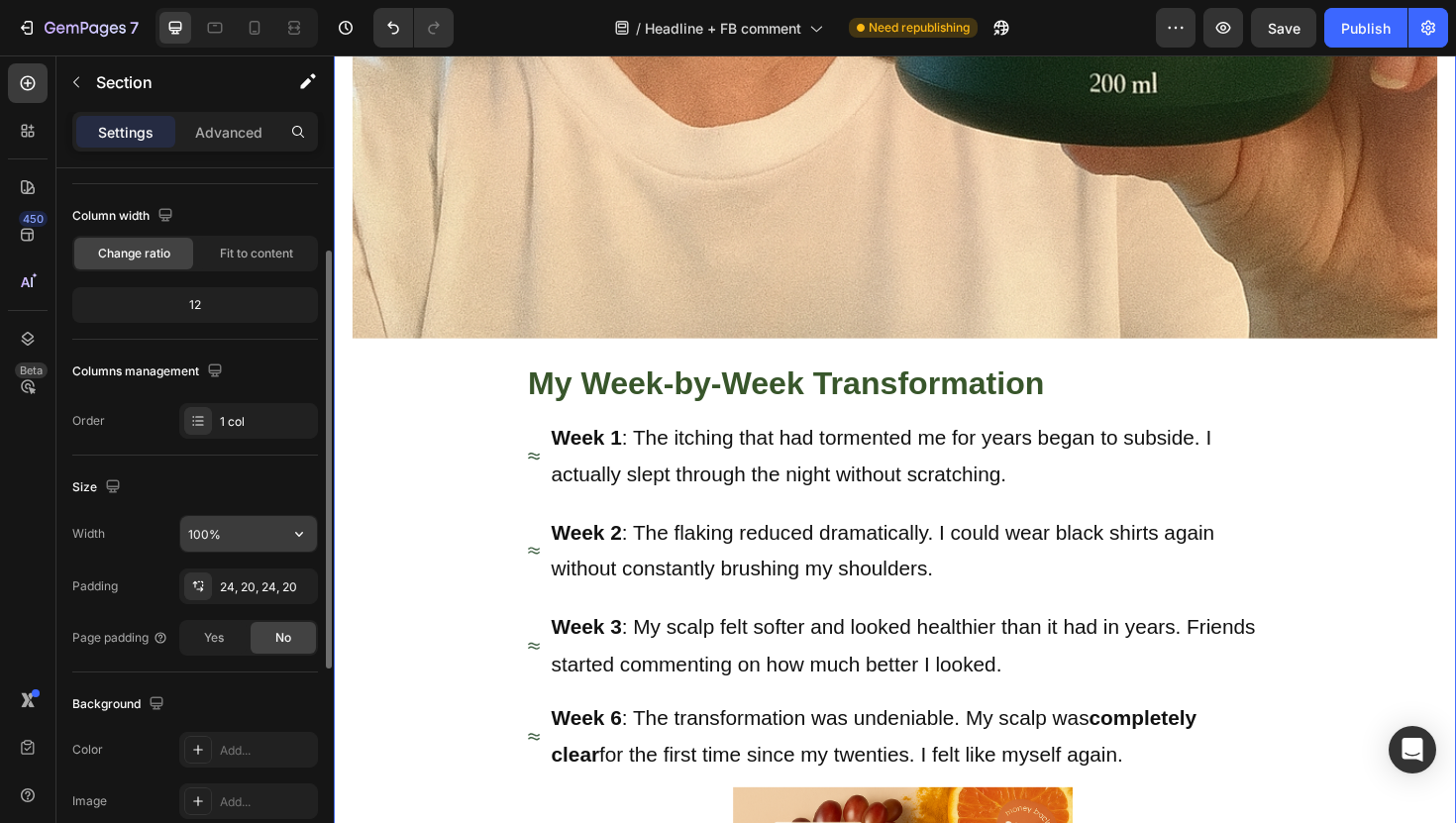 click on "100%" at bounding box center [249, 534] 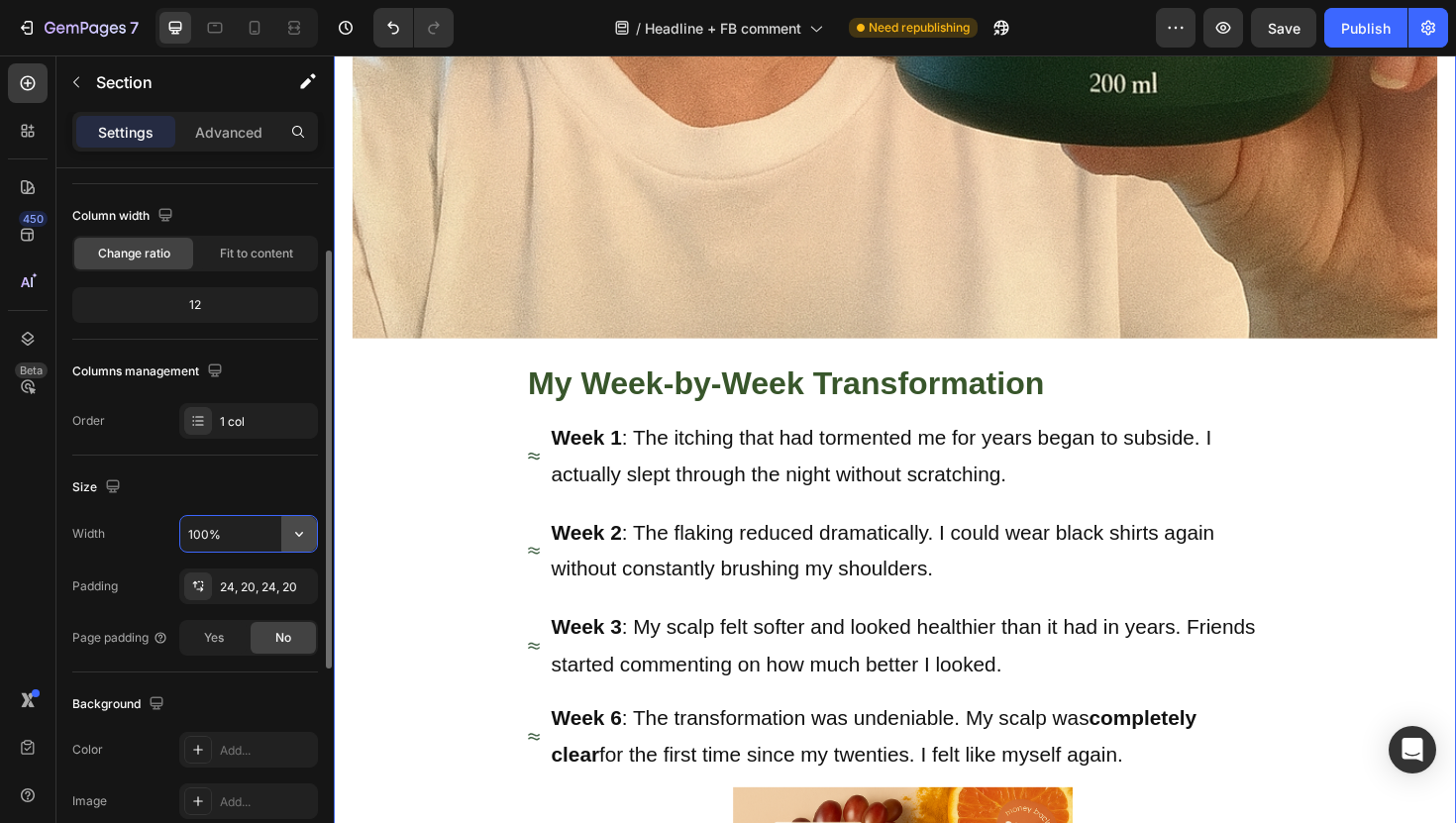 click 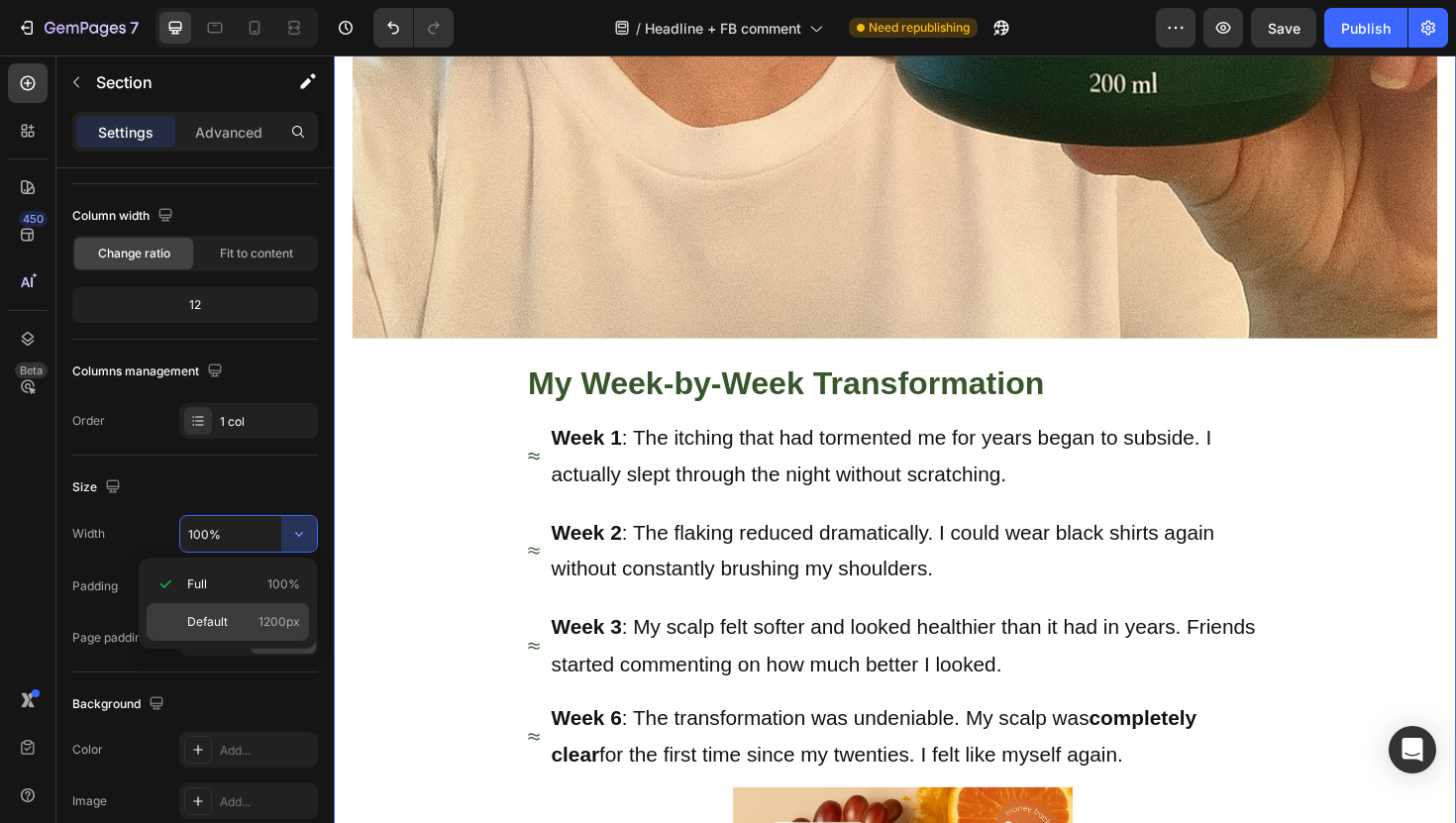click on "1200px" at bounding box center [279, 622] 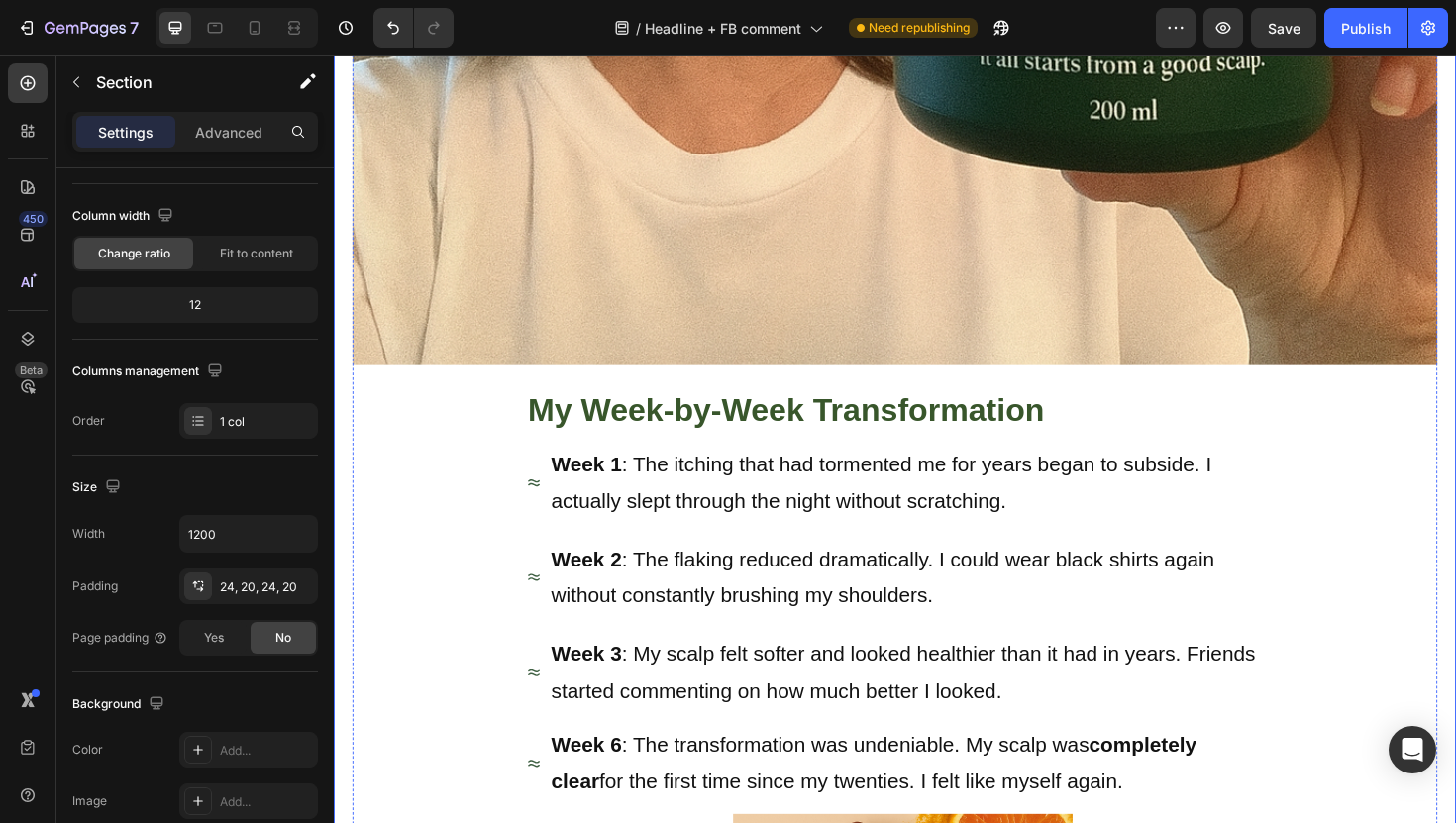 scroll, scrollTop: 3146, scrollLeft: 0, axis: vertical 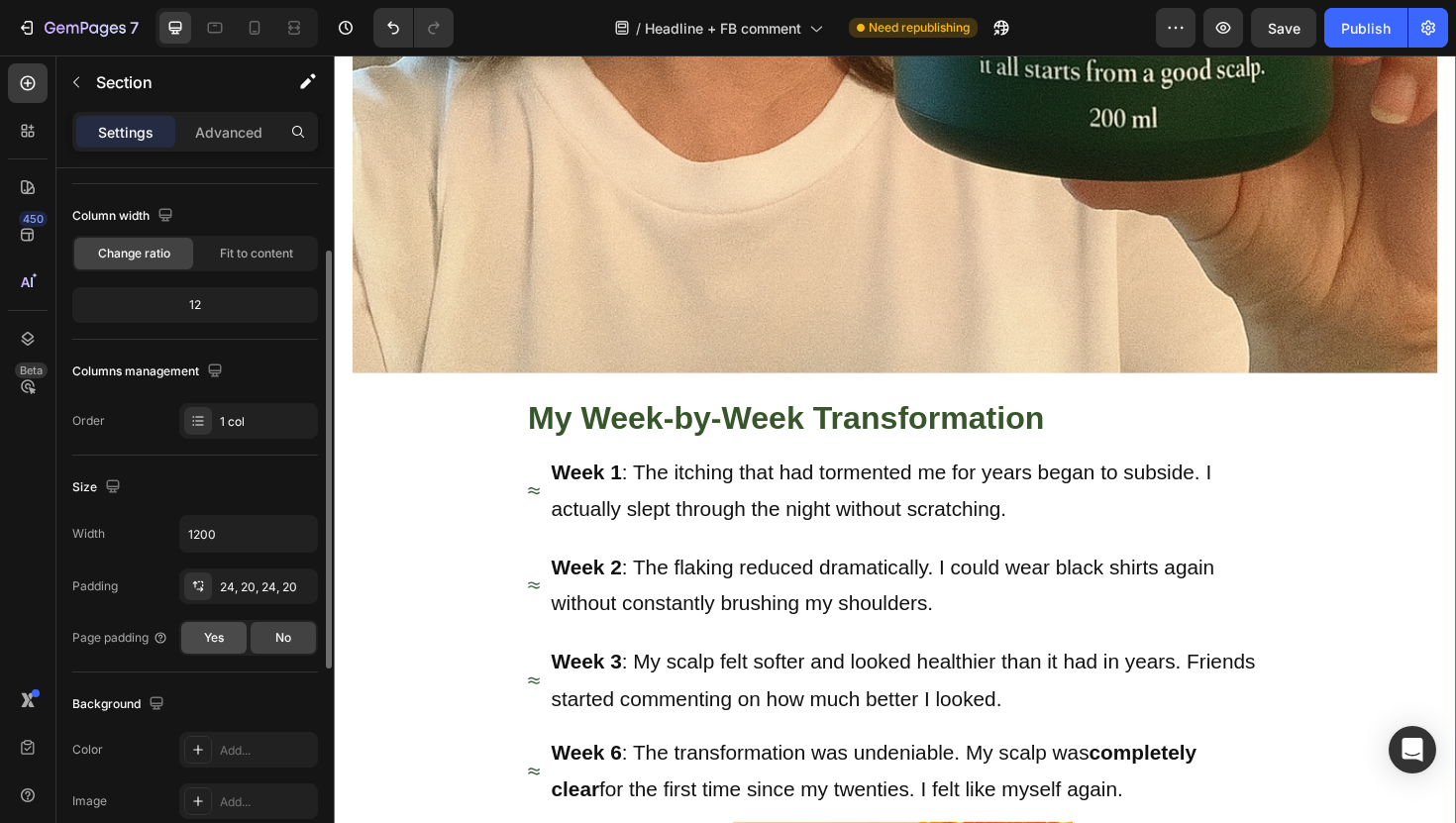 click on "Yes" 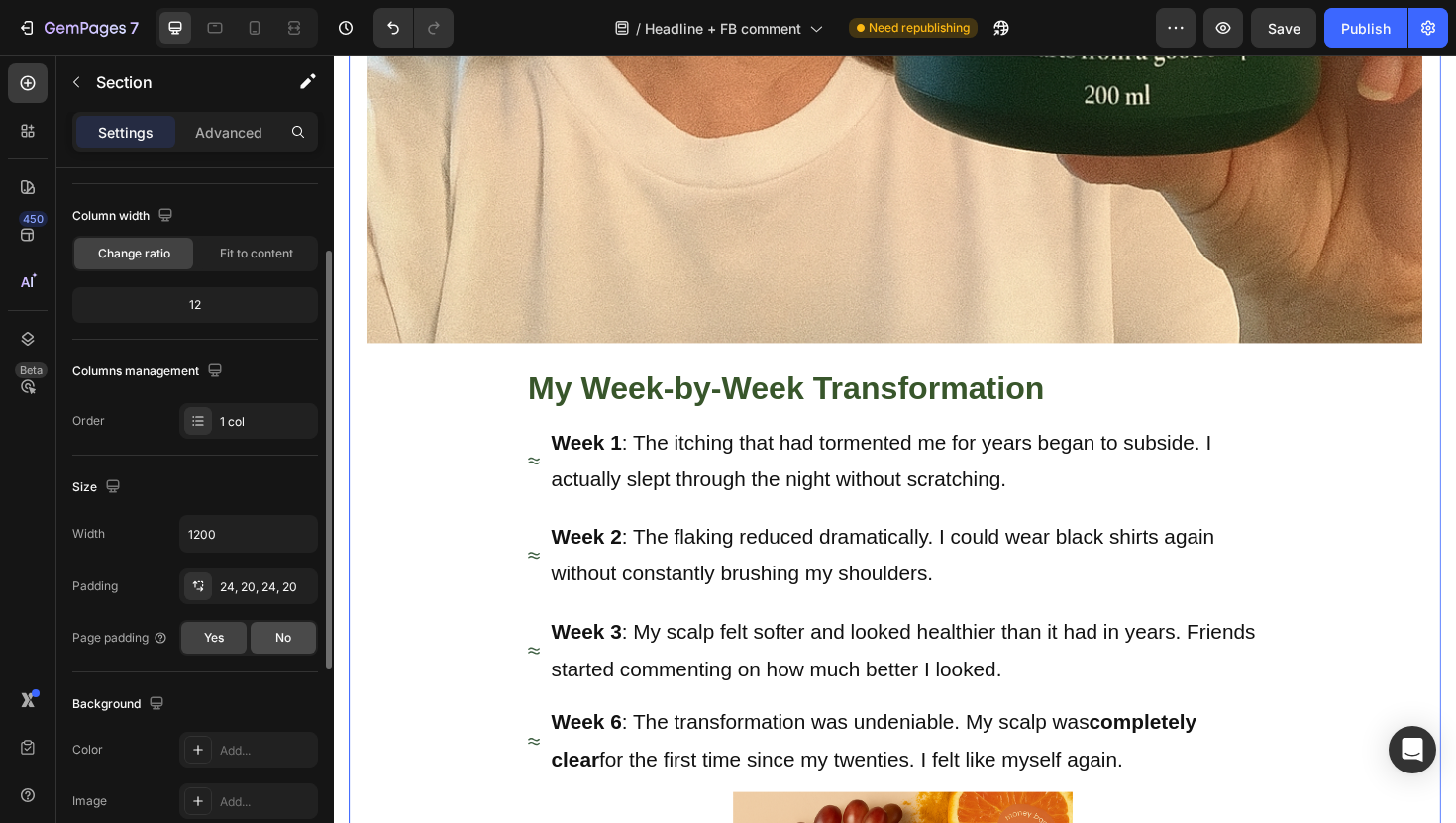 click on "No" 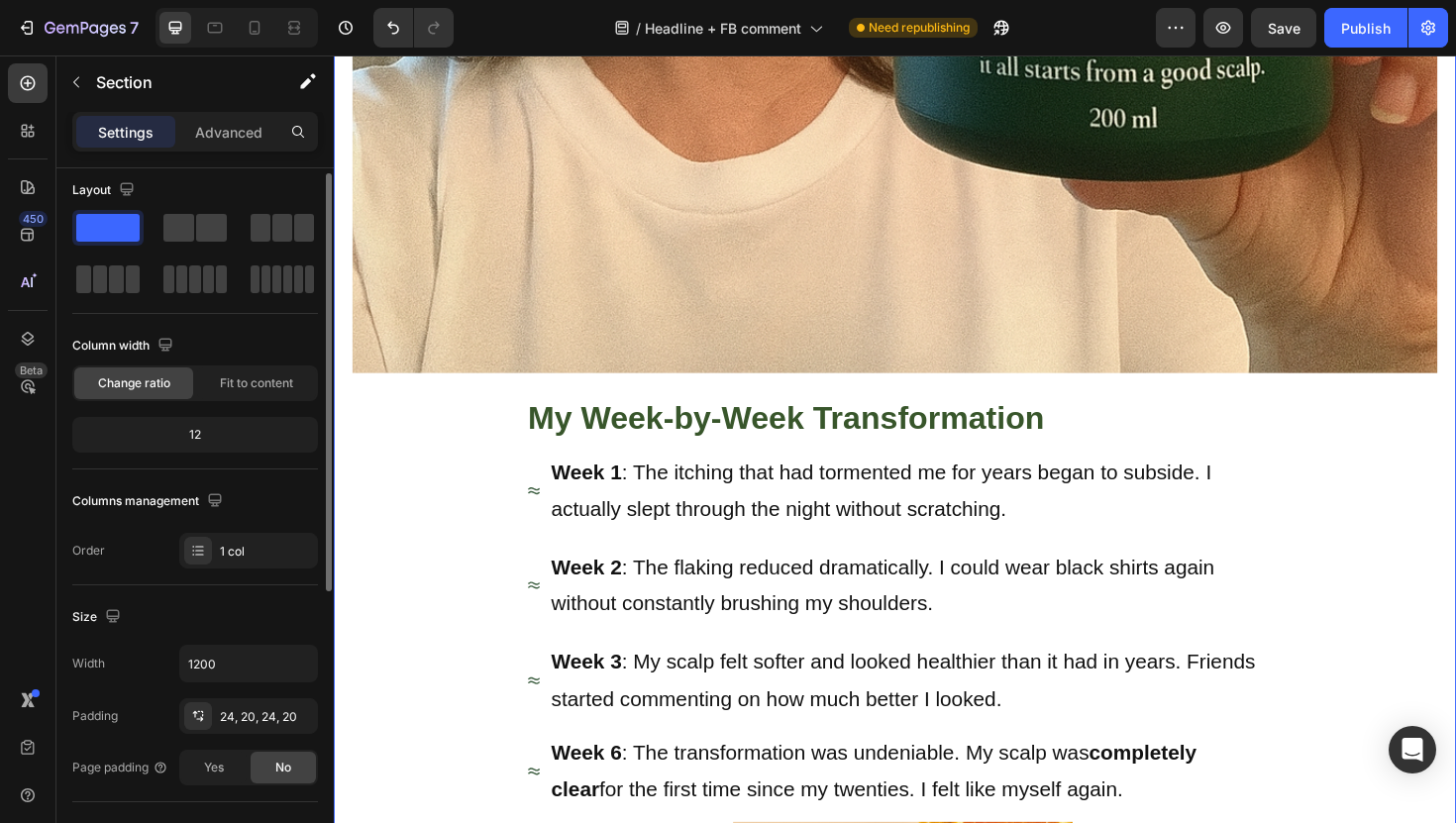 scroll, scrollTop: 0, scrollLeft: 0, axis: both 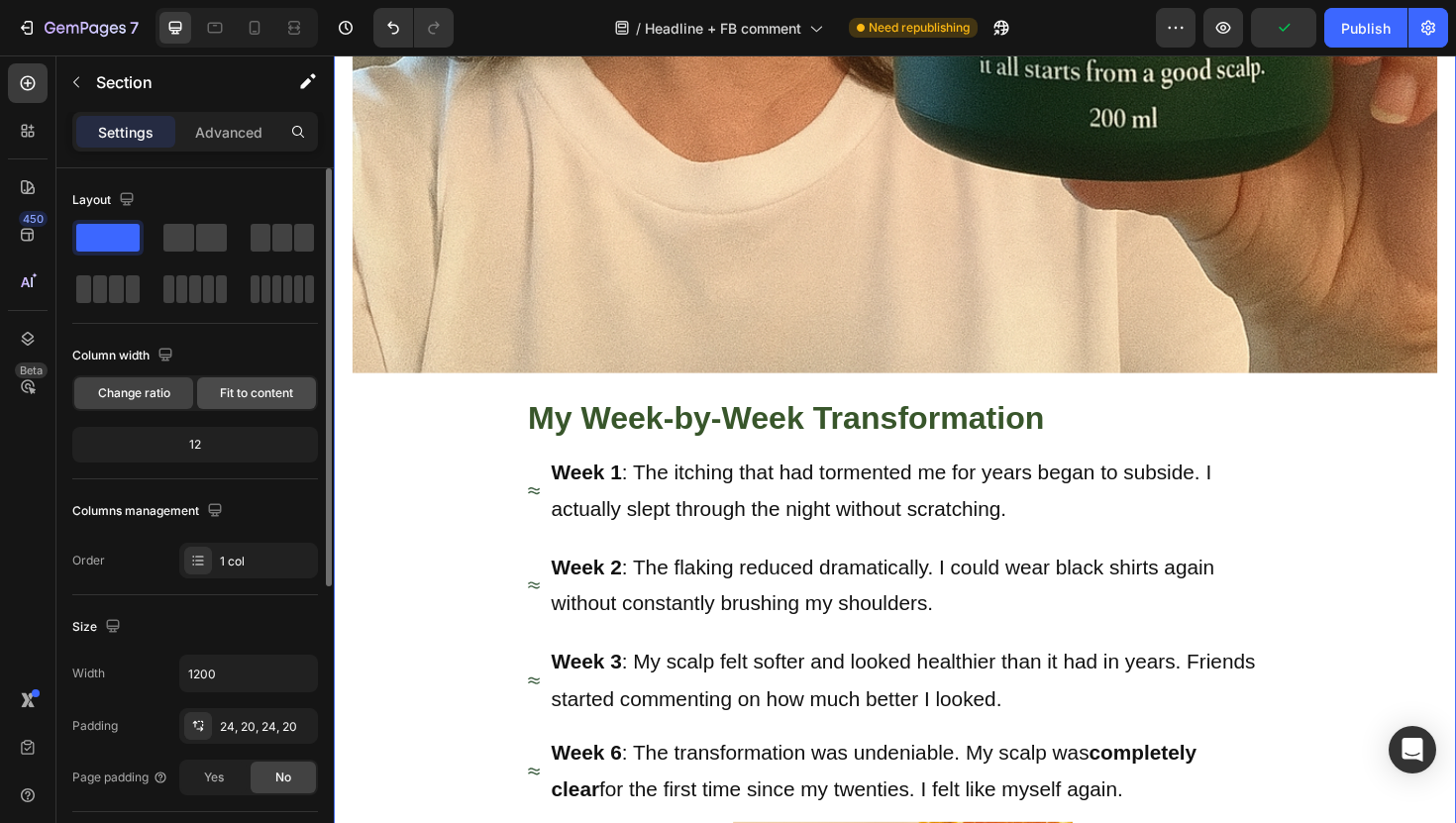 click on "Fit to content" 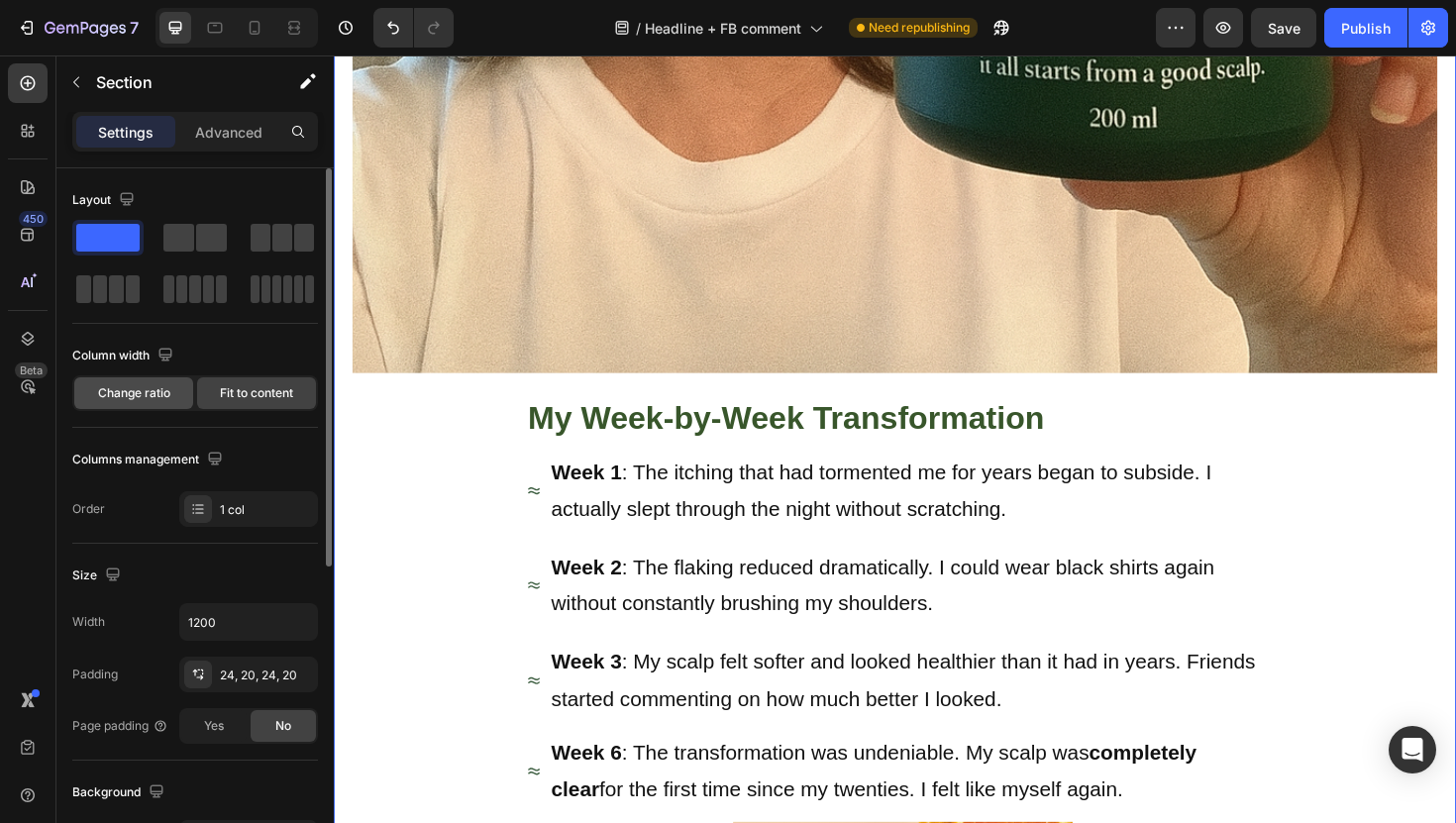 click on "Change ratio" 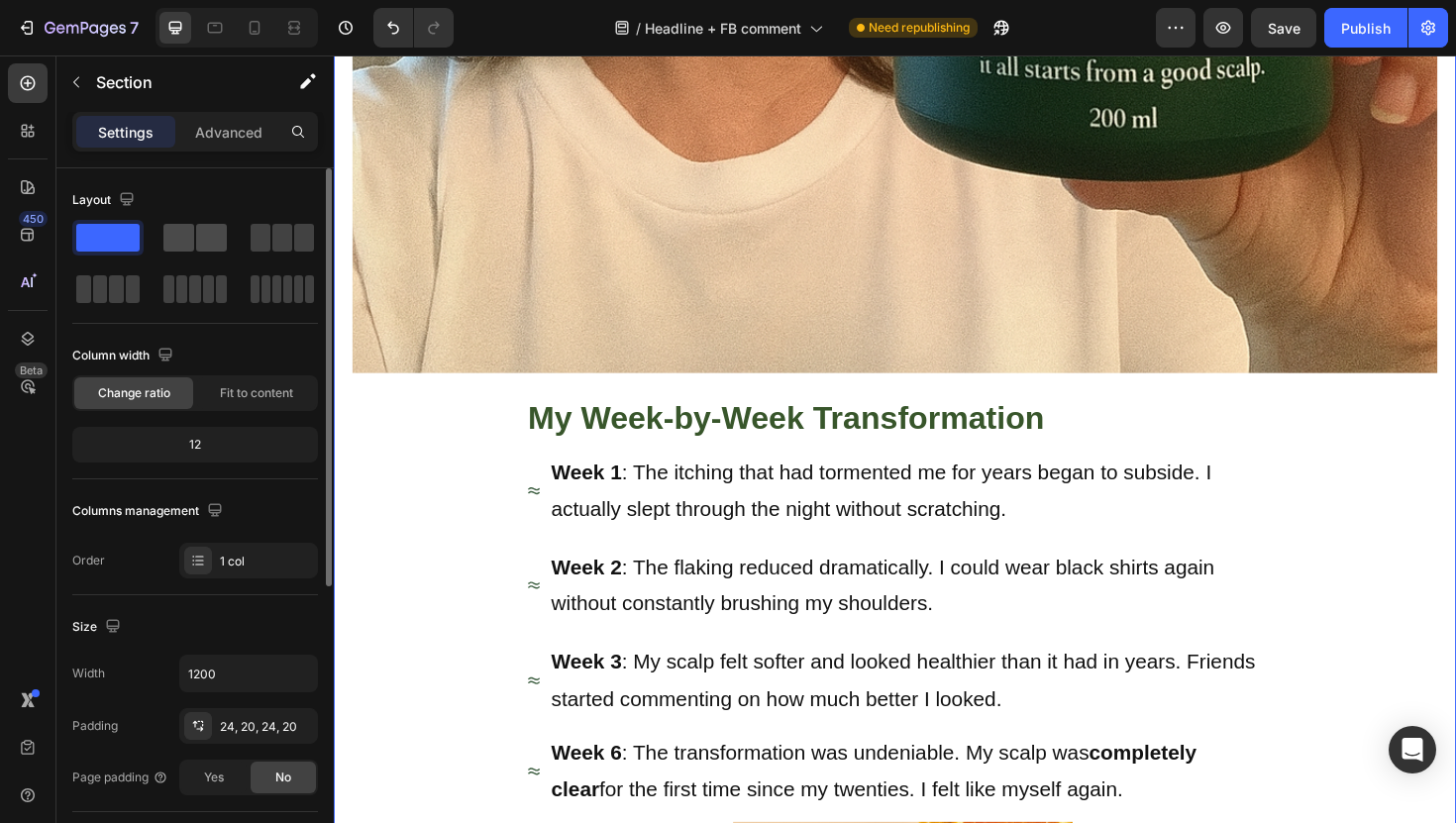 click 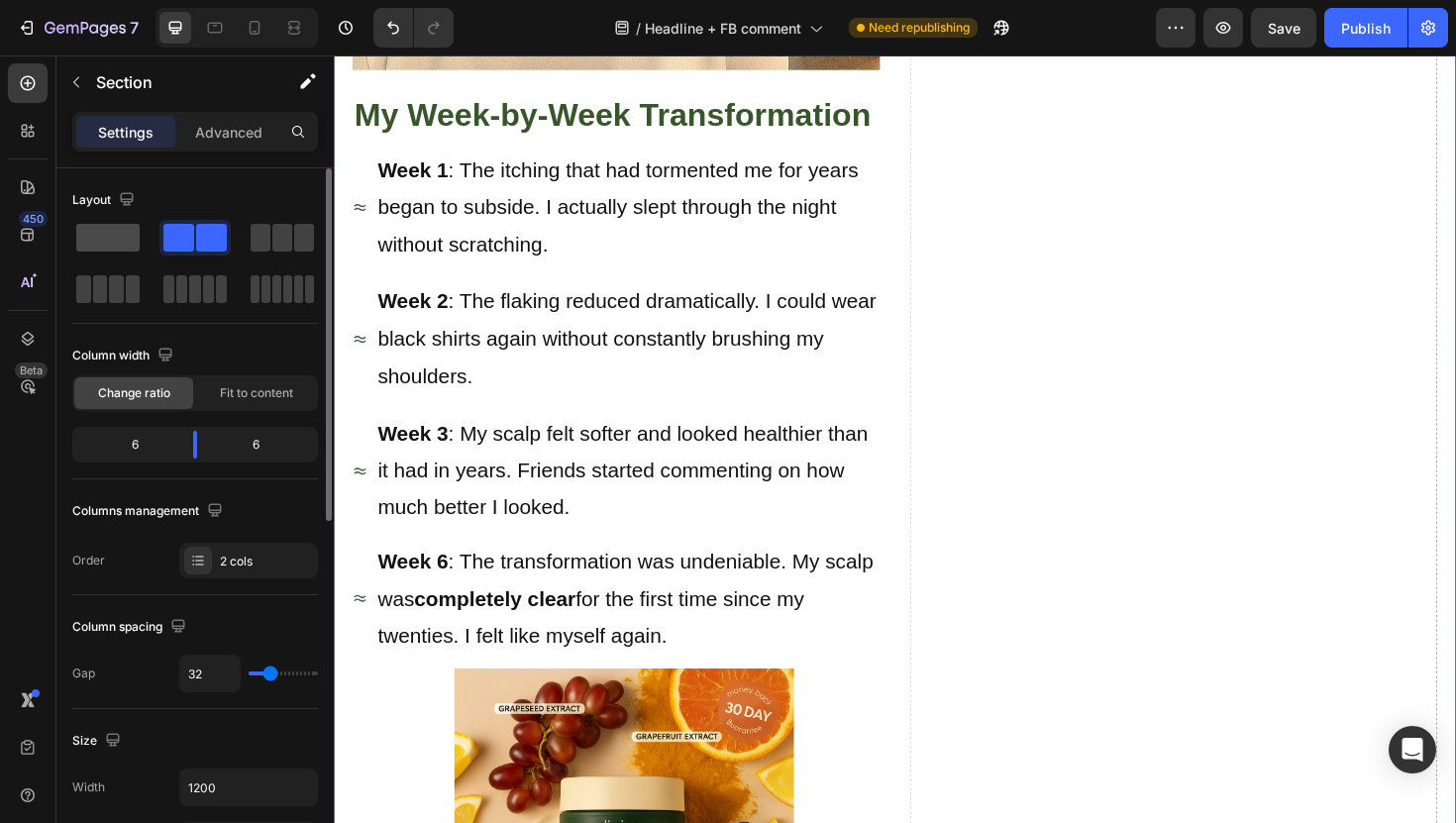 click 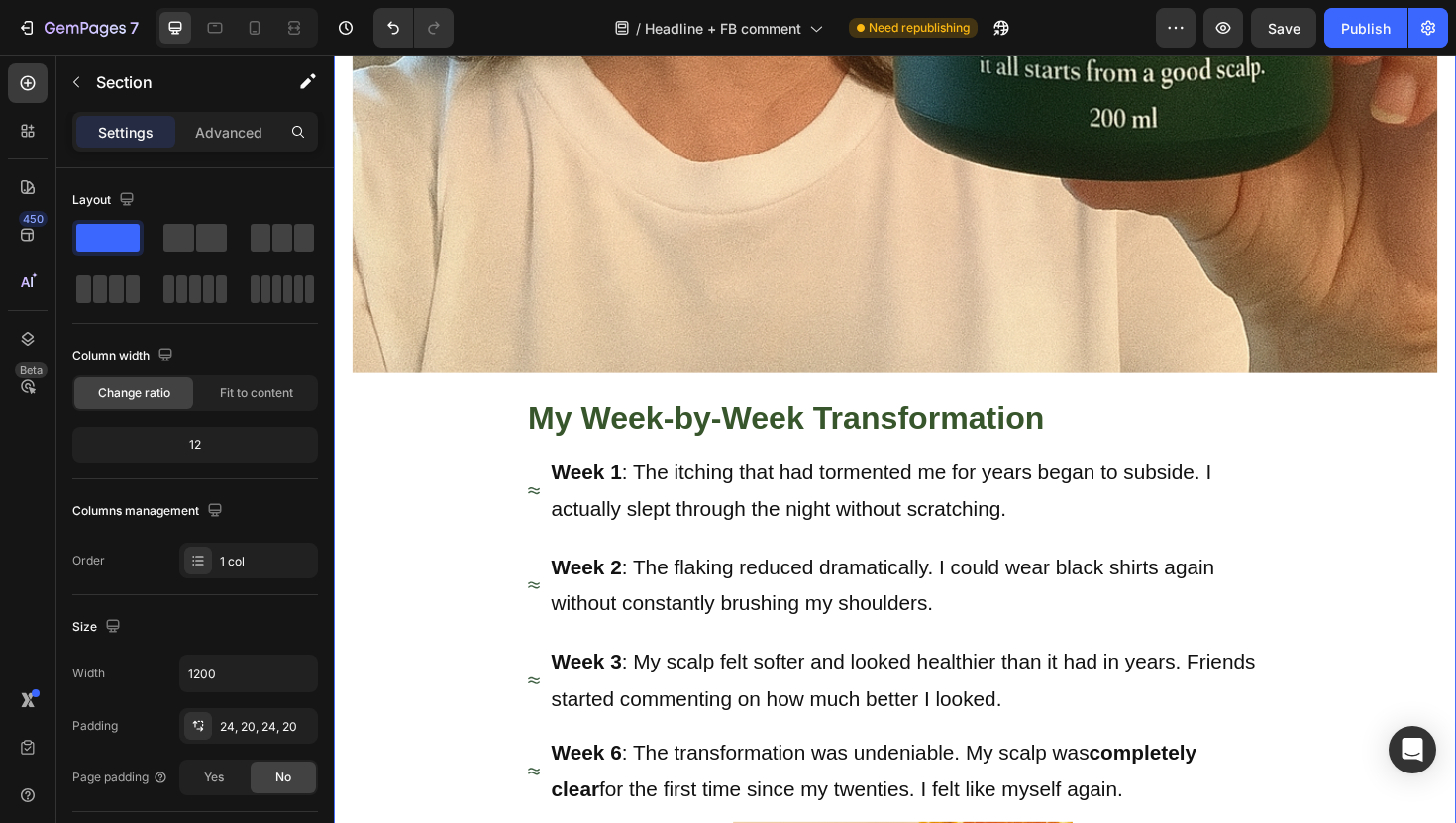 click on "The Science Behind My Transformation Heading What made Lissima different was its  triple-action approach  that actually made sense: First , the finely milled volcanic pumice provided the gentlest exfoliation I'd ever experienced. Unlike harsh scrubs that left my scalp raw and angry, this felt like a soothing massage that  effortlessly lifted away dead skin cells  without irritation. Second , the natural fruit extracts – bilberry, sugar cane, orange, lemon, and maple – contained natural AHAs that  broke down those stubborn scales  that had plagued me for years. But here's the key: they did it while actually  balancing my scalp's ecosystem  instead of destroying it. Third , the blend of nourishing oils (grape seed, avocado, and tamanu) didn't just sit on top of my scalp – they  penetrated deep  to restore my skin's natural barrier function. For the first time in years, my scalp felt truly moisturized and healthy. Text Block Image My Week-by-Week Transformation Heading
Week 1 Week 2 Week 3" at bounding box center (928, 1431) 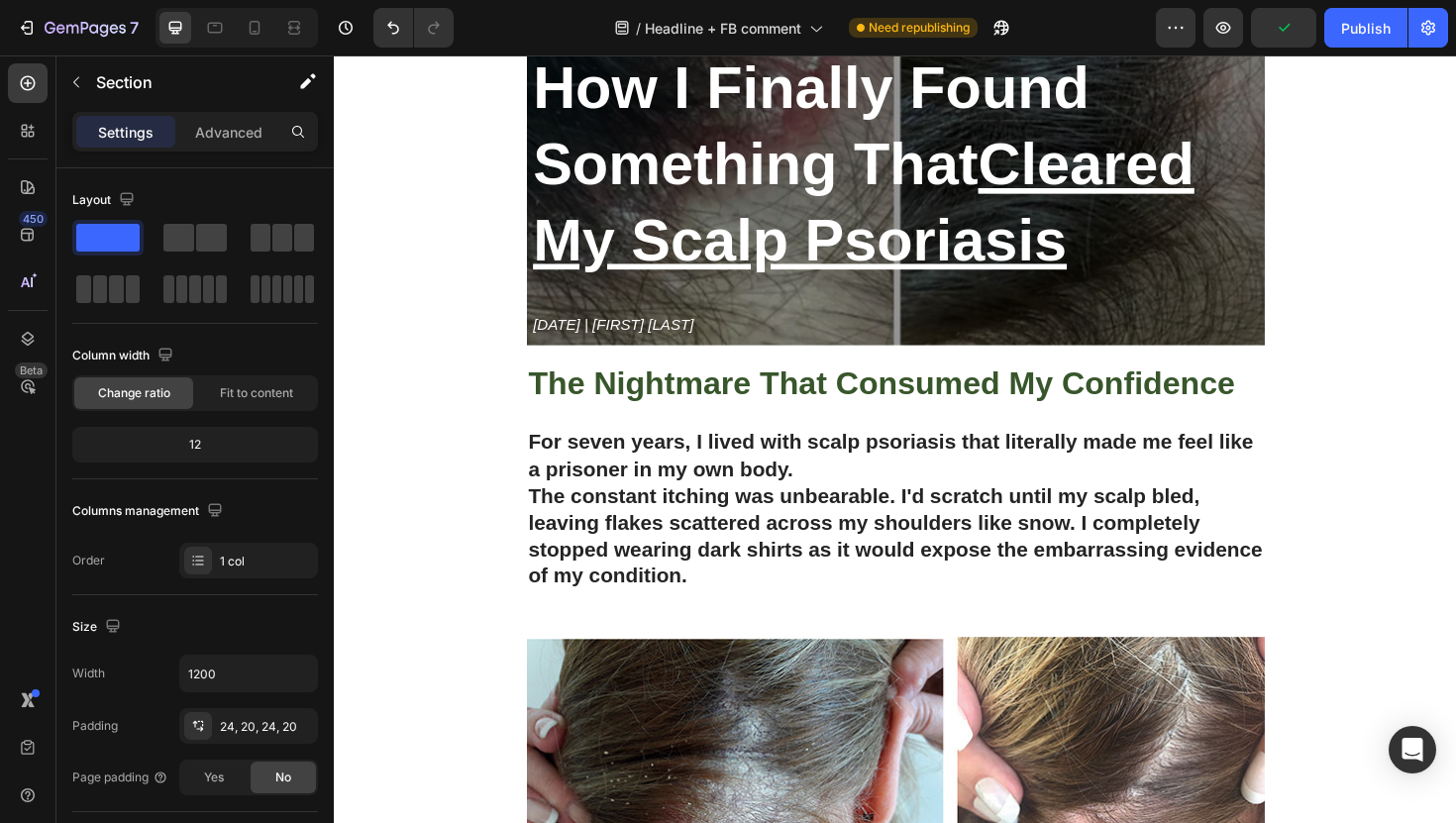 scroll, scrollTop: 0, scrollLeft: 0, axis: both 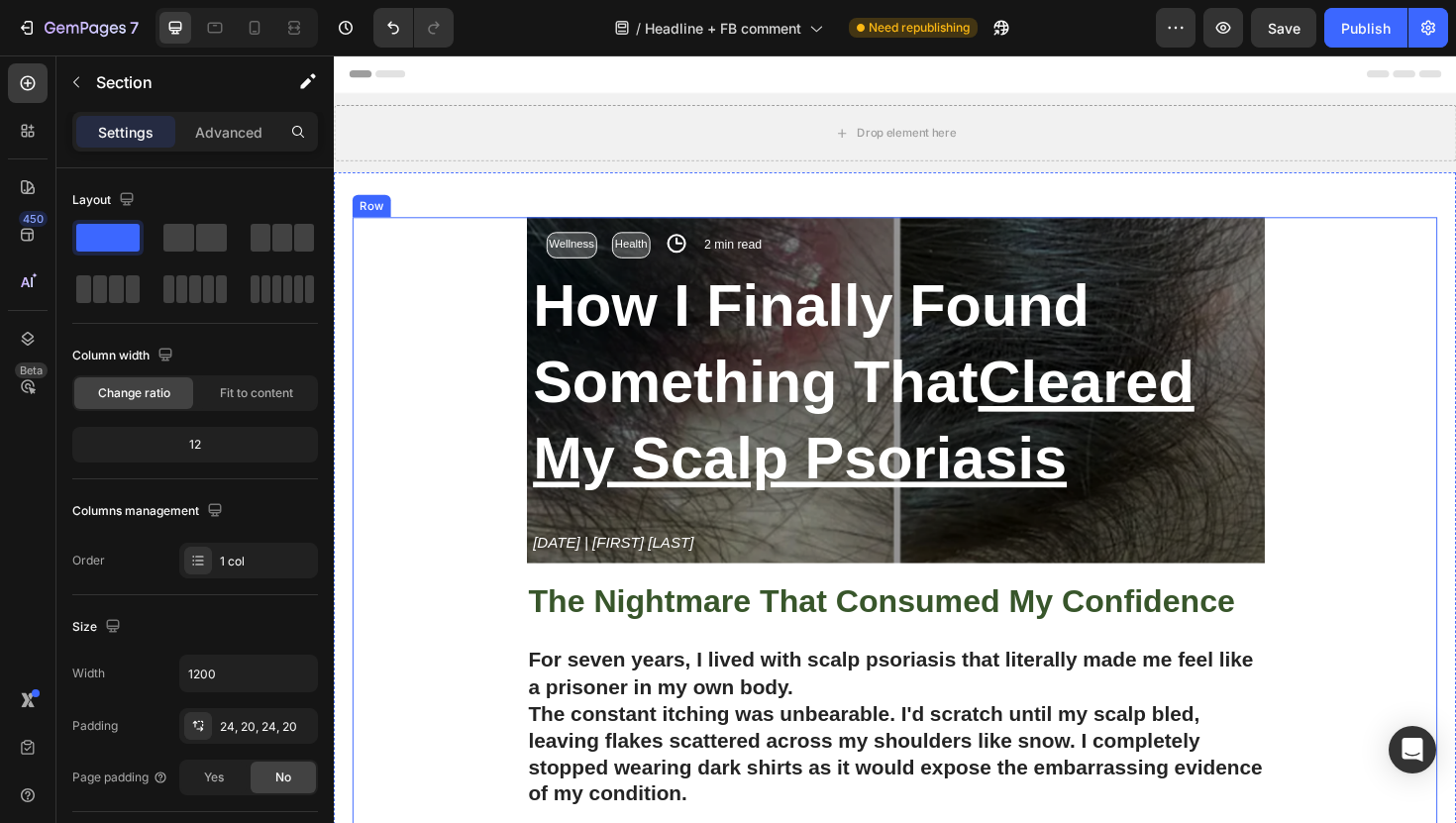 click on "Wellness Text Block Health Text Block
Icon 2 min read Text Block Row Row How I Finally Found Something That  Cleared My Scalp Psoriasis Heading June 22 2025 | Stella Hendriks Text Block Row The Nightmare That Consumed My Confidence Heading For seven years, I lived with scalp psoriasis that literally made me feel like a prisoner in my own body. The constant itching was unbearable. I'd scratch until my scalp bled, leaving flakes scattered across my shoulders like snow. I completely stopped wearing dark shirts as it would expose the embarrassing evidence of my condition. Text Block Image I tried  everything  the doctors threw at me: steroid creams that thinned my skin, medicated shampoos that burned like fire, and prescription treatments that cost a fortune but delivered zero results. Each failed attempt felt like another door slamming shut. The worst part? The stares. The way people would glance at my scalp and quickly look away. Text Block Image The Discovery That Changed Everything Heading" at bounding box center [928, 1092] 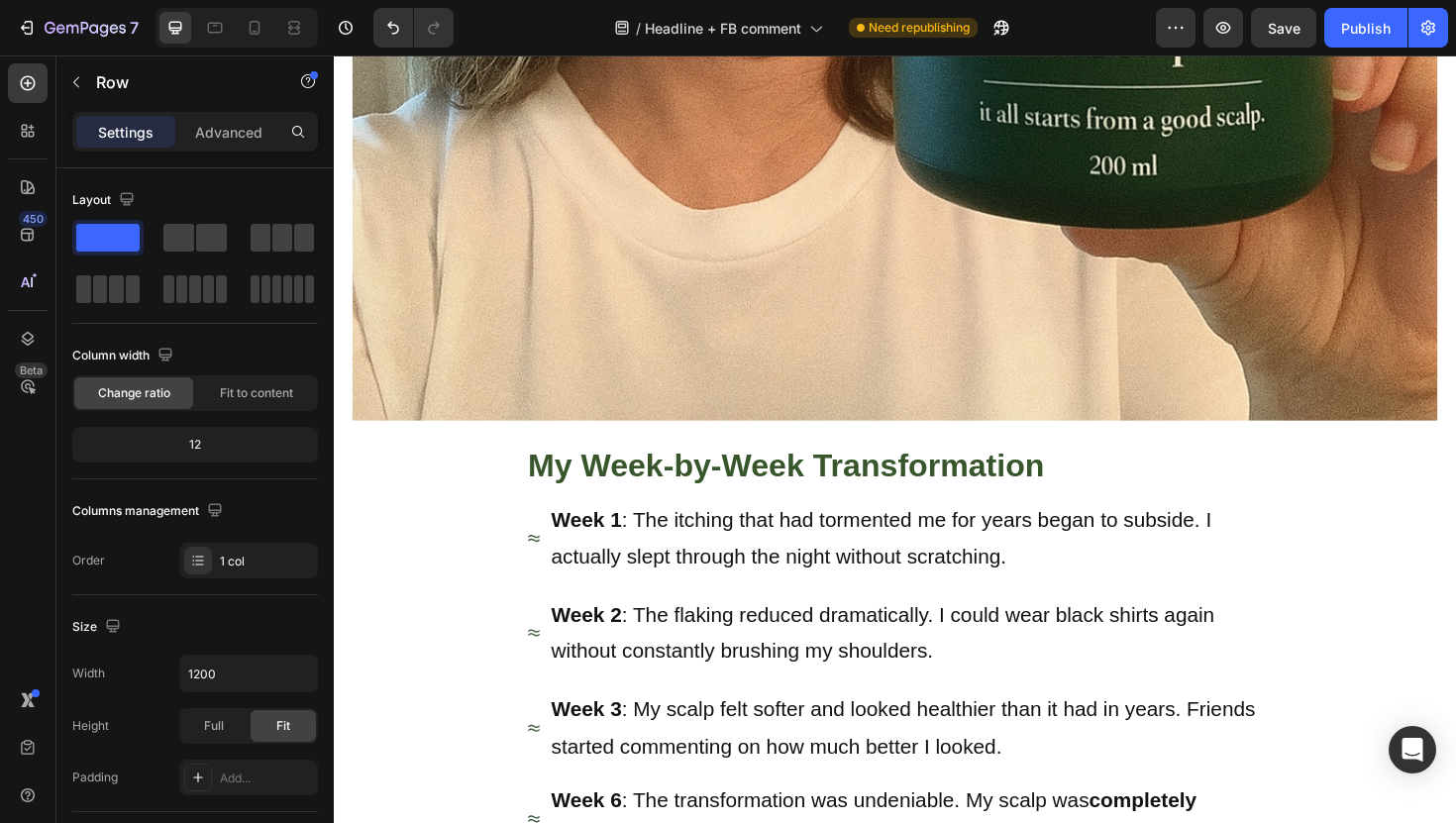 scroll, scrollTop: 3101, scrollLeft: 0, axis: vertical 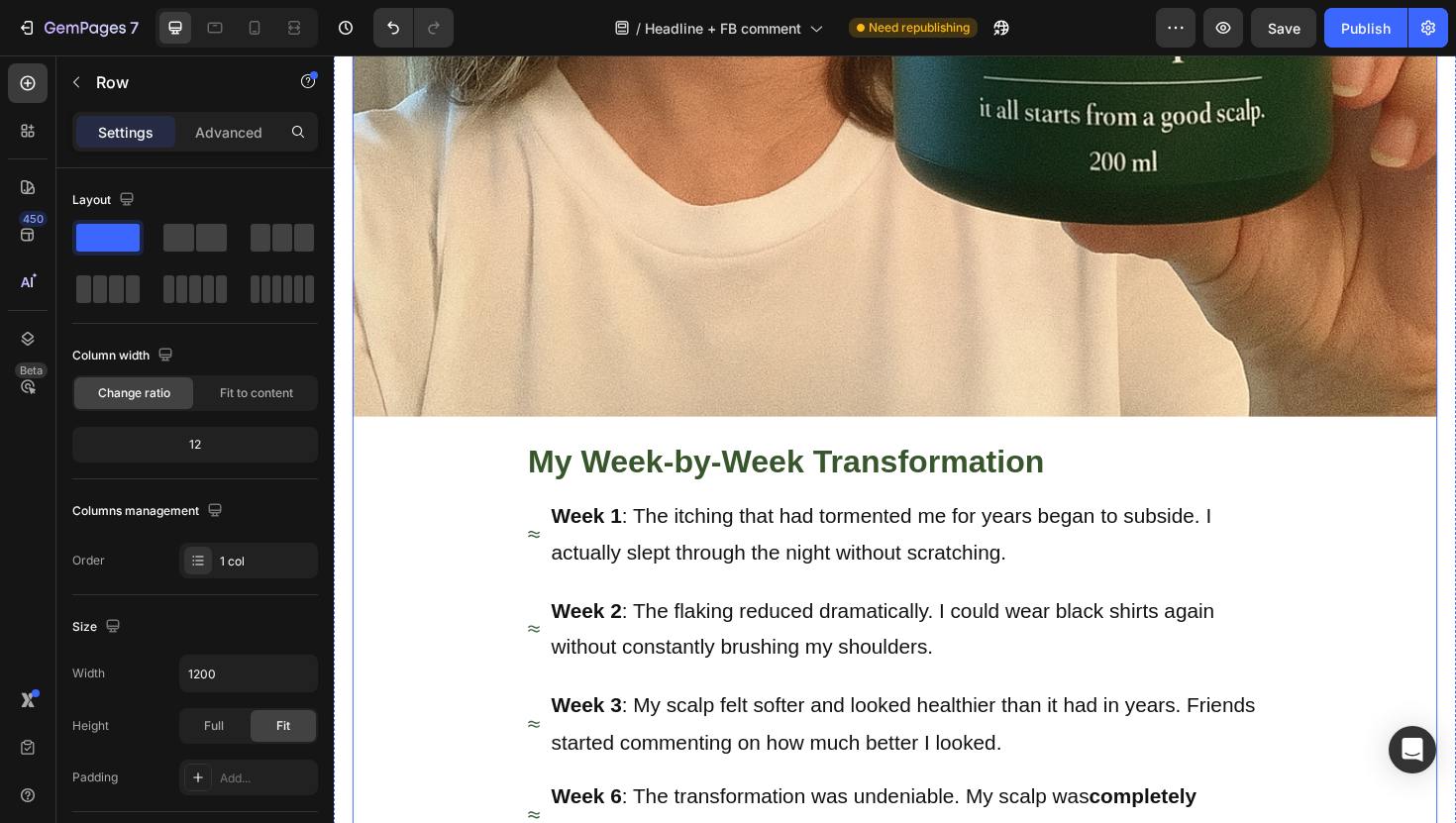 click on "The Science Behind My Transformation Heading What made Lissima different was its  triple-action approach  that actually made sense: First , the finely milled volcanic pumice provided the gentlest exfoliation I'd ever experienced. Unlike harsh scrubs that left my scalp raw and angry, this felt like a soothing massage that  effortlessly lifted away dead skin cells  without irritation. Second , the natural fruit extracts – bilberry, sugar cane, orange, lemon, and maple – contained natural AHAs that  broke down those stubborn scales  that had plagued me for years. But here's the key: they did it while actually  balancing my scalp's ecosystem  instead of destroying it. Third , the blend of nourishing oils (grape seed, avocado, and tamanu) didn't just sit on top of my scalp – they  penetrated deep  to restore my skin's natural barrier function. For the first time in years, my scalp felt truly moisturized and healthy. Text Block Image My Week-by-Week Transformation Heading
Week 1 Week 2 Week 3" at bounding box center (928, 1477) 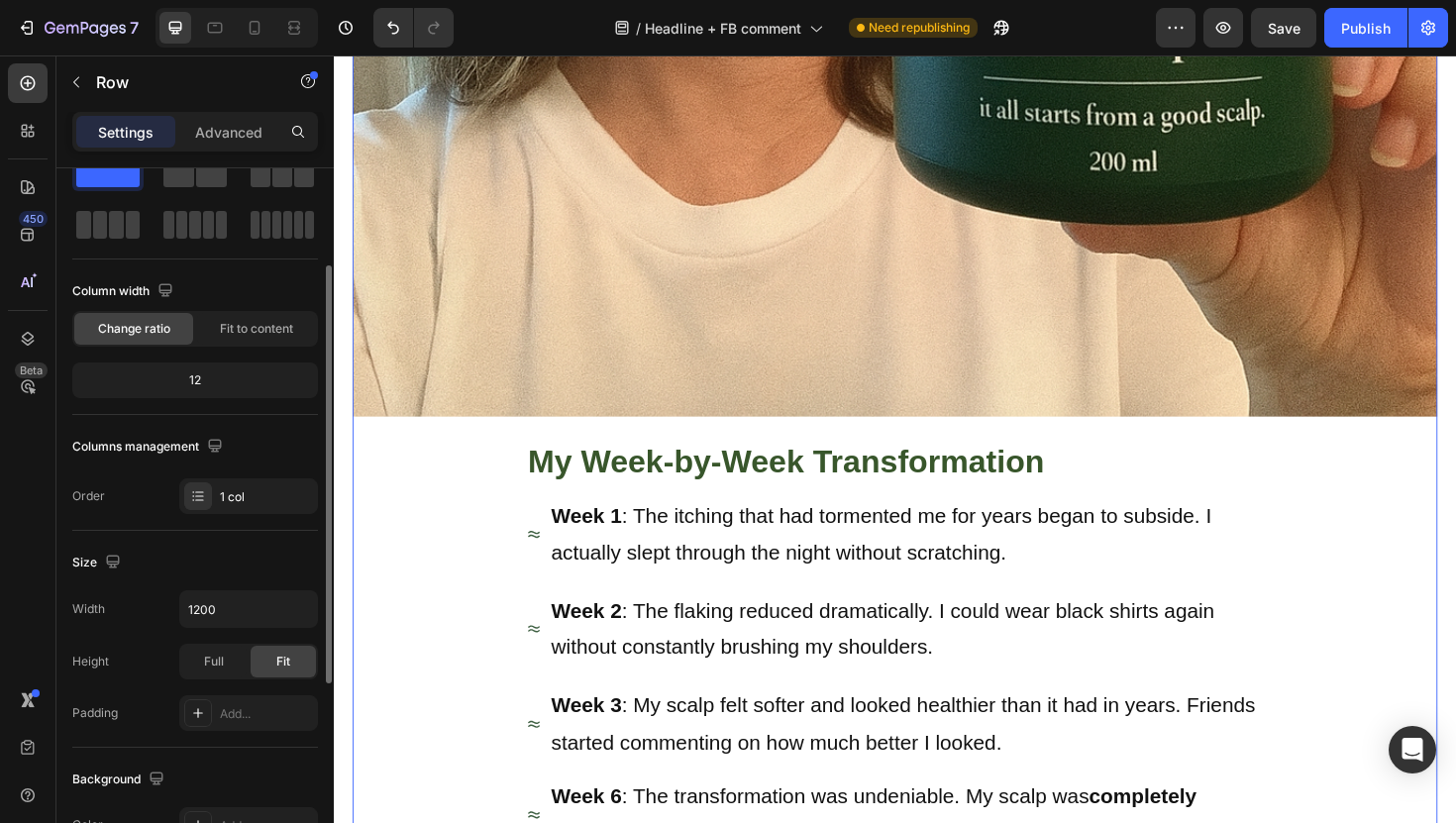 scroll, scrollTop: 0, scrollLeft: 0, axis: both 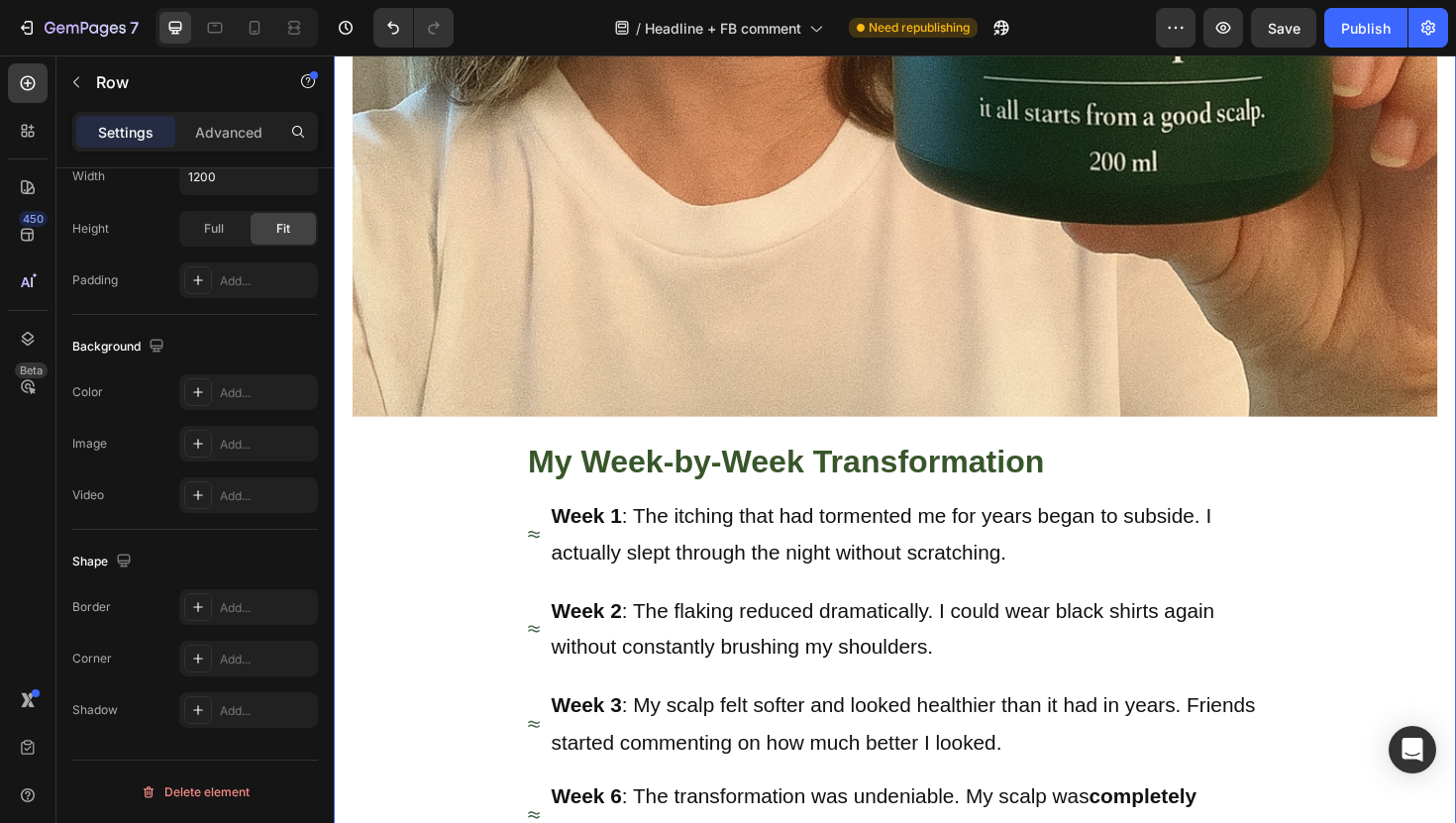 click on "The Science Behind My Transformation Heading What made Lissima different was its  triple-action approach  that actually made sense: First , the finely milled volcanic pumice provided the gentlest exfoliation I'd ever experienced. Unlike harsh scrubs that left my scalp raw and angry, this felt like a soothing massage that  effortlessly lifted away dead skin cells  without irritation. Second , the natural fruit extracts – bilberry, sugar cane, orange, lemon, and maple – contained natural AHAs that  broke down those stubborn scales  that had plagued me for years. But here's the key: they did it while actually  balancing my scalp's ecosystem  instead of destroying it. Third , the blend of nourishing oils (grape seed, avocado, and tamanu) didn't just sit on top of my scalp – they  penetrated deep  to restore my skin's natural barrier function. For the first time in years, my scalp felt truly moisturized and healthy. Text Block Image My Week-by-Week Transformation Heading
Week 1 Week 2 Week 3" at bounding box center [928, 1477] 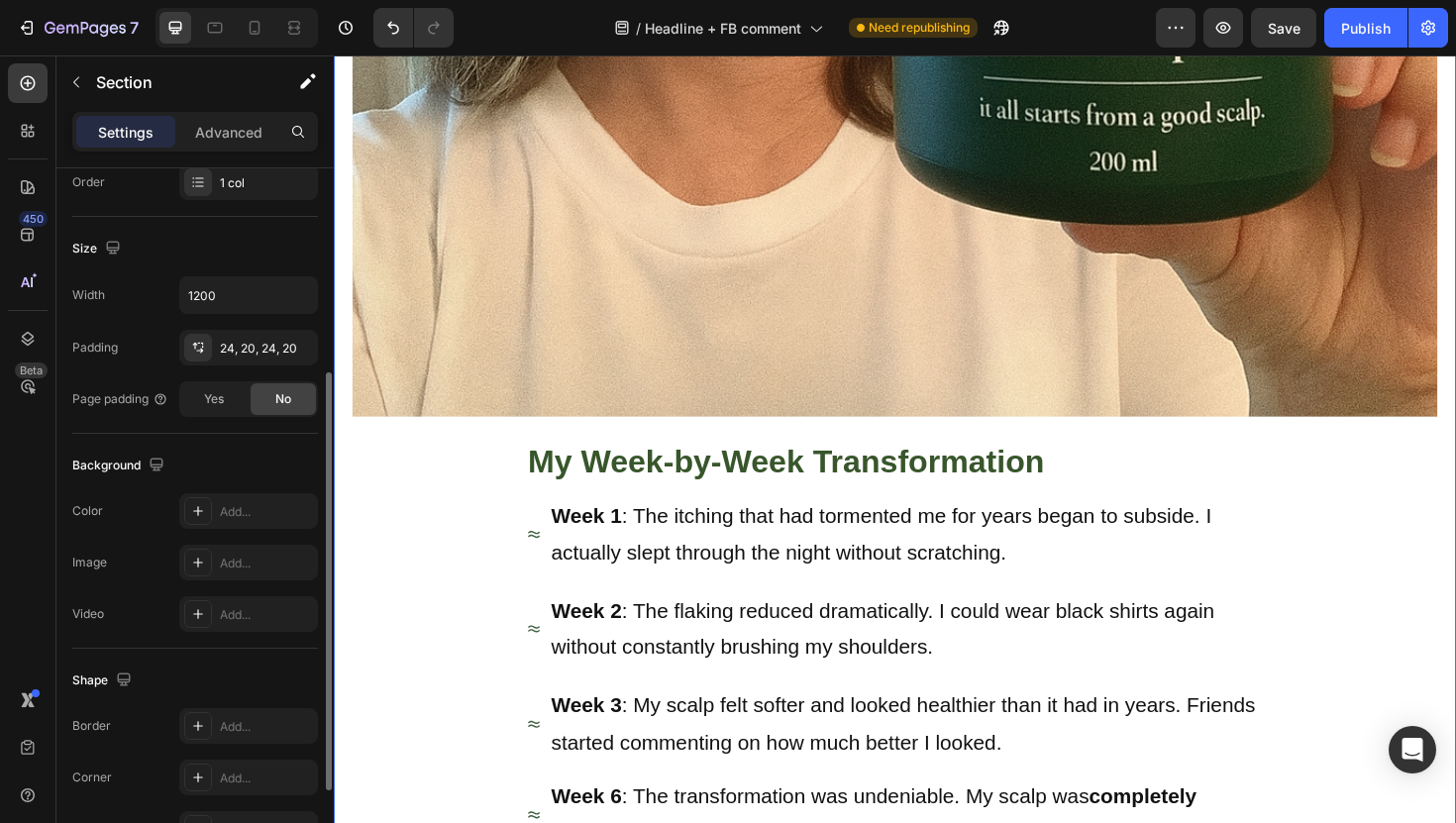 scroll, scrollTop: 380, scrollLeft: 0, axis: vertical 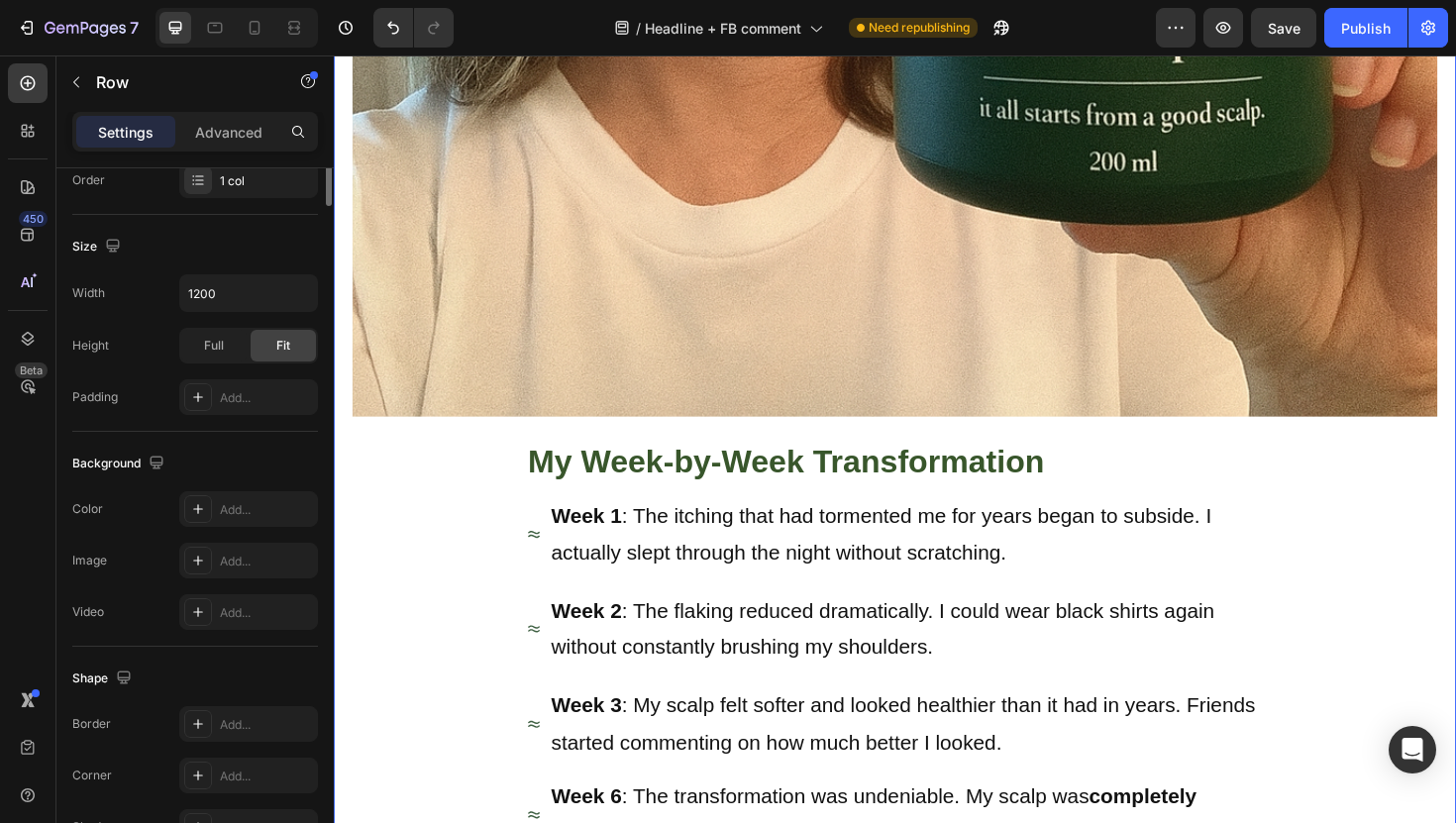 click on "Wellness Text Block Health Text Block
Icon 2 min read Text Block Row Row How I Finally Found Something That  Cleared My Scalp Psoriasis Heading June 22 2025 | Stella Hendriks Text Block Row The Nightmare That Consumed My Confidence Heading For seven years, I lived with scalp psoriasis that literally made me feel like a prisoner in my own body. The constant itching was unbearable. I'd scratch until my scalp bled, leaving flakes scattered across my shoulders like snow. I completely stopped wearing dark shirts as it would expose the embarrassing evidence of my condition. Text Block Image I tried  everything  the doctors threw at me: steroid creams that thinned my skin, medicated shampoos that burned like fire, and prescription treatments that cost a fortune but delivered zero results. Each failed attempt felt like another door slamming shut. The worst part? The stares. The way people would glance at my scalp and quickly look away. Text Block Image The Discovery That Changed Everything Heading" at bounding box center [928, -2008] 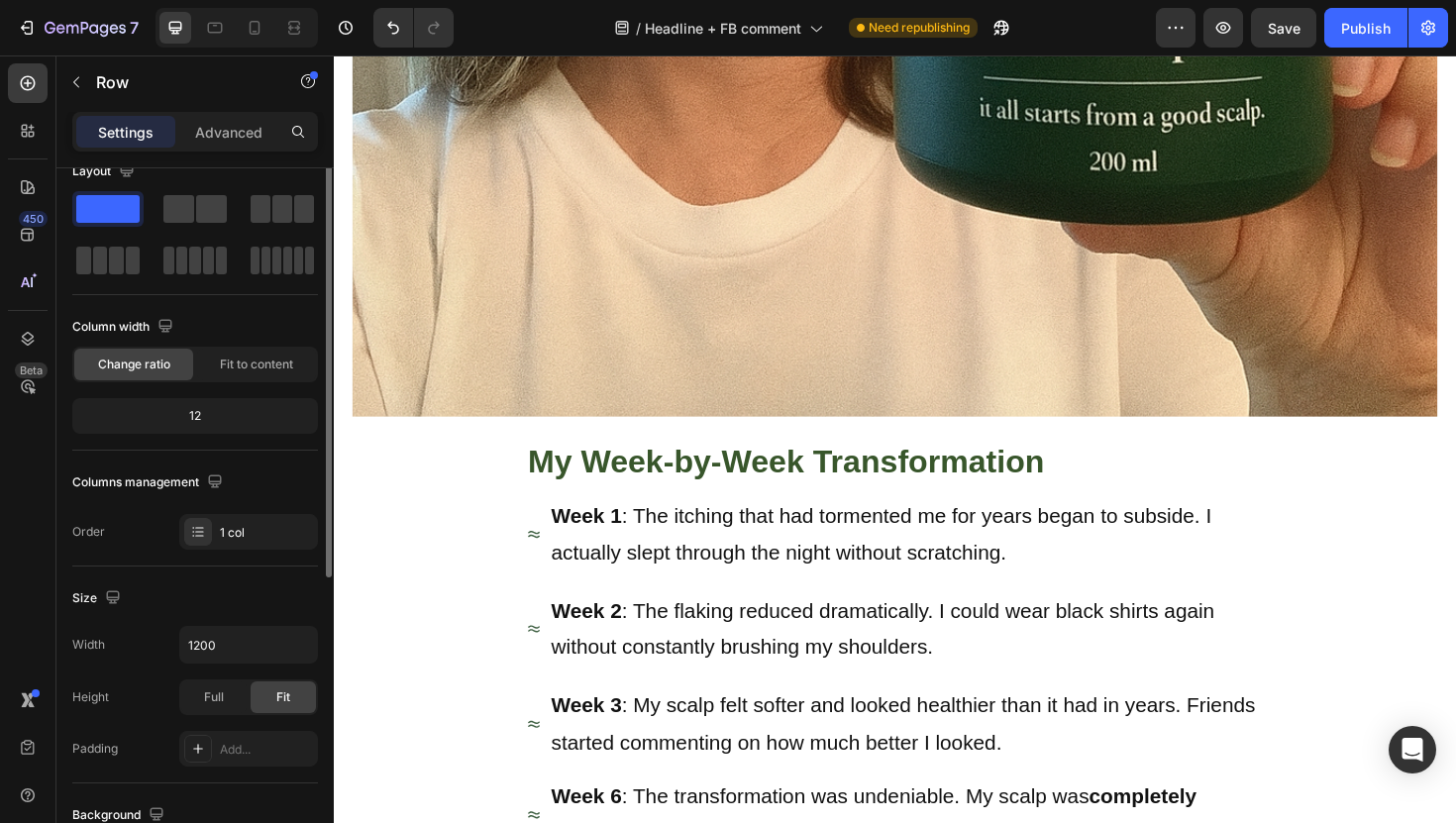 scroll, scrollTop: 0, scrollLeft: 0, axis: both 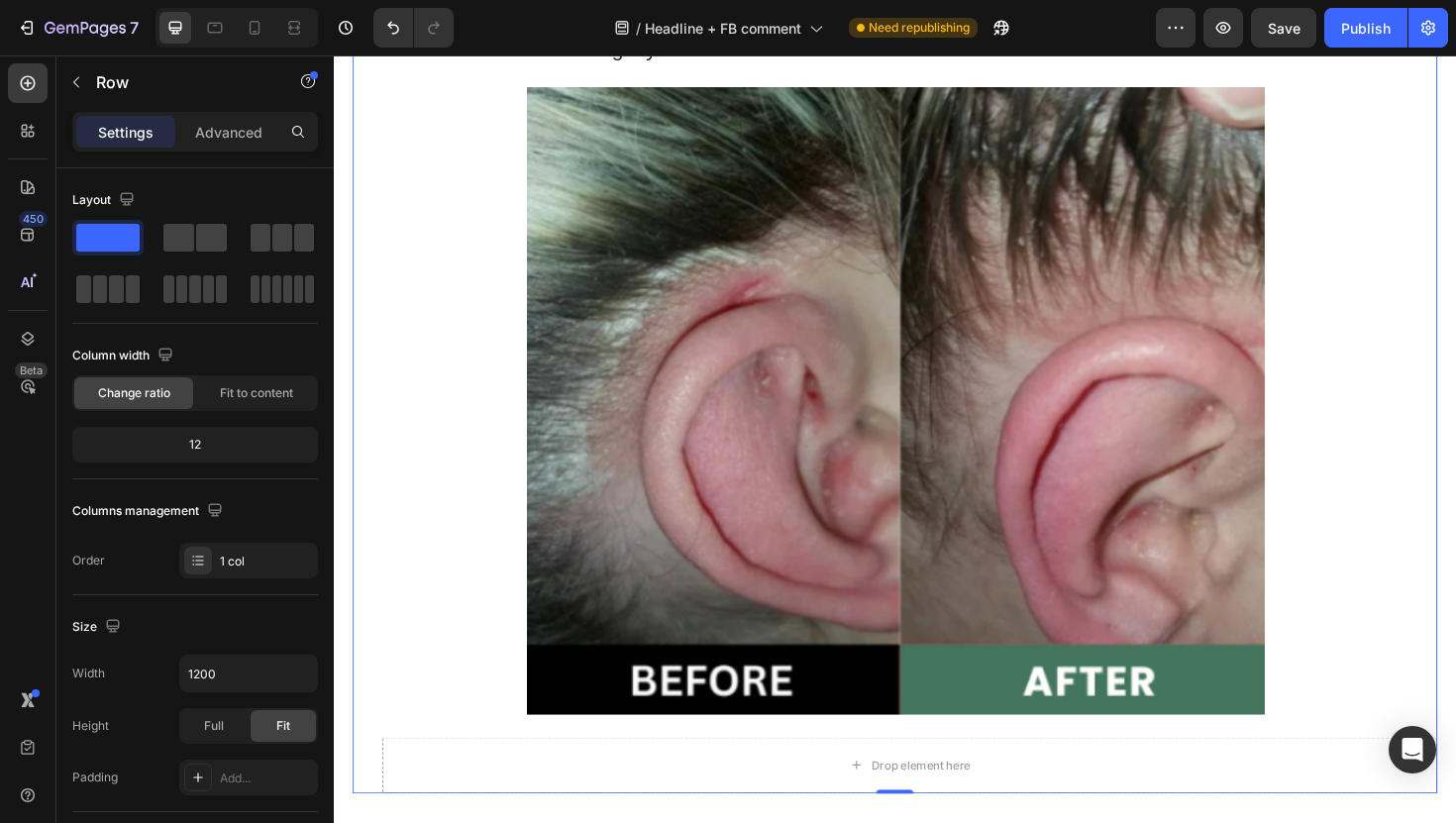 click on "Wellness Text Block Health Text Block
Icon 2 min read Text Block Row Row How I Finally Found Something That  Cleared My Scalp Psoriasis Heading June 22 2025 | Stella Hendriks Text Block Row The Nightmare That Consumed My Confidence Heading For seven years, I lived with scalp psoriasis that literally made me feel like a prisoner in my own body. The constant itching was unbearable. I'd scratch until my scalp bled, leaving flakes scattered across my shoulders like snow. I completely stopped wearing dark shirts as it would expose the embarrassing evidence of my condition. Text Block Image I tried  everything  the doctors threw at me: steroid creams that thinned my skin, medicated shampoos that burned like fire, and prescription treatments that cost a fortune but delivered zero results. Each failed attempt felt like another door slamming shut. The worst part? The stares. The way people would glance at my scalp and quickly look away. Text Block Image The Discovery That Changed Everything Heading" at bounding box center [928, -361] 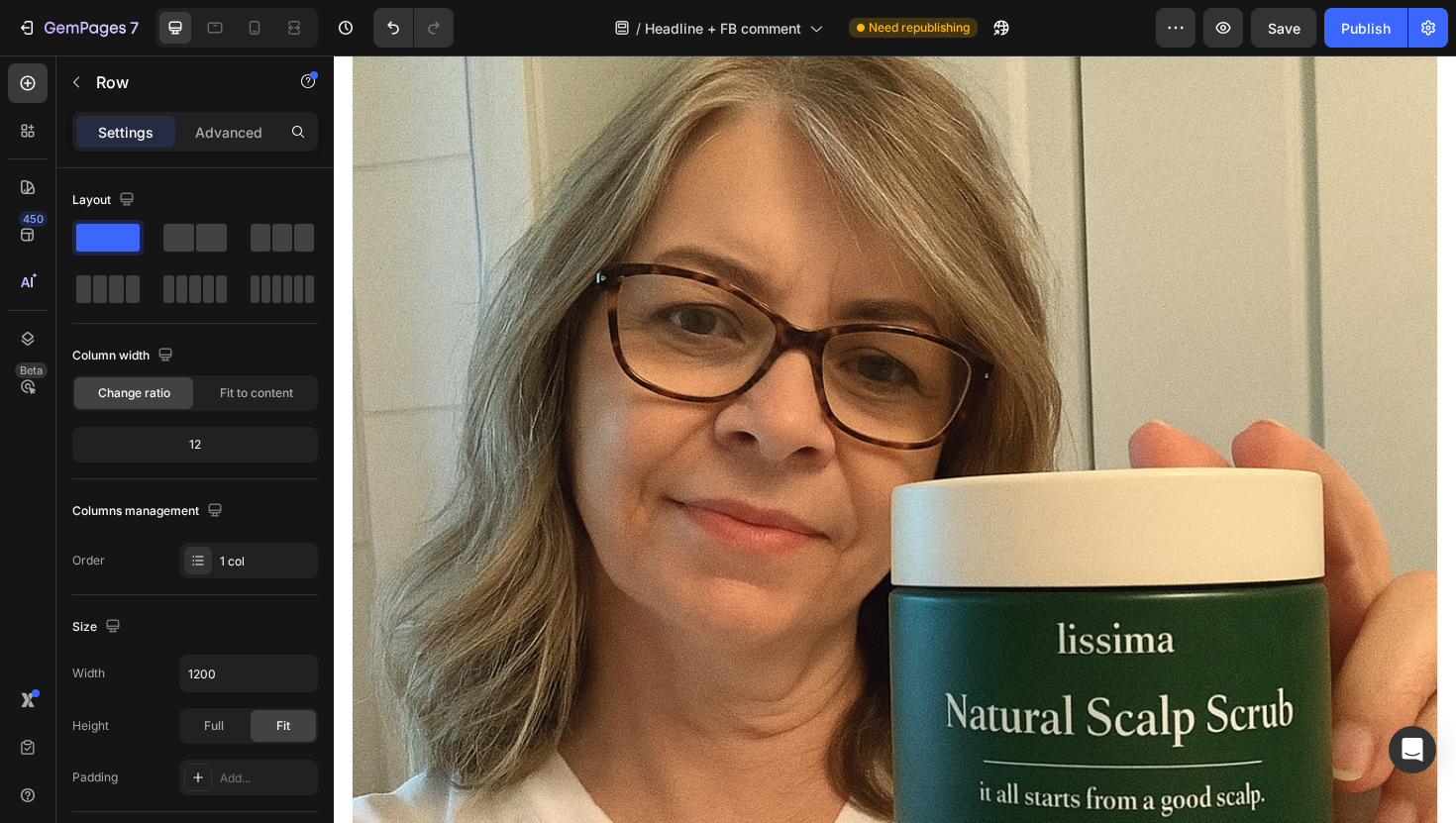 scroll, scrollTop: 3037, scrollLeft: 0, axis: vertical 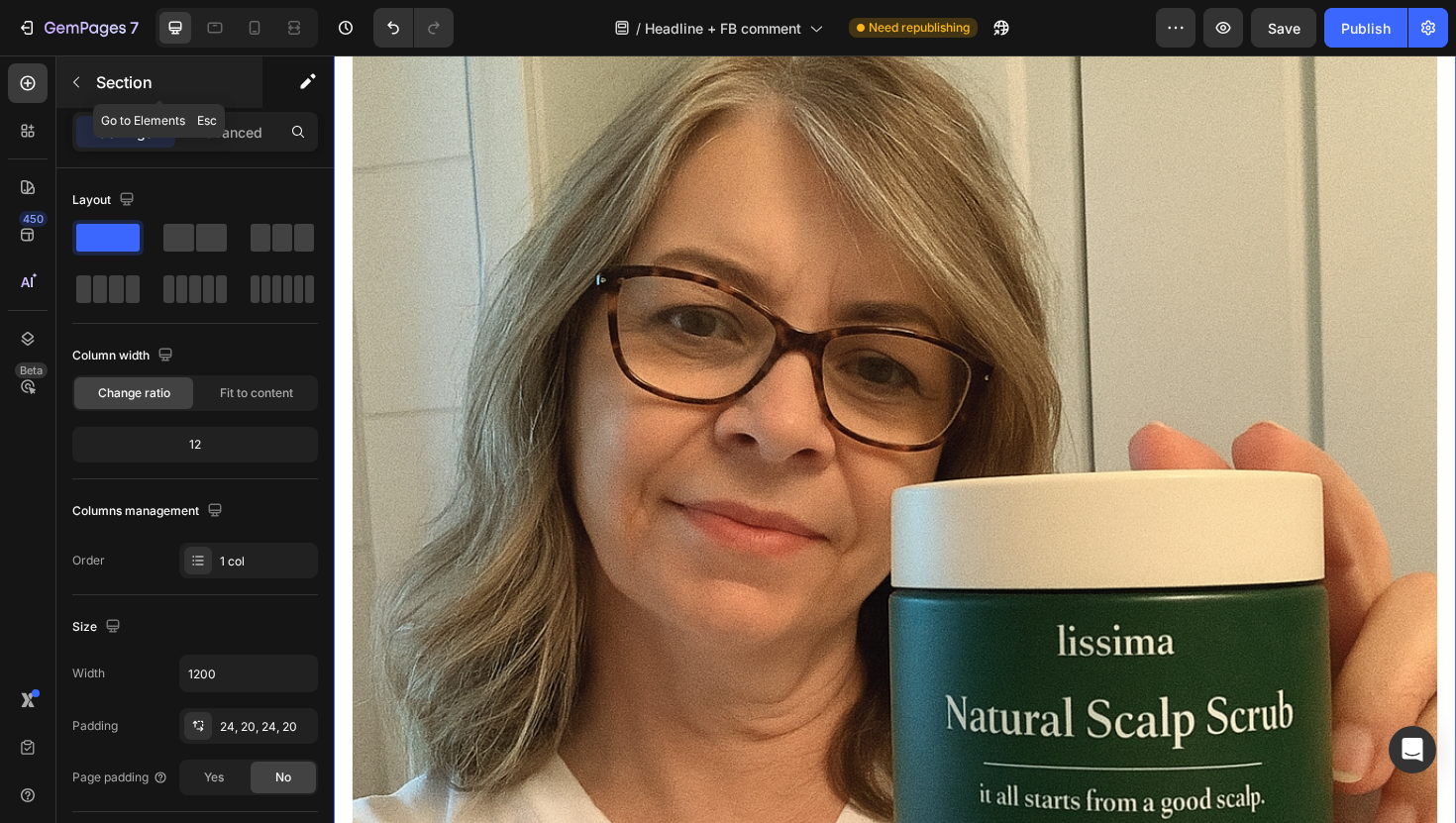 click 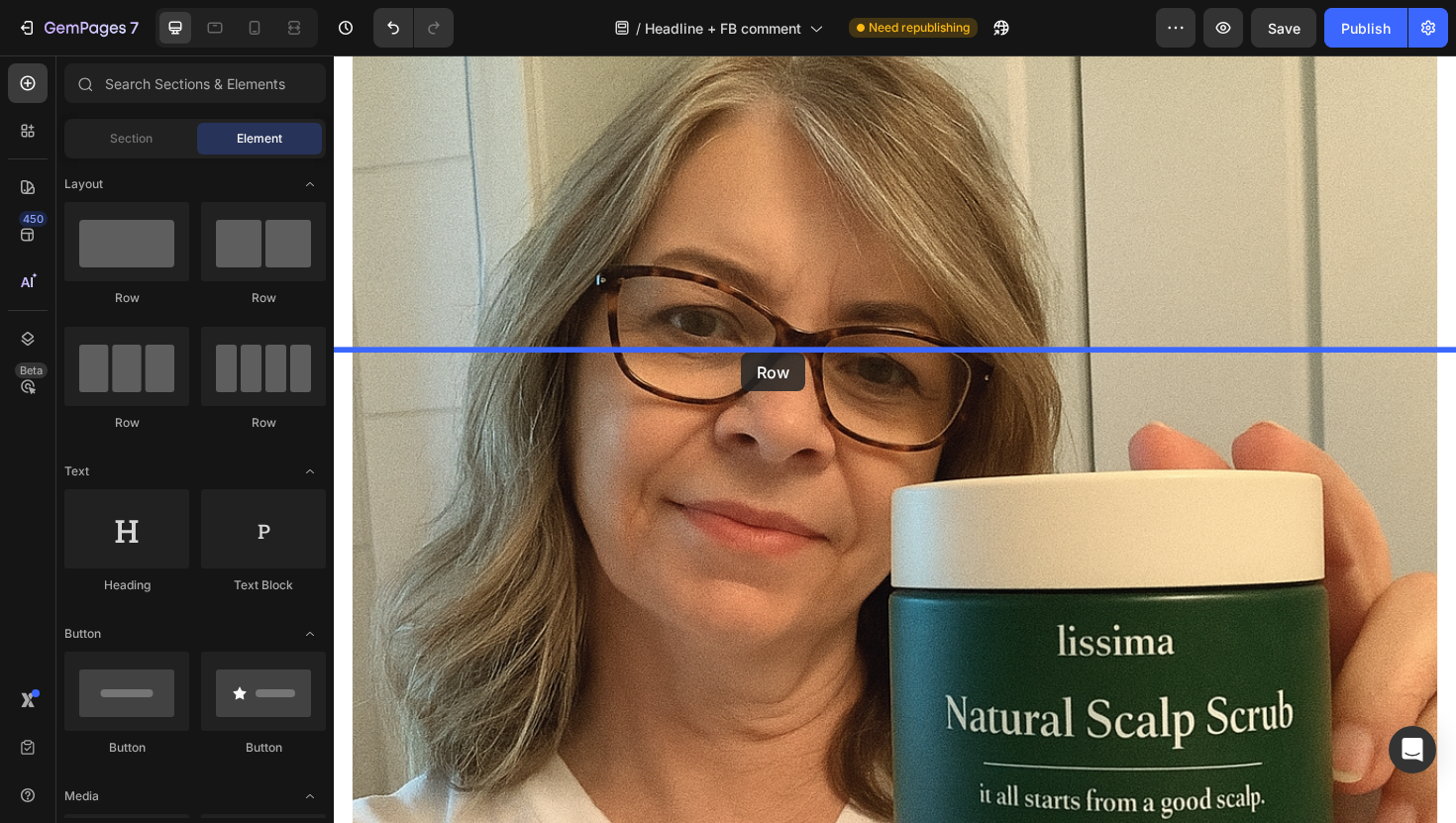 drag, startPoint x: 507, startPoint y: 336, endPoint x: 765, endPoint y: 370, distance: 260.23067 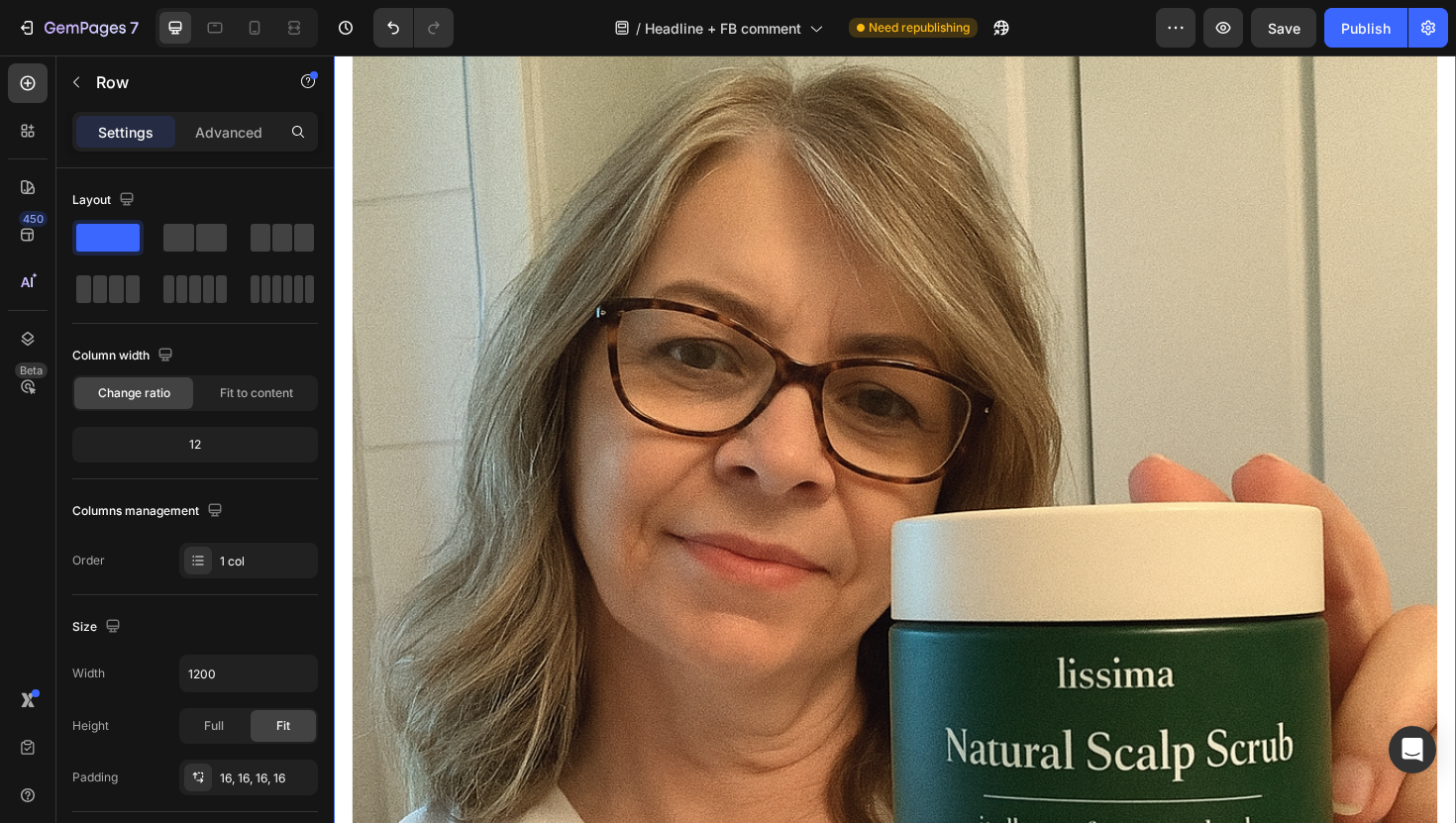 scroll, scrollTop: 3161, scrollLeft: 0, axis: vertical 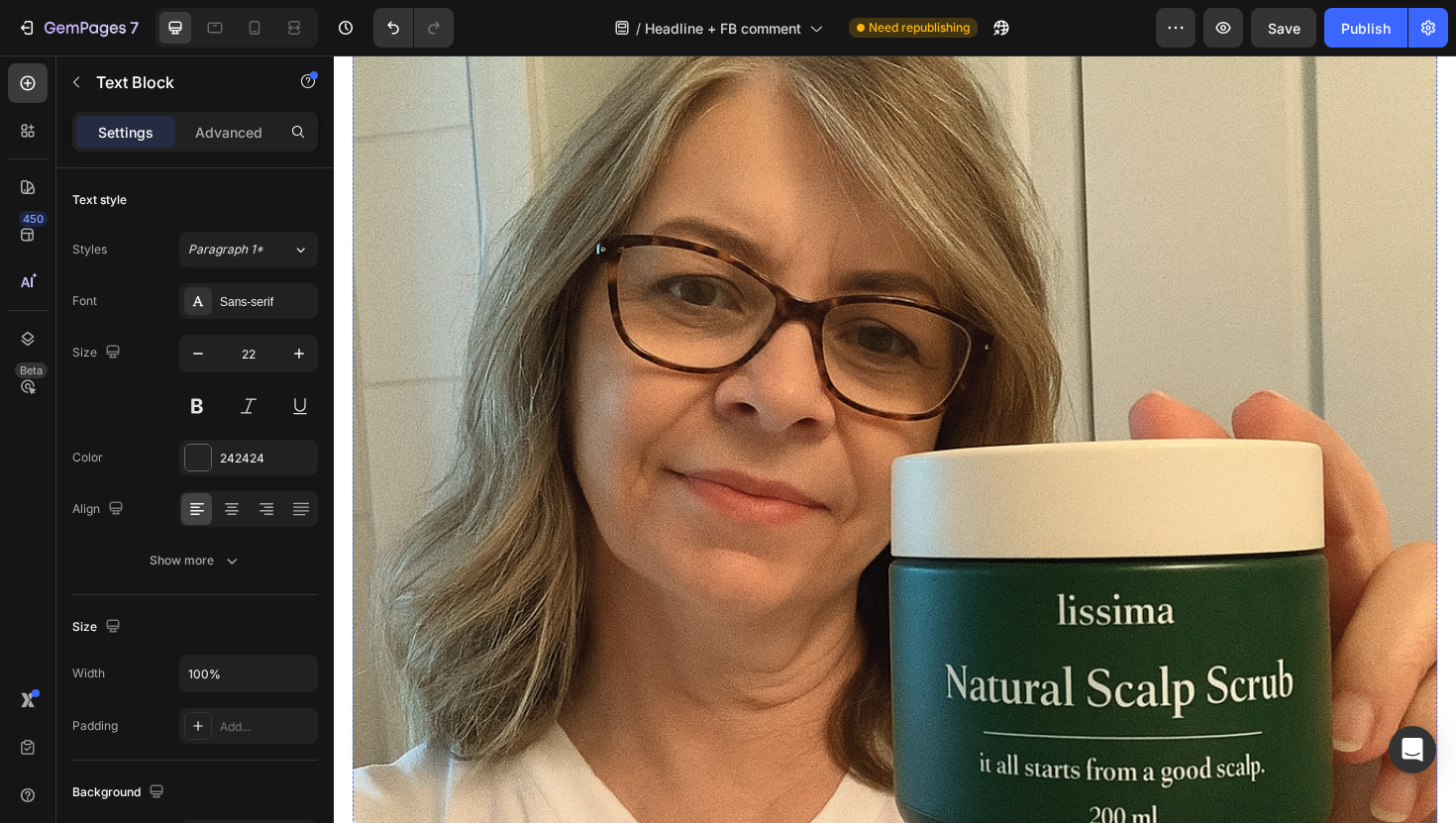 click on "Third , the blend of nourishing oils (grape seed, avocado, and tamanu) didn't just sit on top of my scalp – they penetrated deep to restore my skin's natural barrier function. For the first time in years, my scalp felt truly moisturized and healthy." at bounding box center (928, -85) 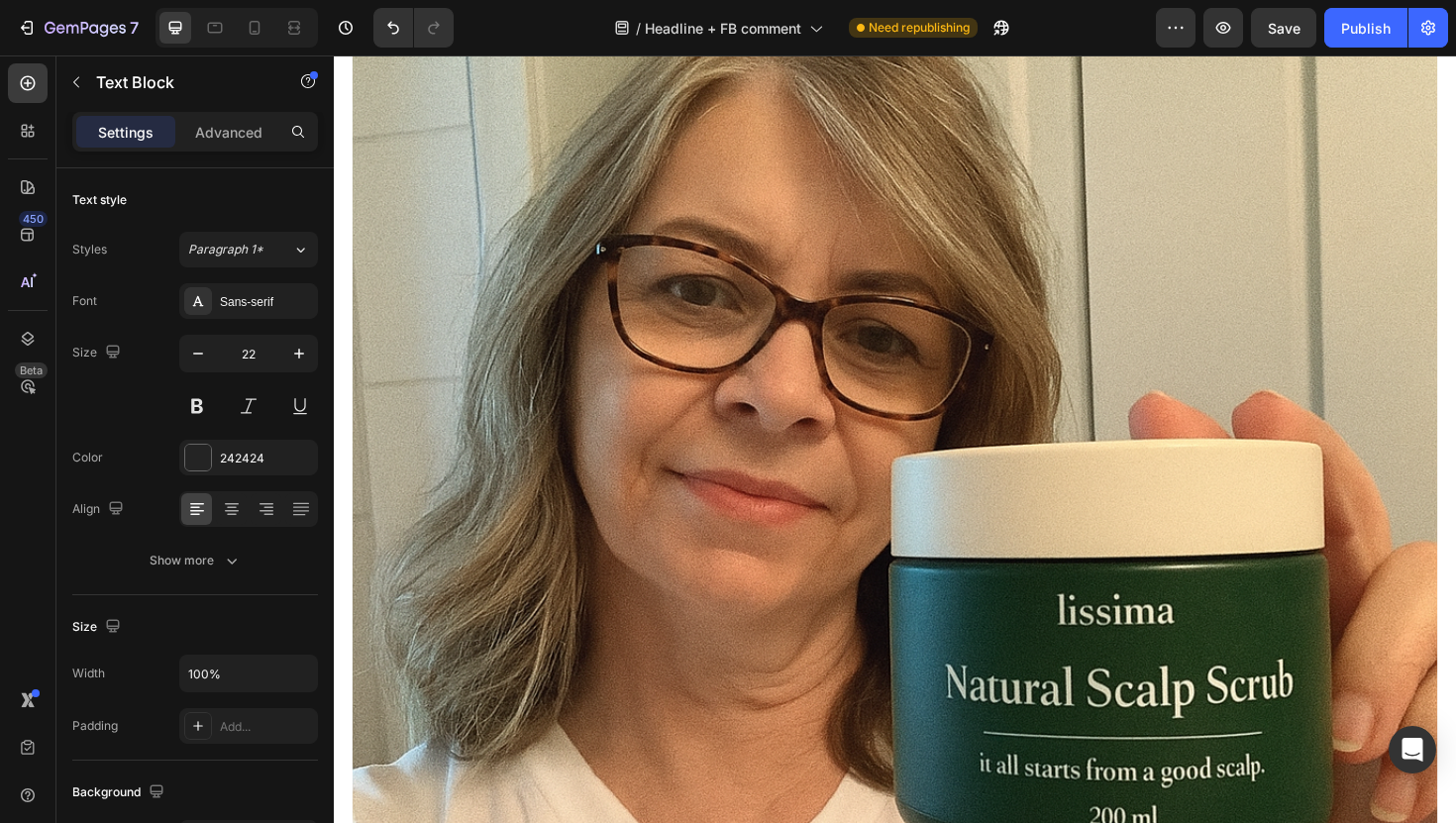 click on "Third , the blend of nourishing oils (grape seed, avocado, and tamanu) didn't just sit on top of my scalp – they penetrated deep to restore my skin's natural barrier function. For the first time in years, my scalp felt truly moisturized and healthy." at bounding box center [928, -85] 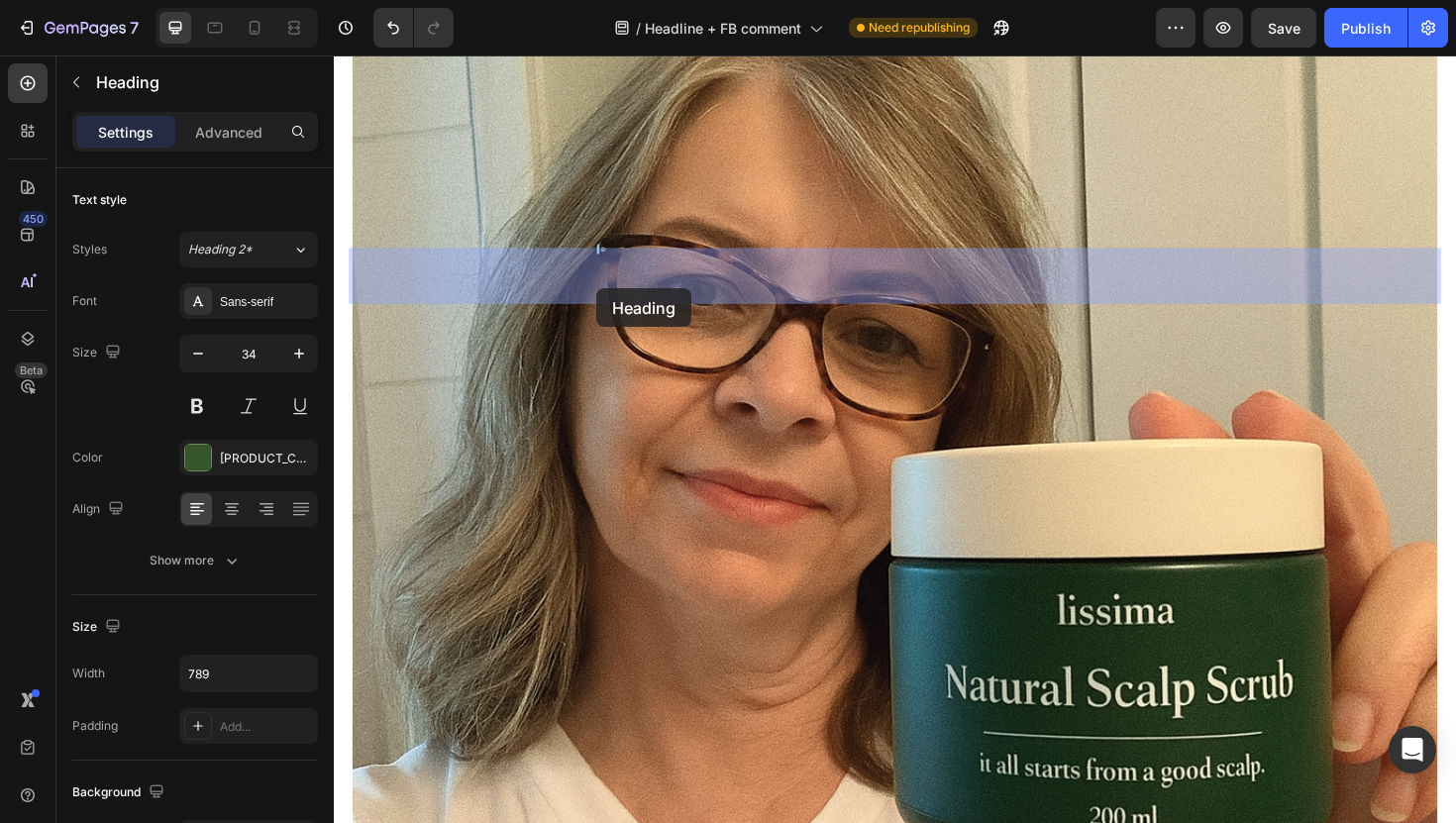 drag, startPoint x: 605, startPoint y: 418, endPoint x: 612, endPoint y: 302, distance: 116.21101 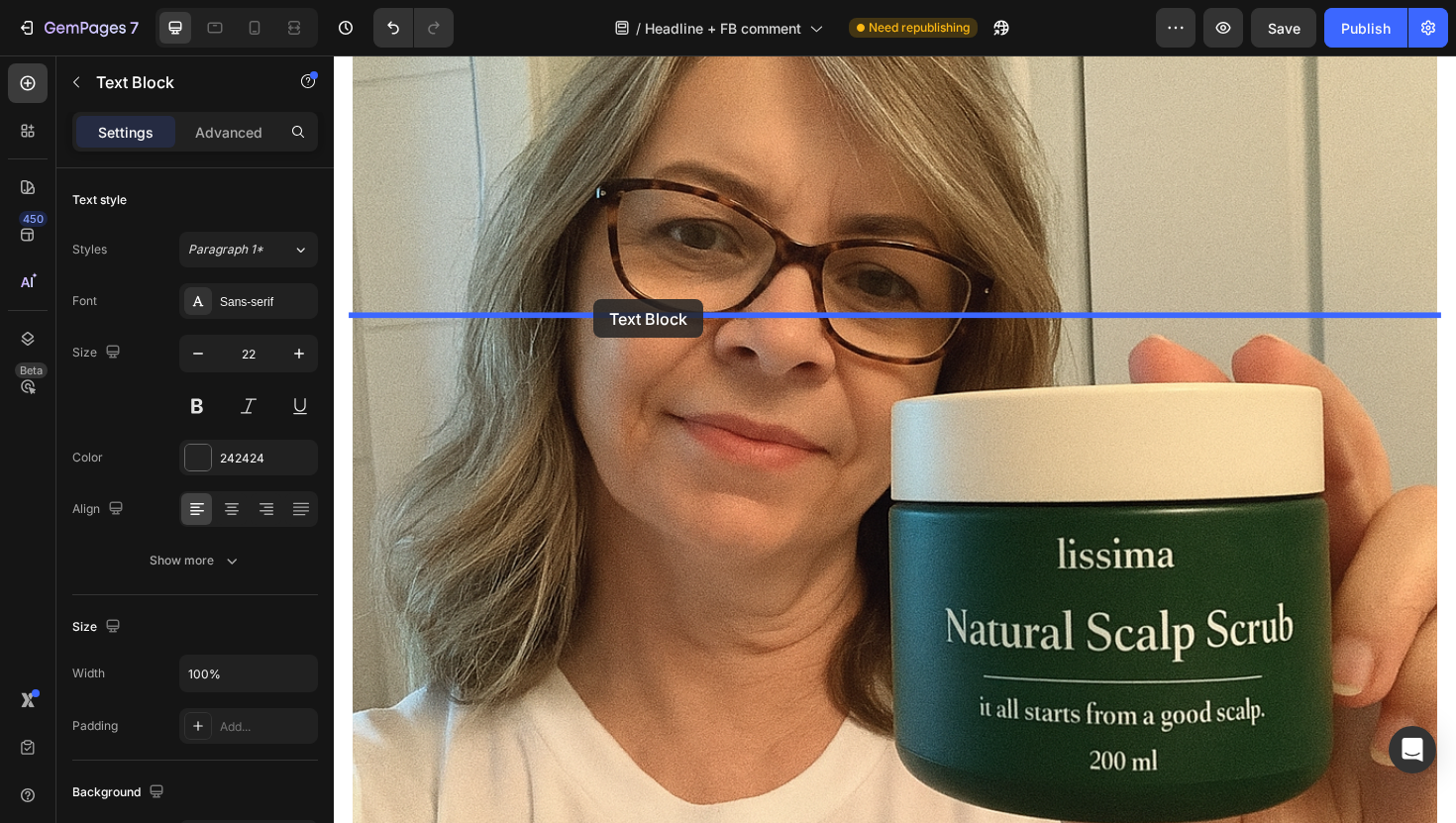 drag, startPoint x: 613, startPoint y: 468, endPoint x: 608, endPoint y: 314, distance: 154.08115 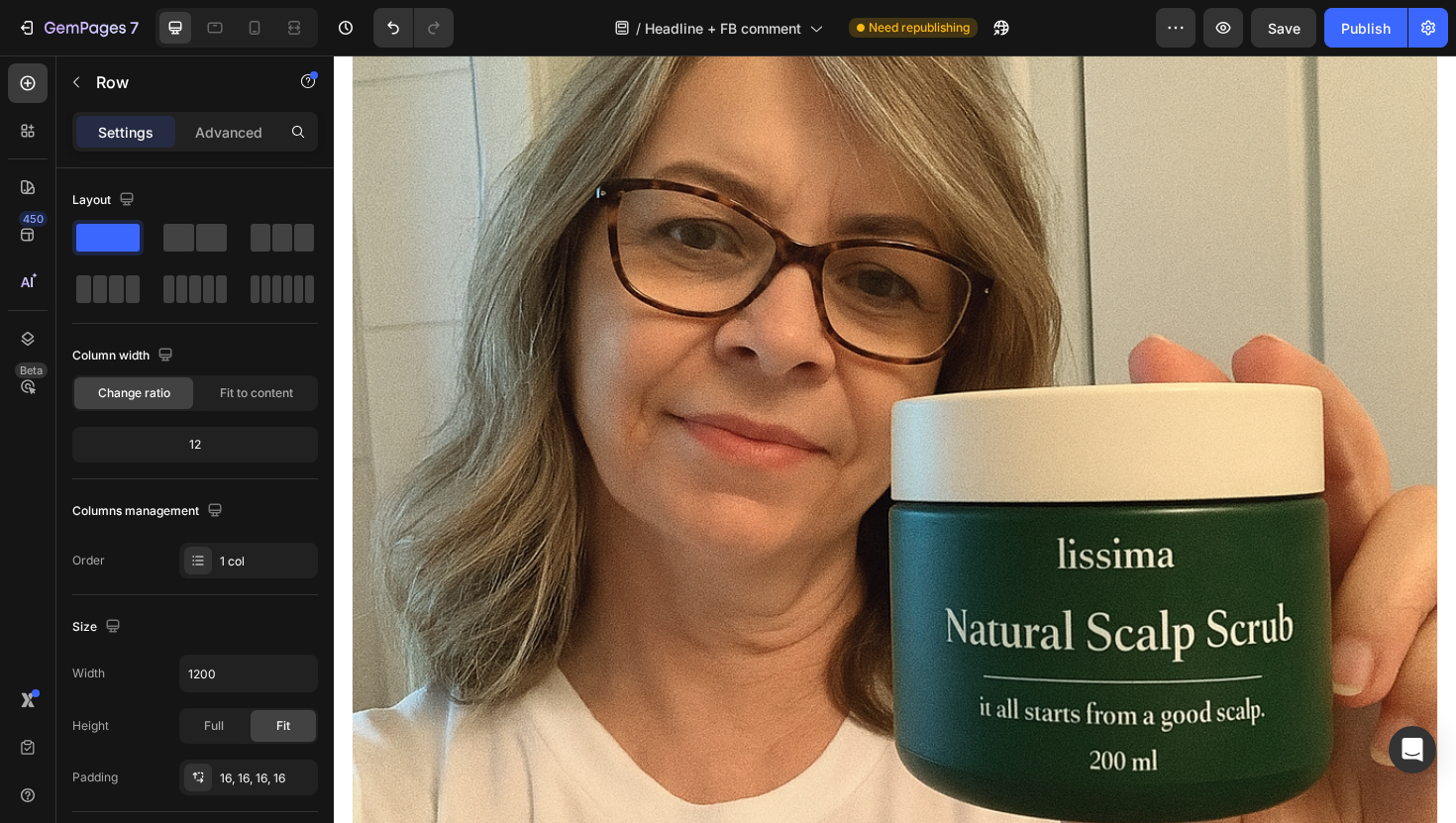 click on "The Science Behind My Transformation Heading What made Lissima different was its  triple-action approach  that actually made sense: First , the finely milled volcanic pumice provided the gentlest exfoliation I'd ever experienced. Unlike harsh scrubs that left my scalp raw and angry, this felt like a soothing massage that  effortlessly lifted away dead skin cells  without irritation. Second , the natural fruit extracts – bilberry, sugar cane, orange, lemon, and maple – contained natural AHAs that  broke down those stubborn scales  that had plagued me for years. But here's the key: they did it while actually  balancing my scalp's ecosystem  instead of destroying it. Third , the blend of nourishing oils (grape seed, avocado, and tamanu) didn't just sit on top of my scalp – they  penetrated deep  to restore my skin's natural barrier function. For the first time in years, my scalp felt truly moisturized and healthy. Text Block Row   0" at bounding box center [928, -331] 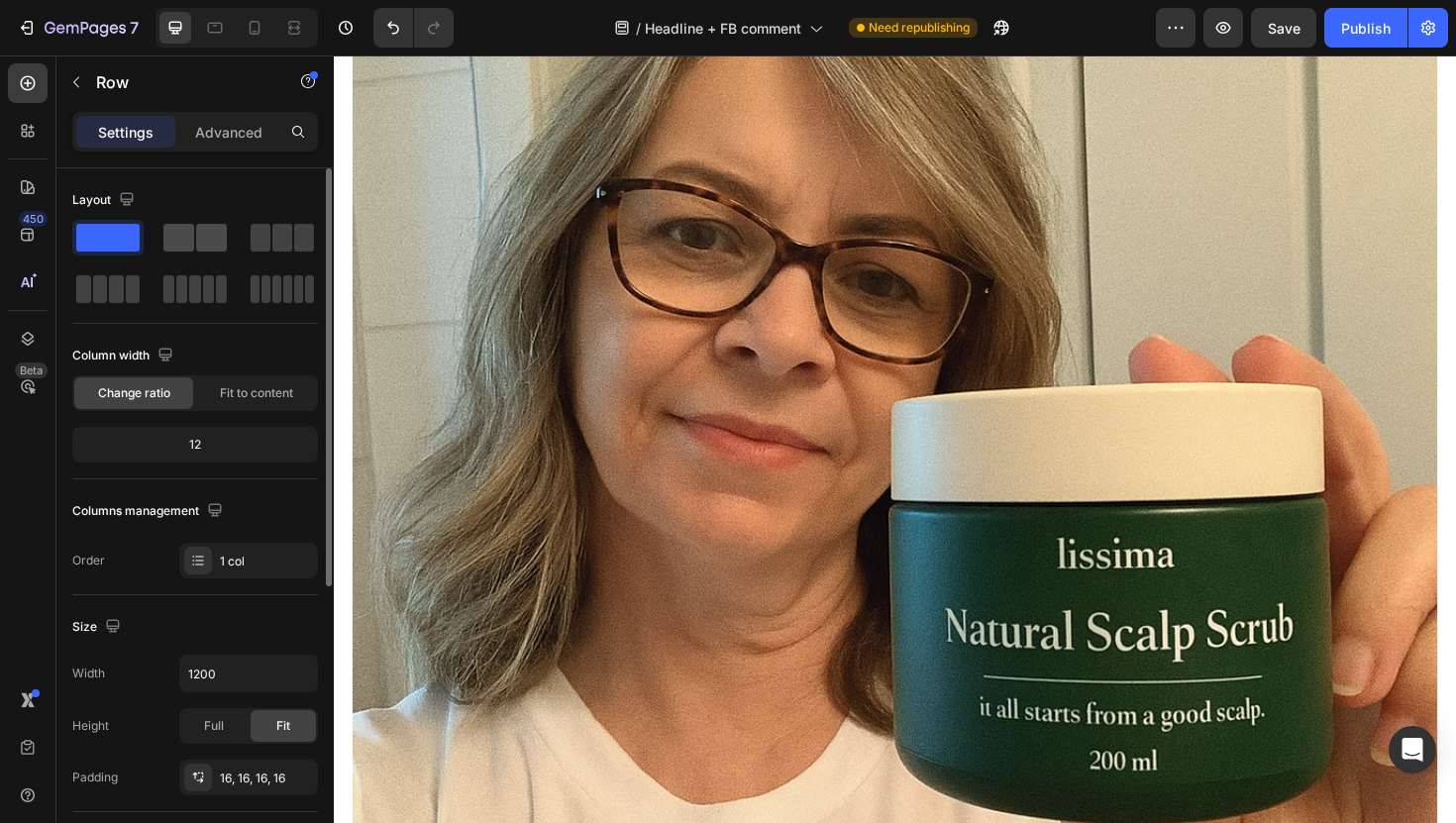 click 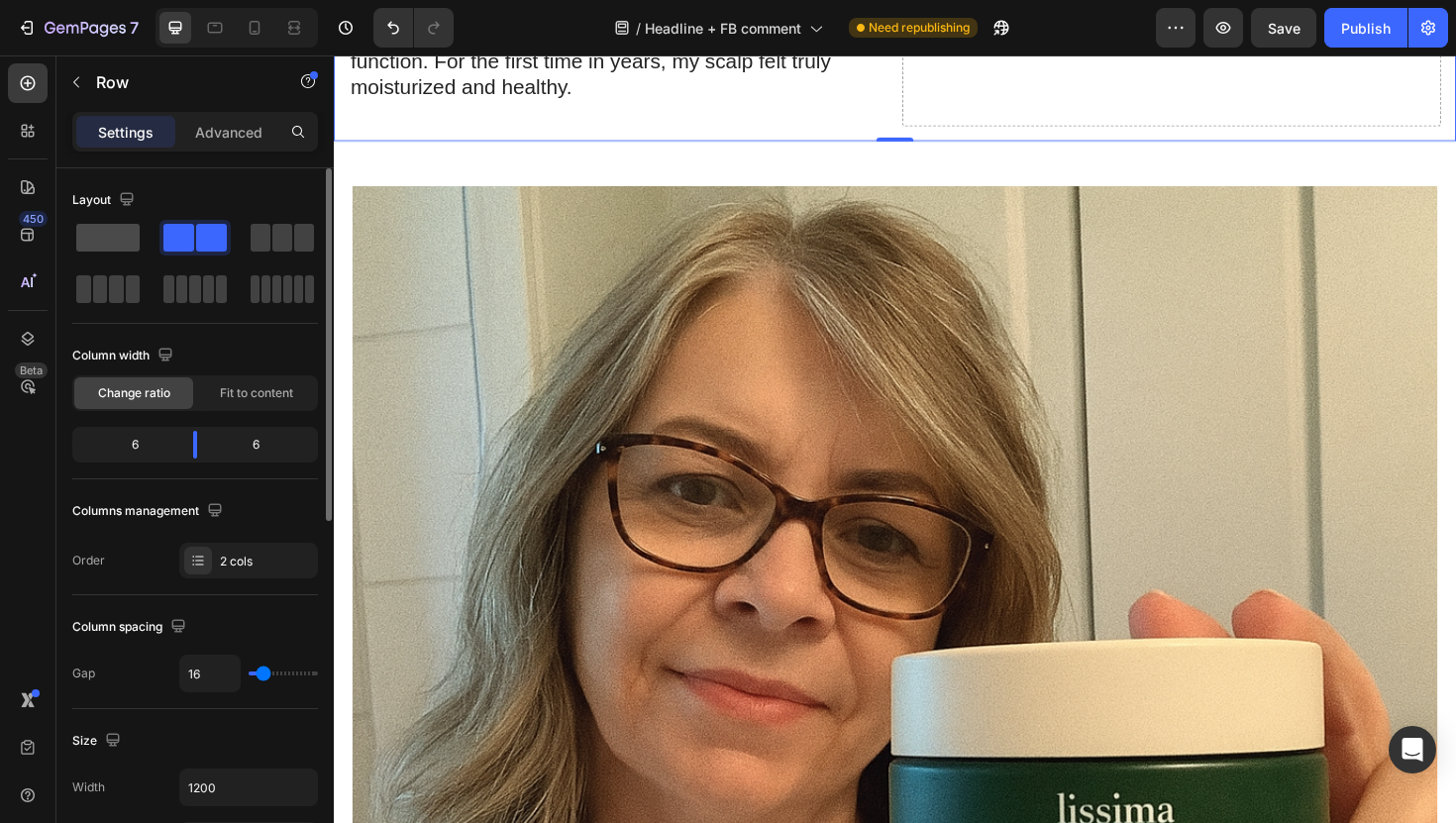 click 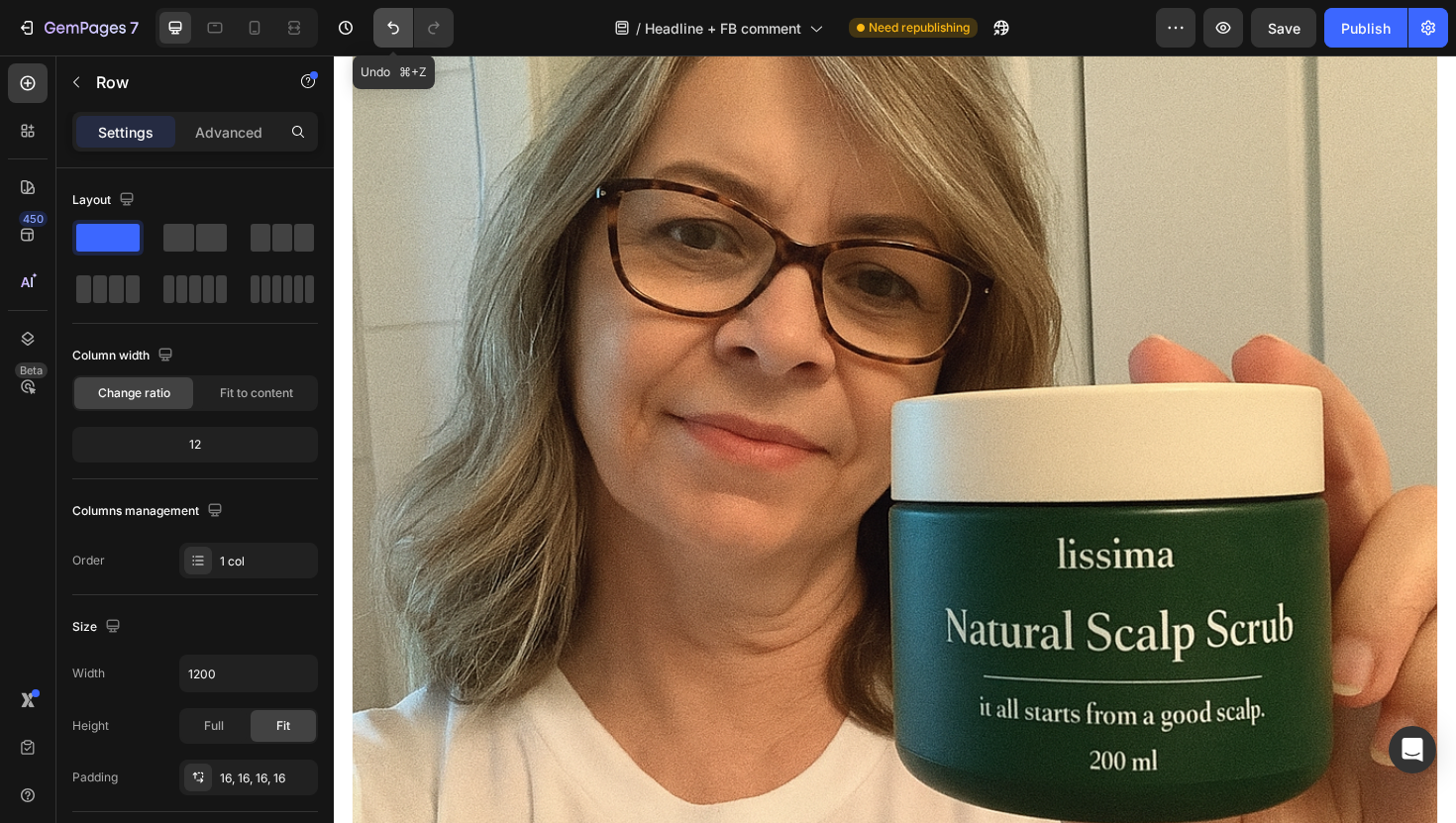 click 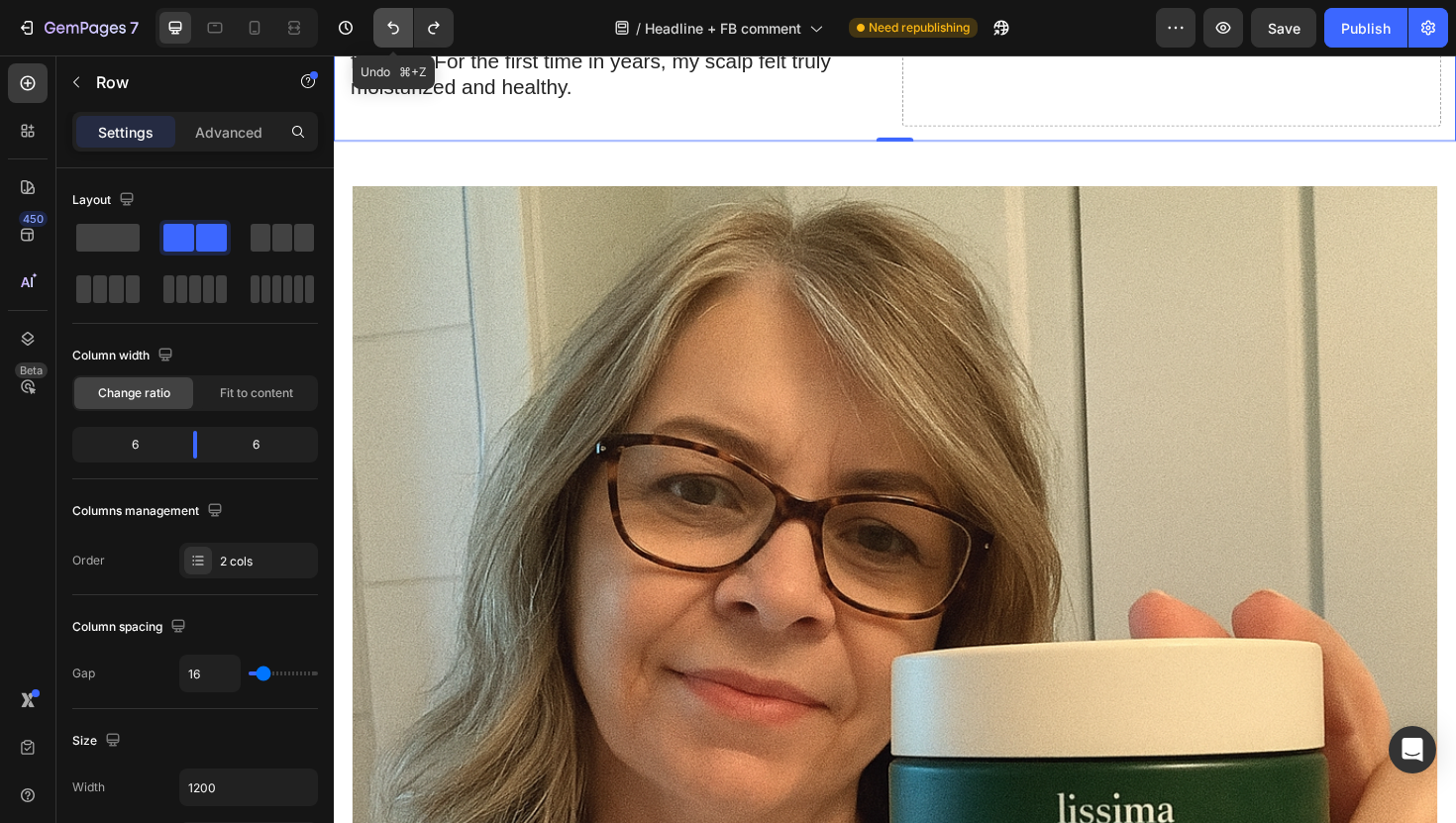 click 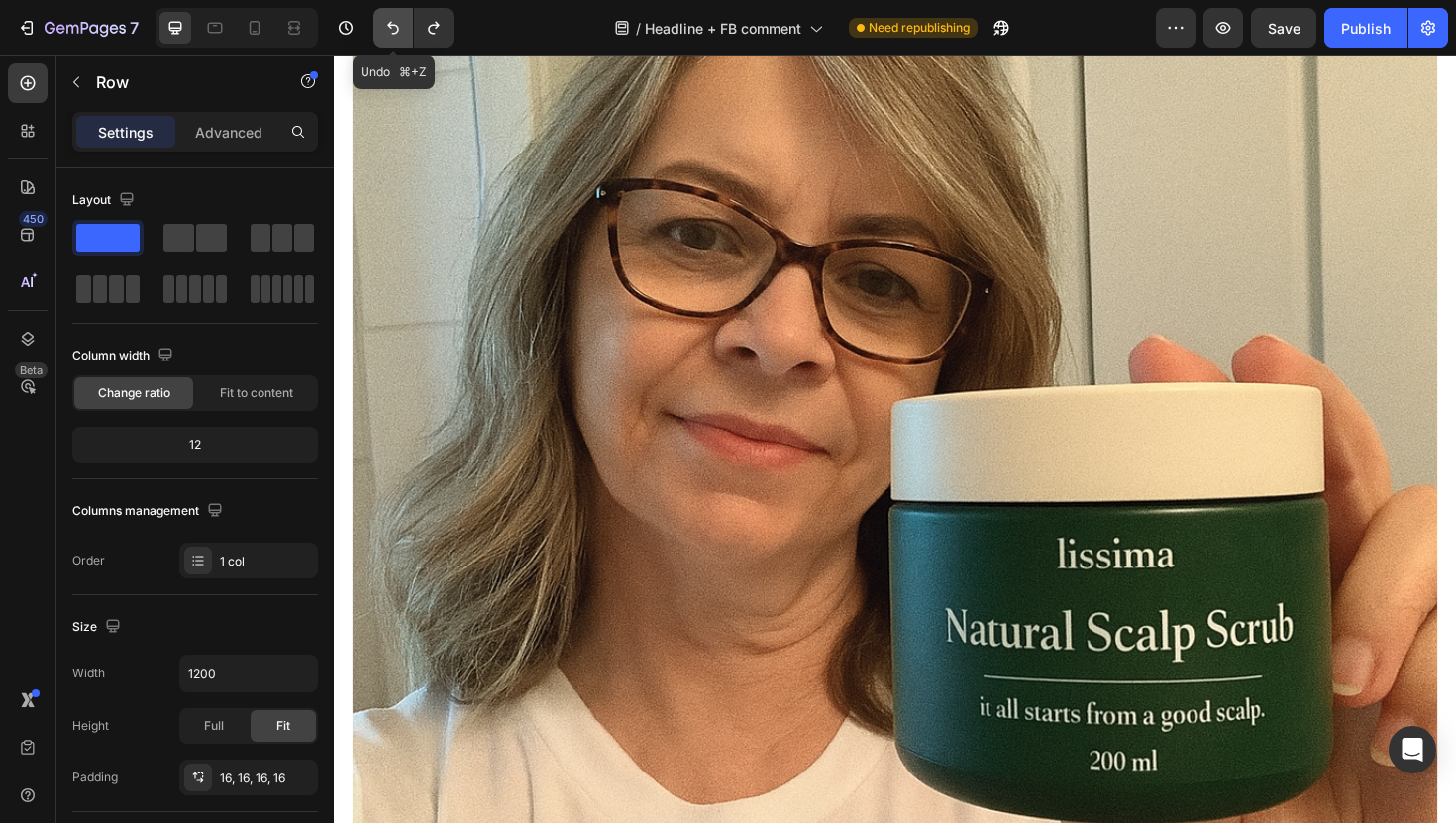 click 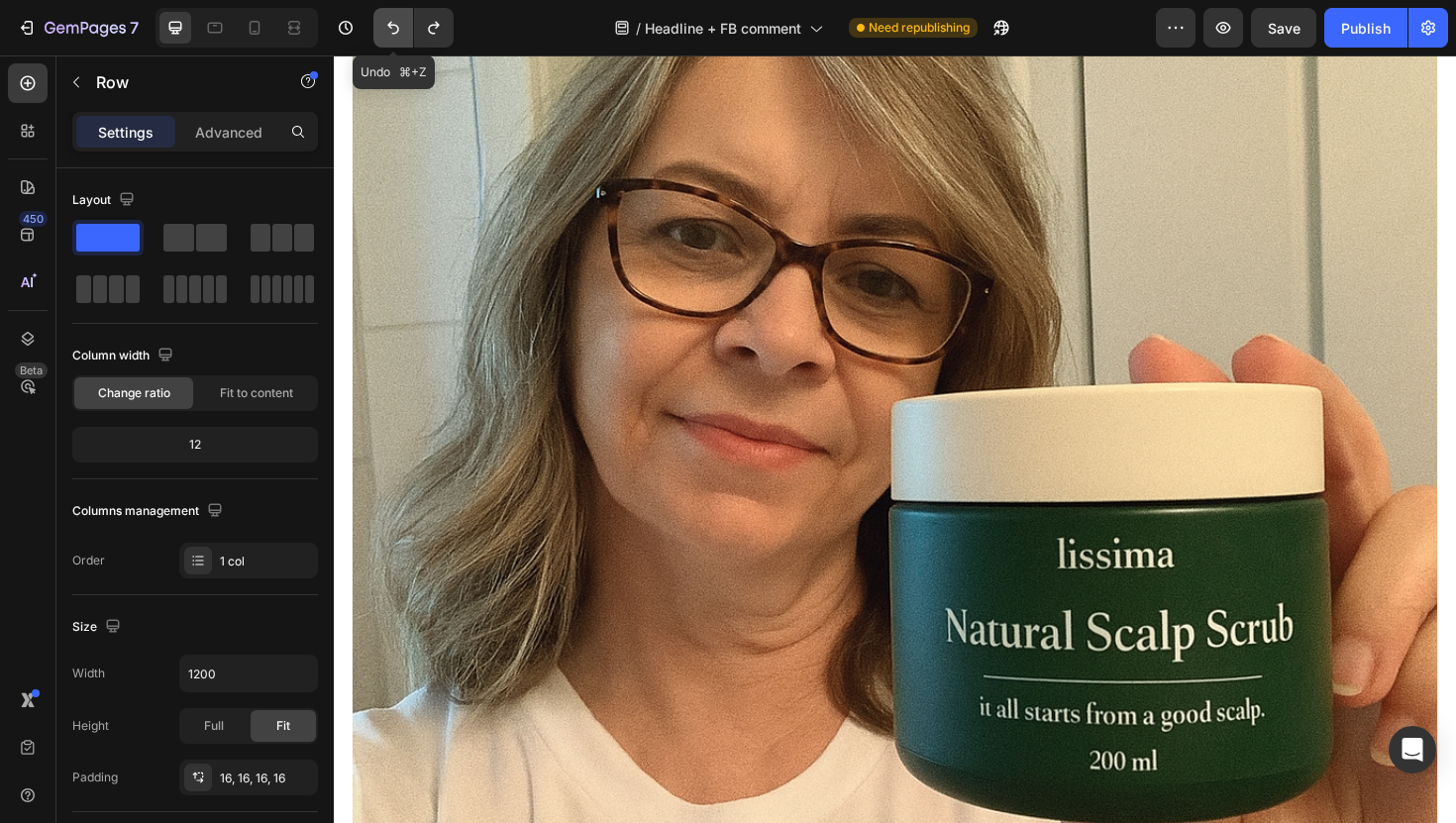 click 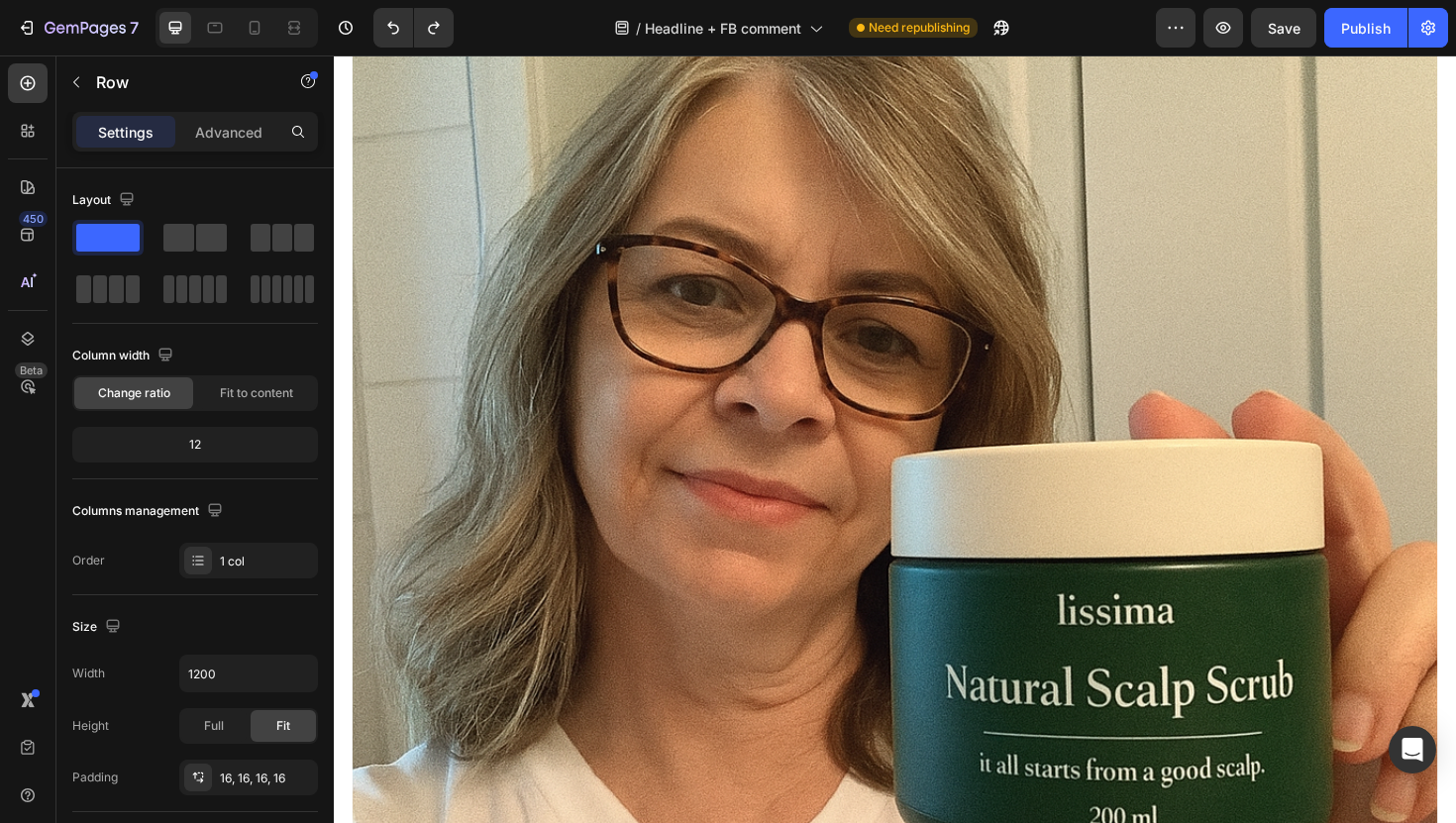 click on "Drop element here Row   0" at bounding box center [928, -492] 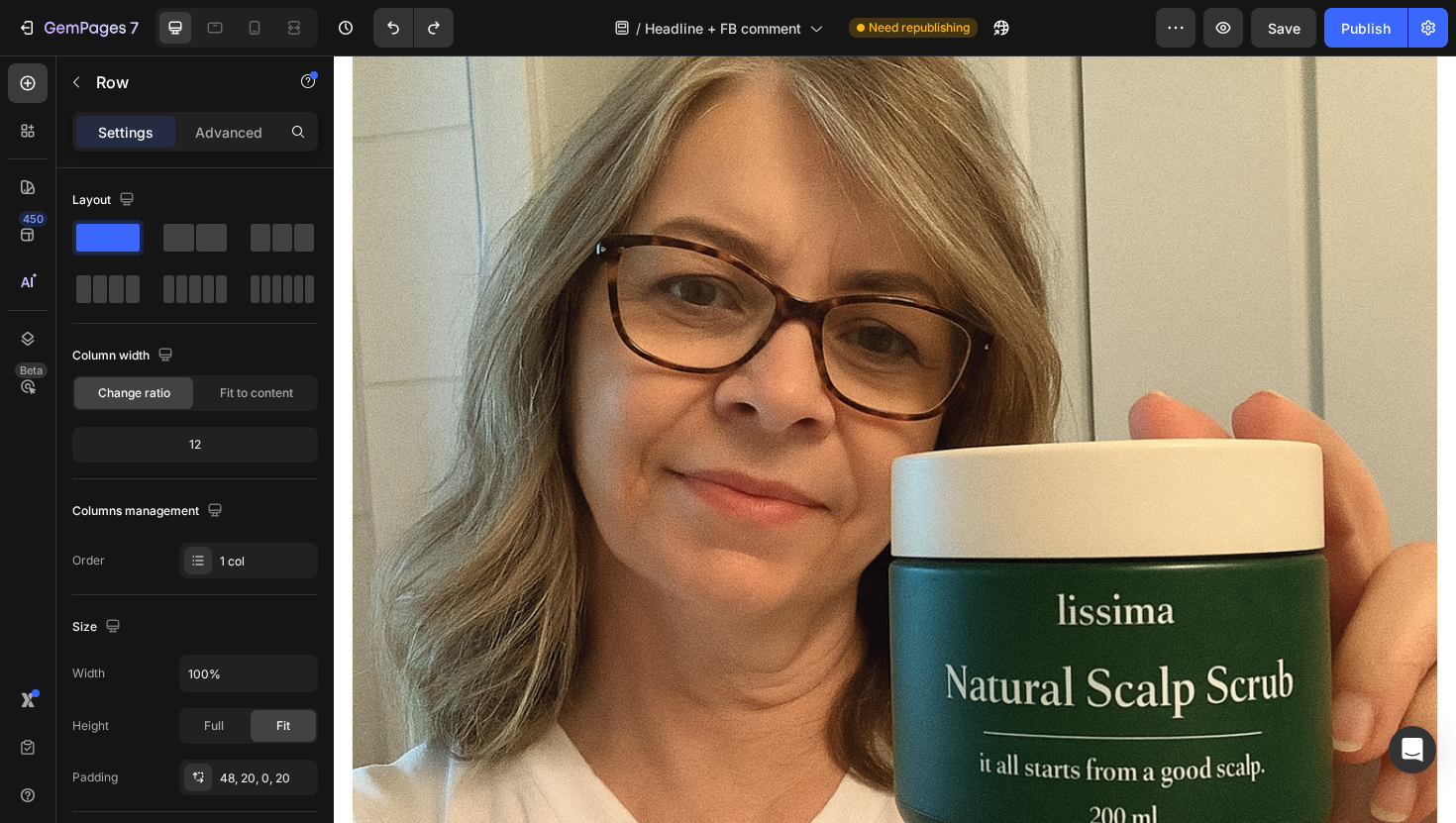 click on "Drop element here Row" at bounding box center (928, -492) 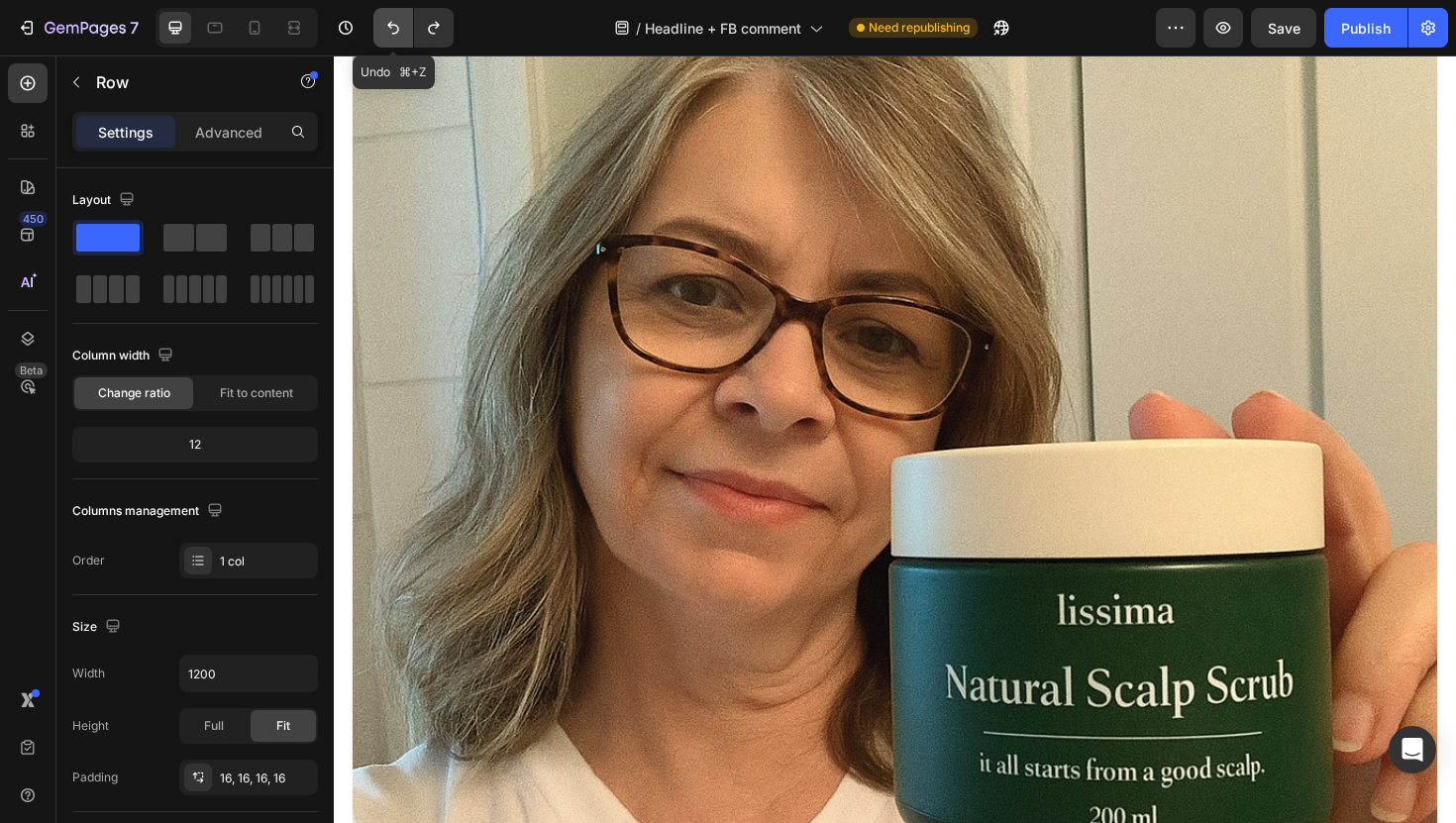 click 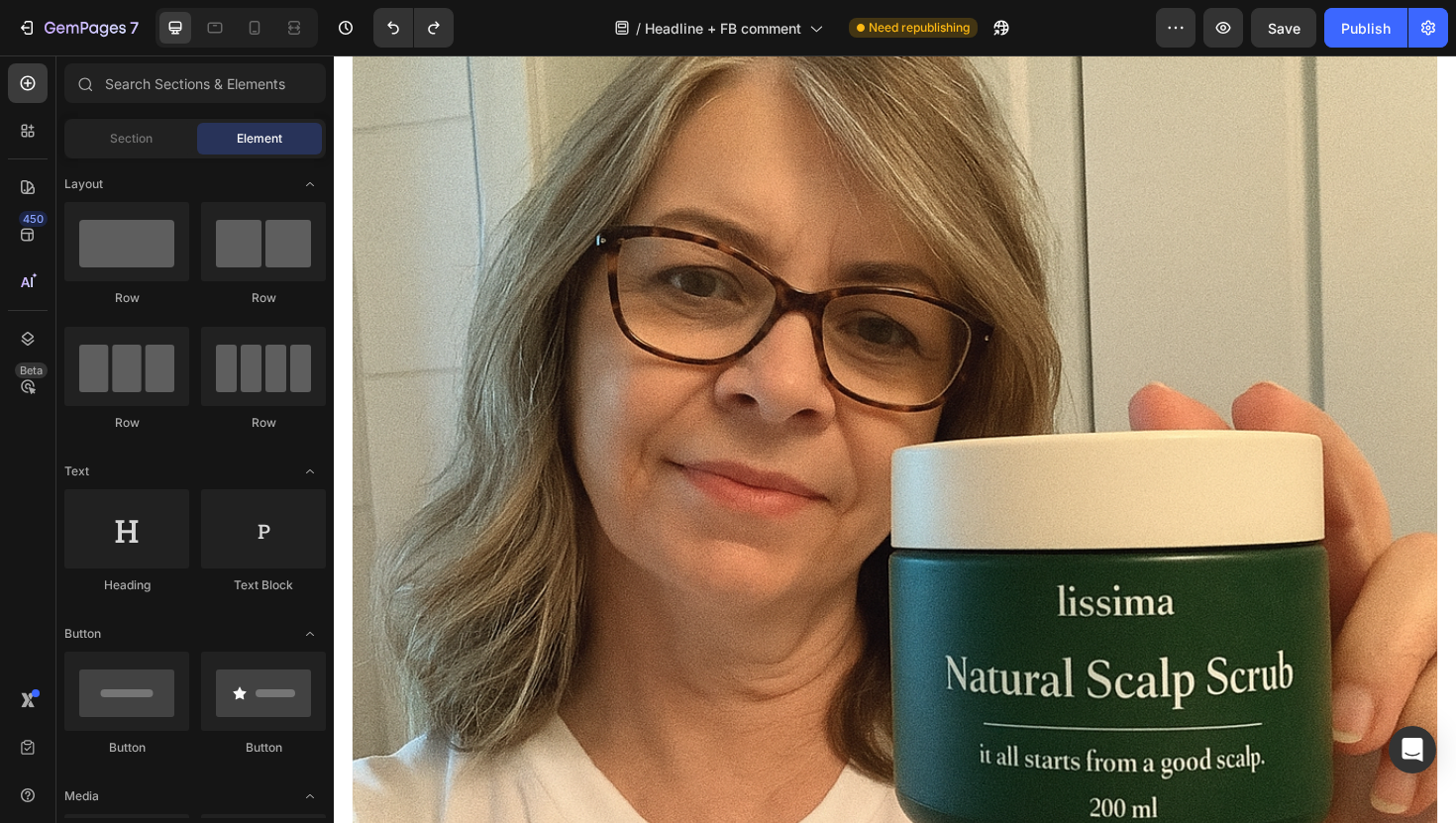 scroll, scrollTop: 3081, scrollLeft: 0, axis: vertical 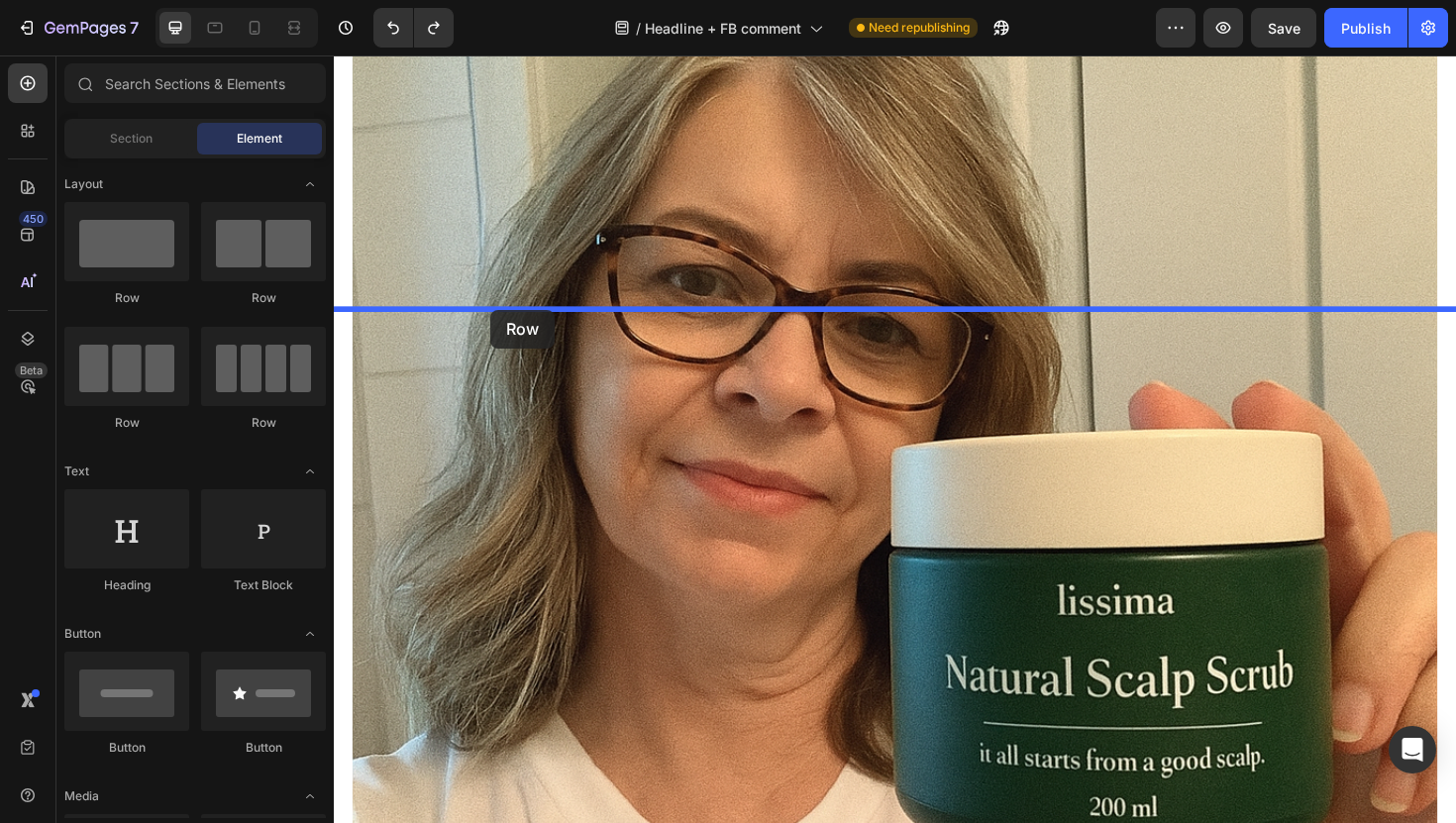 drag, startPoint x: 464, startPoint y: 325, endPoint x: 499, endPoint y: 325, distance: 35 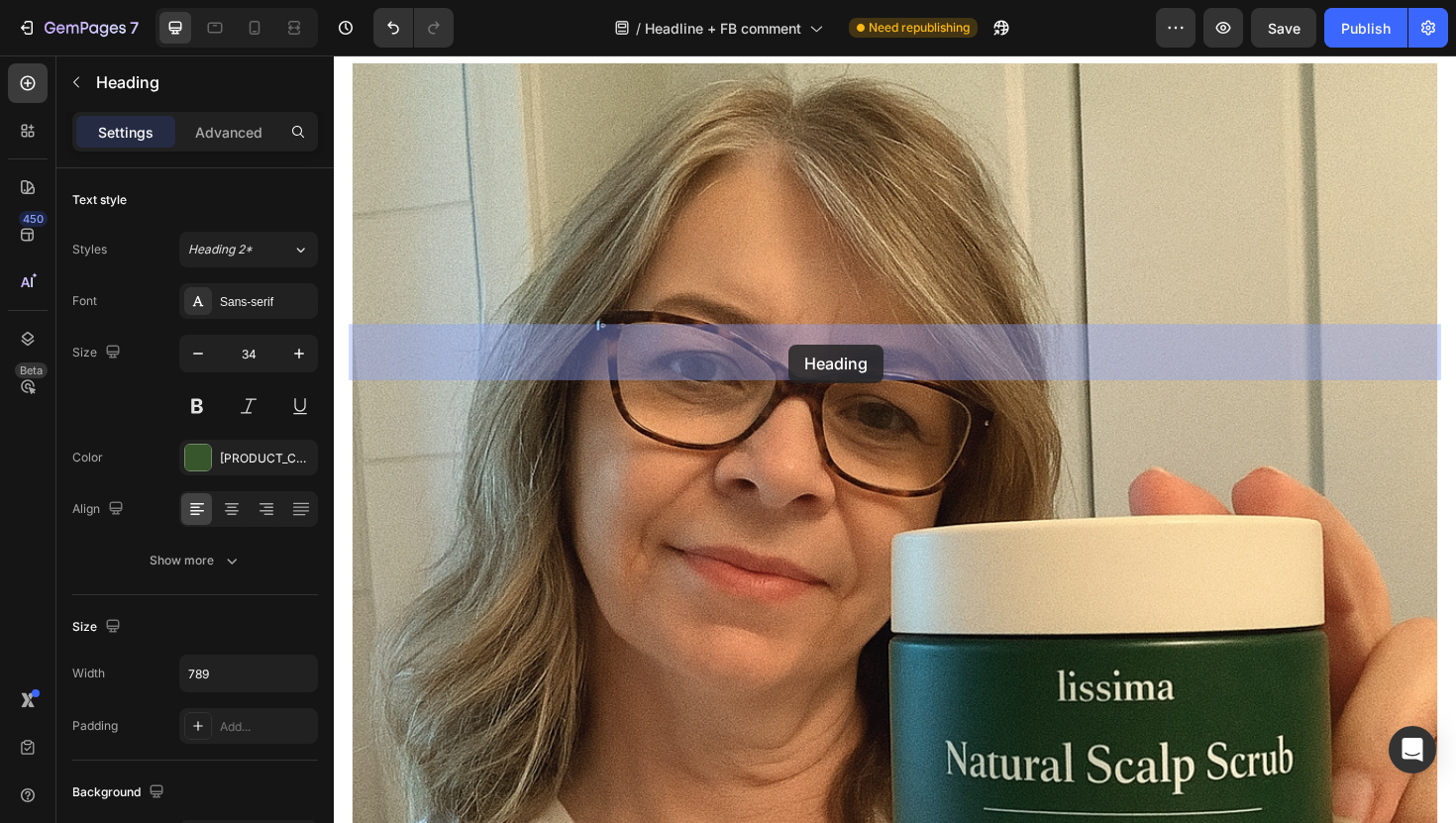 drag, startPoint x: 563, startPoint y: 478, endPoint x: 815, endPoint y: 361, distance: 277.83628 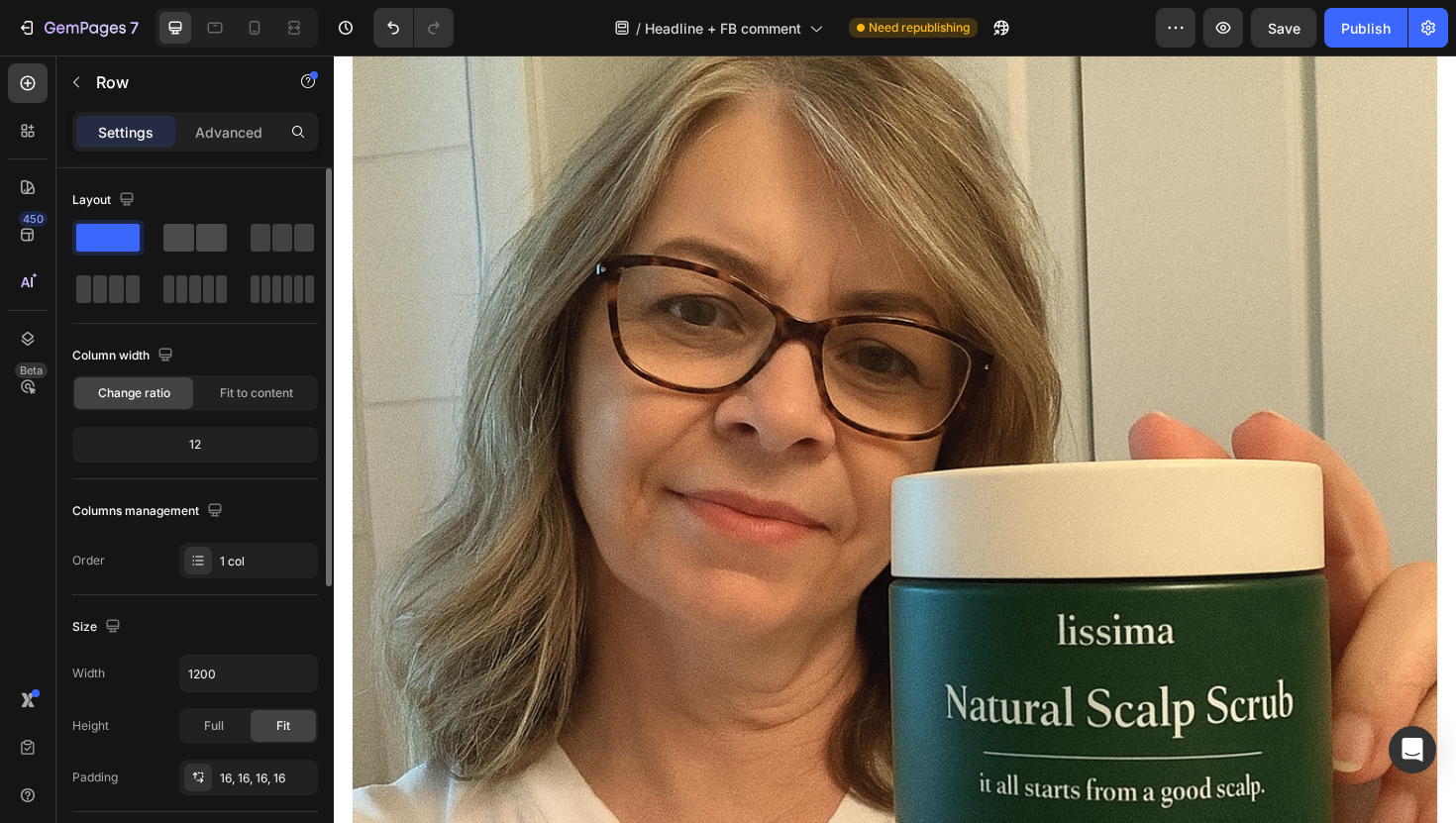 click 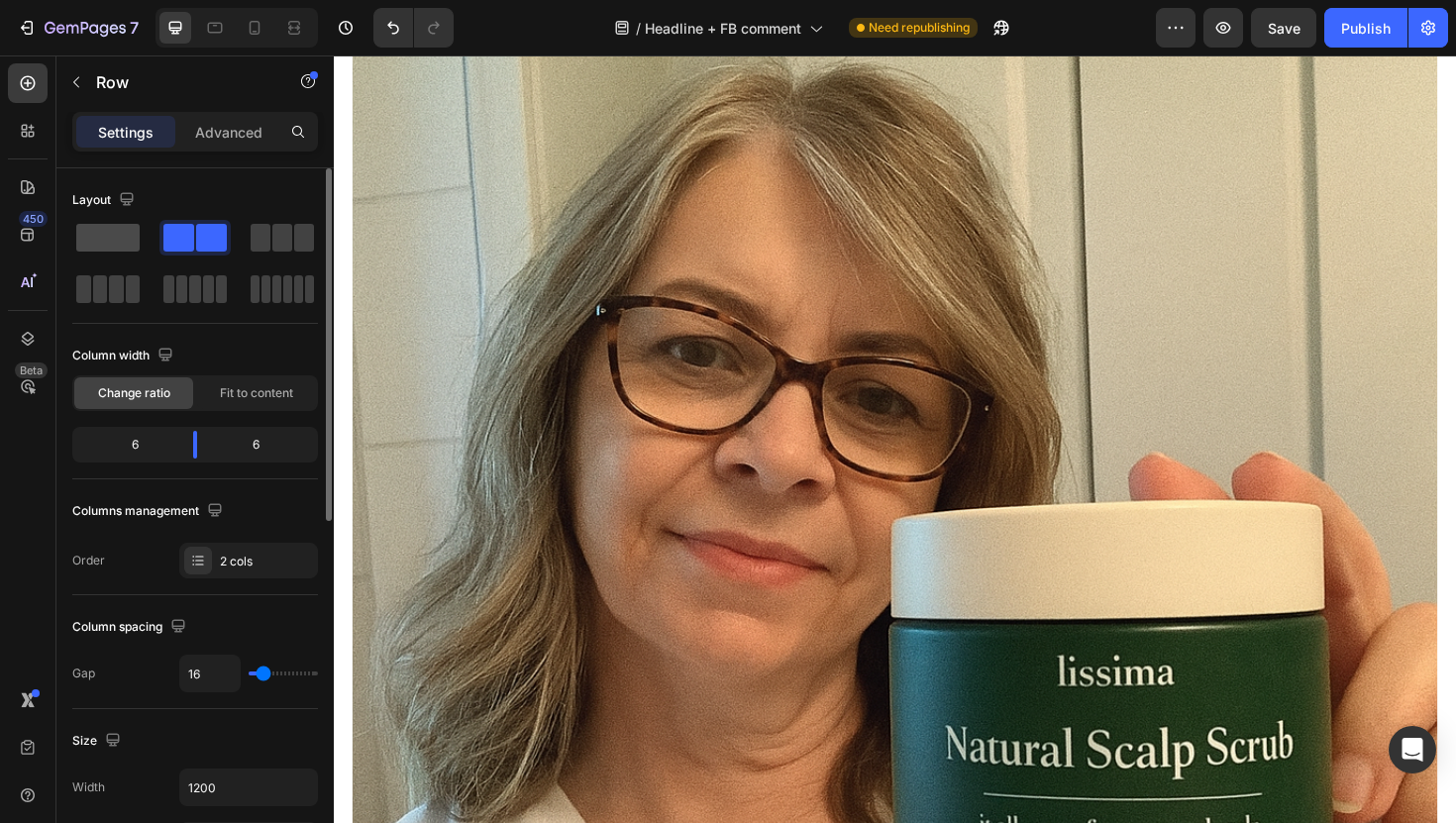 click 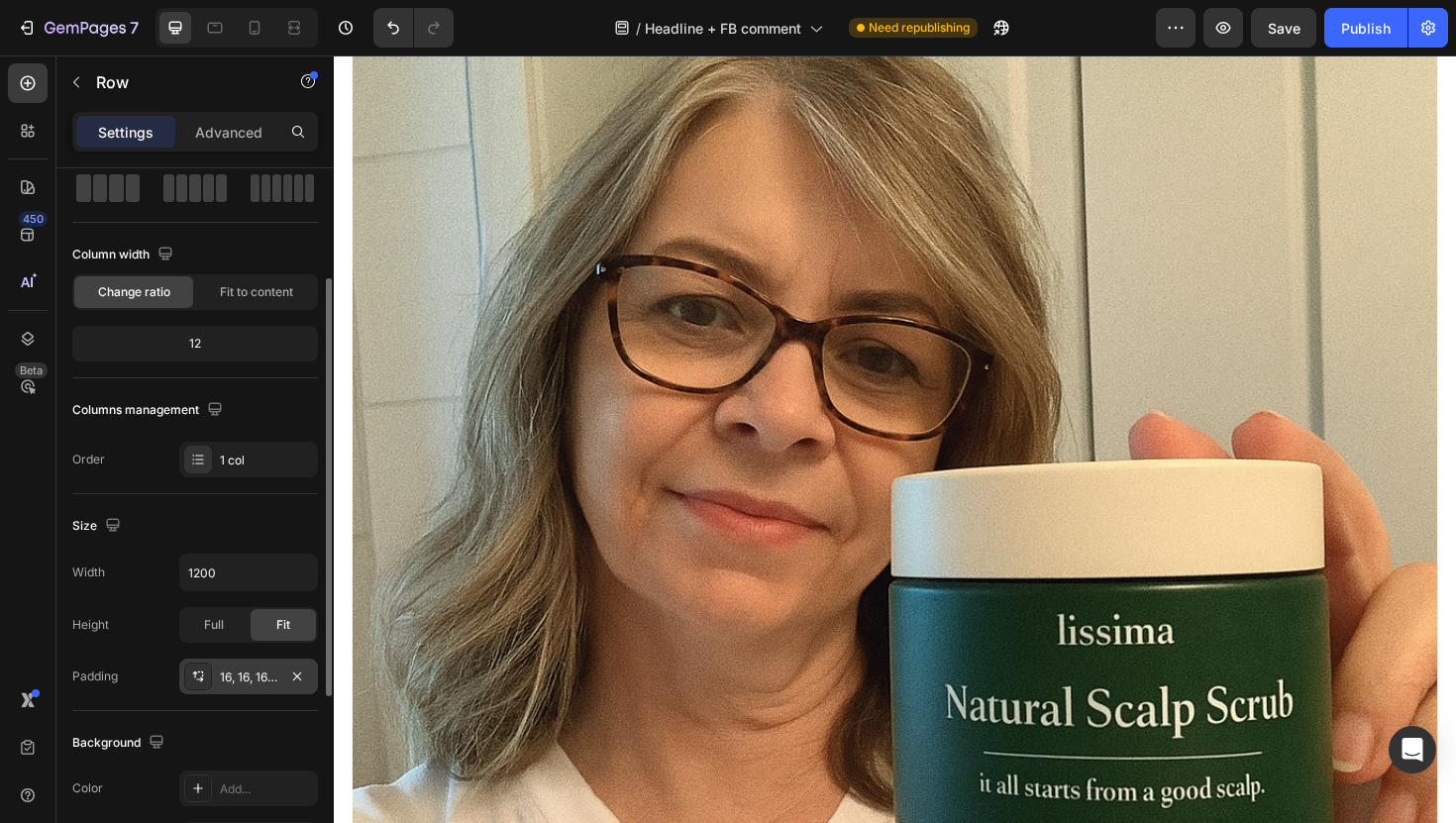 scroll, scrollTop: 154, scrollLeft: 0, axis: vertical 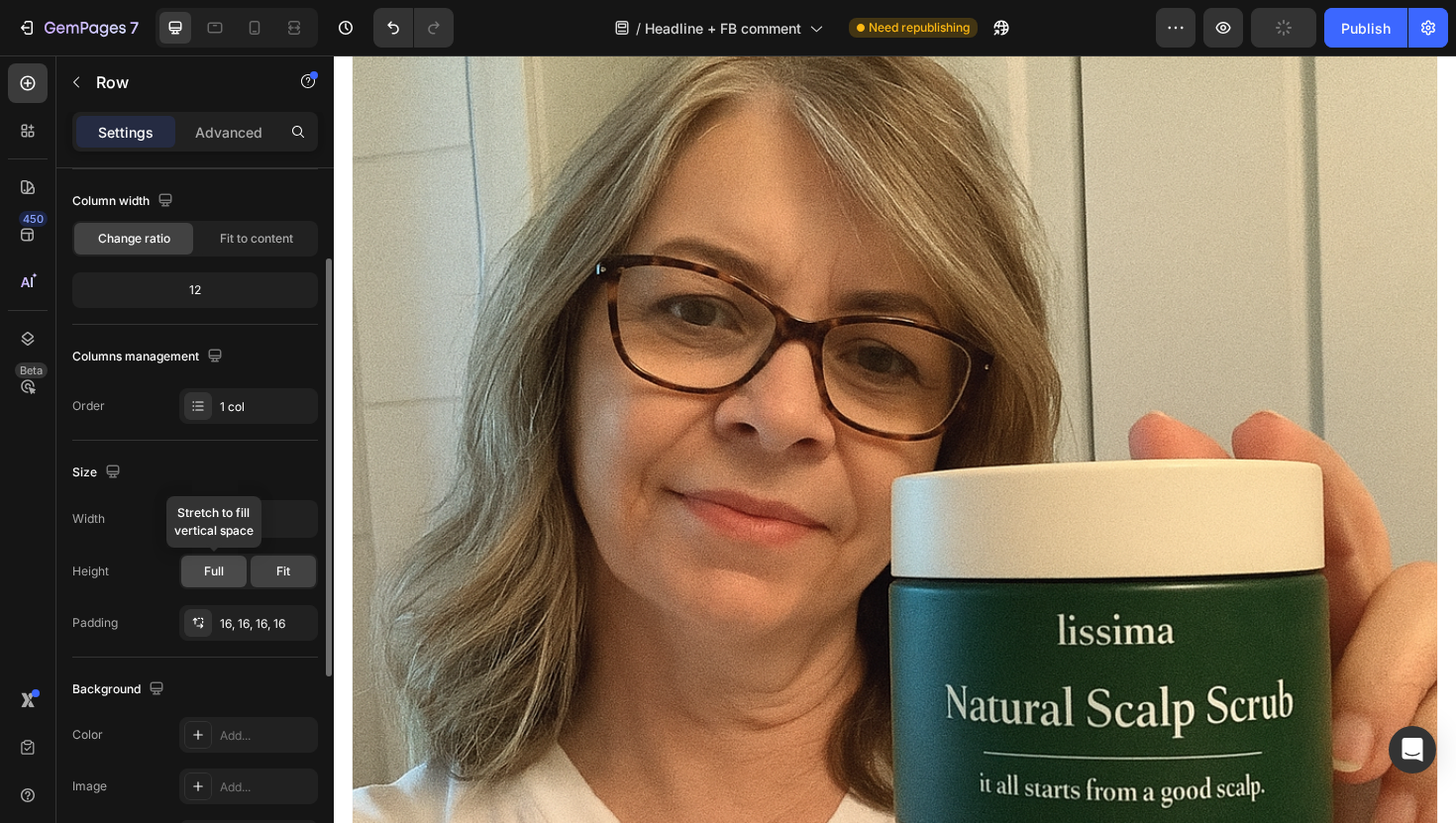click on "Full" 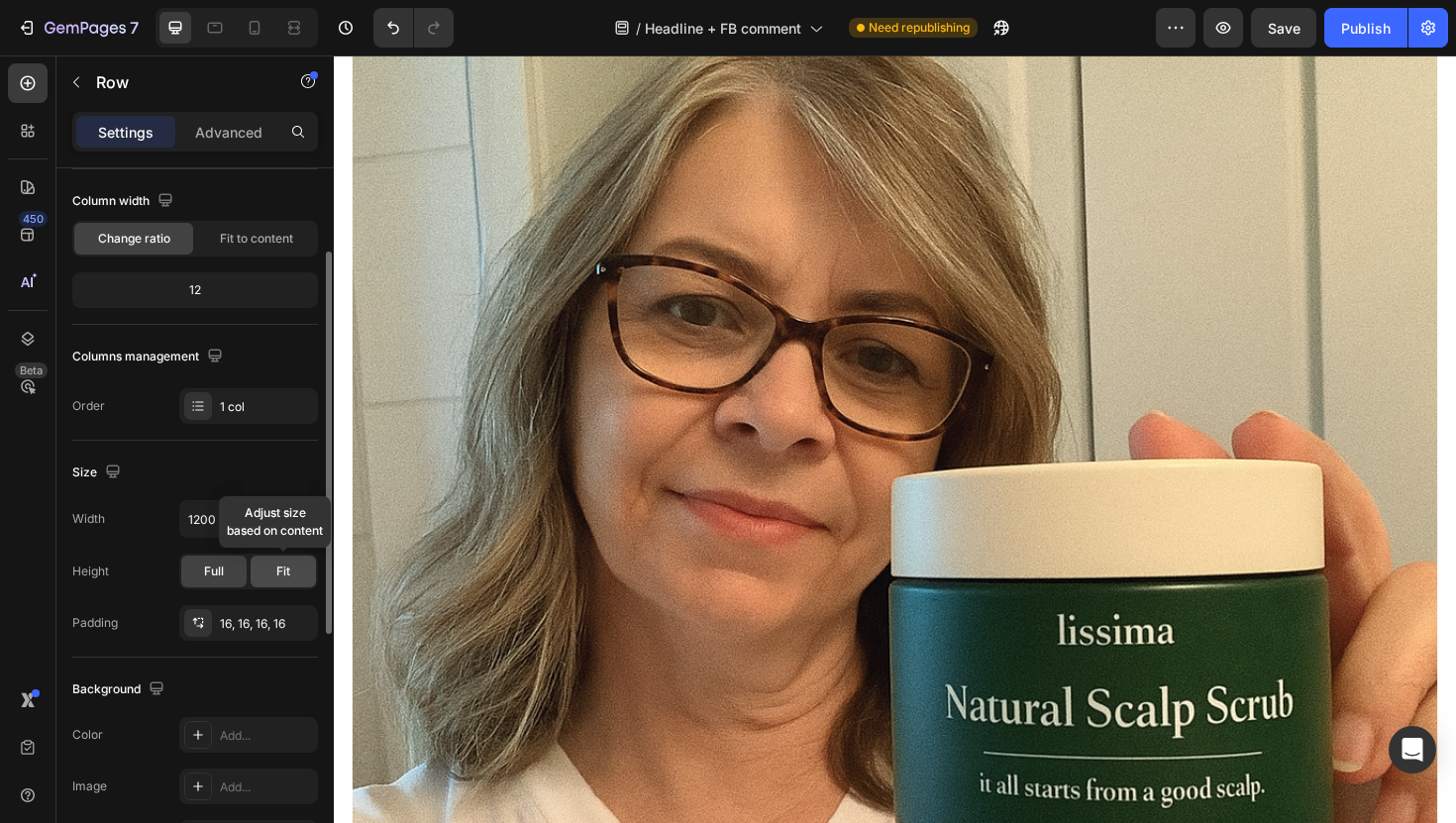 click on "Fit" 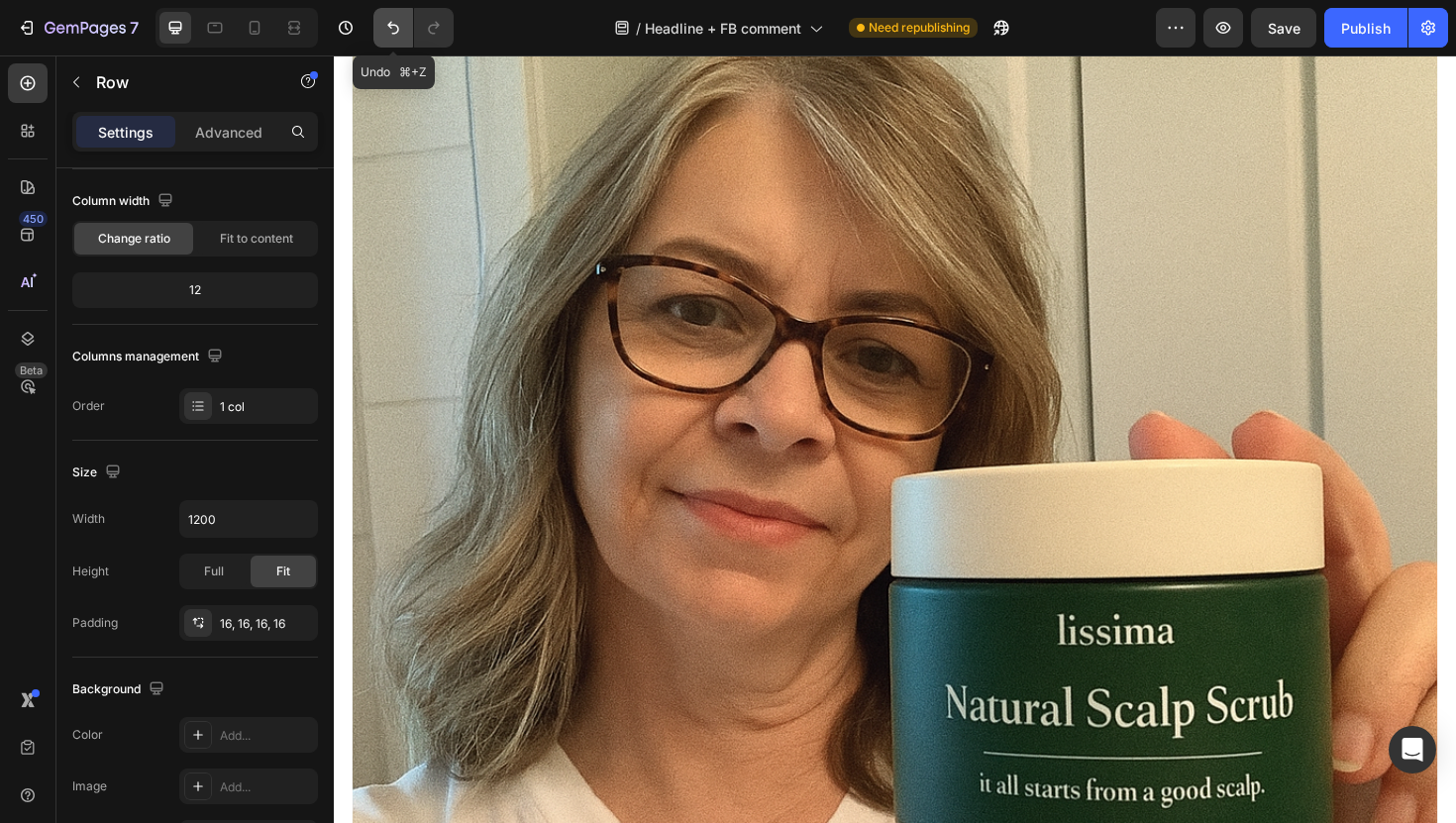 click 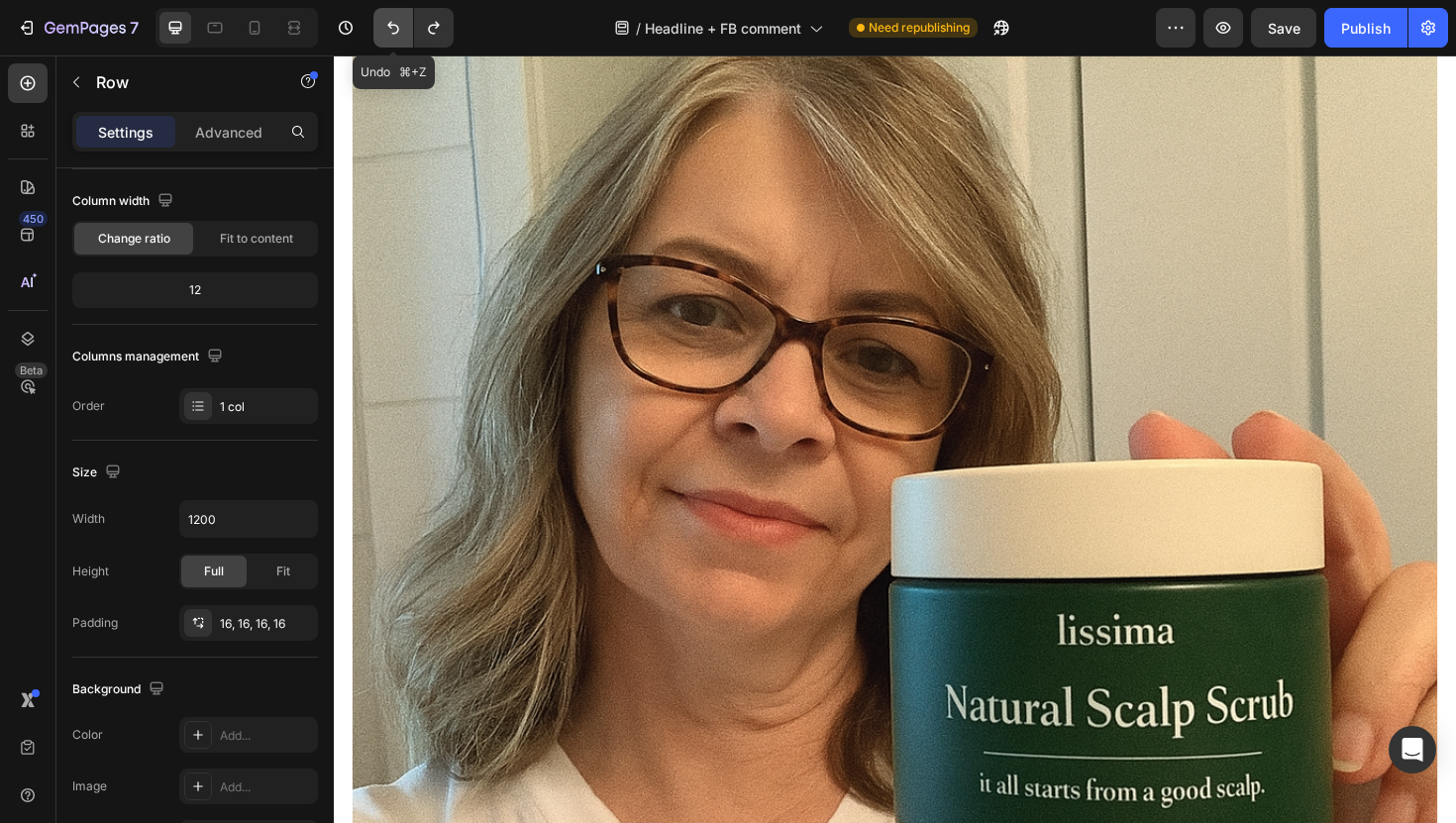 click 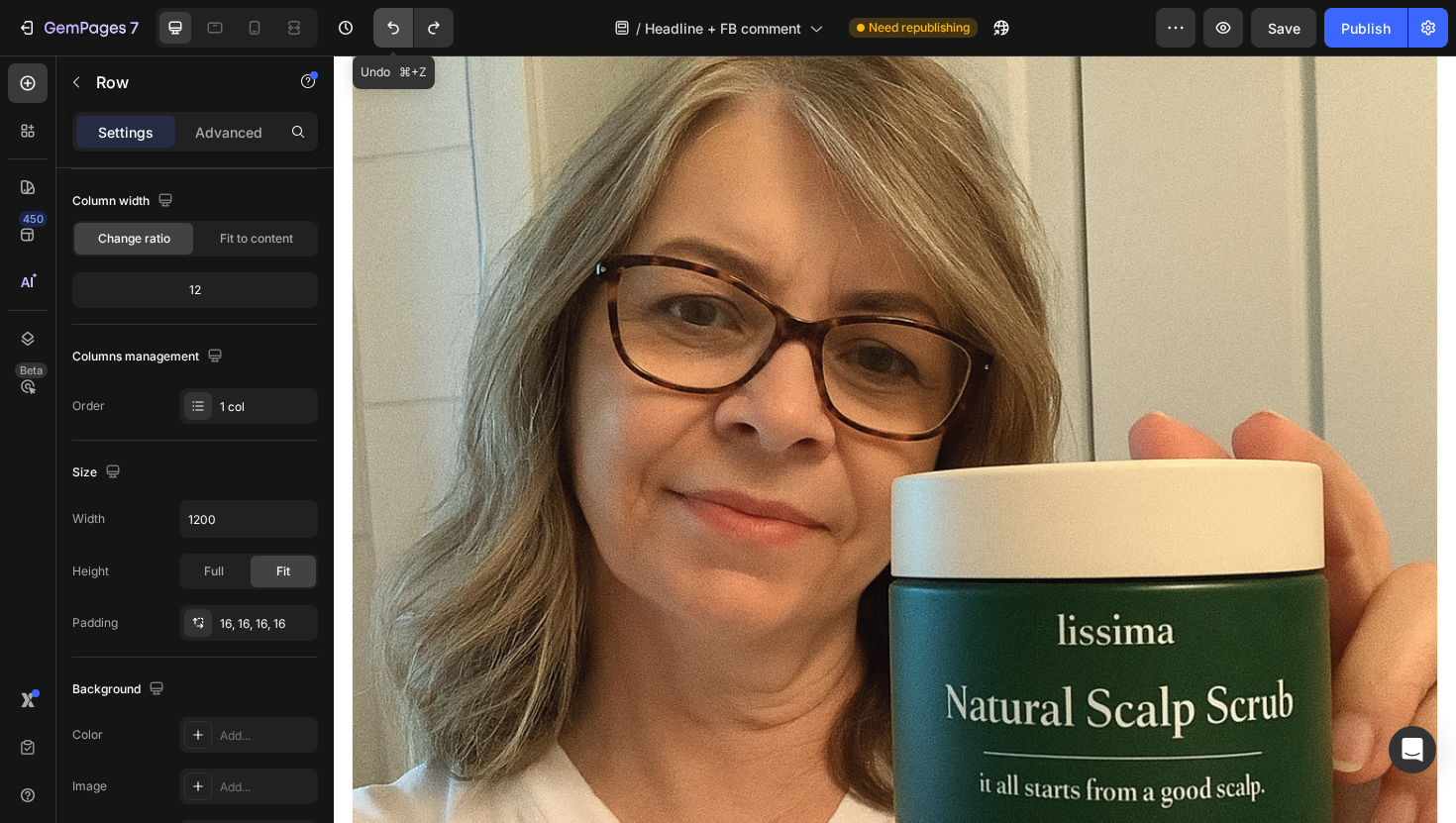click 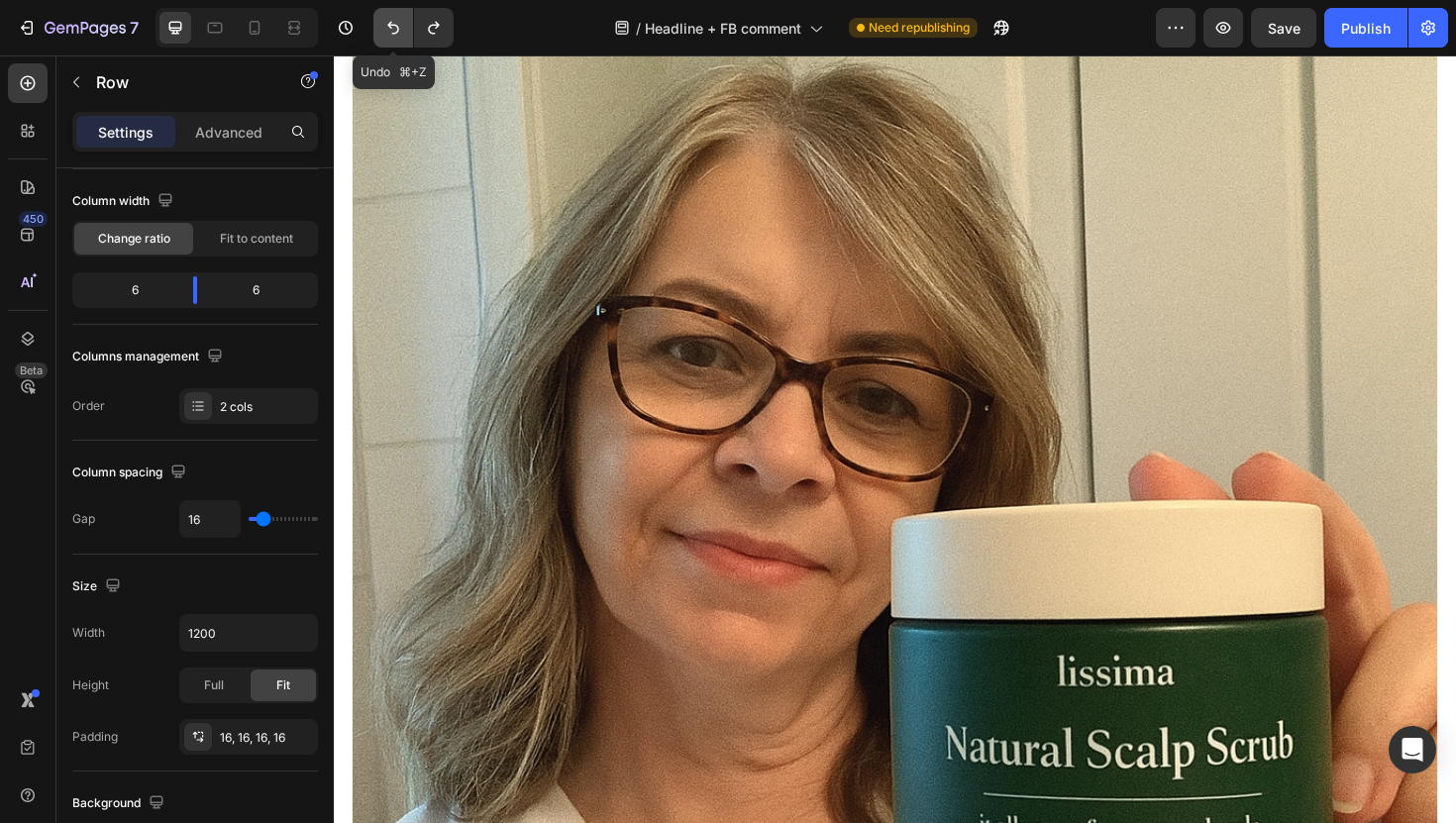 click 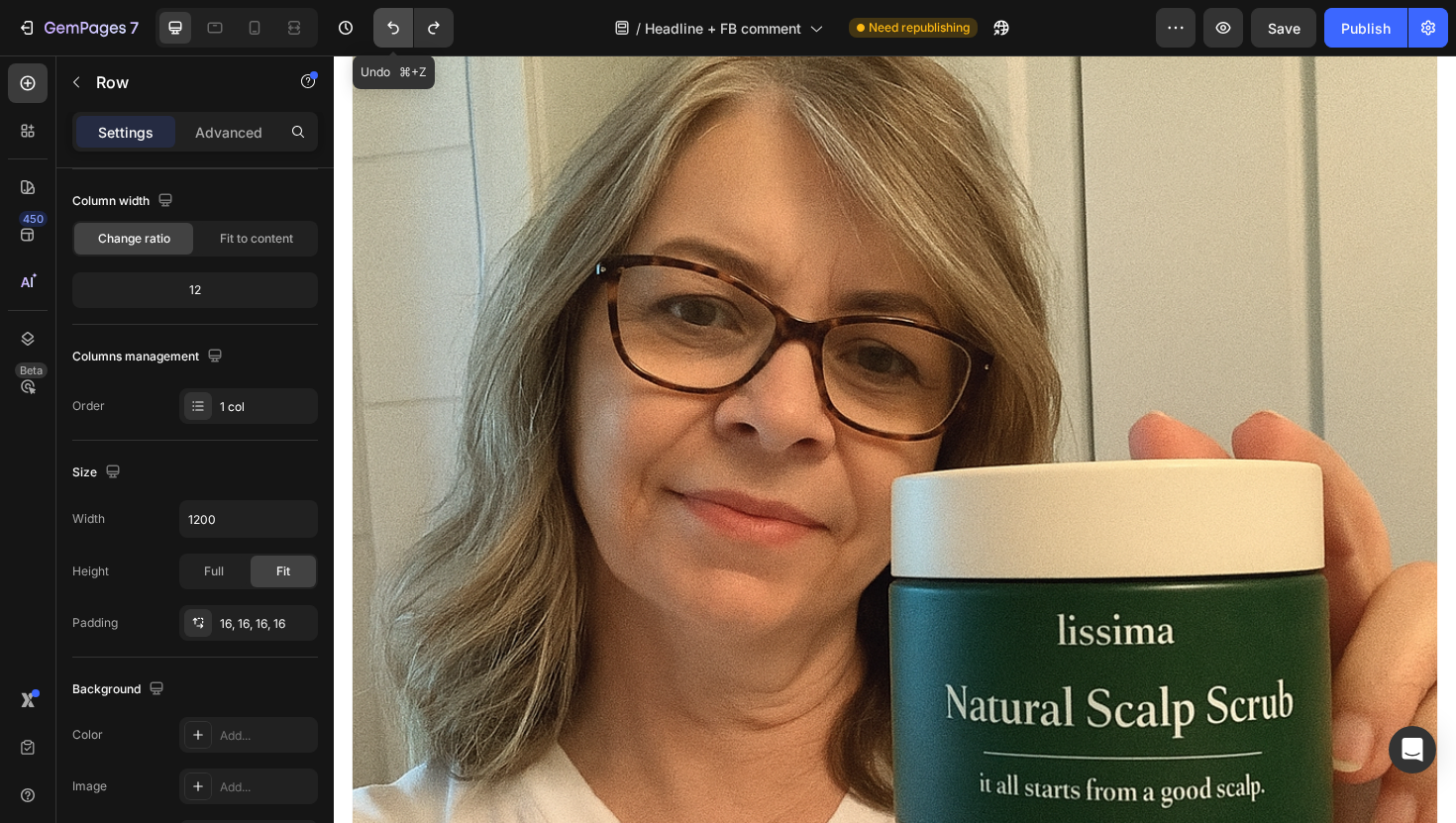click 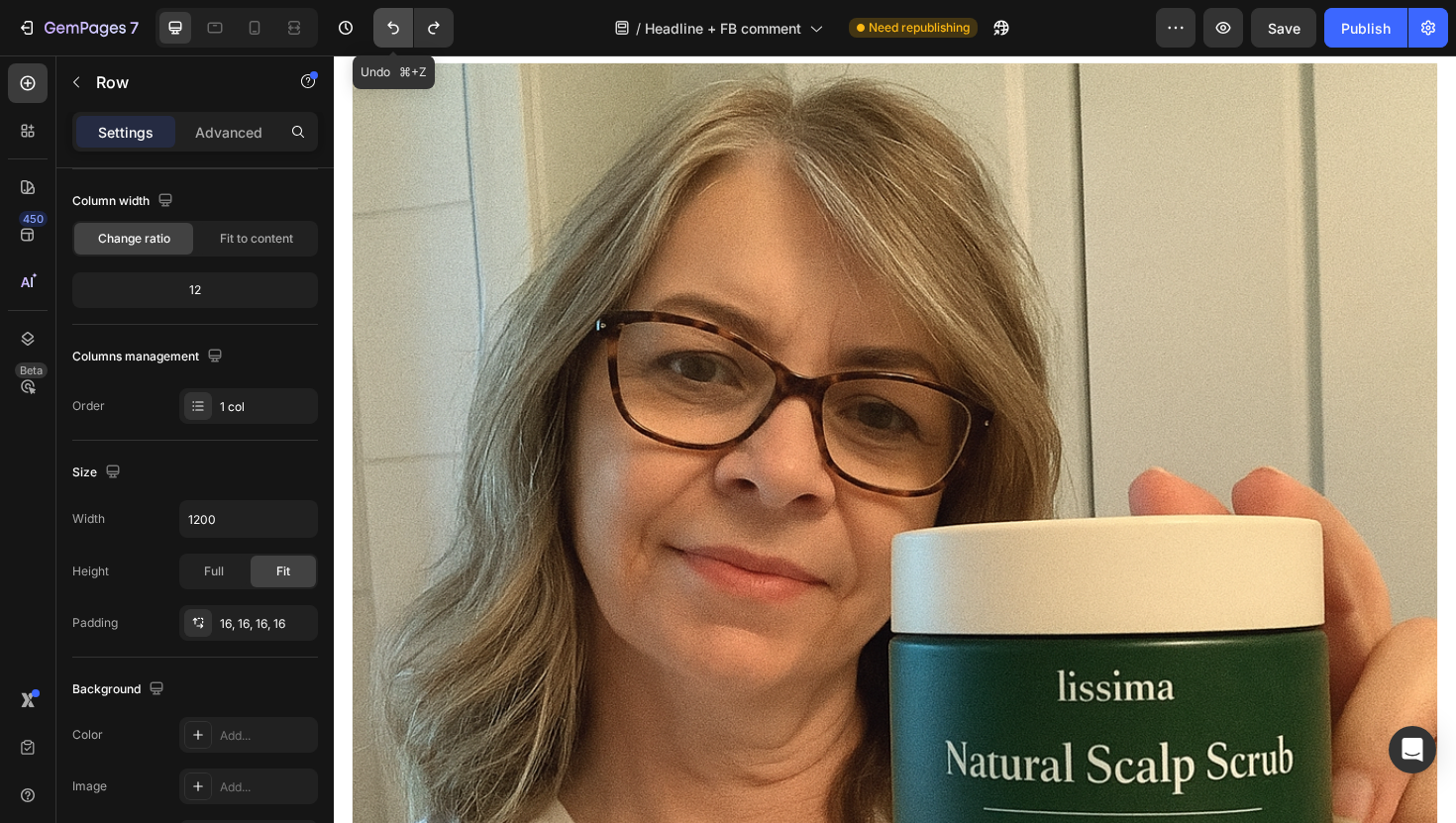 click 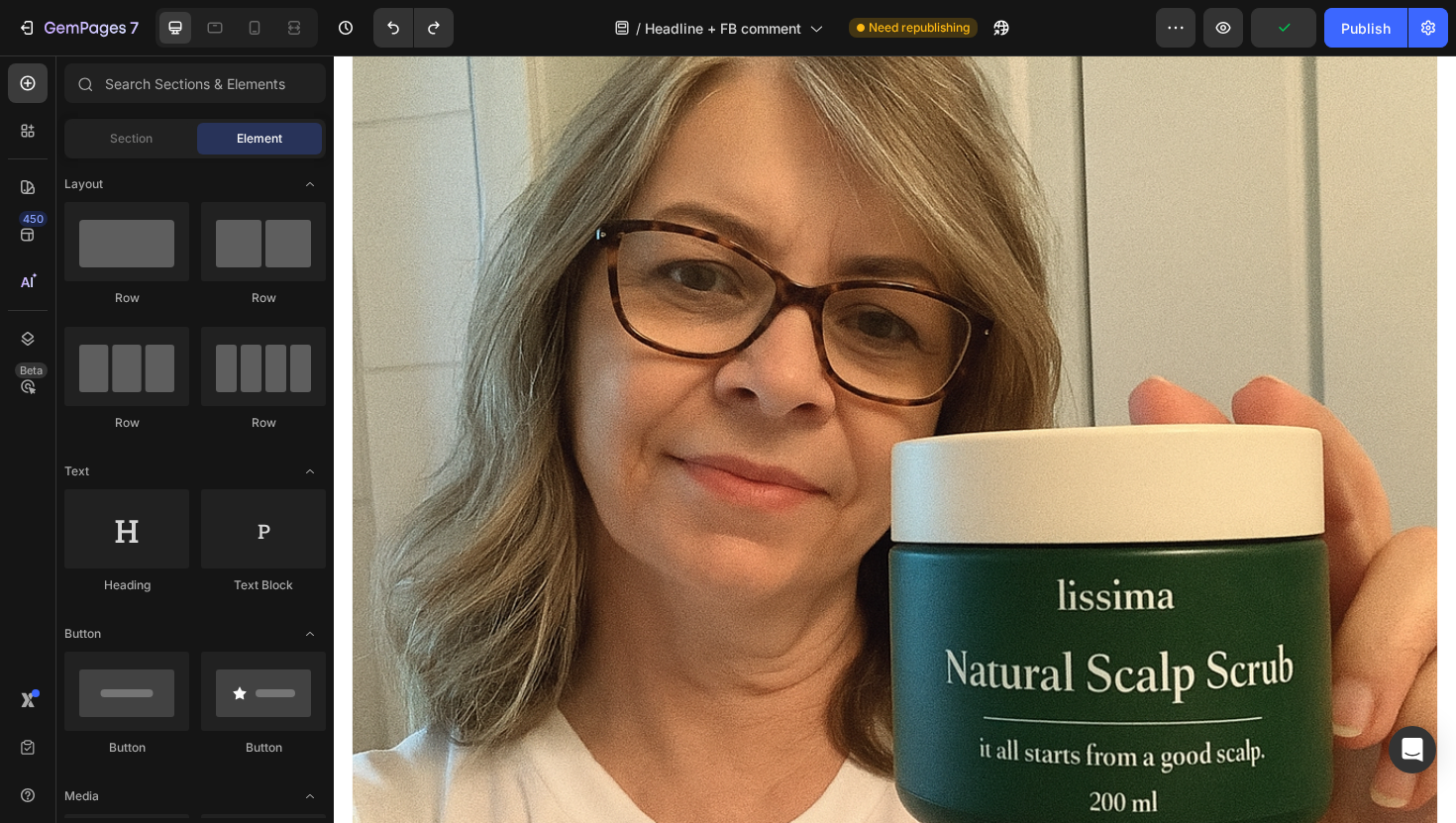 scroll, scrollTop: 3050, scrollLeft: 0, axis: vertical 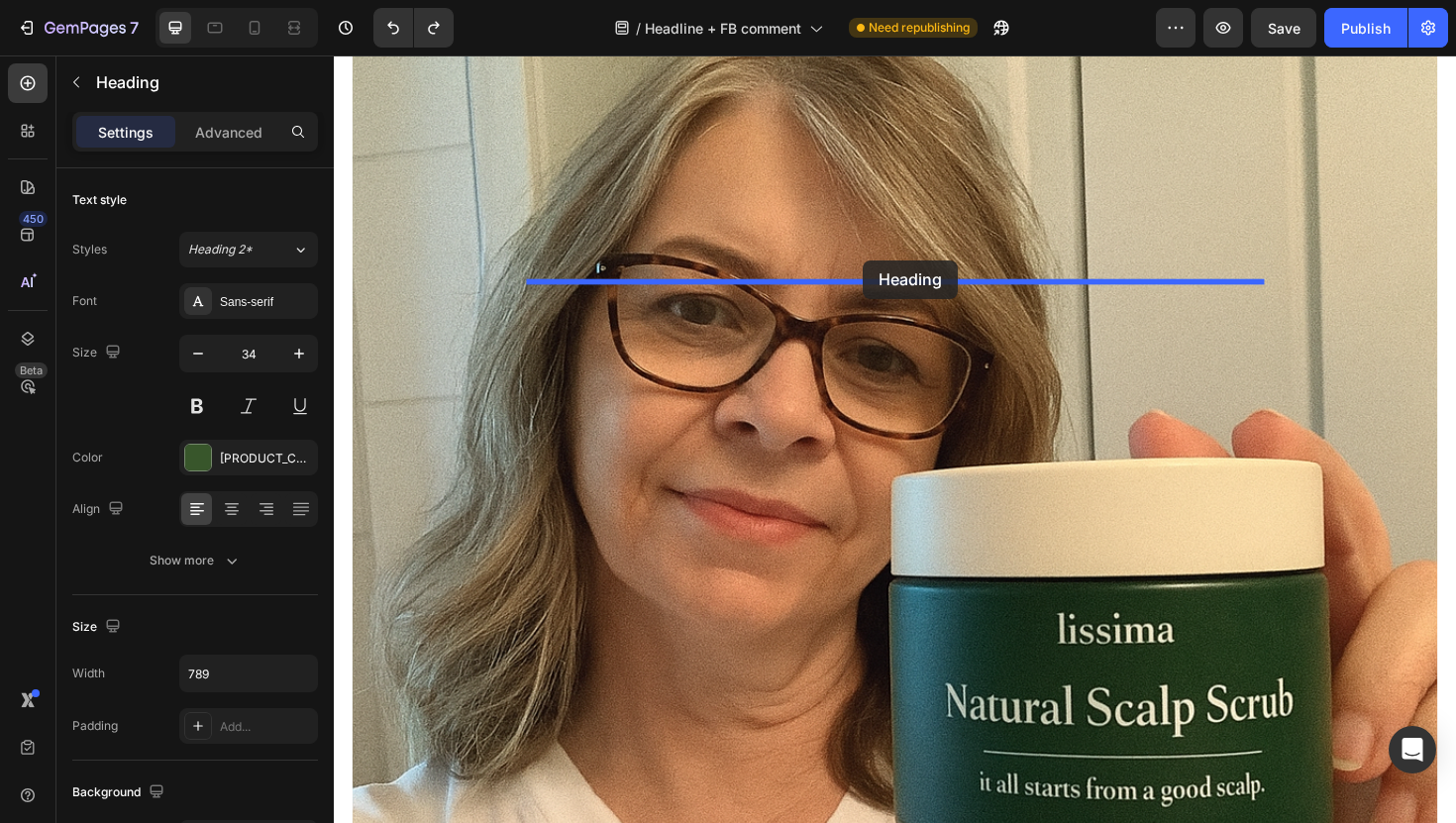 drag, startPoint x: 743, startPoint y: 423, endPoint x: 894, endPoint y: 272, distance: 213.54625 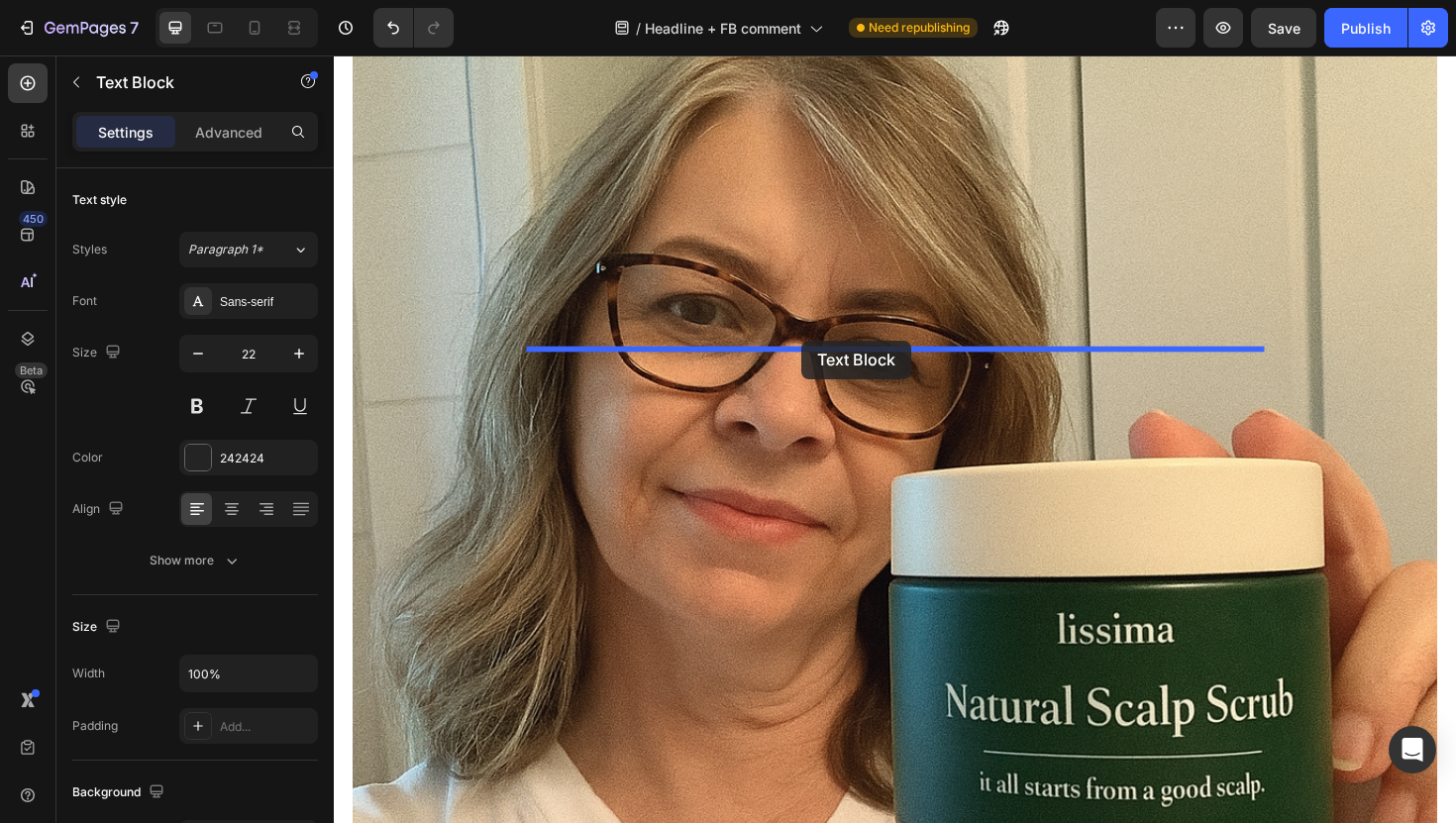 drag, startPoint x: 777, startPoint y: 520, endPoint x: 829, endPoint y: 357, distance: 171.0935 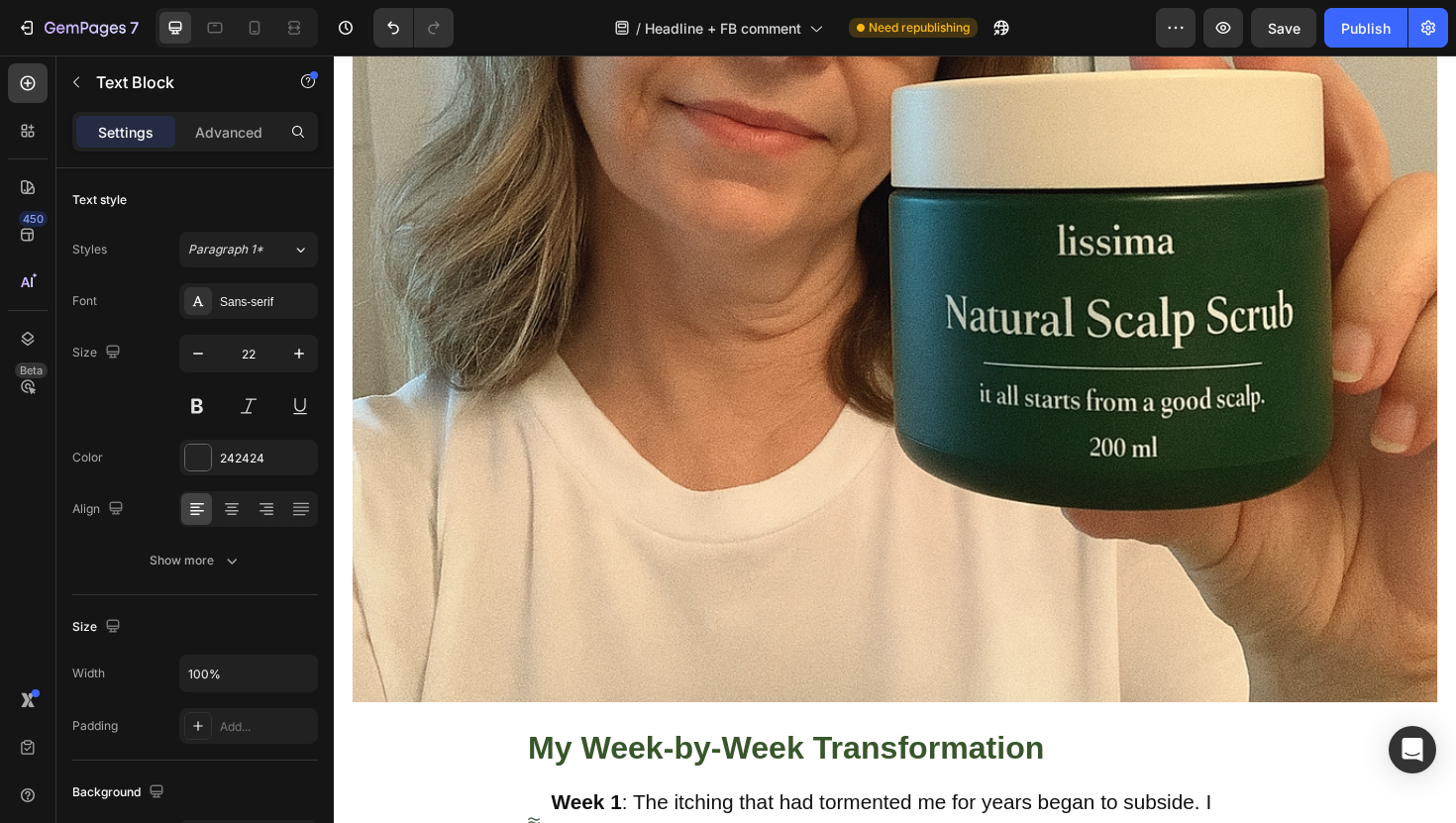 scroll, scrollTop: 3578, scrollLeft: 0, axis: vertical 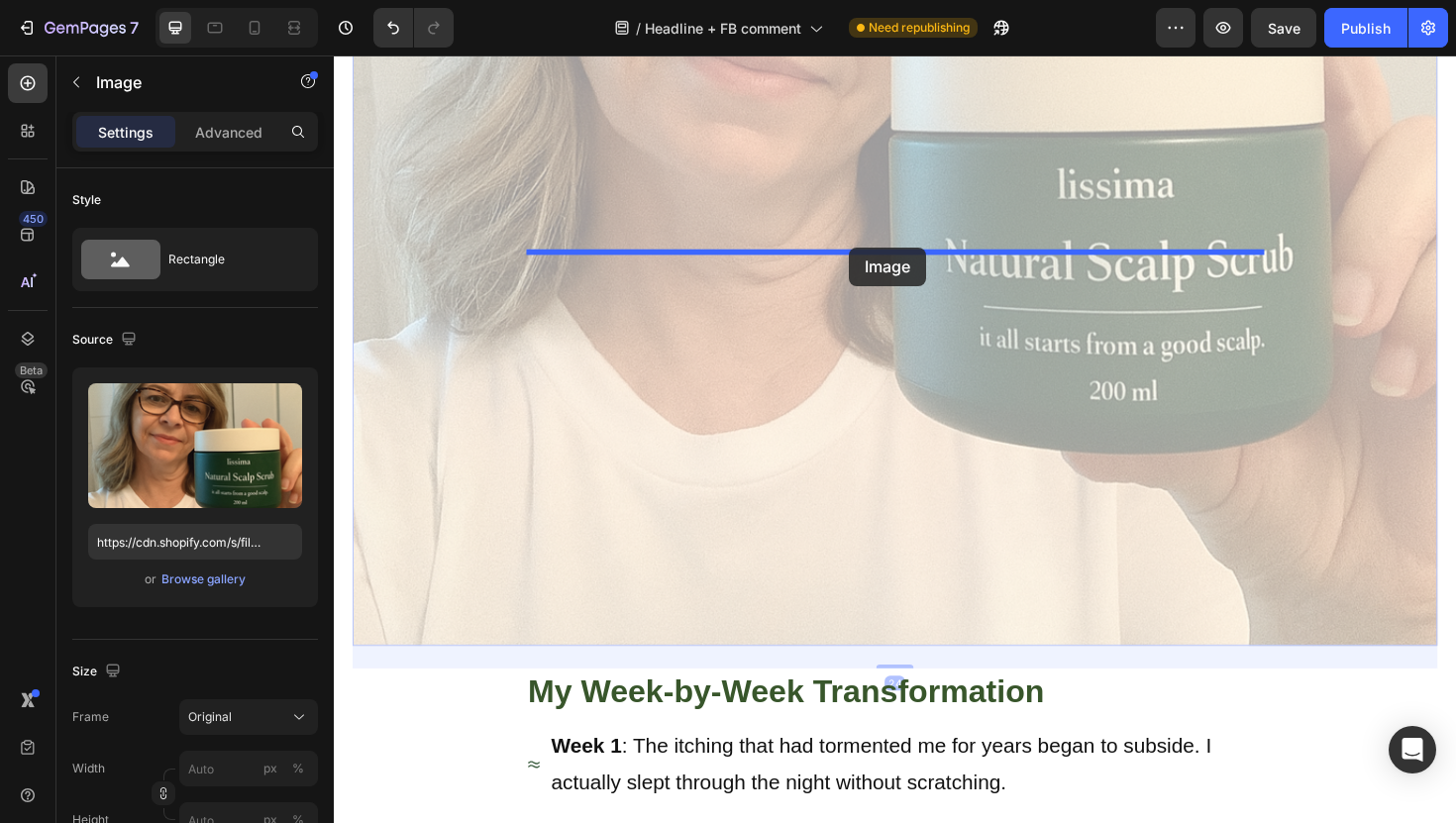 drag, startPoint x: 846, startPoint y: 575, endPoint x: 881, endPoint y: 258, distance: 318.9263 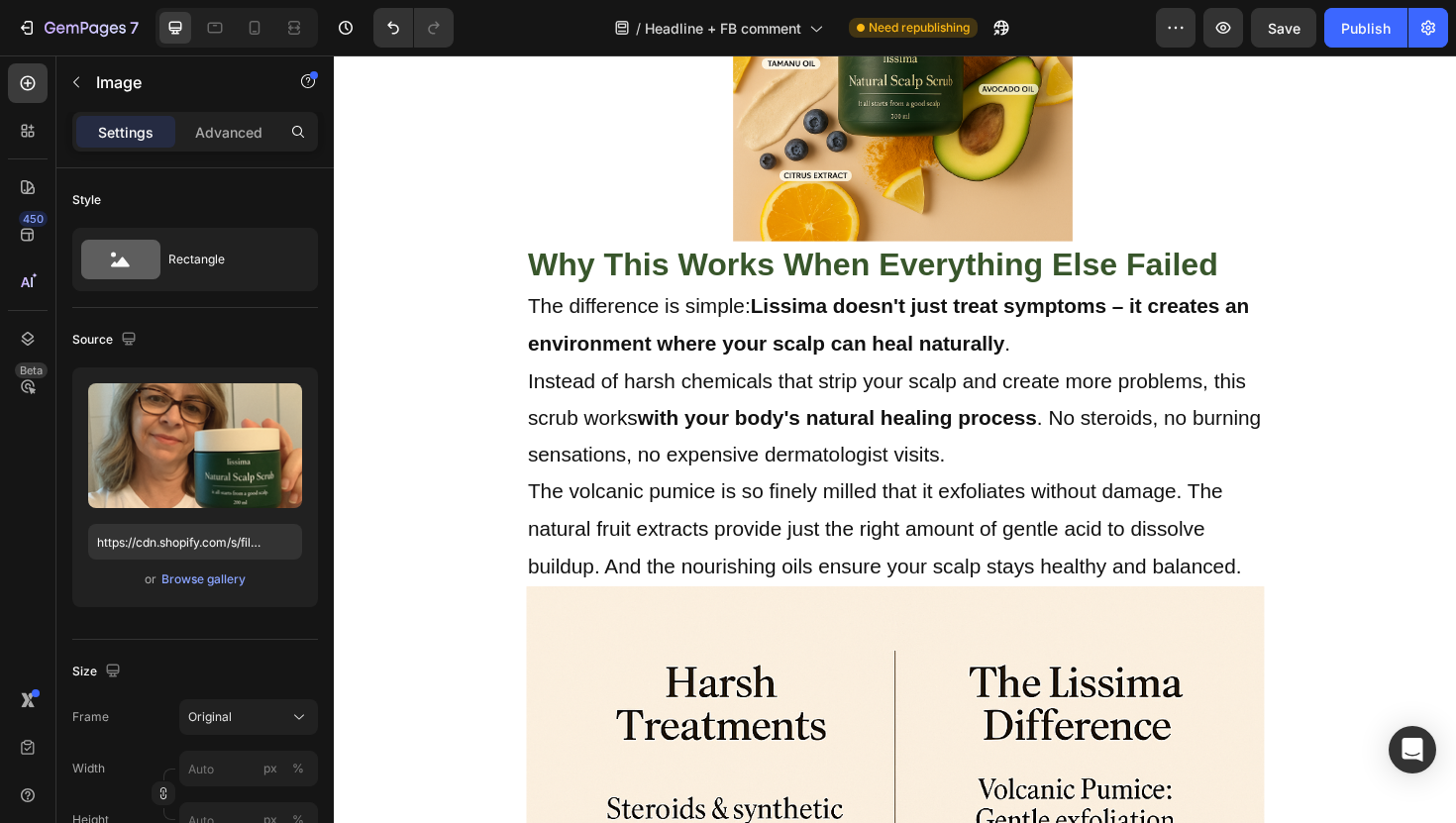 scroll, scrollTop: 4429, scrollLeft: 0, axis: vertical 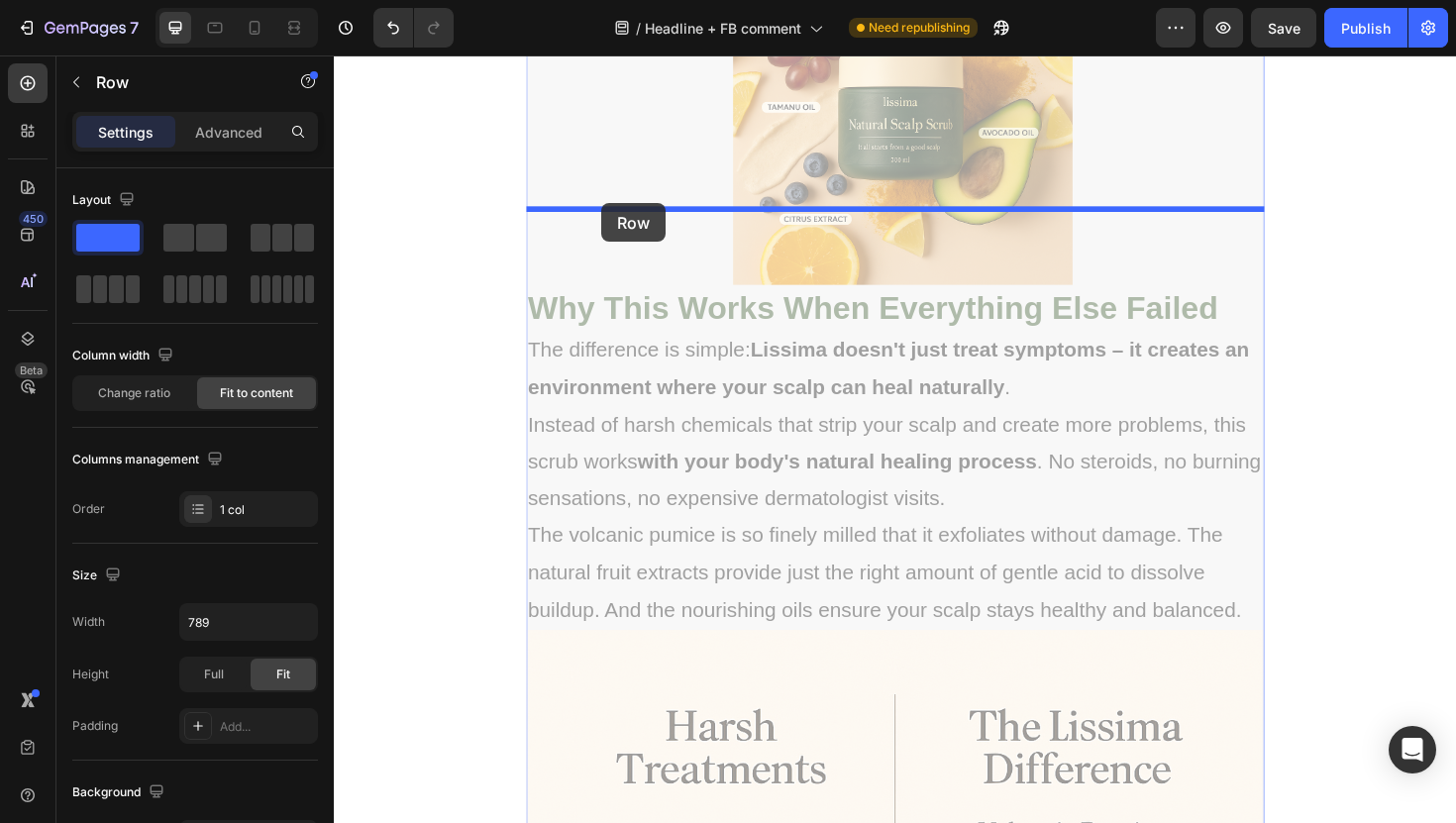 drag, startPoint x: 596, startPoint y: 373, endPoint x: 617, endPoint y: 212, distance: 162.3638 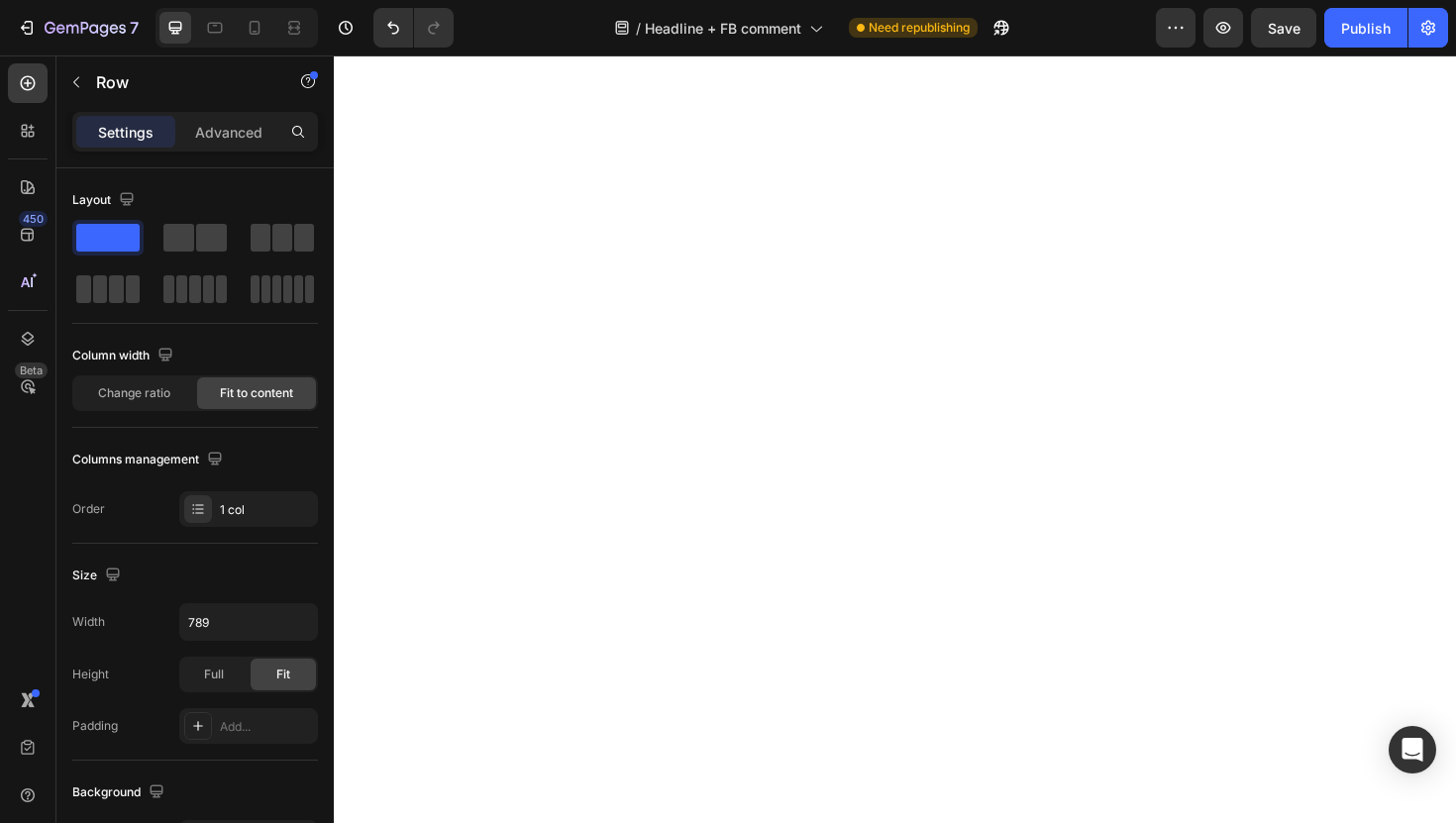 scroll, scrollTop: 8707, scrollLeft: 0, axis: vertical 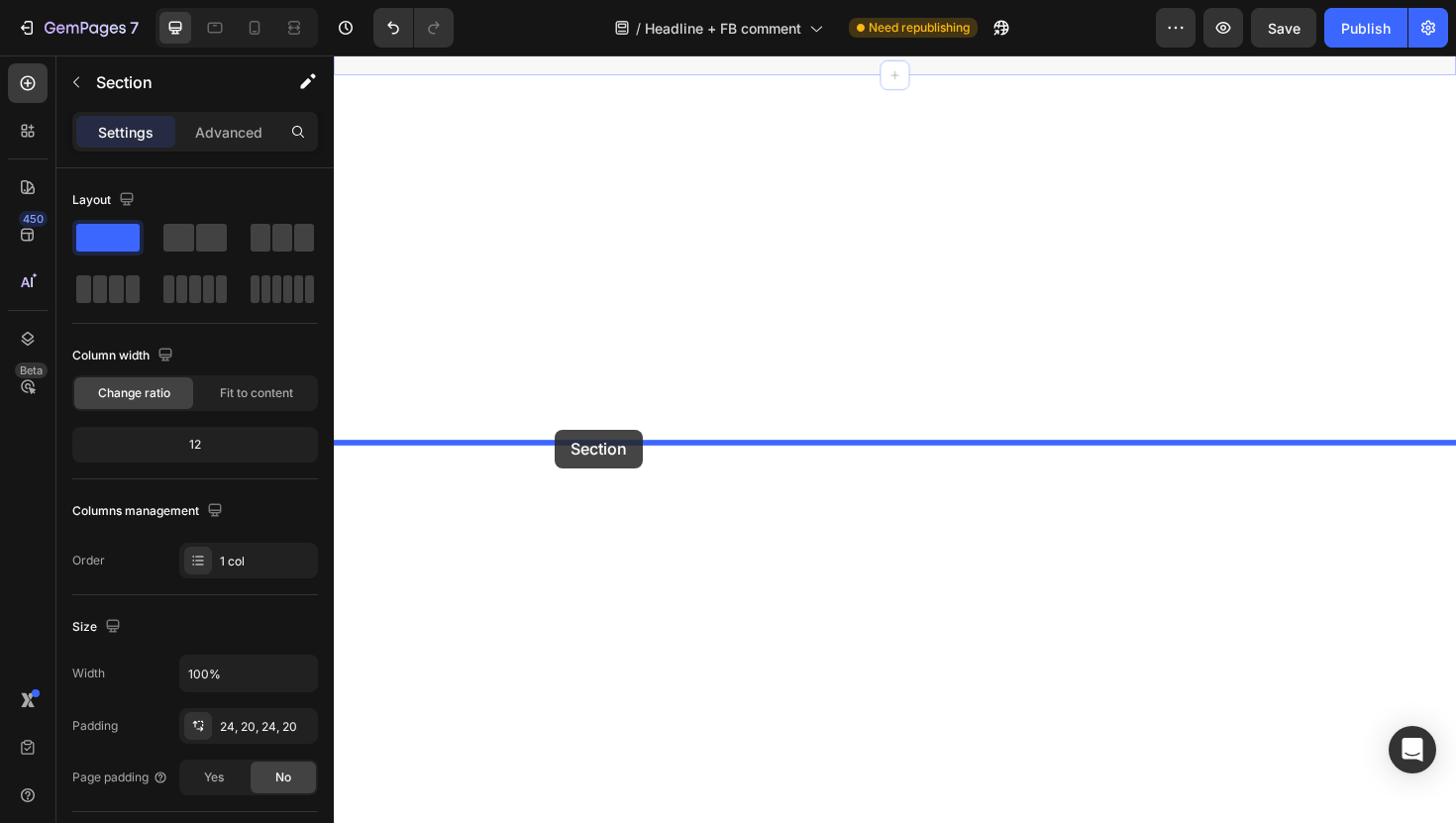 drag, startPoint x: 607, startPoint y: 478, endPoint x: 568, endPoint y: 452, distance: 46.872167 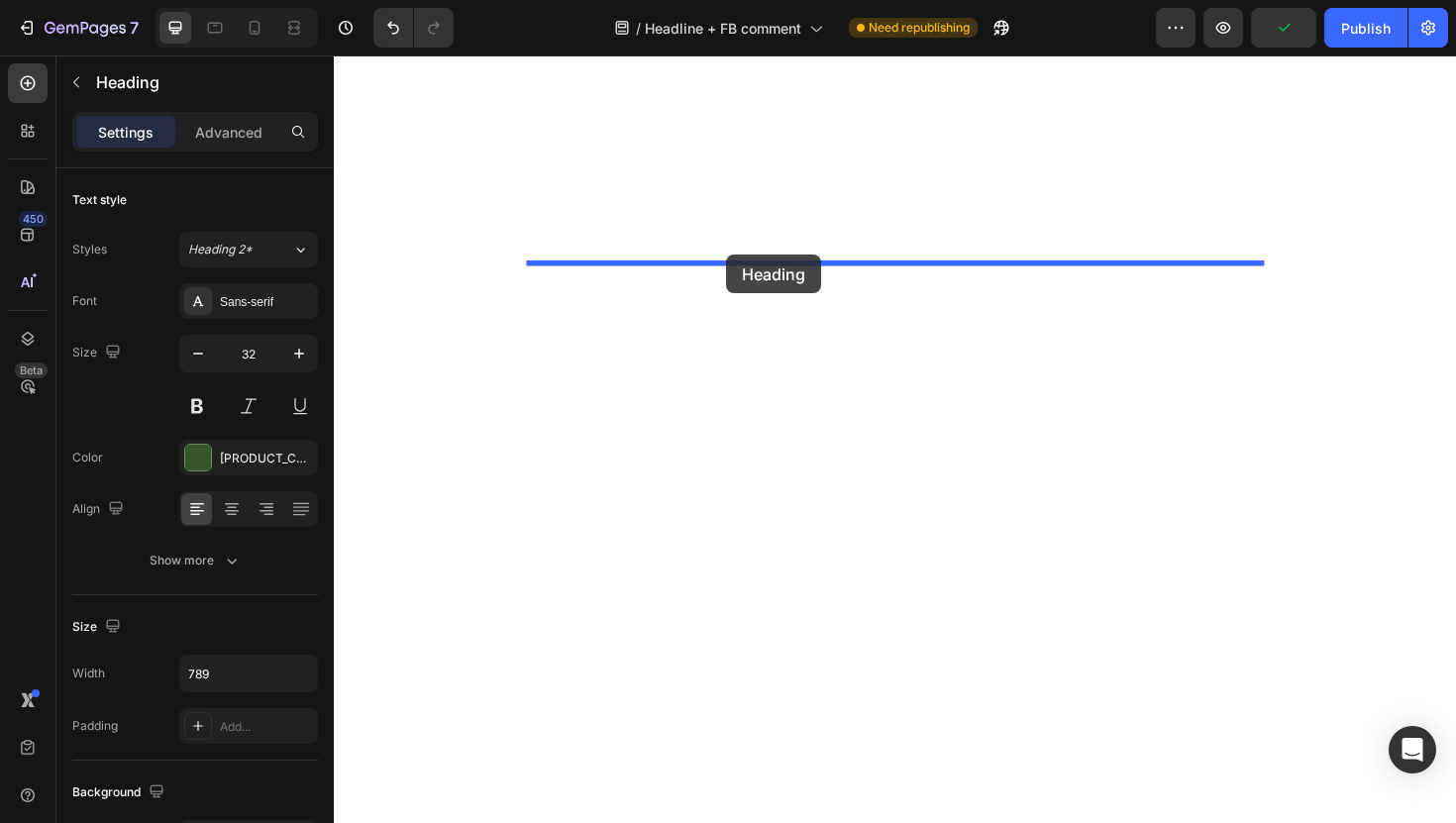 drag, startPoint x: 572, startPoint y: 511, endPoint x: 749, endPoint y: 266, distance: 302.248 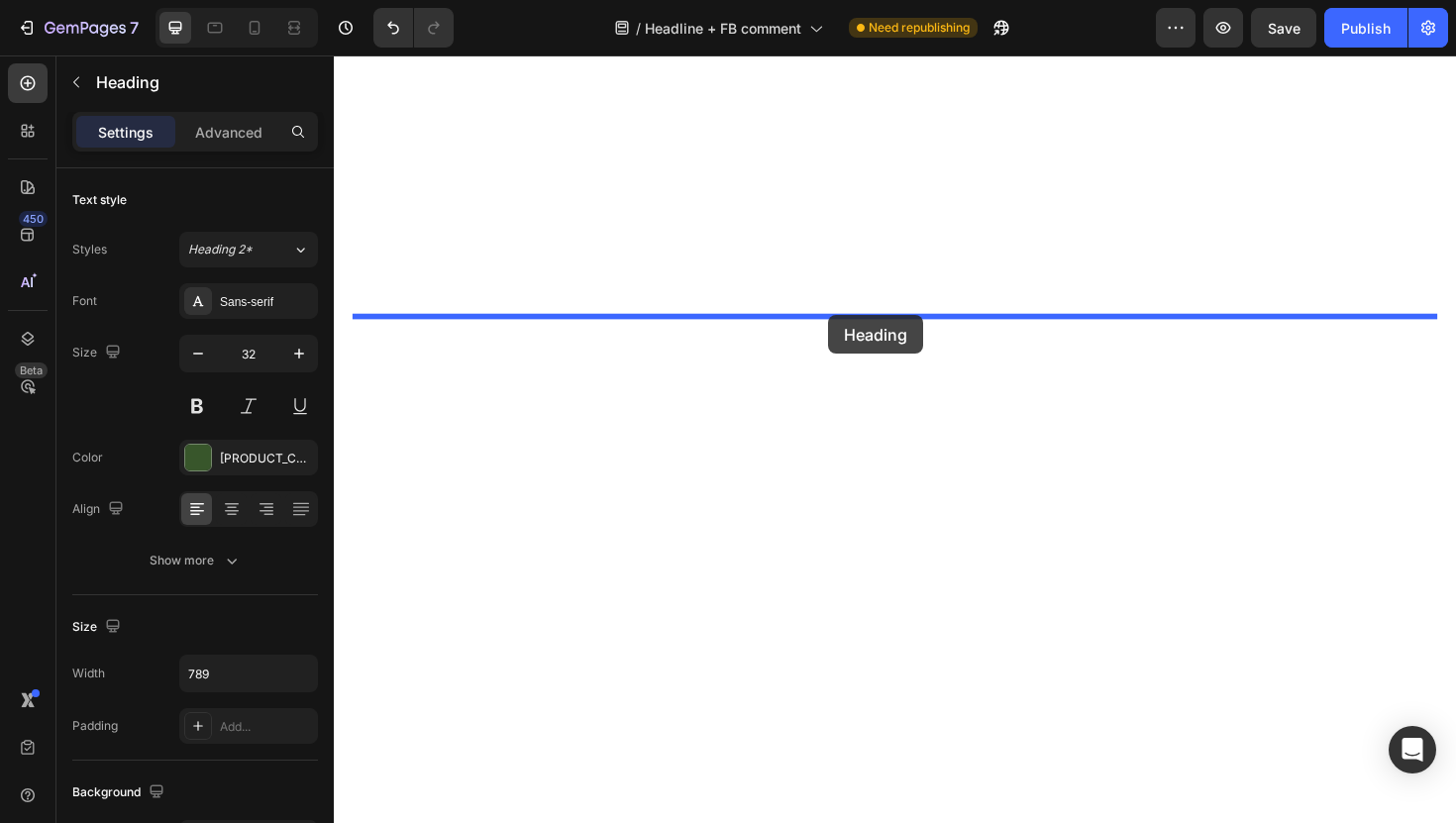 drag, startPoint x: 862, startPoint y: 291, endPoint x: 858, endPoint y: 331, distance: 40.1995 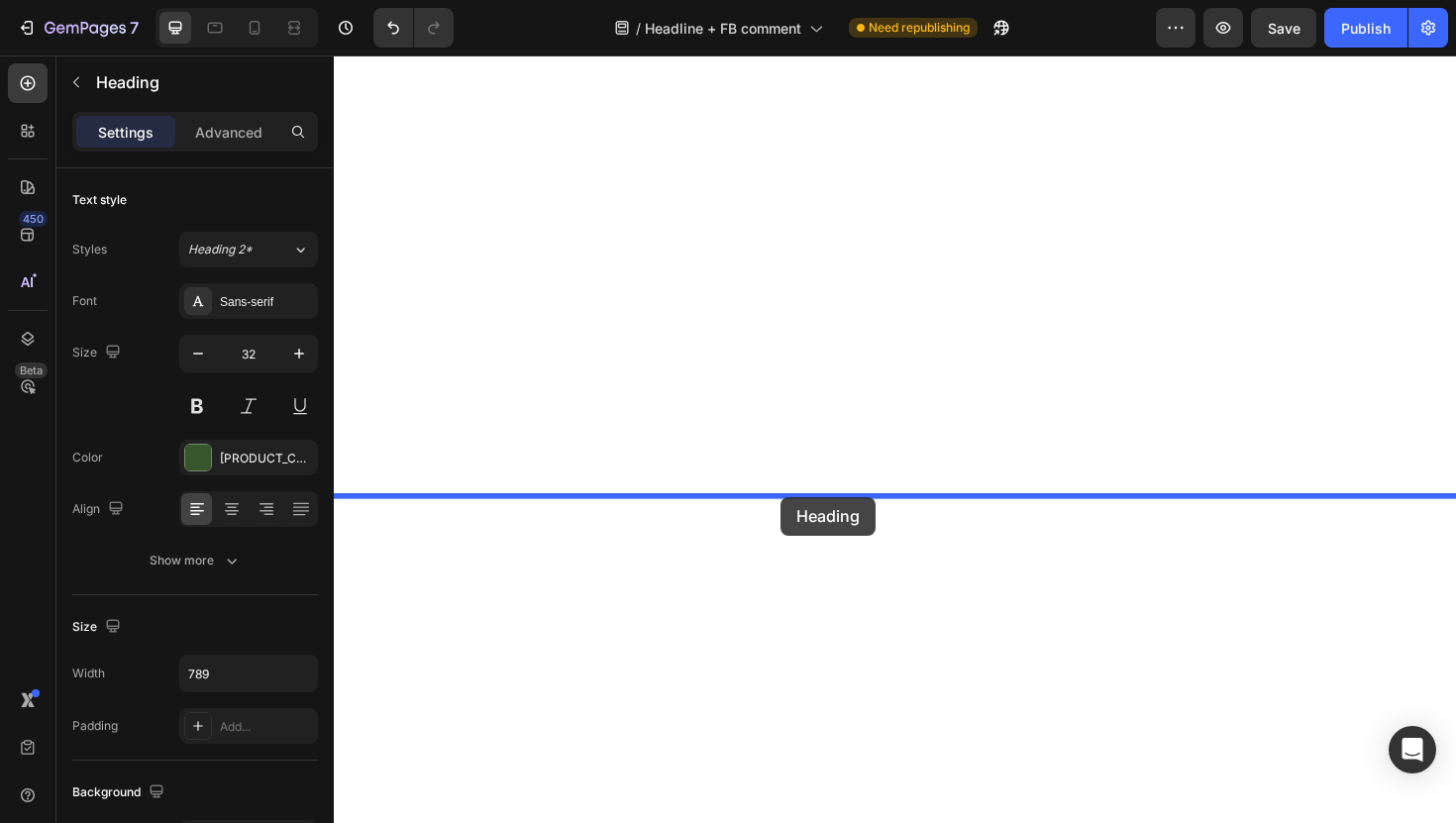 drag, startPoint x: 838, startPoint y: 299, endPoint x: 807, endPoint y: 526, distance: 229.10696 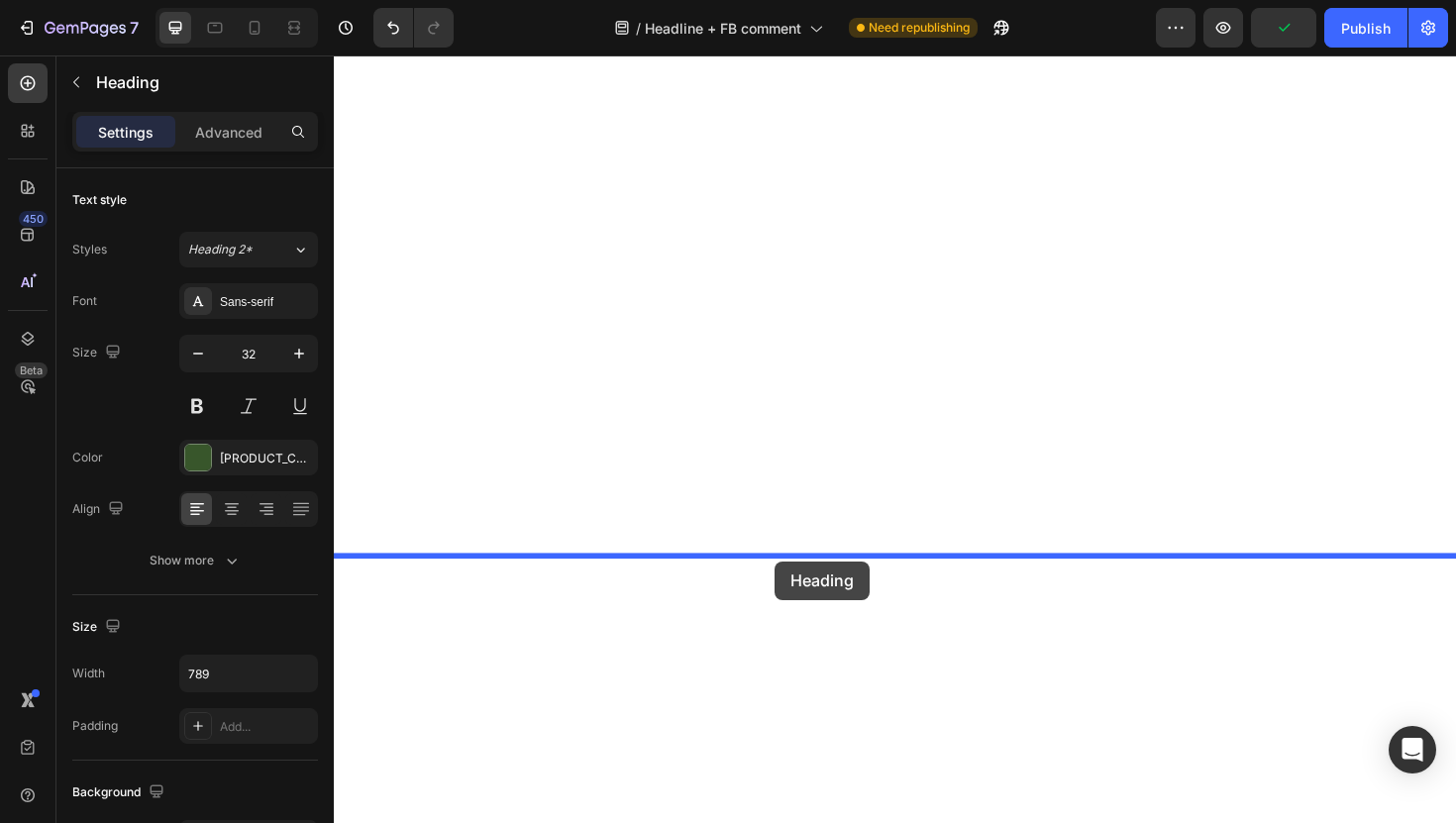 drag, startPoint x: 805, startPoint y: 499, endPoint x: 800, endPoint y: 591, distance: 92.13577 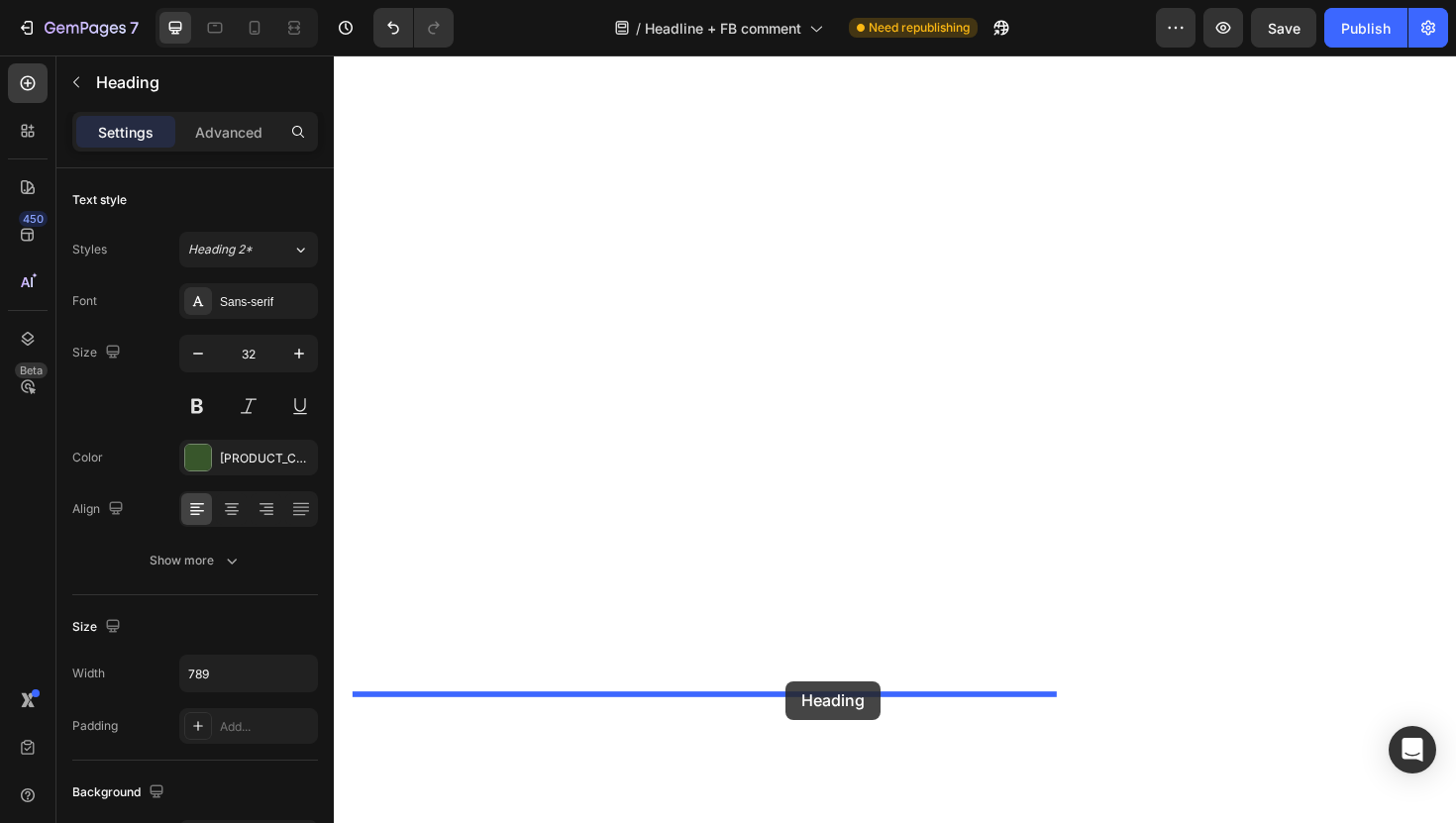 drag, startPoint x: 809, startPoint y: 645, endPoint x: 812, endPoint y: 718, distance: 73.06162 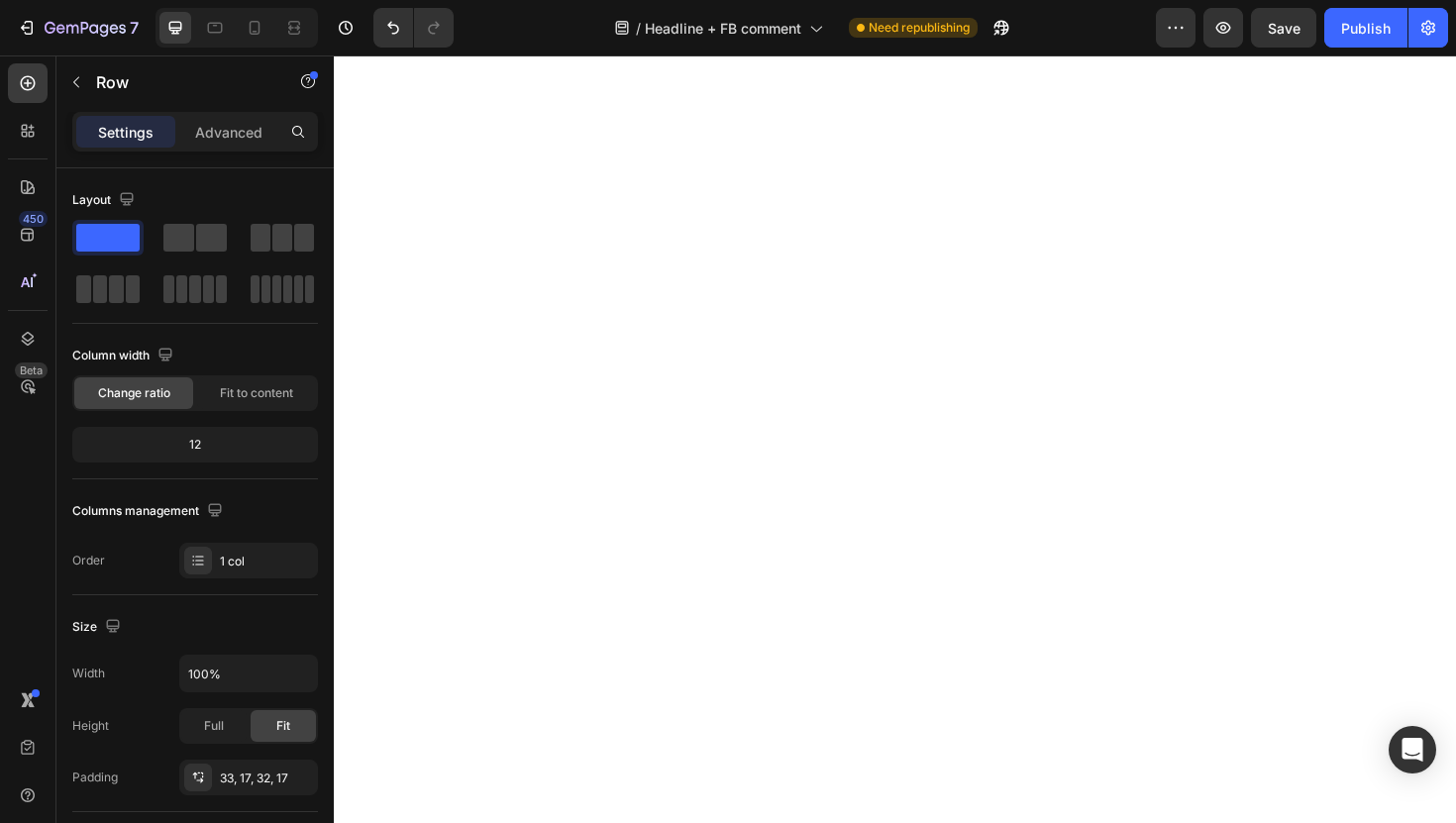 click on "Limited Time: Buy 1 Get 1 Free Heading Image CHECK AVAILABILITY Button 30-Day Money-Back Guarantee Free Delivery Item List Row" at bounding box center (928, -1468) 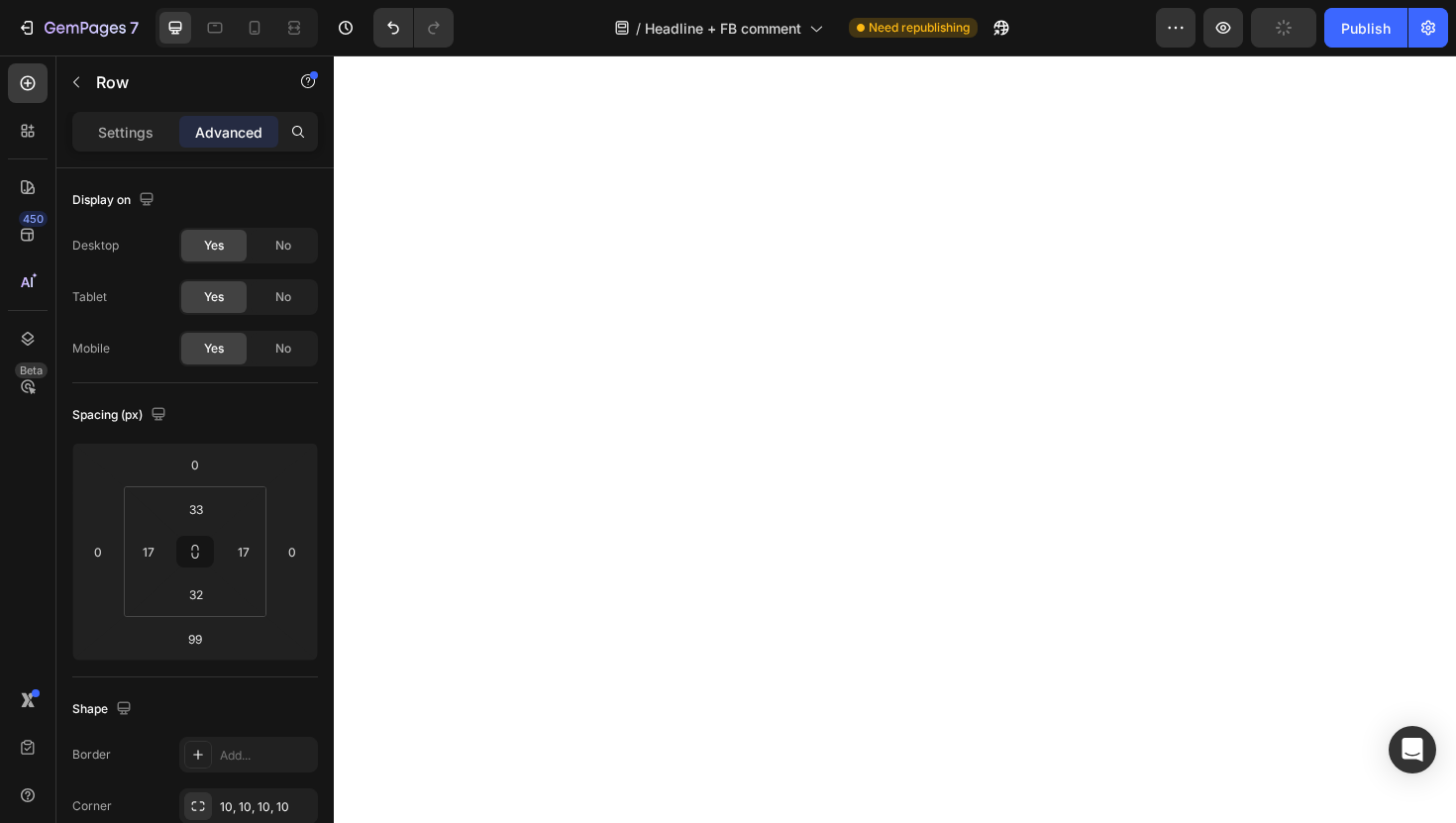 scroll, scrollTop: 8982, scrollLeft: 0, axis: vertical 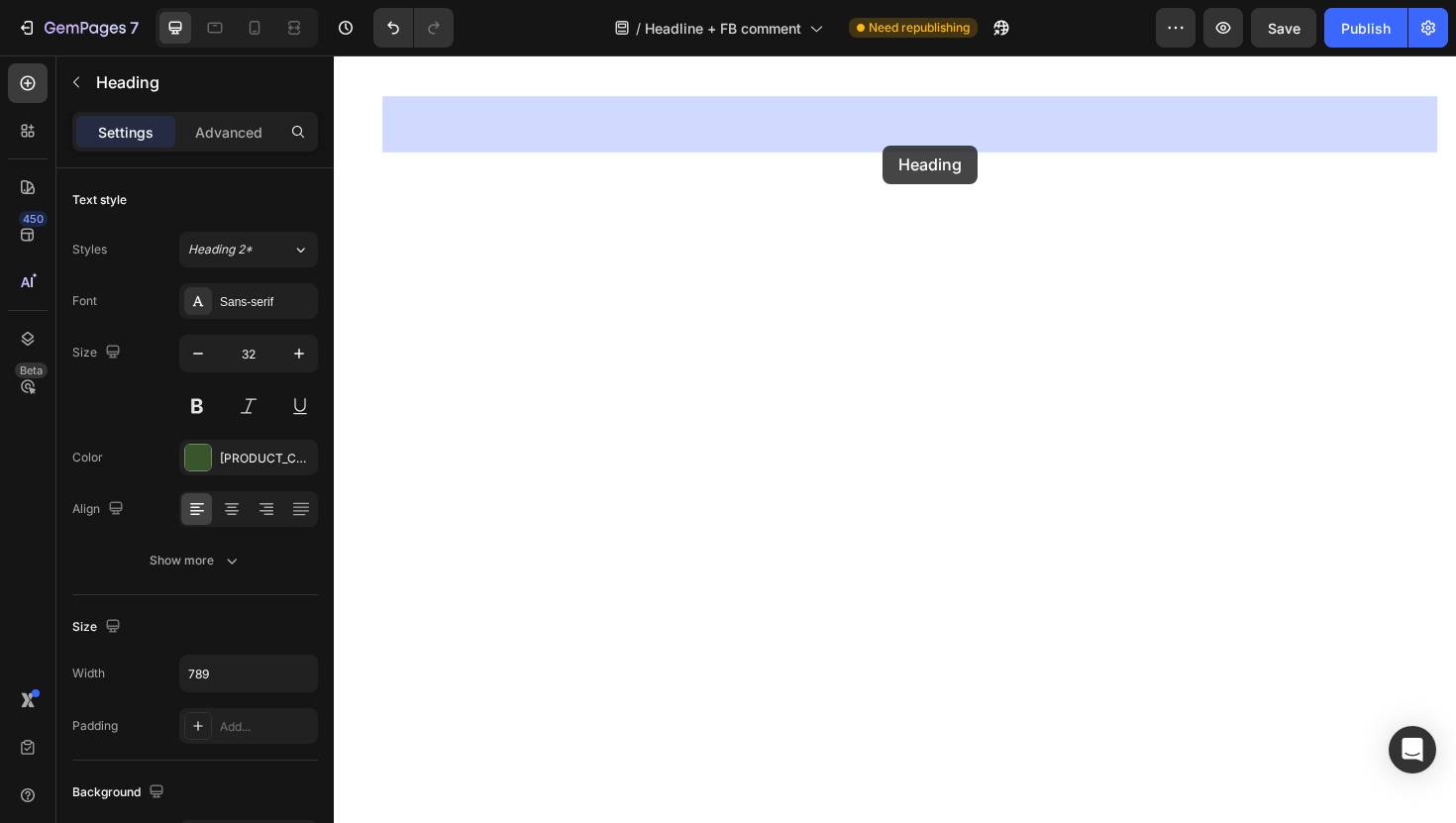 drag, startPoint x: 805, startPoint y: 579, endPoint x: 915, endPoint y: 151, distance: 441.90949 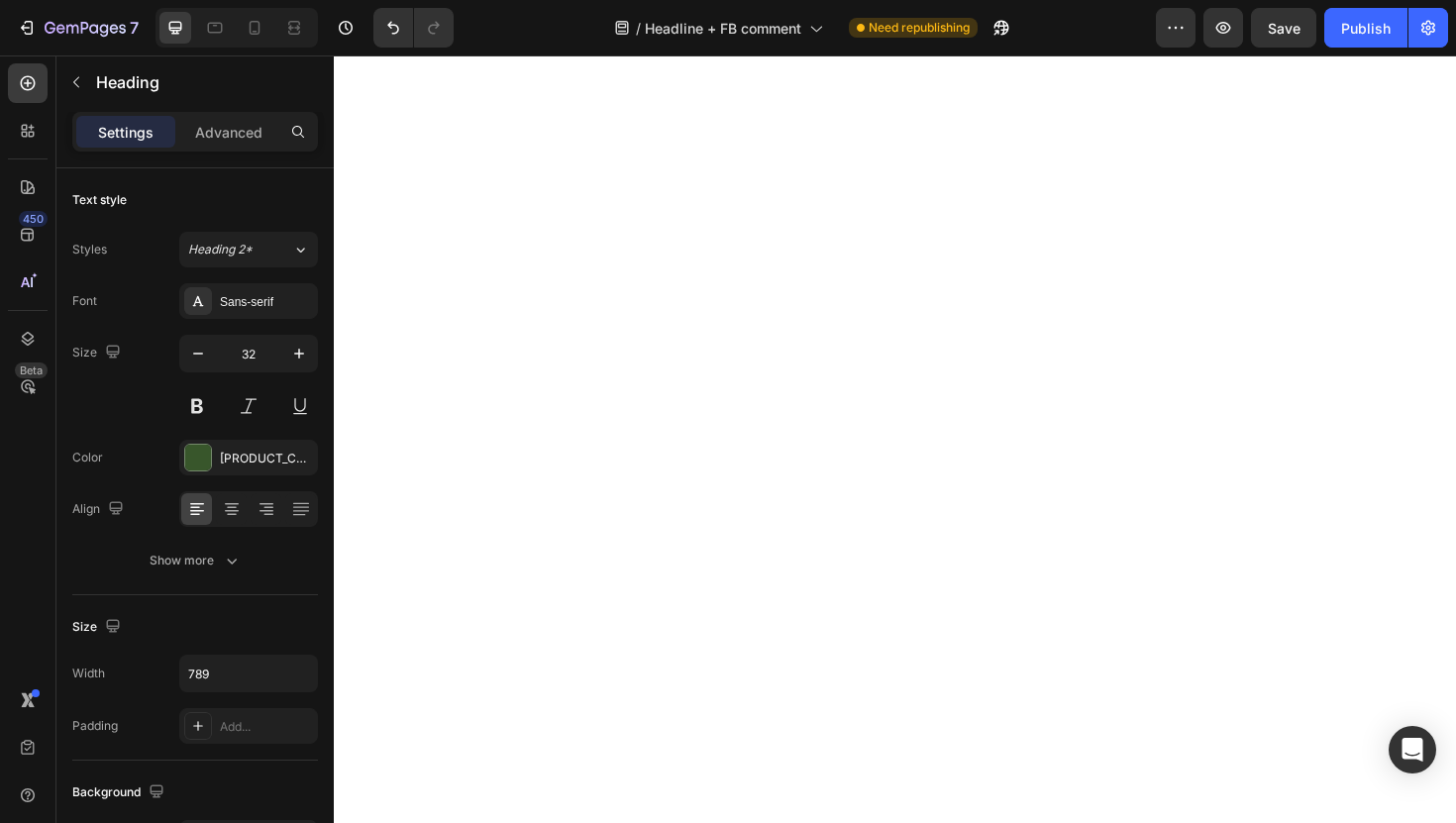 scroll, scrollTop: 8746, scrollLeft: 0, axis: vertical 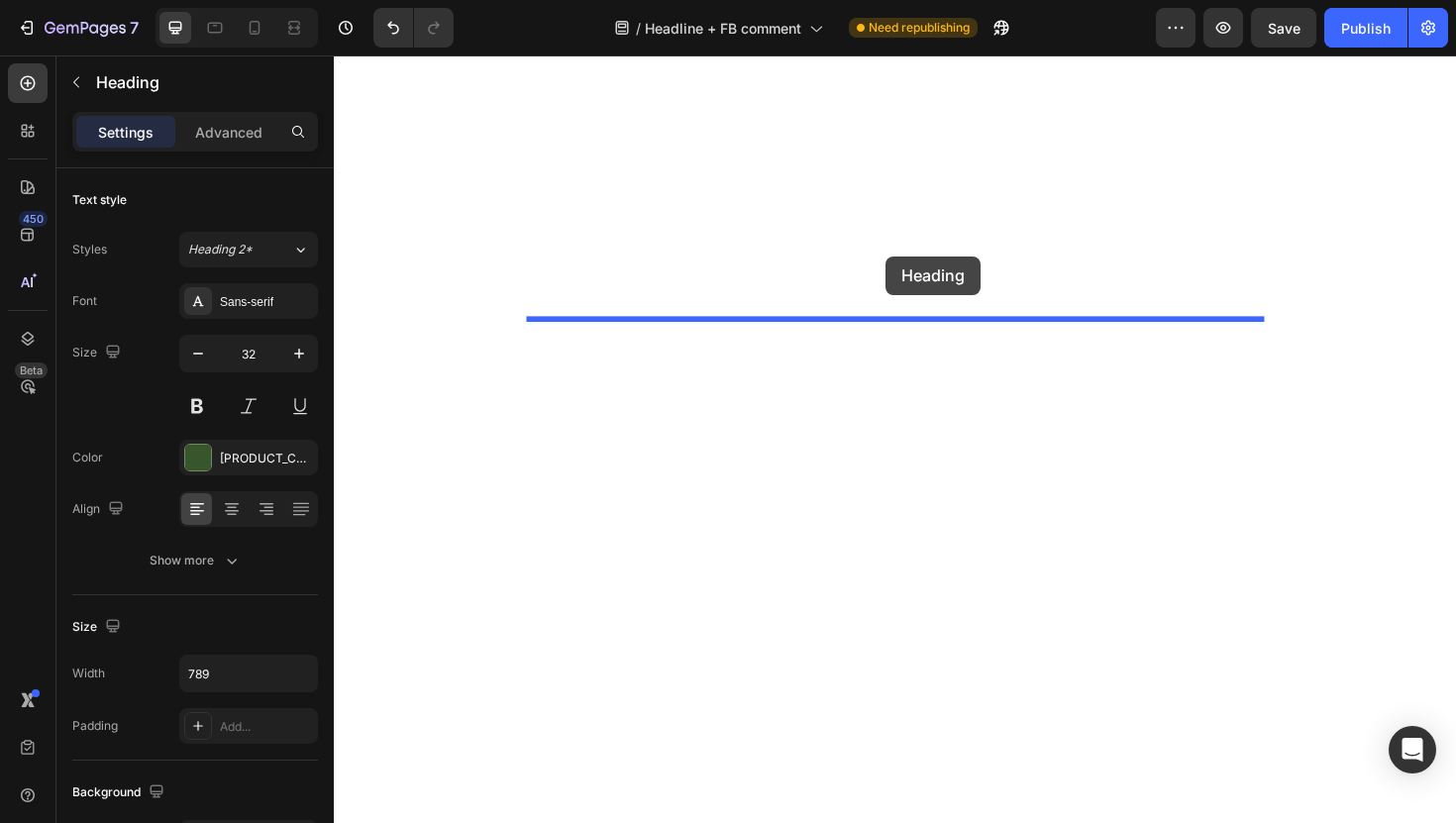 drag, startPoint x: 855, startPoint y: 360, endPoint x: 918, endPoint y: 268, distance: 111.5034 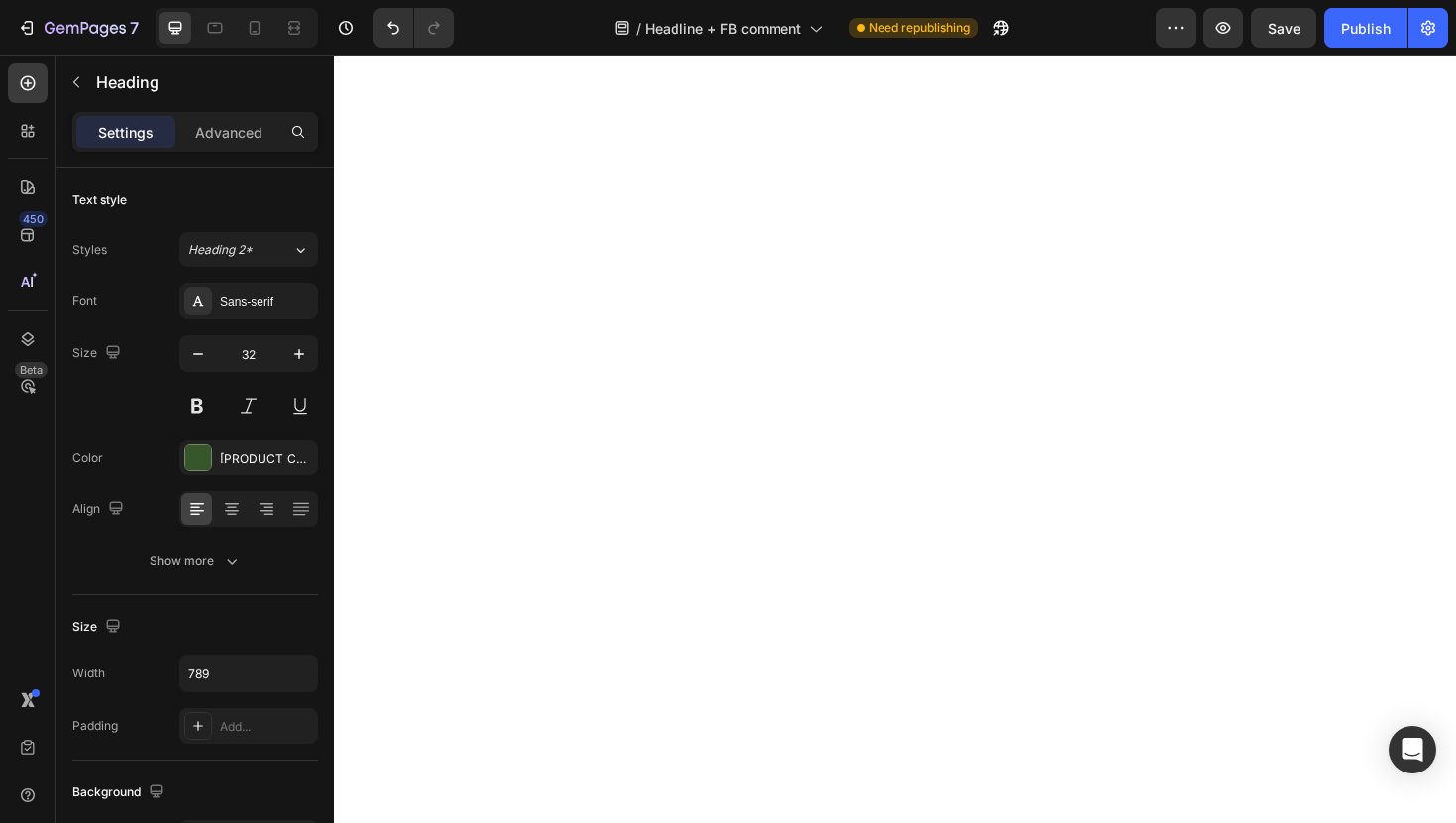 scroll, scrollTop: 8879, scrollLeft: 0, axis: vertical 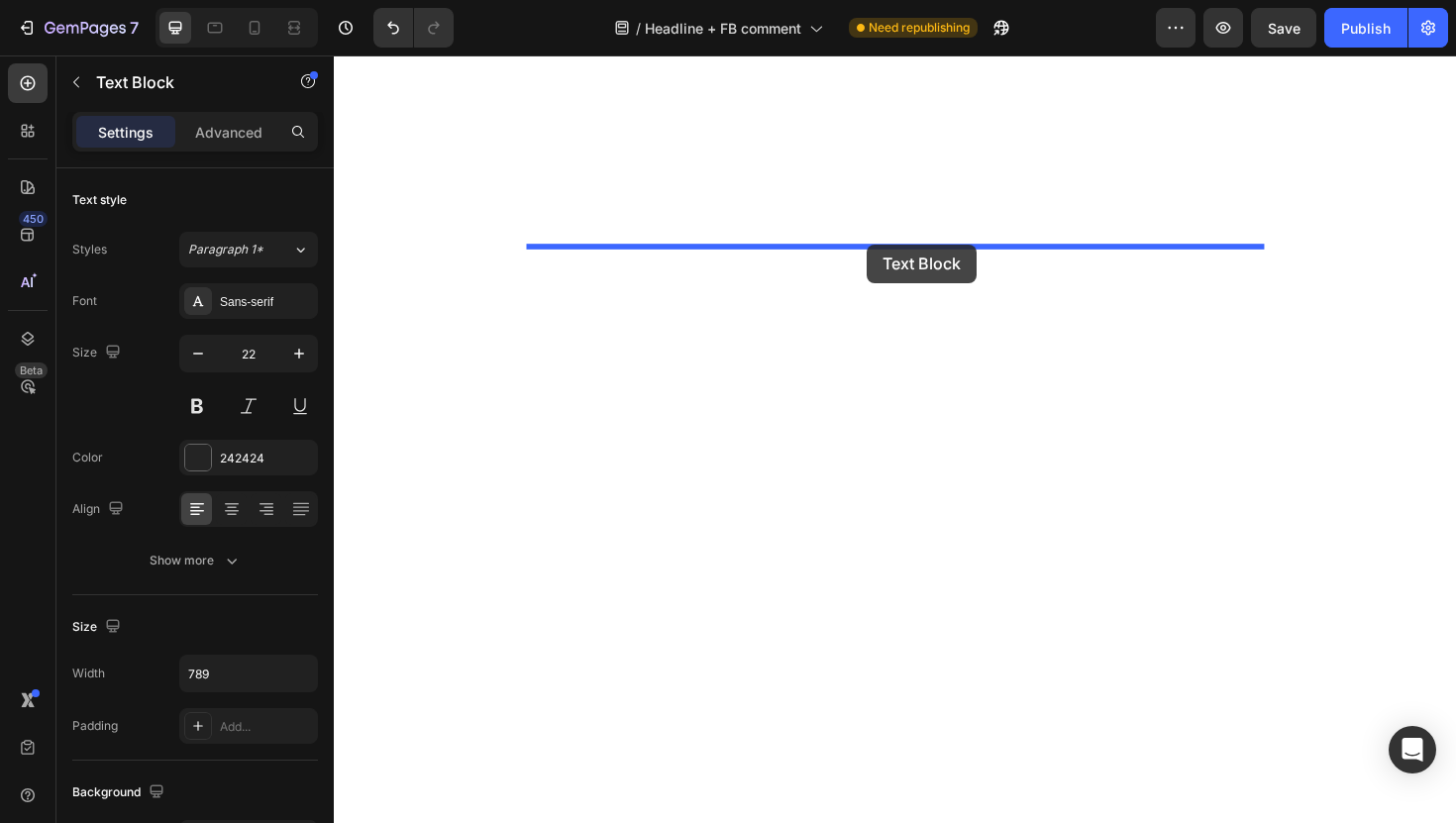 drag, startPoint x: 741, startPoint y: 806, endPoint x: 898, endPoint y: 256, distance: 571.9694 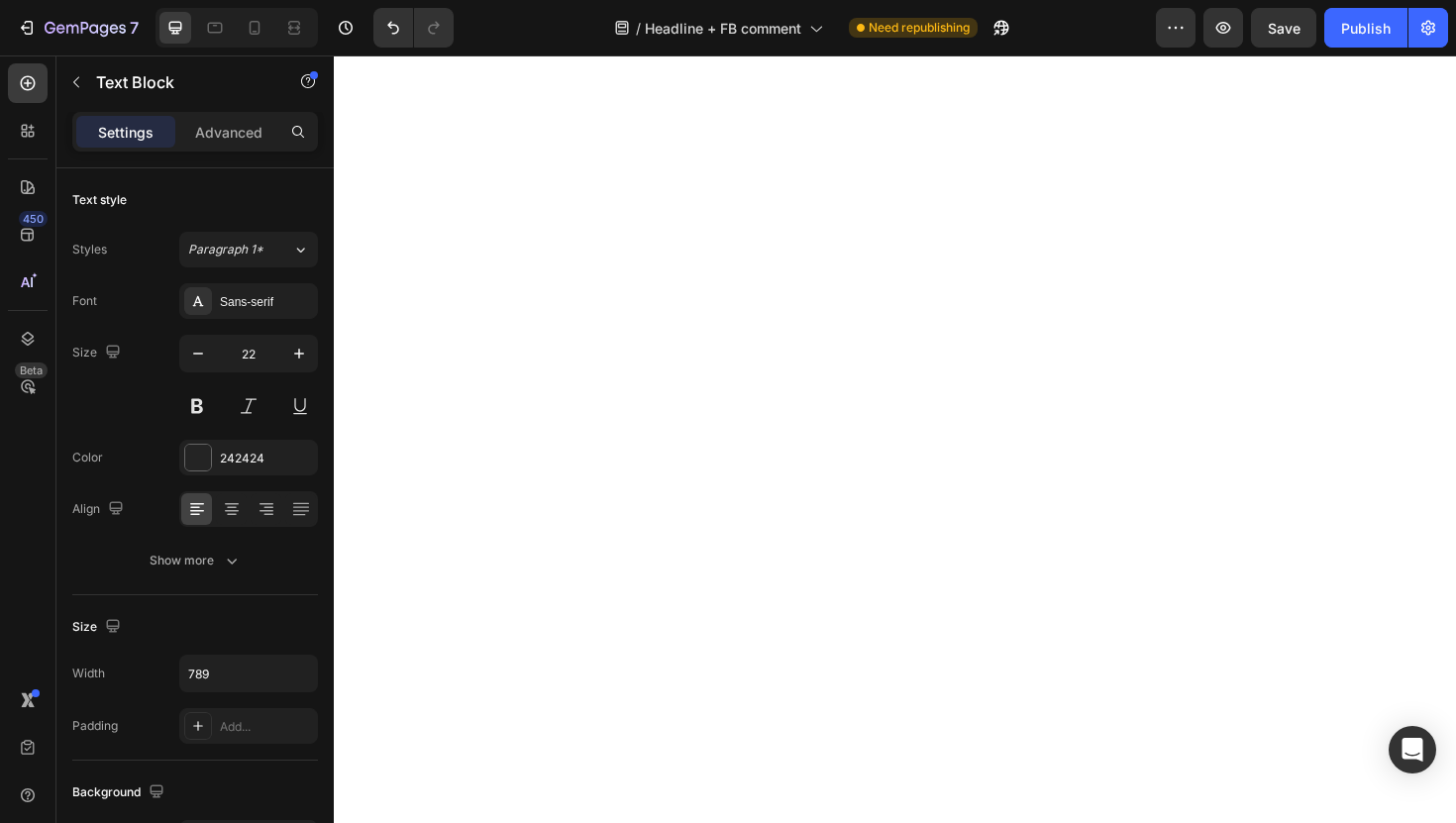scroll, scrollTop: 9002, scrollLeft: 0, axis: vertical 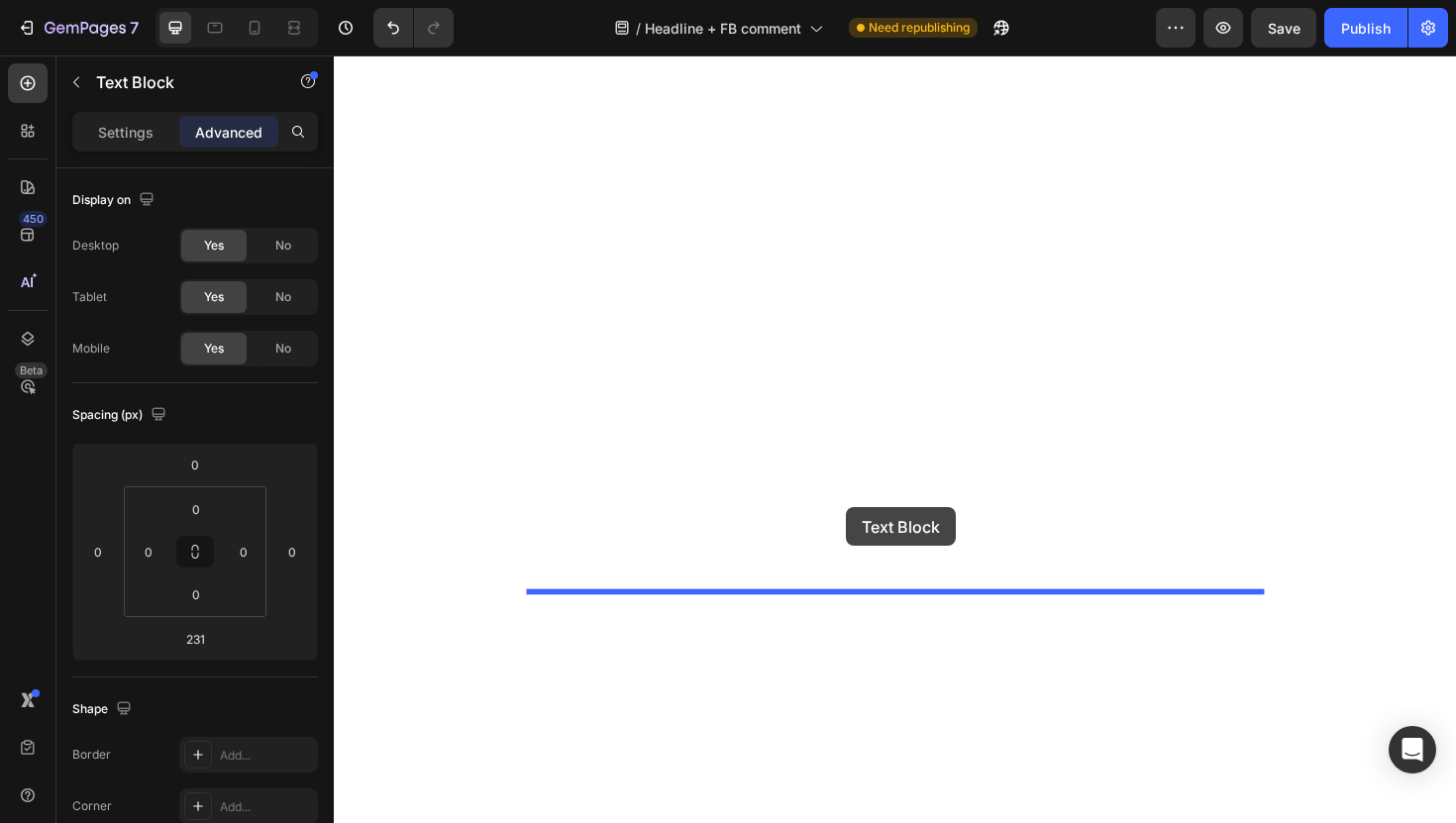 drag, startPoint x: 905, startPoint y: 198, endPoint x: 877, endPoint y: 534, distance: 337.16465 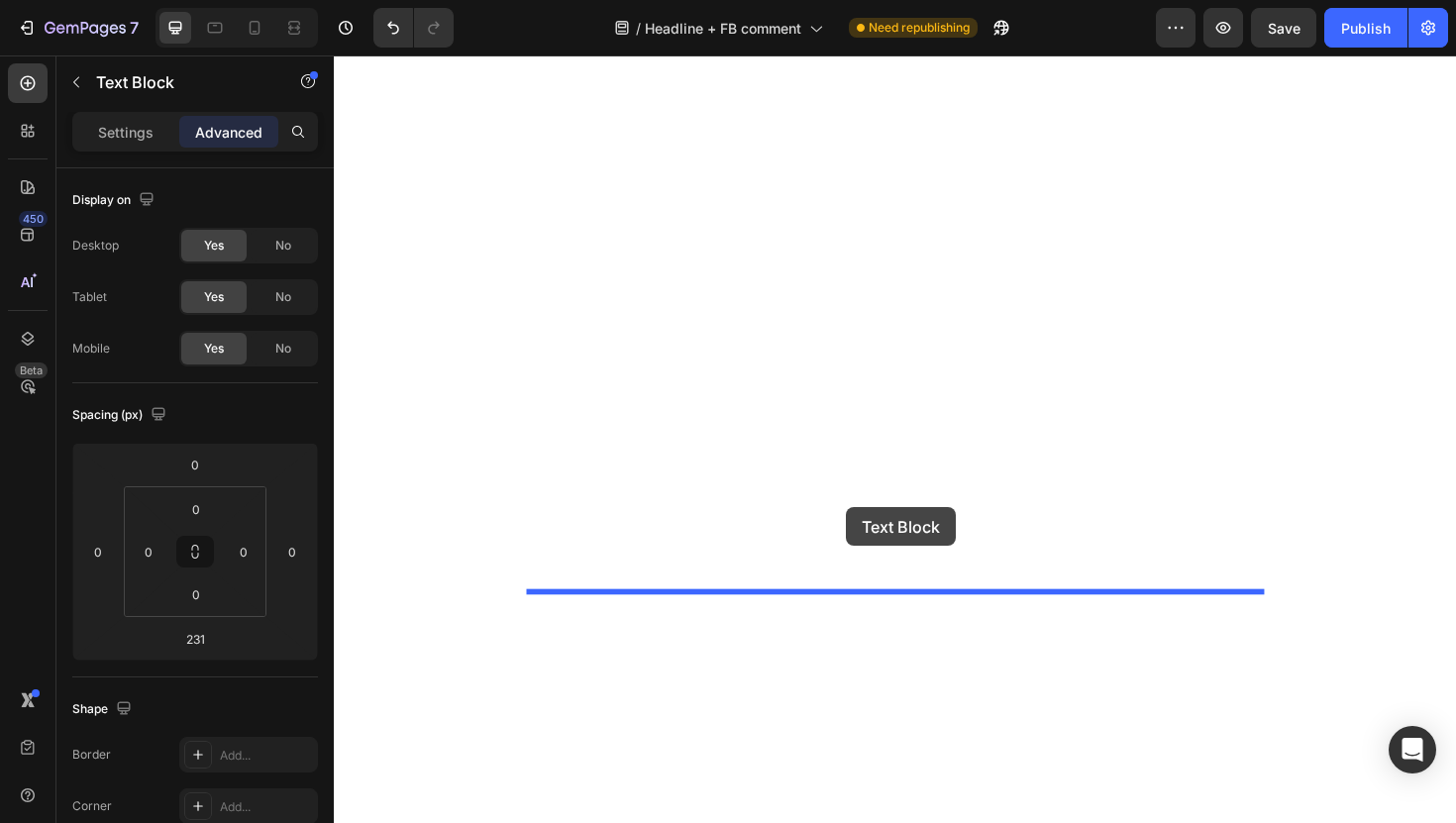 click on "Header Drop element here Row Wellness Text Block Health Text Block Icon 2 min read Text Block Row Row How I Finally Found Something That Cleared My Scalp Psoriasis Heading [DATE] | [FIRST] [LAST] Text Block Row The Nightmare That Consumed My Confidence Heading For seven years, I lived with scalp psoriasis that literally made me feel like a prisoner in my own body. The constant itching was unbearable. I'd scratch until my scalp bled, leaving flakes scattered across my shoulders like snow. I completely stopped wearing dark shirts as it would expose the embarrassing evidence of my condition. Text Block Image I tried everything the doctors threw at me: steroid creams that thinned my skin, medicated shampoos that burned like fire, and prescription treatments that cost a fortune but delivered zero results. Each failed attempt felt like another door slamming shut. The worst part? The stares. The way people would glance at my scalp and quickly look away. Text Block Image" at bounding box center (928, -3046) 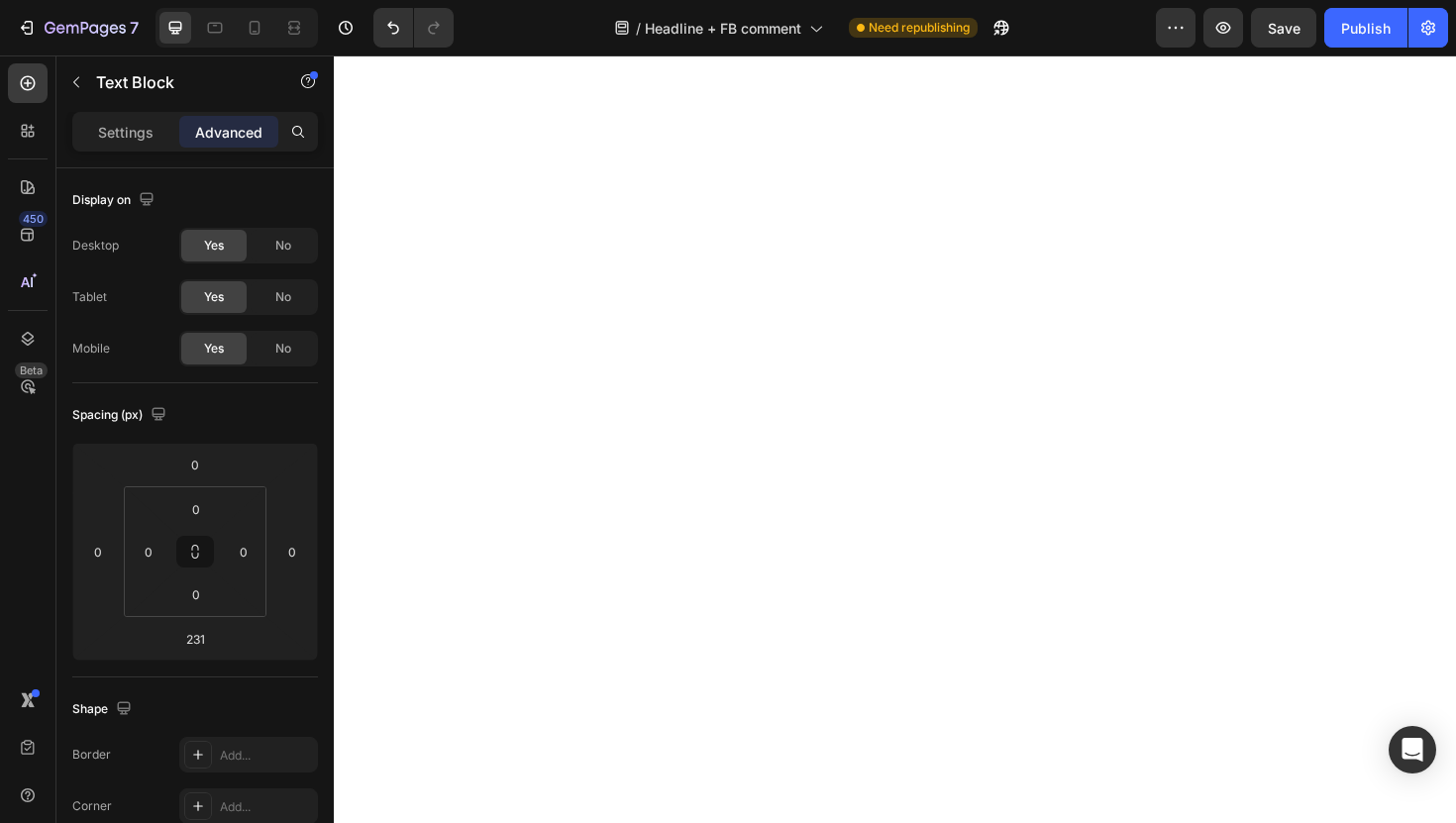 scroll, scrollTop: 8944, scrollLeft: 0, axis: vertical 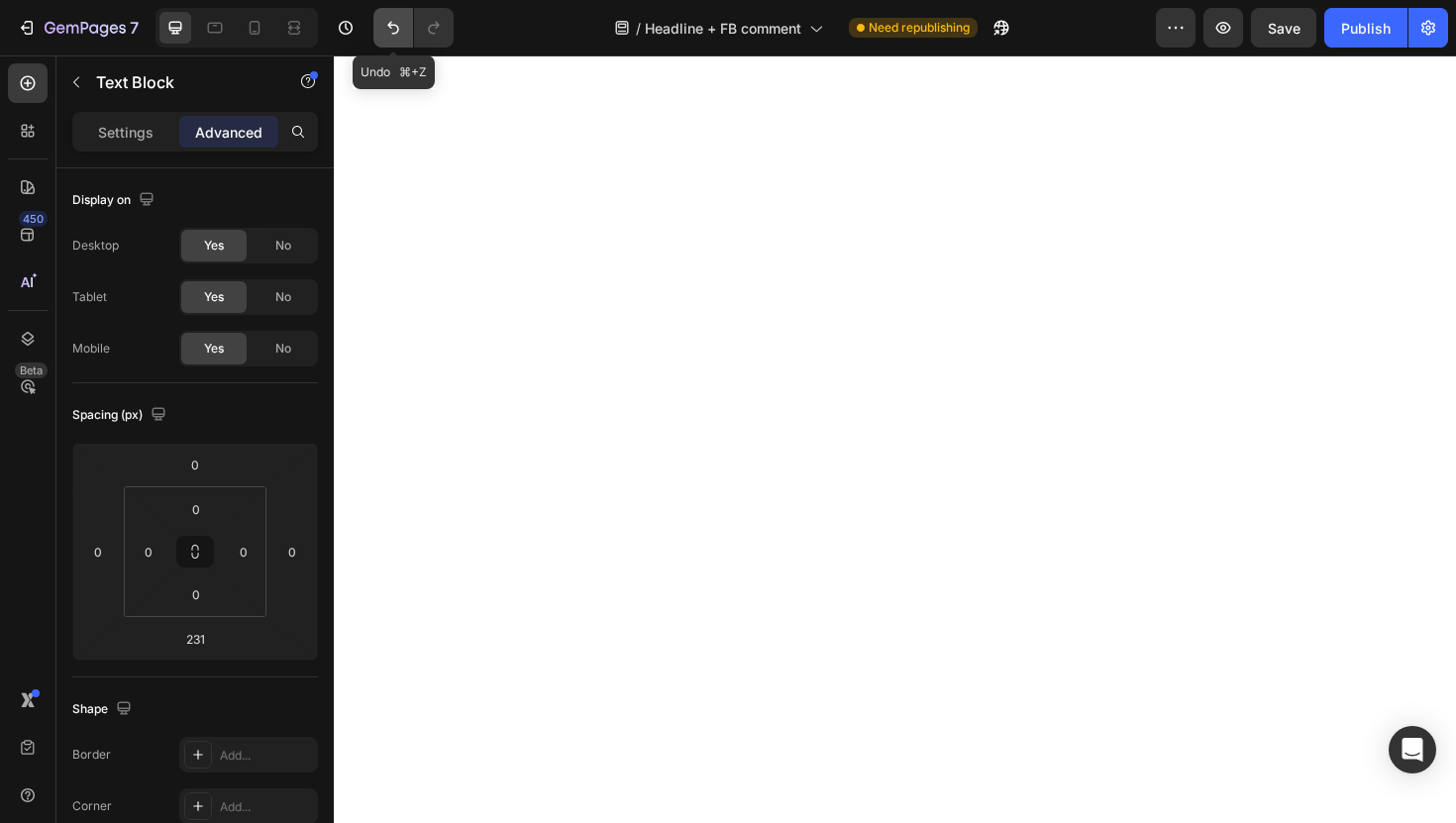 click 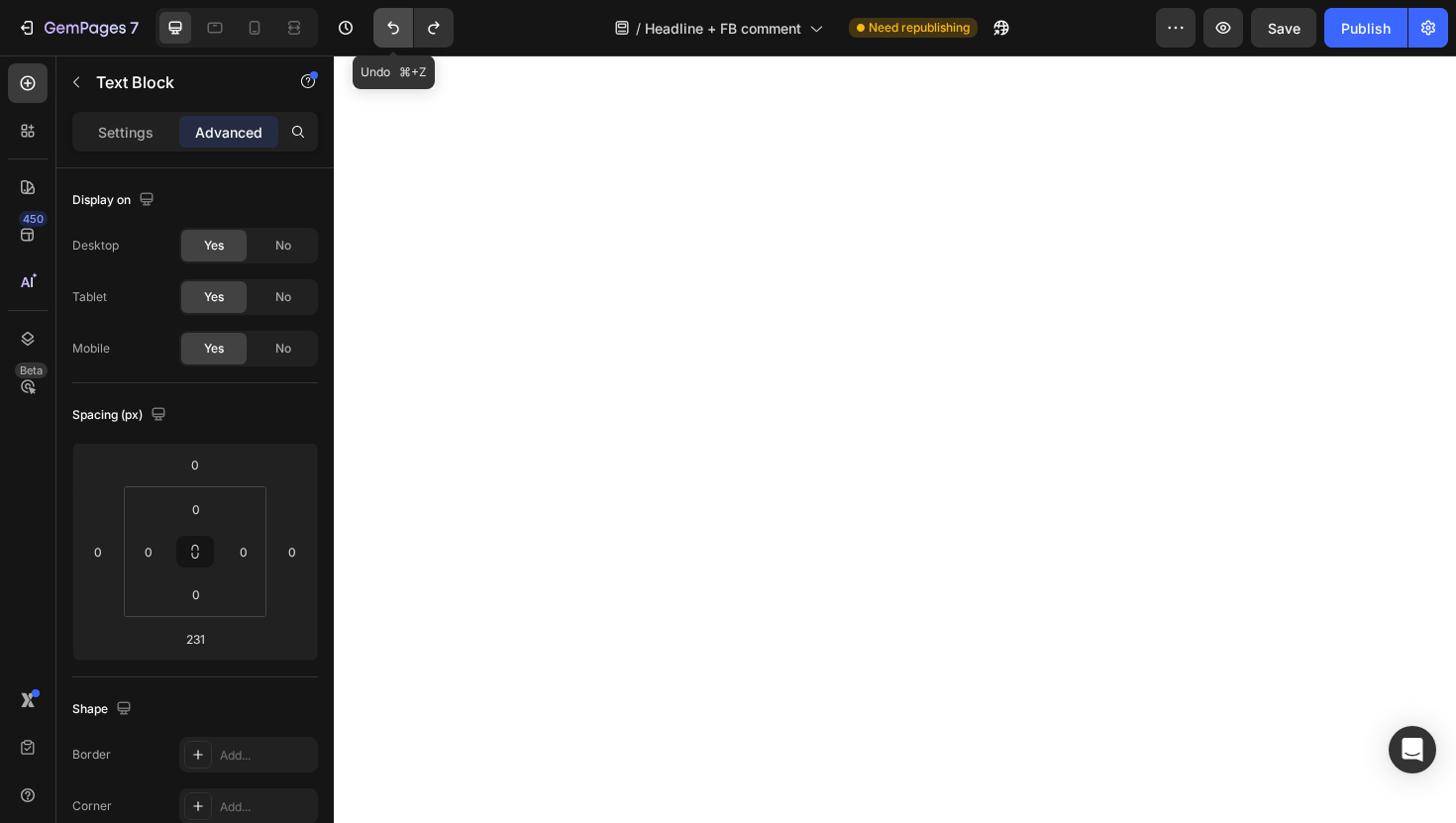 click 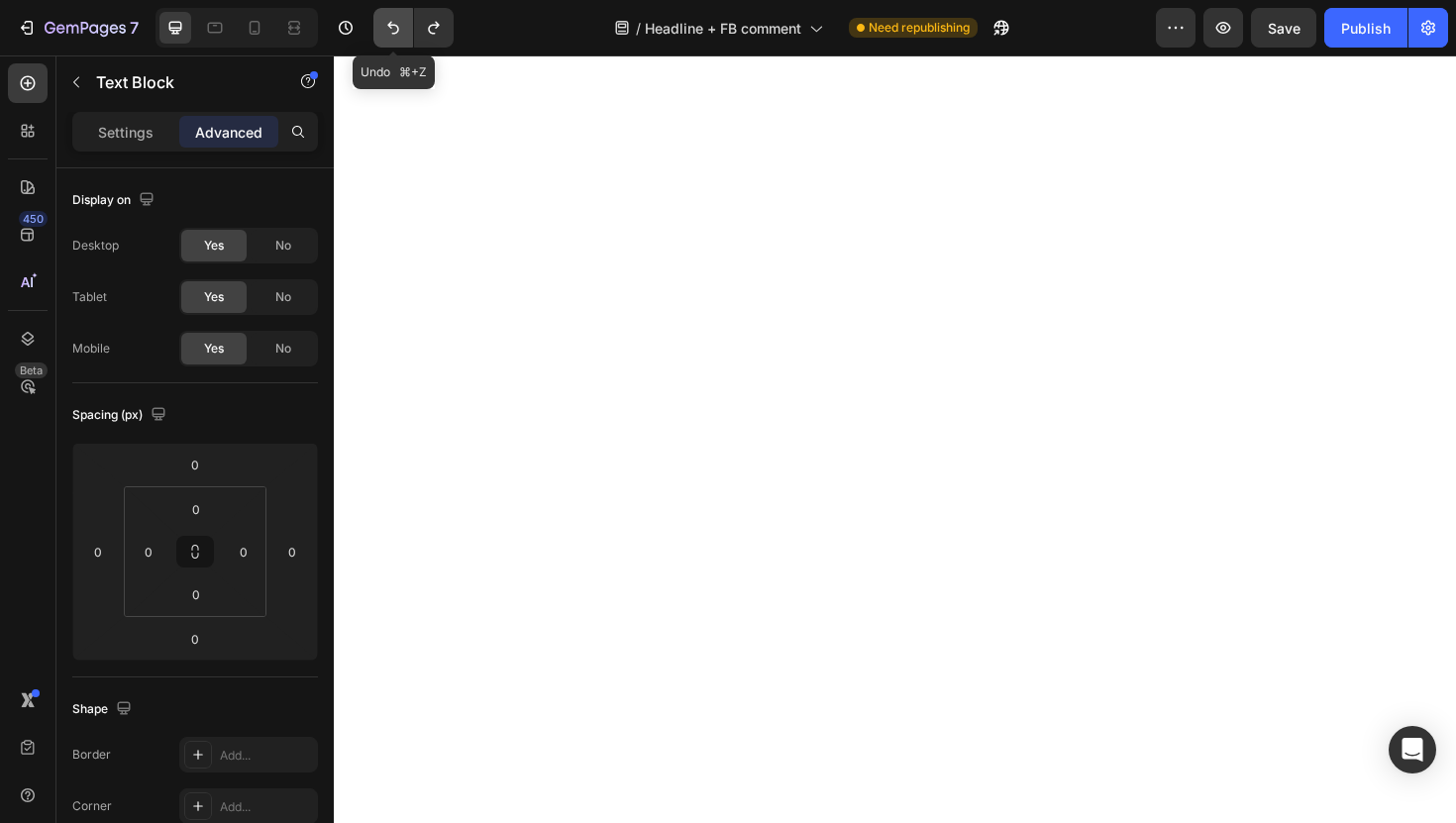 click 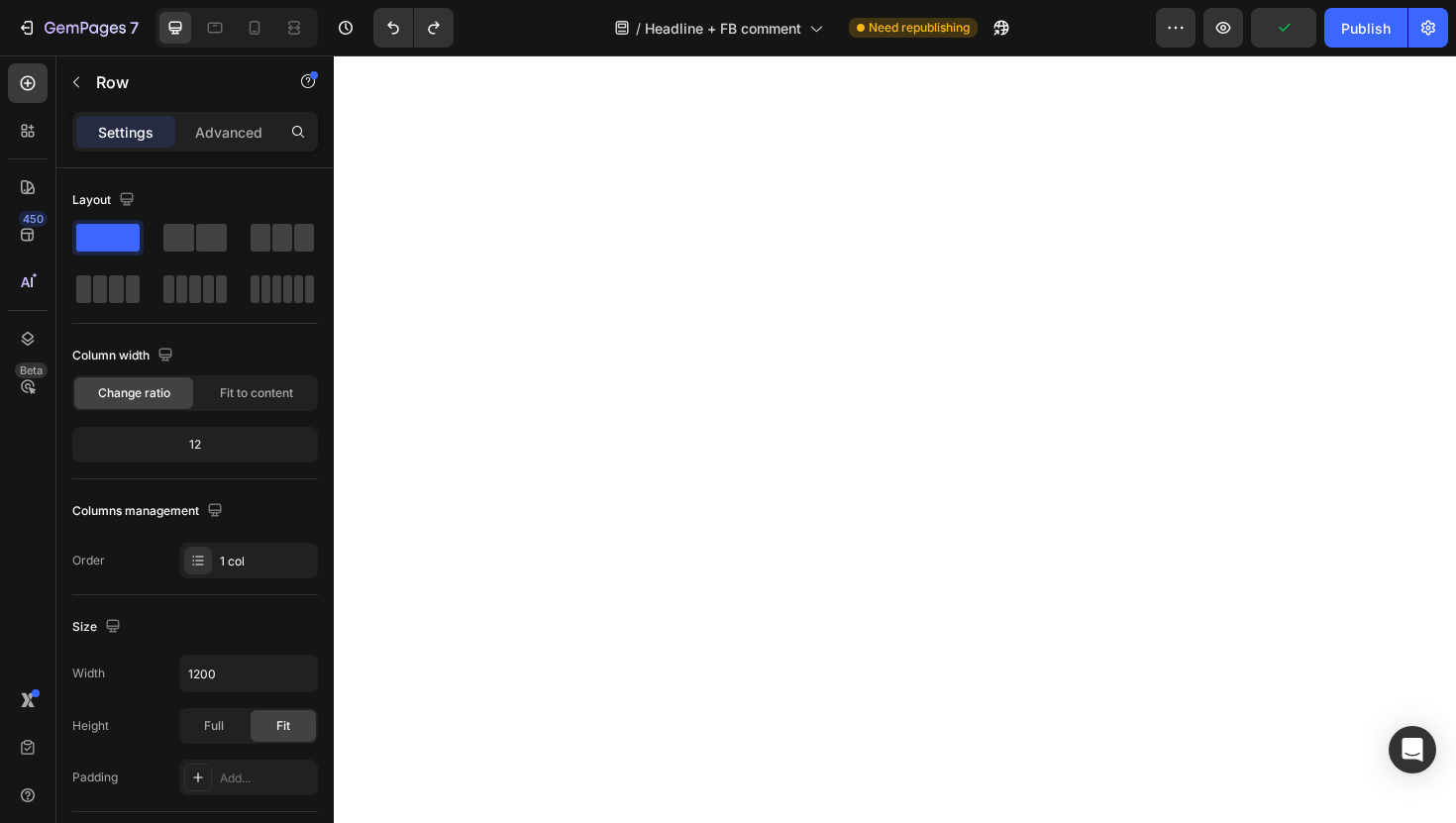 click on "Wellness Text Block Health Text Block Icon 2 min read Text Block Row Row How I Finally Found Something That Cleared My Scalp Psoriasis Heading [DATE] | [FIRST] [LAST] Text Block Row The Nightmare That Consumed My Confidence Heading For seven years, I lived with scalp psoriasis that literally made me feel like a prisoner in my own body. The constant itching was unbearable. I'd scratch until my scalp bled, leaving flakes scattered across my shoulders like snow. I completely stopped wearing dark shirts as it would expose the embarrassing evidence of my condition. Text Block Image I tried everything the doctors threw at me: steroid creams that thinned my skin, medicated shampoos that burned like fire, and prescription treatments that cost a fortune but delivered zero results. Each failed attempt felt like another door slamming shut. The worst part? The stares. The way people would glance at my scalp and quickly look away. Text Block Image The Discovery That Changed Everything Heading ." at bounding box center [928, -4539] 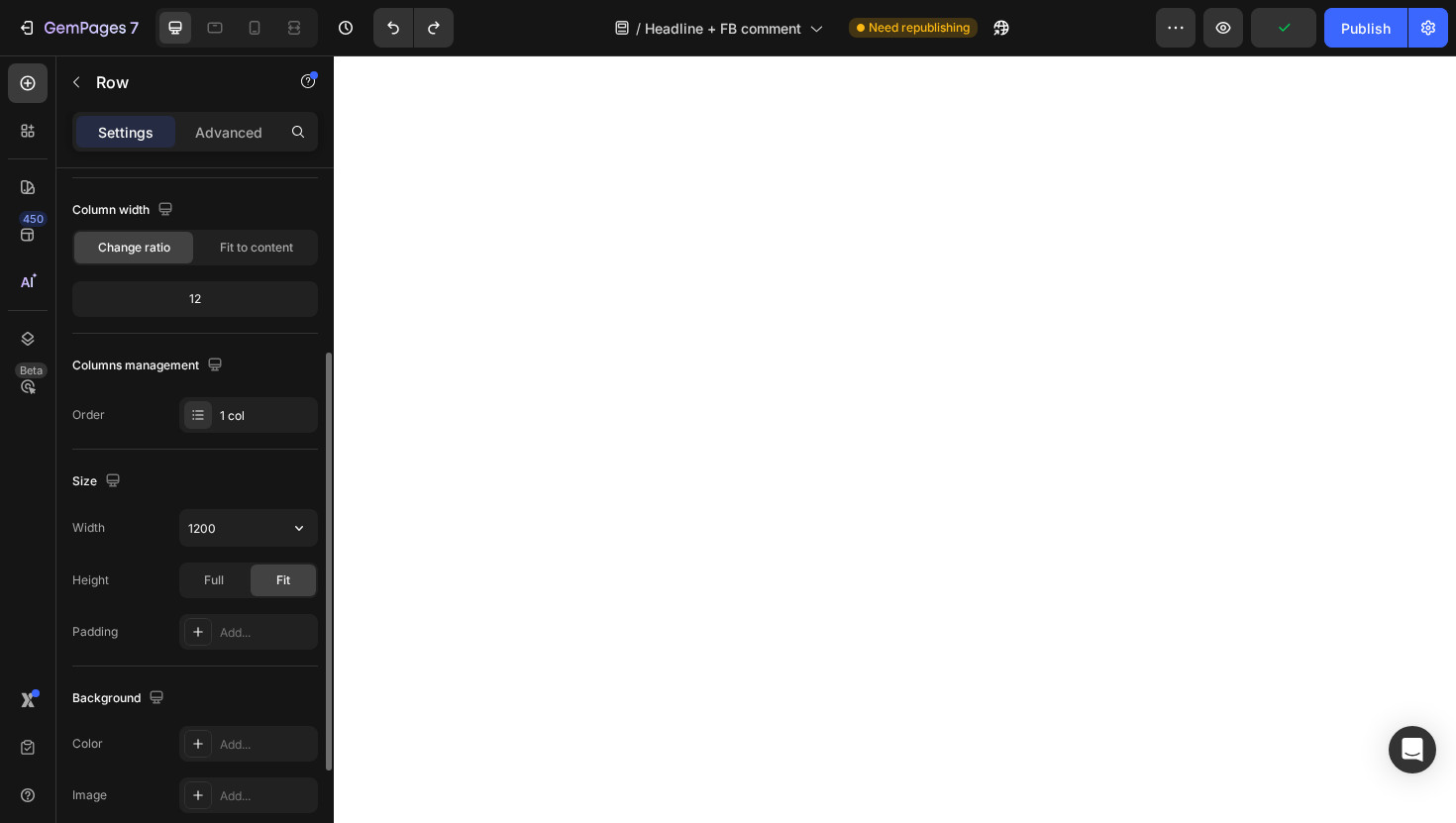 scroll, scrollTop: 215, scrollLeft: 0, axis: vertical 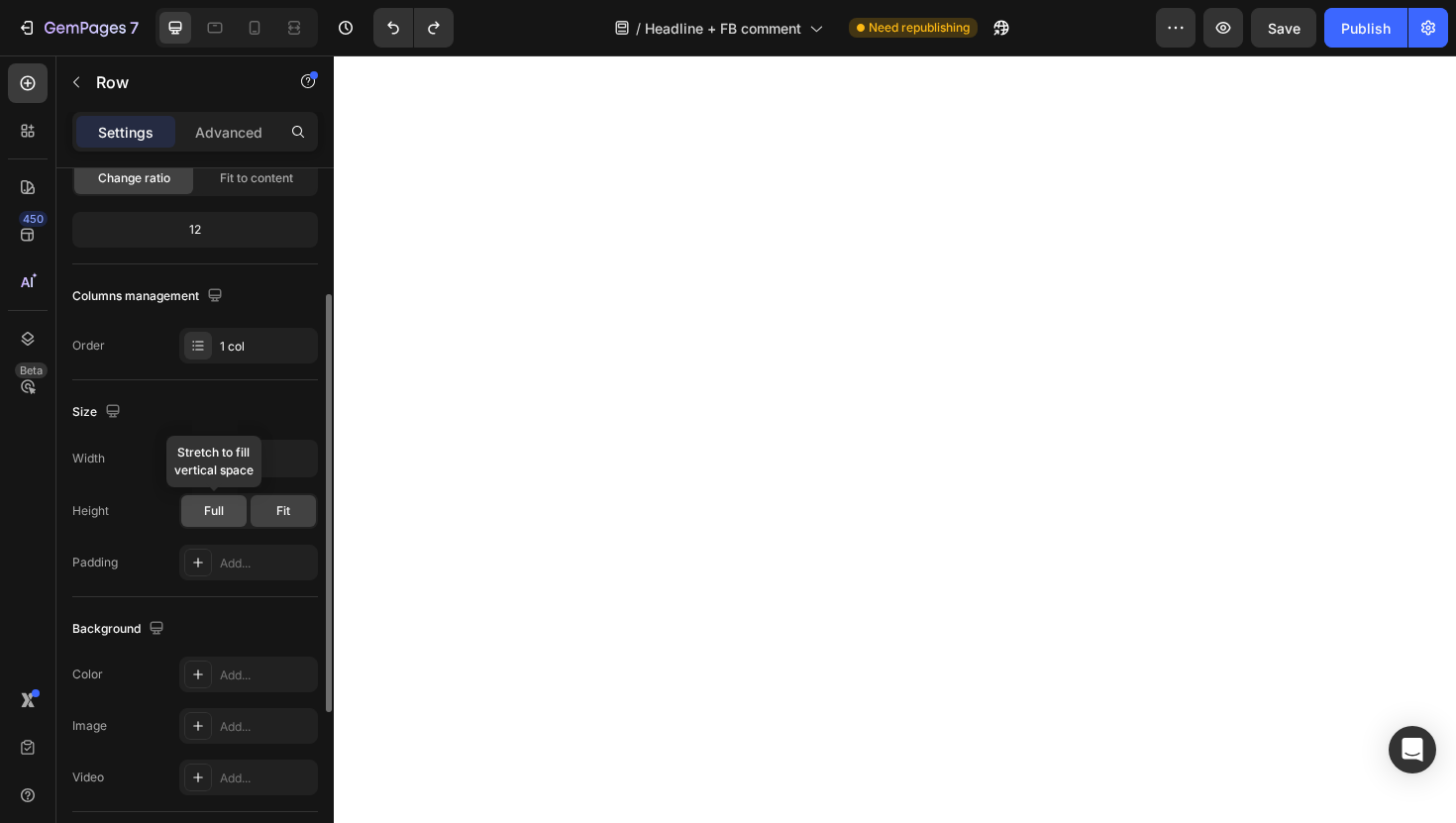 click on "Full" 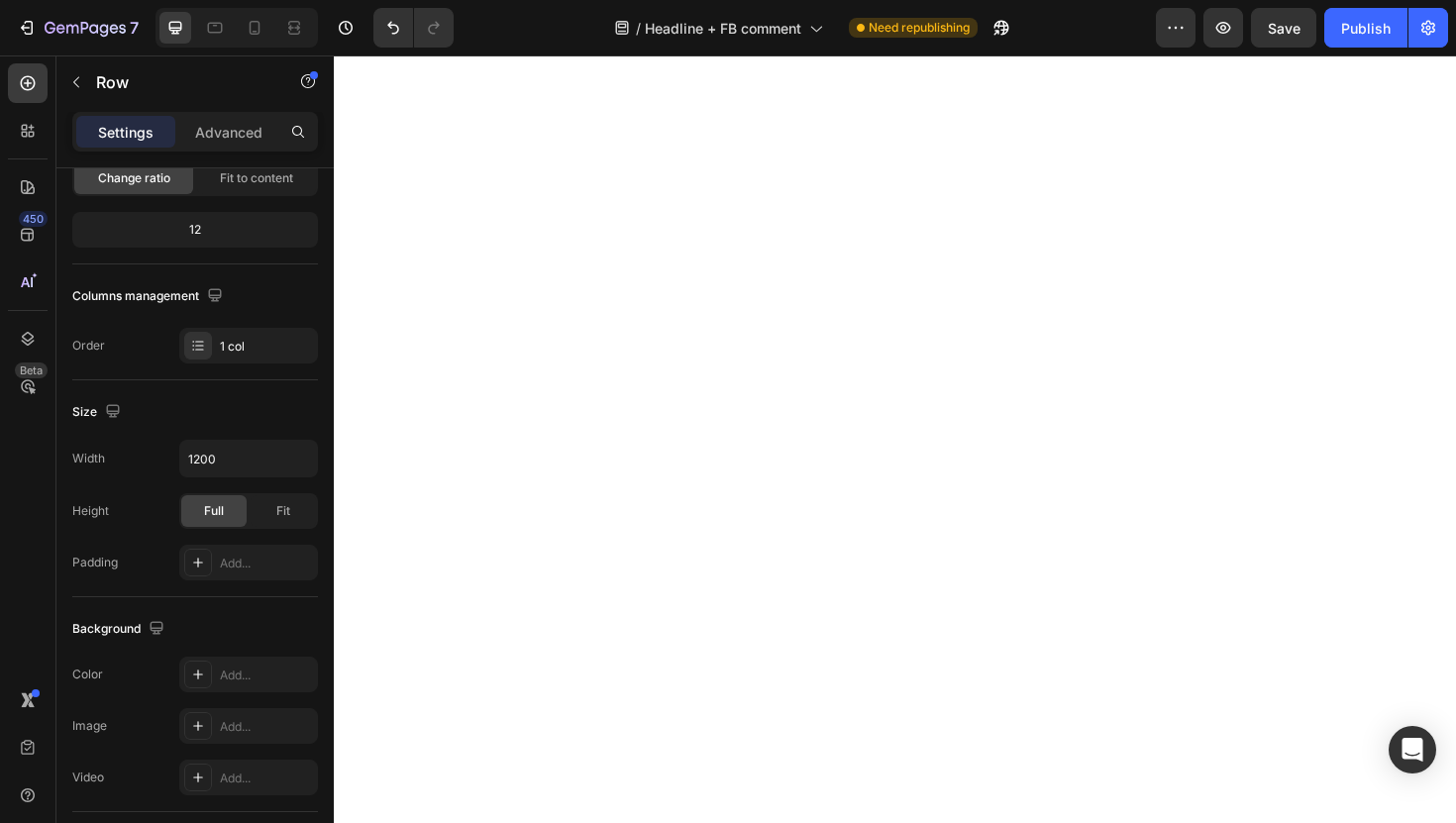 scroll, scrollTop: 8943, scrollLeft: 0, axis: vertical 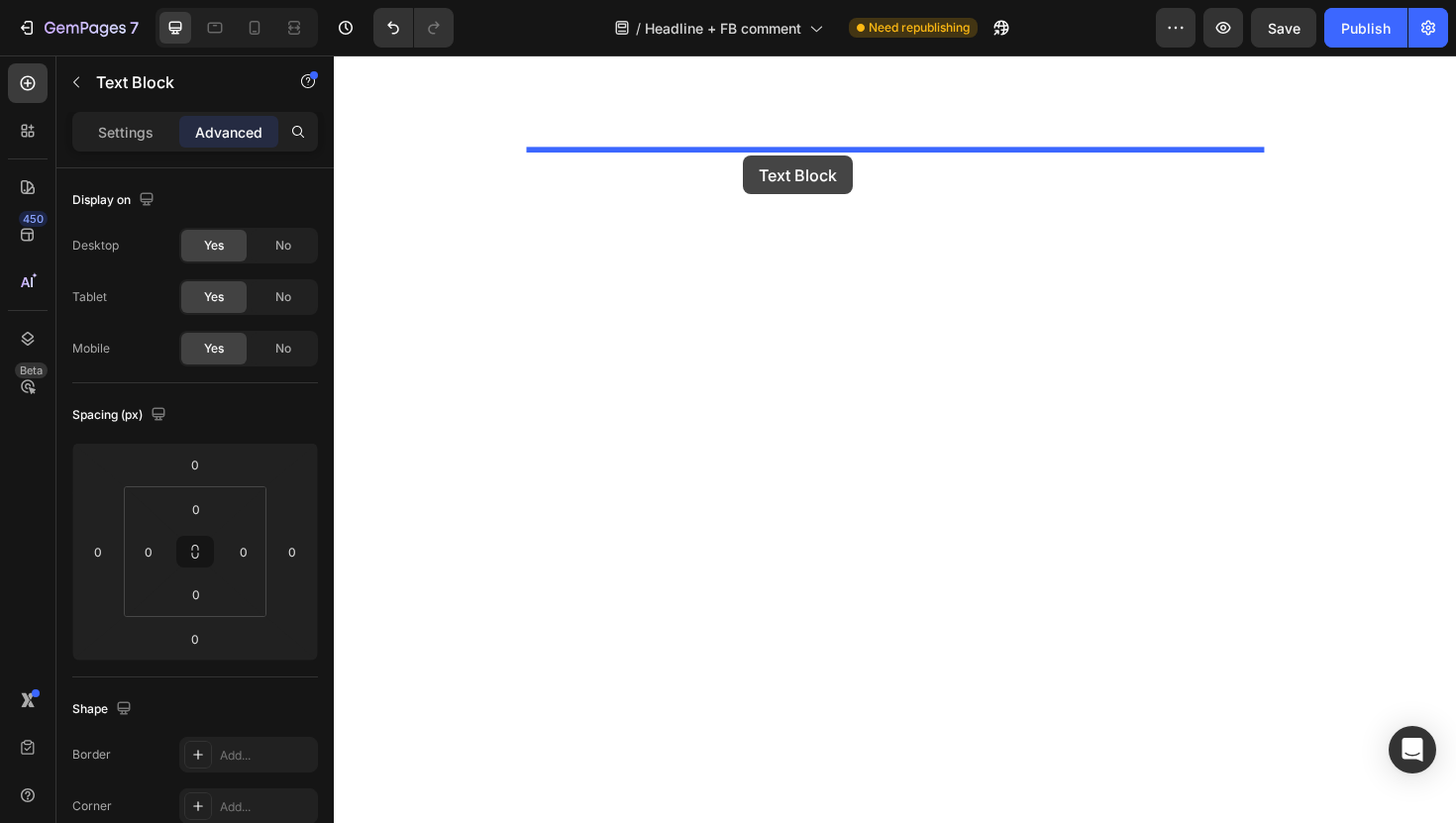 drag, startPoint x: 627, startPoint y: 722, endPoint x: 767, endPoint y: 162, distance: 577.23479 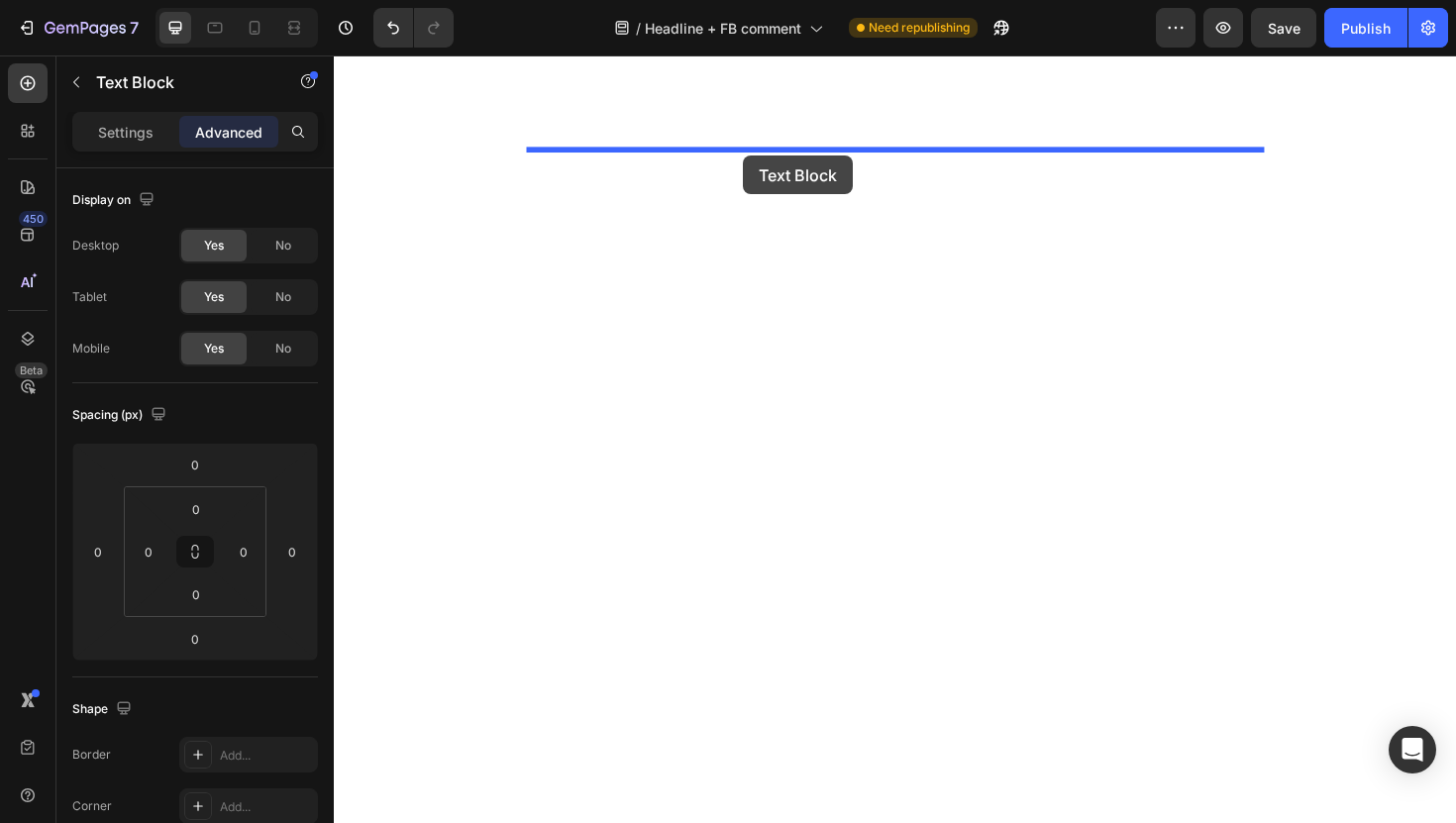 type on "99" 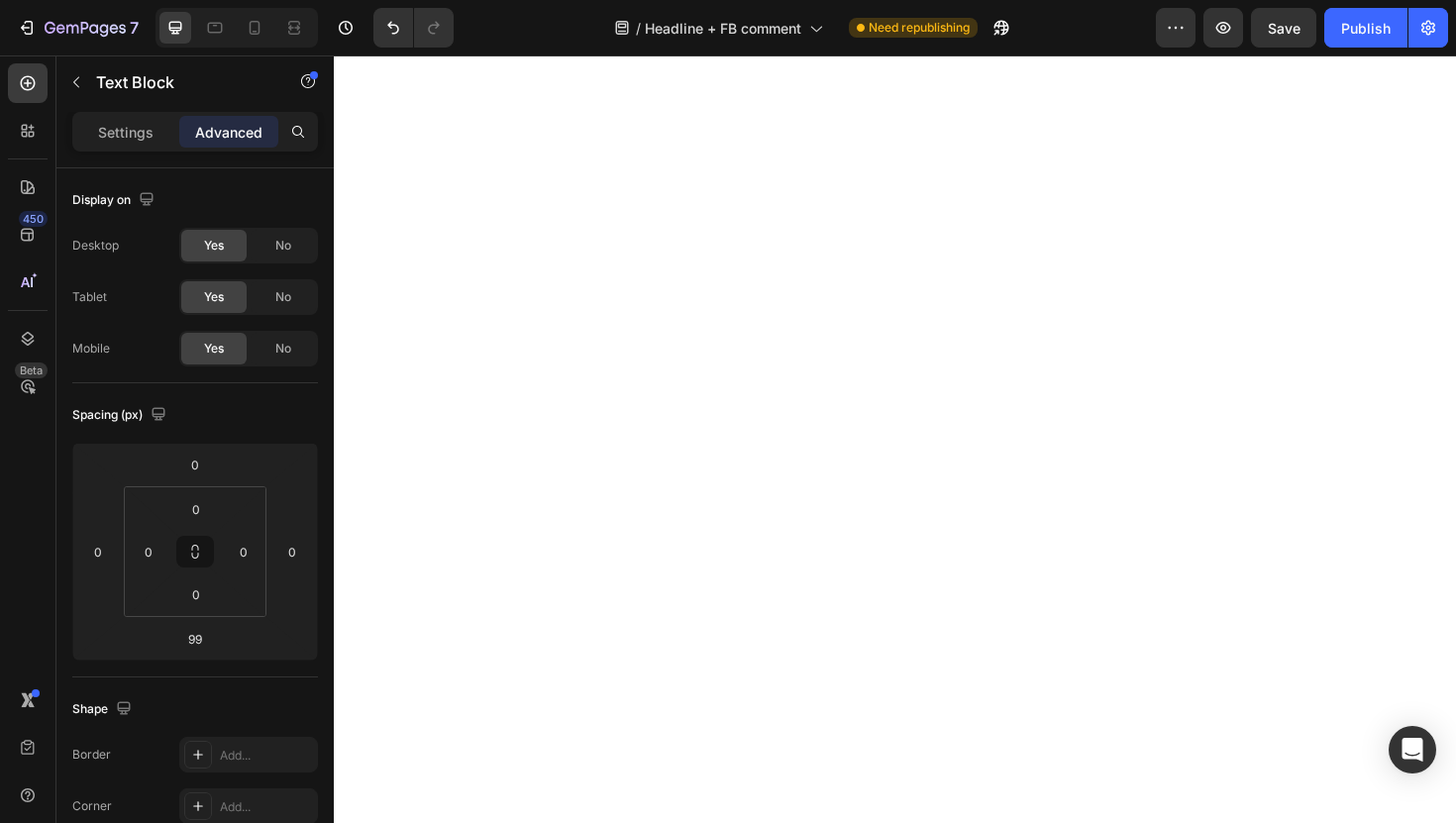 scroll, scrollTop: 8901, scrollLeft: 0, axis: vertical 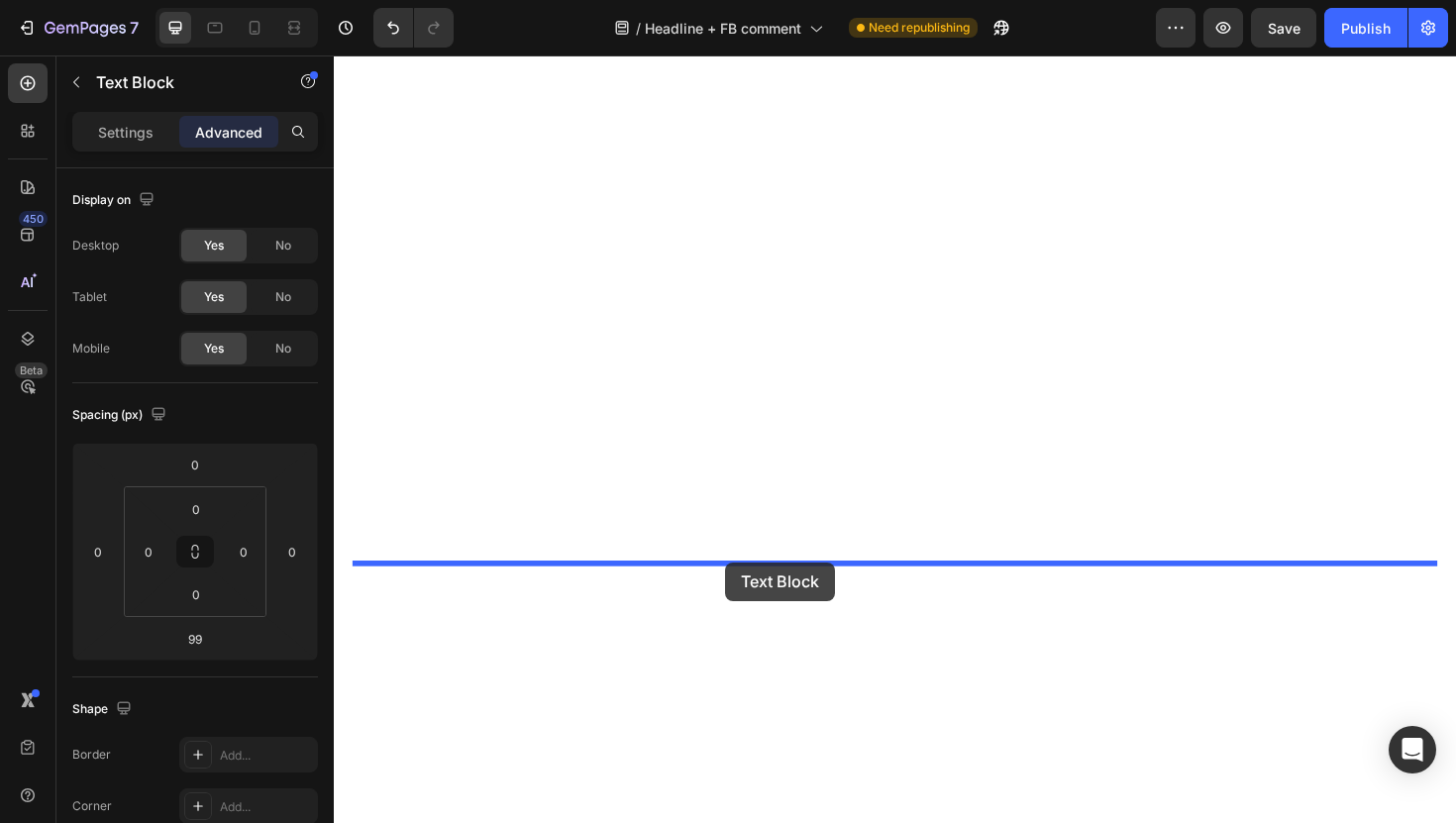 drag, startPoint x: 764, startPoint y: 263, endPoint x: 748, endPoint y: 592, distance: 329.3888 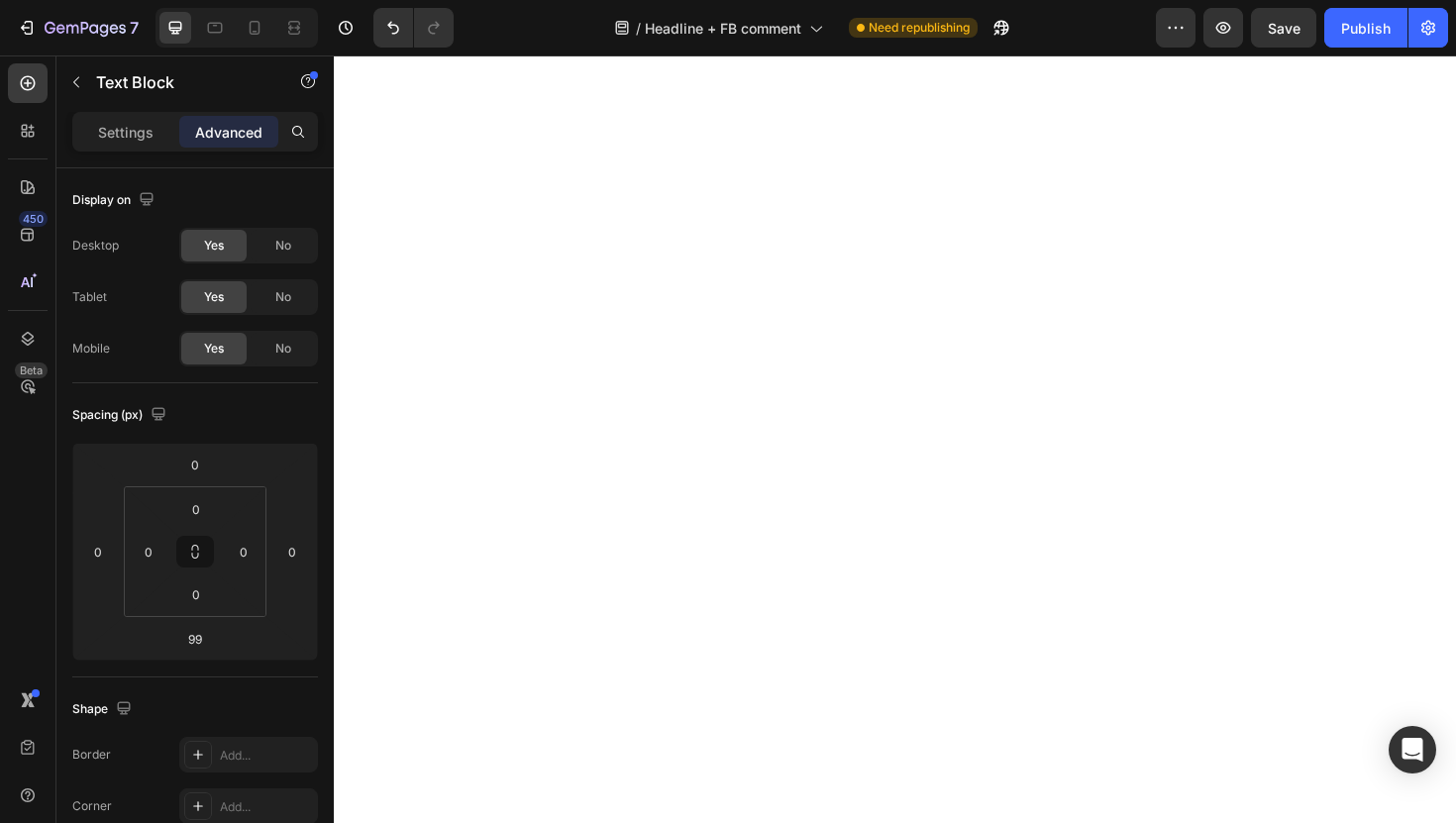 scroll, scrollTop: 8745, scrollLeft: 0, axis: vertical 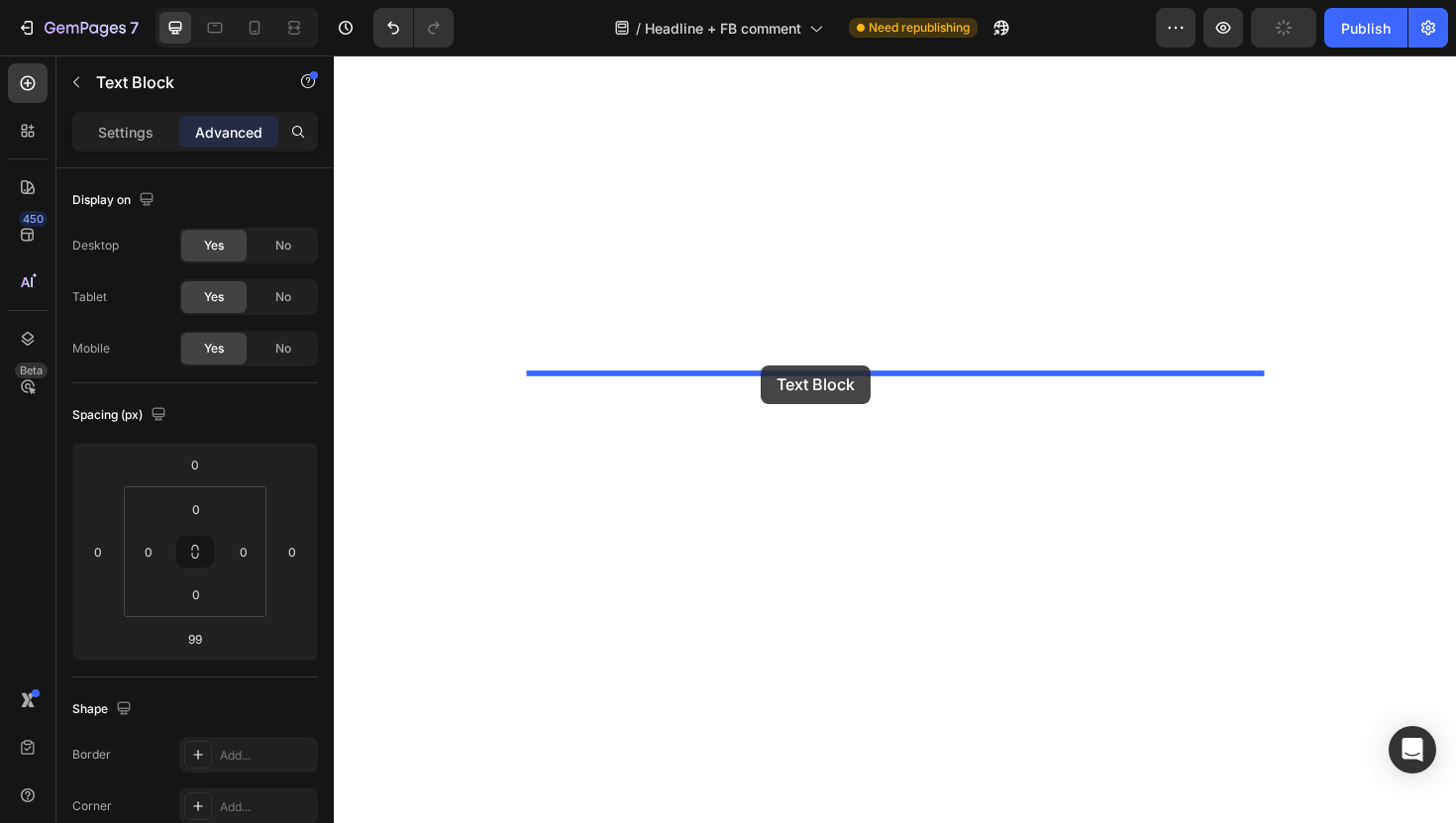 drag, startPoint x: 743, startPoint y: 499, endPoint x: 785, endPoint y: 383, distance: 123.36936 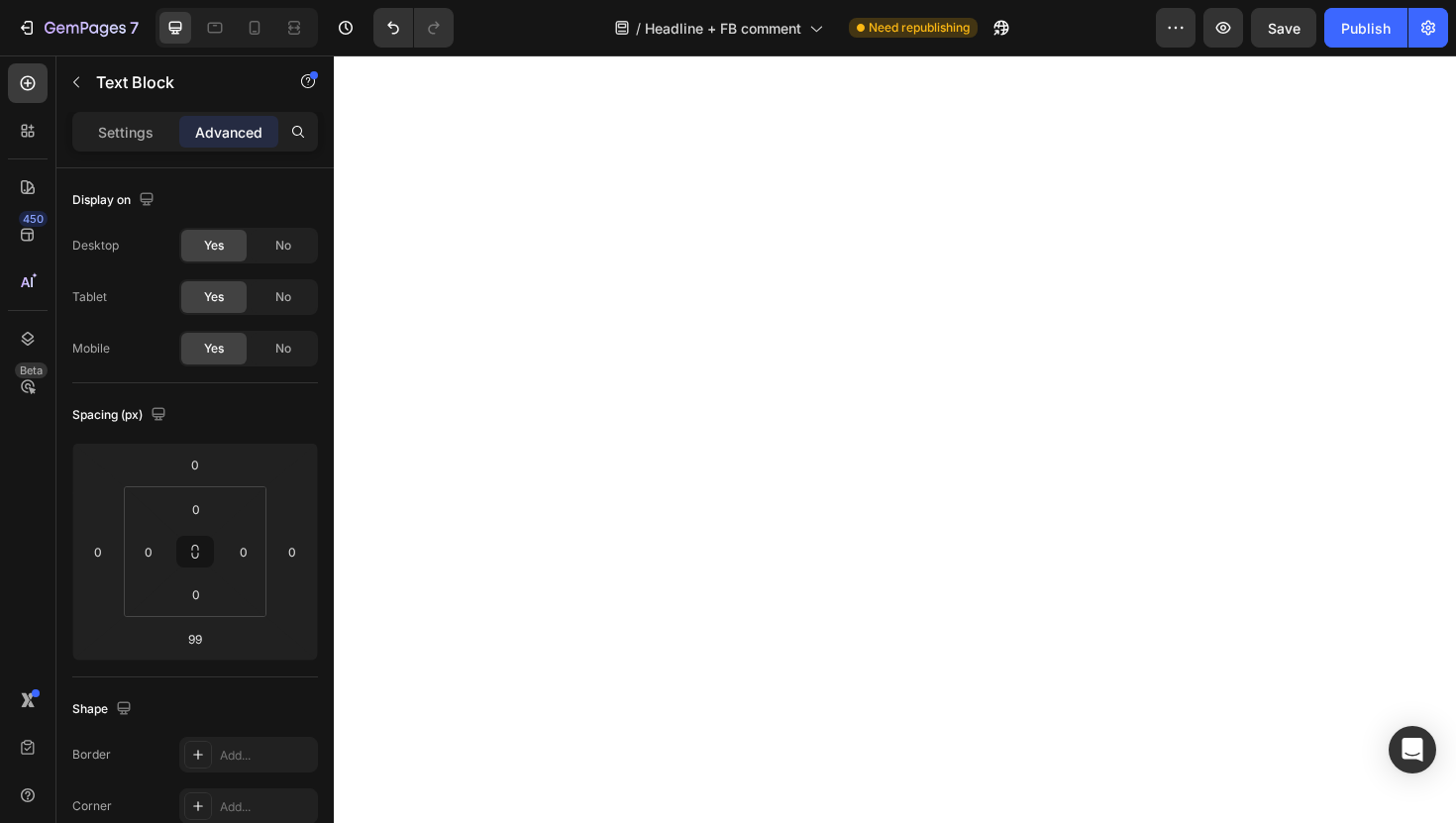scroll, scrollTop: 8965, scrollLeft: 0, axis: vertical 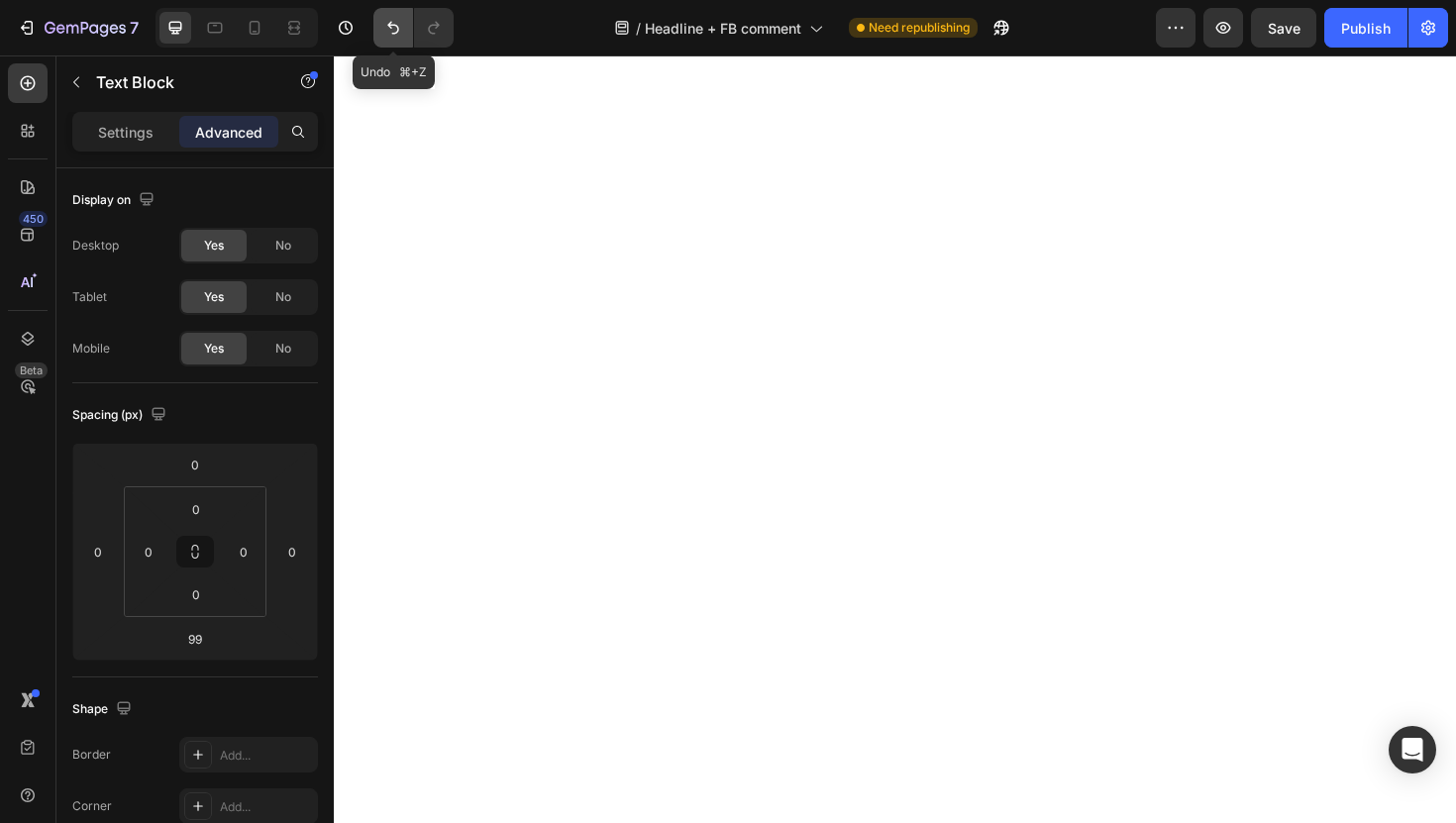 click 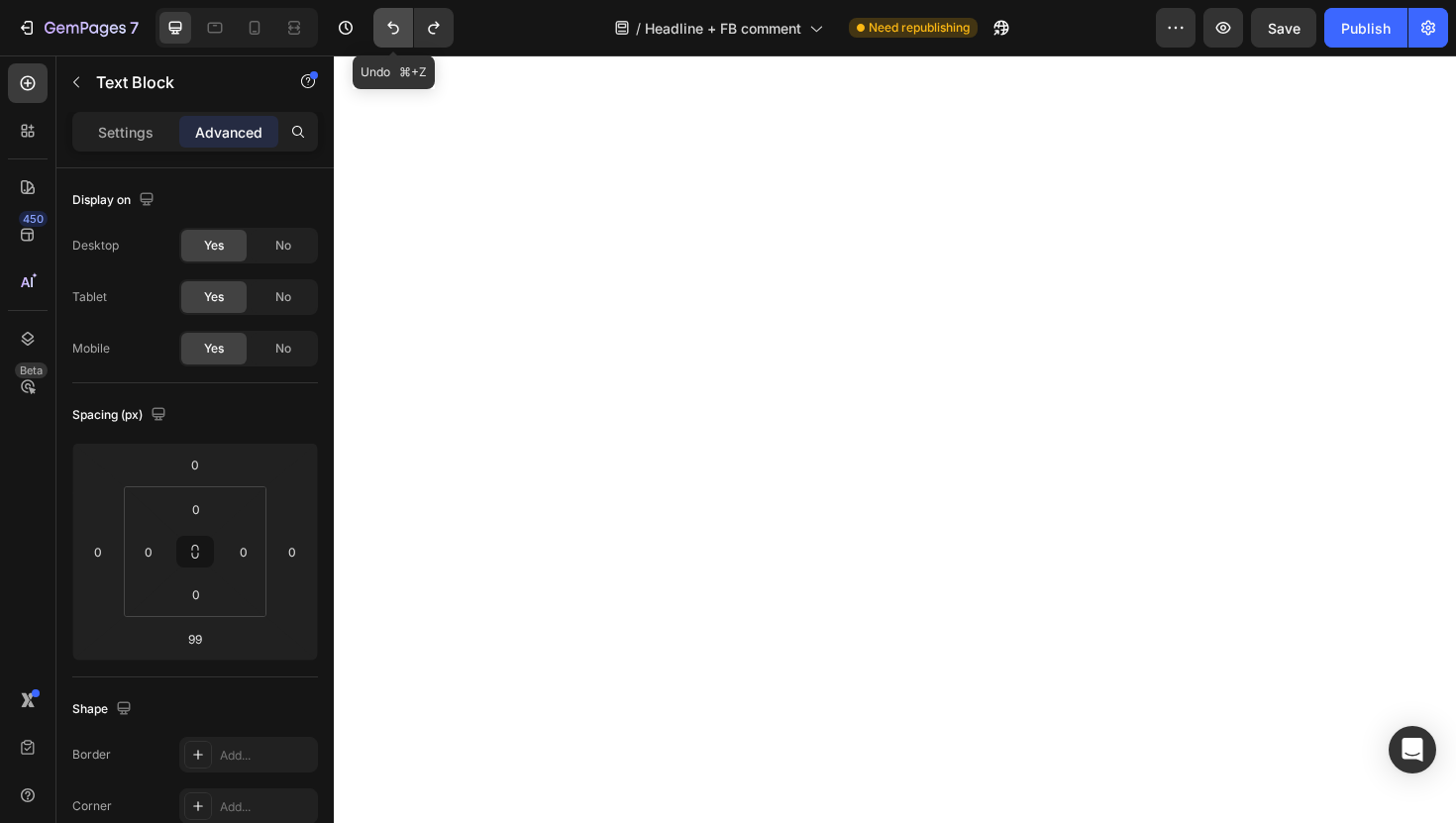 click 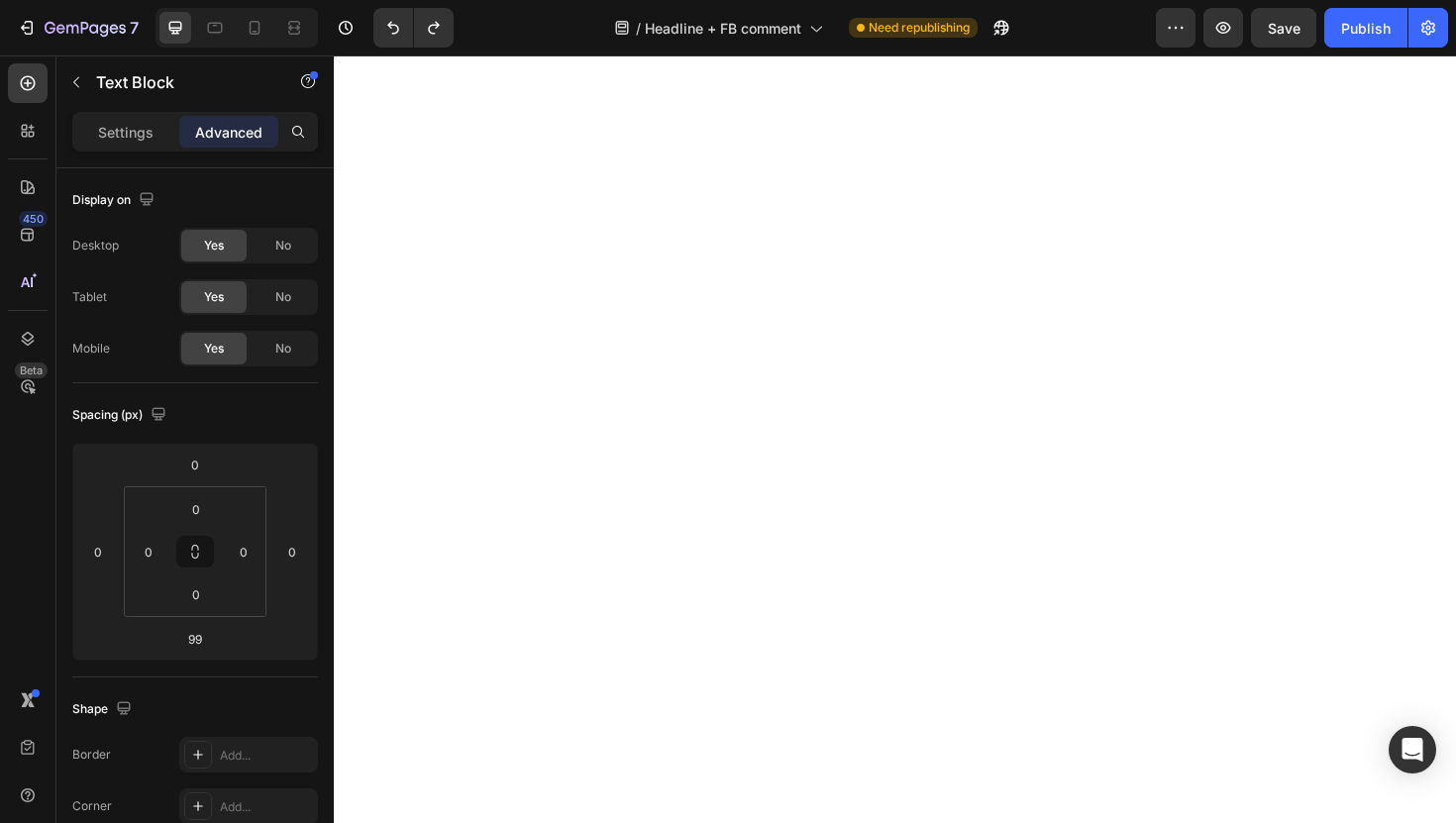 scroll, scrollTop: 9165, scrollLeft: 0, axis: vertical 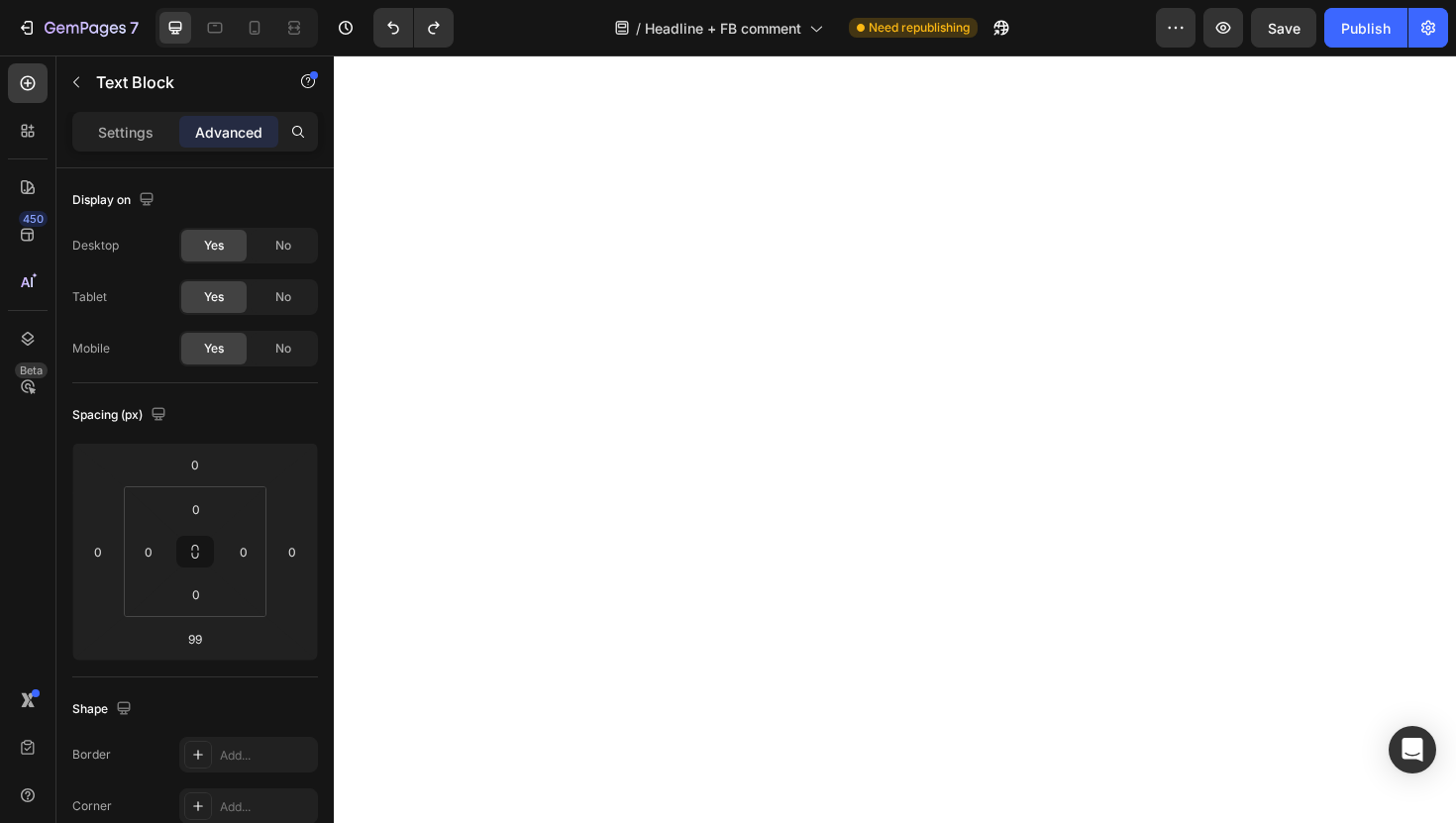 click on "Wellness Text Block Health Text Block Icon 2 min read Text Block Row Row How I Finally Found Something That Cleared My Scalp Psoriasis Heading [DATE] | [FIRST] [LAST] Text Block Row The Nightmare That Consumed My Confidence Heading For seven years, I lived with scalp psoriasis that literally made me feel like a prisoner in my own body. The constant itching was unbearable. I'd scratch until my scalp bled, leaving flakes scattered across my shoulders like snow. I completely stopped wearing dark shirts as it would expose the embarrassing evidence of my condition. Text Block Image I tried everything the doctors threw at me: steroid creams that thinned my skin, medicated shampoos that burned like fire, and prescription treatments that cost a fortune but delivered zero results. Each failed attempt felt like another door slamming shut. The worst part? The stares. The way people would glance at my scalp and quickly look away. Text Block Image The Discovery That Changed Everything Heading ." at bounding box center (928, -5068) 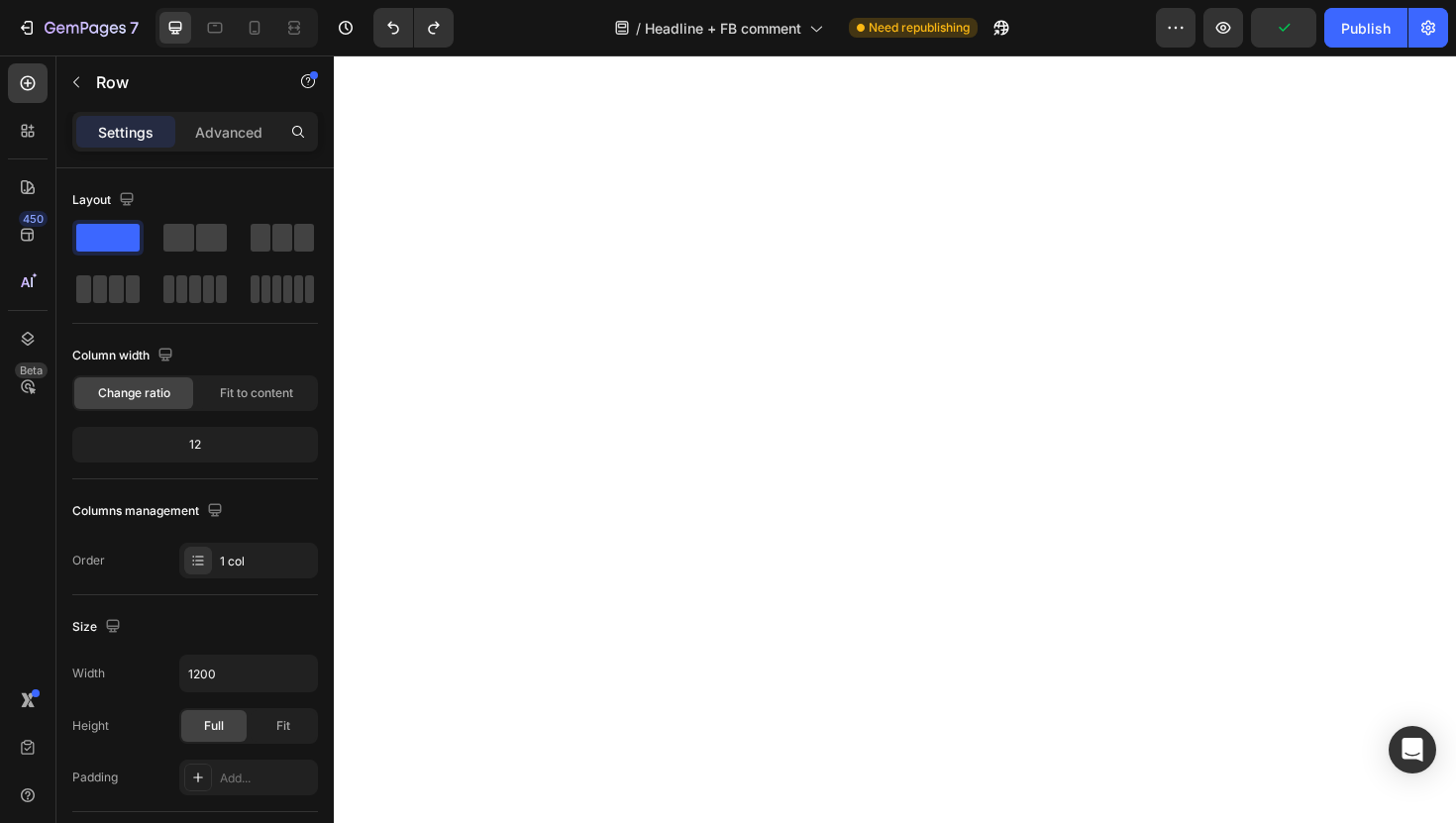 scroll, scrollTop: 9117, scrollLeft: 0, axis: vertical 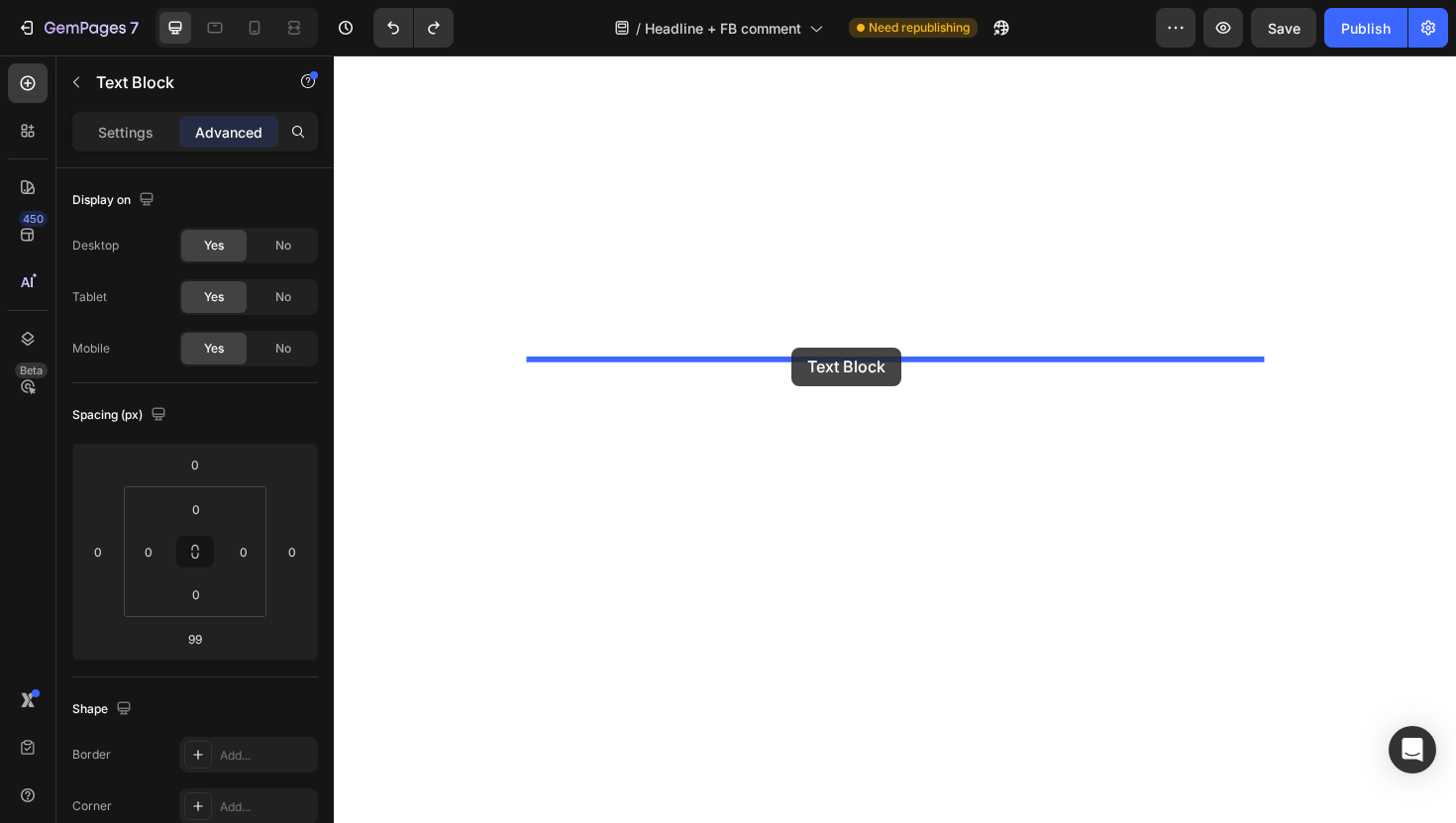 drag, startPoint x: 785, startPoint y: 155, endPoint x: 818, endPoint y: 364, distance: 211.58922 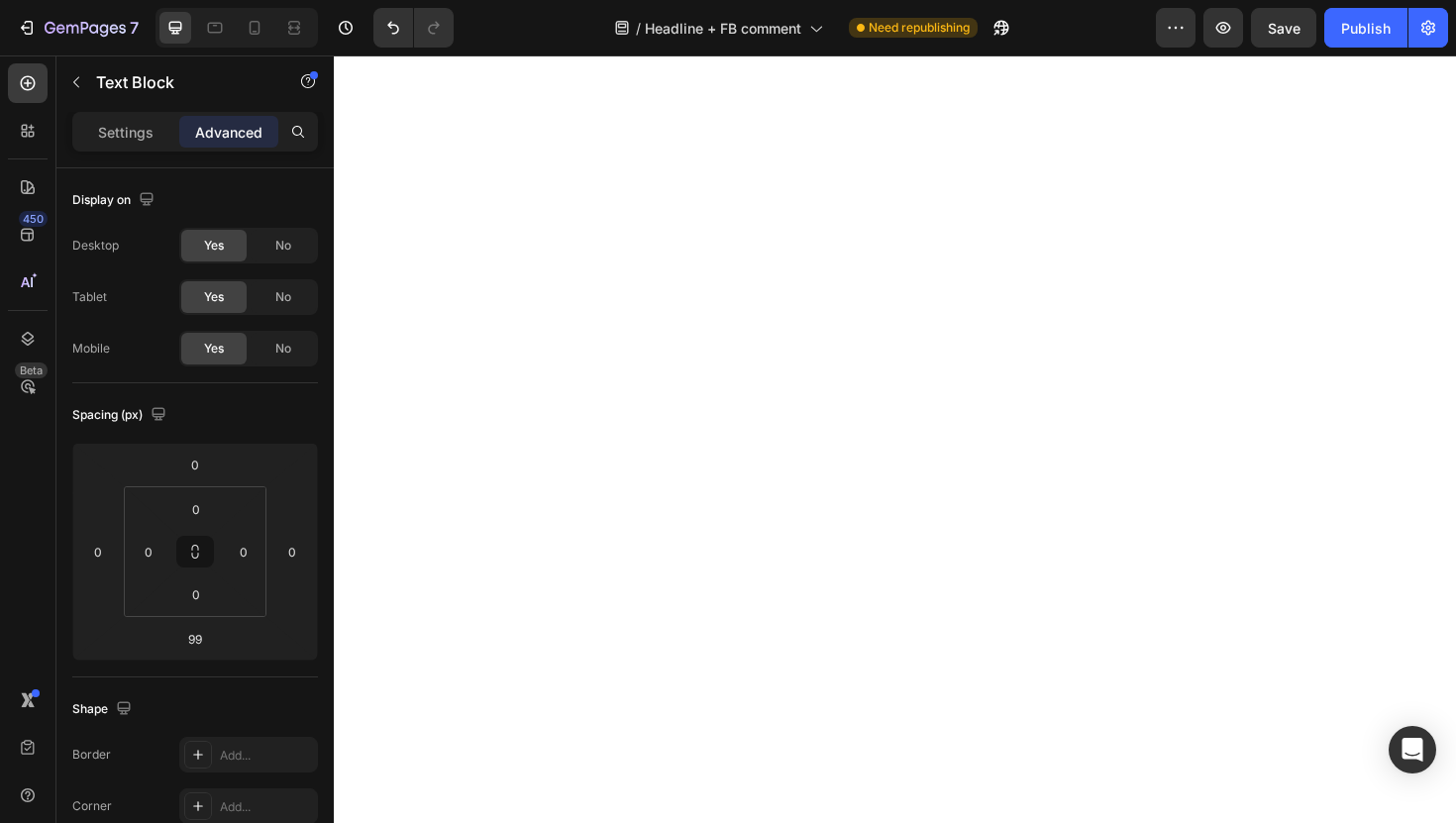scroll, scrollTop: 8821, scrollLeft: 0, axis: vertical 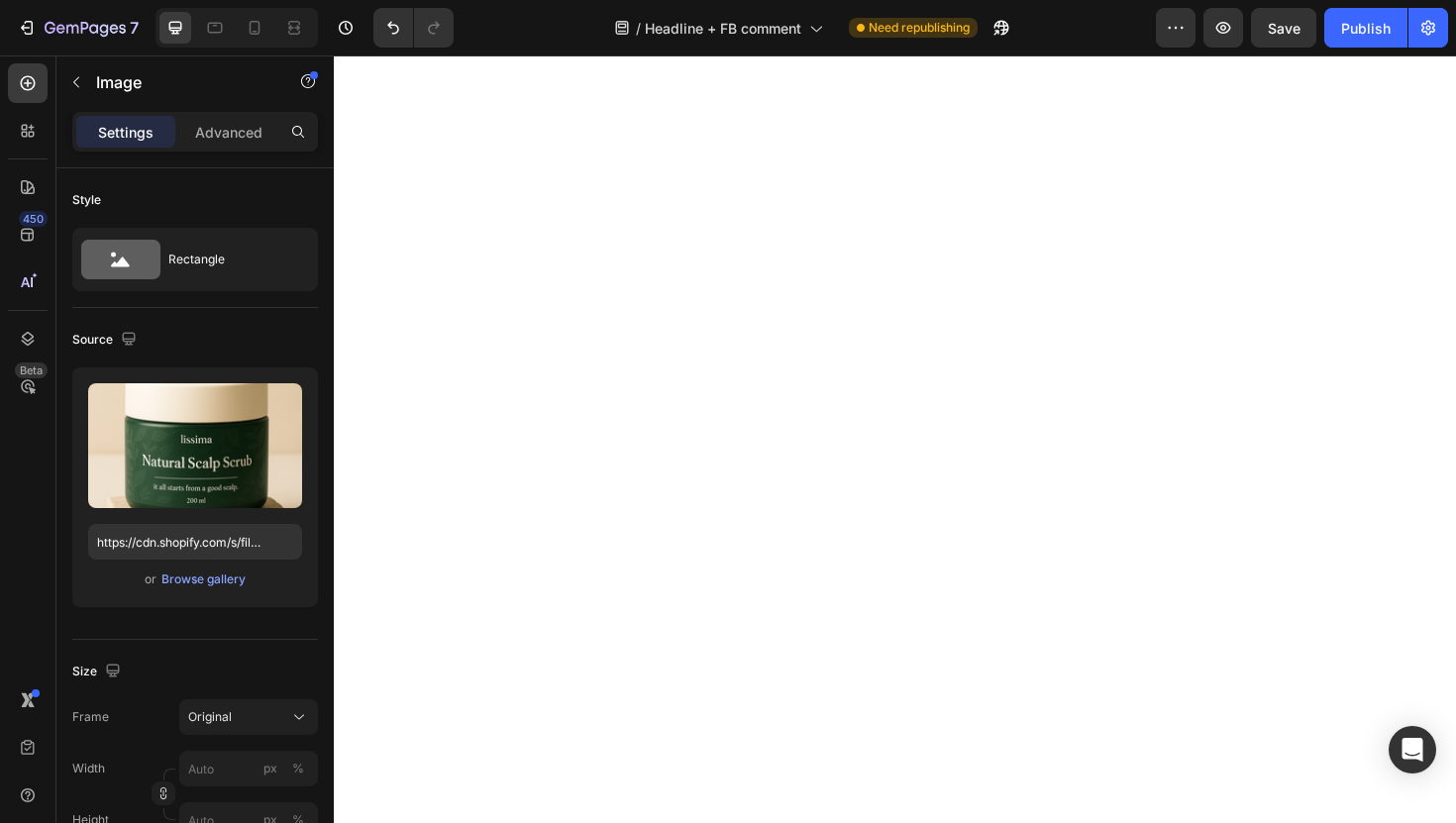 click at bounding box center (928, -1216) 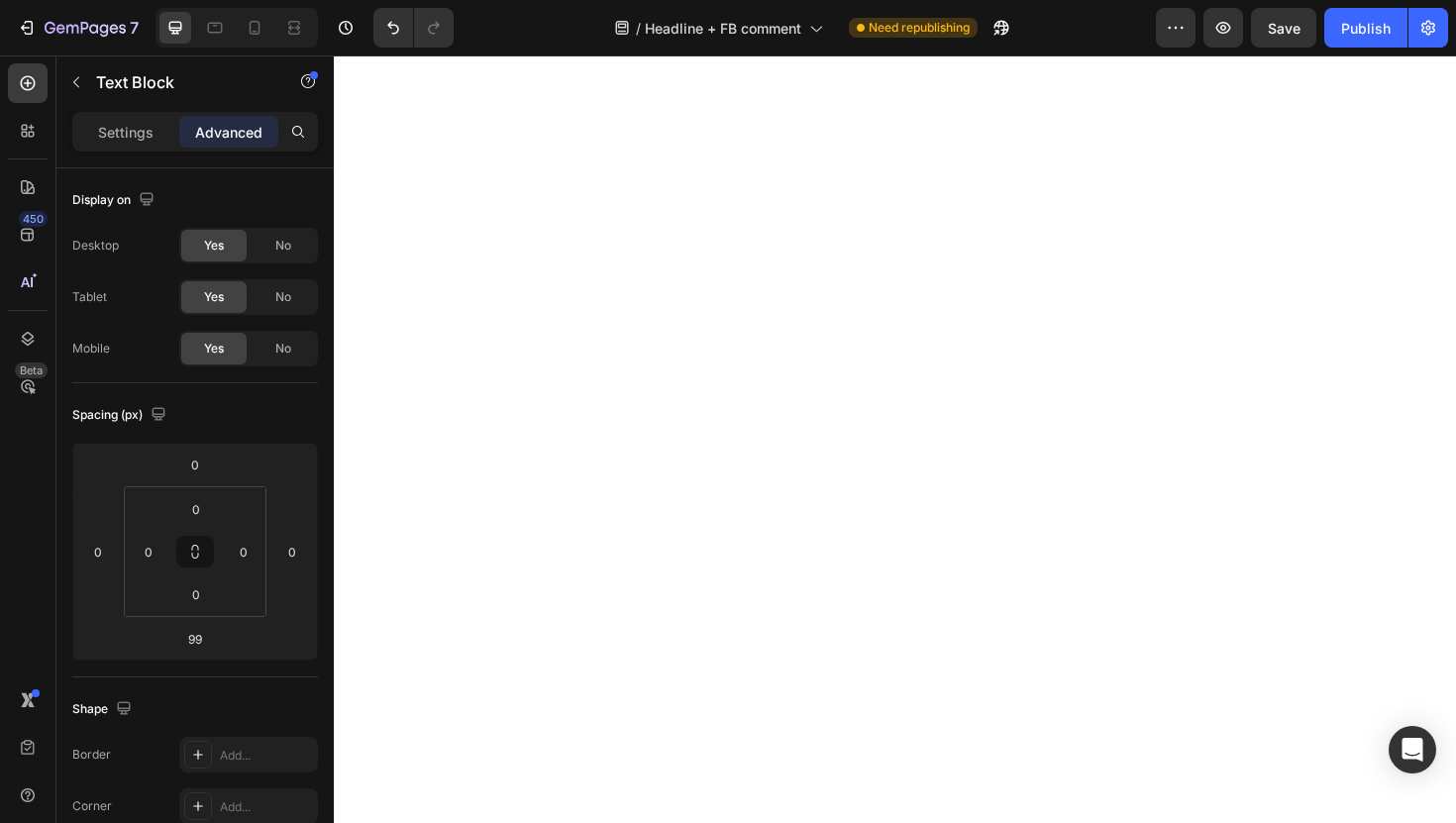 drag, startPoint x: 740, startPoint y: 363, endPoint x: 731, endPoint y: 572, distance: 209.19369 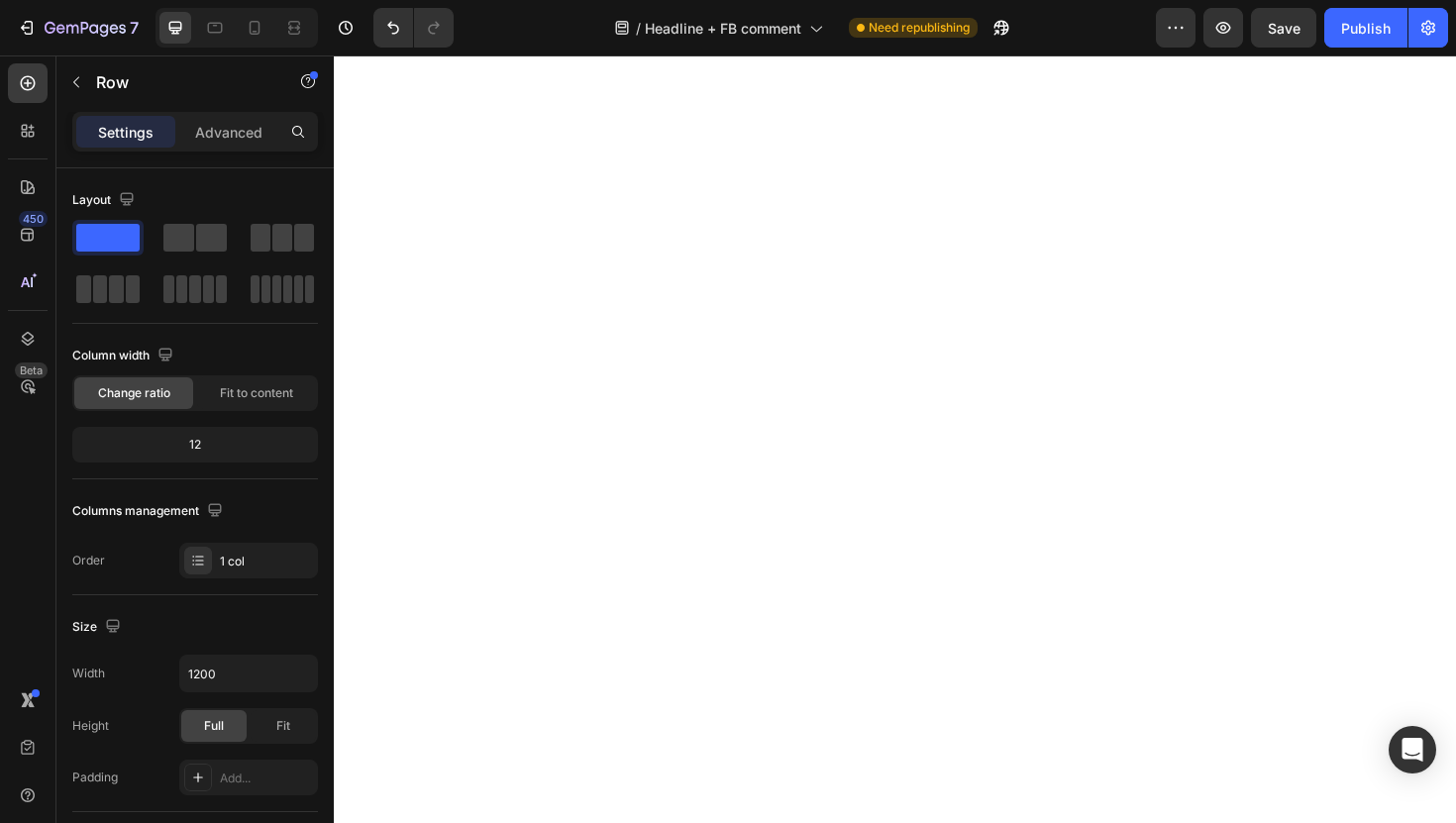 click on "Wellness Text Block Health Text Block Icon 2 min read Text Block Row Row How I Finally Found Something That Cleared My Scalp Psoriasis Heading [DATE] | [FIRST] [LAST] Text Block Row The Nightmare That Consumed My Confidence Heading For seven years, I lived with scalp psoriasis that literally made me feel like a prisoner in my own body. The constant itching was unbearable. I'd scratch until my scalp bled, leaving flakes scattered across my shoulders like snow. I completely stopped wearing dark shirts as it would expose the embarrassing evidence of my condition. Text Block Image I tried everything the doctors threw at me: steroid creams that thinned my skin, medicated shampoos that burned like fire, and prescription treatments that cost a fortune but delivered zero results. Each failed attempt felt like another door slamming shut. The worst part? The stares. The way people would glance at my scalp and quickly look away. Text Block Image The Discovery That Changed Everything Heading ." at bounding box center [928, -4724] 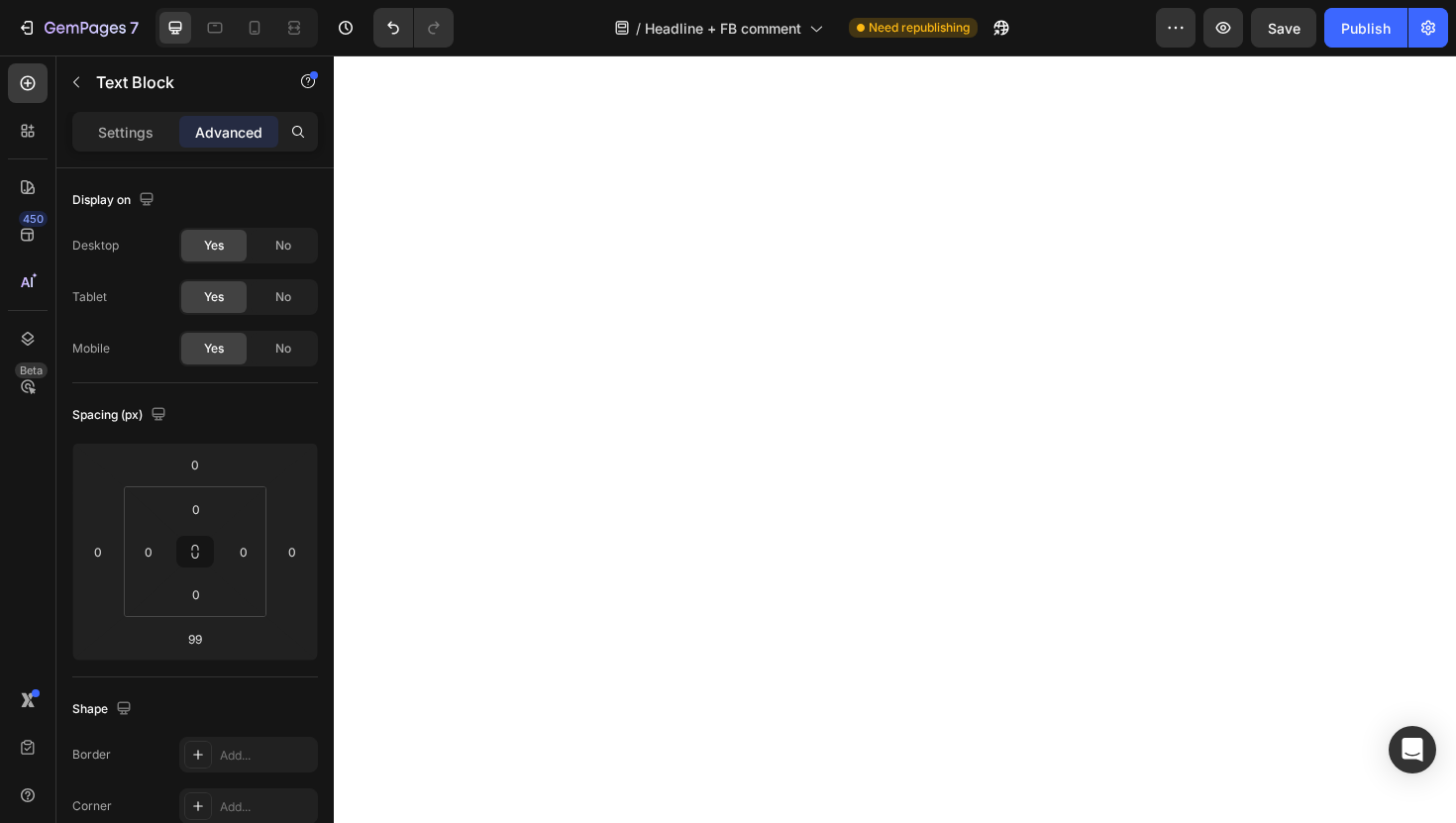 click on "Lissima Natural Scalp Scrub gave me back my confidence, my comfort, and my life. It can do the same for you." at bounding box center [928, -1127] 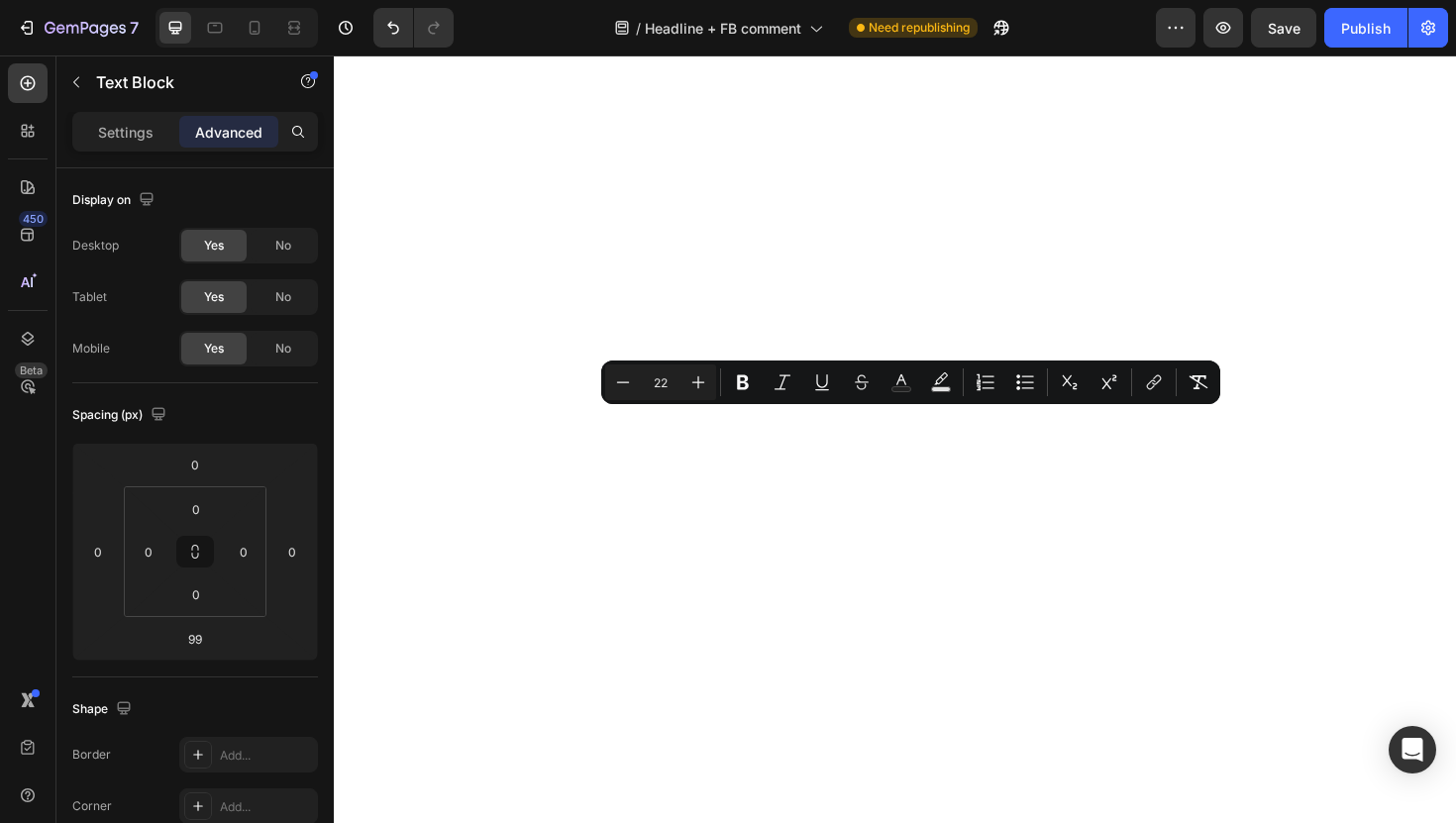 drag, startPoint x: 689, startPoint y: 433, endPoint x: 687, endPoint y: 613, distance: 180.01111 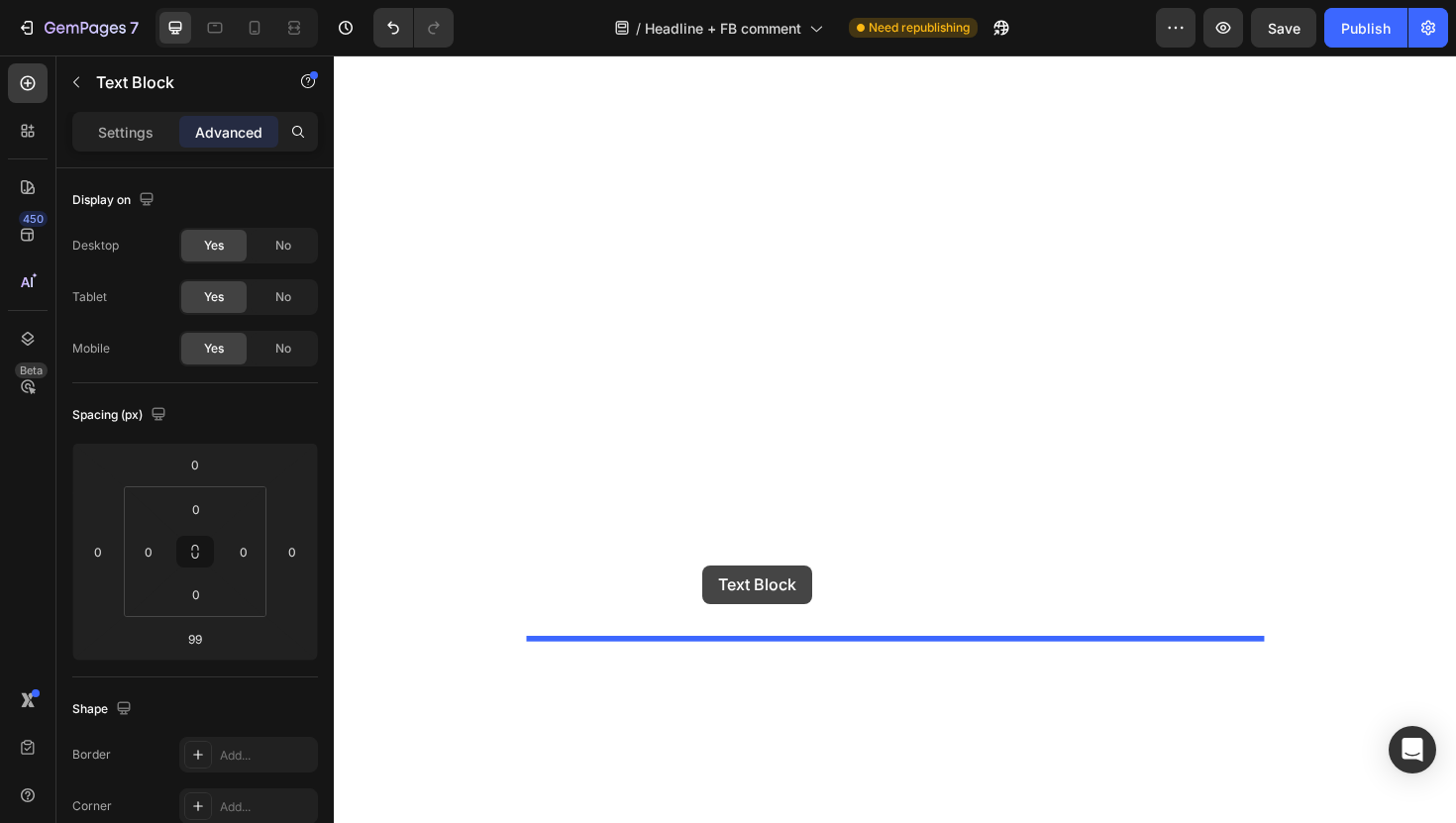 drag, startPoint x: 758, startPoint y: 404, endPoint x: 724, endPoint y: 595, distance: 194.00258 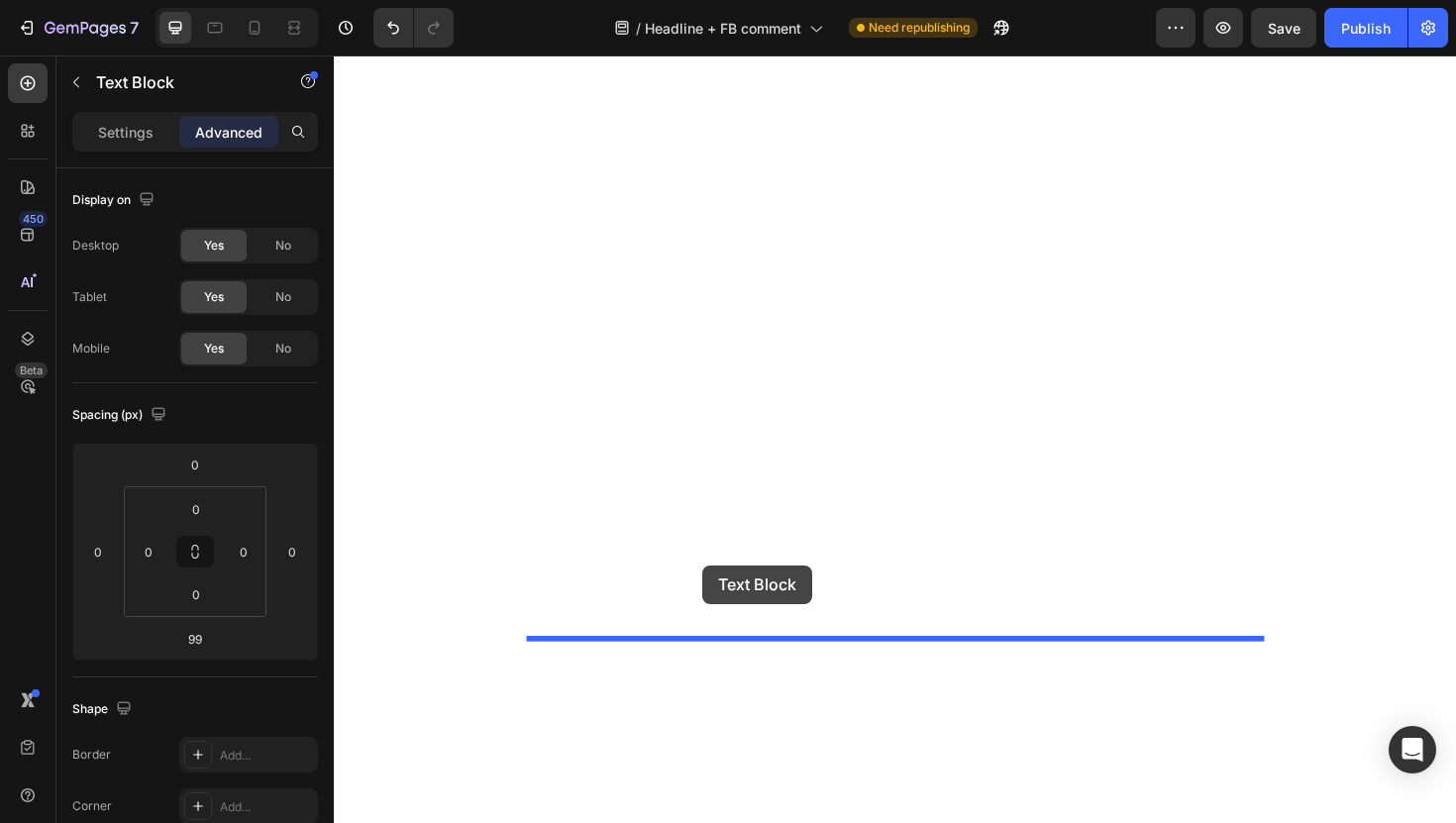 click on "Header Drop element here Row Wellness Text Block Health Text Block Icon 2 min read Text Block Row Row How I Finally Found Something That Cleared My Scalp Psoriasis Heading [DATE] | [FIRST] [LAST] Text Block Row The Nightmare That Consumed My Confidence Heading For seven years, I lived with scalp psoriasis that literally made me feel like a prisoner in my own body. The constant itching was unbearable. I'd scratch until my scalp bled, leaving flakes scattered across my shoulders like snow. I completely stopped wearing dark shirts as it would expose the embarrassing evidence of my condition. Text Block Image I tried everything the doctors threw at me: steroid creams that thinned my skin, medicated shampoos that burned like fire, and prescription treatments that cost a fortune but delivered zero results. Each failed attempt felt like another door slamming shut. The worst part? The stares. The way people would glance at my scalp and quickly look away. Text Block Image" at bounding box center (928, -2358) 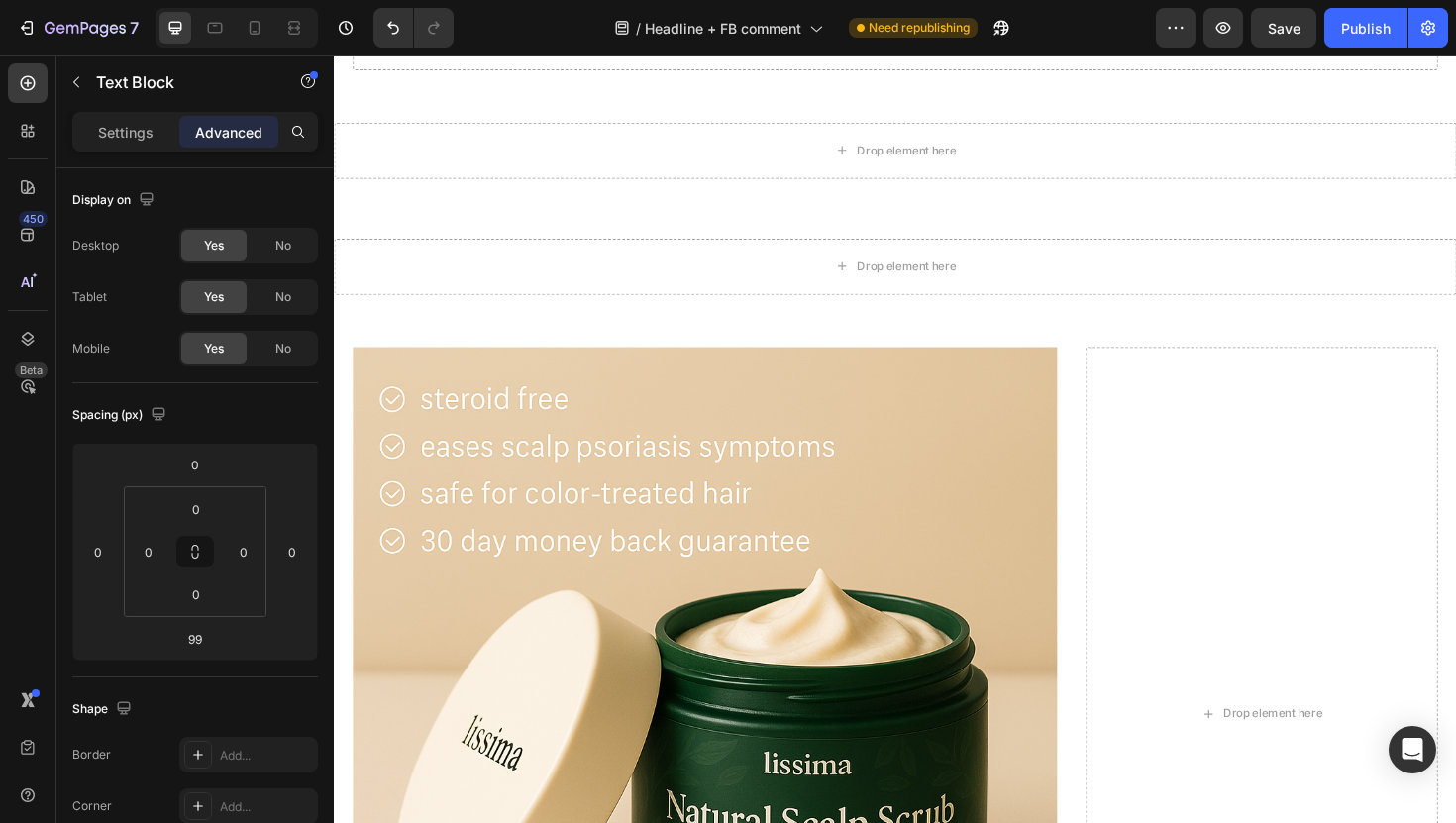 scroll, scrollTop: 9554, scrollLeft: 0, axis: vertical 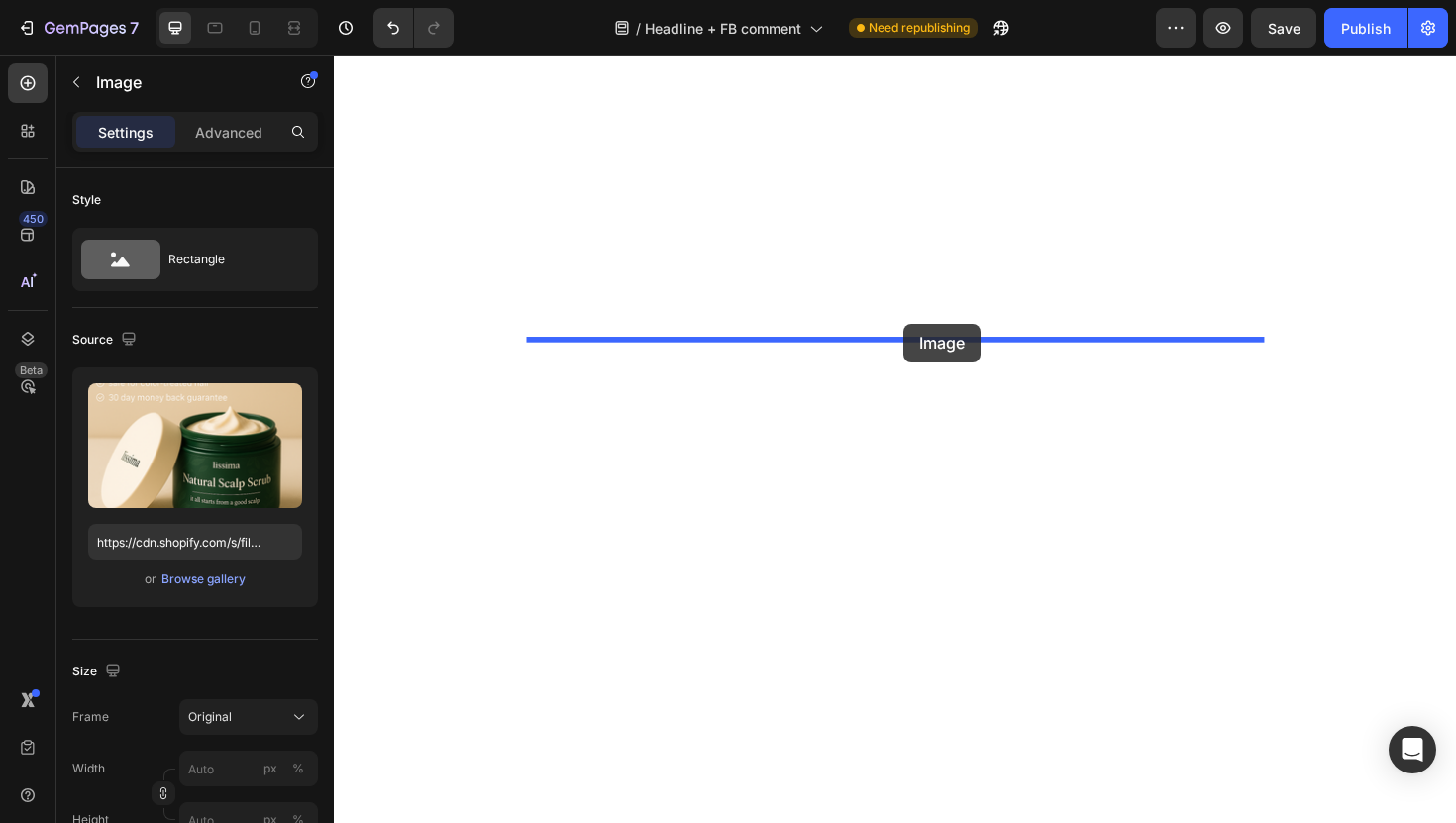 drag, startPoint x: 900, startPoint y: 614, endPoint x: 937, endPoint y: 340, distance: 276.4869 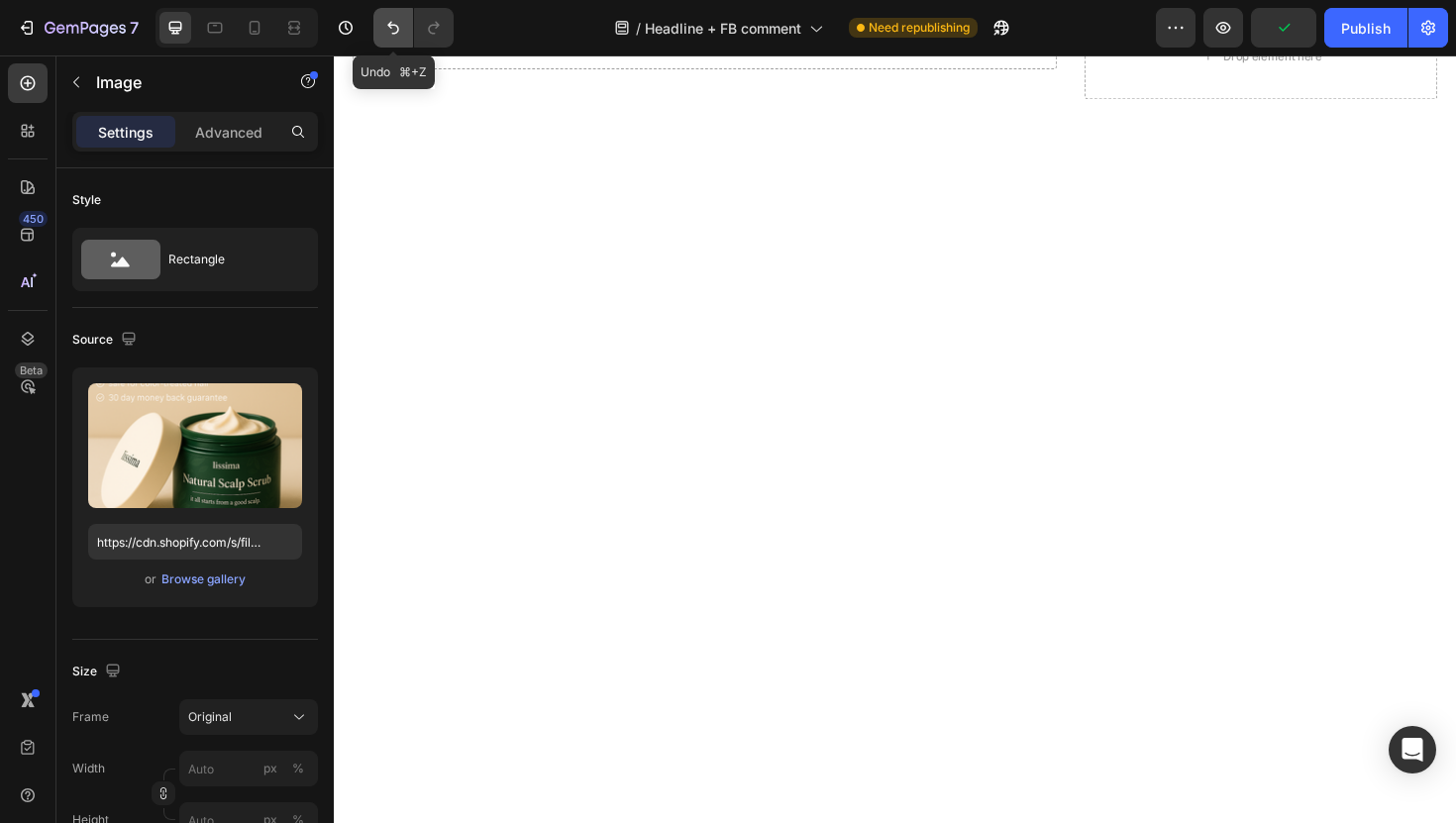 click 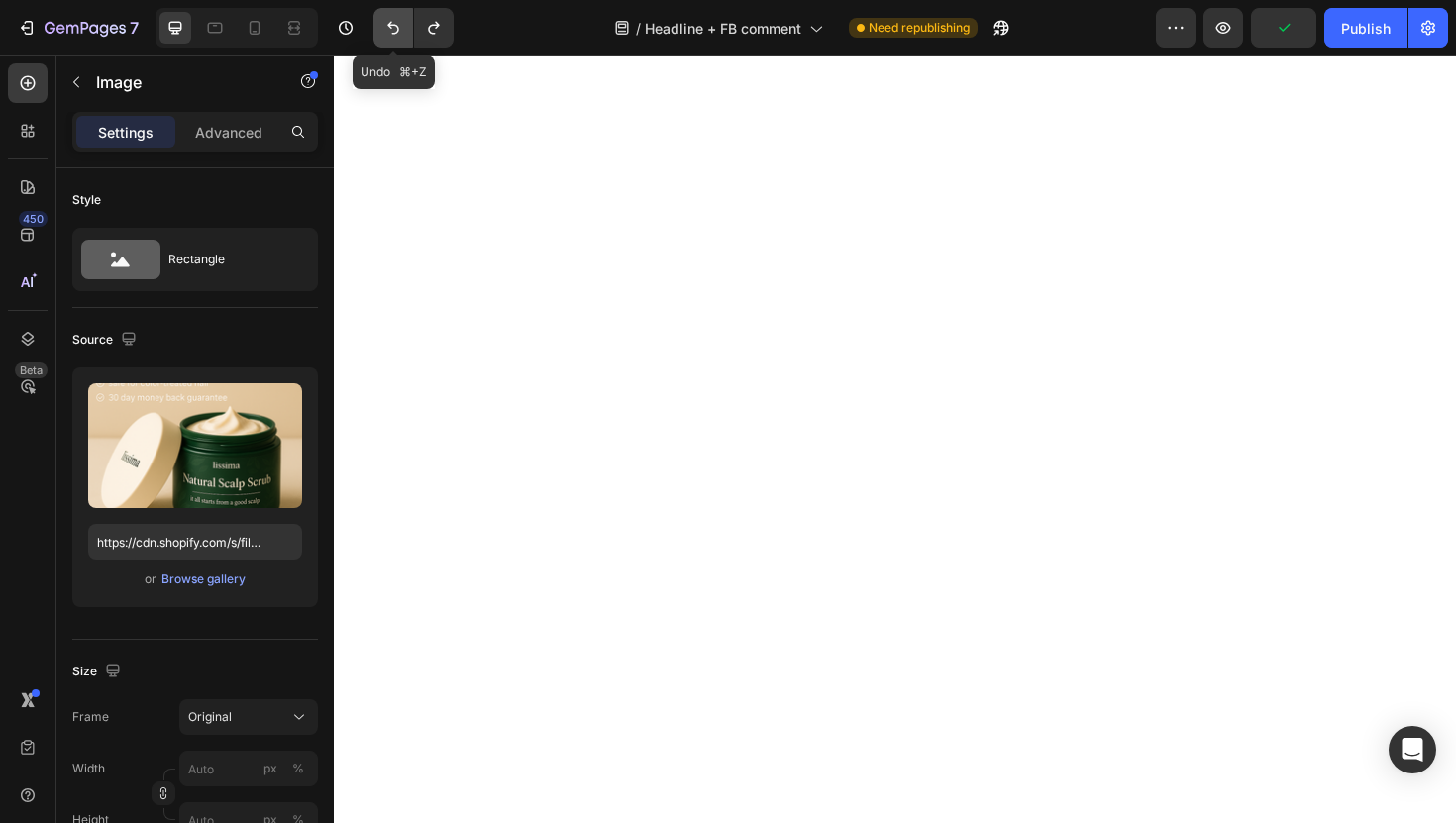 click 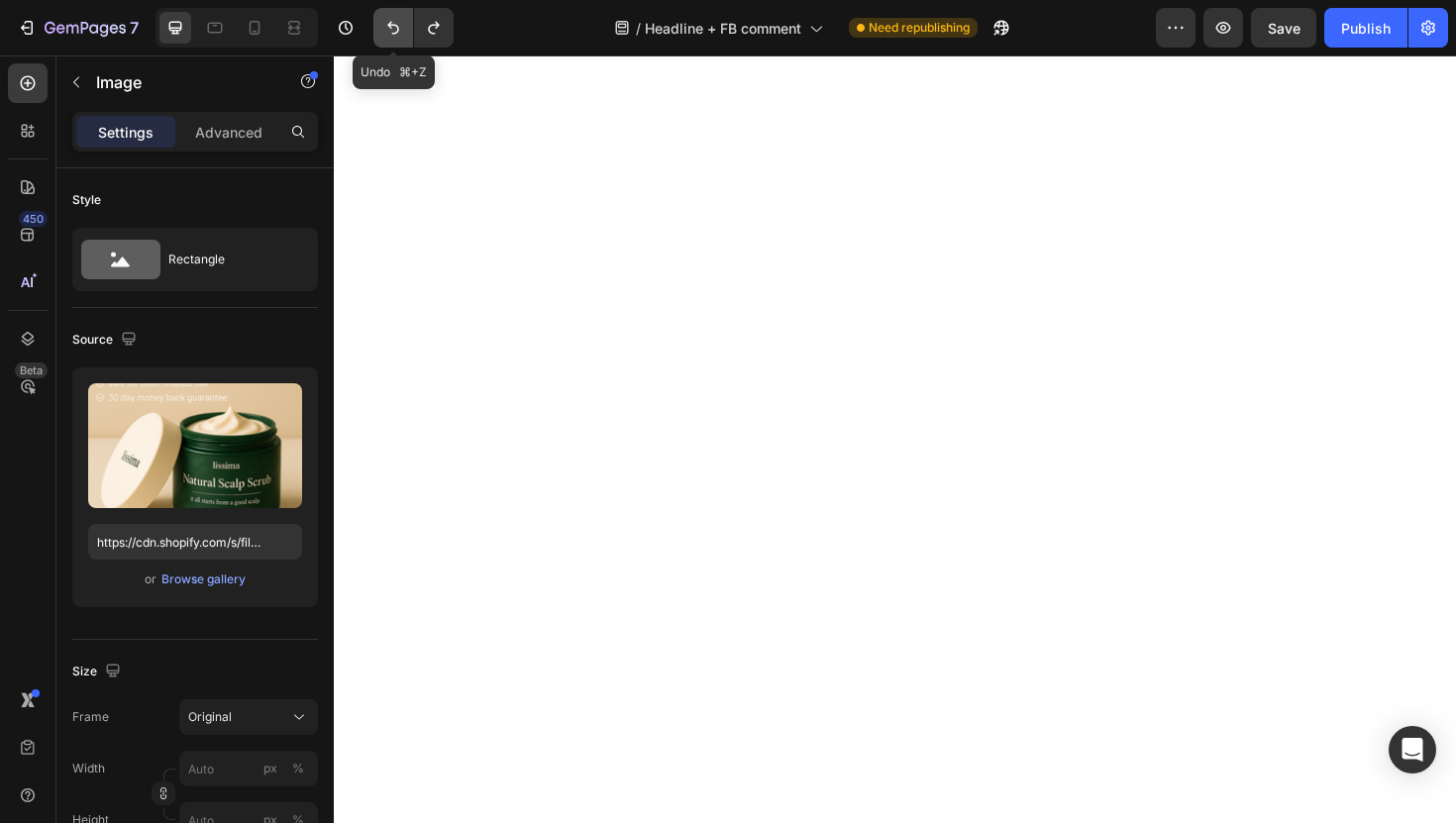 click 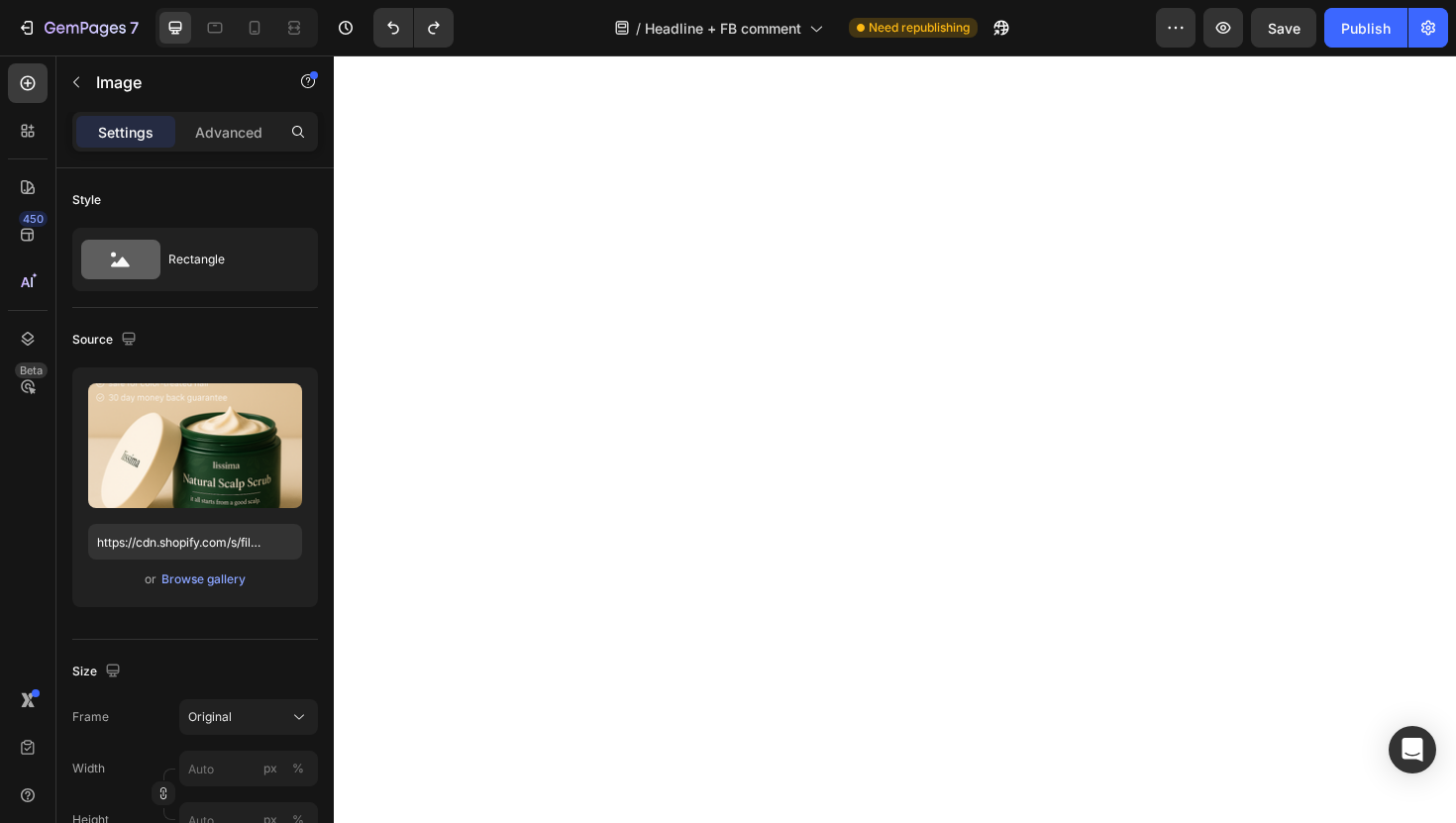 click on "My Week-by-Week Transformation Heading
Week 1 : The itching that had tormented me for years began to subside. I actually slept through the night without scratching.
Week 2 : The flaking reduced dramatically. I could wear black shirts again without constantly brushing my shoulders.
Week 3 : My scalp felt softer and looked healthier than it had in years. Friends started commenting on how much better I looked. Item List
Week 6 : The transformation was undeniable. My scalp was  completely clear  for the first time since my twenties. I felt like myself again. Item List Image Why This Works When Everything Else Failed Heading The difference is simple:  Lissima doesn't just treat symptoms – it creates an environment where your scalp can heal naturally . Instead of harsh chemicals that strip your scalp and create more problems, this scrub works  with your body's natural healing process Text Block Image The Confidence That Returned Heading Text Block" at bounding box center (928, -2717) 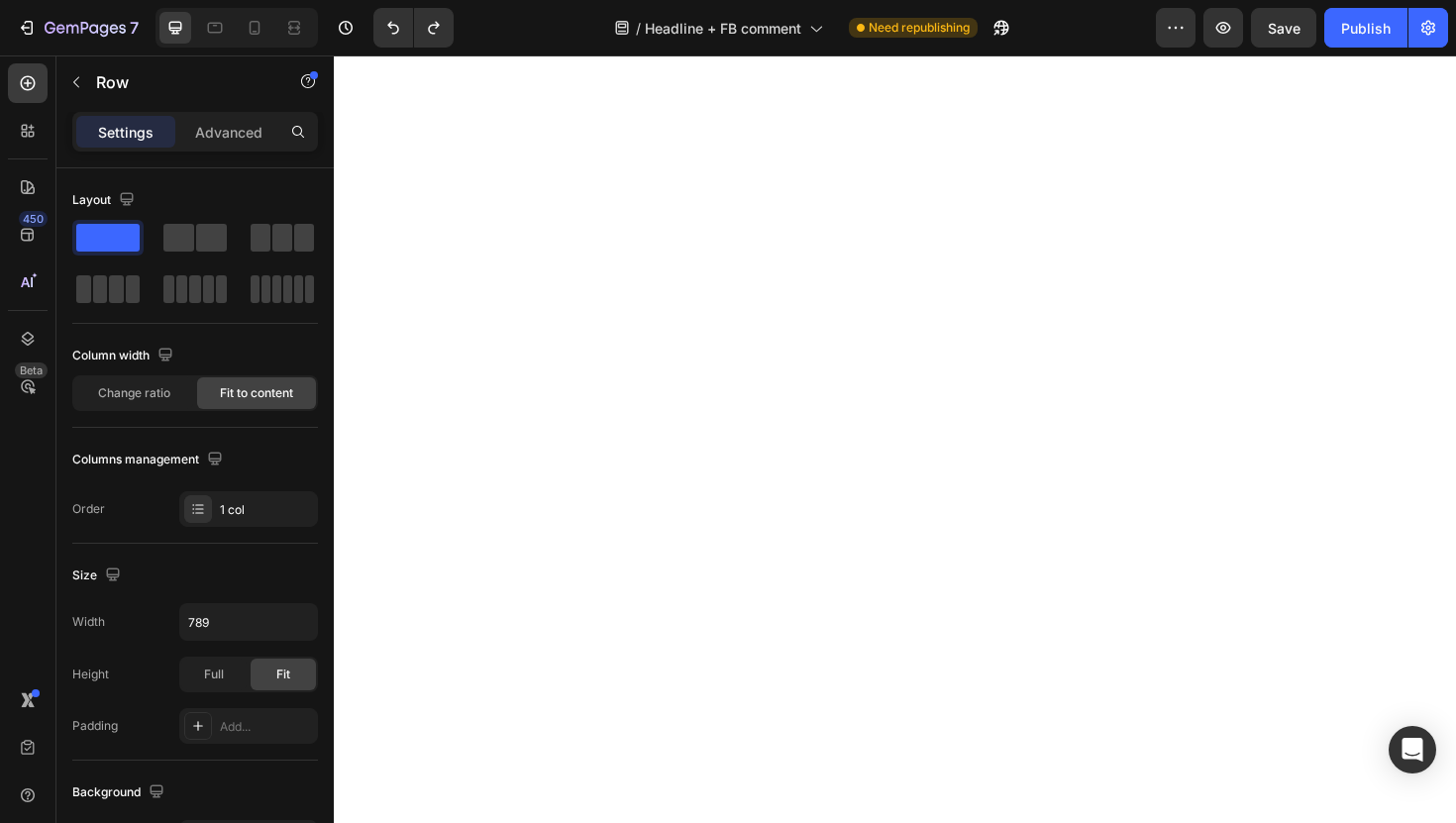 scroll, scrollTop: 8470, scrollLeft: 0, axis: vertical 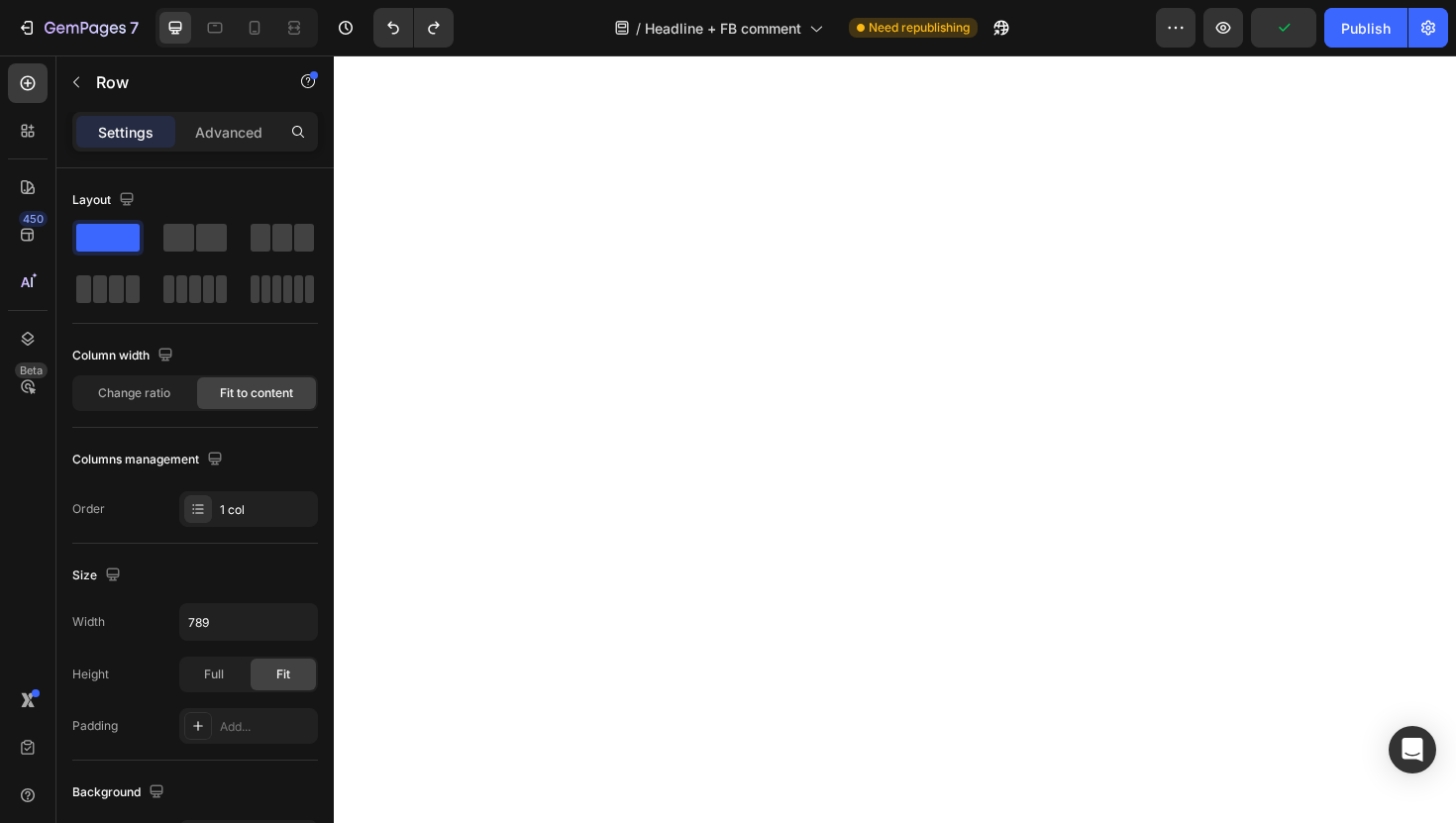 click on "Wellness Text Block Health Text Block Icon 2 min read Text Block Row Row How I Finally Found Something That Cleared My Scalp Psoriasis Heading [DATE] | [FIRST] [LAST] Text Block Row The Nightmare That Consumed My Confidence Heading For seven years, I lived with scalp psoriasis that literally made me feel like a prisoner in my own body. The constant itching was unbearable. I'd scratch until my scalp bled, leaving flakes scattered across my shoulders like snow. I completely stopped wearing dark shirts as it would expose the embarrassing evidence of my condition. Text Block Image I tried everything the doctors threw at me: steroid creams that thinned my skin, medicated shampoos that burned like fire, and prescription treatments that cost a fortune but delivered zero results. Each failed attempt felt like another door slamming shut. The worst part? The stares. The way people would glance at my scalp and quickly look away. Text Block Image The Discovery That Changed Everything Heading ." at bounding box center [928, -4581] 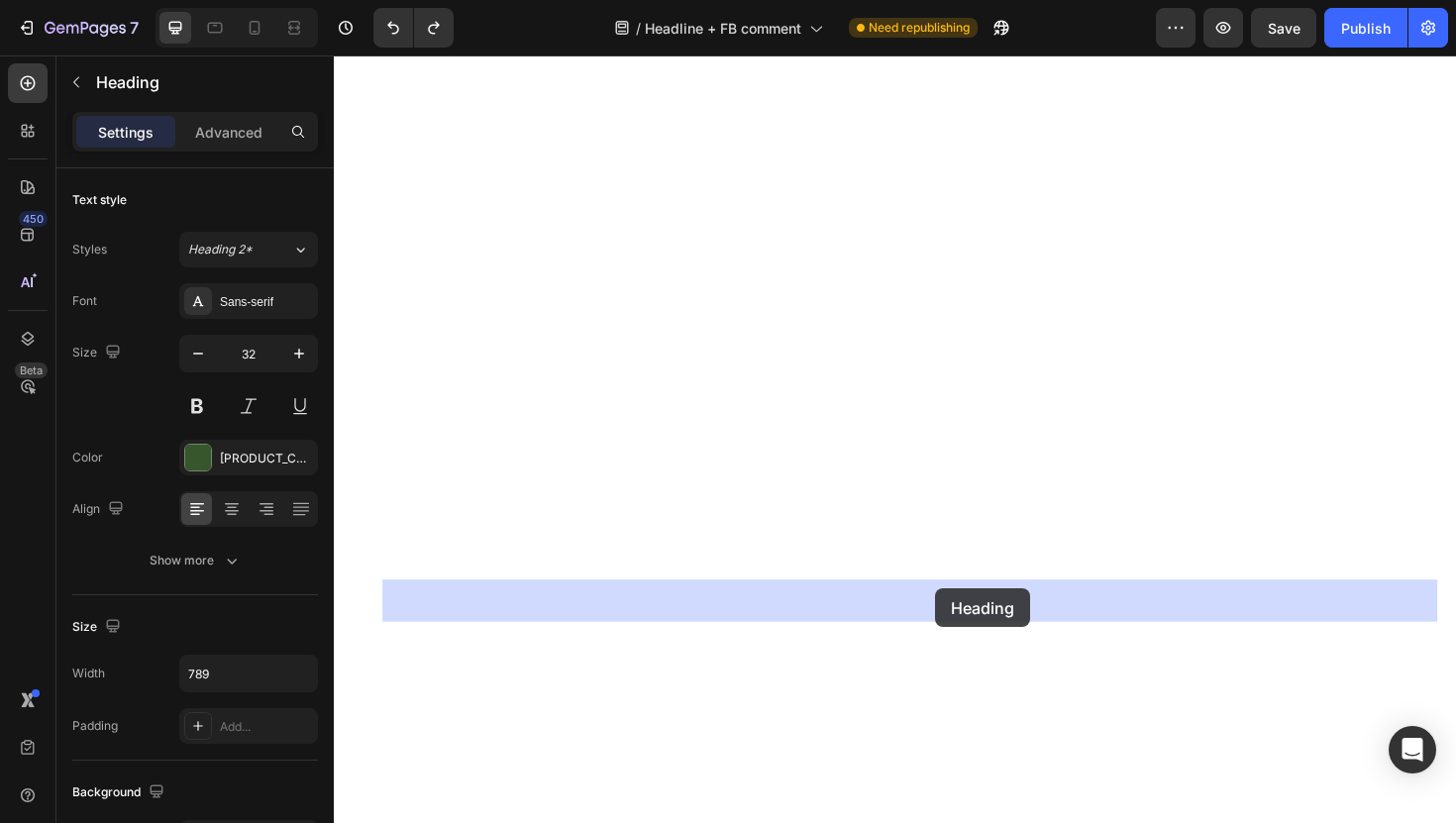 drag, startPoint x: 963, startPoint y: 635, endPoint x: 970, endPoint y: 620, distance: 16.552945 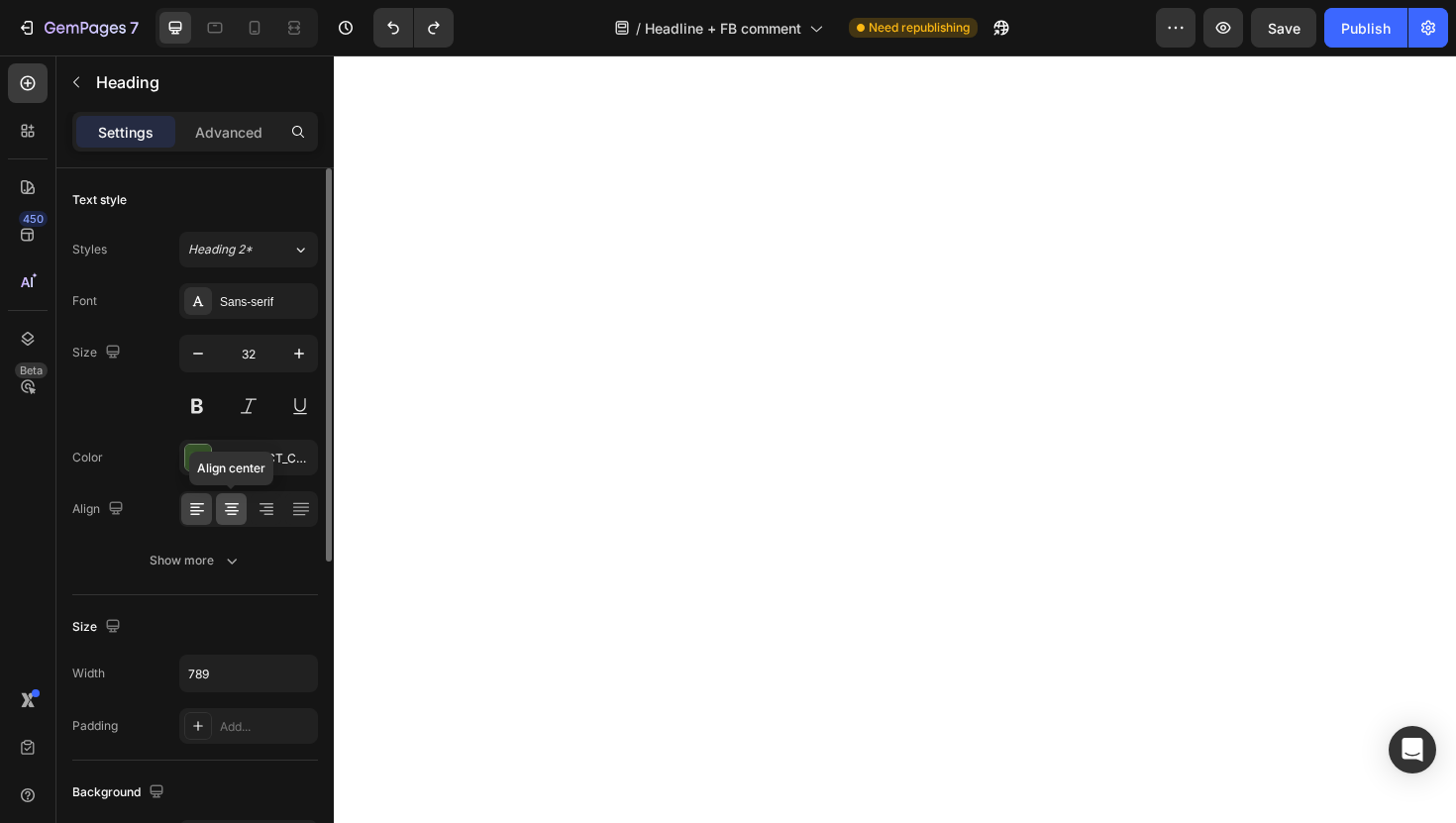 click 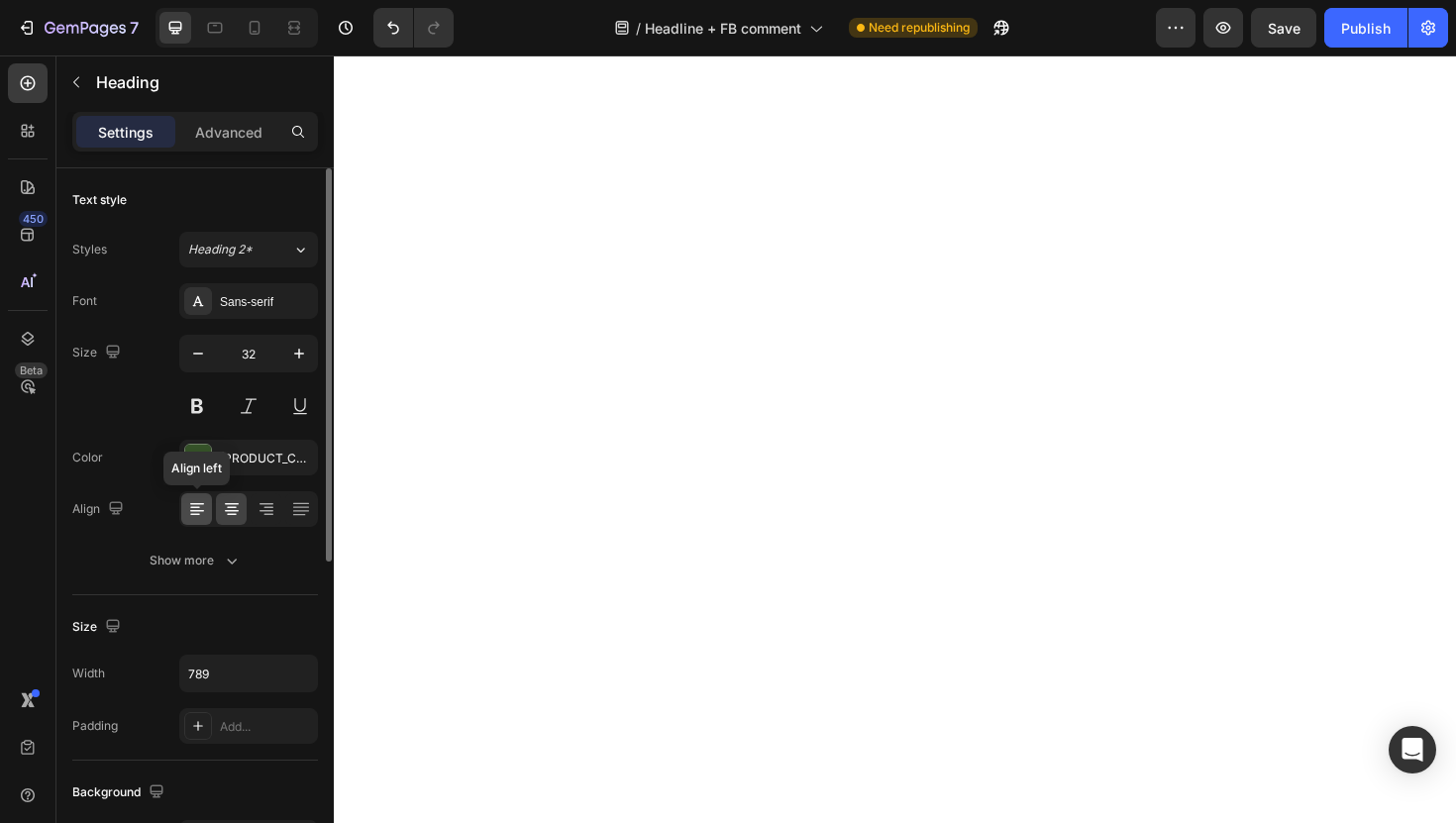 click 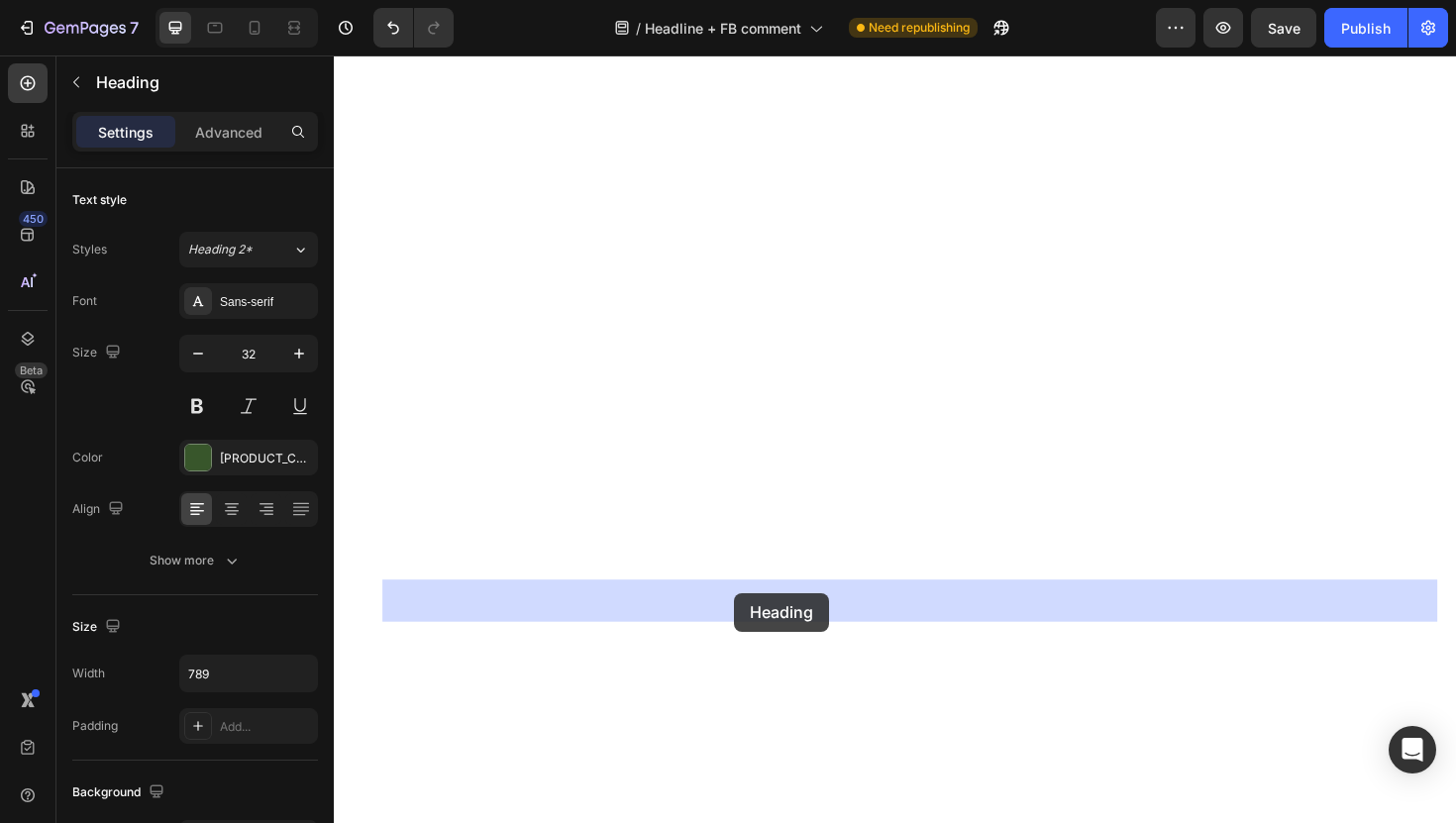 drag, startPoint x: 574, startPoint y: 646, endPoint x: 758, endPoint y: 625, distance: 185.19449 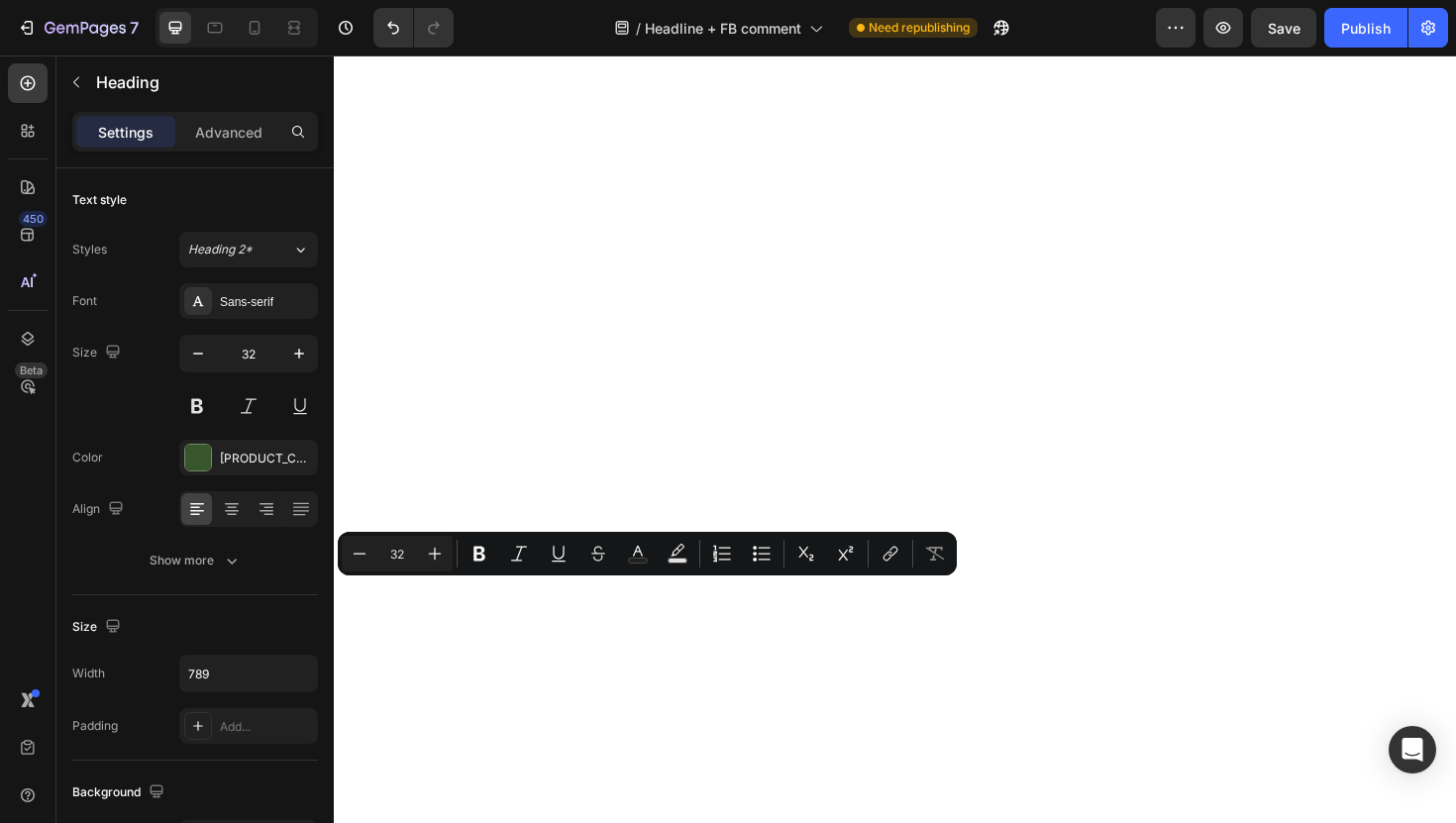 drag, startPoint x: 726, startPoint y: 620, endPoint x: 768, endPoint y: 571, distance: 64.53681 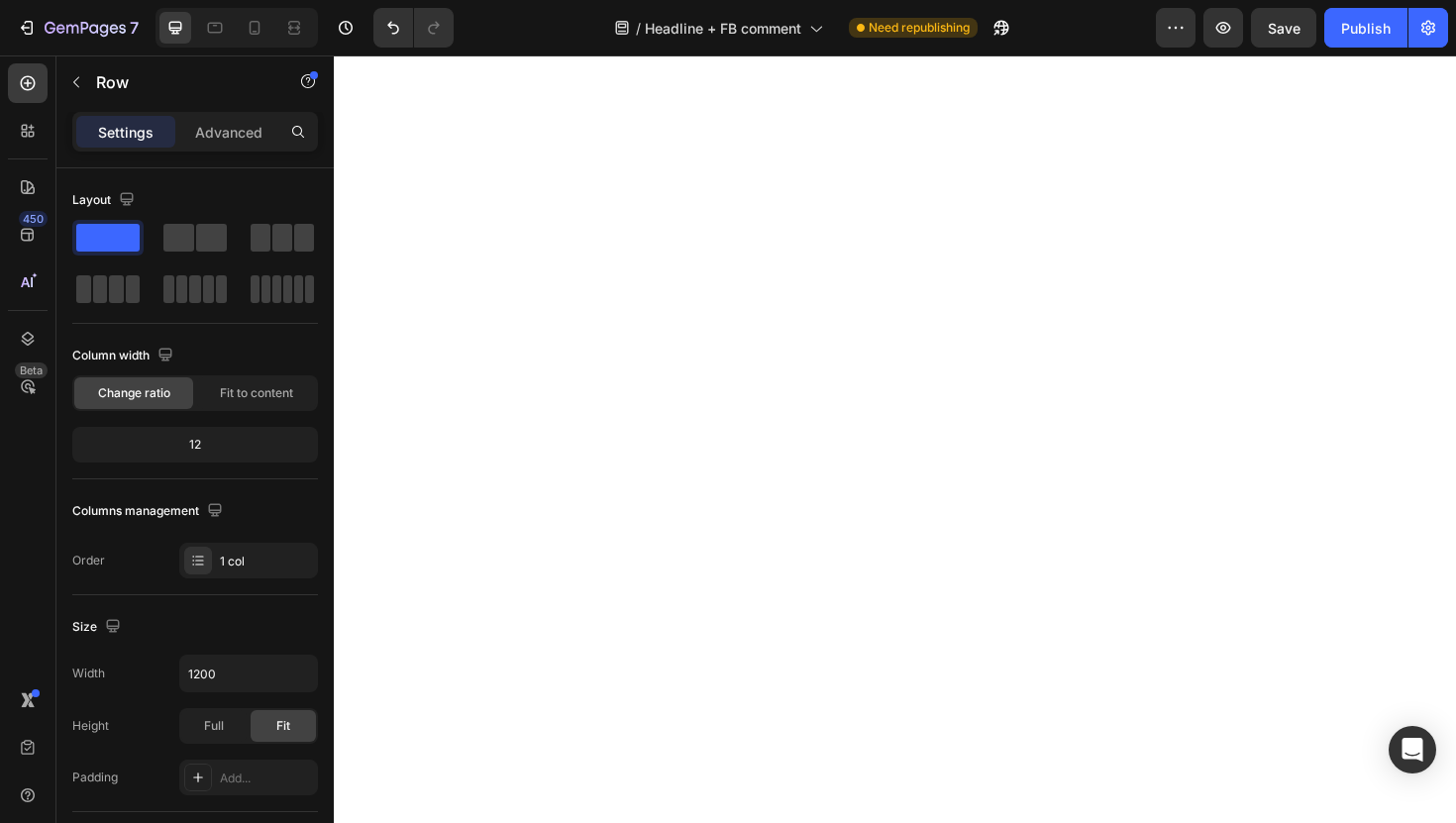 click on "Wellness Text Block Health Text Block Icon 2 min read Text Block Row Row How I Finally Found Something That Cleared My Scalp Psoriasis Heading [DATE] | [FIRST] [LAST] Text Block Row The Nightmare That Consumed My Confidence Heading For seven years, I lived with scalp psoriasis that literally made me feel like a prisoner in my own body. The constant itching was unbearable. I'd scratch until my scalp bled, leaving flakes scattered across my shoulders like snow. I completely stopped wearing dark shirts as it would expose the embarrassing evidence of my condition. Text Block Image I tried everything the doctors threw at me: steroid creams that thinned my skin, medicated shampoos that burned like fire, and prescription treatments that cost a fortune but delivered zero results. Each failed attempt felt like another door slamming shut. The worst part? The stares. The way people would glance at my scalp and quickly look away. Text Block Image The Discovery That Changed Everything Heading ." at bounding box center [928, -4581] 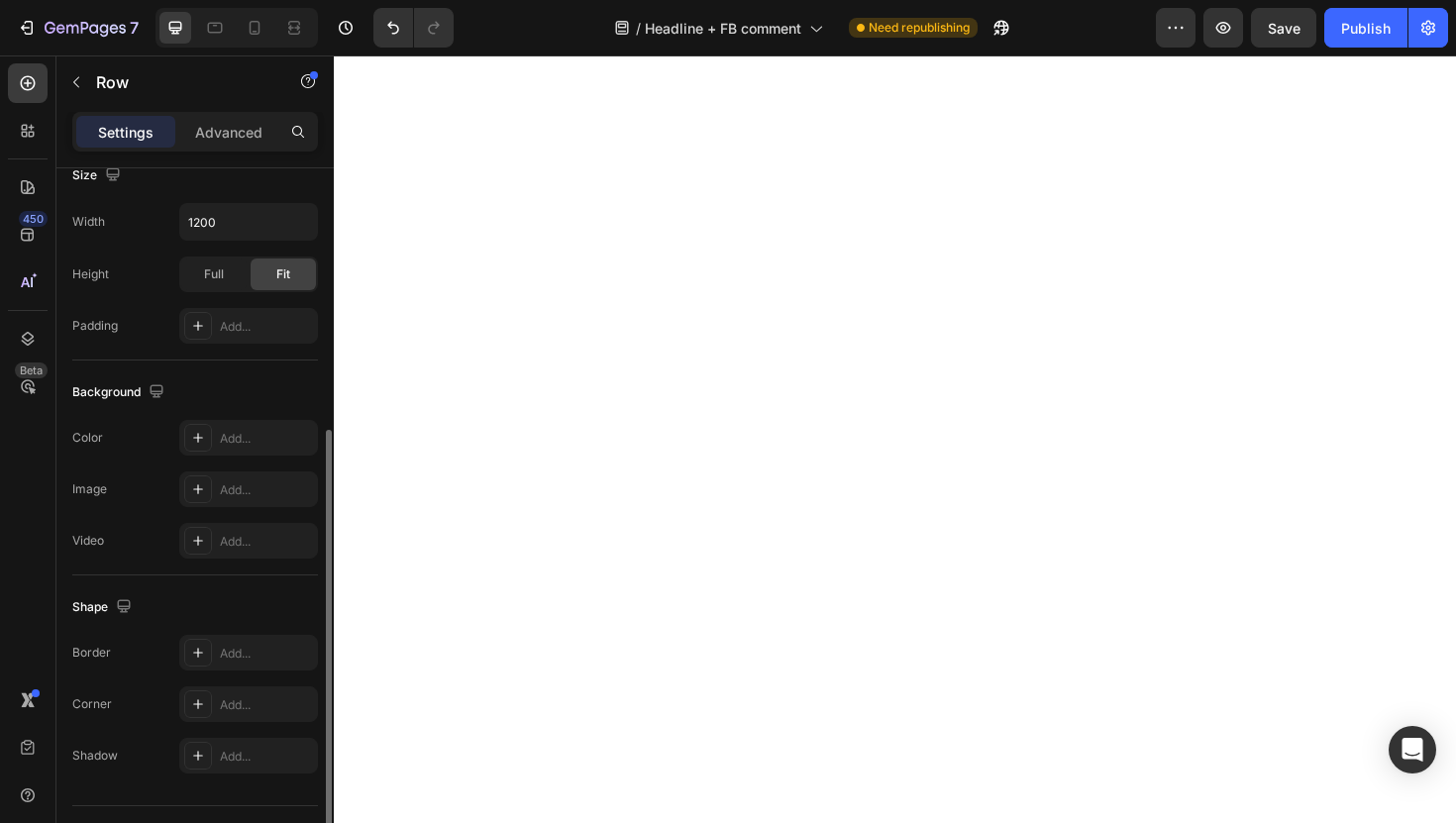 scroll, scrollTop: 492, scrollLeft: 0, axis: vertical 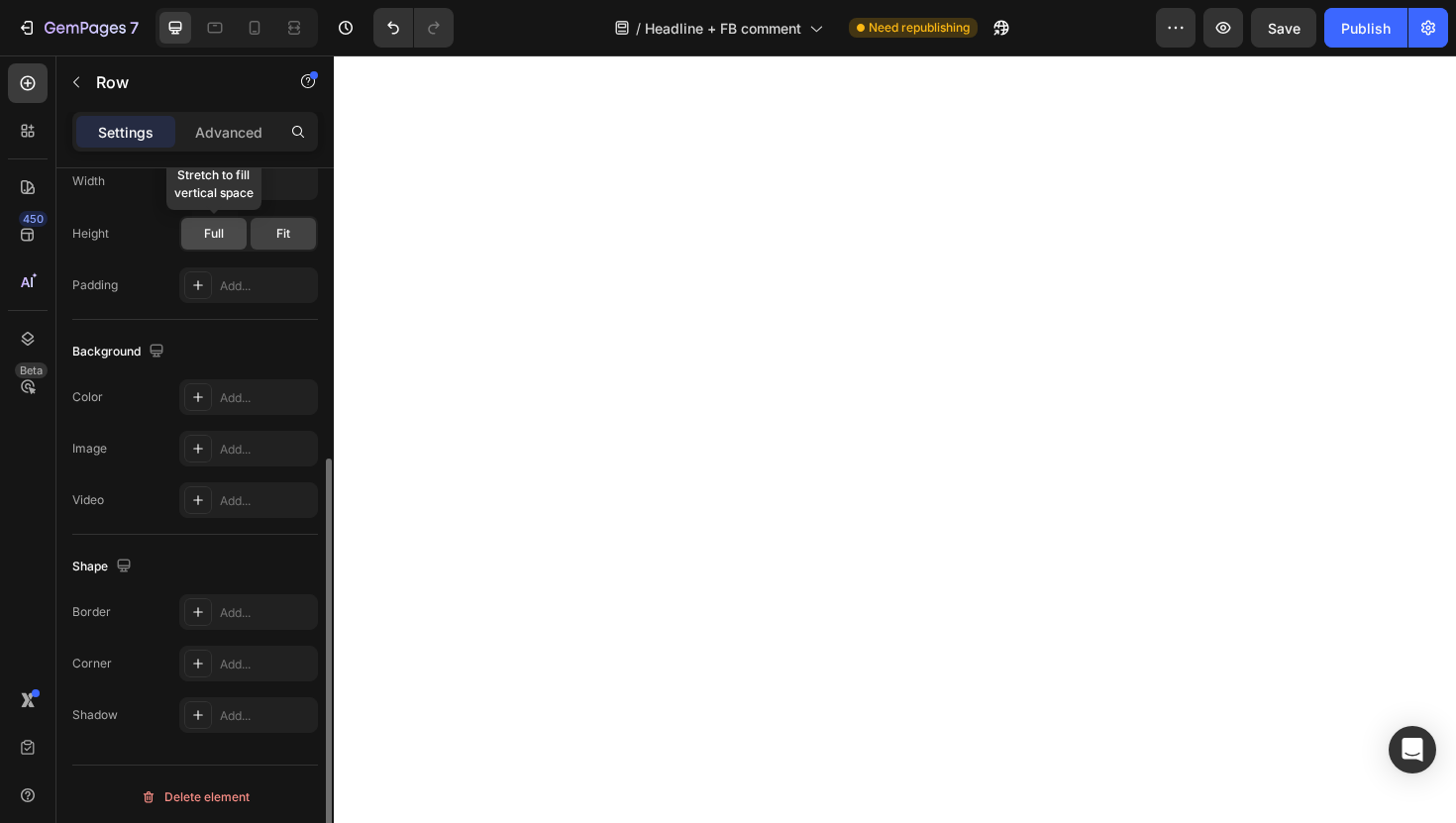 click on "Full" 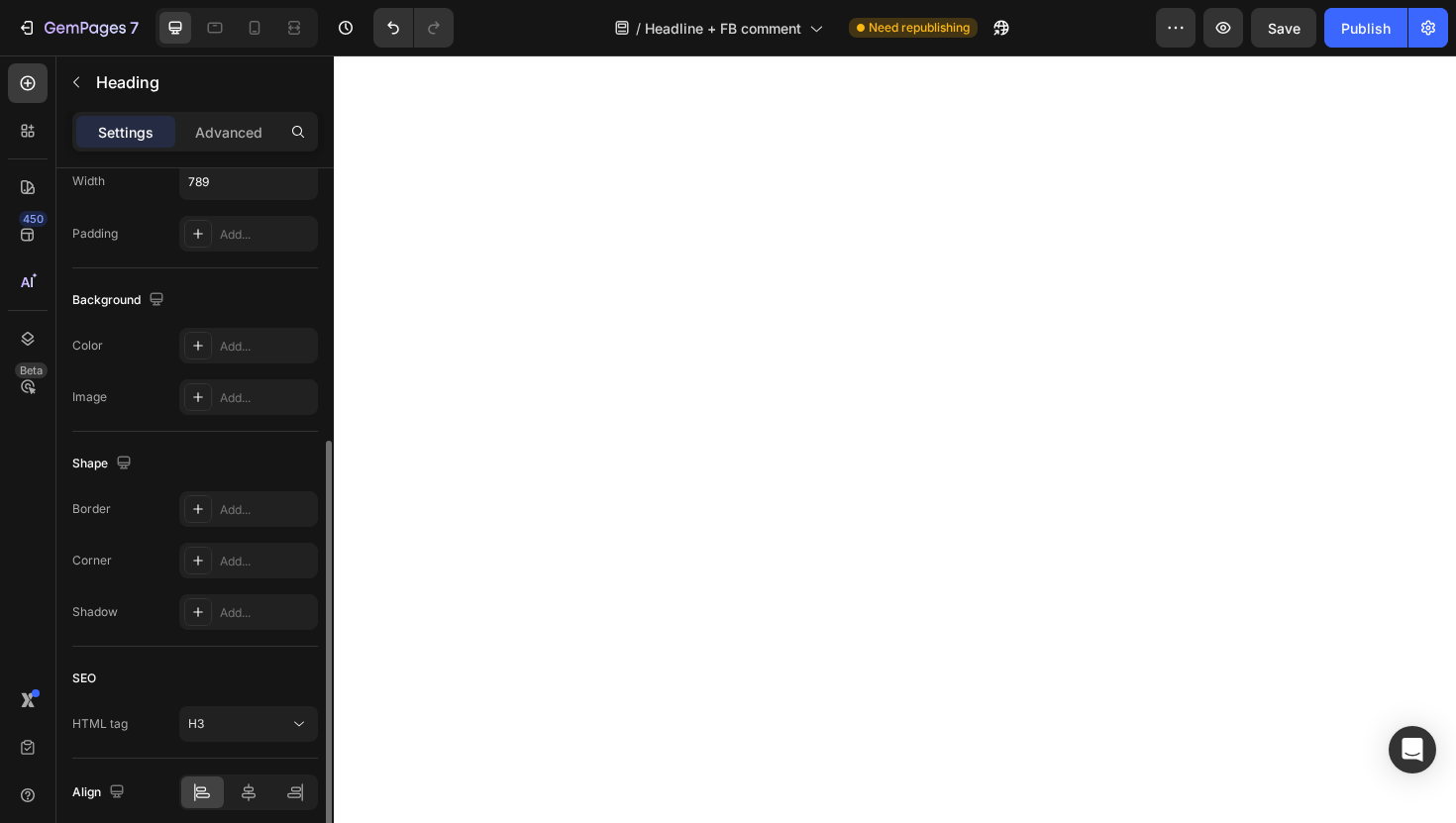 scroll, scrollTop: 0, scrollLeft: 0, axis: both 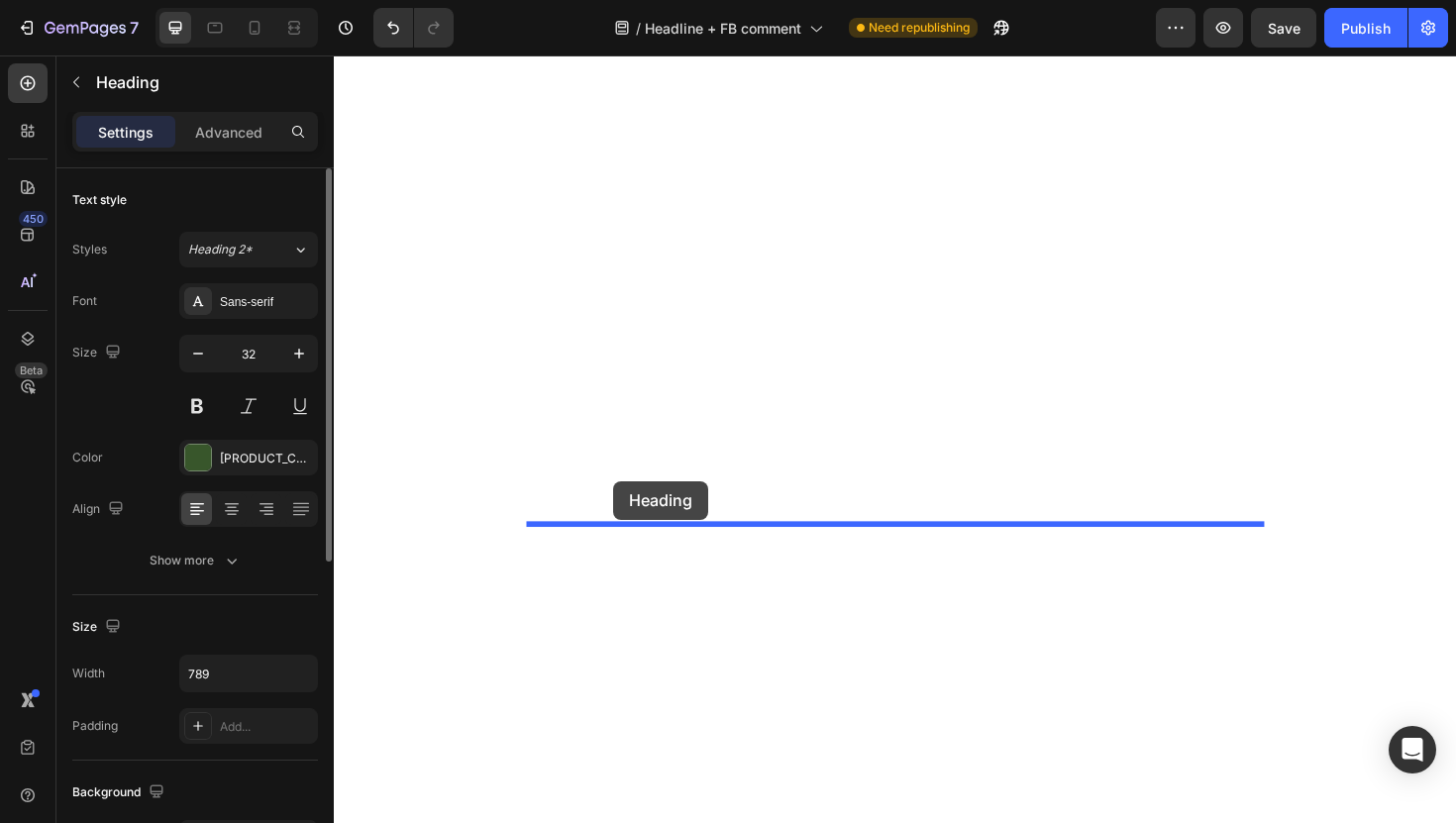 drag, startPoint x: 530, startPoint y: 574, endPoint x: 630, endPoint y: 506, distance: 120.92973 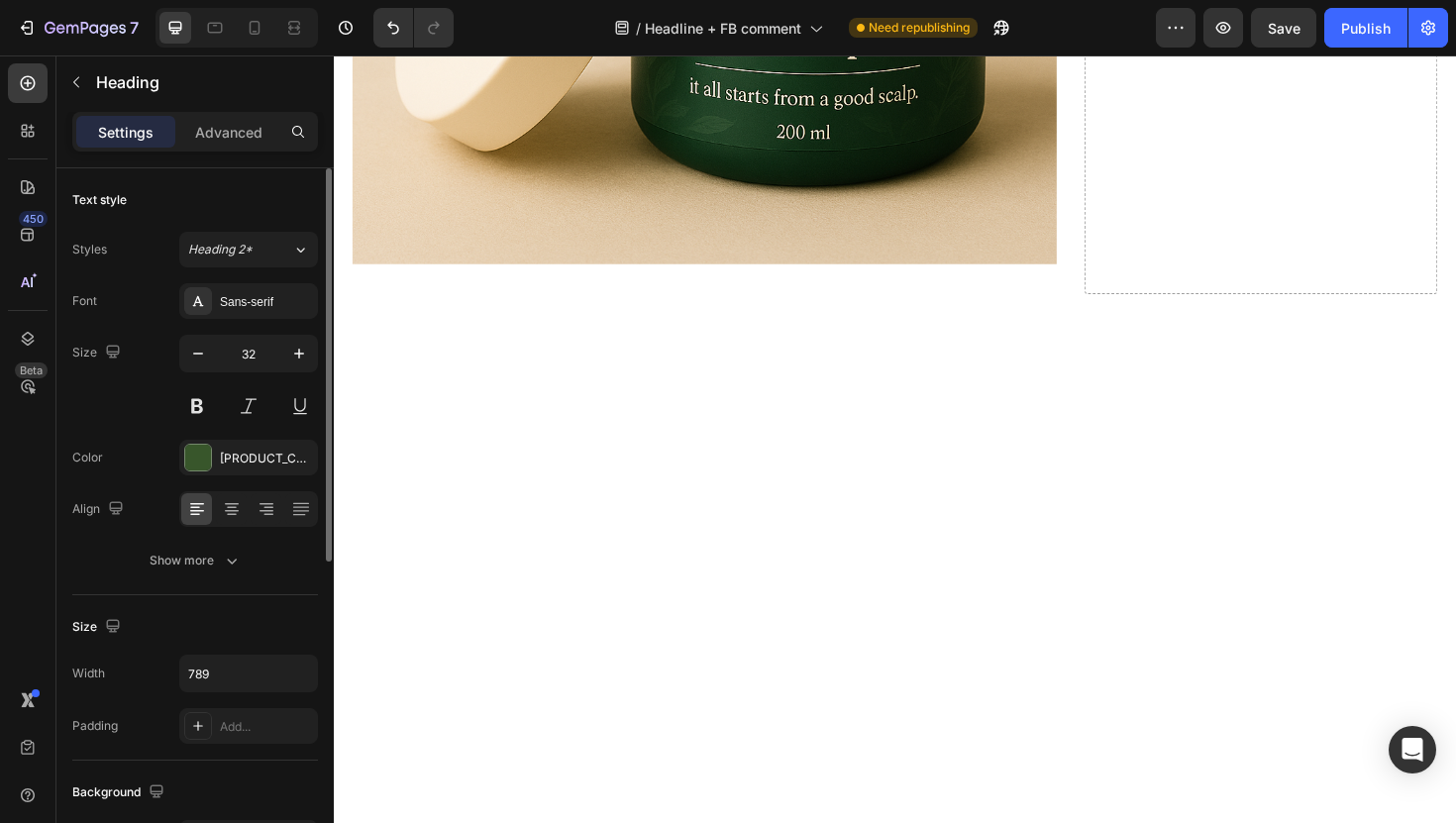 scroll, scrollTop: 8841, scrollLeft: 0, axis: vertical 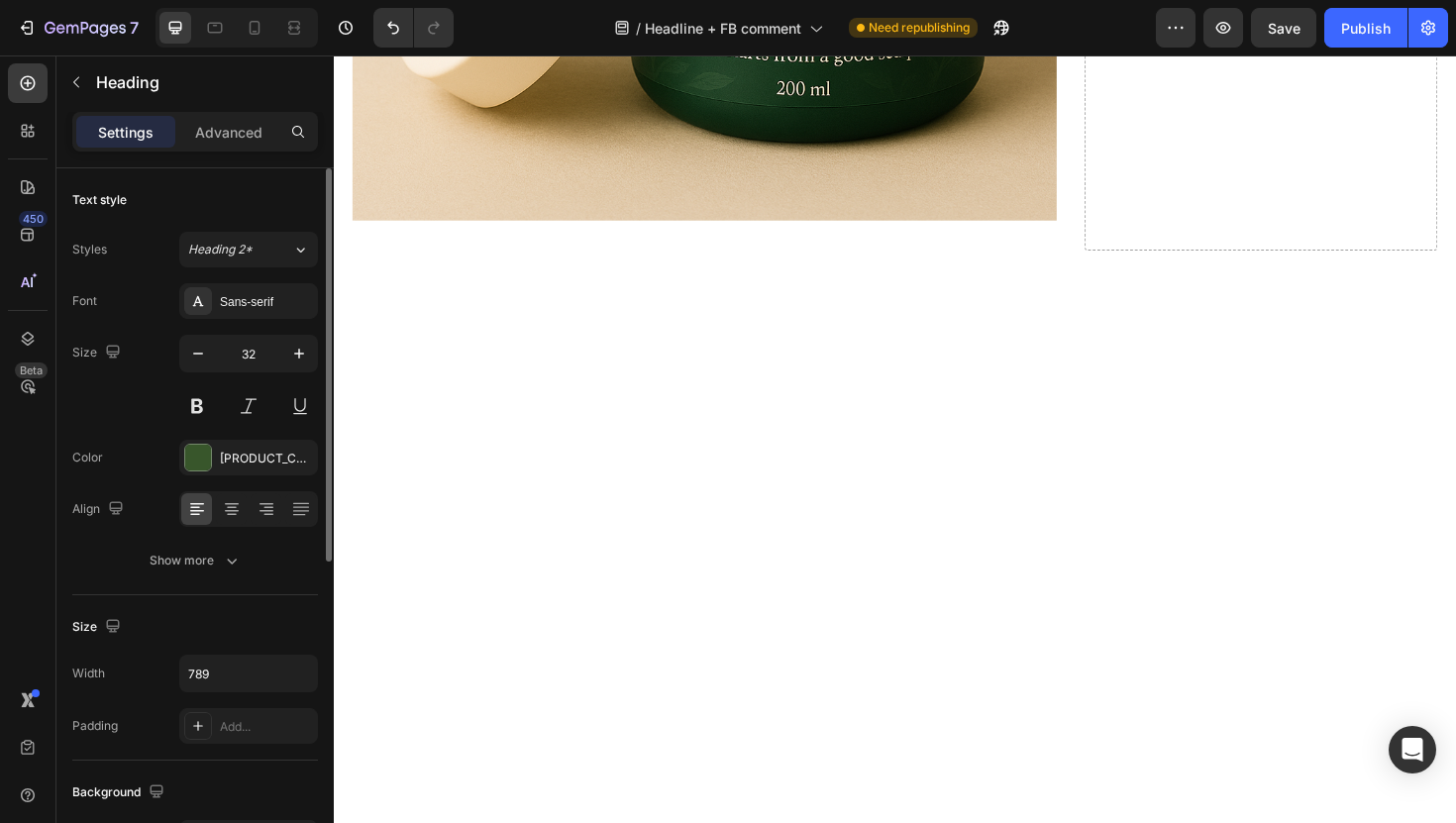 click on "12" at bounding box center [928, -1296] 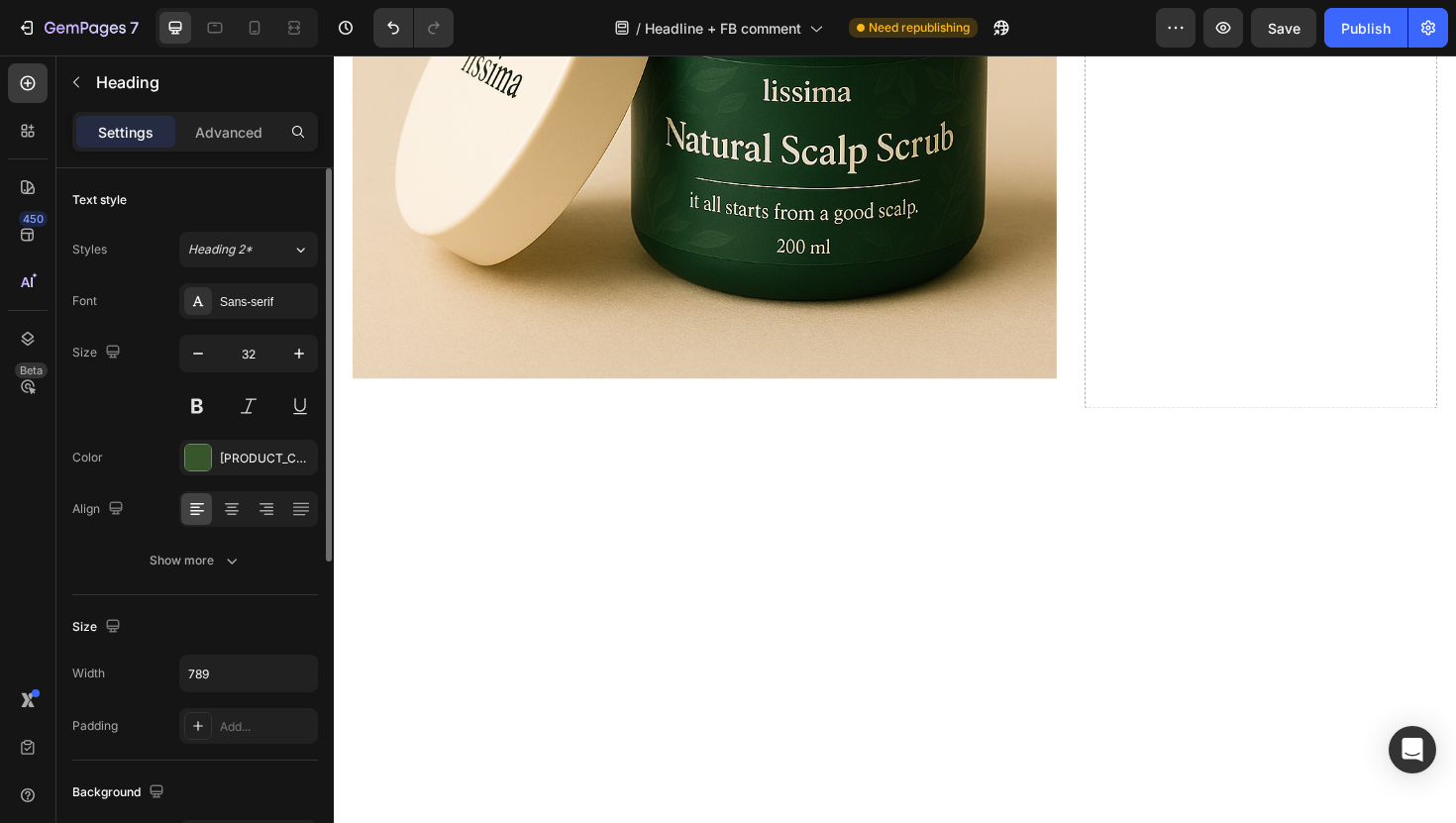 drag, startPoint x: 925, startPoint y: 291, endPoint x: 911, endPoint y: 458, distance: 167.5858 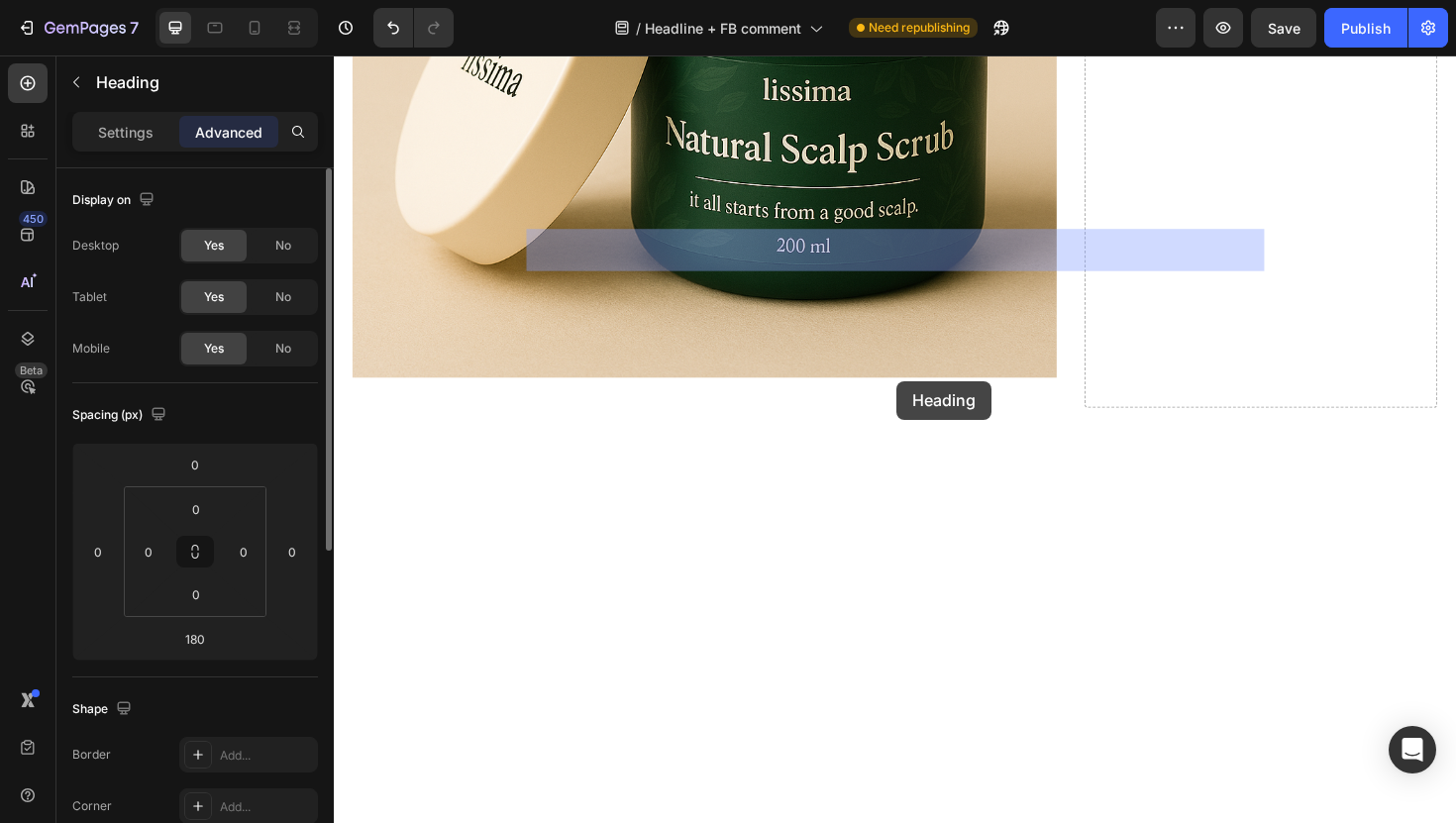drag, startPoint x: 936, startPoint y: 259, endPoint x: 930, endPoint y: 400, distance: 141.1276 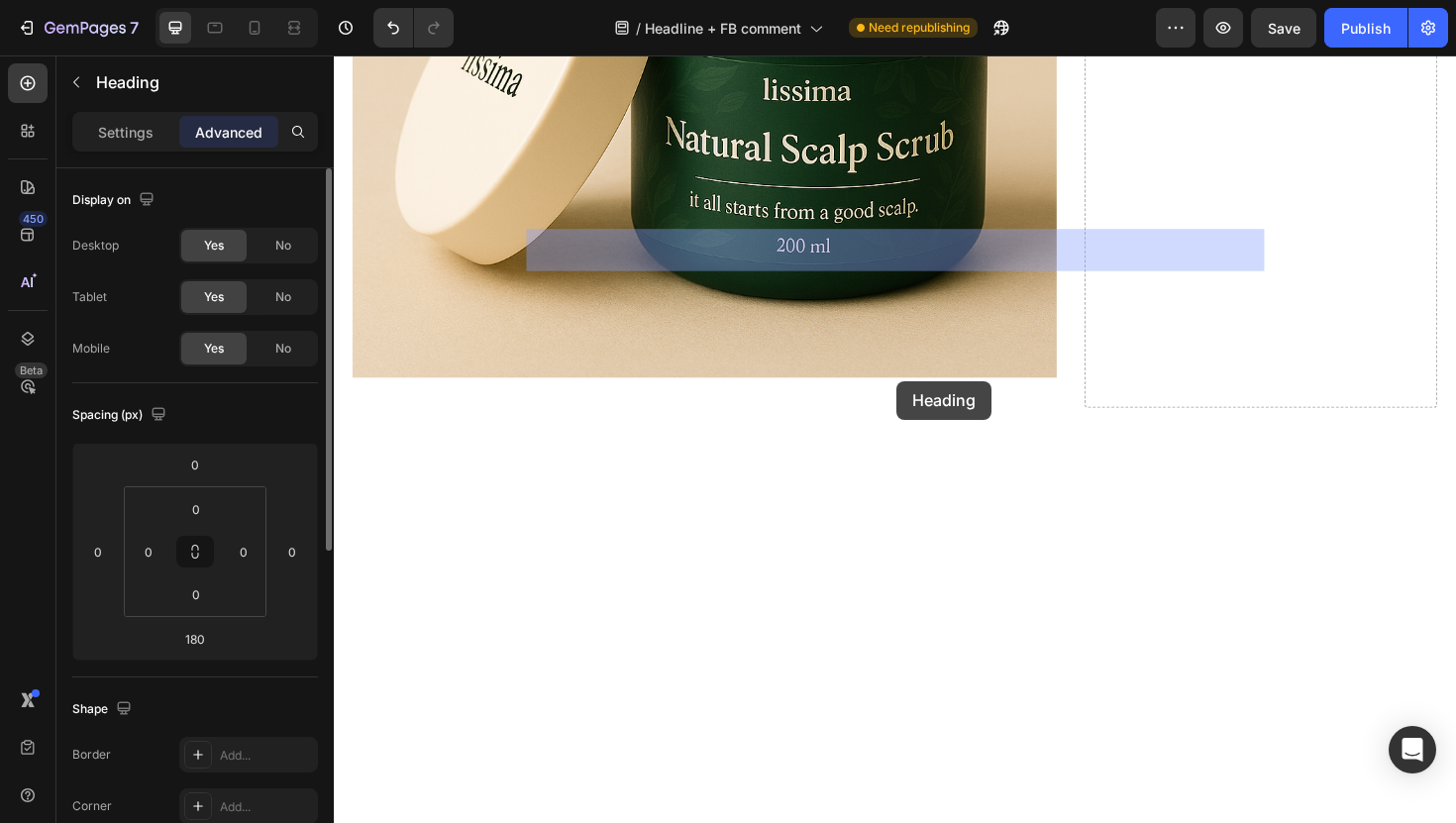 click on "Header Drop element here Row Wellness Text Block Health Text Block Icon 2 min read Text Block Row Row How I Finally Found Something That Cleared My Scalp Psoriasis Heading [DATE] | [FIRST] [LAST] Text Block Row The Nightmare That Consumed My Confidence Heading For seven years, I lived with scalp psoriasis that literally made me feel like a prisoner in my own body. The constant itching was unbearable. I'd scratch until my scalp bled, leaving flakes scattered across my shoulders like snow. I completely stopped wearing dark shirts as it would expose the embarrassing evidence of my condition. Text Block Image I tried everything the doctors threw at me: steroid creams that thinned my skin, medicated shampoos that burned like fire, and prescription treatments that cost a fortune but delivered zero results. Each failed attempt felt like another door slamming shut. The worst part? The stares. The way people would glance at my scalp and quickly look away. Text Block Image" at bounding box center [928, -2315] 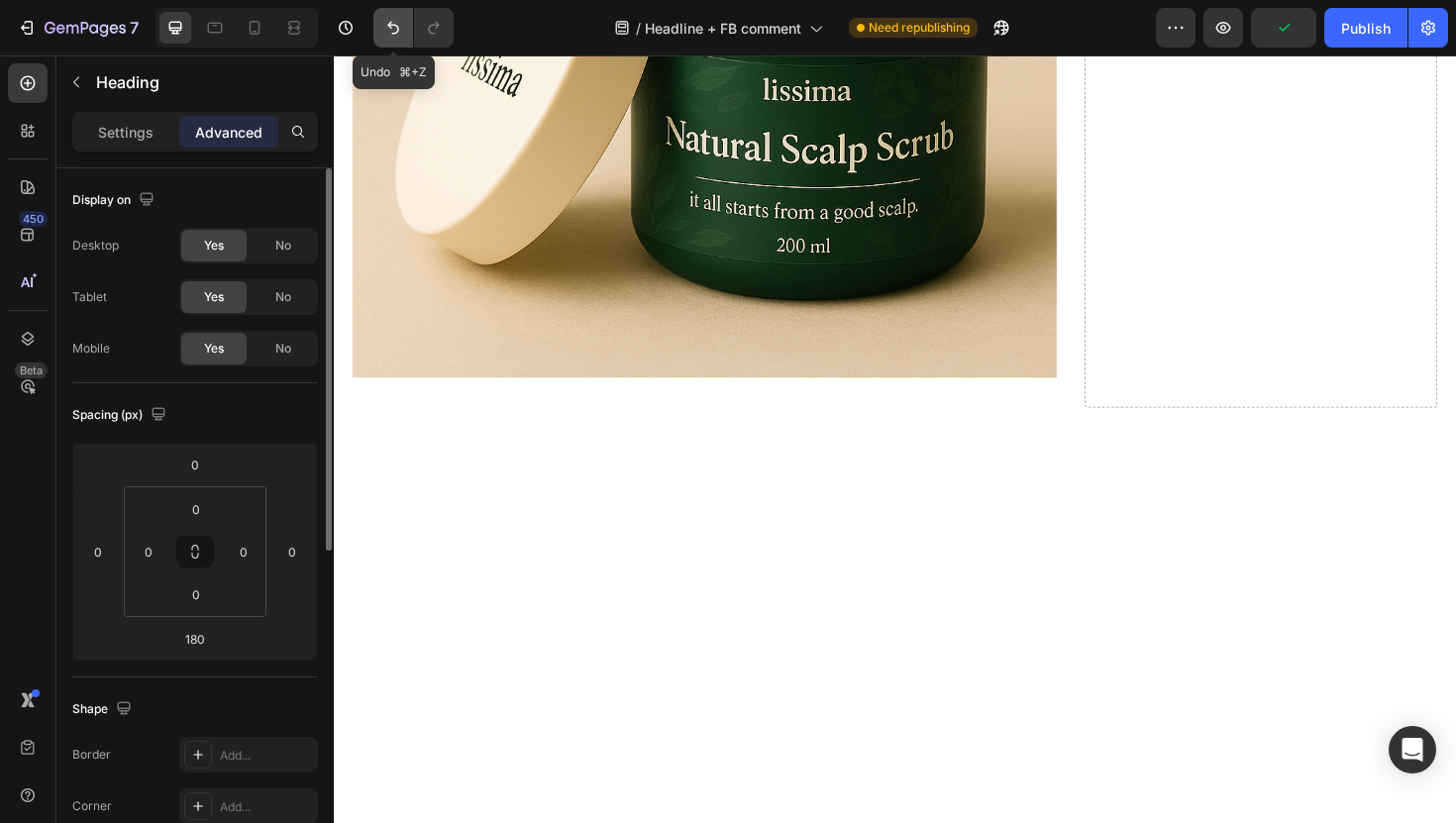 click 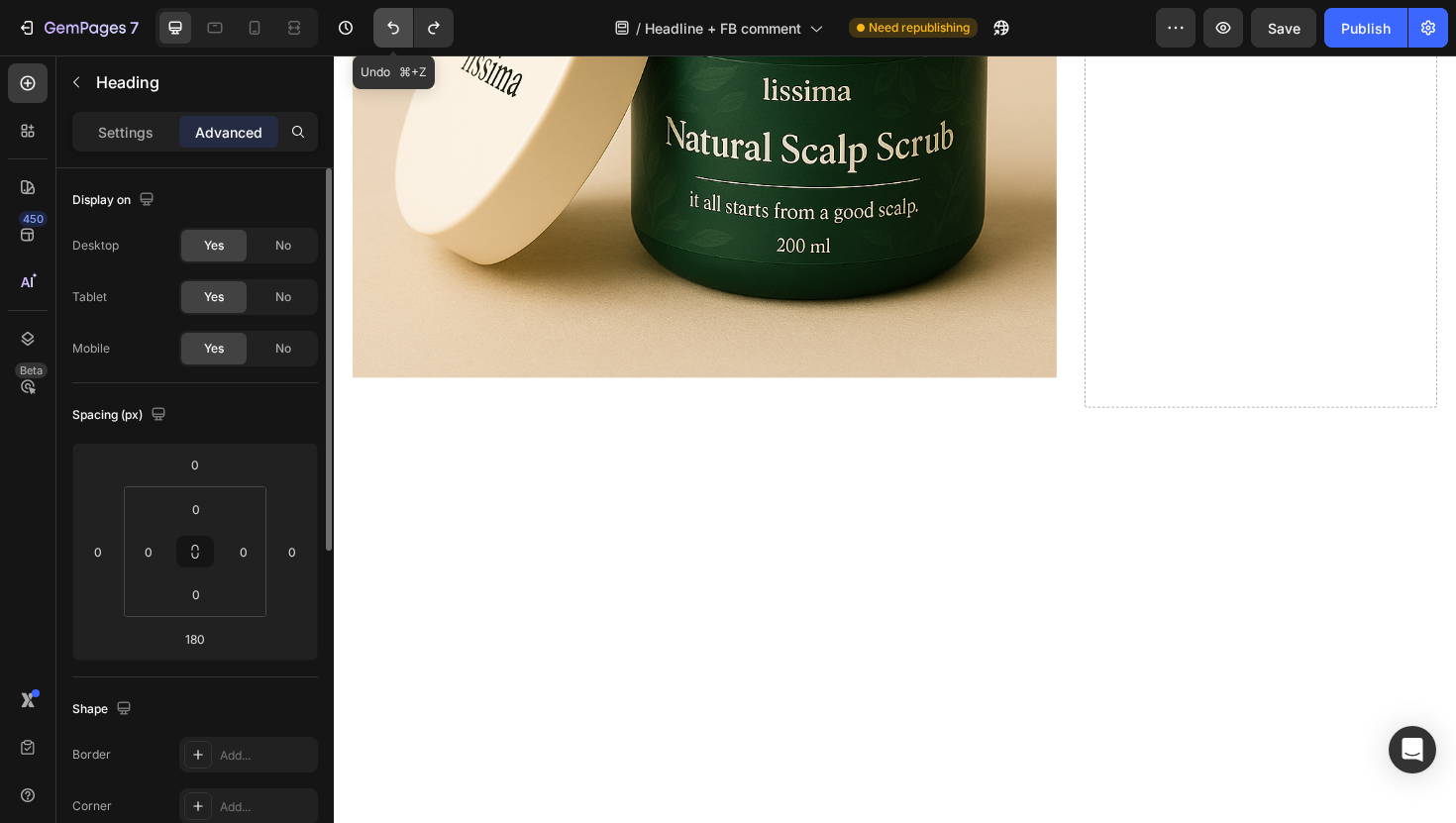 click 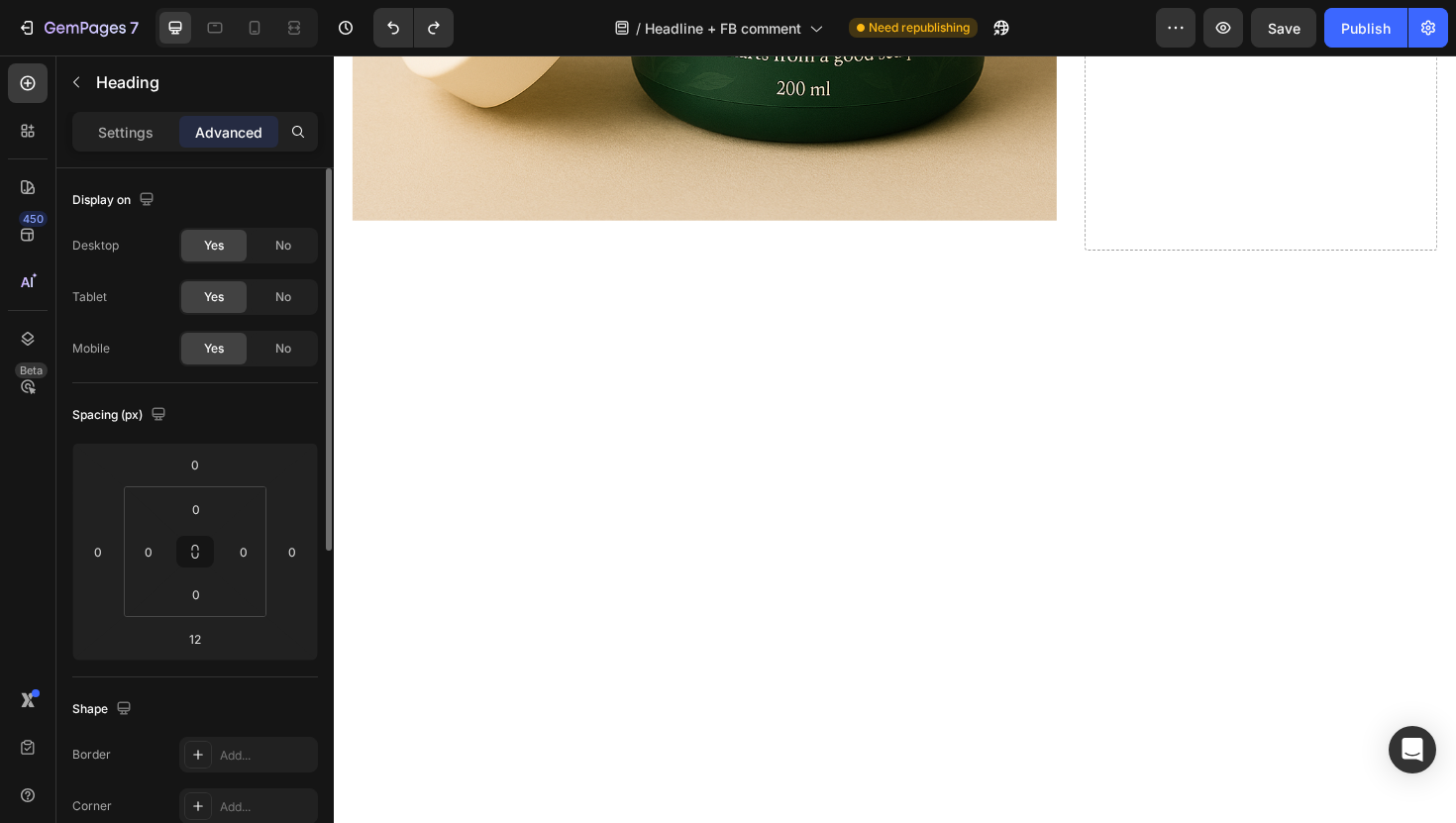 click on "Wellness Text Block Health Text Block Icon 2 min read Text Block Row Row How I Finally Found Something That Cleared My Scalp Psoriasis Heading [DATE] | [FIRST] [LAST] Text Block Row The Nightmare That Consumed My Confidence Heading For seven years, I lived with scalp psoriasis that literally made me feel like a prisoner in my own body. The constant itching was unbearable. I'd scratch until my scalp bled, leaving flakes scattered across my shoulders like snow. I completely stopped wearing dark shirts as it would expose the embarrassing evidence of my condition. Text Block Image I tried everything the doctors threw at me: steroid creams that thinned my skin, medicated shampoos that burned like fire, and prescription treatments that cost a fortune but delivered zero results. Each failed attempt felt like another door slamming shut. The worst part? The stares. The way people would glance at my scalp and quickly look away. Text Block Image The Discovery That Changed Everything Heading ." at bounding box center (928, -4923) 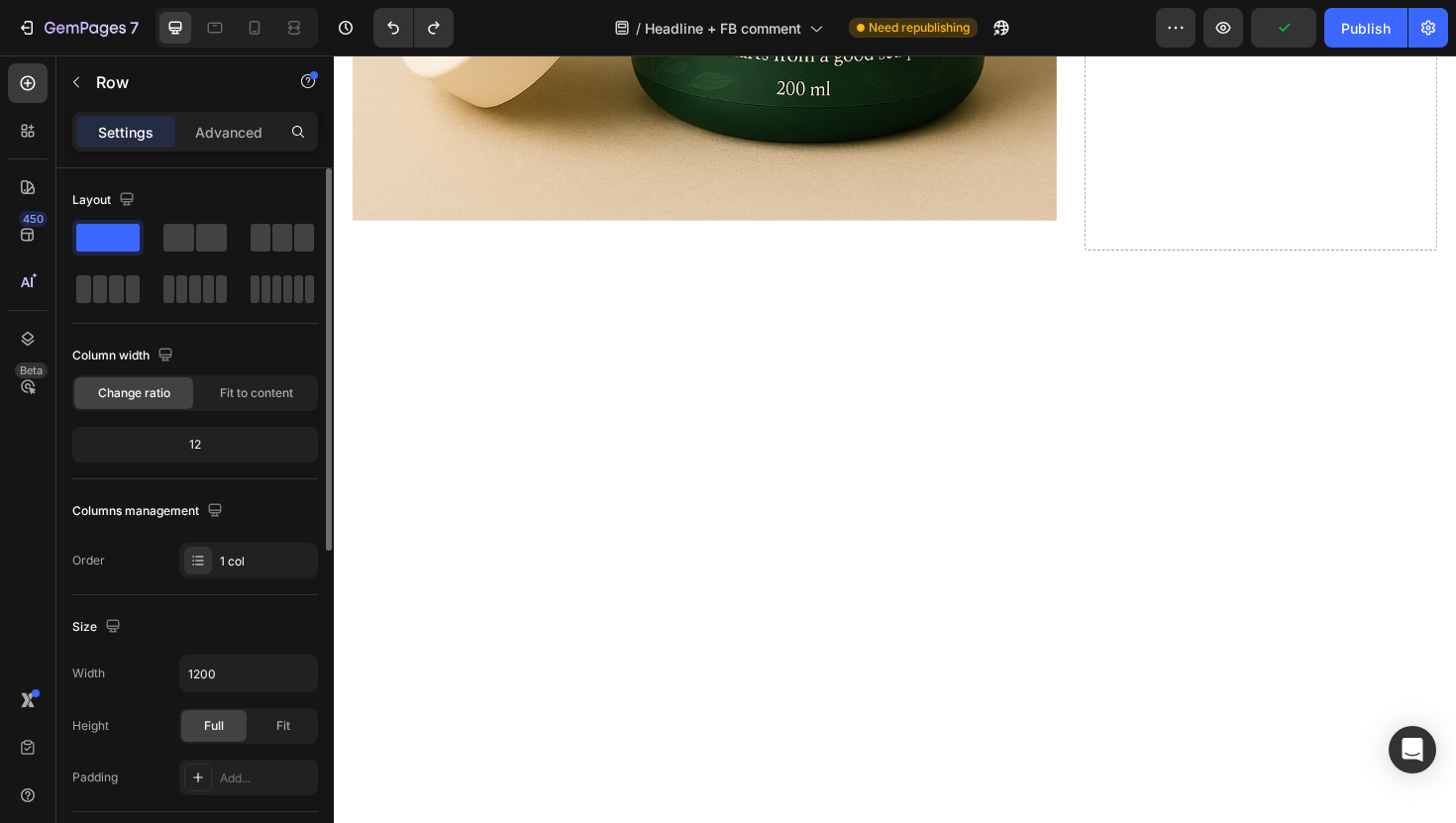 click on "Wellness Text Block Health Text Block Icon 2 min read Text Block Row Row How I Finally Found Something That Cleared My Scalp Psoriasis Heading [DATE] | [FIRST] [LAST] Text Block Row The Nightmare That Consumed My Confidence Heading For seven years, I lived with scalp psoriasis that literally made me feel like a prisoner in my own body. The constant itching was unbearable. I'd scratch until my scalp bled, leaving flakes scattered across my shoulders like snow. I completely stopped wearing dark shirts as it would expose the embarrassing evidence of my condition. Text Block Image I tried everything the doctors threw at me: steroid creams that thinned my skin, medicated shampoos that burned like fire, and prescription treatments that cost a fortune but delivered zero results. Each failed attempt felt like another door slamming shut. The worst part? The stares. The way people would glance at my scalp and quickly look away. Text Block Image The Discovery That Changed Everything Heading ." at bounding box center (928, -4923) 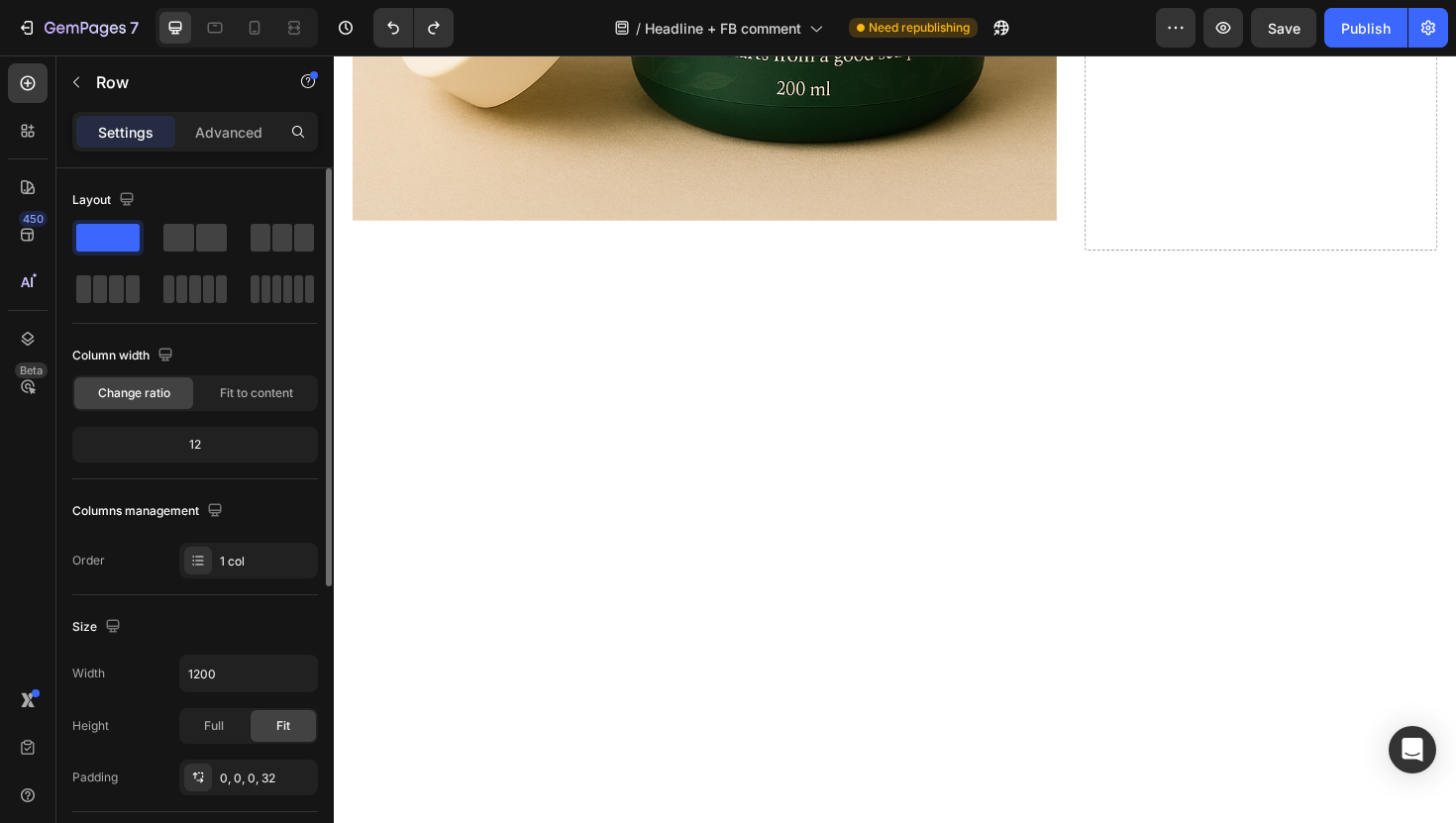 click on "Drop element here" at bounding box center [944, -1261] 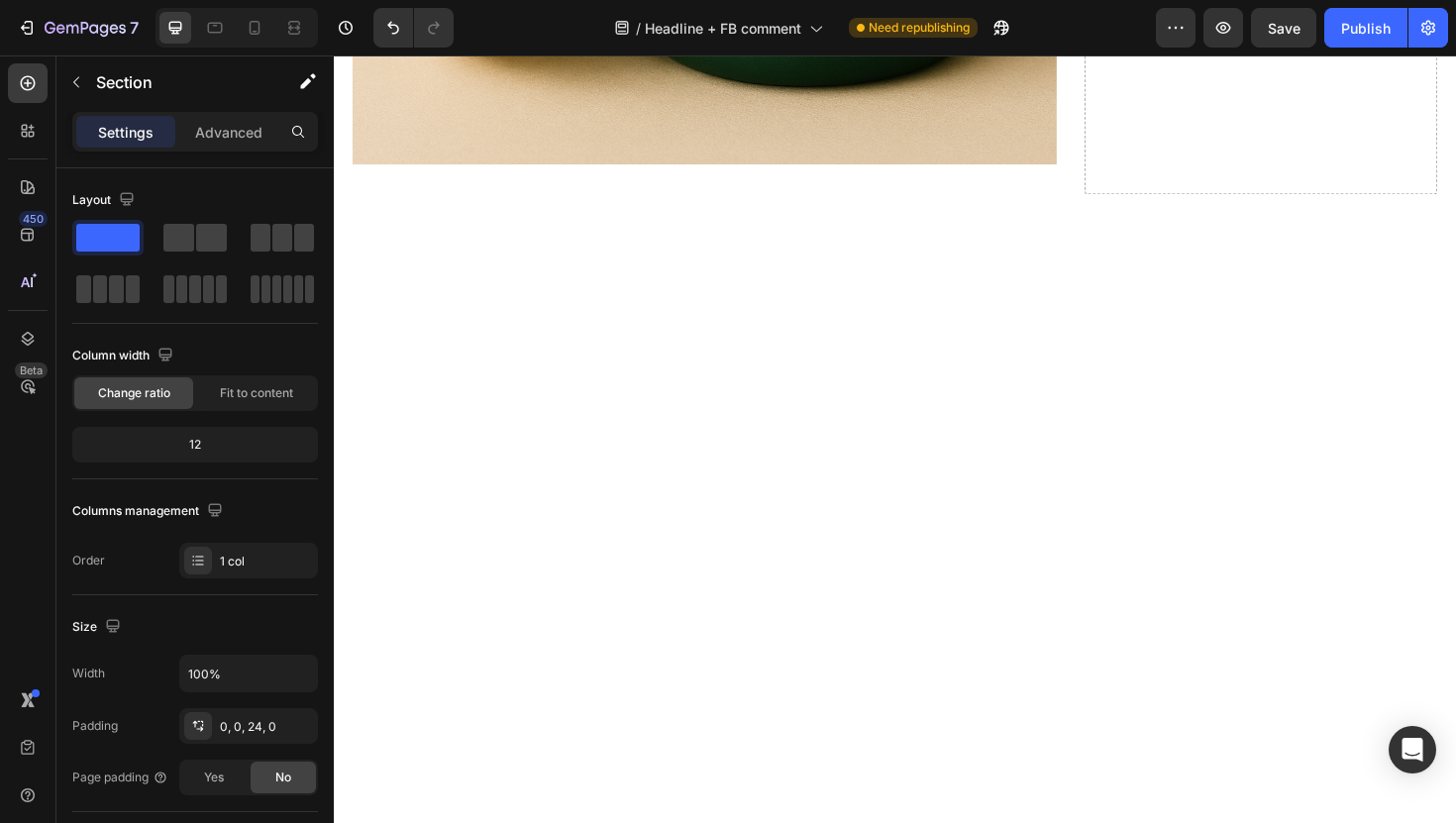 click on "Drop element here Row Wellness Text Block Health Text Block
Icon 2 min read Text Block Row Row How I Finally Found Something That  Cleared My Scalp Psoriasis Heading June 22 2025 | Stella Hendriks Text Block Row The Nightmare That Consumed My Confidence Heading For seven years, I lived with scalp psoriasis that literally made me feel like a prisoner in my own body. The constant itching was unbearable. I'd scratch until my scalp bled, leaving flakes scattered across my shoulders like snow. I completely stopped wearing dark shirts as it would expose the embarrassing evidence of my condition. Text Block Image I tried  everything  the doctors threw at me: steroid creams that thinned my skin, medicated shampoos that burned like fire, and prescription treatments that cost a fortune but delivered zero results. Each failed attempt felt like another door slamming shut. The worst part? The stares. The way people would glance at my scalp and quickly look away. Text Block Image Heading" at bounding box center [928, -5006] 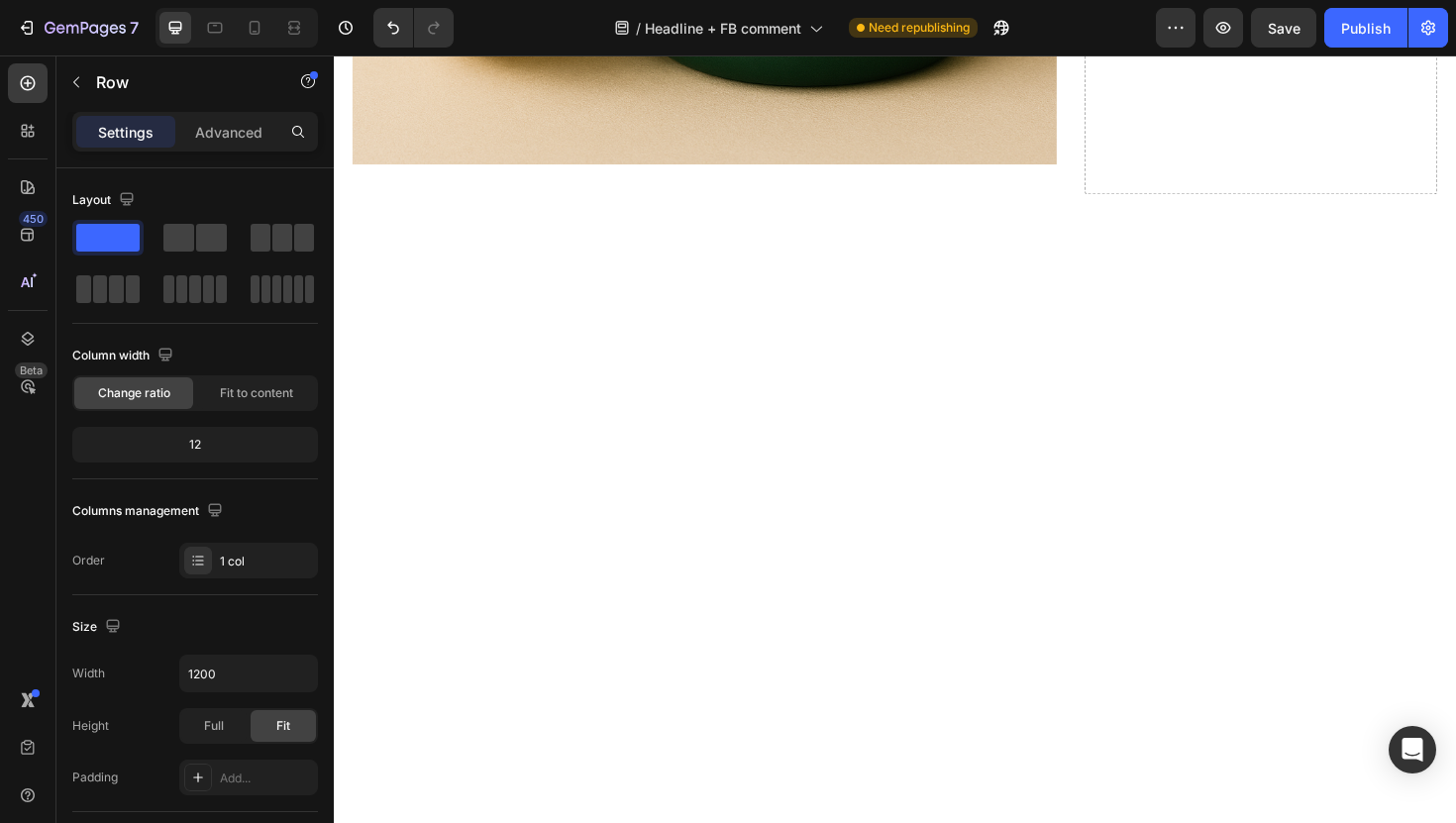 click on "Row" at bounding box center (423, -1262) 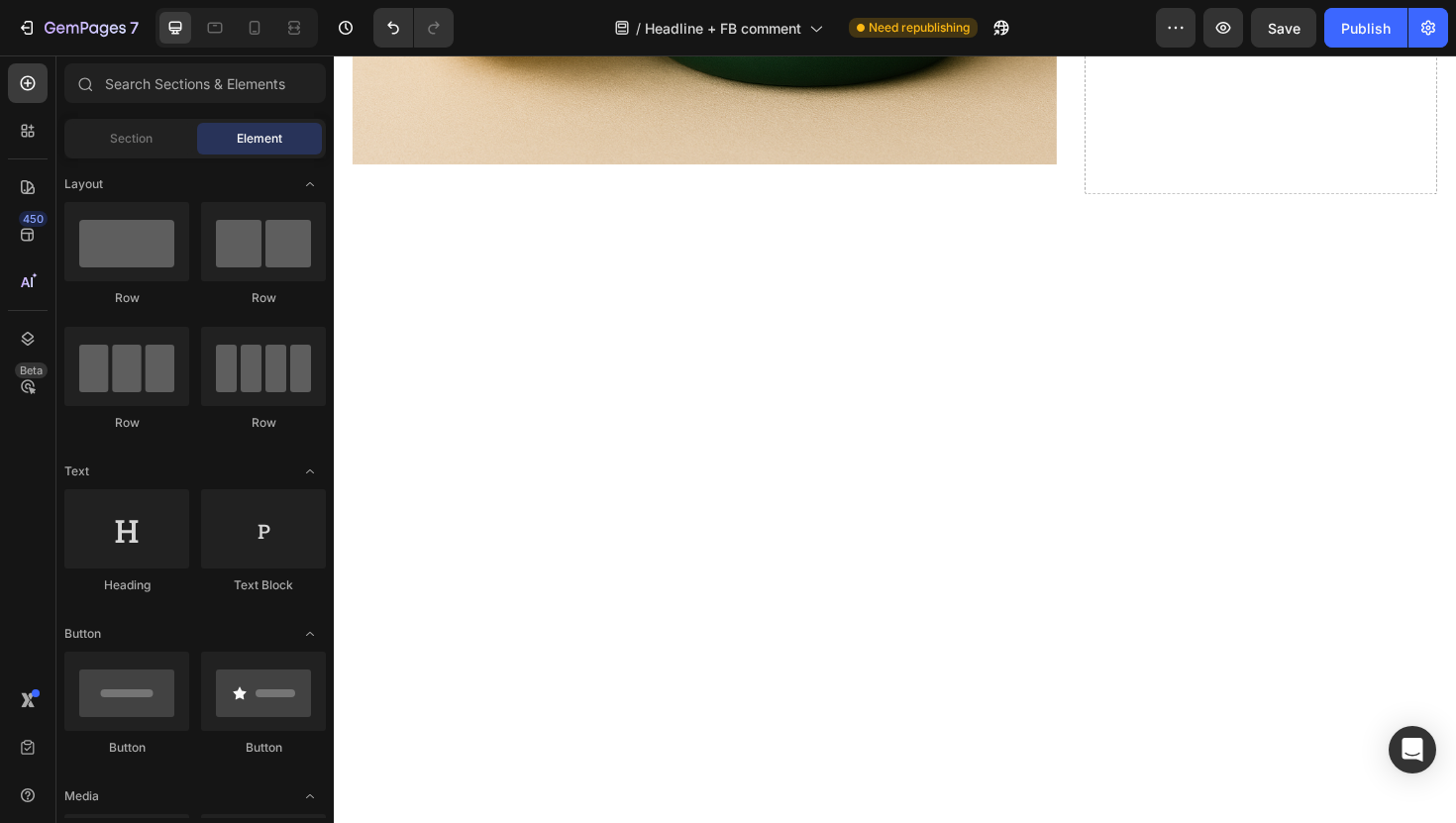 click on "Drop element here Row Wellness Text Block Health Text Block
Icon 2 min read Text Block Row Row How I Finally Found Something That  Cleared My Scalp Psoriasis Heading June 22 2025 | Stella Hendriks Text Block Row The Nightmare That Consumed My Confidence Heading For seven years, I lived with scalp psoriasis that literally made me feel like a prisoner in my own body. The constant itching was unbearable. I'd scratch until my scalp bled, leaving flakes scattered across my shoulders like snow. I completely stopped wearing dark shirts as it would expose the embarrassing evidence of my condition. Text Block Image I tried  everything  the doctors threw at me: steroid creams that thinned my skin, medicated shampoos that burned like fire, and prescription treatments that cost a fortune but delivered zero results. Each failed attempt felt like another door slamming shut. The worst part? The stares. The way people would glance at my scalp and quickly look away. Text Block Image Heading" at bounding box center (928, -5006) 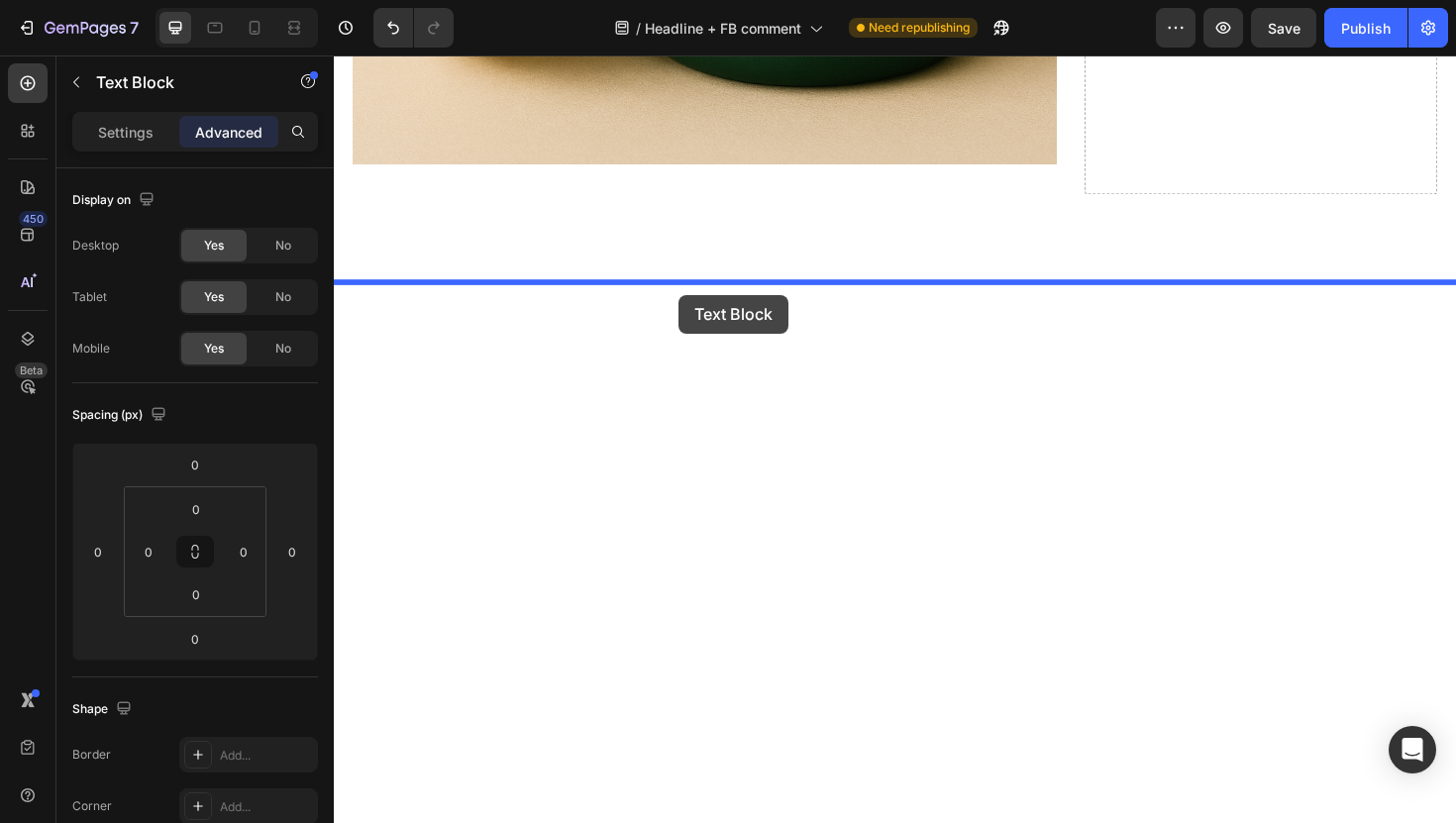 drag, startPoint x: 561, startPoint y: 726, endPoint x: 699, endPoint y: 309, distance: 439.24139 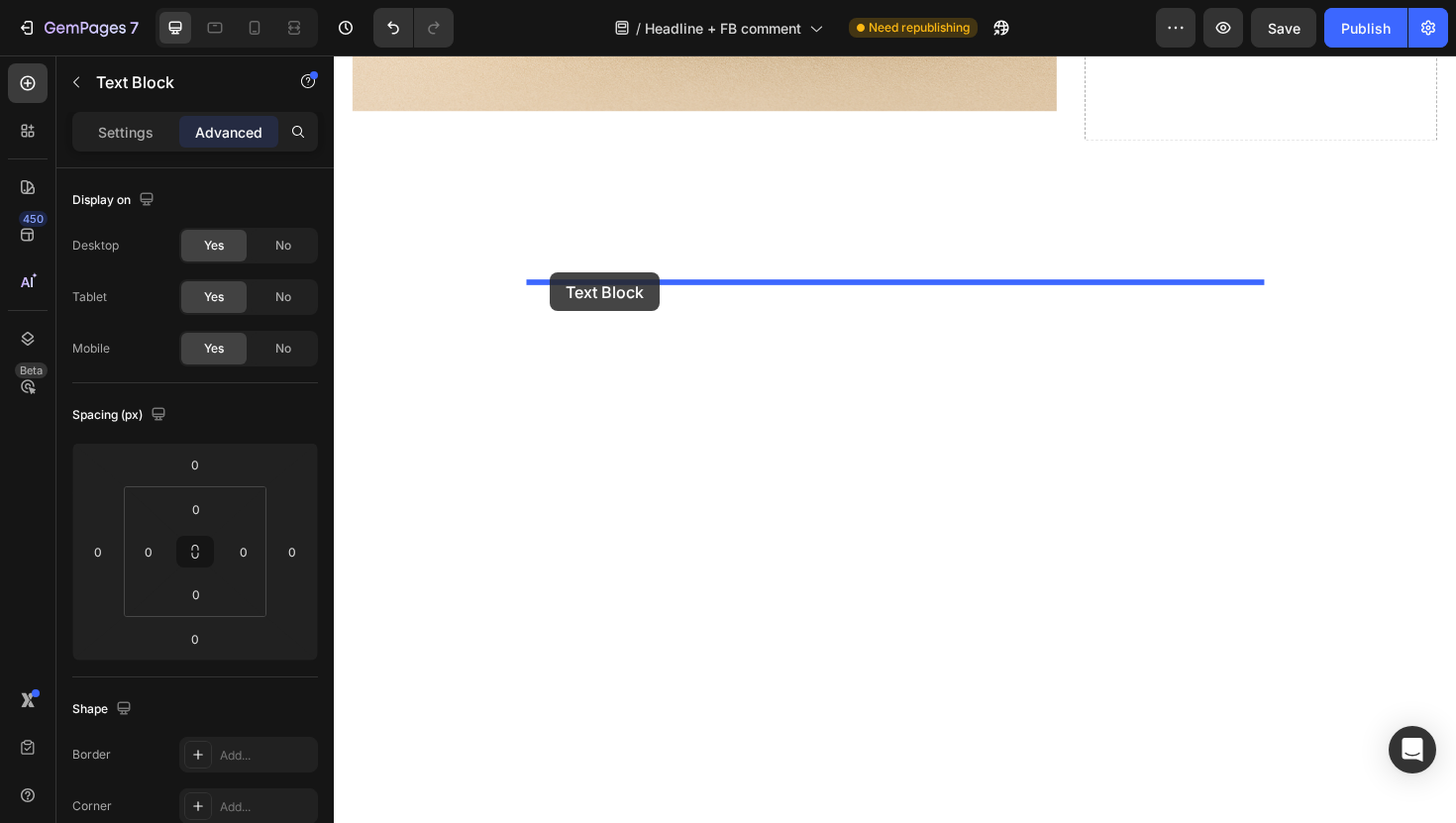 drag, startPoint x: 440, startPoint y: 399, endPoint x: 563, endPoint y: 285, distance: 167.7051 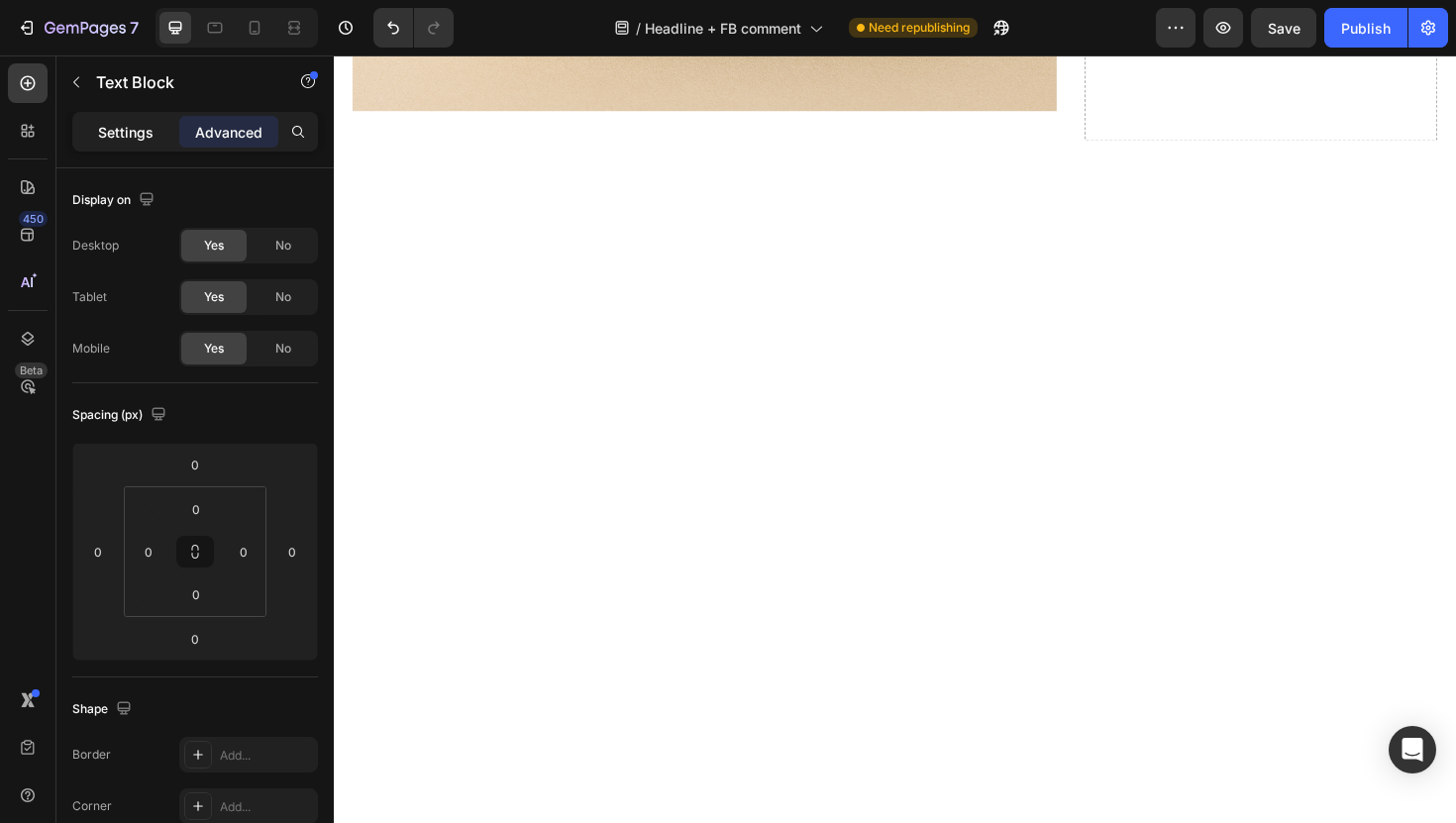 click on "Settings" at bounding box center [126, 132] 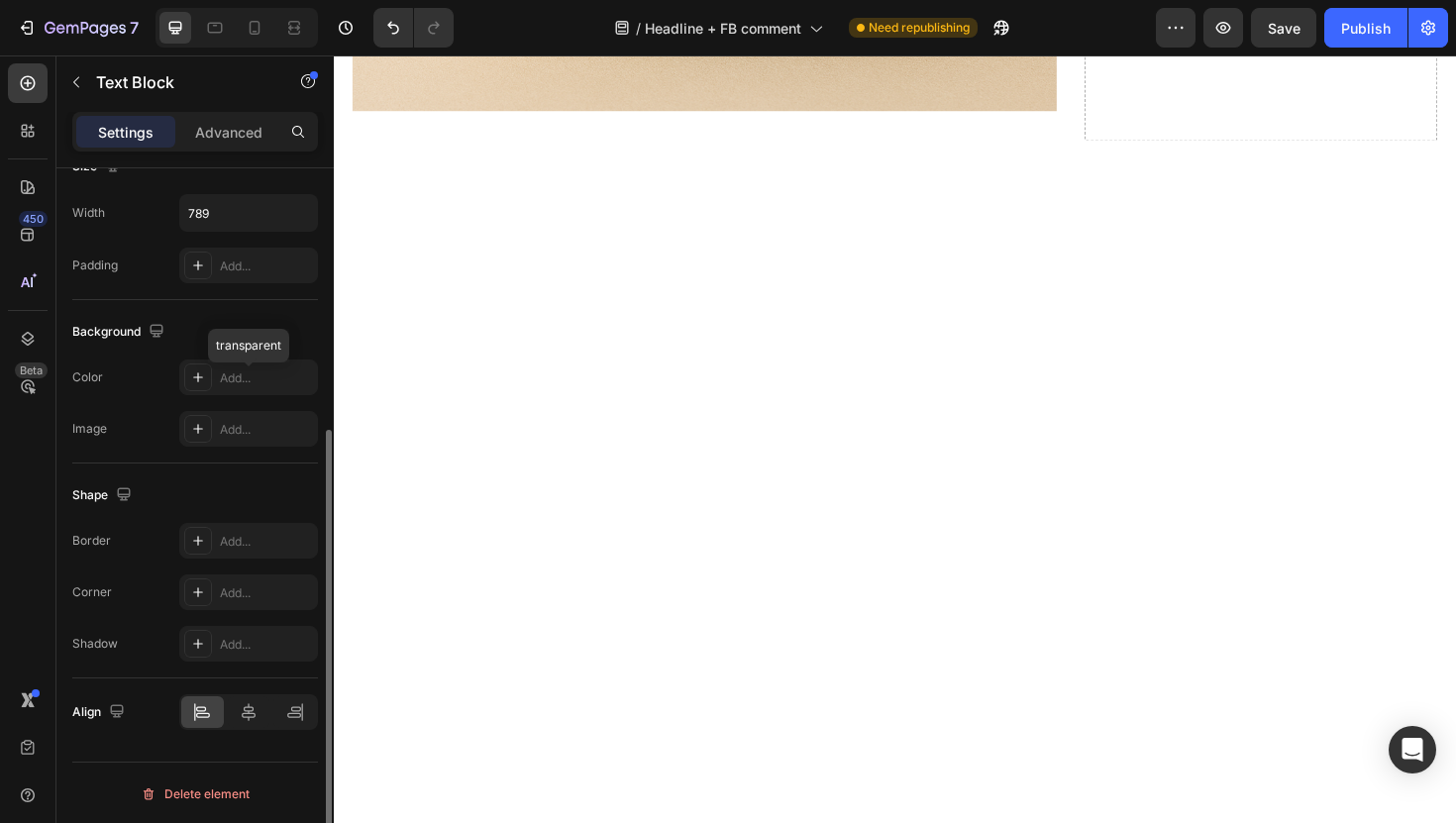 scroll, scrollTop: 463, scrollLeft: 0, axis: vertical 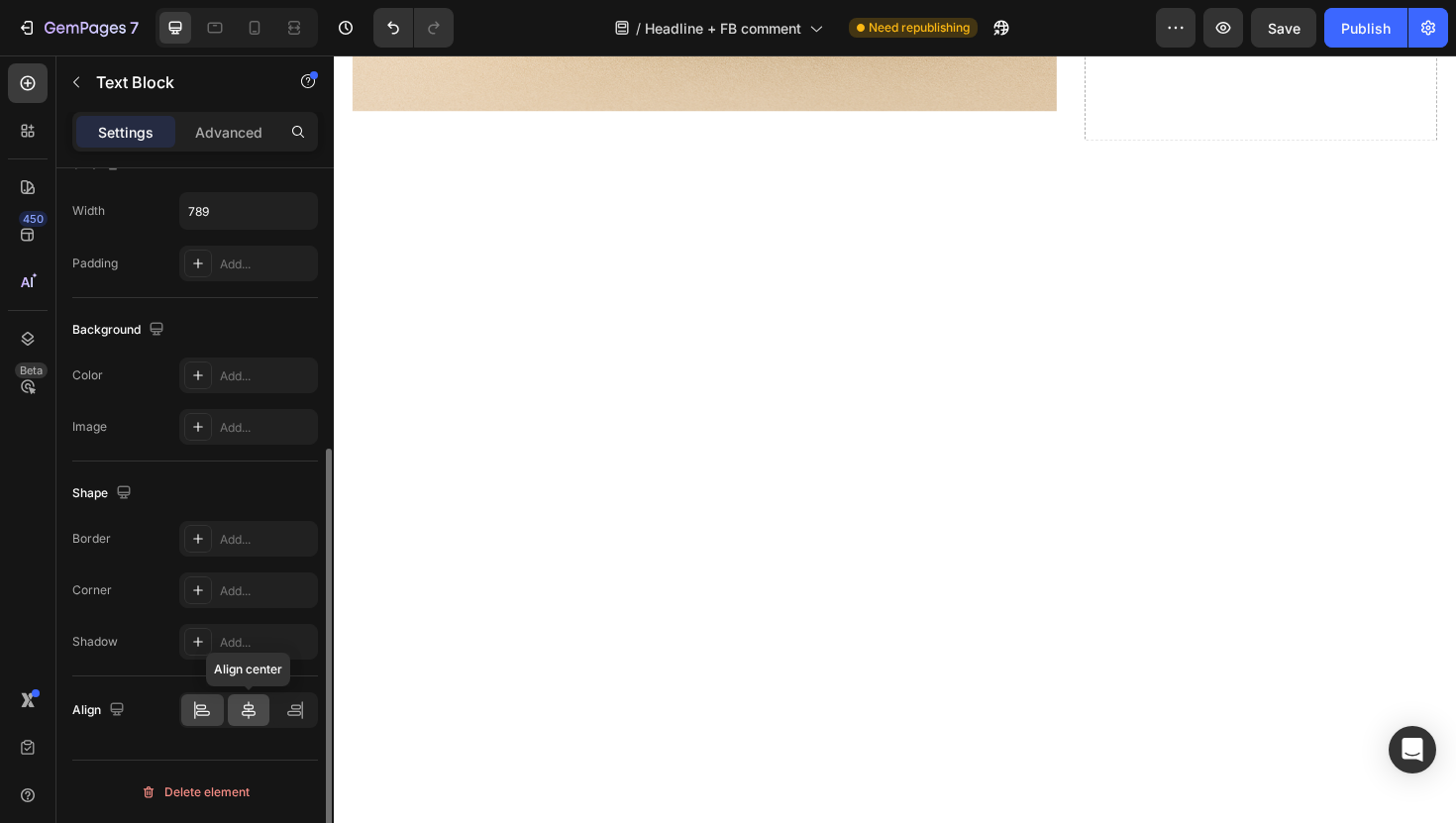 click 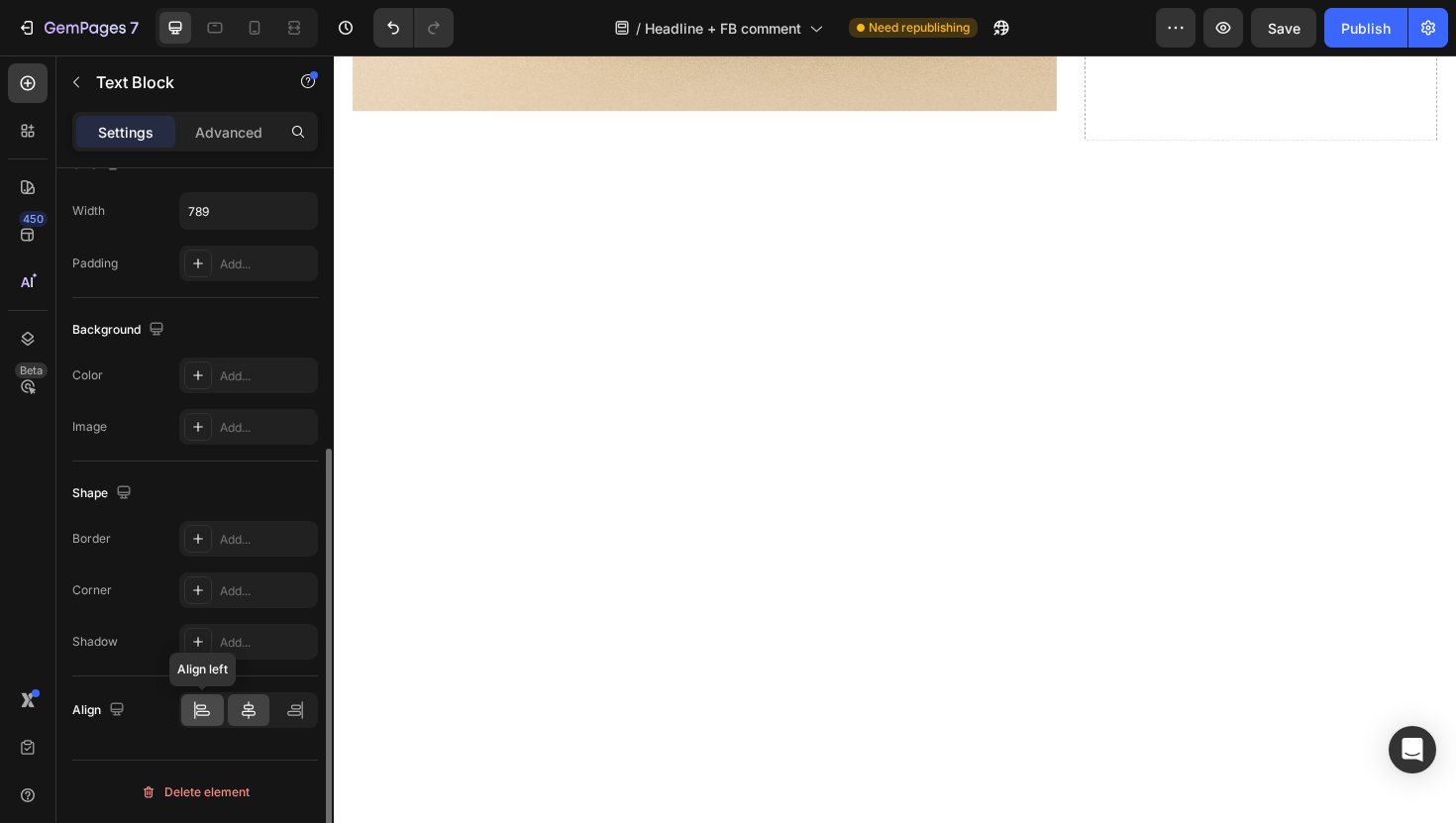 click 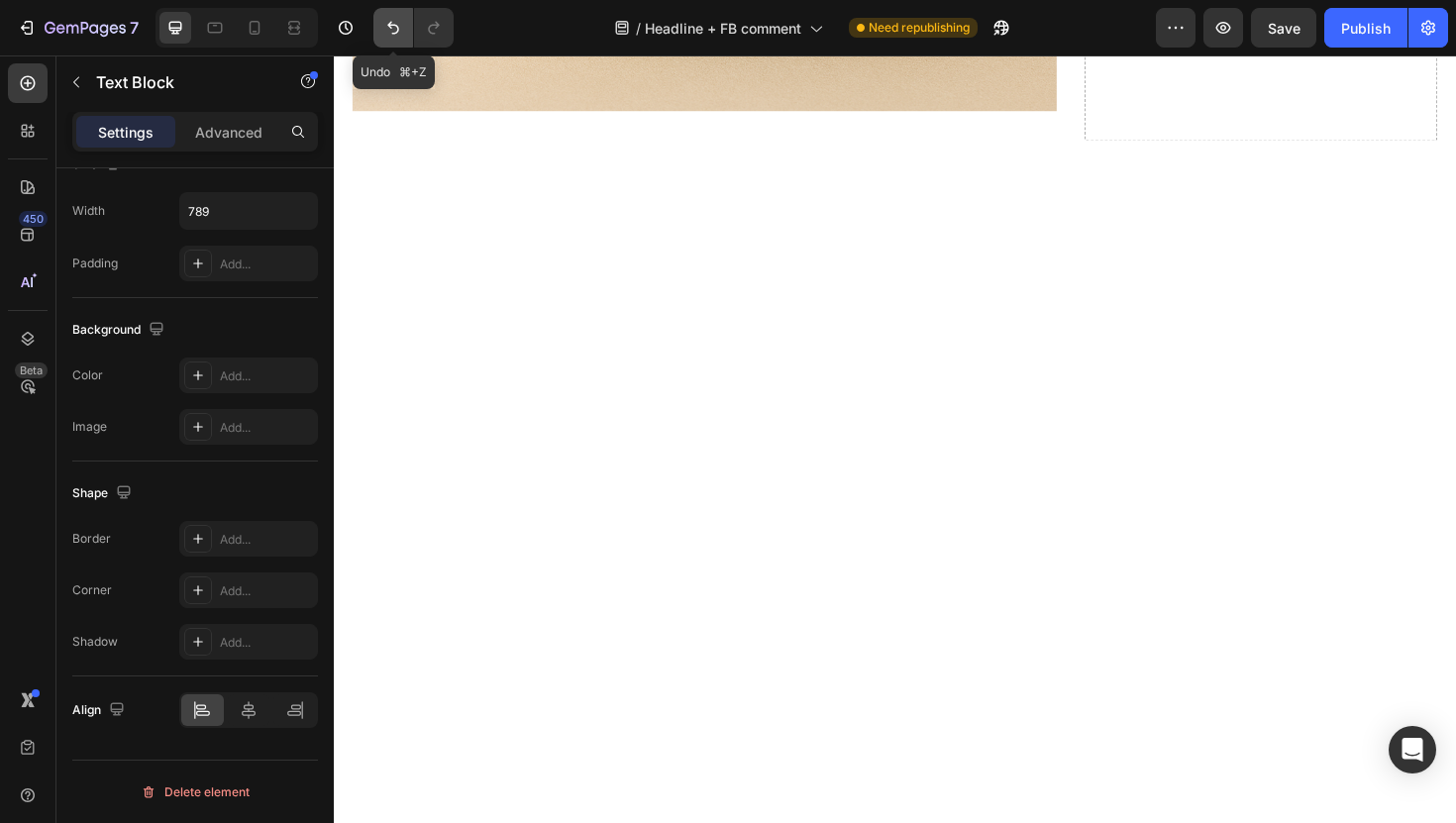 click 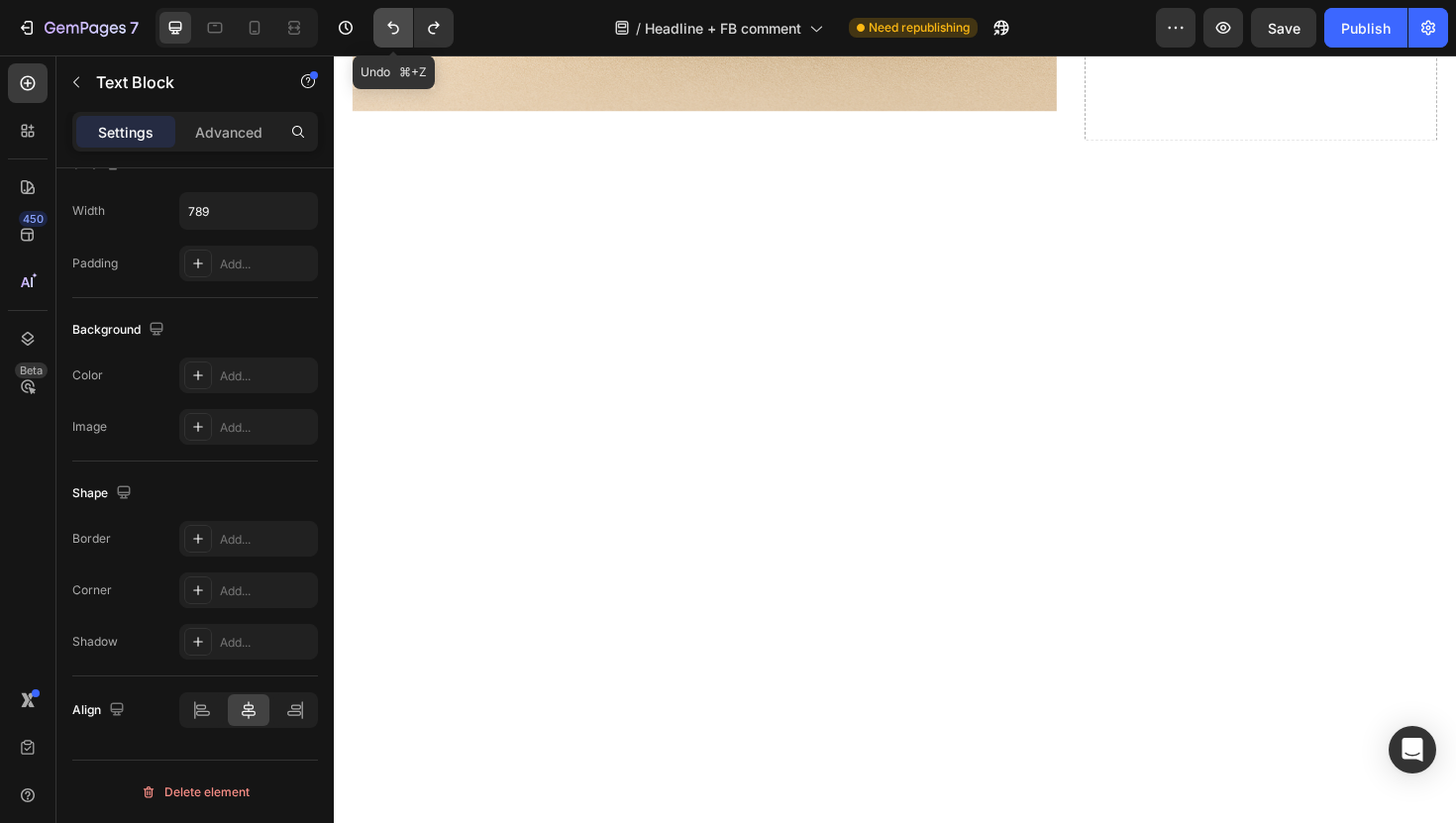 click 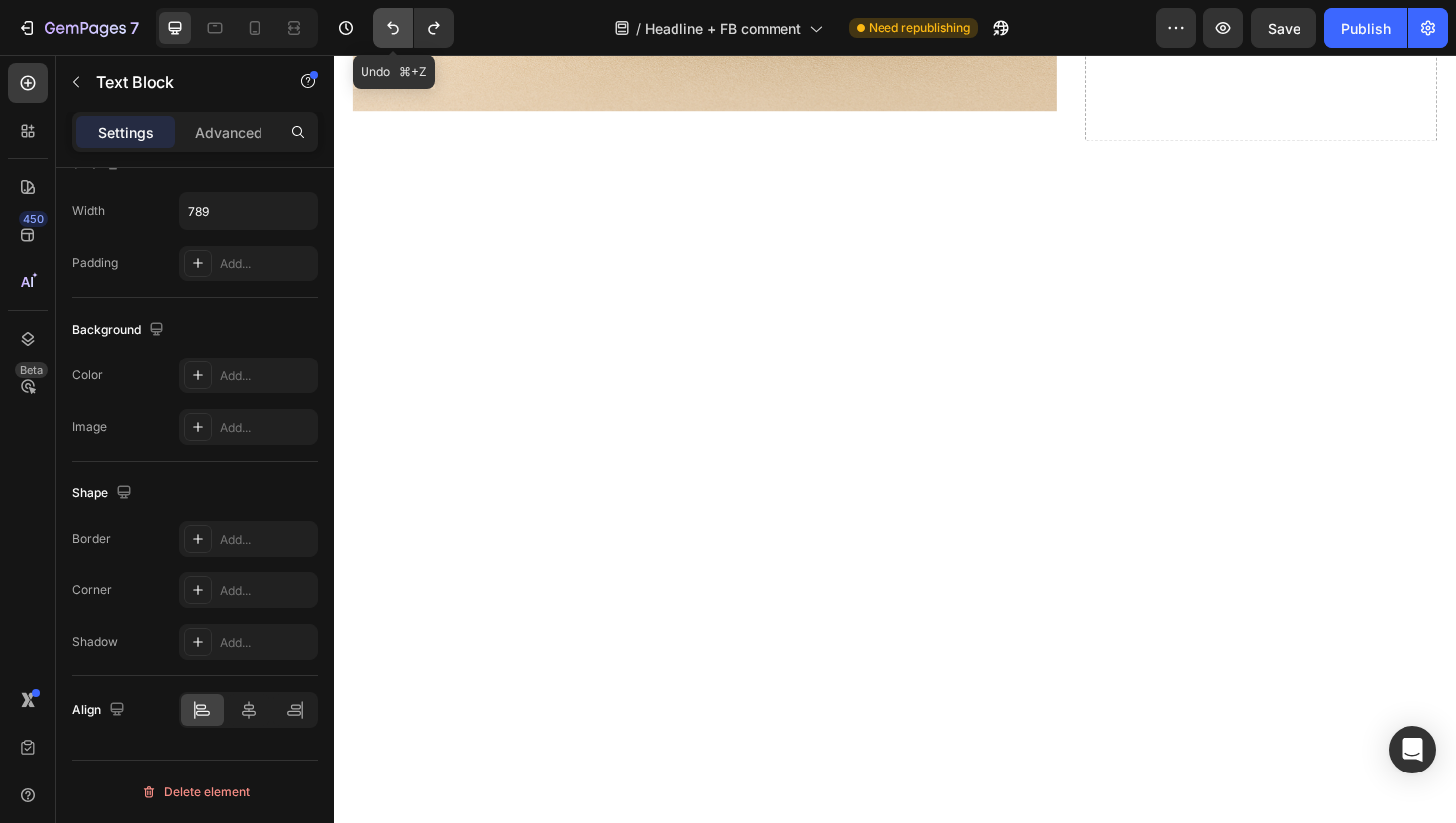 click 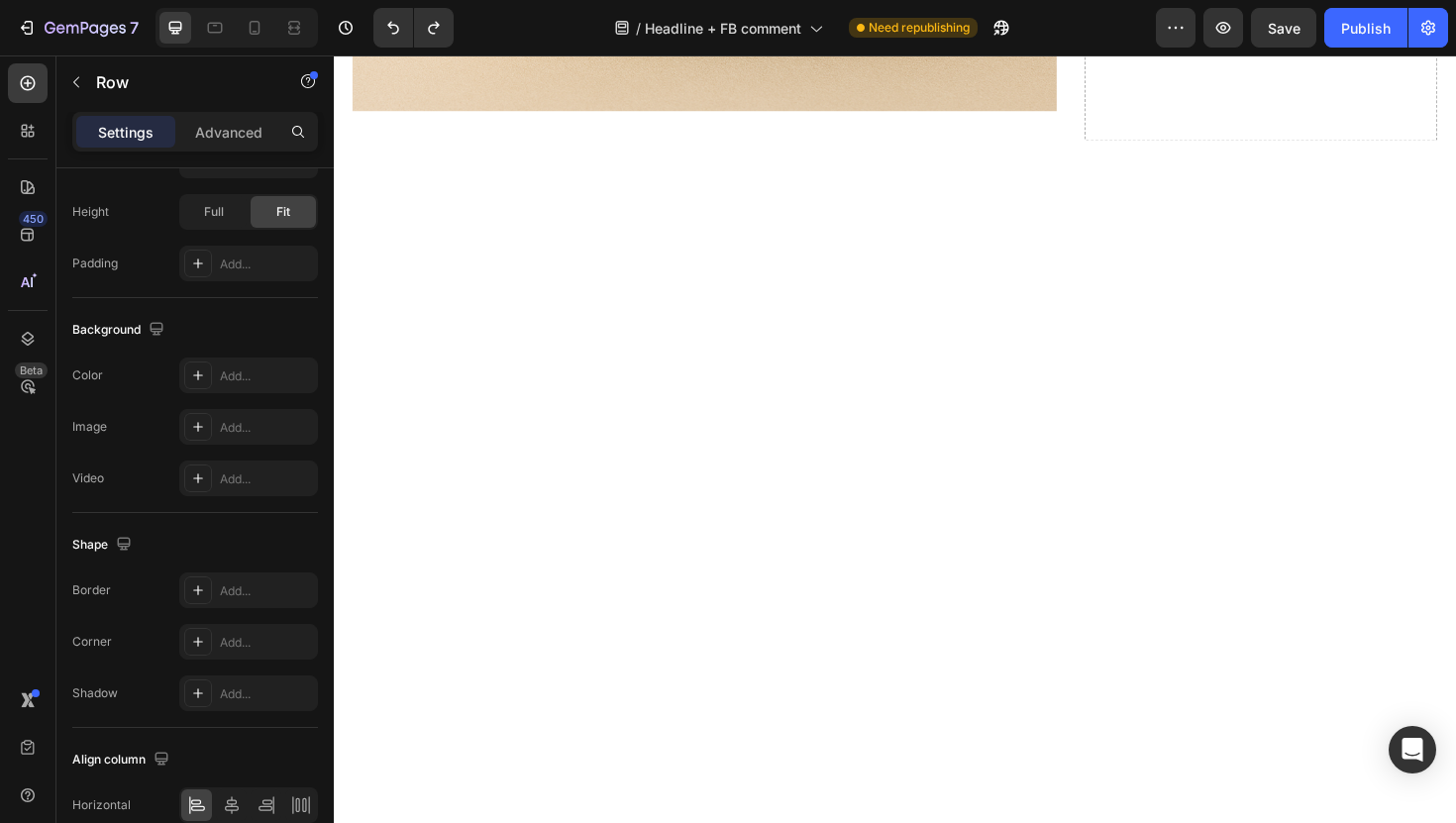 click on "My Week-by-Week Transformation Heading
Week 1 : The itching that had tormented me for years began to subside. I actually slept through the night without scratching.
Week 2 : The flaking reduced dramatically. I could wear black shirts again without constantly brushing my shoulders.
Week 3 : My scalp felt softer and looked healthier than it had in years. Friends started commenting on how much better I looked. Item List
Week 6 : The transformation was undeniable. My scalp was  completely clear  for the first time since my twenties. I felt like myself again. Item List Image Why This Works When Everything Else Failed Heading The difference is simple:  Lissima doesn't just treat symptoms – it creates an environment where your scalp can heal naturally . Instead of harsh chemicals that strip your scalp and create more problems, this scrub works  with your body's natural healing process Text Block Image The Confidence That Returned Heading Text Block" at bounding box center [928, -3162] 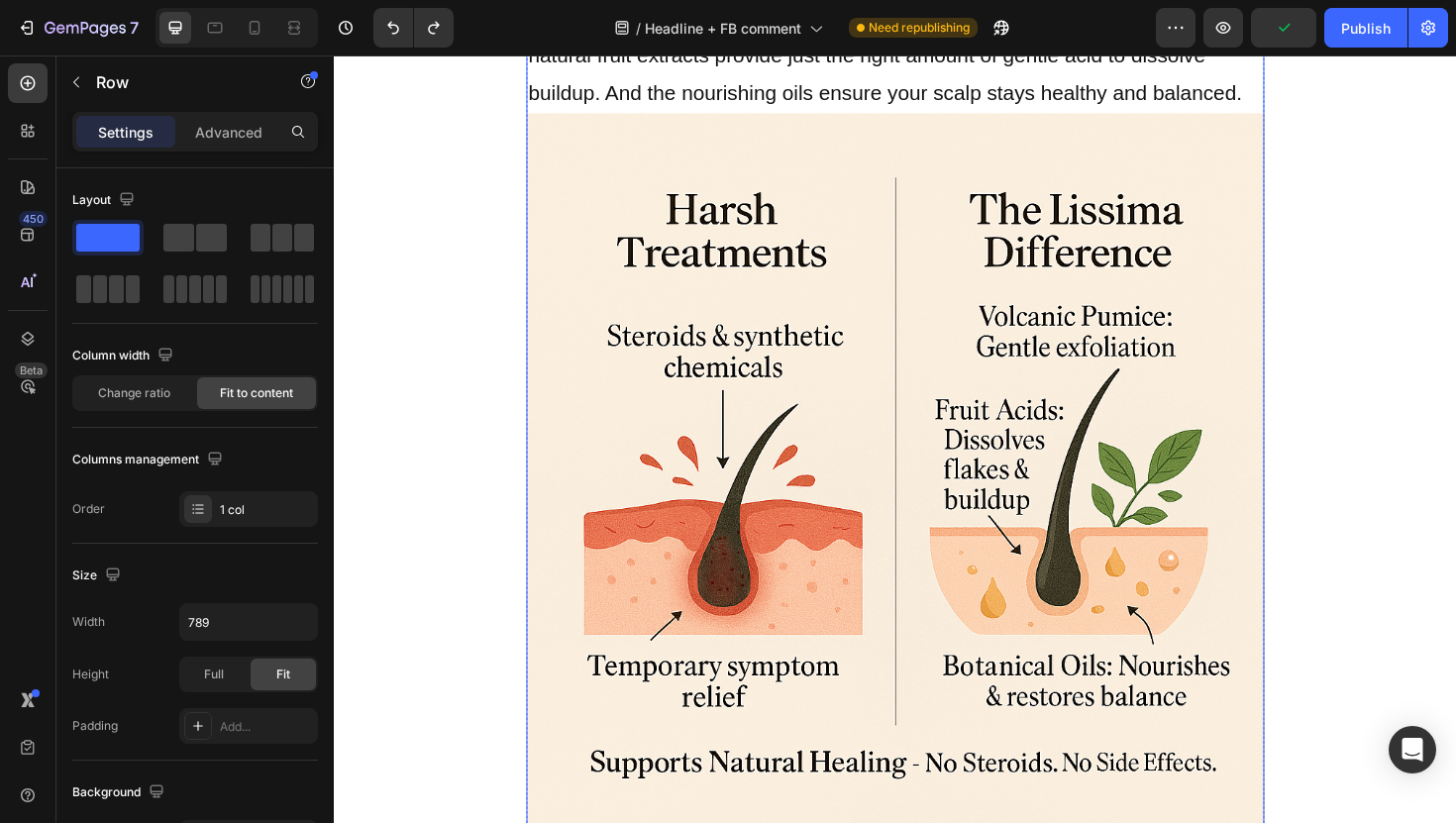 scroll, scrollTop: 4871, scrollLeft: 0, axis: vertical 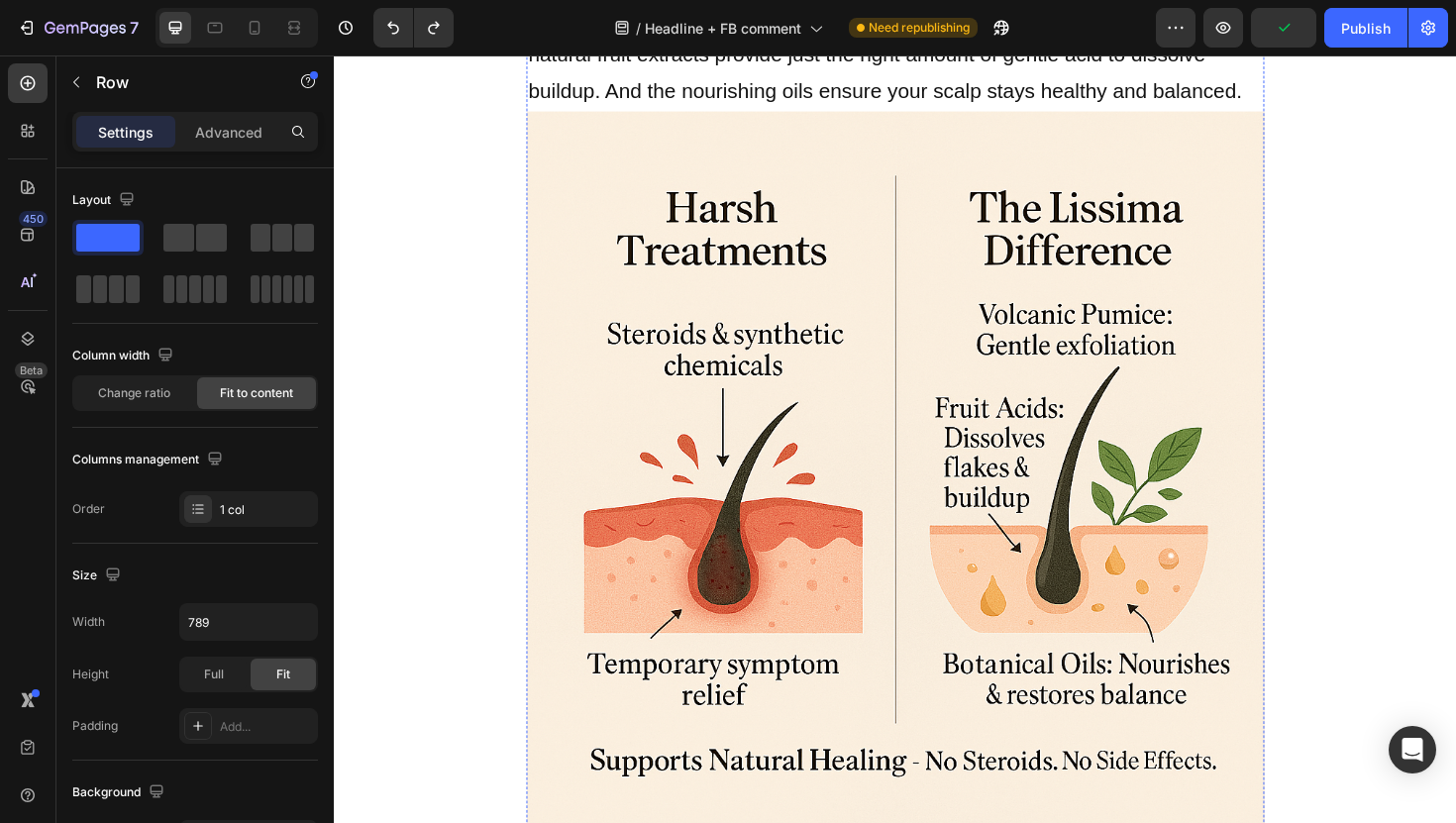 click at bounding box center [936, -431] 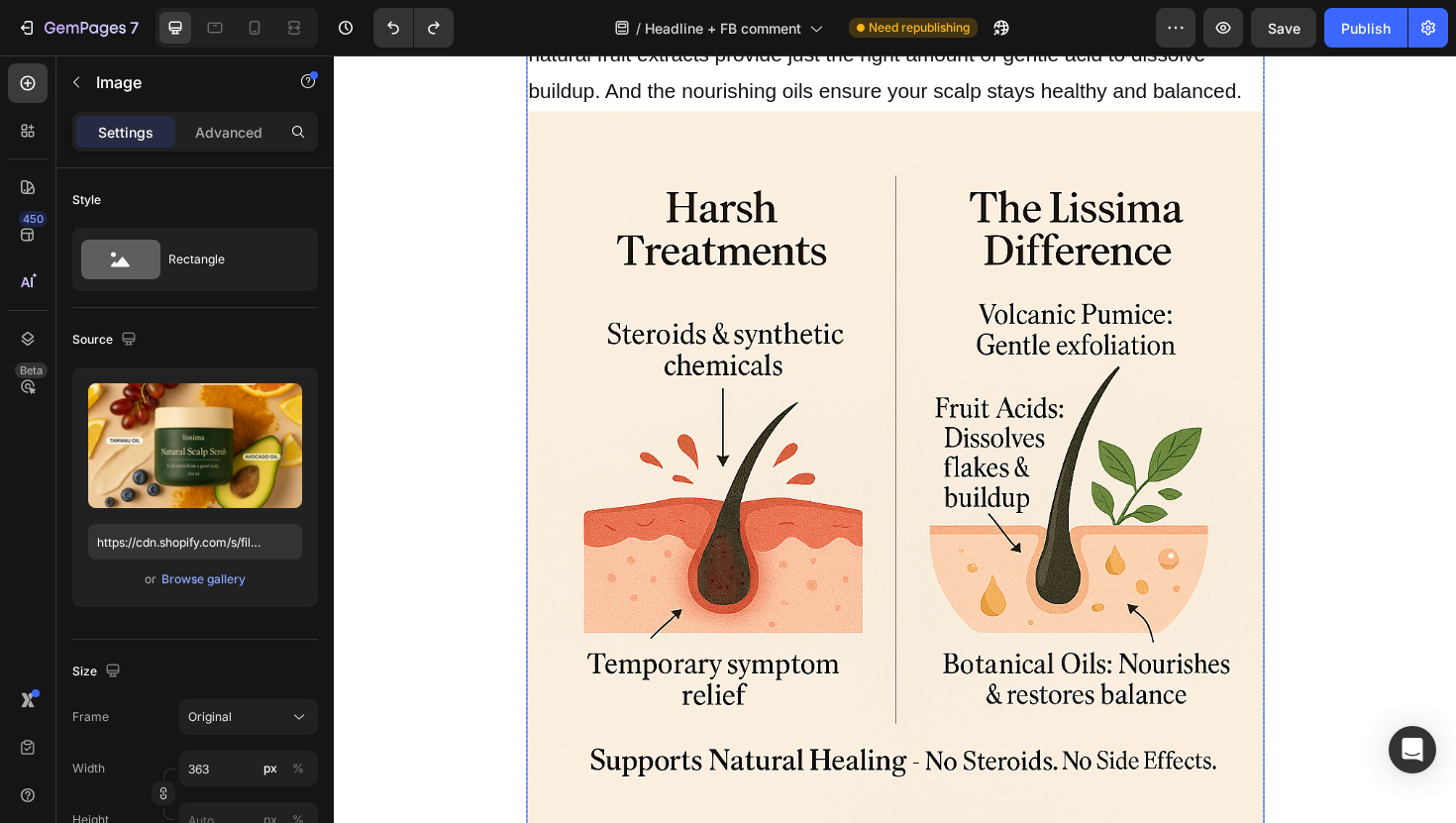 click on "My Week-by-Week Transformation Heading
Week 1 : The itching that had tormented me for years began to subside. I actually slept through the night without scratching.
Week 2 : The flaking reduced dramatically. I could wear black shirts again without constantly brushing my shoulders.
Week 3 : My scalp felt softer and looked healthier than it had in years. Friends started commenting on how much better I looked. Item List
Week 6 : The transformation was undeniable. My scalp was  completely clear  for the first time since my twenties. I felt like myself again. Item List Image   0 Why This Works When Everything Else Failed Heading The difference is simple:  Lissima doesn't just treat symptoms – it creates an environment where your scalp can heal naturally . Instead of harsh chemicals that strip your scalp and create more problems, this scrub works  with your body's natural healing process Text Block Image The Confidence That Returned Heading Image Row" at bounding box center (928, 808) 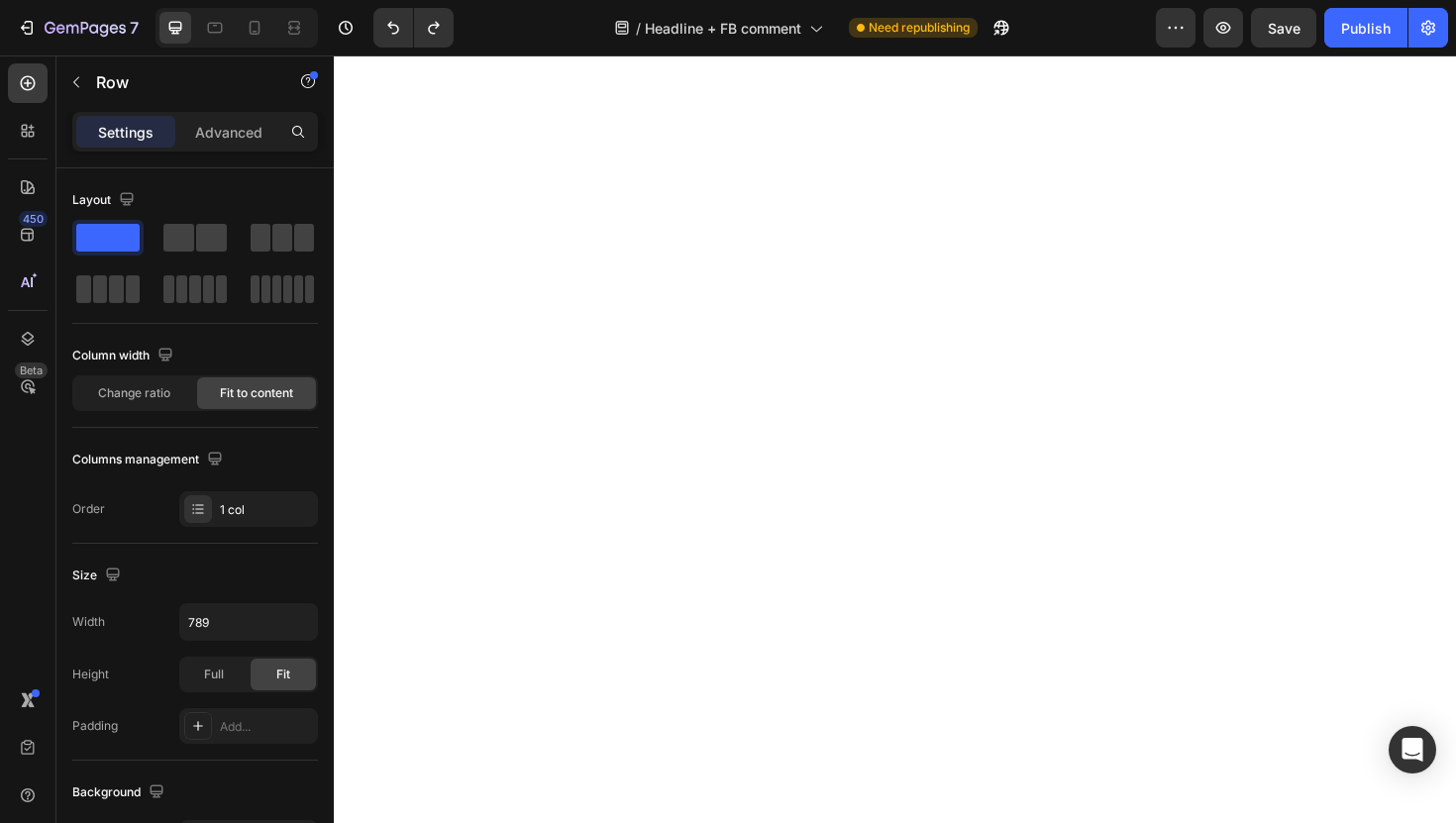 scroll, scrollTop: 8796, scrollLeft: 0, axis: vertical 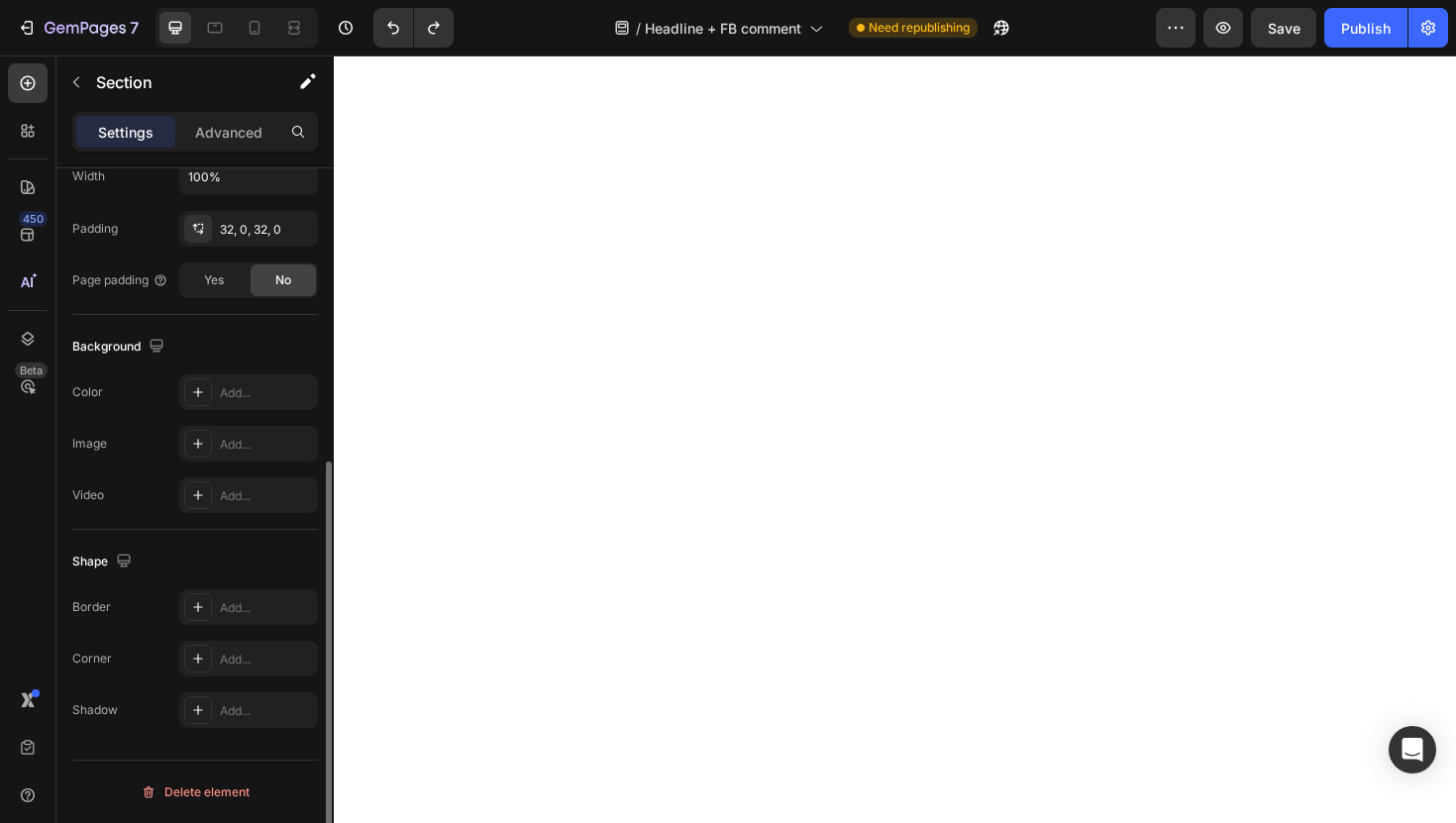 click on "Drop element here" at bounding box center [928, -1215] 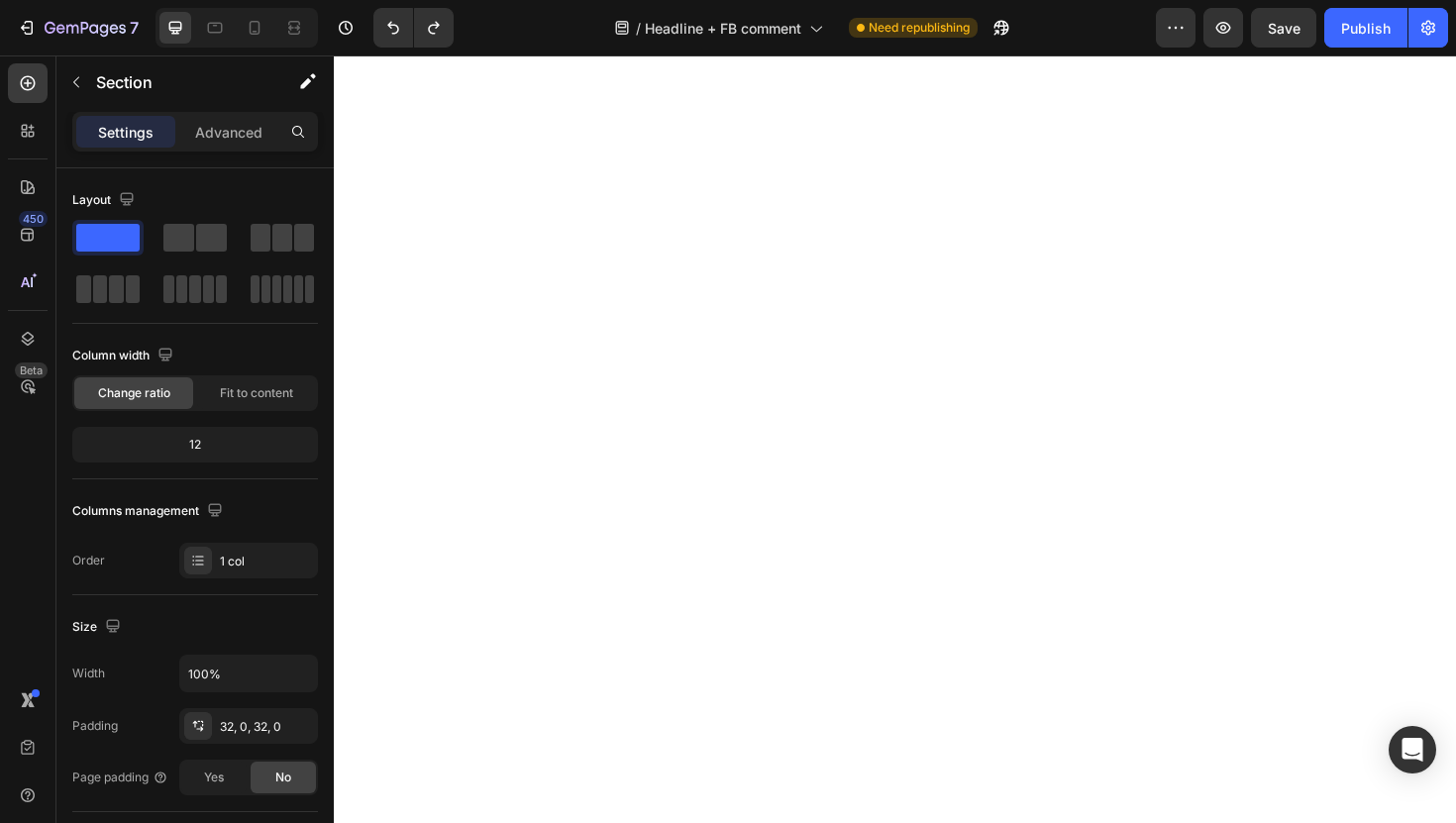 click 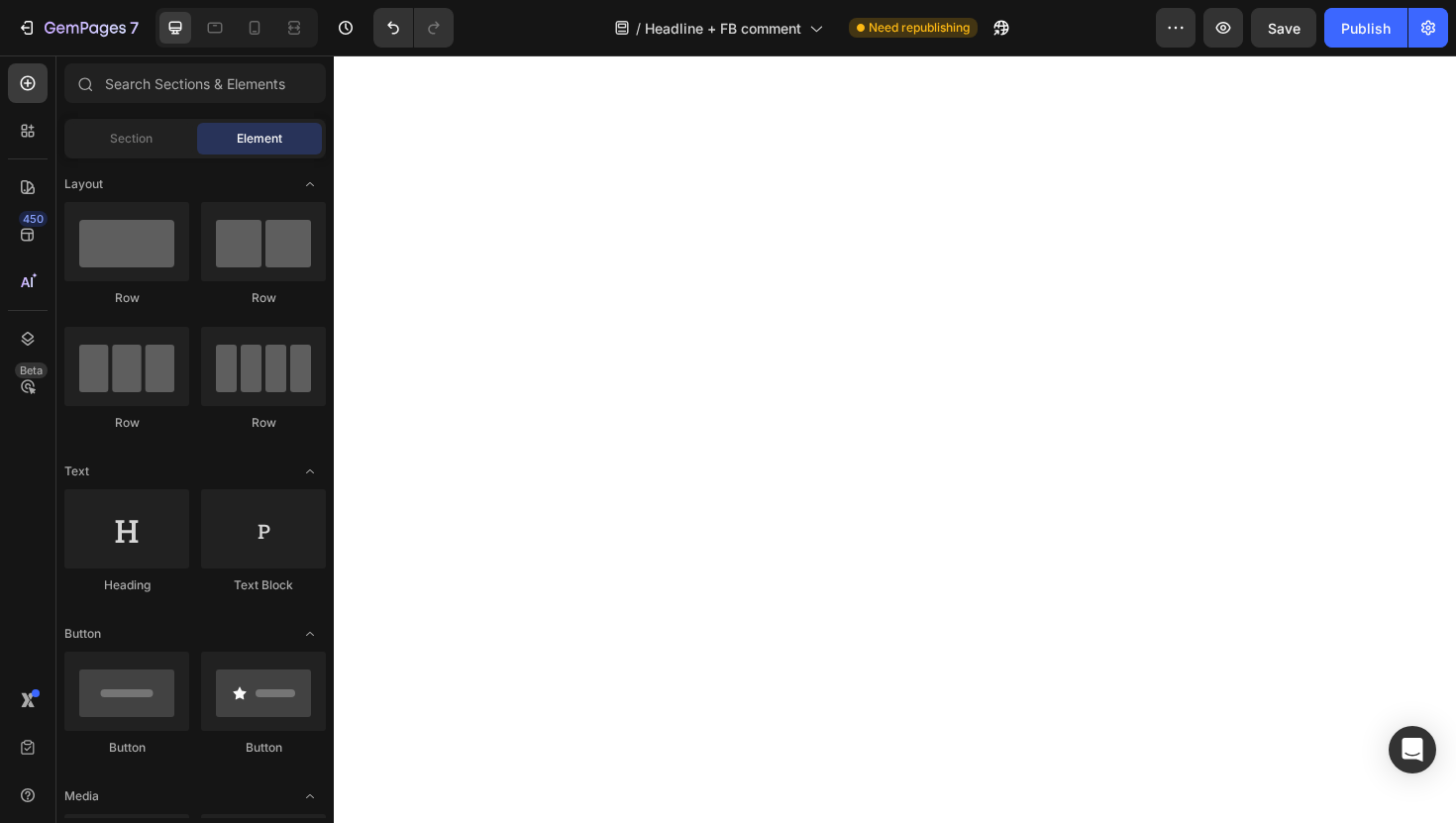 click on "Drop element here" at bounding box center (928, -1330) 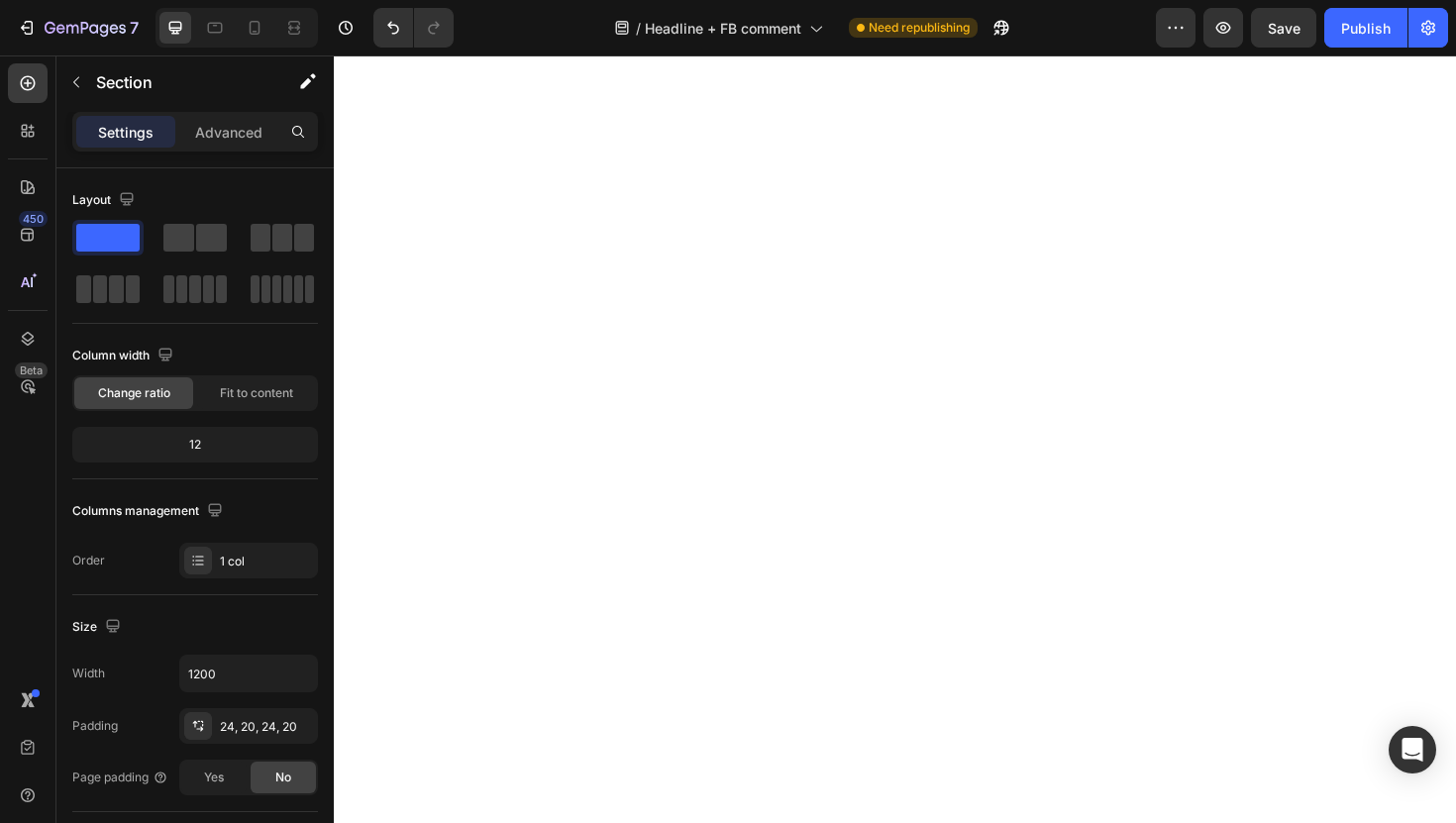 click 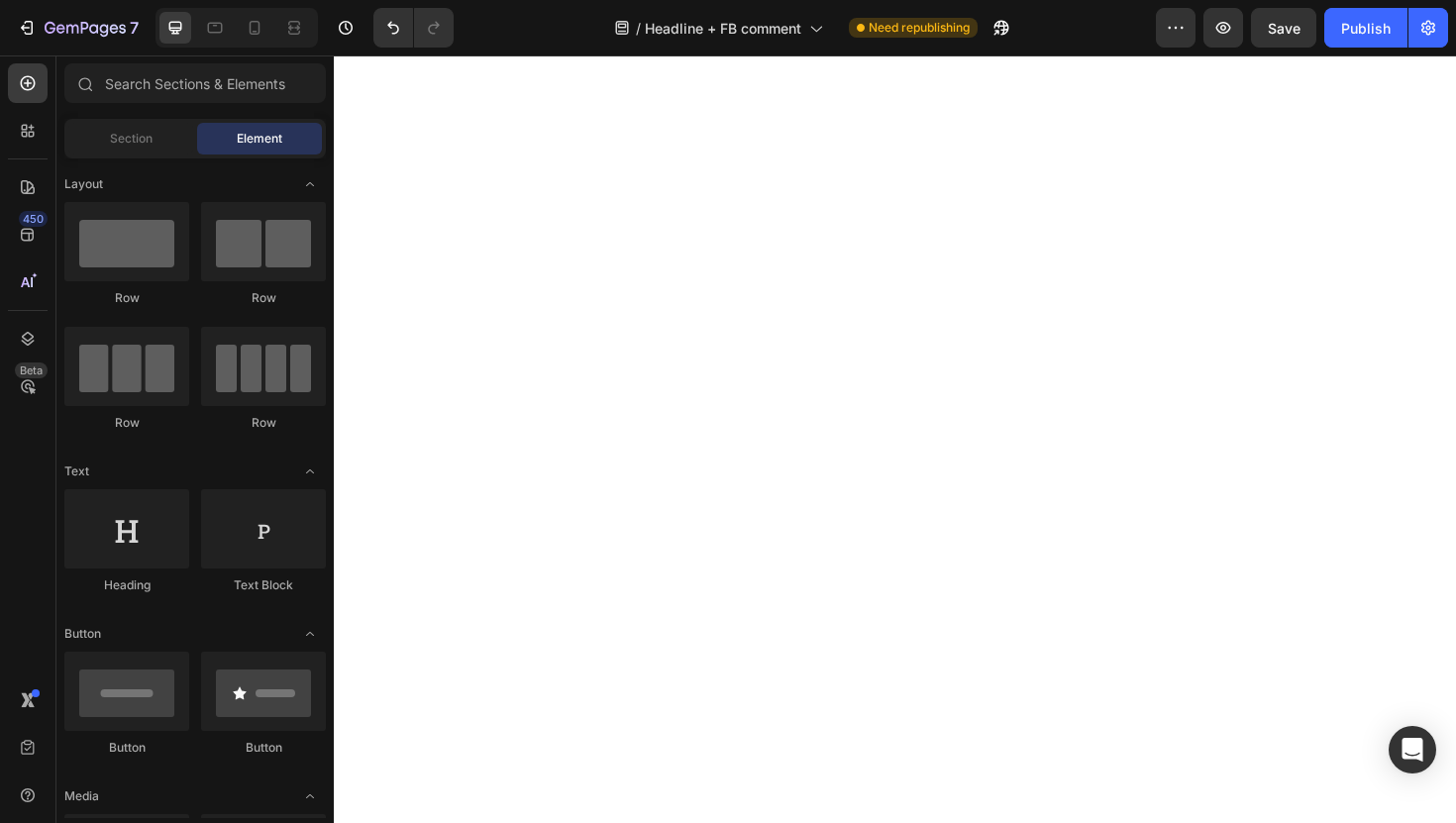 click on "Drop element here" at bounding box center [928, -1322] 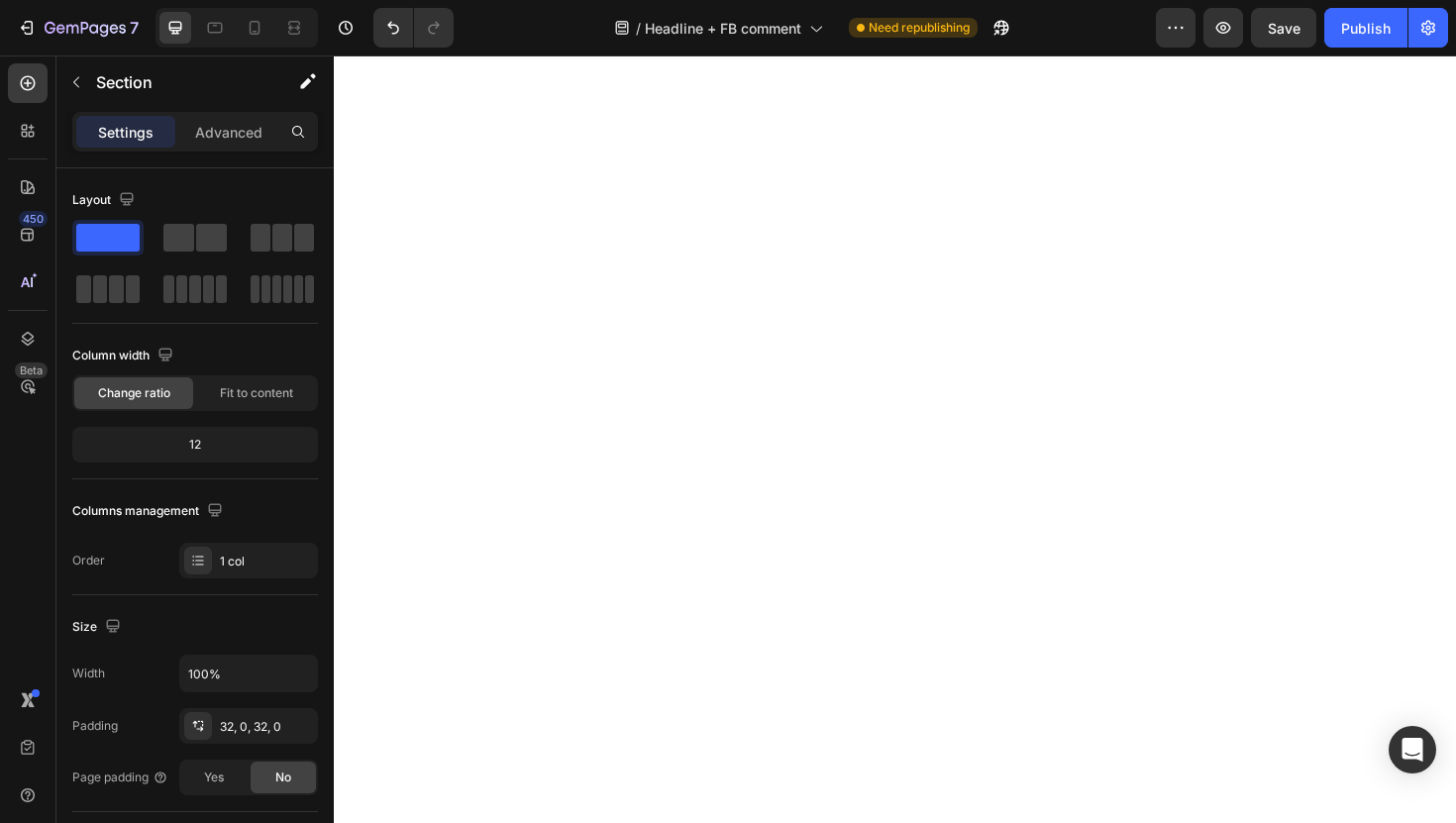 click 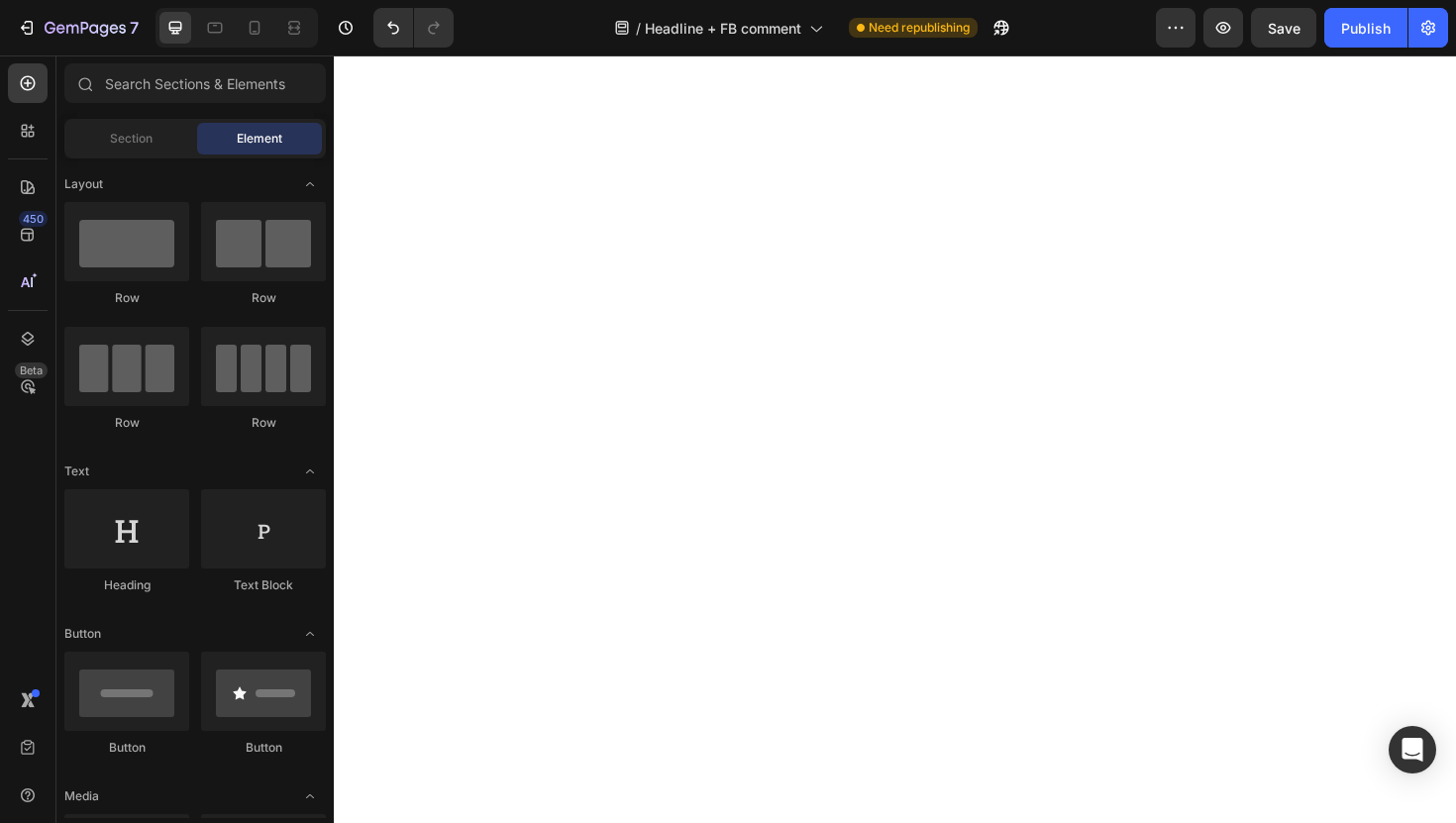 scroll, scrollTop: 8657, scrollLeft: 0, axis: vertical 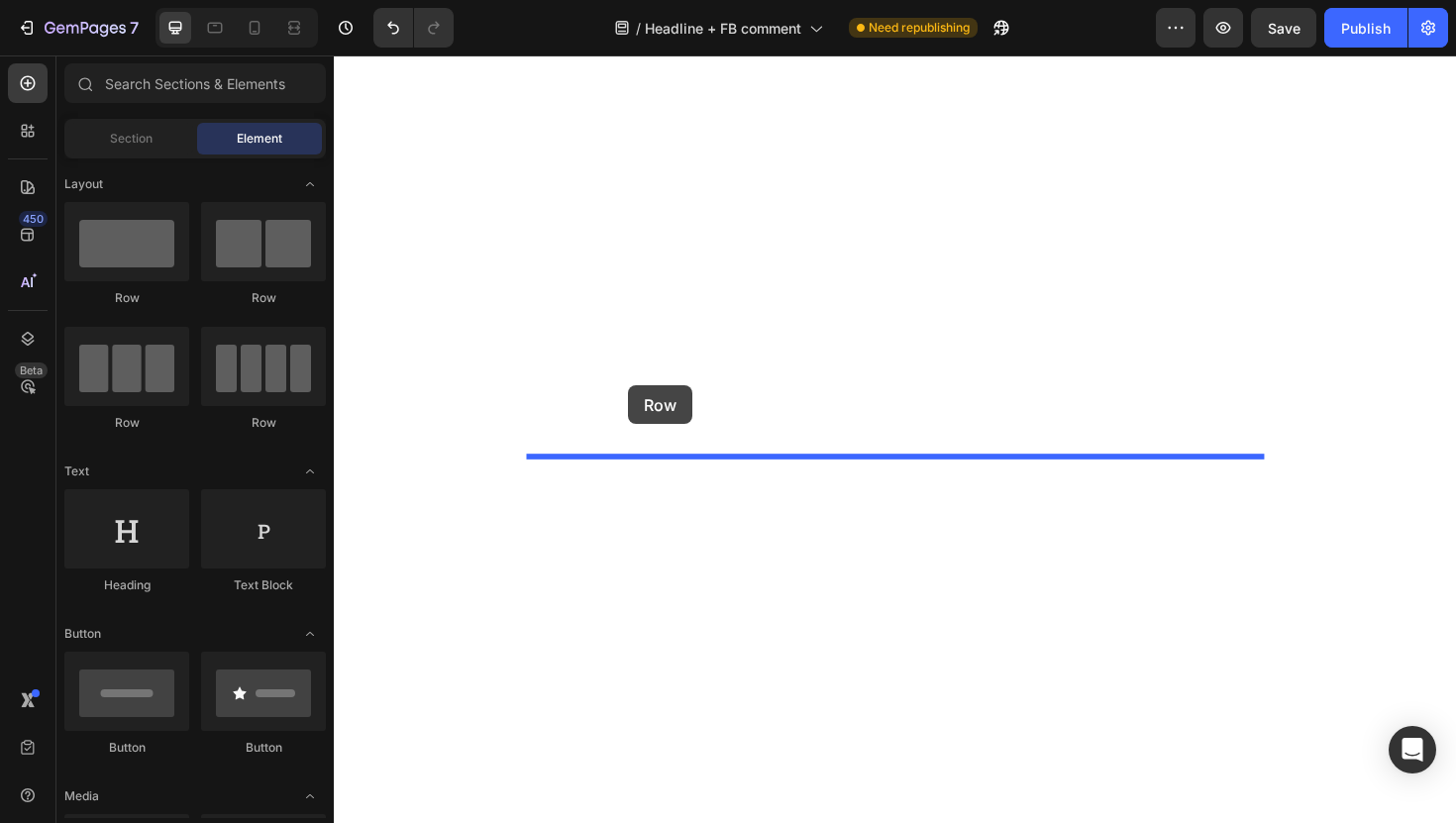 drag, startPoint x: 477, startPoint y: 312, endPoint x: 644, endPoint y: 405, distance: 191.14916 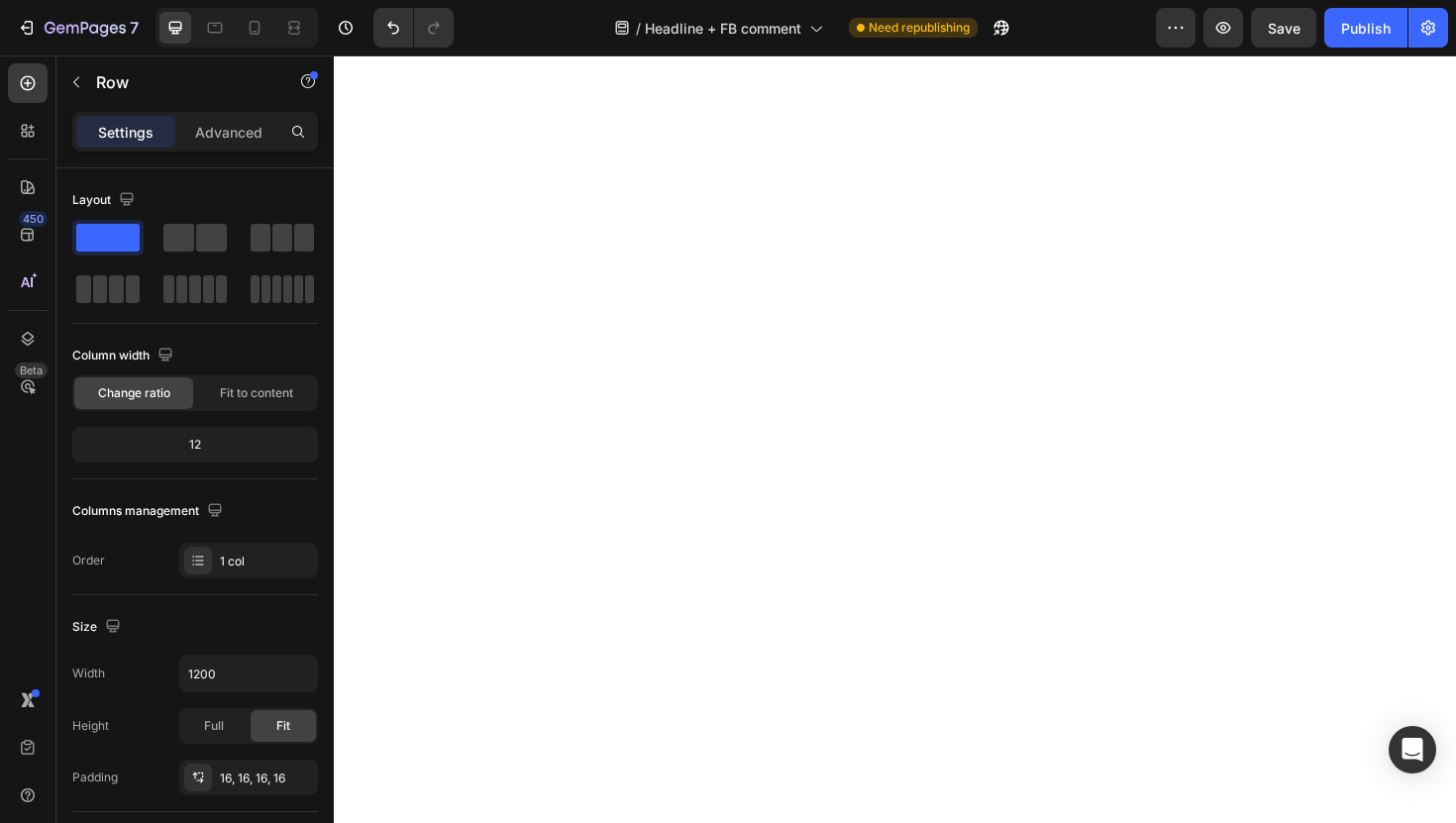 scroll, scrollTop: 8909, scrollLeft: 0, axis: vertical 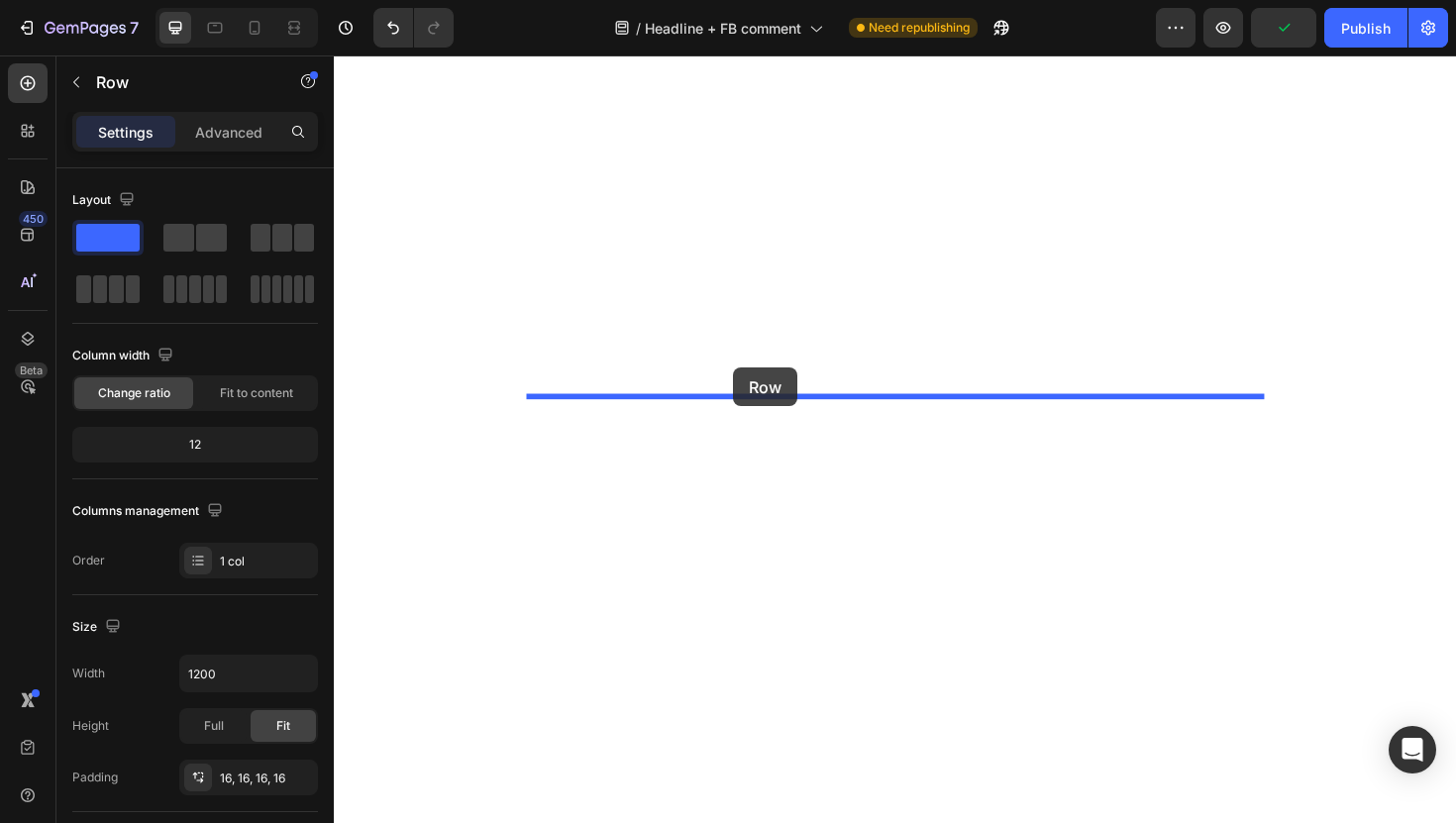drag, startPoint x: 773, startPoint y: 236, endPoint x: 757, endPoint y: 386, distance: 150.85092 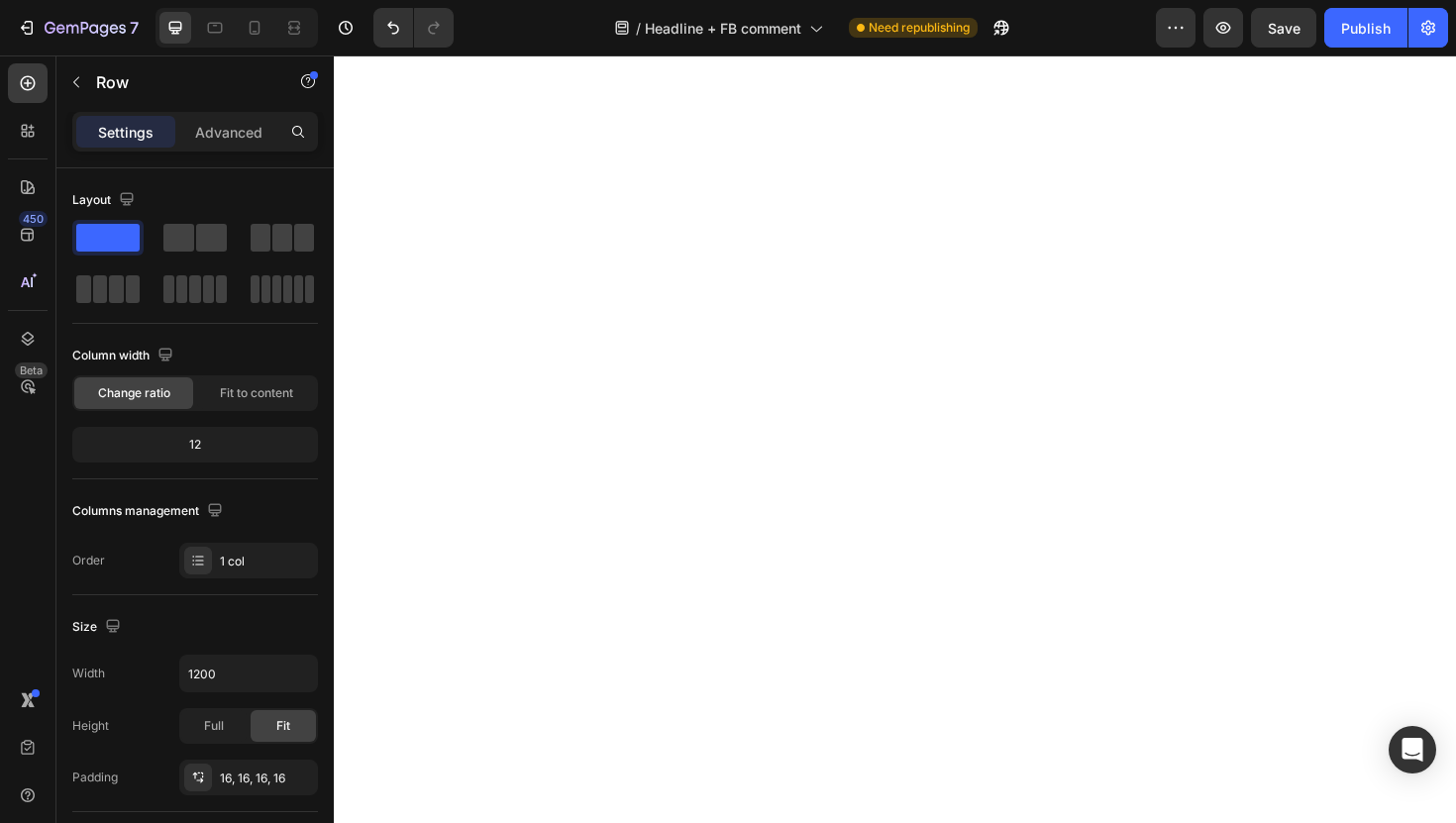 scroll, scrollTop: 8772, scrollLeft: 0, axis: vertical 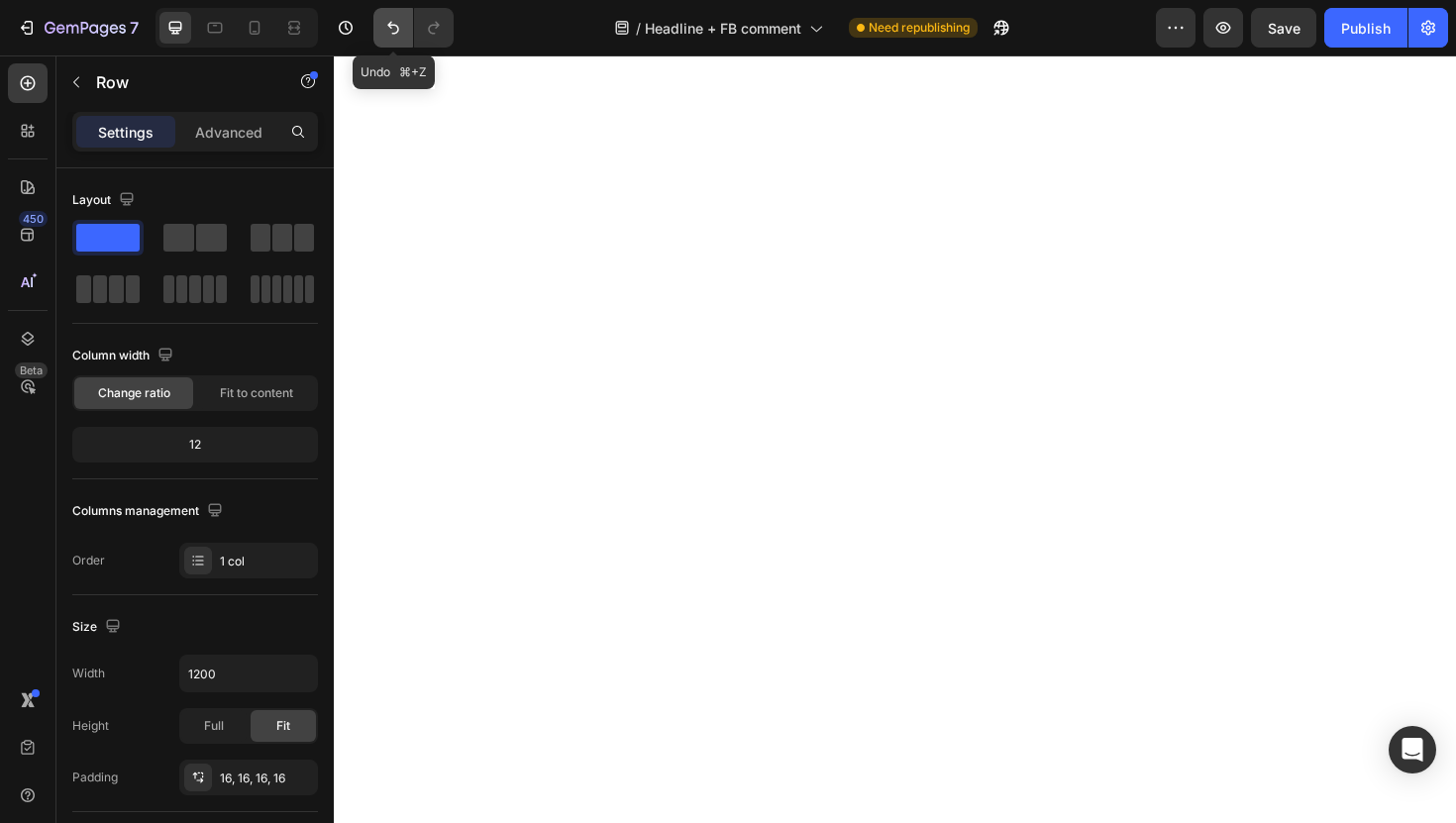 click 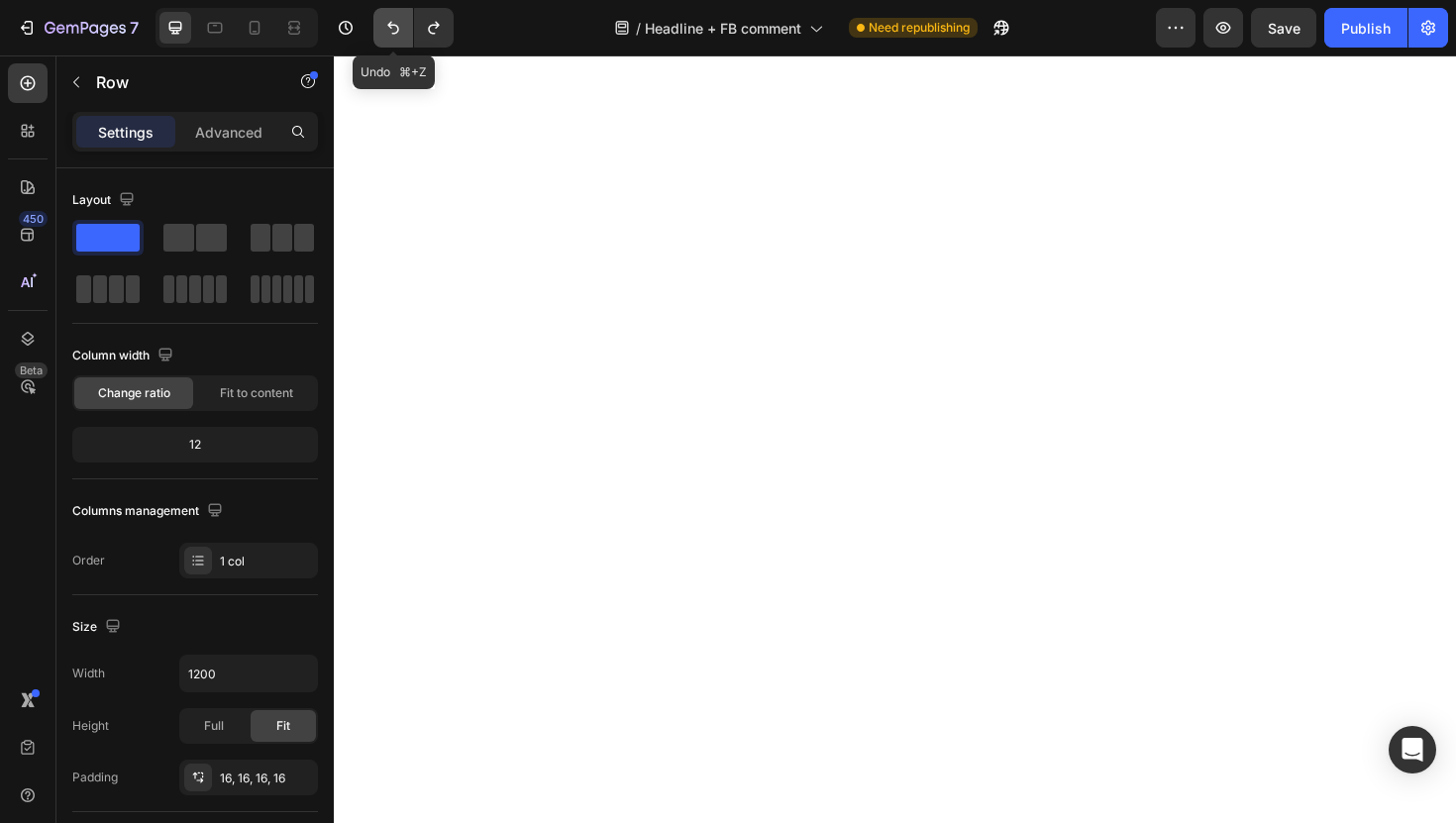 click 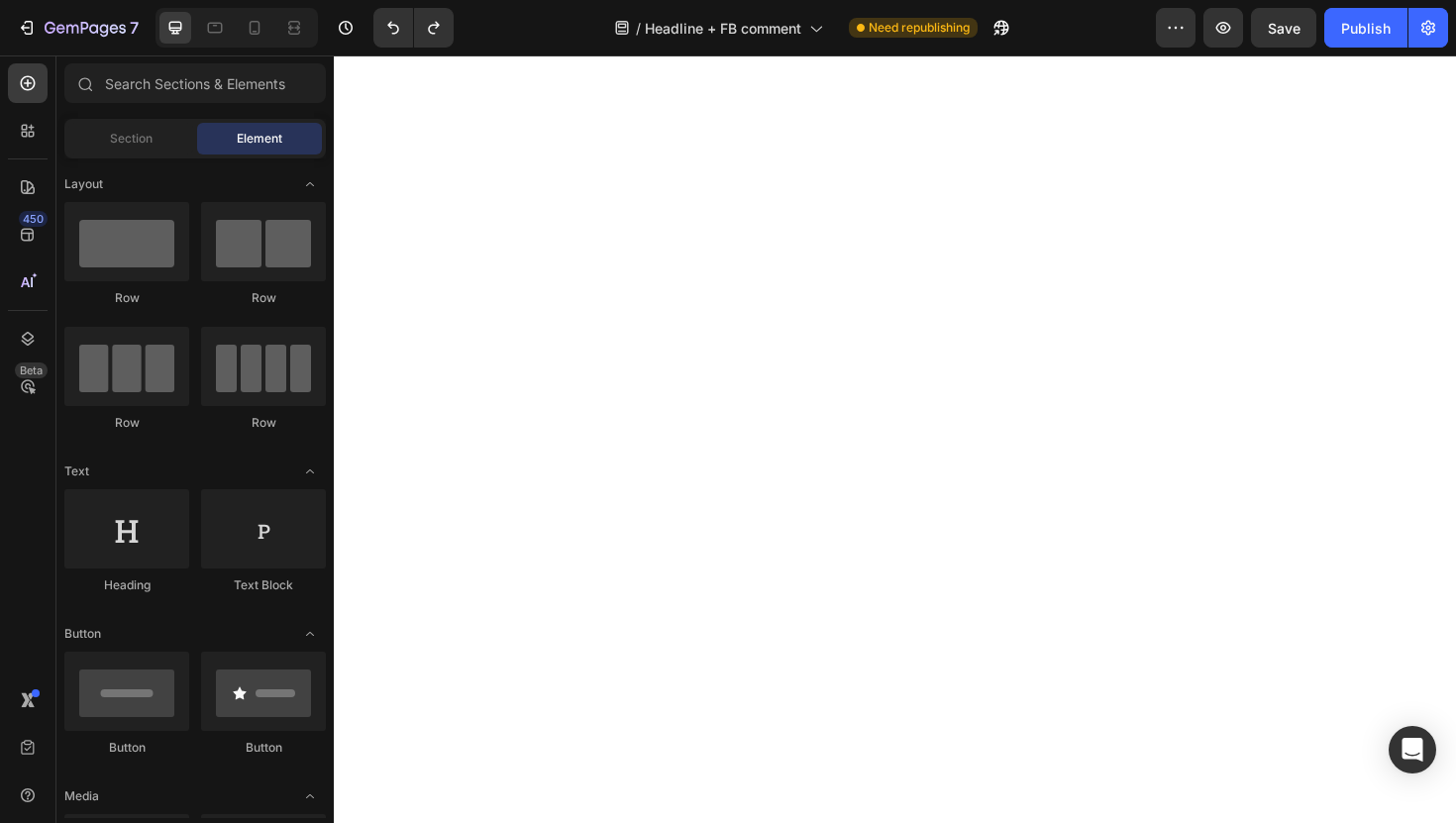 click on "Limited Time: Buy 1 Get 1 Free Heading Image CHECK AVAILABILITY Button 30-Day Money-Back Guarantee Free Delivery Item List Row   99" at bounding box center [928, -1228] 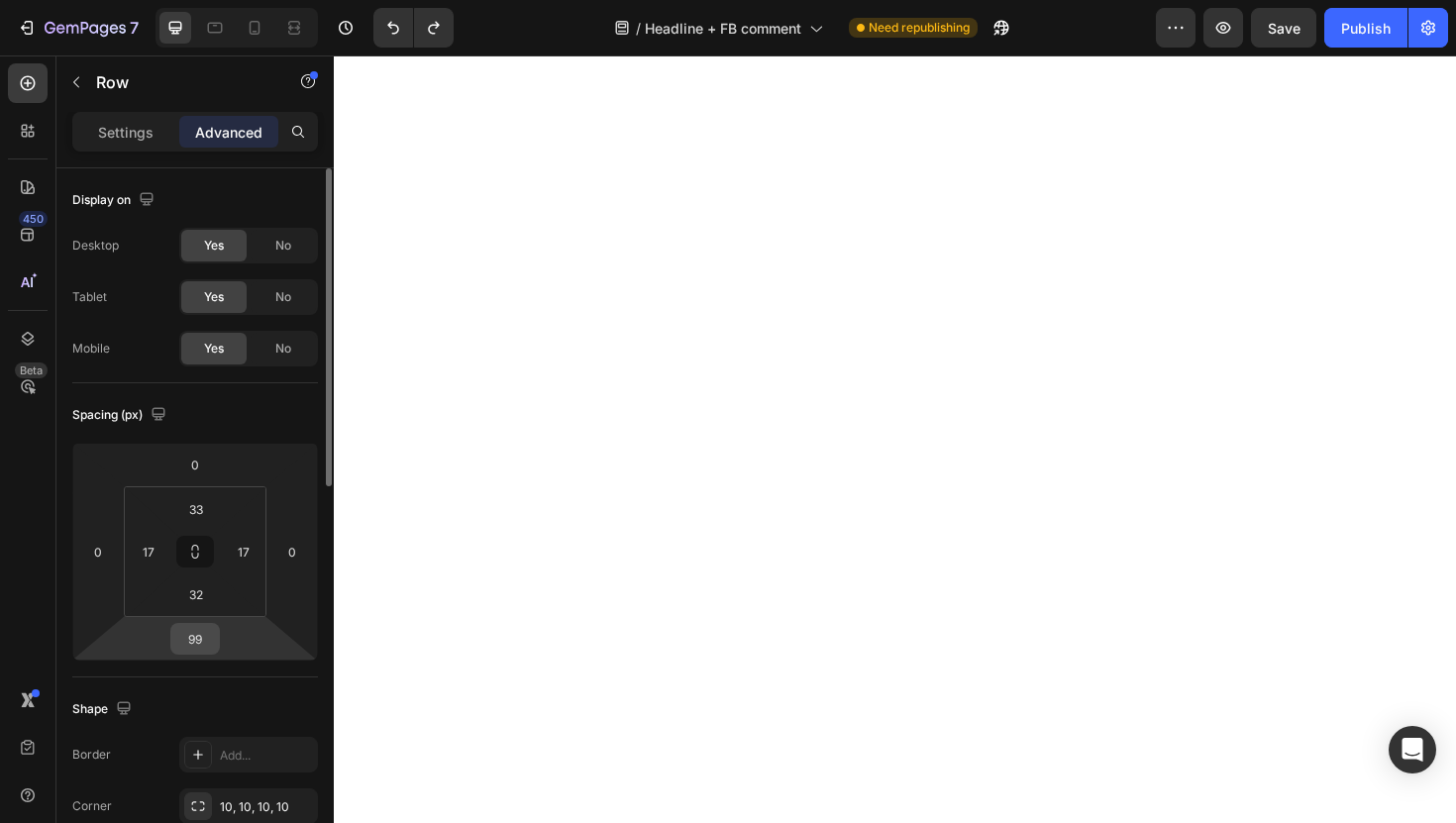 click on "99" at bounding box center (195, 639) 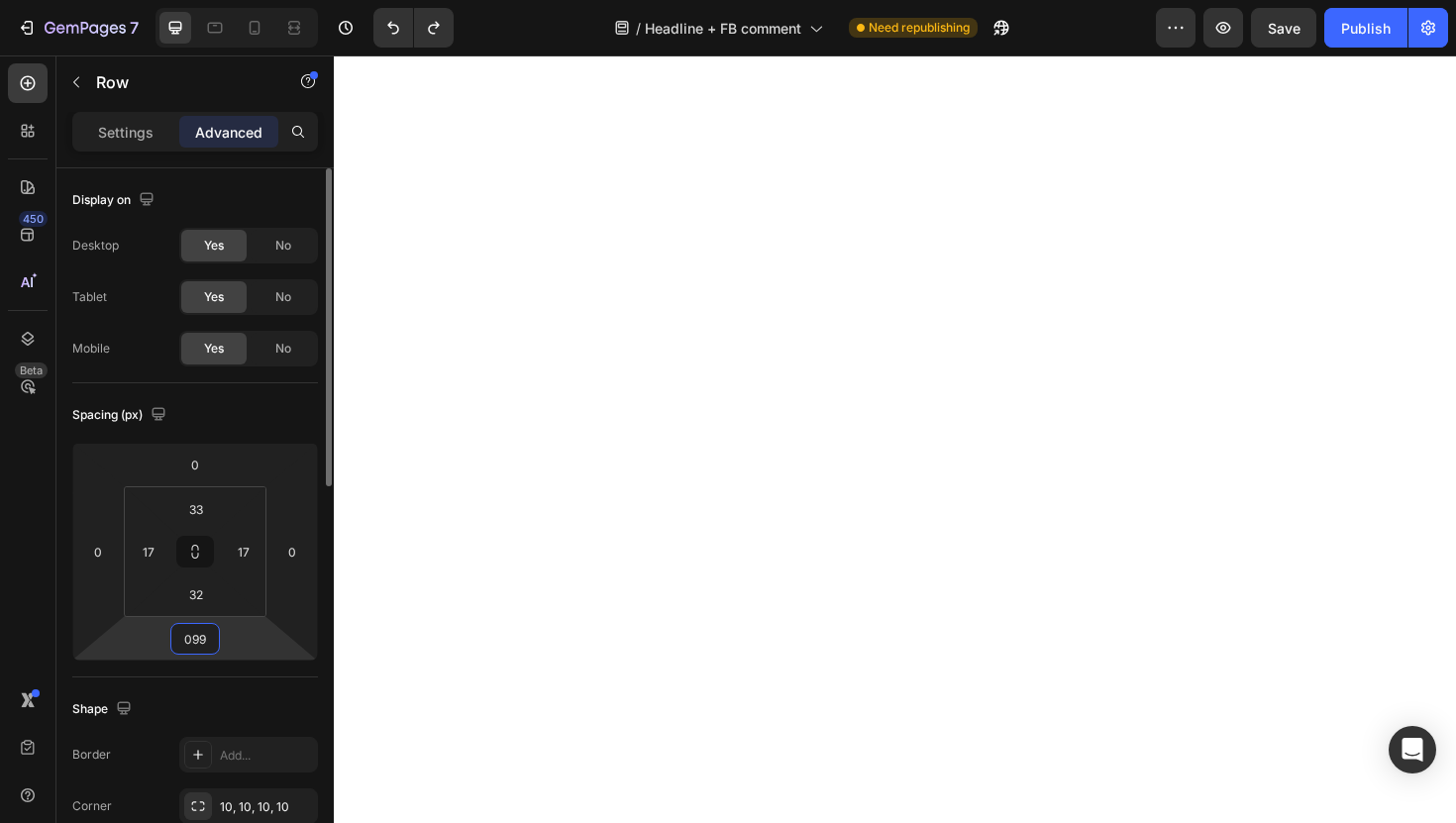 scroll, scrollTop: 8525, scrollLeft: 0, axis: vertical 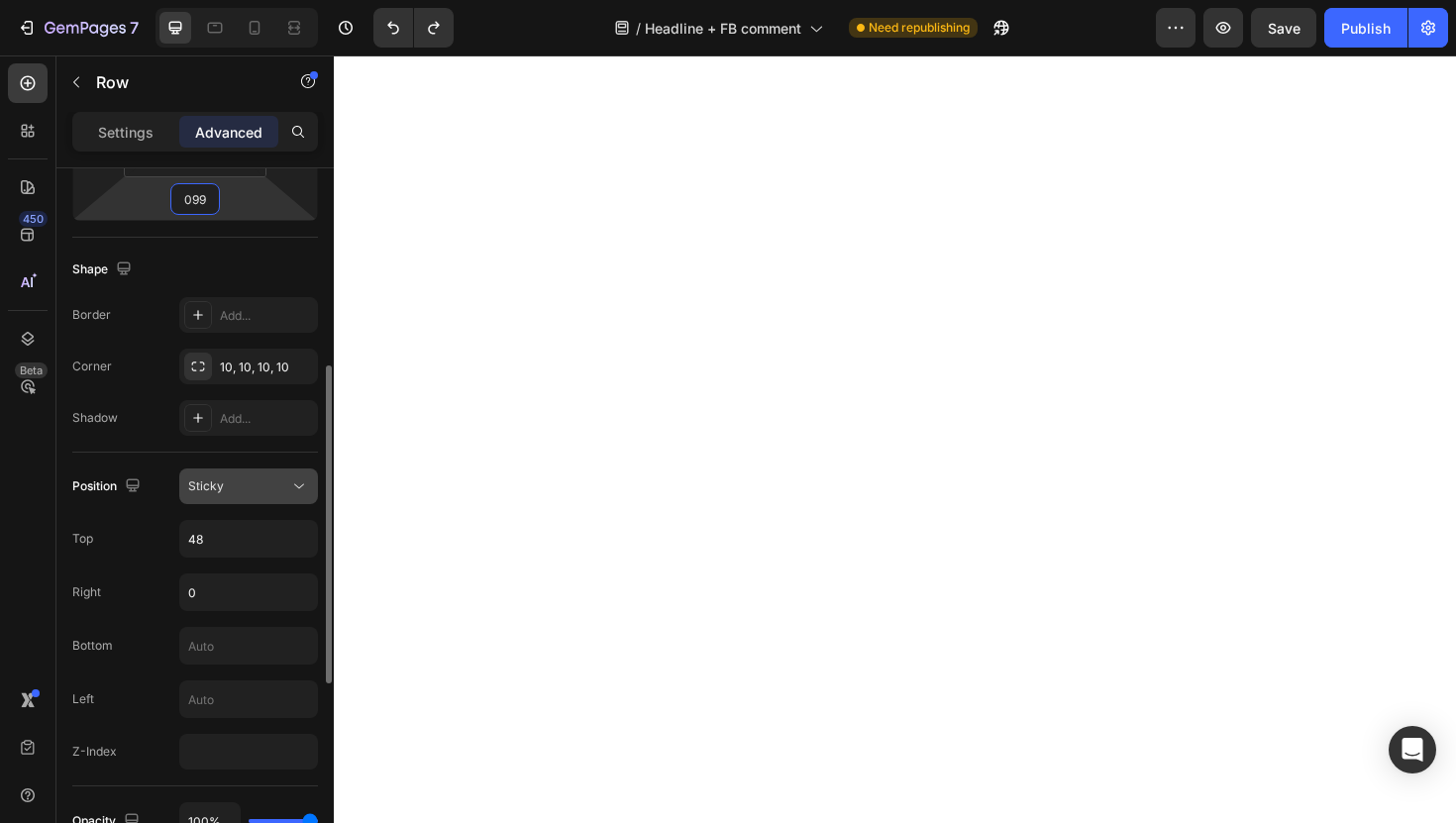 click on "Sticky" at bounding box center [239, 486] 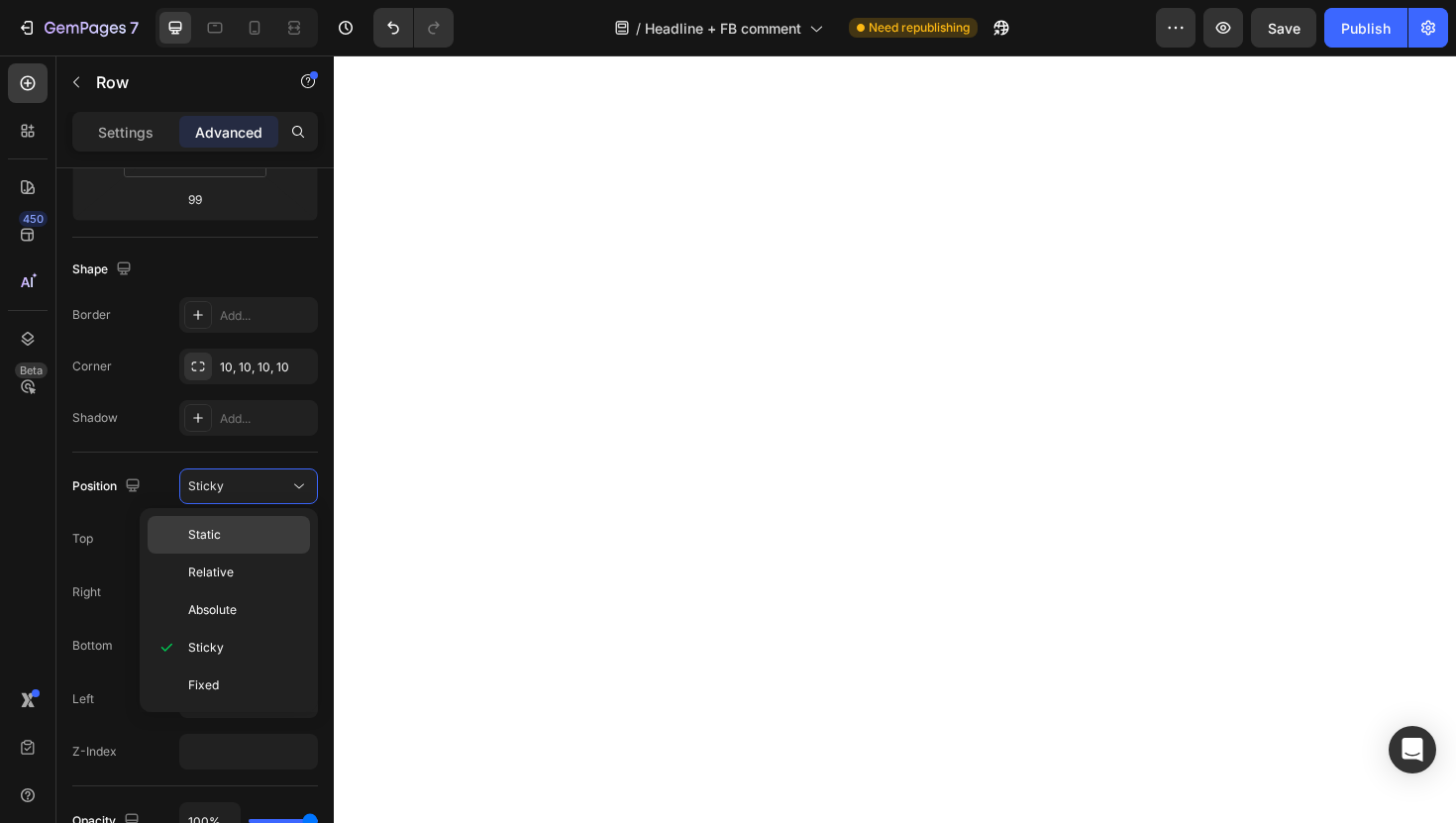 click on "Static" 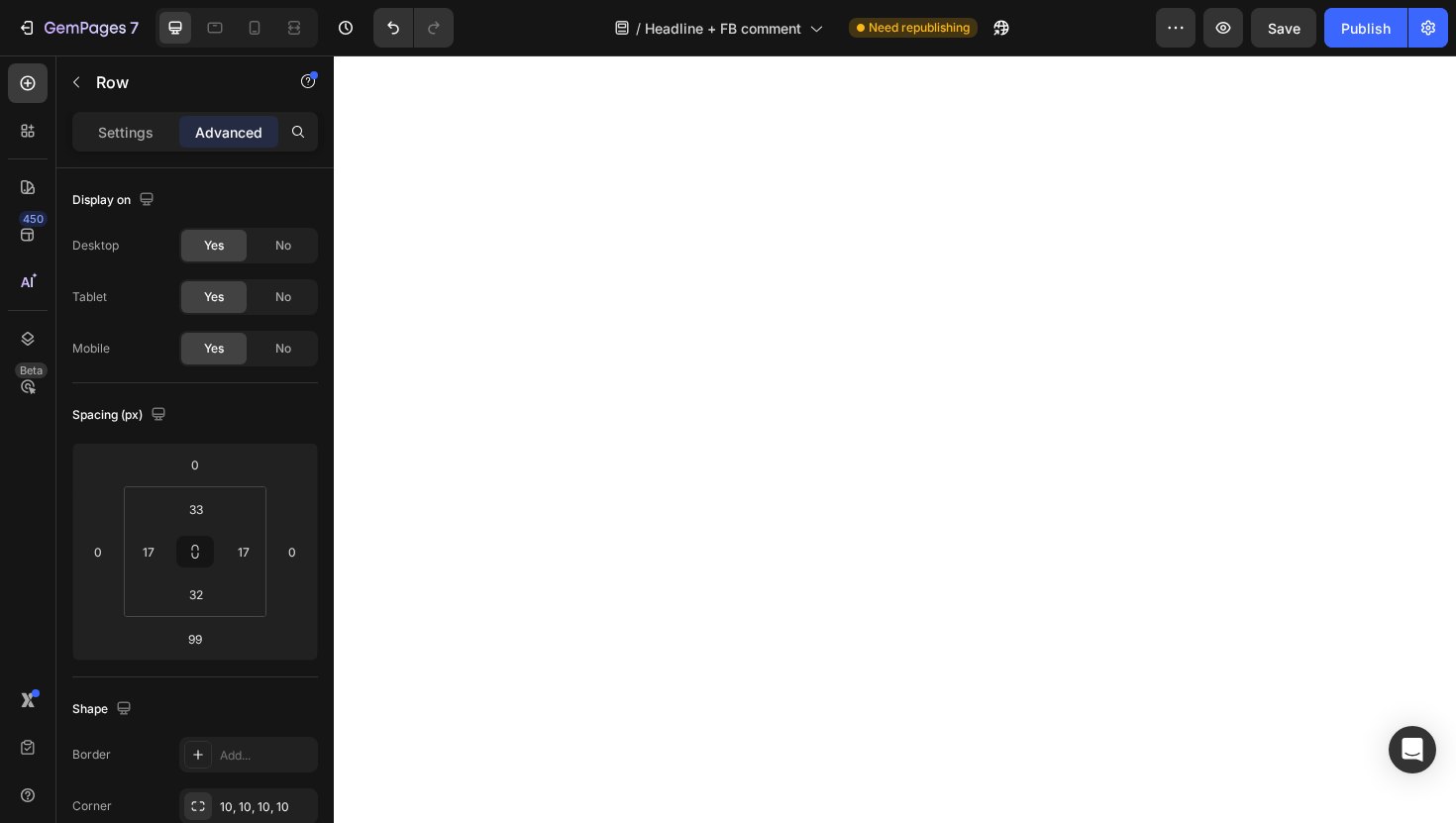 scroll, scrollTop: 0, scrollLeft: 0, axis: both 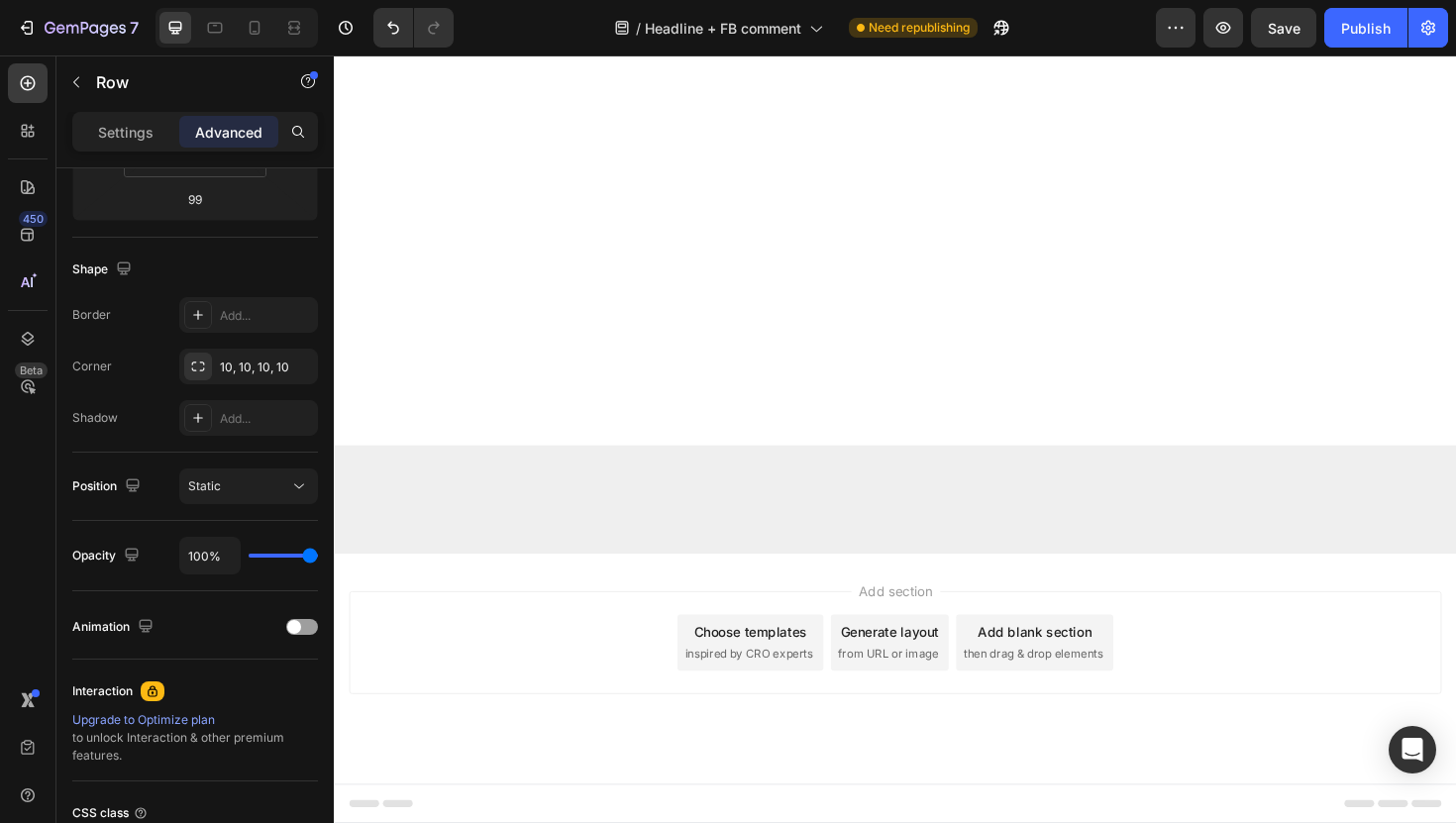 click on "Wellness Text Block Health Text Block Icon 2 min read Text Block Row Row How I Finally Found Something That Cleared My Scalp Psoriasis Heading [DATE] | [FIRST] [LAST] Text Block Row The Nightmare That Consumed My Confidence Heading For seven years, I lived with scalp psoriasis that literally made me feel like a prisoner in my own body. The constant itching was unbearable. I'd scratch until my scalp bled, leaving flakes scattered across my shoulders like snow. I completely stopped wearing dark shirts as it would expose the embarrassing evidence of my condition. Text Block Image I tried everything the doctors threw at me: steroid creams that thinned my skin, medicated shampoos that burned like fire, and prescription treatments that cost a fortune but delivered zero results. Each failed attempt felt like another door slamming shut. The worst part? The stares. The way people would glance at my scalp and quickly look away. Text Block Image The Discovery That Changed Everything Heading ." at bounding box center [928, -5202] 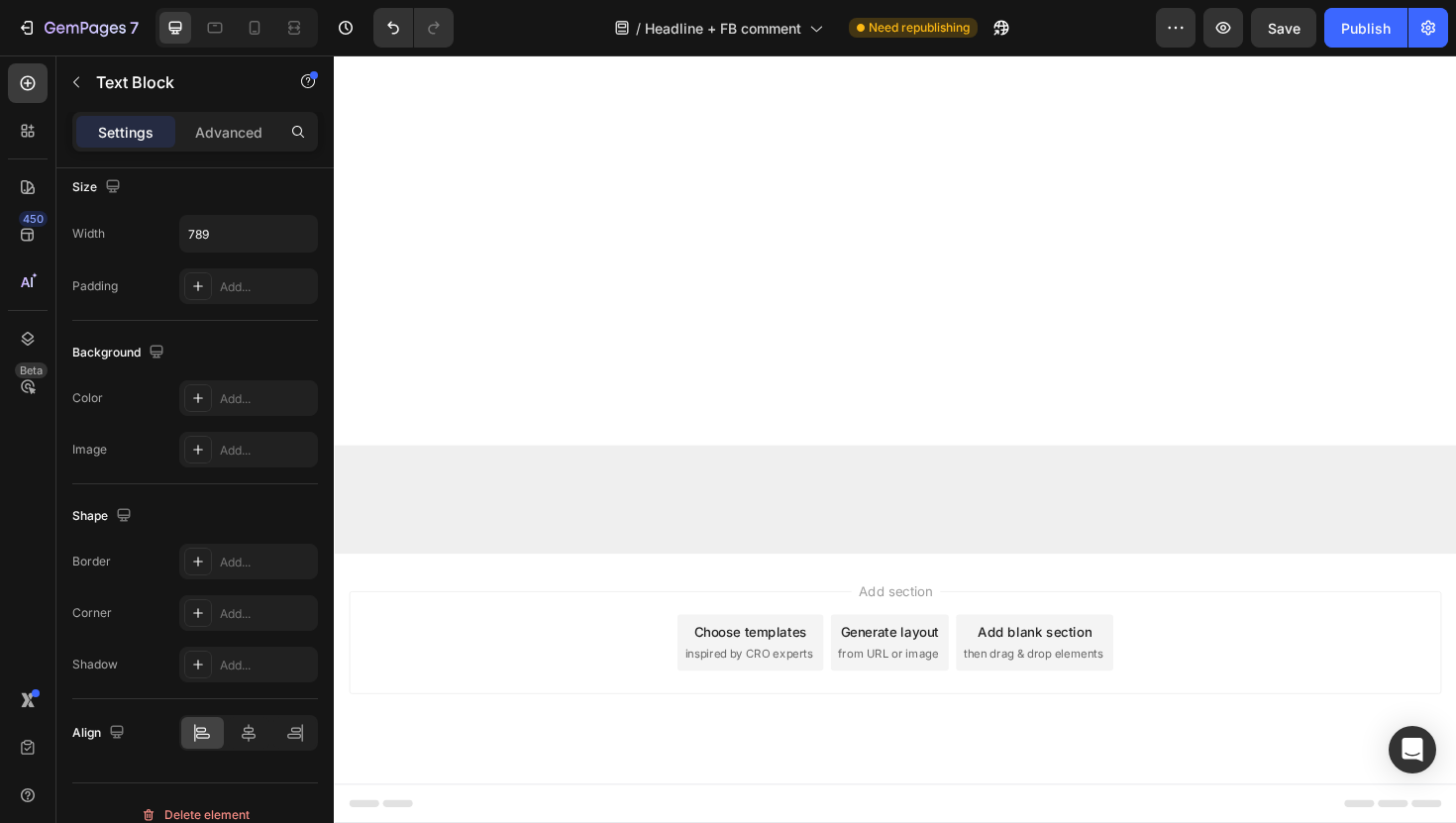 scroll, scrollTop: 0, scrollLeft: 0, axis: both 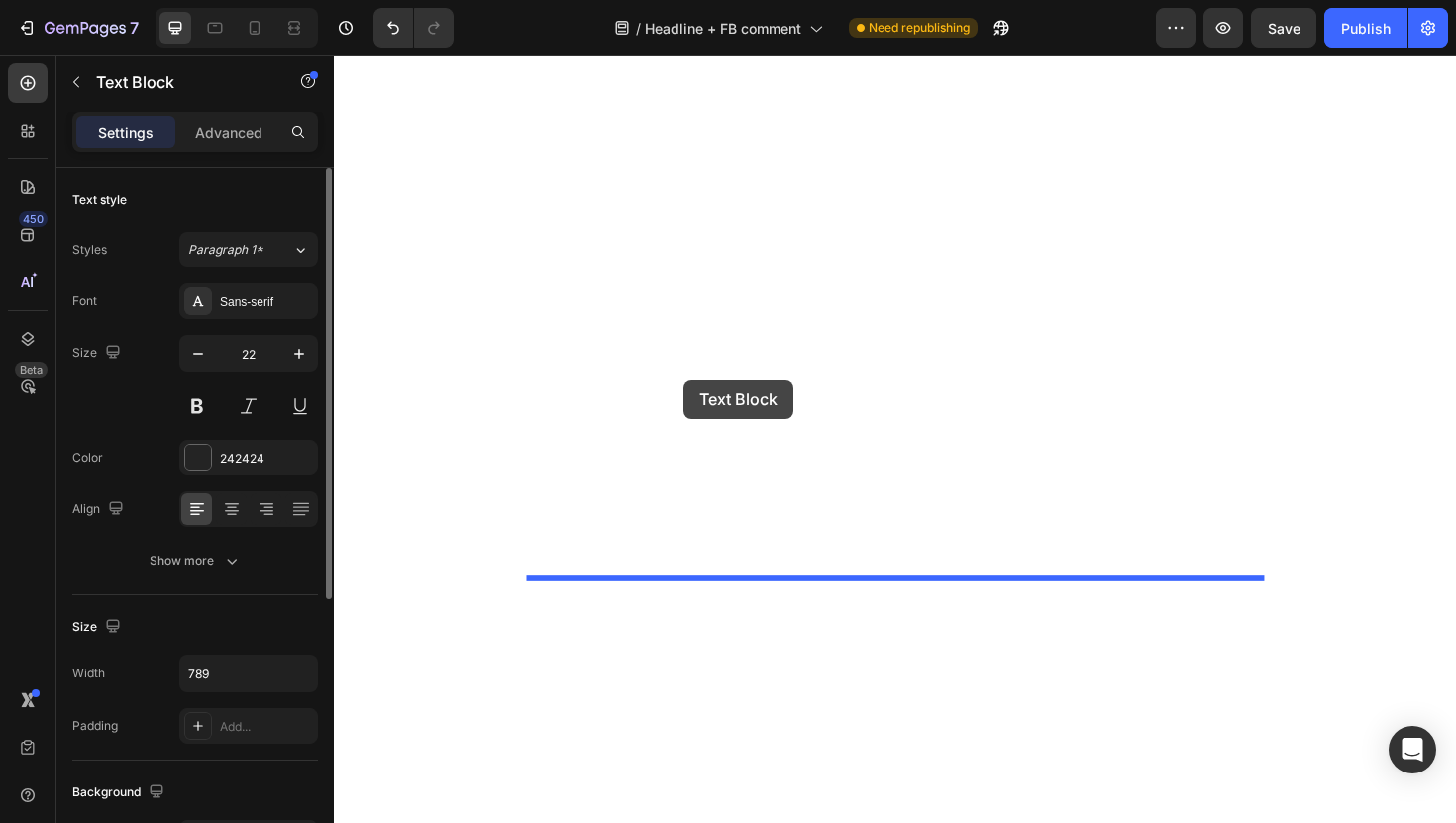 drag, startPoint x: 521, startPoint y: 534, endPoint x: 704, endPoint y: 399, distance: 227.40712 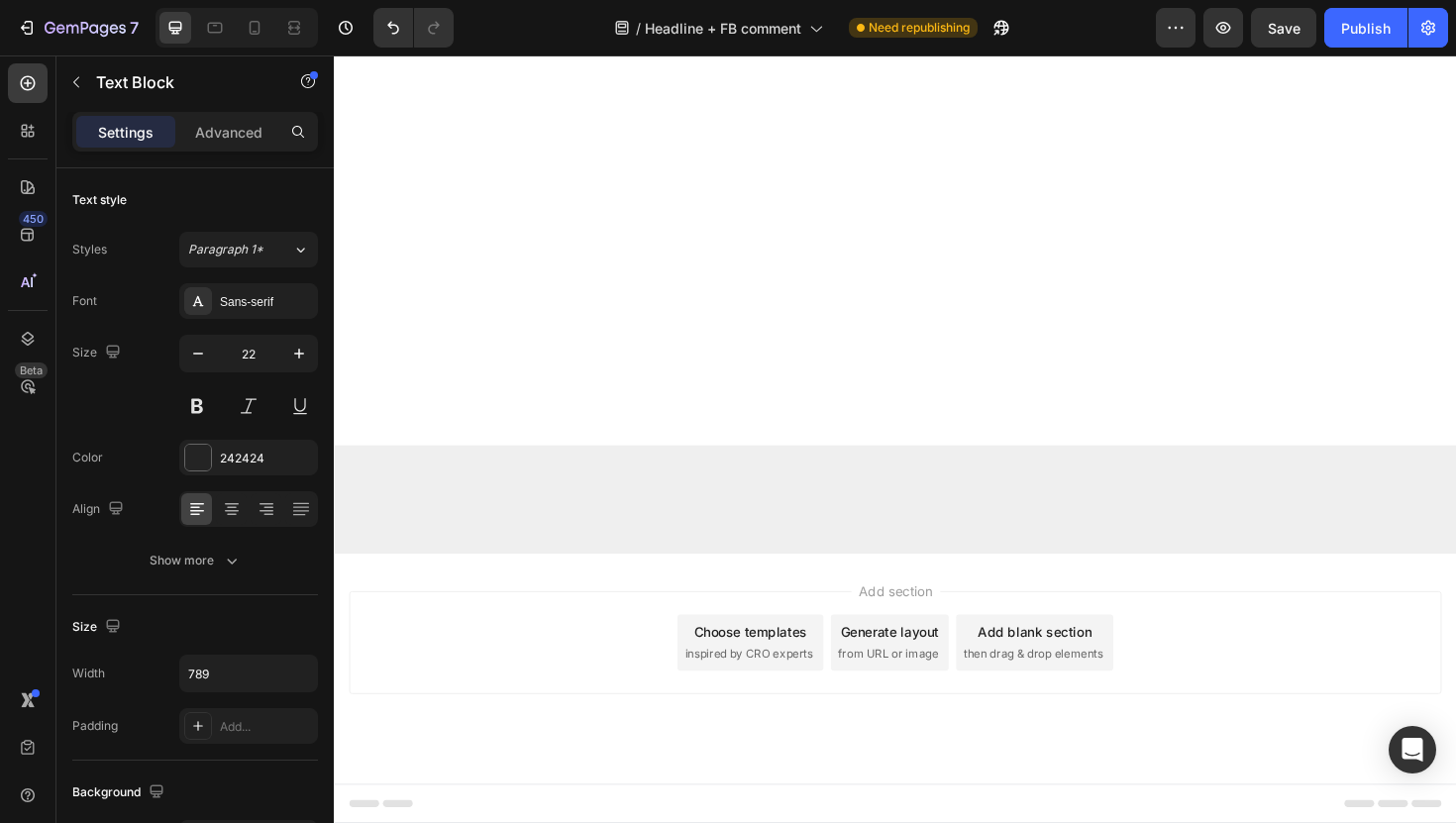 scroll, scrollTop: 9146, scrollLeft: 0, axis: vertical 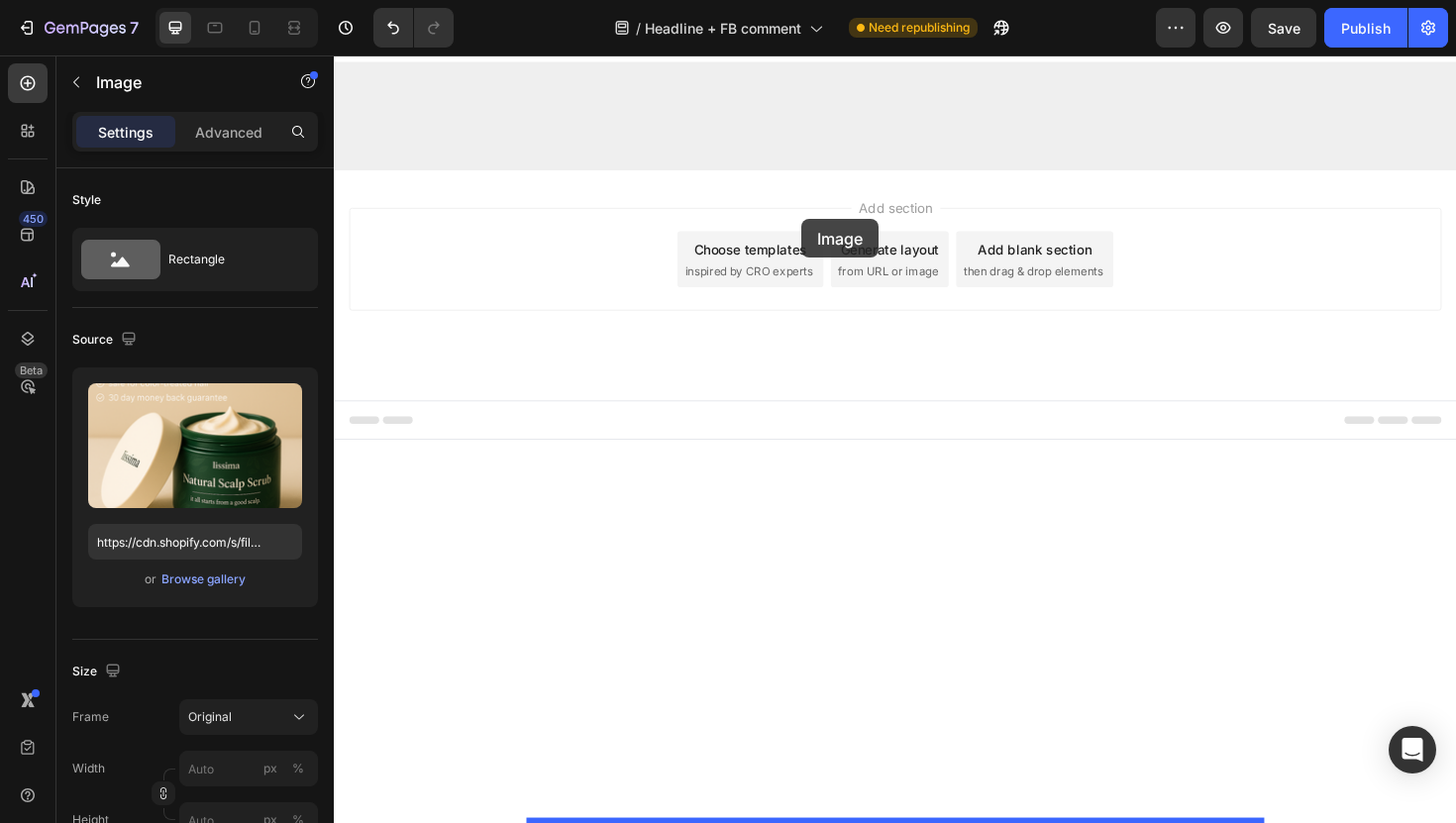 drag, startPoint x: 668, startPoint y: 457, endPoint x: 829, endPoint y: 229, distance: 279.11467 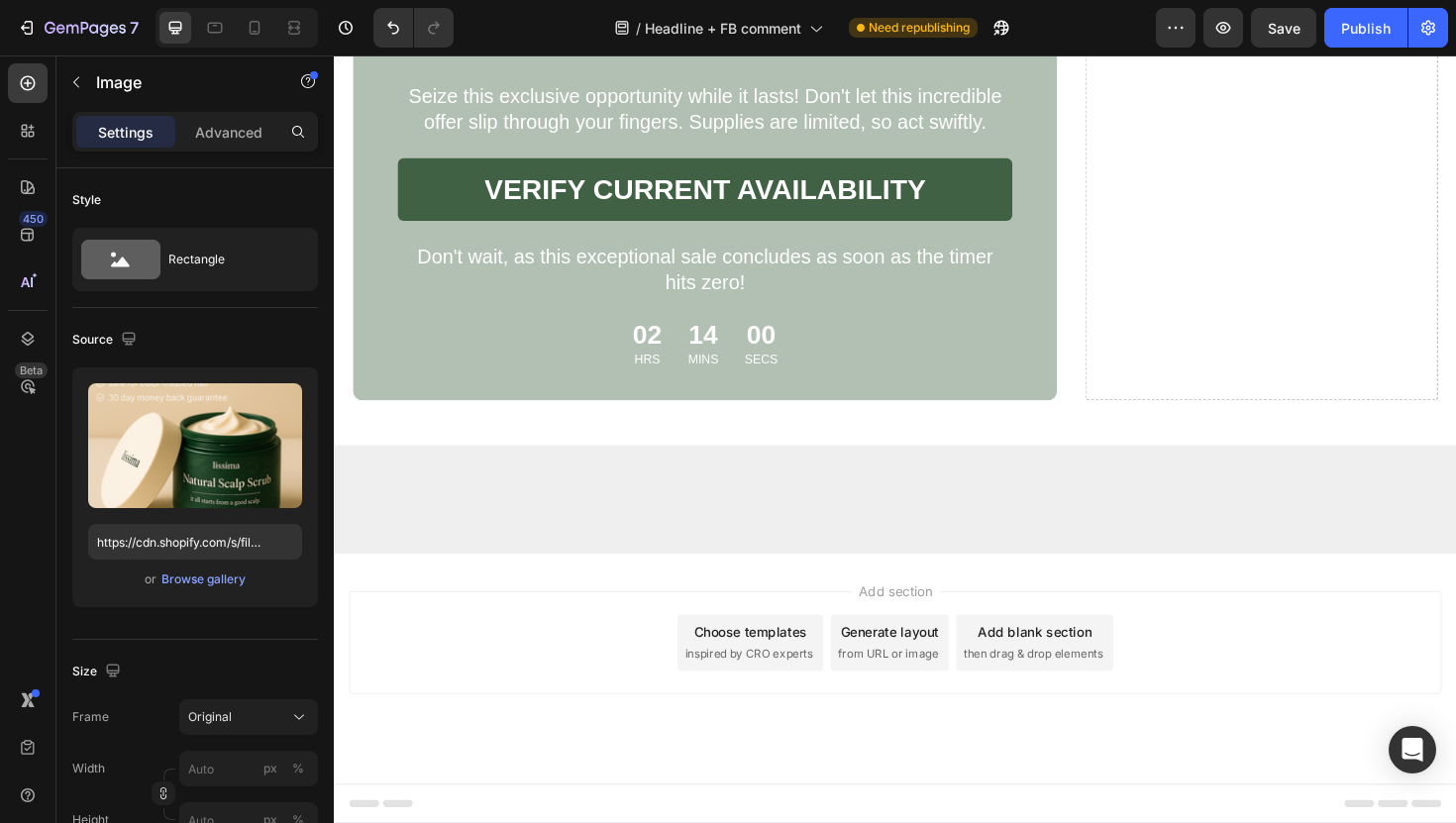 scroll, scrollTop: 10054, scrollLeft: 0, axis: vertical 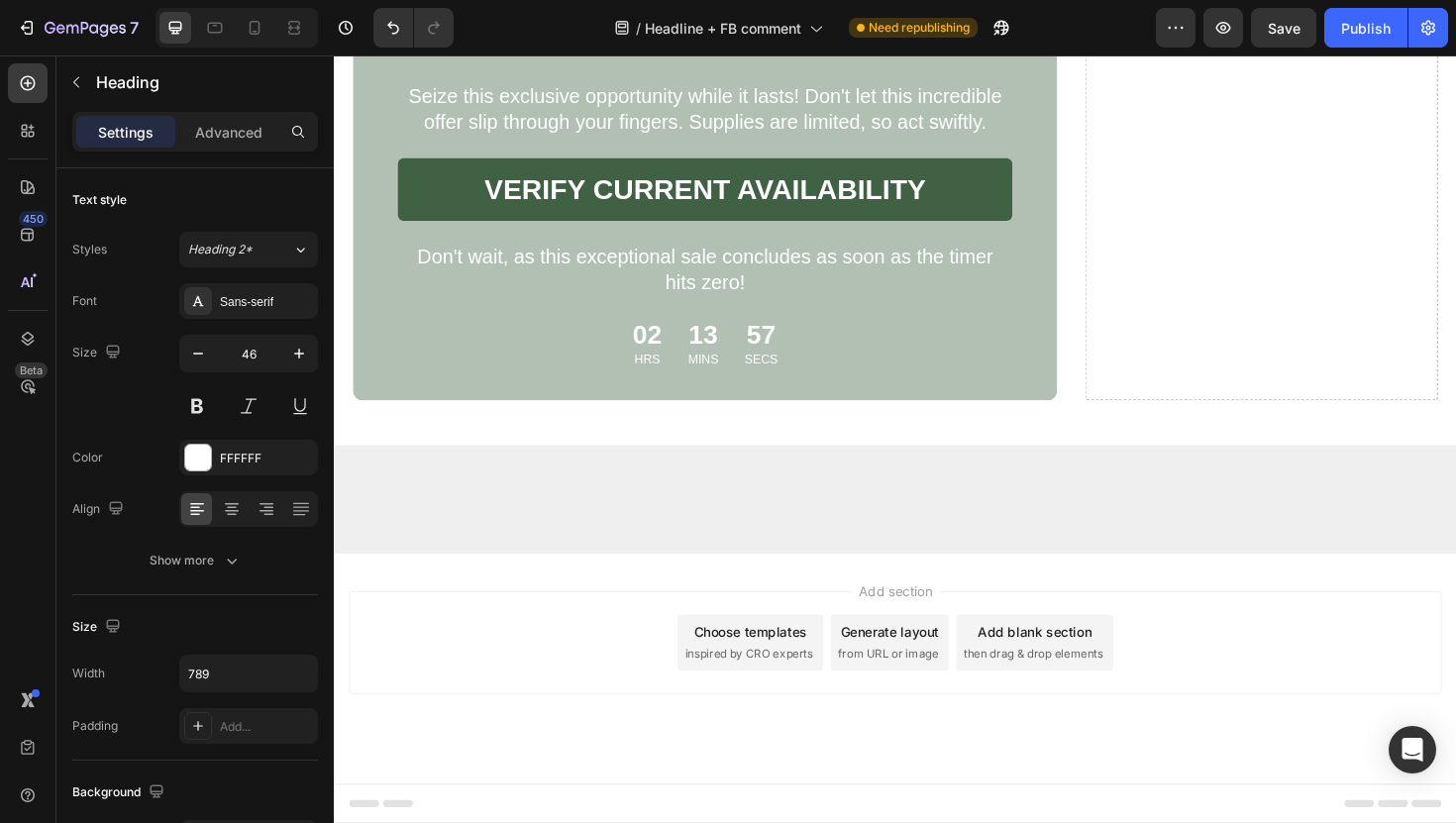 click on "LIMITED TIME SPECIAL OFFER" at bounding box center (726, -2287) 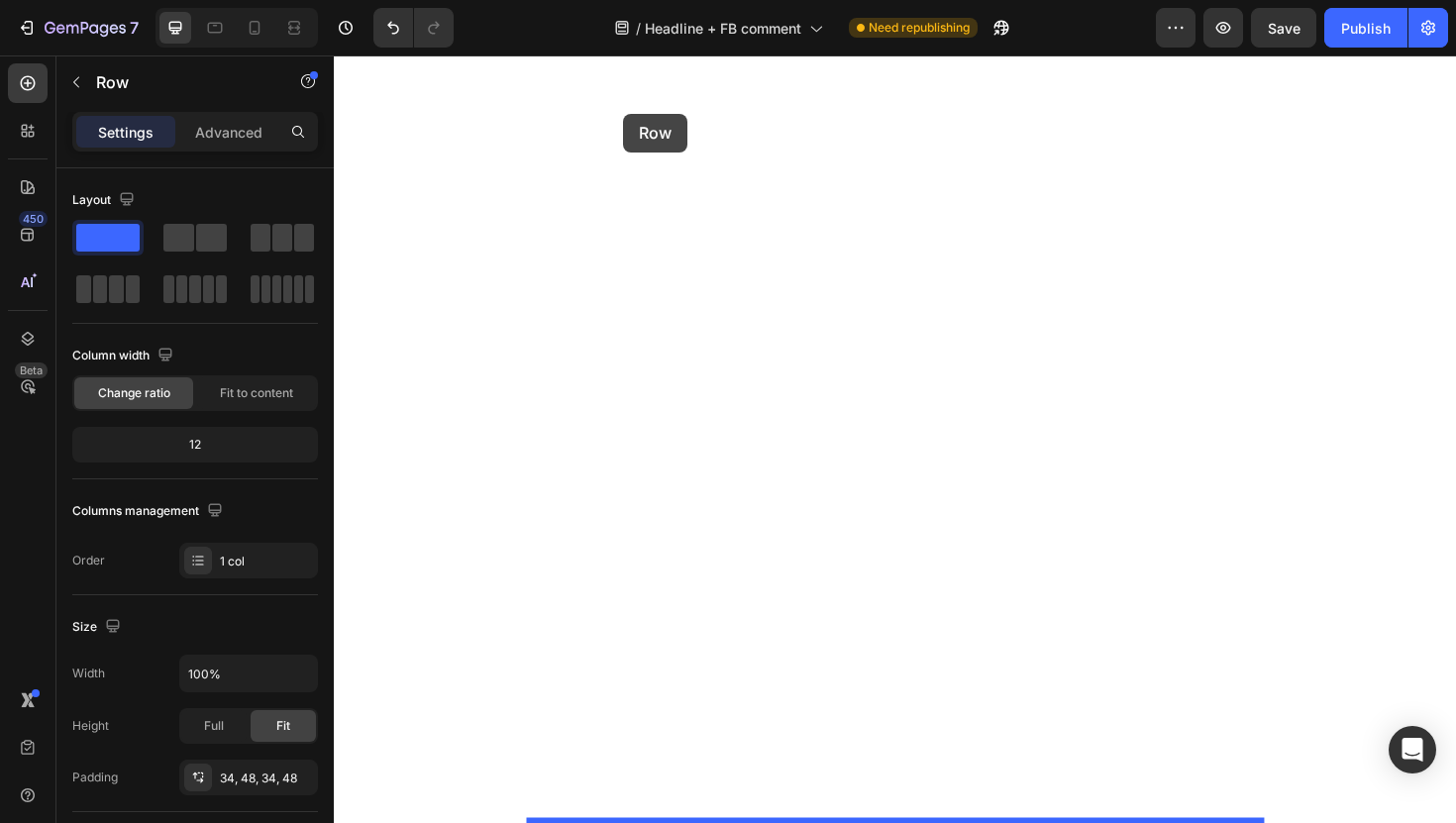 drag, startPoint x: 380, startPoint y: 447, endPoint x: 640, endPoint y: 117, distance: 420.11903 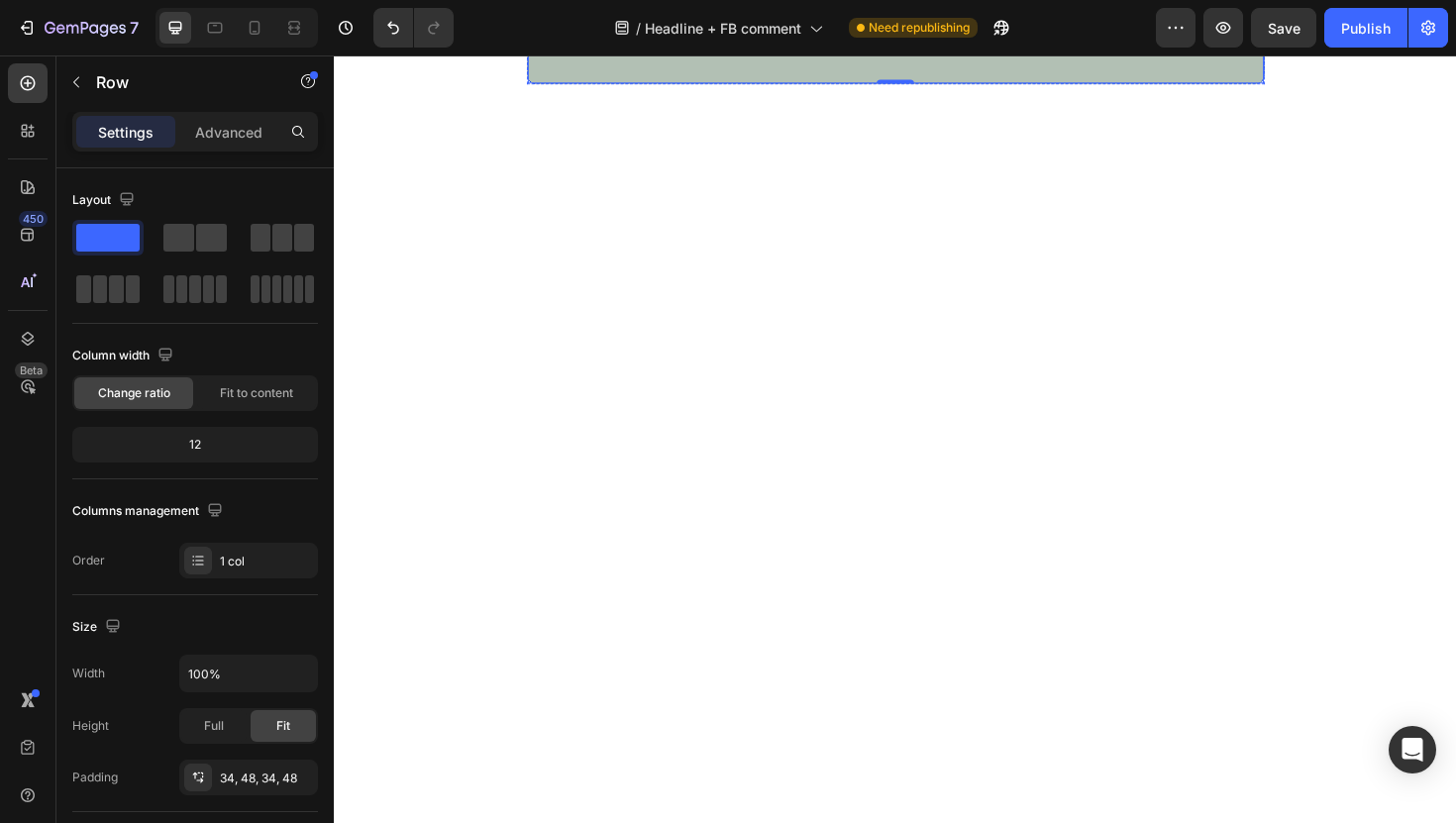 scroll, scrollTop: 4950, scrollLeft: 0, axis: vertical 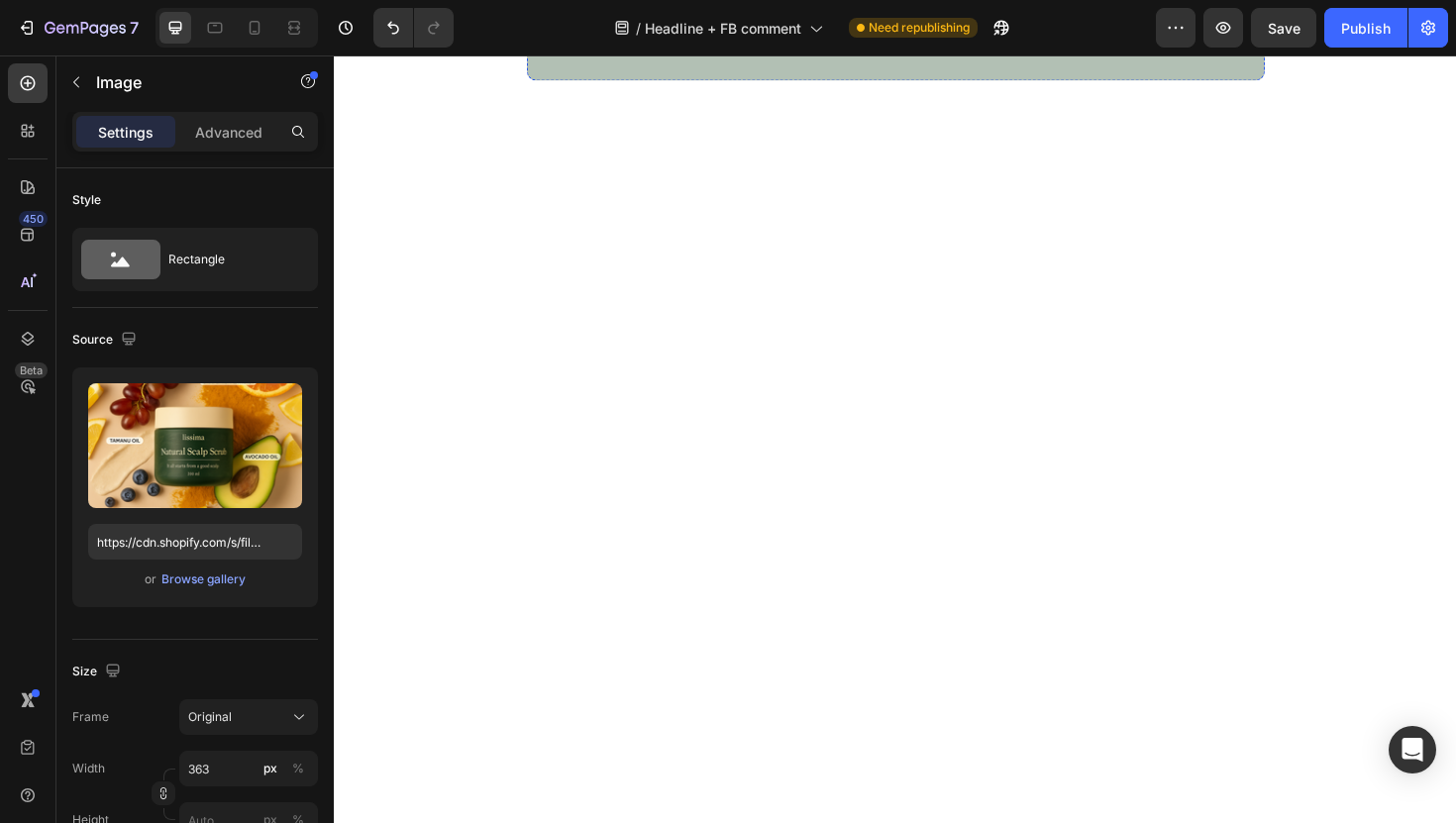 click at bounding box center [936, -2134] 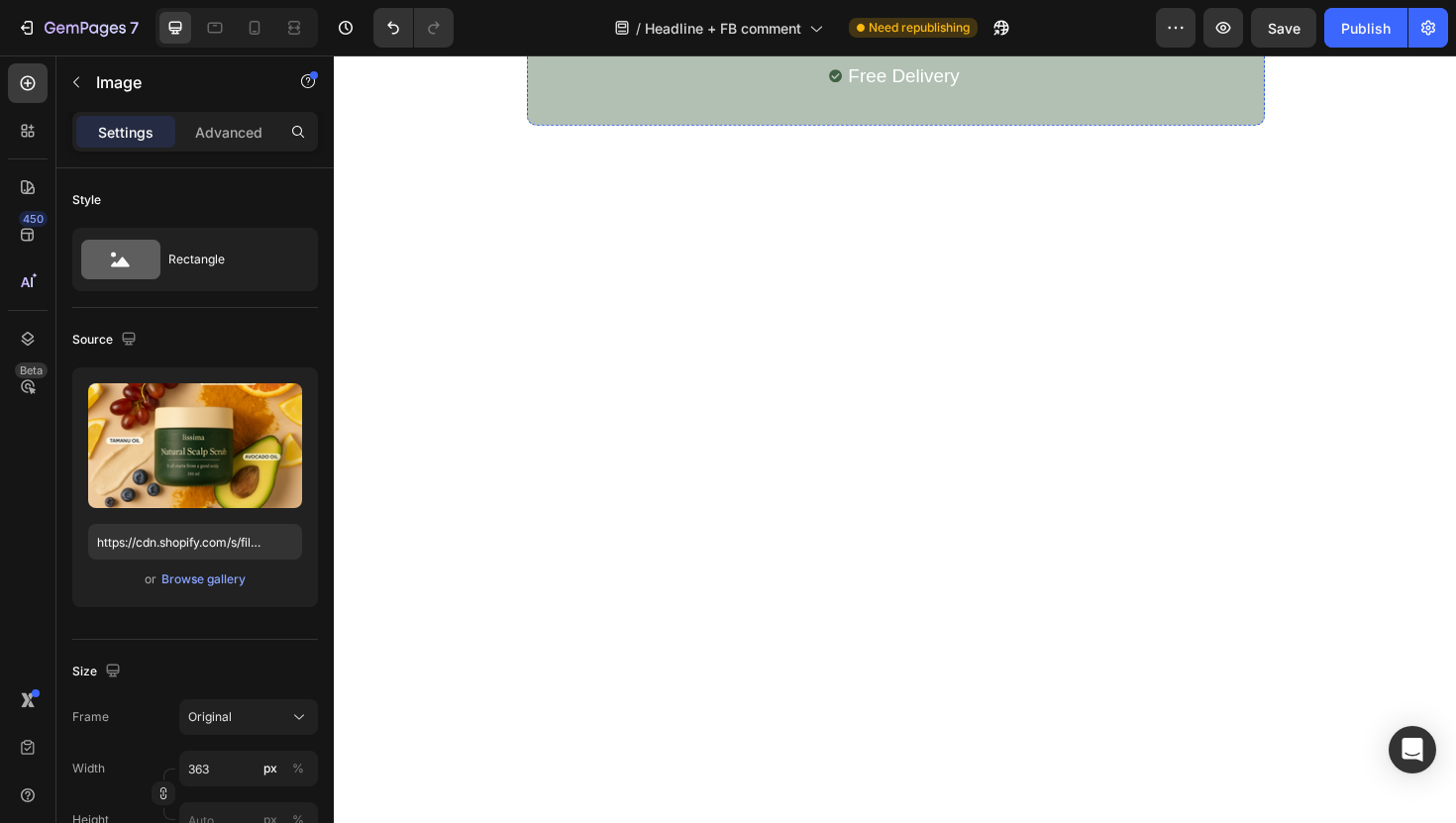 drag, startPoint x: 936, startPoint y: 506, endPoint x: 934, endPoint y: 554, distance: 48.04165 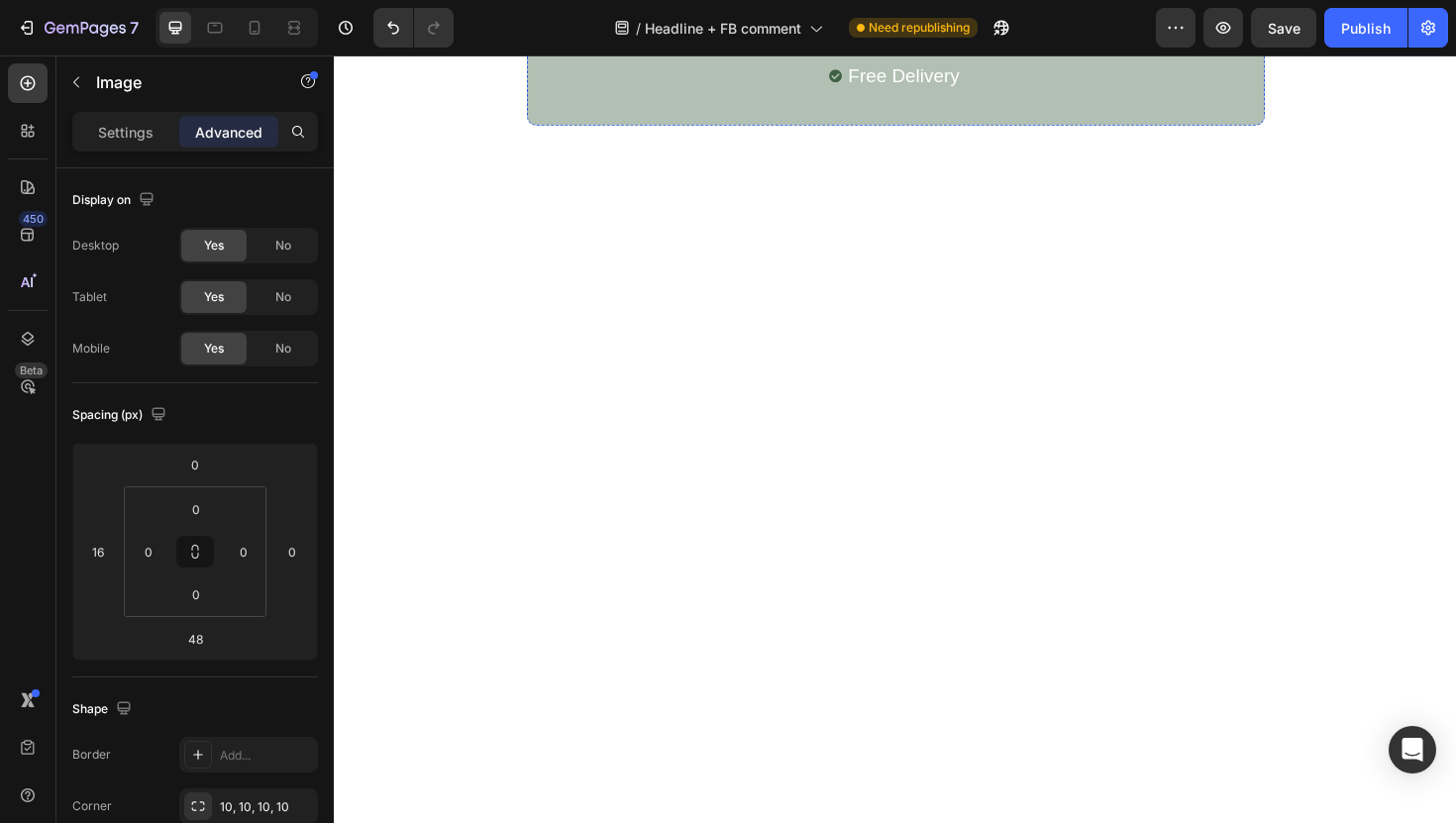 click on "Why This Works When Everything Else Failed" at bounding box center (928, -2063) 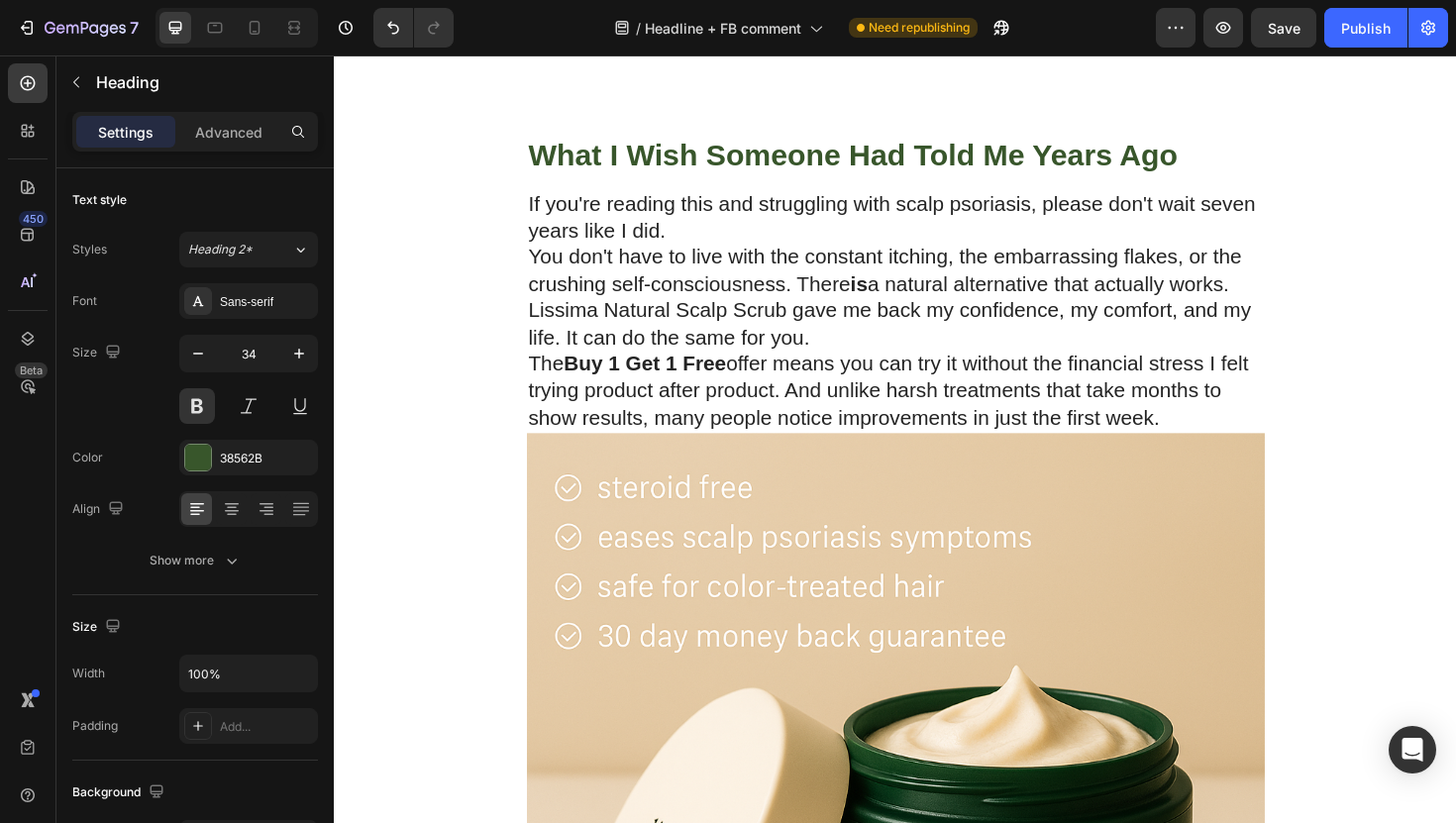 scroll, scrollTop: 4075, scrollLeft: 0, axis: vertical 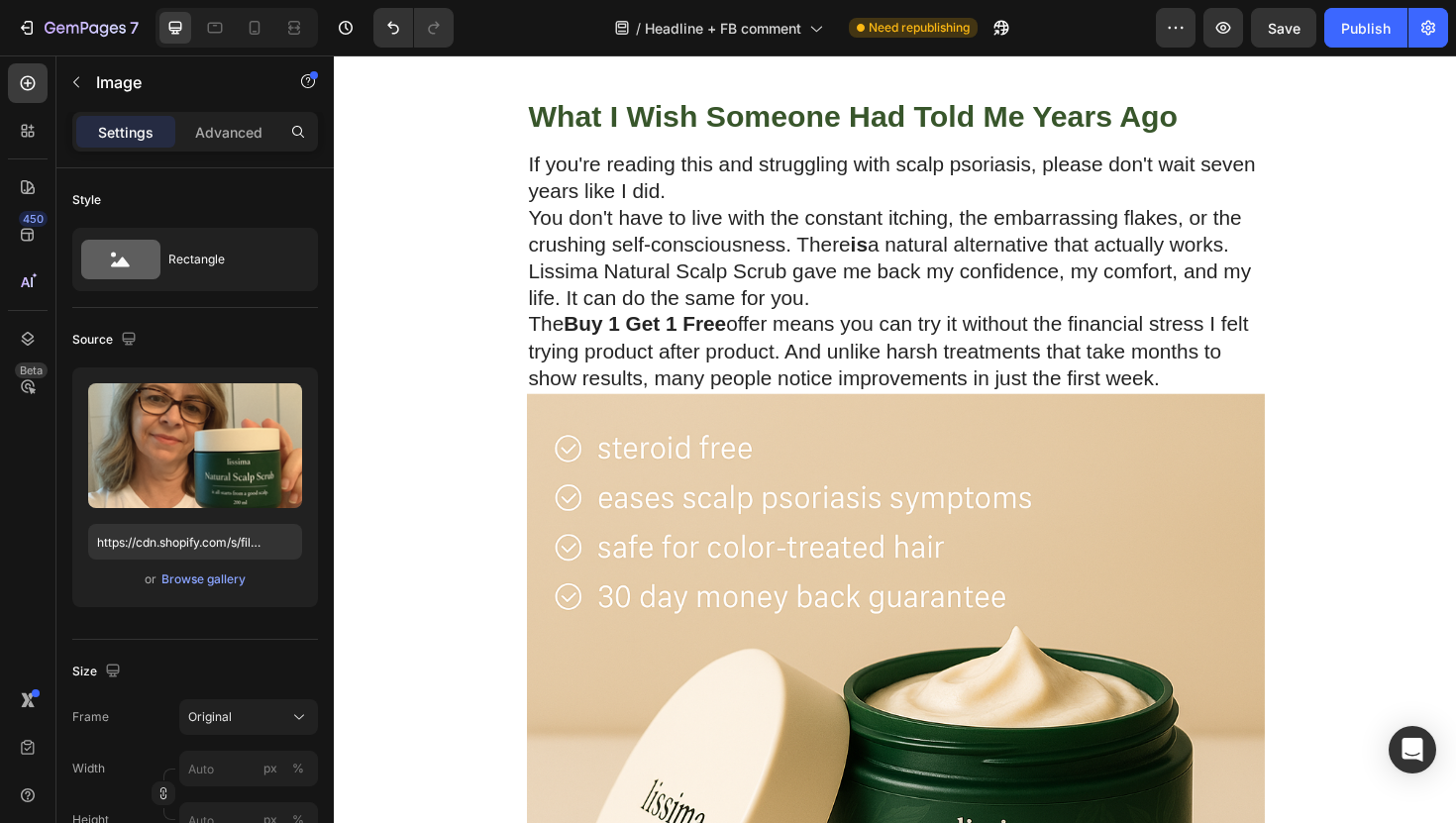 click at bounding box center (928, -1736) 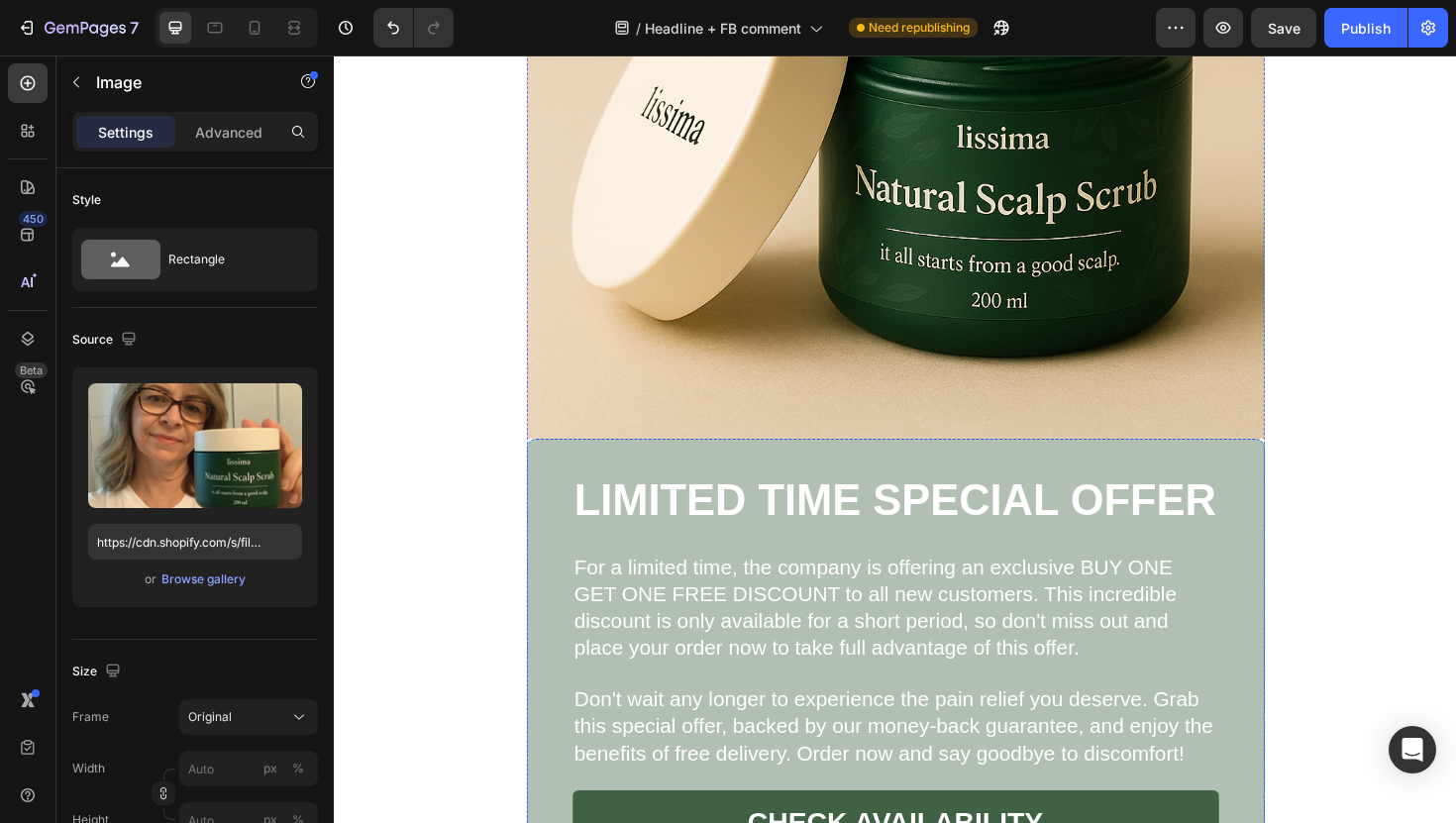 scroll, scrollTop: 4799, scrollLeft: 0, axis: vertical 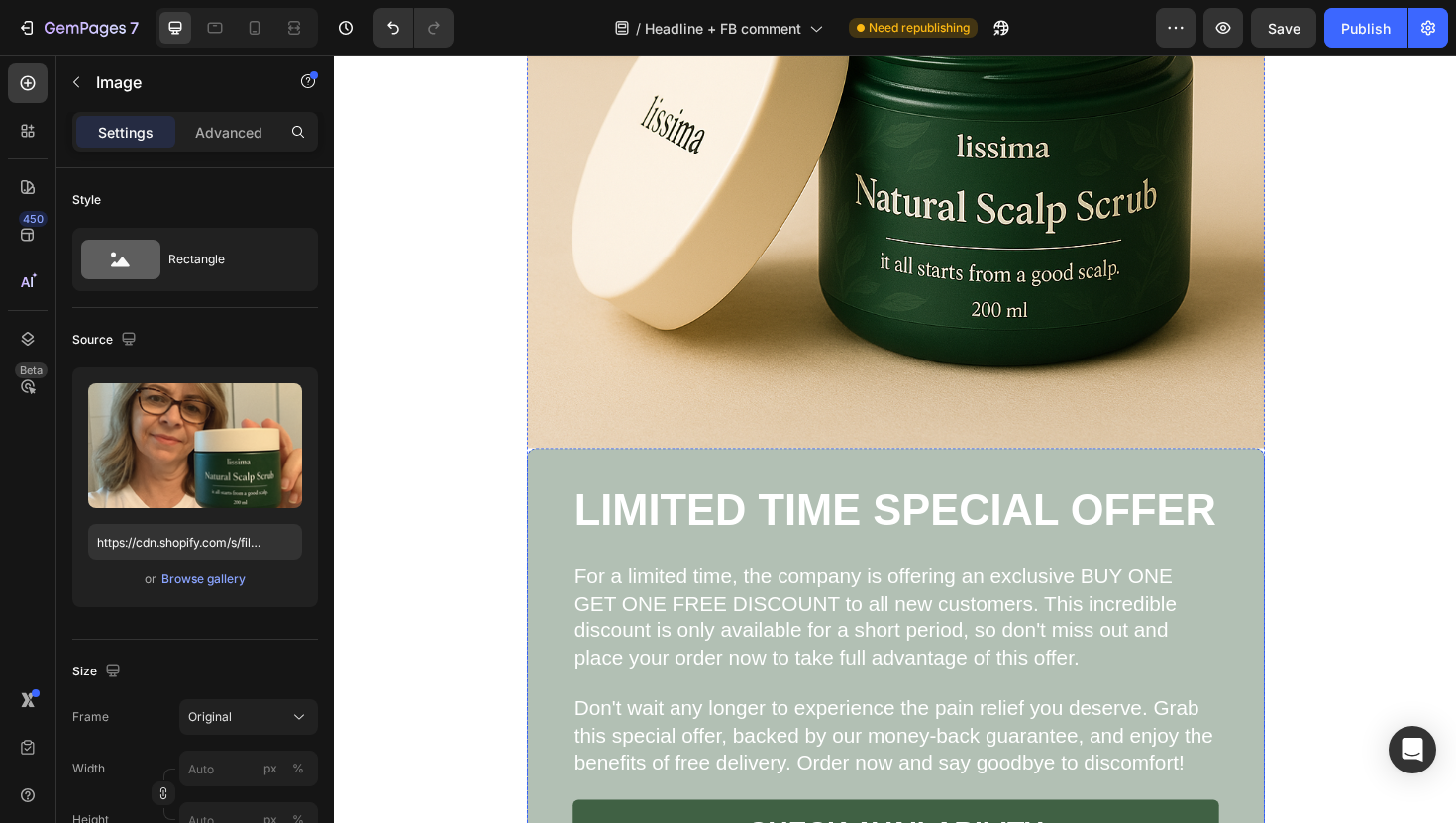 click at bounding box center (936, -1984) 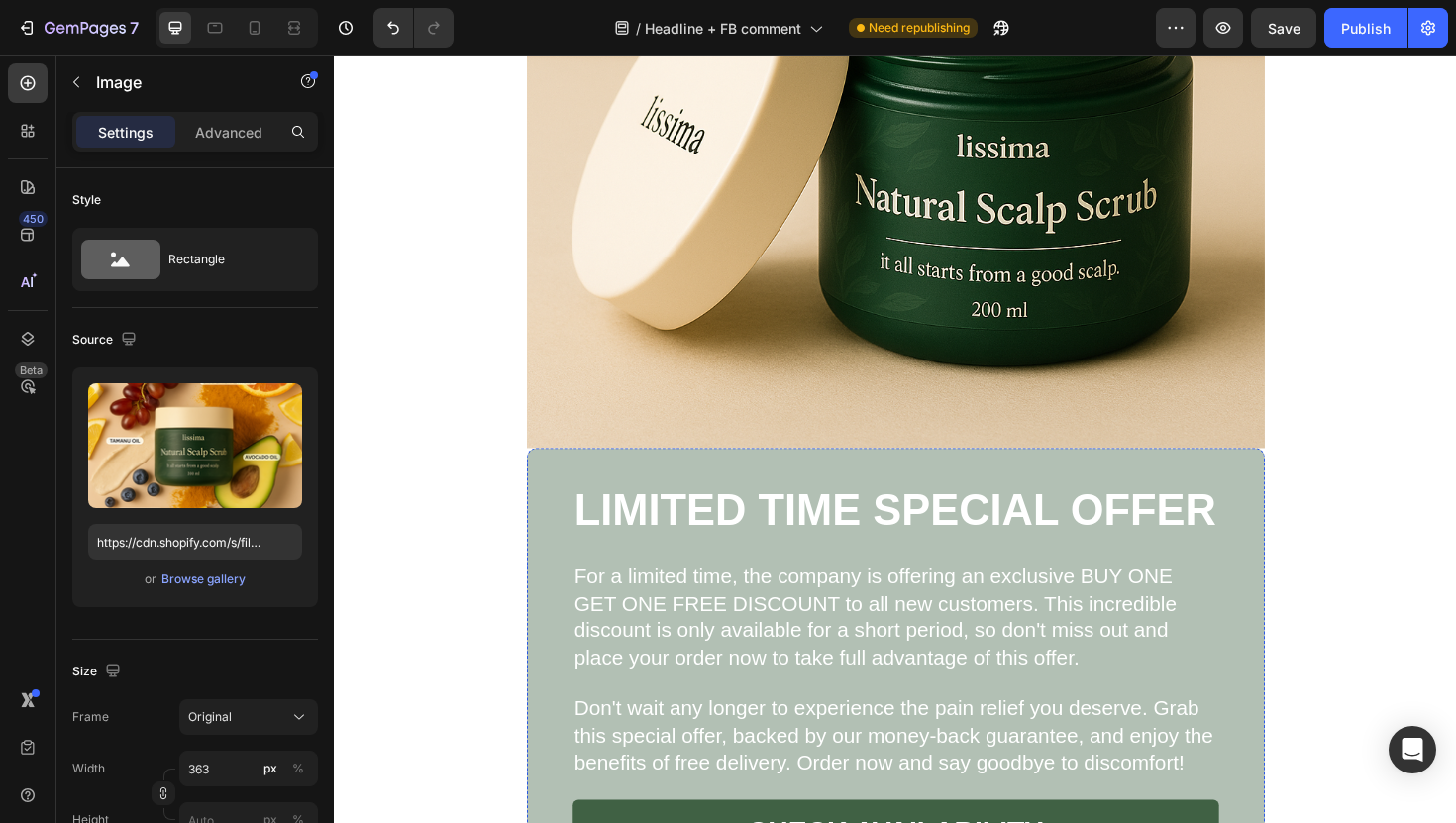 click on "48" at bounding box center [936, -1960] 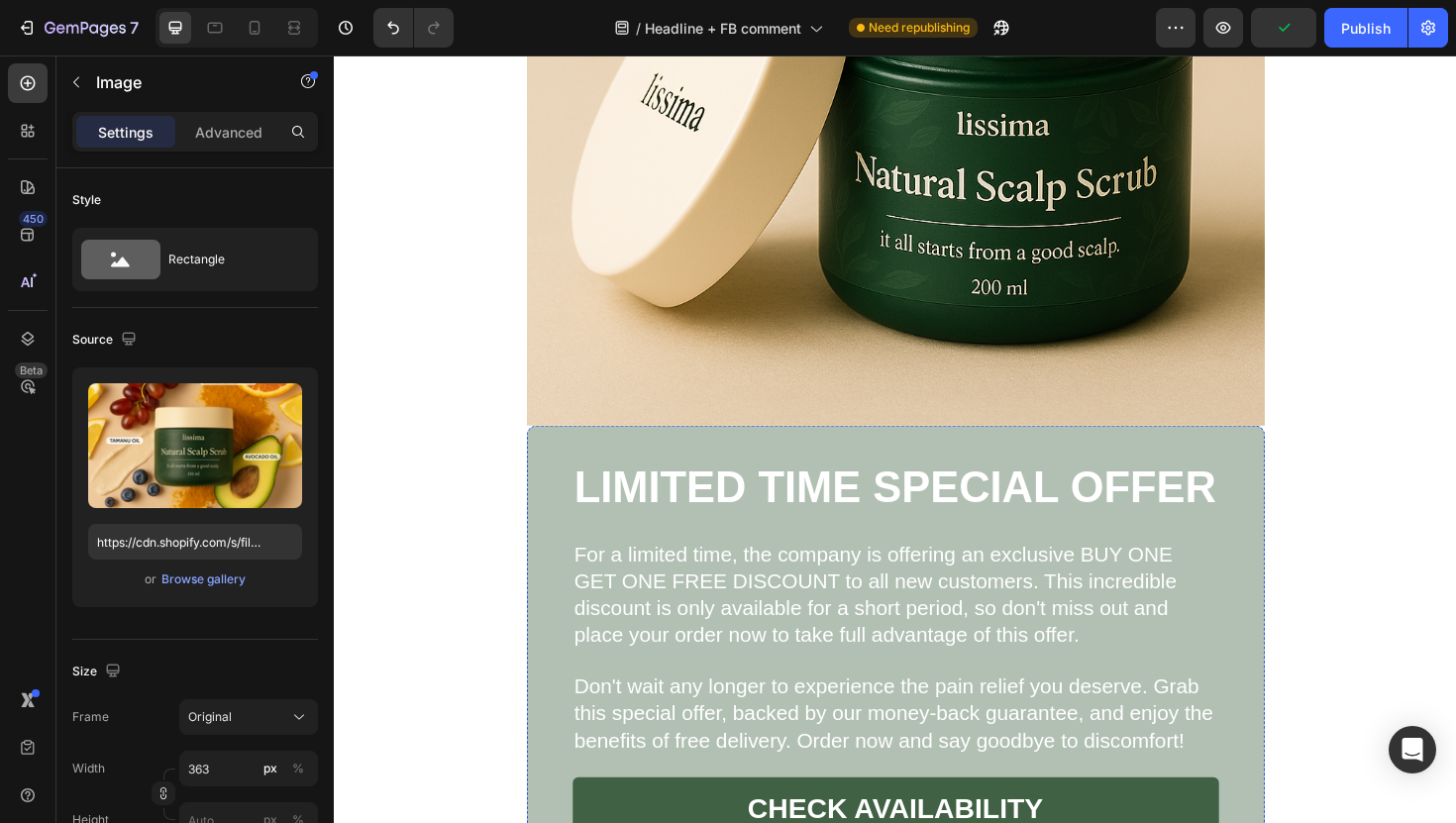 drag, startPoint x: 931, startPoint y: 702, endPoint x: 933, endPoint y: 678, distance: 24.083189 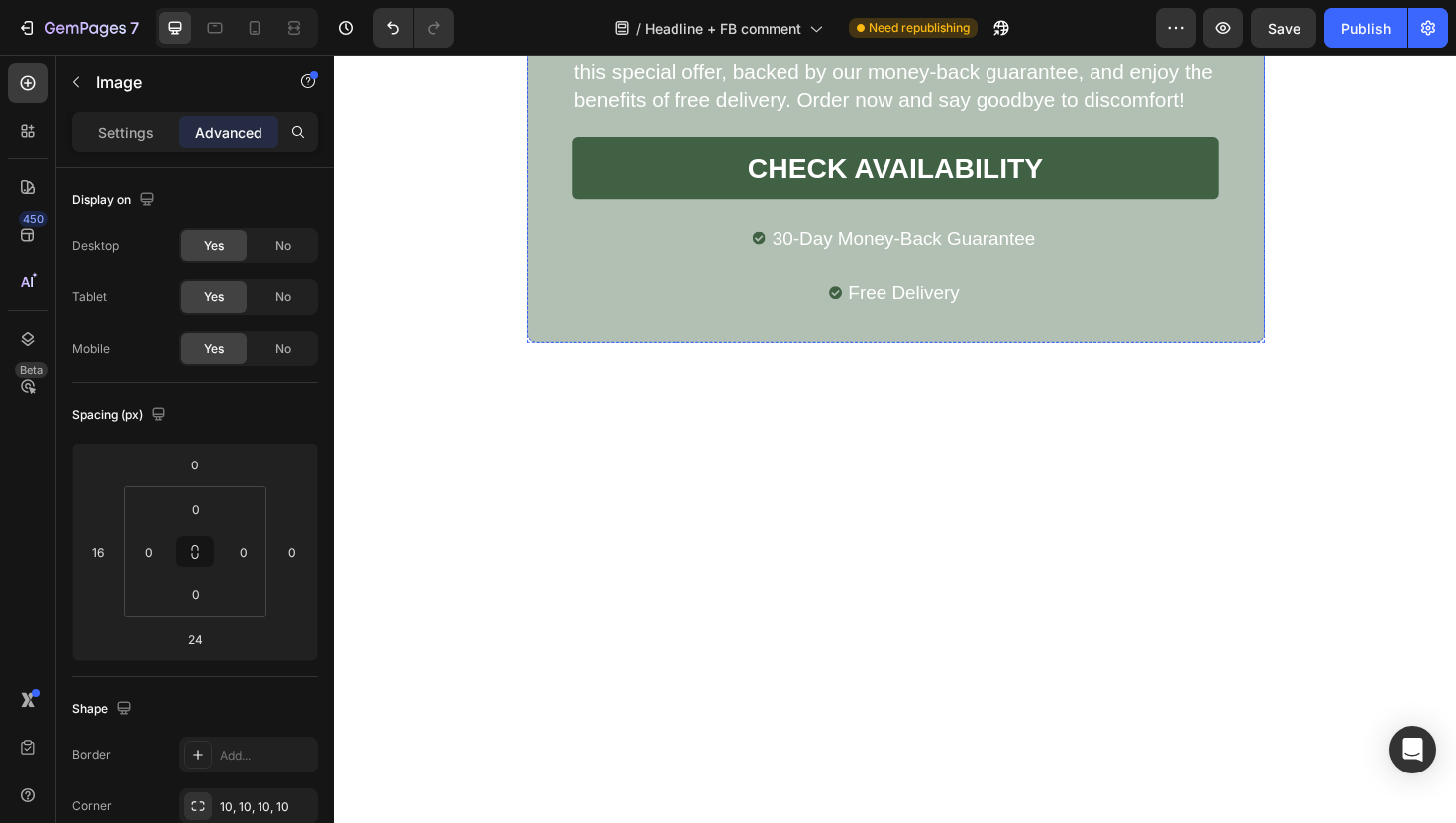 scroll, scrollTop: 5482, scrollLeft: 0, axis: vertical 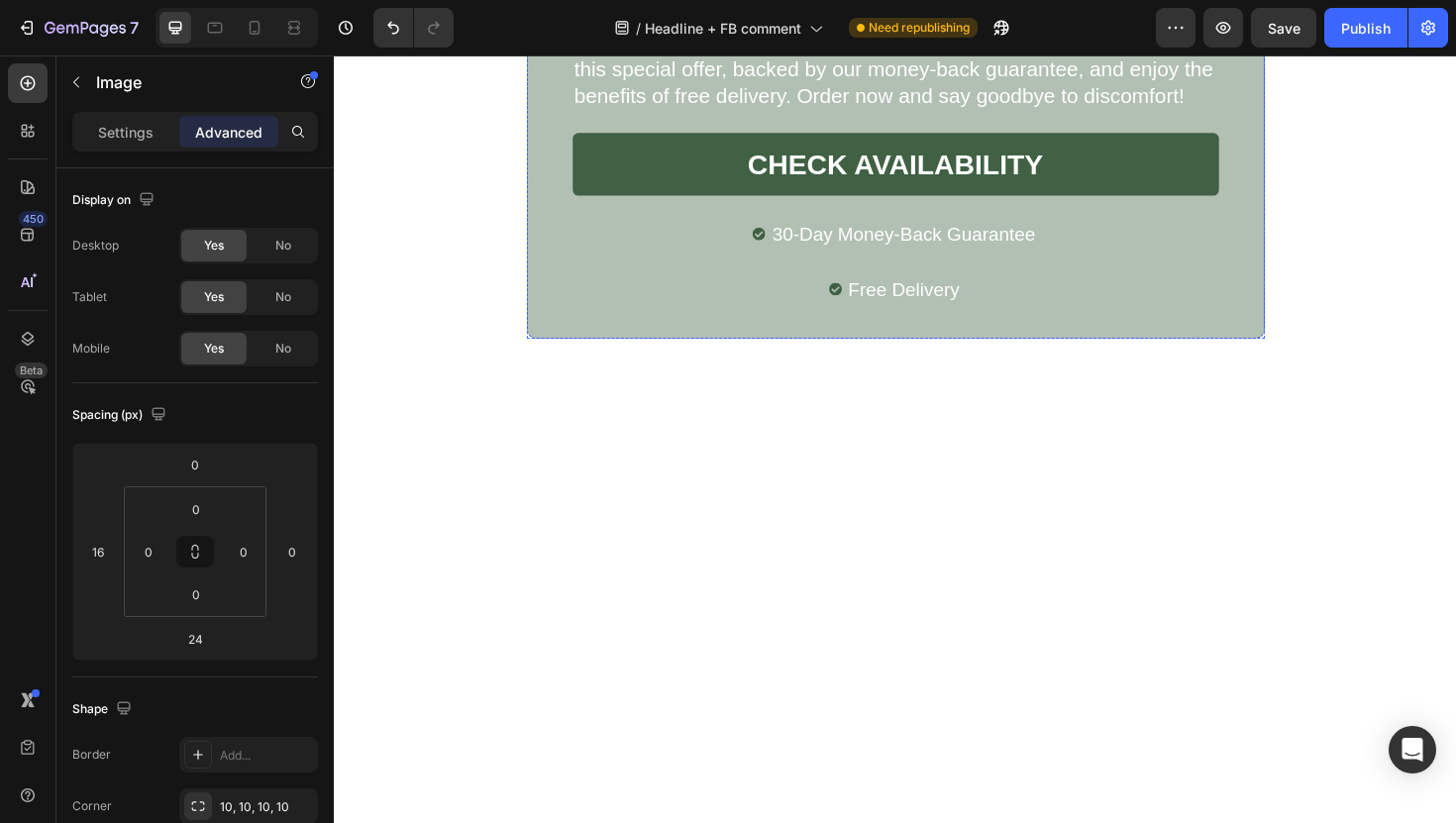 click on "The volcanic pumice is so finely milled that it exfoliates without damage. The natural fruit extracts provide just the right amount of gentle acid to dissolve buildup. And the nourishing oils ensure your scalp stays healthy and balanced." at bounding box center [928, -2338] 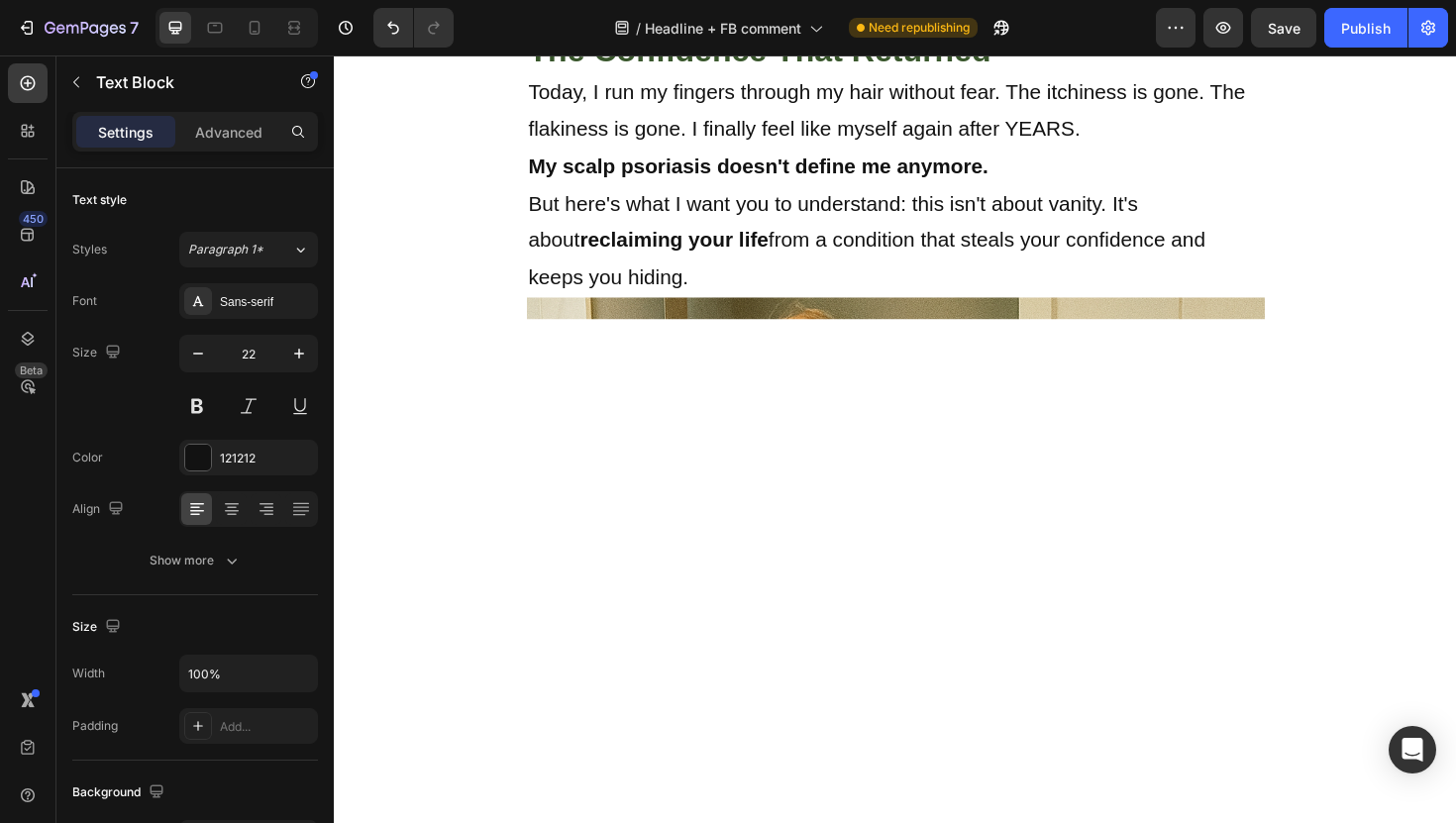 scroll, scrollTop: 3125, scrollLeft: 0, axis: vertical 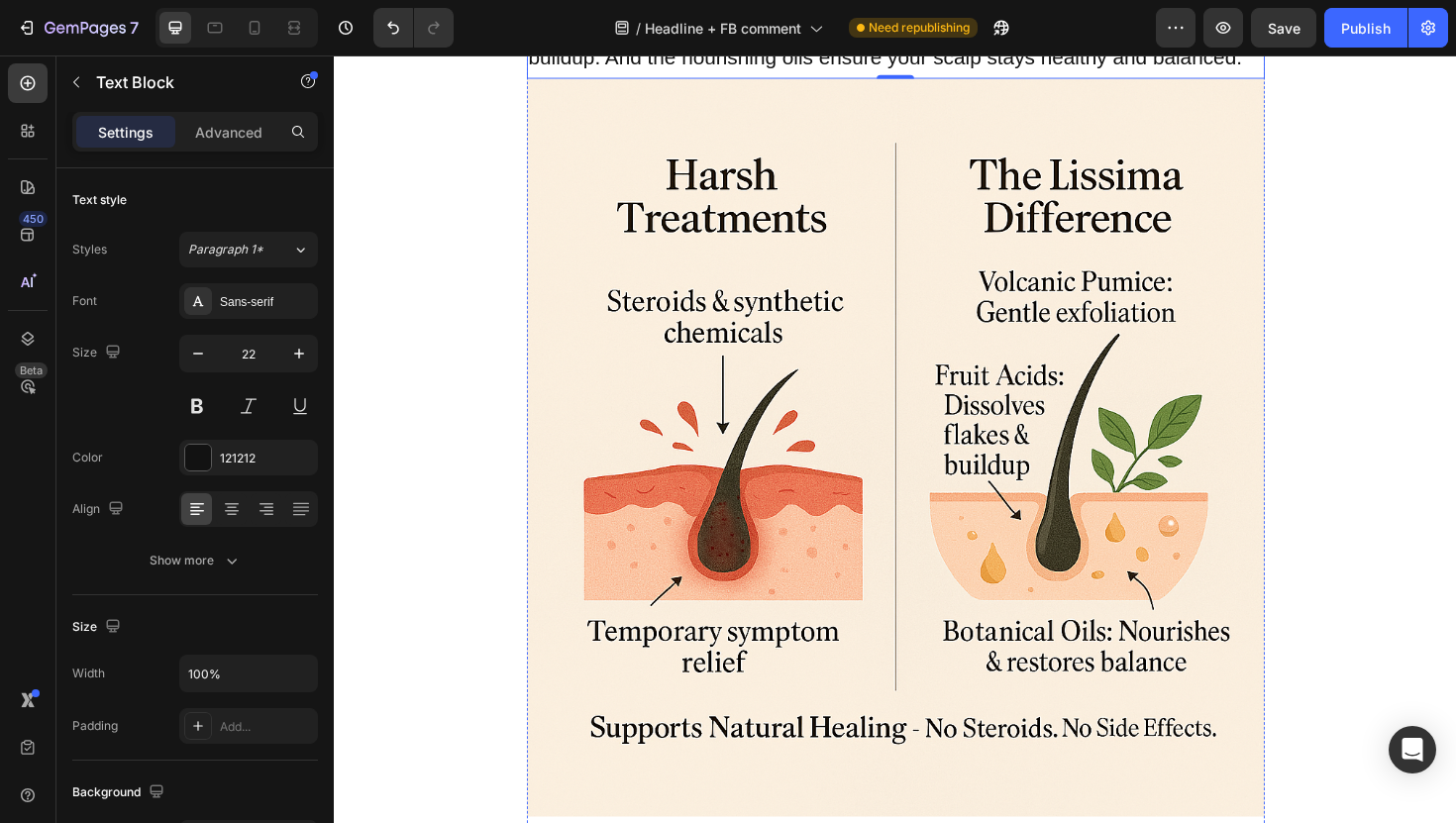 click on "Third , the blend of nourishing oils (grape seed, avocado, and tamanu) didn't just sit on top of my scalp – they penetrated deep to restore my skin's natural barrier function. For the first time in years, my scalp felt truly moisturized and healthy." at bounding box center [928, -854] 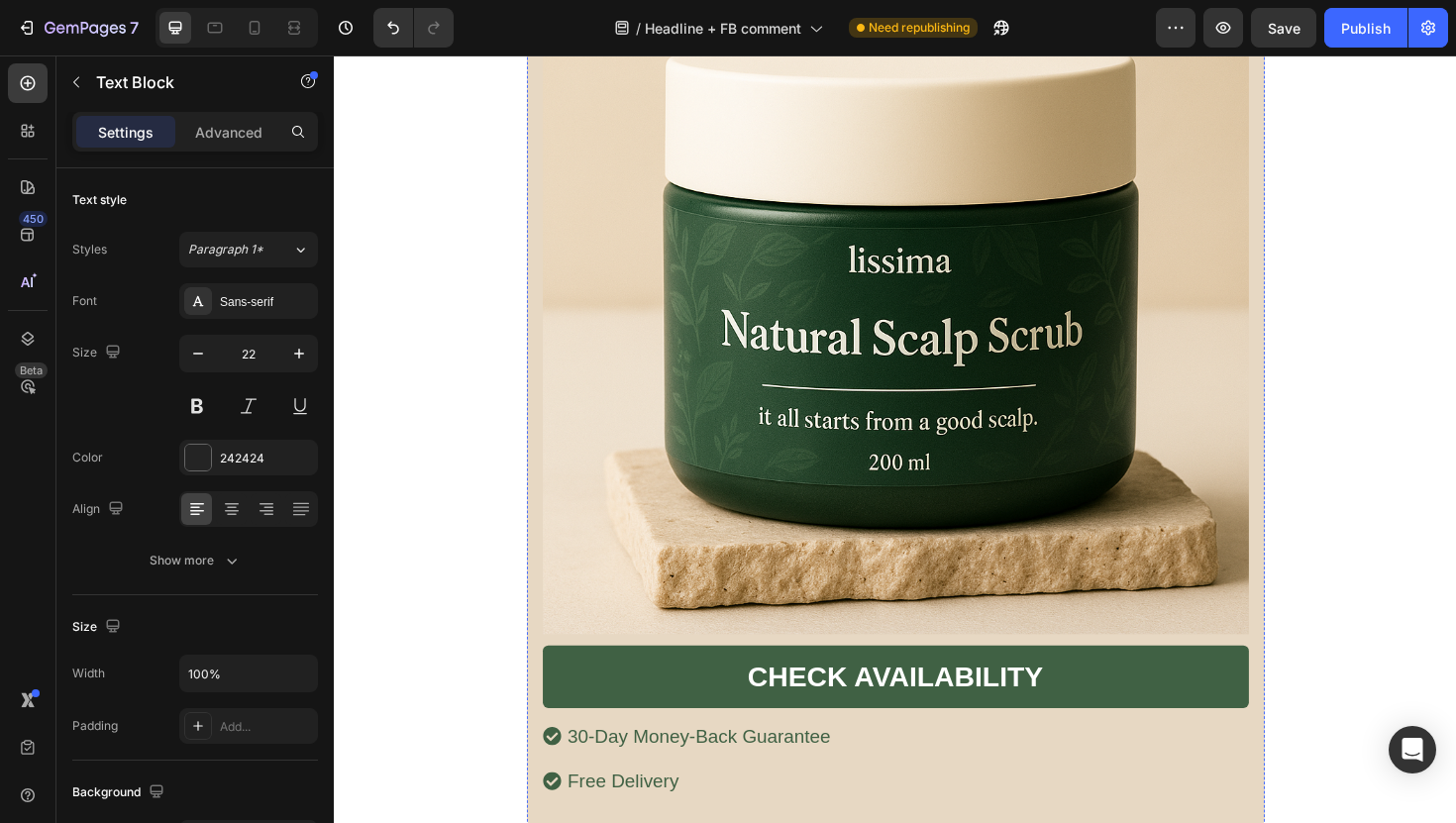 scroll, scrollTop: 5447, scrollLeft: 0, axis: vertical 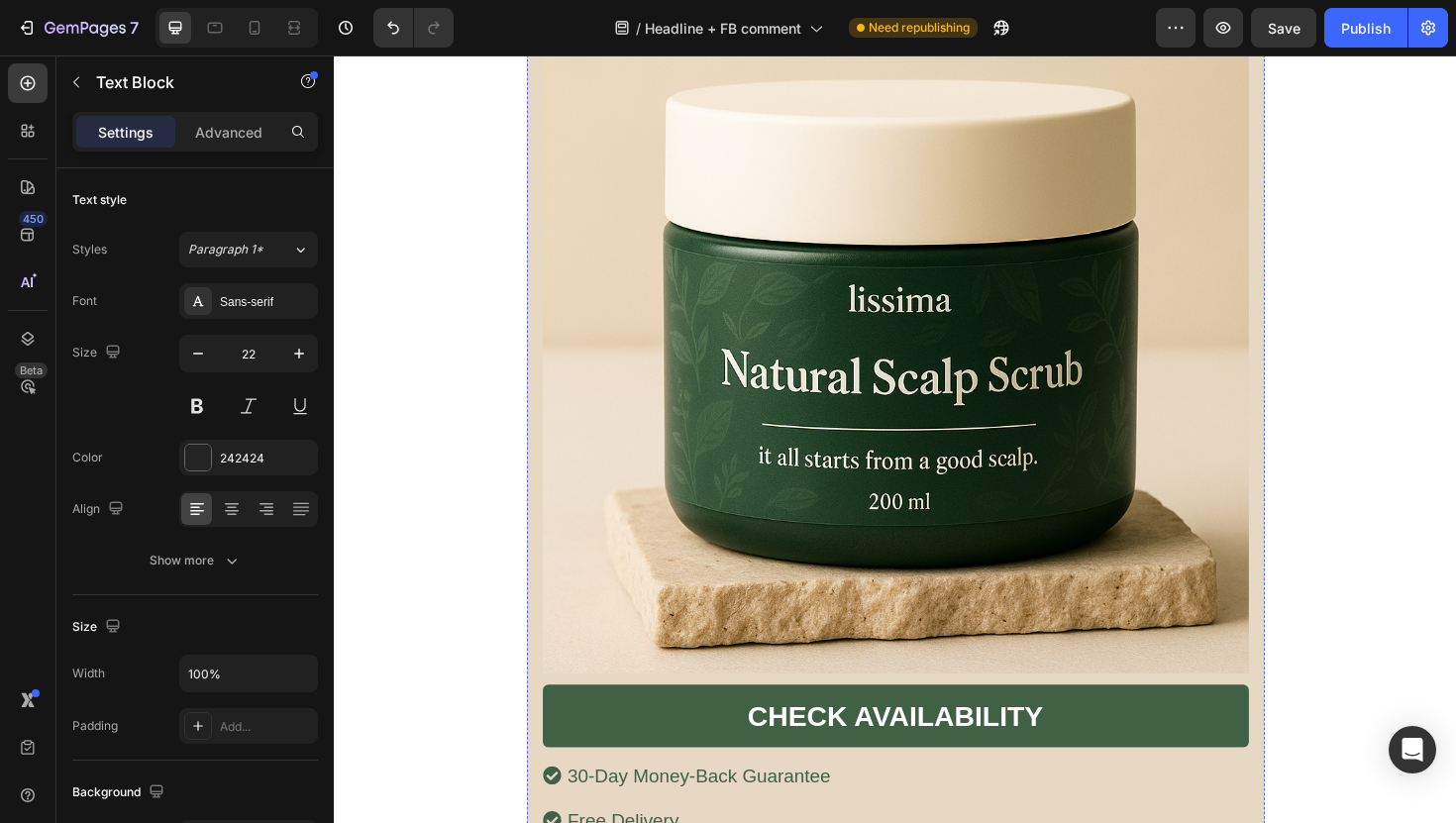 click on "The volcanic pumice is so finely milled that it exfoliates without damage. The natural fruit extracts provide just the right amount of gentle acid to dissolve buildup. And the nourishing oils ensure your scalp stays healthy and balanced." at bounding box center (928, -2304) 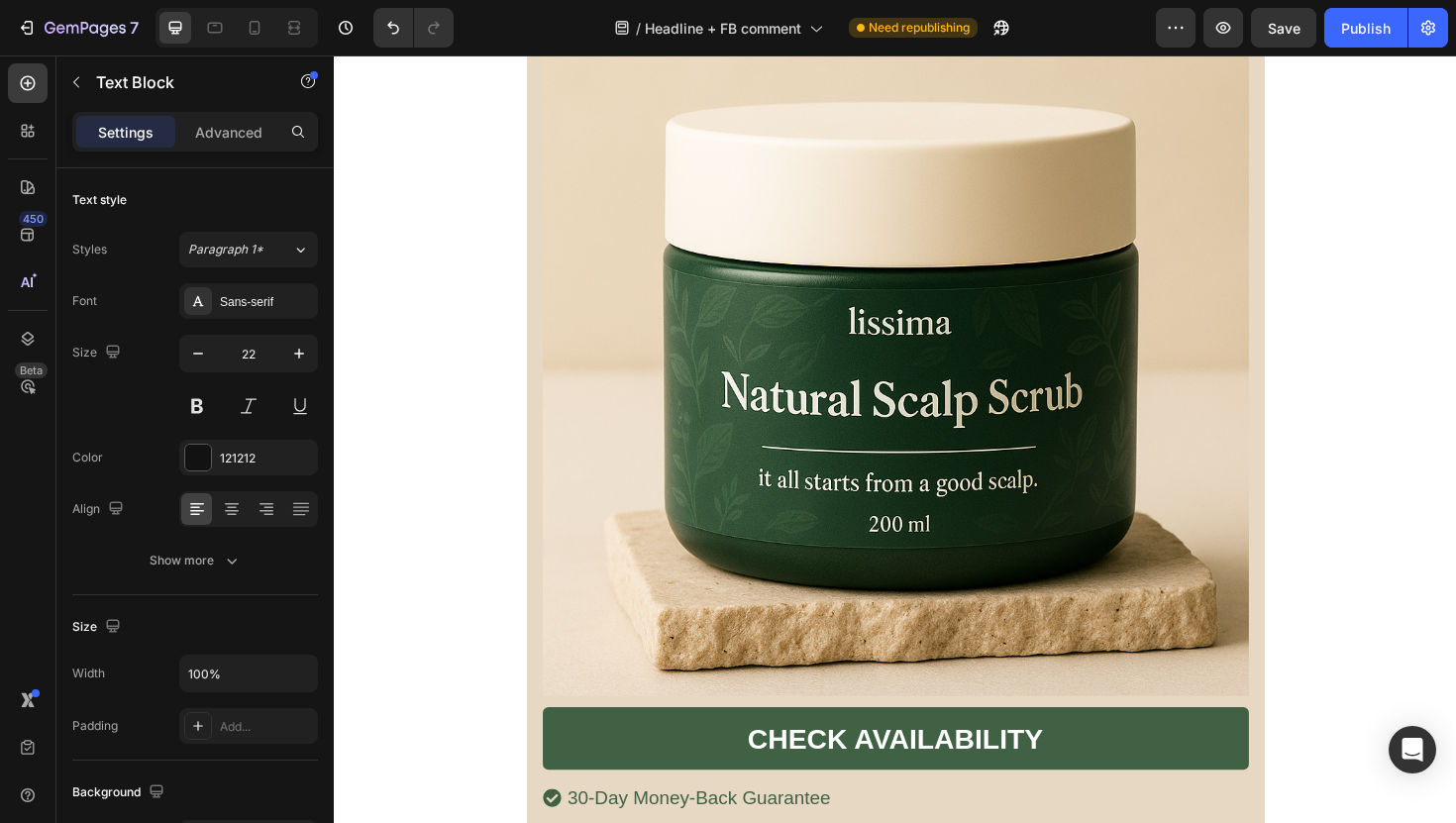drag, startPoint x: 923, startPoint y: 399, endPoint x: 922, endPoint y: 423, distance: 24.020824 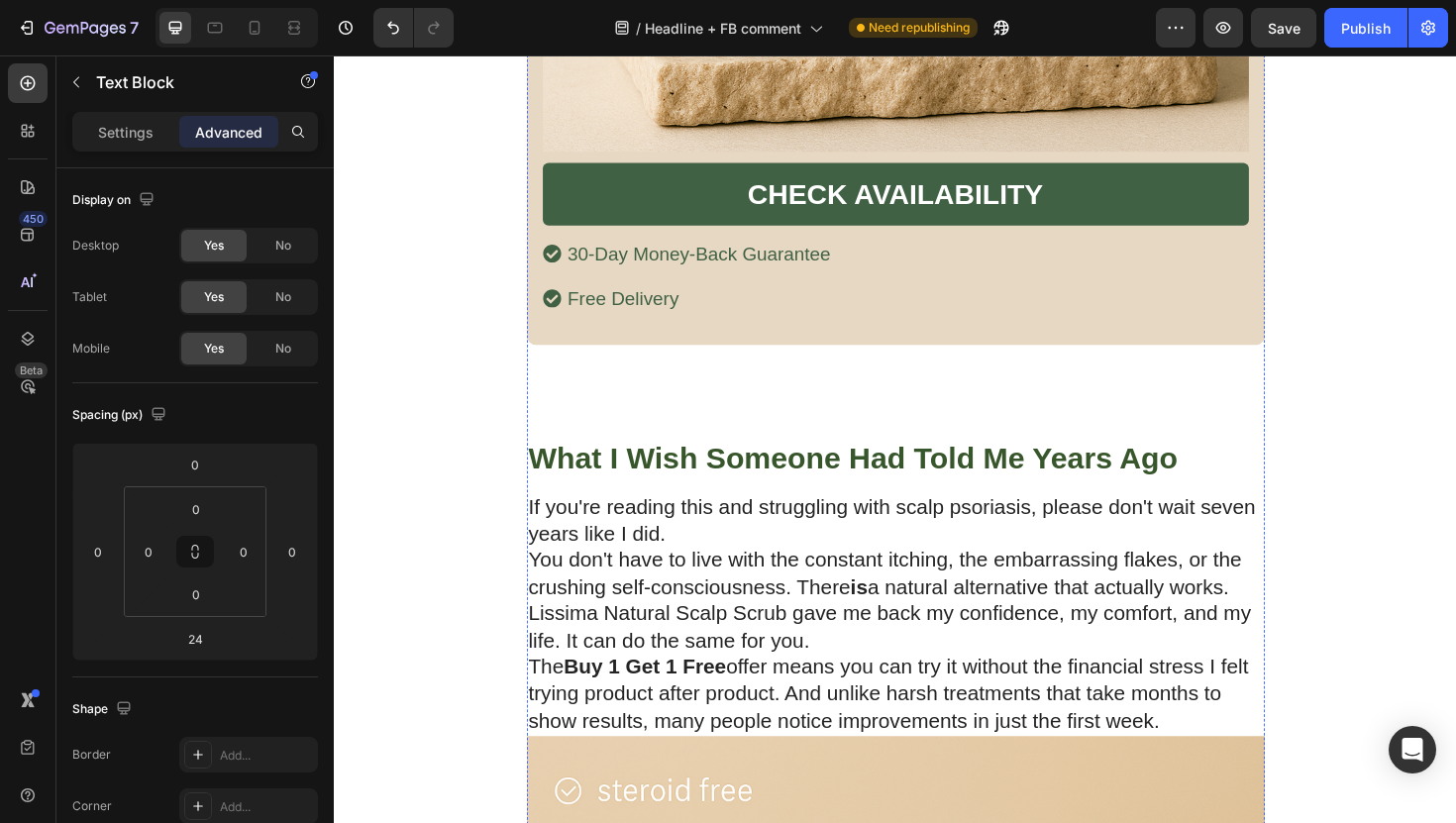 scroll, scrollTop: 6042, scrollLeft: 0, axis: vertical 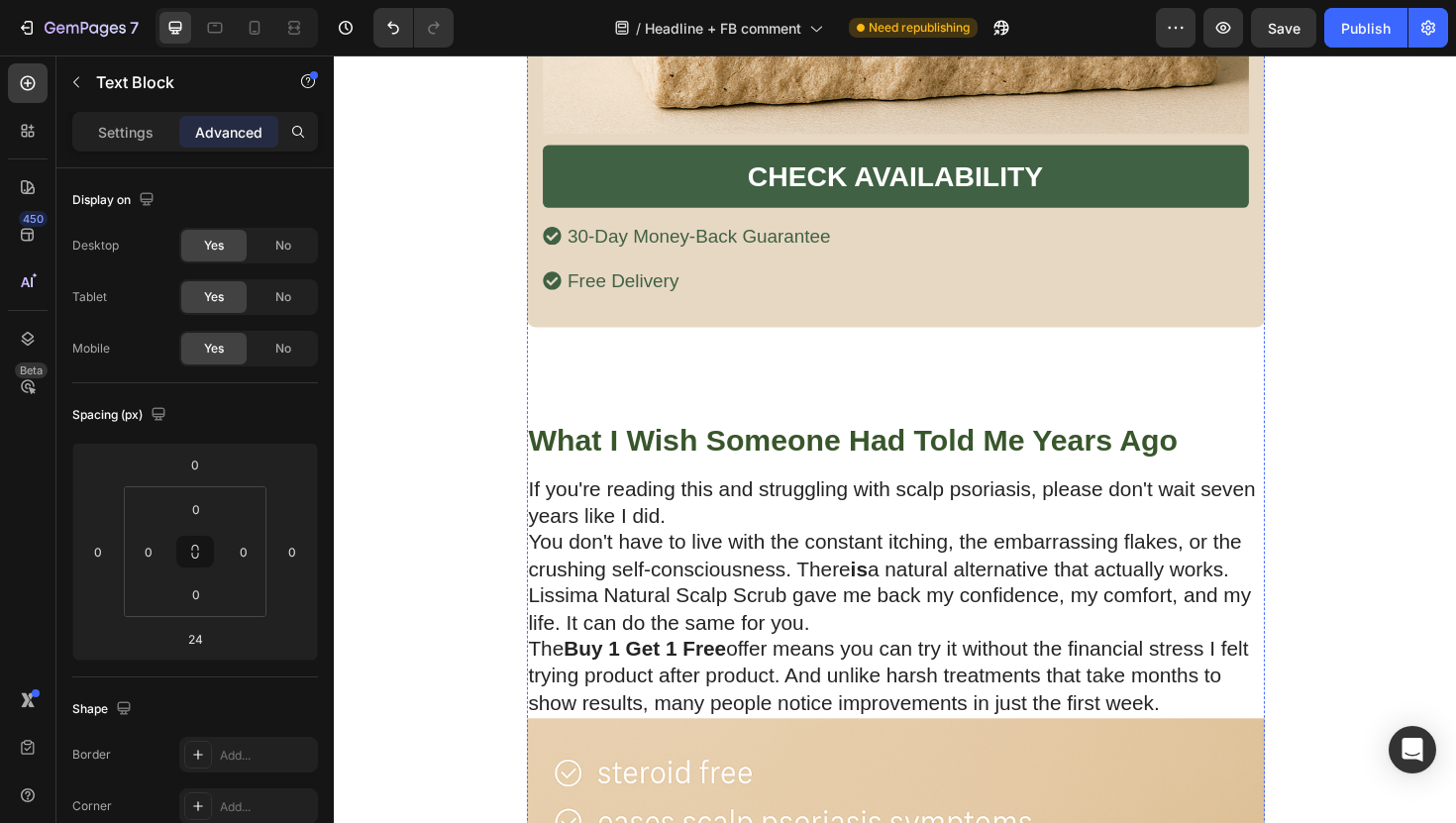 click at bounding box center (928, -2423) 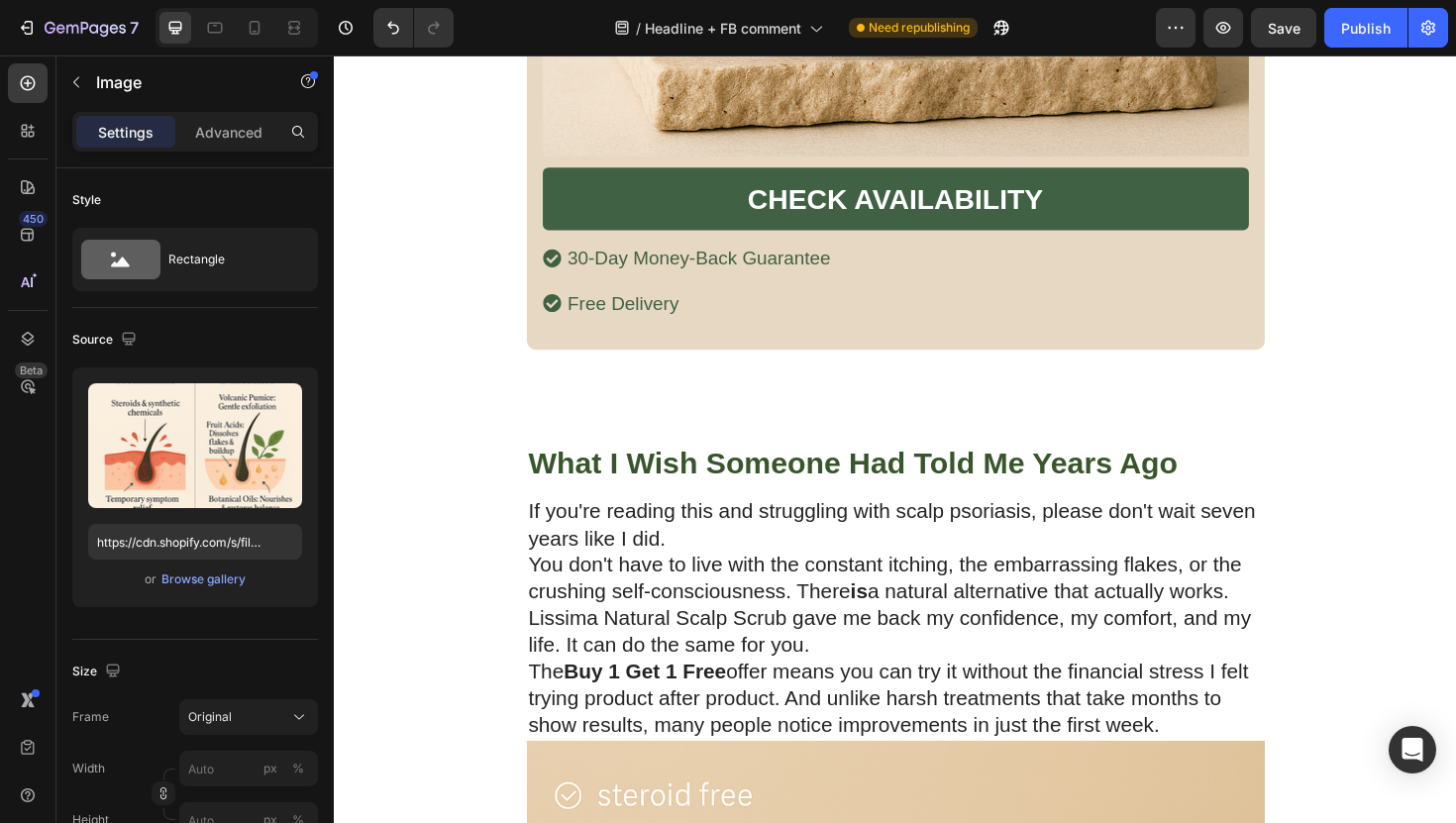 drag, startPoint x: 929, startPoint y: 609, endPoint x: 933, endPoint y: 633, distance: 24.33105 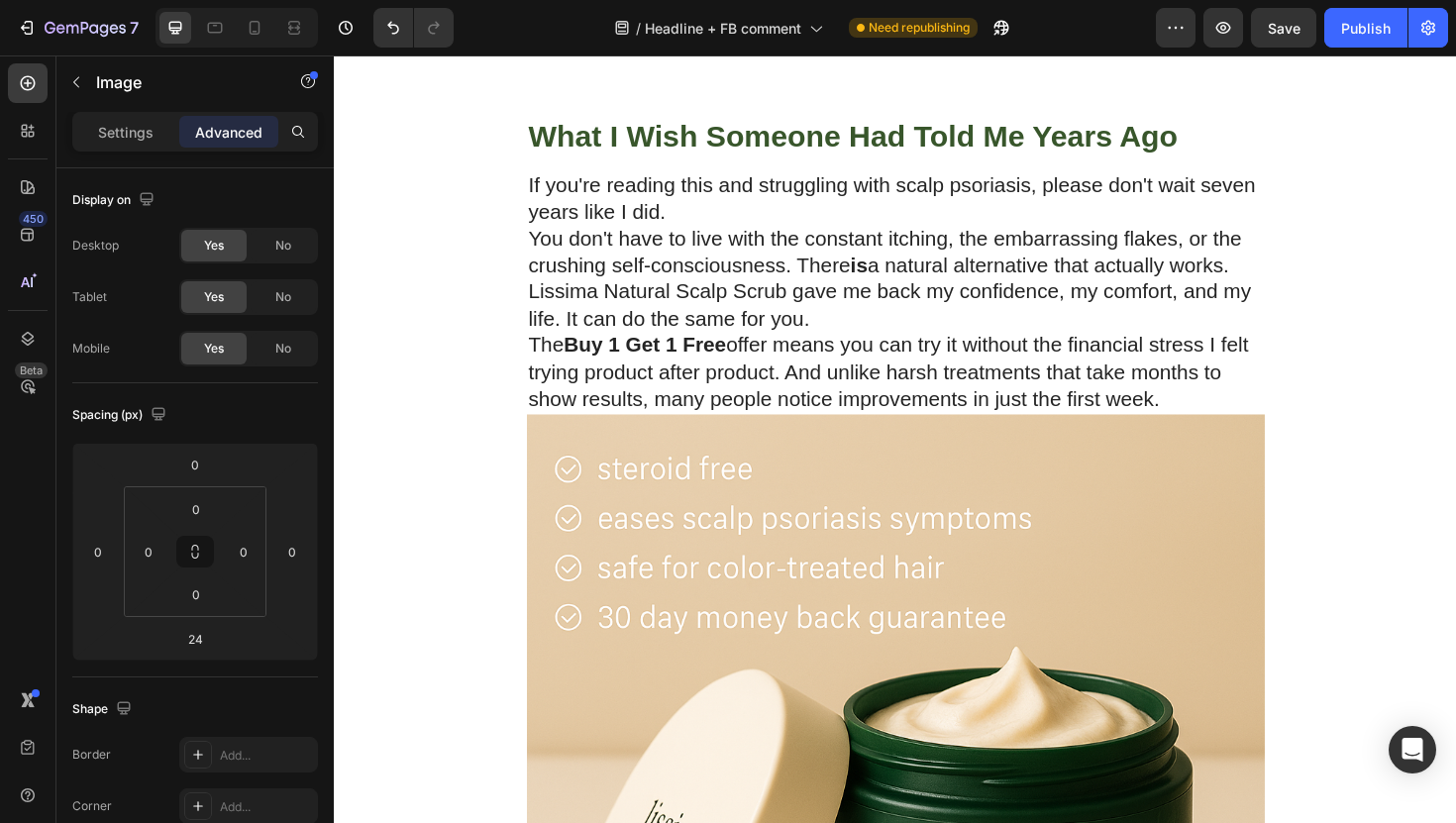 scroll, scrollTop: 6386, scrollLeft: 0, axis: vertical 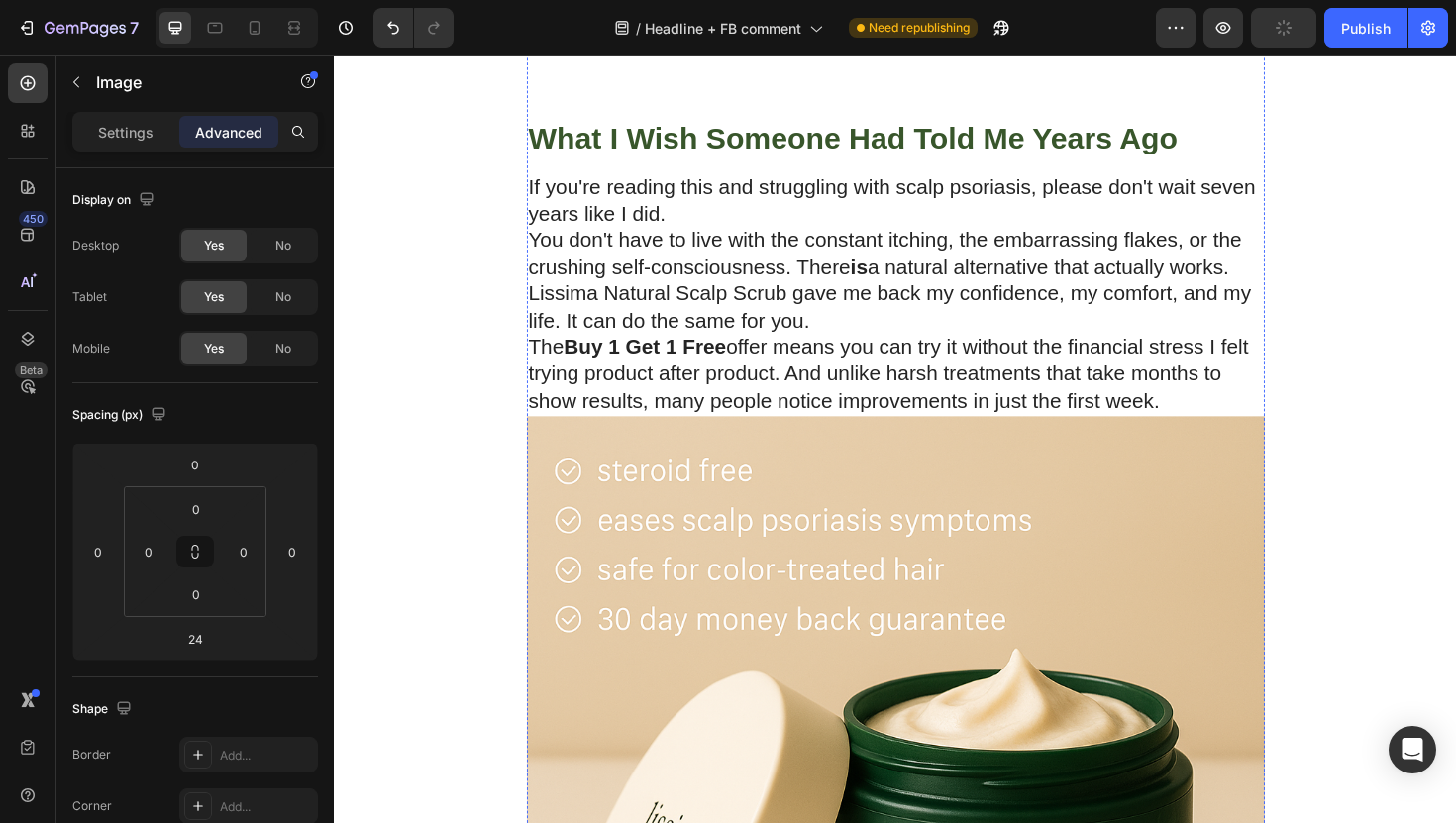 click on "But here's what I want you to understand: this isn't about vanity. It's about  reclaiming your life  from a condition that steals your confidence and keeps you hiding." at bounding box center (928, -2126) 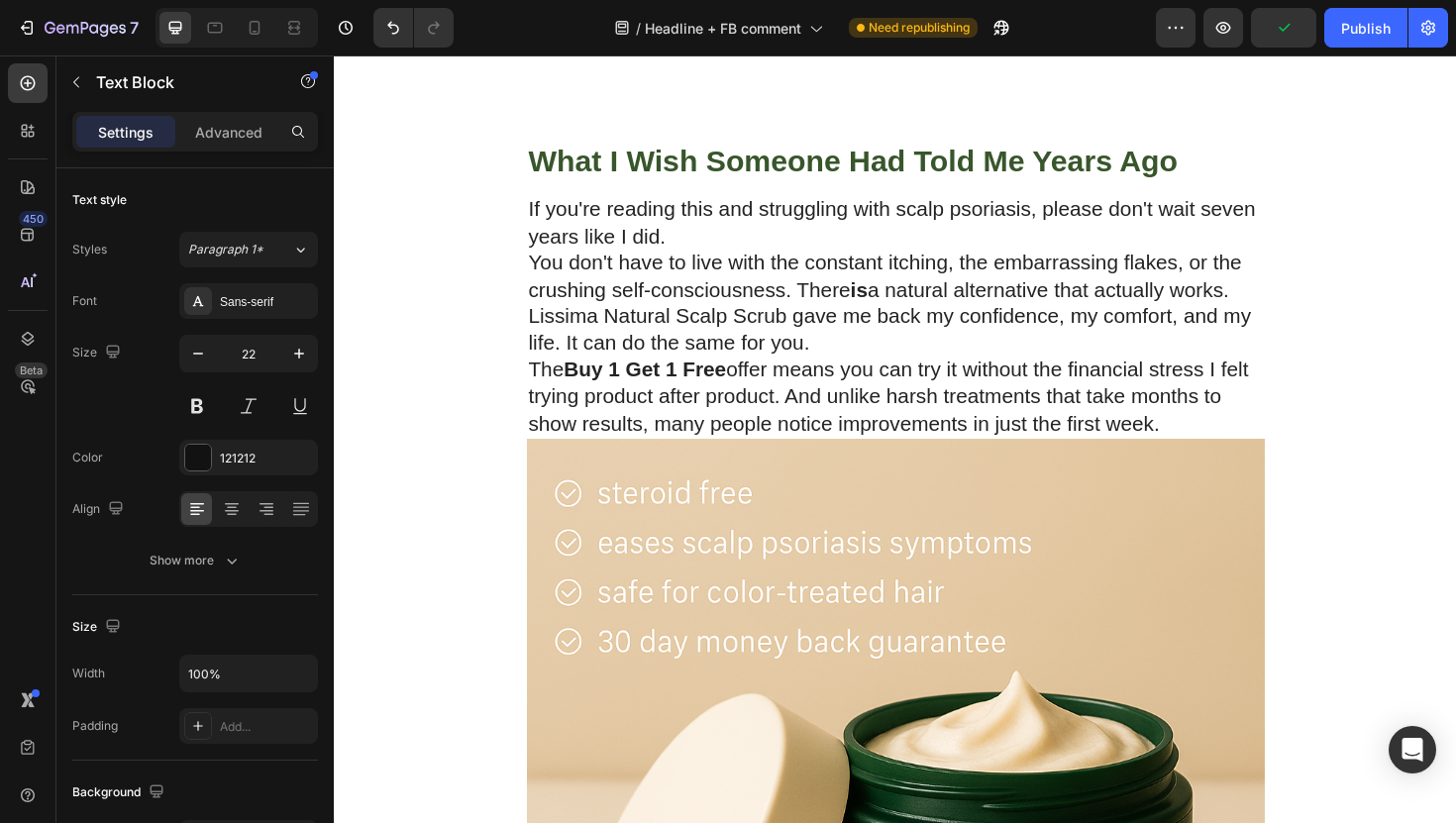 drag, startPoint x: 914, startPoint y: 572, endPoint x: 912, endPoint y: 596, distance: 24.083189 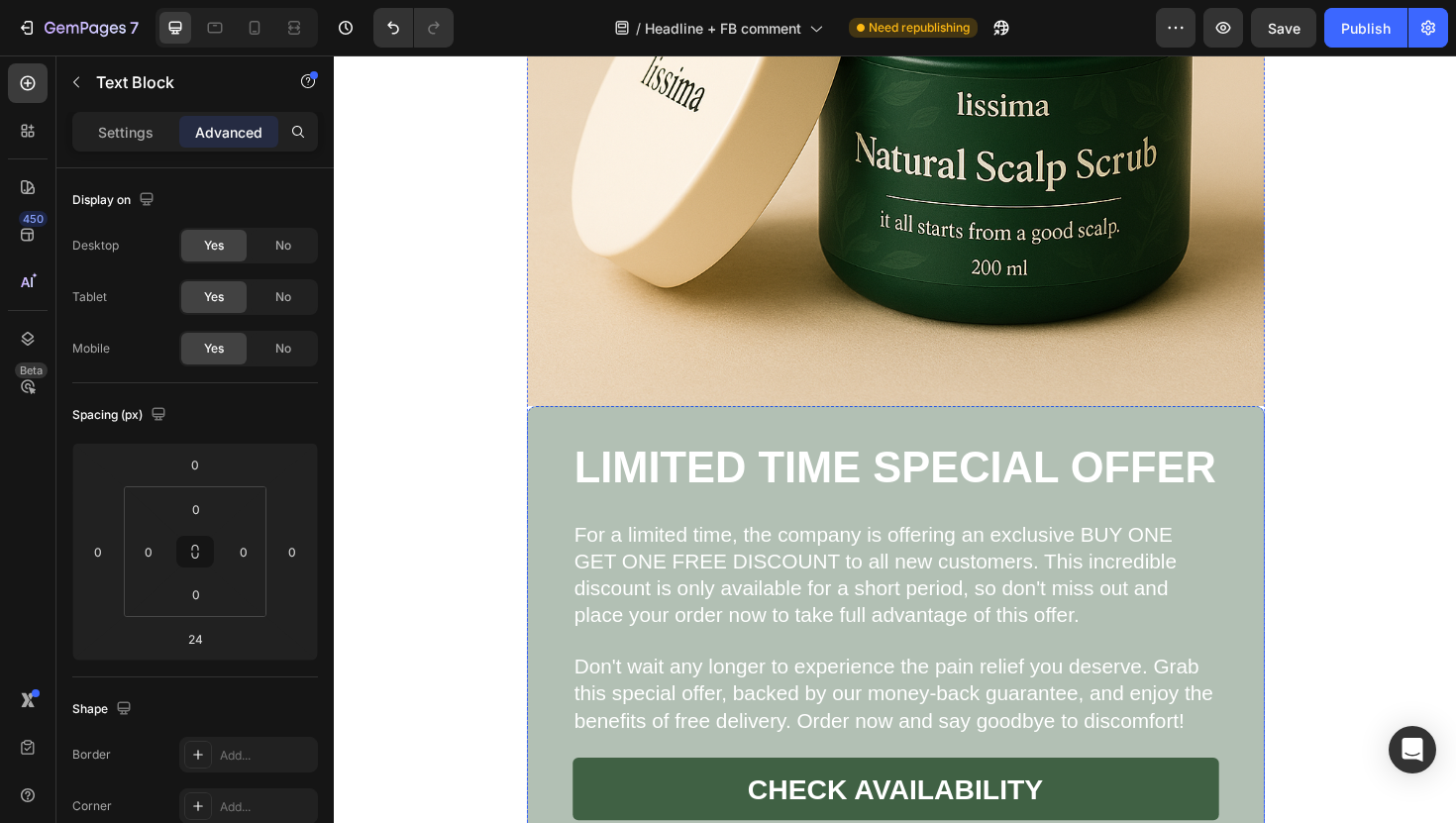 scroll, scrollTop: 7203, scrollLeft: 0, axis: vertical 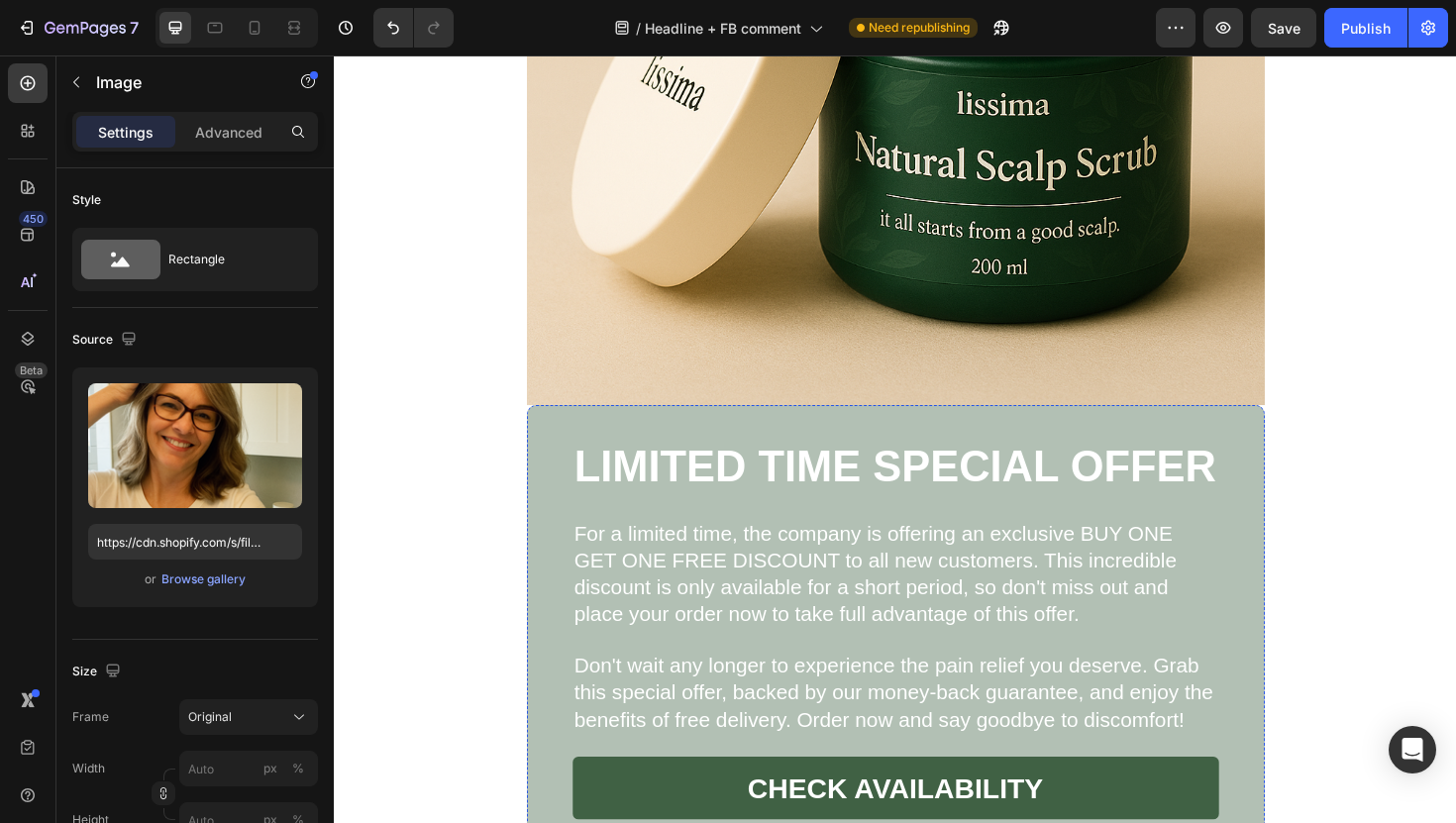 click at bounding box center [928, -2469] 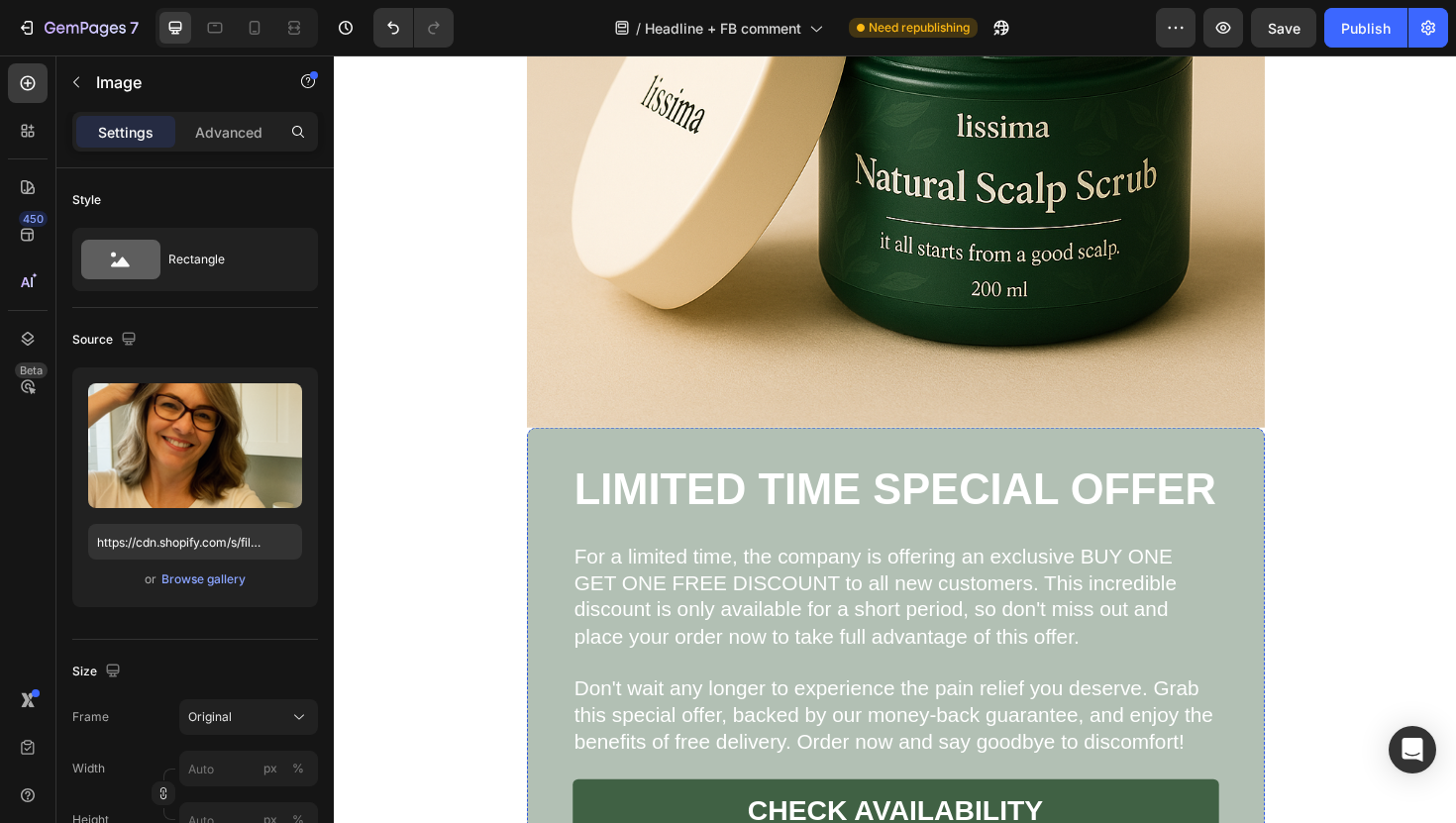 drag, startPoint x: 926, startPoint y: 563, endPoint x: 926, endPoint y: 586, distance: 23 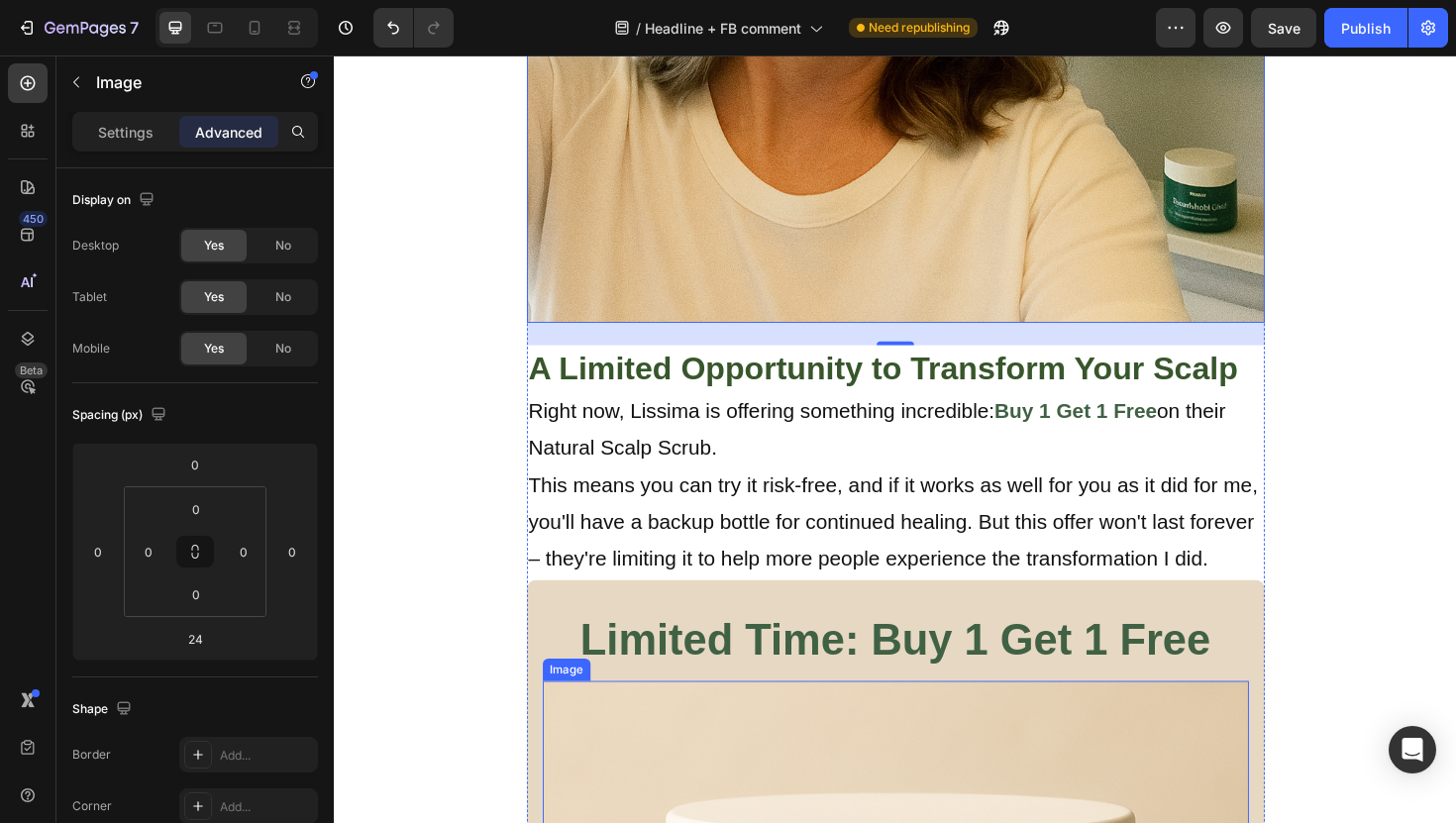 scroll, scrollTop: 4864, scrollLeft: 0, axis: vertical 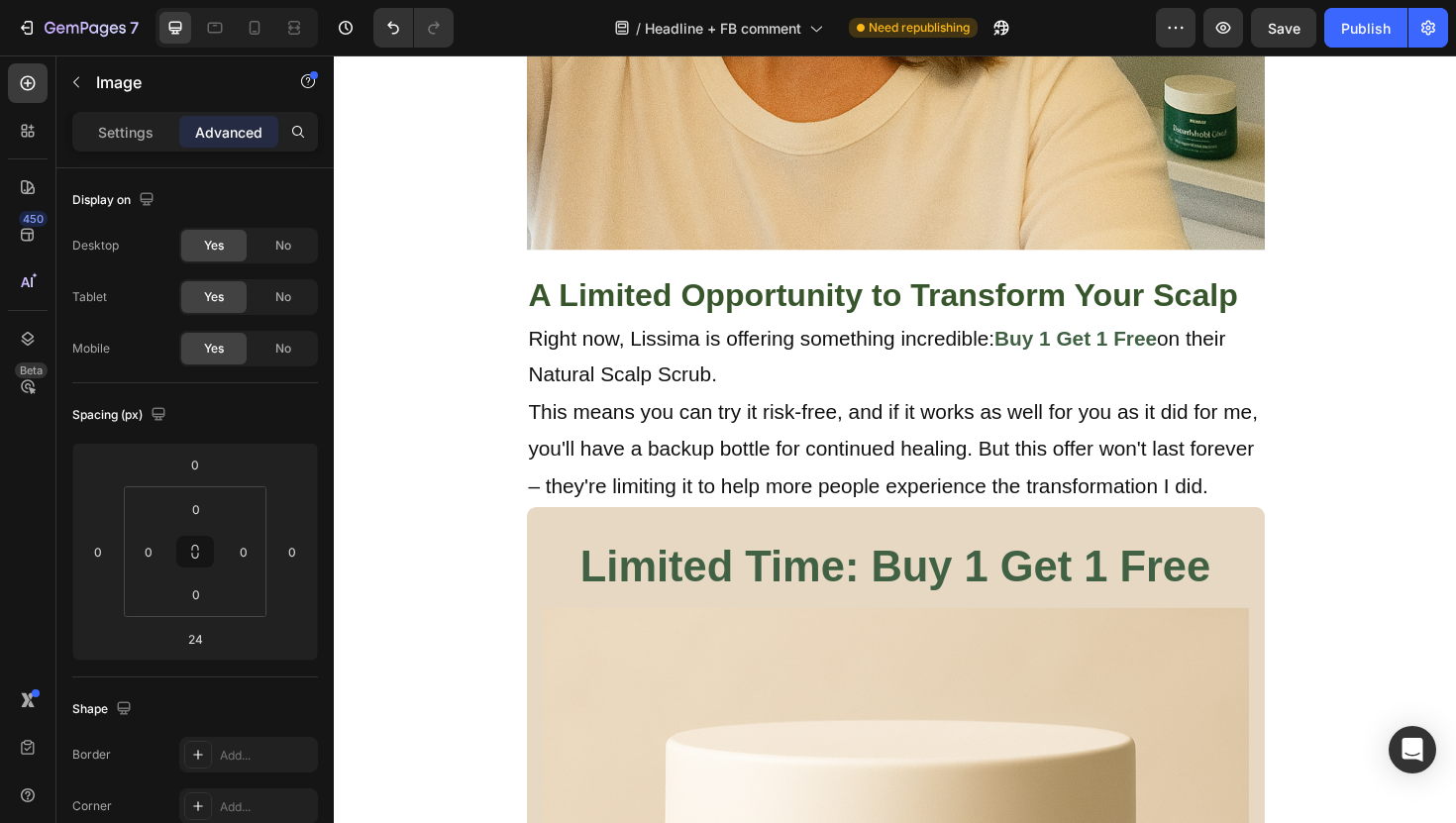click at bounding box center (936, -2048) 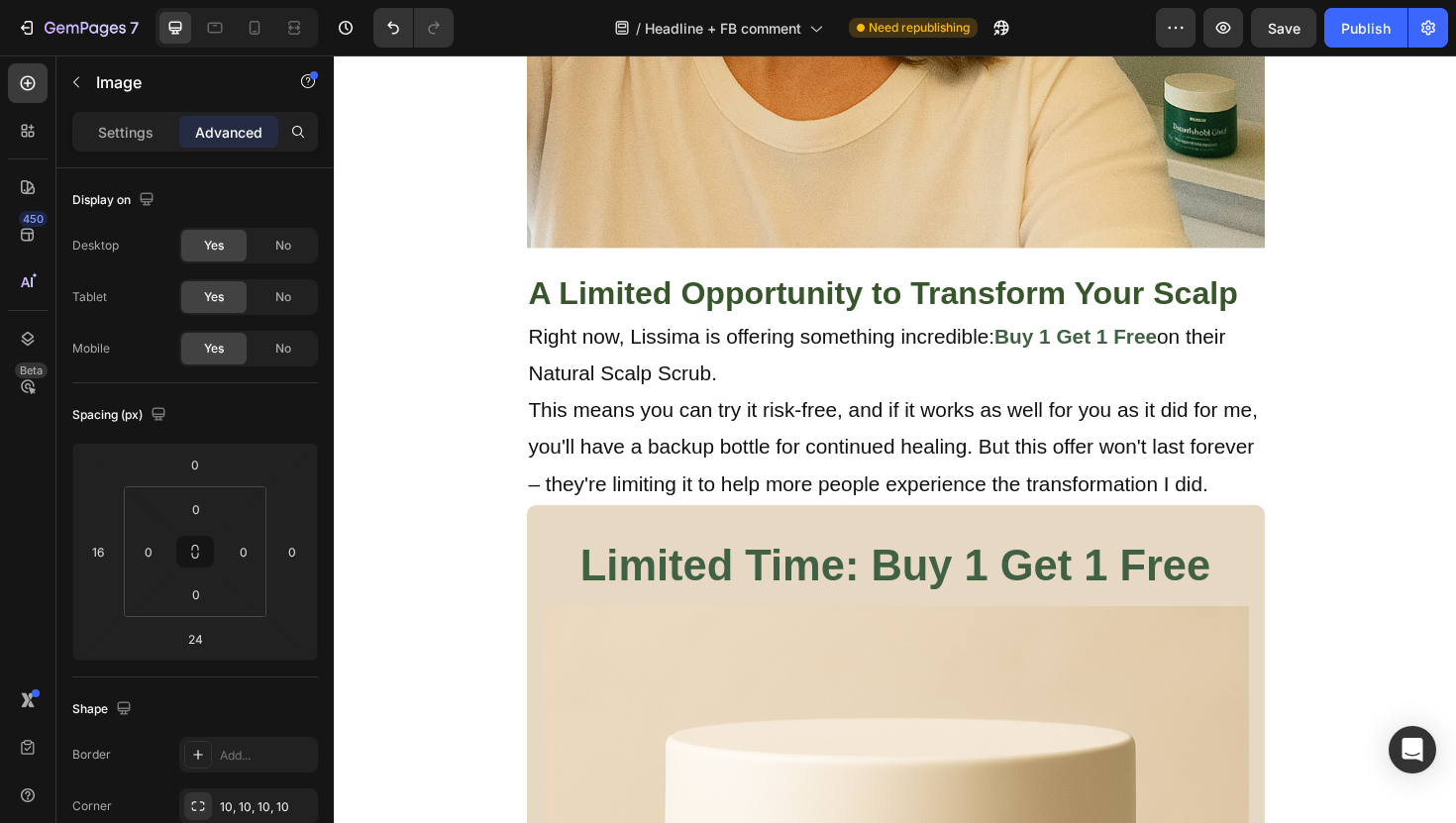 scroll, scrollTop: 4864, scrollLeft: 0, axis: vertical 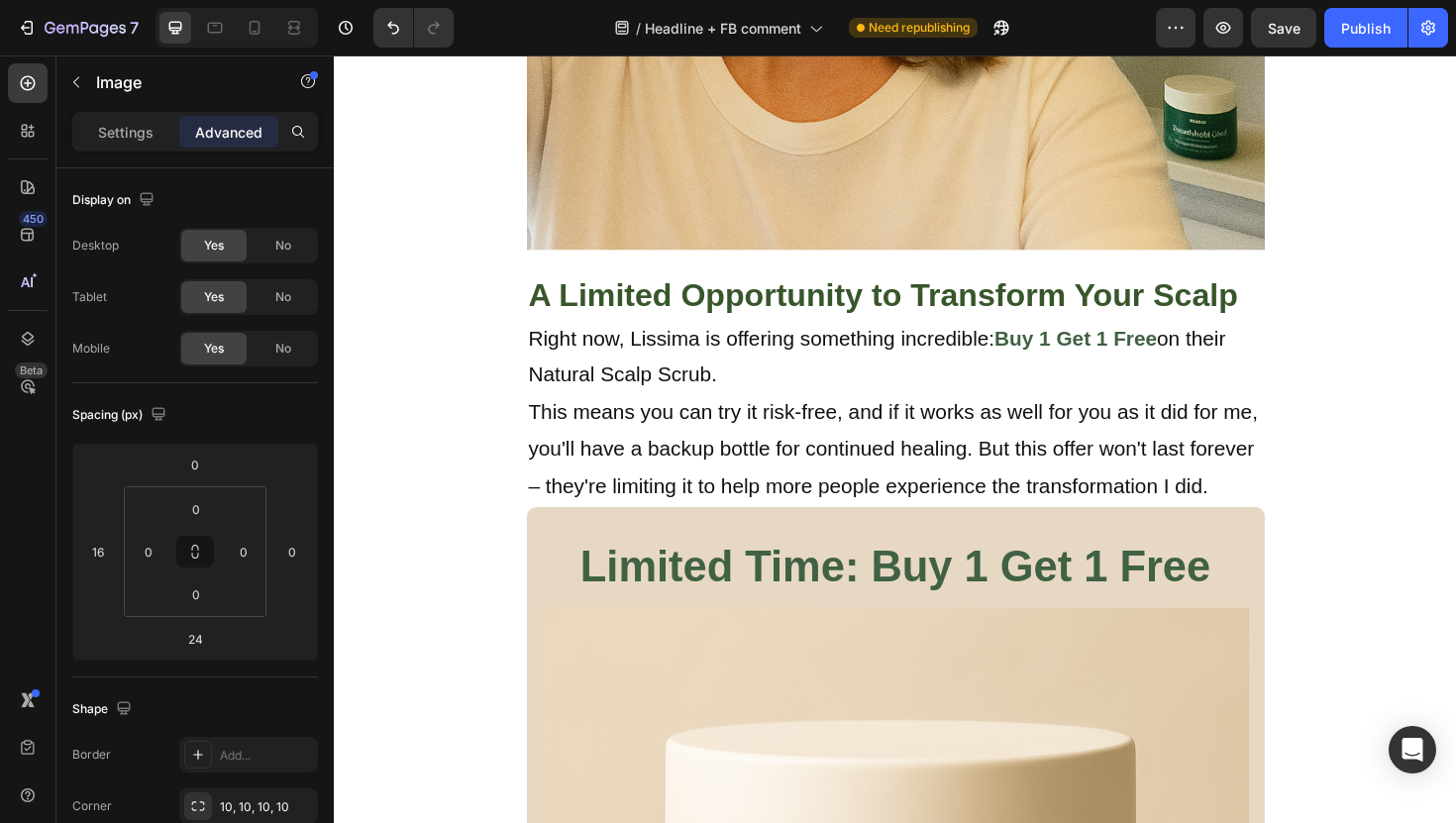 click at bounding box center [936, -2048] 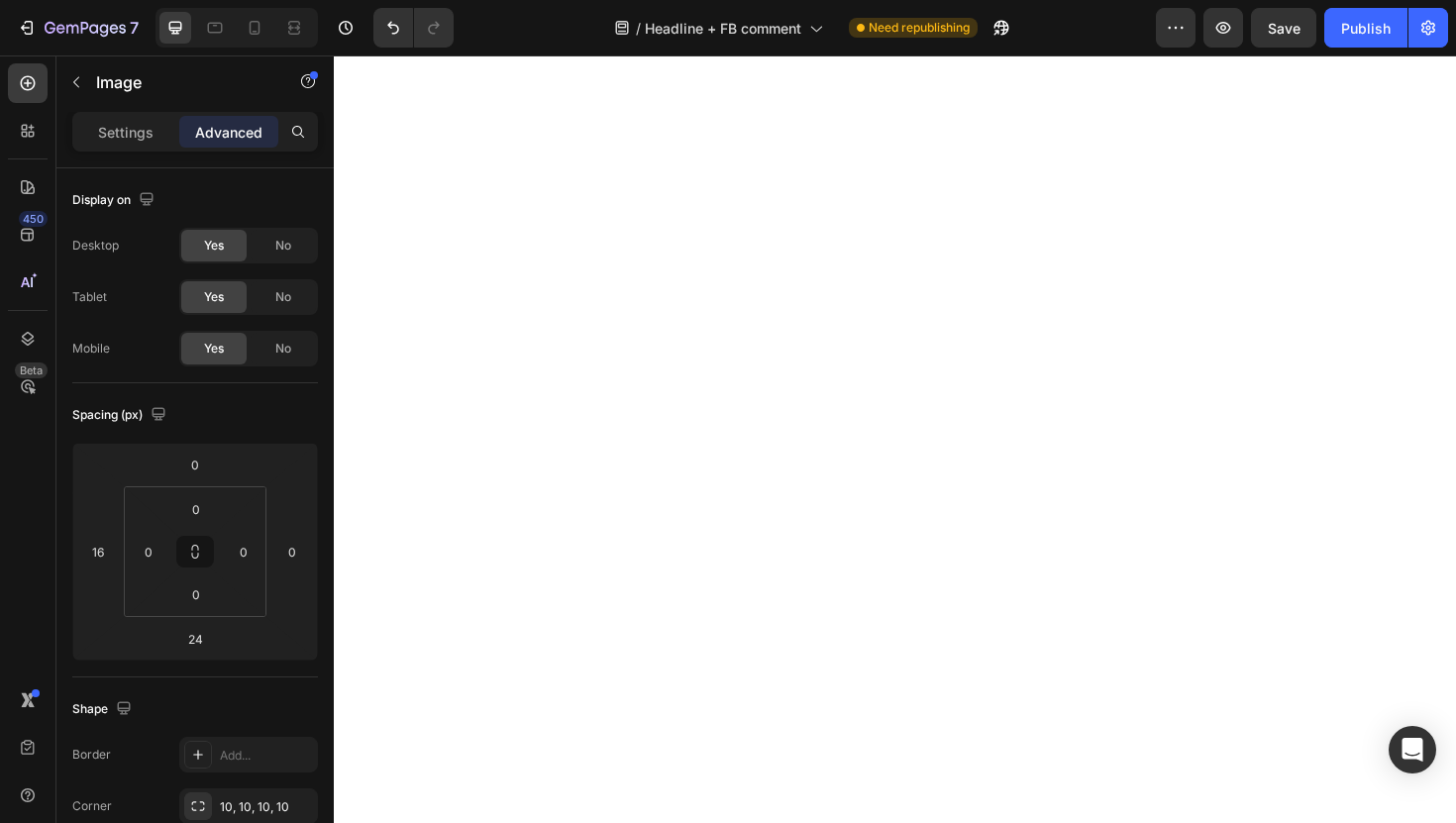 scroll, scrollTop: 8268, scrollLeft: 0, axis: vertical 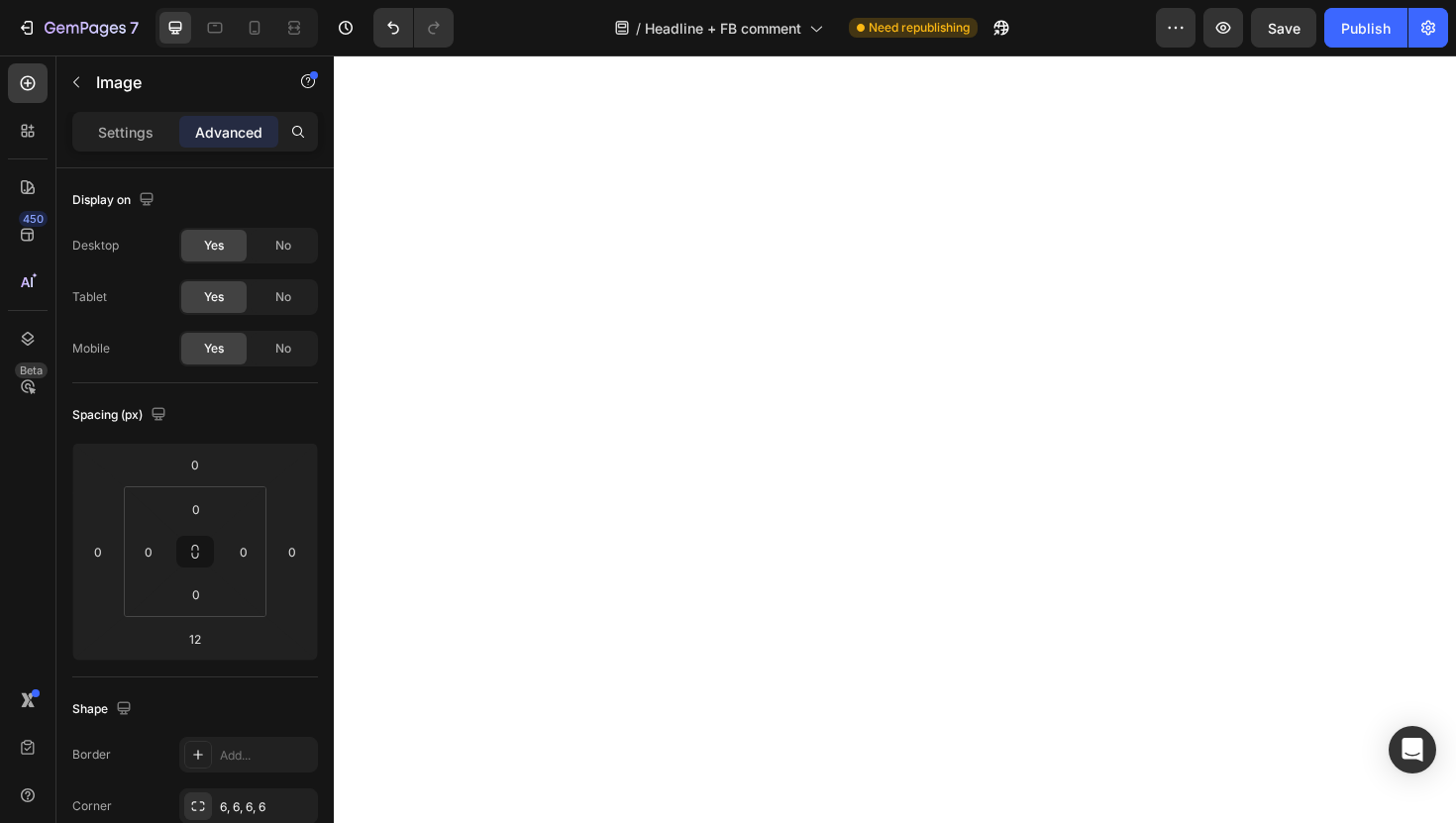 click at bounding box center [928, -2390] 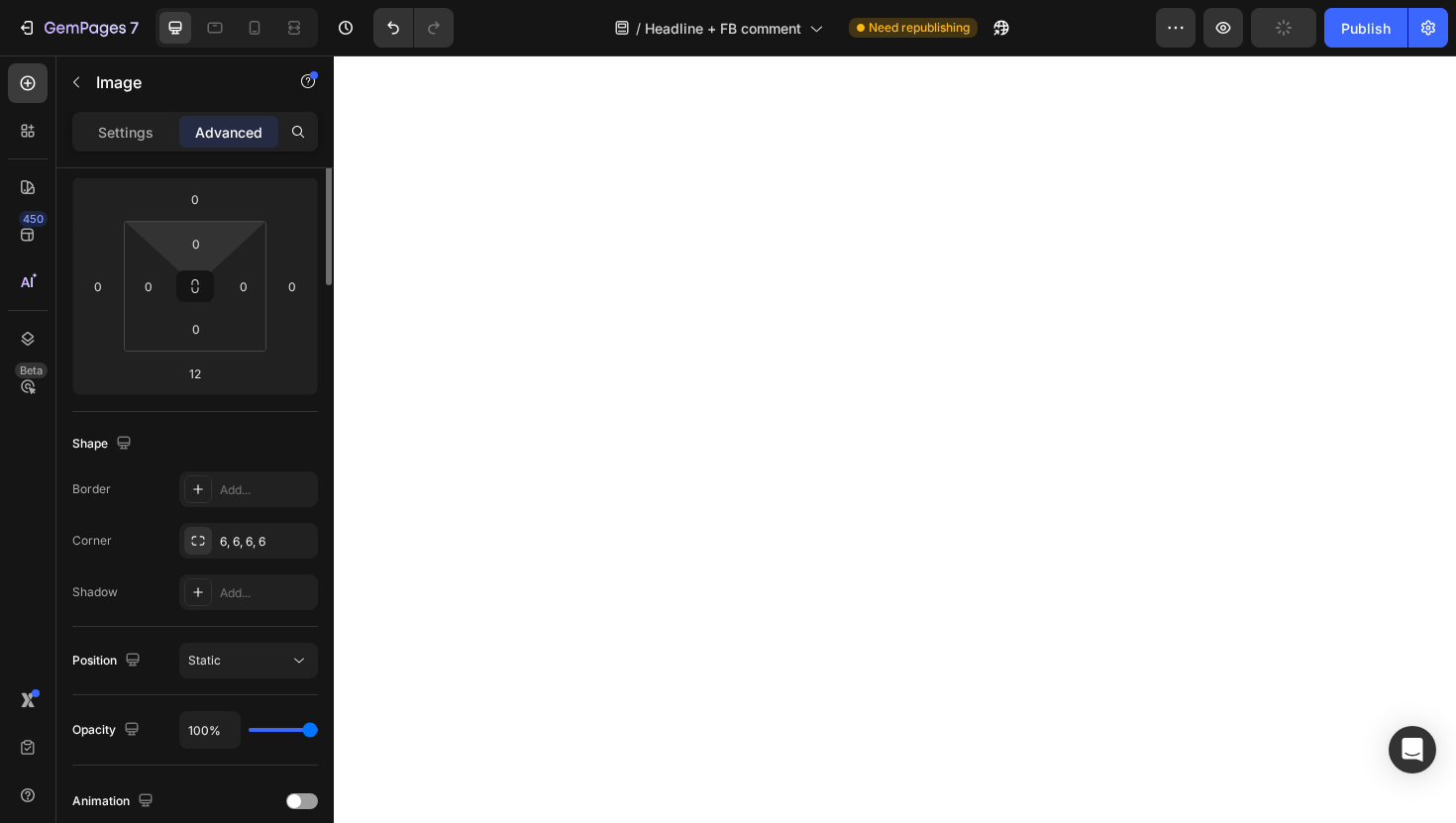scroll, scrollTop: 0, scrollLeft: 0, axis: both 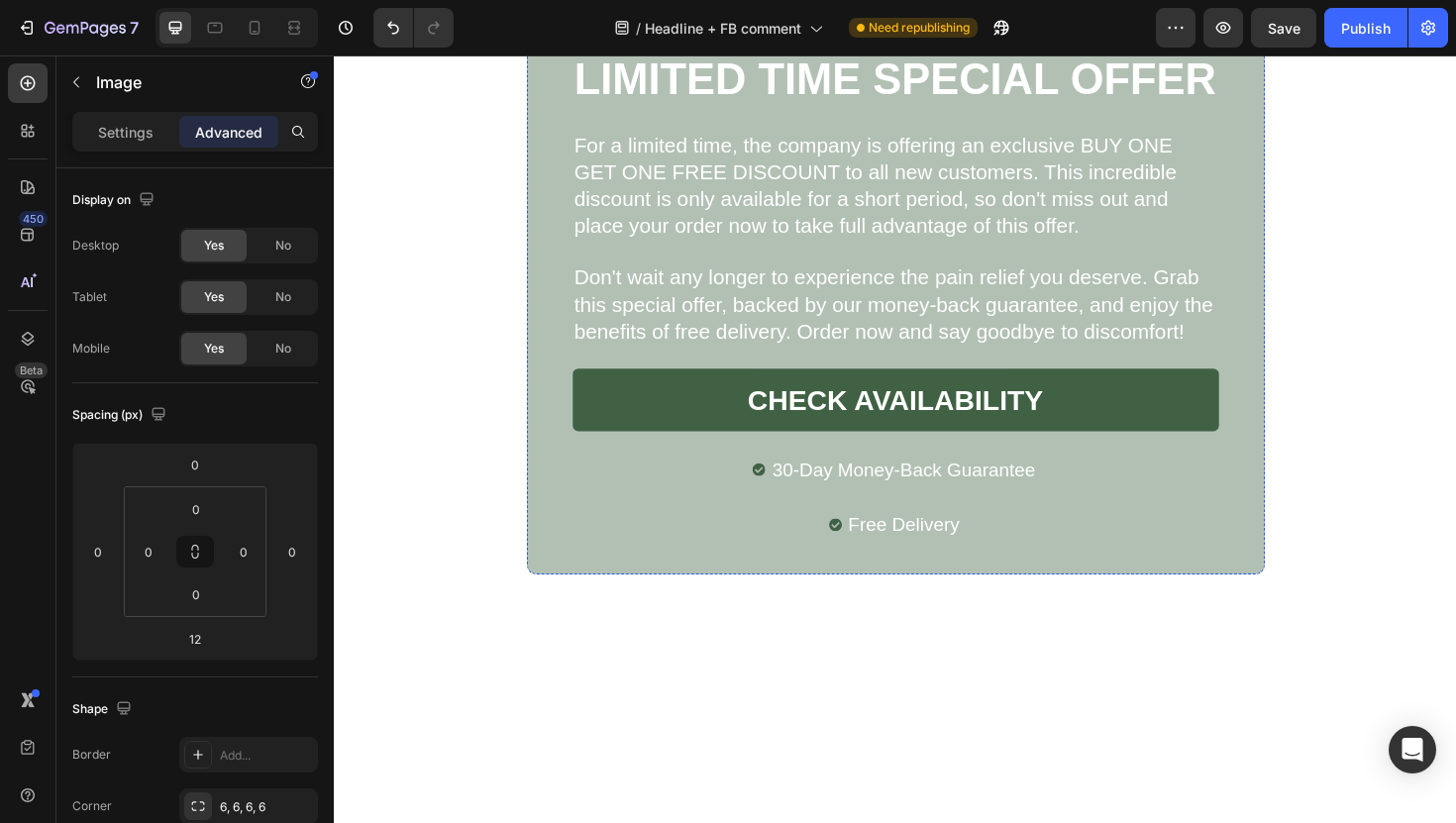 click 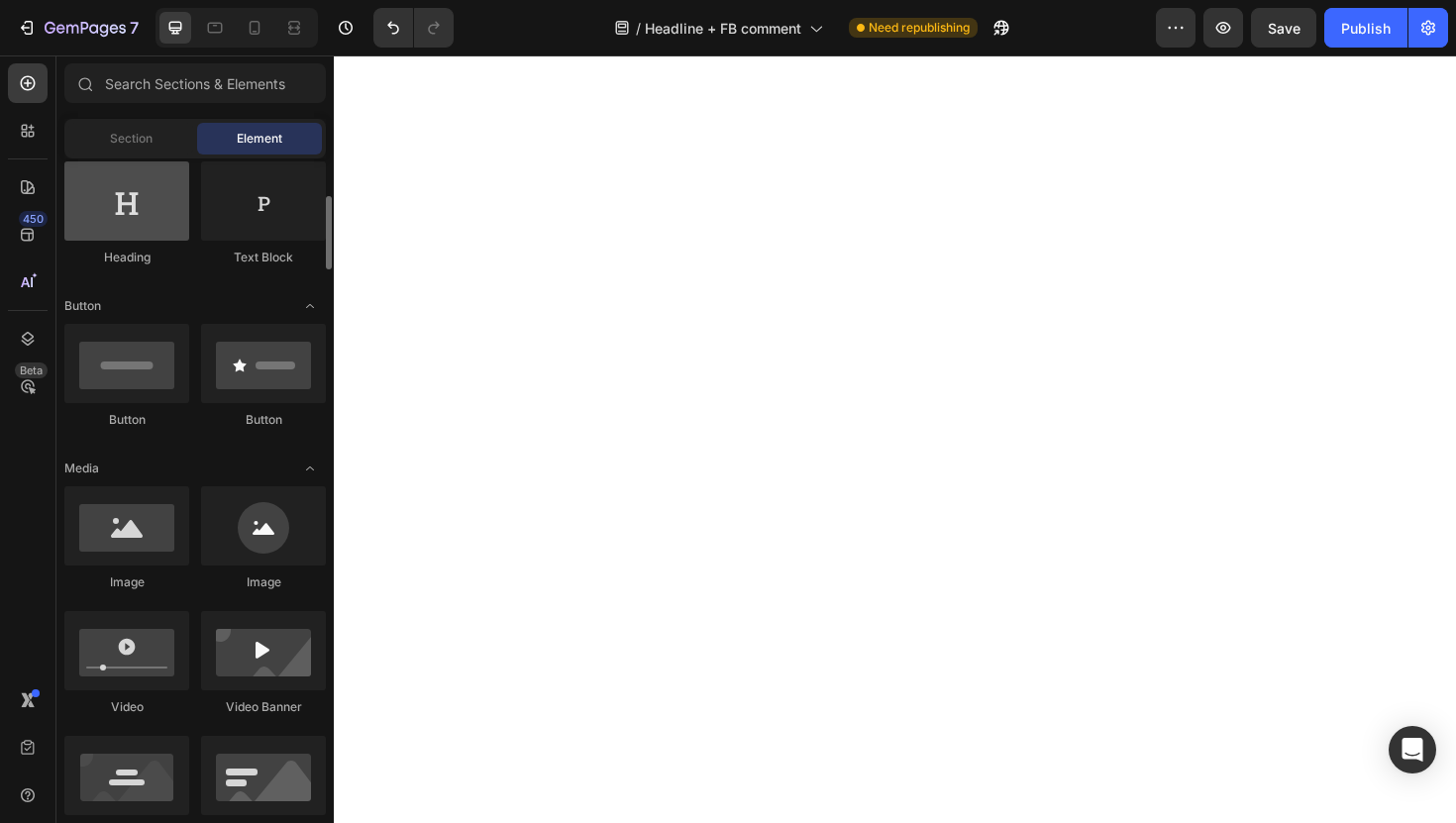 scroll, scrollTop: 331, scrollLeft: 0, axis: vertical 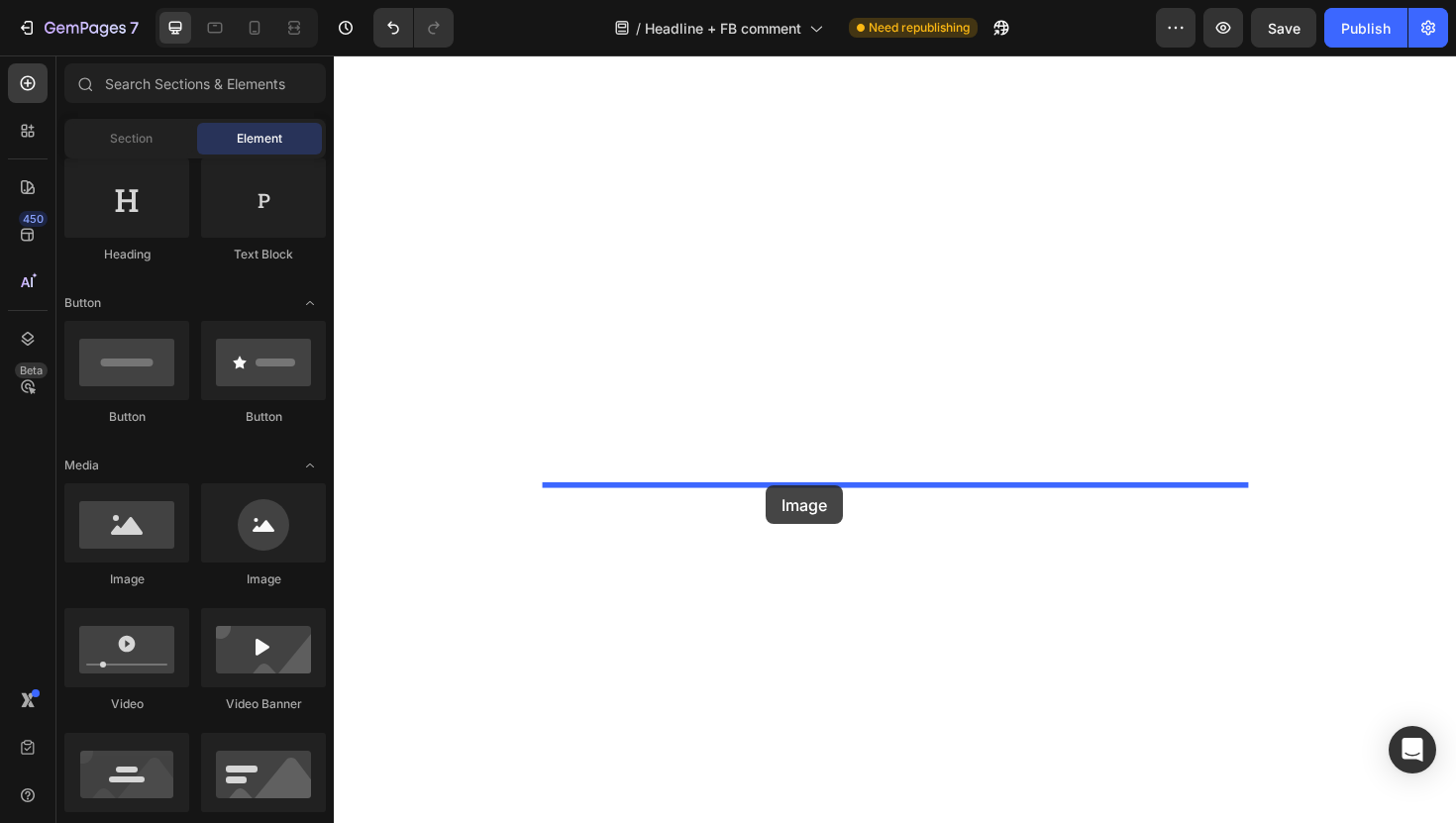 drag, startPoint x: 482, startPoint y: 583, endPoint x: 791, endPoint y: 511, distance: 317.27748 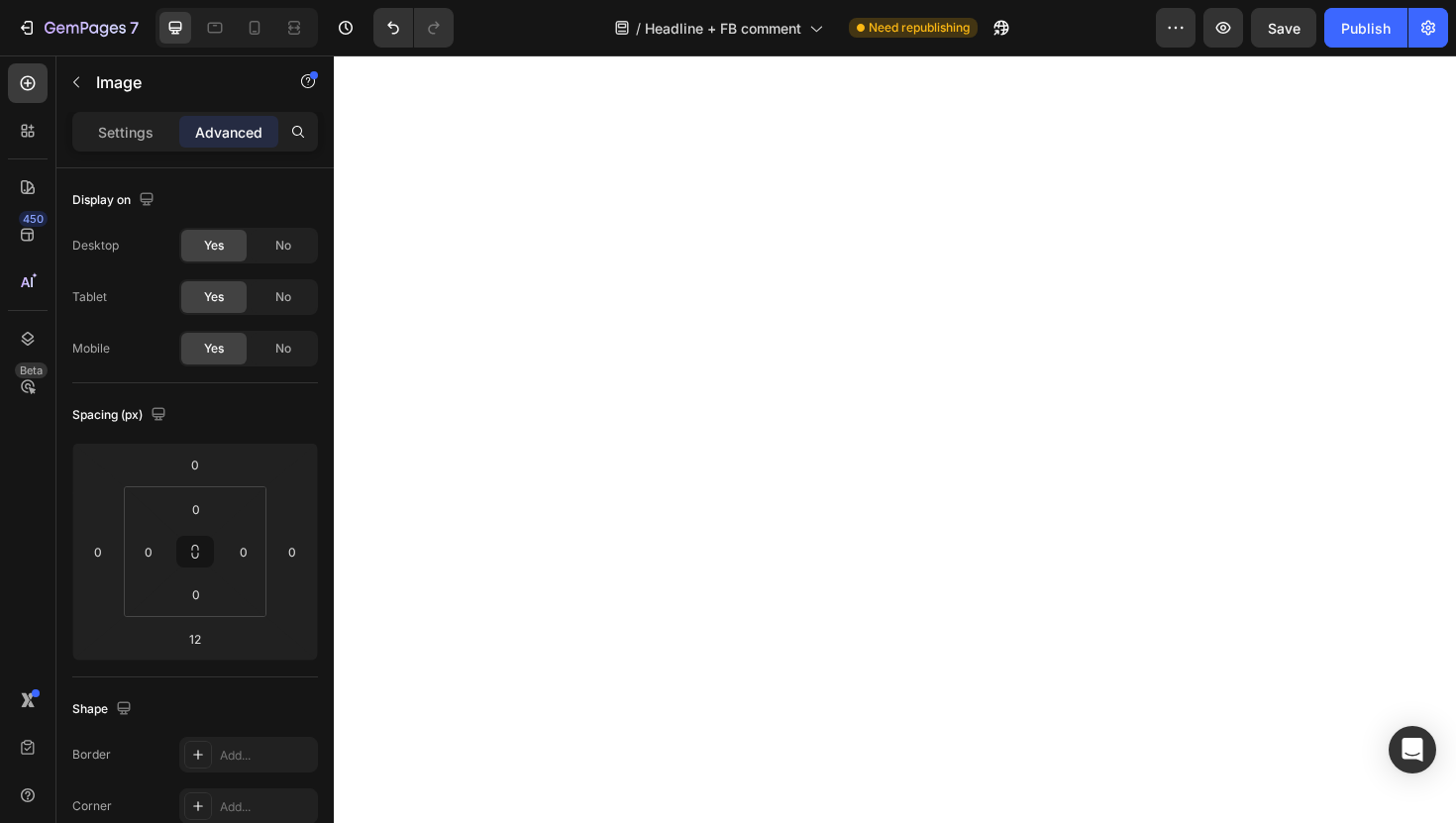 scroll, scrollTop: 8125, scrollLeft: 0, axis: vertical 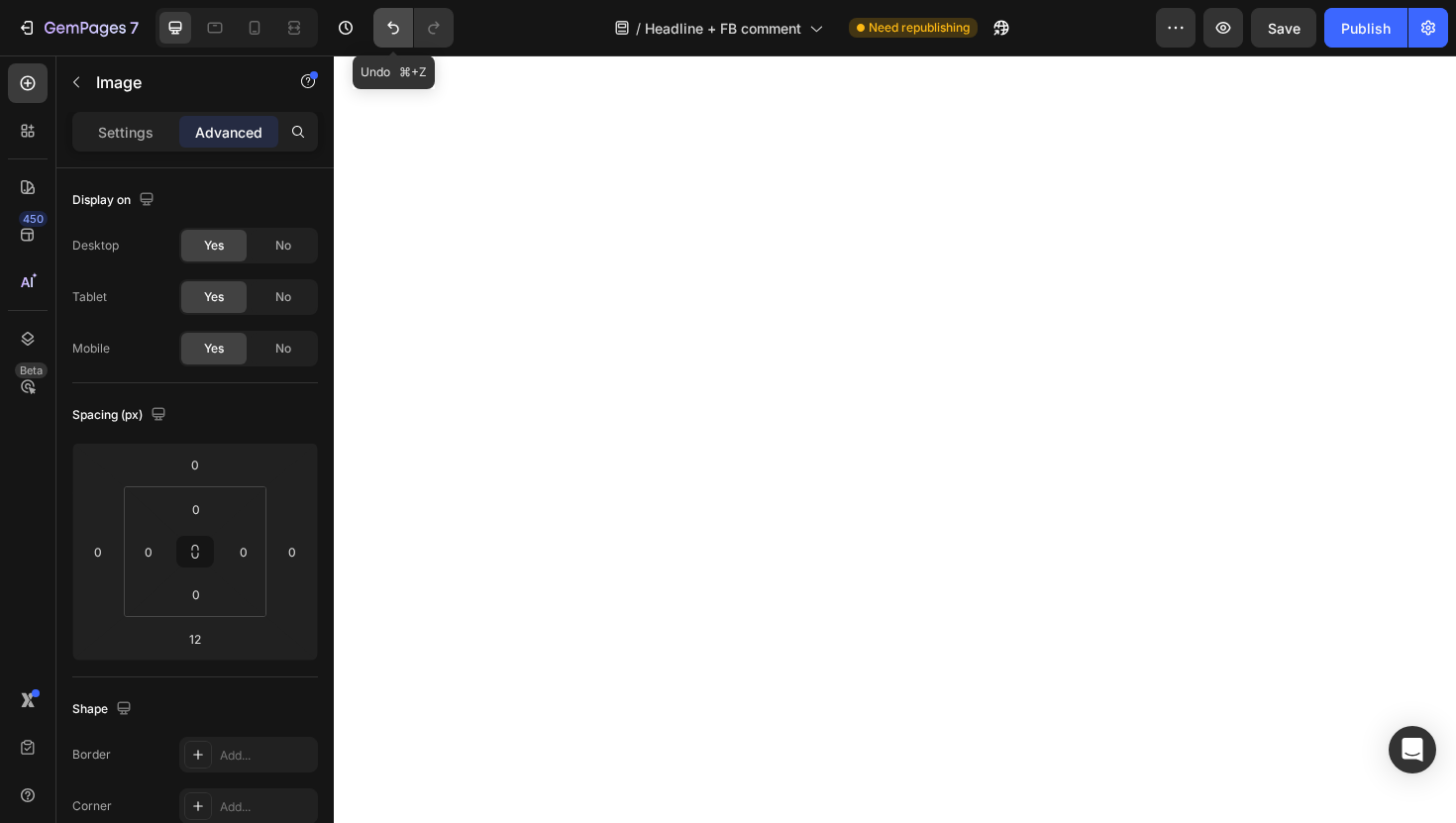 click 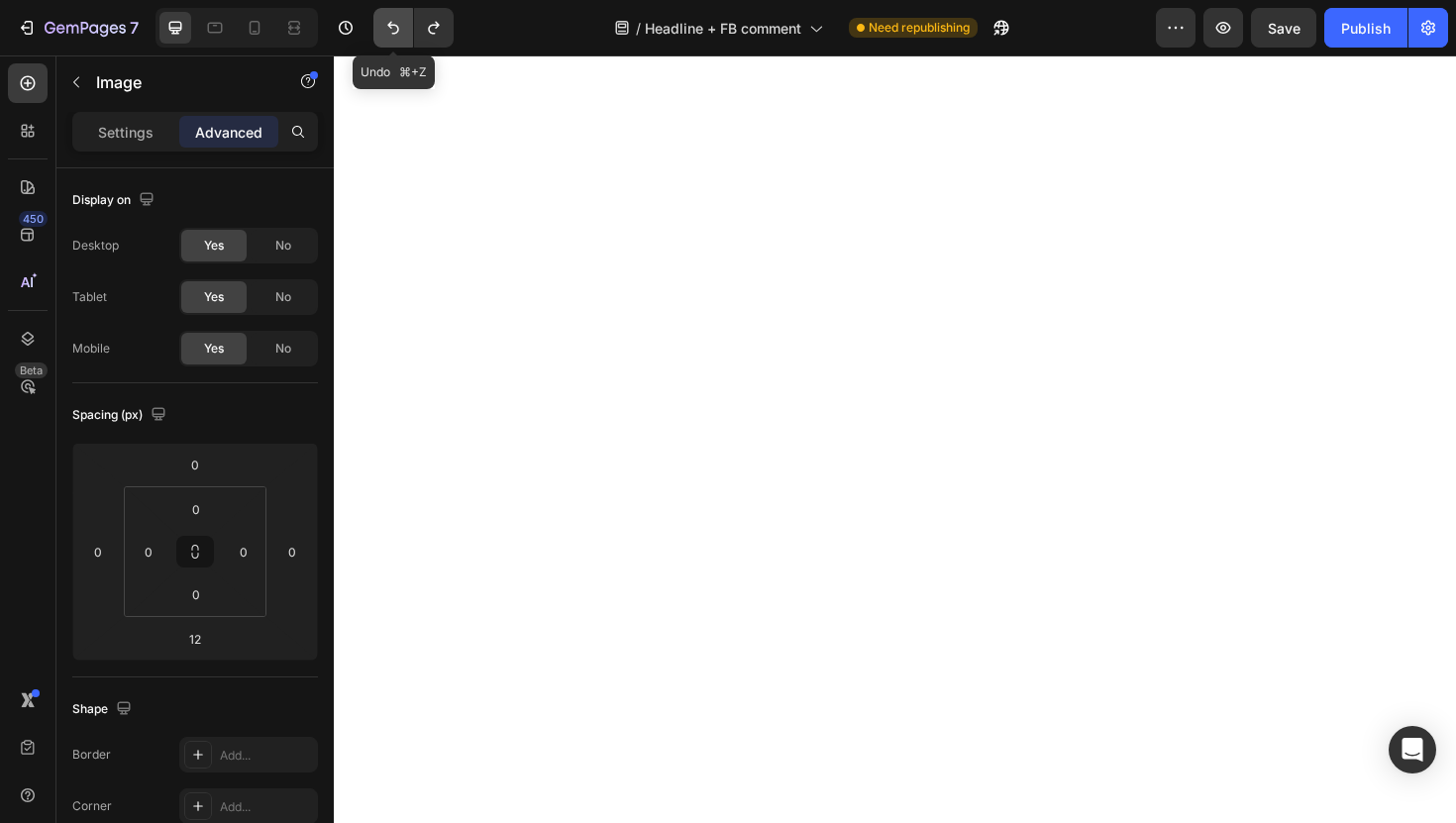 click 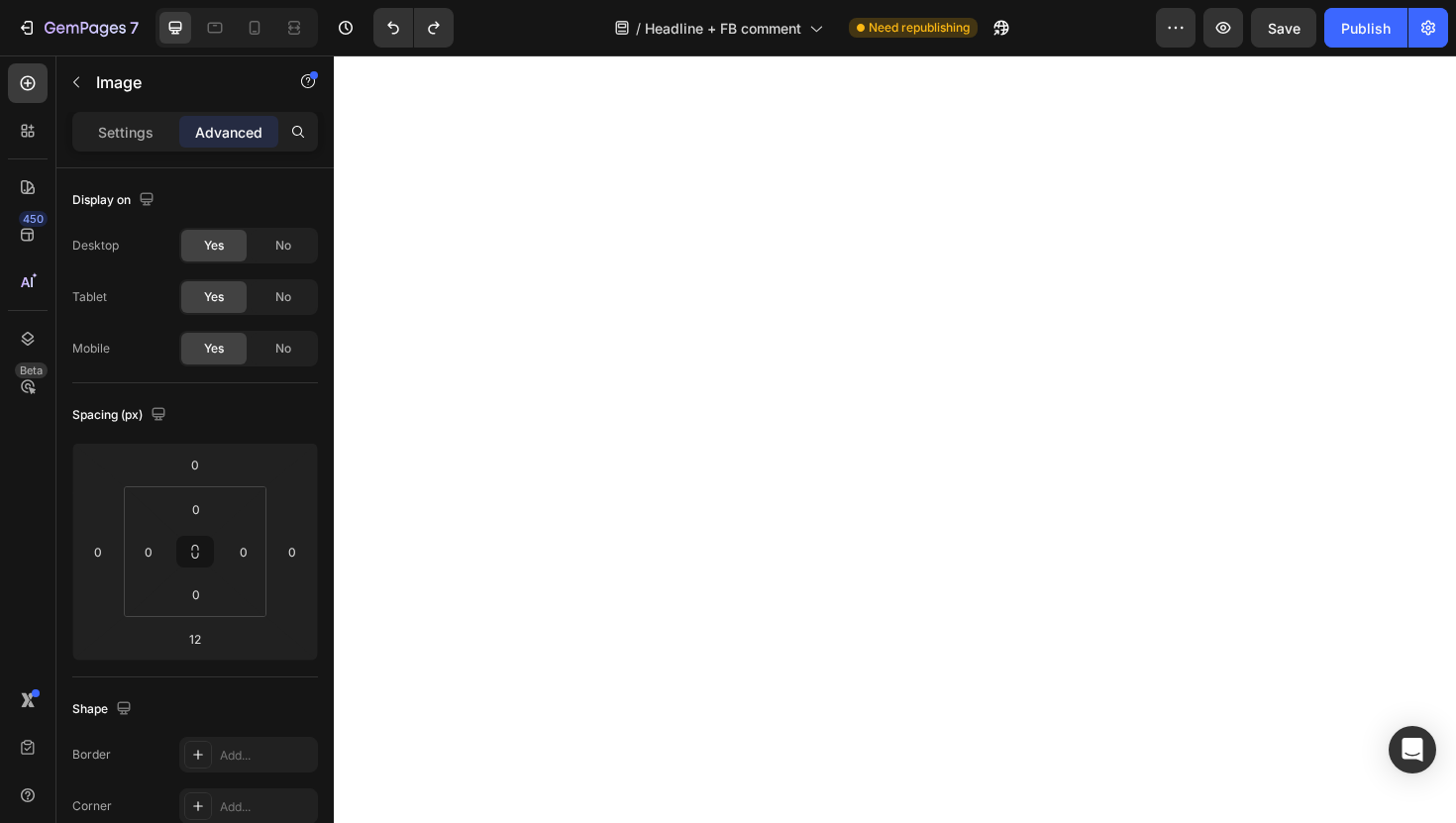 click on "Wellness Text Block Health Text Block Icon 2 min read Text Block Row Row How I Finally Found Something That Cleared My Scalp Psoriasis Heading [DATE] | [FIRST] [LAST] Text Block Row The Nightmare That Consumed My Confidence Heading For seven years, I lived with scalp psoriasis that literally made me feel like a prisoner in my own body. The constant itching was unbearable. I'd scratch until my scalp bled, leaving flakes scattered across my shoulders like snow. I completely stopped wearing dark shirts as it would expose the embarrassing evidence of my condition. Text Block Image I tried everything the doctors threw at me: steroid creams that thinned my skin, medicated shampoos that burned like fire, and prescription treatments that cost a fortune but delivered zero results. Each failed attempt felt like another door slamming shut. The worst part? The stares. The way people would glance at my scalp and quickly look away. Text Block Image The Discovery That Changed Everything Heading ." at bounding box center (928, -3731) 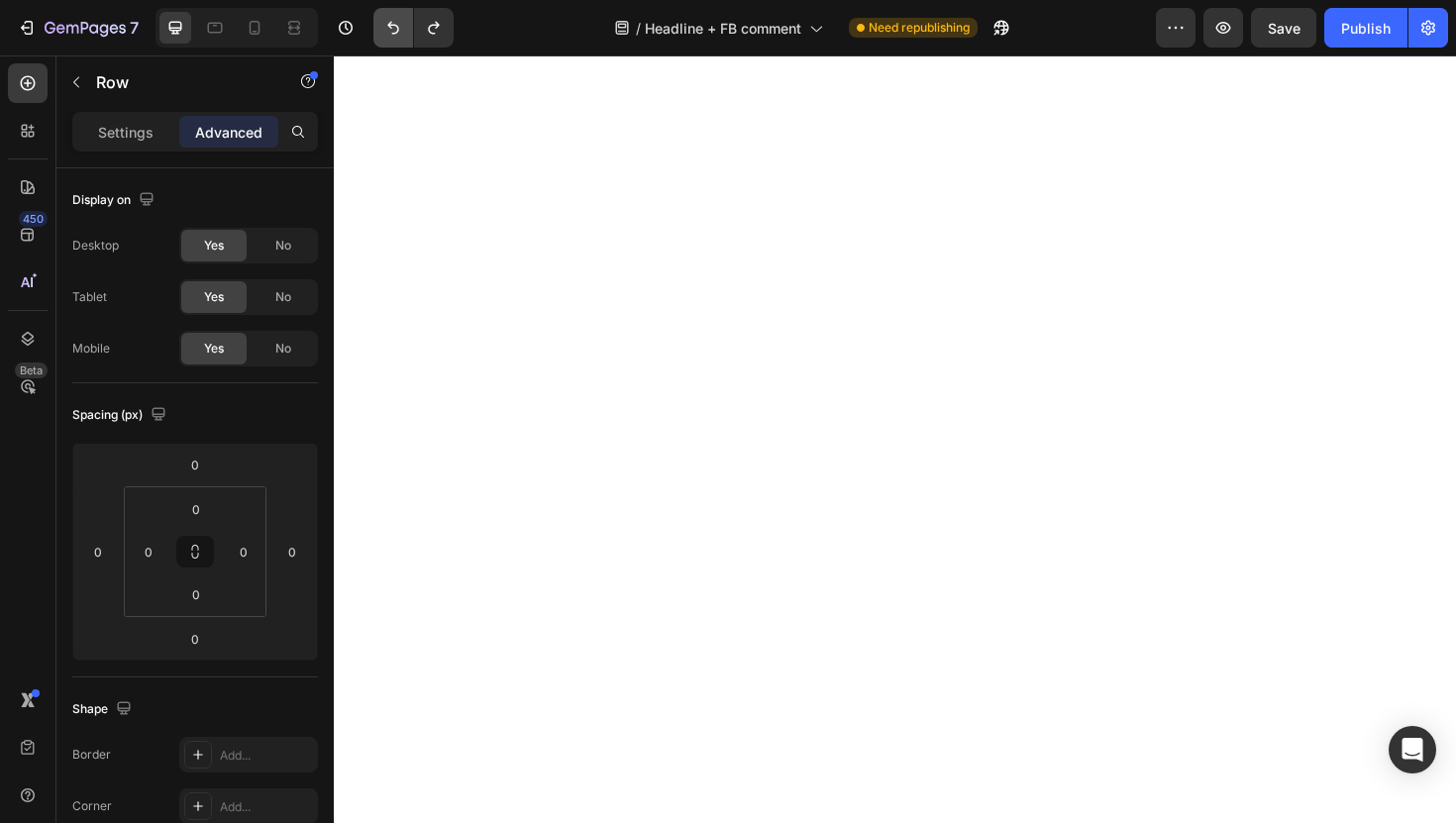 click 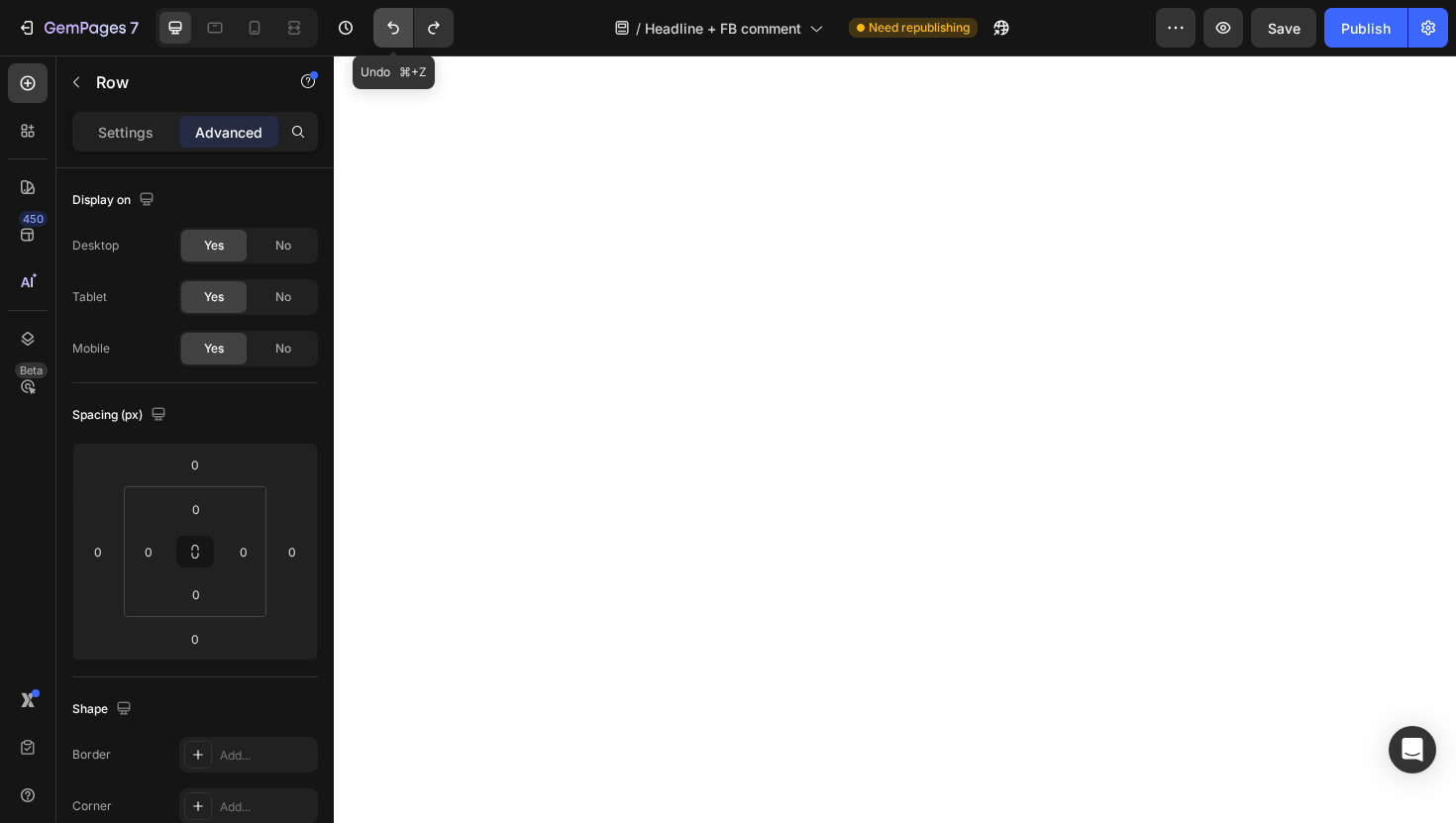 click 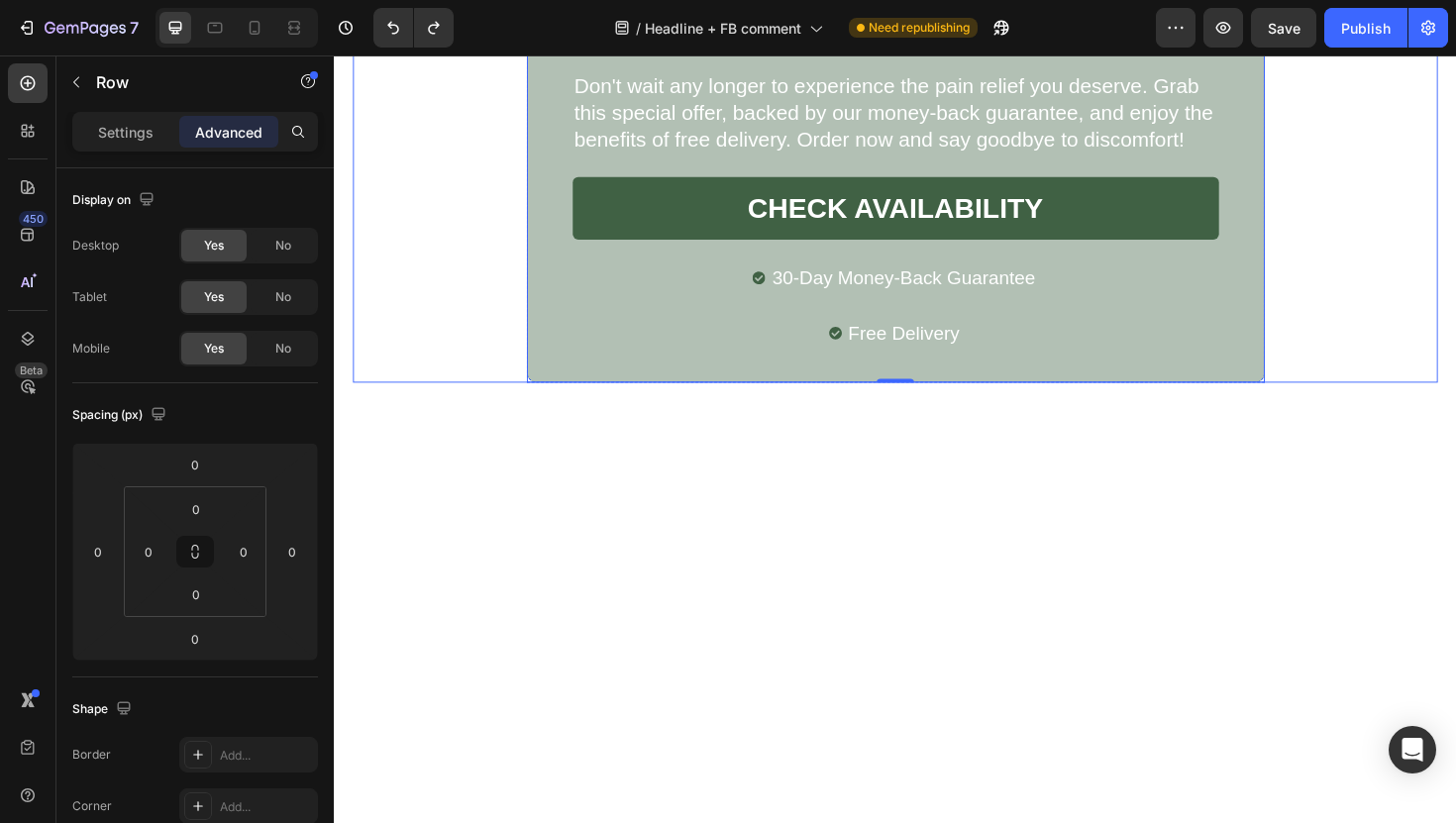 scroll, scrollTop: 7793, scrollLeft: 0, axis: vertical 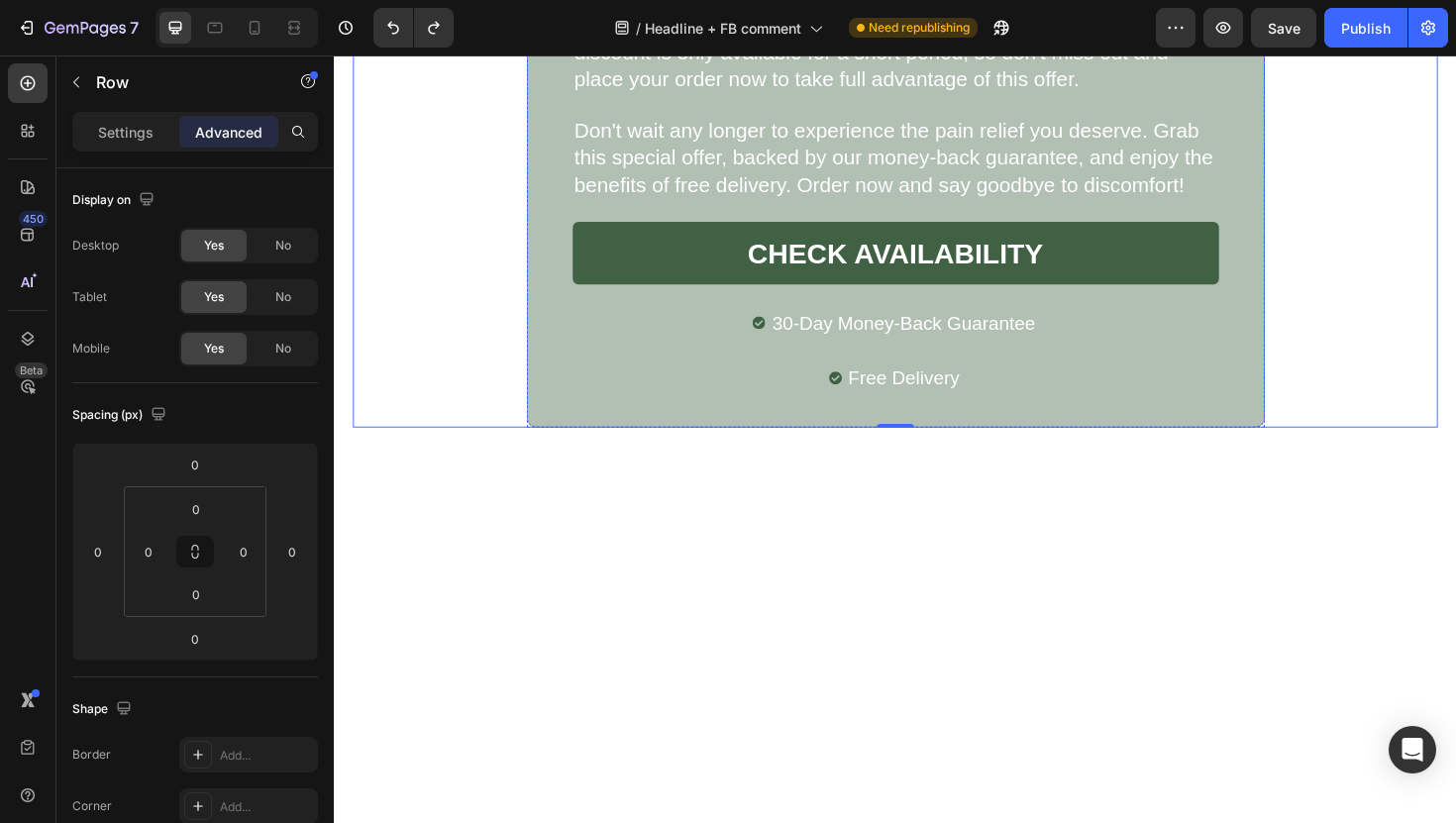 click on "This means you can try it risk-free, and if it works as well for you as it did for me, you'll have a backup bottle for continued healing. But this offer won't last forever – they're limiting it to help more people experience the transformation I did." at bounding box center (928, -2457) 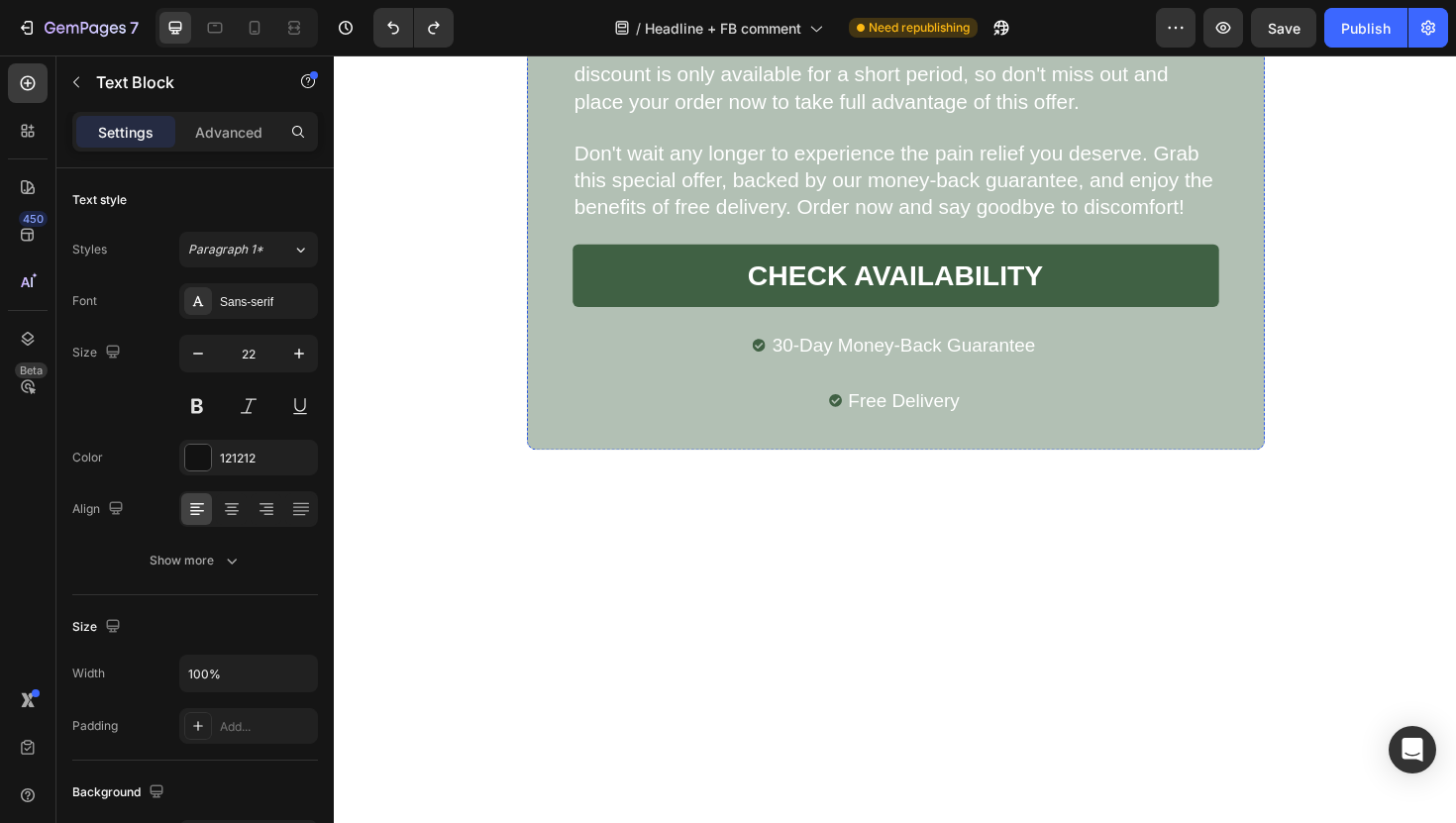 drag, startPoint x: 923, startPoint y: 244, endPoint x: 923, endPoint y: 267, distance: 23 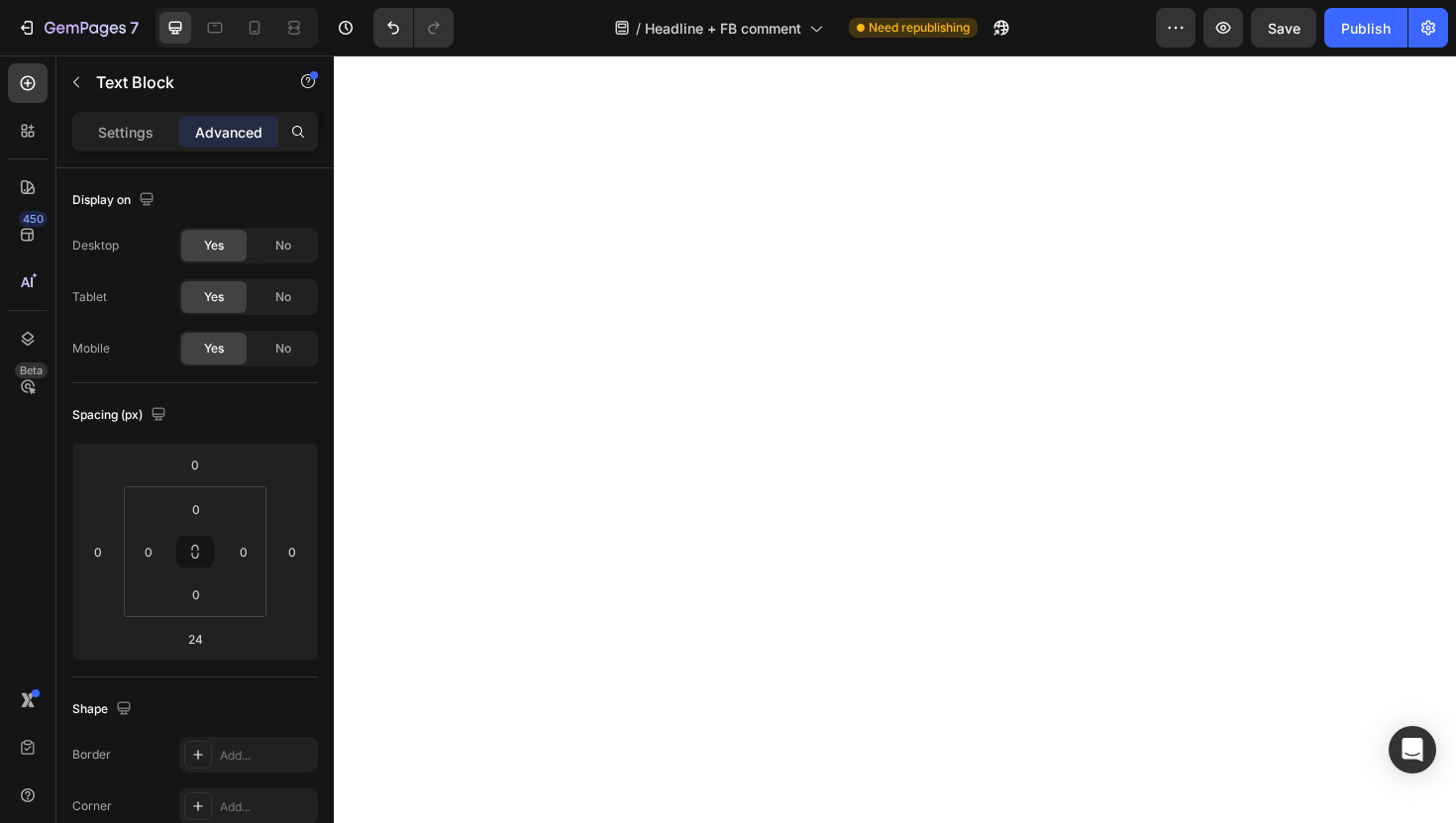 scroll, scrollTop: 8608, scrollLeft: 0, axis: vertical 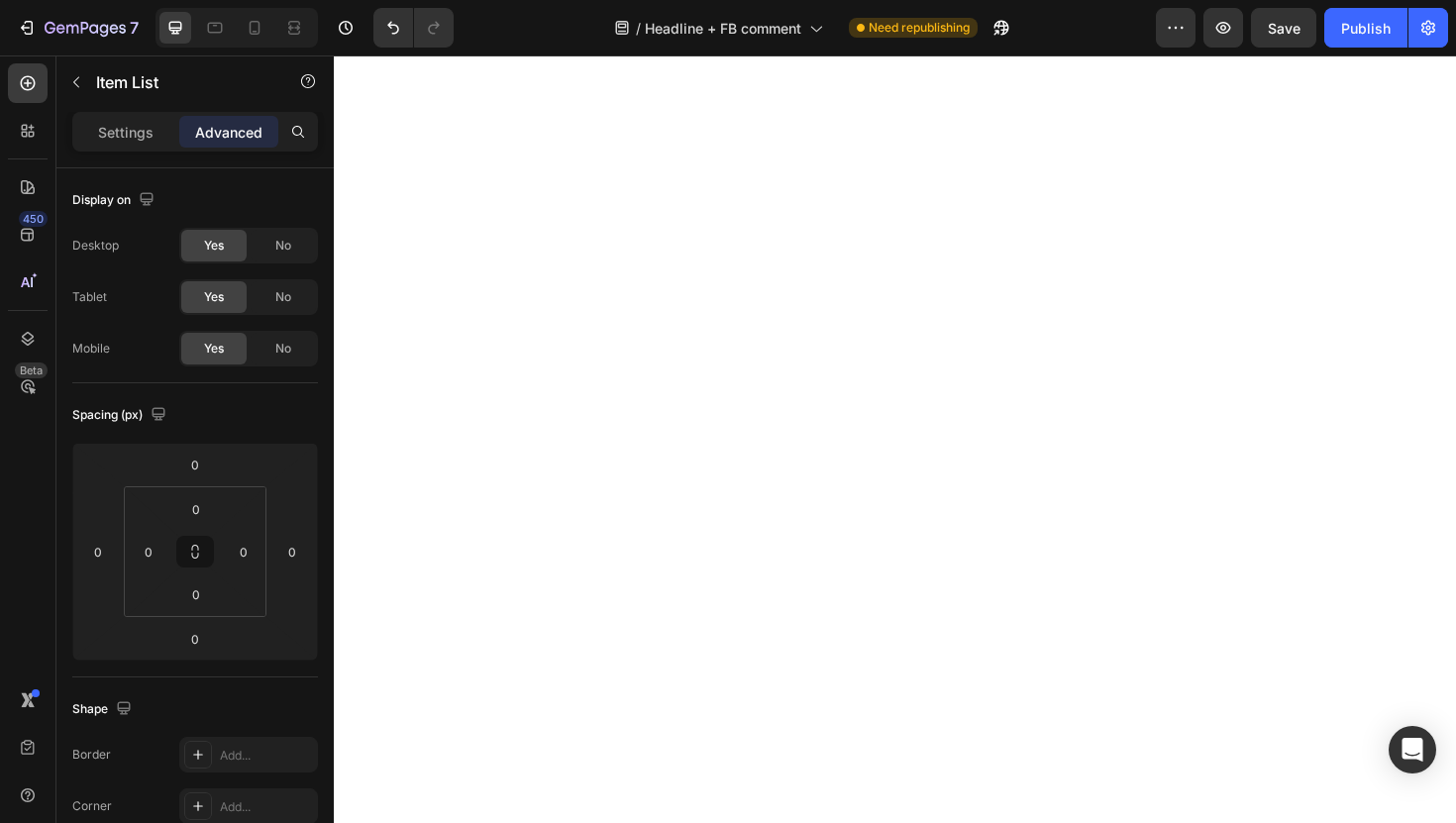 click on "Limited Time: Buy 1 Get 1 Free Heading Image CHECK AVAILABILITY Button 30-Day Money-Back Guarantee Free Delivery Item List 0 Row" at bounding box center (928, -2657) 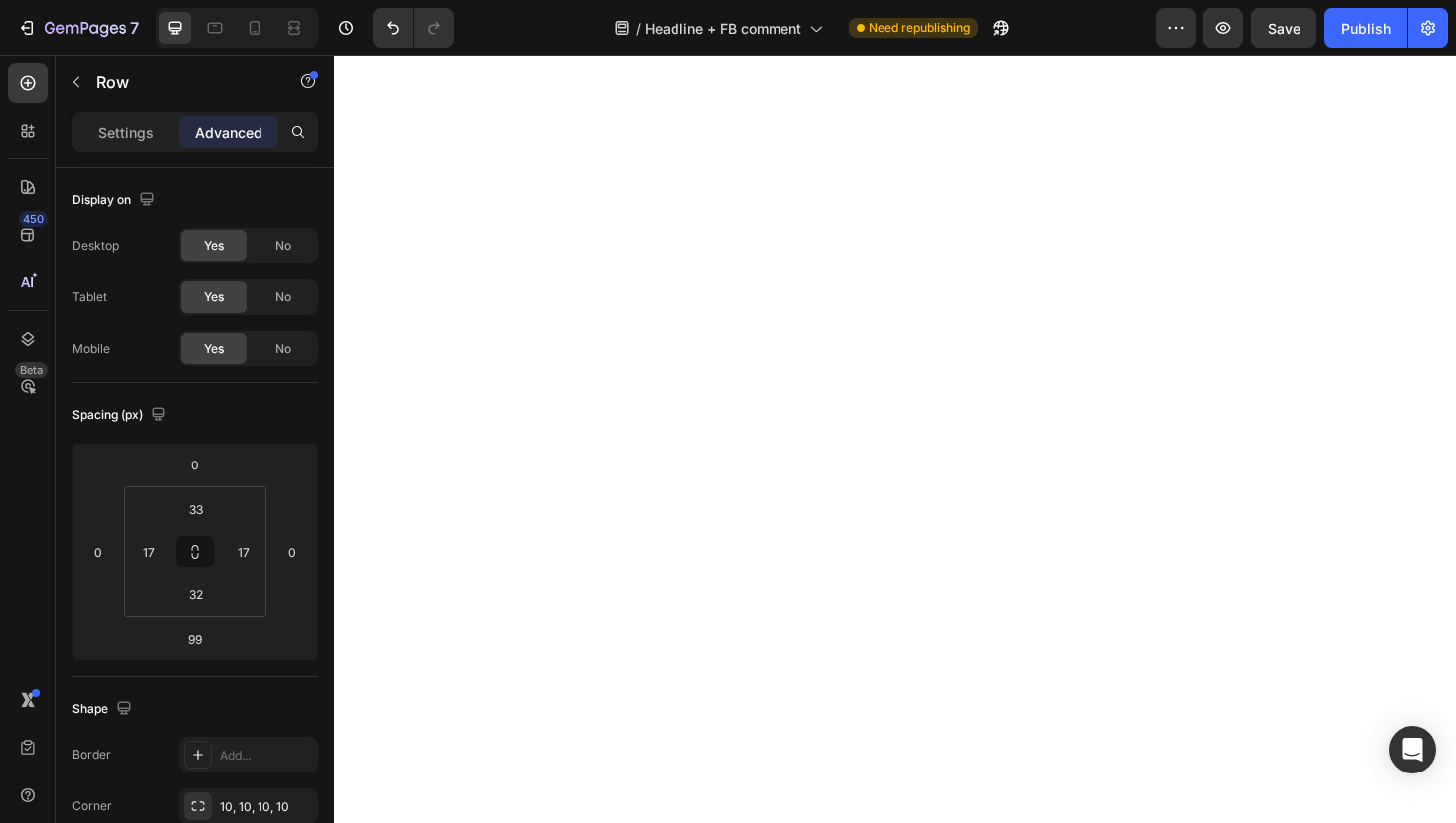 scroll, scrollTop: 9049, scrollLeft: 0, axis: vertical 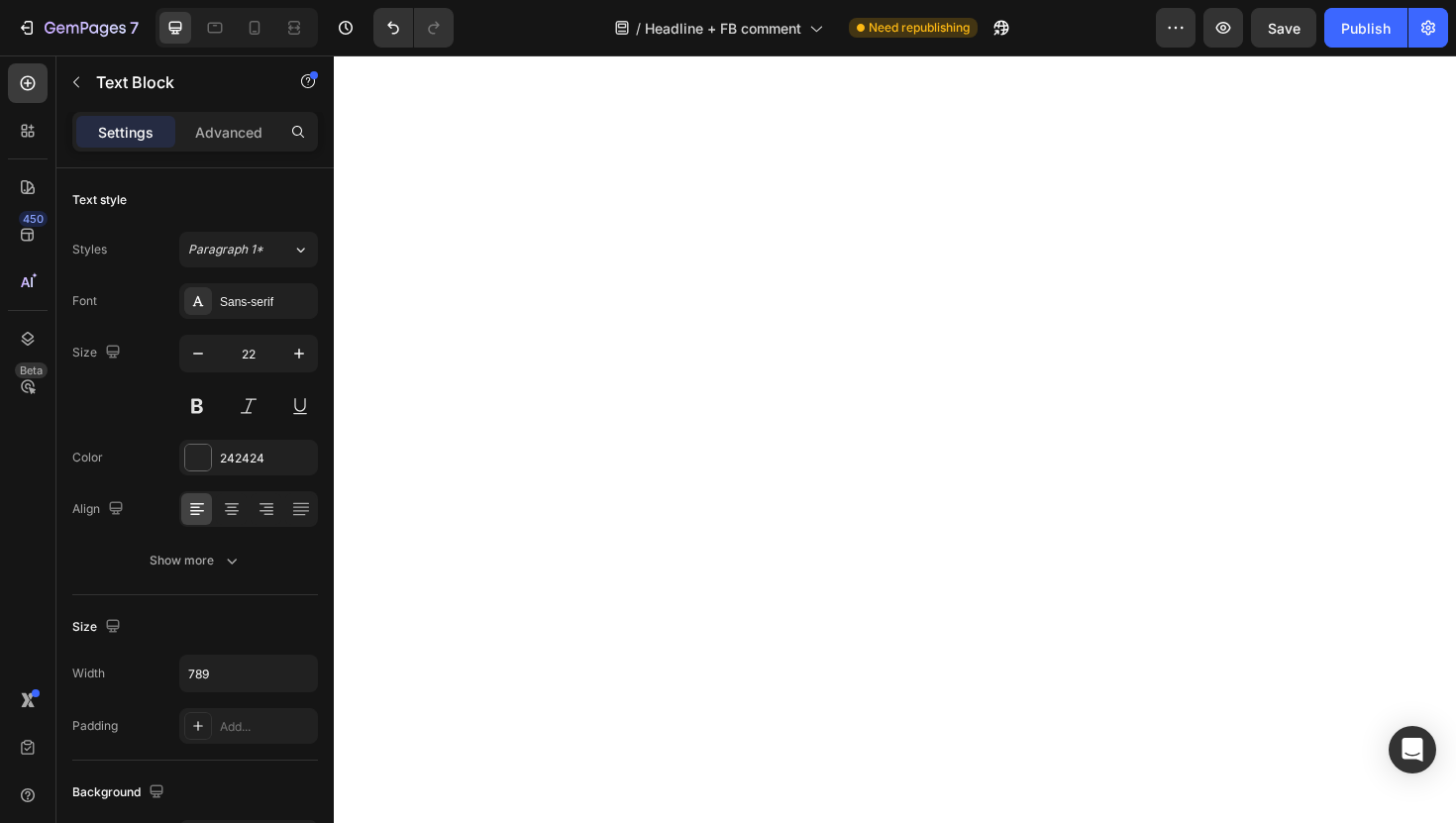 click on "The Buy 1 Get 1 Free offer means you can try it without the financial stress I felt trying product after product. And unlike harsh treatments that take months to show results, many people notice improvements in just the first week." at bounding box center [928, -2199] 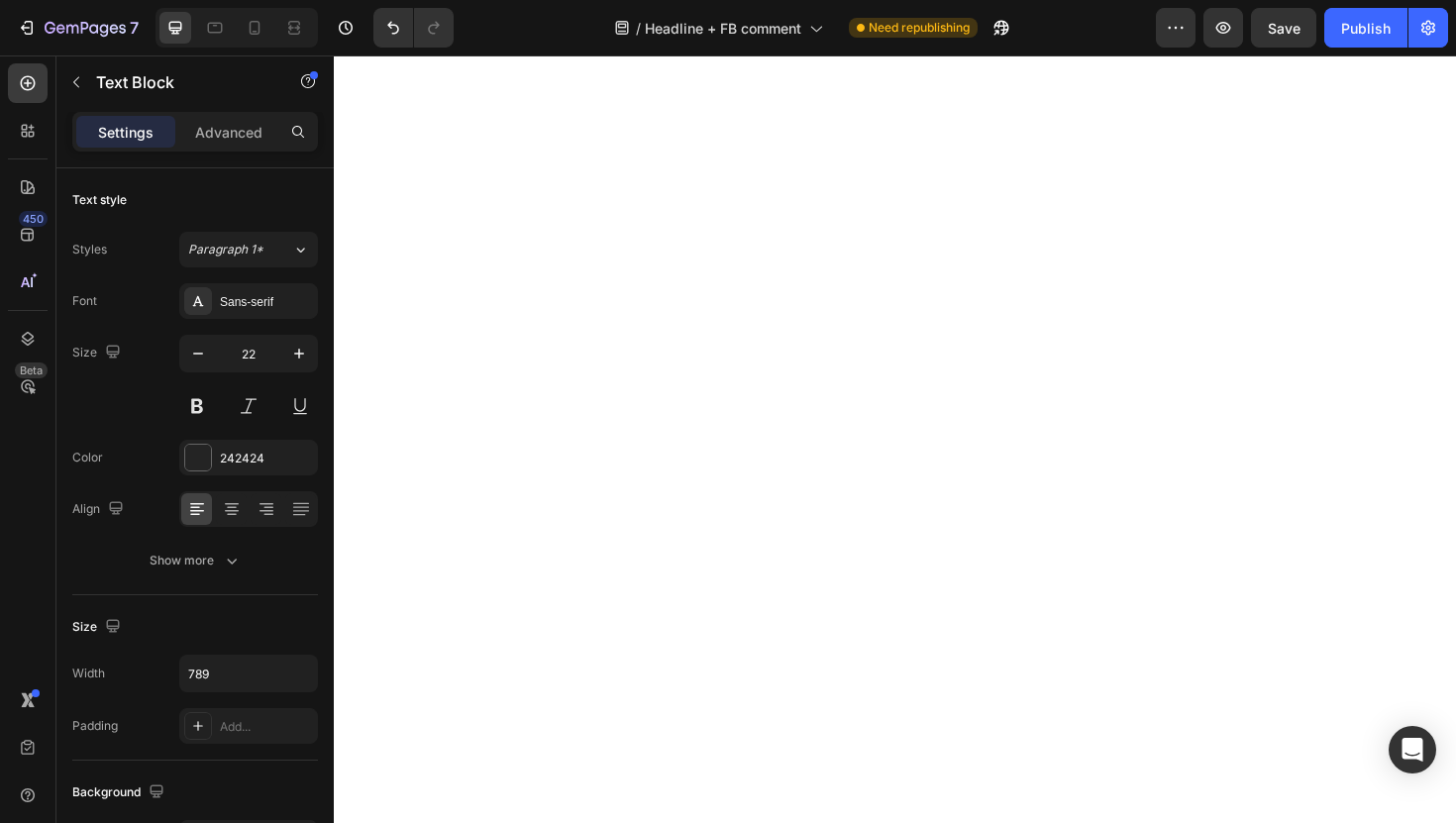 drag, startPoint x: 914, startPoint y: 487, endPoint x: 909, endPoint y: 511, distance: 24.5153 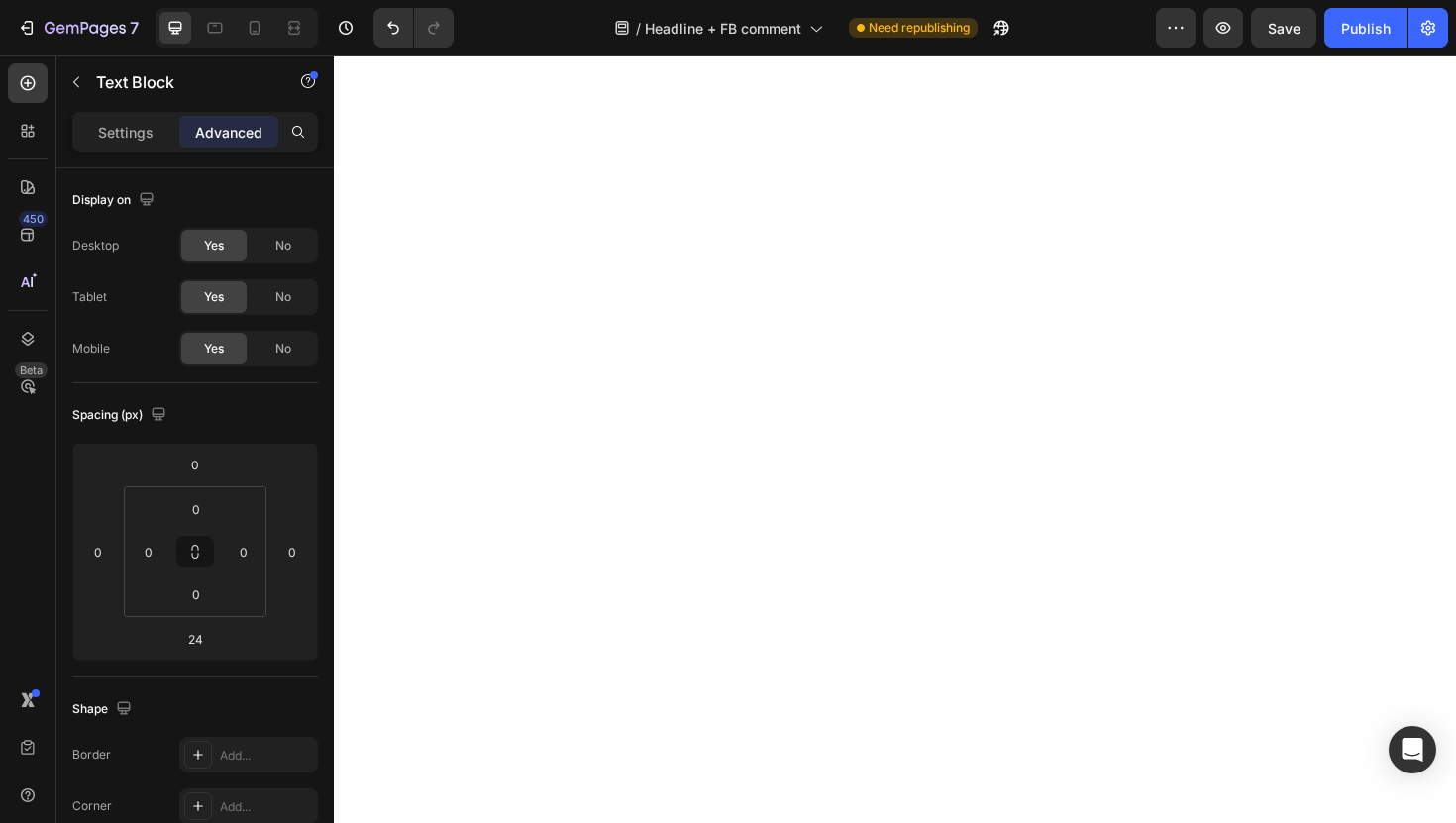 scroll, scrollTop: 9802, scrollLeft: 0, axis: vertical 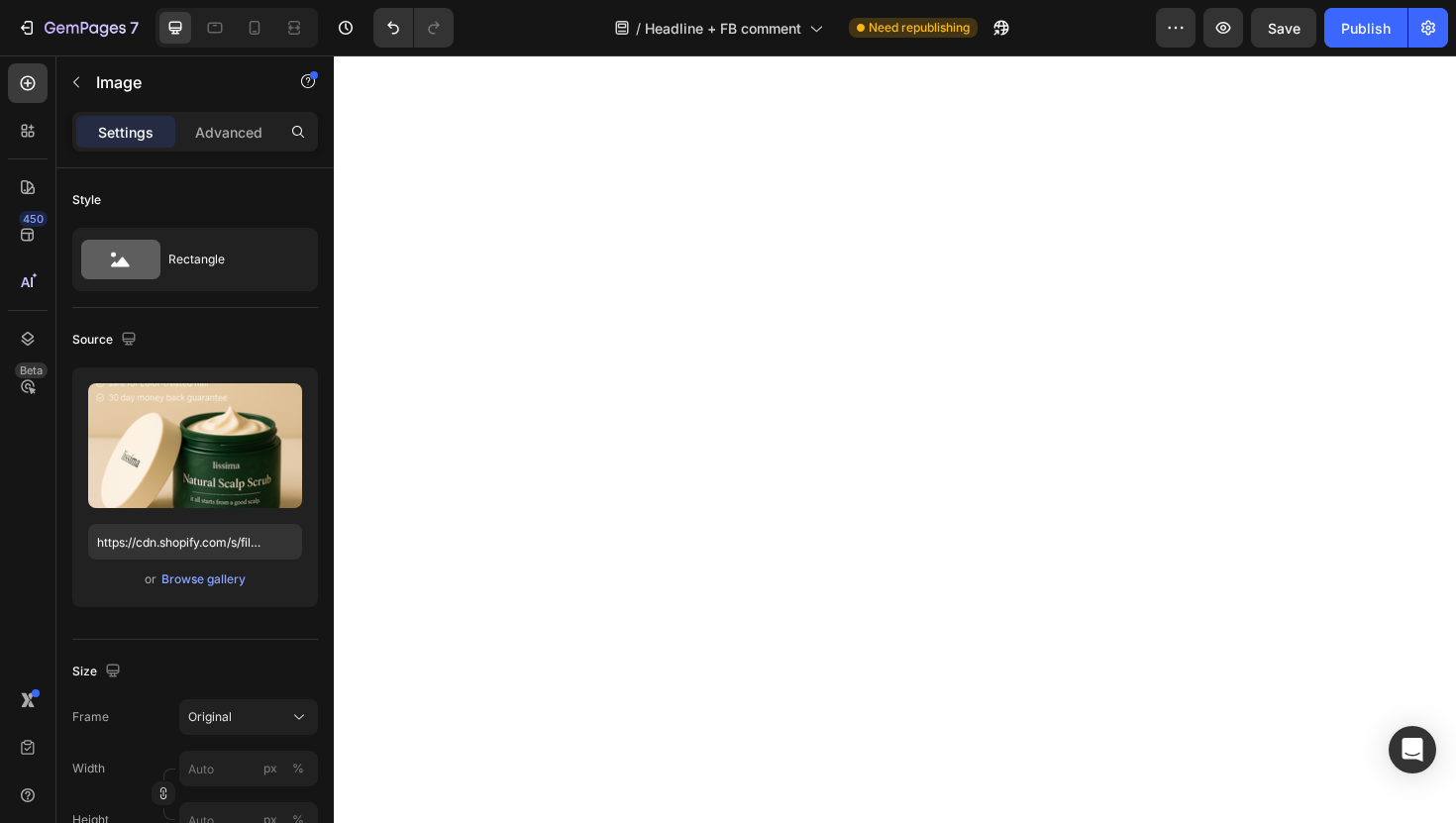 click at bounding box center (928, -2493) 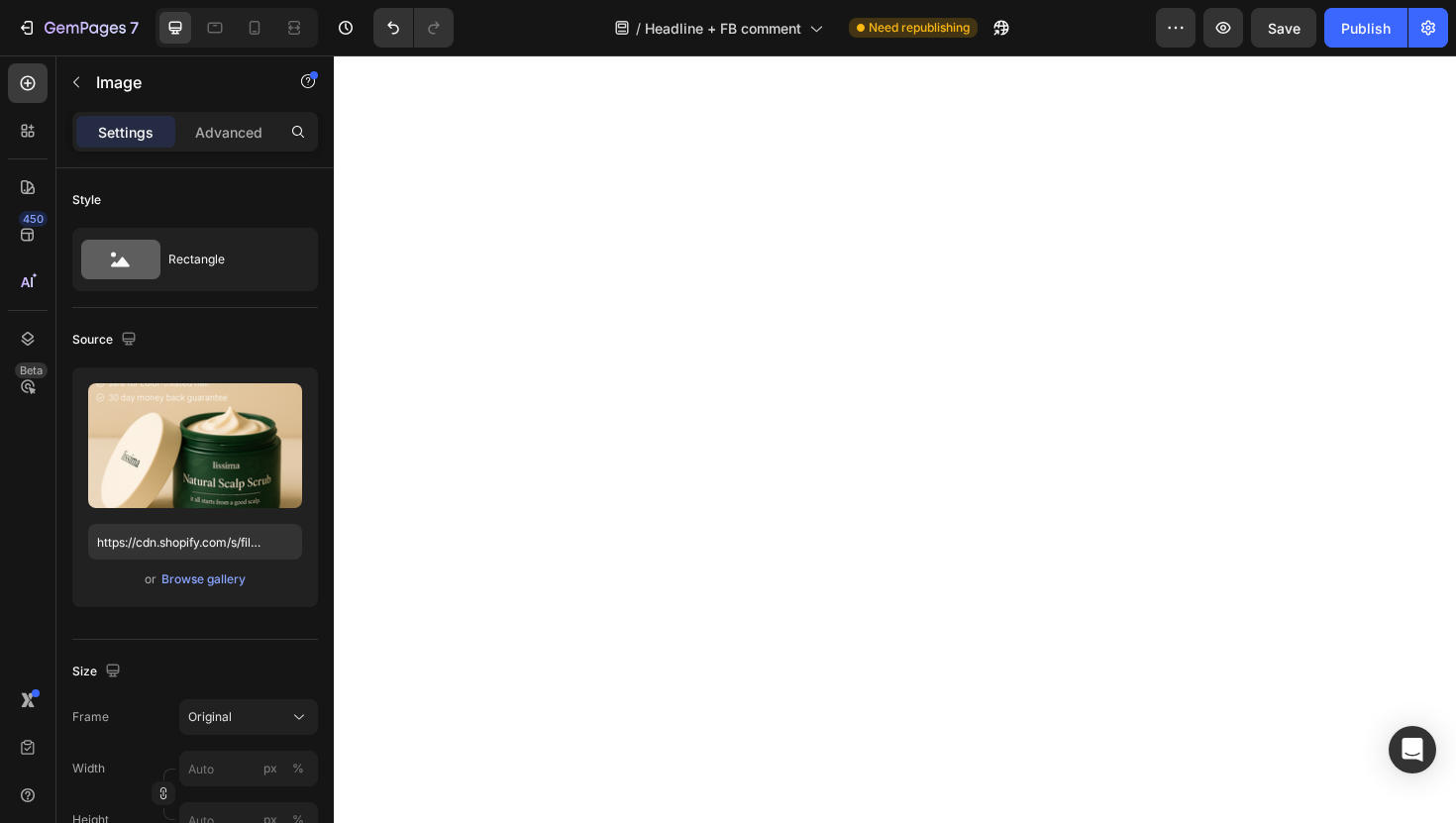 drag, startPoint x: 925, startPoint y: 540, endPoint x: 924, endPoint y: 564, distance: 24.020824 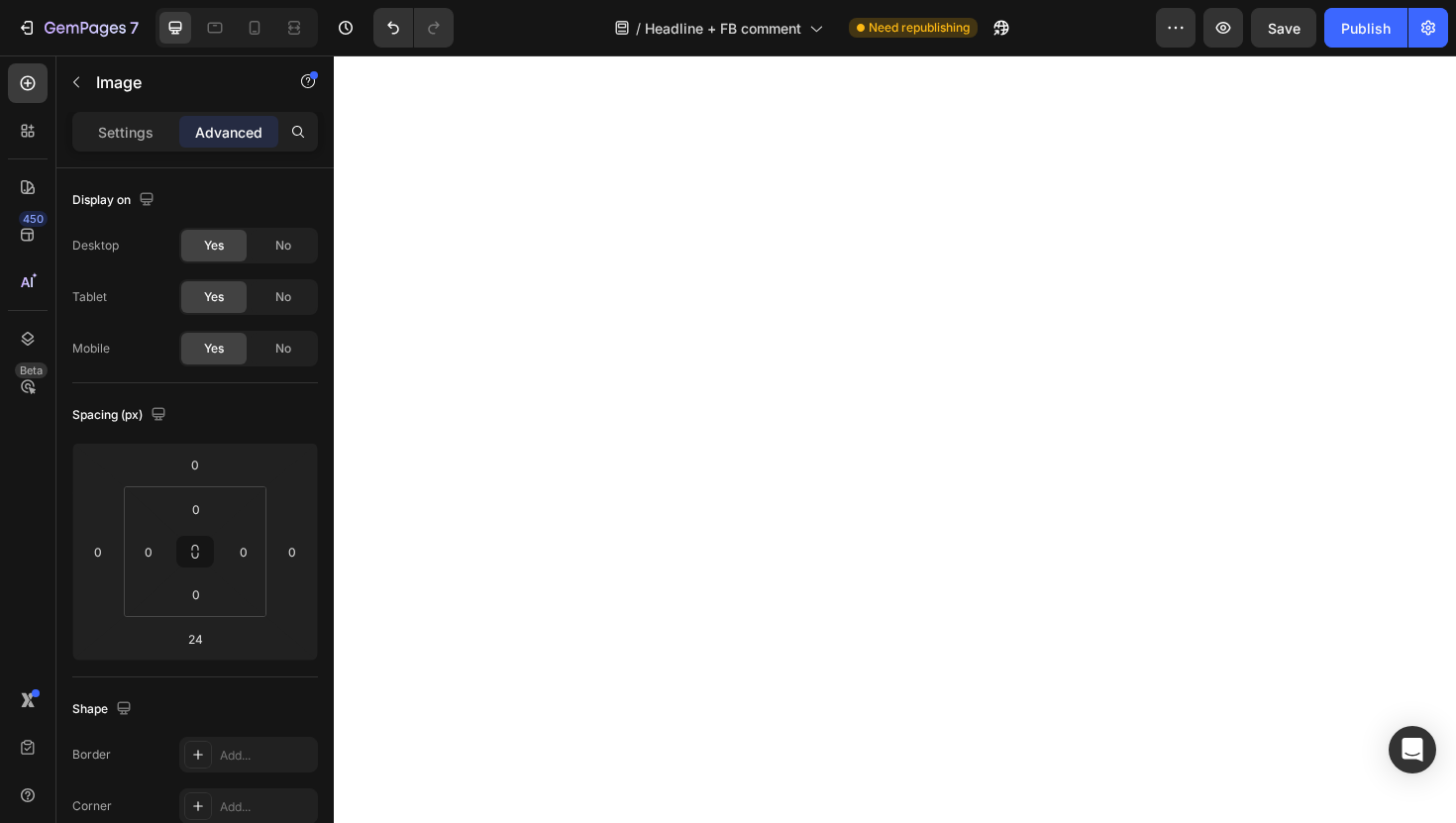 click on "Wellness Text Block Health Text Block Icon 2 min read Text Block Row Row How I Finally Found Something That Cleared My Scalp Psoriasis Heading [DATE] | [FIRST] [LAST] Text Block Row The Nightmare That Consumed My Confidence Heading For seven years, I lived with scalp psoriasis that literally made me feel like a prisoner in my own body. The constant itching was unbearable. I'd scratch until my scalp bled, leaving flakes scattered across my shoulders like snow. I completely stopped wearing dark shirts as it would expose the embarrassing evidence of my condition. Text Block Image I tried everything the doctors threw at me: steroid creams that thinned my skin, medicated shampoos that burned like fire, and prescription treatments that cost a fortune but delivered zero results. Each failed attempt felt like another door slamming shut. The worst part? The stares. The way people would glance at my scalp and quickly look away. Text Block Image The Discovery That Changed Everything Heading ." at bounding box center [928, -5531] 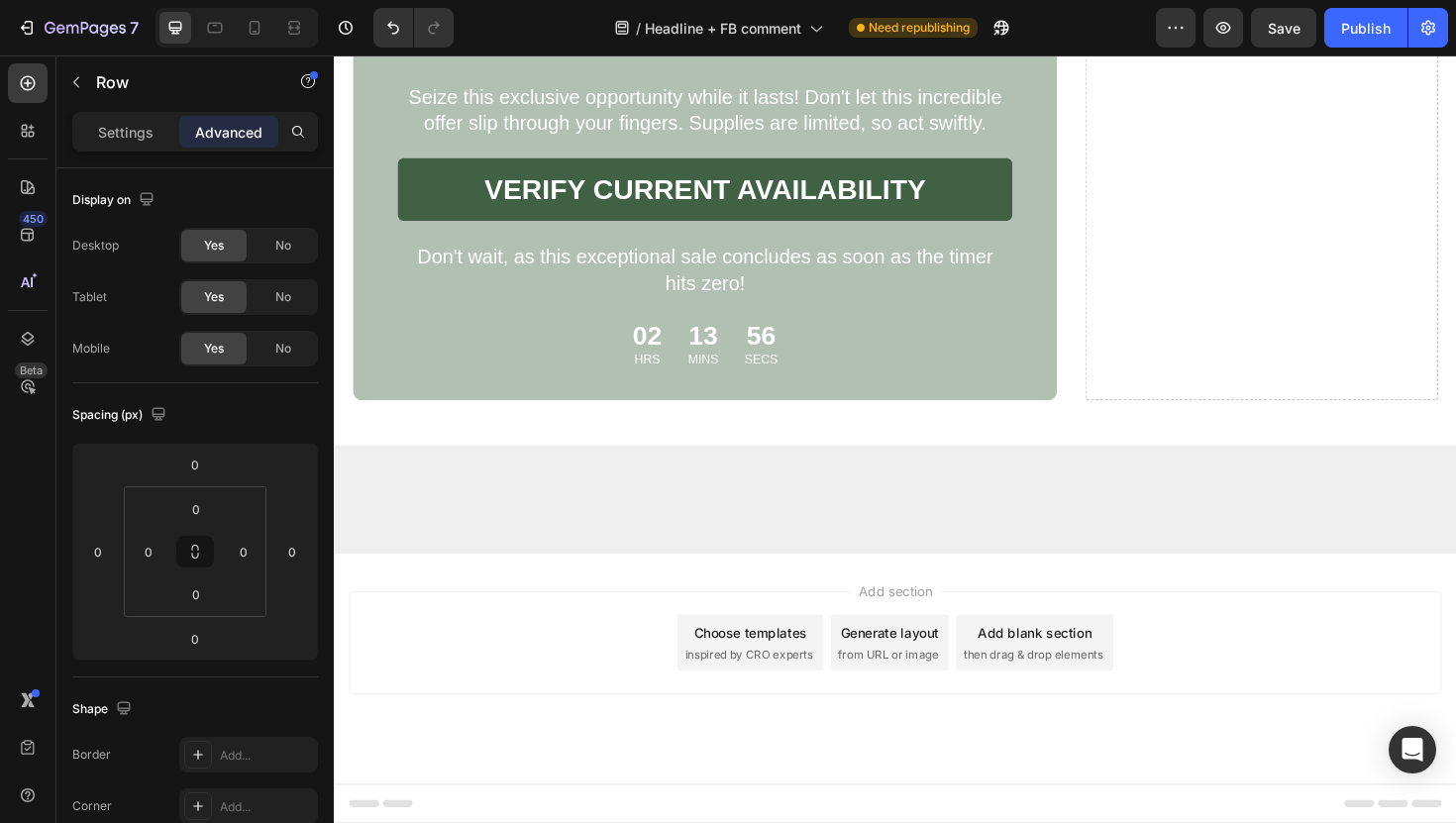 scroll, scrollTop: 10728, scrollLeft: 0, axis: vertical 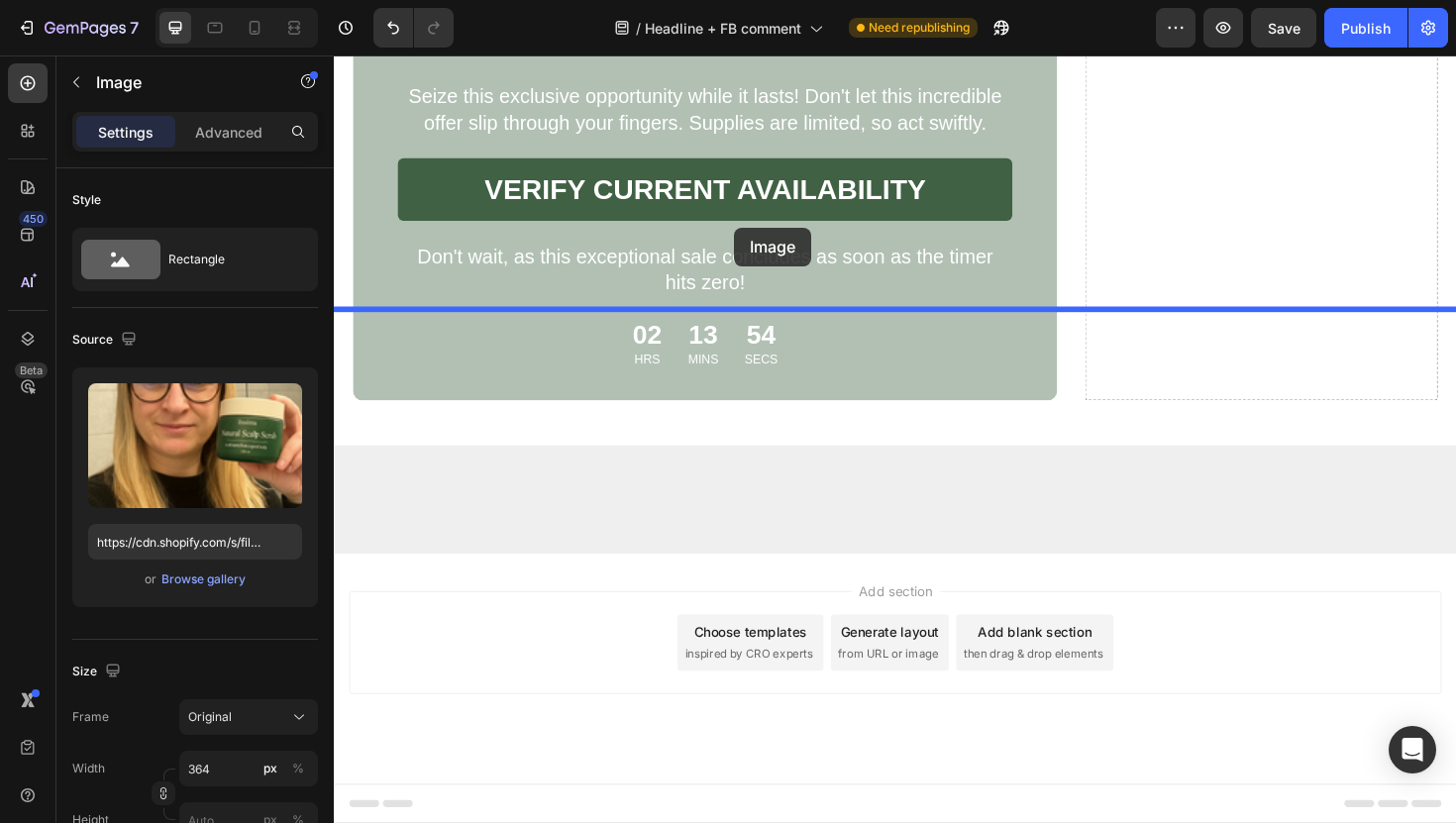 drag, startPoint x: 664, startPoint y: 611, endPoint x: 758, endPoint y: 238, distance: 384.66219 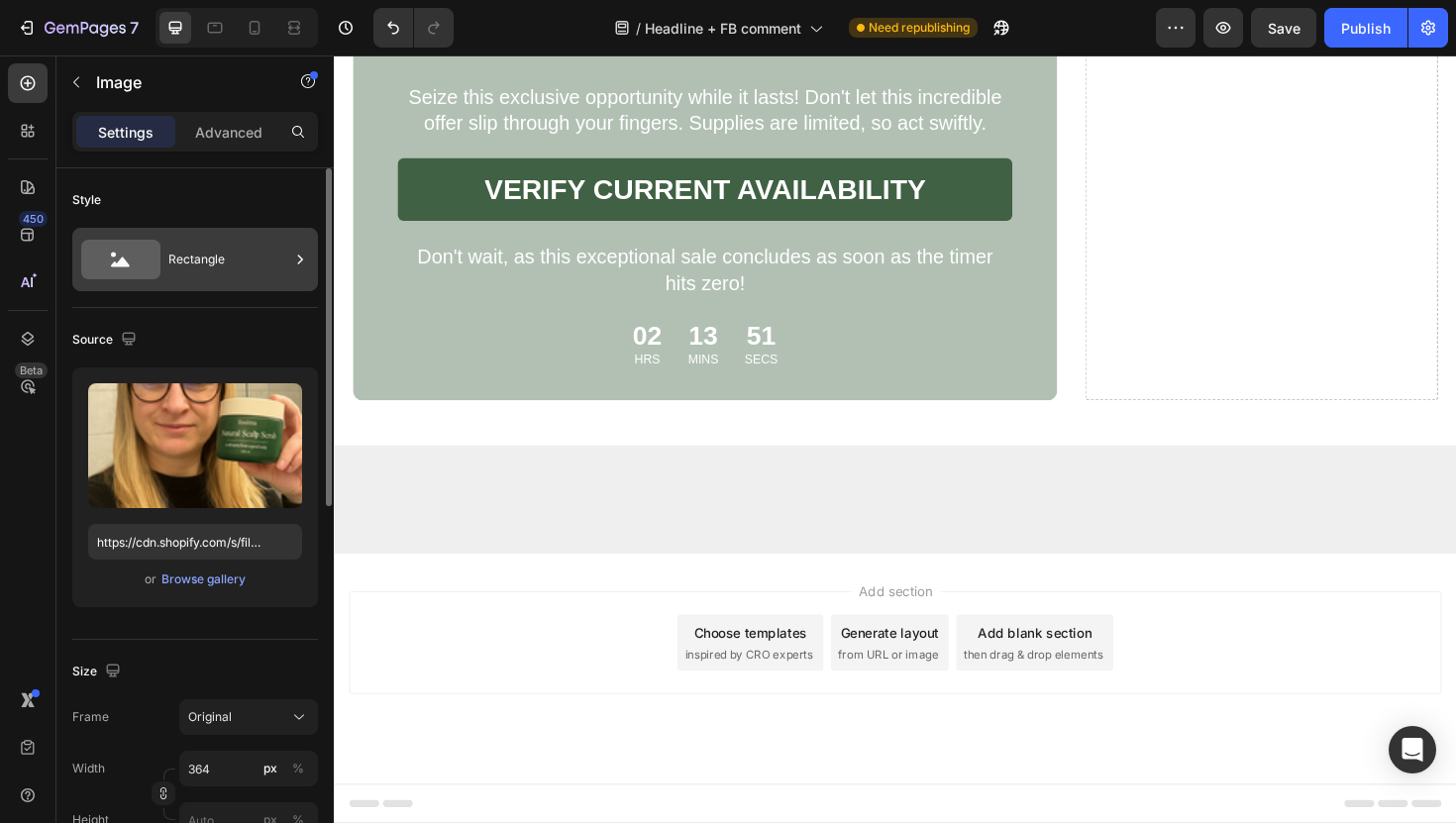 click 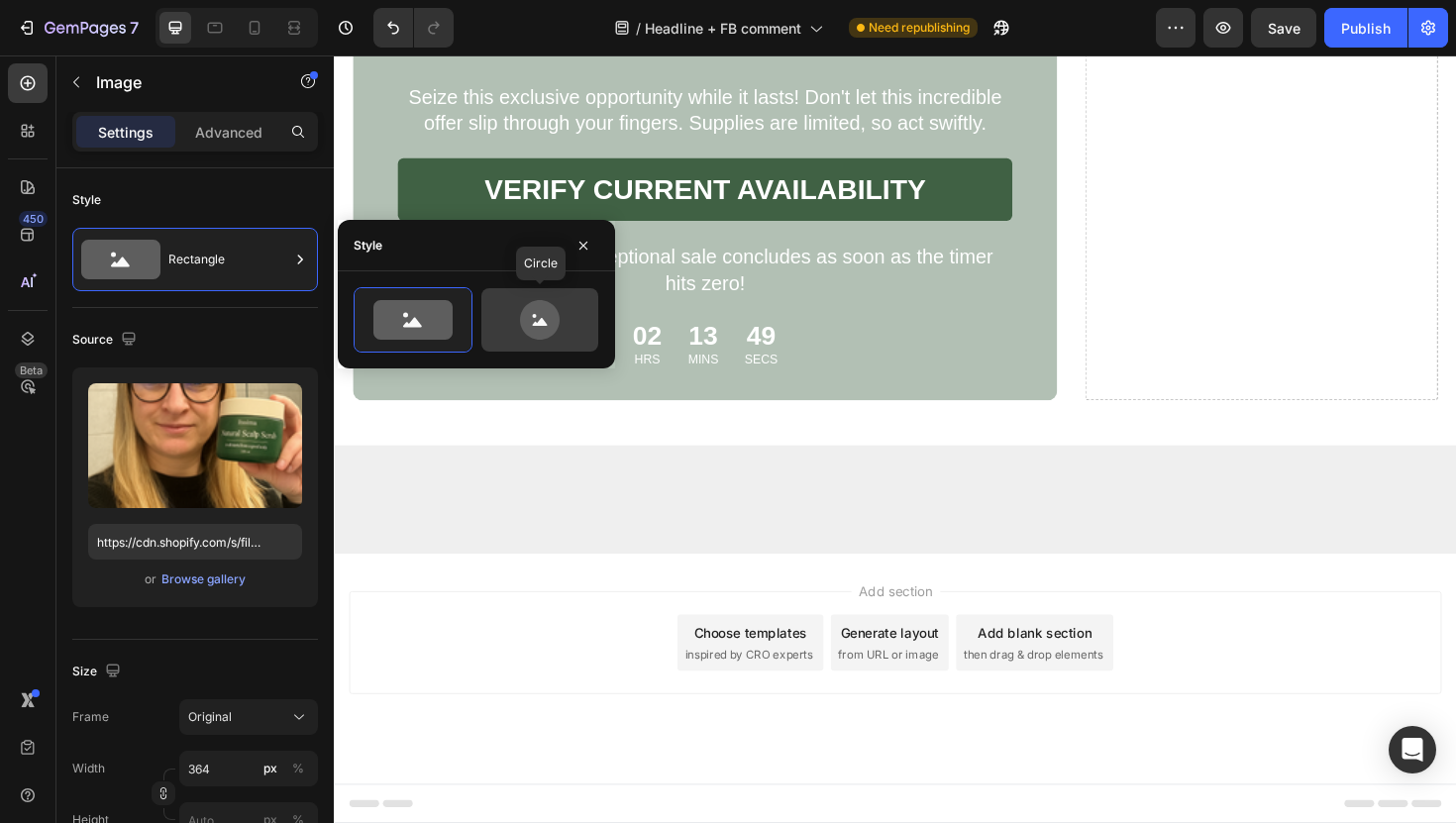 click 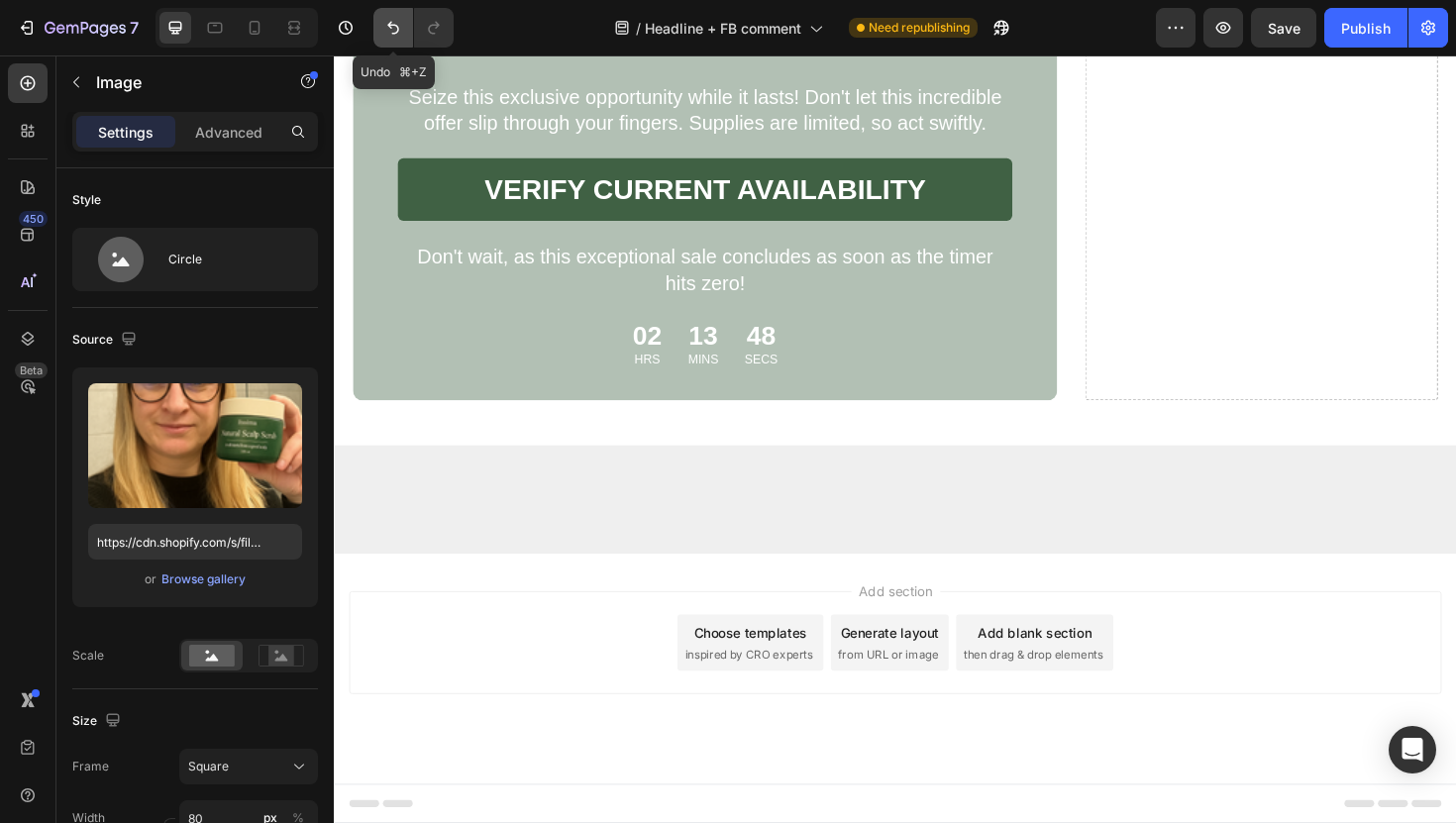 click 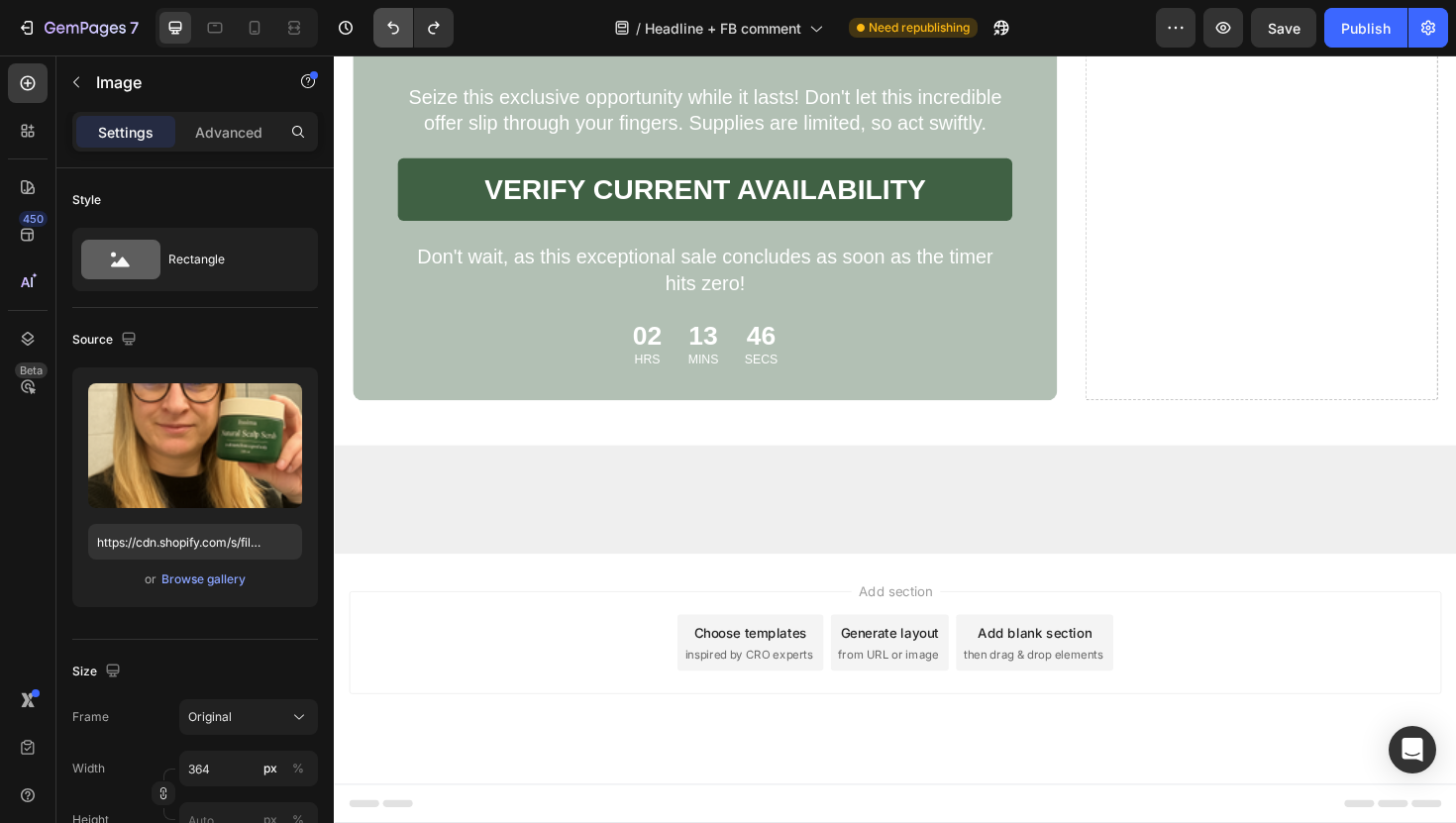 click 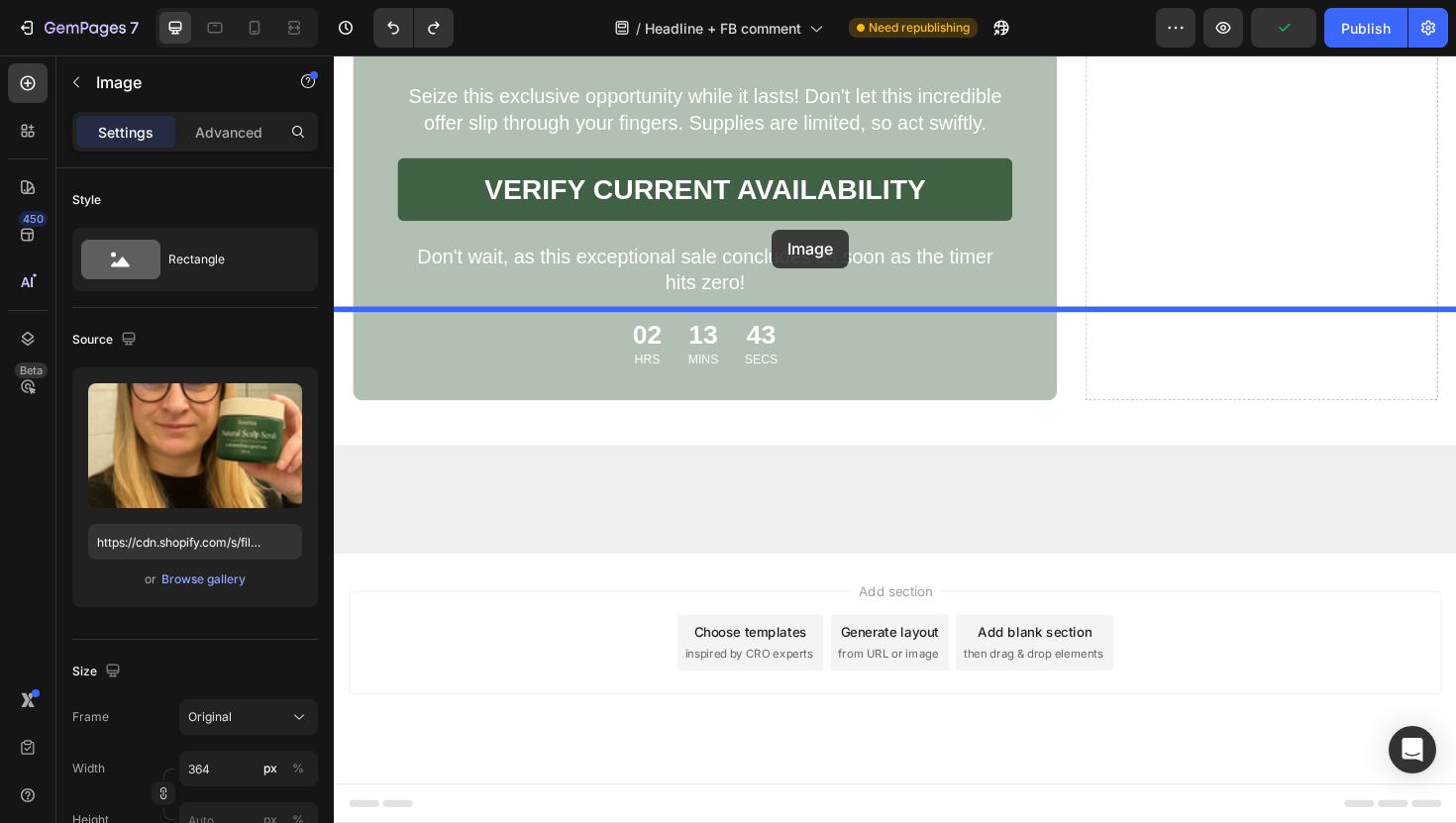 drag, startPoint x: 563, startPoint y: 569, endPoint x: 797, endPoint y: 240, distance: 403.7289 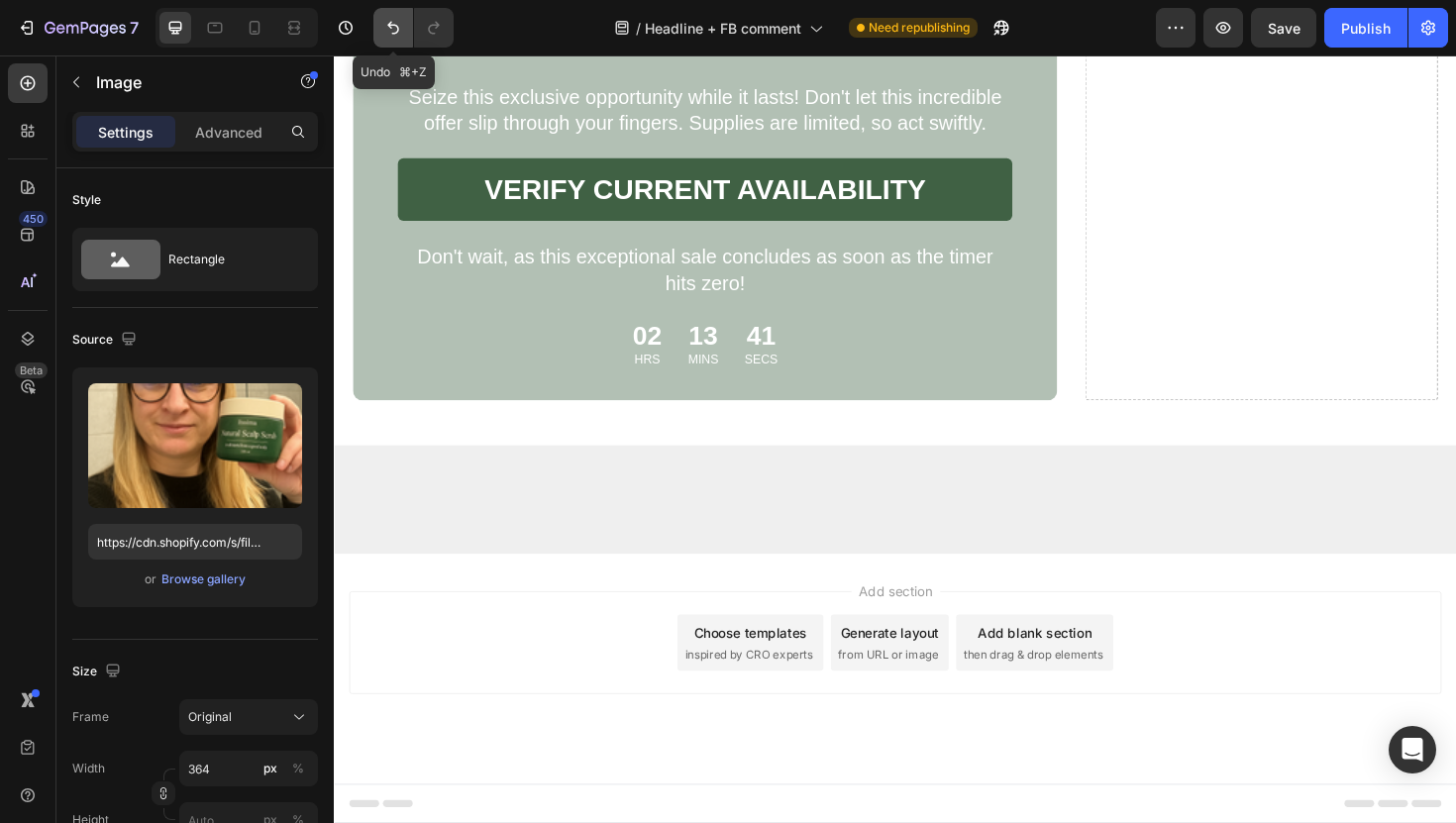 click 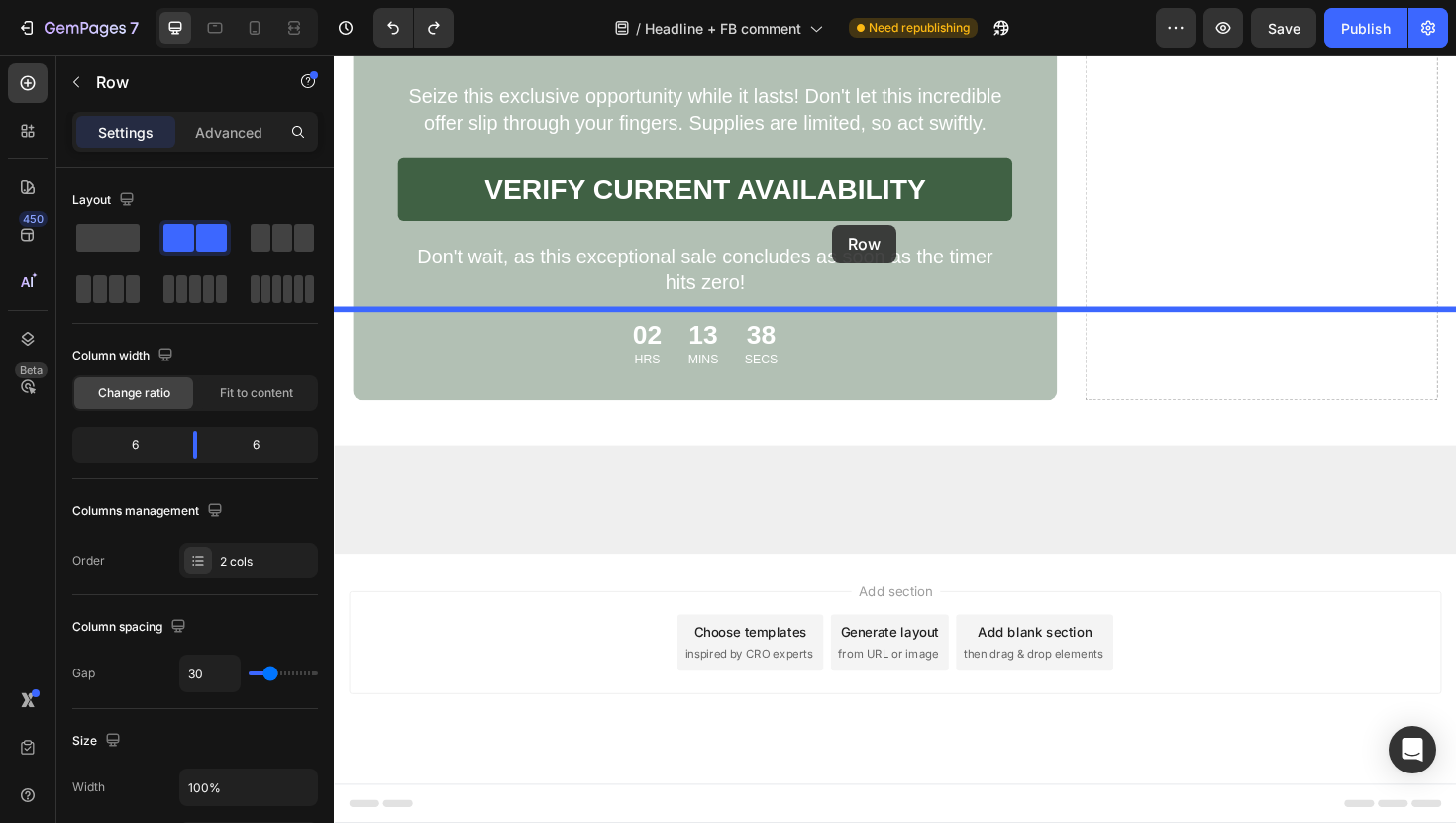 drag, startPoint x: 739, startPoint y: 440, endPoint x: 862, endPoint y: 235, distance: 239.06903 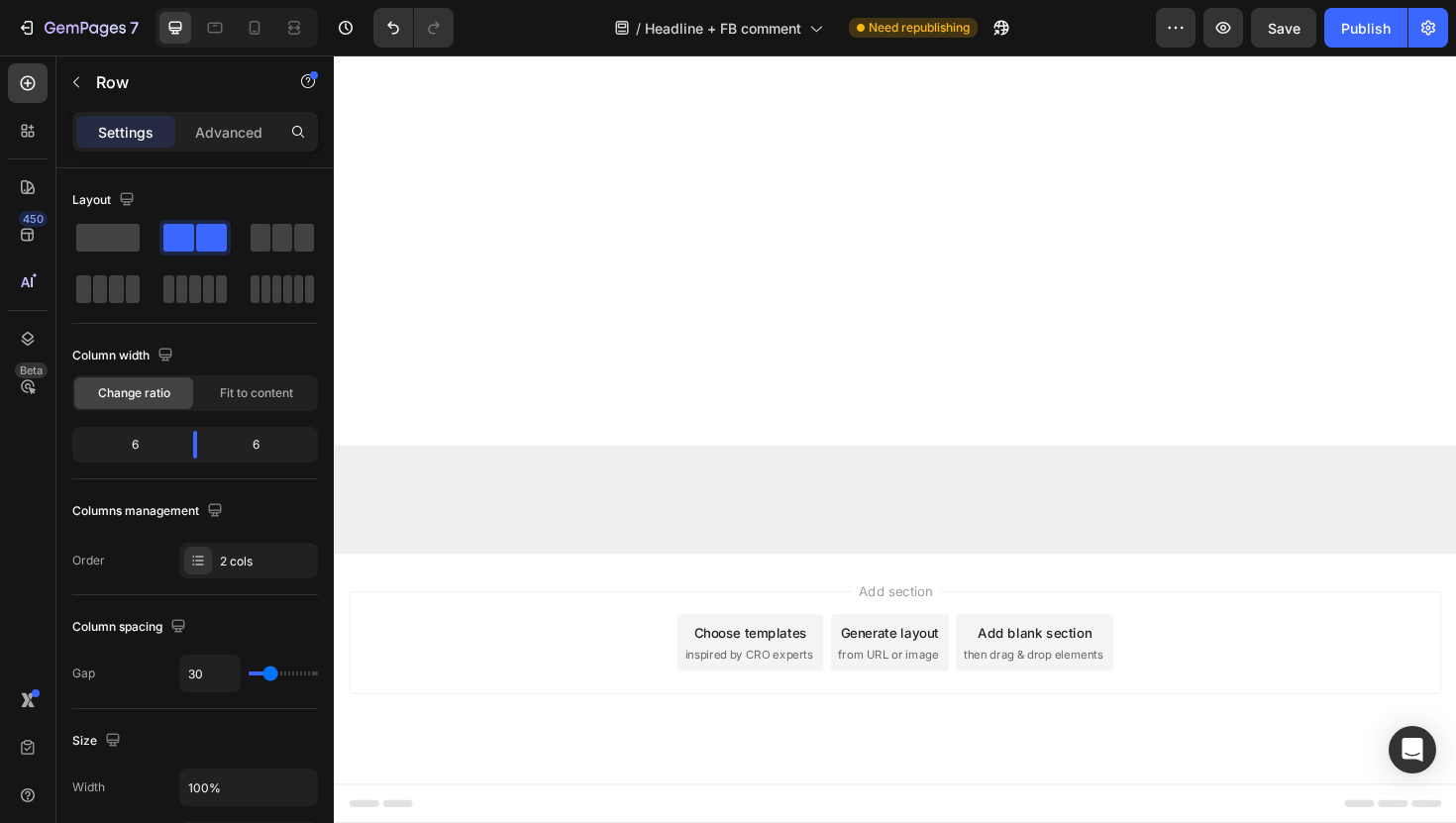 scroll, scrollTop: 10688, scrollLeft: 0, axis: vertical 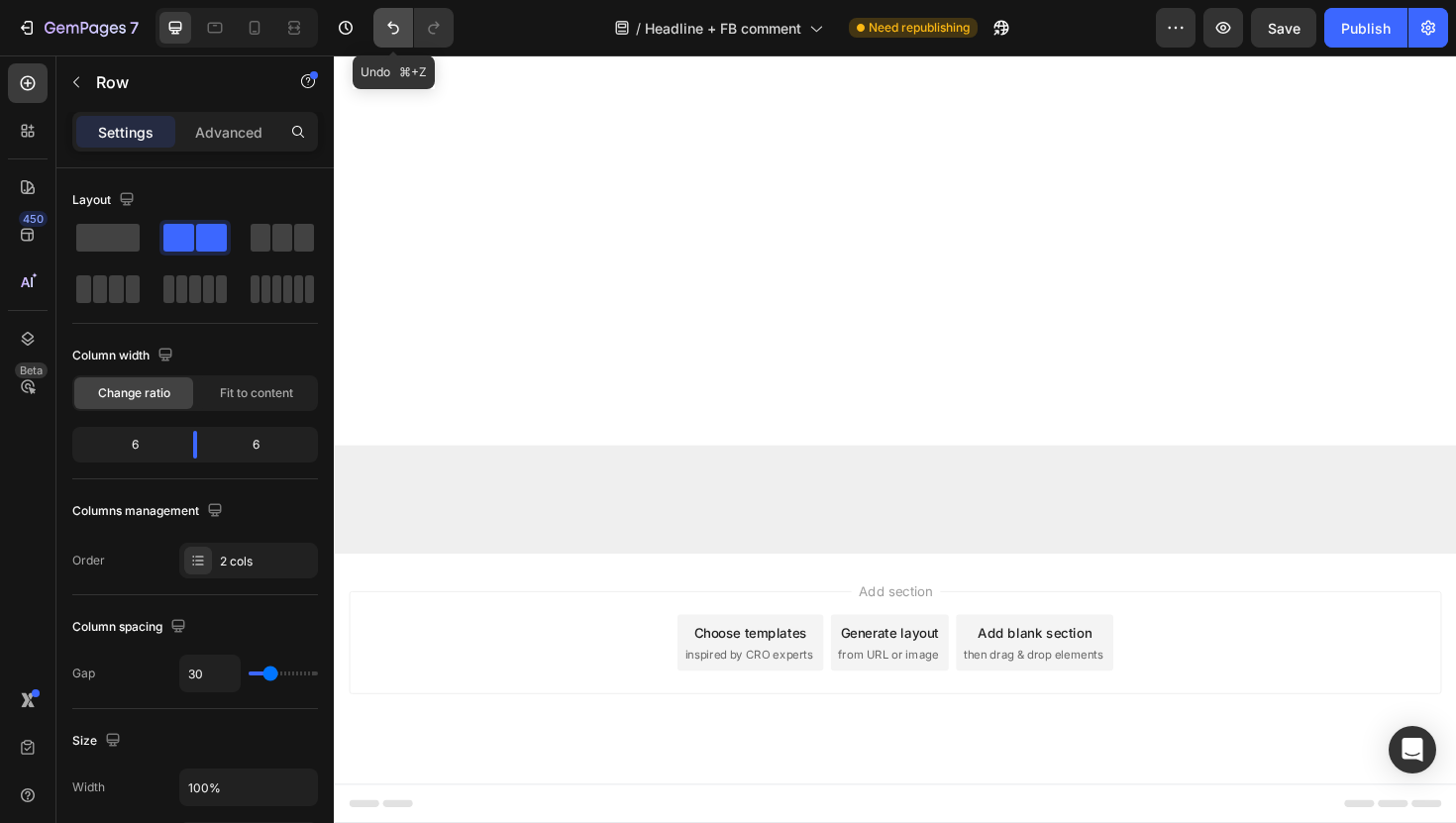 click 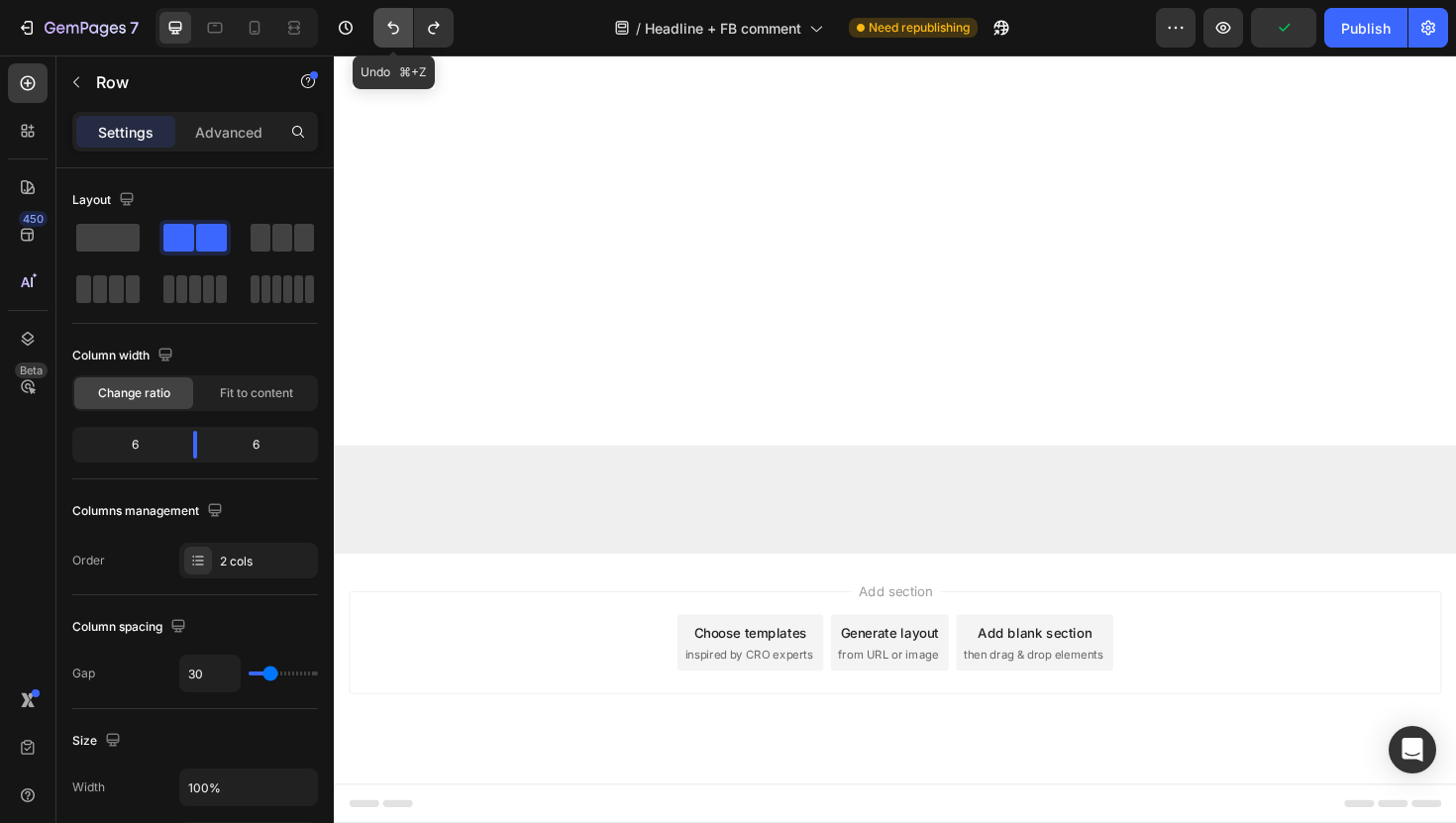 click 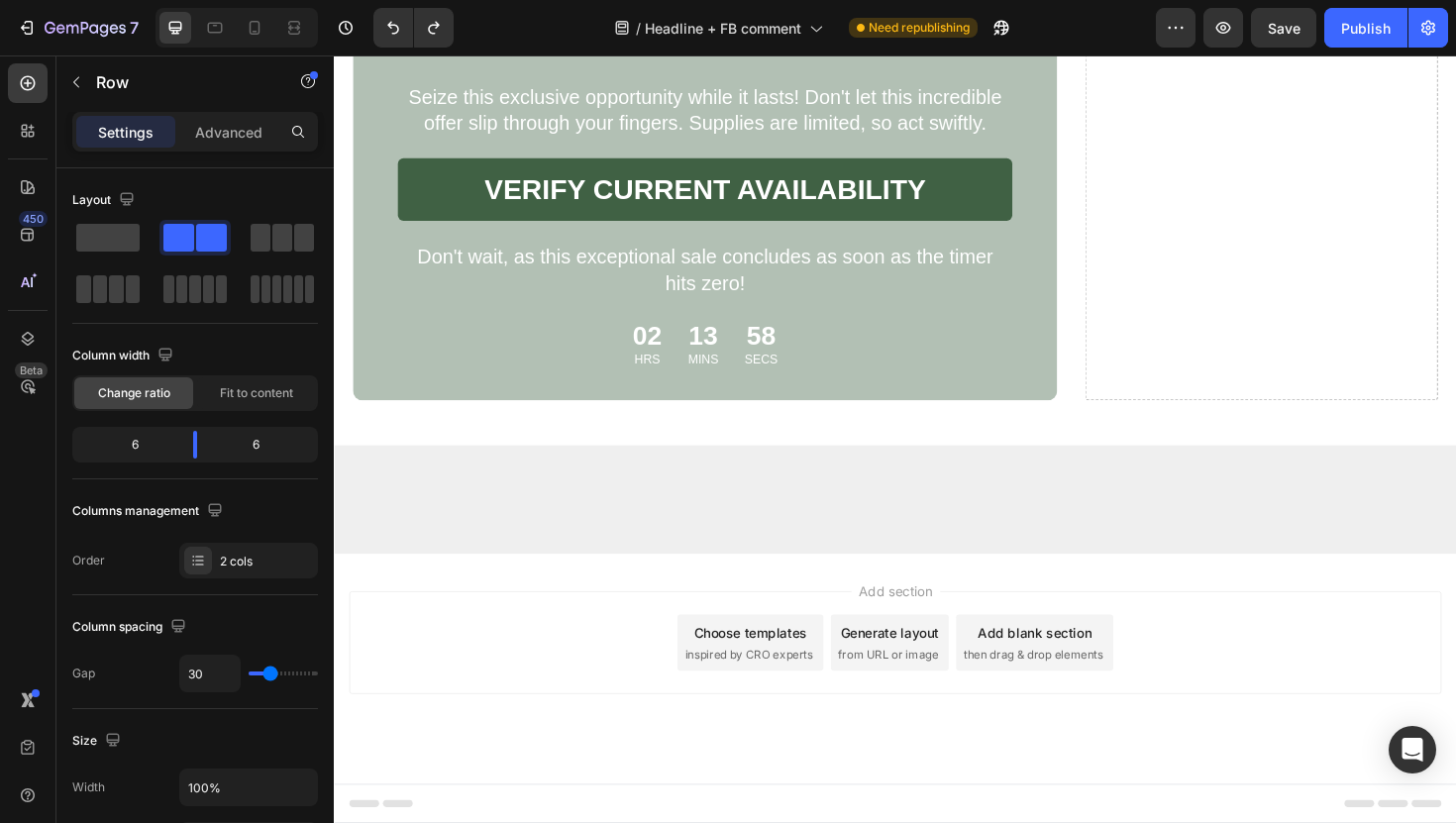 scroll, scrollTop: 10753, scrollLeft: 0, axis: vertical 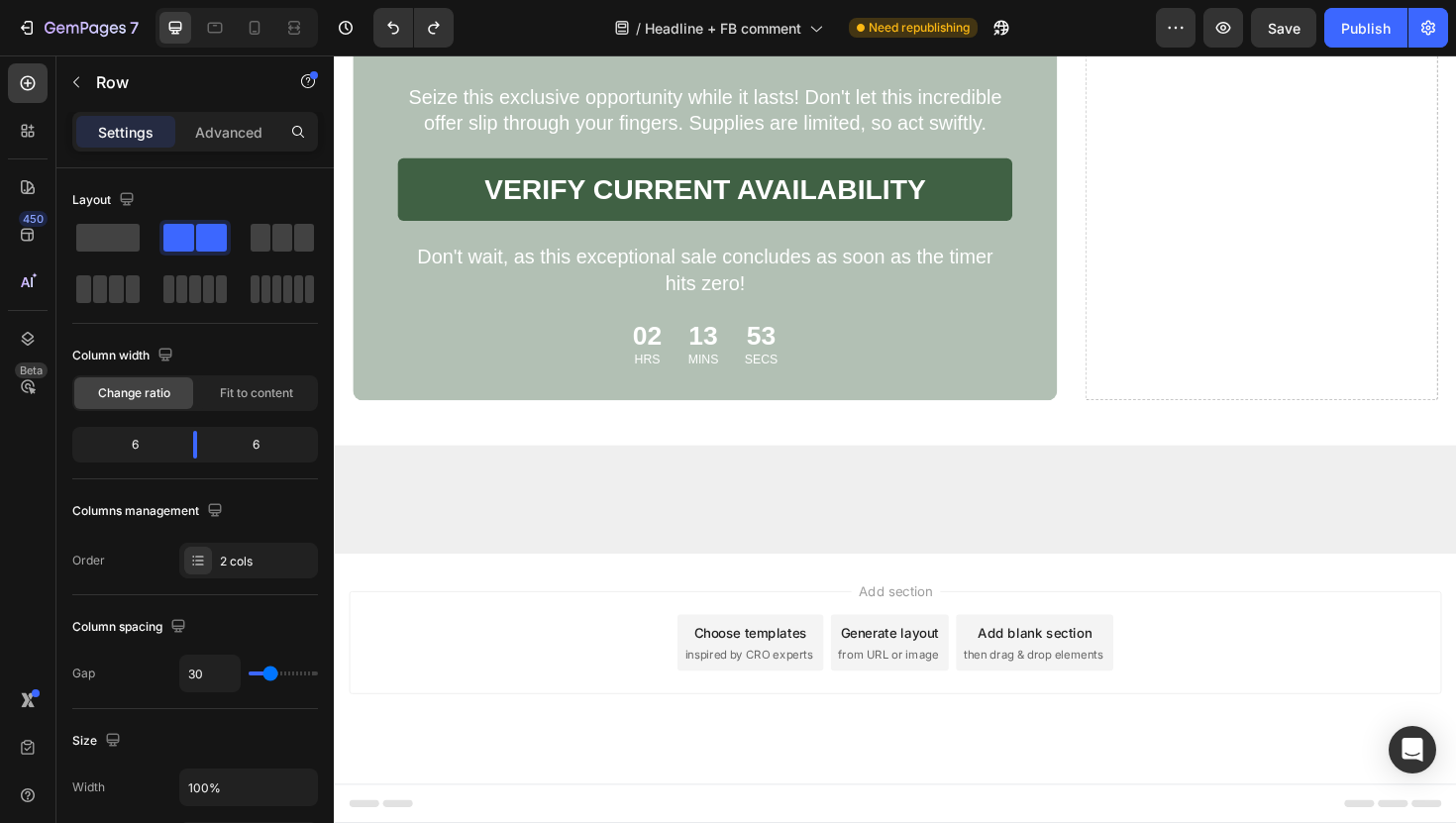 click on "Image “After using this scalp scrub for just three weeks, I'm already seeing a noticeable difference in my scalp. Highly recommended!” Text Block Row Row Users can't stop talking about this one life-changing scalp scrub! Heading Don't just take our word for it. Read what others have to say about the incredible benefits of the skin cream and how it has transformed their skin. Text Block Row" at bounding box center (726, -1545) 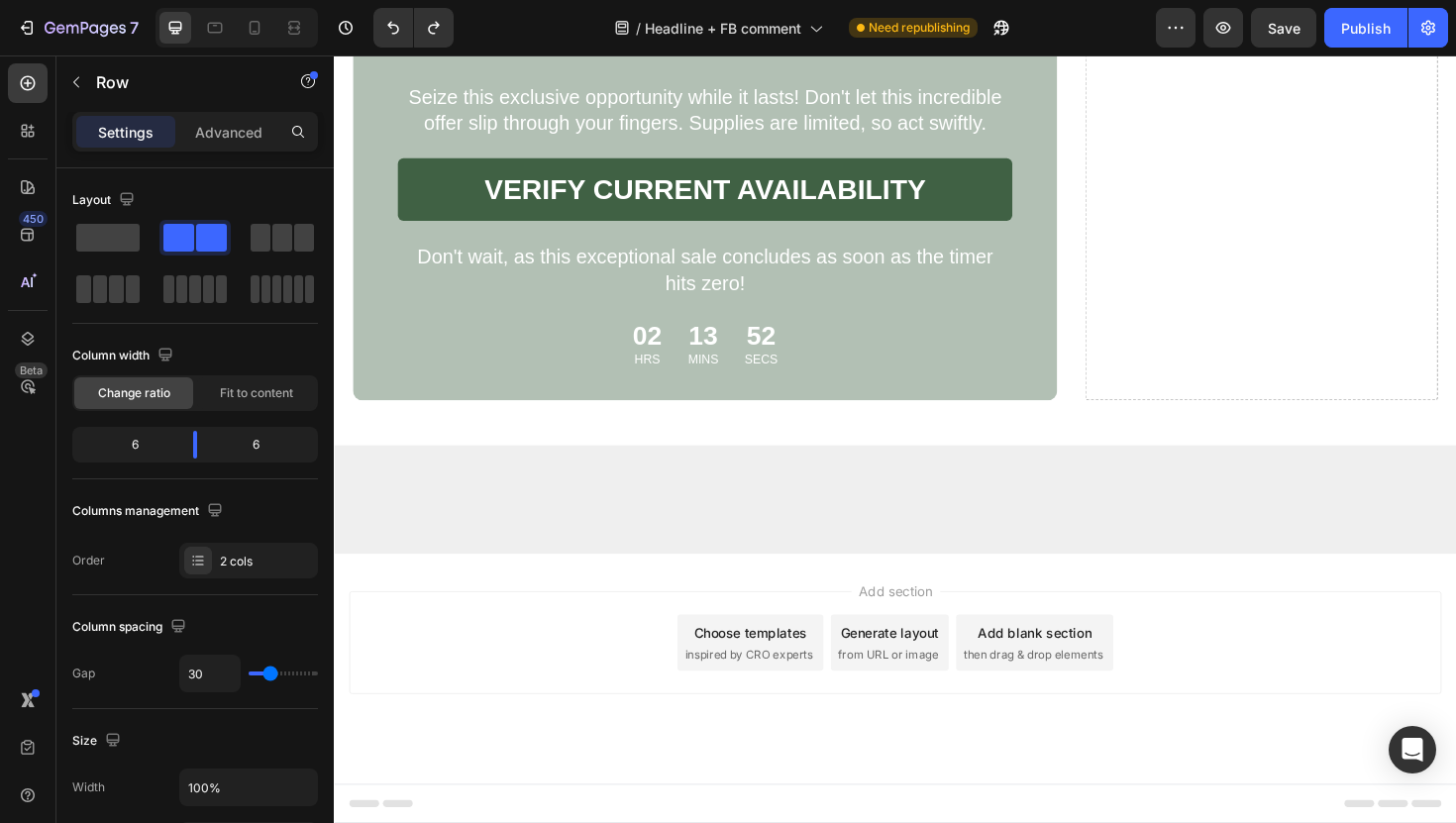 click on "Image “After using this scalp scrub for just three weeks, I'm already seeing a noticeable difference in my scalp. Highly recommended!” Text Block Row Row Users can't stop talking about this one life-changing scalp scrub! Heading Don't just take our word for it. Read what others have to say about the incredible benefits of the skin cream and how it has transformed their skin. Text Block Row" at bounding box center [726, -1545] 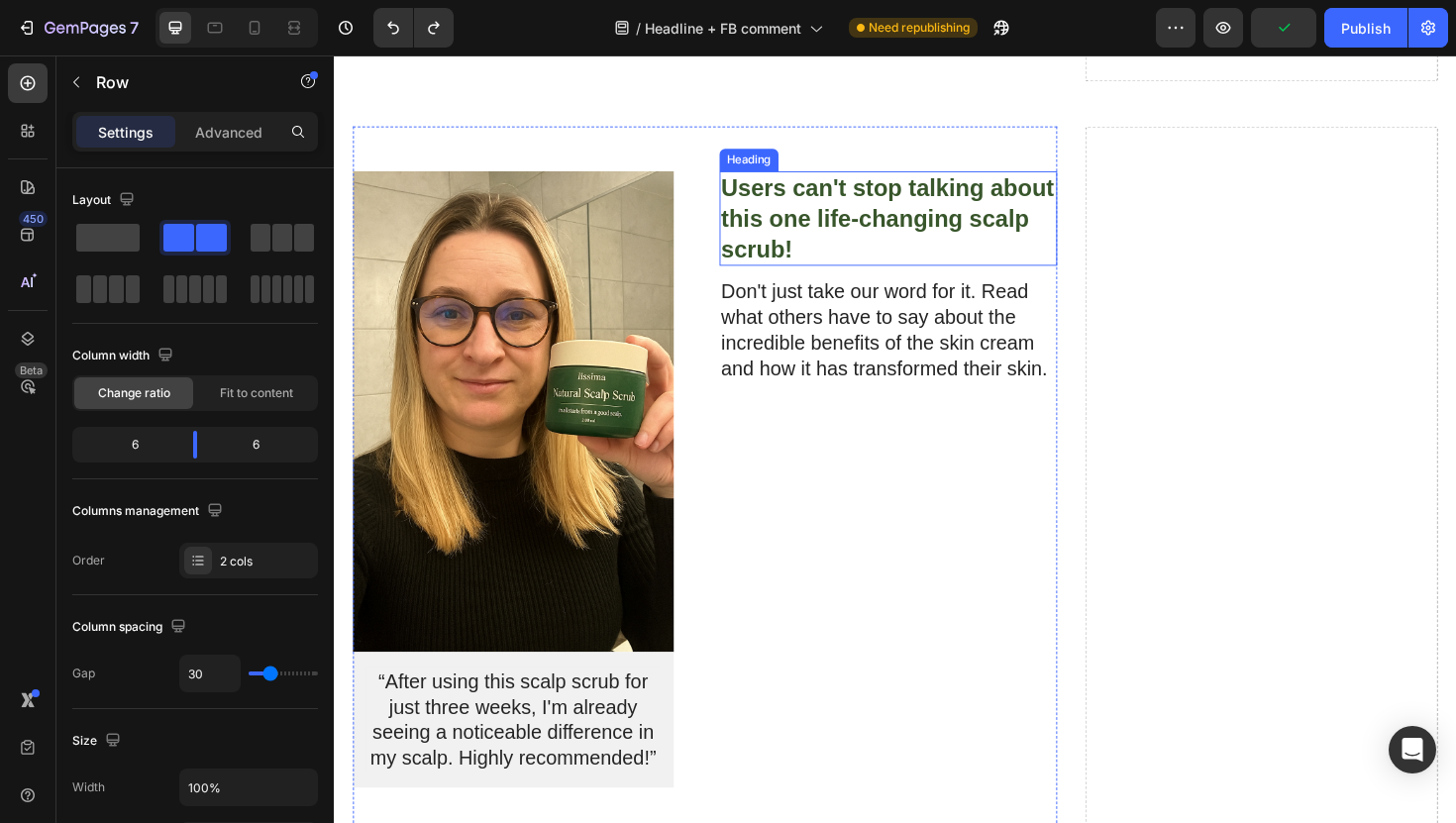 scroll, scrollTop: 11022, scrollLeft: 0, axis: vertical 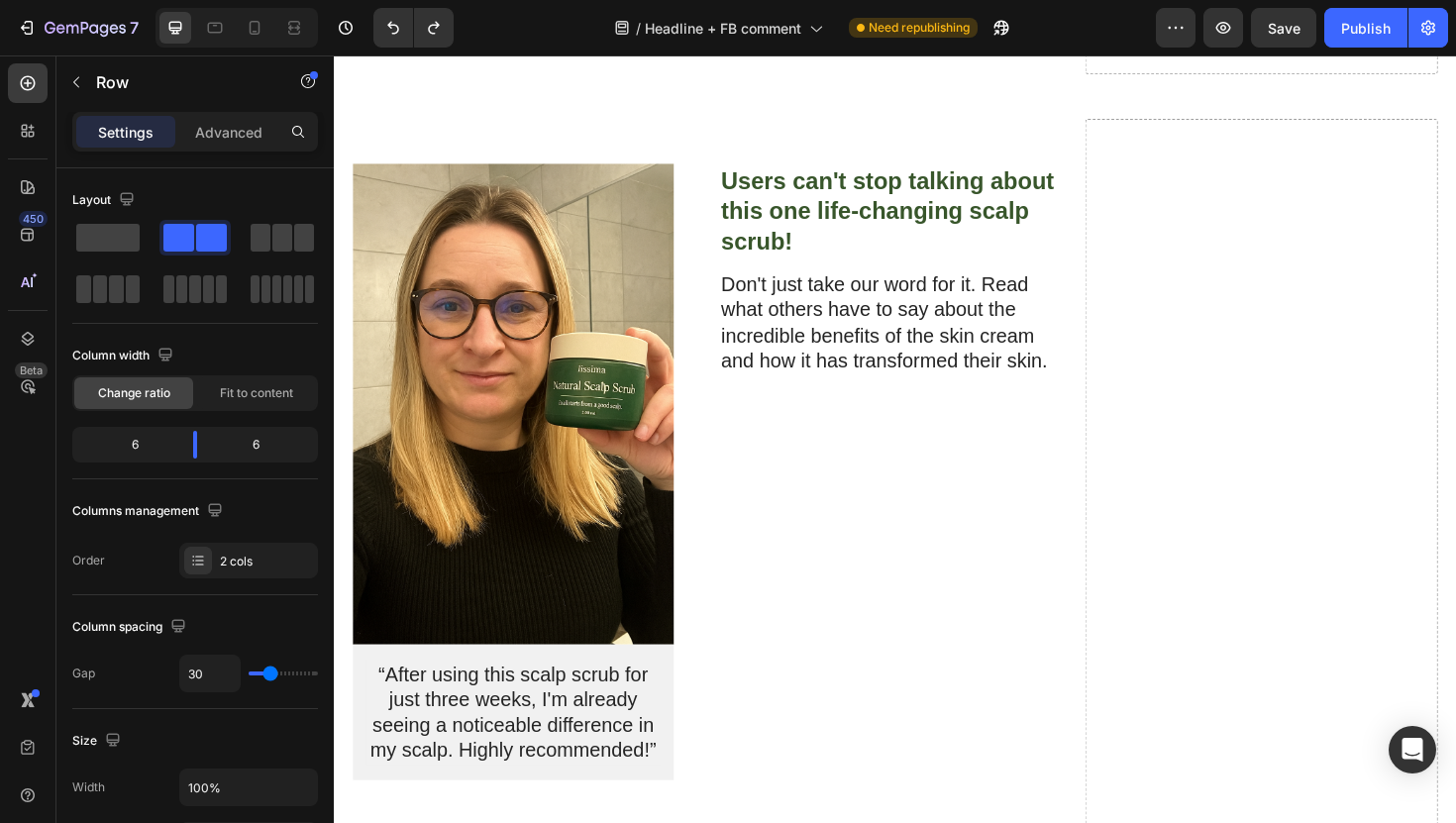 click on "Users can't stop talking about this one life-changing scalp scrub! Heading Don't just take our word for it. Read what others have to say about the incredible benefits of the skin cream and how it has transformed their skin. Text Block" at bounding box center [921, 496] 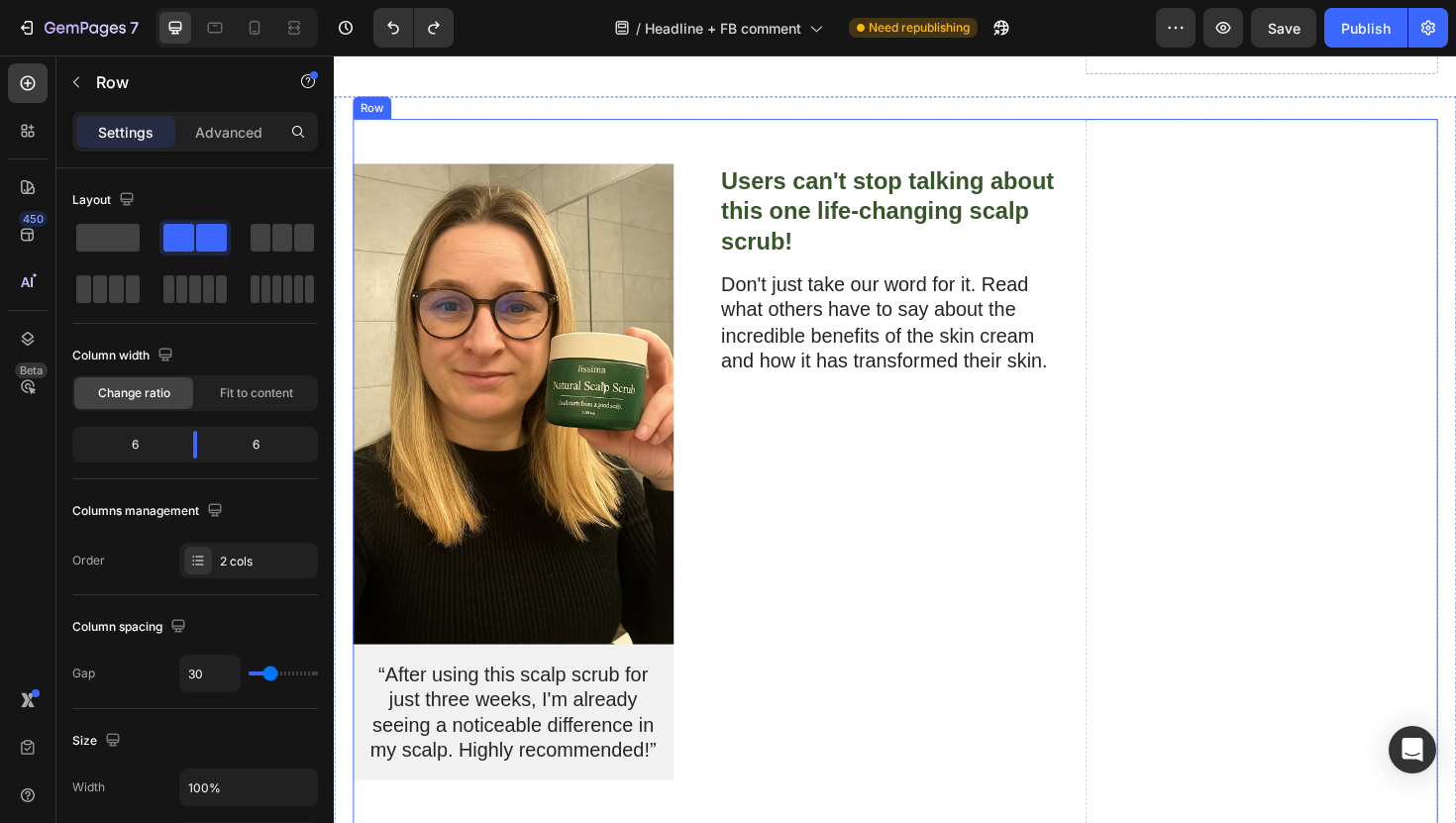 click on "Drop element here" at bounding box center [1315, 1399] 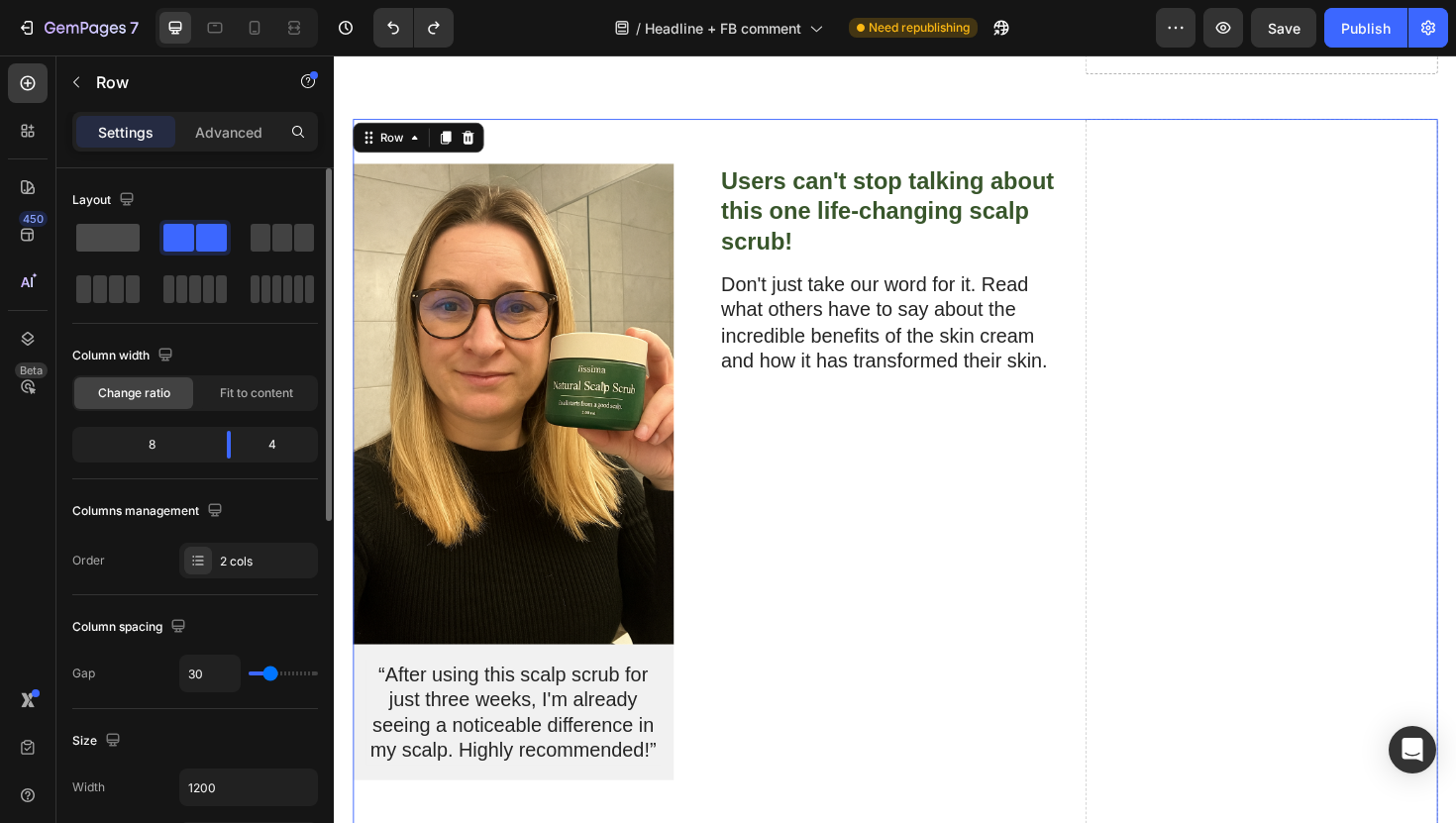 click 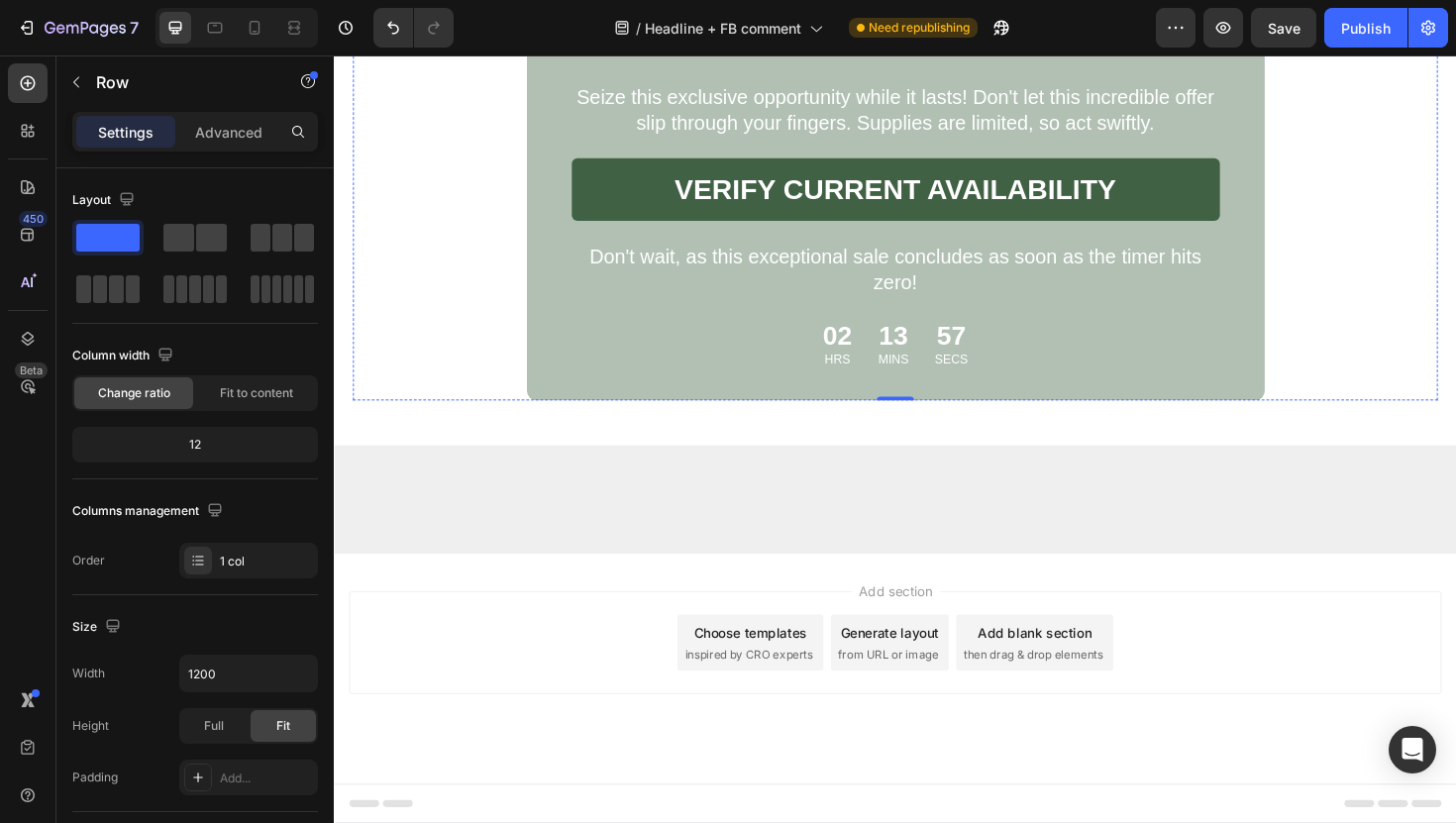 scroll, scrollTop: 10764, scrollLeft: 0, axis: vertical 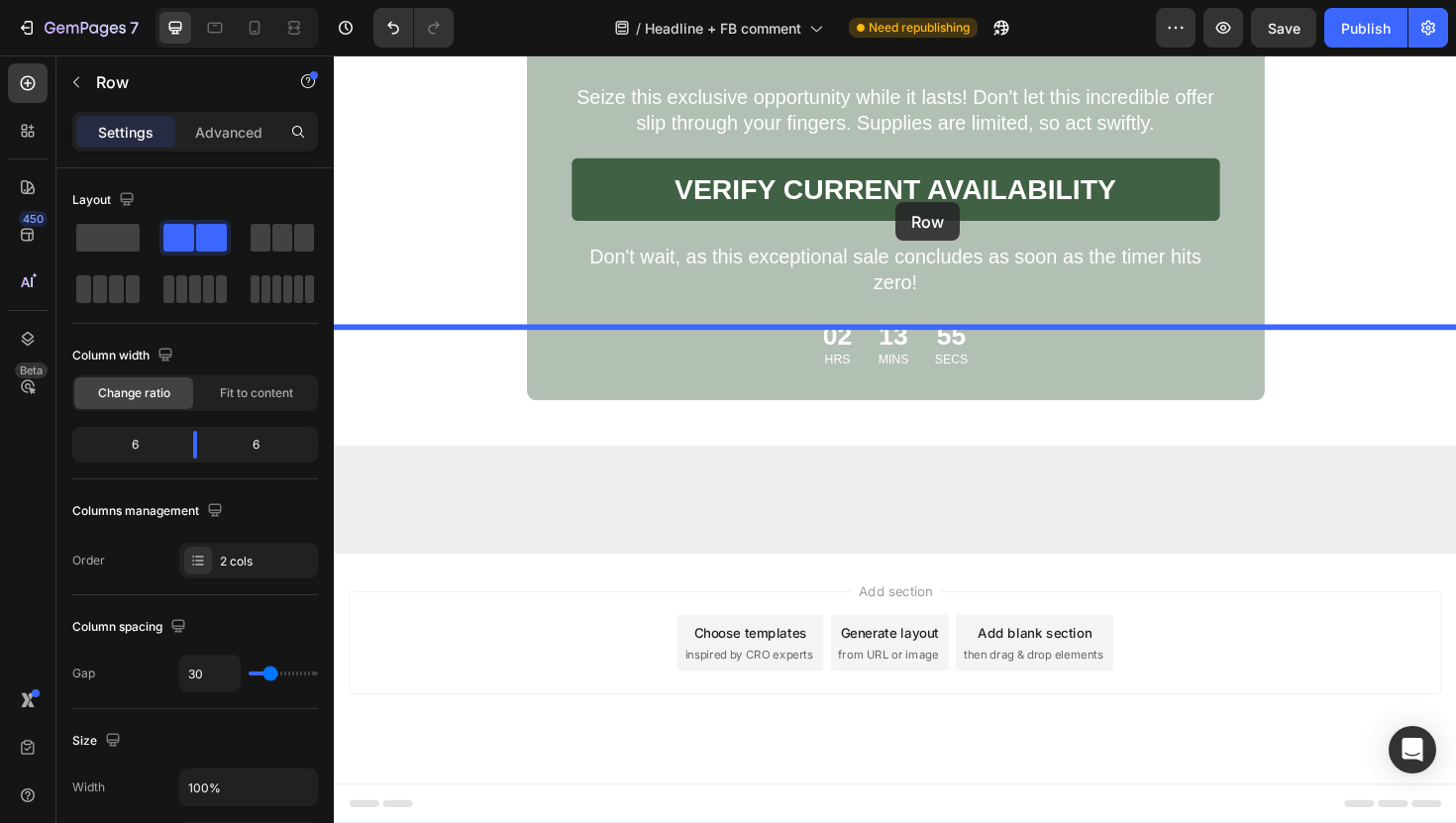 drag, startPoint x: 913, startPoint y: 576, endPoint x: 929, endPoint y: 211, distance: 365.3505 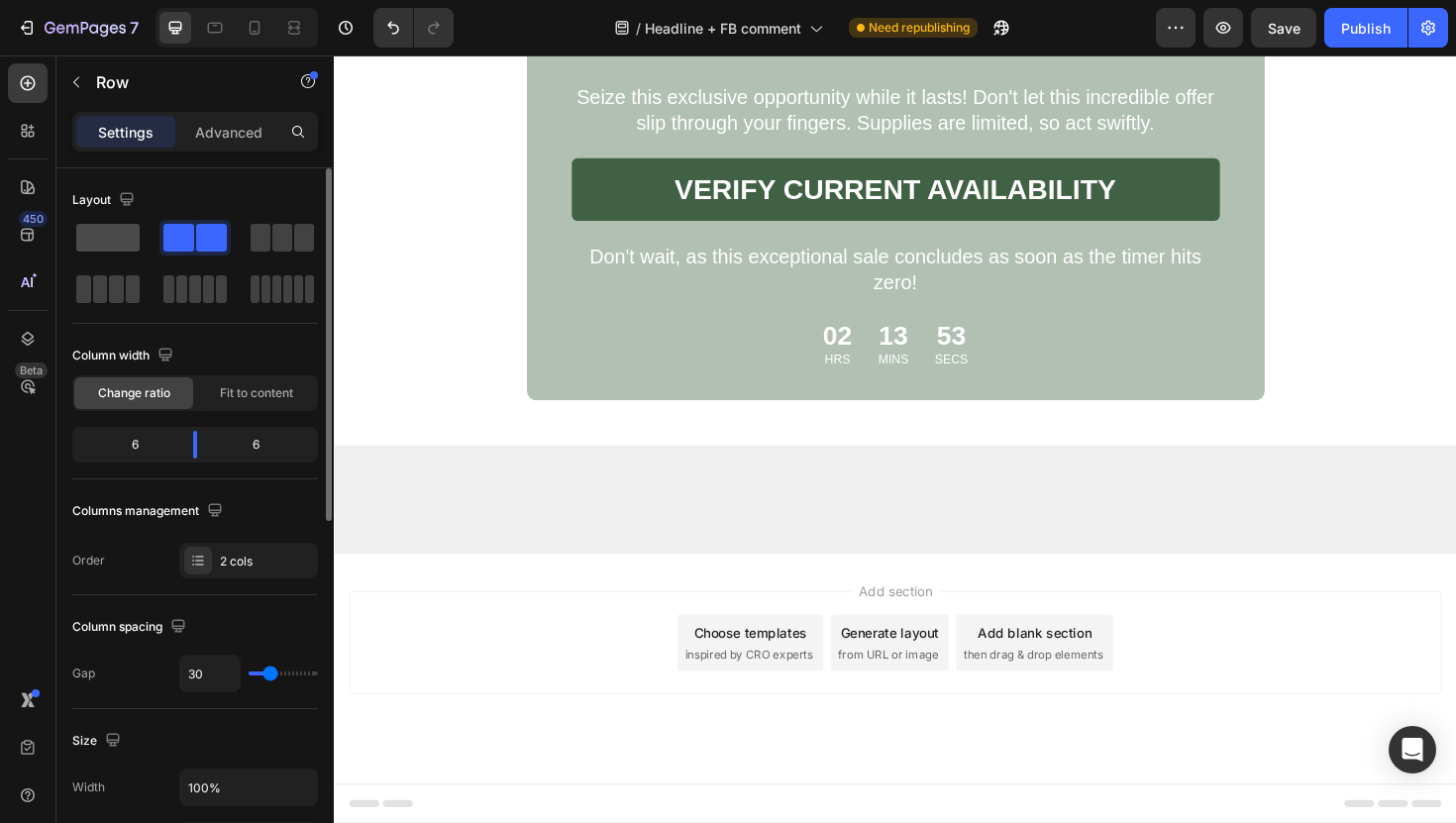 click 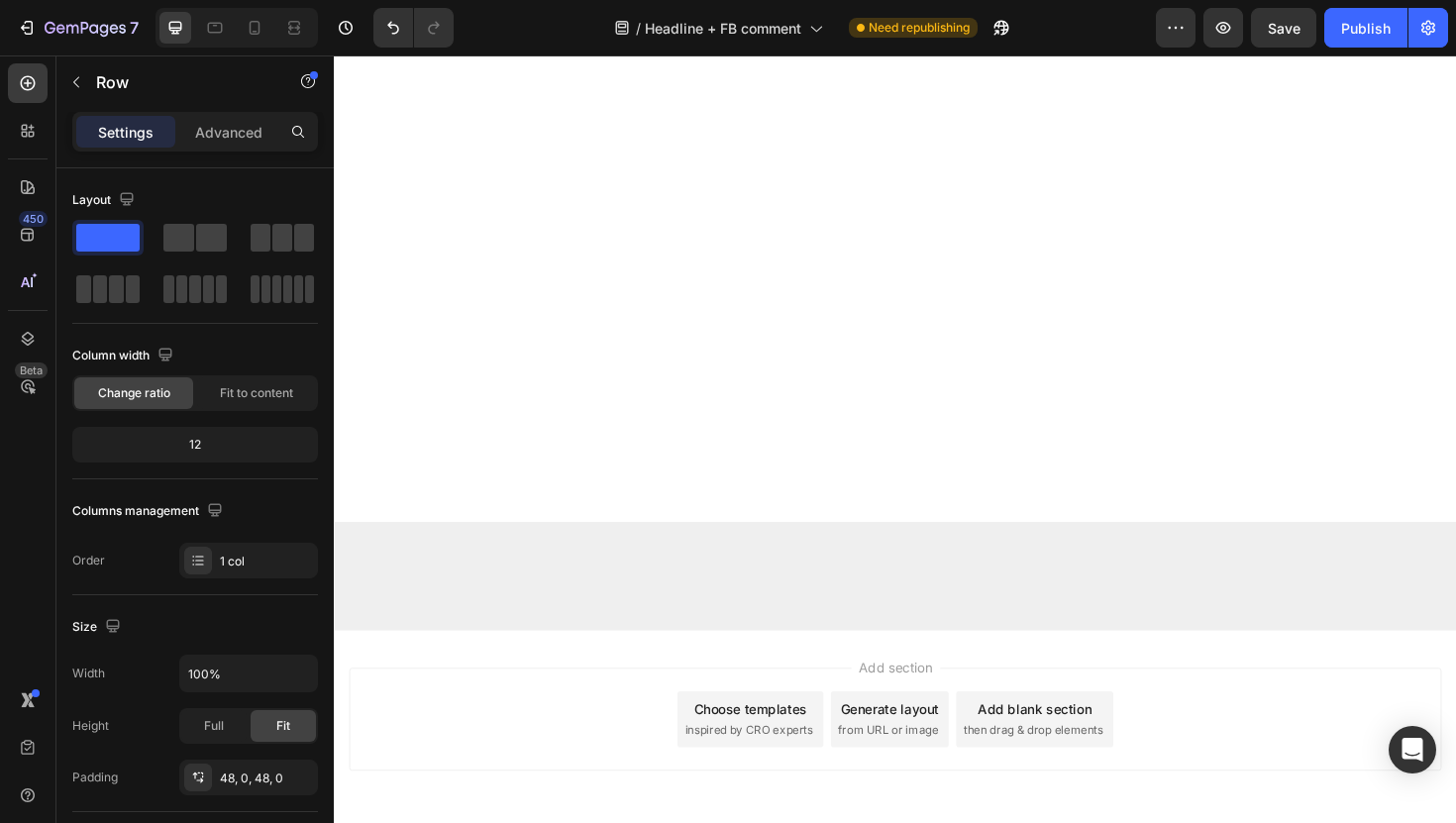 scroll, scrollTop: 10638, scrollLeft: 0, axis: vertical 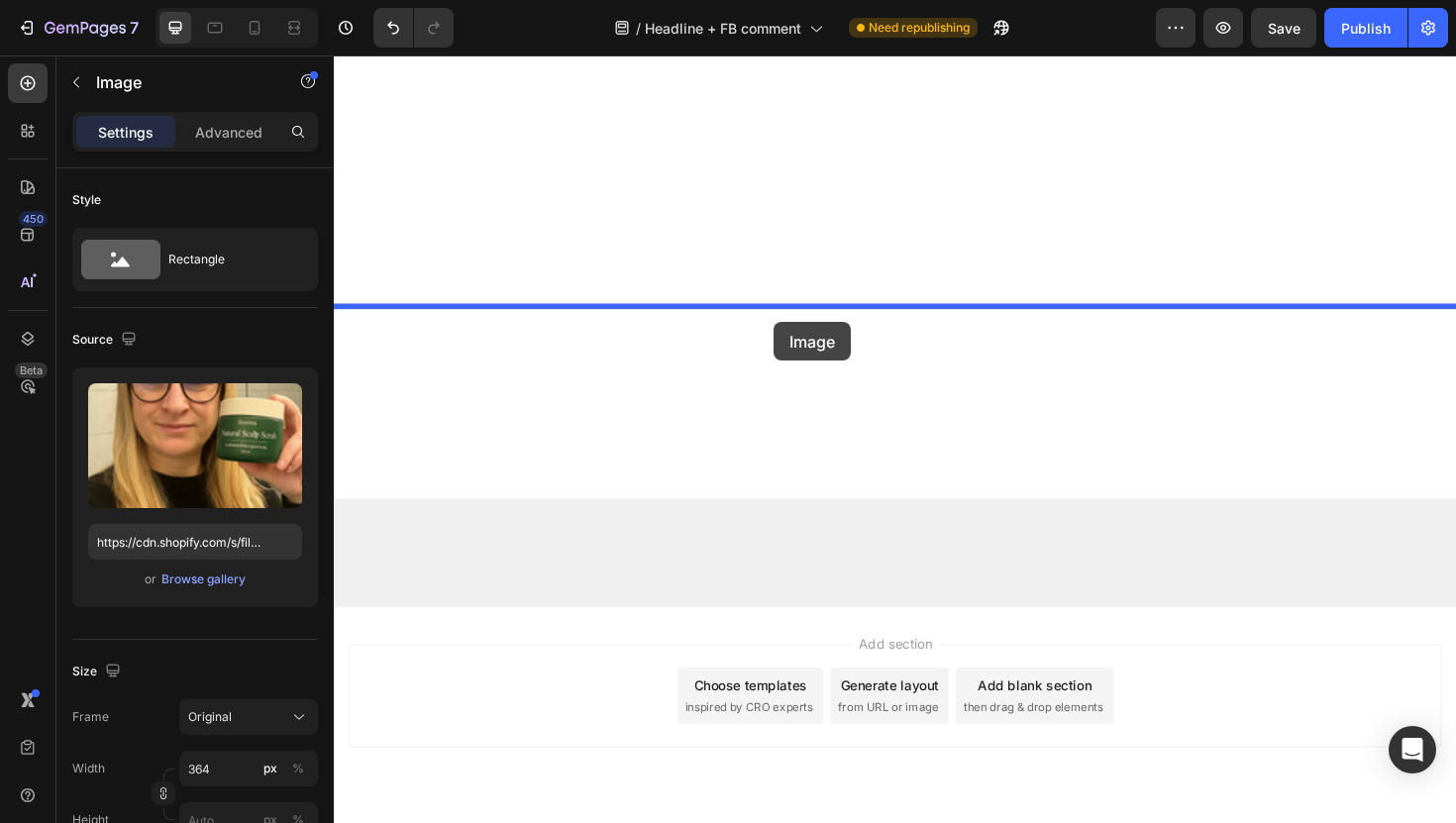drag, startPoint x: 801, startPoint y: 417, endPoint x: 799, endPoint y: 338, distance: 79.025312 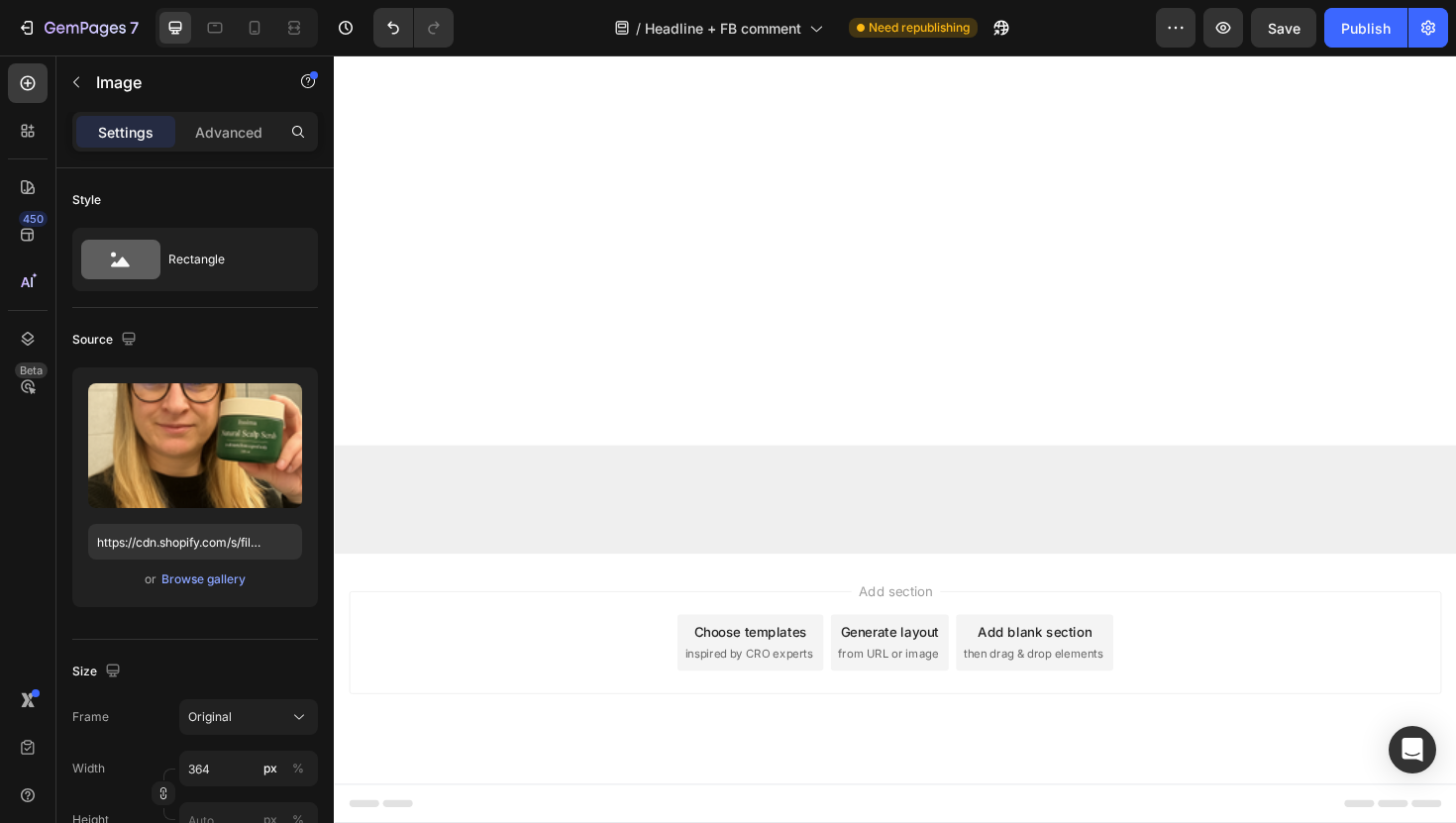 scroll, scrollTop: 10835, scrollLeft: 0, axis: vertical 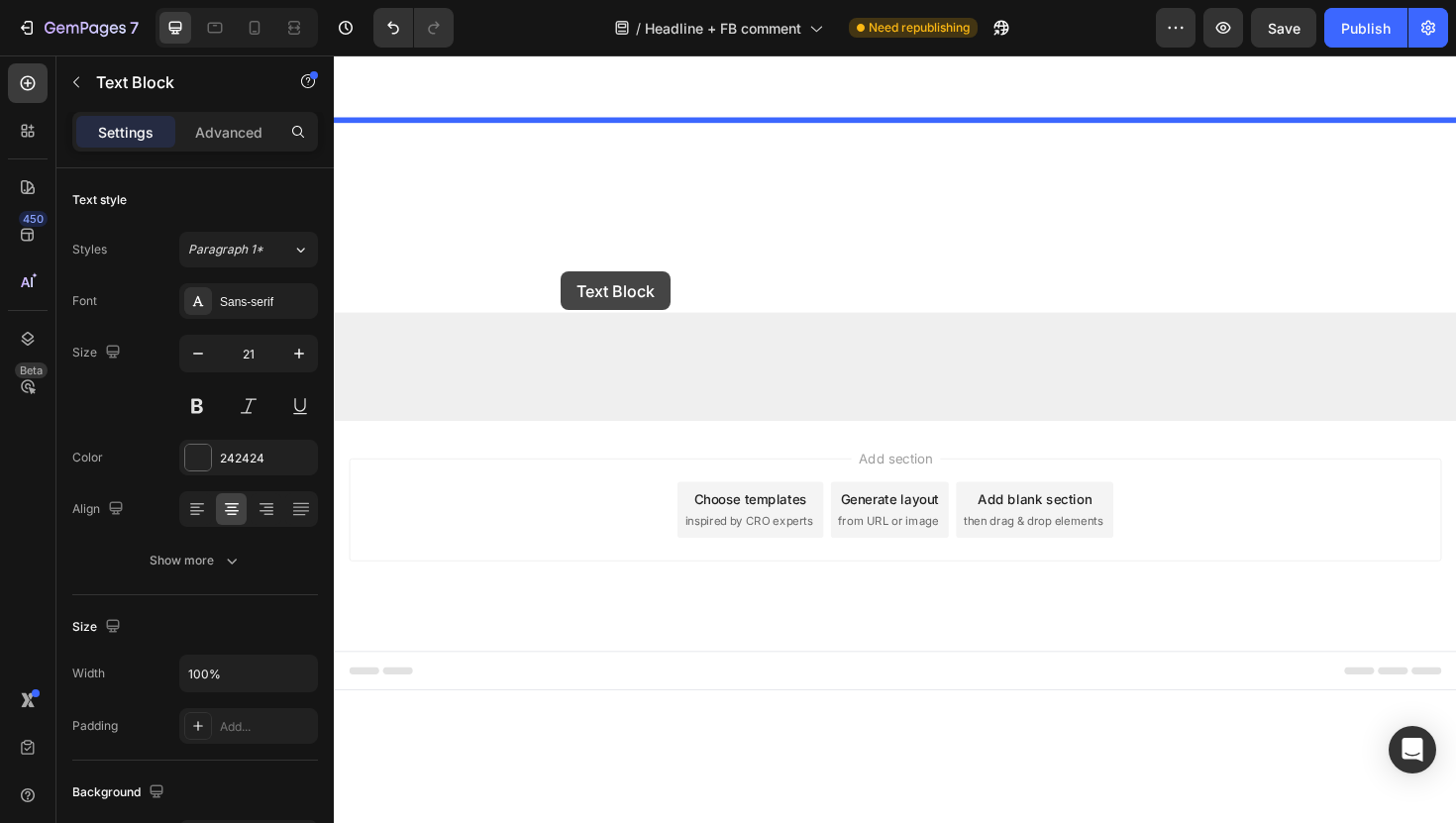 drag, startPoint x: 579, startPoint y: 744, endPoint x: 574, endPoint y: 284, distance: 460.02717 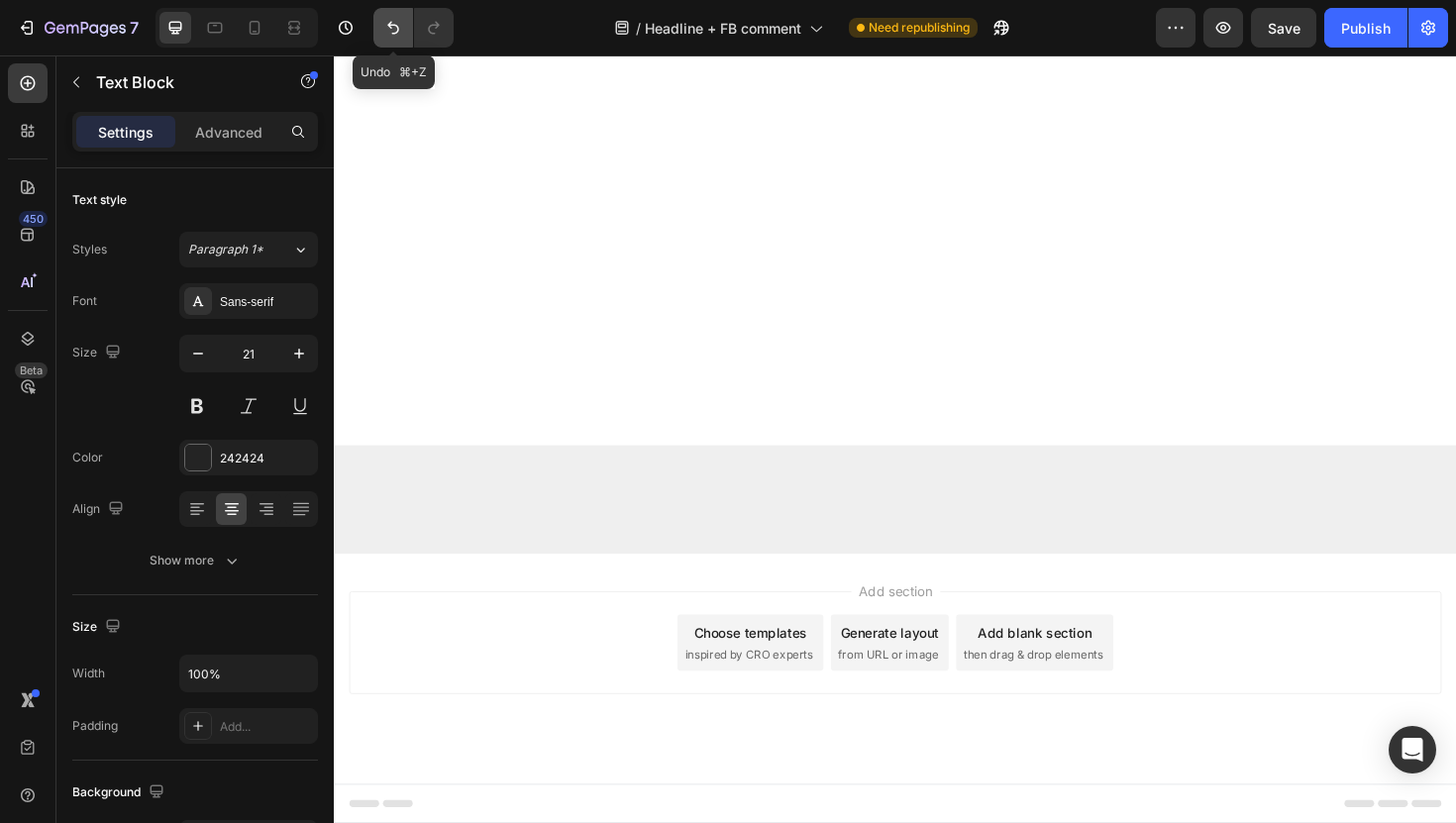 click 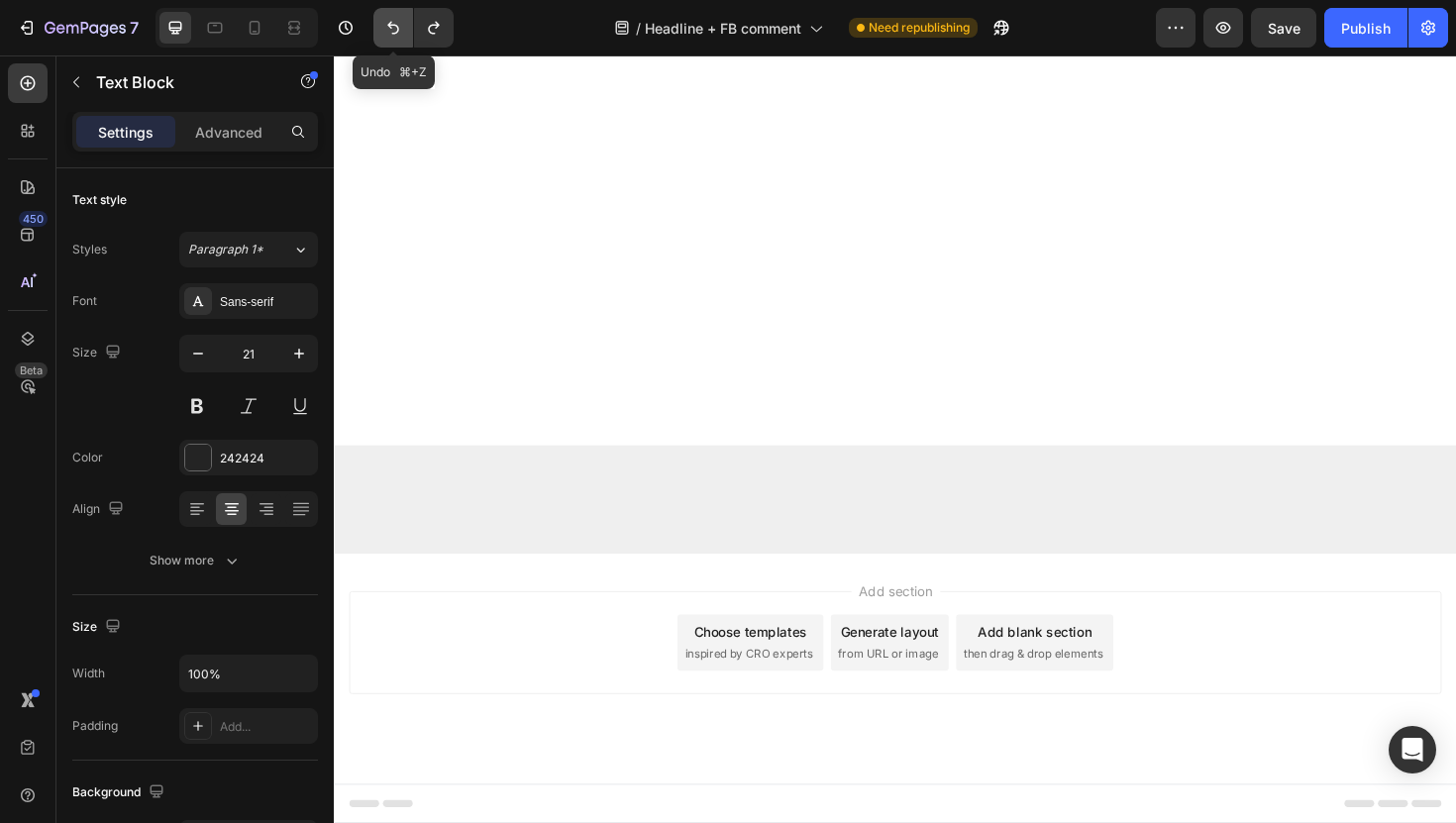 click 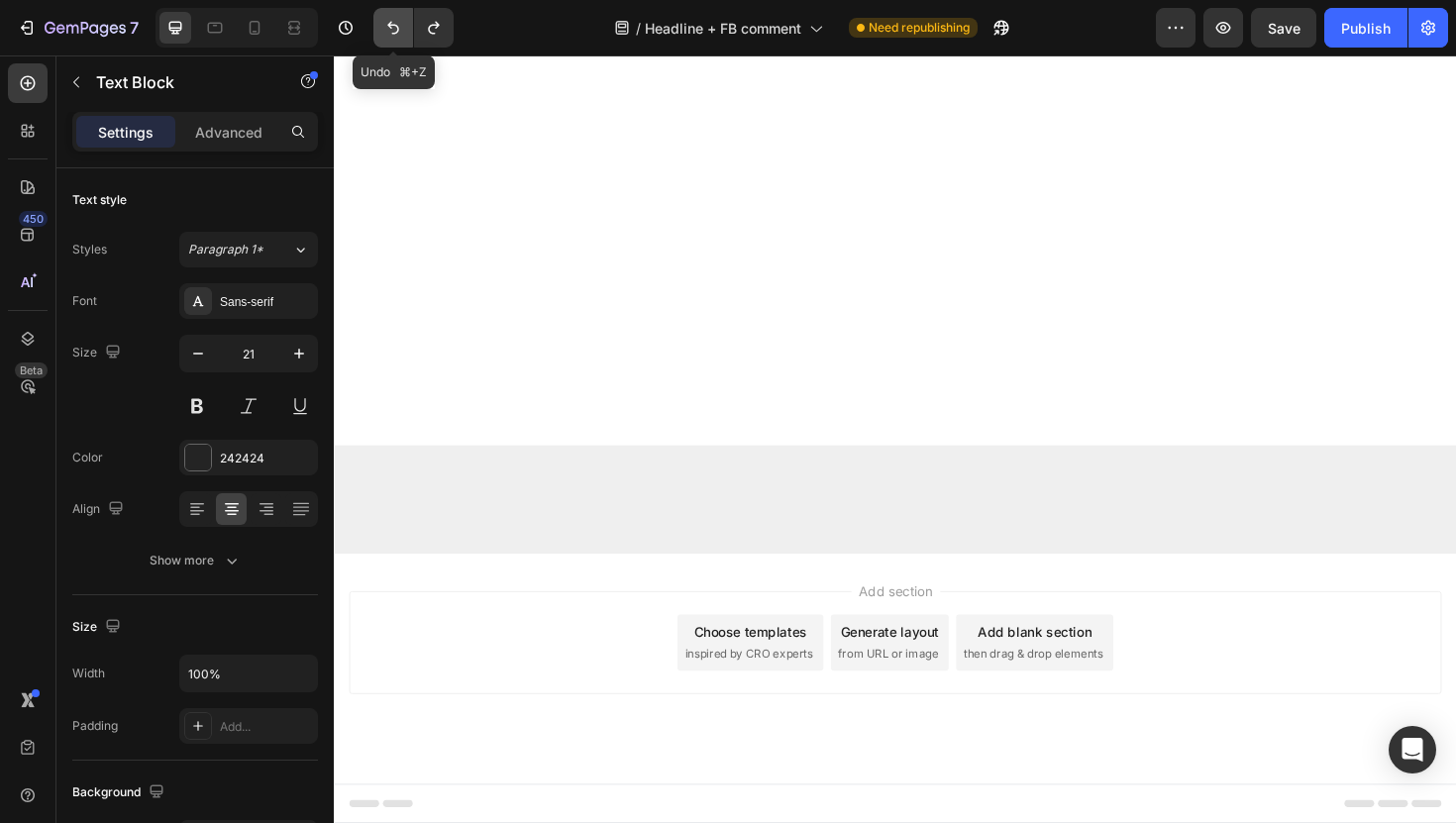 click 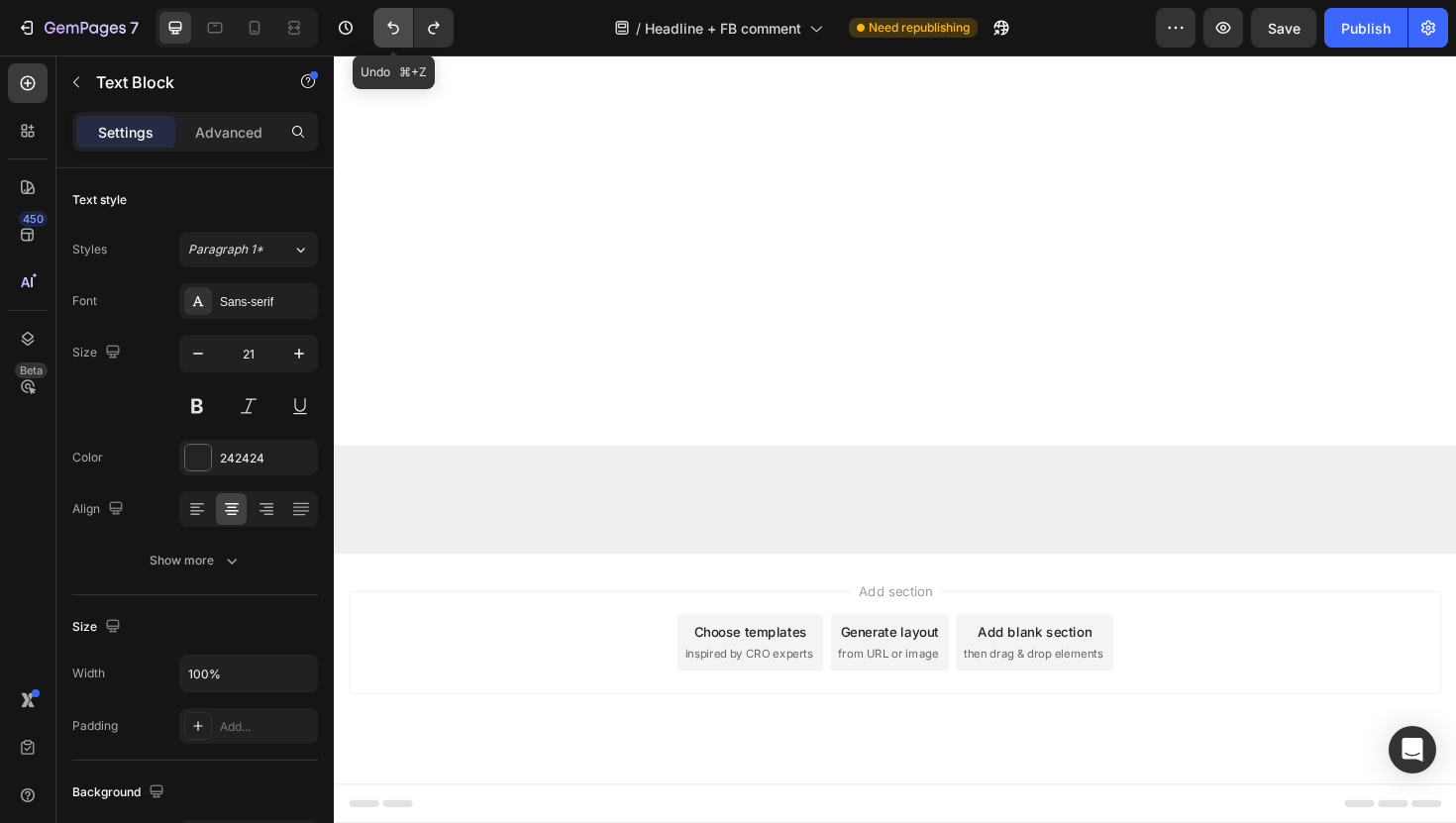 click 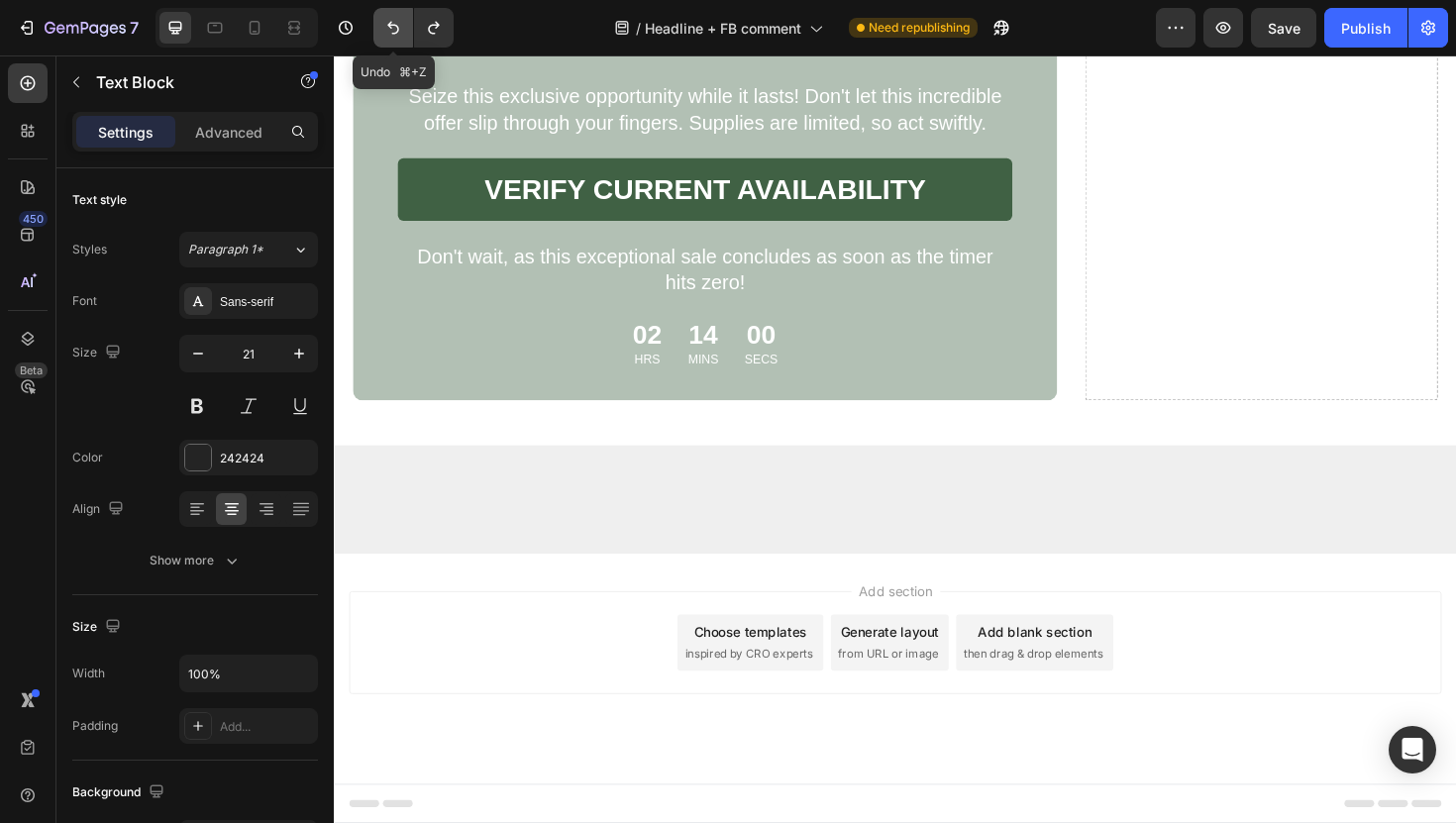 scroll, scrollTop: 10811, scrollLeft: 0, axis: vertical 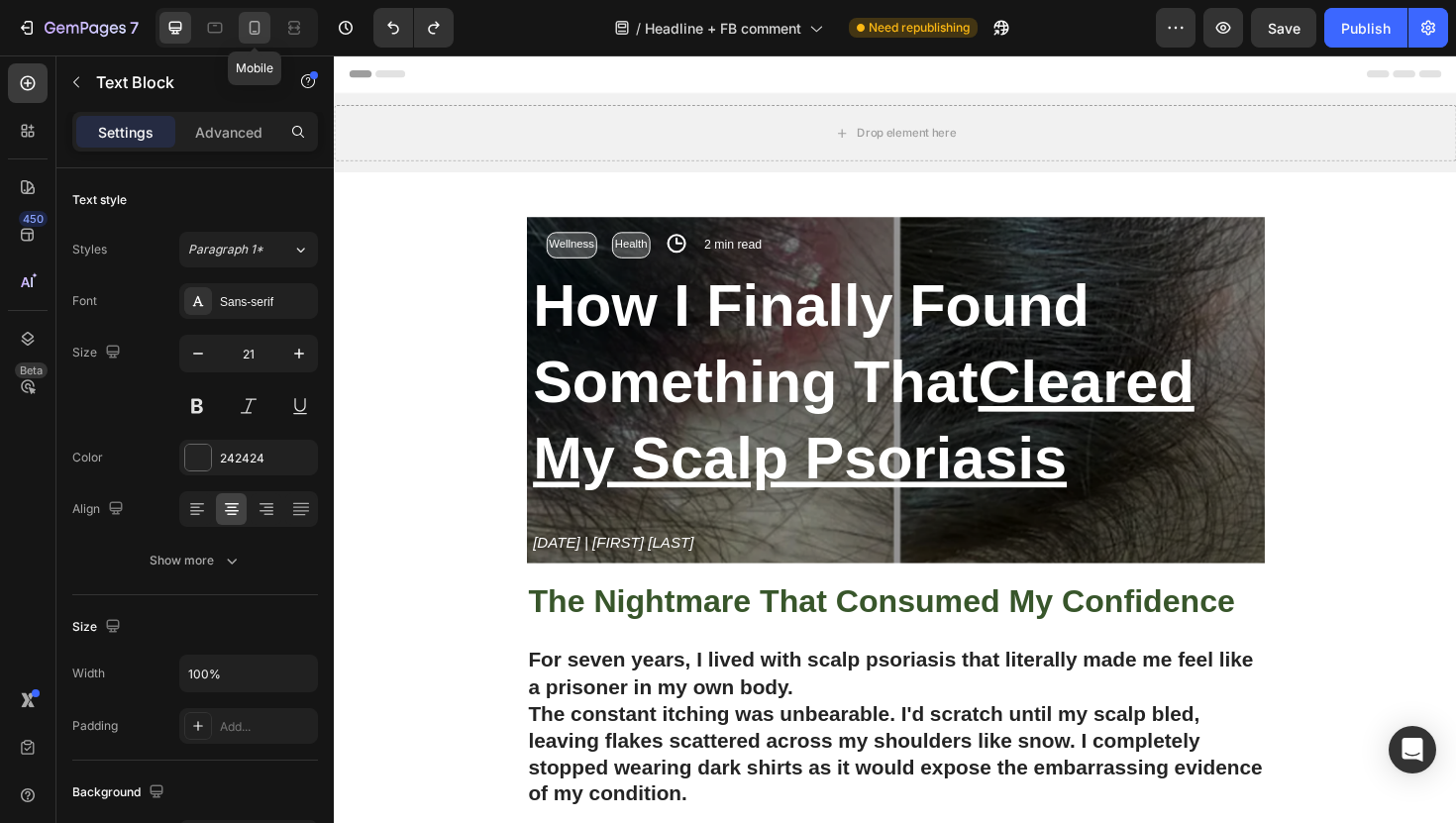 click 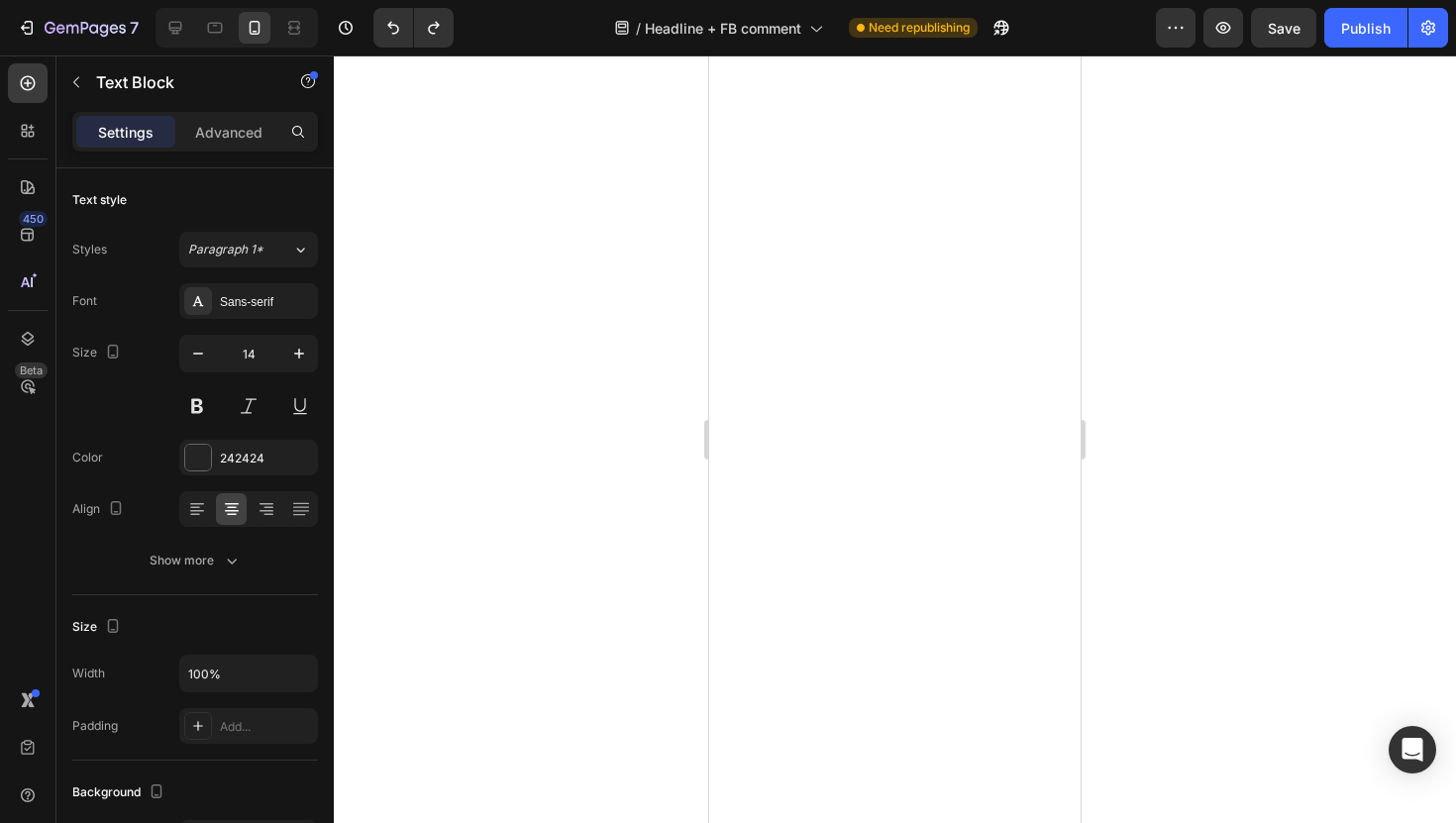scroll, scrollTop: 6953, scrollLeft: 0, axis: vertical 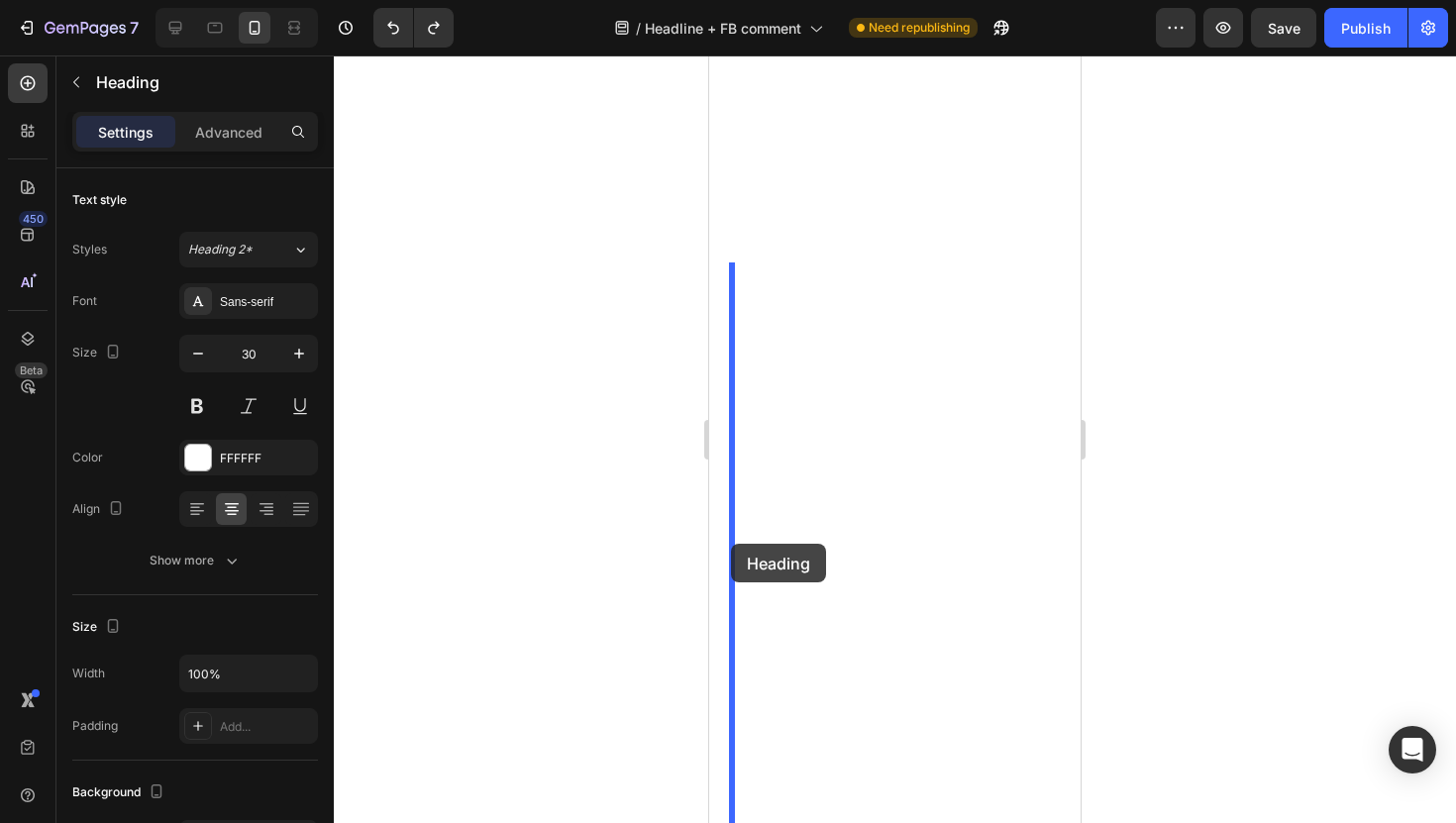drag, startPoint x: 746, startPoint y: 358, endPoint x: 733, endPoint y: 533, distance: 175.48219 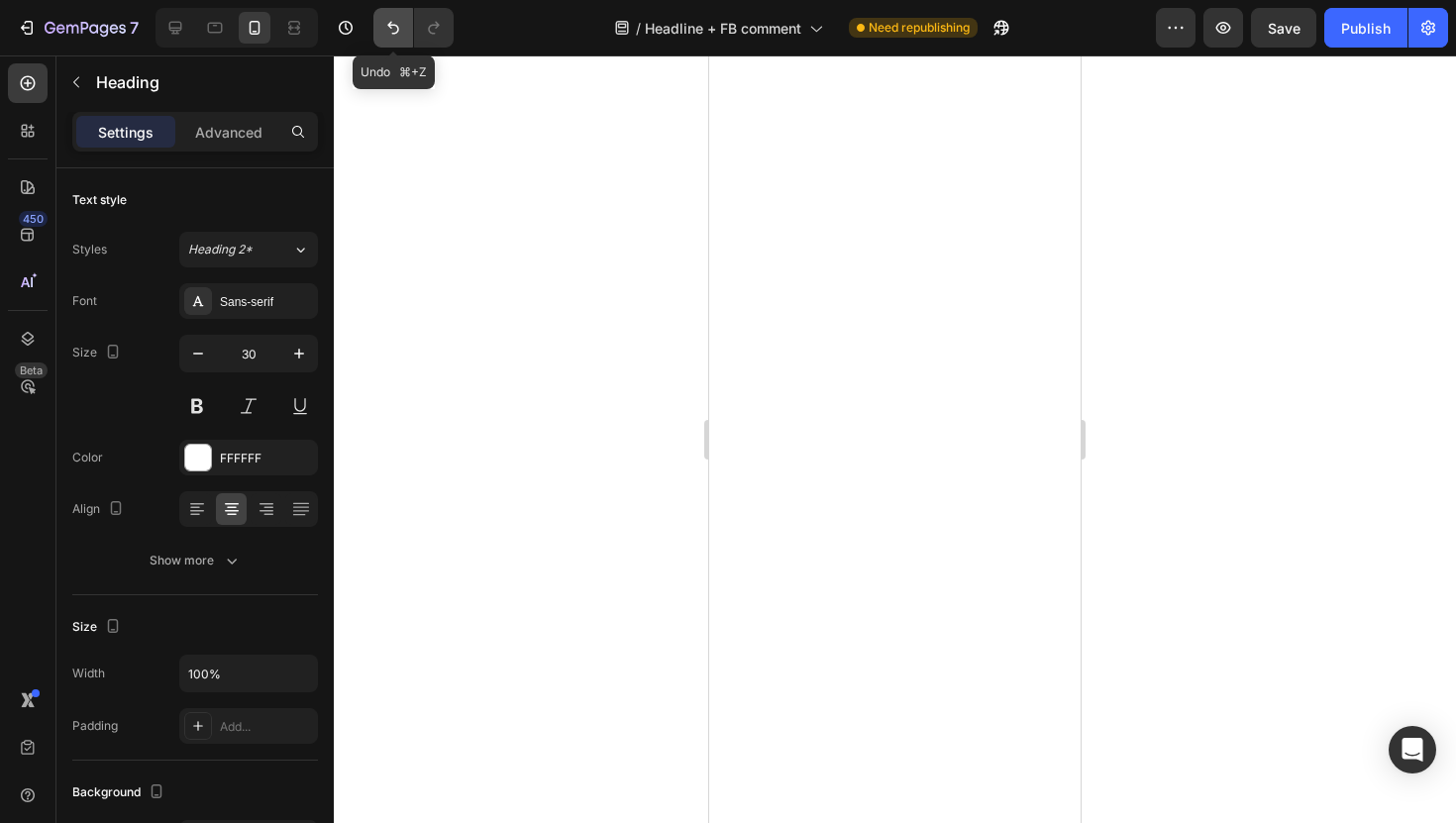 click 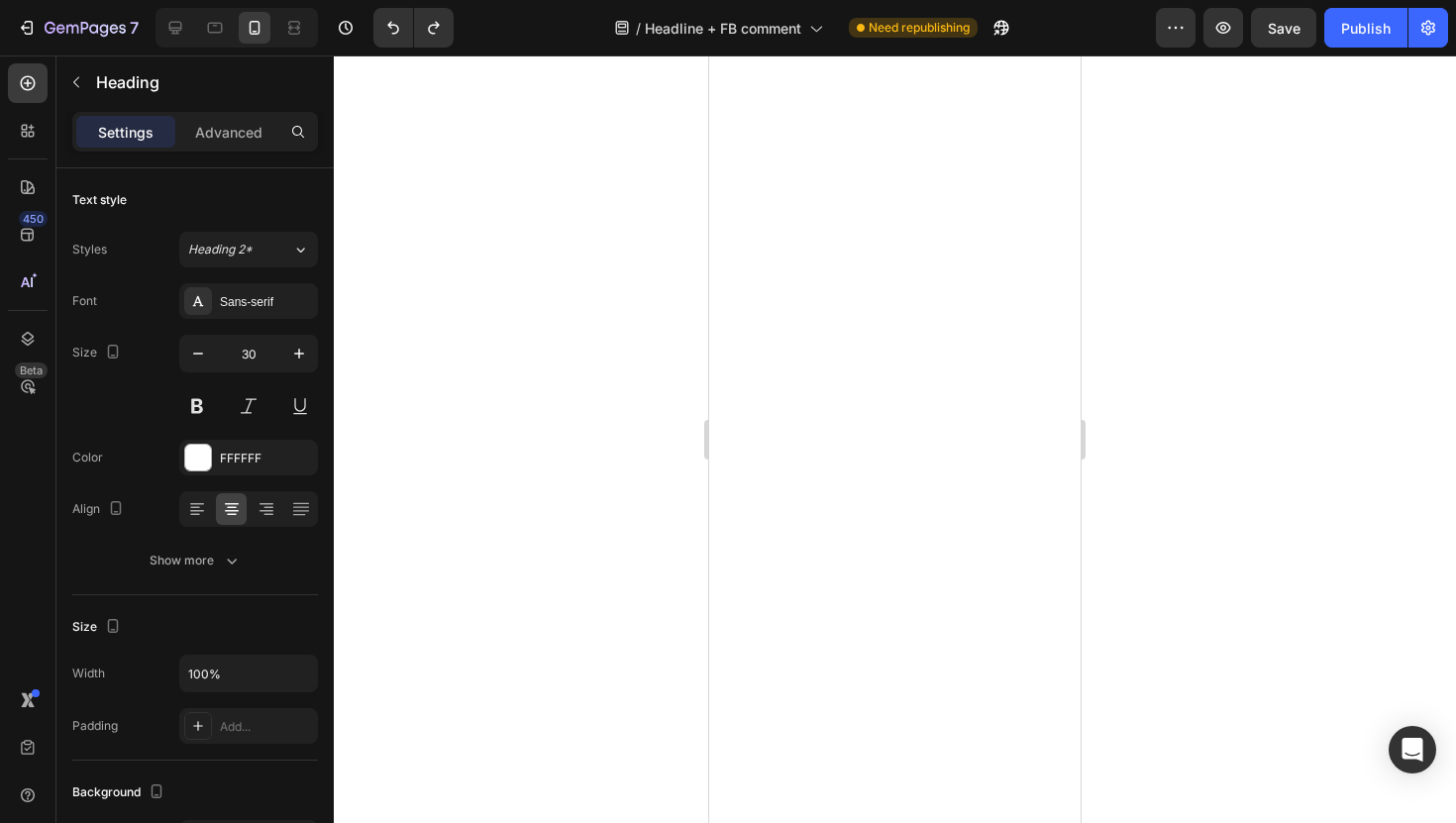 click 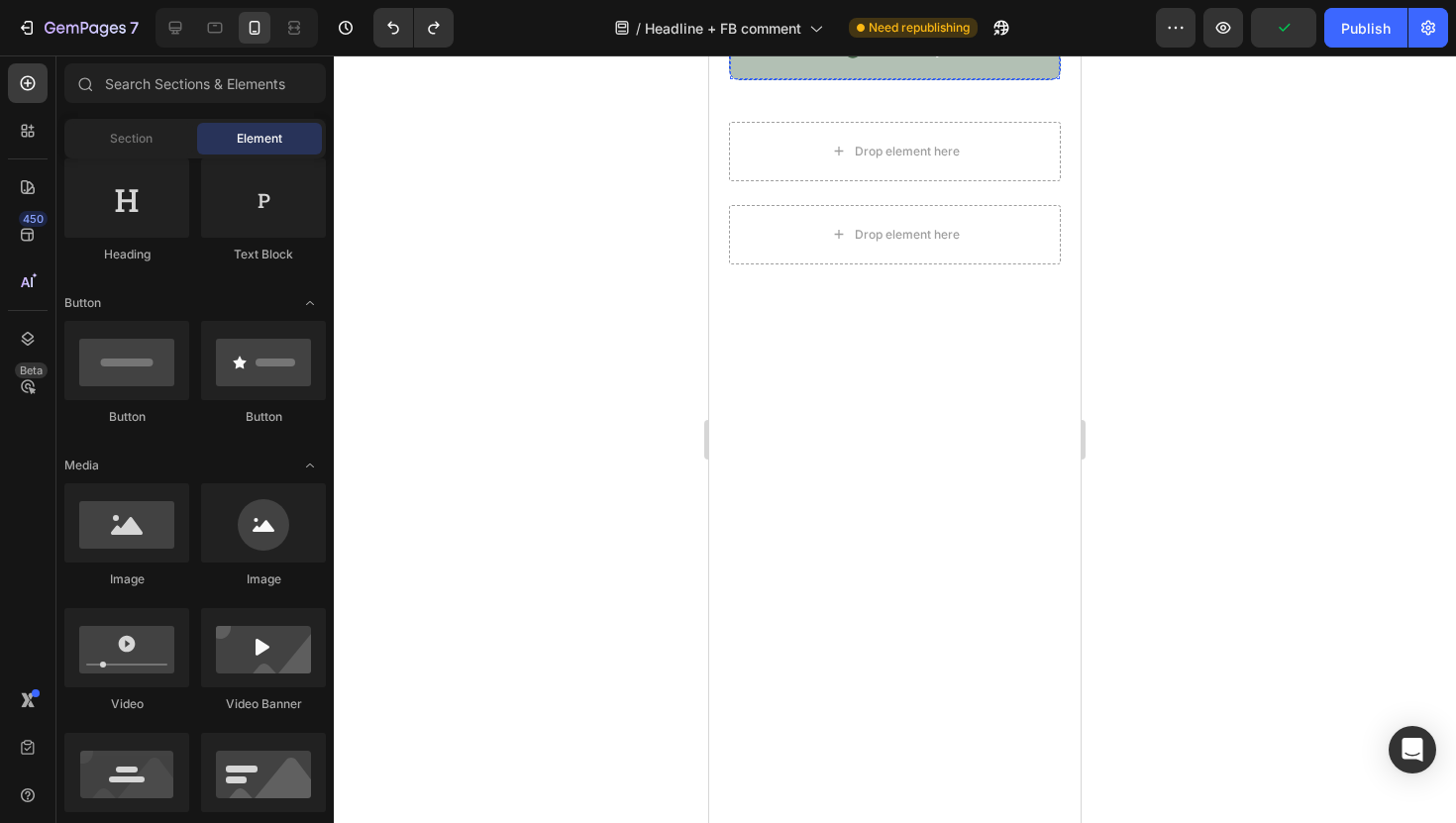 scroll, scrollTop: 7215, scrollLeft: 0, axis: vertical 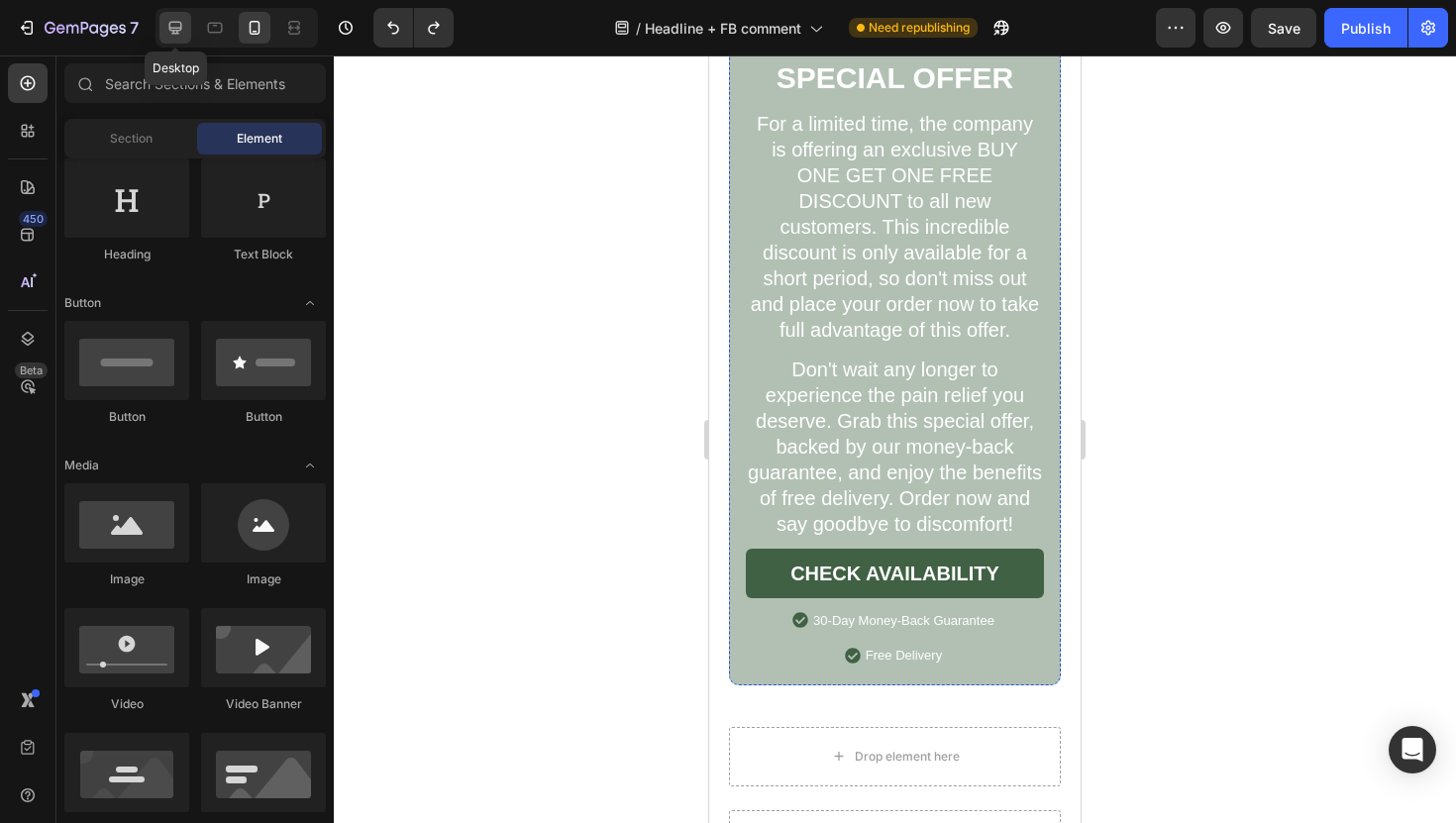 click 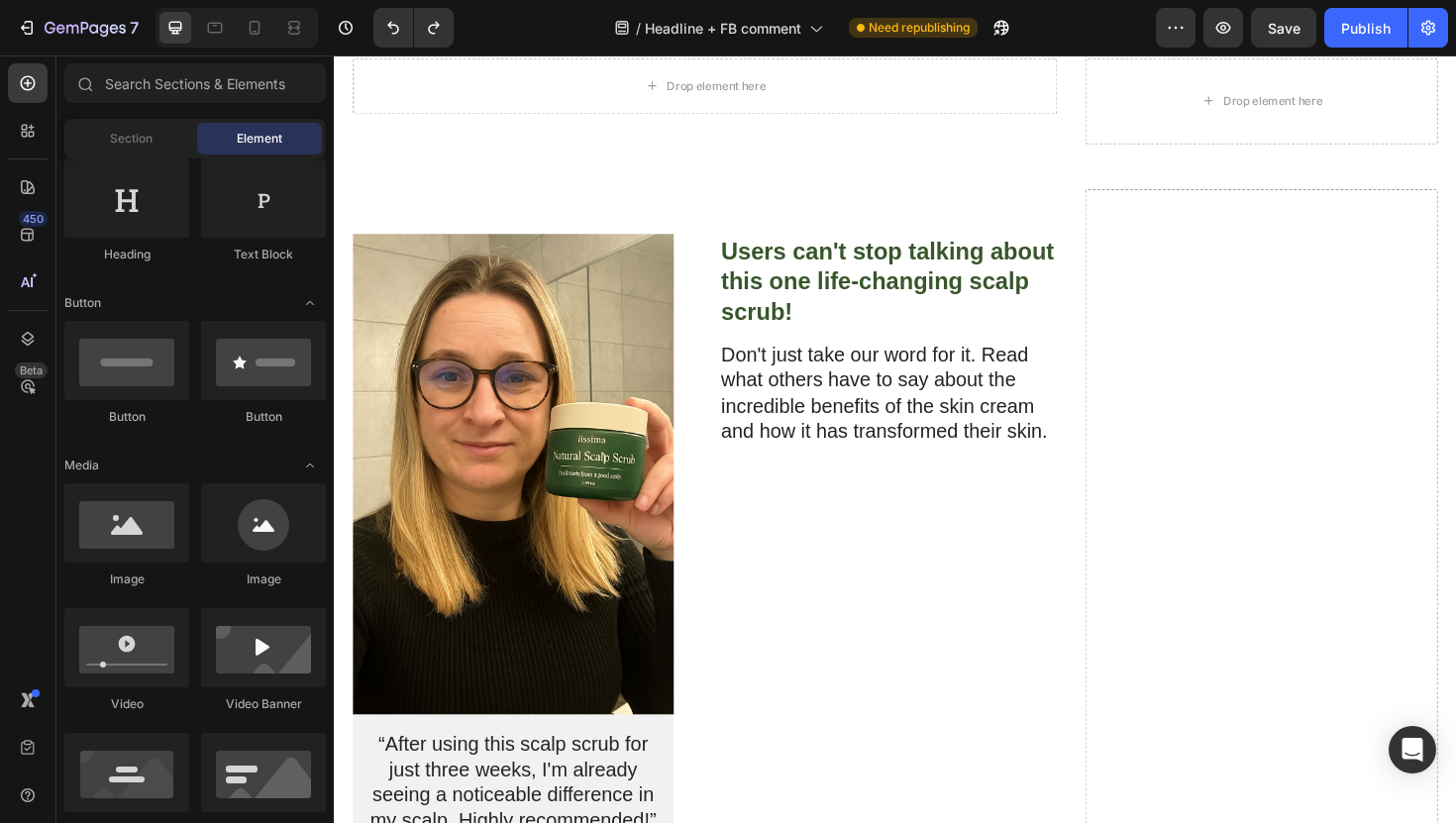 scroll, scrollTop: 10926, scrollLeft: 0, axis: vertical 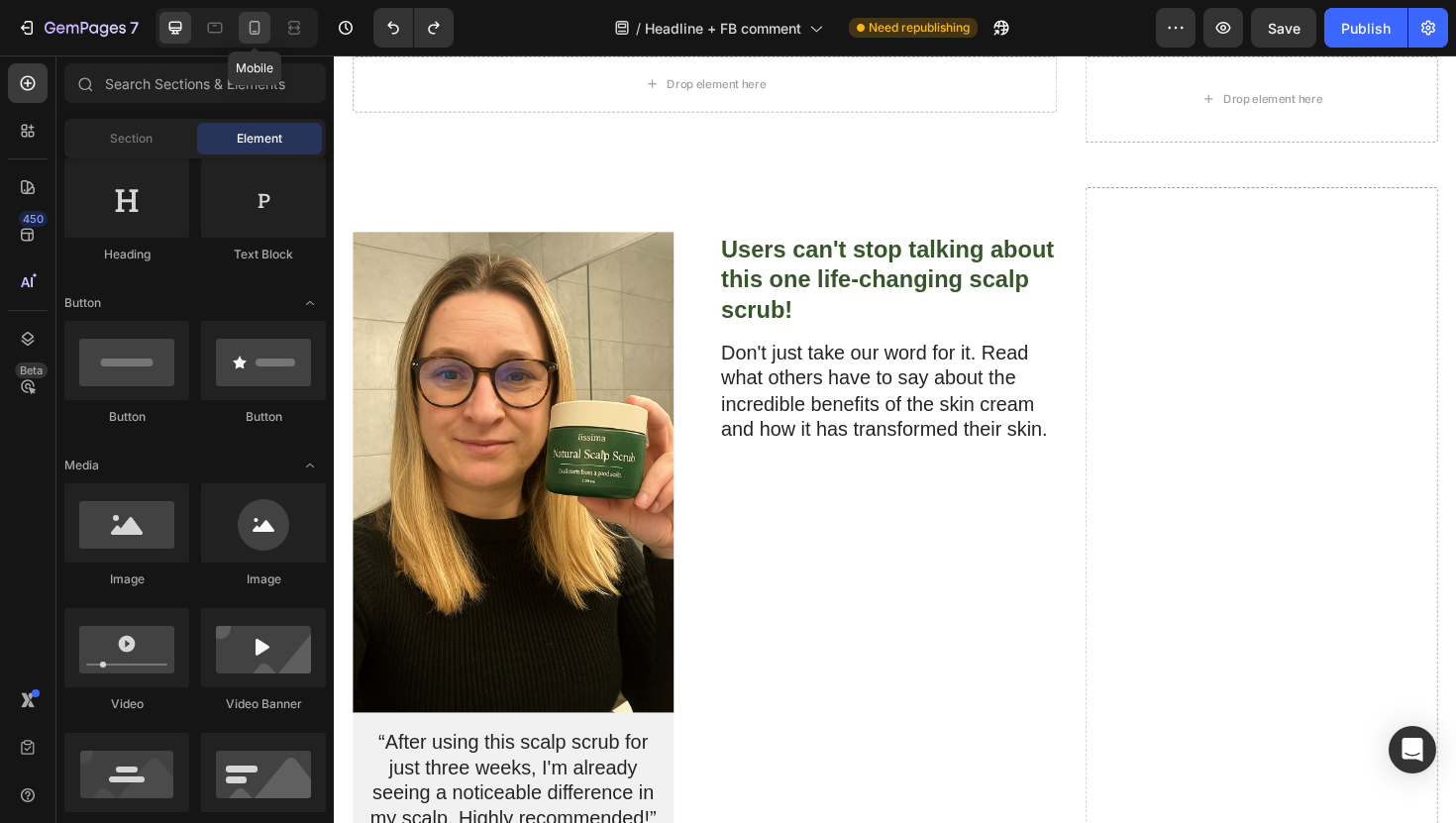 click 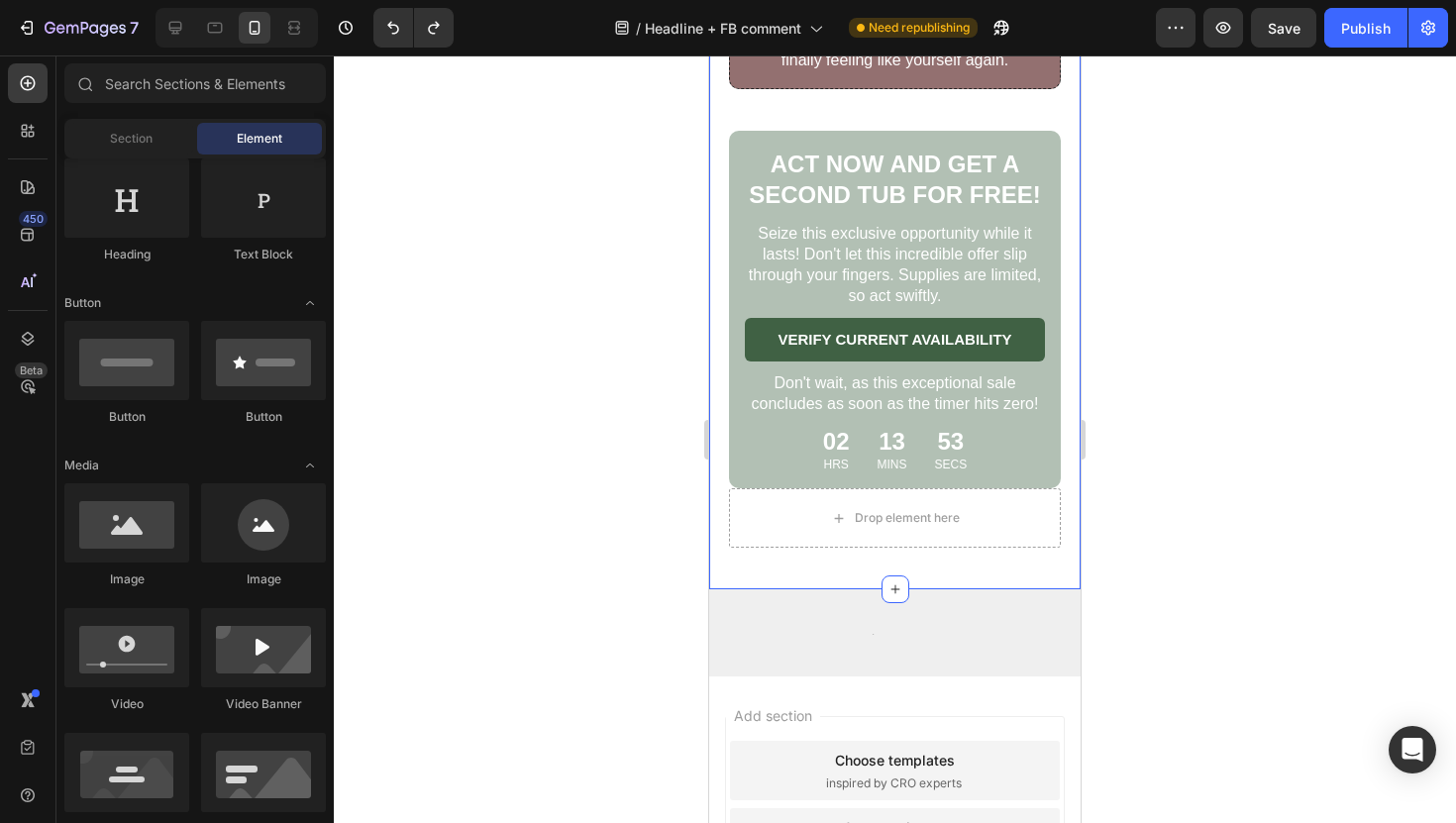 scroll, scrollTop: 9107, scrollLeft: 0, axis: vertical 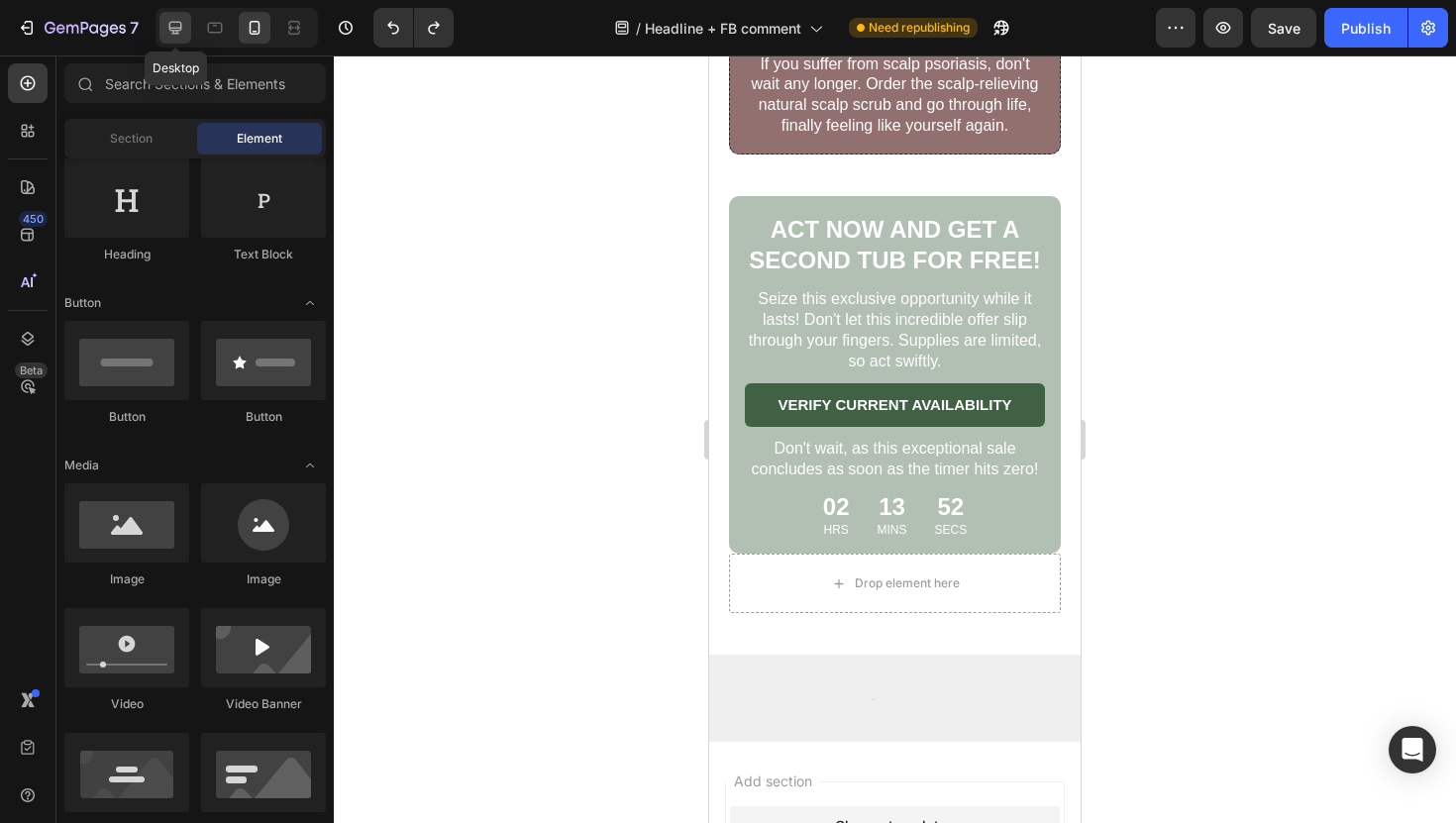 click 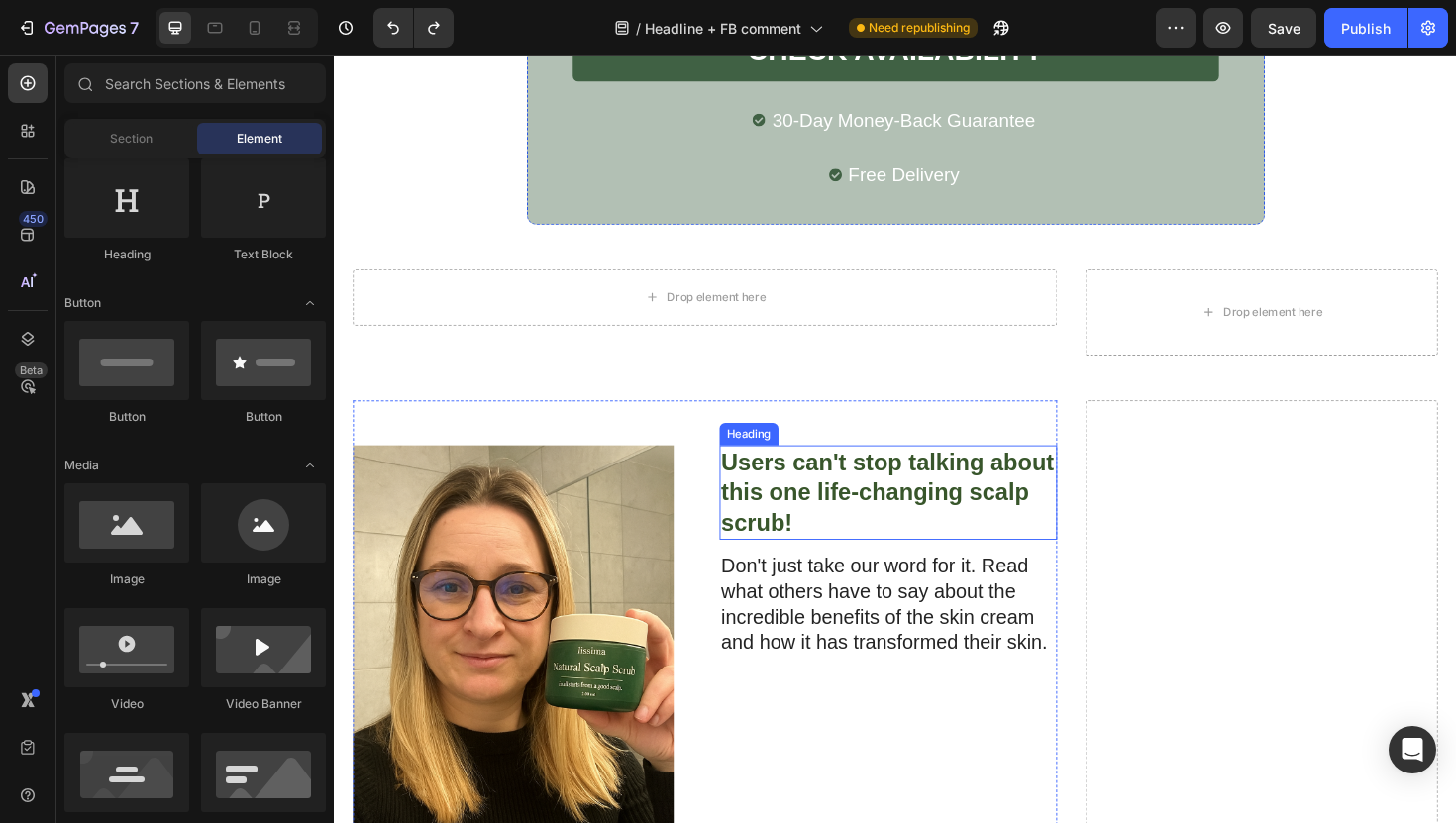 scroll, scrollTop: 10609, scrollLeft: 0, axis: vertical 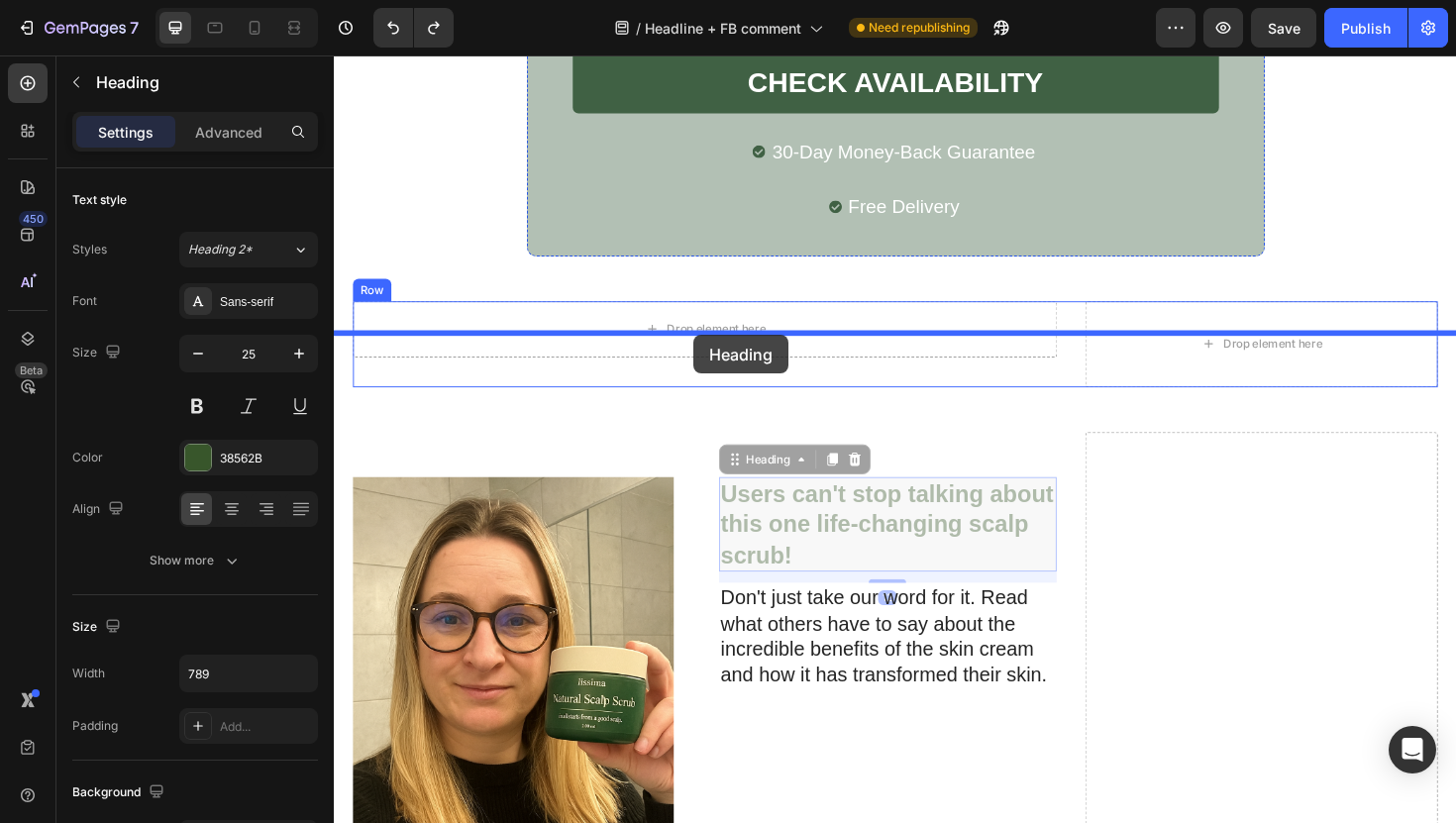 drag, startPoint x: 797, startPoint y: 599, endPoint x: 714, endPoint y: 352, distance: 260.5724 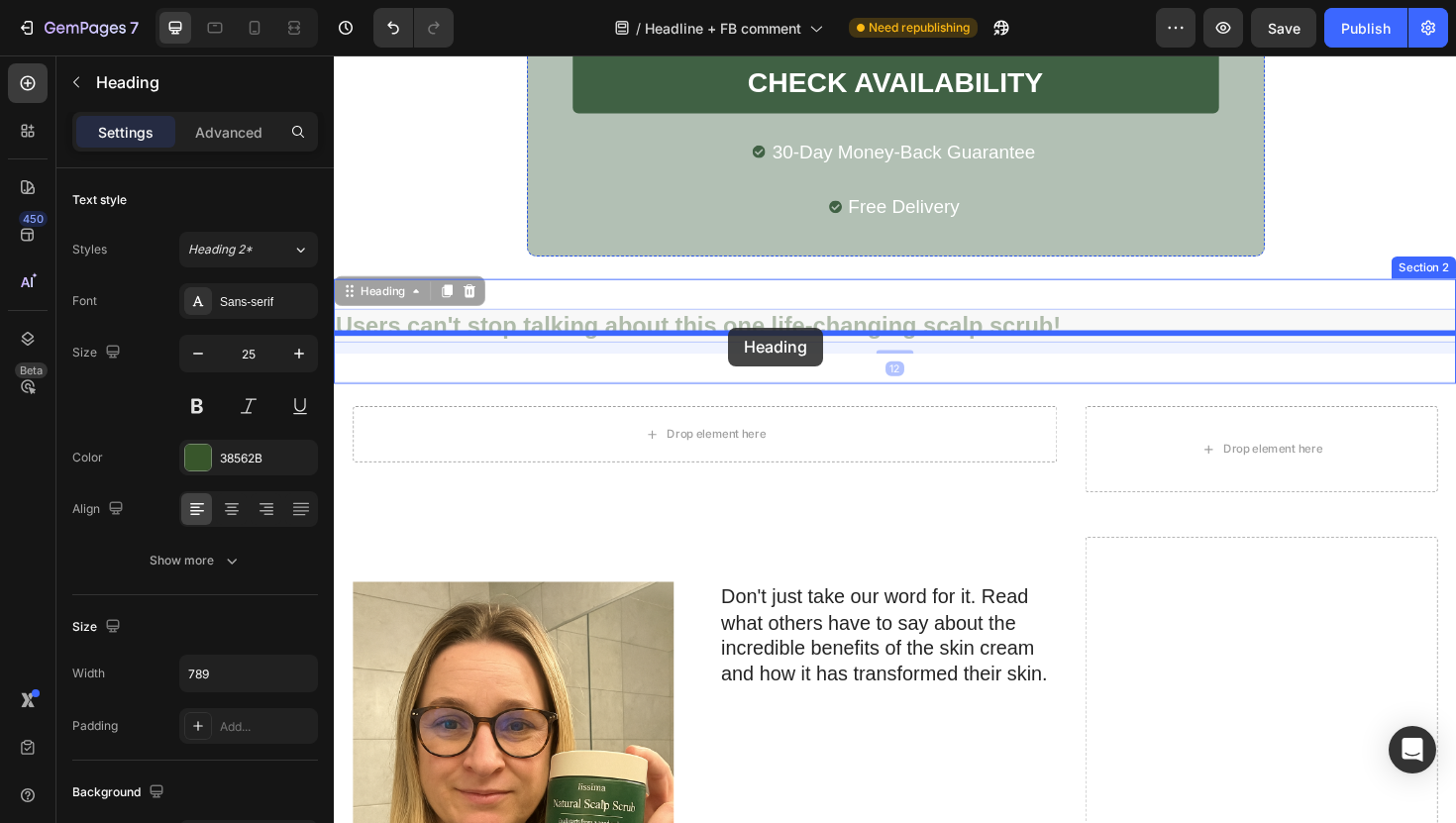 drag, startPoint x: 704, startPoint y: 403, endPoint x: 752, endPoint y: 344, distance: 76.059187 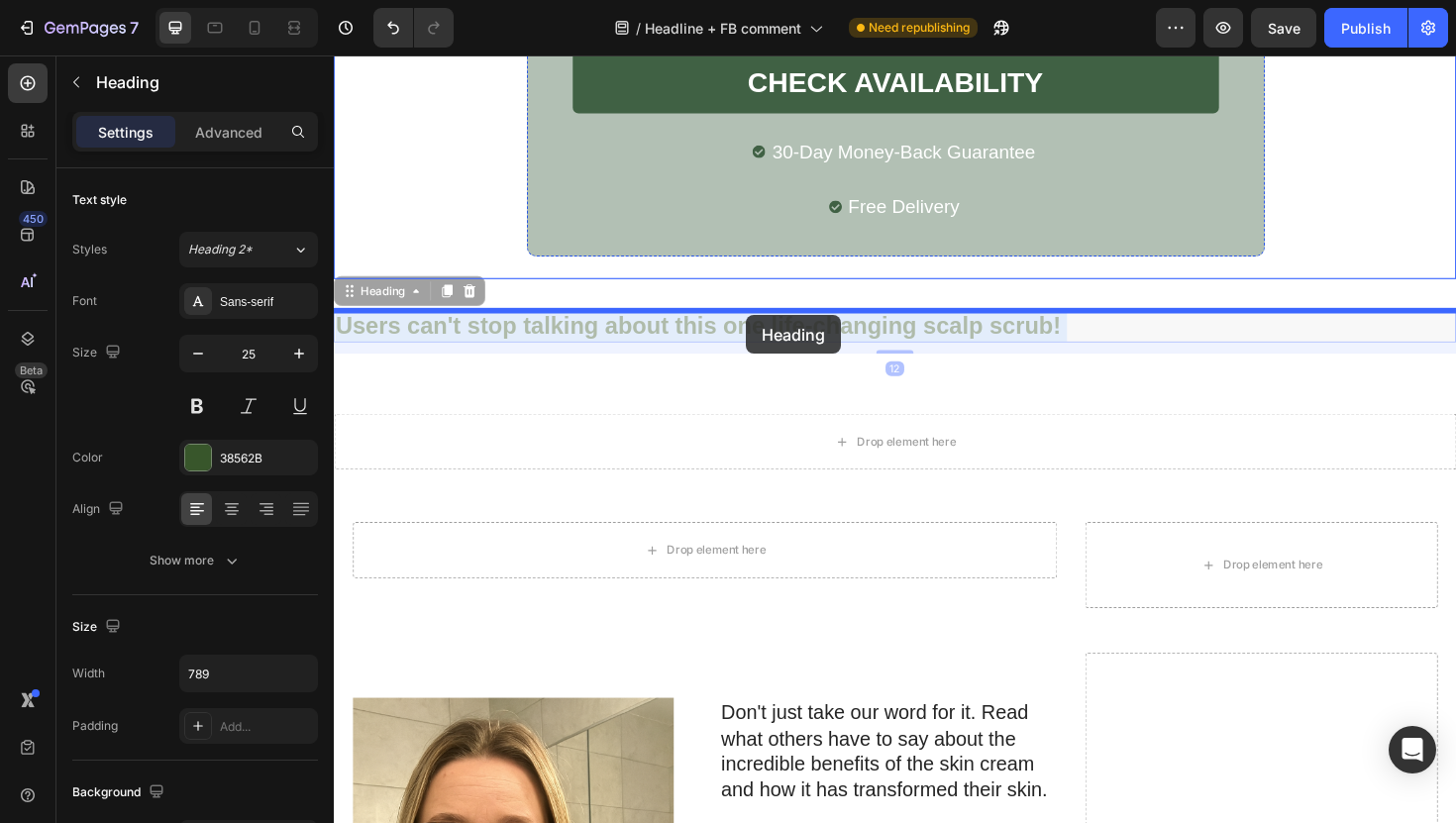 drag, startPoint x: 750, startPoint y: 399, endPoint x: 771, endPoint y: 331, distance: 71.16881 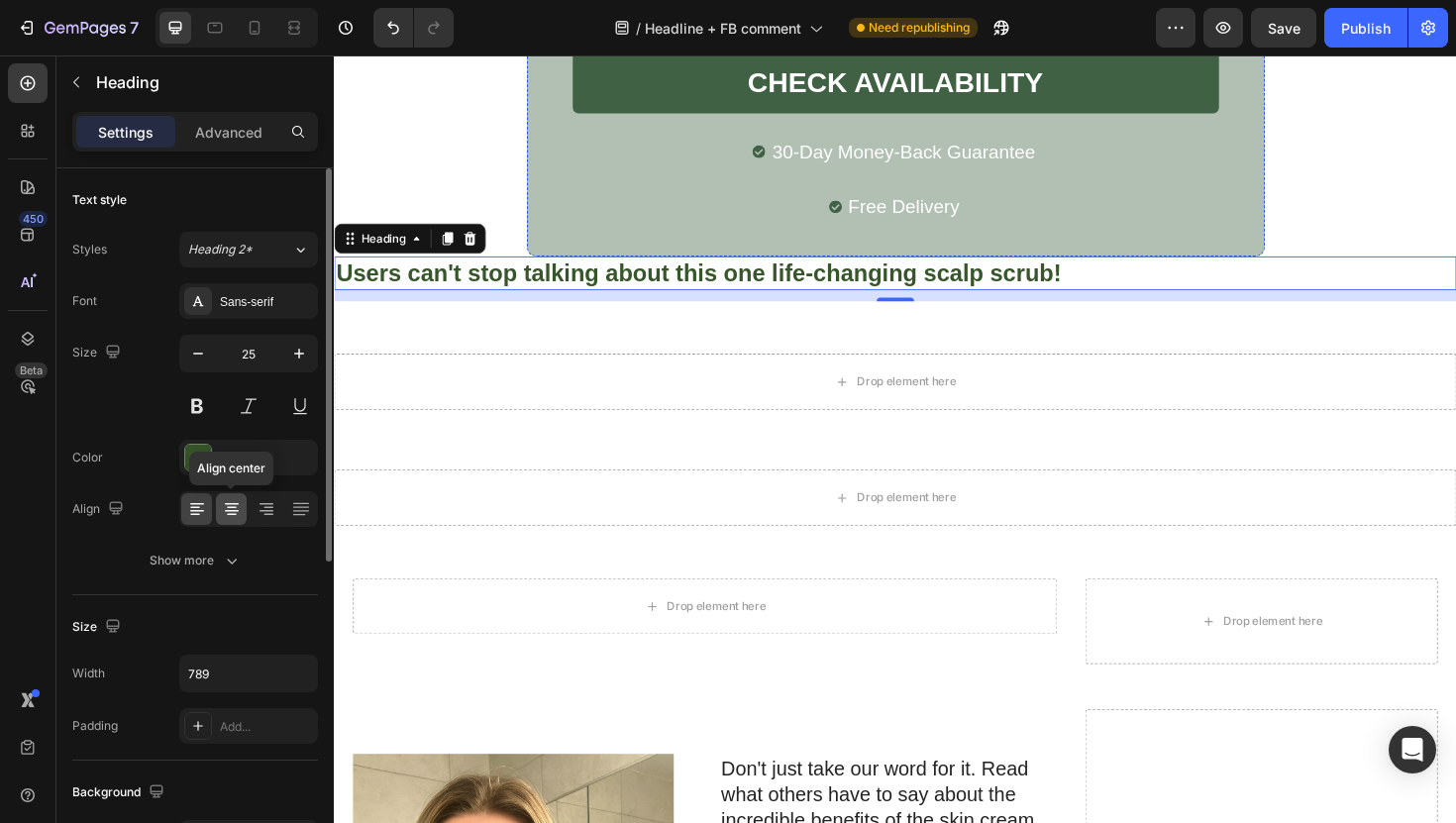 click 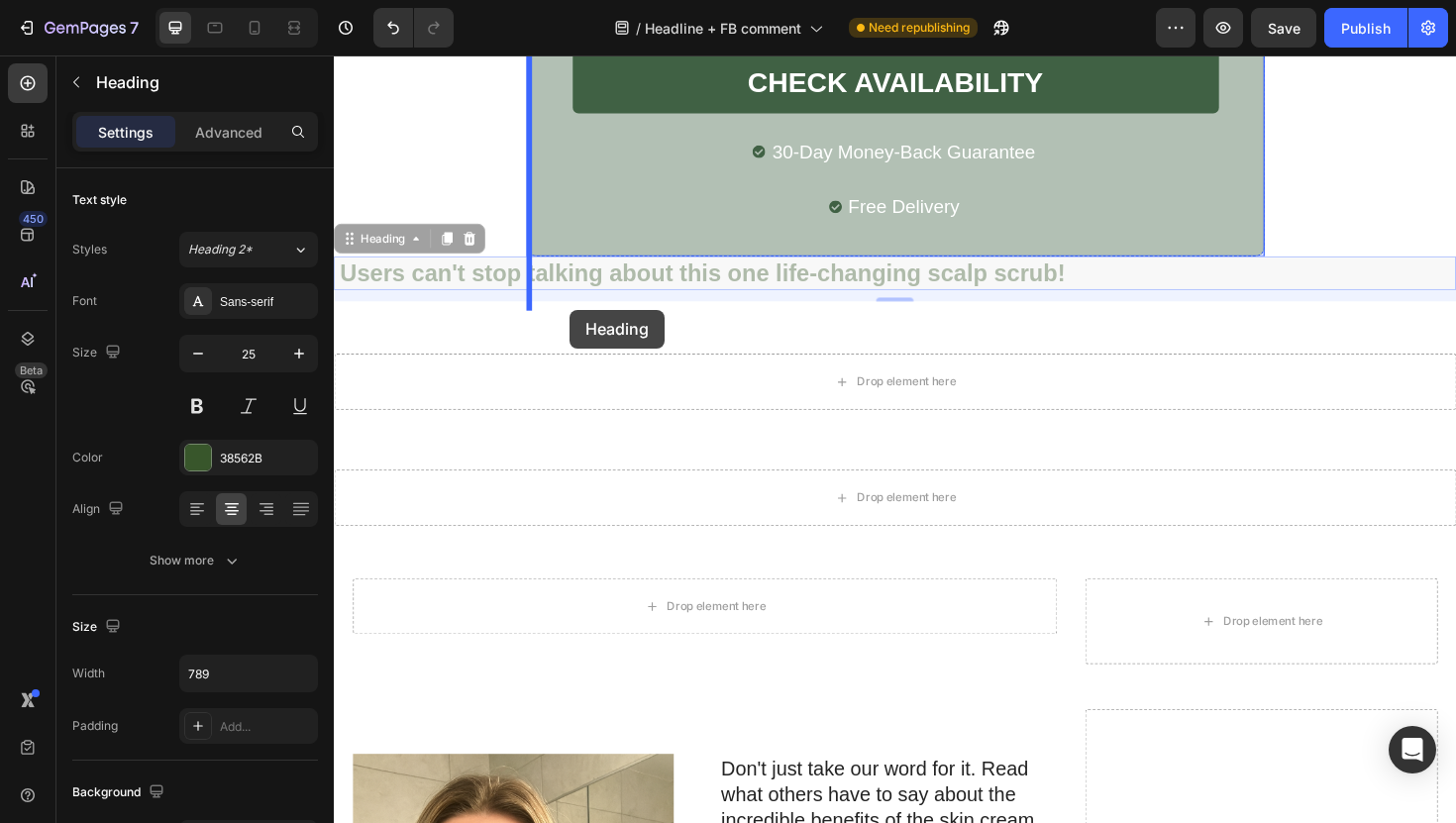drag, startPoint x: 442, startPoint y: 341, endPoint x: 583, endPoint y: 325, distance: 141.9049 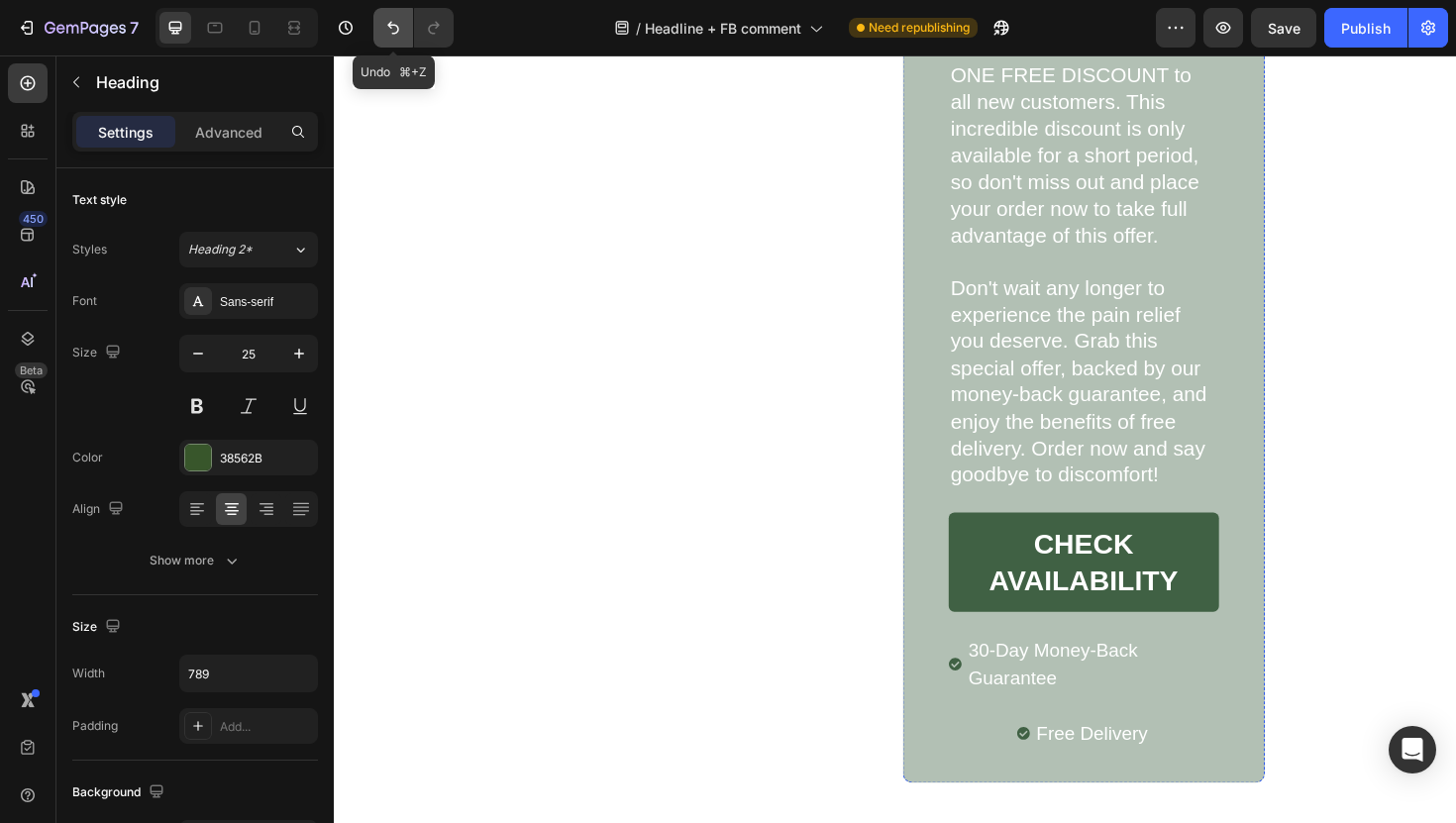 click 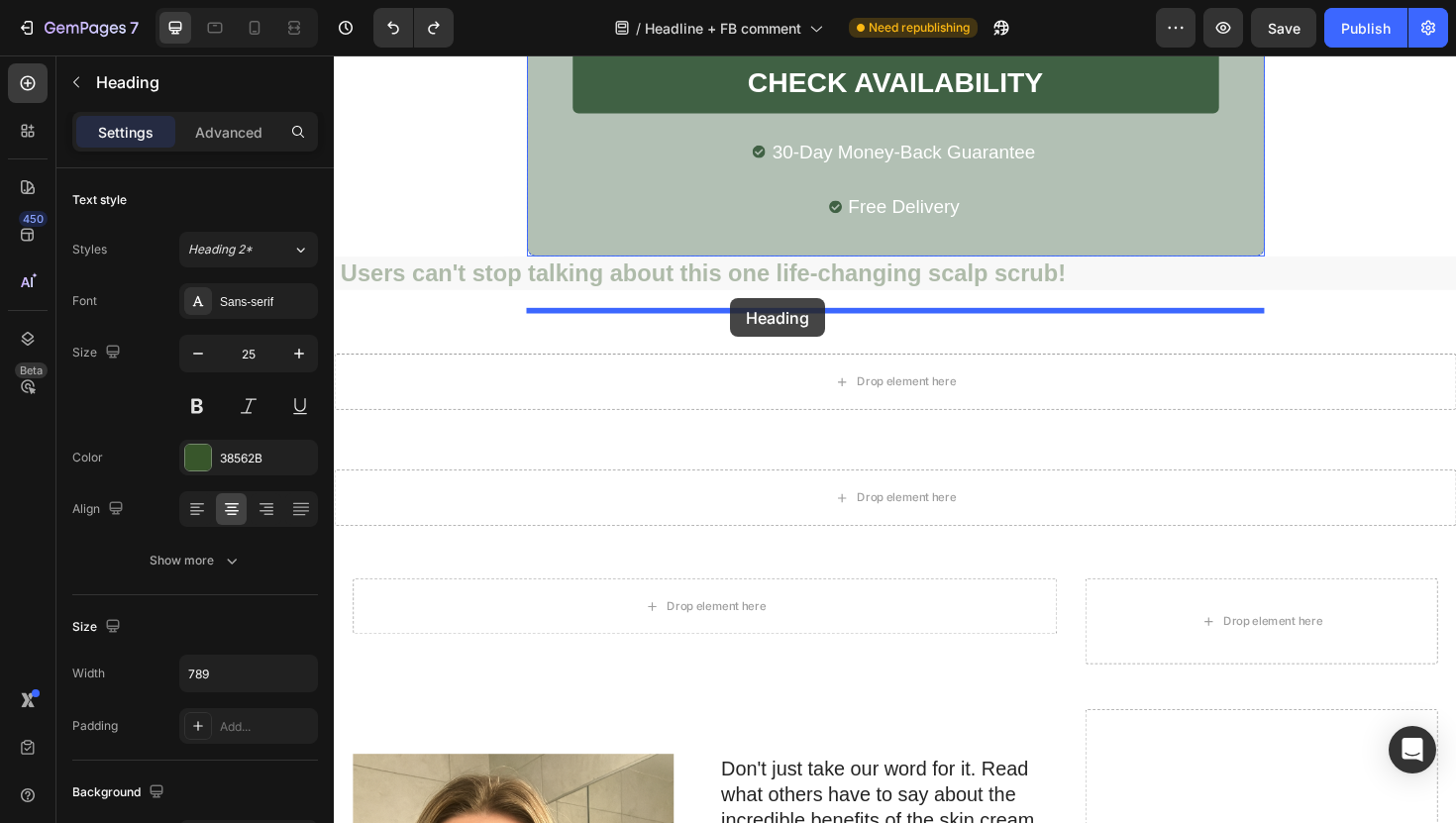 drag, startPoint x: 566, startPoint y: 344, endPoint x: 754, endPoint y: 313, distance: 190.53871 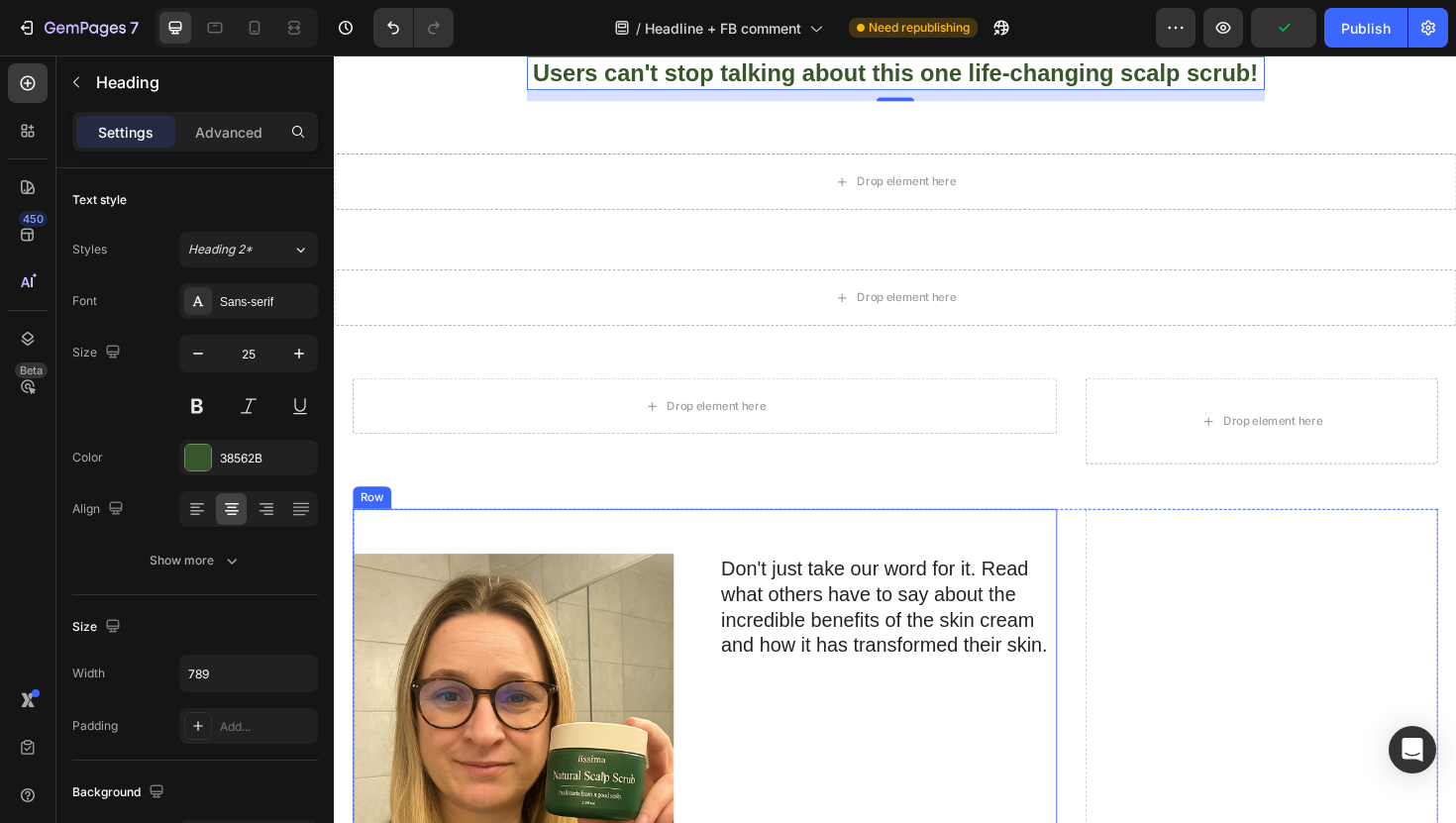 scroll, scrollTop: 10828, scrollLeft: 0, axis: vertical 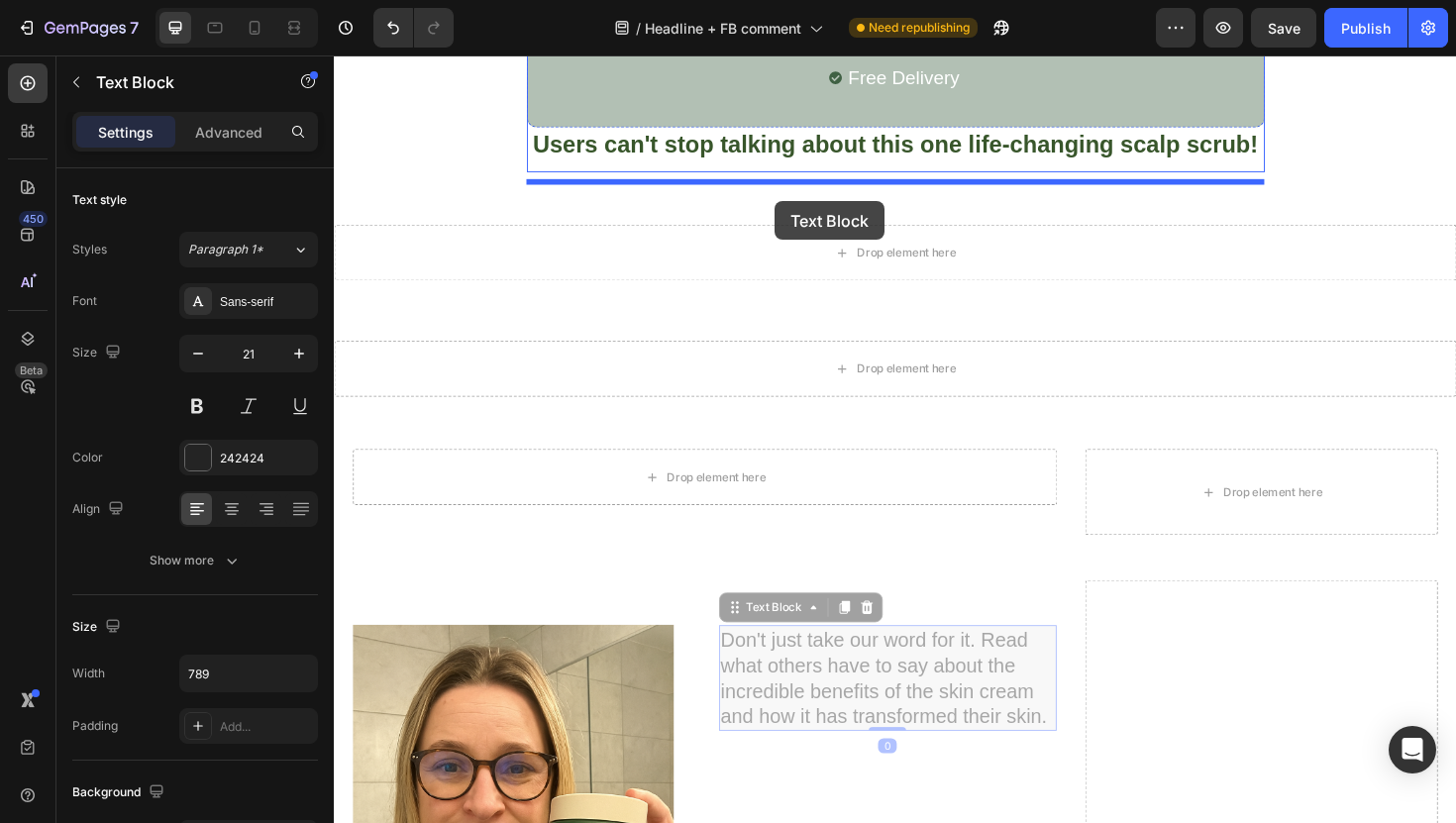 drag, startPoint x: 782, startPoint y: 663, endPoint x: 800, endPoint y: 210, distance: 453.35747 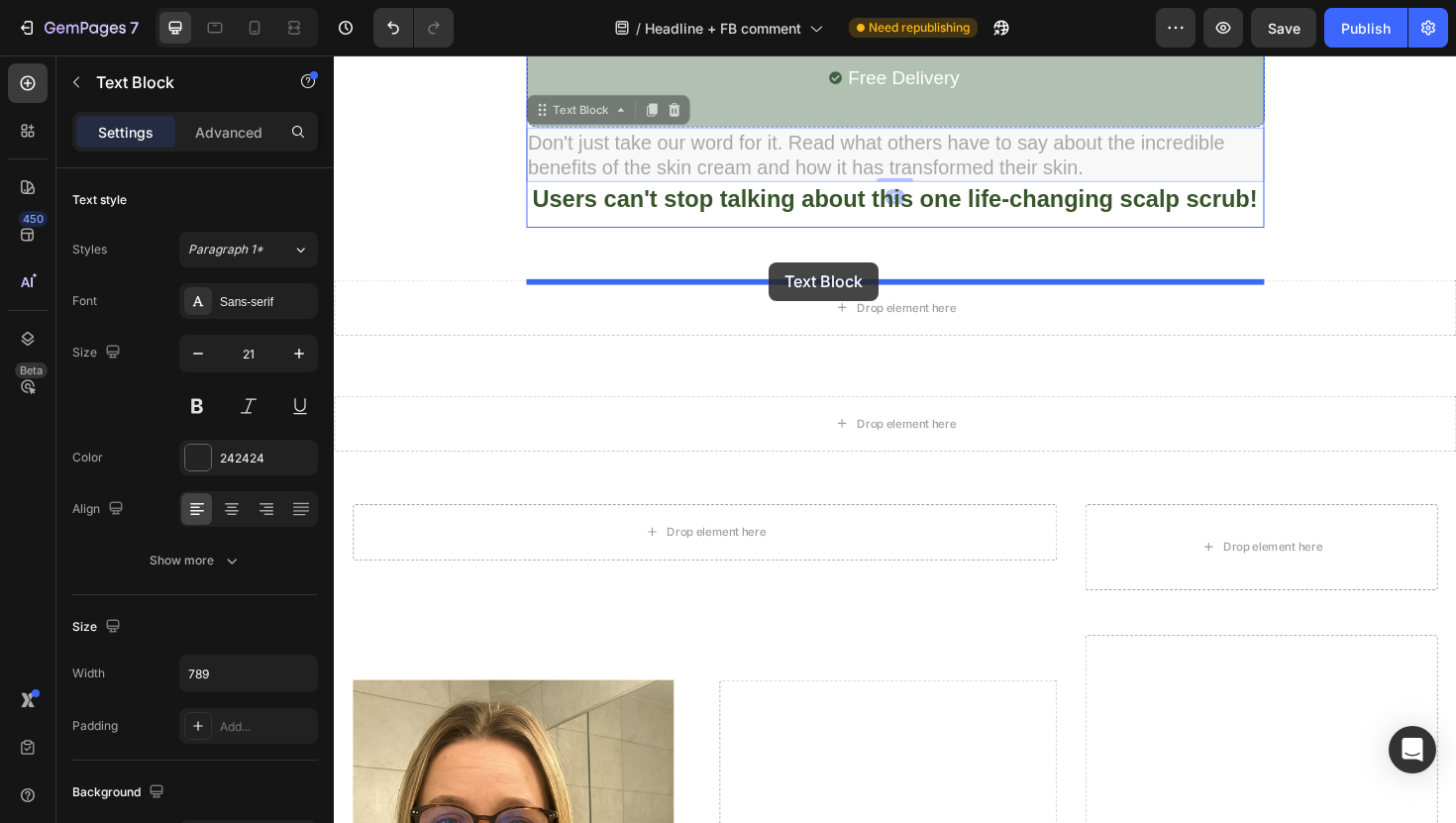 drag, startPoint x: 800, startPoint y: 210, endPoint x: 794, endPoint y: 274, distance: 64.28063 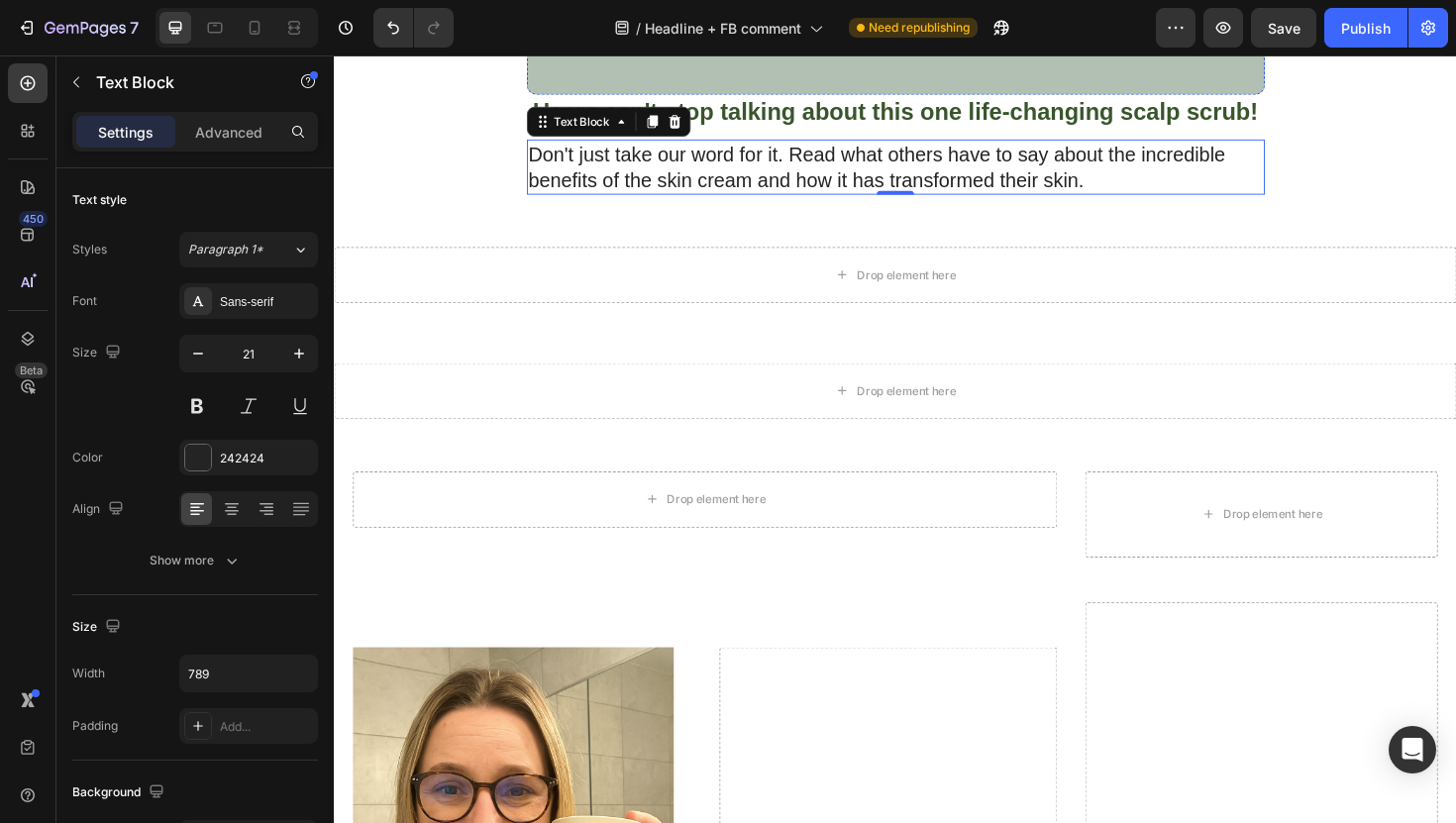 scroll, scrollTop: 10778, scrollLeft: 0, axis: vertical 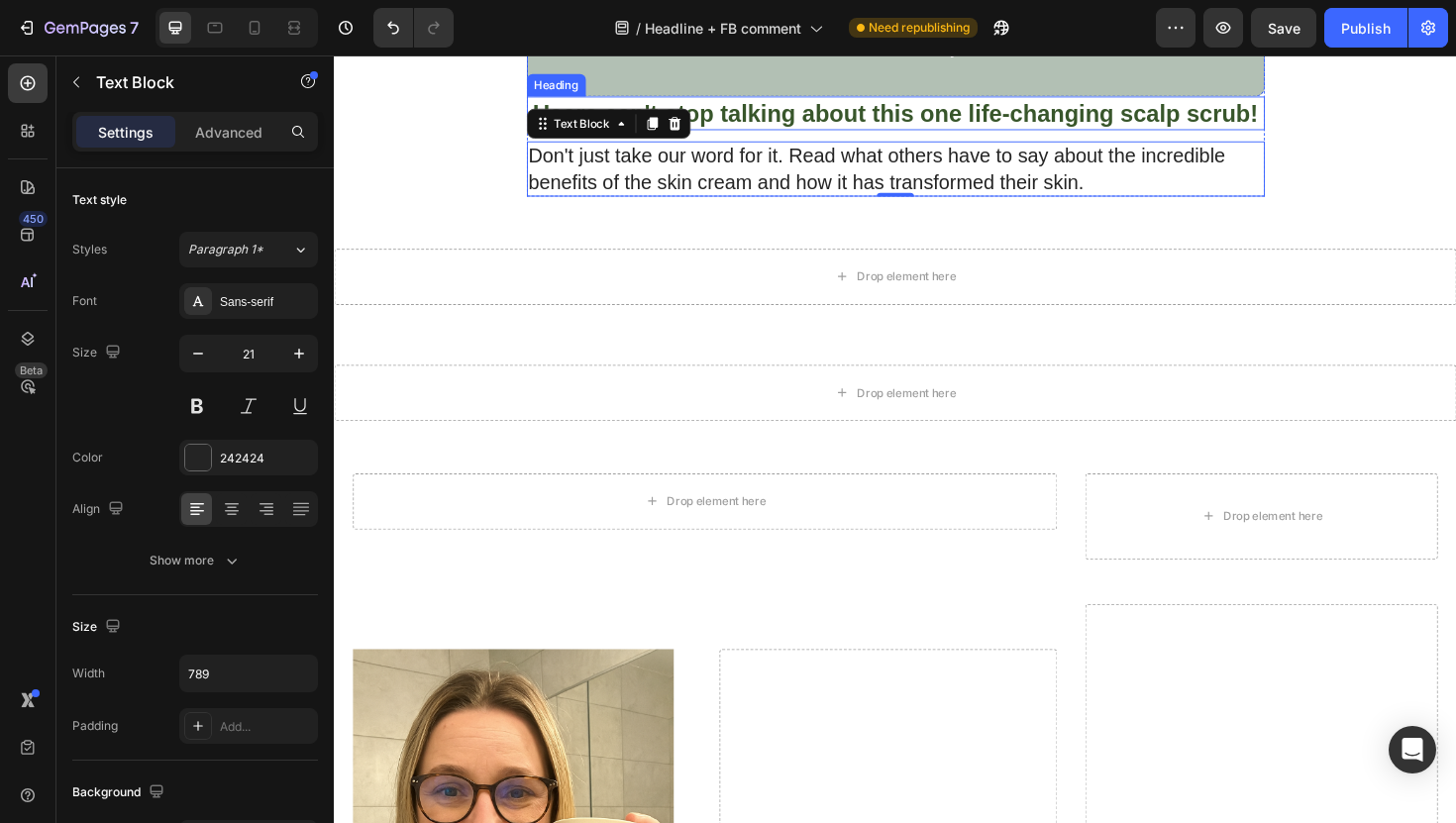 click on "Users can't stop talking about this one life-changing scalp scrub!" at bounding box center (928, 117) 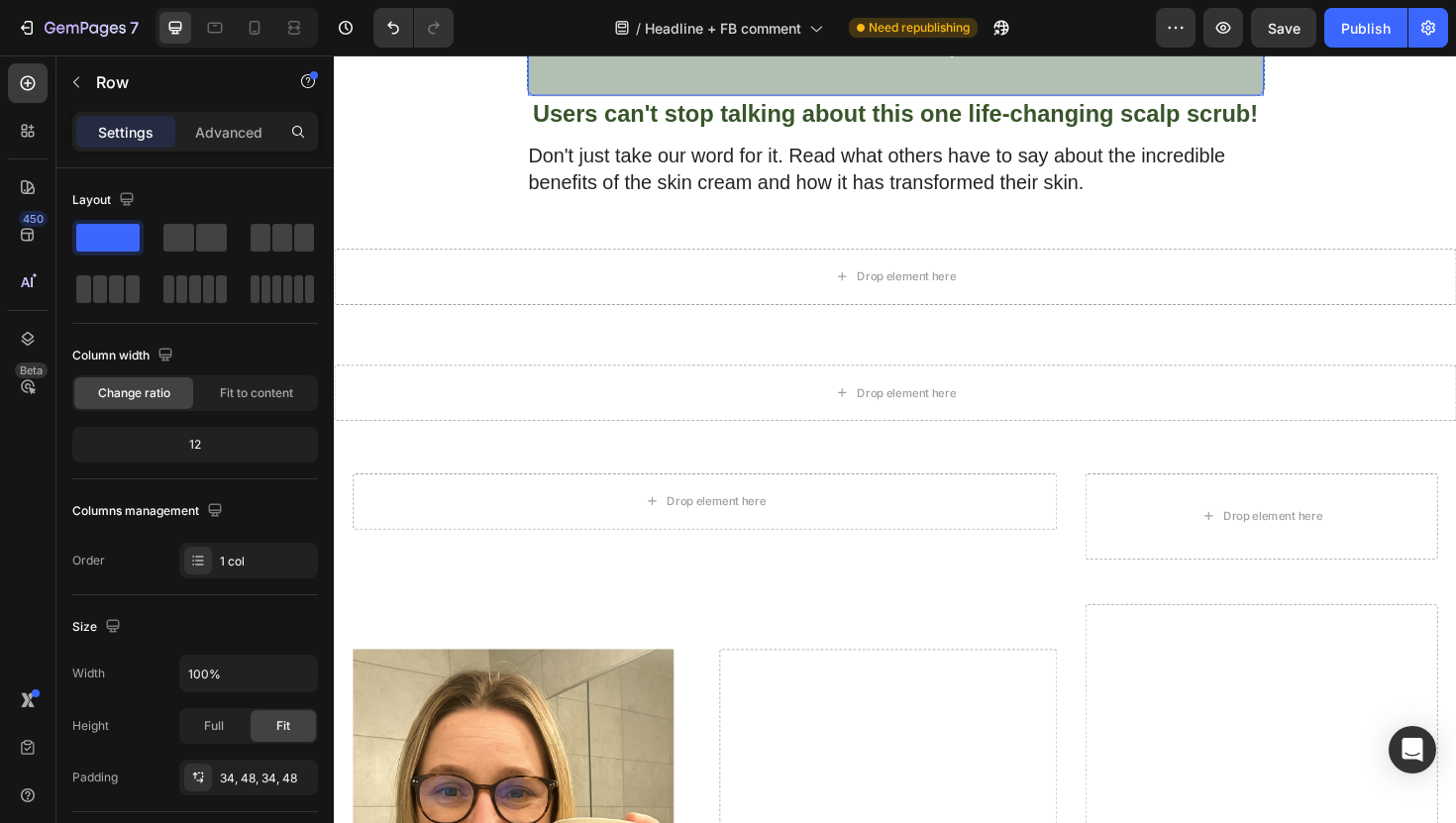 click on "LIMITED TIME SPECIAL OFFER Heading For a limited time, the company is offering an exclusive BUY ONE GET ONE FREE DISCOUNT to all new customers. This incredible discount is only available for a short period, so don't miss out and place your order now to take full advantage of this offer. Text Block Don't wait any longer to experience the pain relief you deserve. Grab this special offer, backed by our money-back guarantee, and enjoy the benefits of free delivery. Order now and say goodbye to discomfort! Text Block CHECK AVAILABILITY Button 30-Day Money-Back Guarantee Item List Free Delivery Item List Row 0" at bounding box center (928, -196) 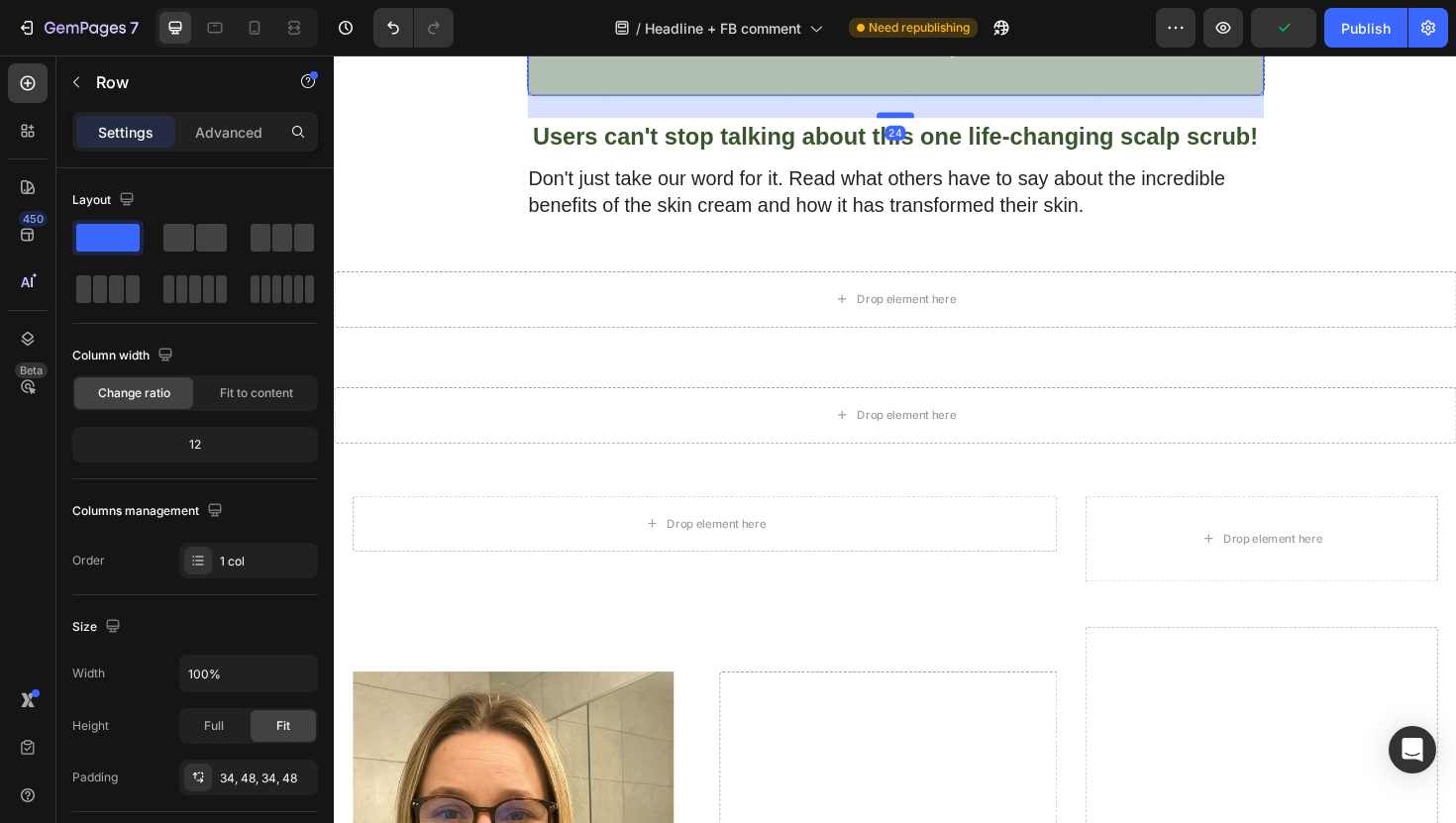 drag, startPoint x: 916, startPoint y: 151, endPoint x: 915, endPoint y: 174, distance: 23.021729 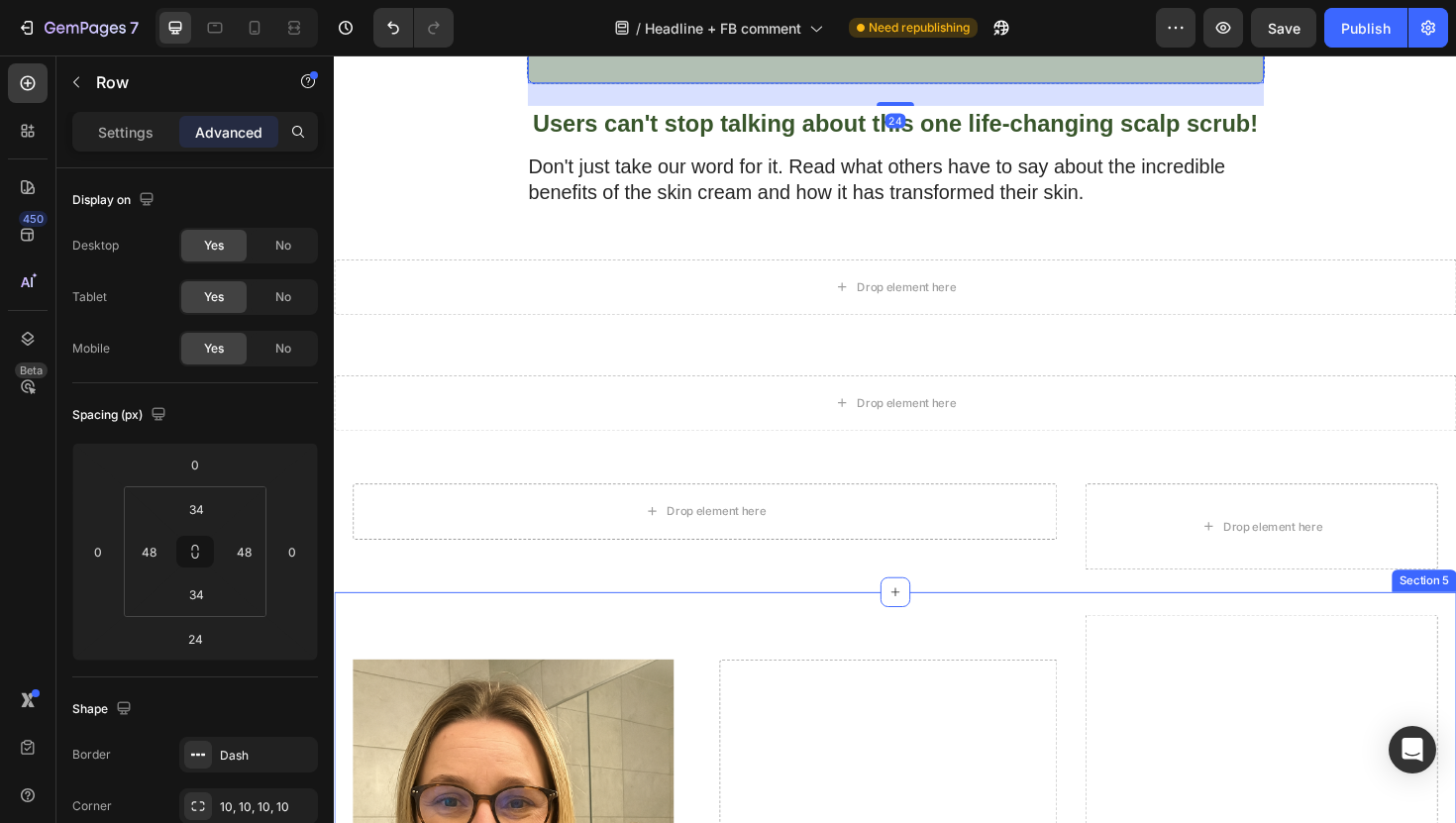 scroll, scrollTop: 10845, scrollLeft: 0, axis: vertical 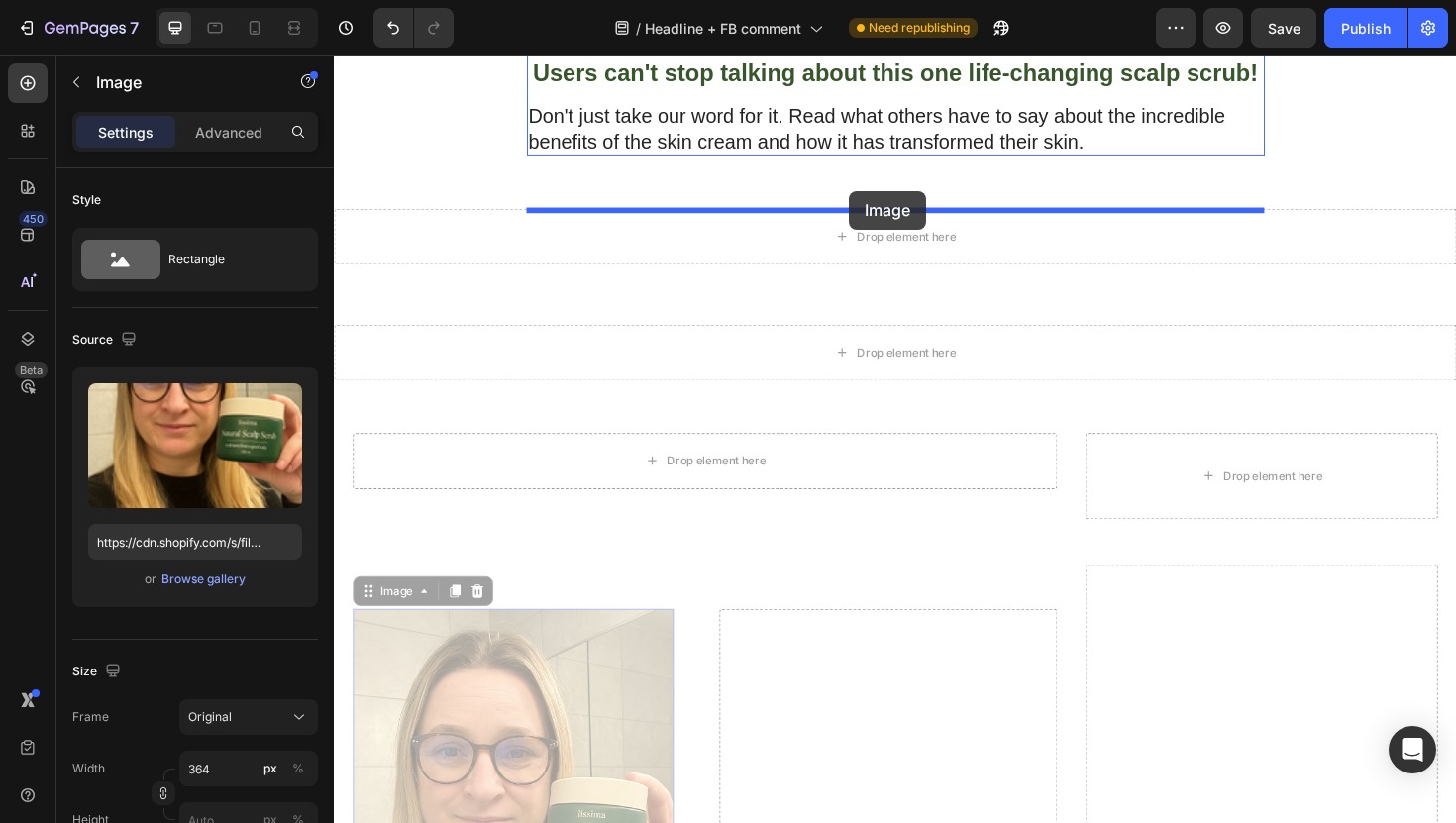 drag, startPoint x: 564, startPoint y: 771, endPoint x: 880, endPoint y: 199, distance: 653.48298 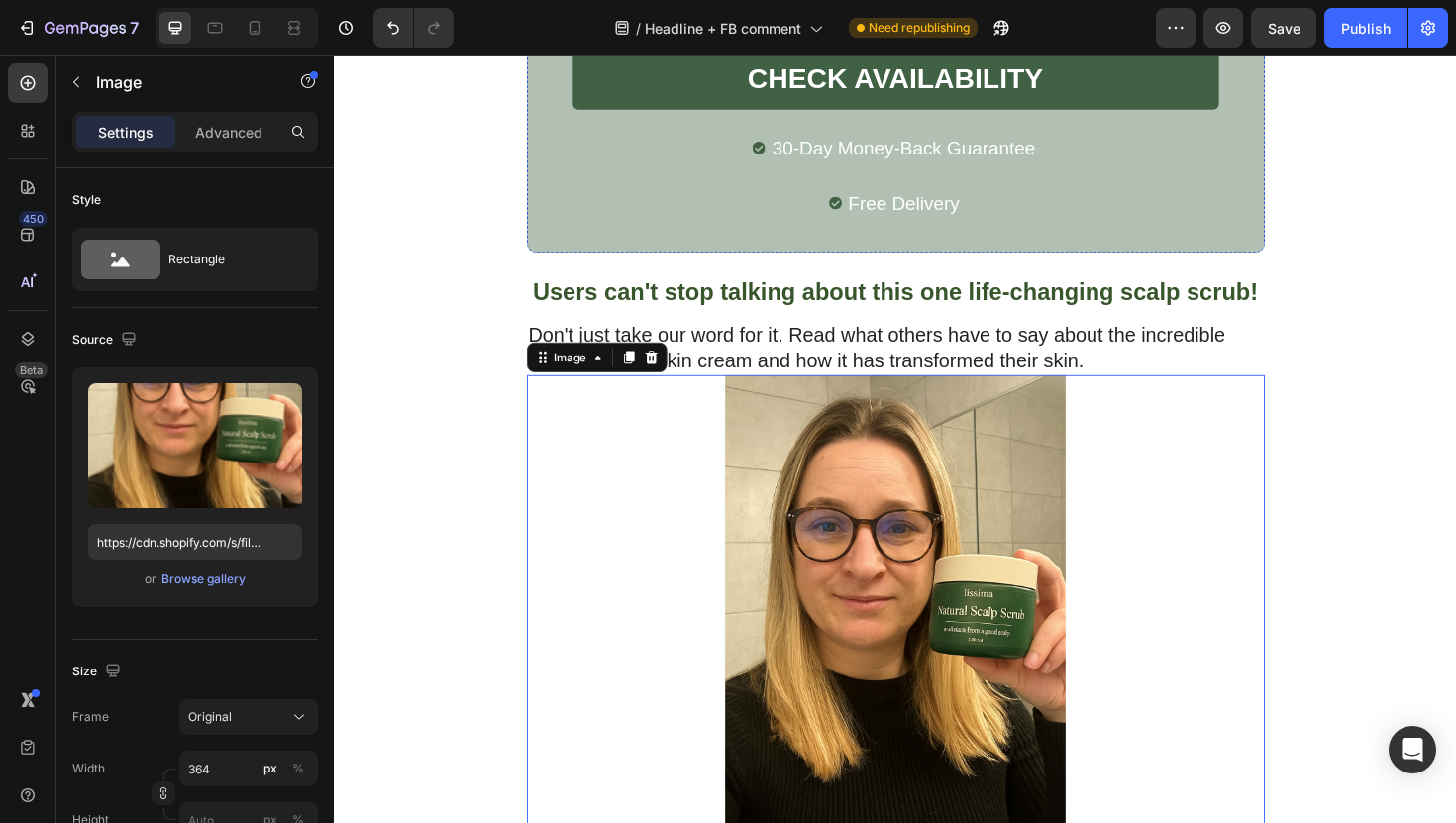 scroll, scrollTop: 10658, scrollLeft: 0, axis: vertical 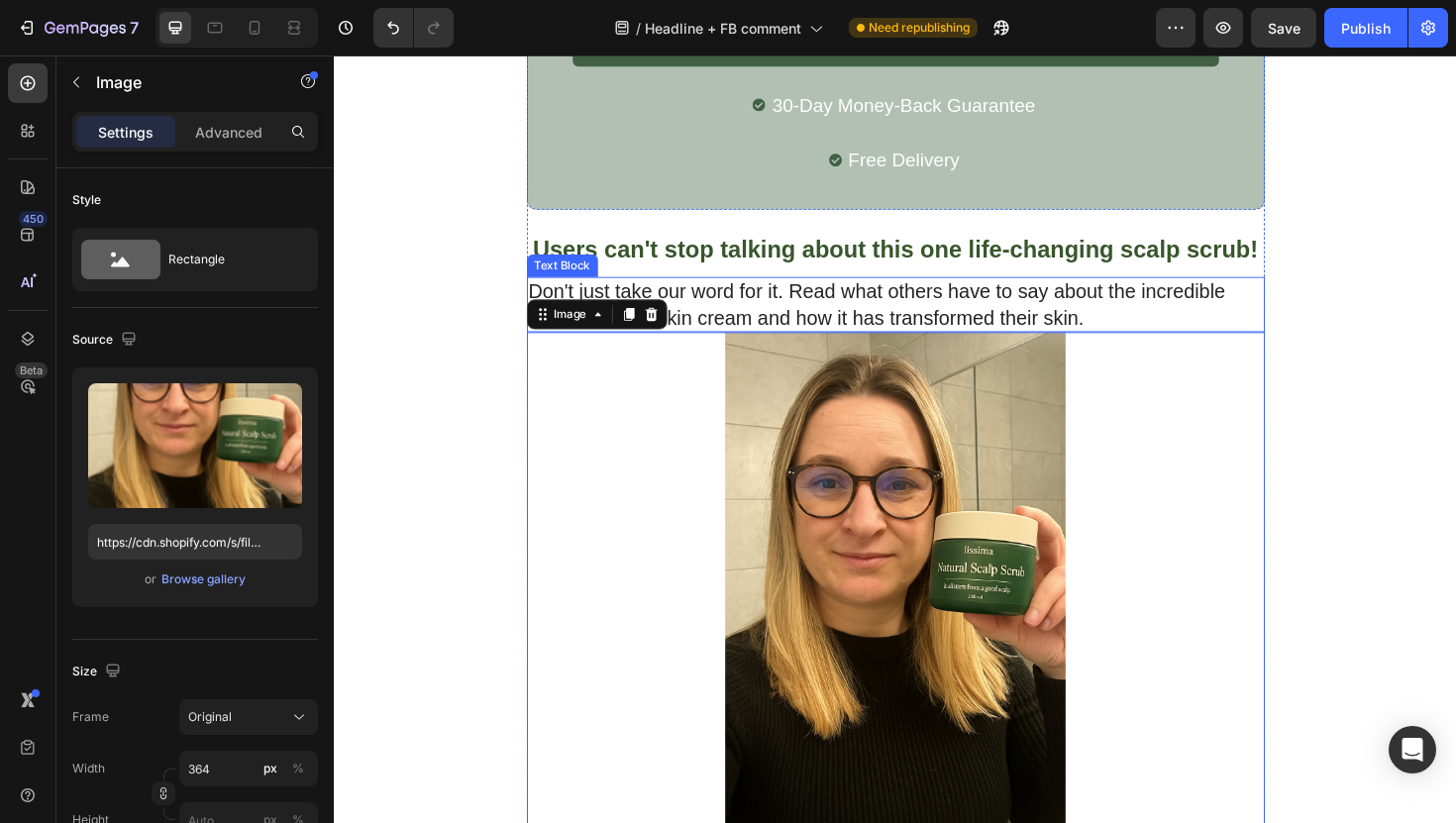 click on "Don't just take our word for it. Read what others have to say about the incredible benefits of the skin cream and how it has transformed their skin." at bounding box center [928, 319] 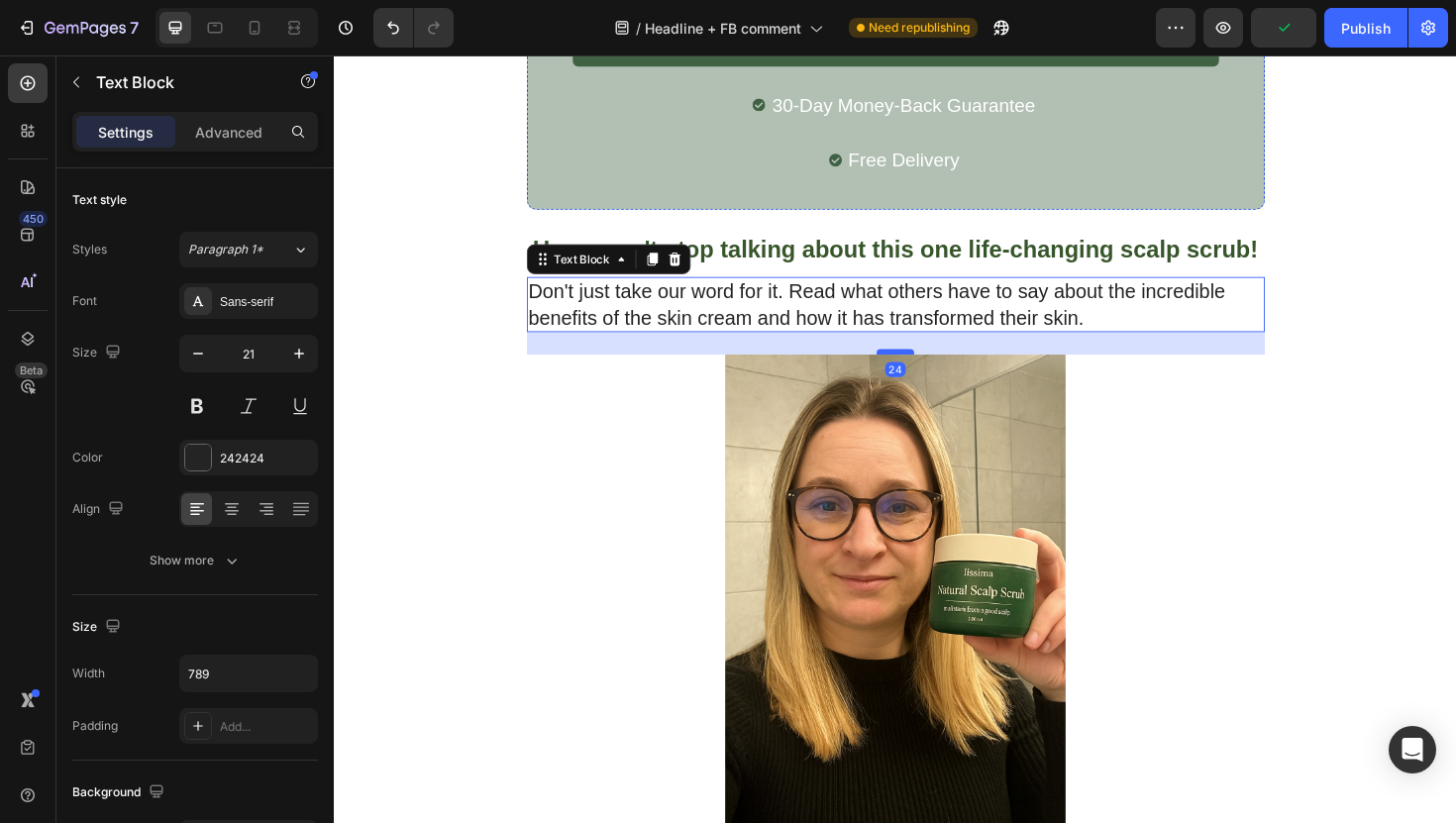 drag, startPoint x: 938, startPoint y: 403, endPoint x: 938, endPoint y: 427, distance: 24 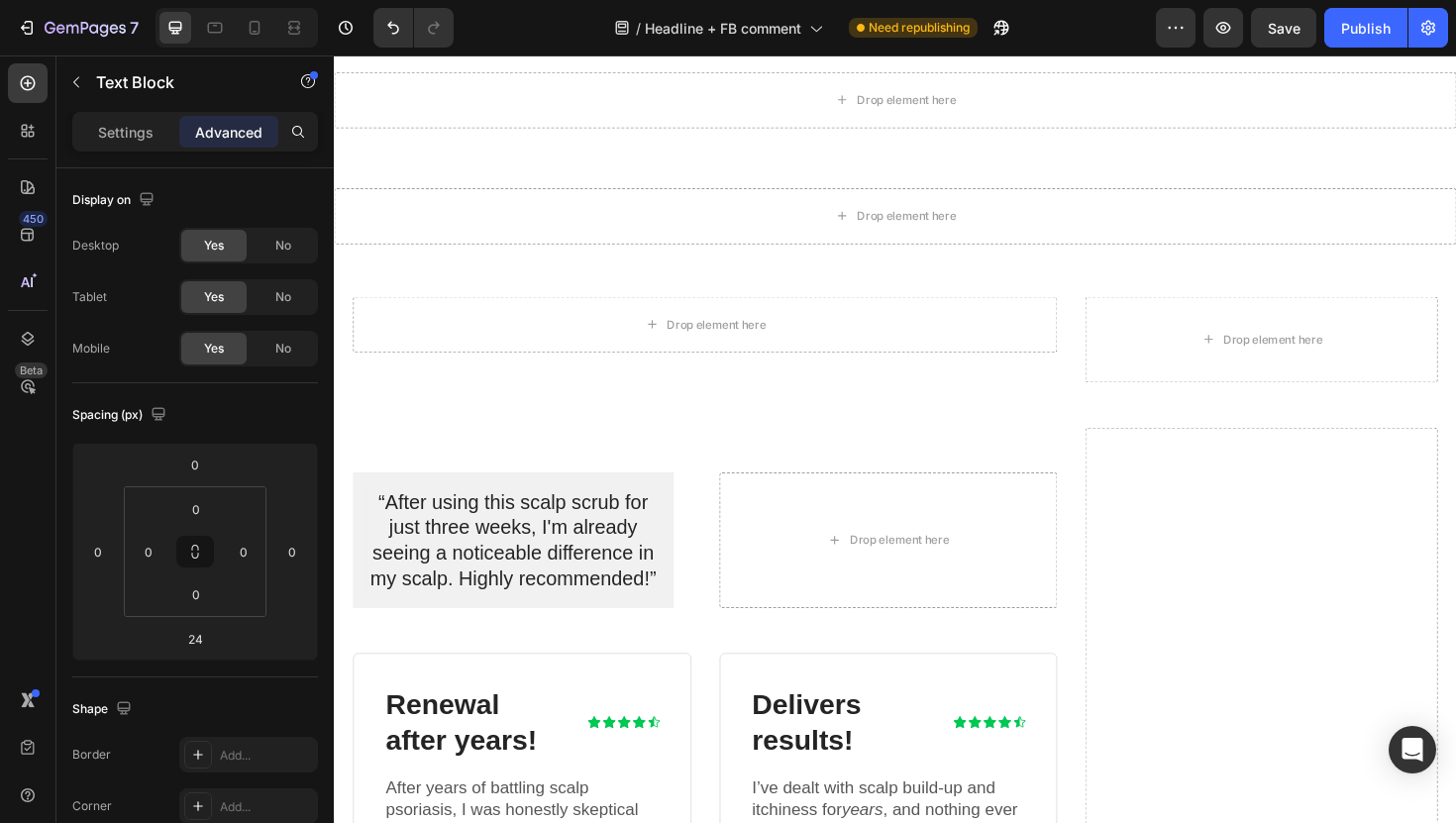scroll, scrollTop: 11627, scrollLeft: 0, axis: vertical 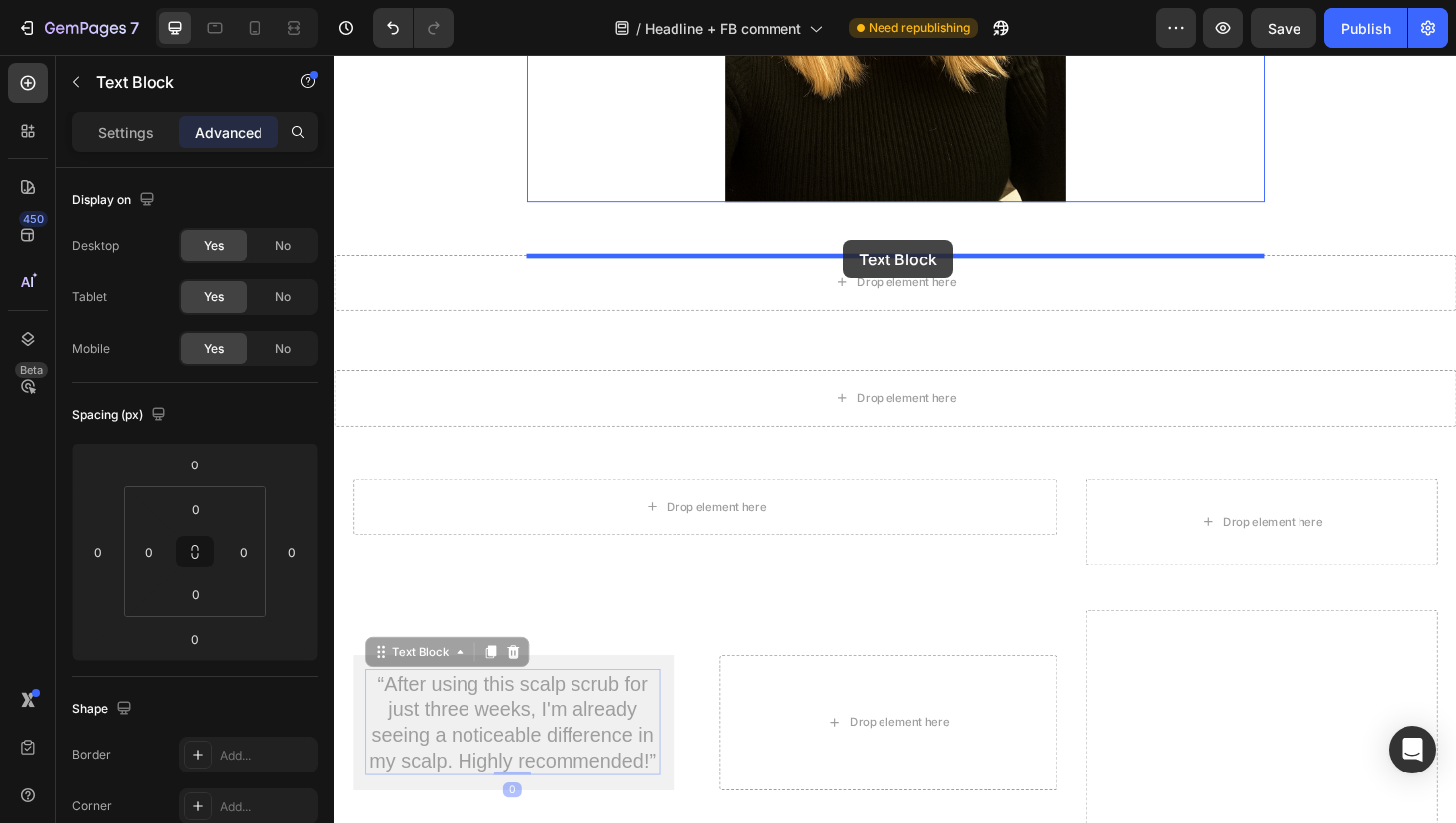 drag, startPoint x: 585, startPoint y: 542, endPoint x: 873, endPoint y: 251, distance: 409.42032 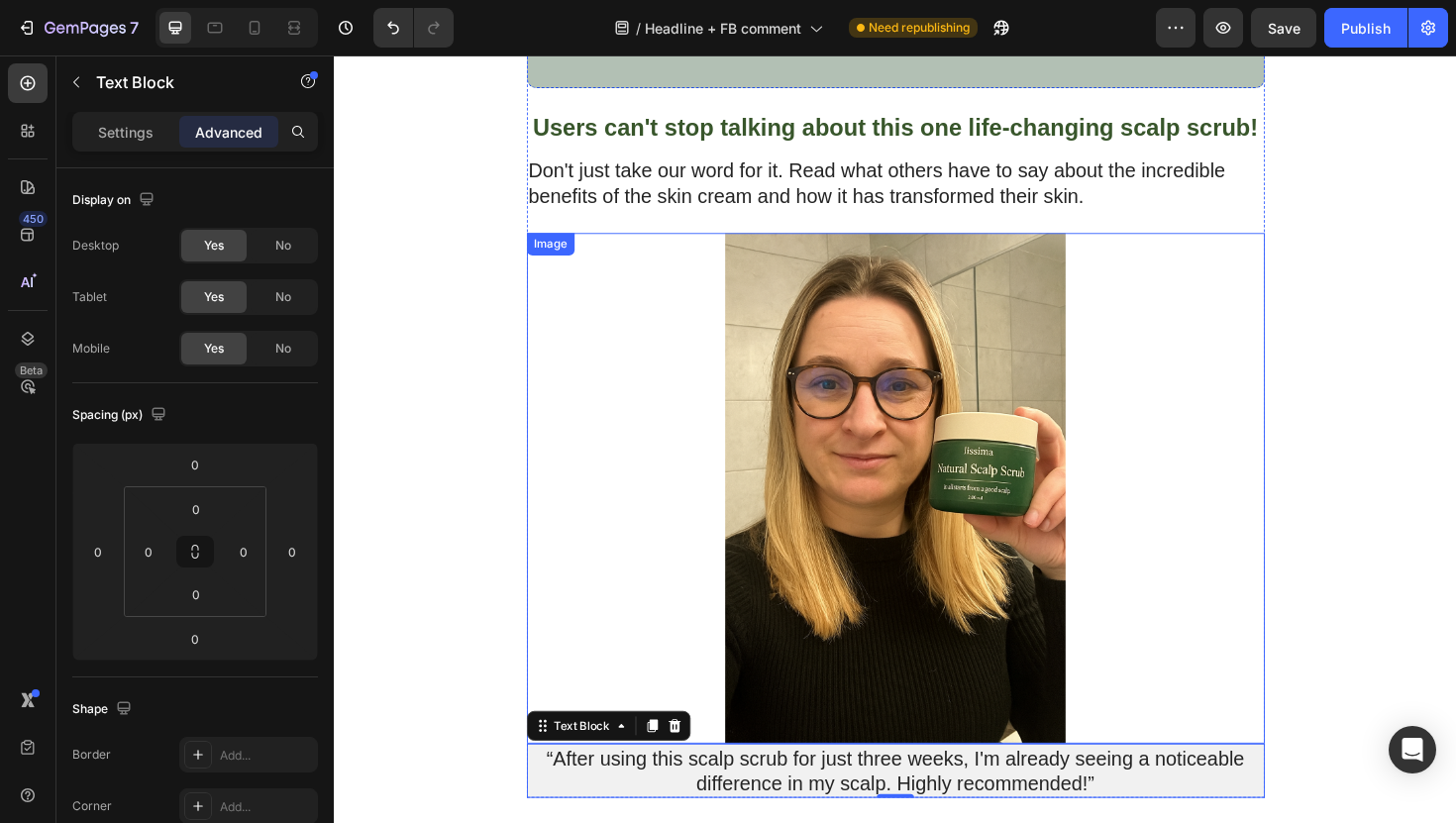 scroll, scrollTop: 10826, scrollLeft: 0, axis: vertical 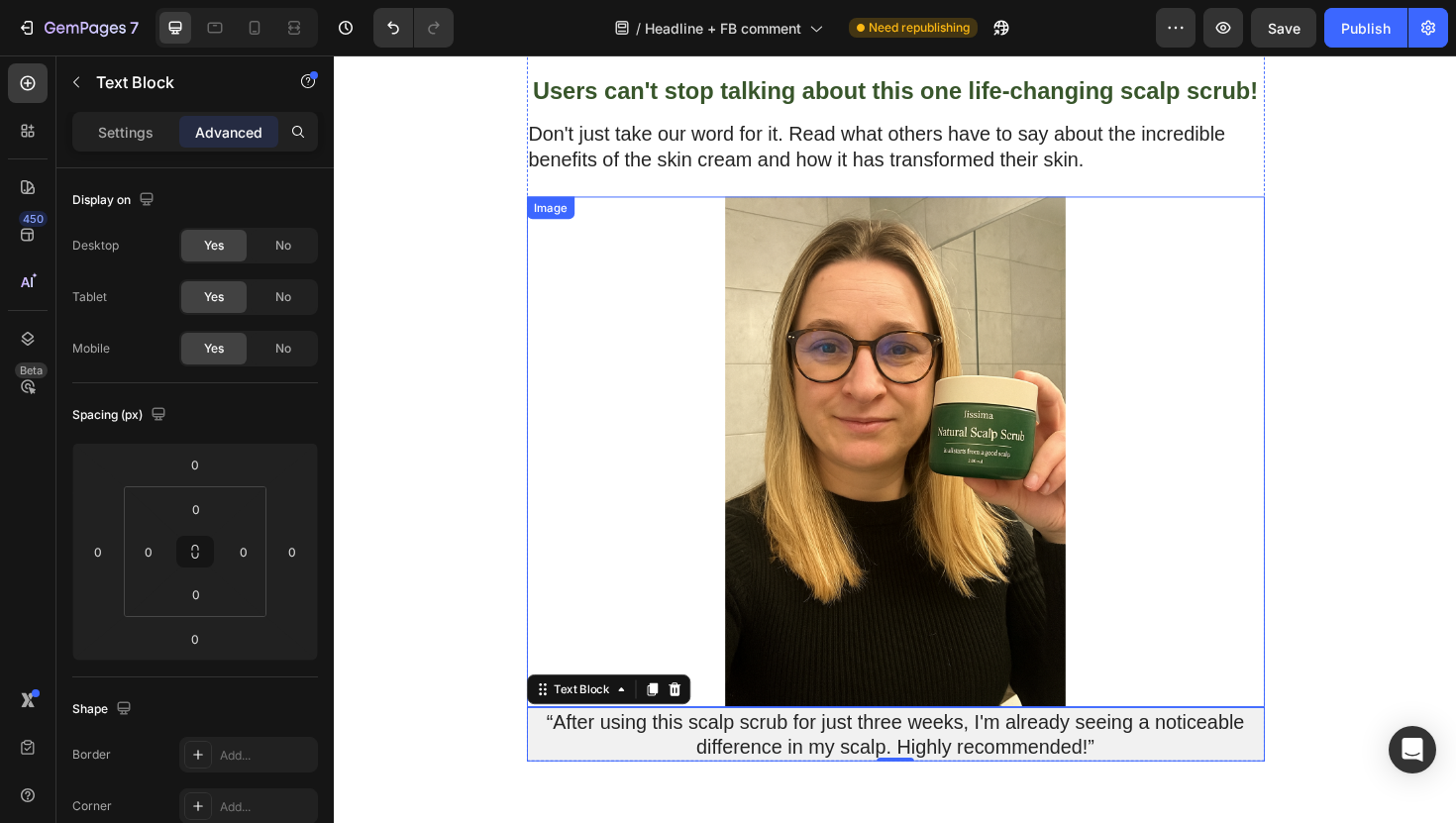 click at bounding box center (928, 475) 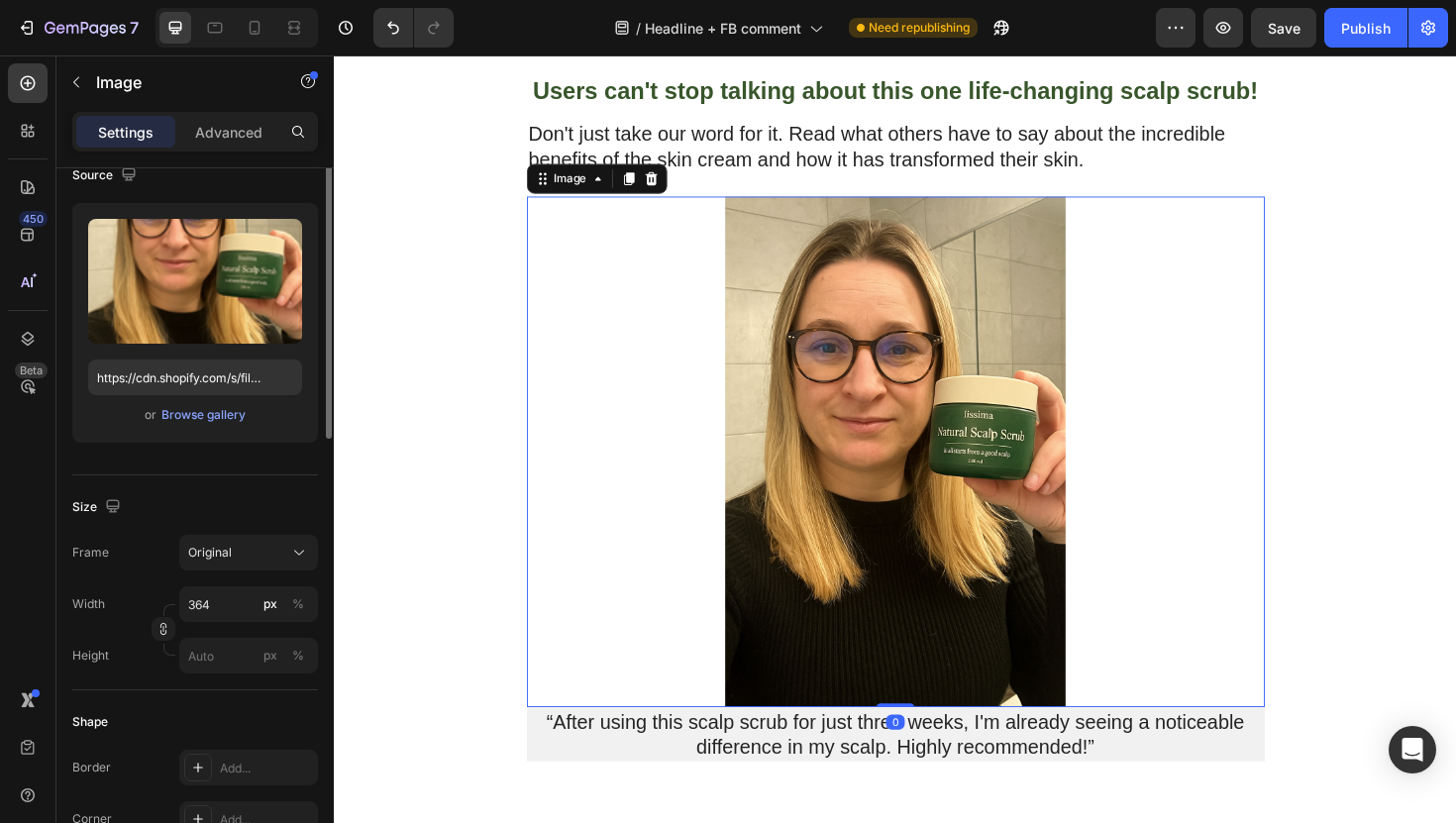 scroll, scrollTop: 171, scrollLeft: 0, axis: vertical 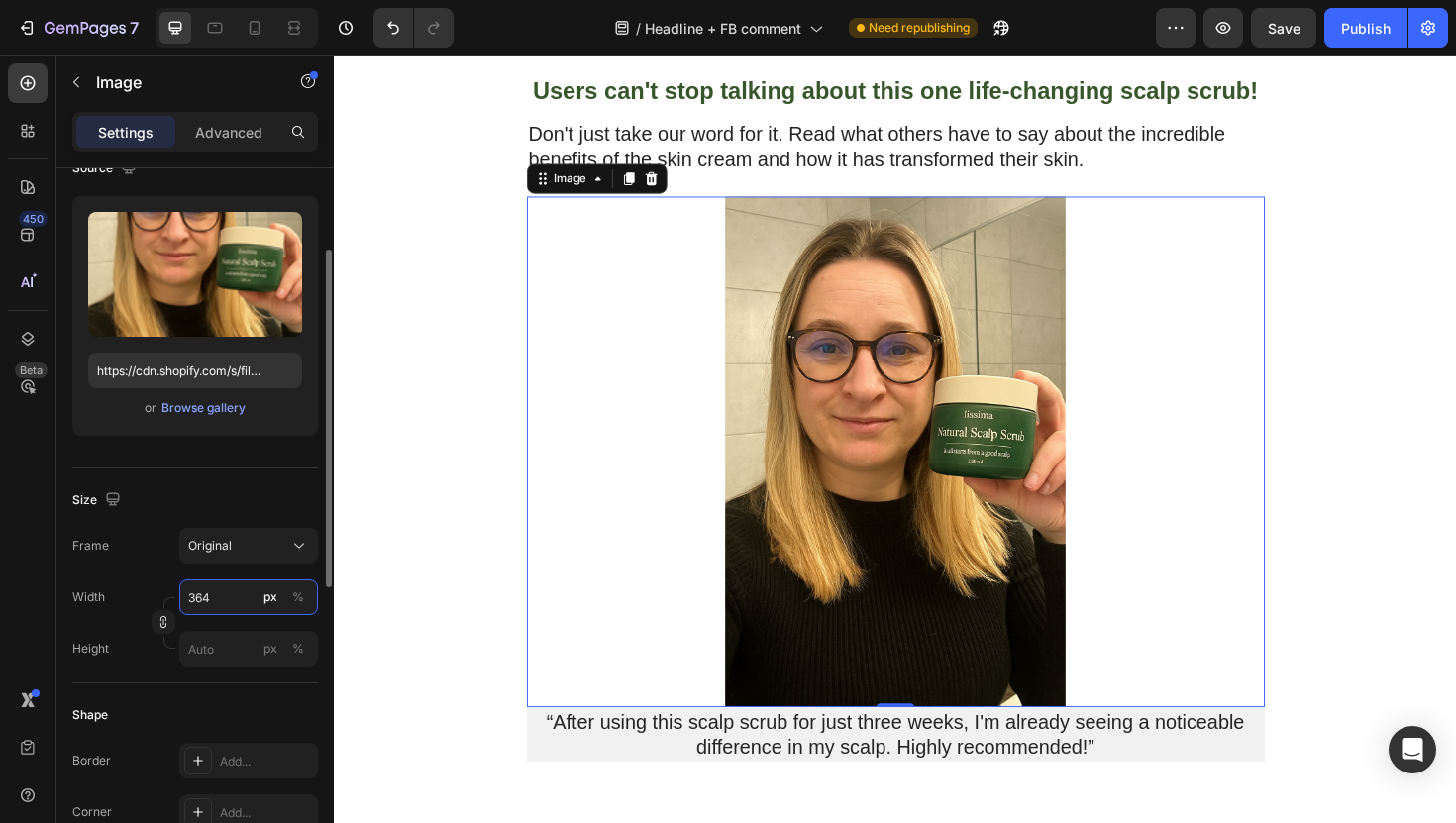 click on "364" at bounding box center (249, 597) 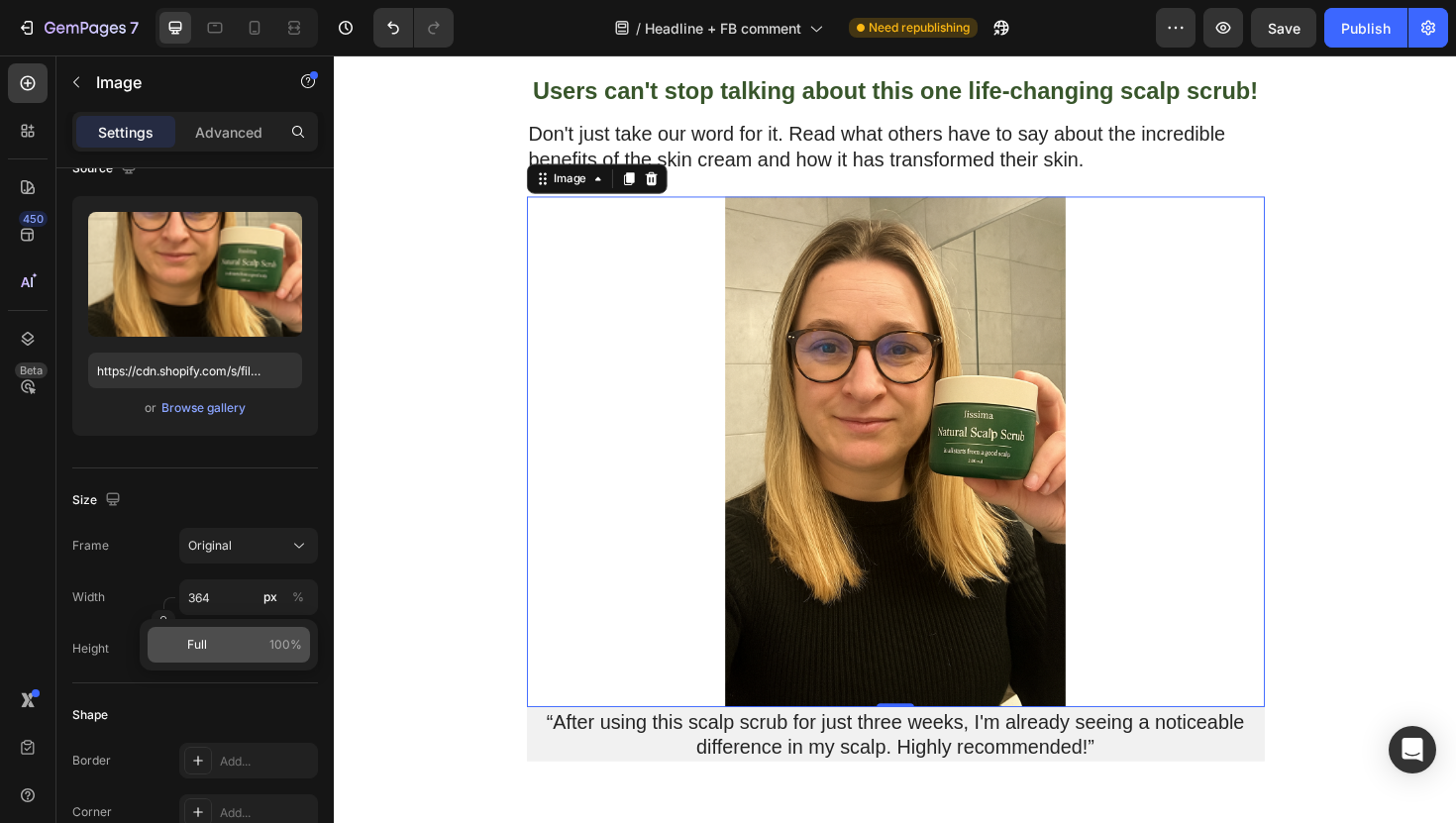 click on "Full 100%" at bounding box center [245, 645] 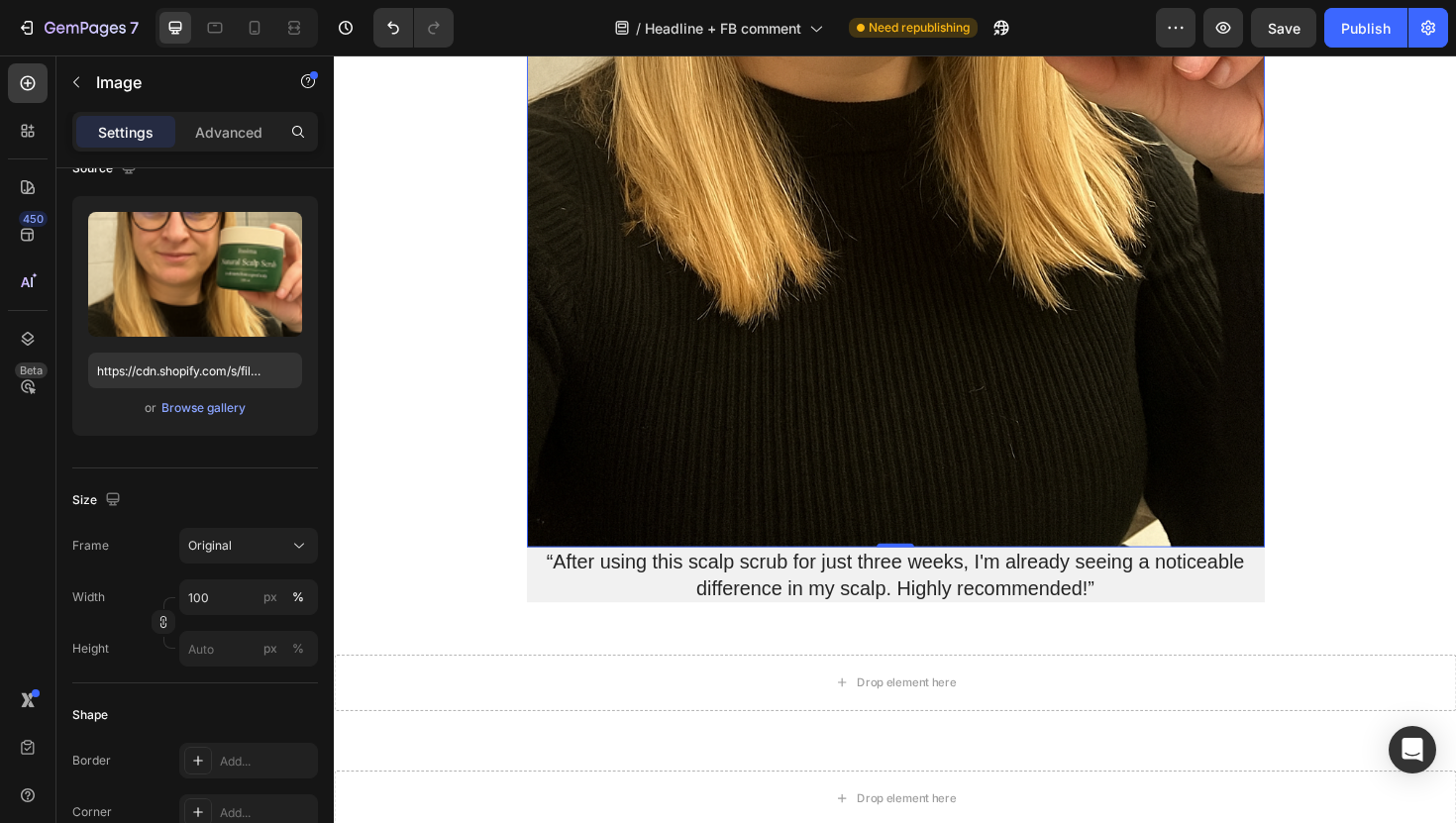scroll, scrollTop: 11629, scrollLeft: 0, axis: vertical 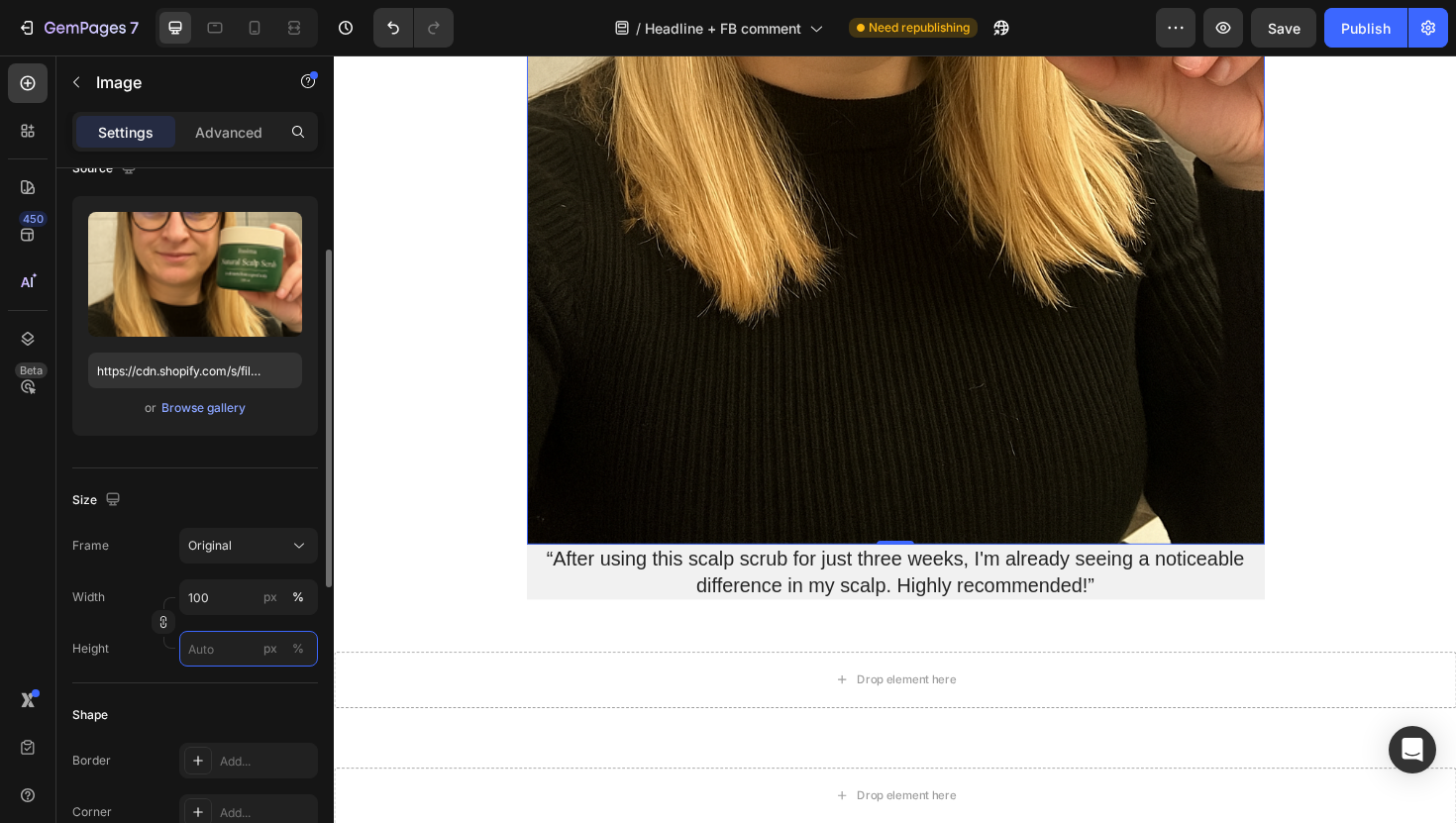click on "px %" at bounding box center (249, 649) 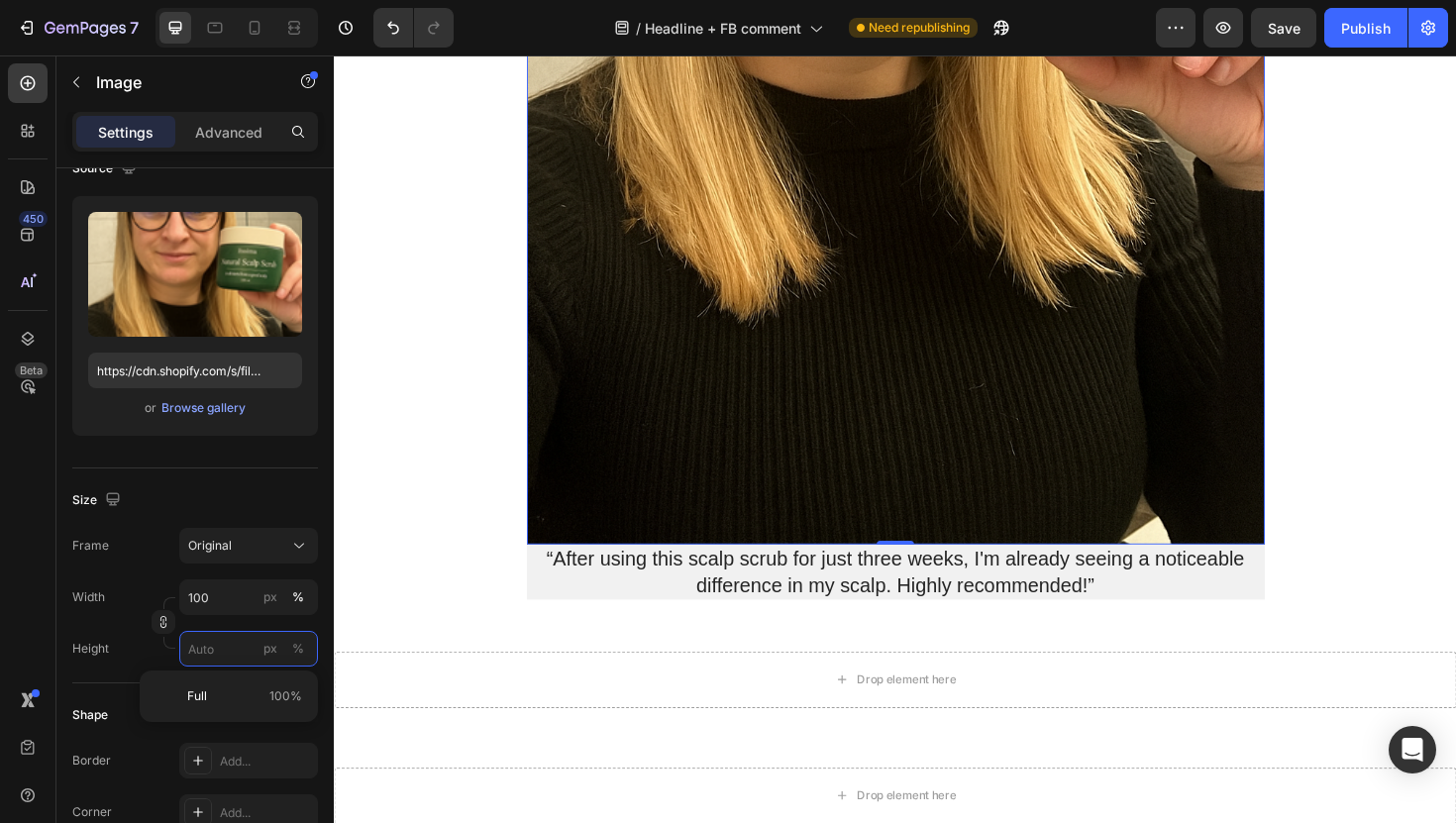 type 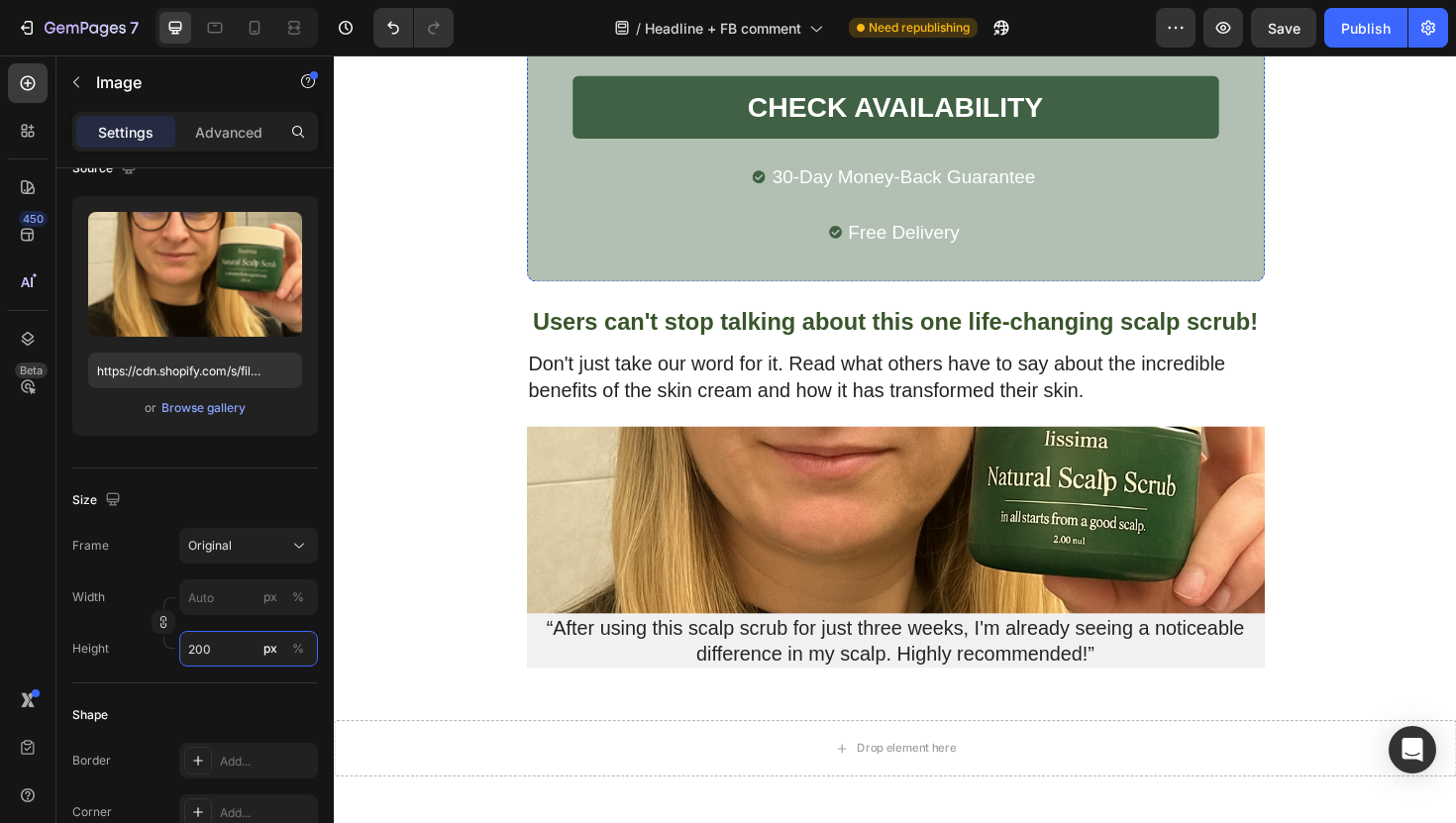 scroll, scrollTop: 10568, scrollLeft: 0, axis: vertical 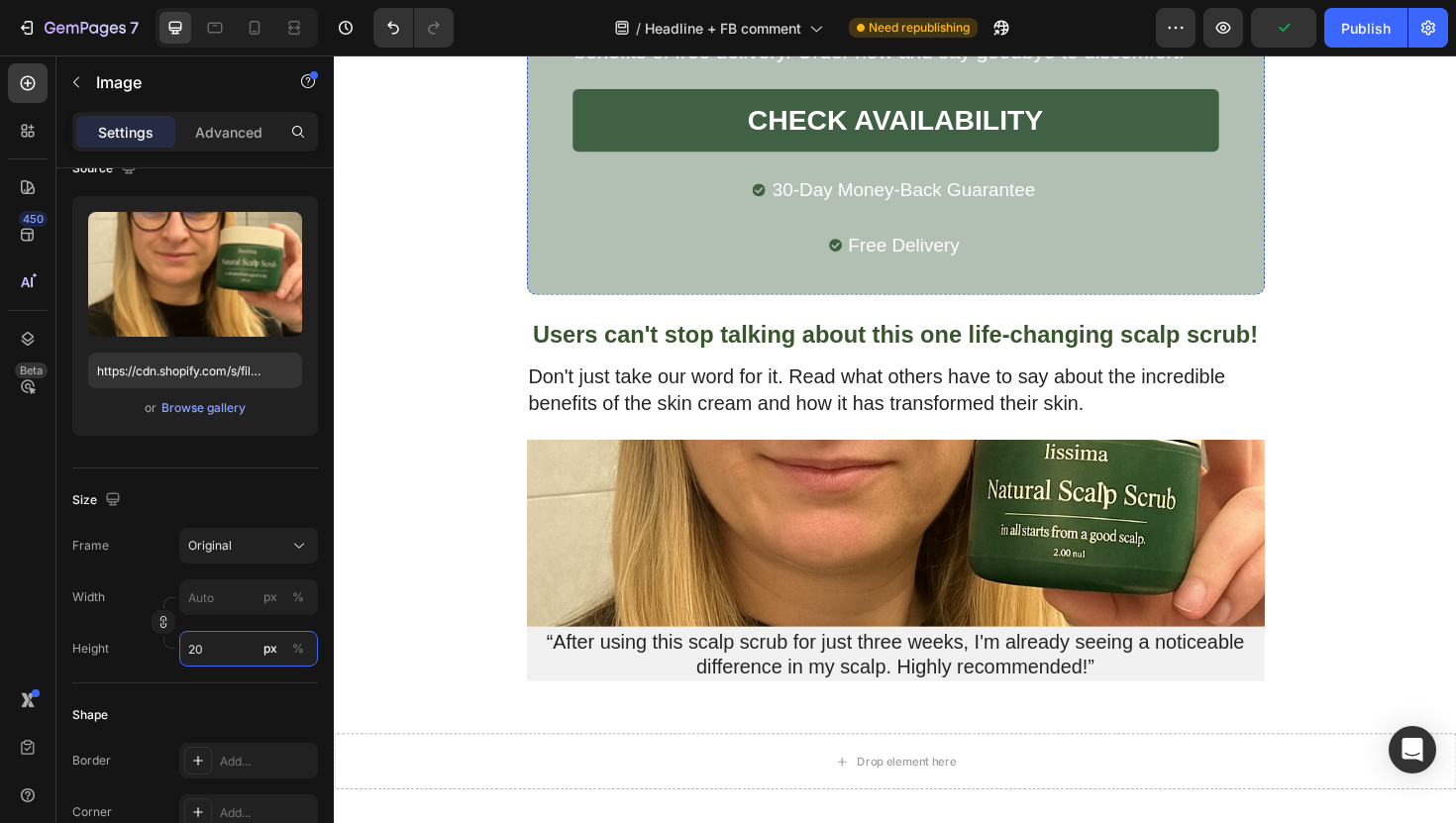 type on "2" 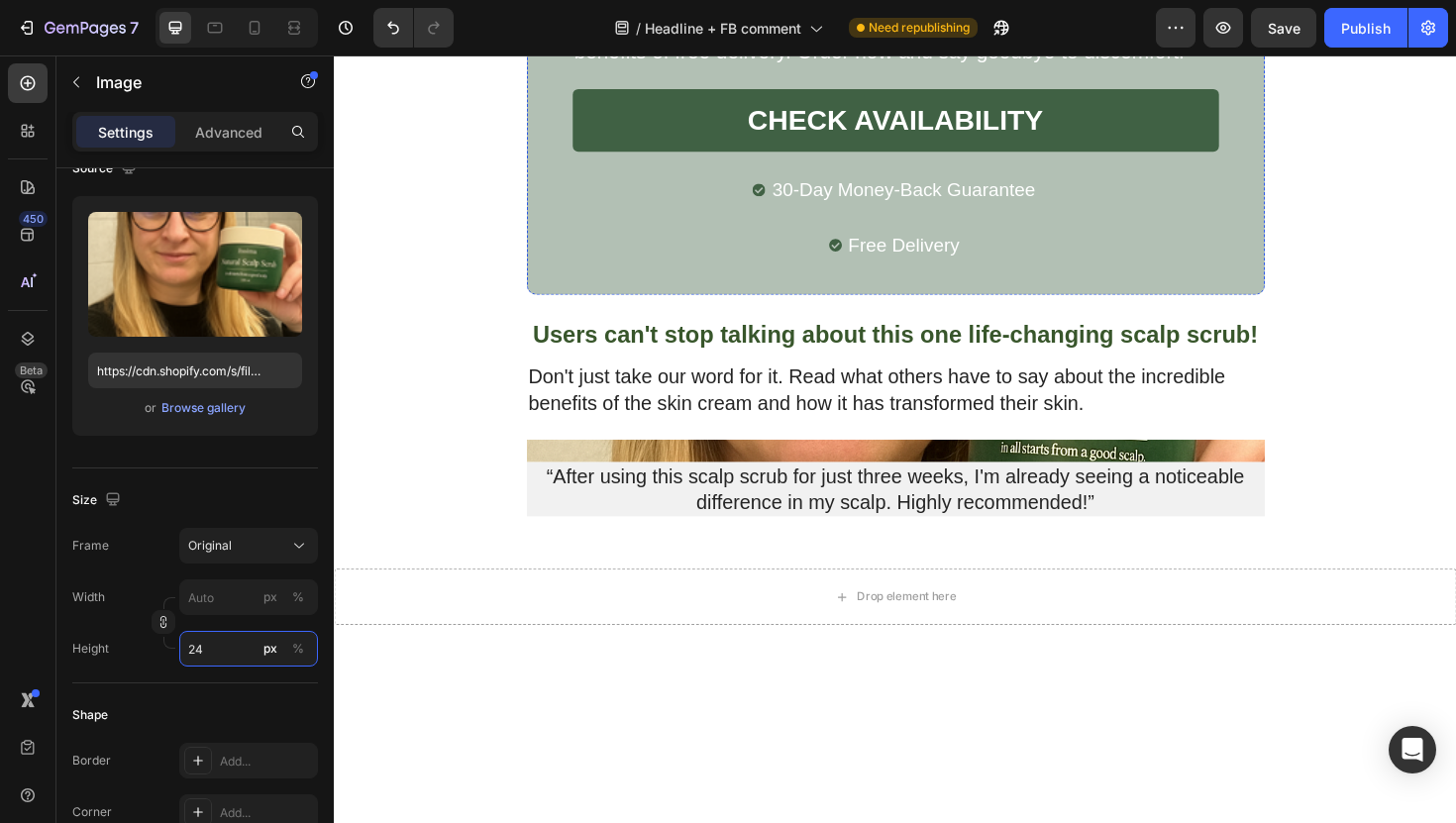 type on "2" 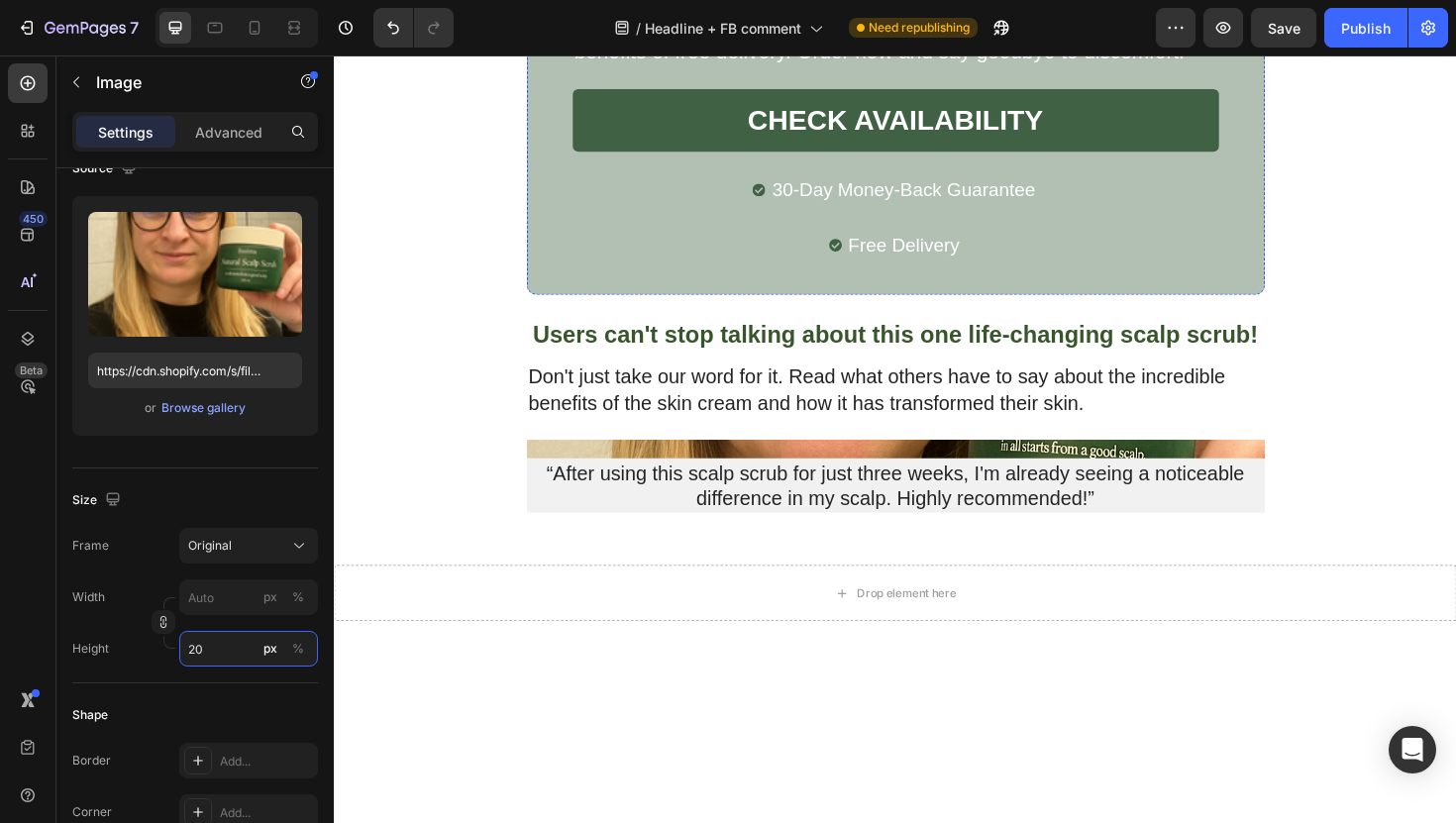 type on "2" 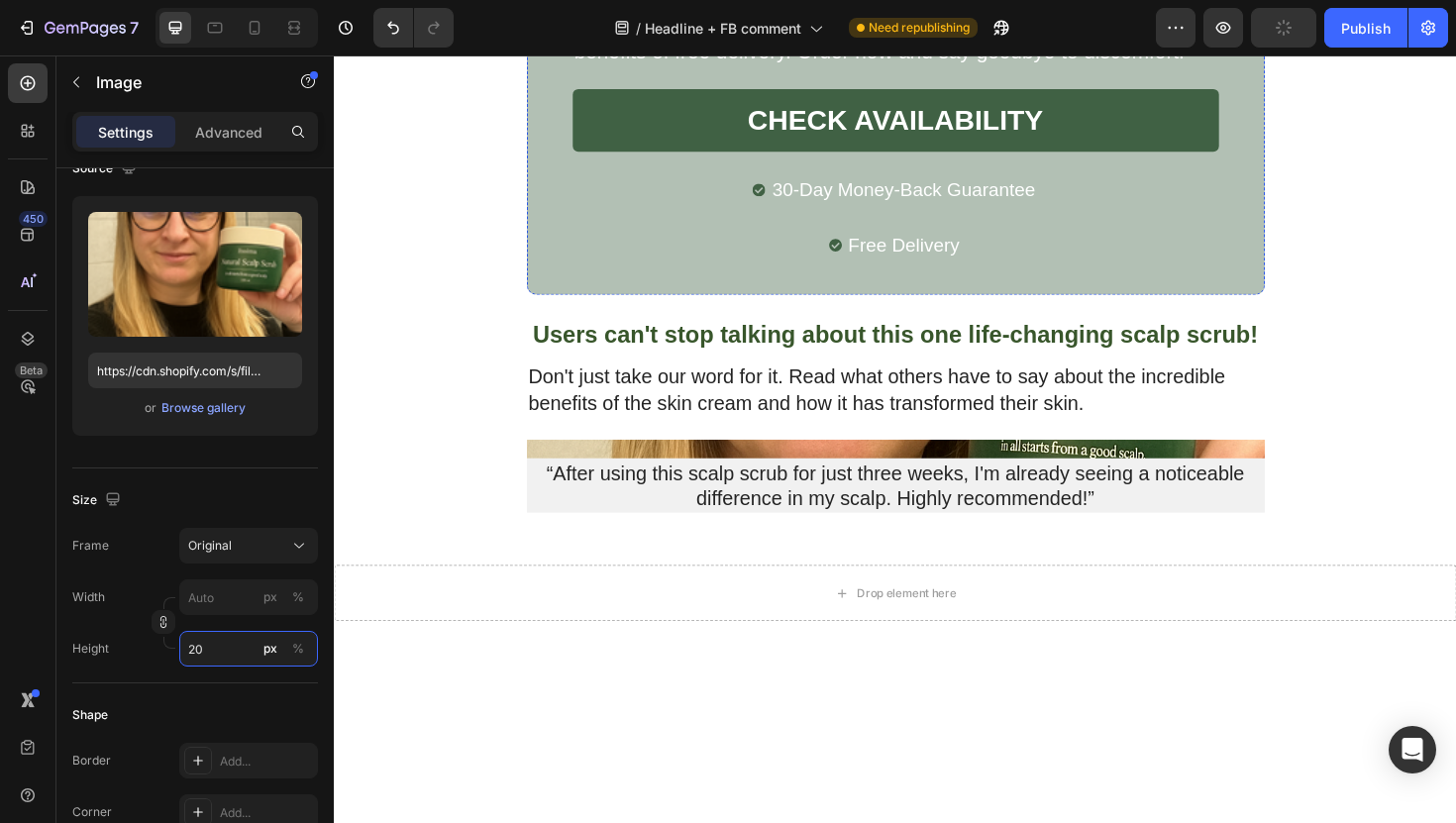 type on "2" 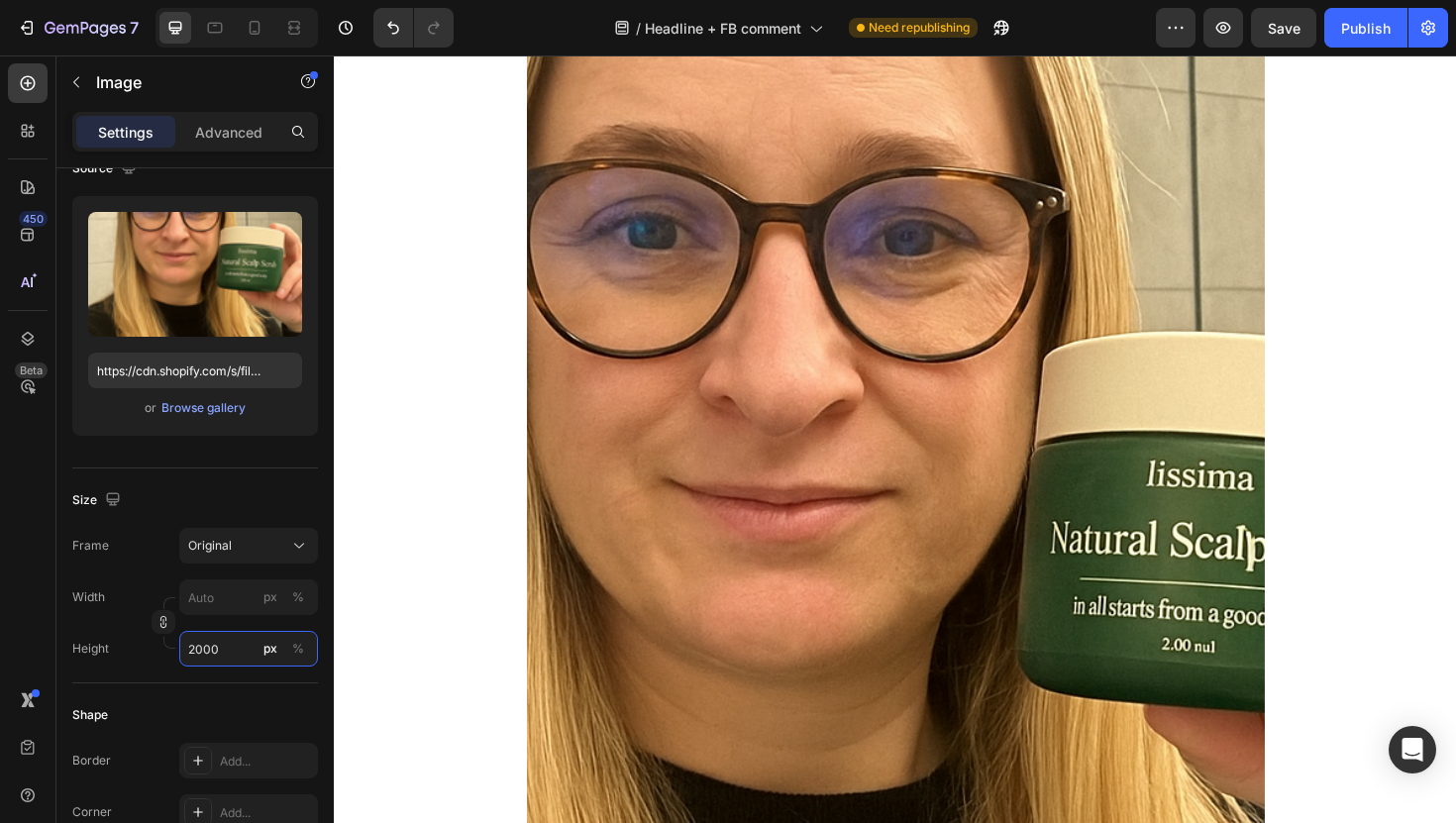 scroll, scrollTop: 11378, scrollLeft: 0, axis: vertical 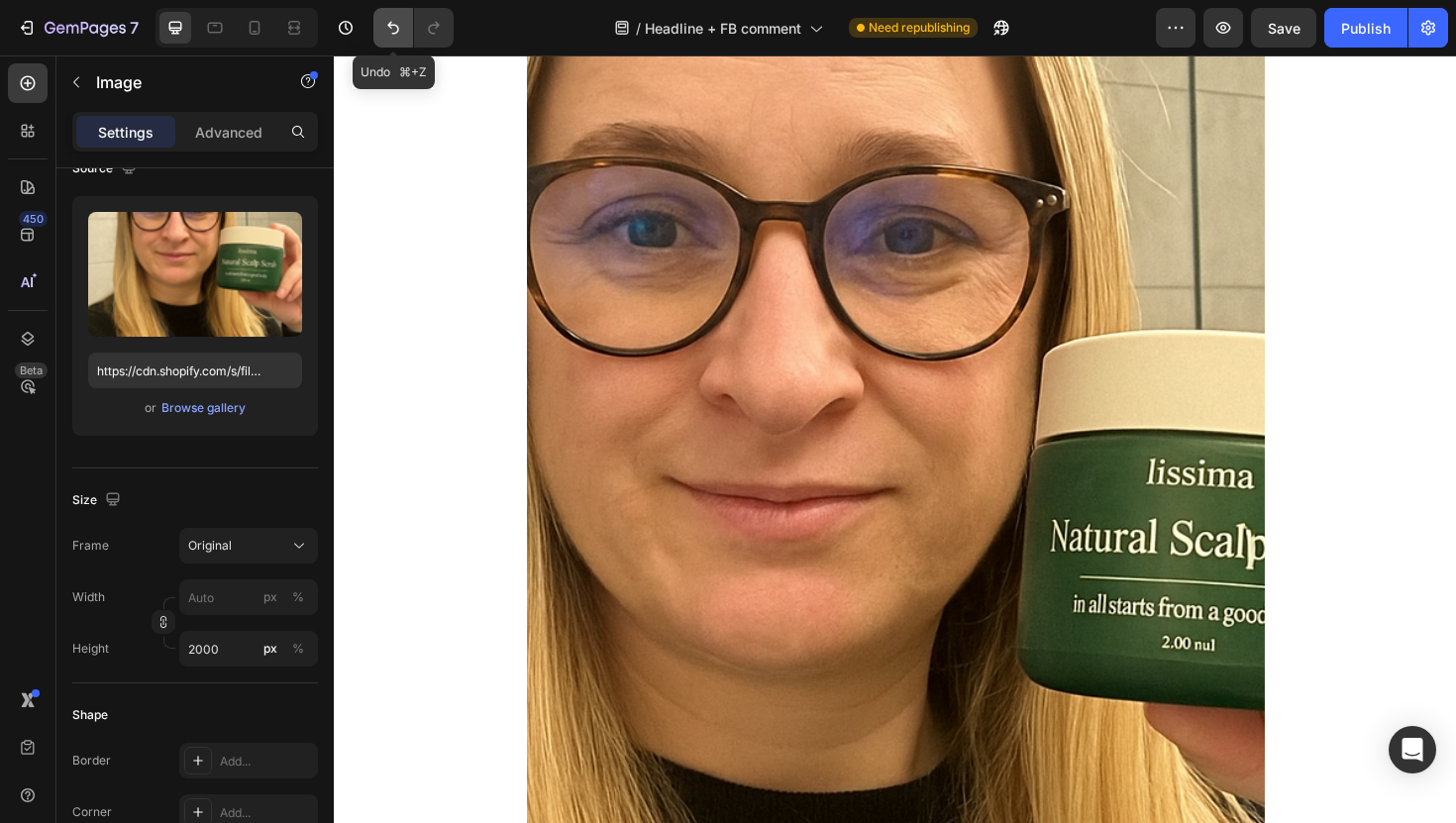 click 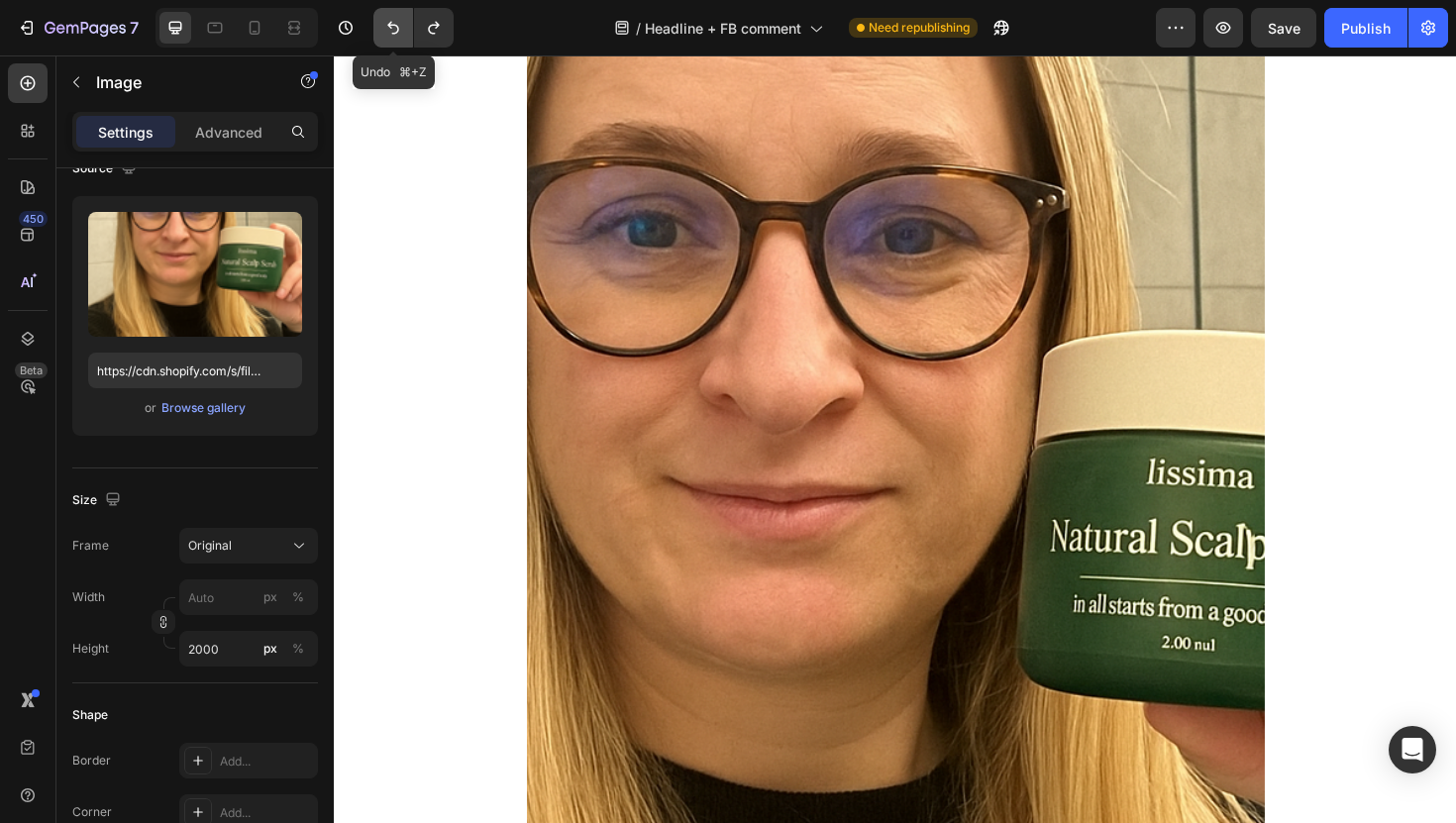 click 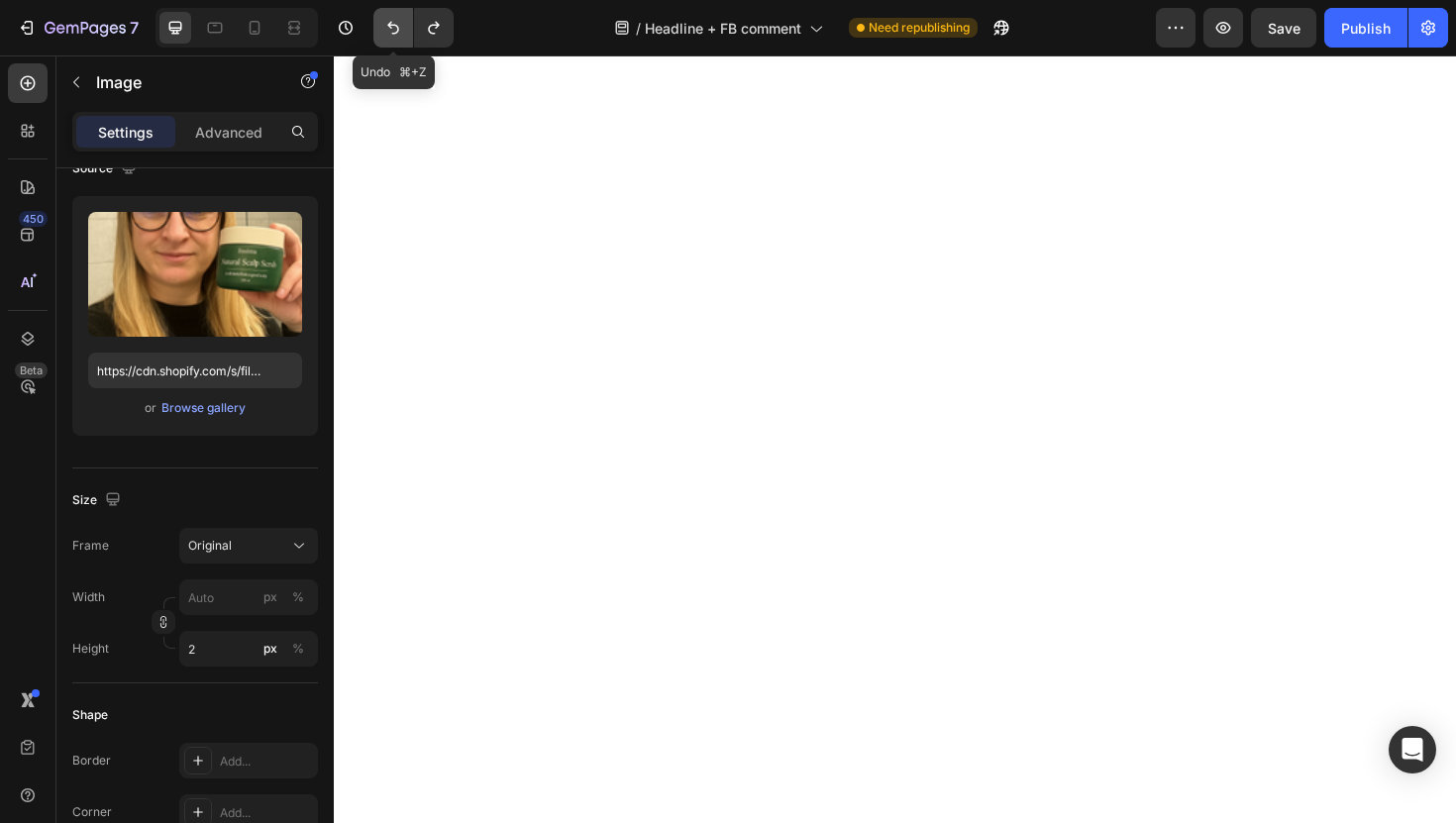click 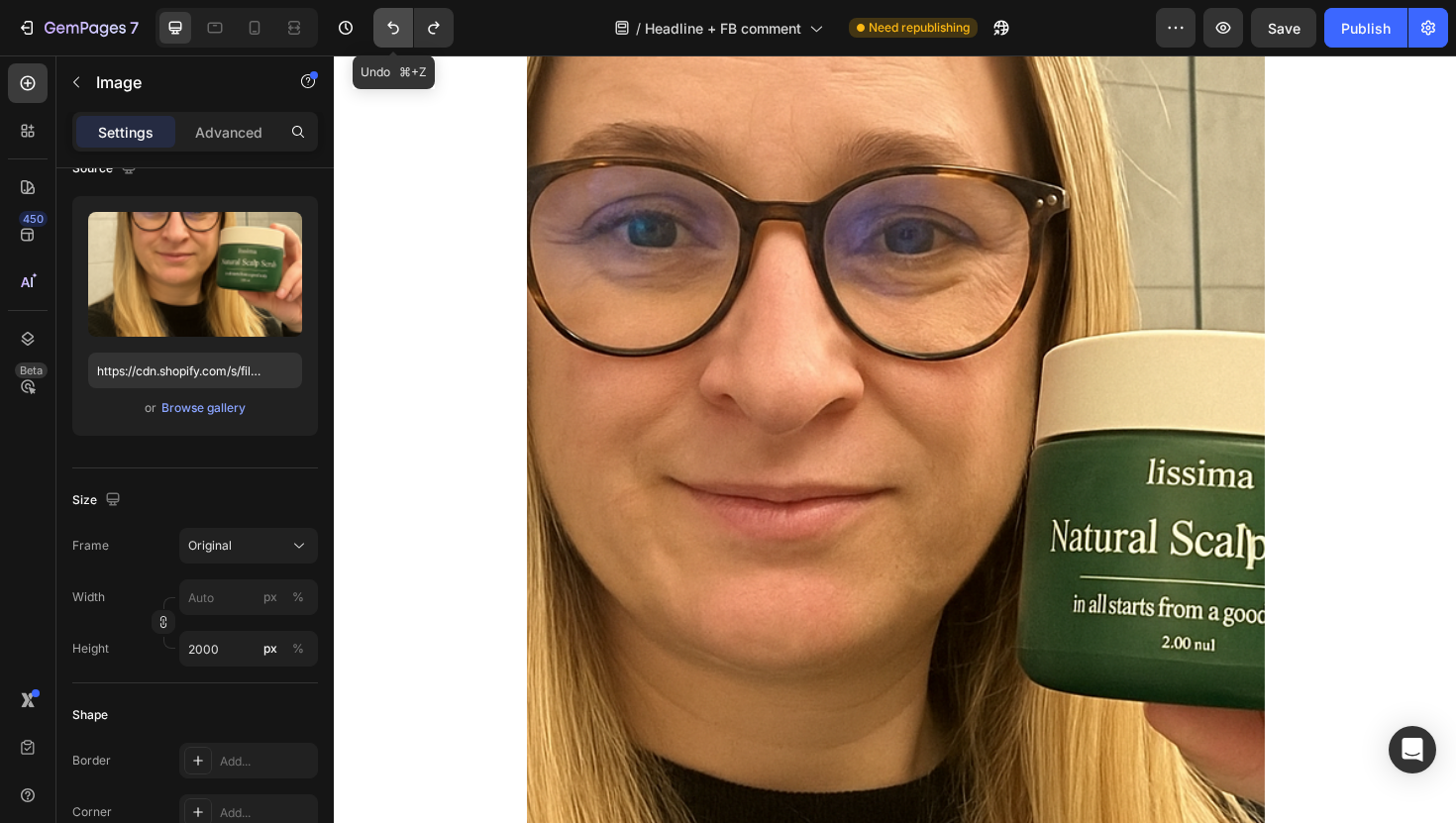 click 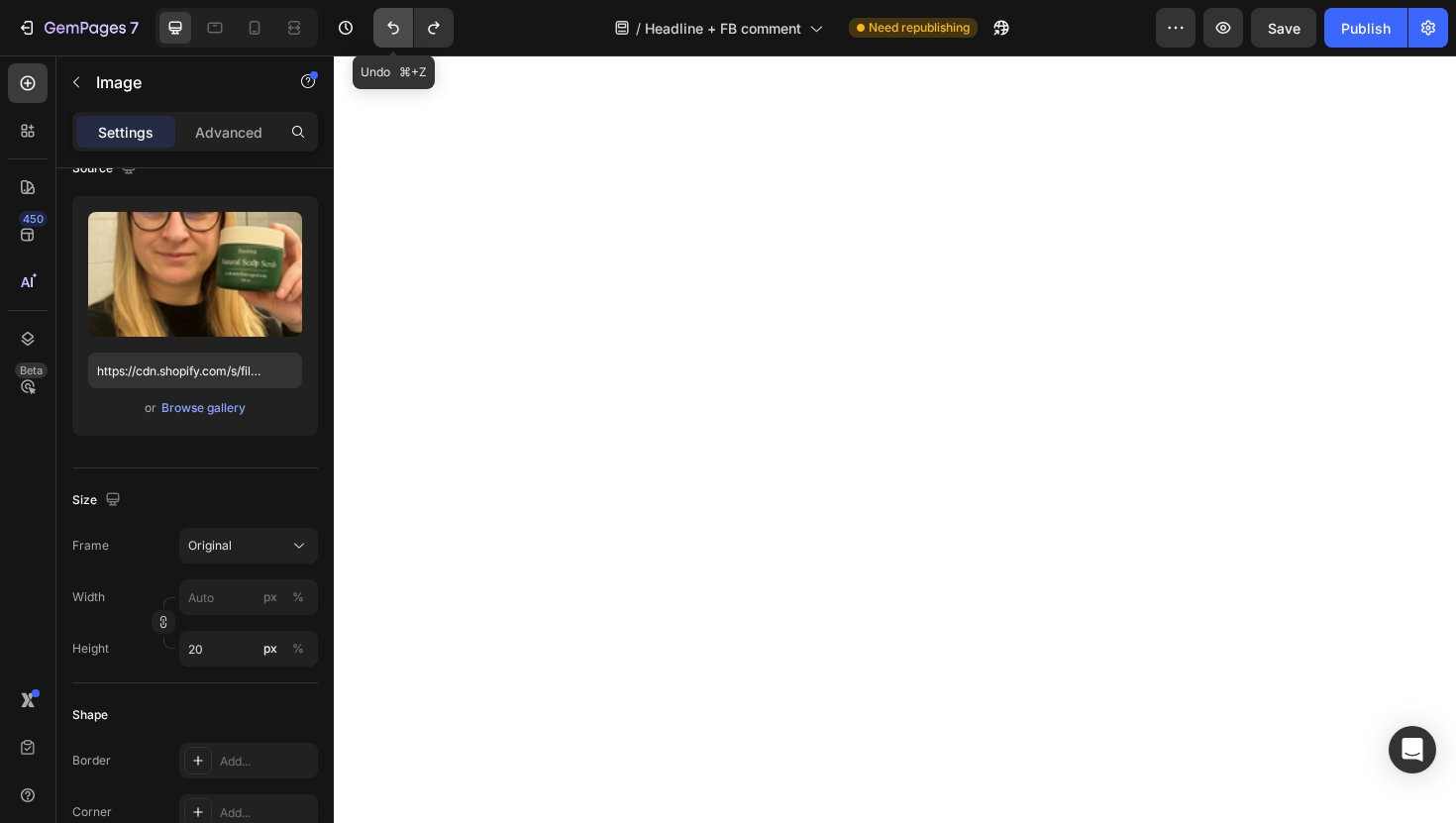 click 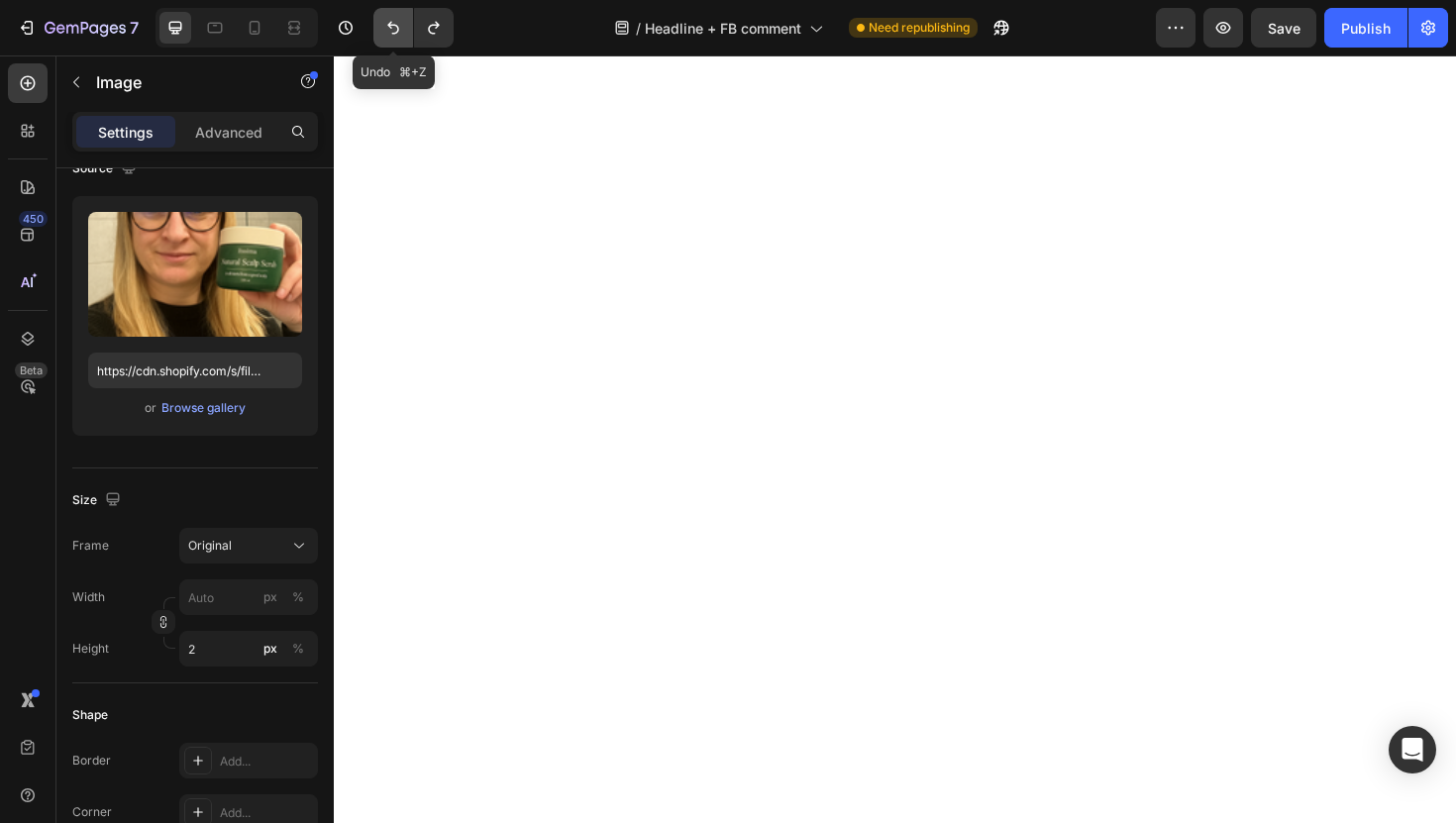click 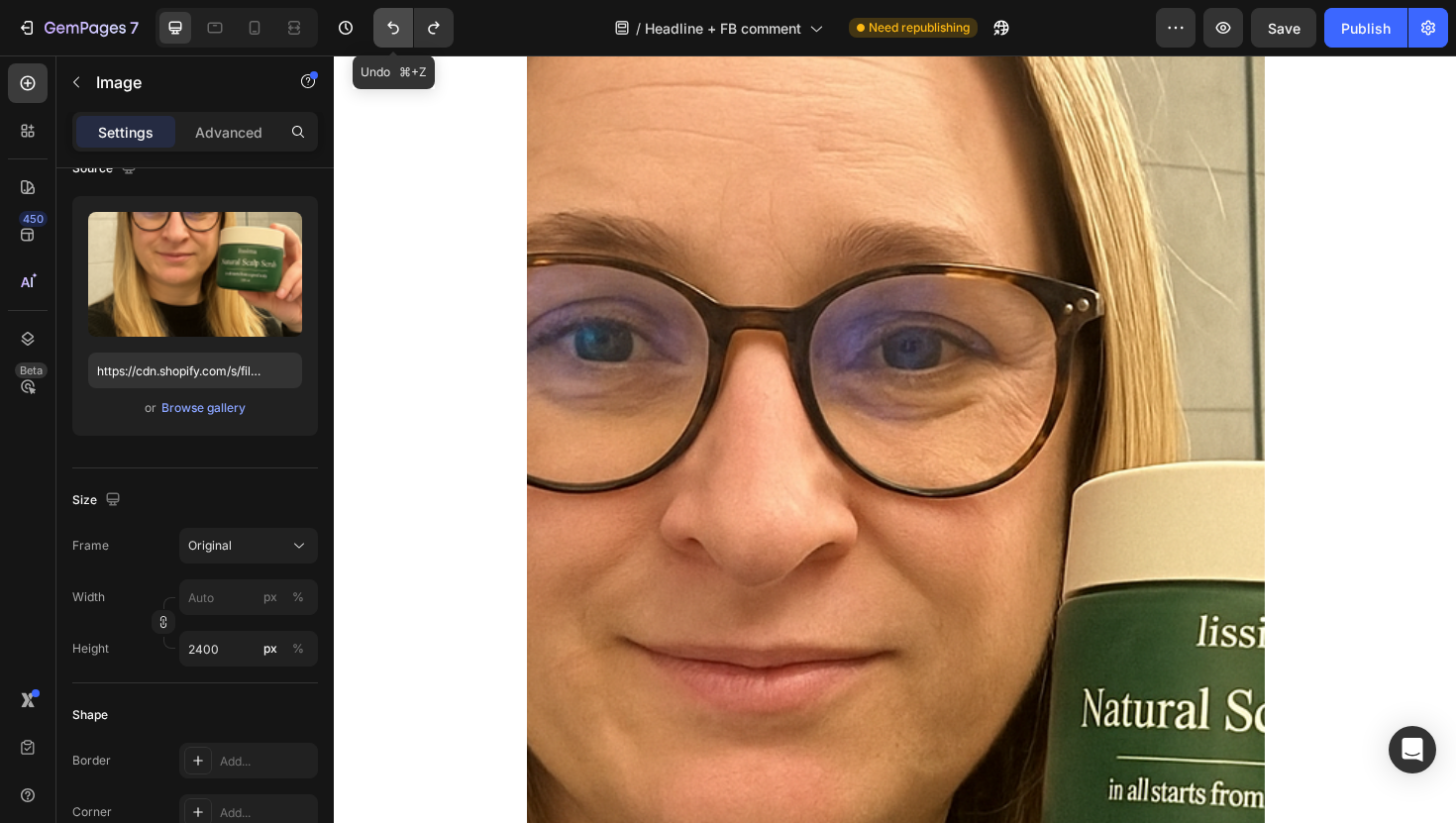 click 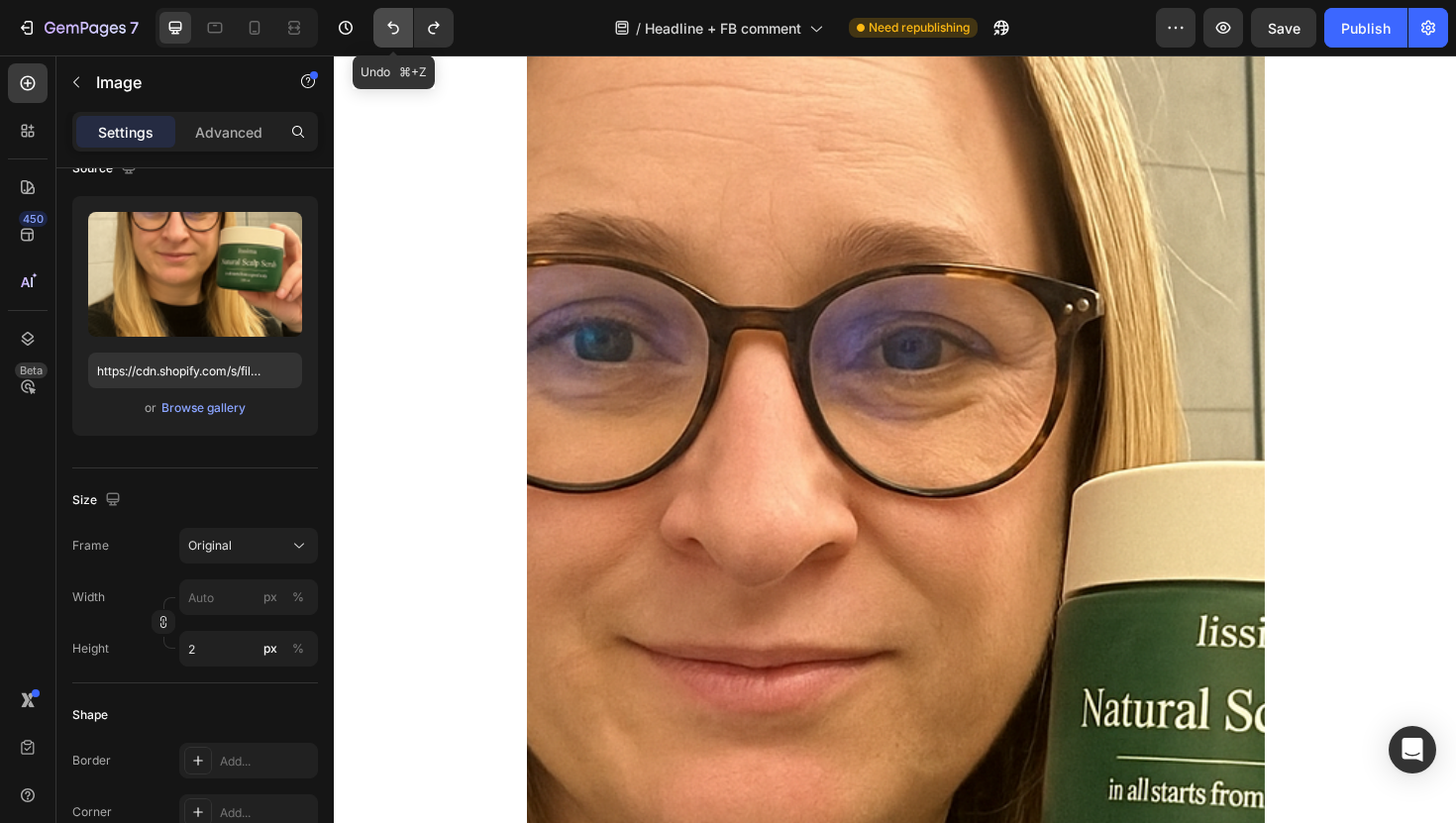 click 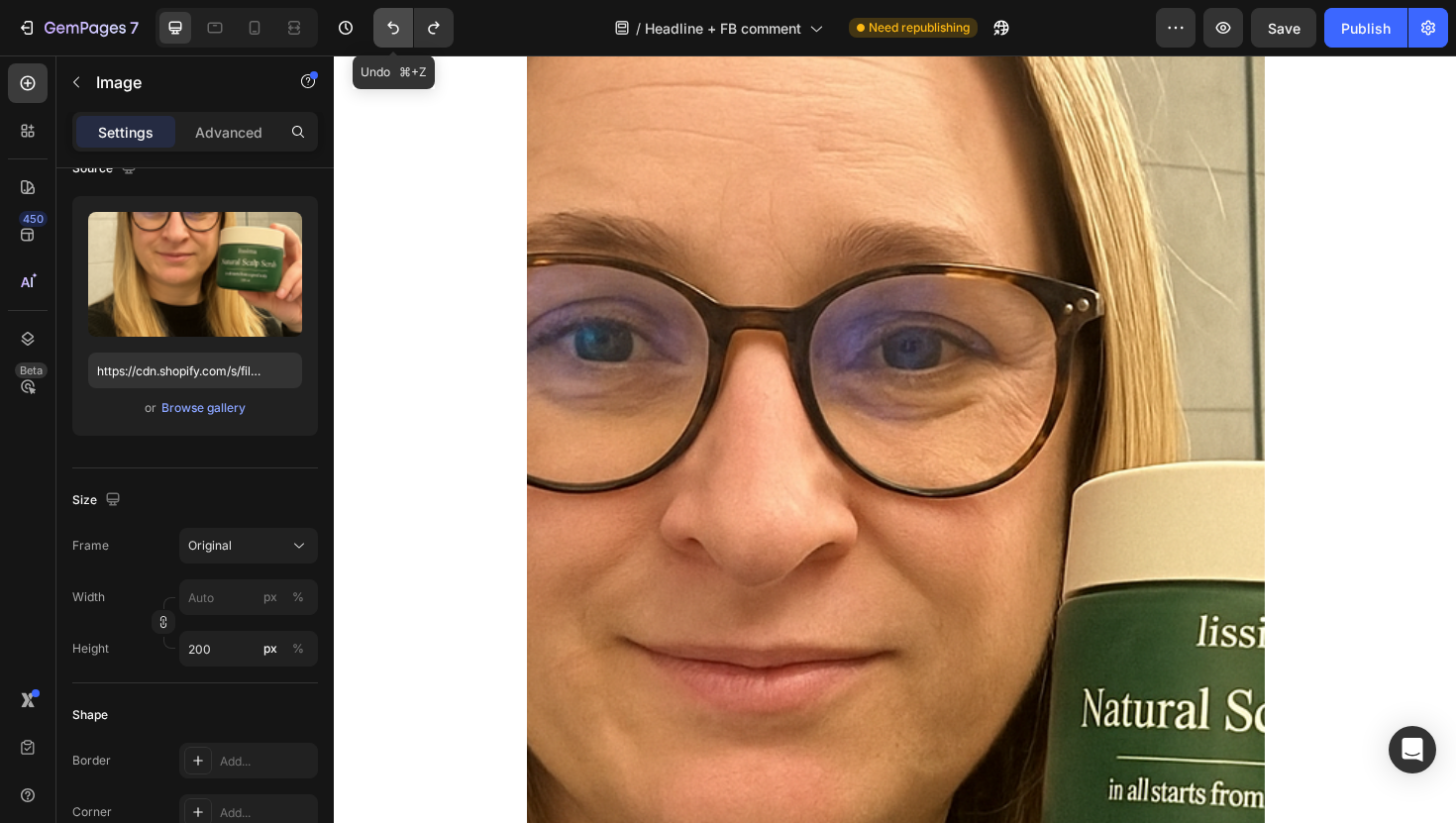 click 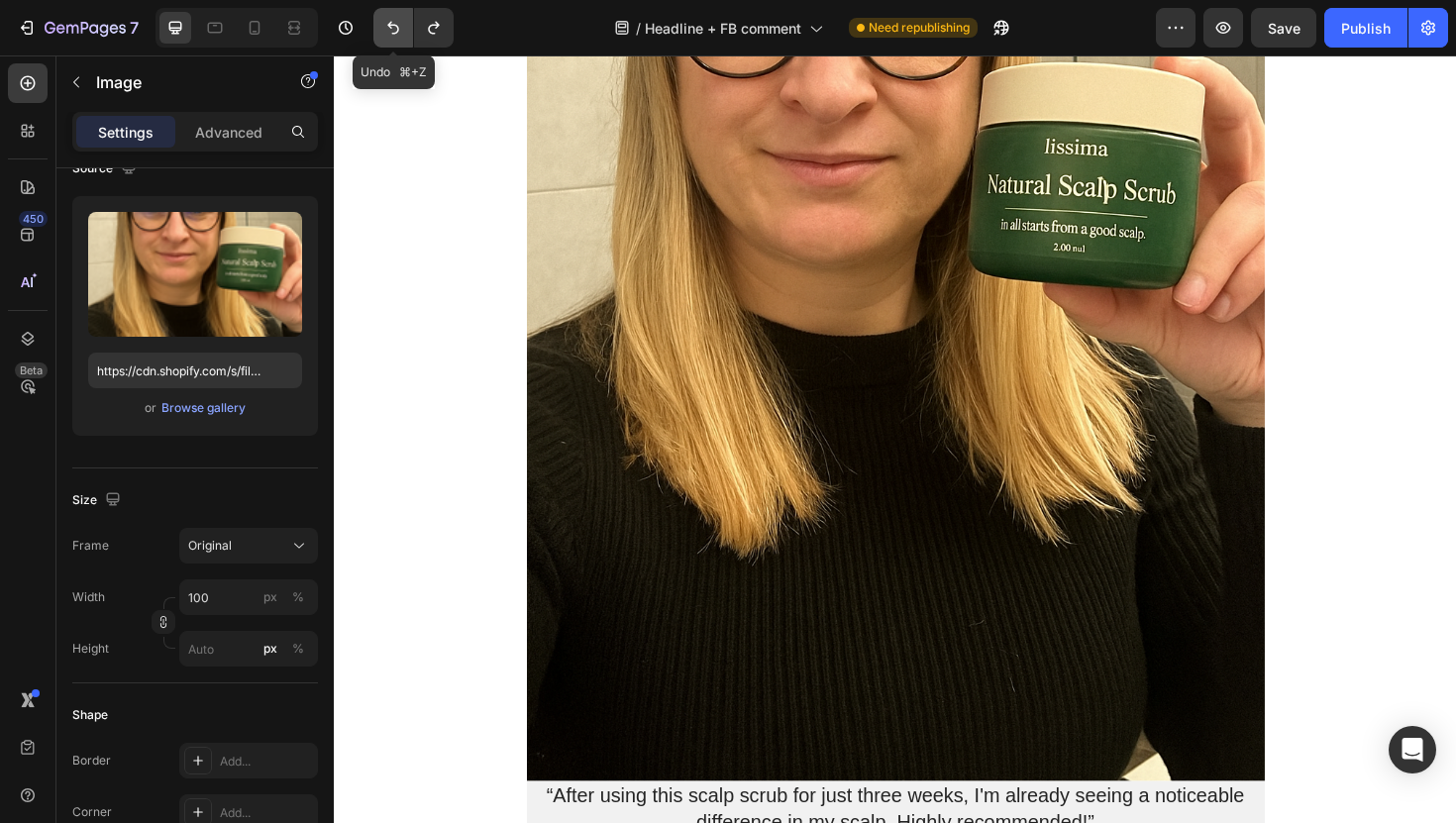 click 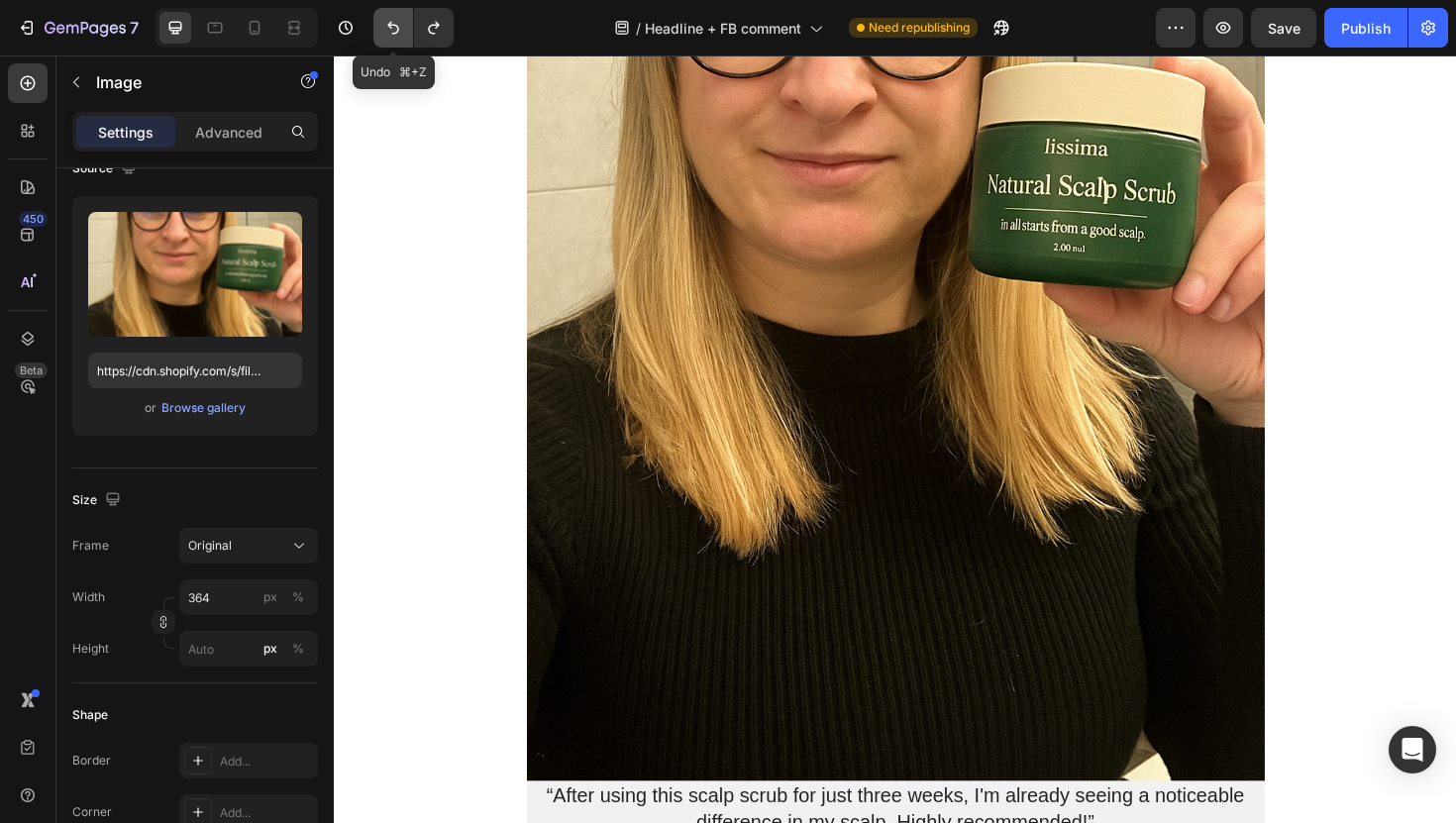 click 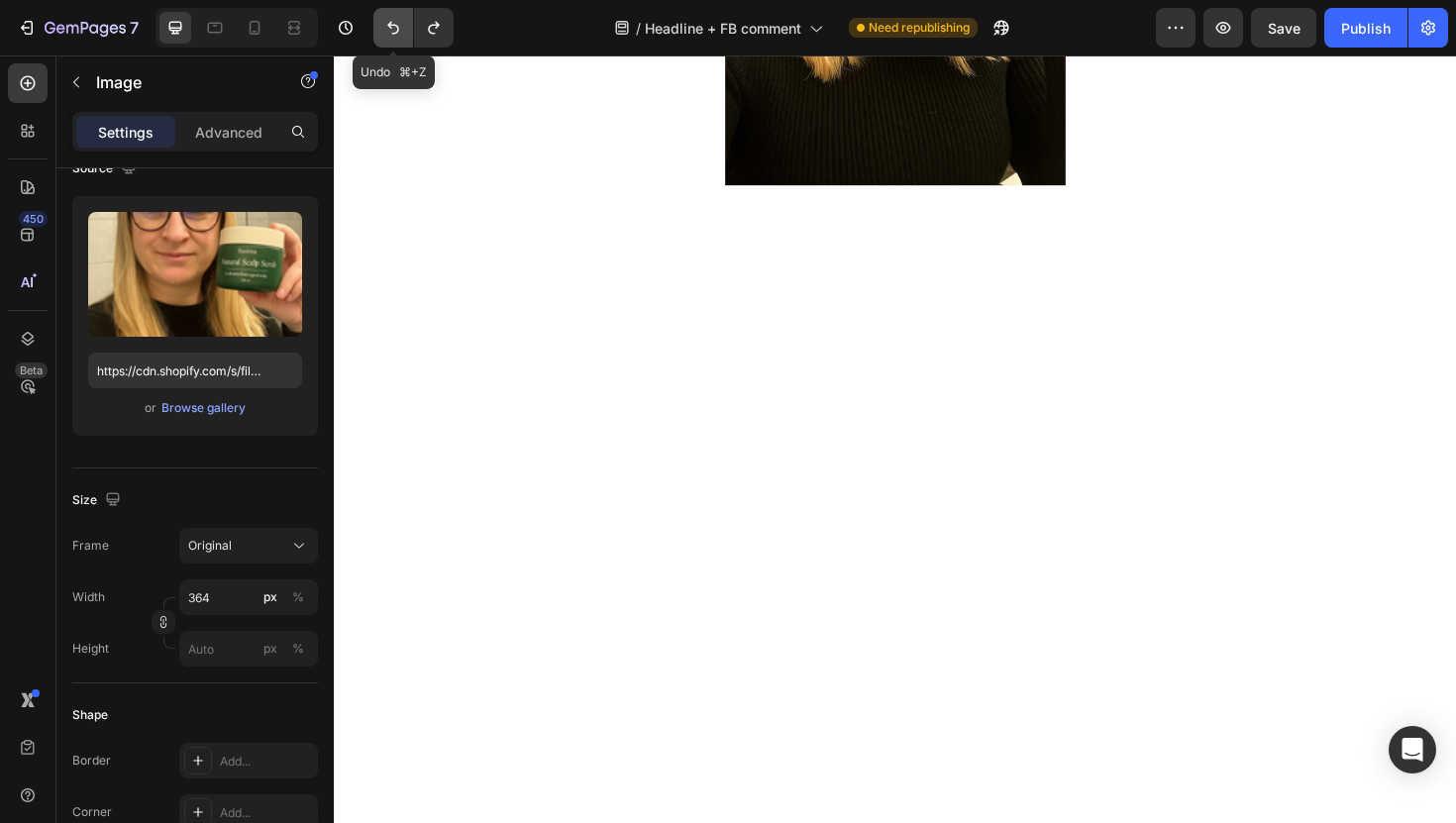 click 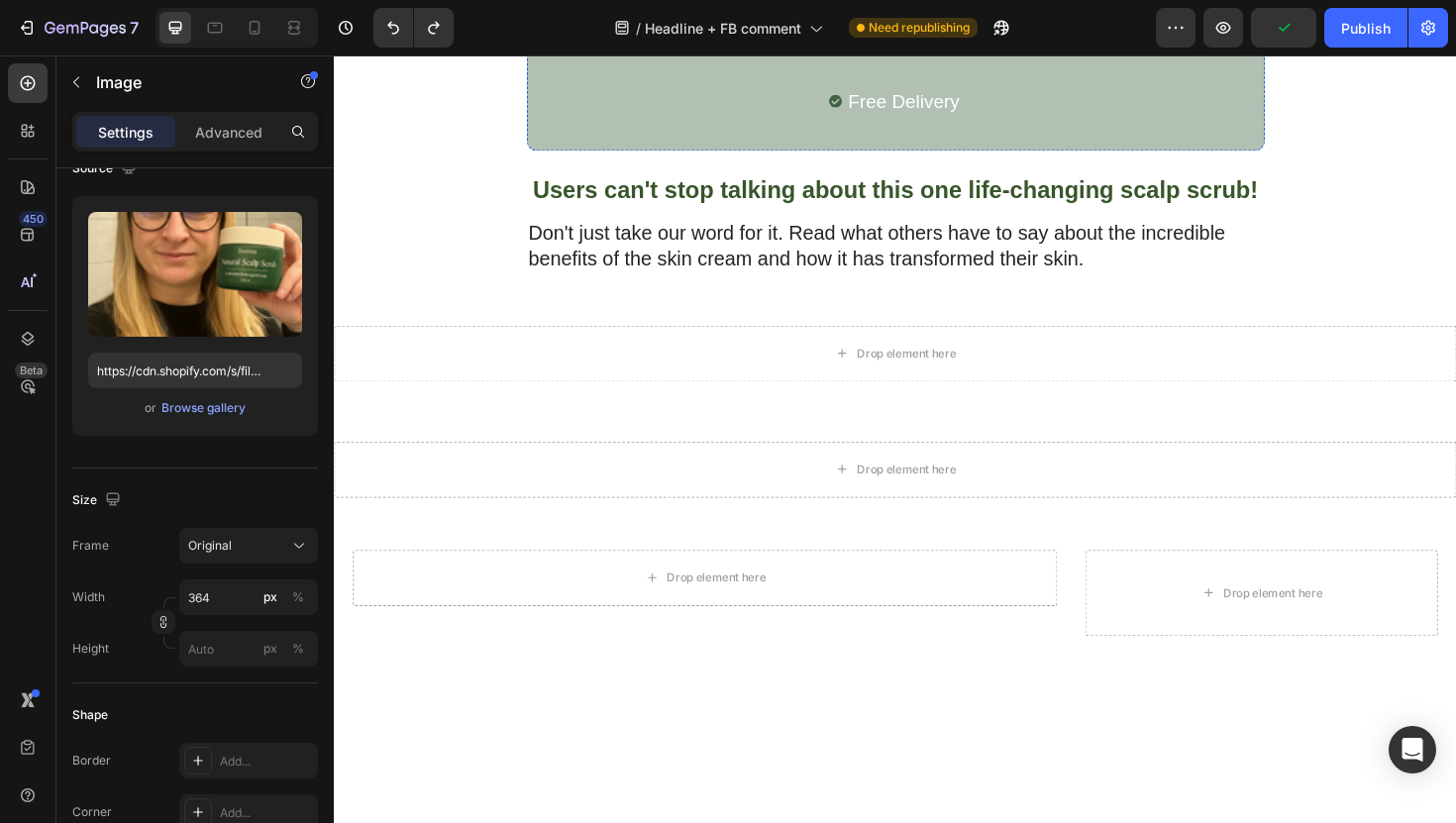 scroll, scrollTop: 10529, scrollLeft: 0, axis: vertical 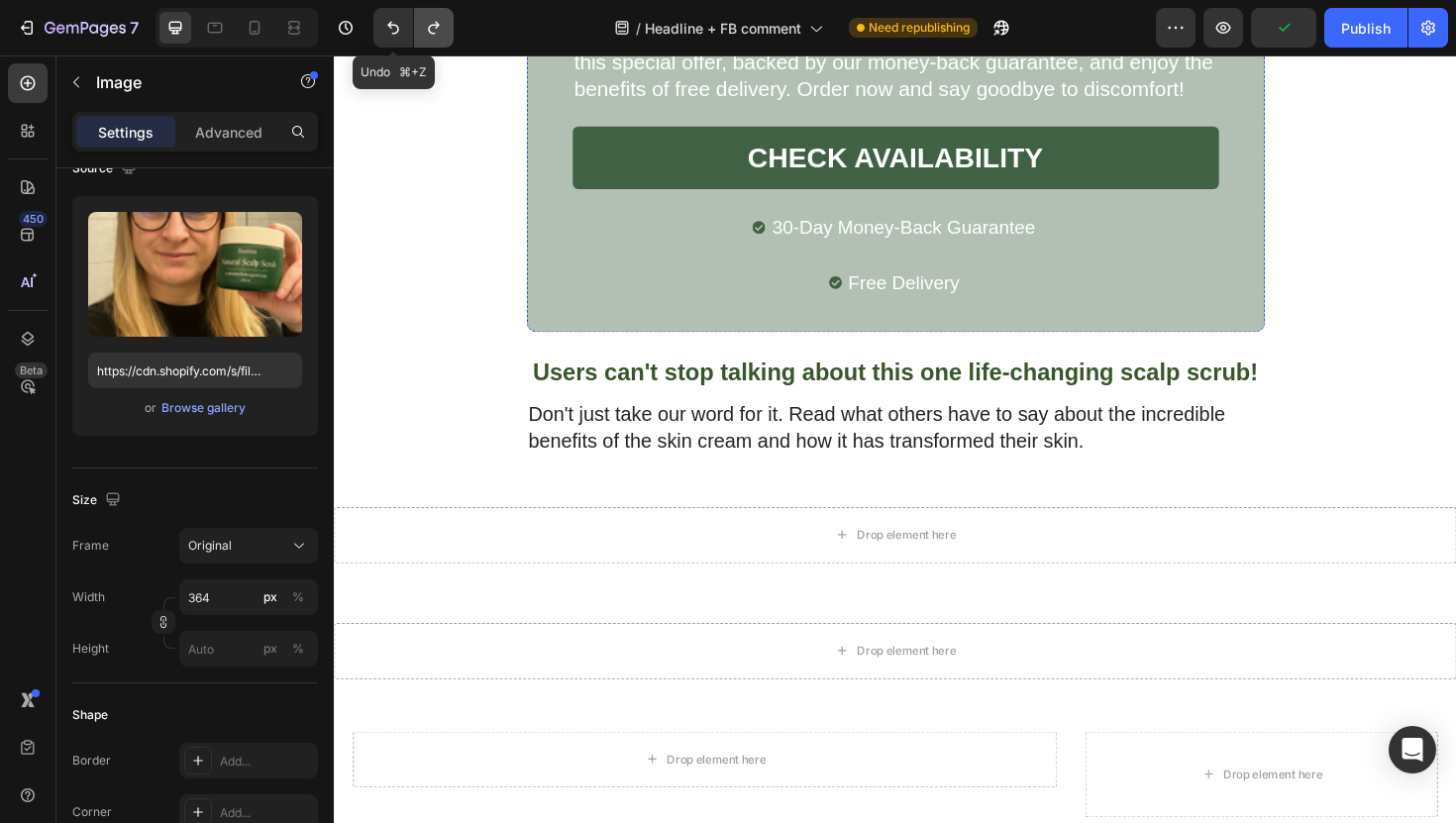 click 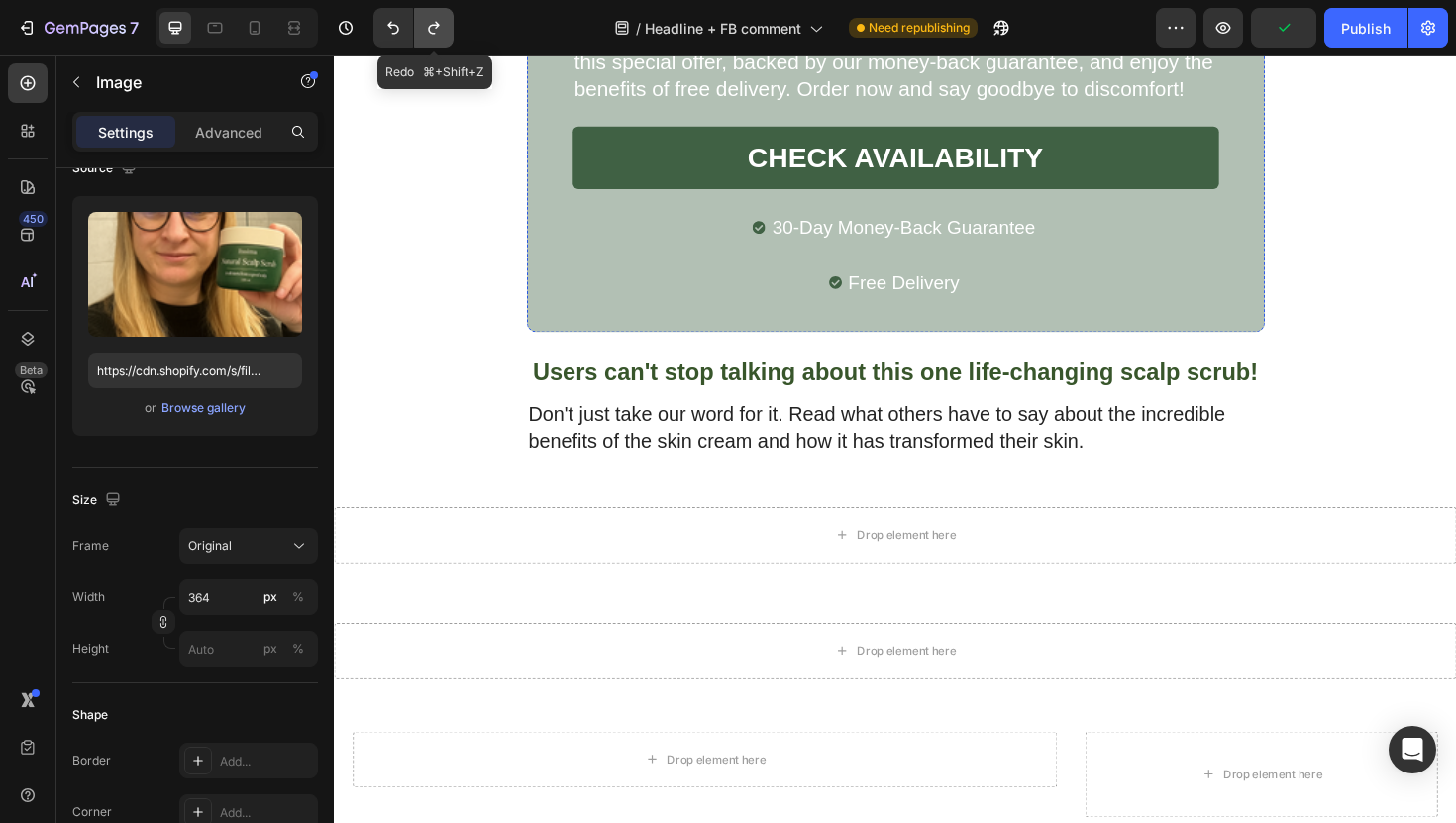 click 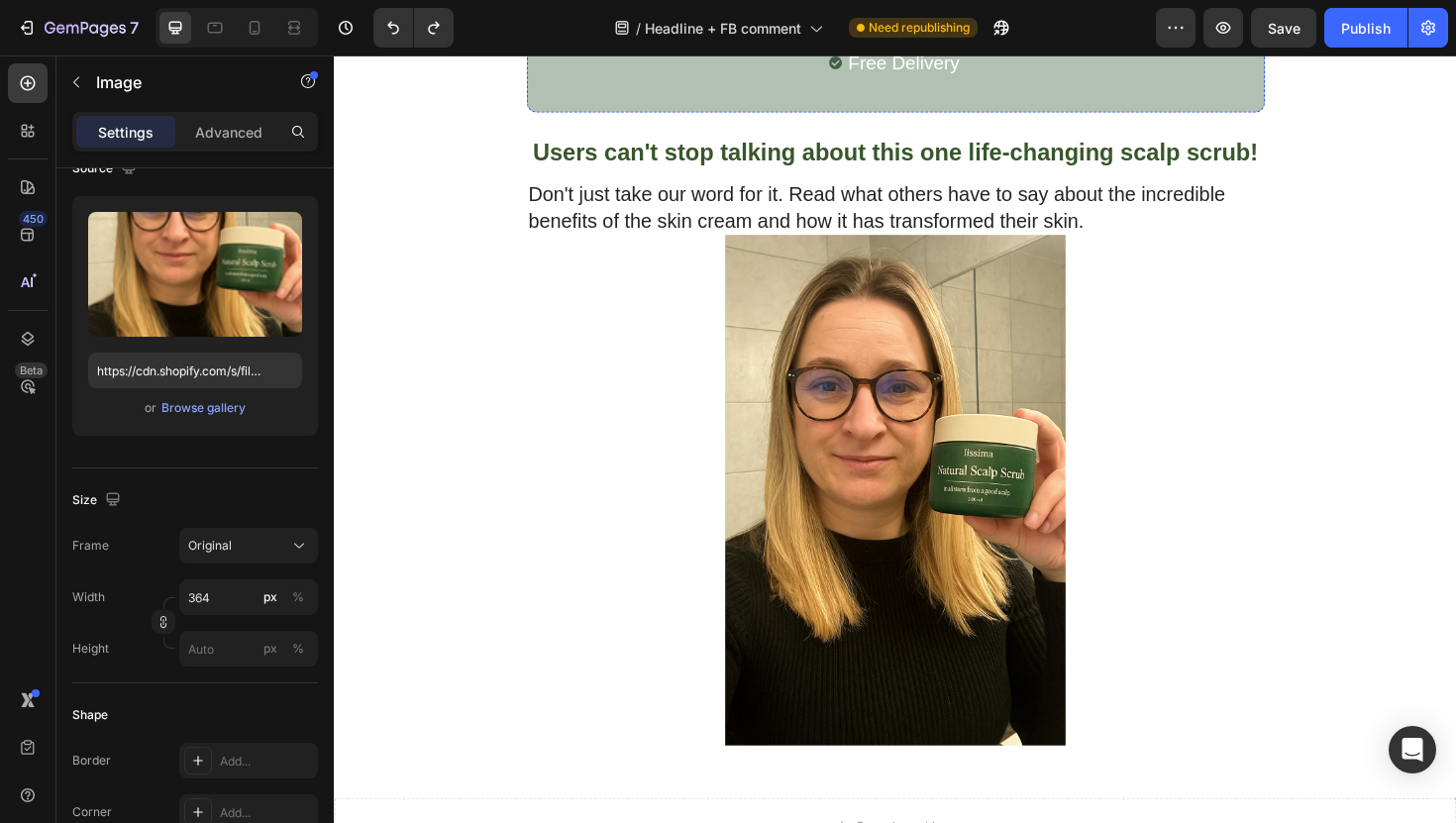 scroll, scrollTop: 10781, scrollLeft: 0, axis: vertical 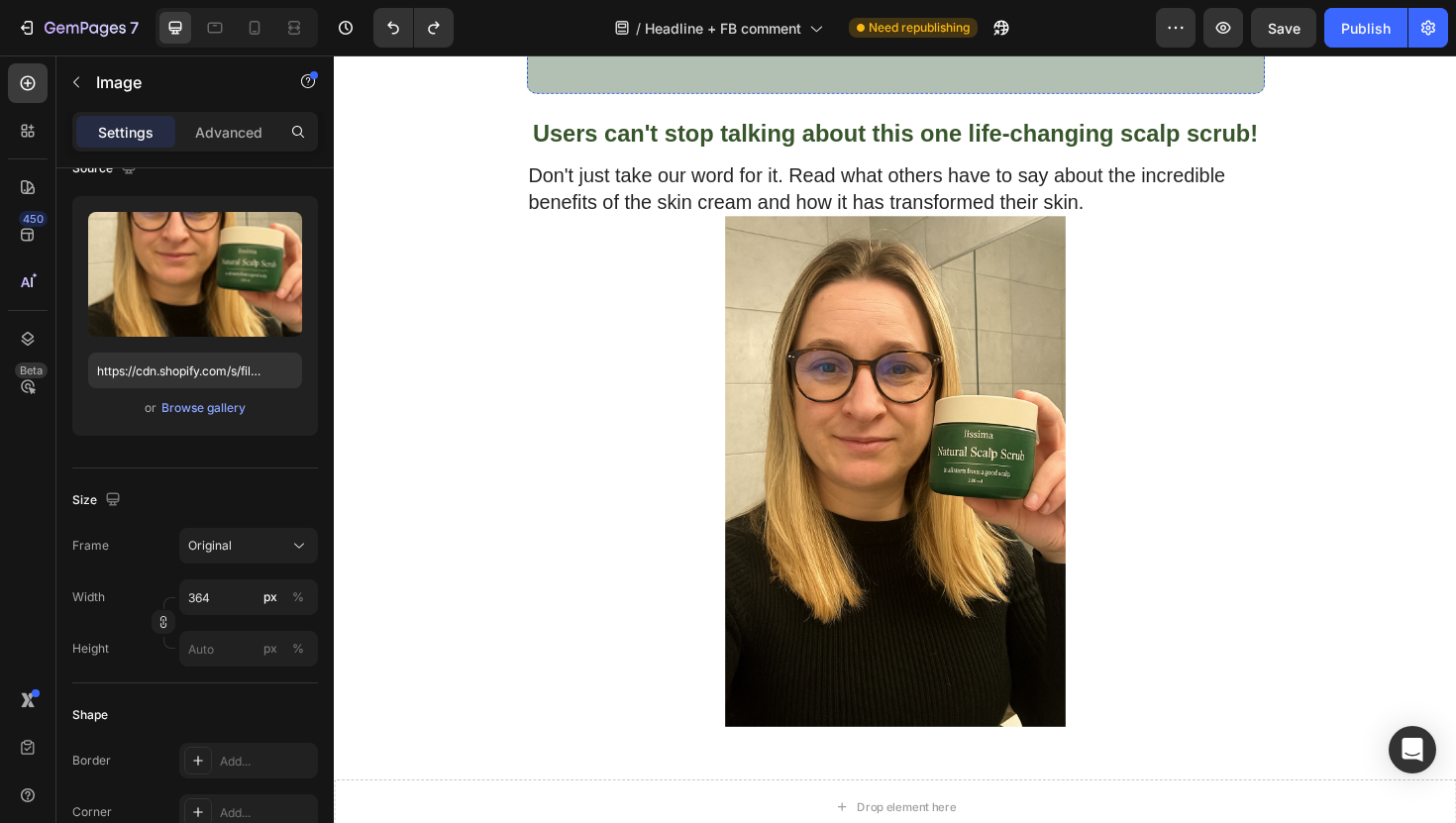 click at bounding box center (928, 496) 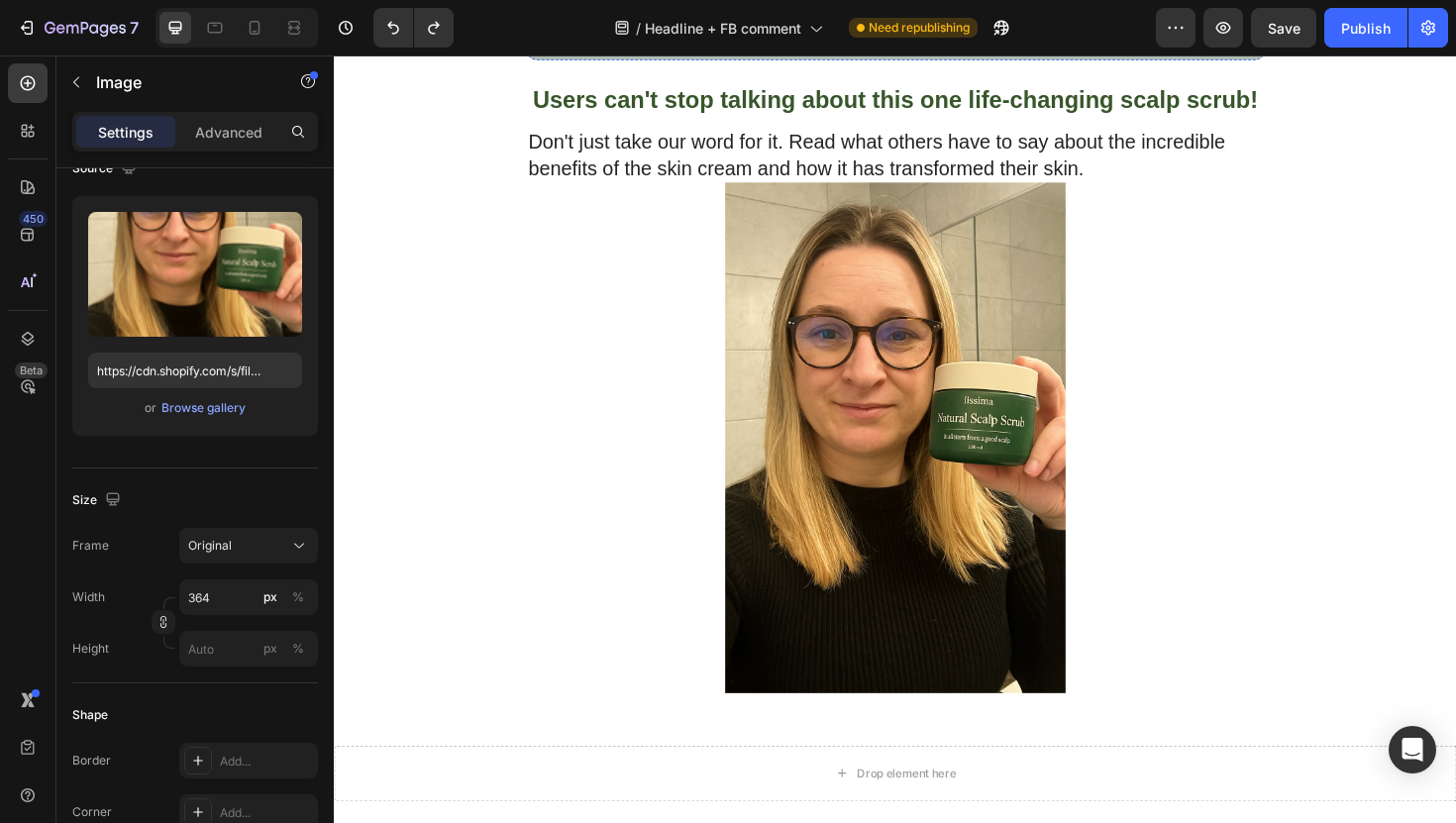 scroll, scrollTop: 10873, scrollLeft: 0, axis: vertical 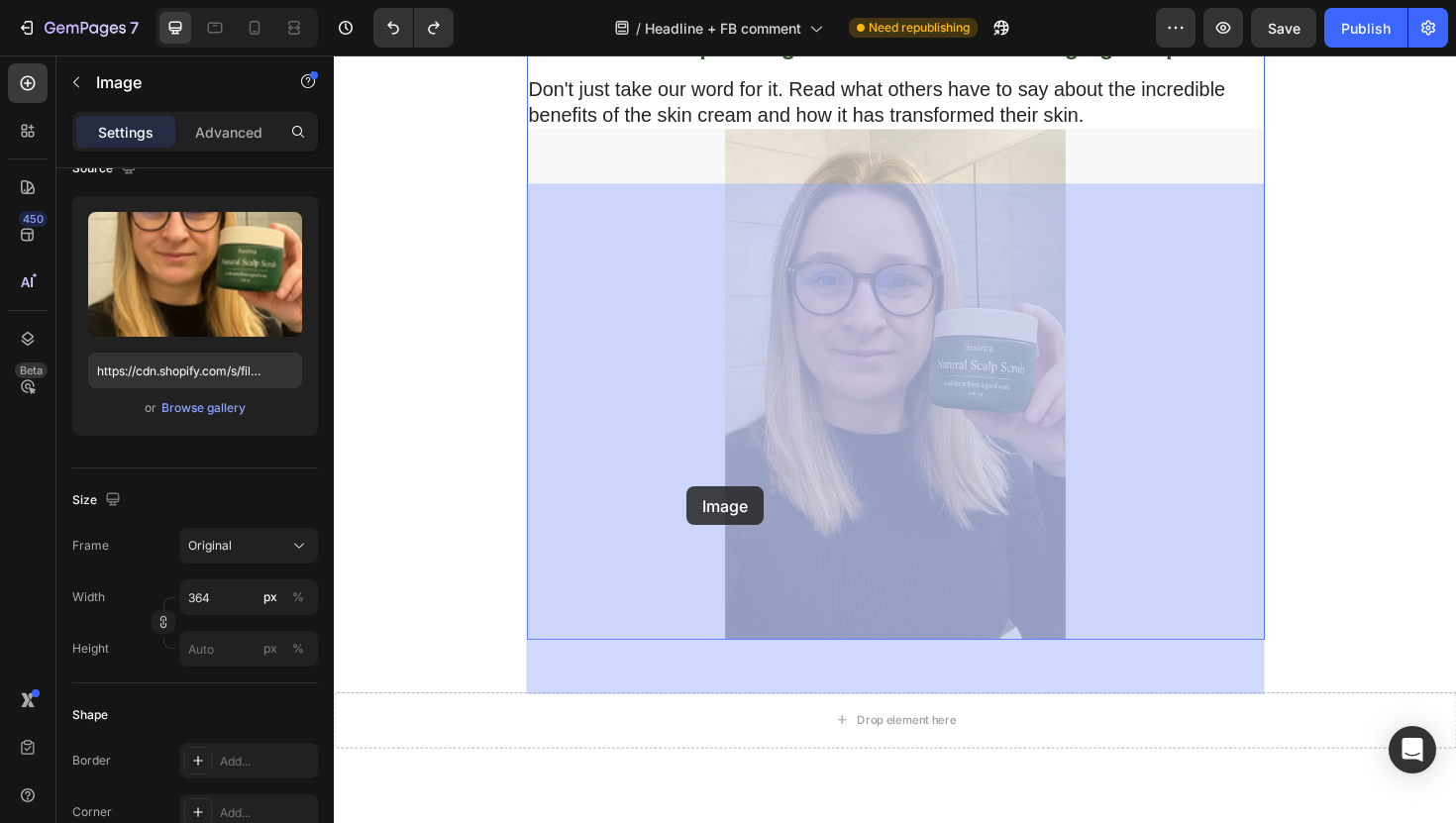 drag, startPoint x: 1082, startPoint y: 529, endPoint x: 767, endPoint y: 525, distance: 315.0254 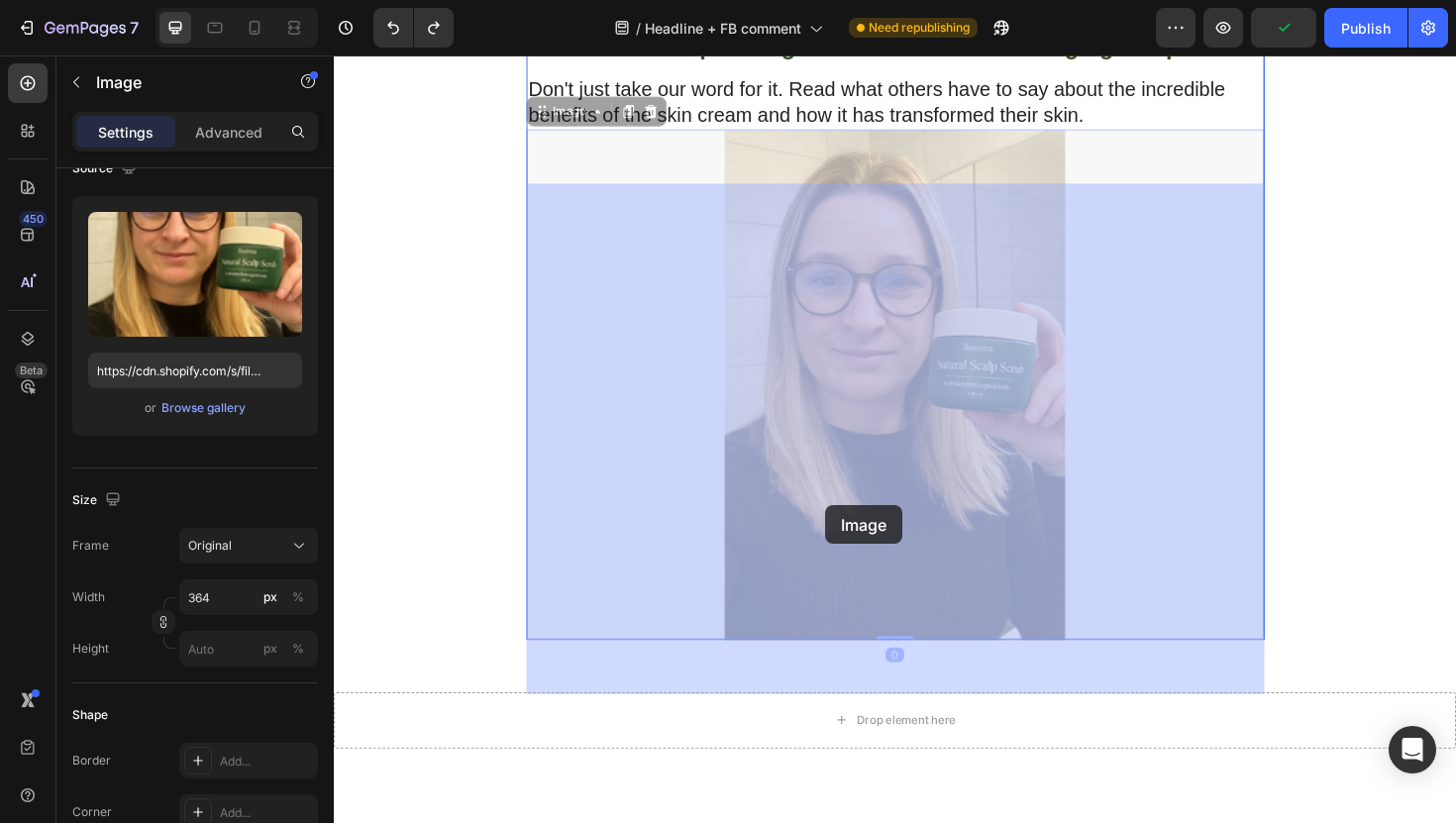 drag, startPoint x: 899, startPoint y: 415, endPoint x: 848, endPoint y: 518, distance: 114.934764 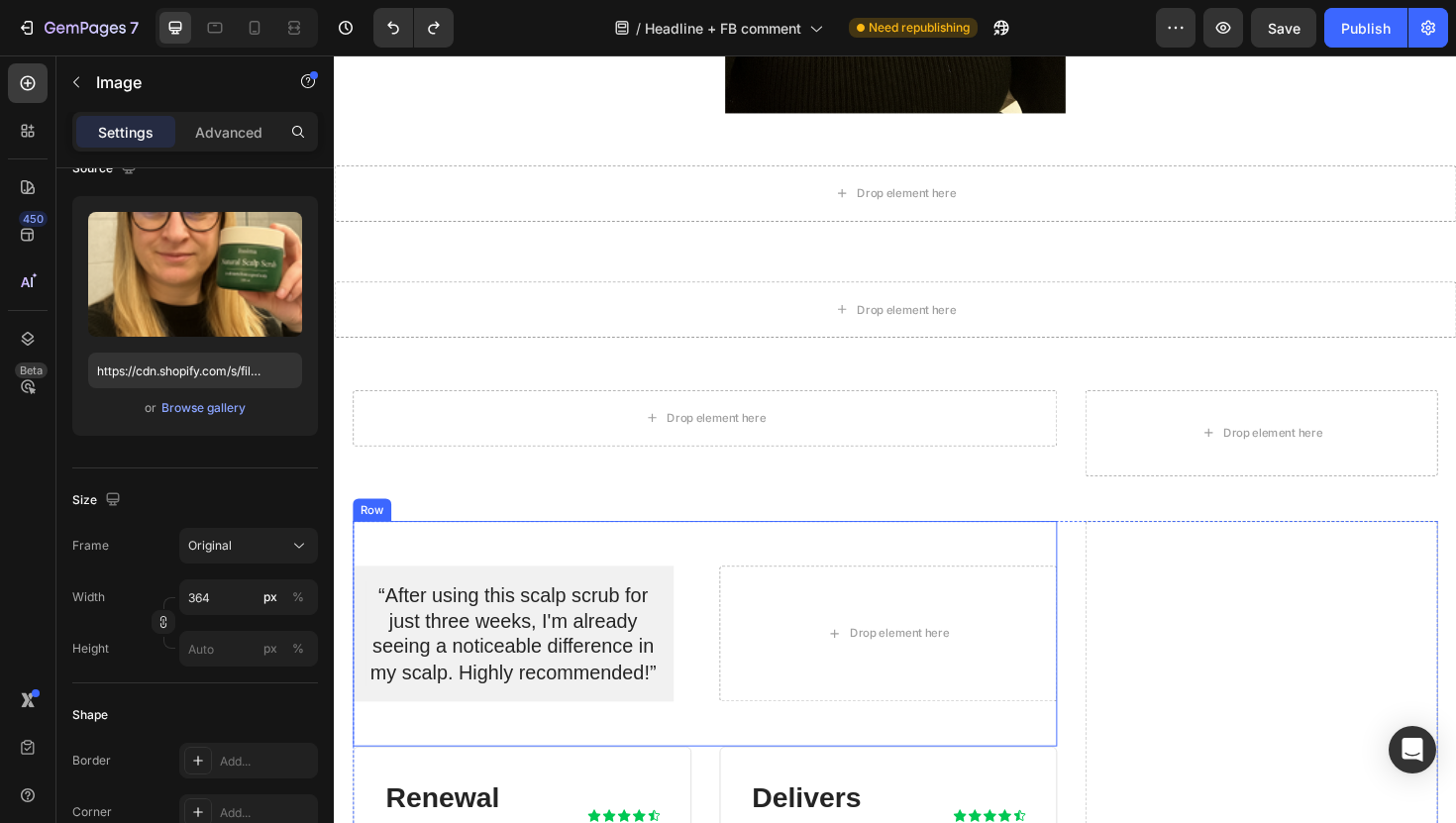 scroll, scrollTop: 11384, scrollLeft: 0, axis: vertical 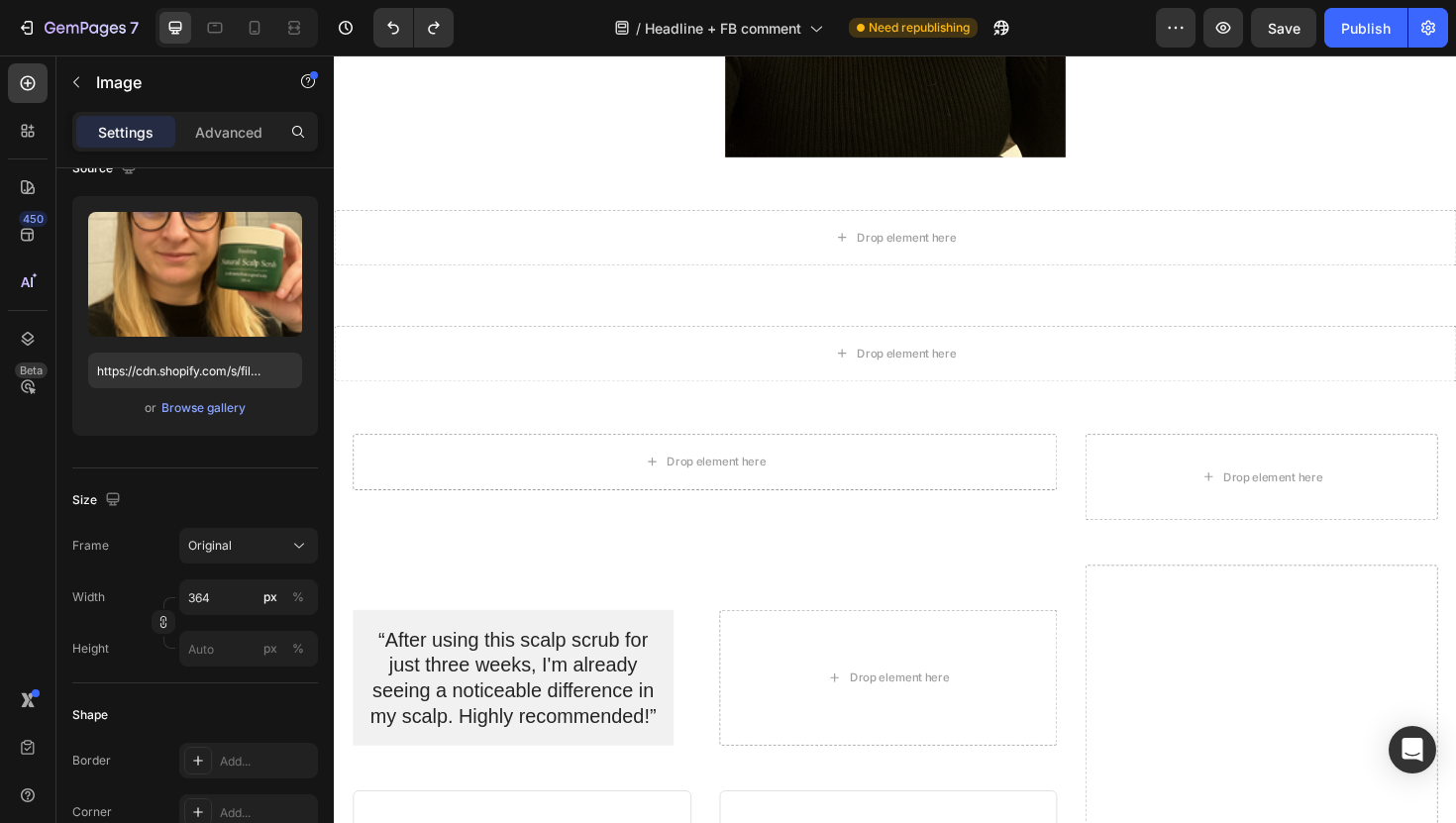click at bounding box center [928, -107] 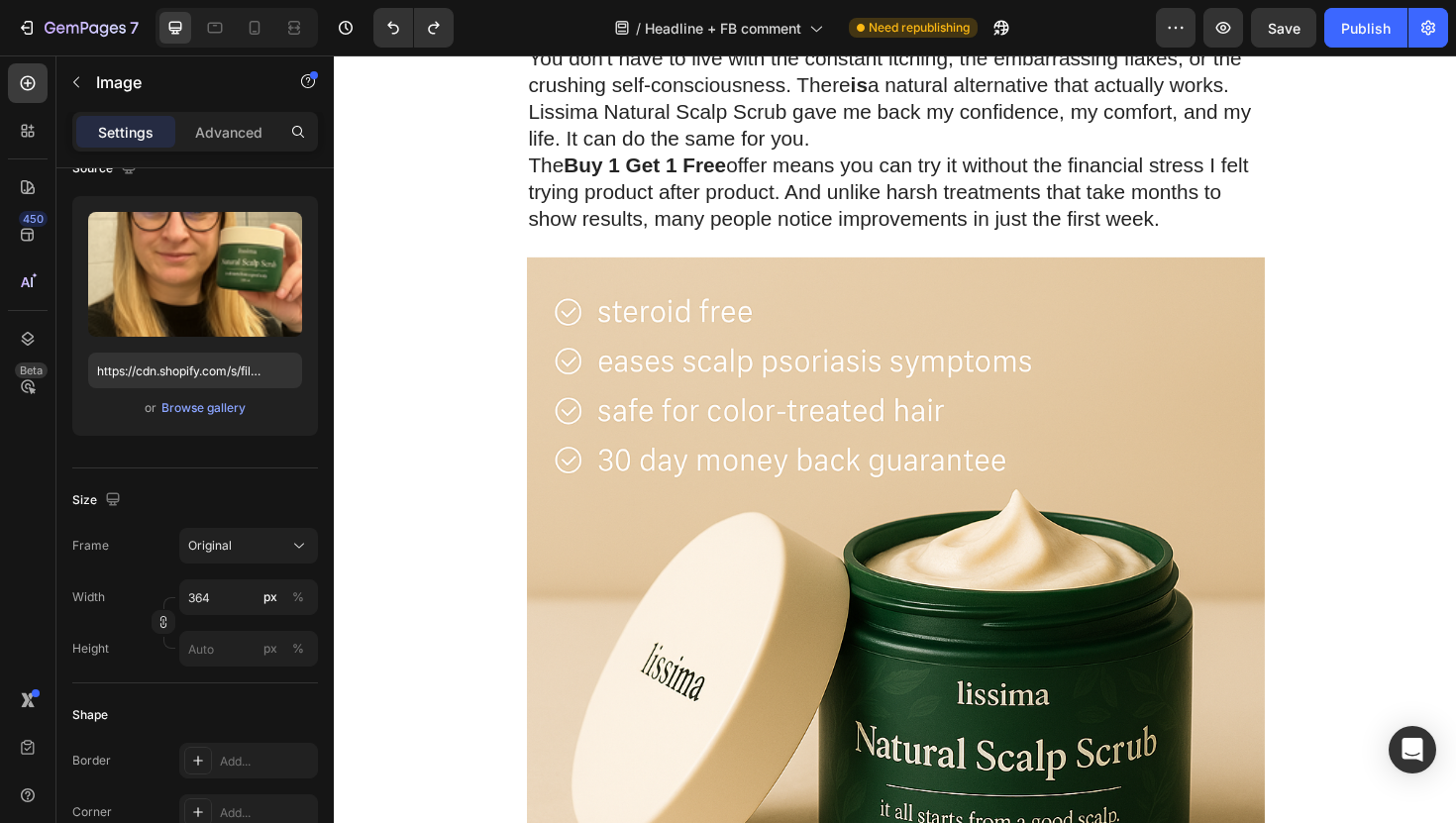 scroll, scrollTop: 9265, scrollLeft: 0, axis: vertical 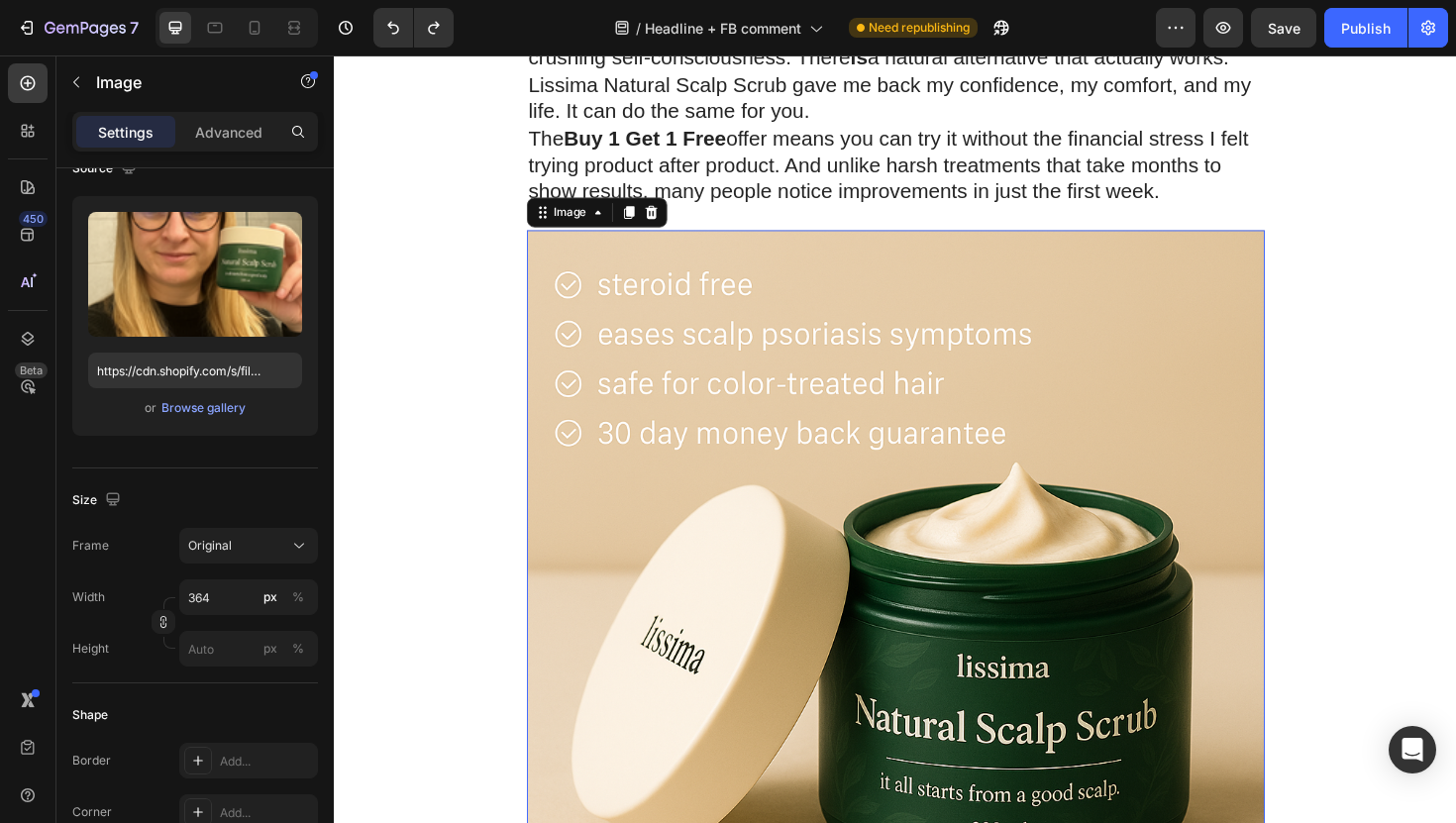click at bounding box center [928, 631] 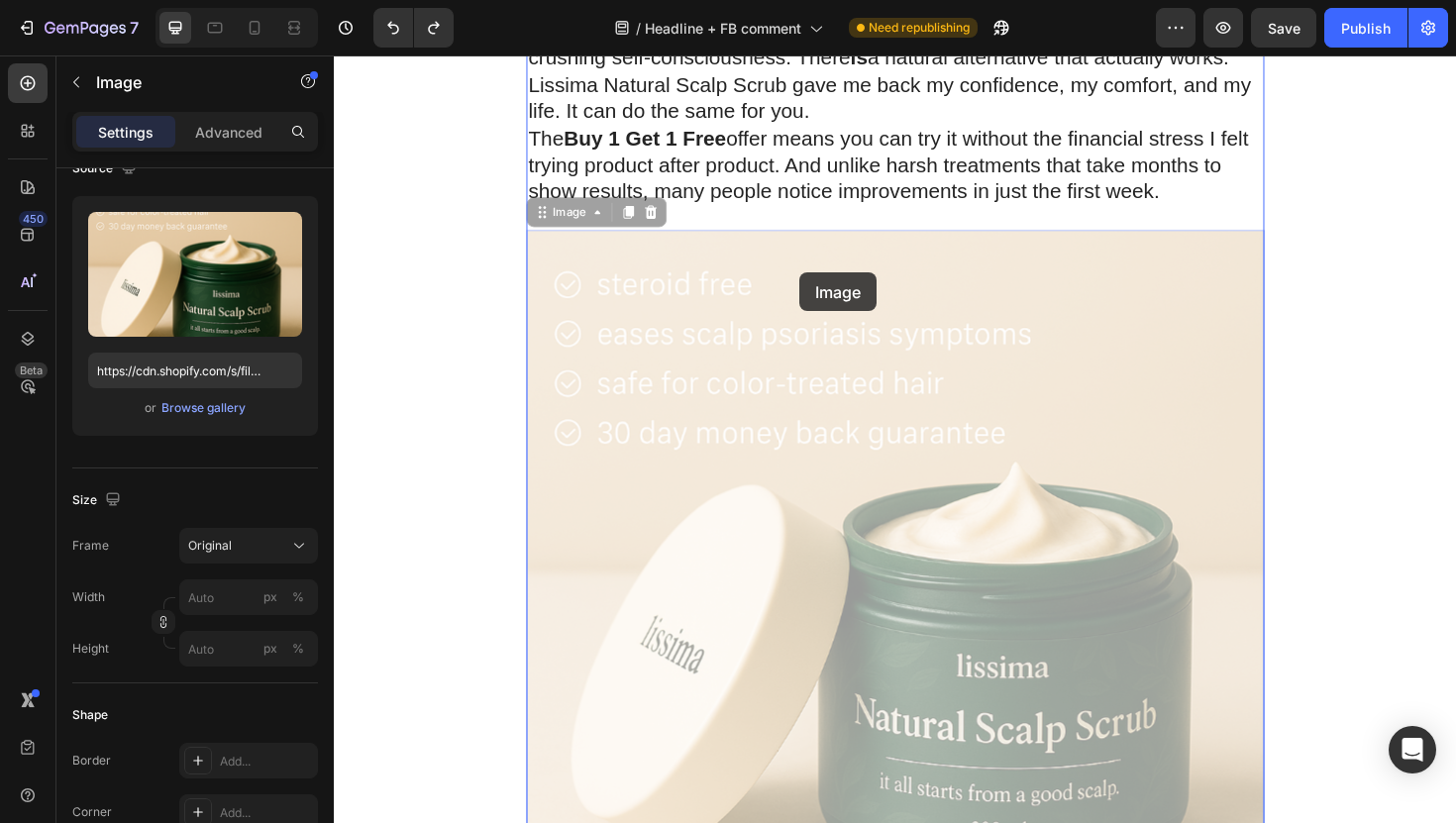 drag, startPoint x: 840, startPoint y: 436, endPoint x: 827, endPoint y: 285, distance: 151.5586 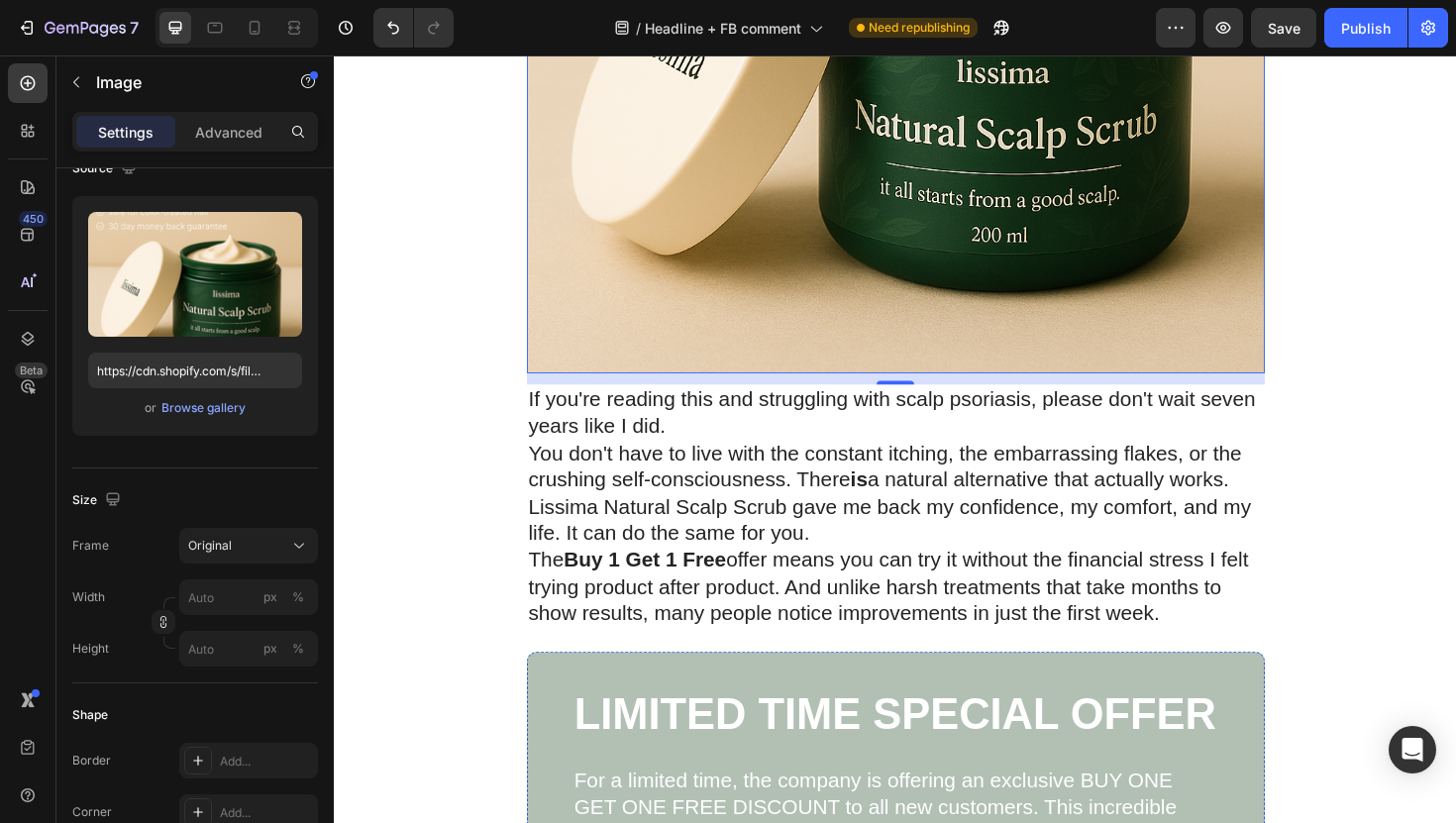 scroll, scrollTop: 9650, scrollLeft: 0, axis: vertical 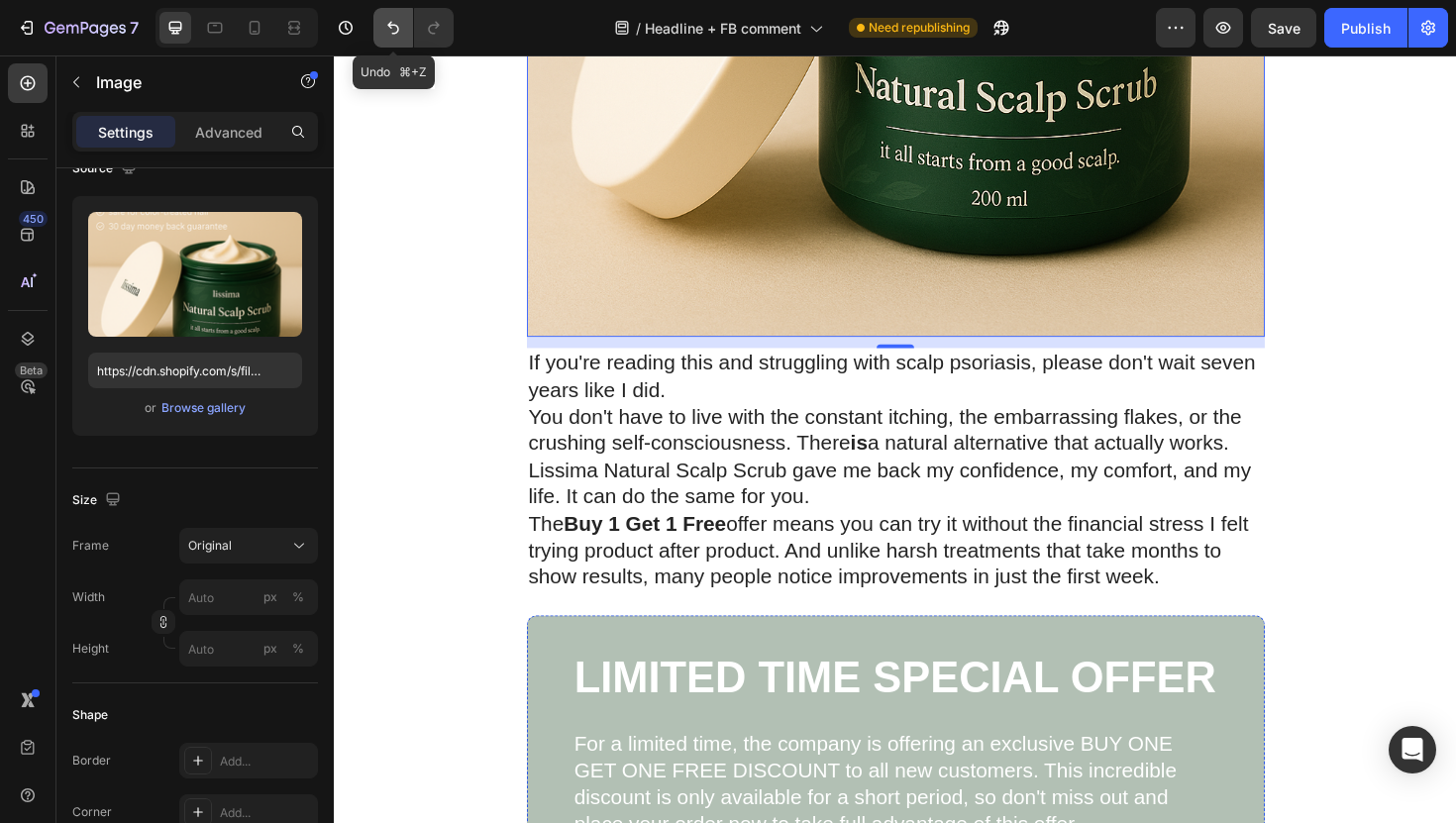 click 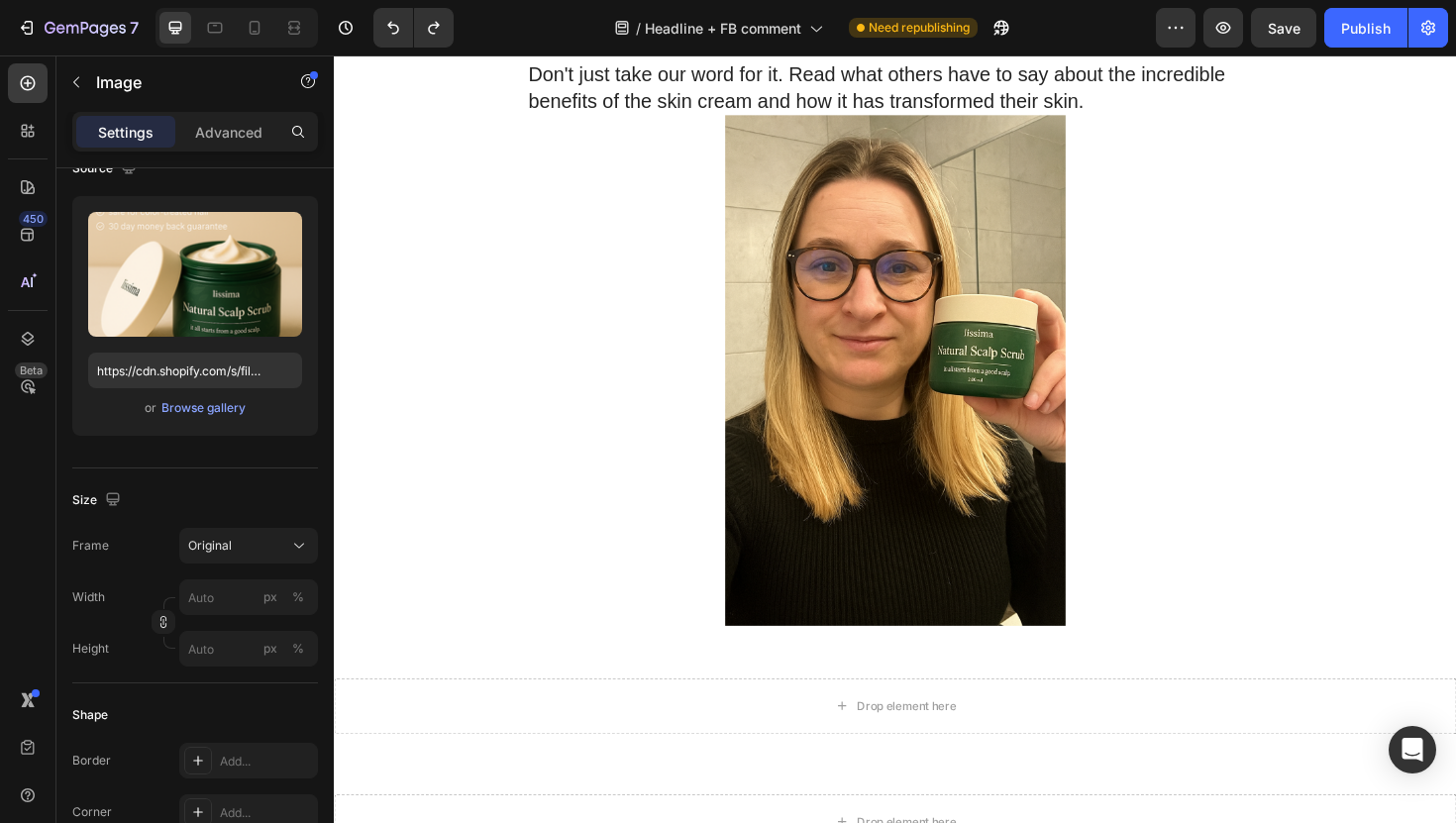 scroll, scrollTop: 10832, scrollLeft: 0, axis: vertical 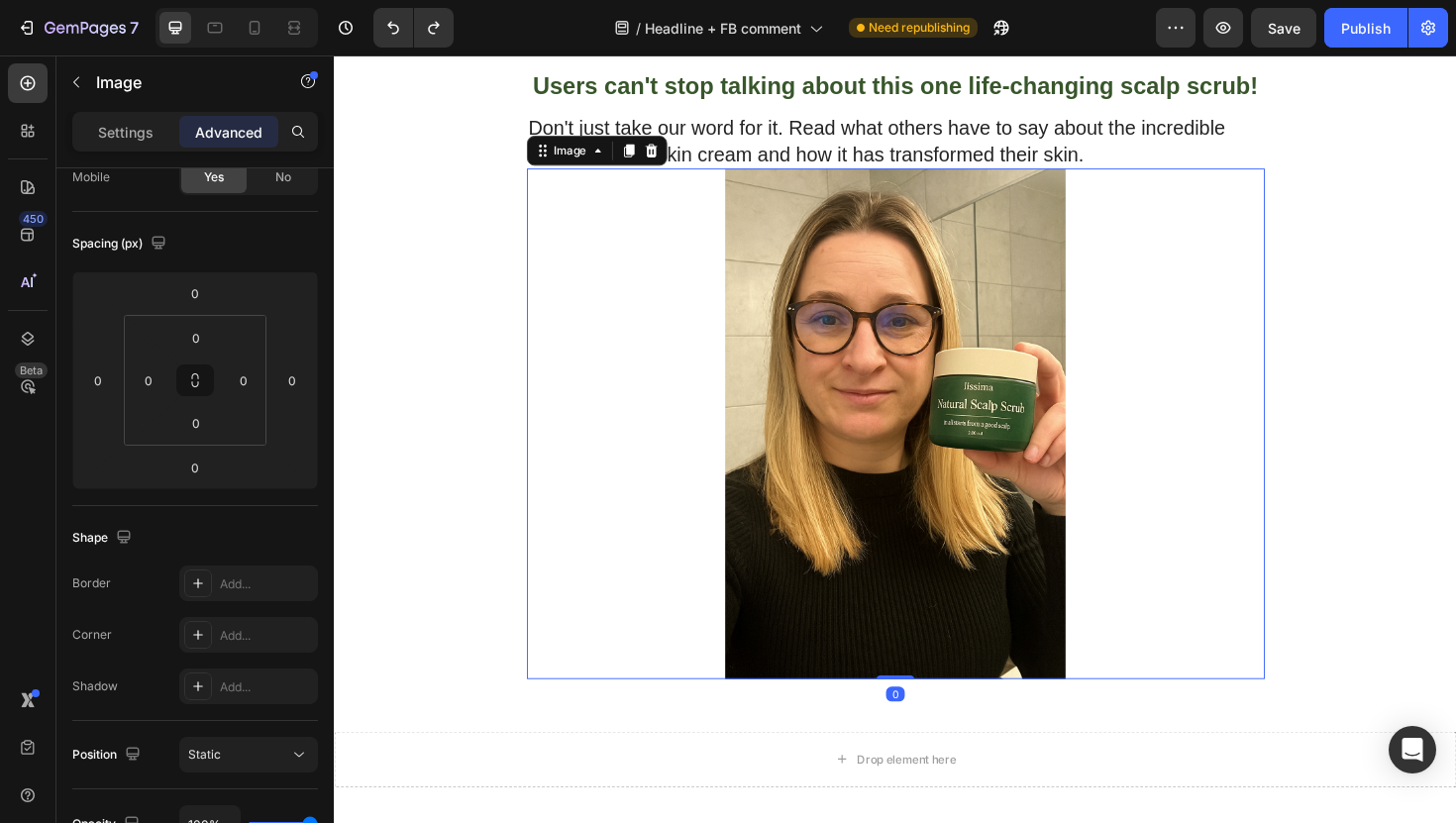 click at bounding box center [928, 446] 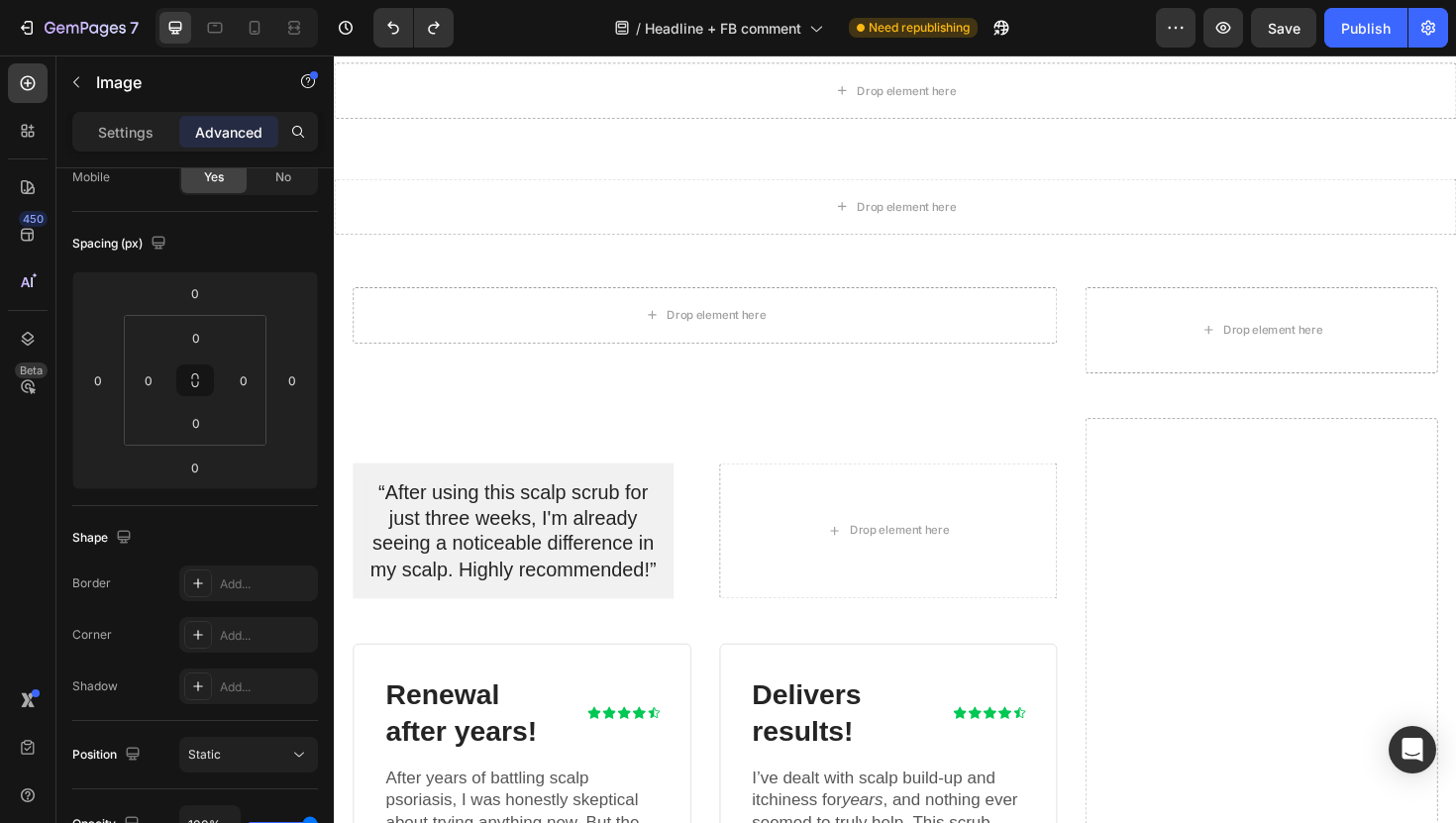 scroll, scrollTop: 11538, scrollLeft: 0, axis: vertical 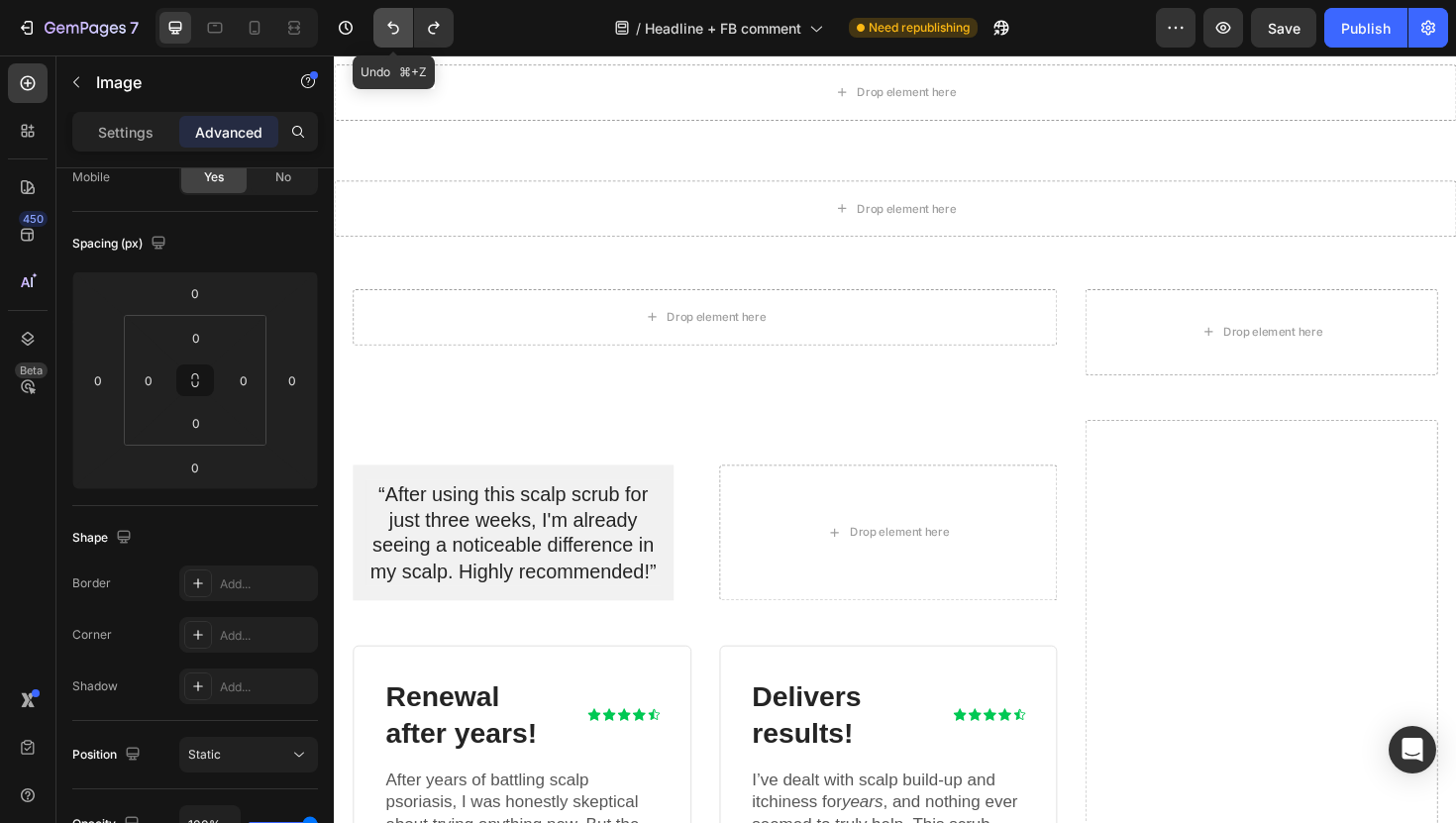 click 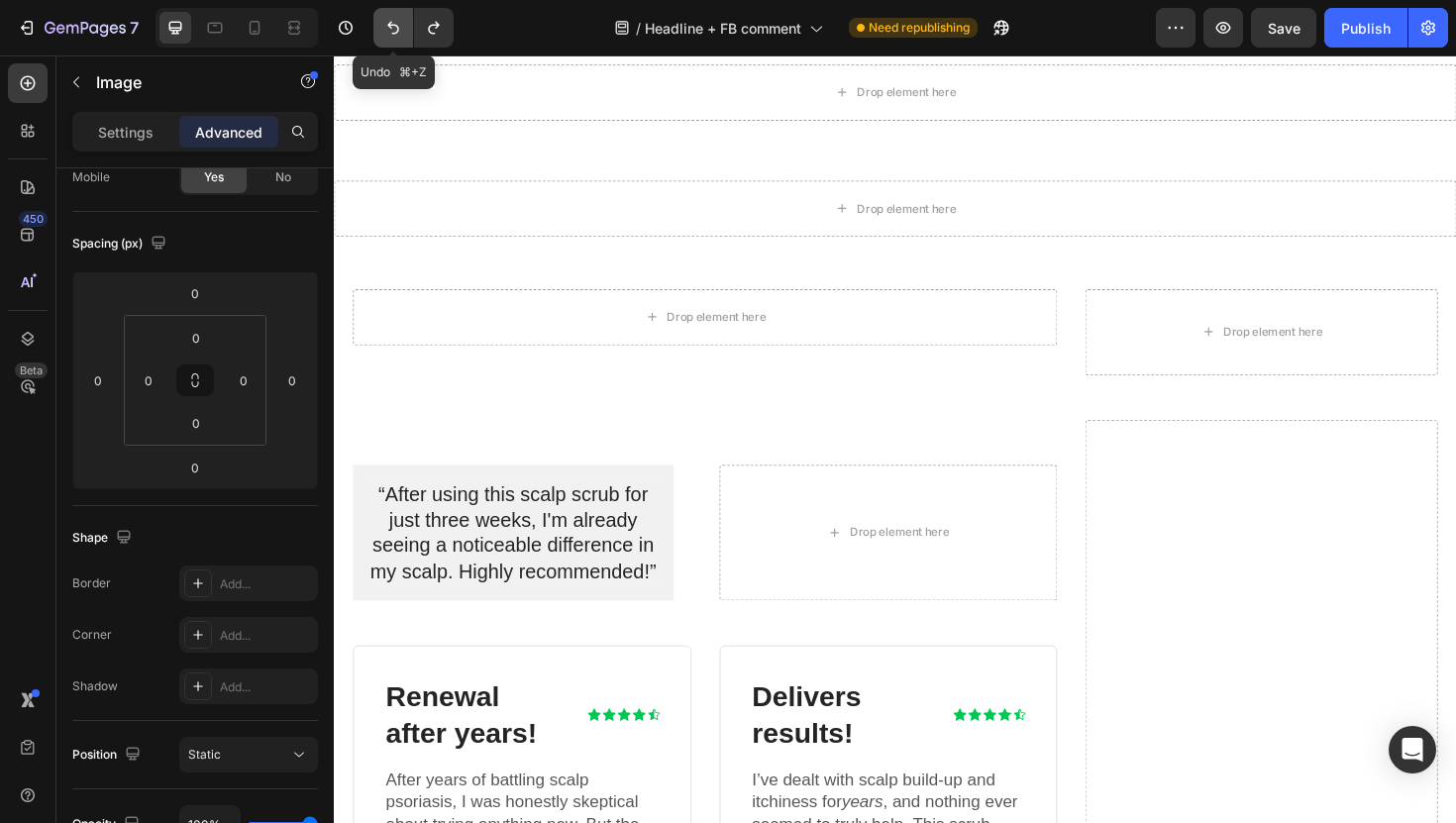 click 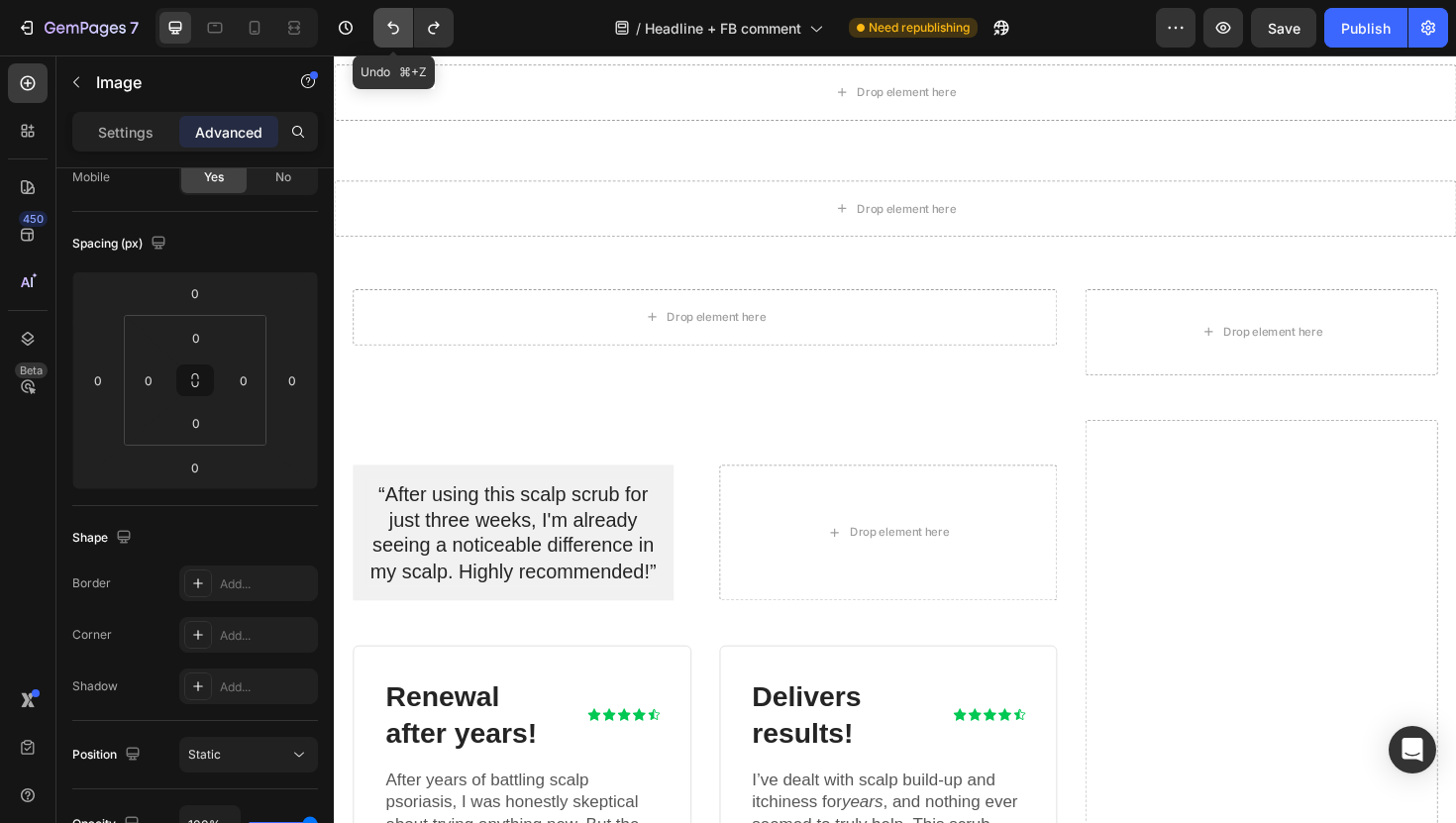 click 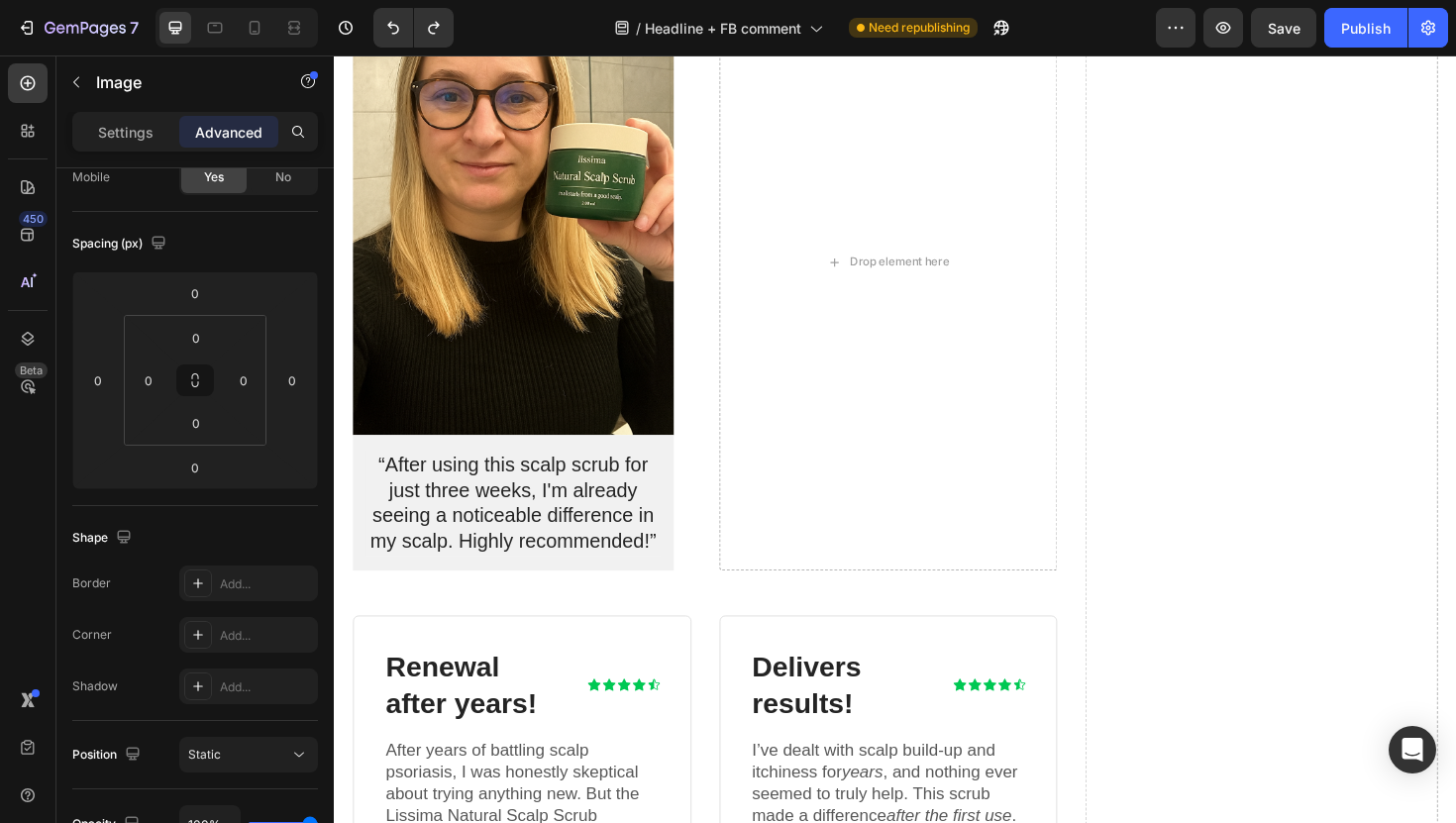click at bounding box center (523, 203) 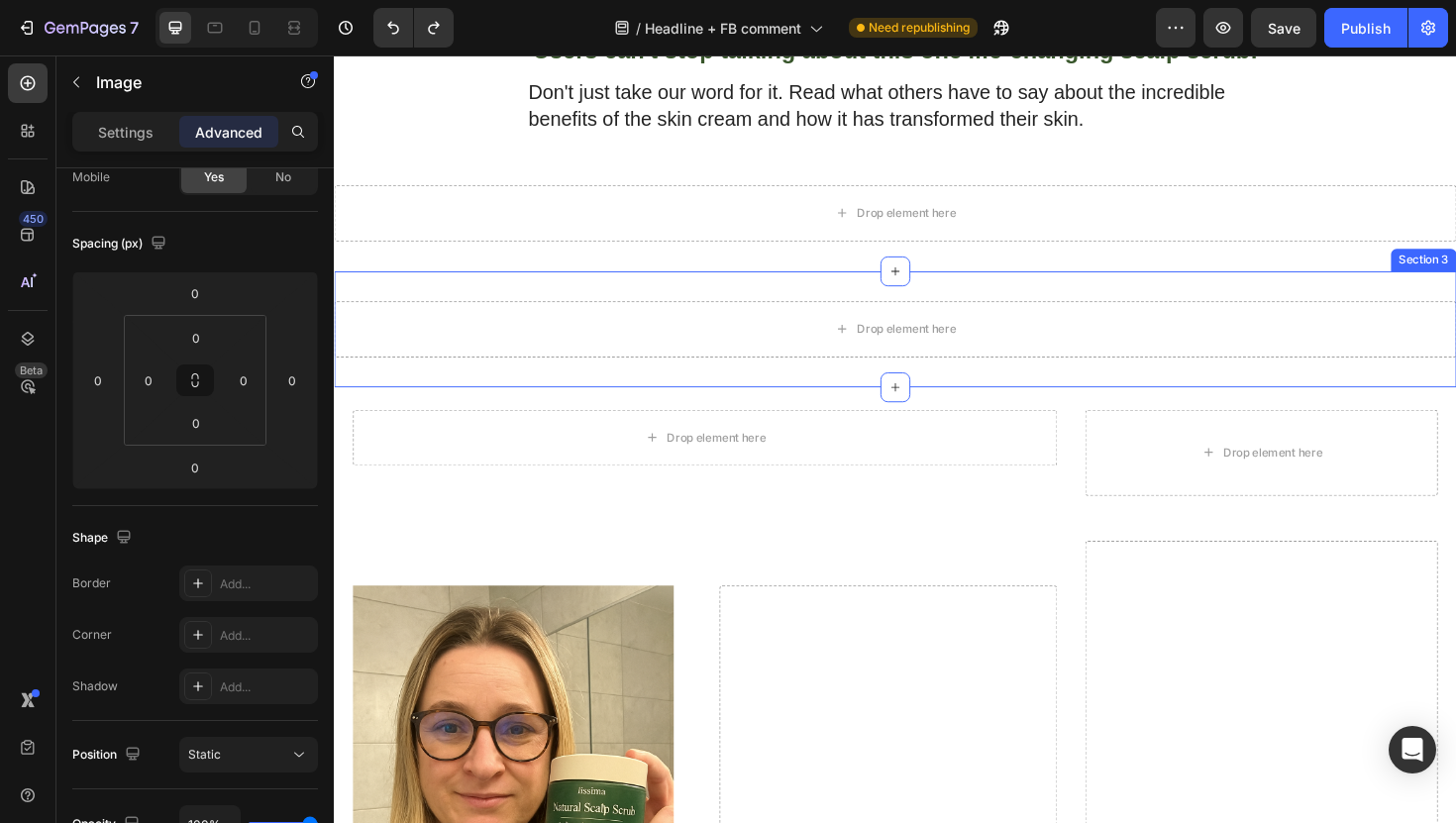 scroll, scrollTop: 10895, scrollLeft: 0, axis: vertical 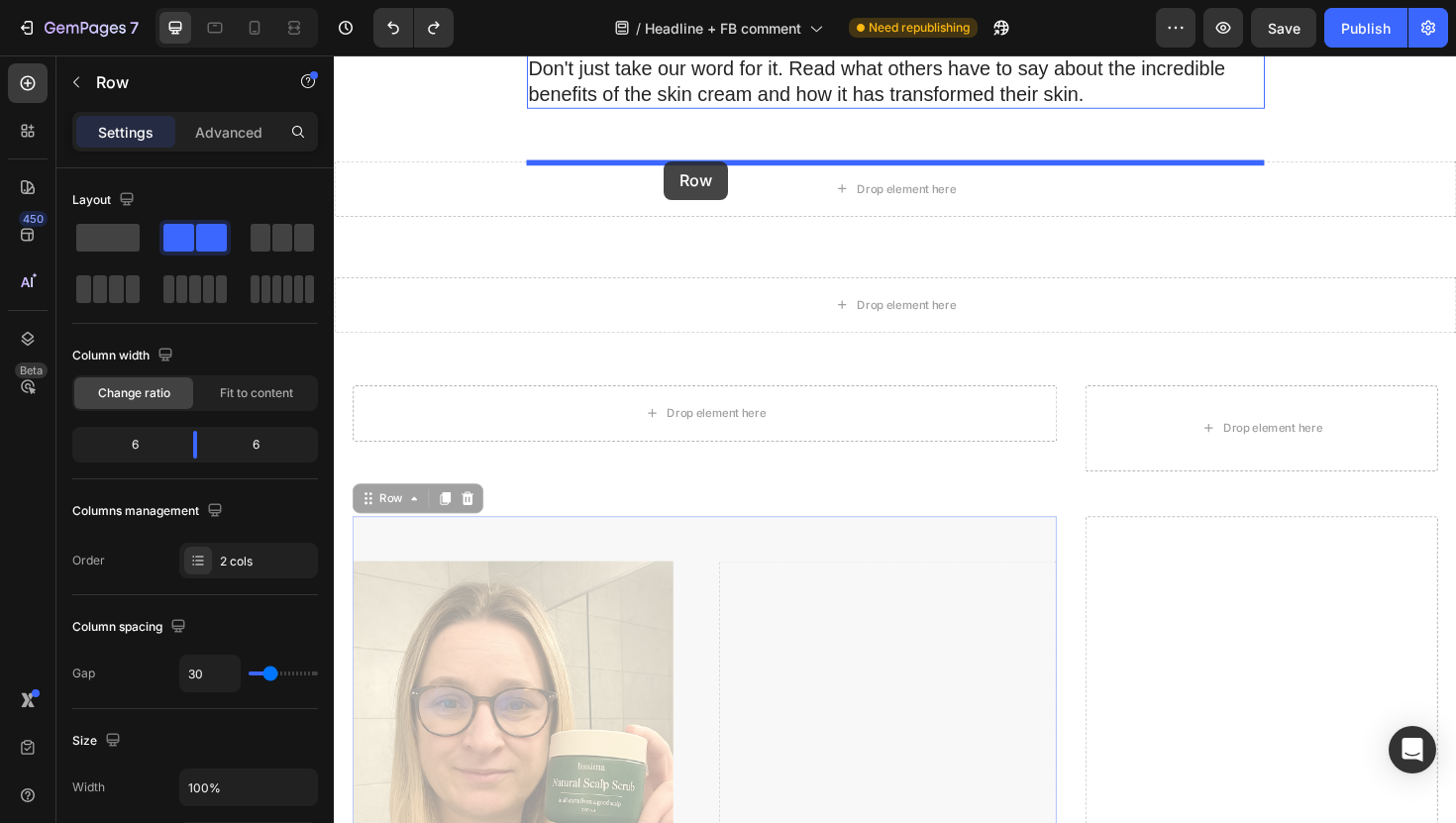 drag, startPoint x: 552, startPoint y: 617, endPoint x: 683, endPoint y: 167, distance: 468.68006 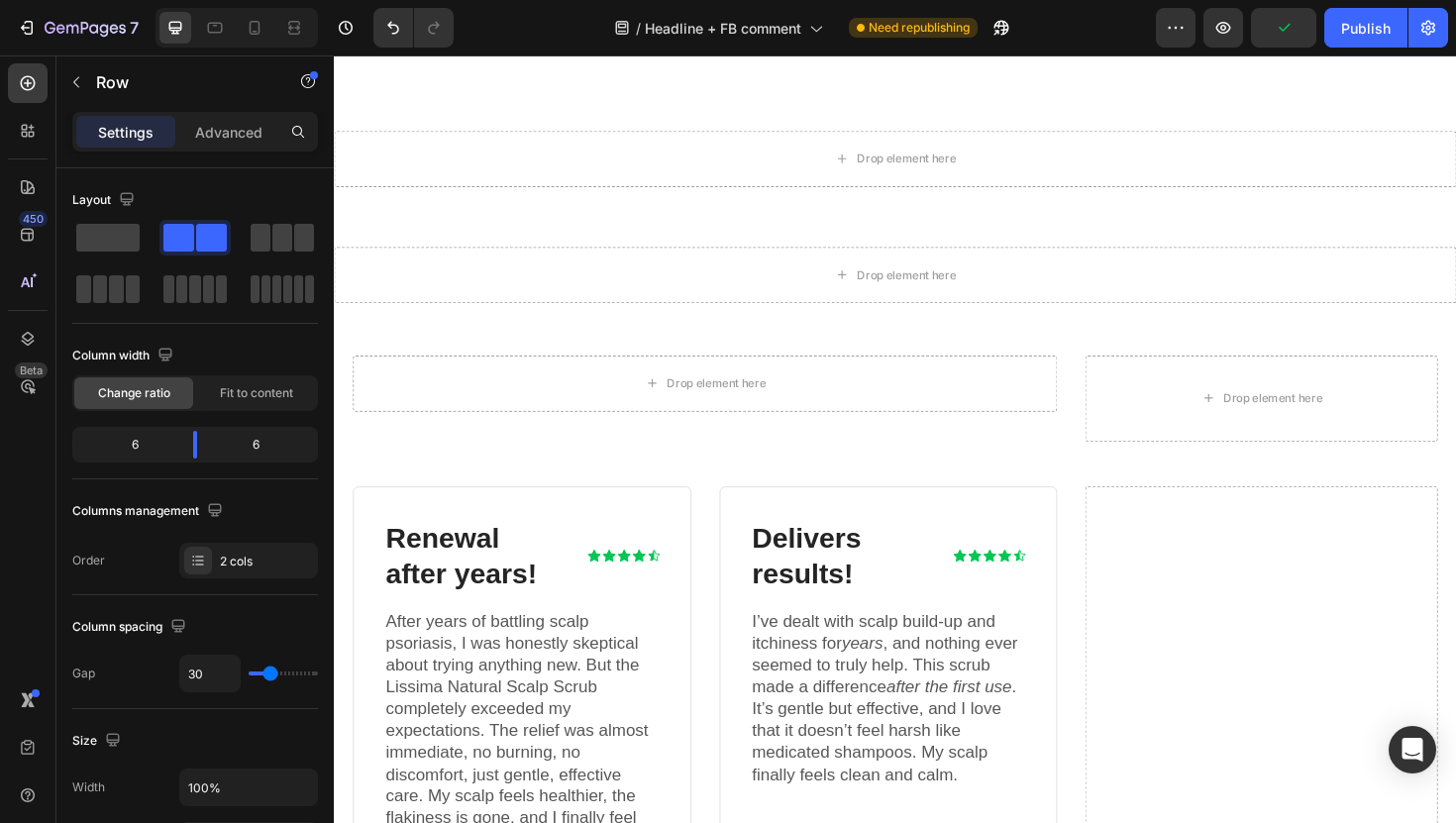 scroll, scrollTop: 11720, scrollLeft: 0, axis: vertical 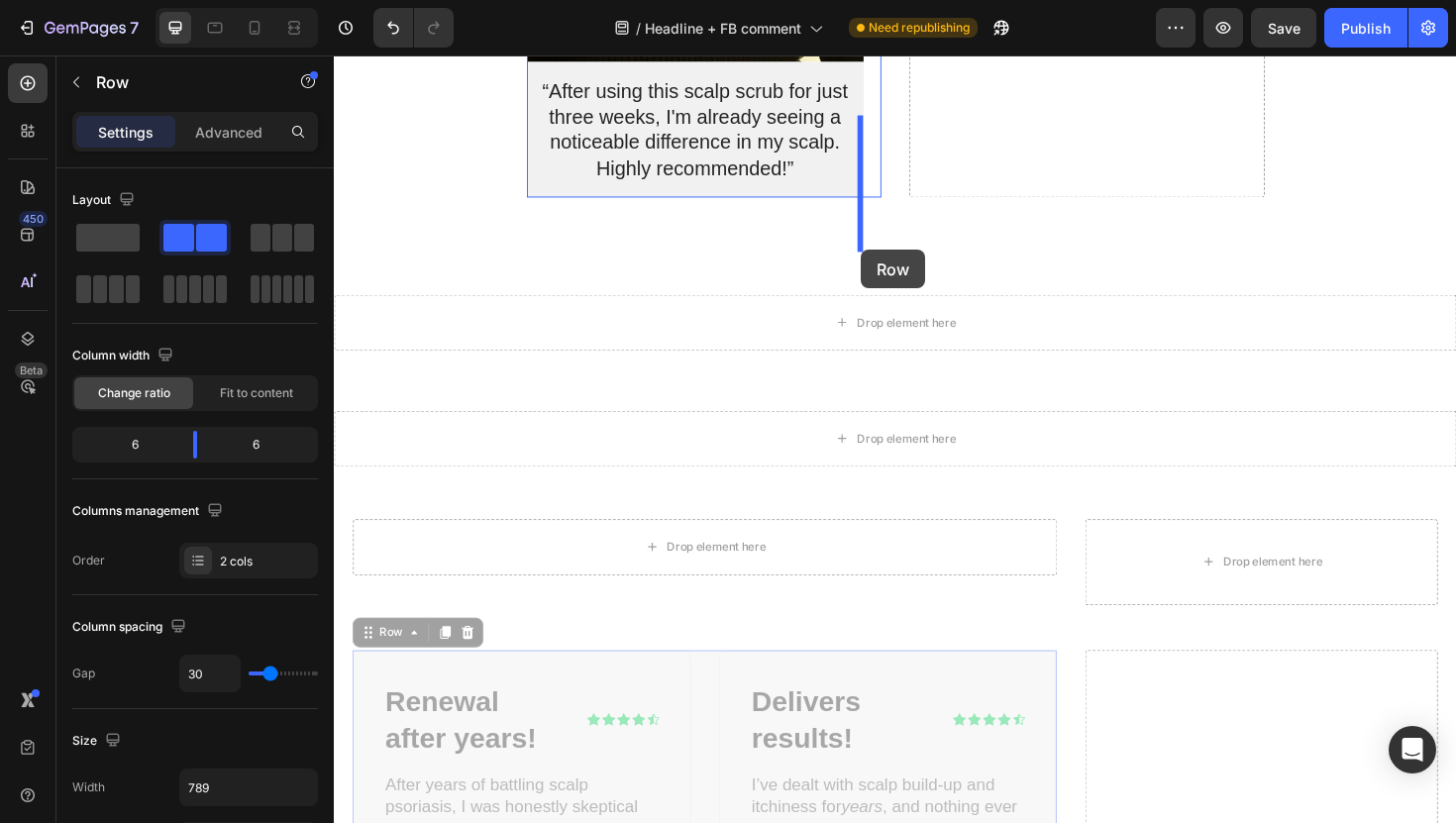 drag, startPoint x: 716, startPoint y: 574, endPoint x: 891, endPoint y: 261, distance: 358.6001 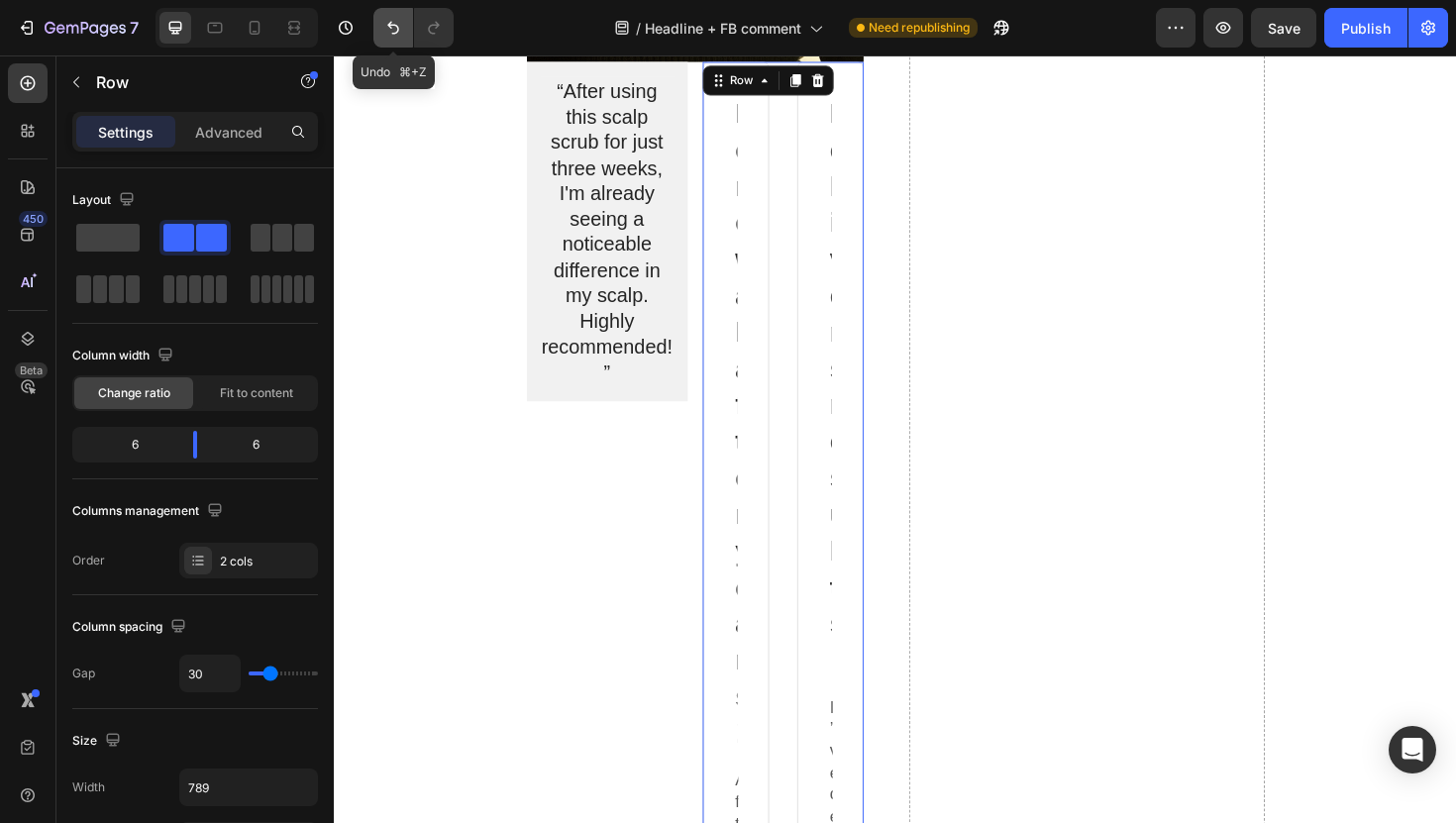 click 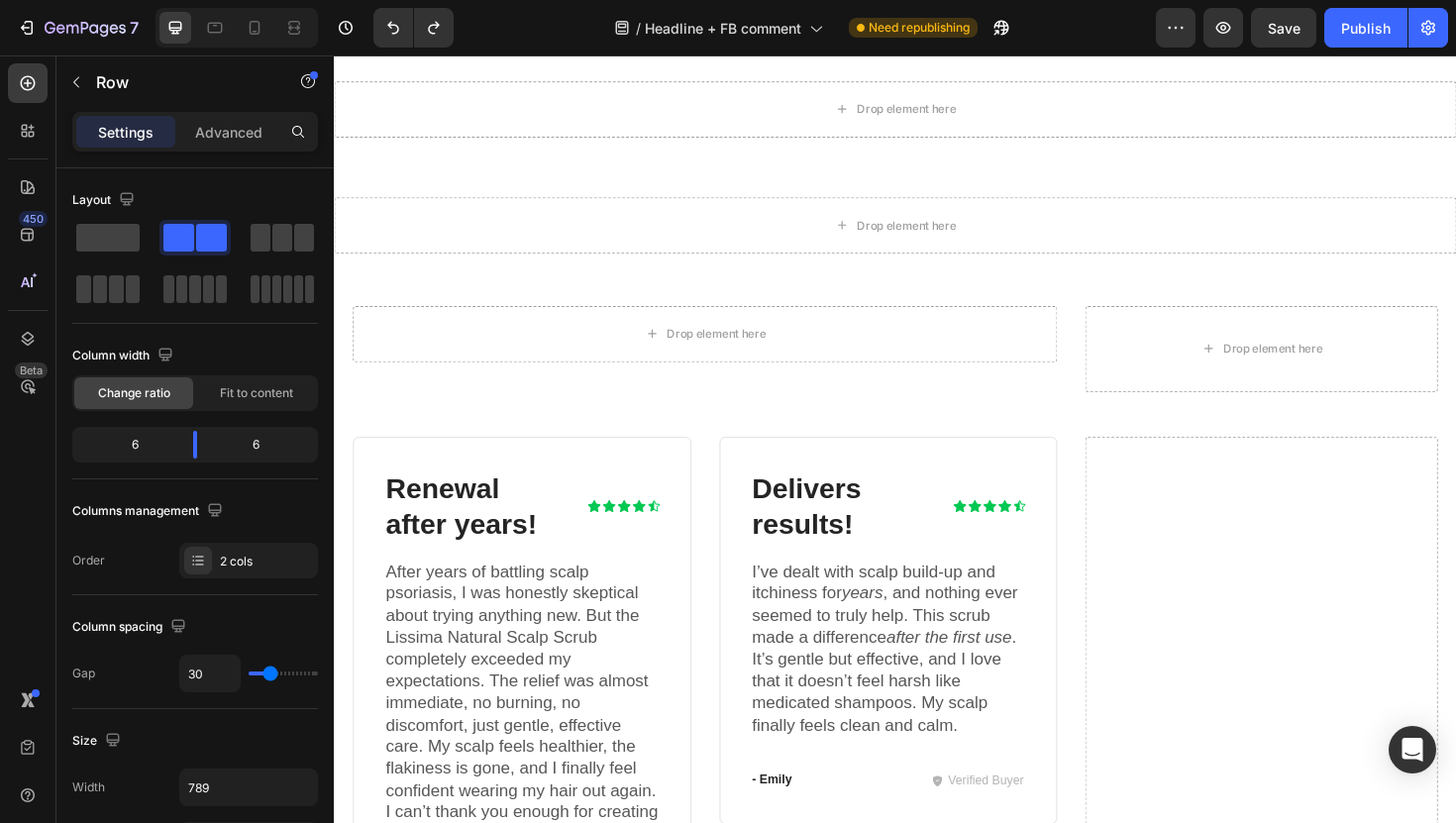 scroll, scrollTop: 11782, scrollLeft: 0, axis: vertical 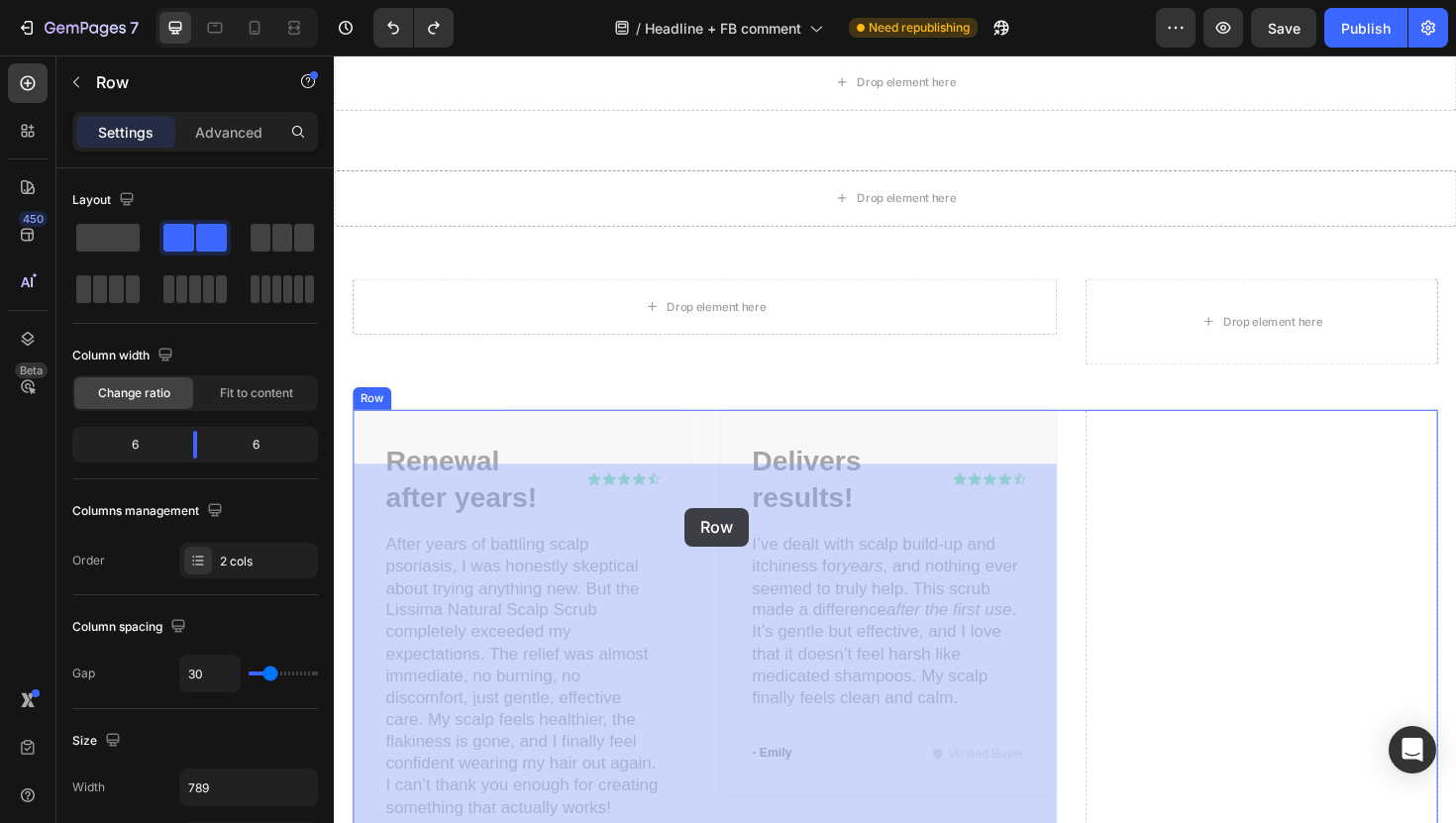 drag, startPoint x: 726, startPoint y: 578, endPoint x: 705, endPoint y: 535, distance: 47.853944 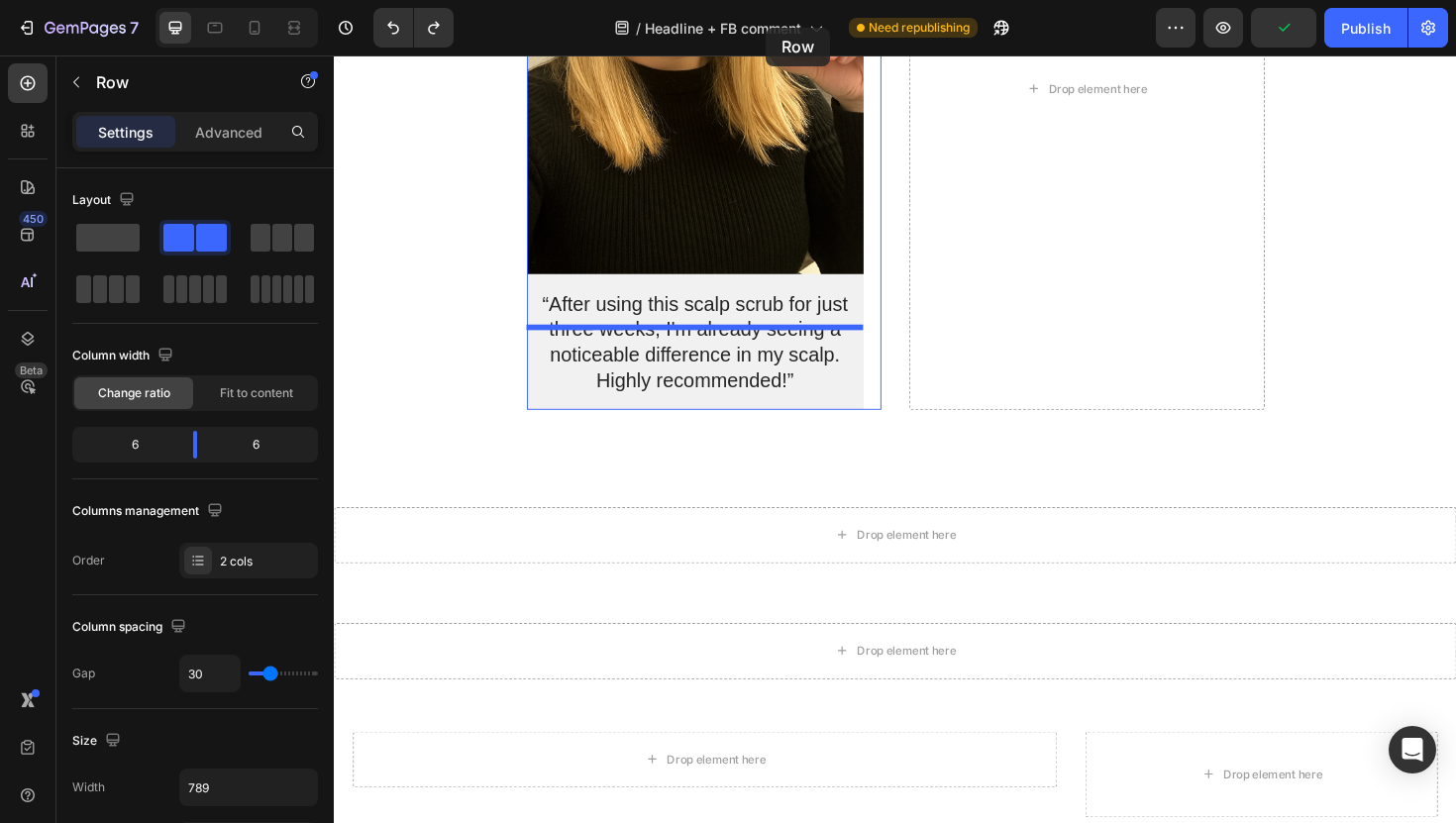 scroll, scrollTop: 11256, scrollLeft: 0, axis: vertical 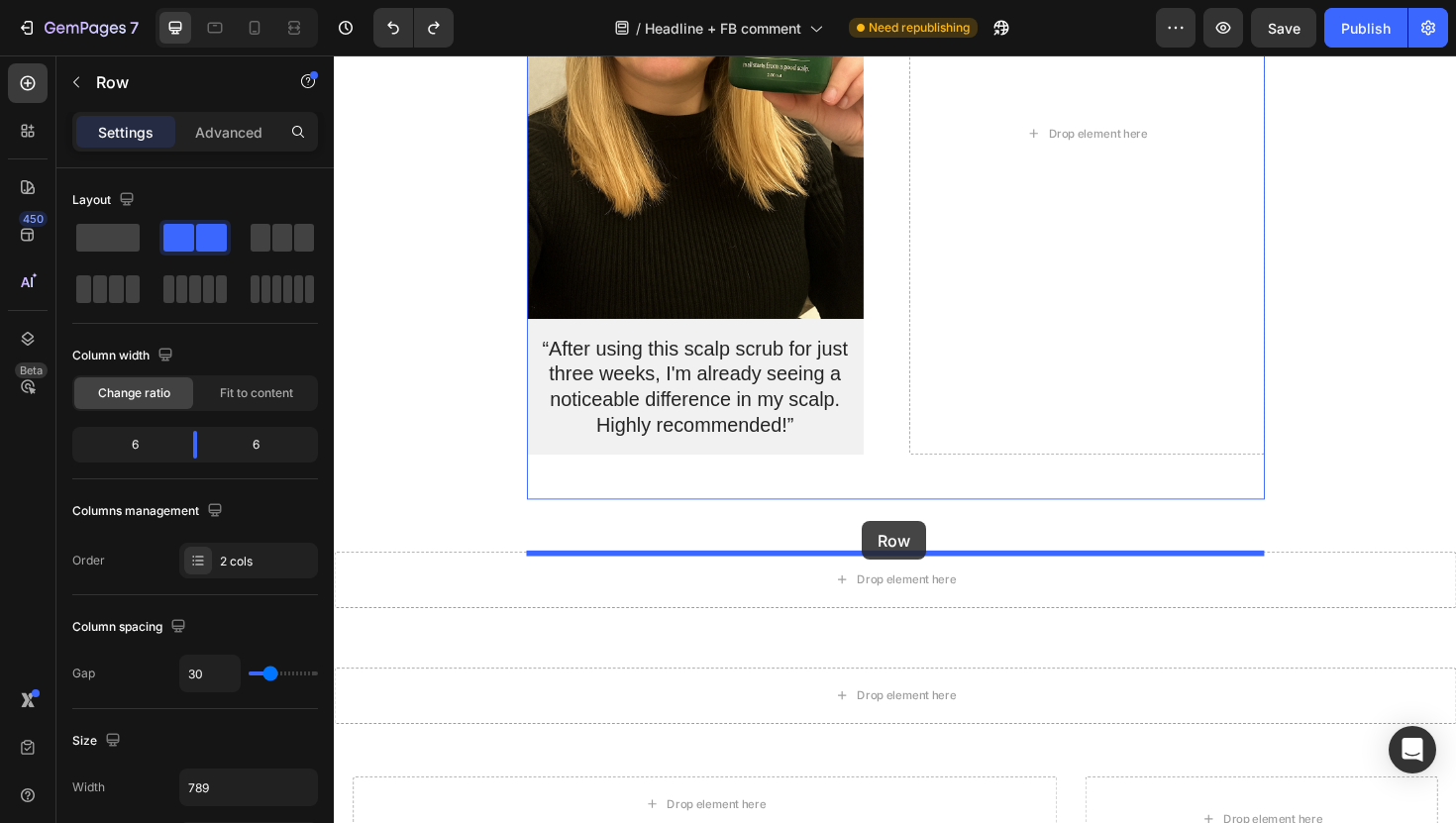 drag, startPoint x: 721, startPoint y: 536, endPoint x: 892, endPoint y: 549, distance: 171.49344 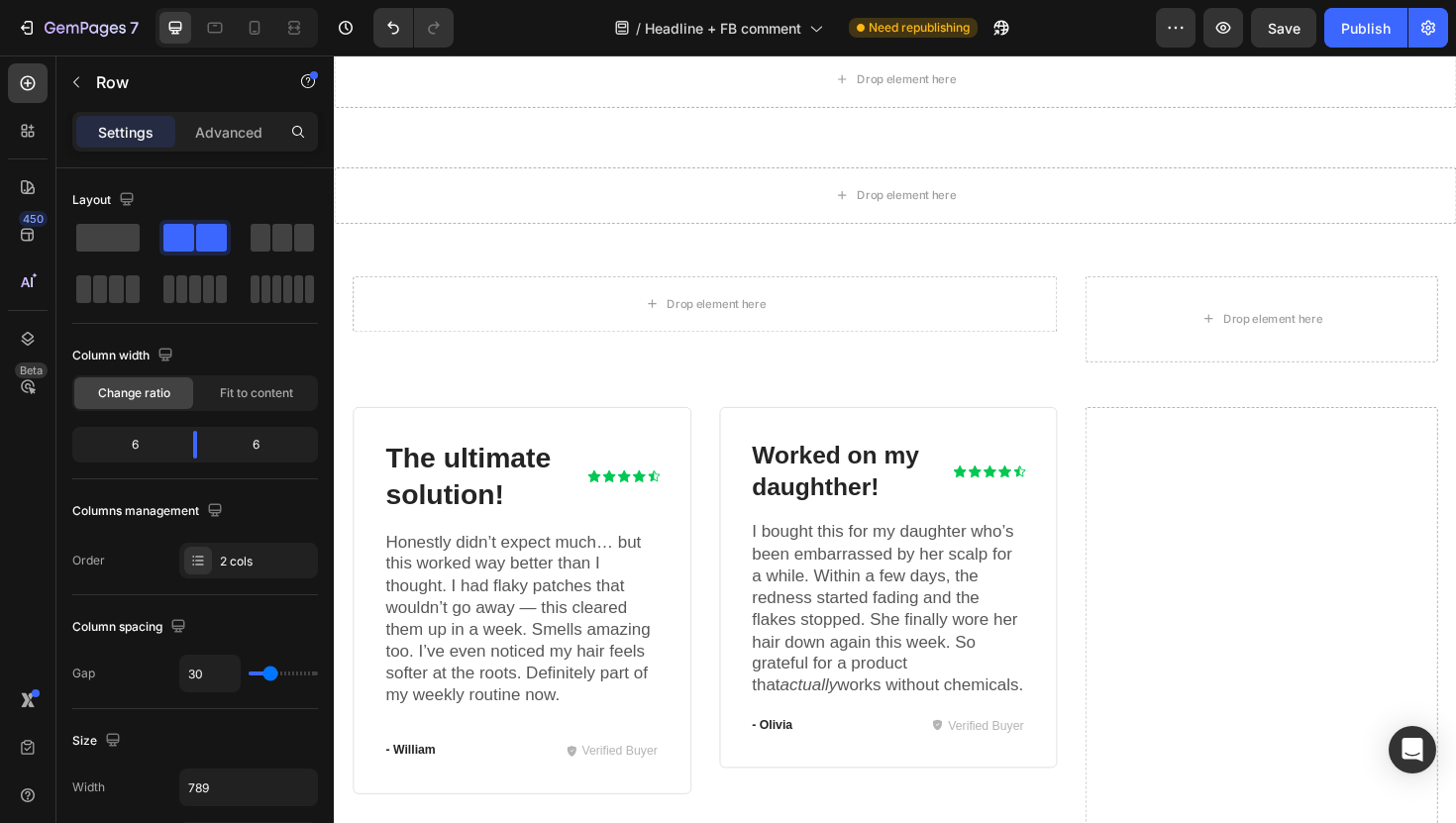 scroll, scrollTop: 12389, scrollLeft: 0, axis: vertical 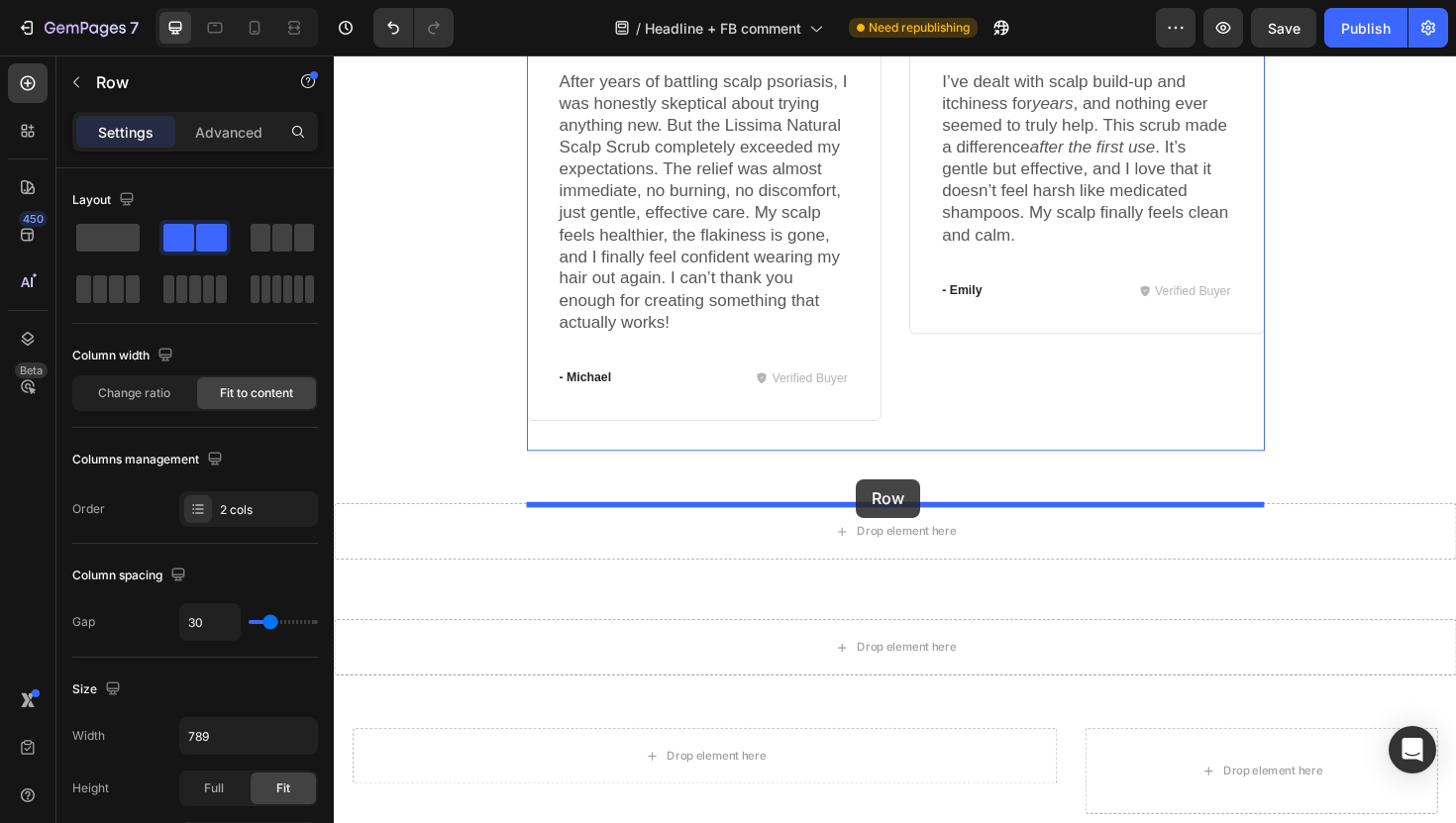 drag, startPoint x: 731, startPoint y: 460, endPoint x: 886, endPoint y: 506, distance: 161.68179 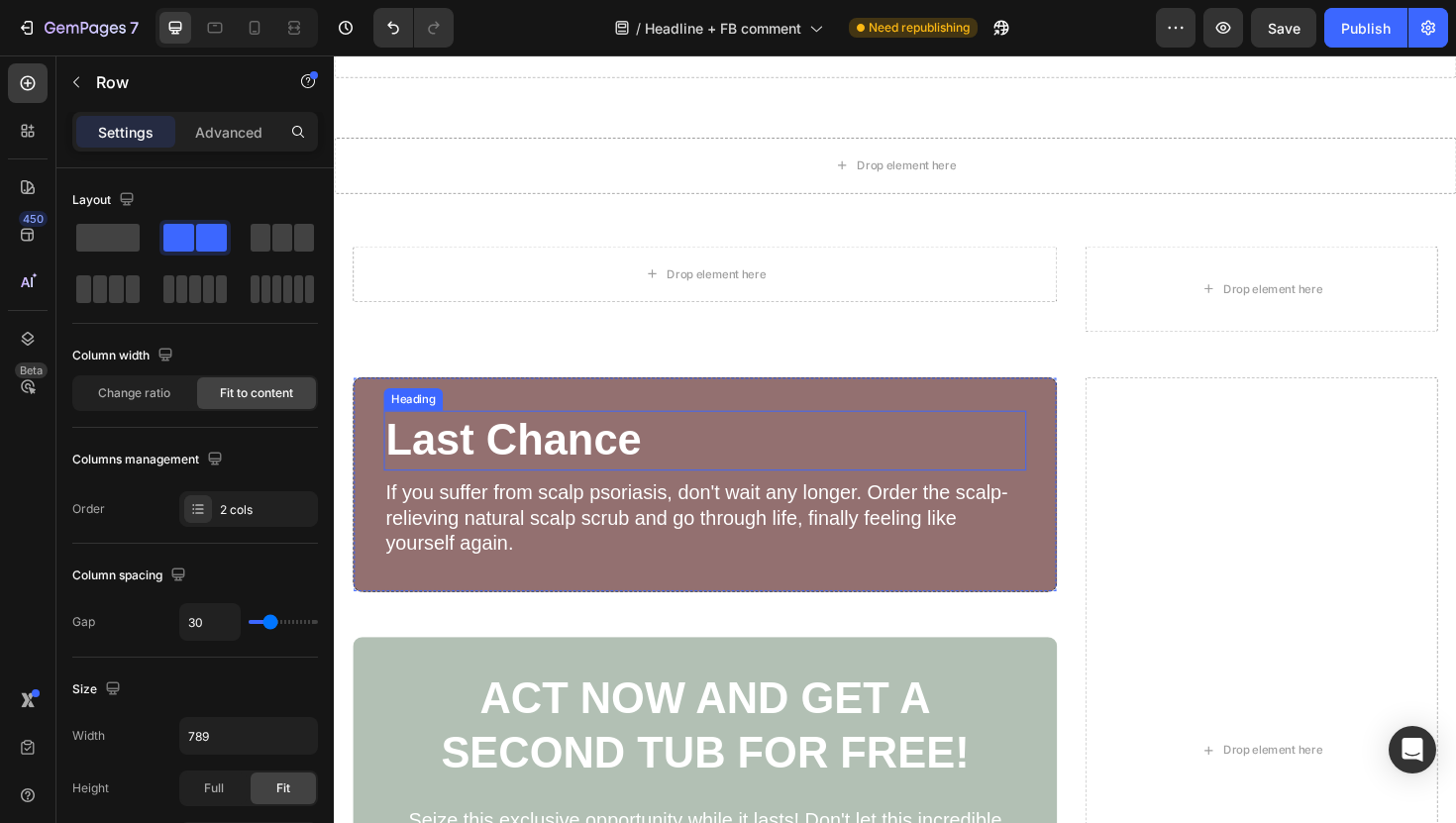 scroll, scrollTop: 12719, scrollLeft: 0, axis: vertical 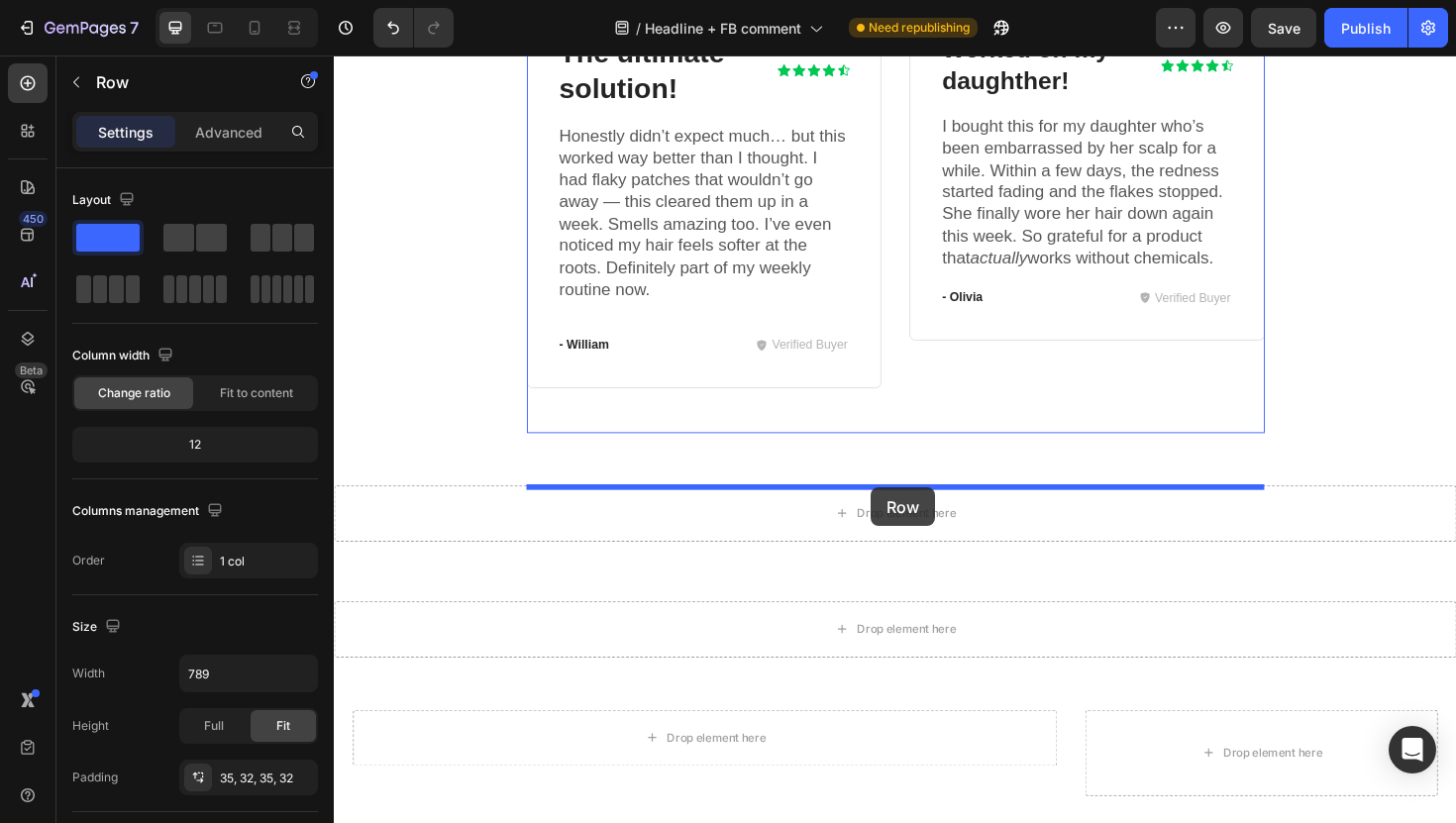 drag, startPoint x: 793, startPoint y: 558, endPoint x: 902, endPoint y: 512, distance: 118.308918 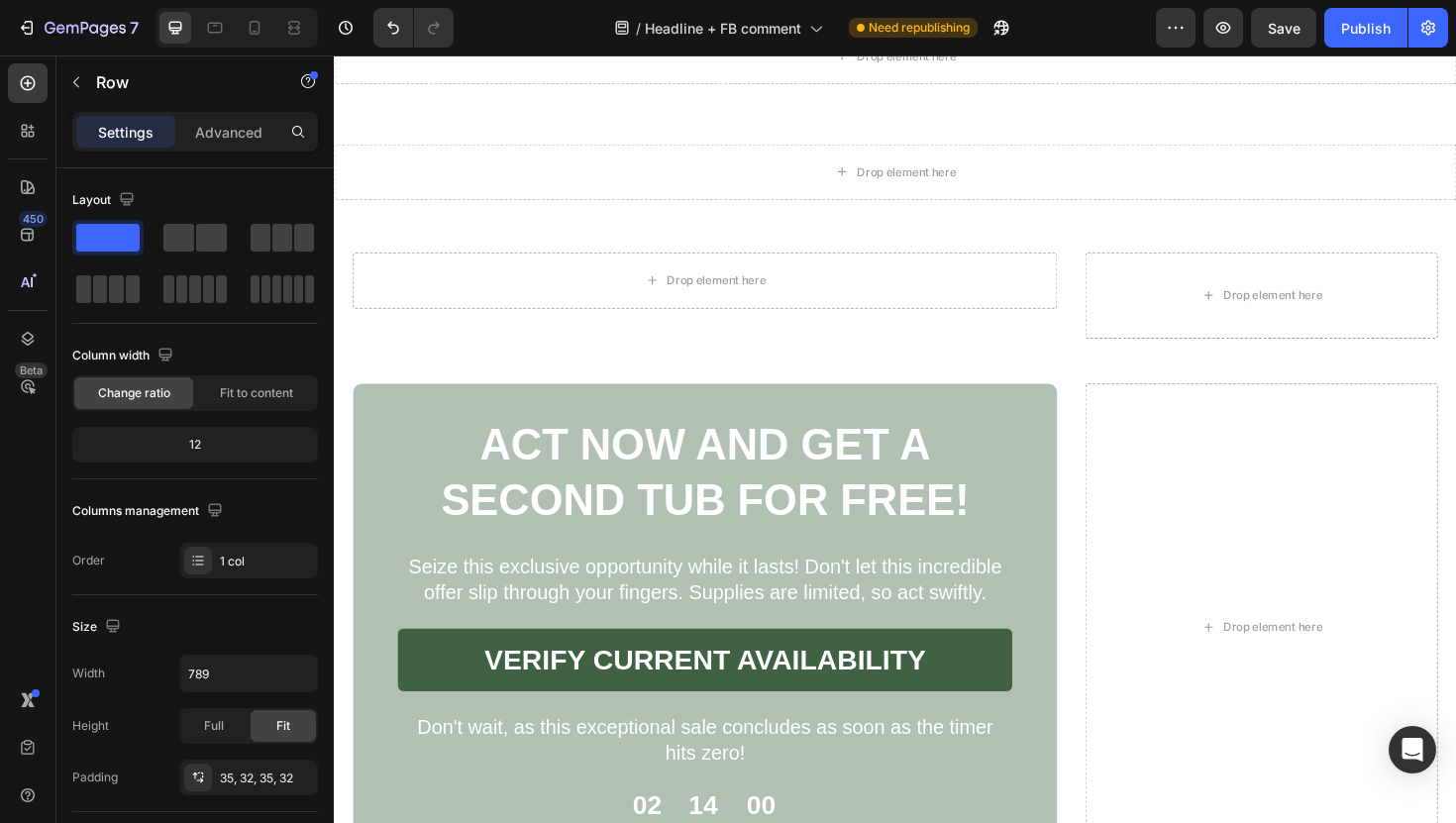 scroll, scrollTop: 13078, scrollLeft: 0, axis: vertical 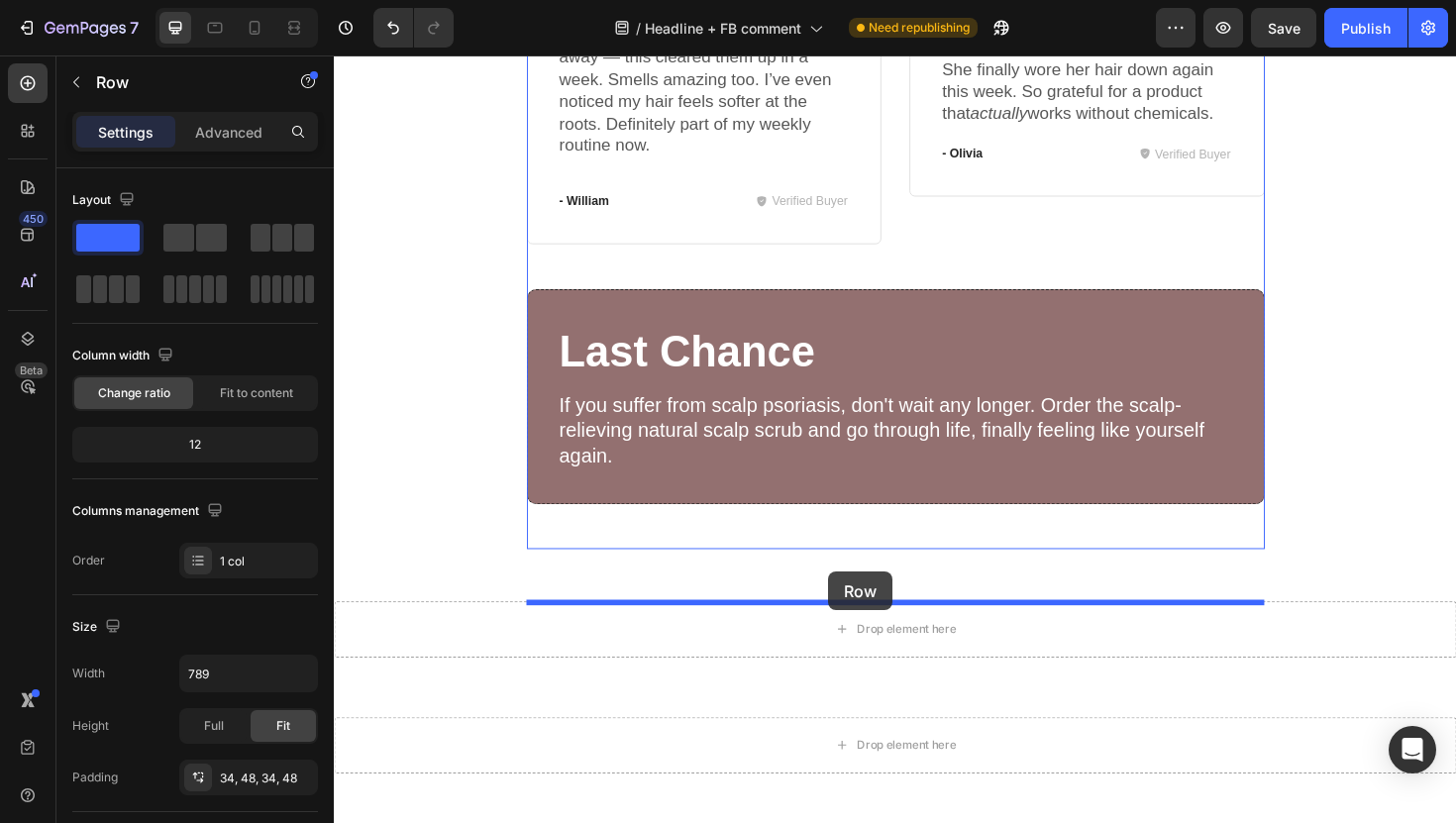drag, startPoint x: 774, startPoint y: 476, endPoint x: 856, endPoint y: 607, distance: 154.54773 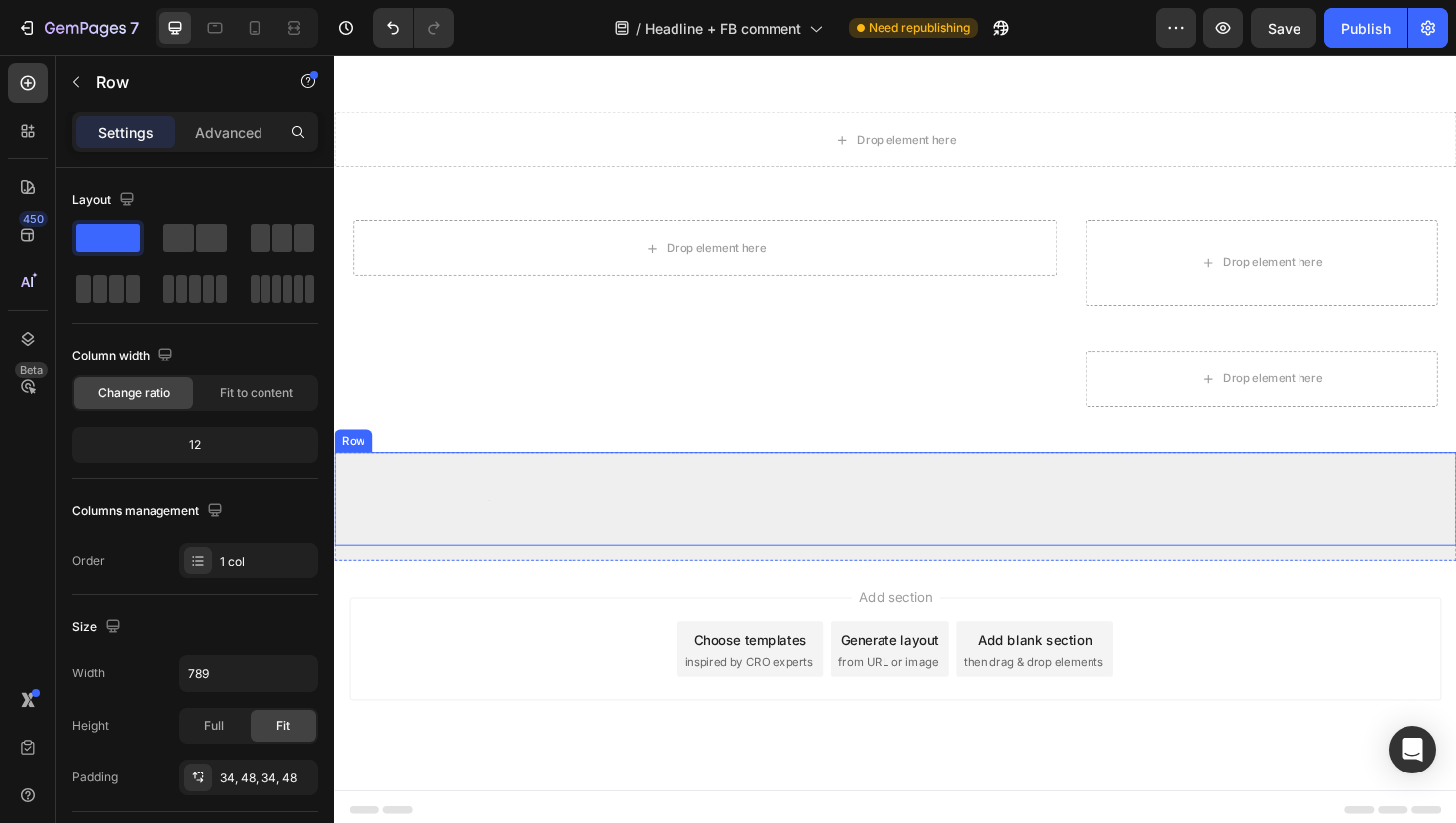 scroll, scrollTop: 13691, scrollLeft: 0, axis: vertical 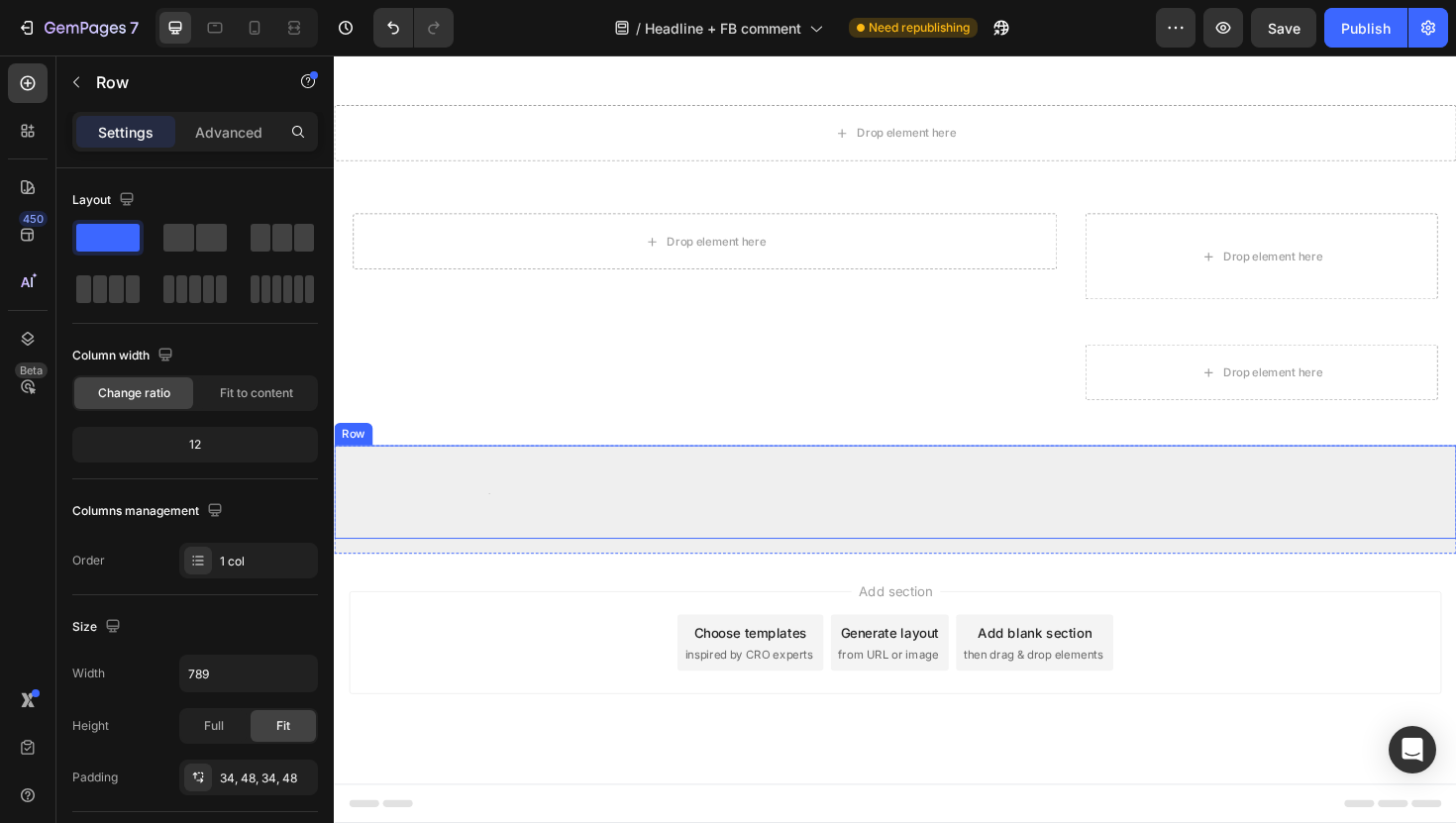 click on "Text Block" at bounding box center [928, 518] 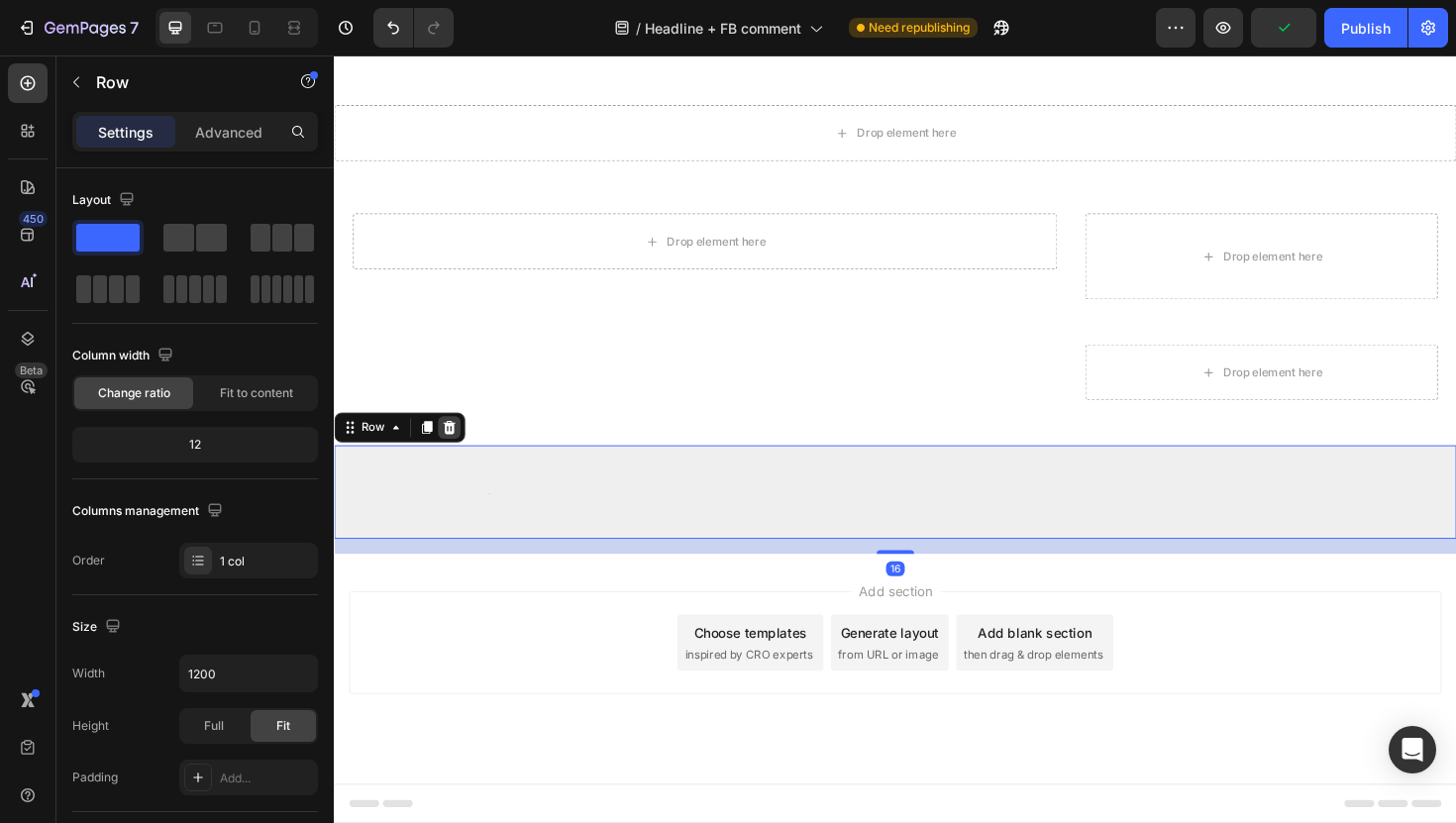 click at bounding box center [456, 450] 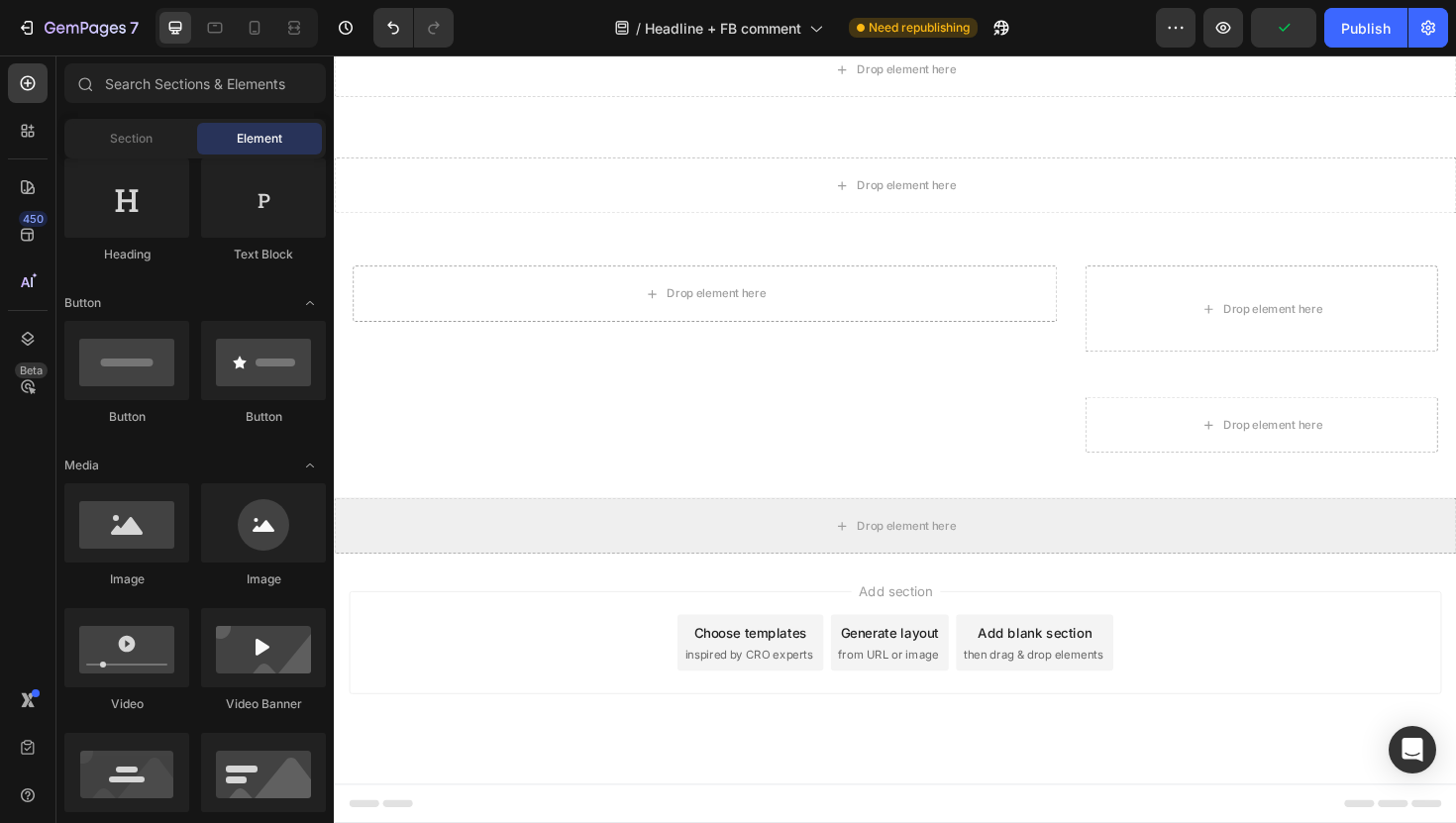 scroll, scrollTop: 13635, scrollLeft: 0, axis: vertical 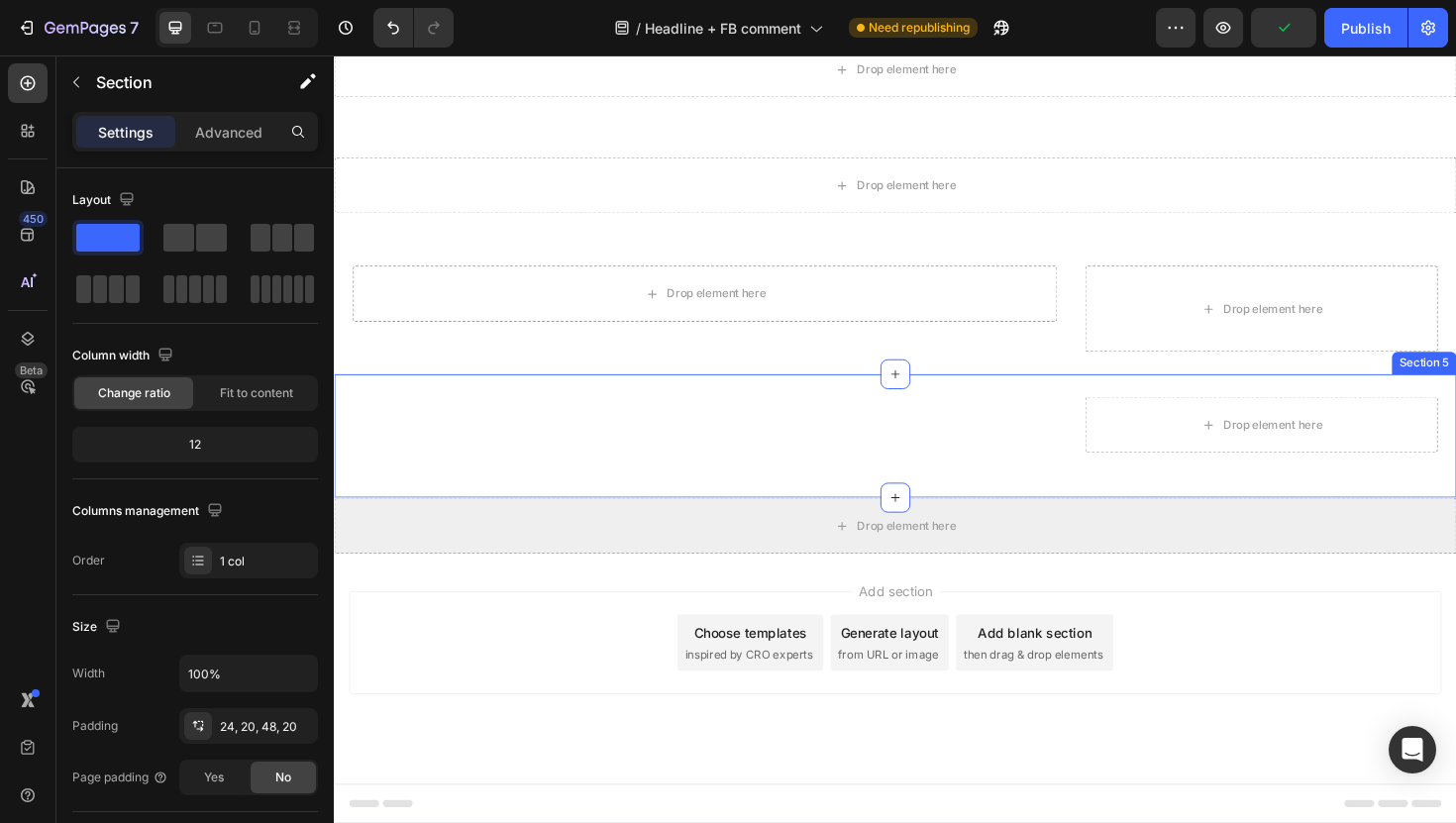 click on "Renewal after years! Heading Icon Icon Icon Icon Icon Icon List Row After years of battling scalp psoriasis, I was honestly skeptical about trying anything new. But the Lissima Natural Scalp Scrub completely exceeded my expectations. The relief was almost immediate, no burning, no discomfort, just gentle, effective care. My scalp feels healthier, the flakiness is gone, and I finally feel confident wearing my hair out again. I can’t thank you enough for creating something that actually works! Text Block - [FIRST] Text Block Verified Buyer Item List Row Row Delivers results! Heading Icon Icon Icon Icon Icon Icon List Row I’ve dealt with scalp build-up and itchiness for years, and nothing ever seemed to truly help. This scrub made a difference after the first use. It’s gentle but effective, and I love that it doesn’t feel harsh like medicated shampoos. My scalp finally feels clean and calm. Text Block - [FIRST] Text Block Verified Buyer Item List Row Row Heading" at bounding box center [928, 459] 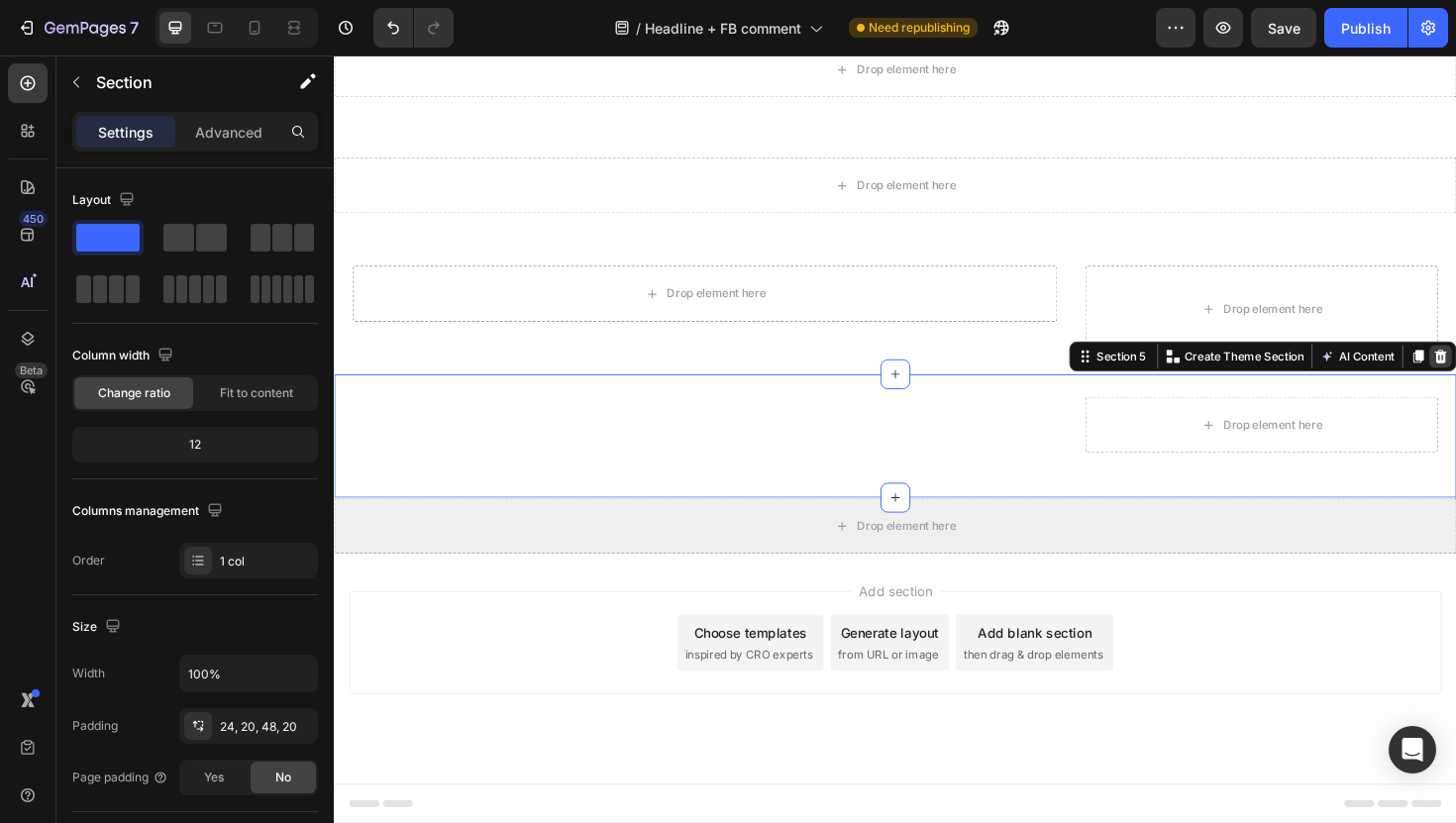 click 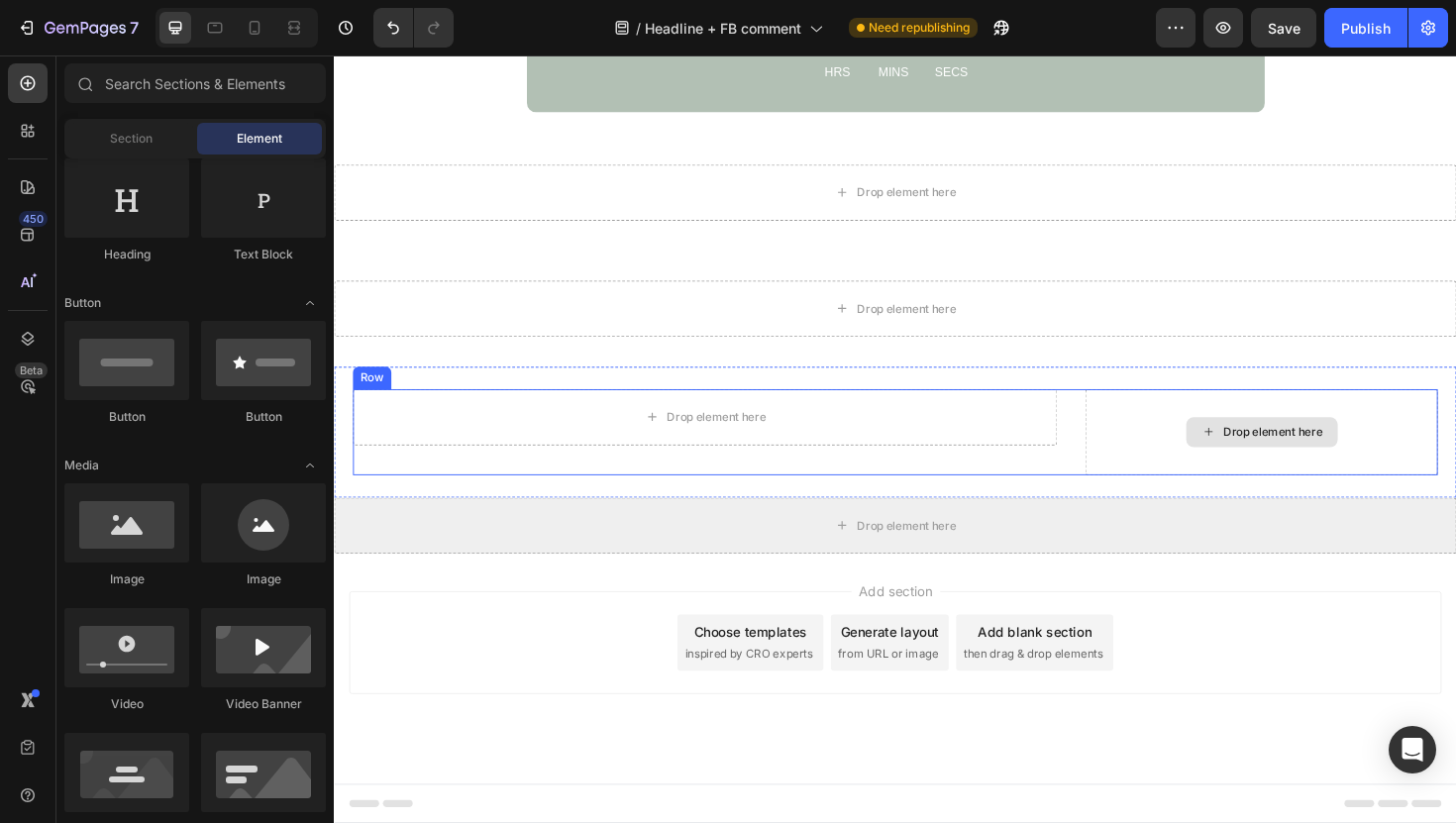scroll, scrollTop: 13505, scrollLeft: 0, axis: vertical 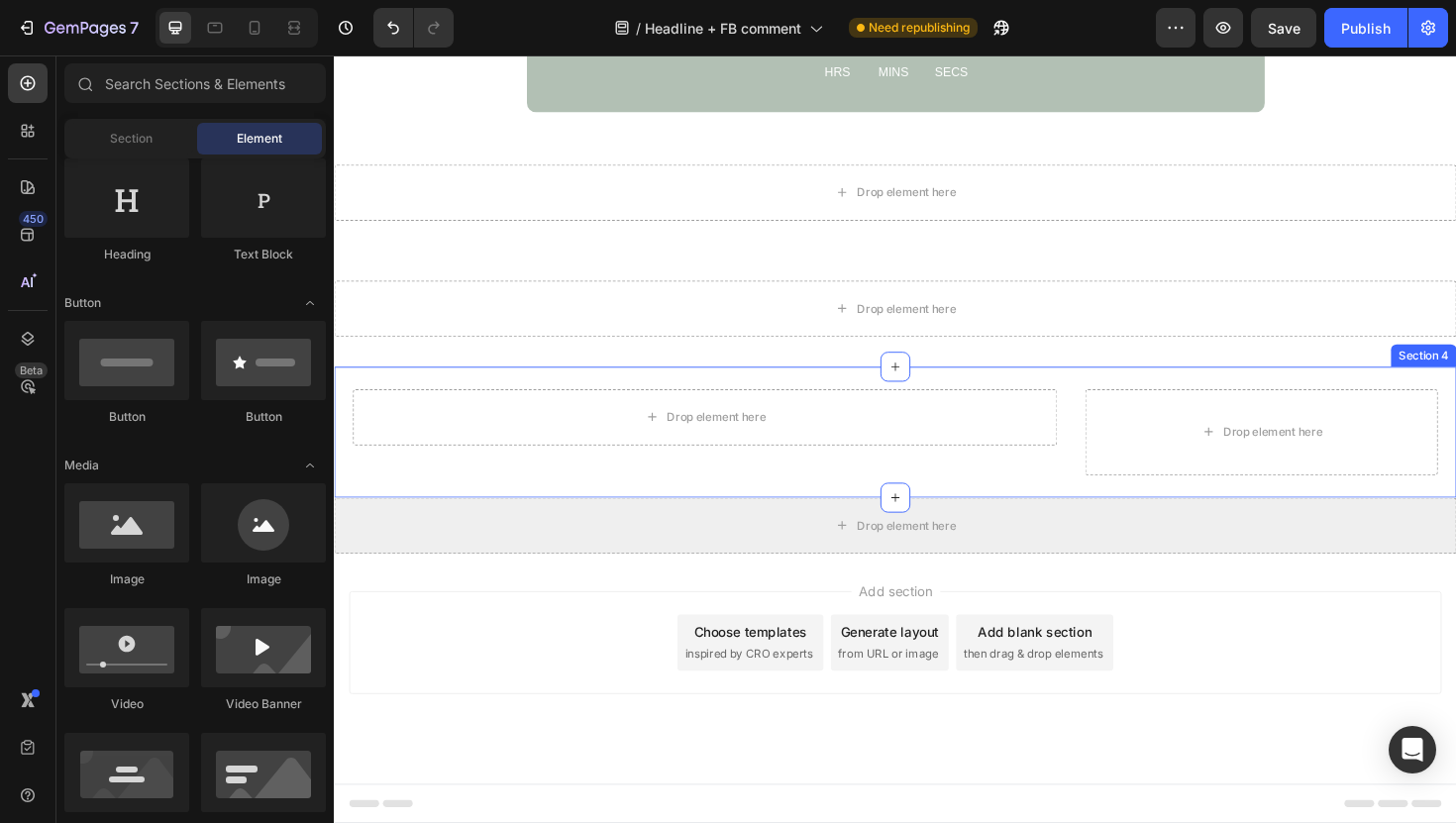 click on "Drop element here Row
Drop element here Row Section 4" at bounding box center (928, 455) 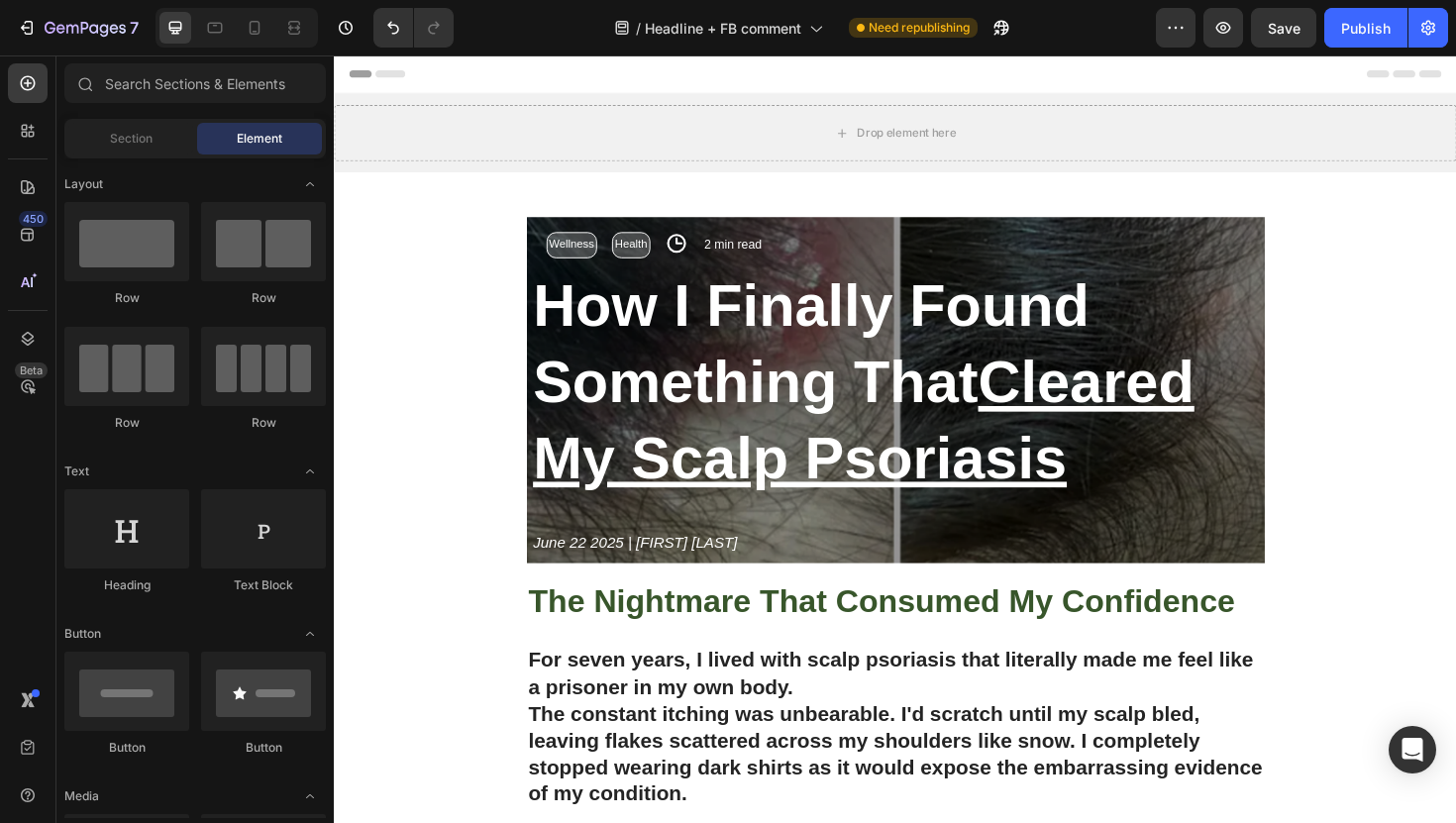 scroll, scrollTop: 13366, scrollLeft: 0, axis: vertical 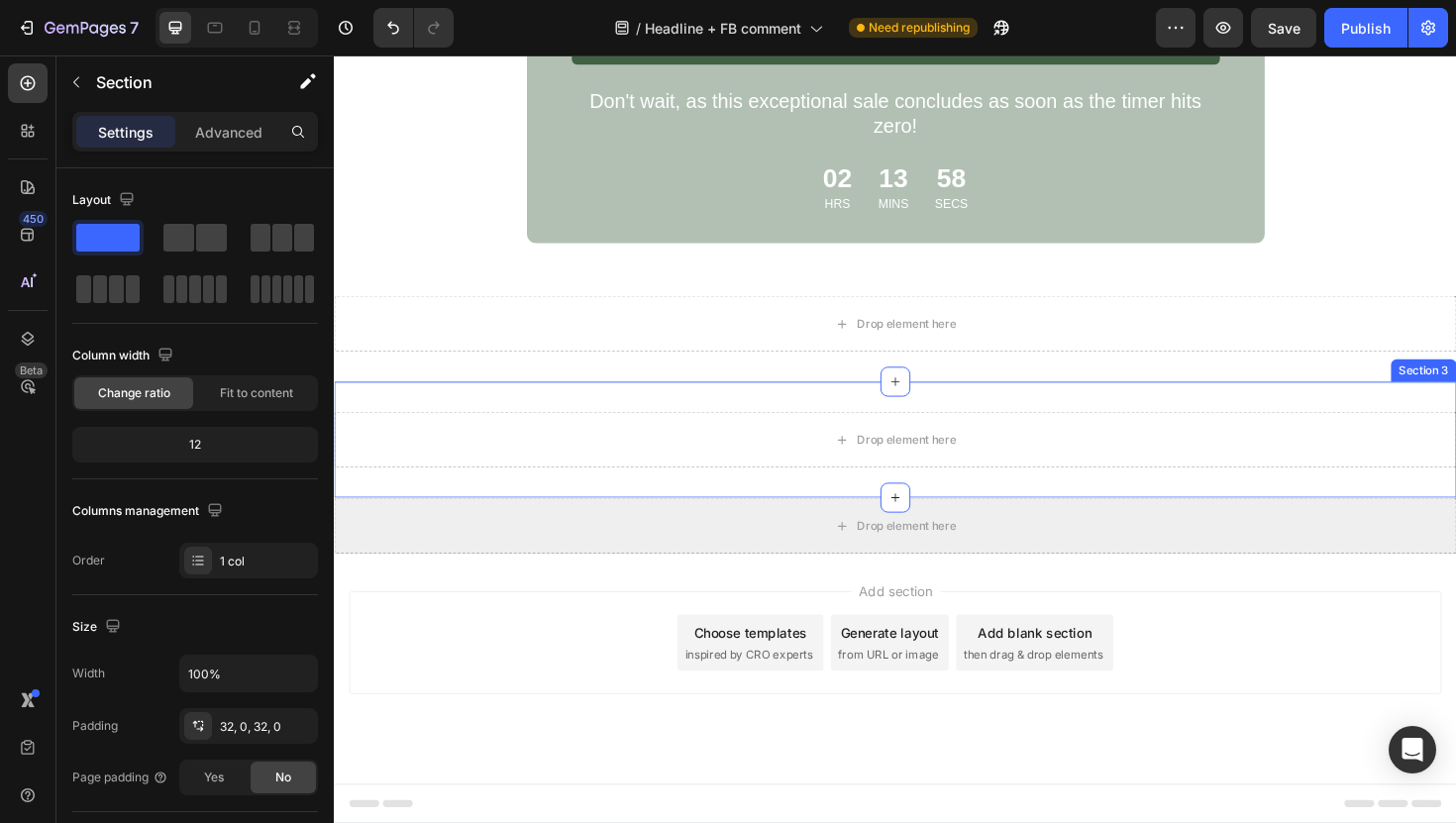 click on "Drop element here Section 3" at bounding box center (928, 463) 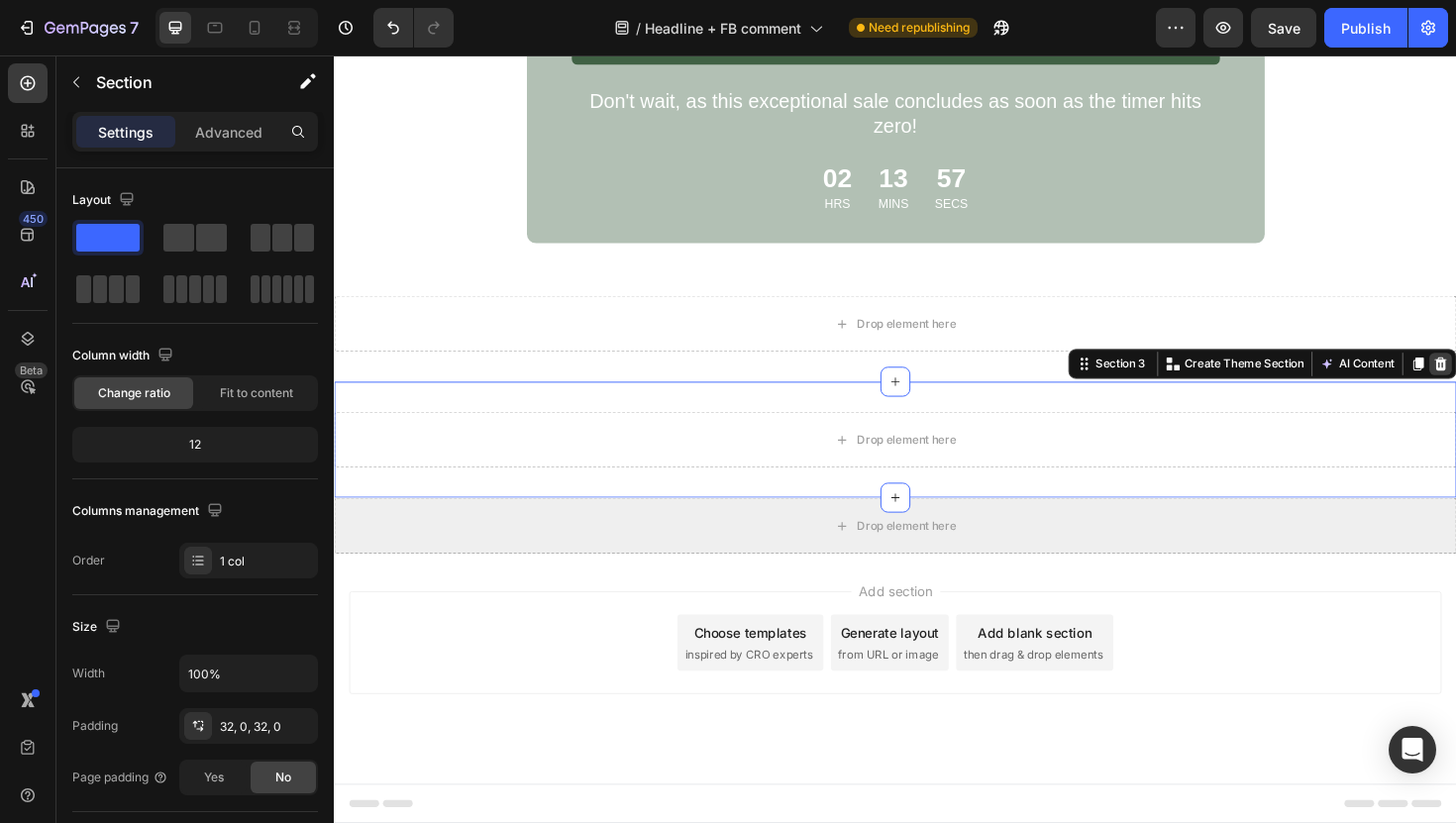 click 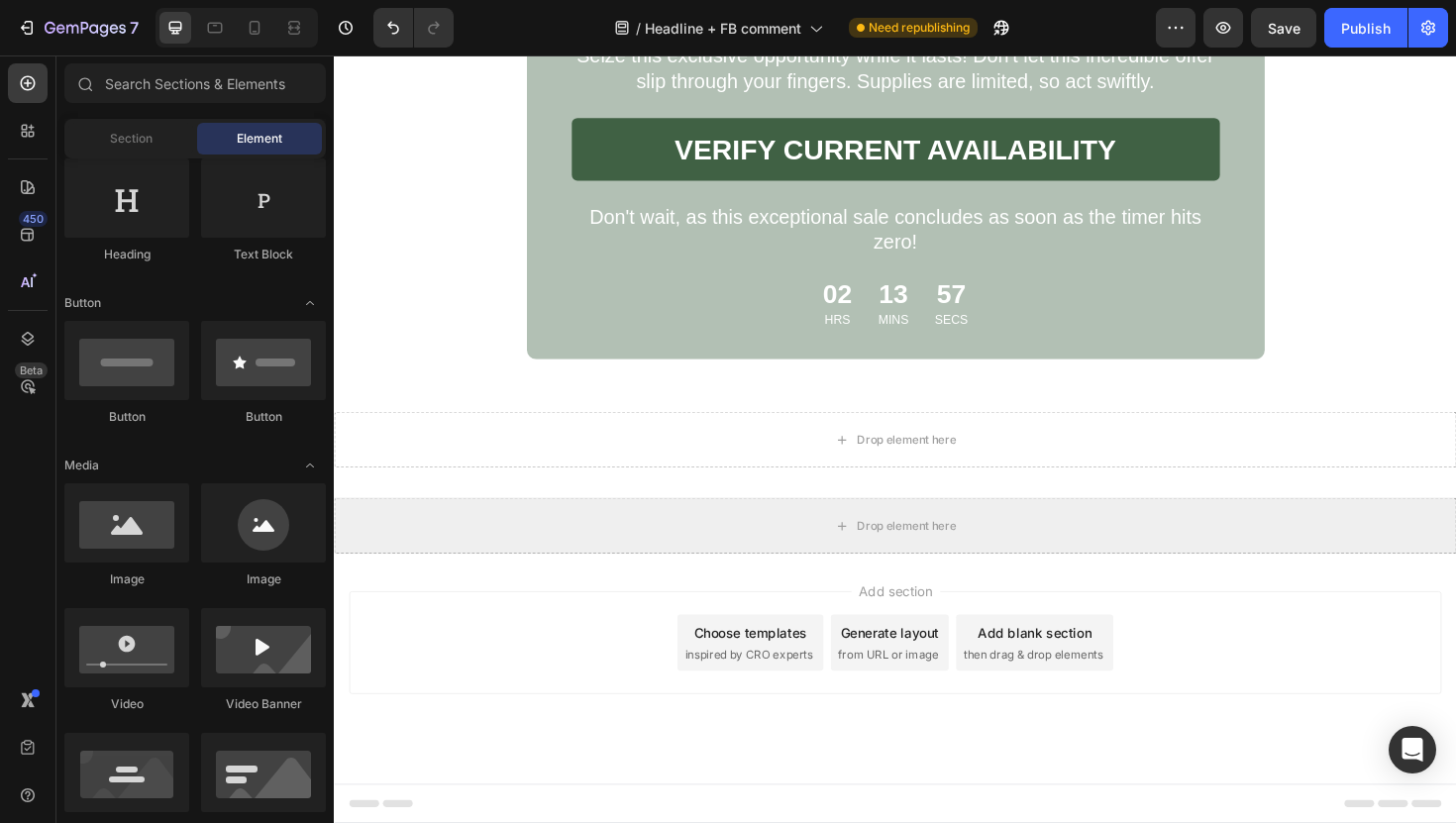 scroll, scrollTop: 13243, scrollLeft: 0, axis: vertical 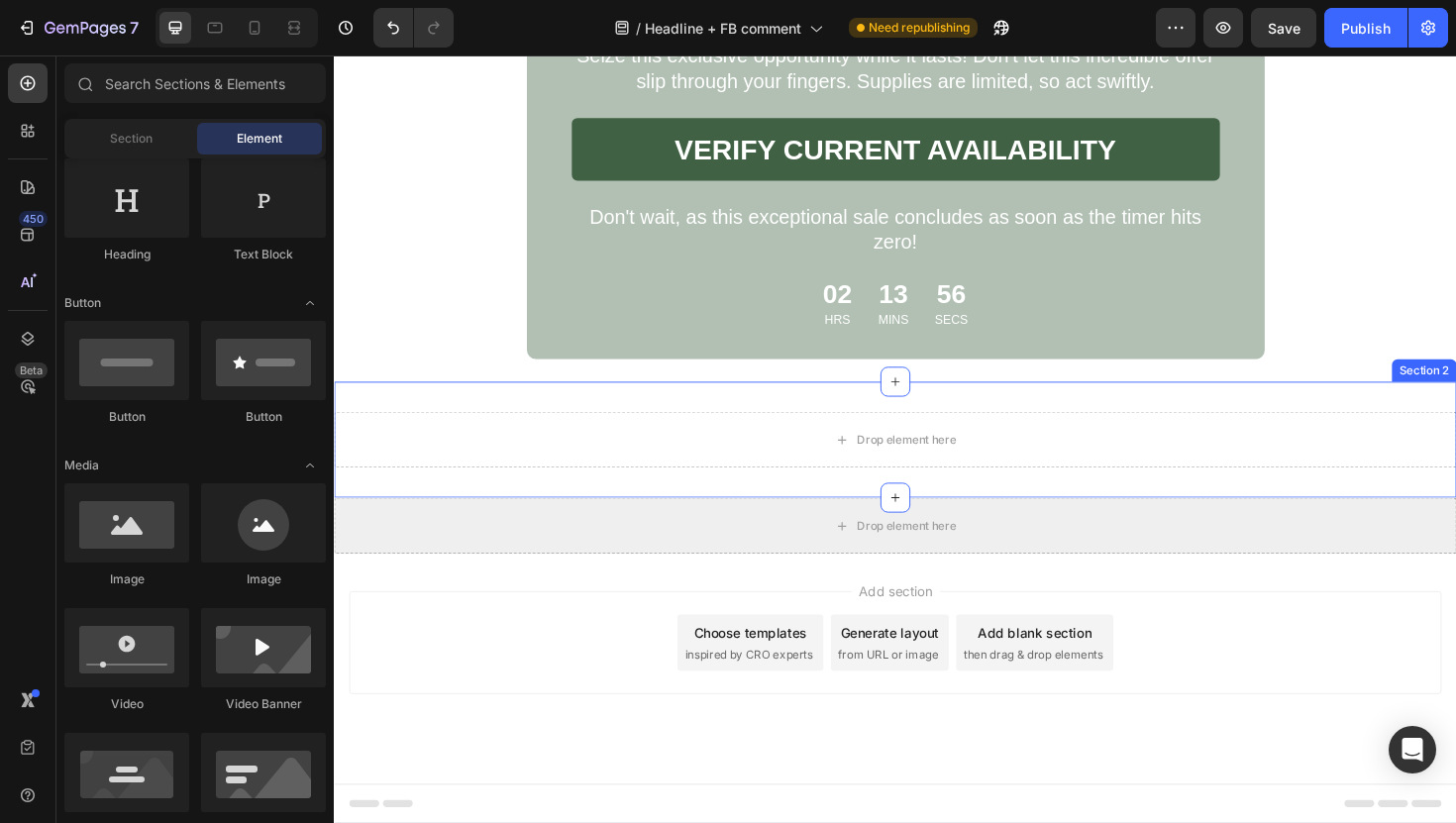 click on "Drop element here Section 2" at bounding box center (928, 463) 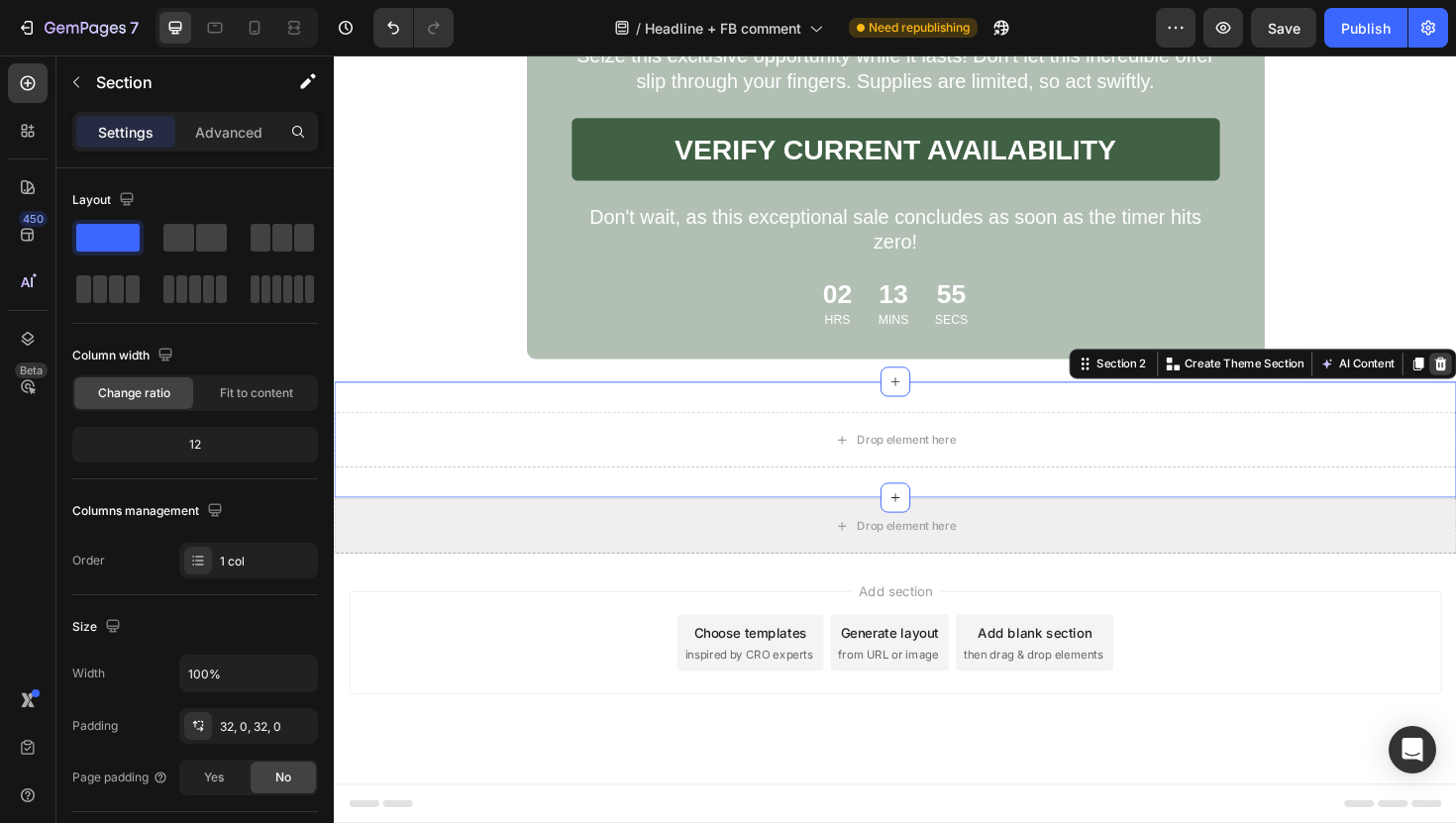 click at bounding box center (1506, 382) 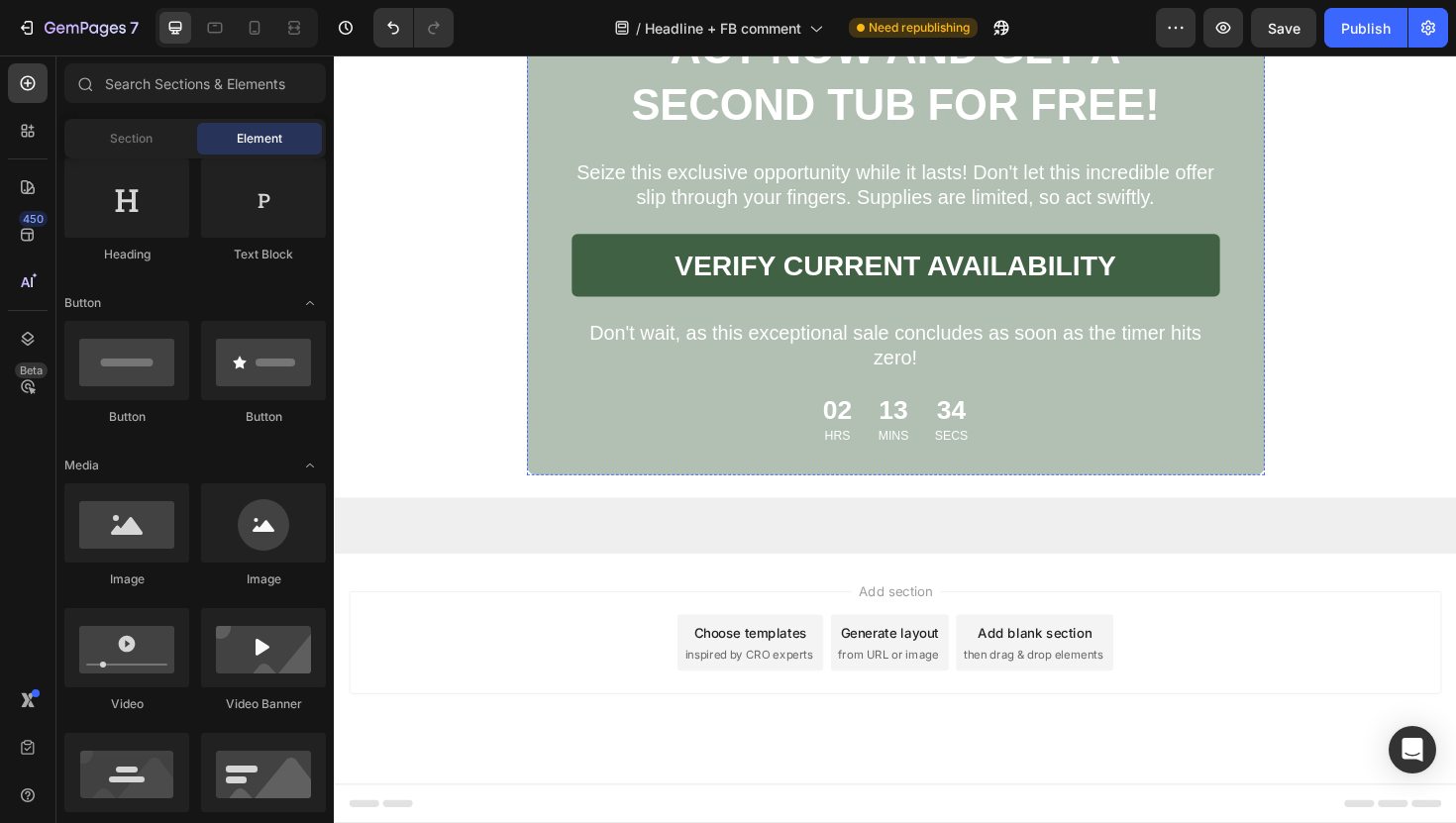 scroll, scrollTop: 7824, scrollLeft: 0, axis: vertical 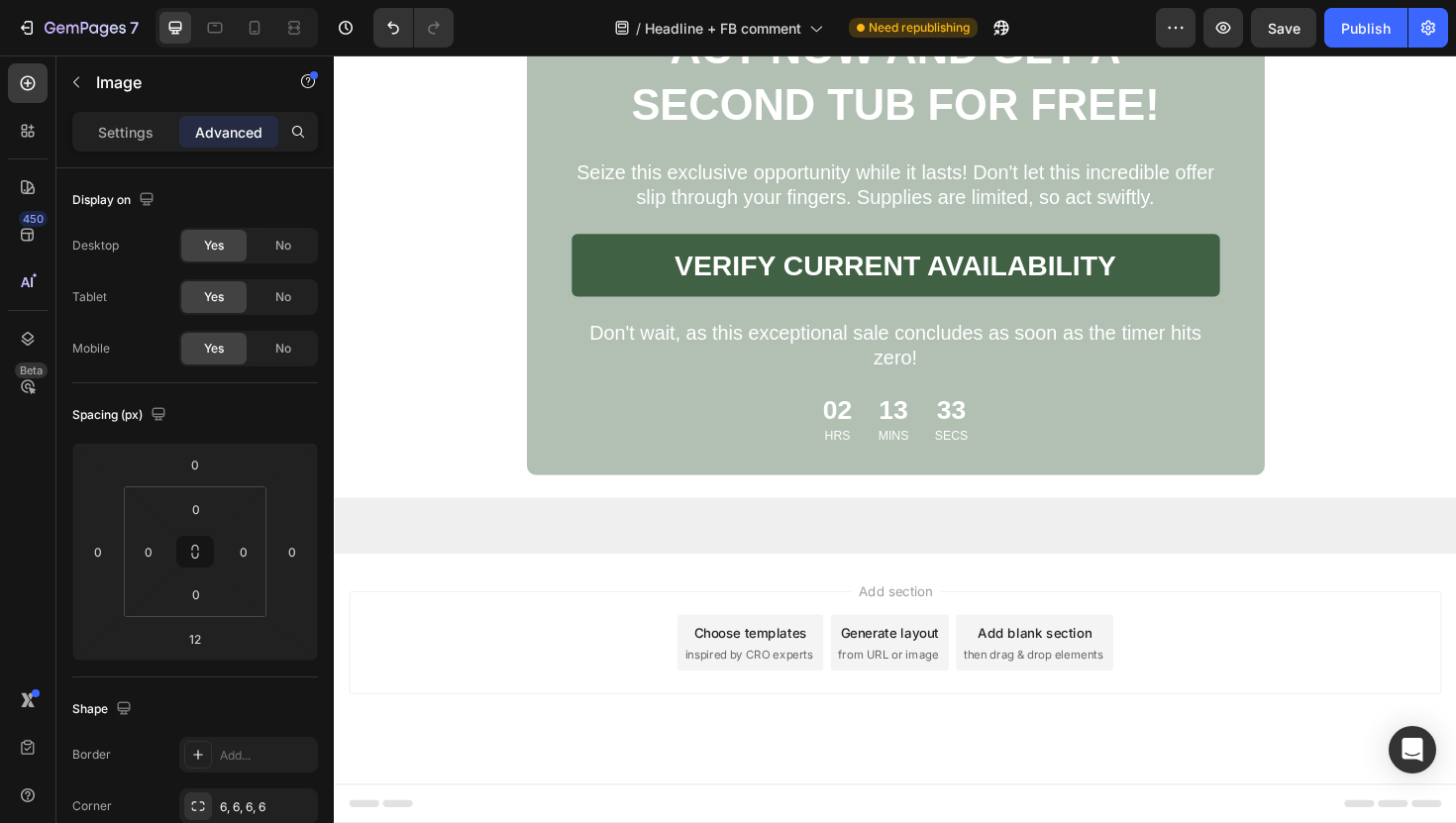 click at bounding box center [928, -2884] 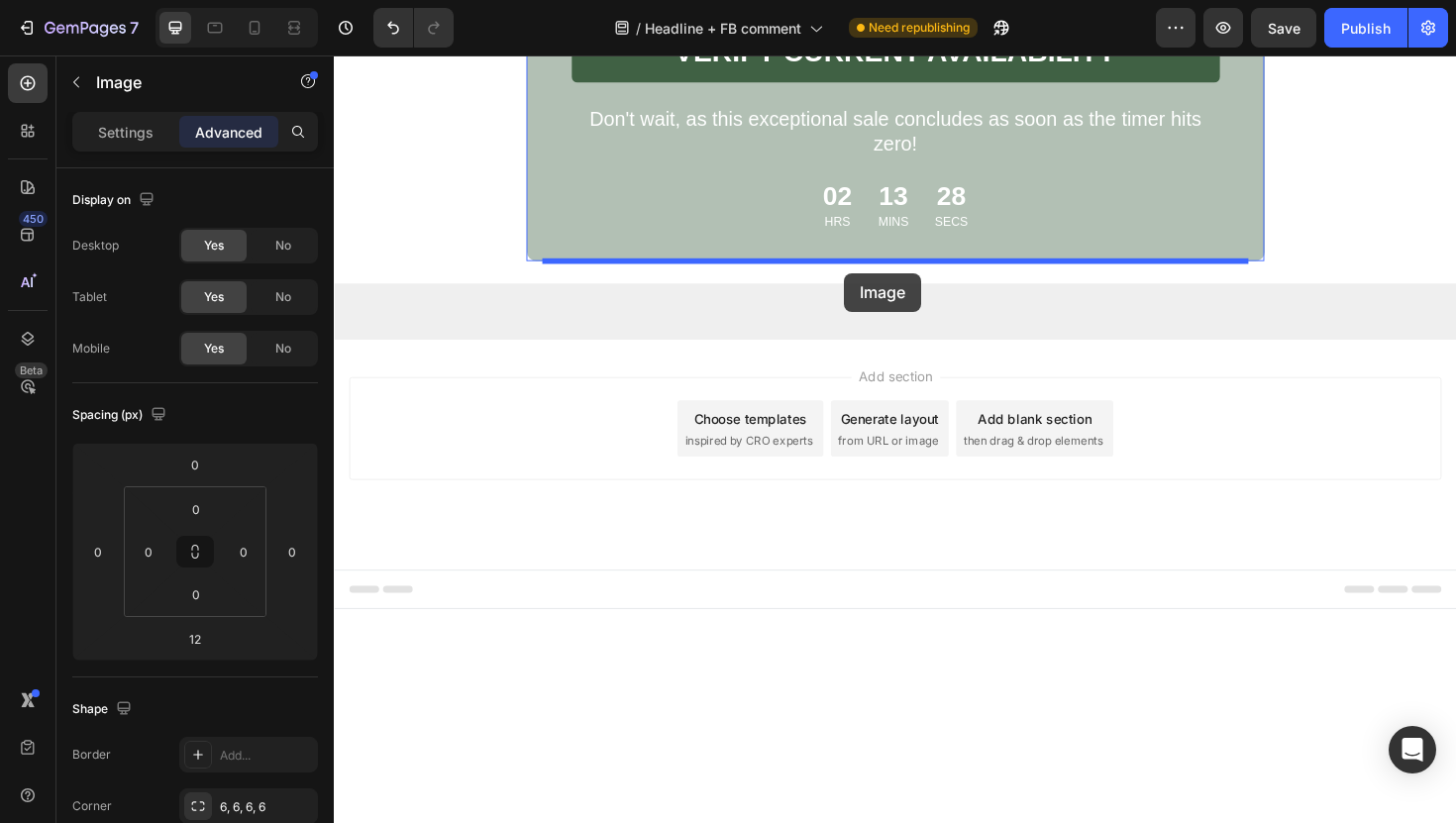 drag, startPoint x: 762, startPoint y: 535, endPoint x: 874, endPoint y: 286, distance: 273.0293 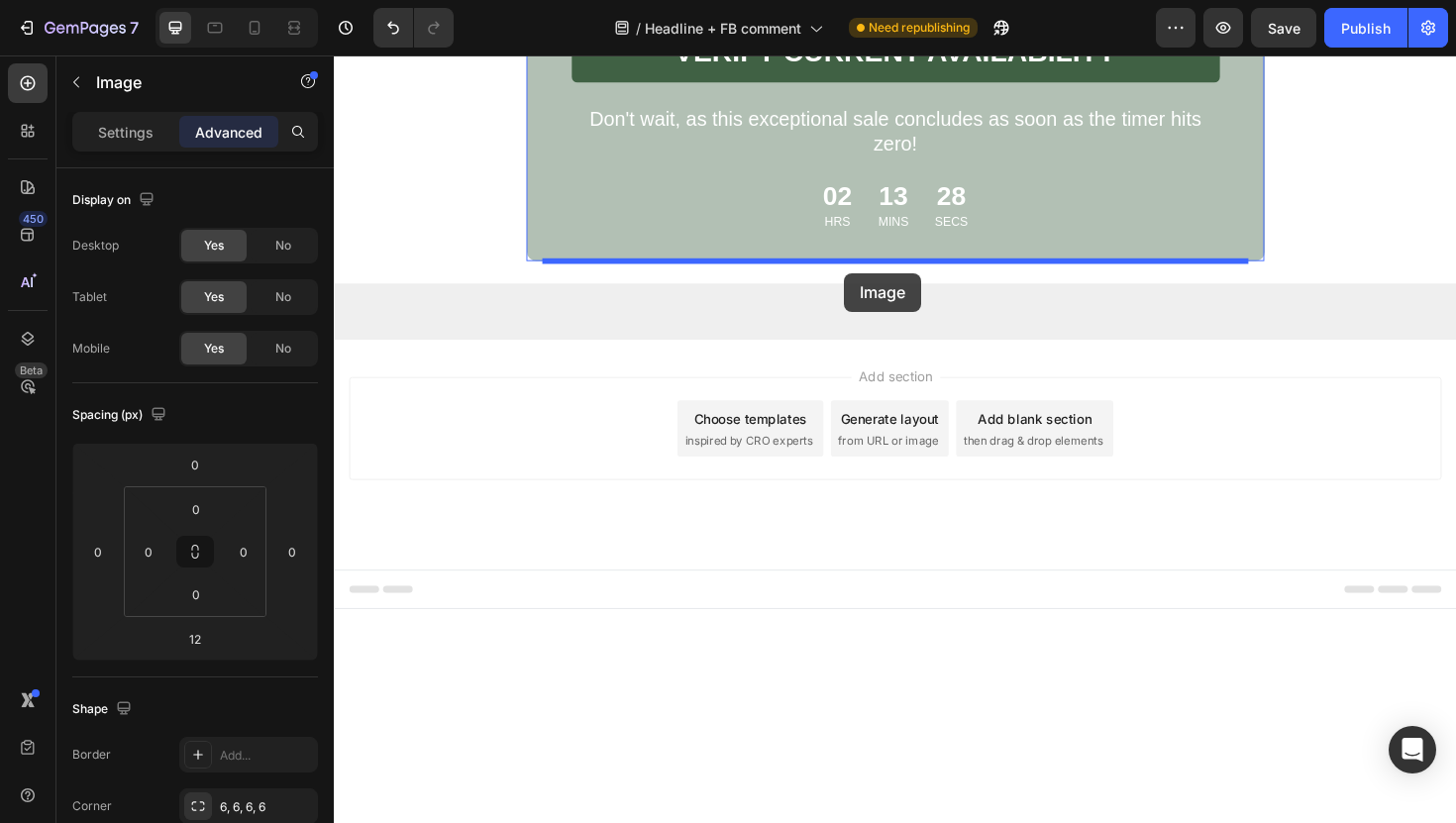 click on "Header Drop element here Row Wellness Text Block Health Text Block Icon 2 min read Text Block Row Row How I Finally Found Something That Cleared My Scalp Psoriasis Heading [DATE] | [FIRST] [LAST] Text Block Row The Nightmare That Consumed My Confidence Heading For seven years, I lived with scalp psoriasis that literally made me feel like a prisoner in my own body. The constant itching was unbearable. I'd scratch until my scalp bled, leaving flakes scattered across my shoulders like snow. I completely stopped wearing dark shirts as it would expose the embarrassing evidence of my condition. Text Block Image I tried everything the doctors threw at me: steroid creams that thinned my skin, medicated shampoos that burned like fire, and prescription treatments that cost a fortune but delivered zero results. Each failed attempt felt like another door slamming shut. The worst part? The stares. The way people would glance at my scalp and quickly look away. Text Block Image" at bounding box center [928, -3563] 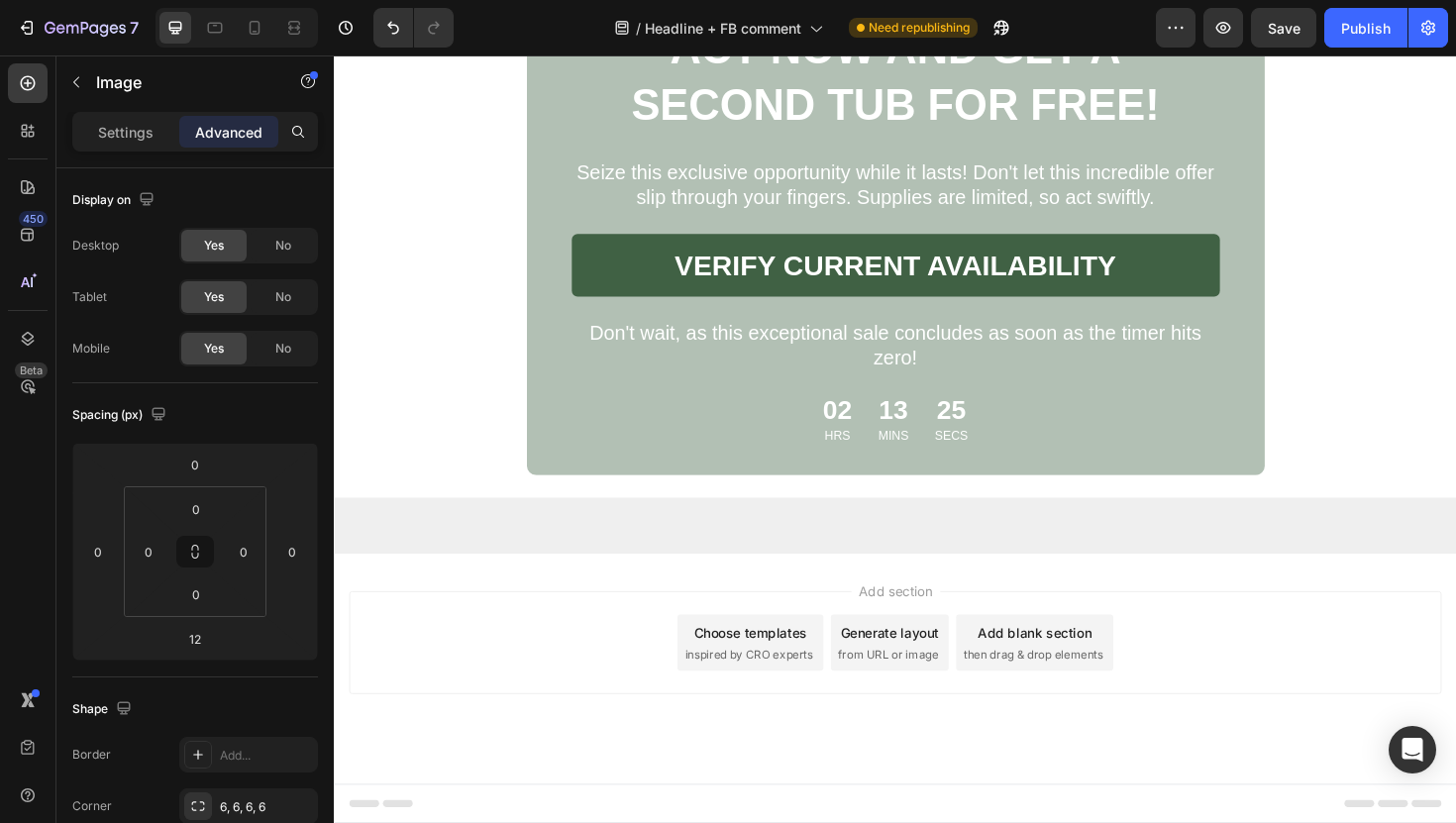 scroll, scrollTop: 7865, scrollLeft: 0, axis: vertical 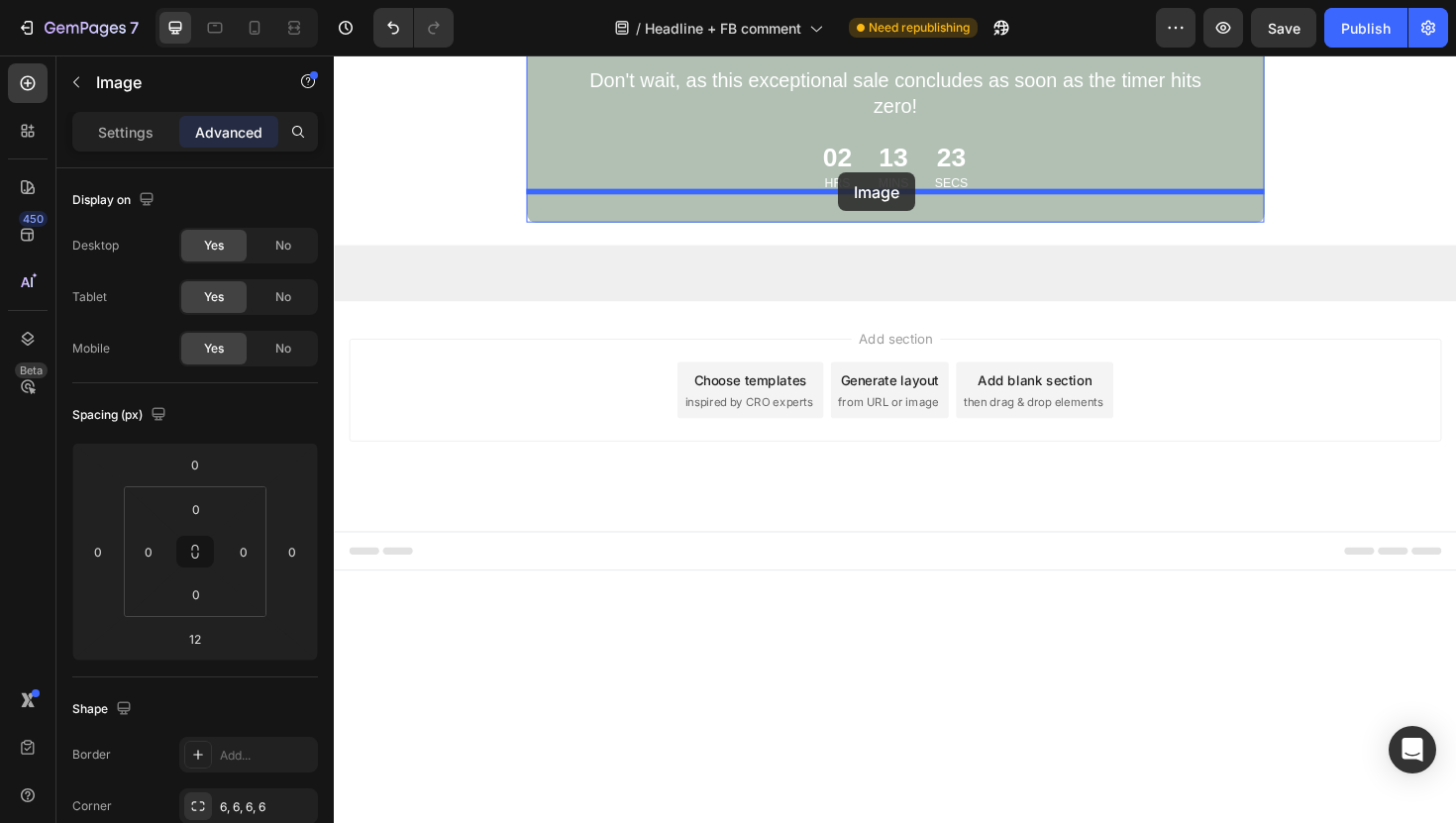 drag, startPoint x: 838, startPoint y: 436, endPoint x: 868, endPoint y: 179, distance: 258.74505 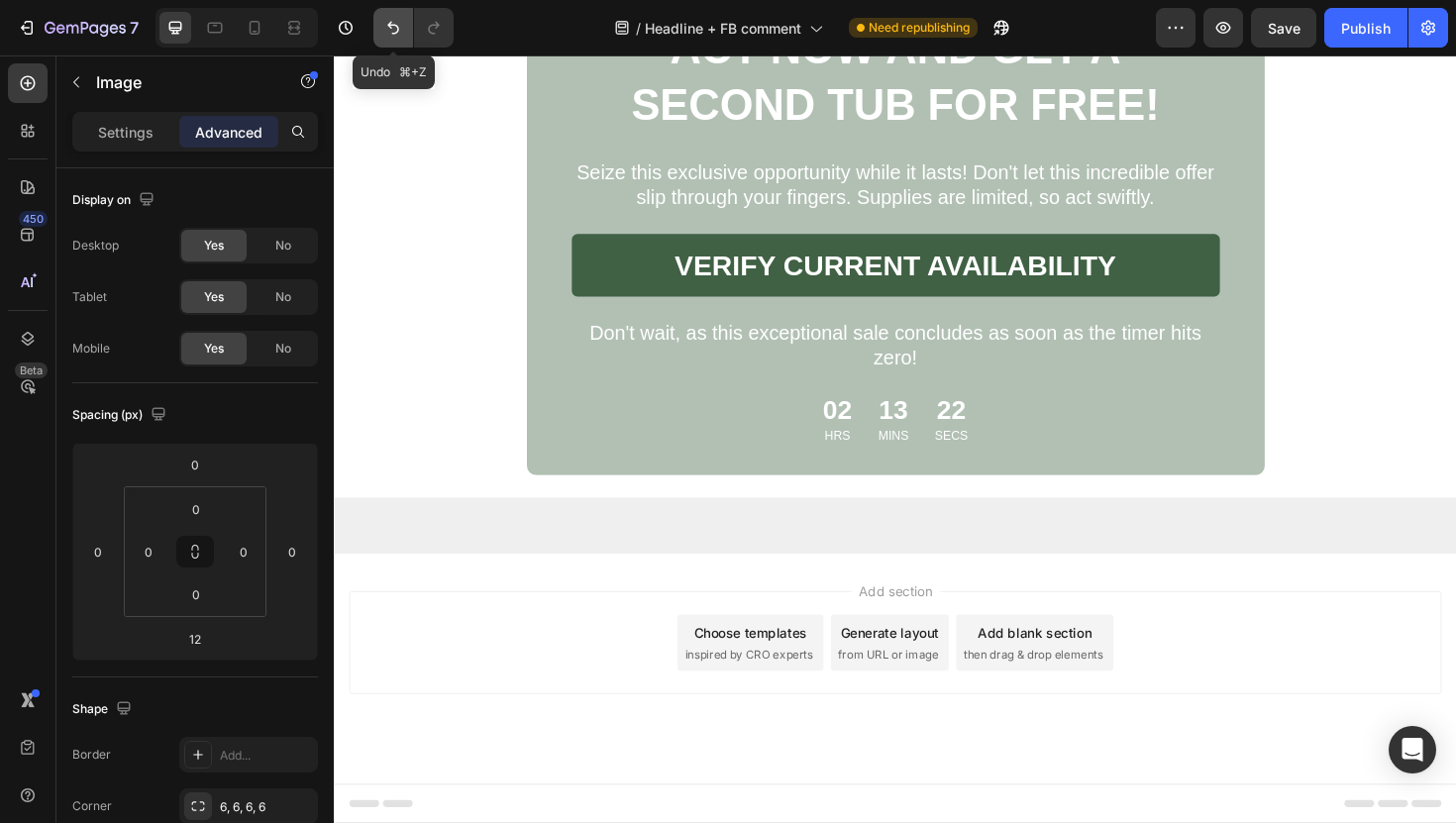 click 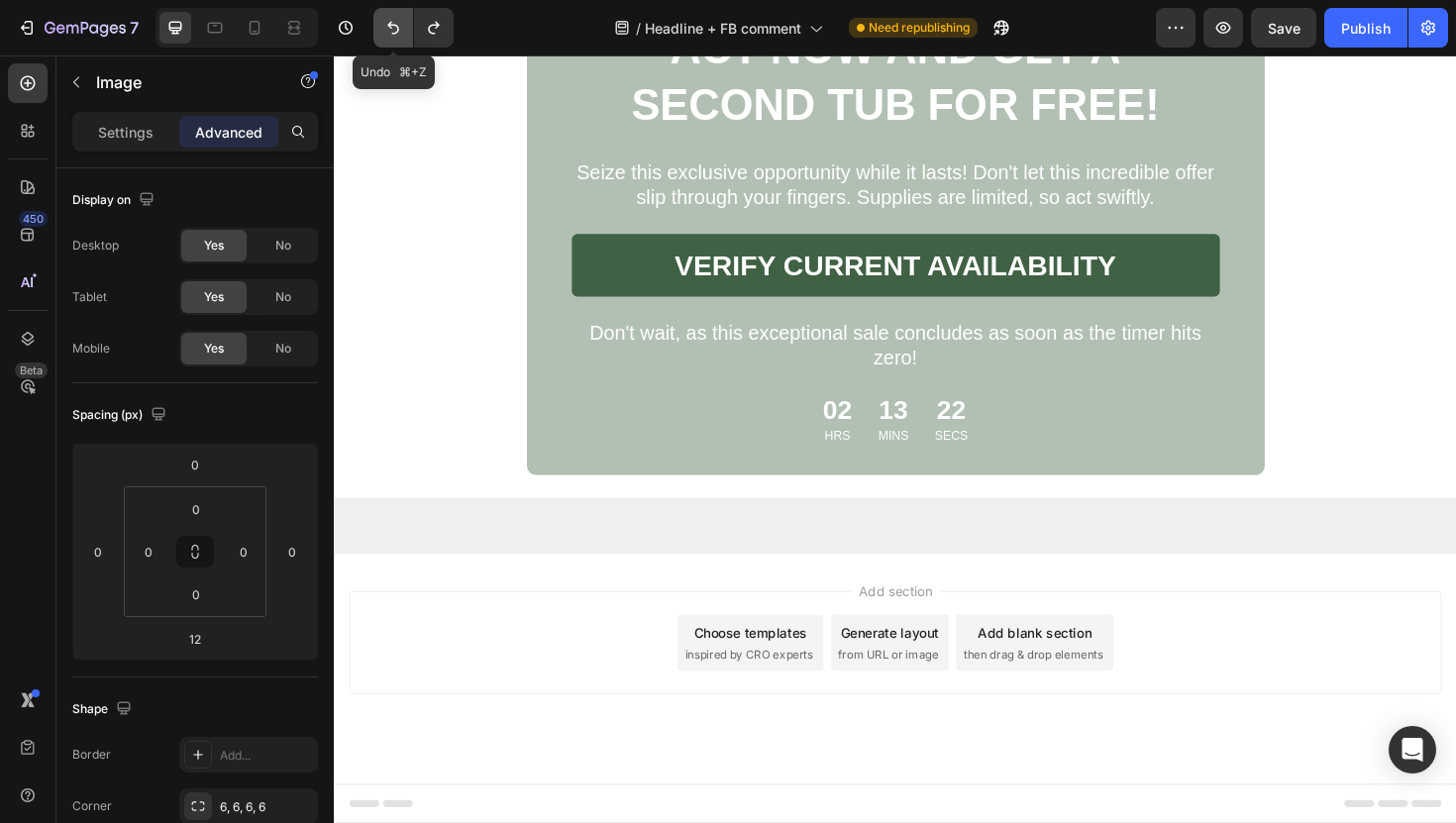 click 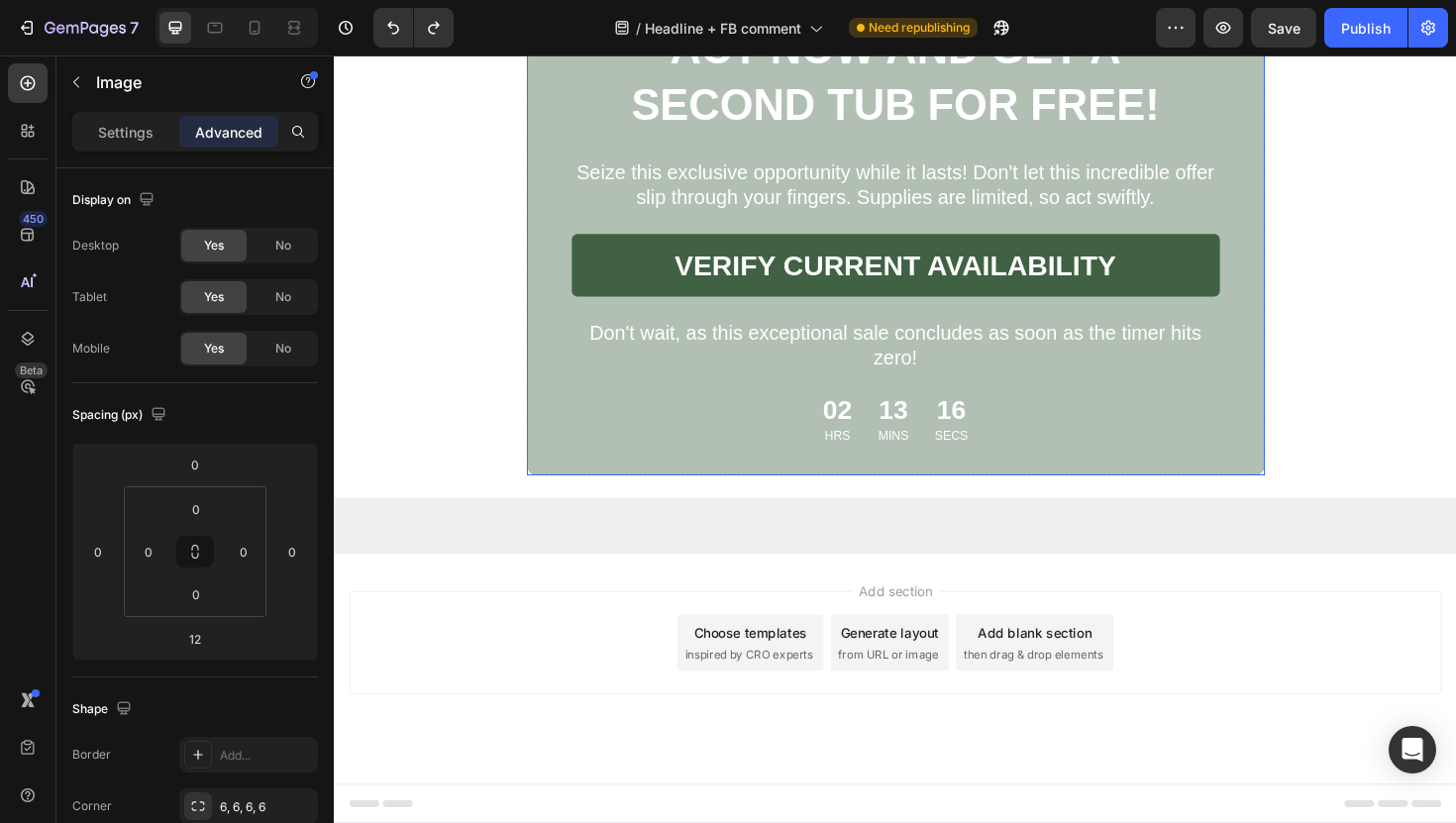 scroll, scrollTop: 7835, scrollLeft: 0, axis: vertical 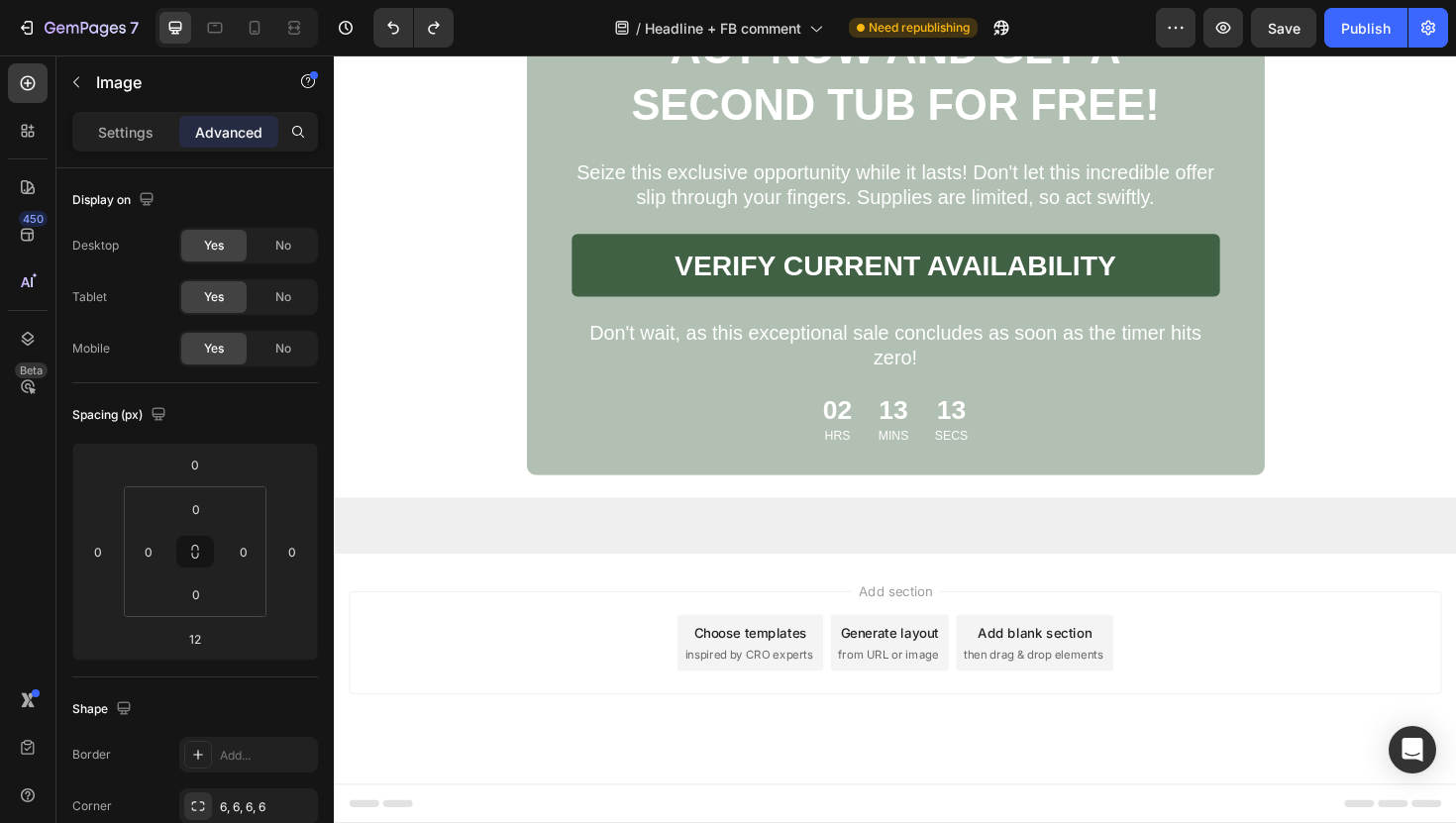 click at bounding box center (928, -2884) 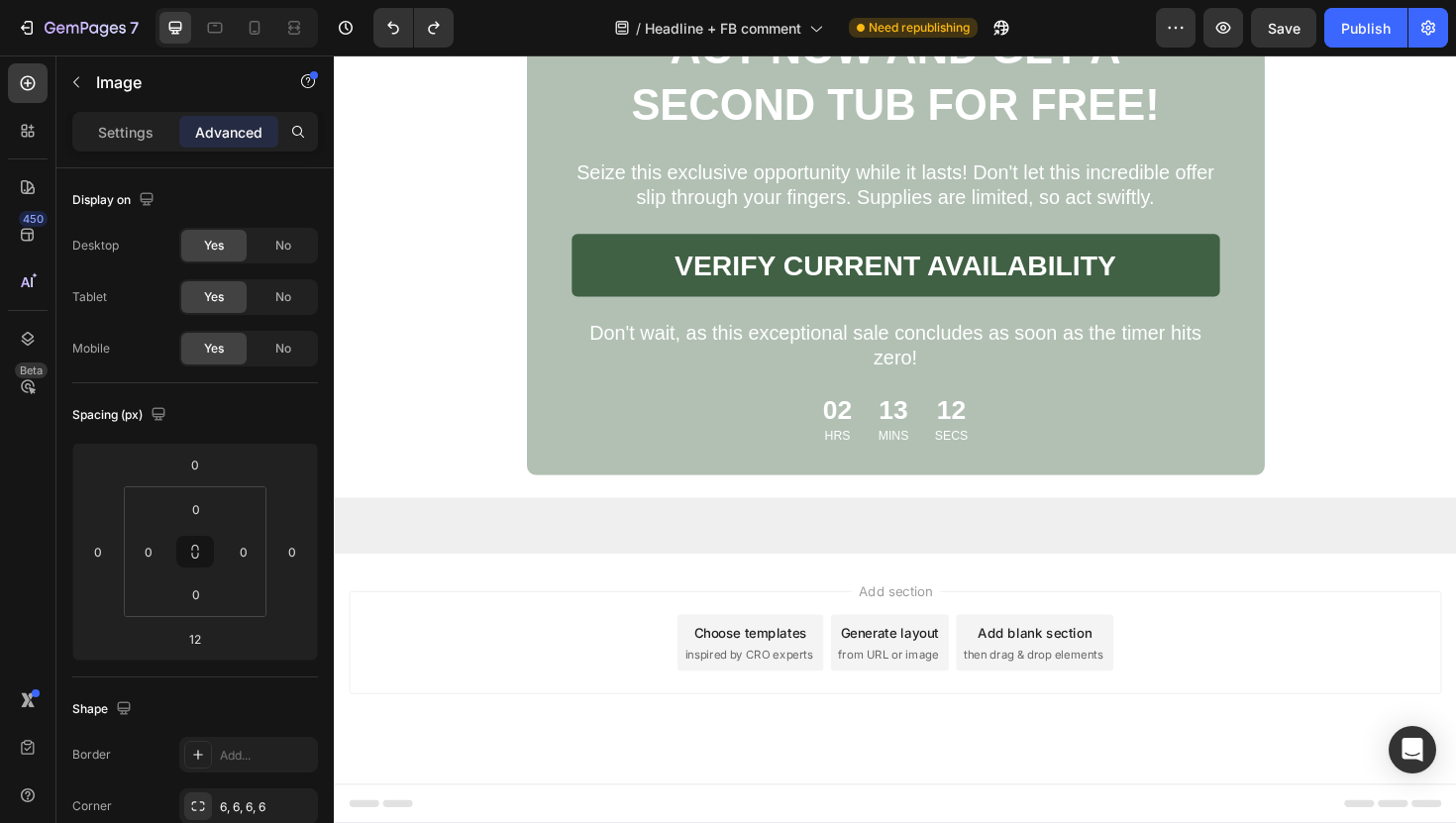 click at bounding box center [928, -2884] 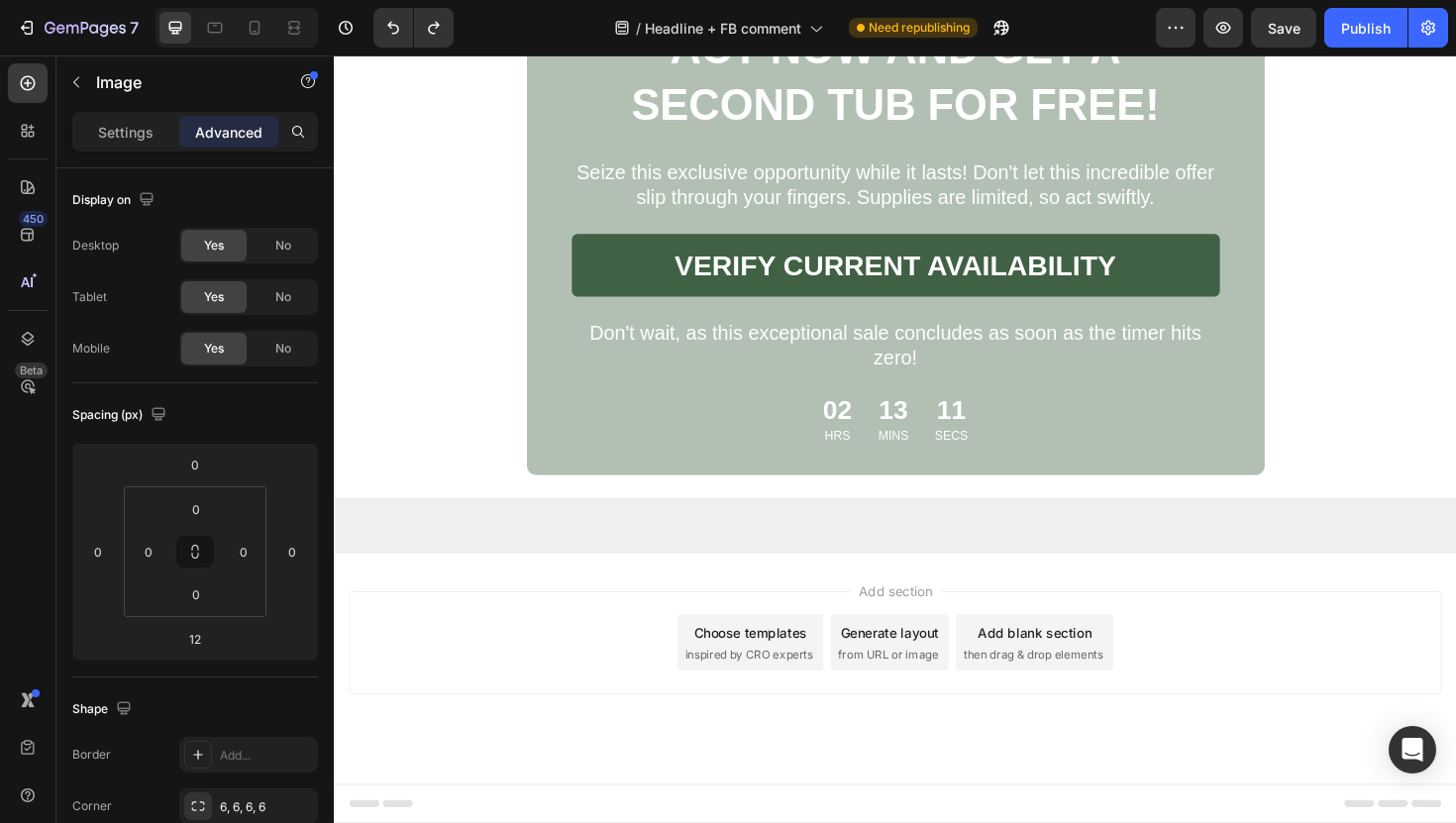 scroll, scrollTop: 8218, scrollLeft: 0, axis: vertical 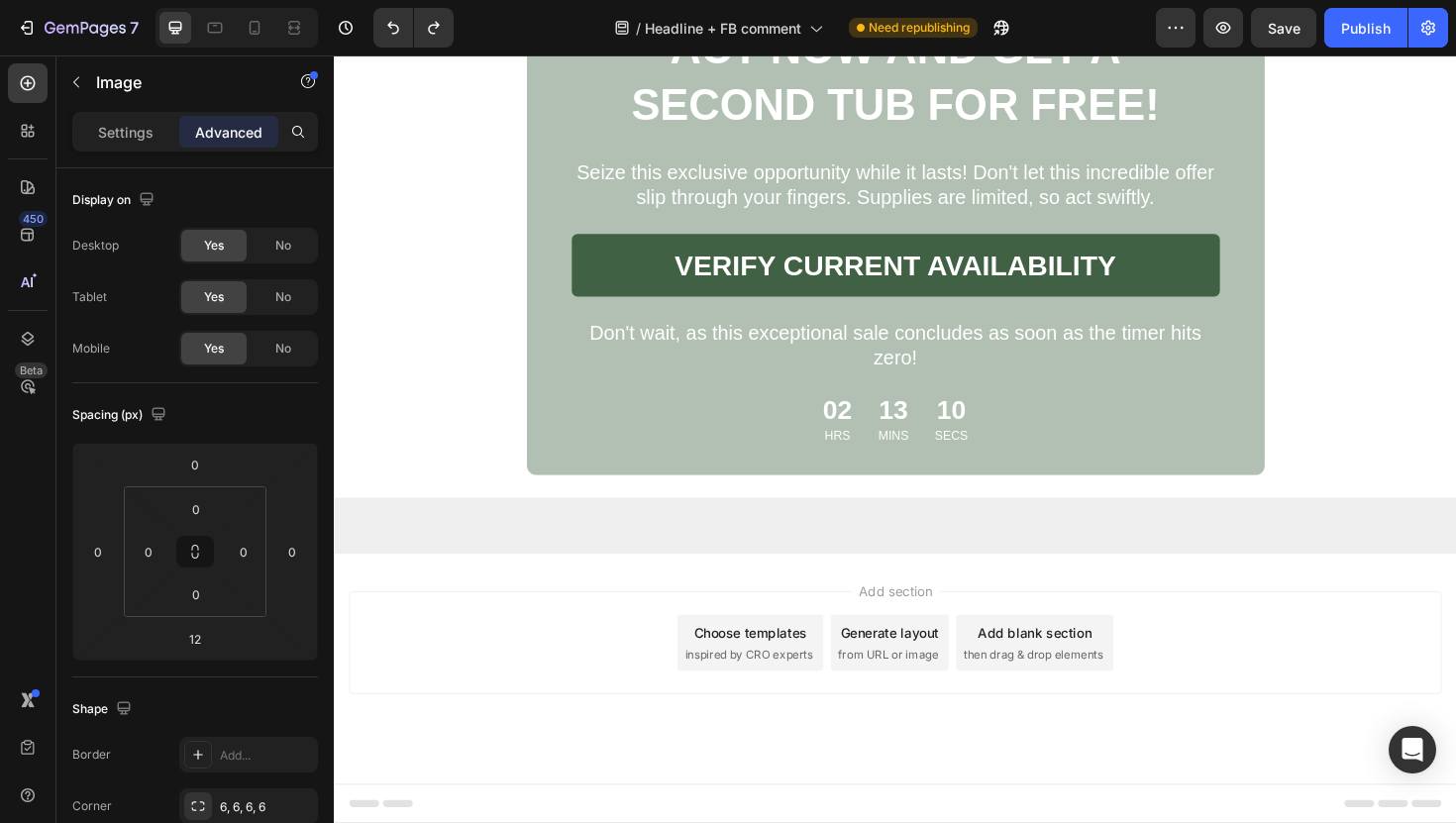 click at bounding box center (928, -2884) 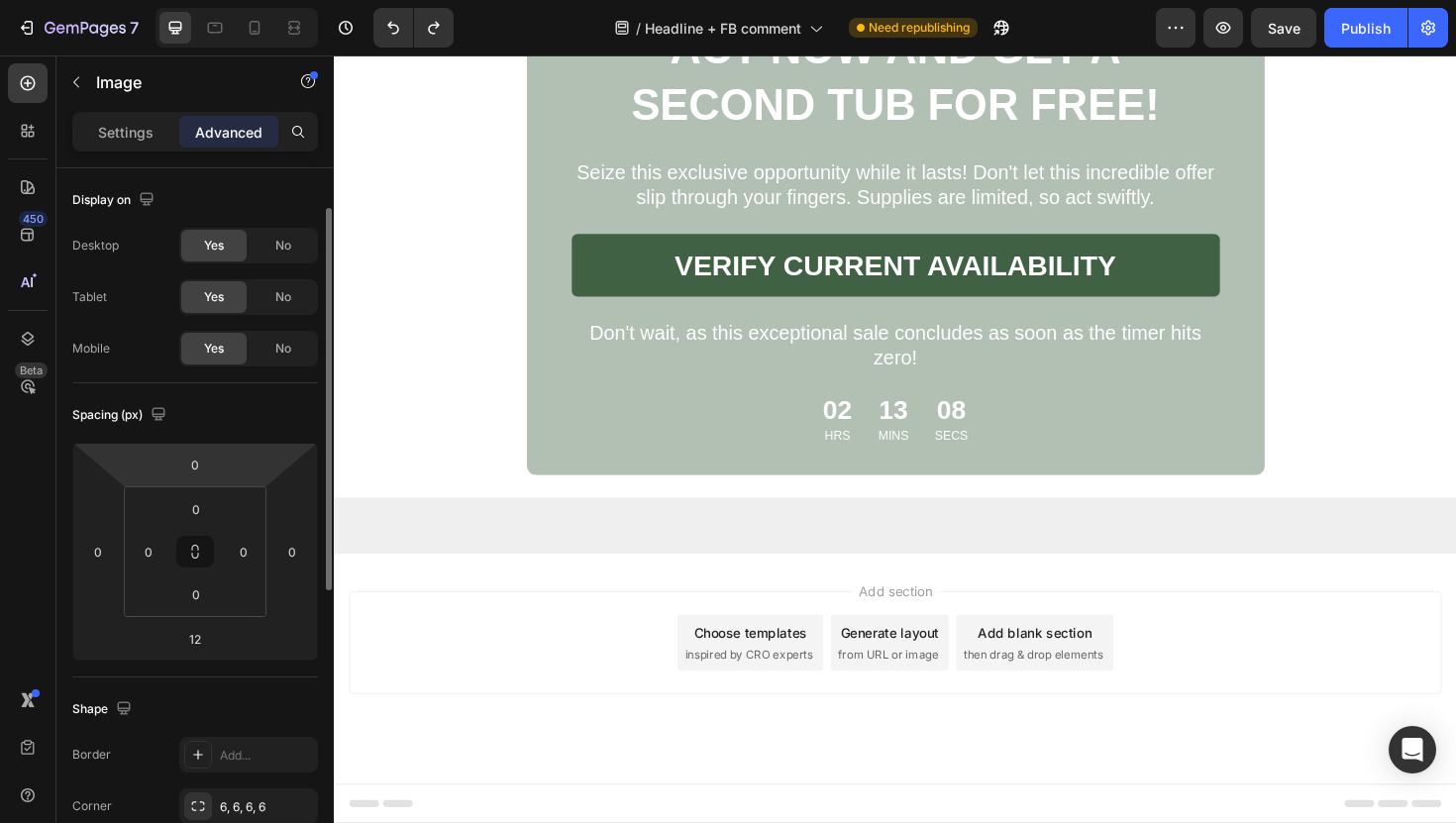 scroll, scrollTop: 169, scrollLeft: 0, axis: vertical 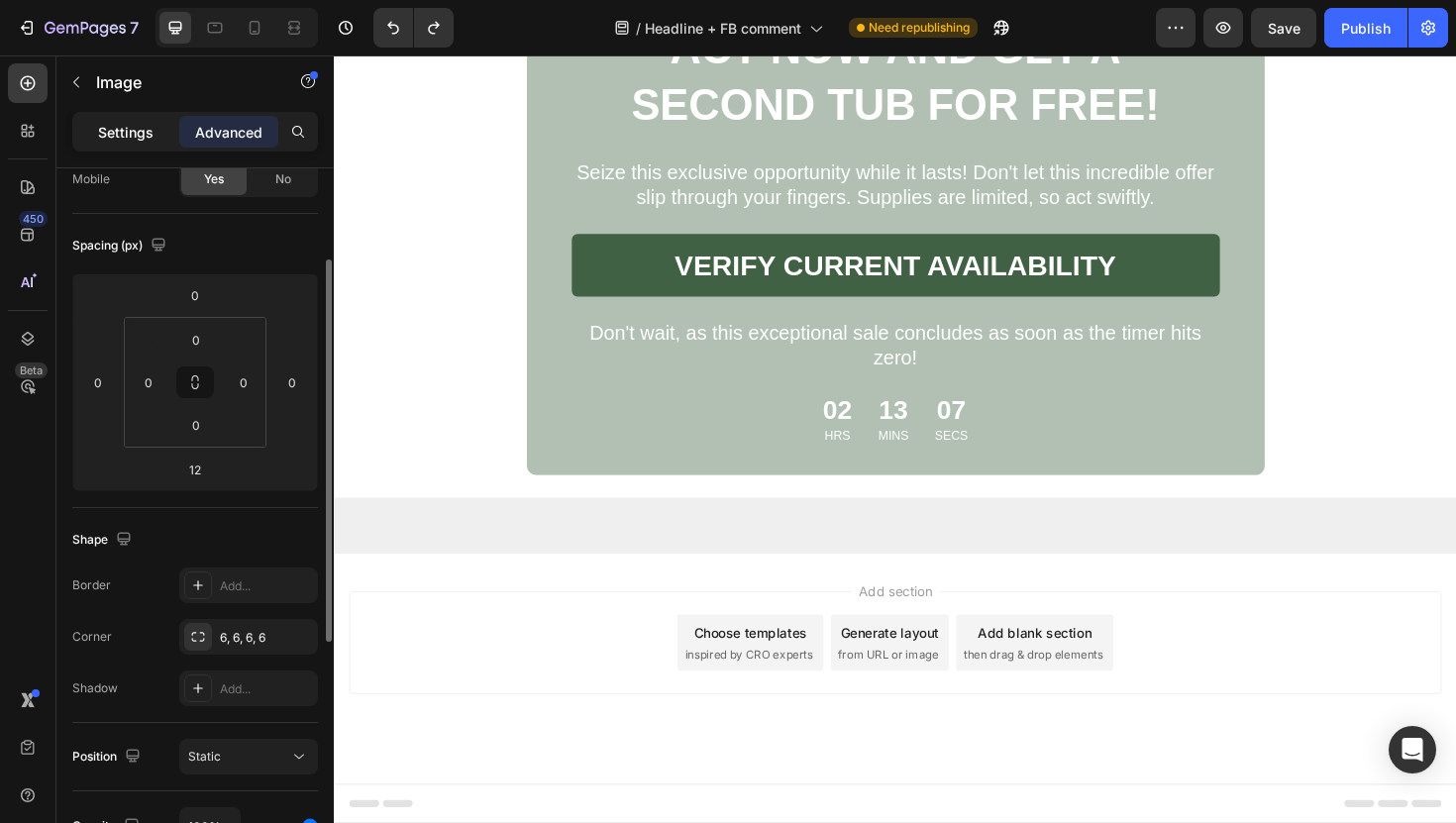 click on "Settings" at bounding box center [126, 132] 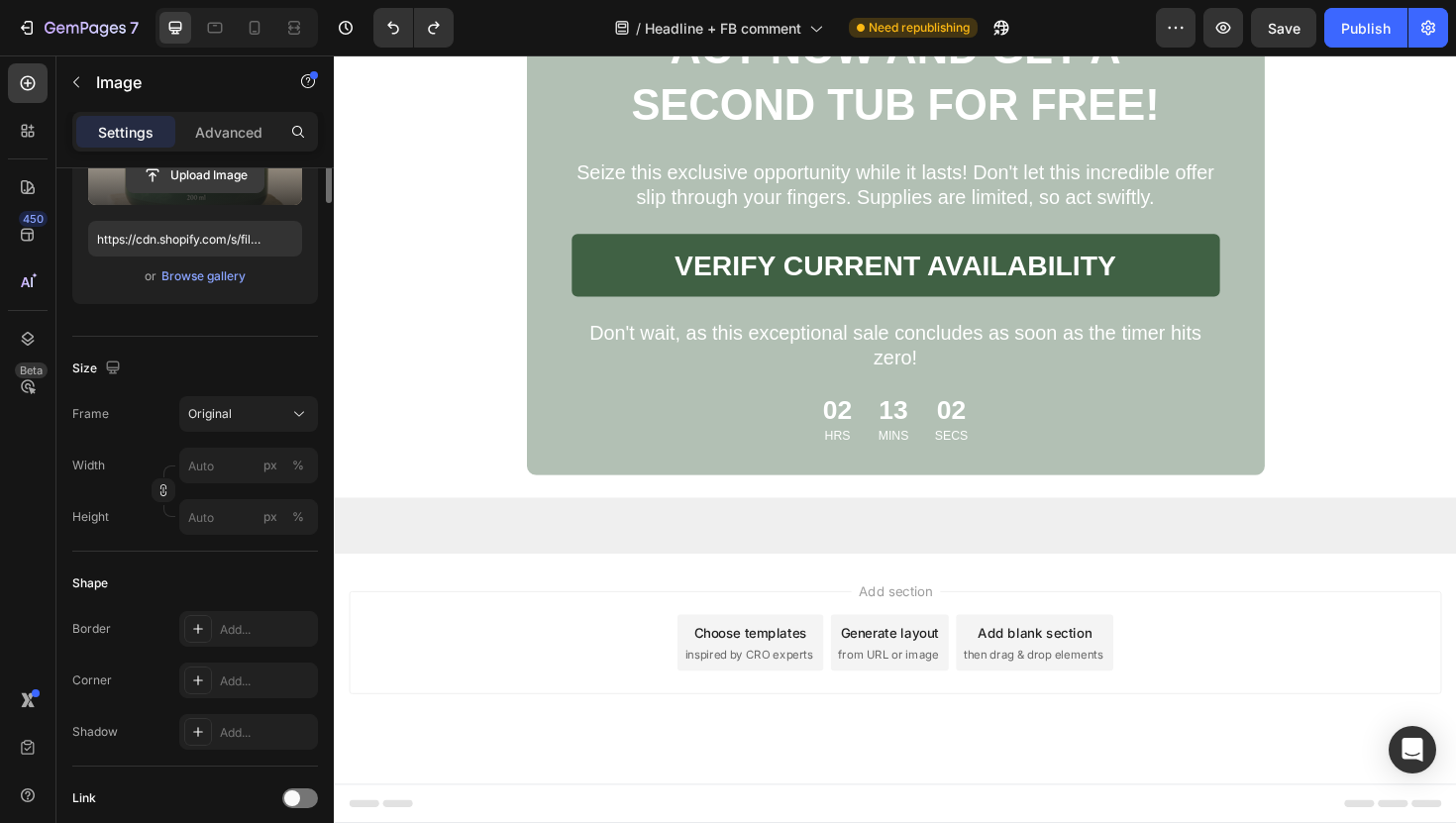 scroll, scrollTop: 0, scrollLeft: 0, axis: both 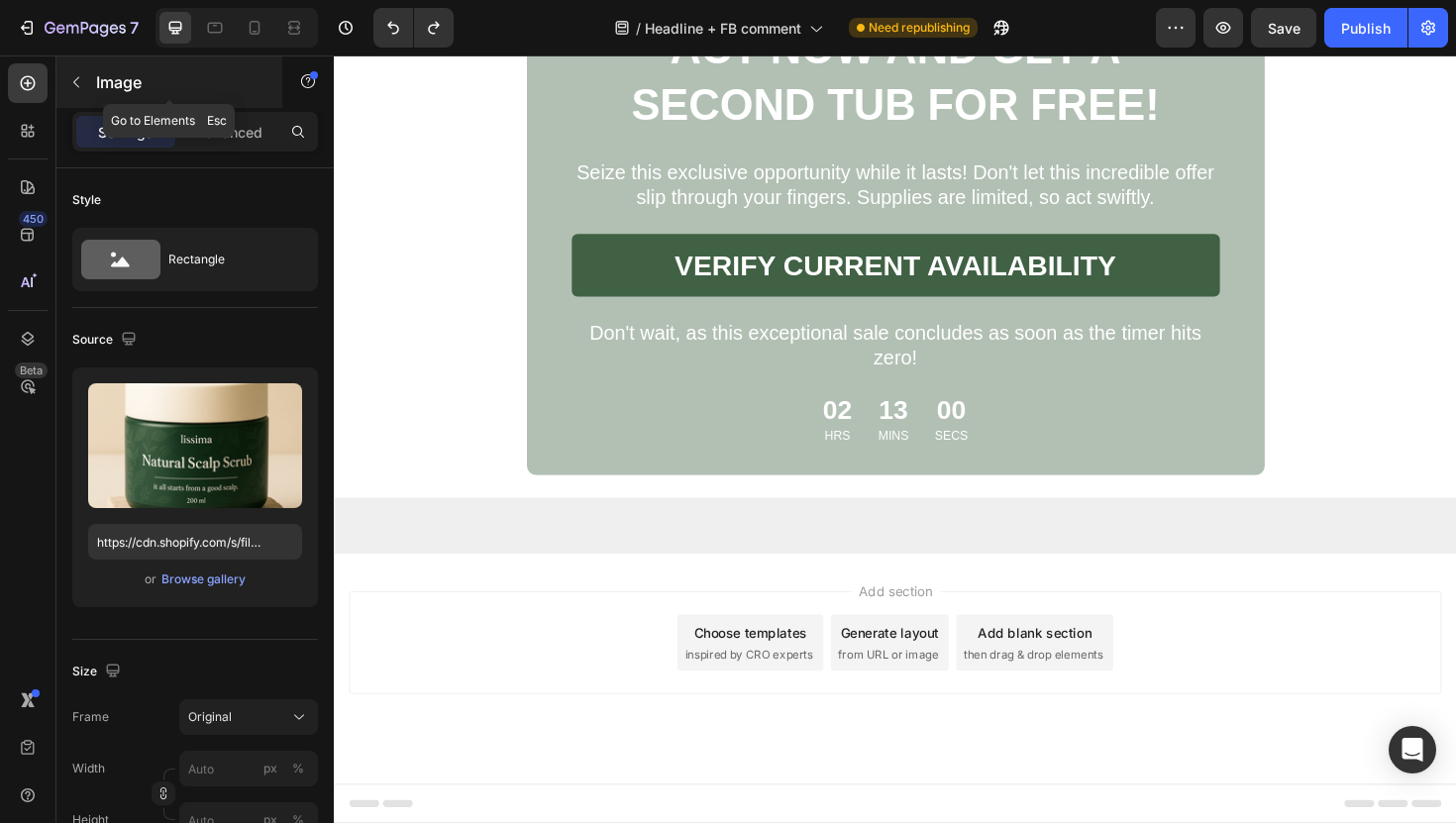 click at bounding box center (76, 82) 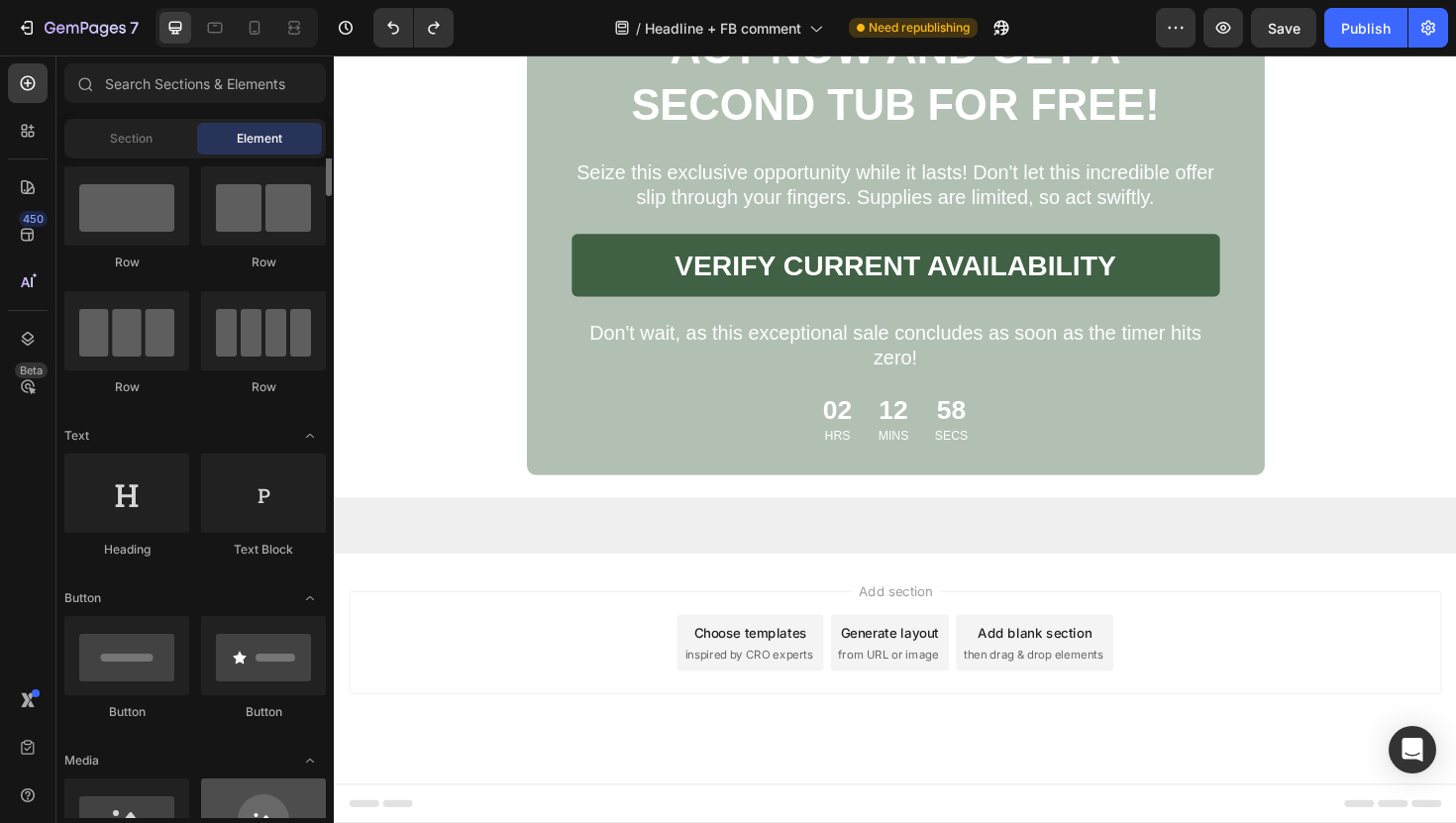 scroll, scrollTop: 0, scrollLeft: 0, axis: both 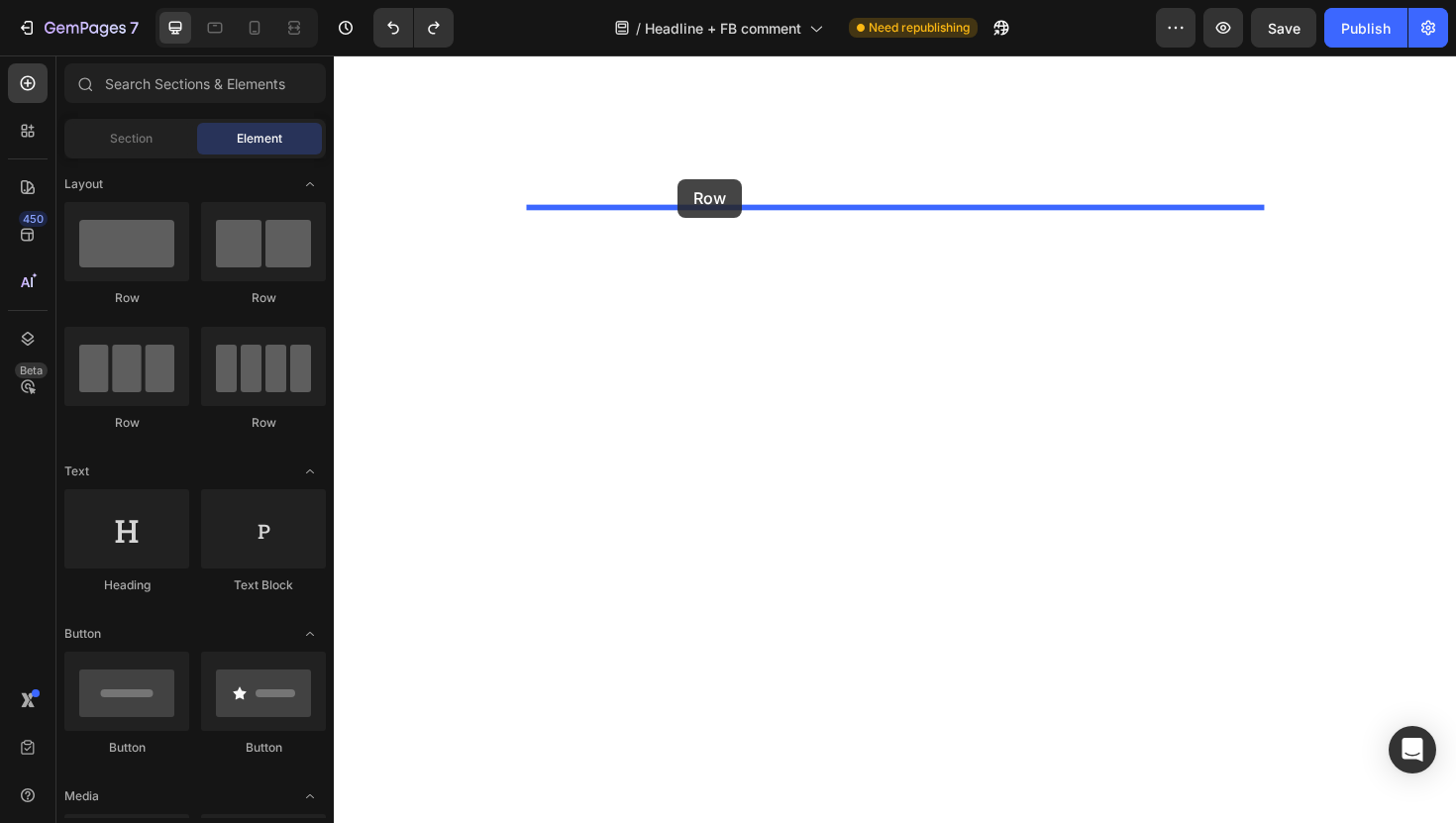 drag, startPoint x: 578, startPoint y: 347, endPoint x: 697, endPoint y: 186, distance: 200.2049 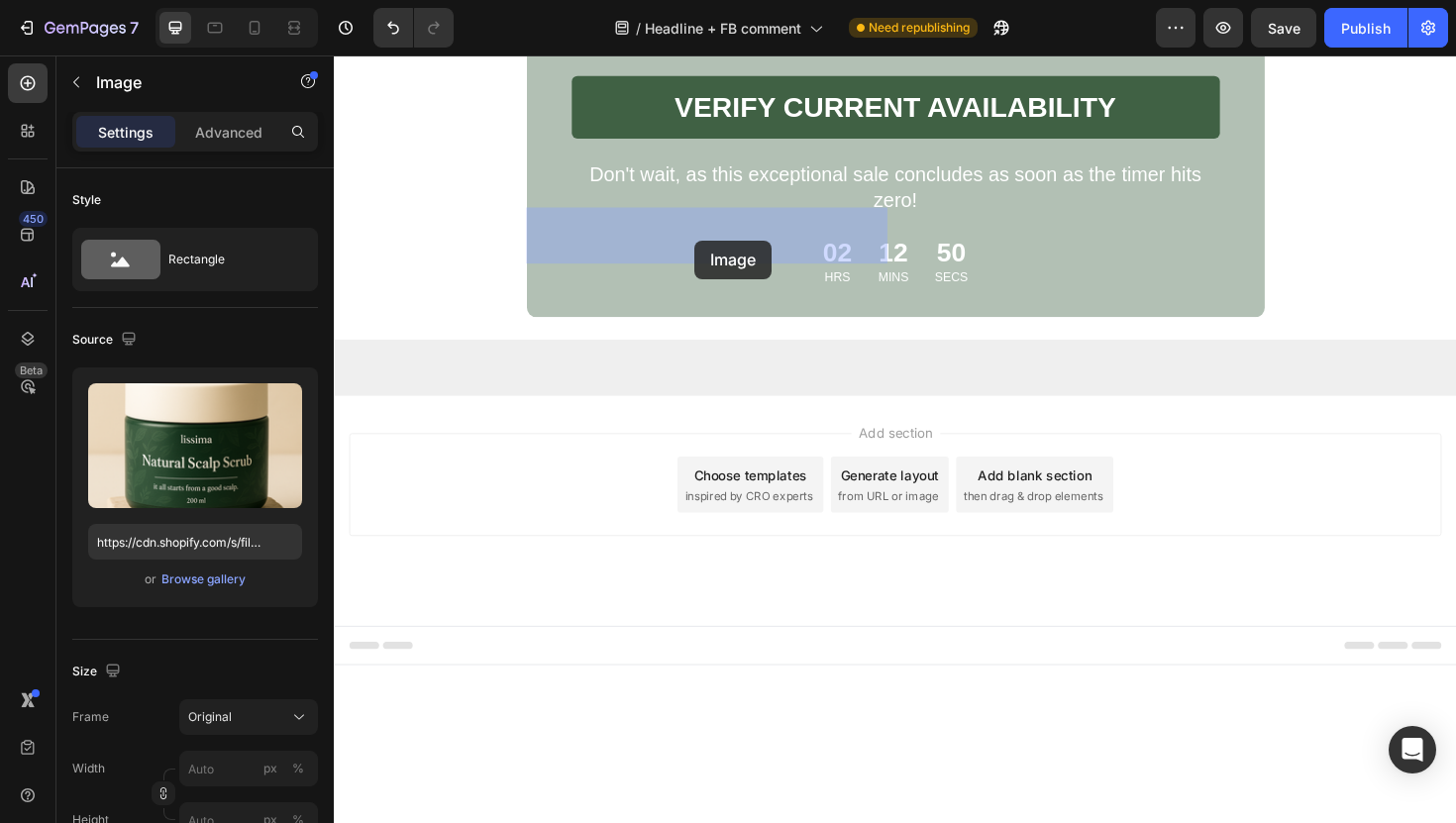 drag, startPoint x: 758, startPoint y: 536, endPoint x: 716, endPoint y: 252, distance: 287.0888 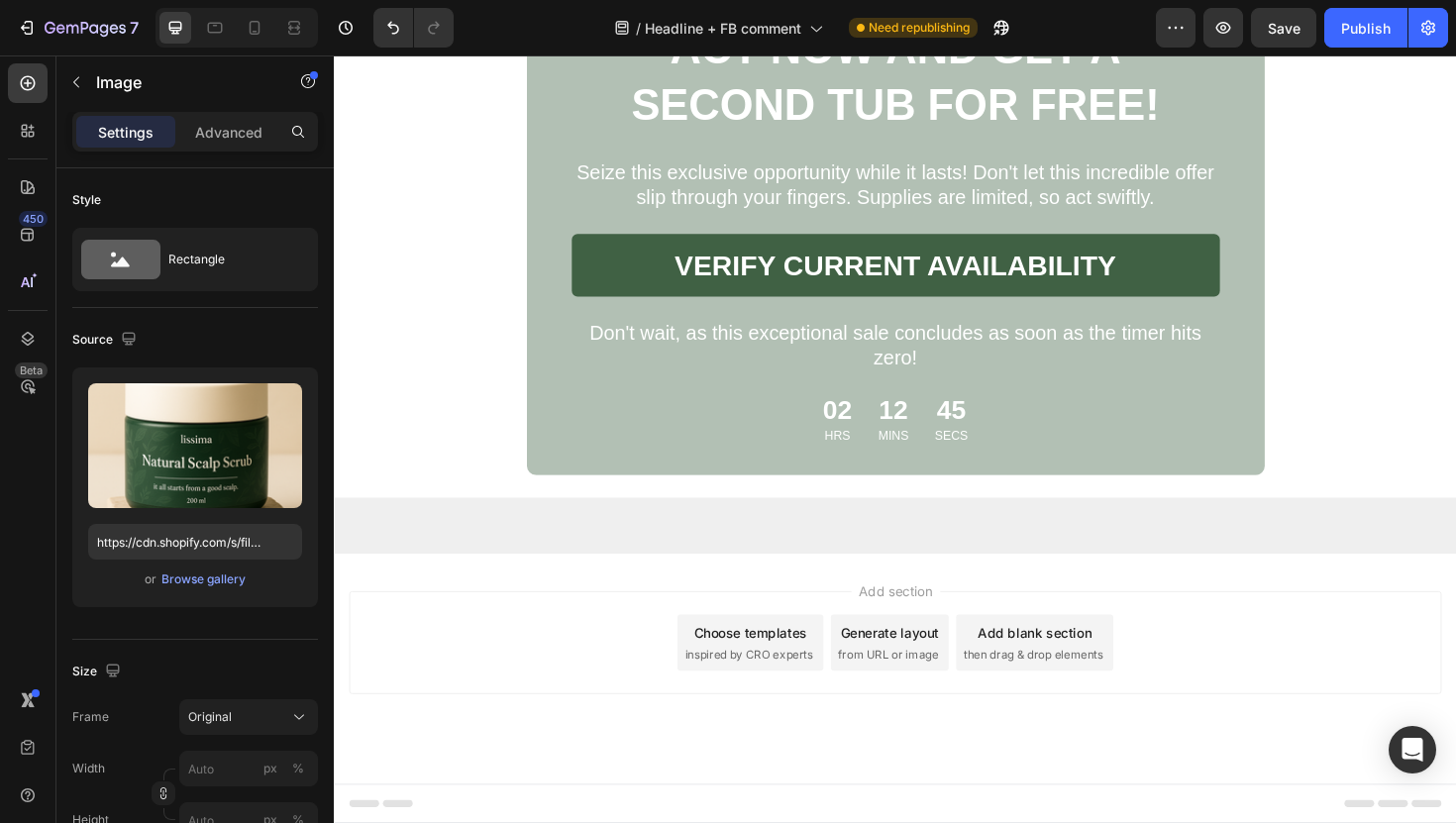 scroll, scrollTop: 7874, scrollLeft: 0, axis: vertical 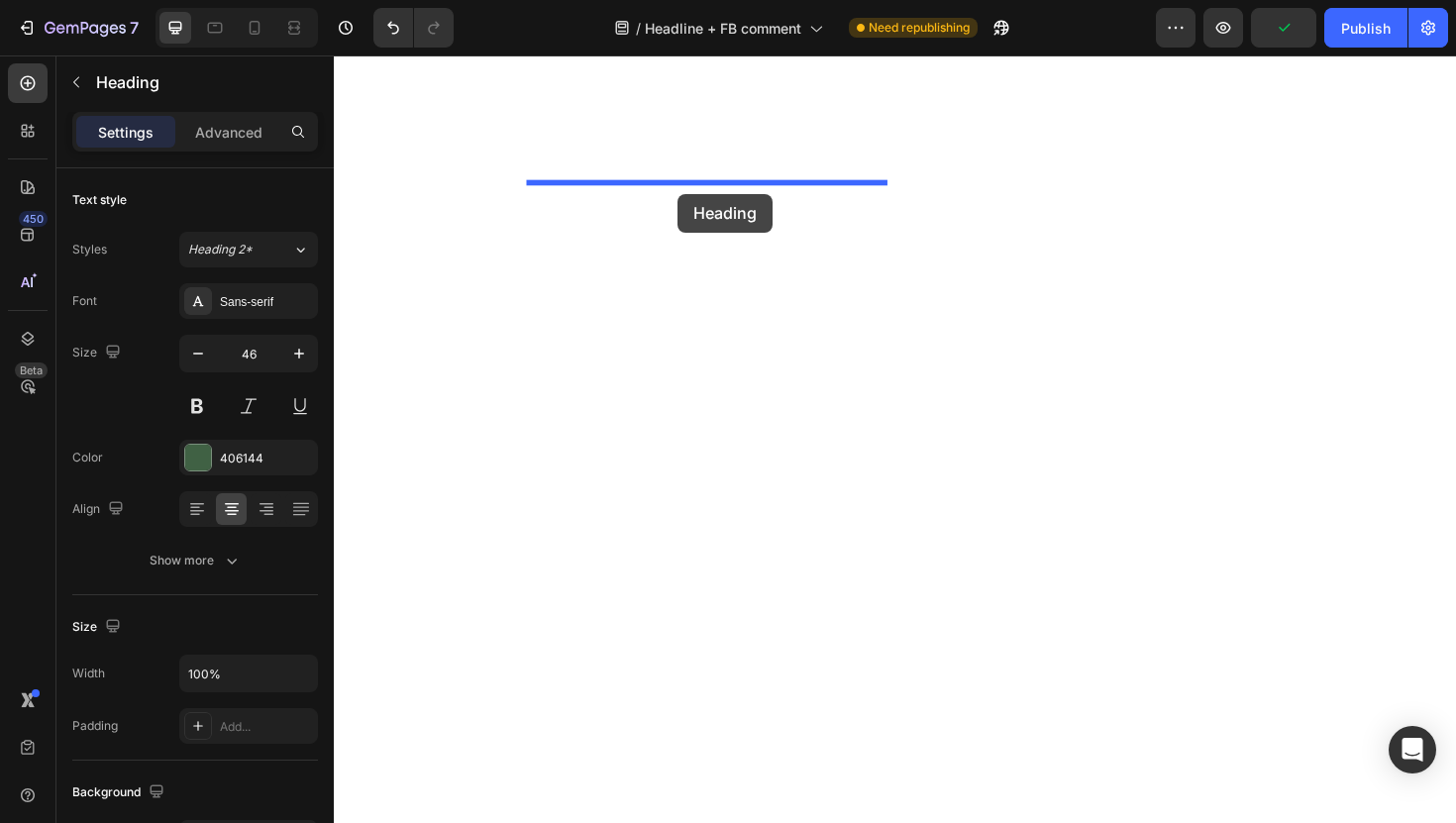 drag, startPoint x: 756, startPoint y: 665, endPoint x: 697, endPoint y: 201, distance: 467.73604 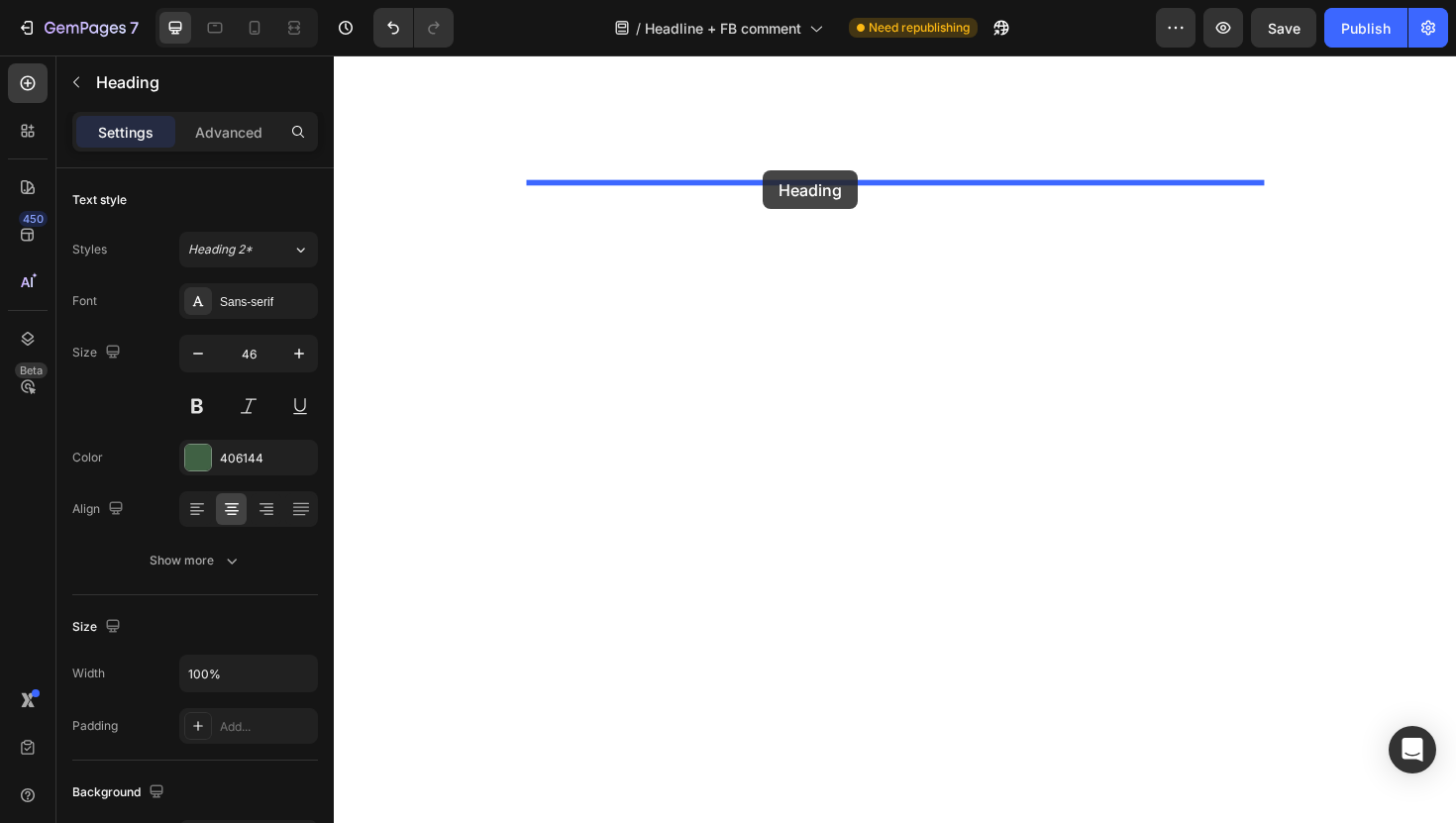 drag, startPoint x: 702, startPoint y: 268, endPoint x: 788, endPoint y: 177, distance: 125.20783 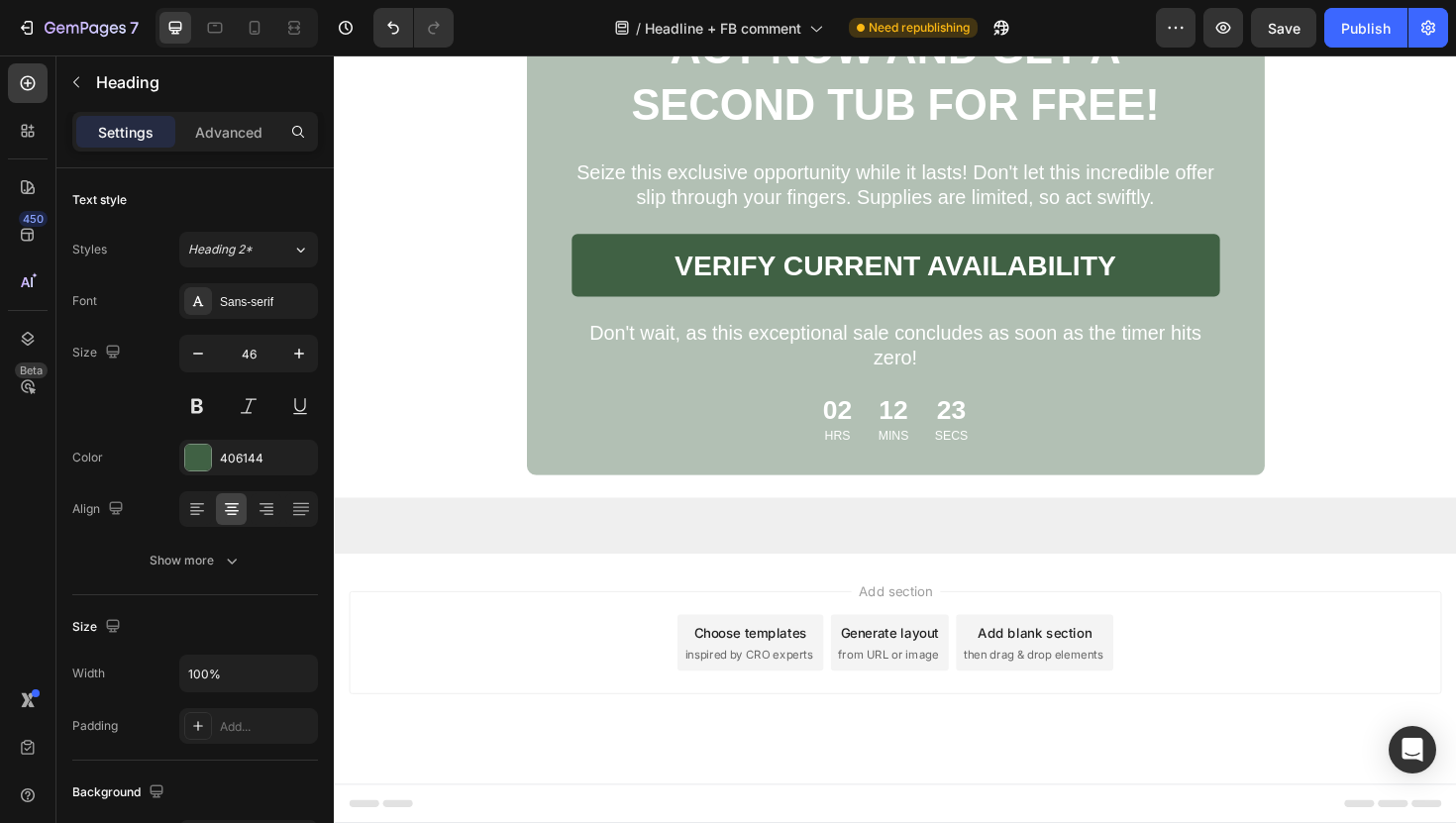 scroll, scrollTop: 7962, scrollLeft: 0, axis: vertical 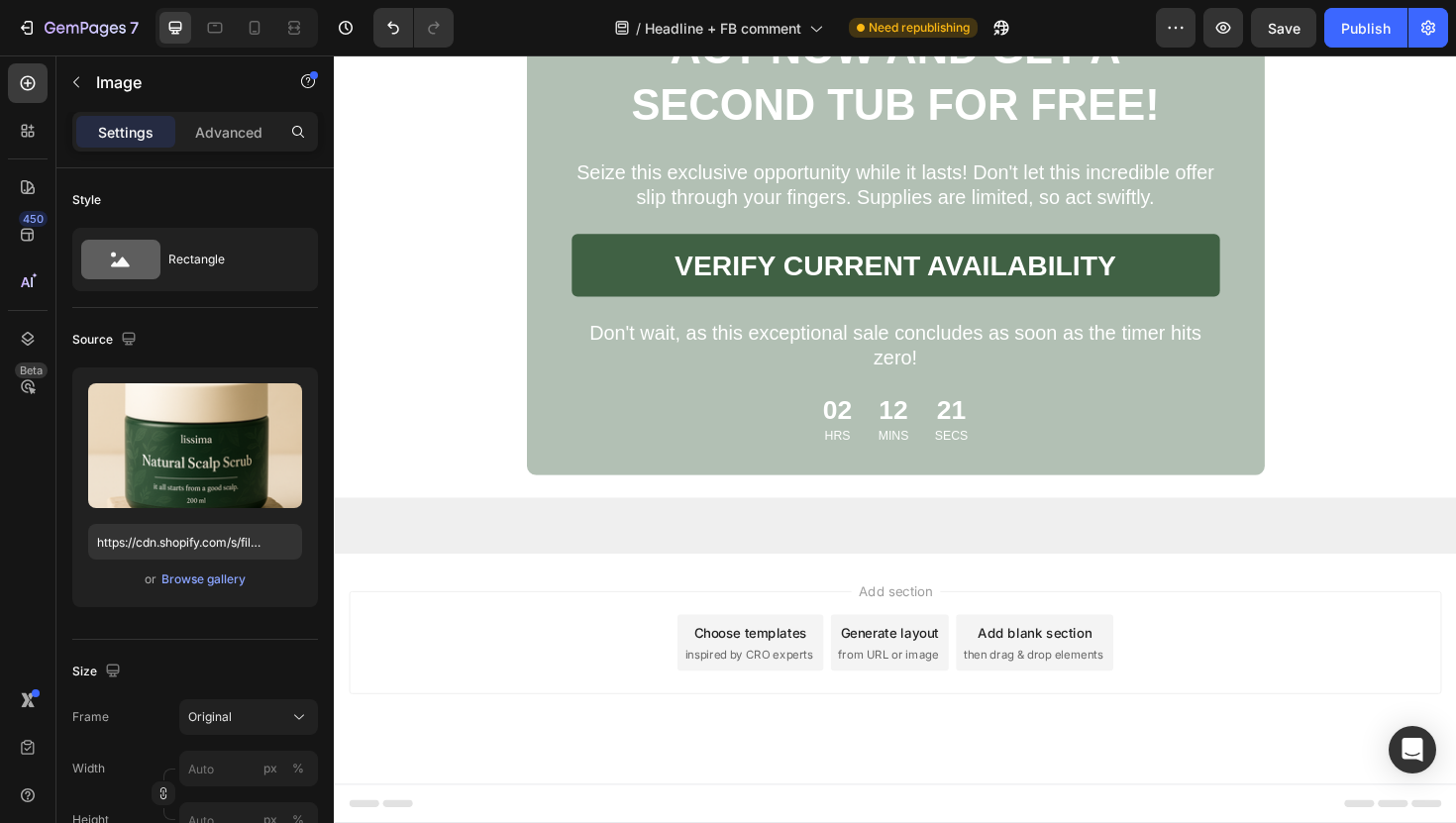 click at bounding box center (729, -2988) 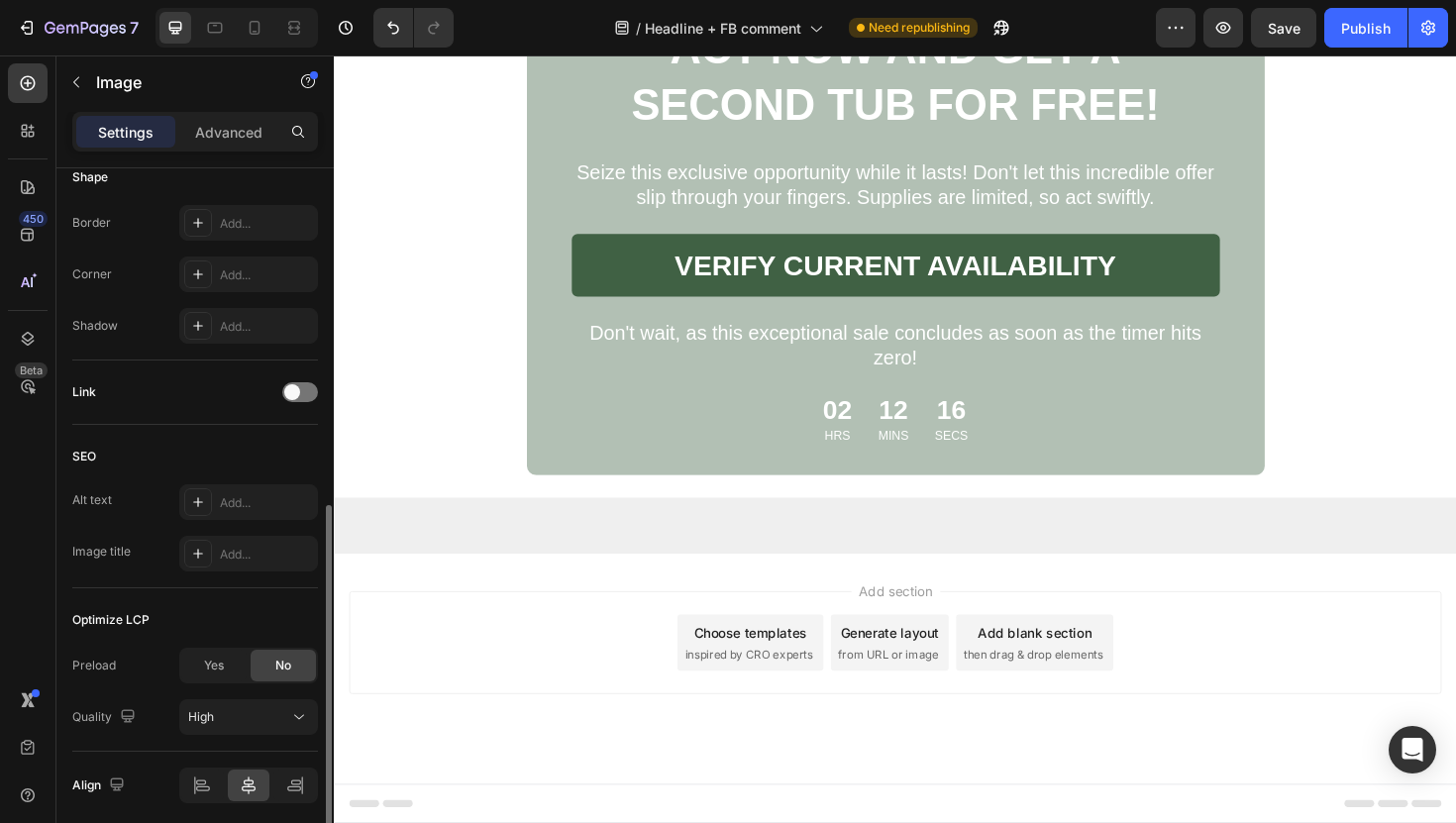 scroll, scrollTop: 712, scrollLeft: 0, axis: vertical 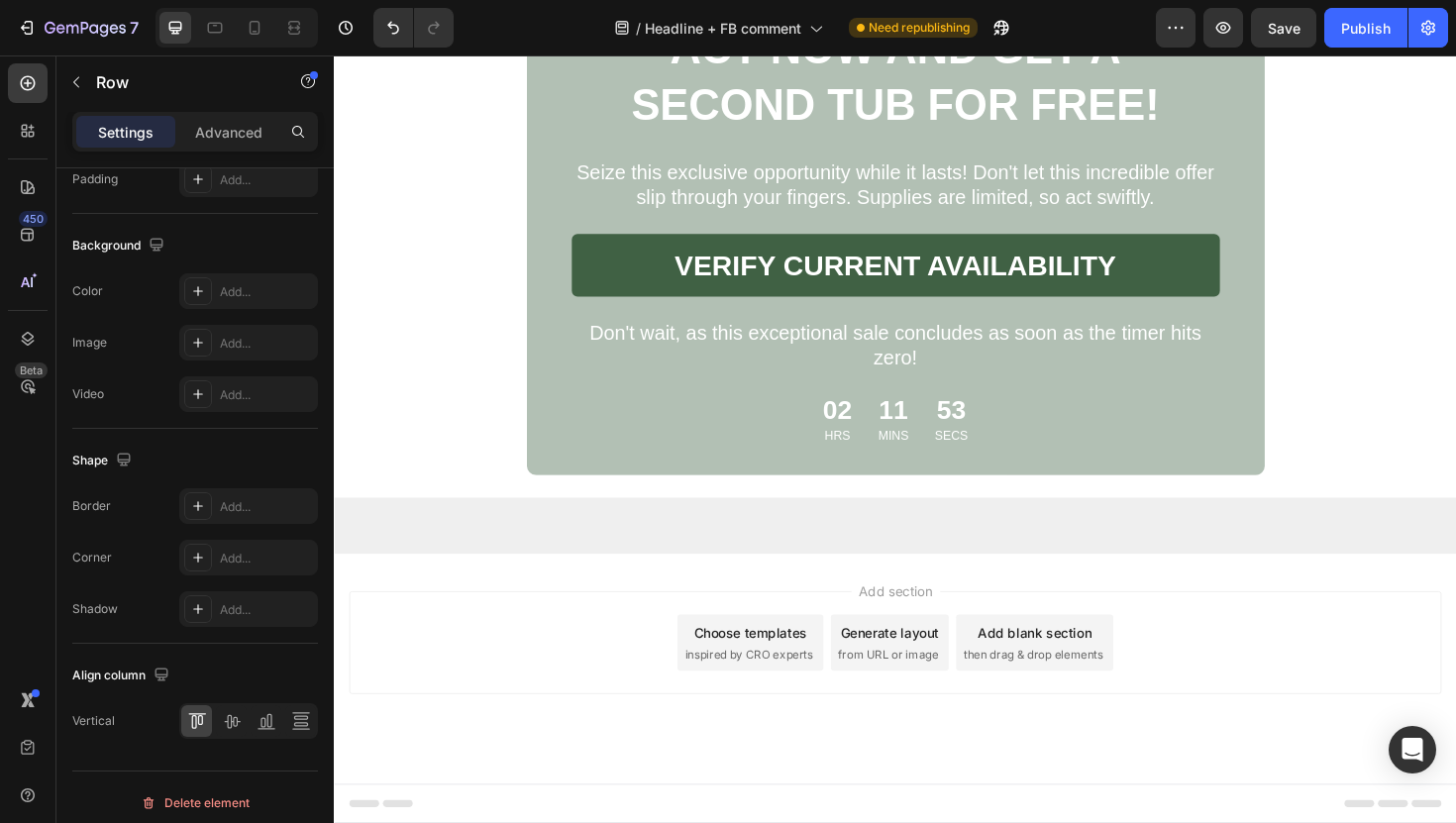 click on "Drop element here" at bounding box center (1127, -2958) 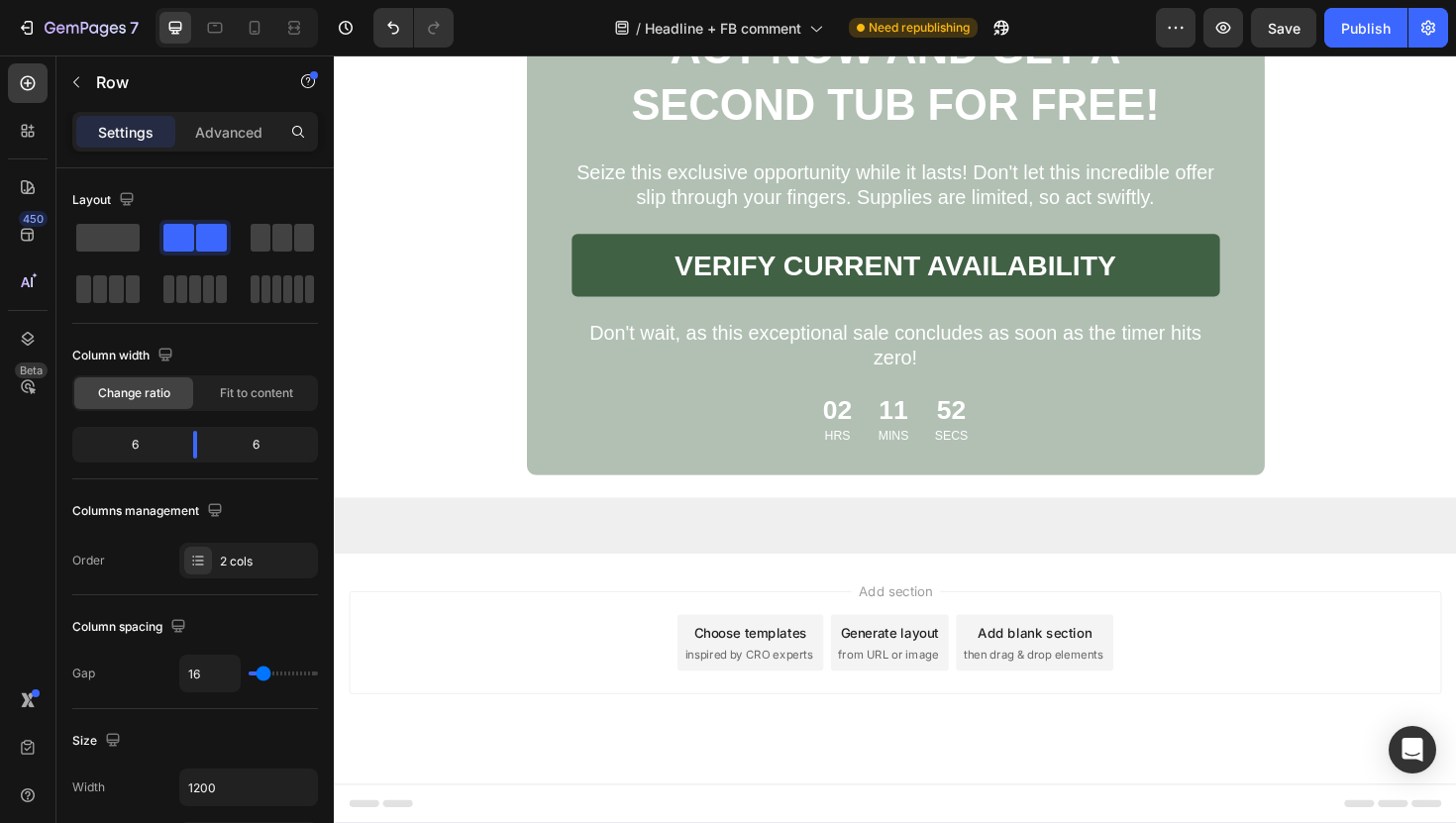 click on "Settings Advanced" at bounding box center [195, 132] 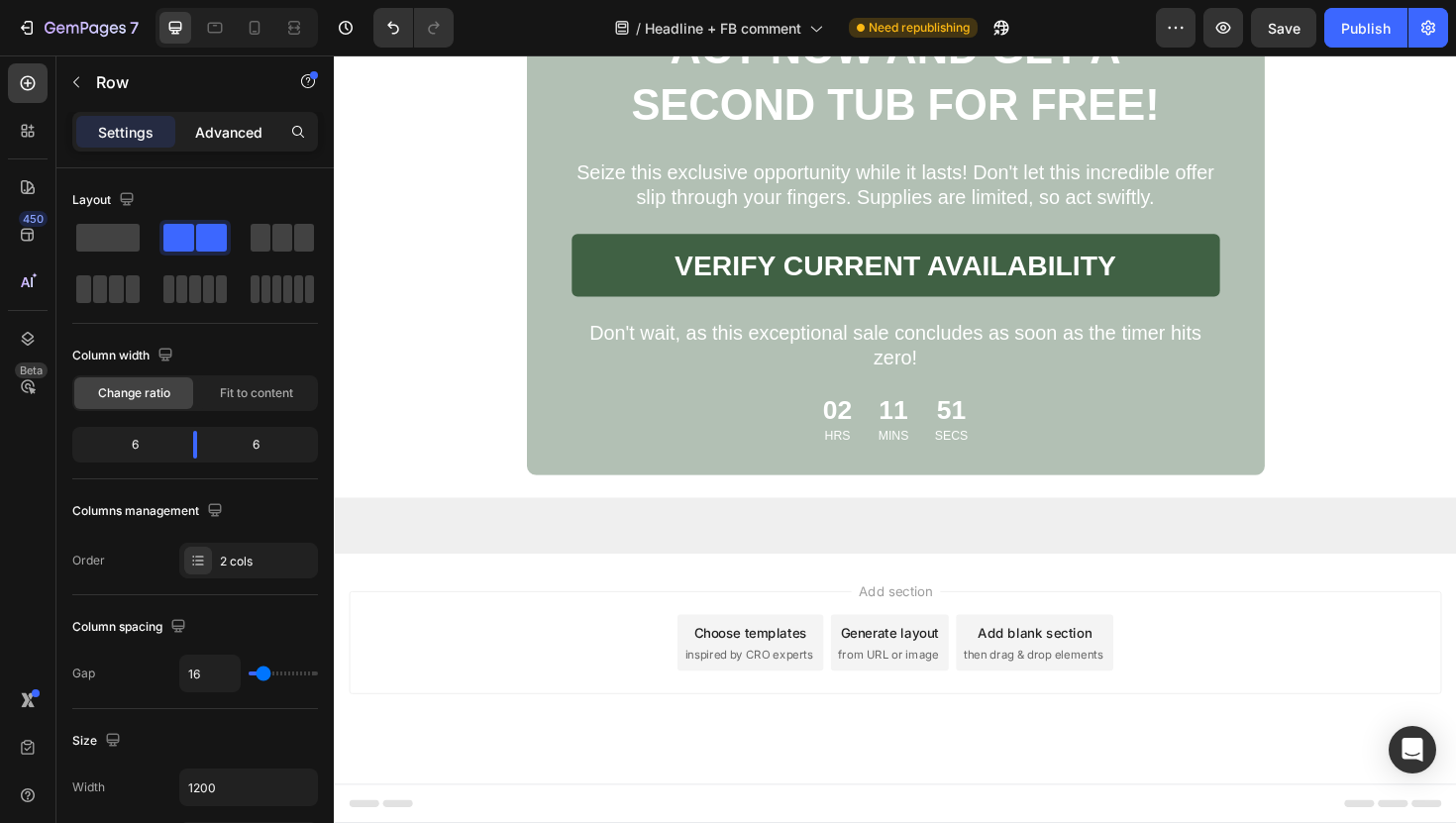 click on "Advanced" 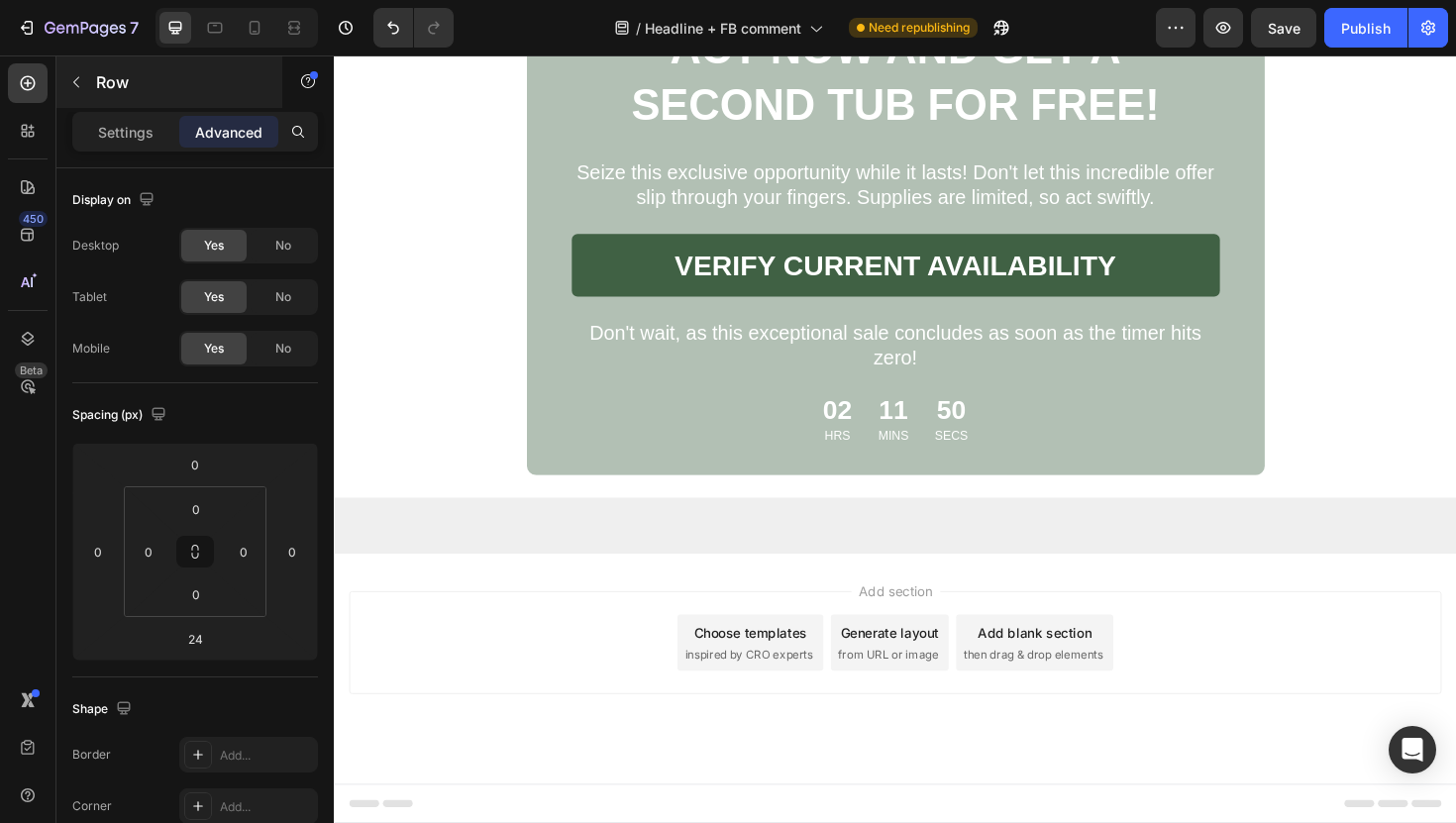 click on "Row" at bounding box center [169, 82] 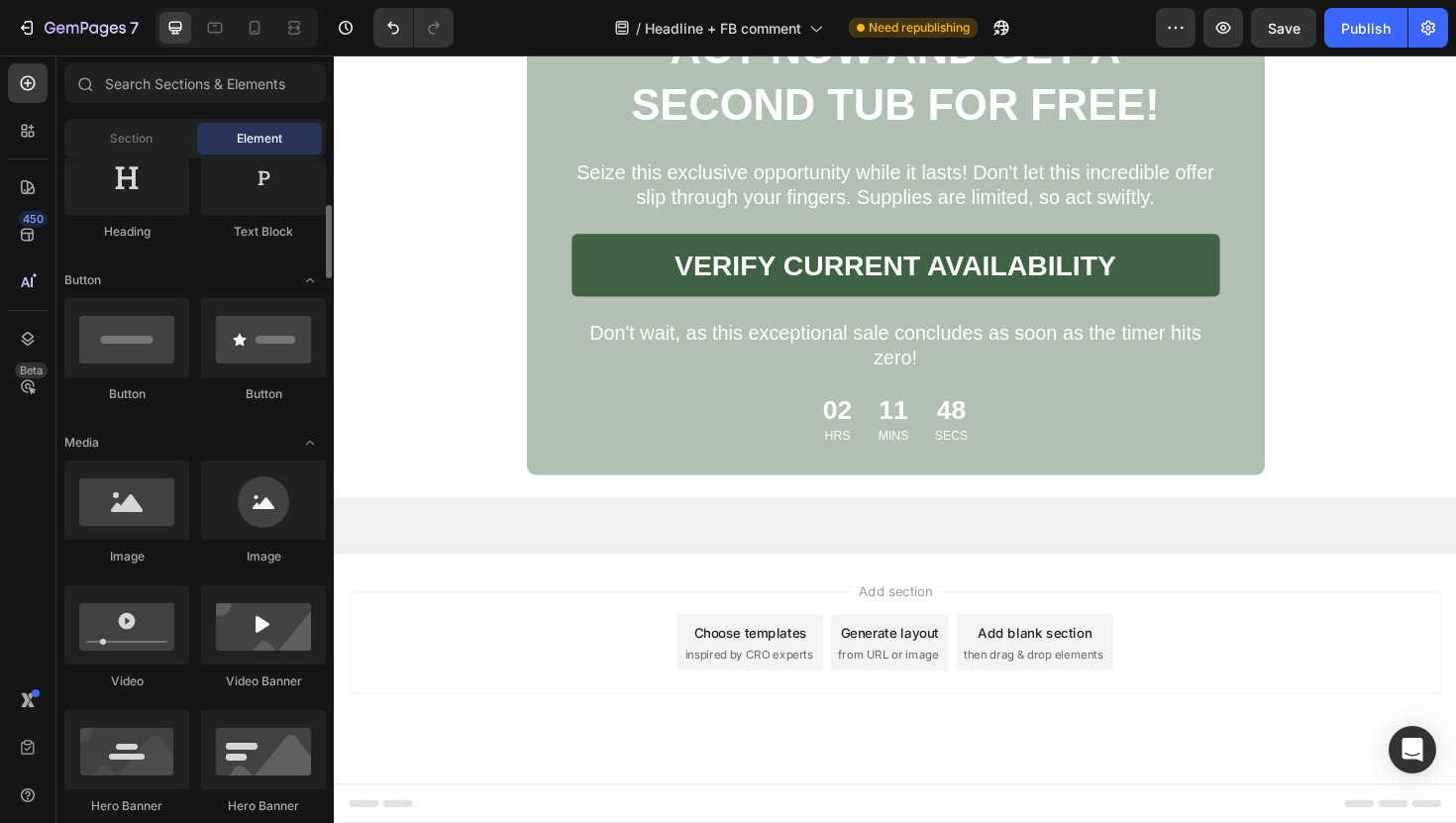 scroll, scrollTop: 360, scrollLeft: 0, axis: vertical 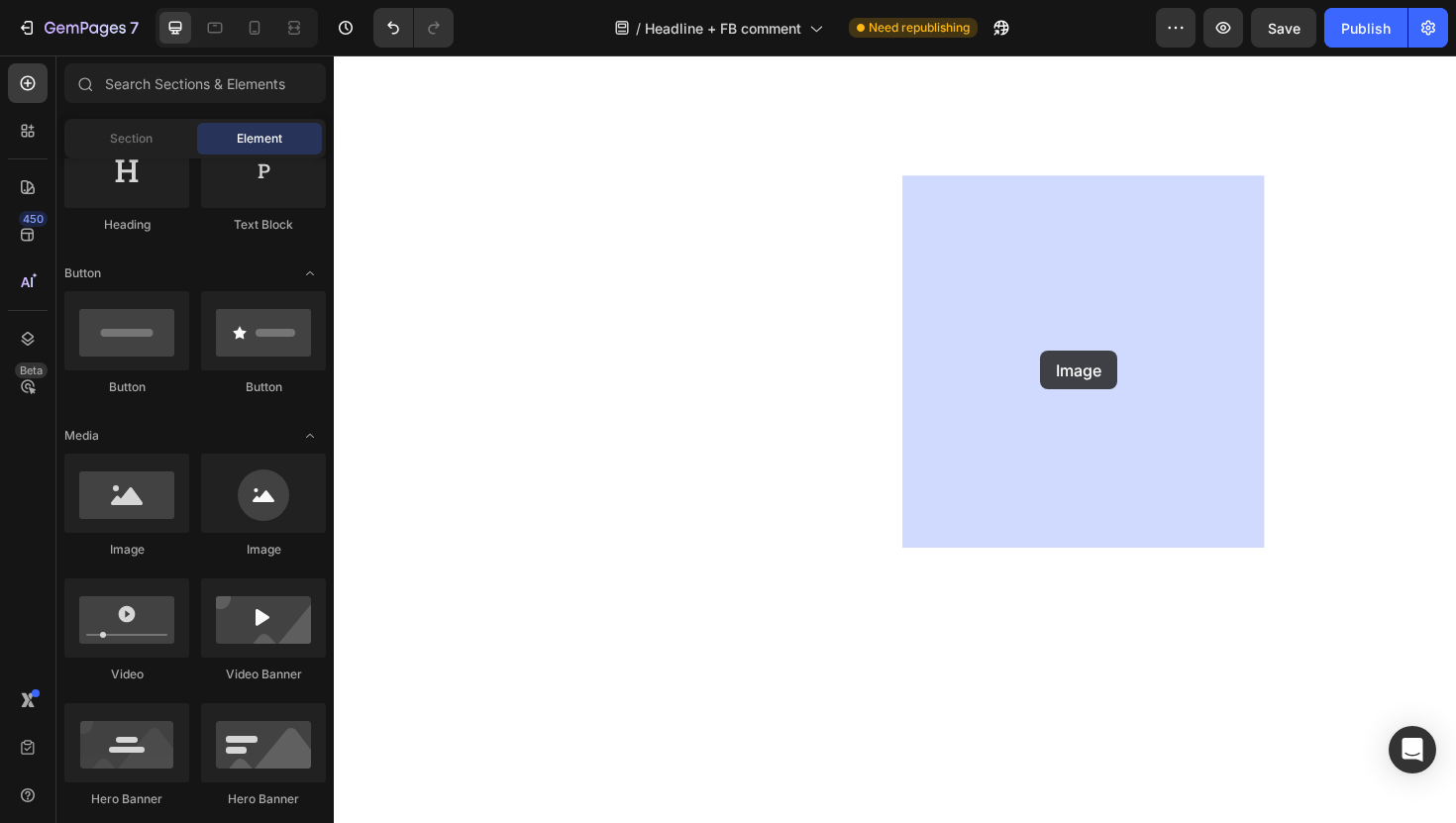 drag, startPoint x: 482, startPoint y: 582, endPoint x: 1082, endPoint y: 368, distance: 637.0212 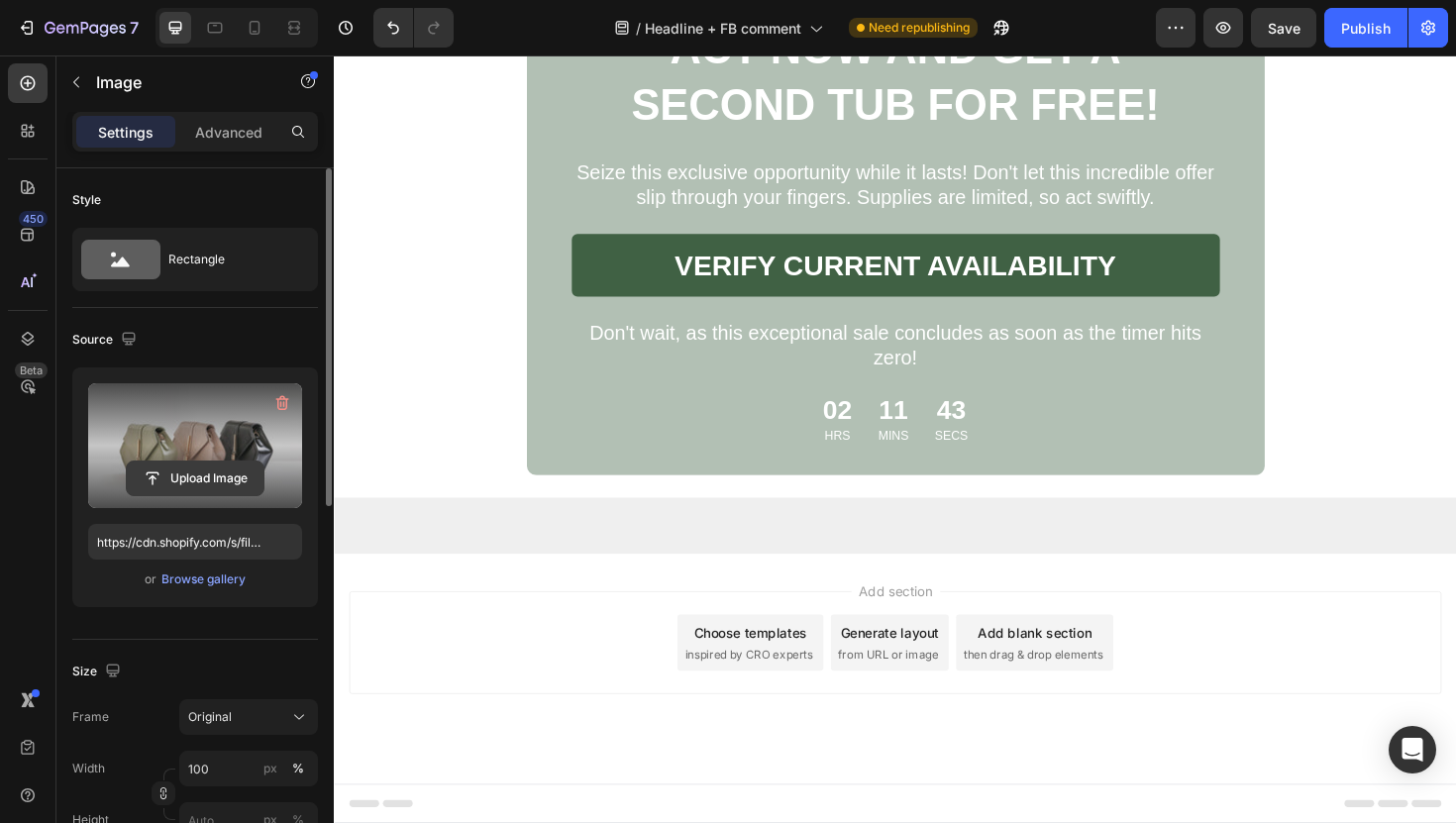 click 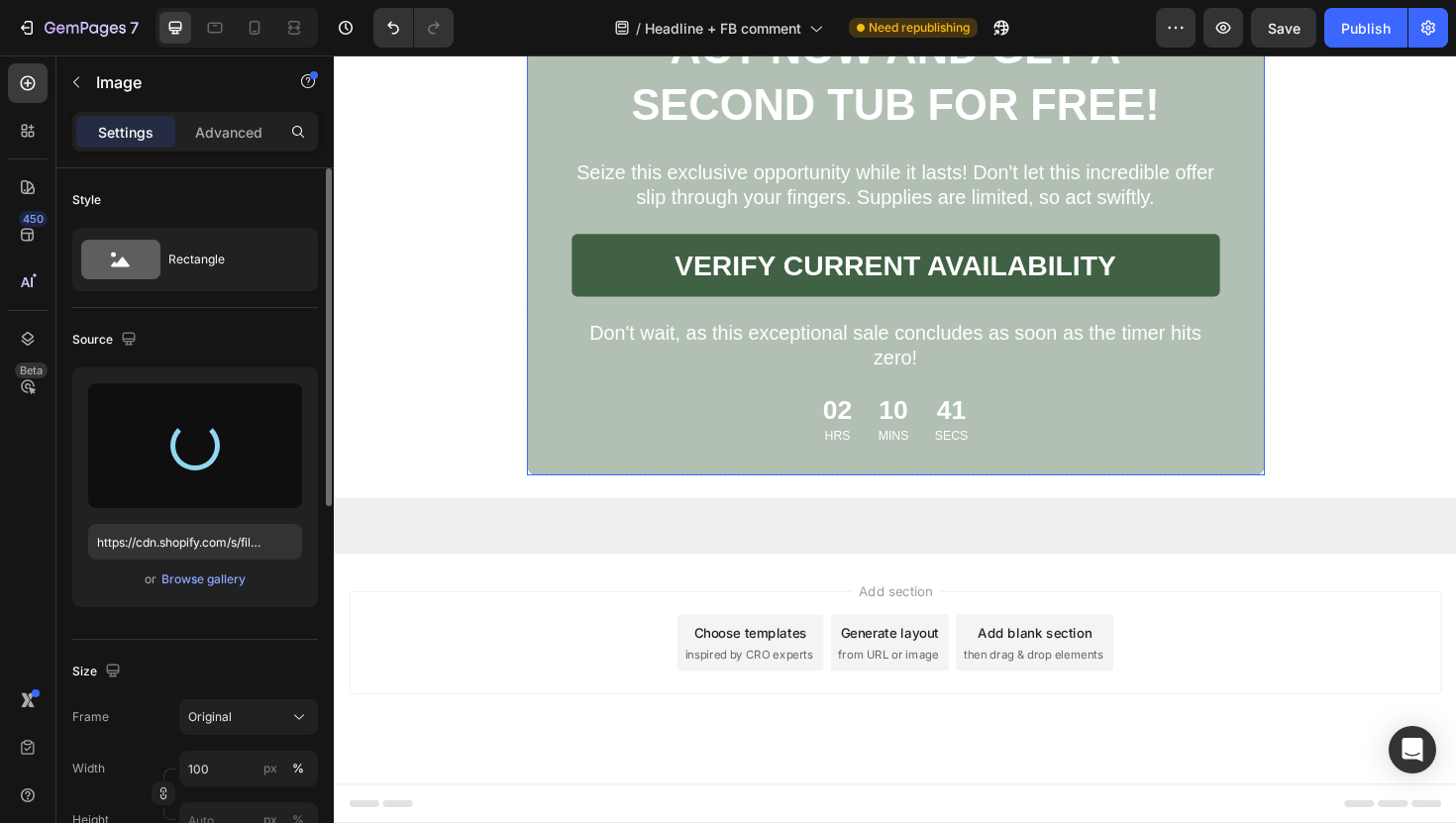 type on "https://cdn.shopify.com/s/files/1/0952/2102/3049/files/gempages_575005679476015972-b34b852f-4aa8-47b6-a972-08cdc3c72767.png" 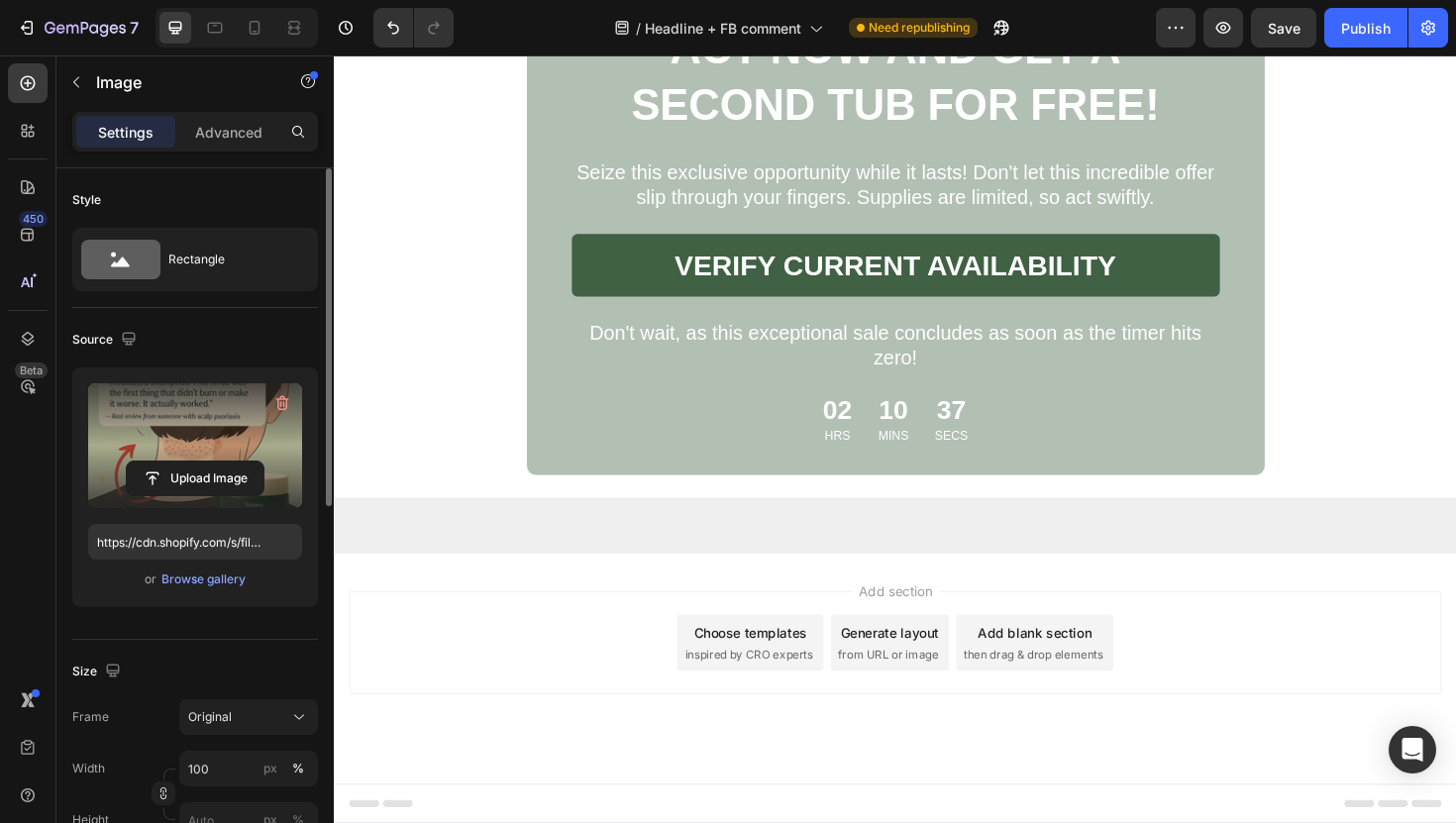 scroll, scrollTop: 7732, scrollLeft: 0, axis: vertical 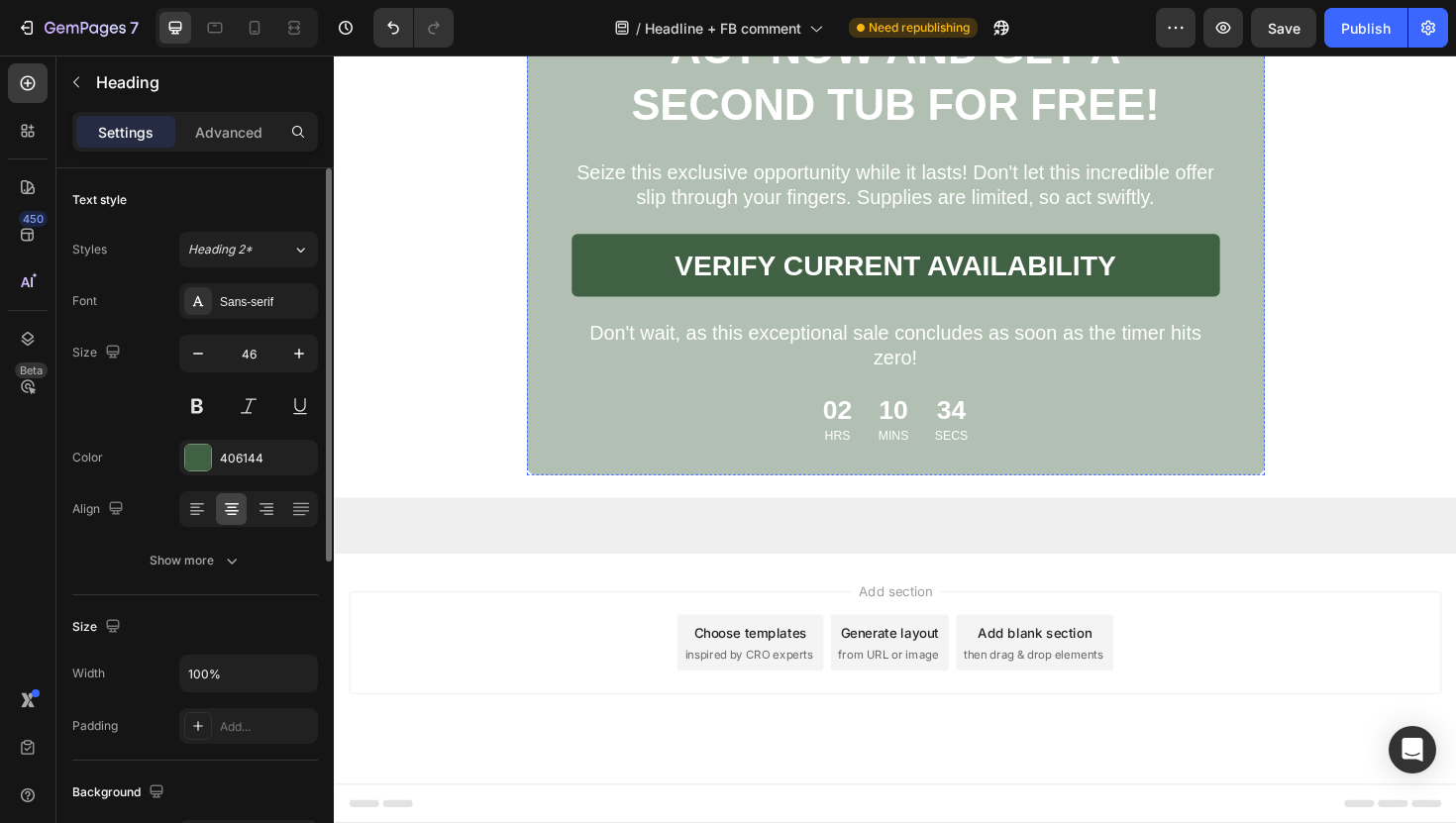 click on "Limited Time: Buy 1 Get 1 Free" at bounding box center [928, -2983] 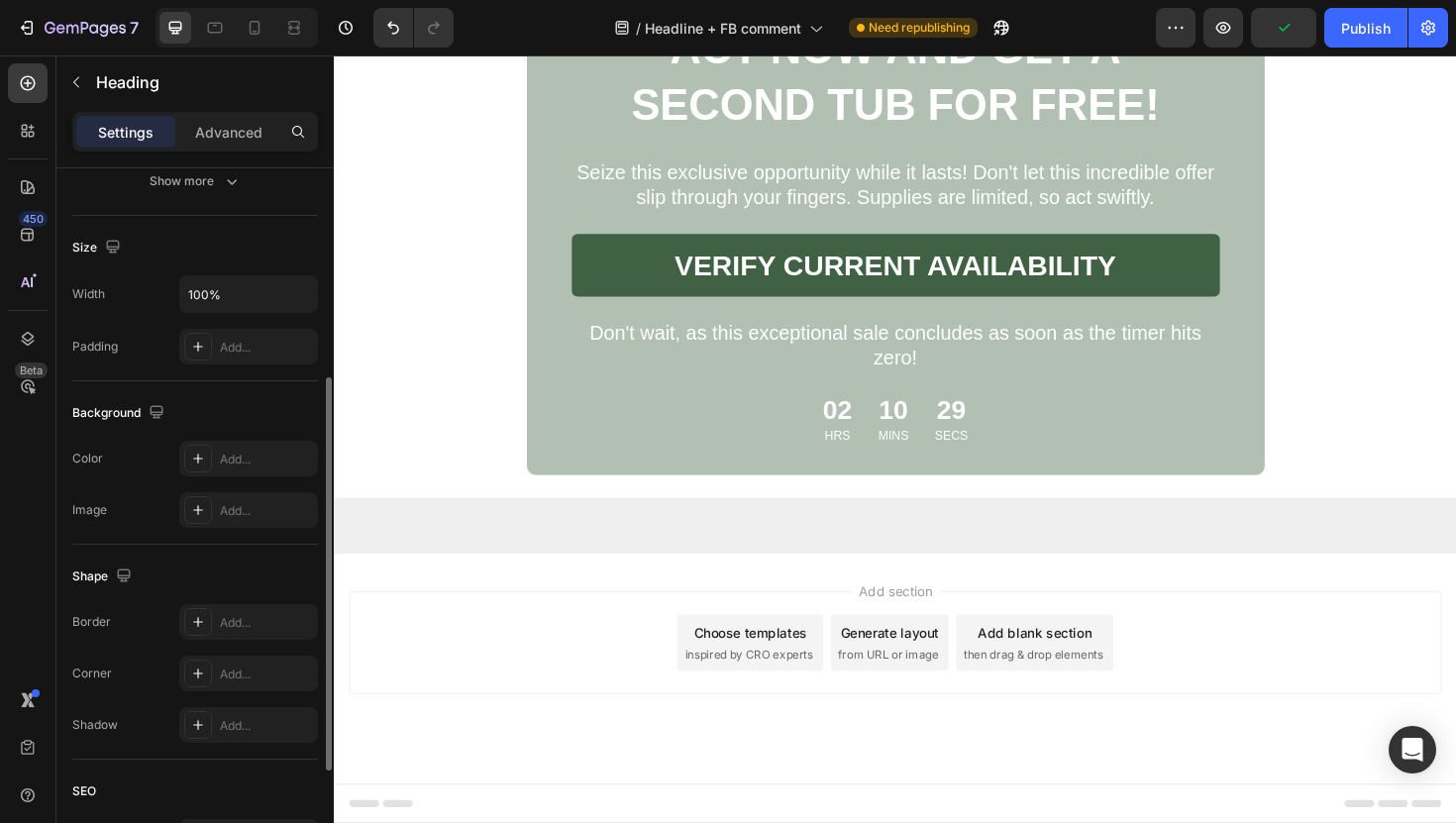 scroll, scrollTop: 408, scrollLeft: 0, axis: vertical 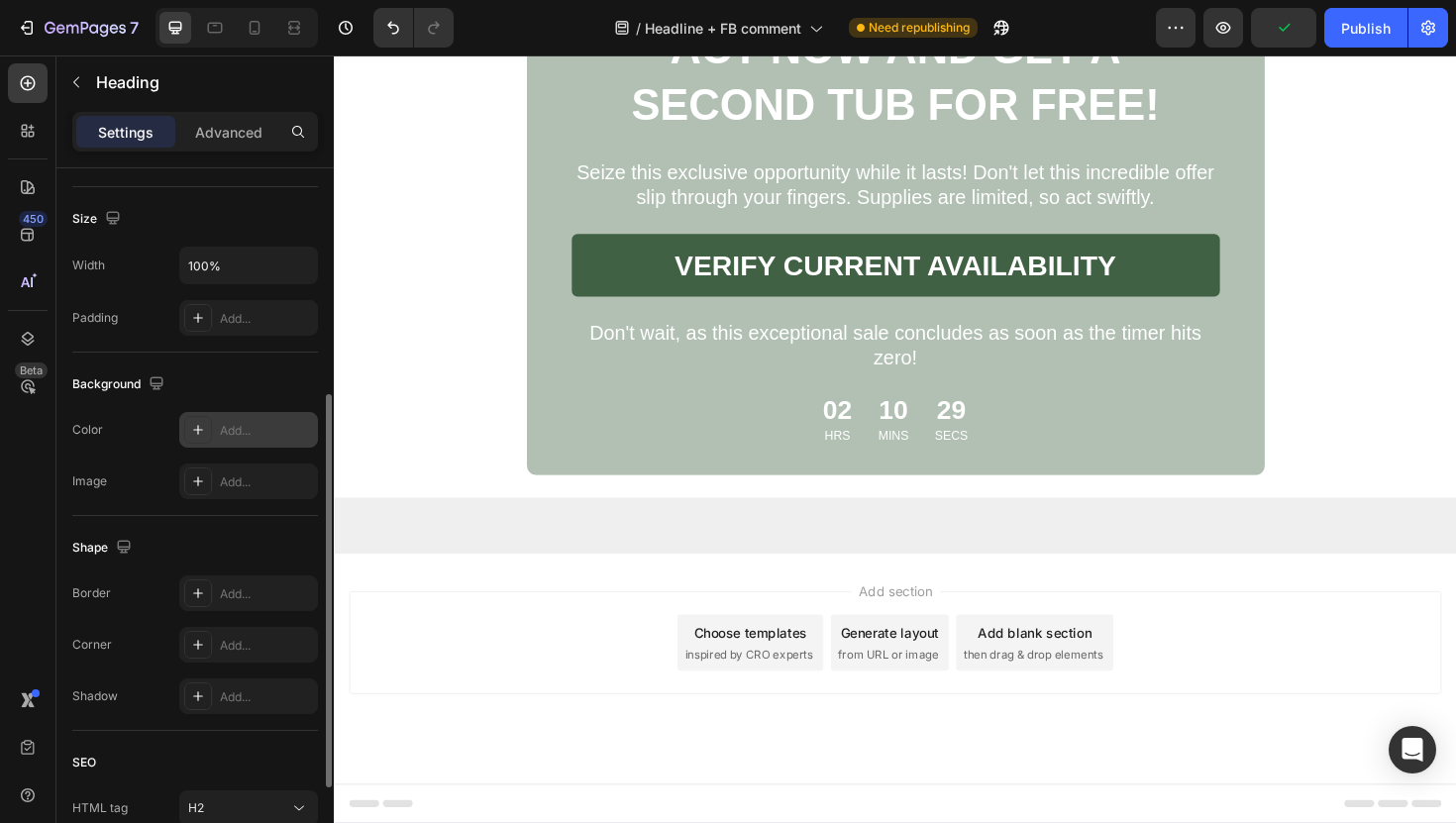 click on "Add..." at bounding box center (266, 431) 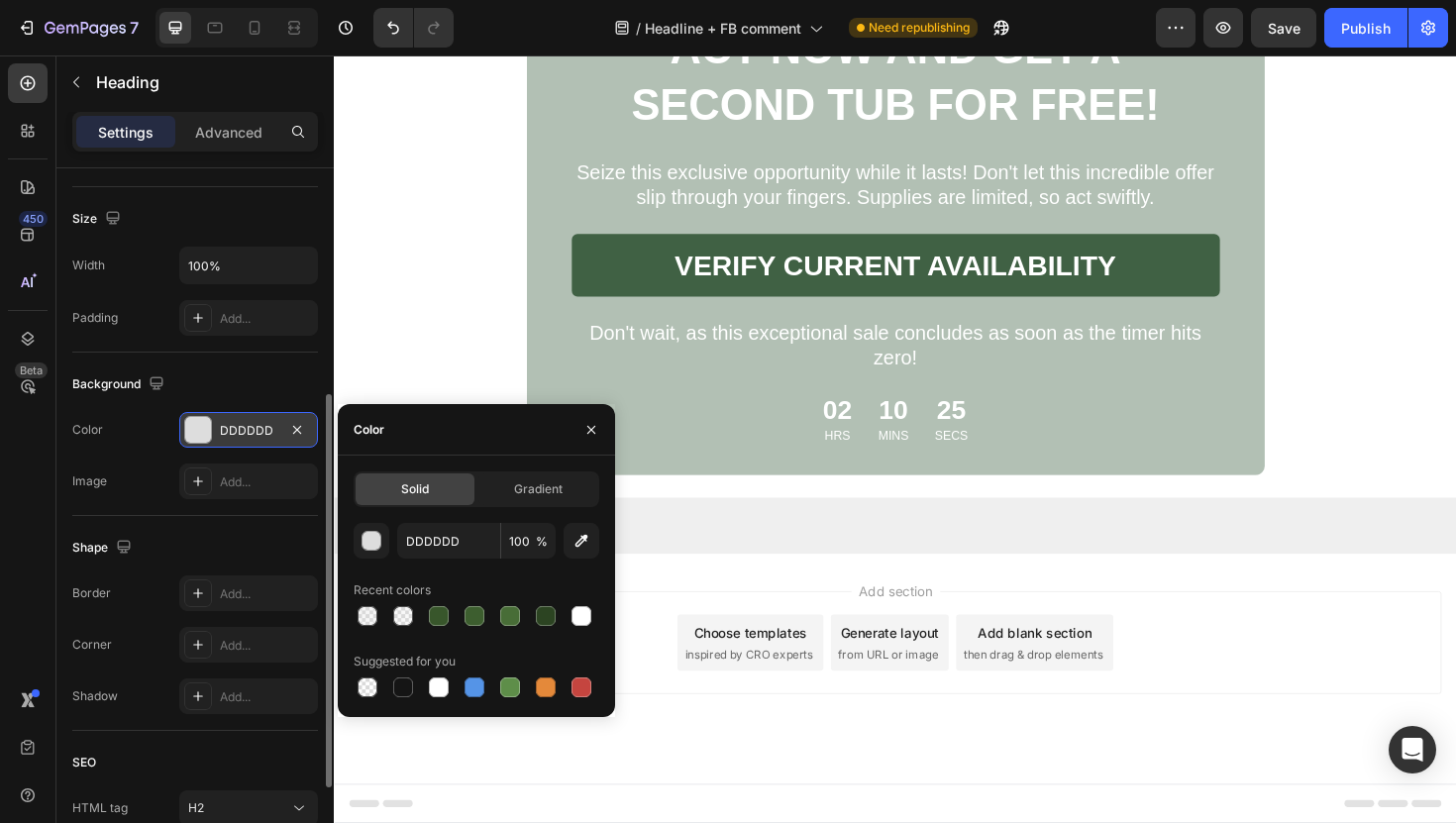 scroll, scrollTop: 7880, scrollLeft: 0, axis: vertical 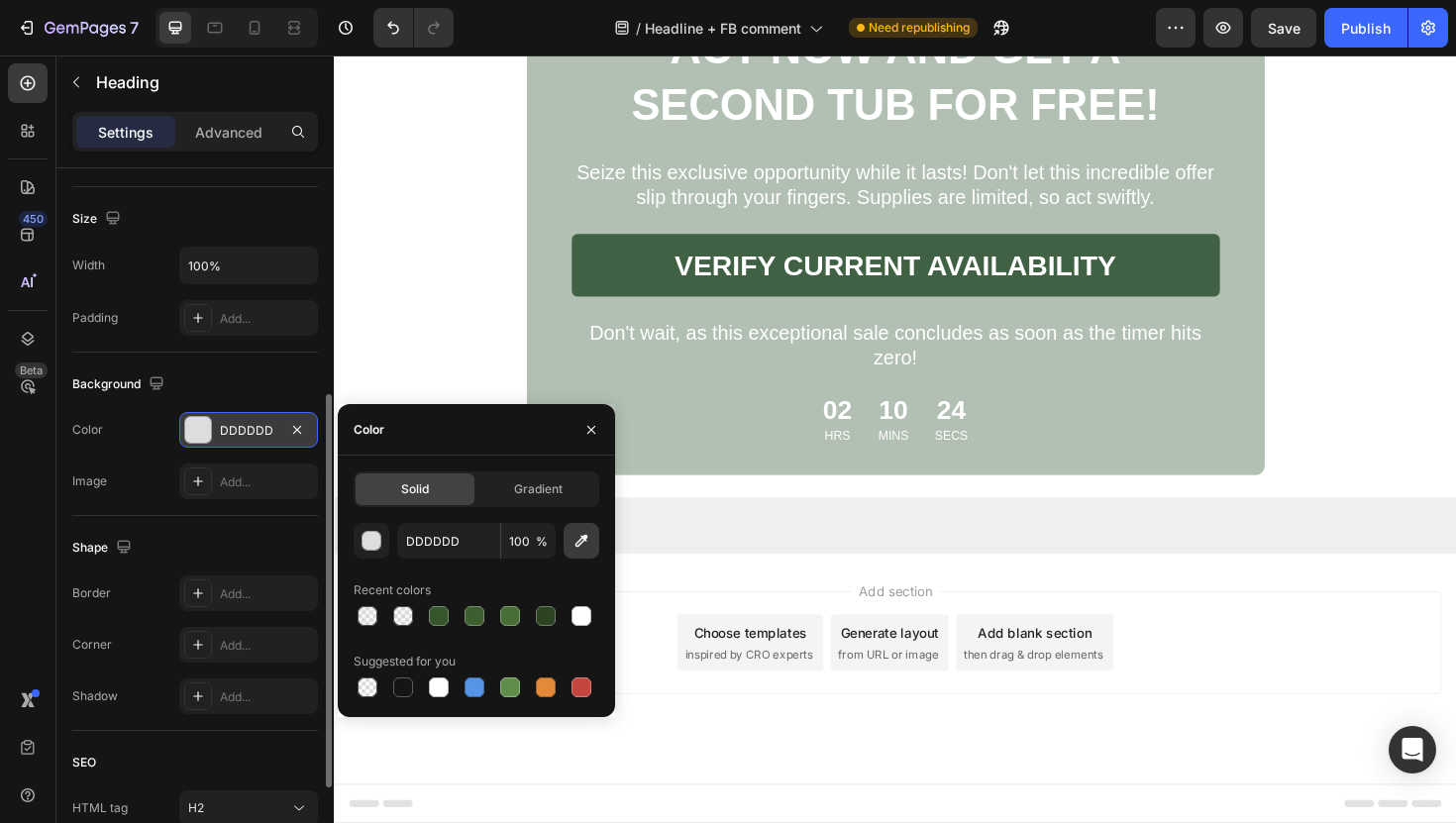 click 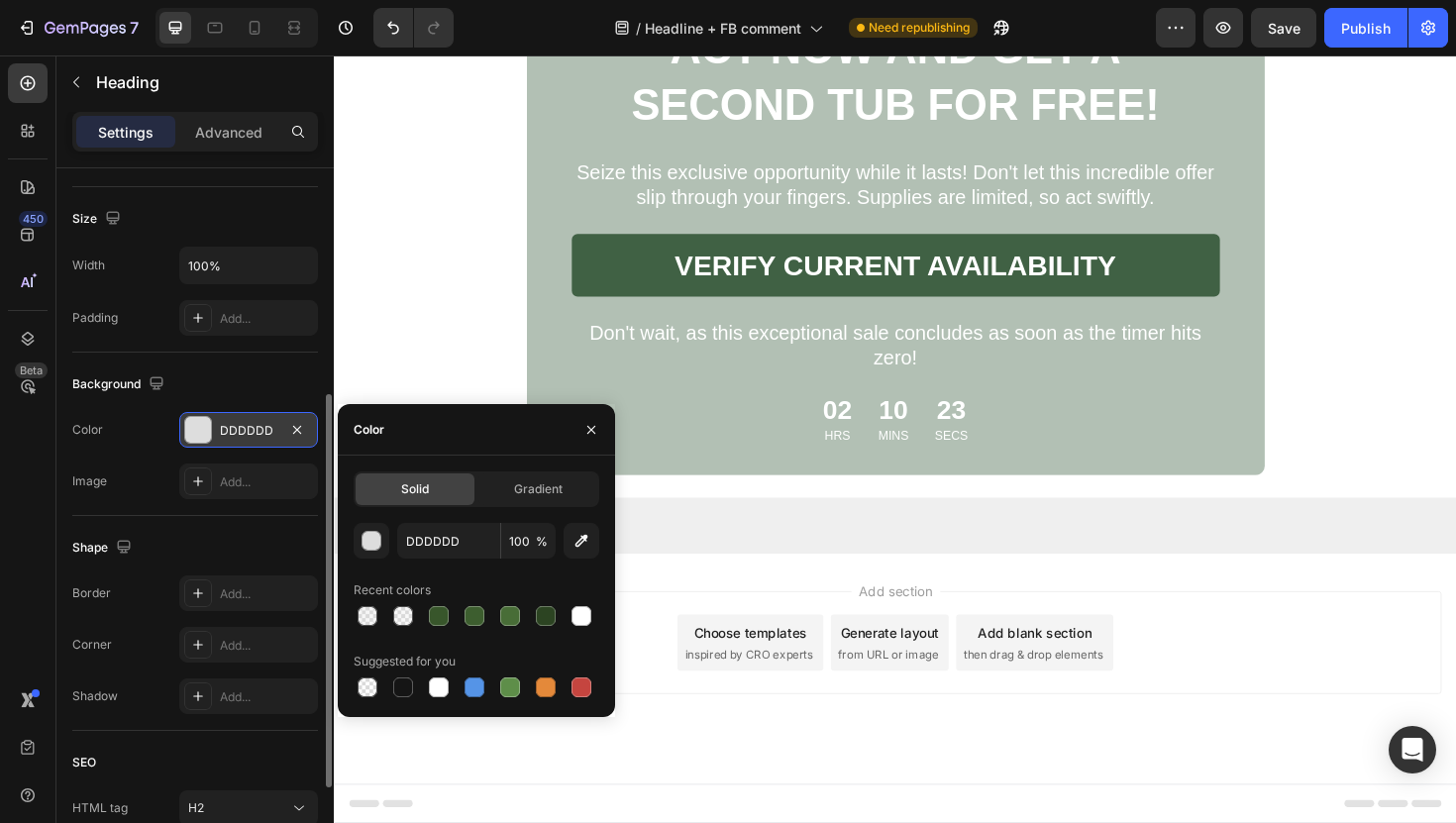type on "EBD8BE" 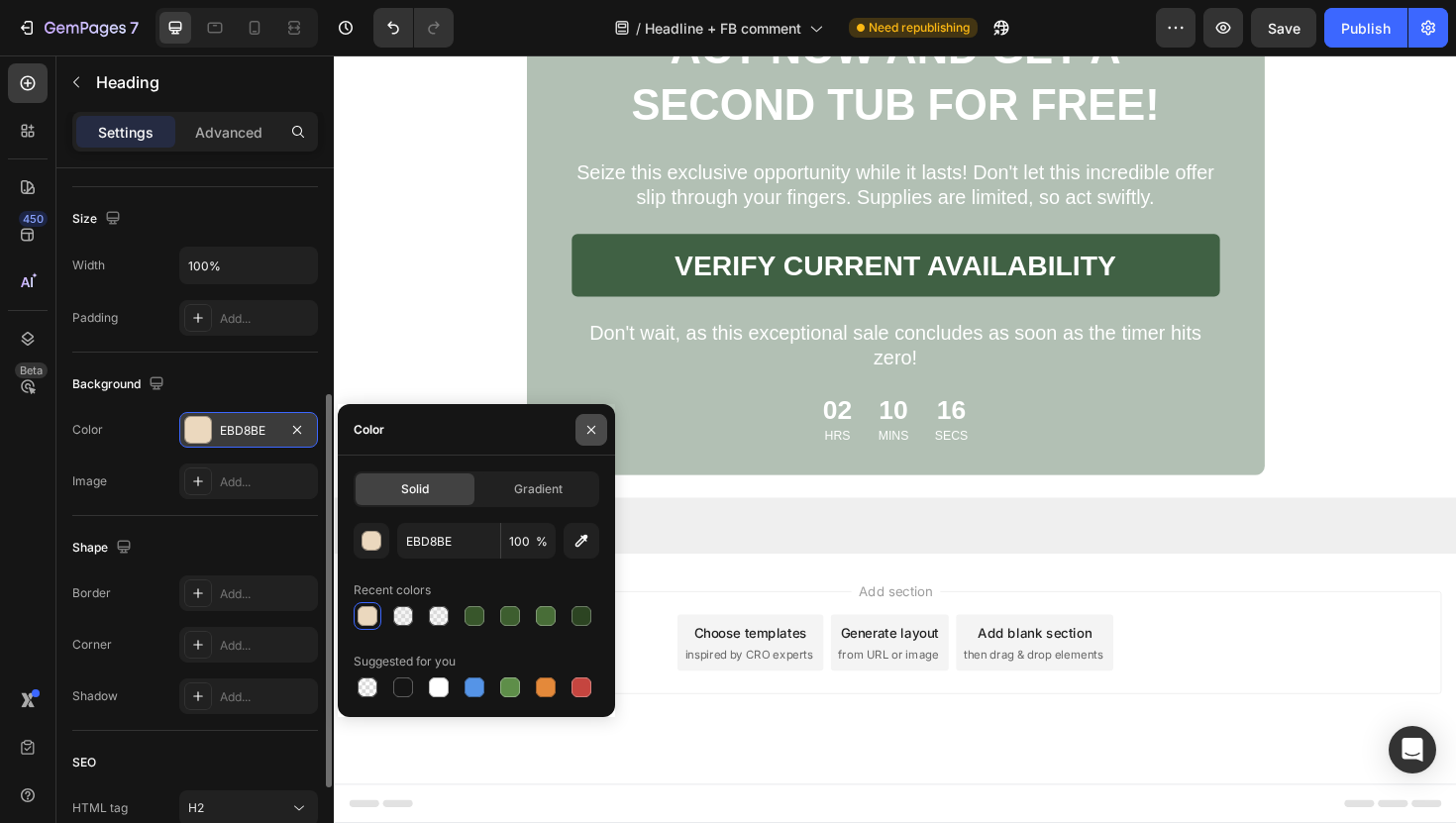 click 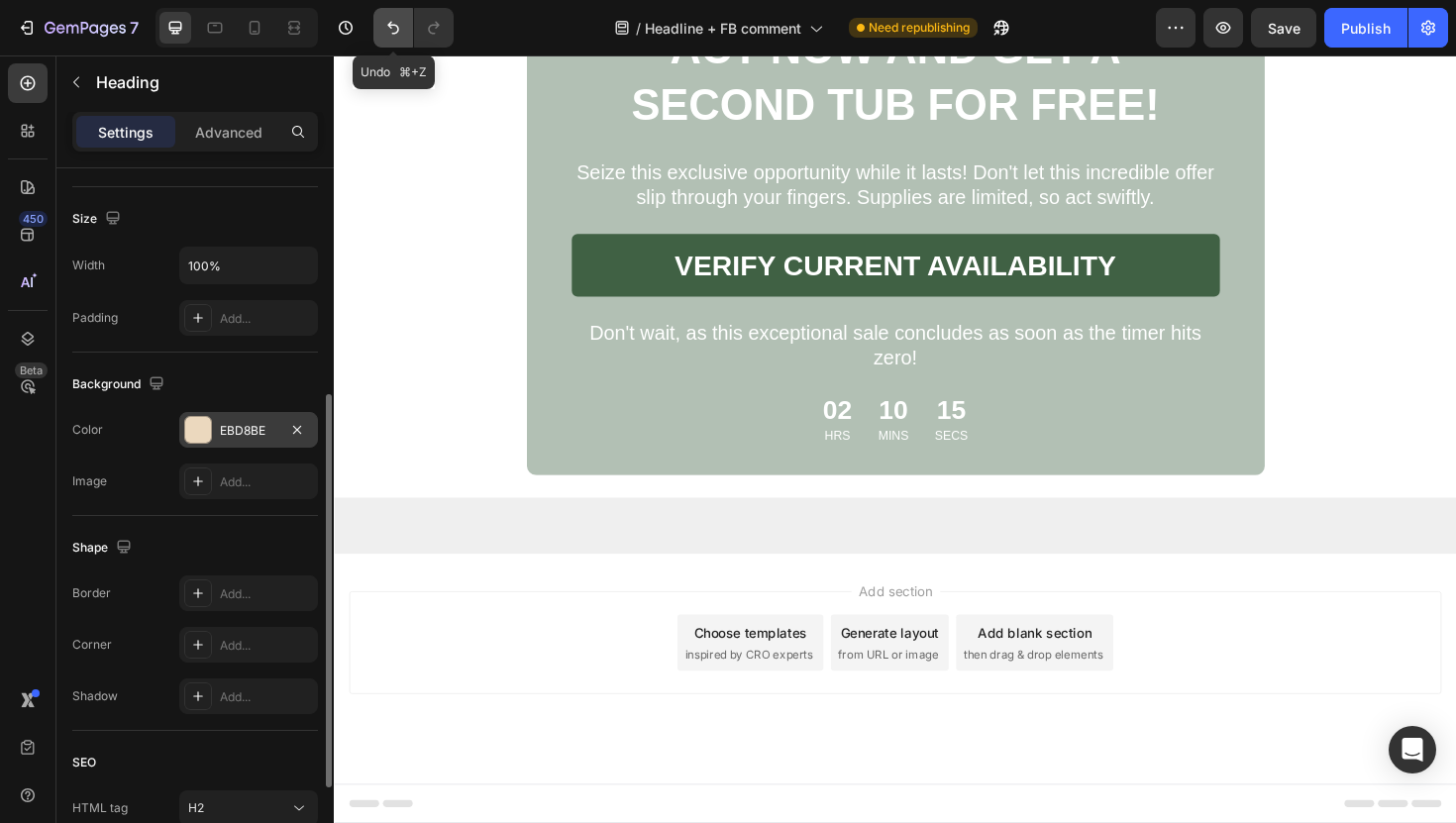 click 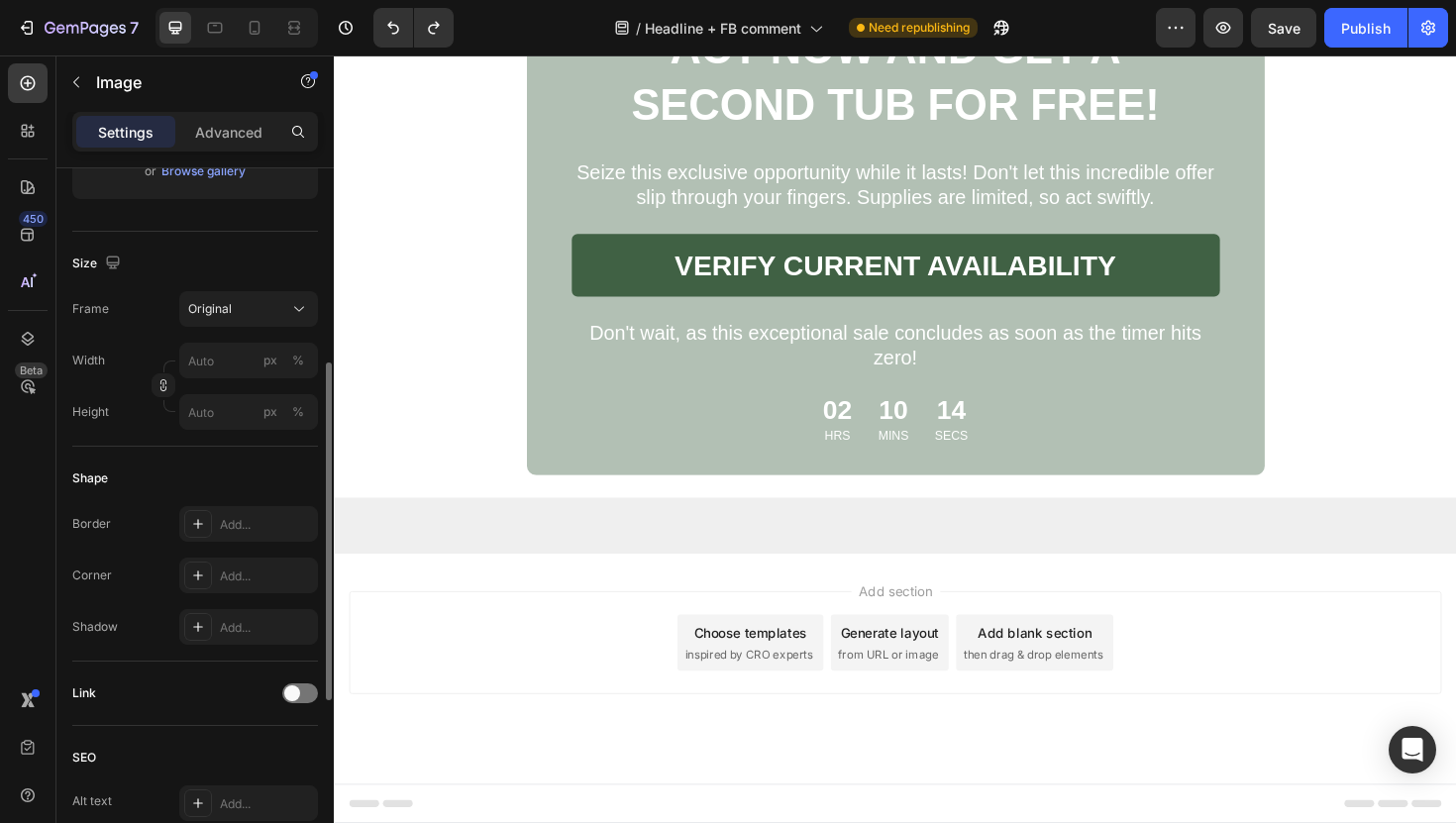 click at bounding box center [729, -2940] 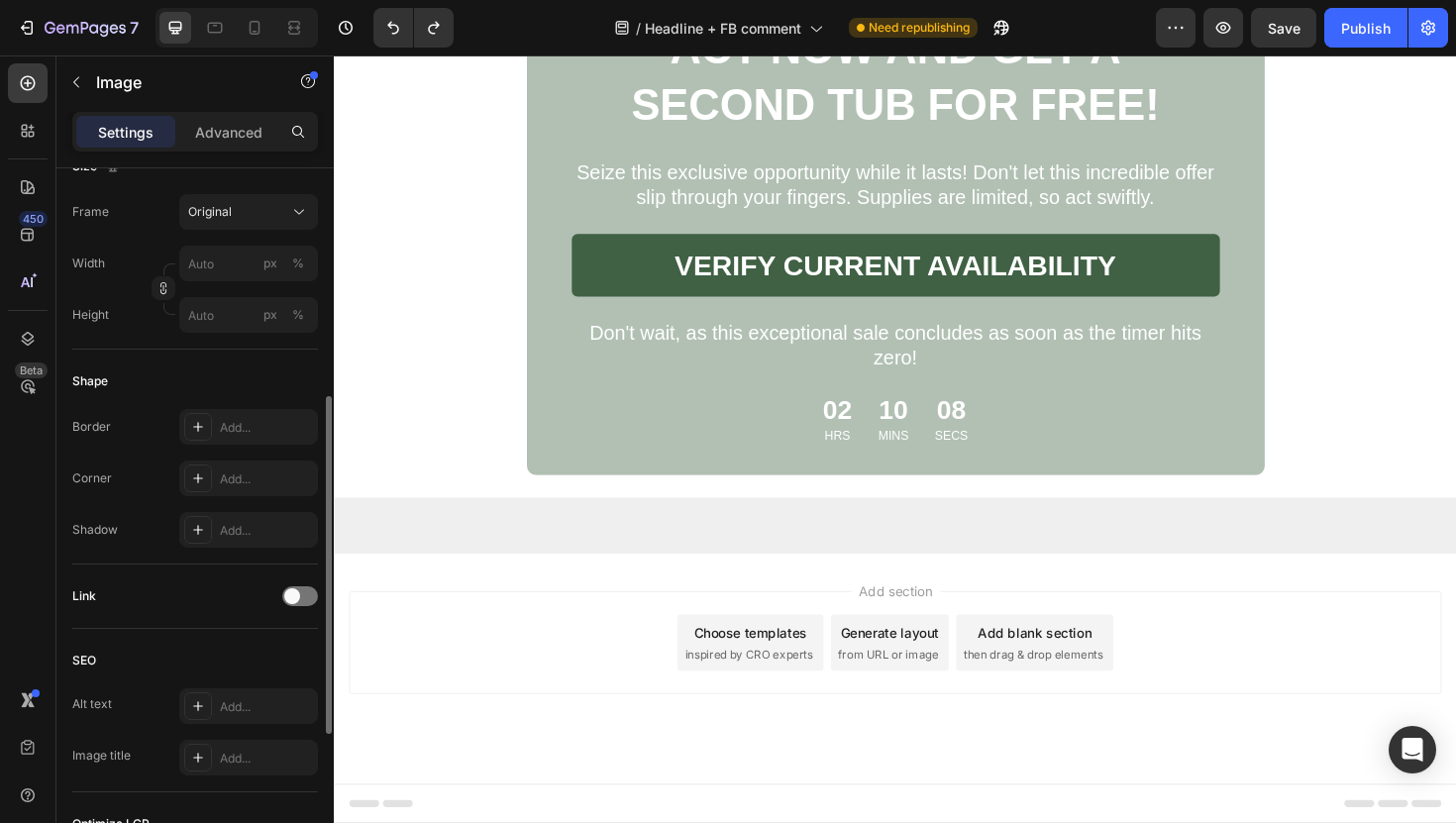 scroll, scrollTop: 493, scrollLeft: 0, axis: vertical 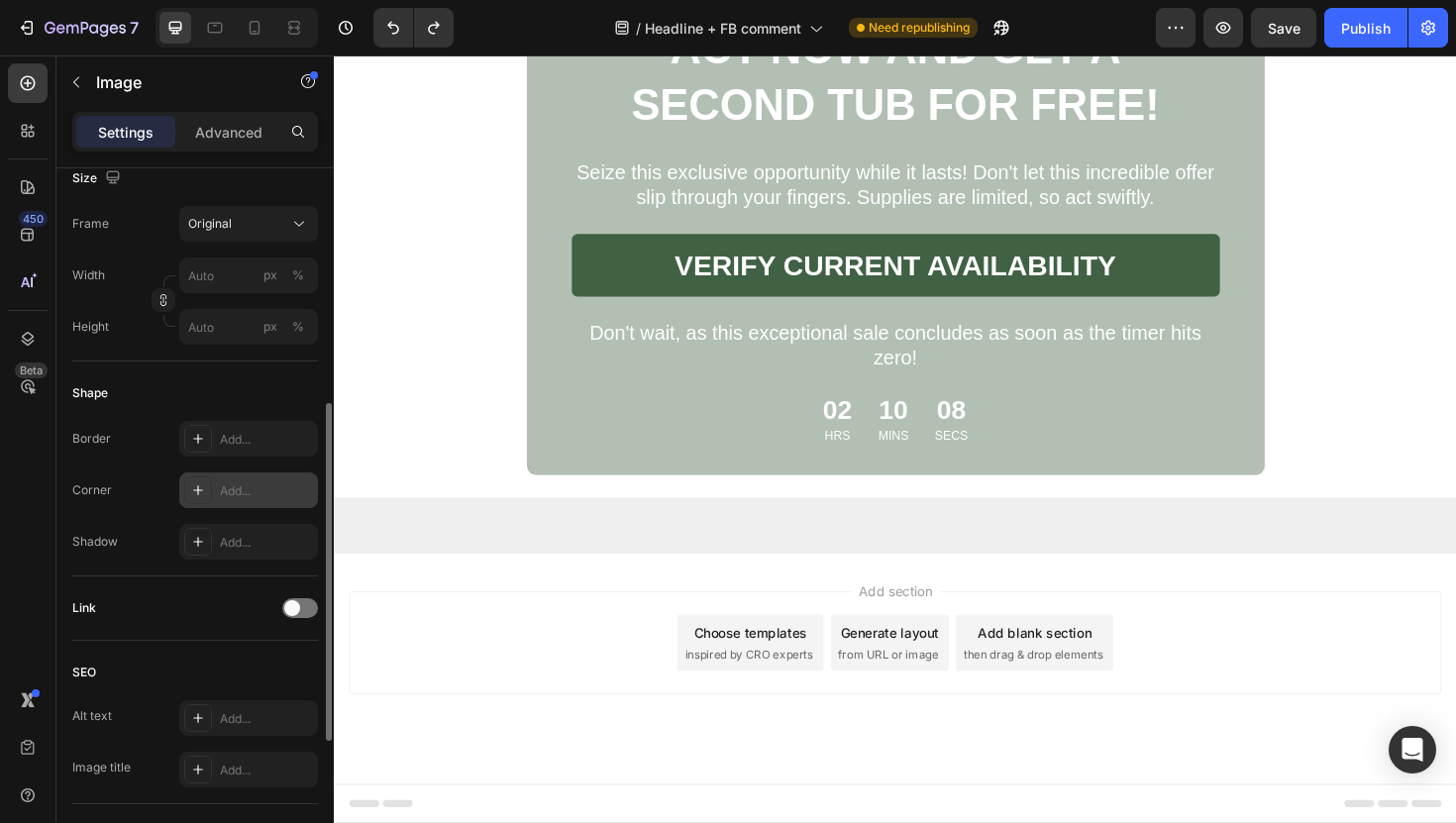 click on "Add..." at bounding box center [249, 490] 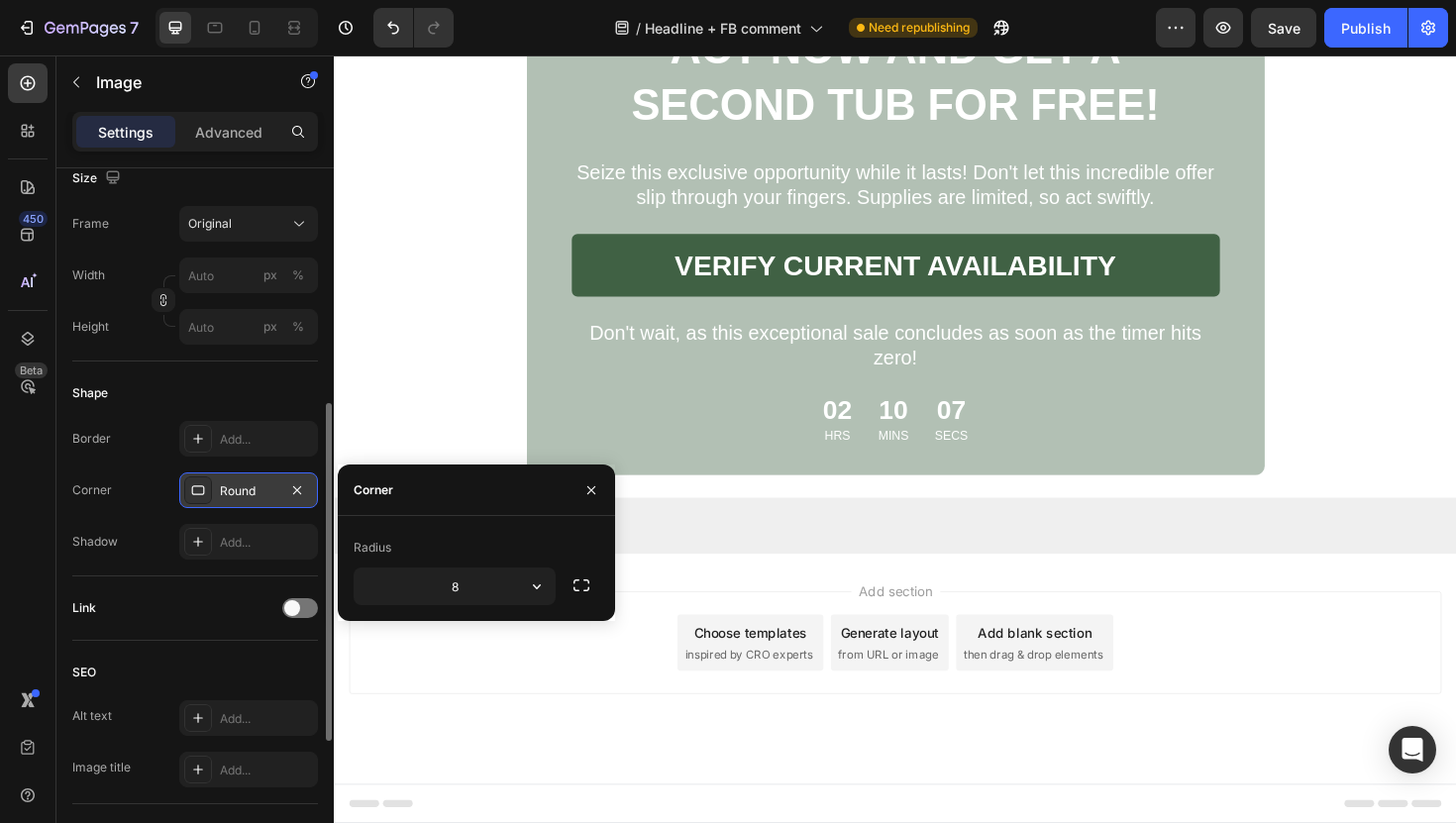 click on "Round" at bounding box center (249, 490) 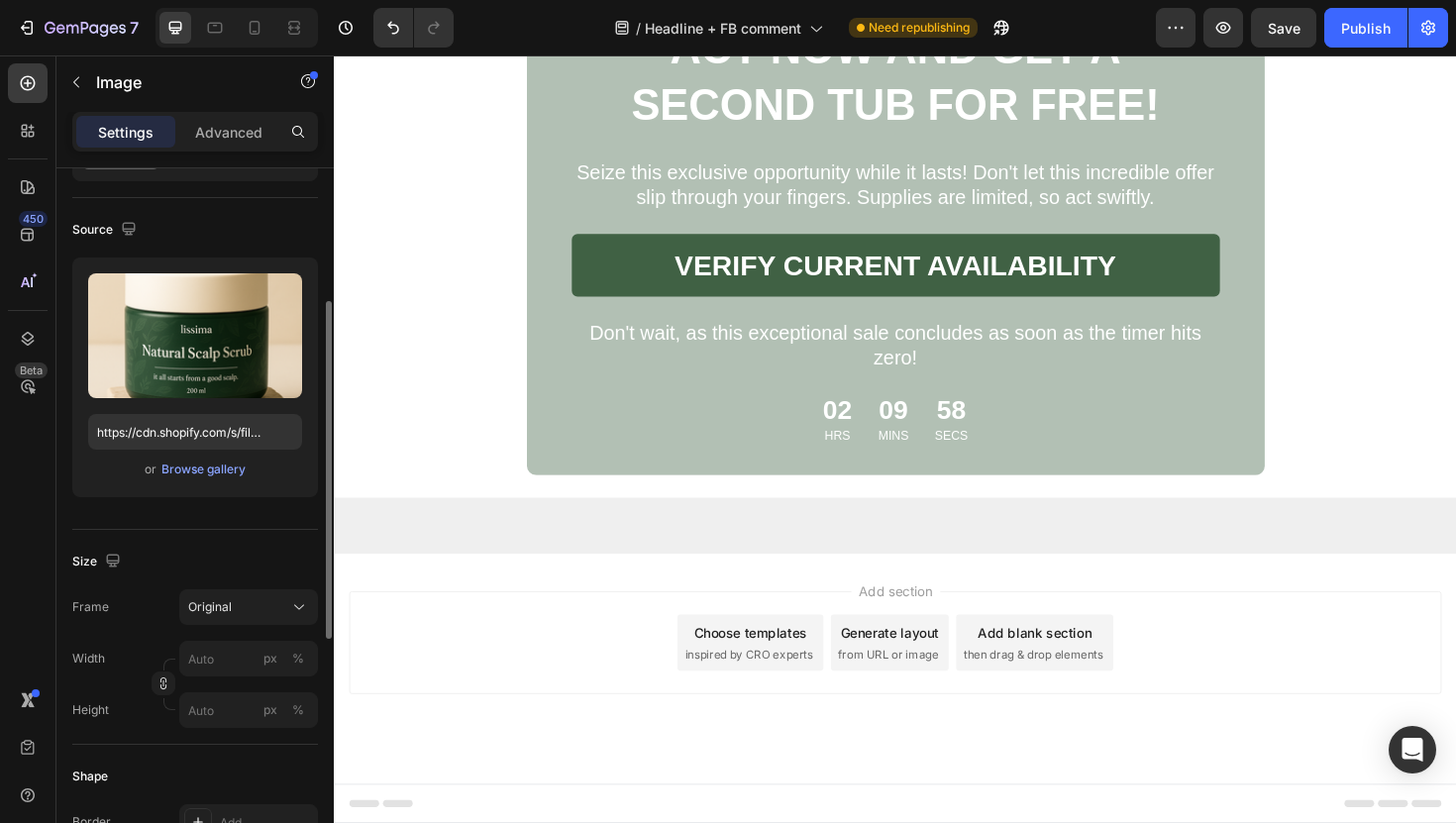 scroll, scrollTop: 0, scrollLeft: 0, axis: both 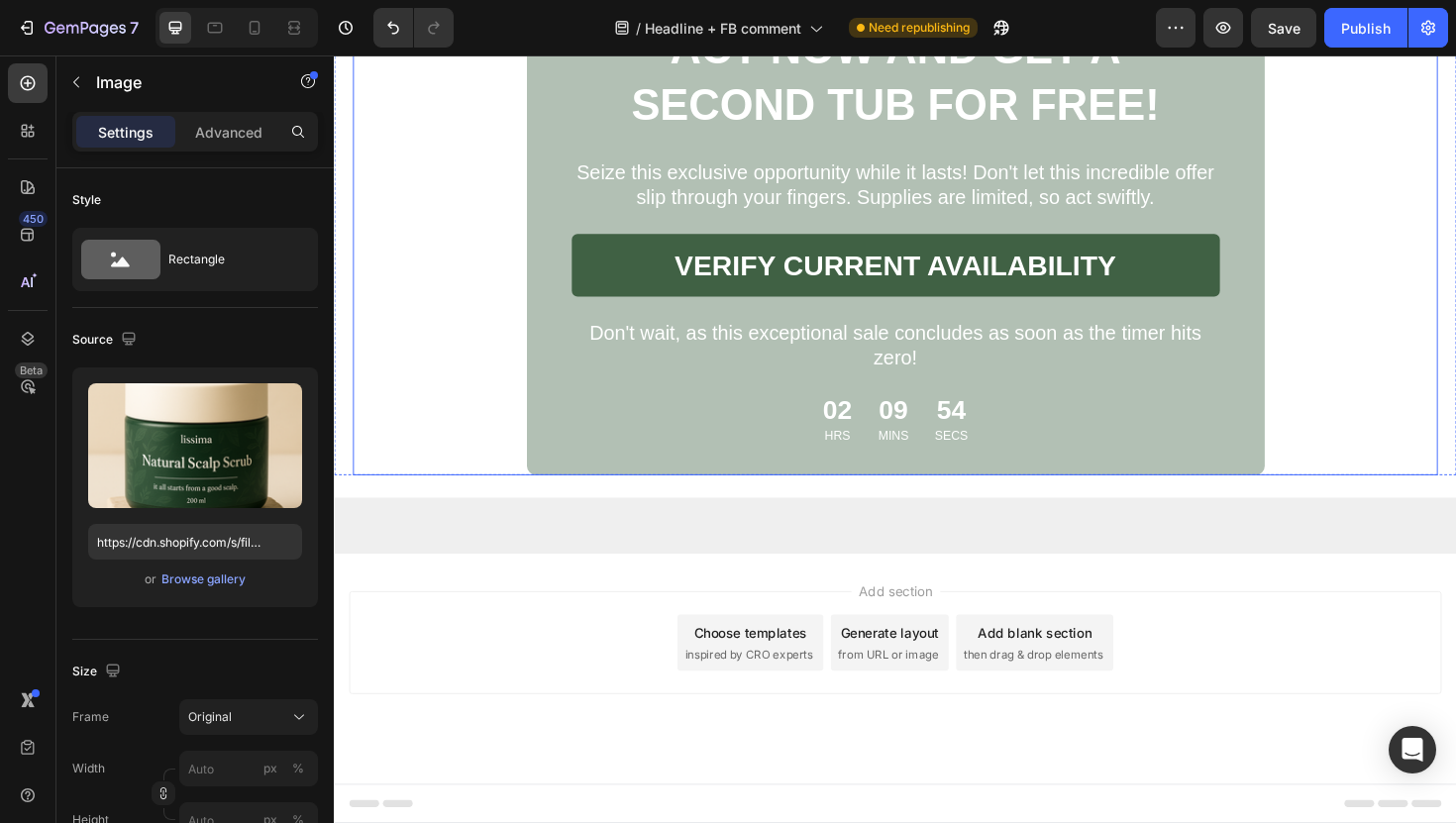 click on "Wellness Text Block Health Text Block Icon 2 min read Text Block Row Row How I Finally Found Something That Cleared My Scalp Psoriasis Heading [DATE] | [FIRST] [LAST] Text Block Row The Nightmare That Consumed My Confidence Heading For seven years, I lived with scalp psoriasis that literally made me feel like a prisoner in my own body. The constant itching was unbearable. I'd scratch until my scalp bled, leaving flakes scattered across my shoulders like snow. I completely stopped wearing dark shirts as it would expose the embarrassing evidence of my condition. Text Block Image I tried everything the doctors threw at me: steroid creams that thinned my skin, medicated shampoos that burned like fire, and prescription treatments that cost a fortune but delivered zero results. Each failed attempt felt like another door slamming shut. The worst part? The stares. The way people would glance at my scalp and quickly look away. Text Block Image The Discovery That Changed Everything Heading ." at bounding box center (928, -3073) 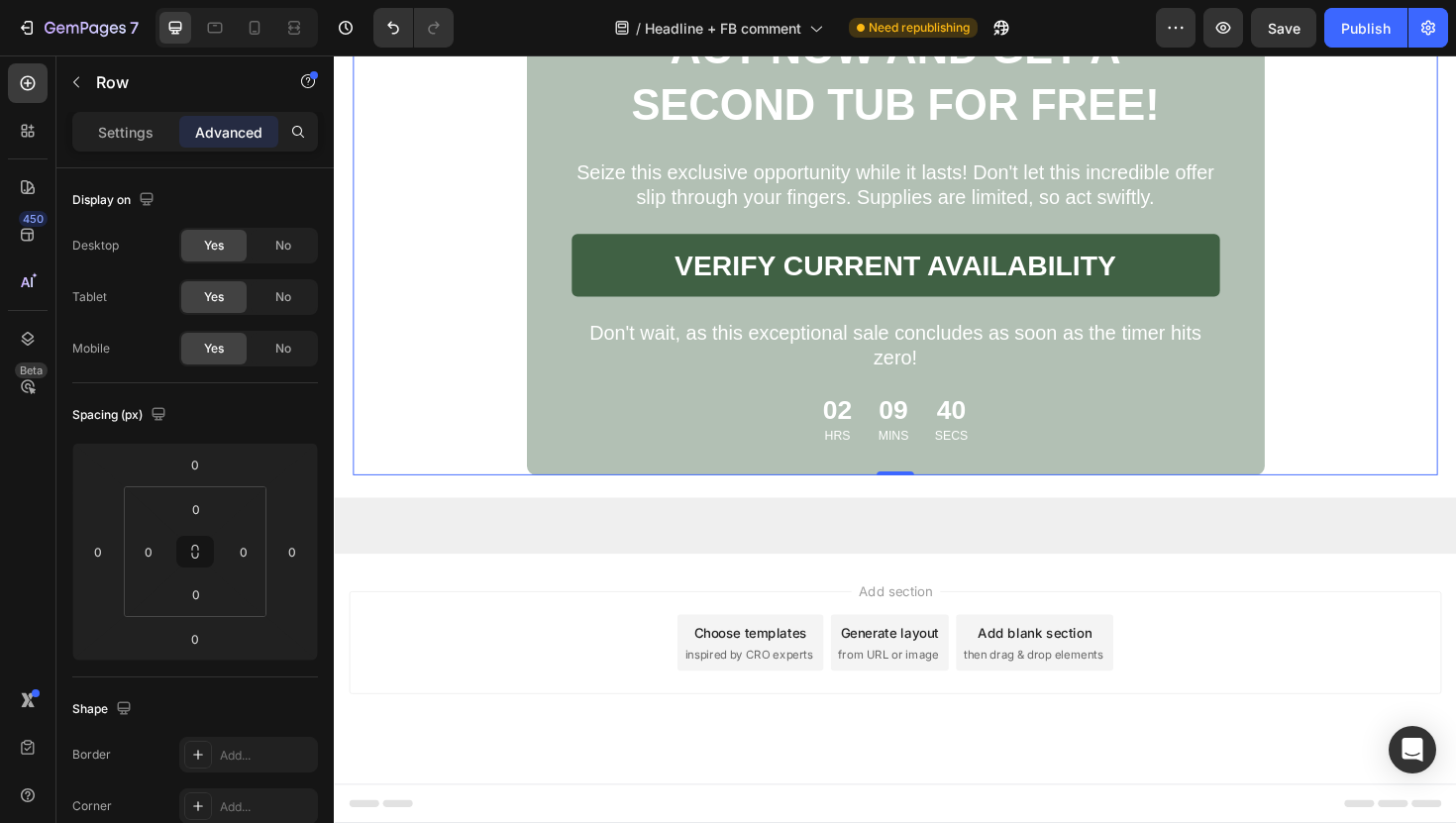 scroll, scrollTop: 7915, scrollLeft: 0, axis: vertical 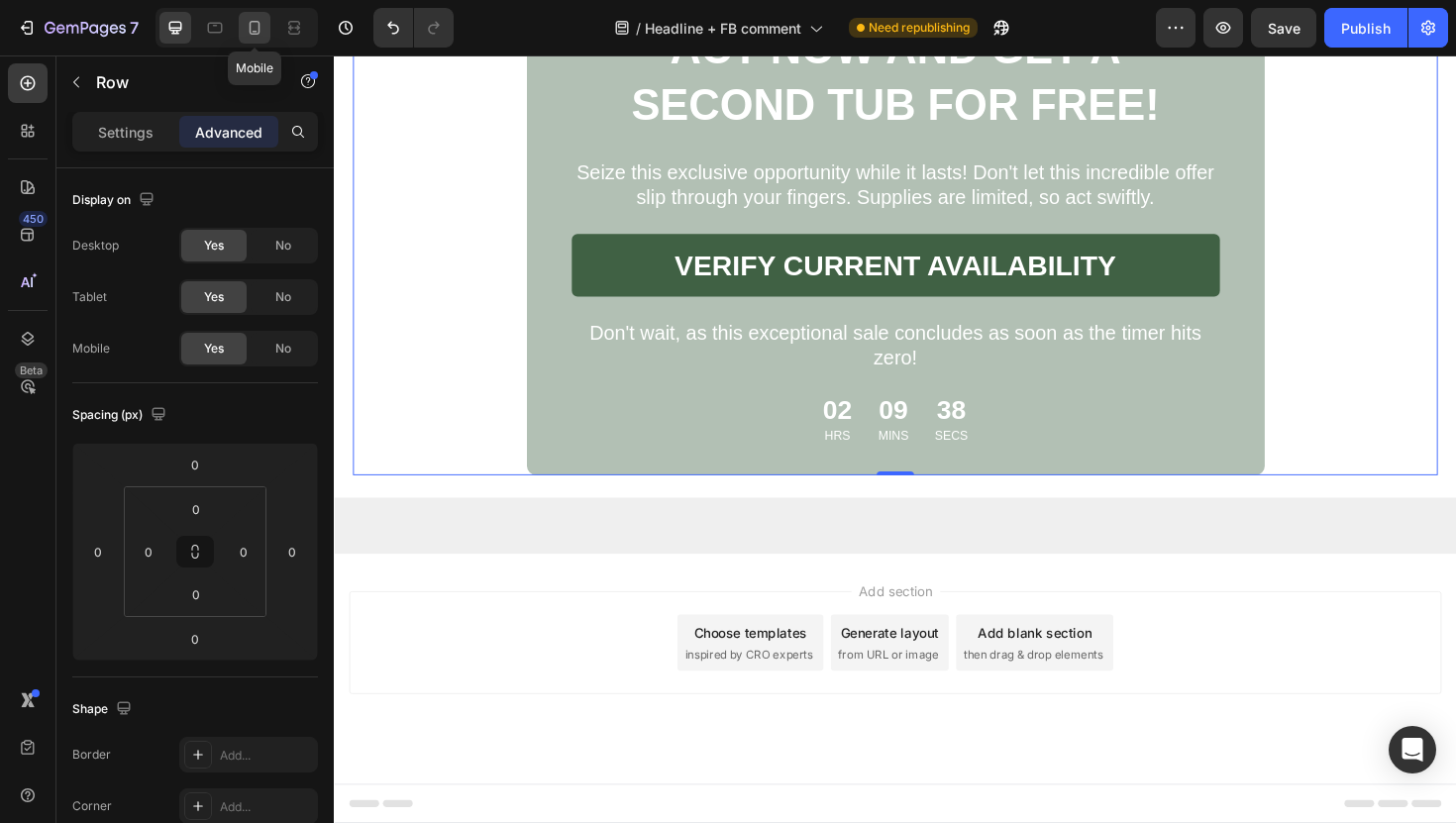 click 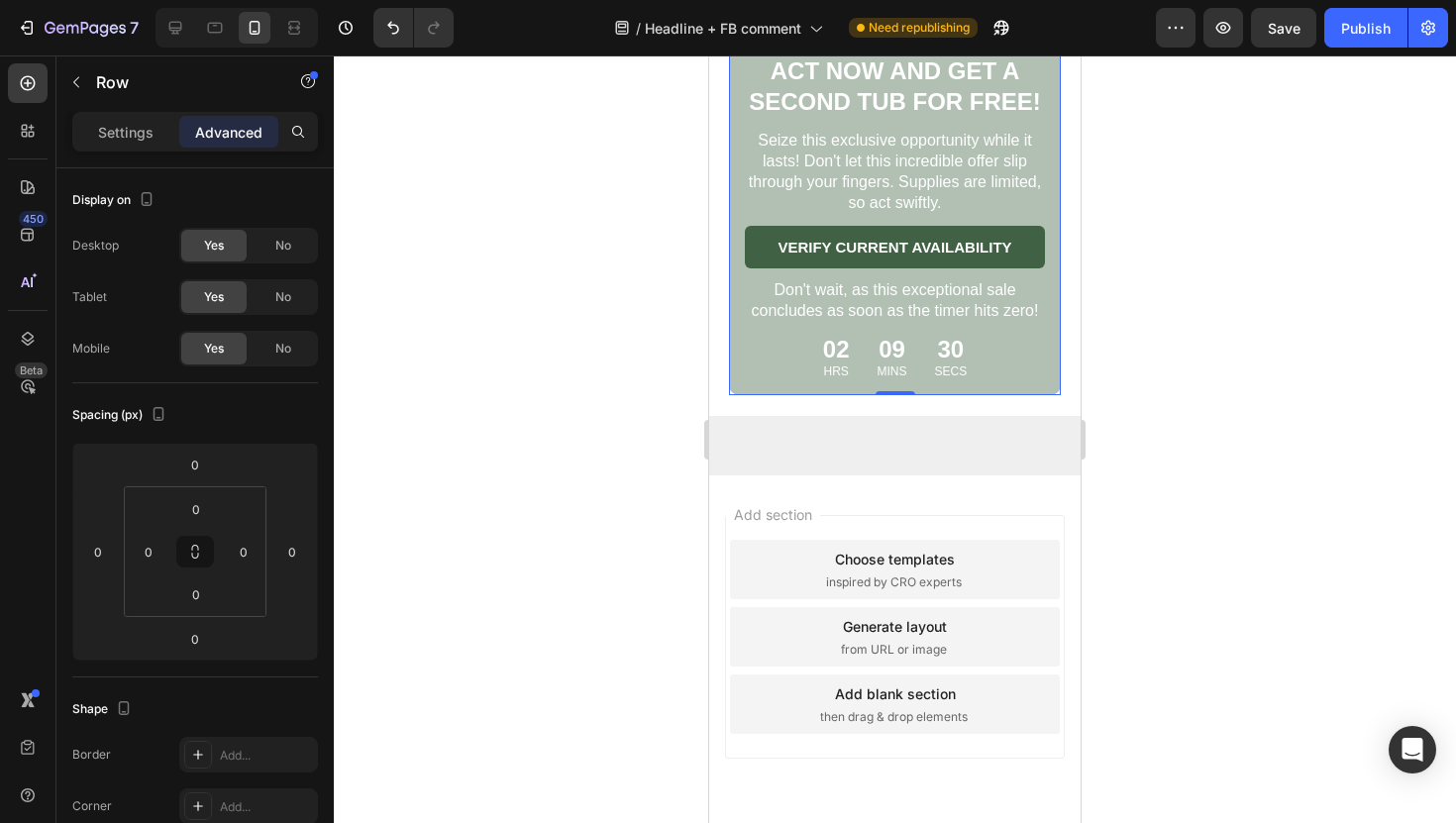 scroll, scrollTop: 5955, scrollLeft: 0, axis: vertical 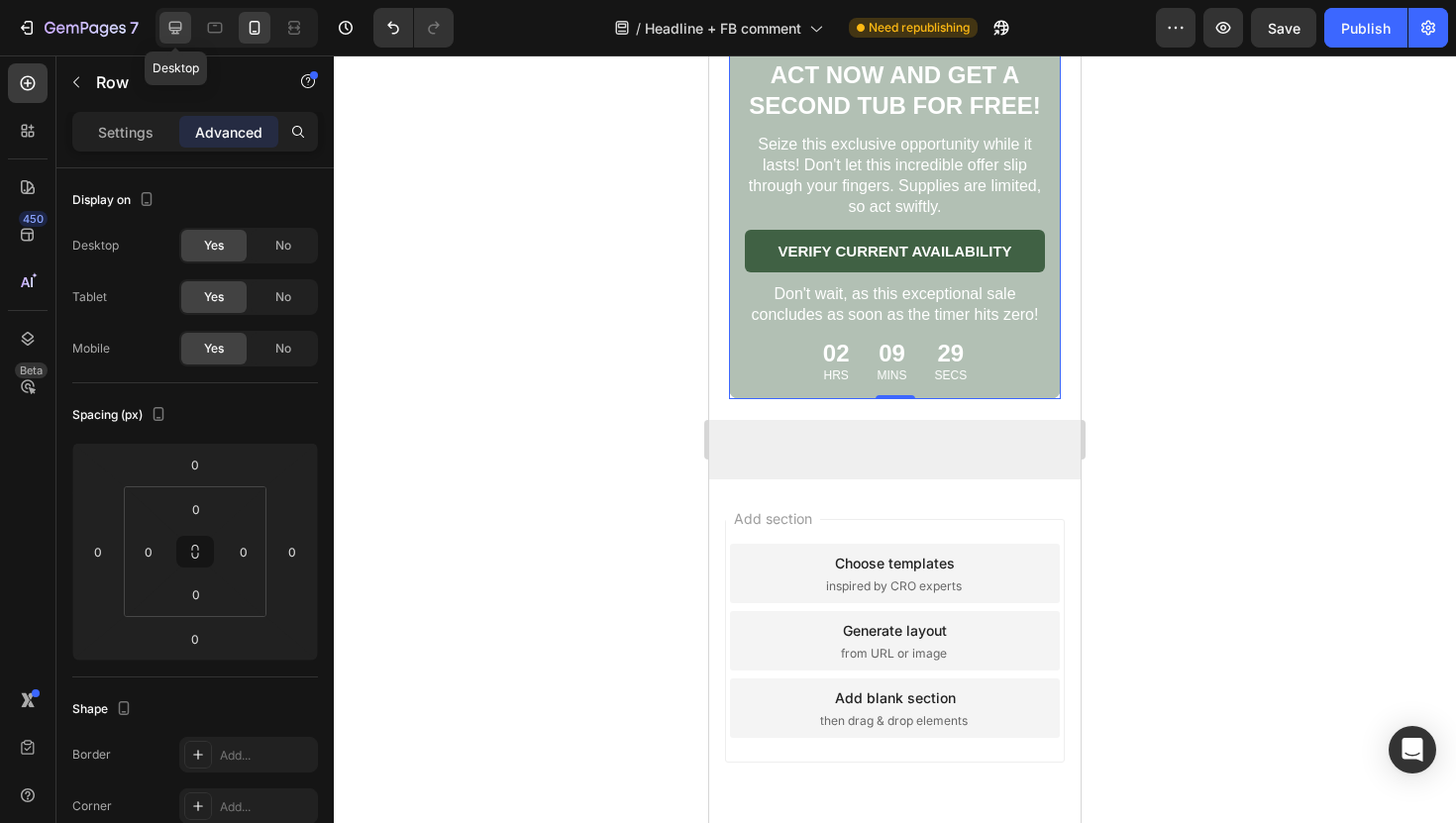 click 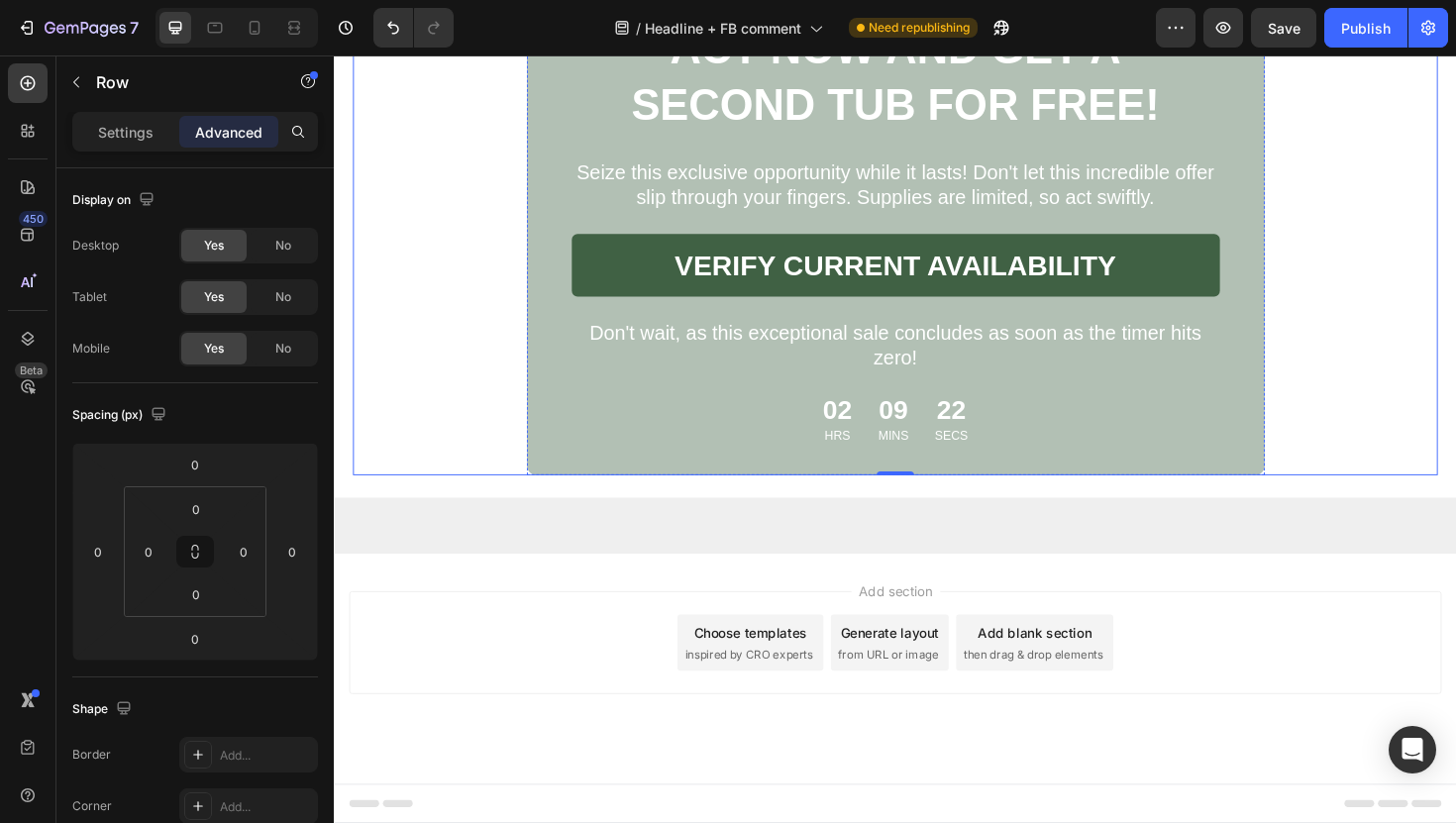 scroll, scrollTop: 7735, scrollLeft: 0, axis: vertical 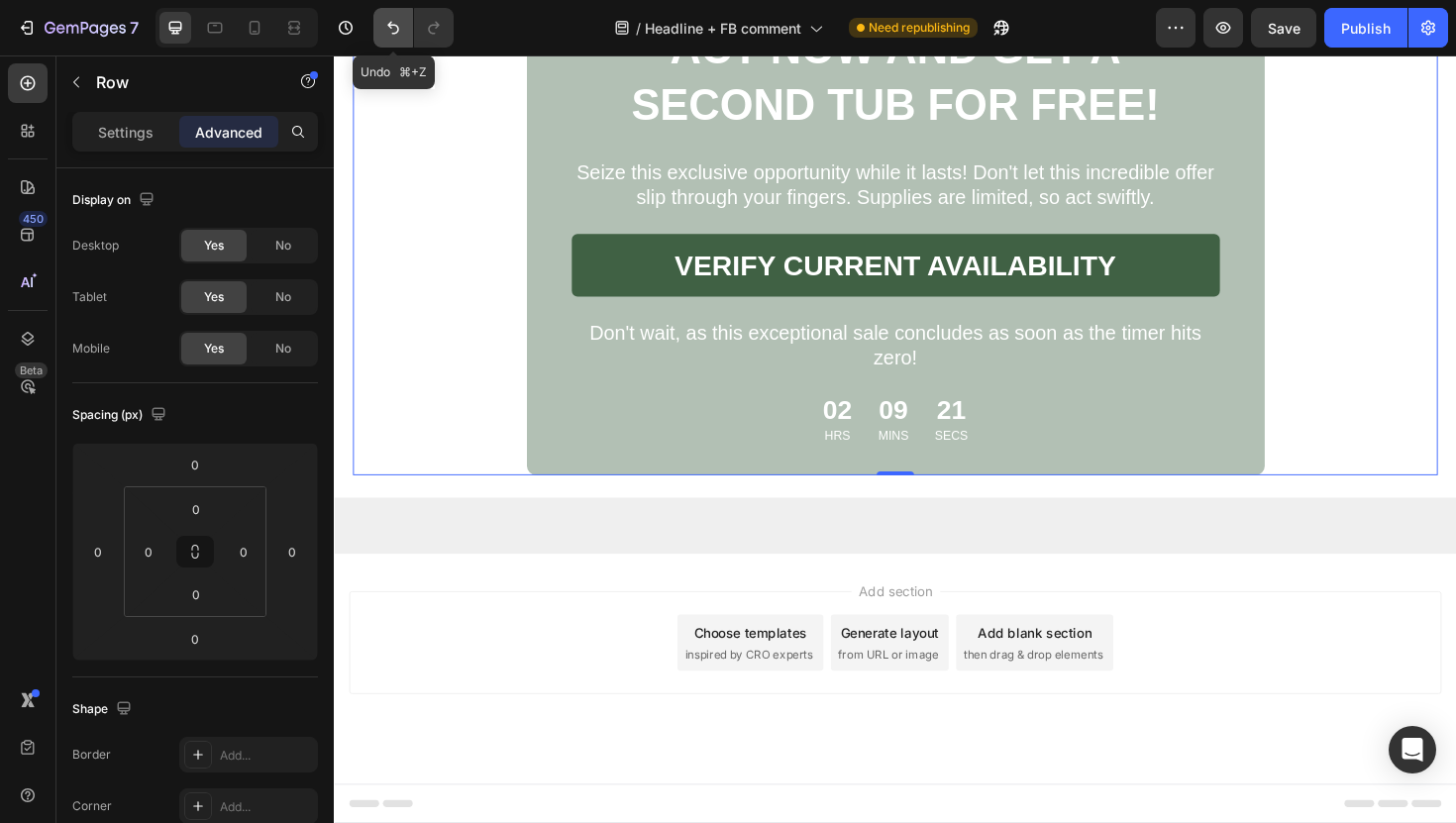 click 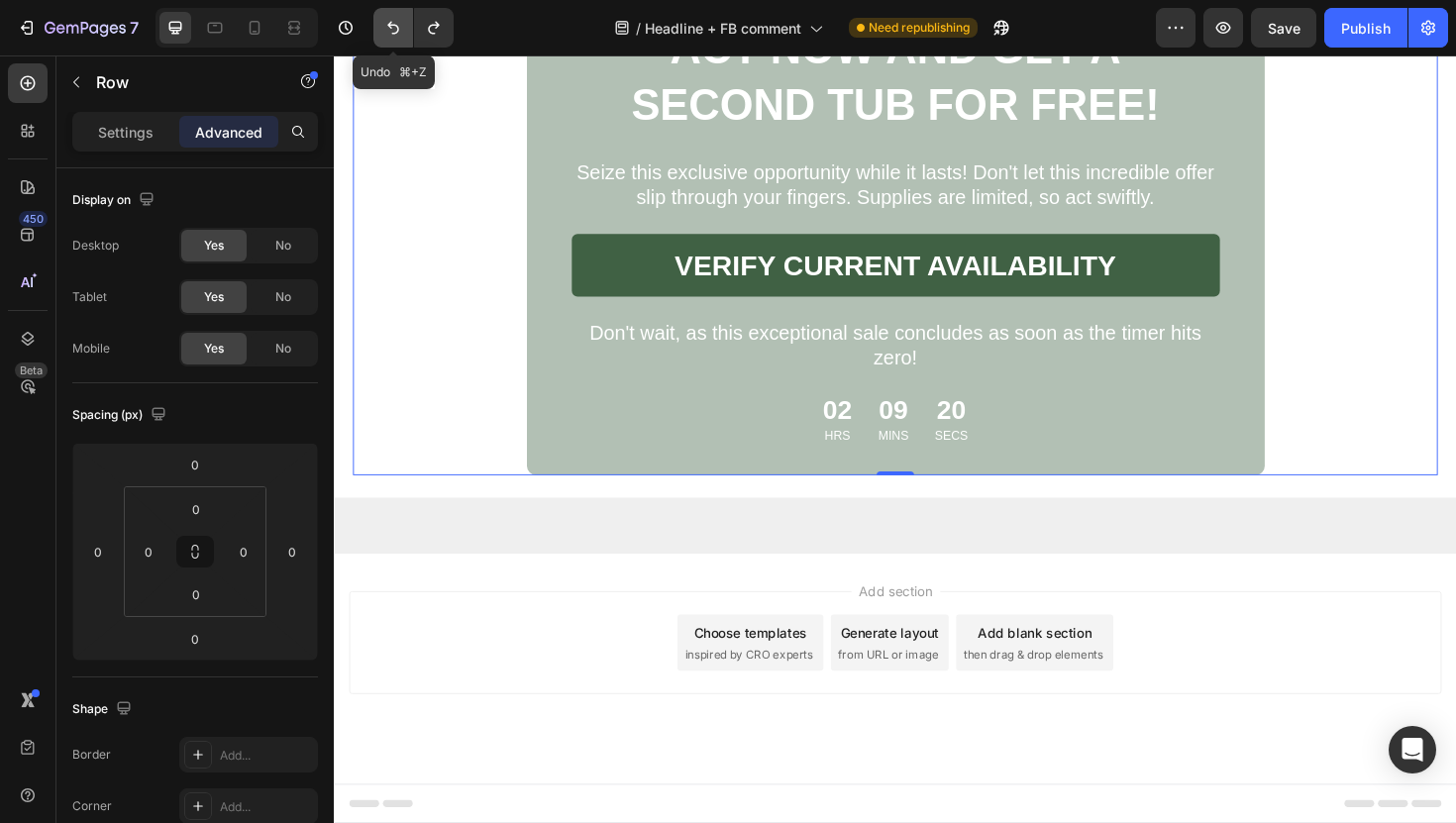 click 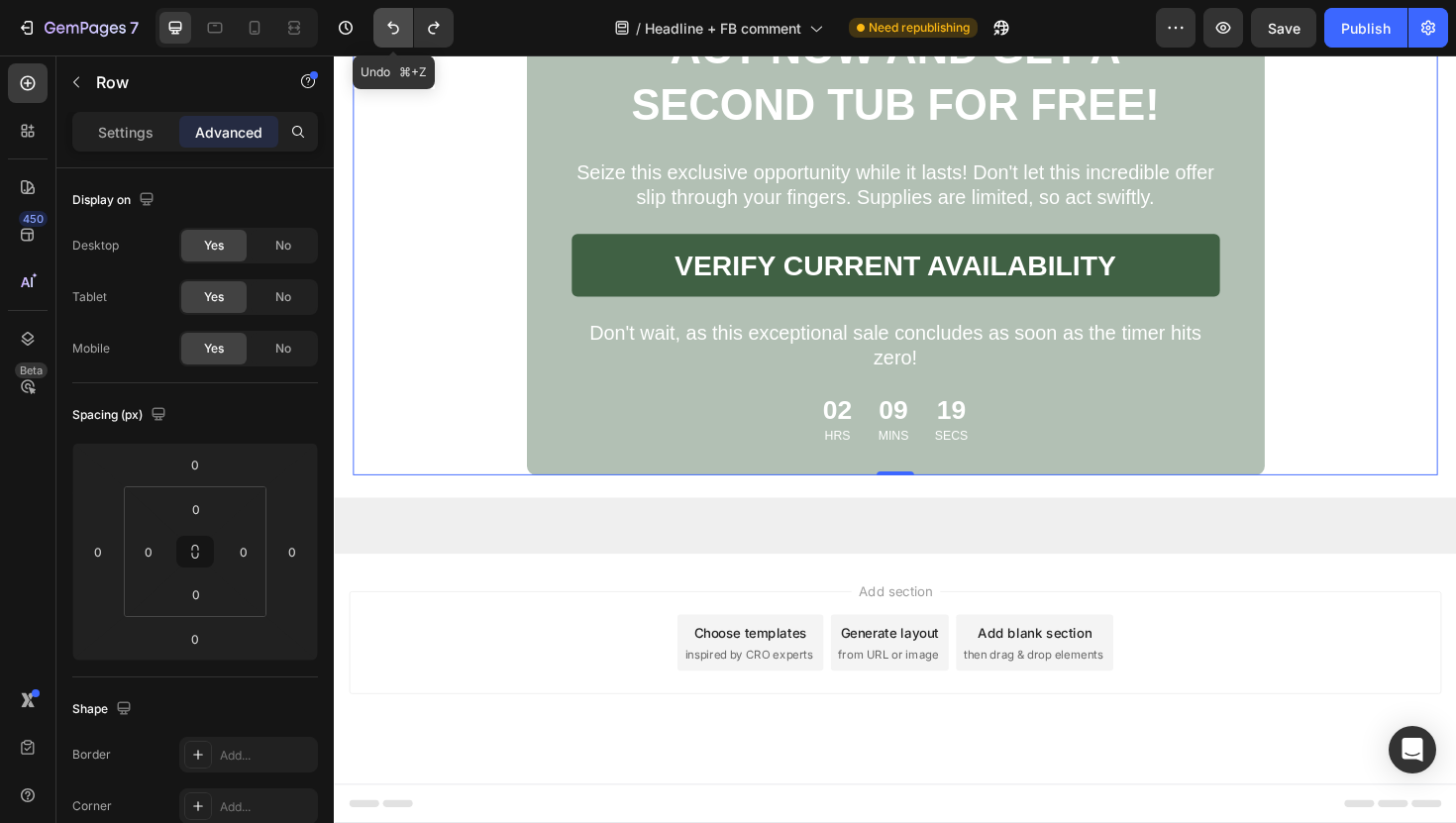 click 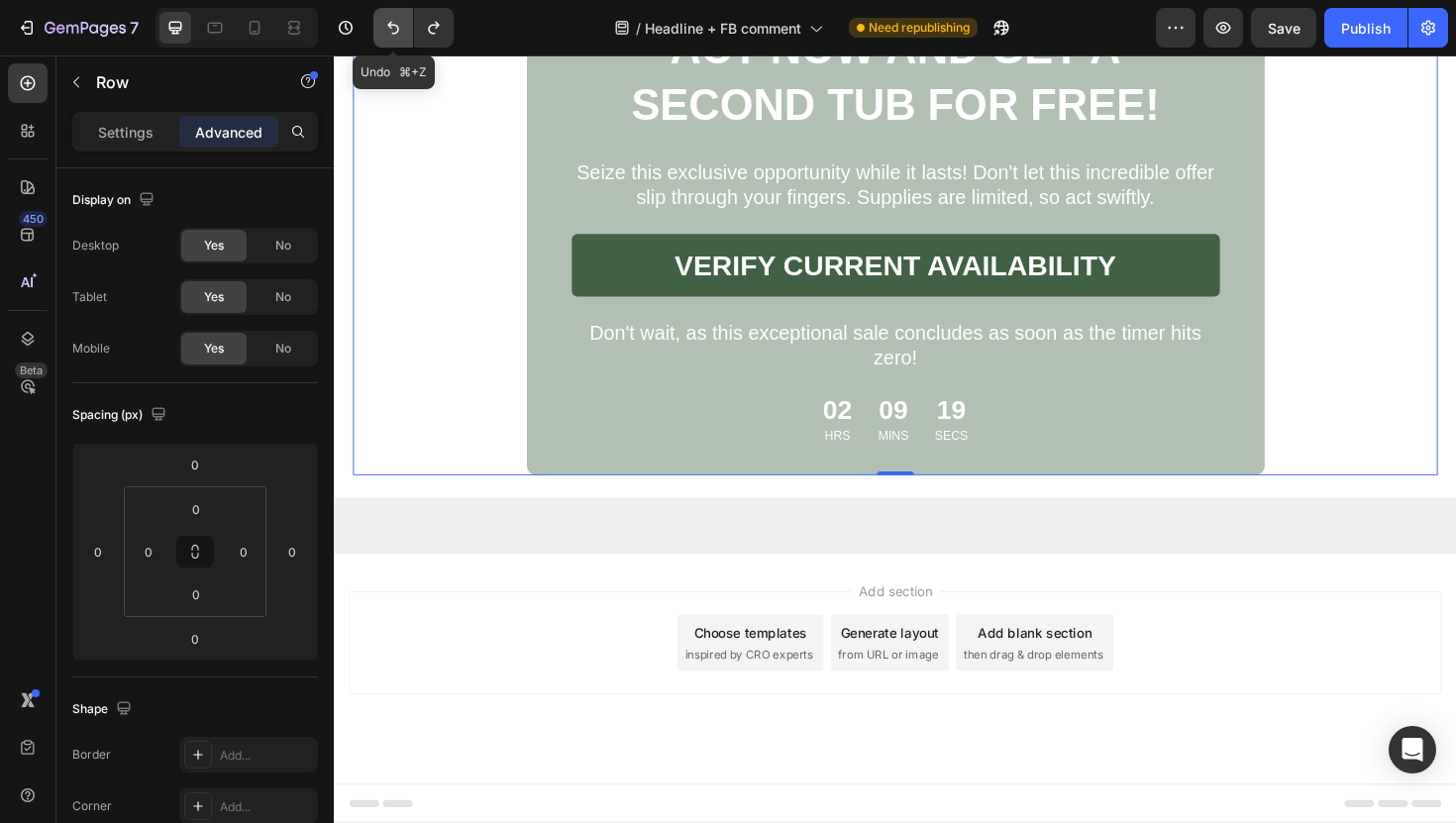 click 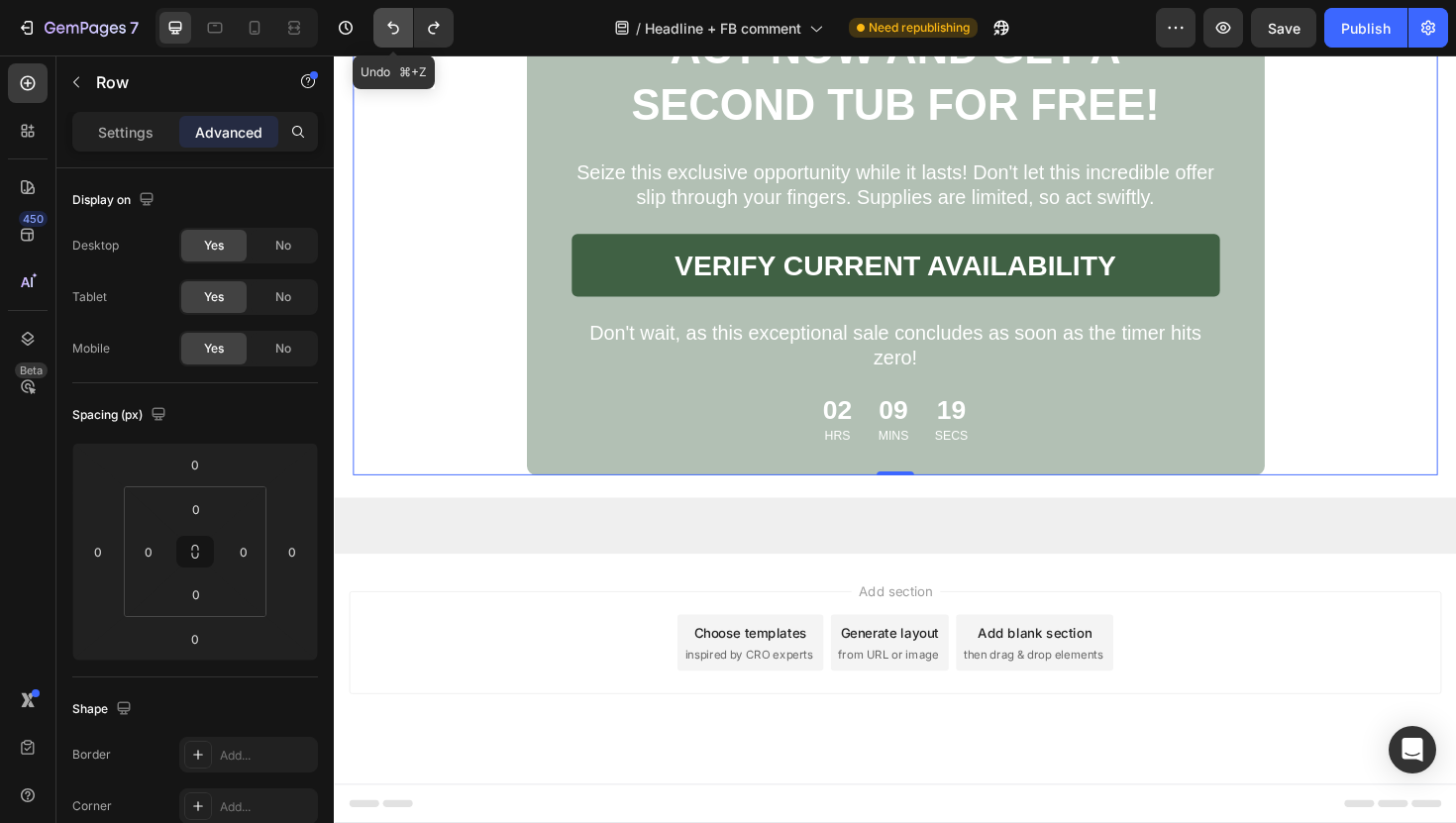click 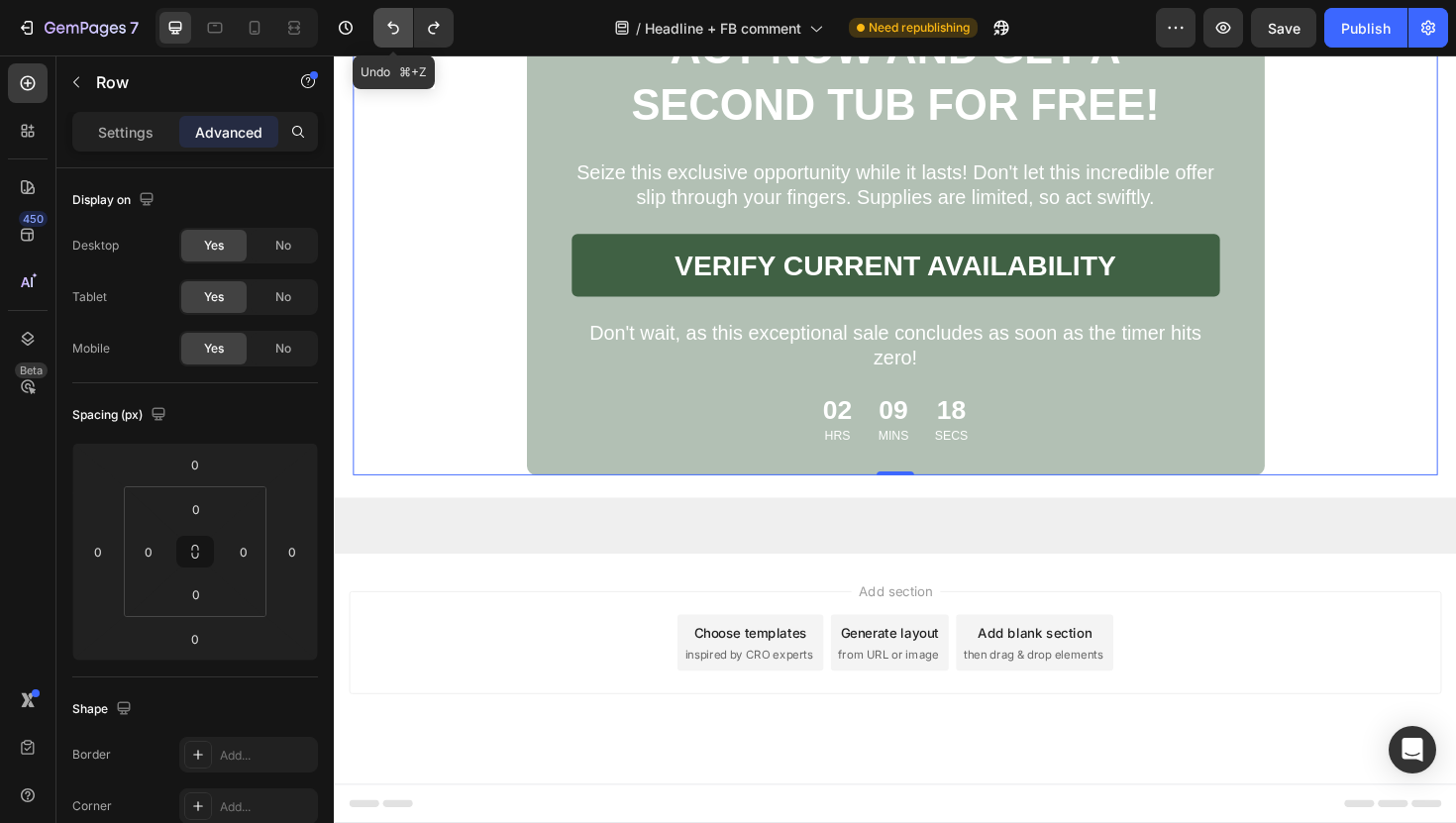 click 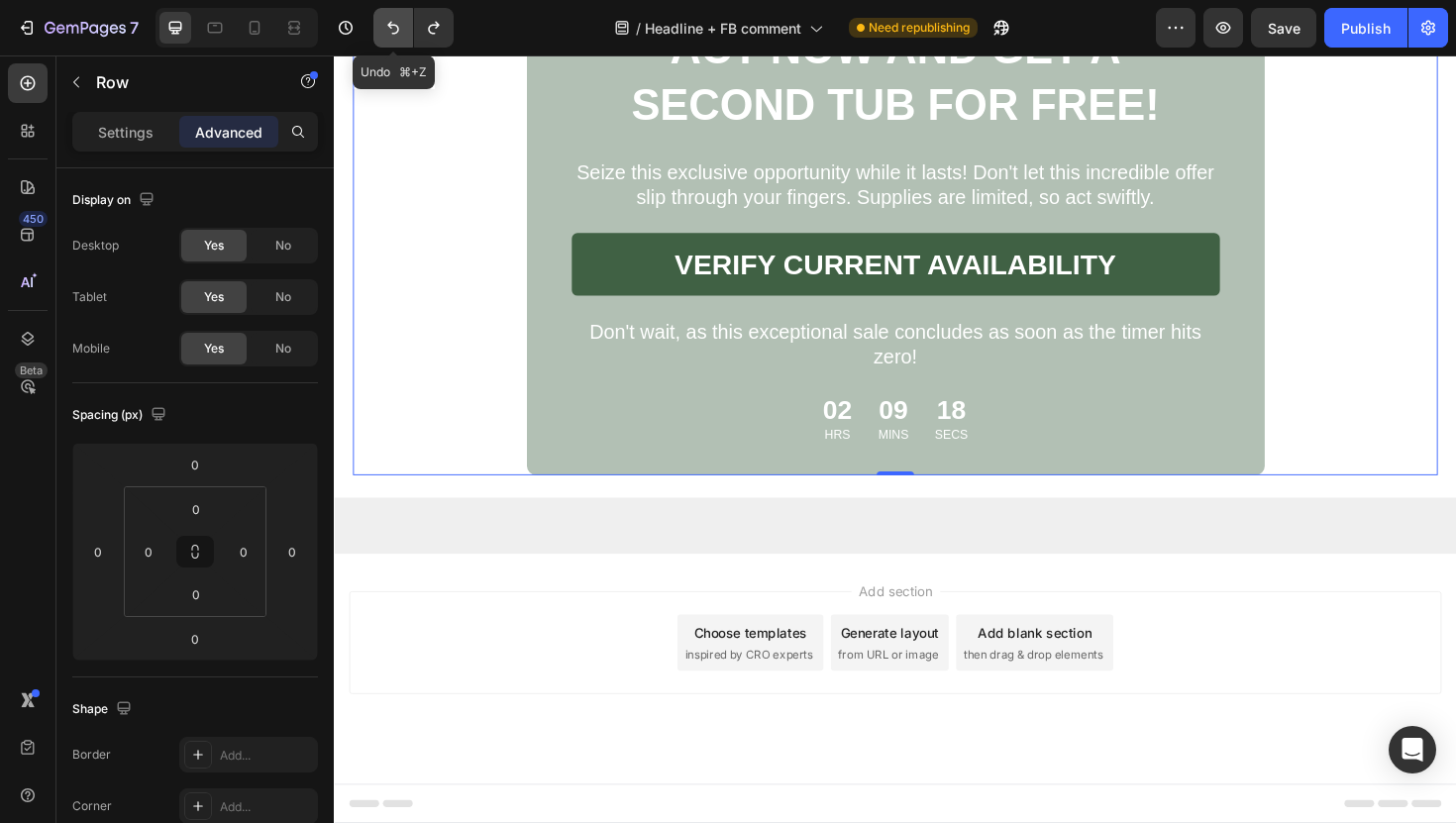 click 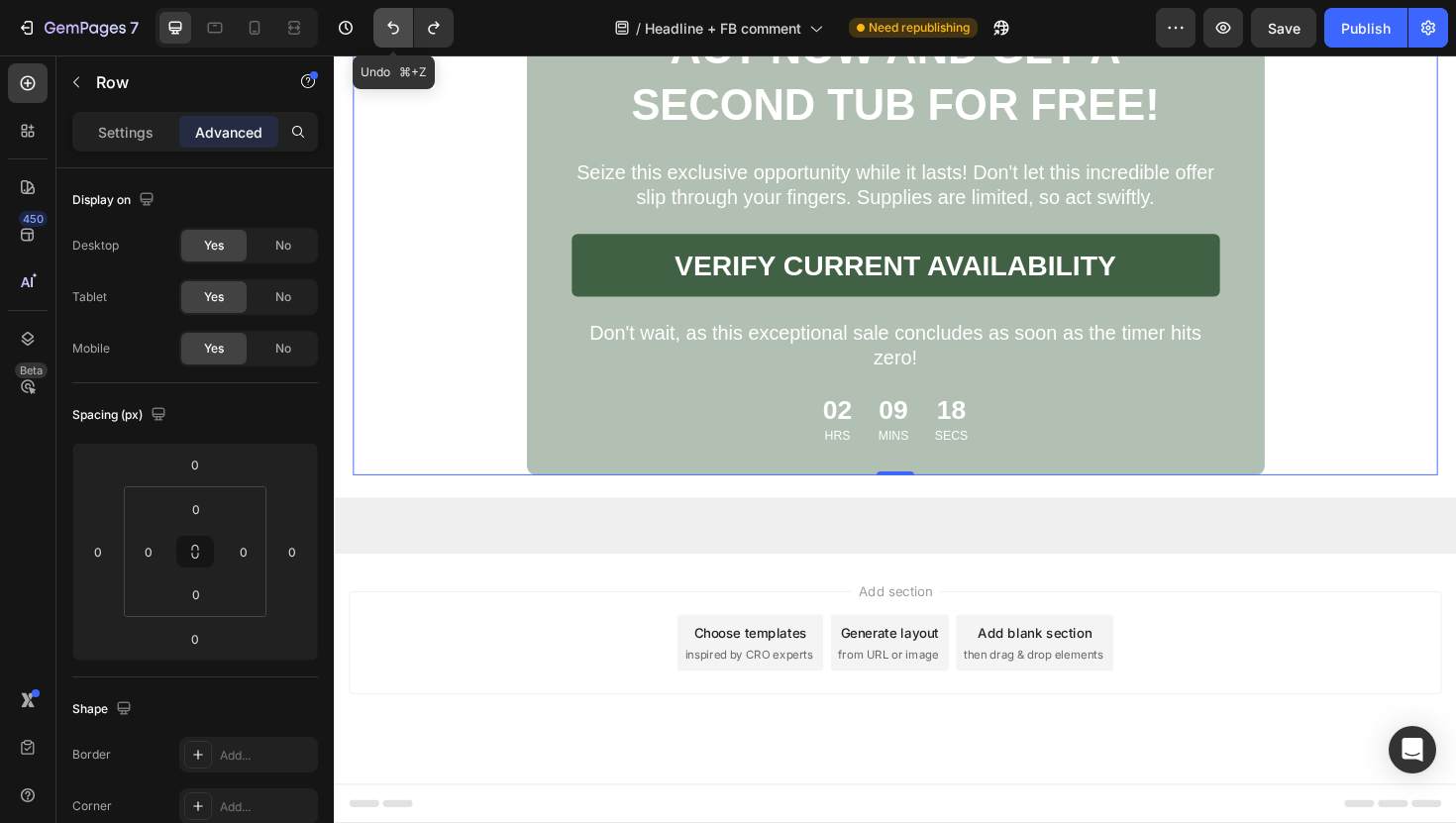 click 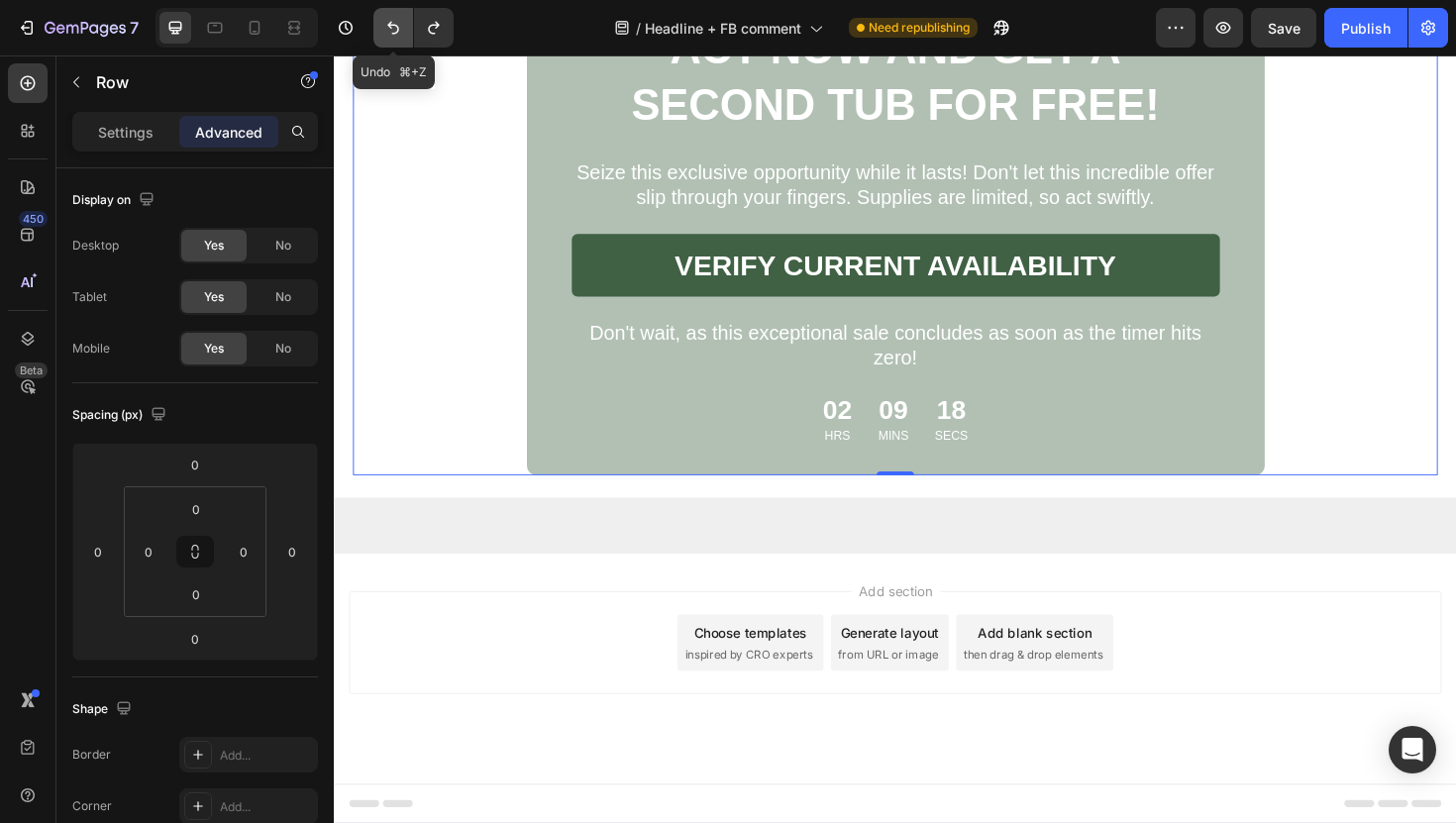 click 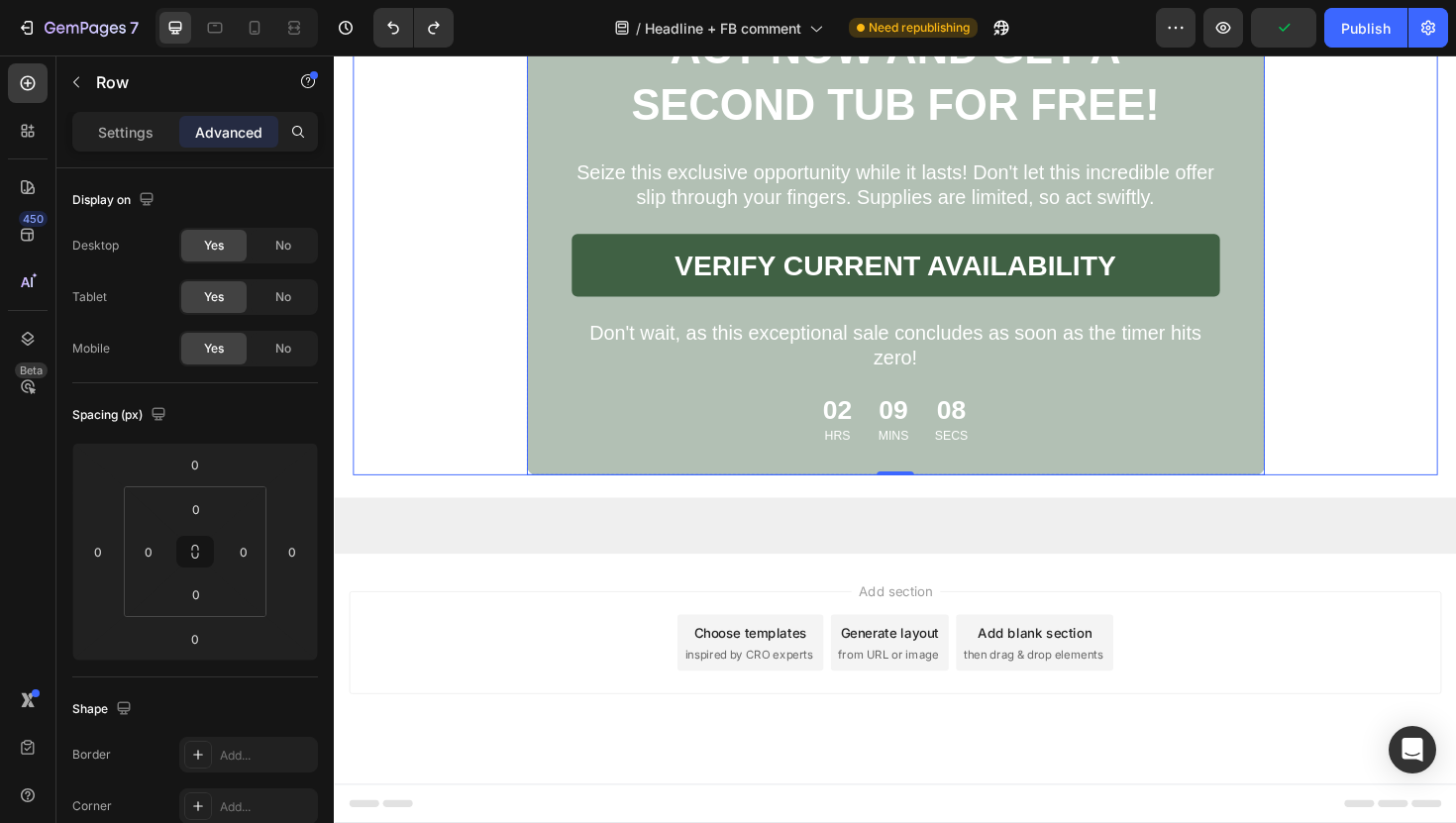 scroll, scrollTop: 8873, scrollLeft: 0, axis: vertical 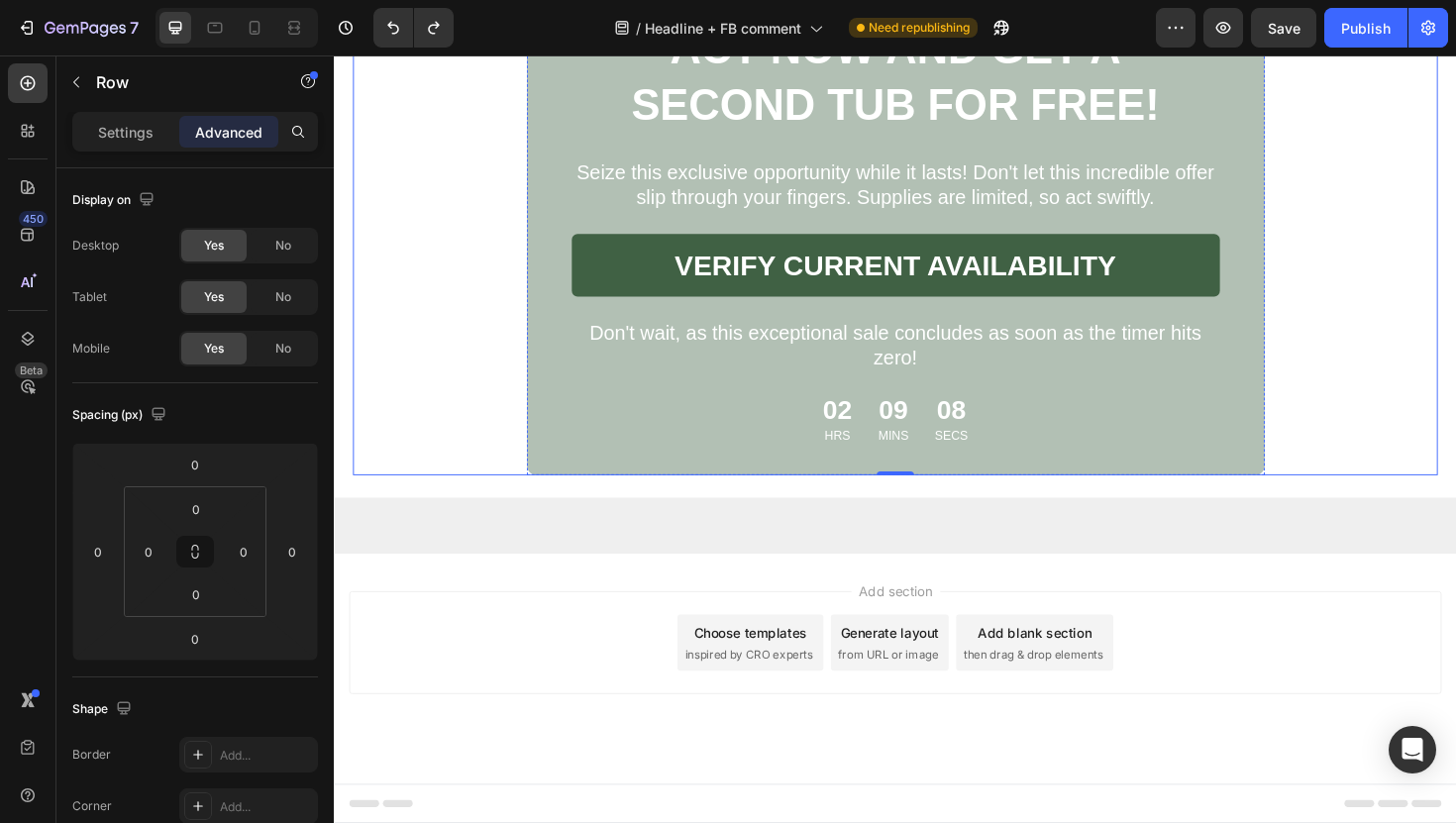 click on "What I Wish Someone Had Told Me Years Ago" at bounding box center [928, -2558] 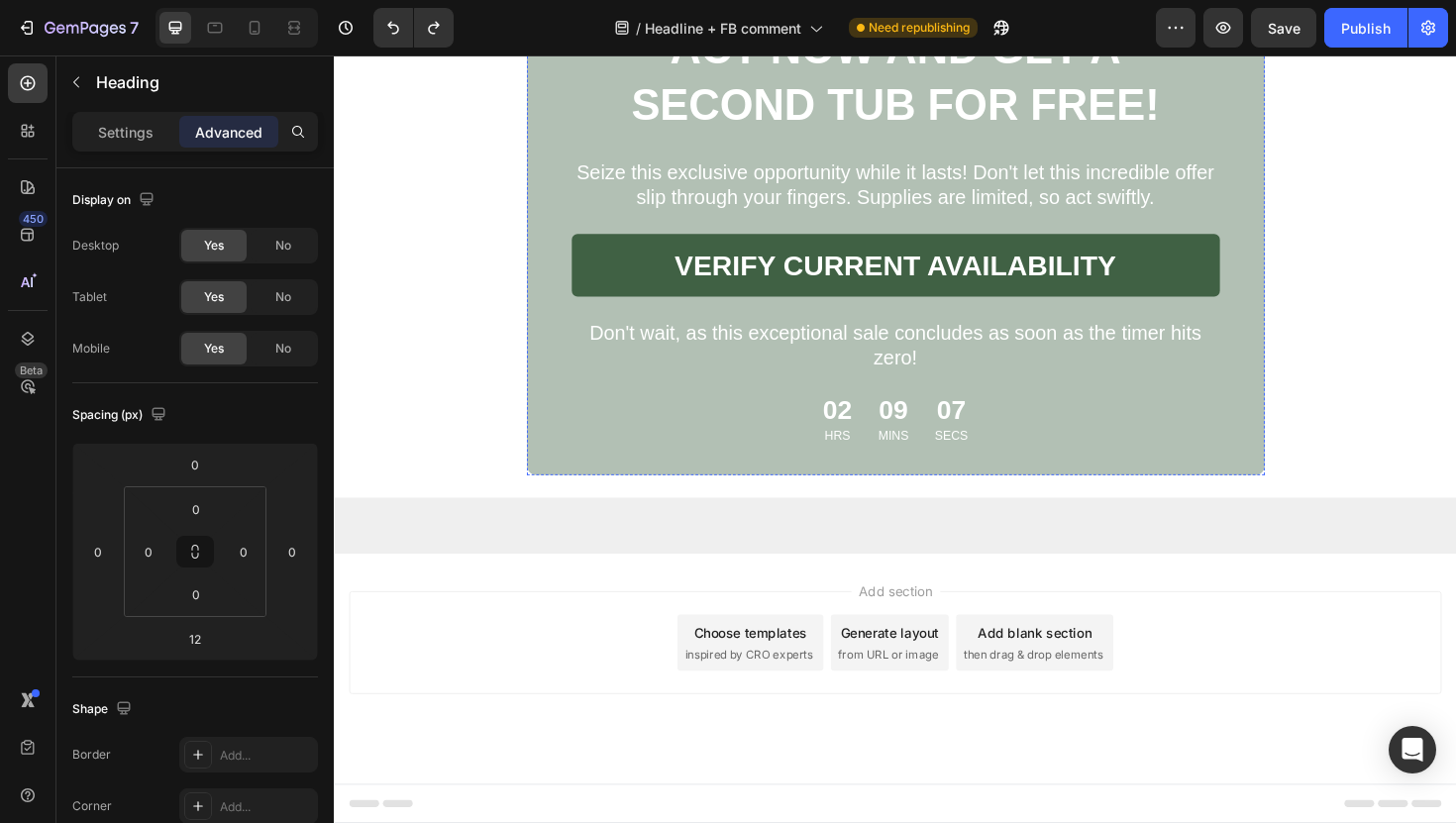 scroll, scrollTop: 8939, scrollLeft: 0, axis: vertical 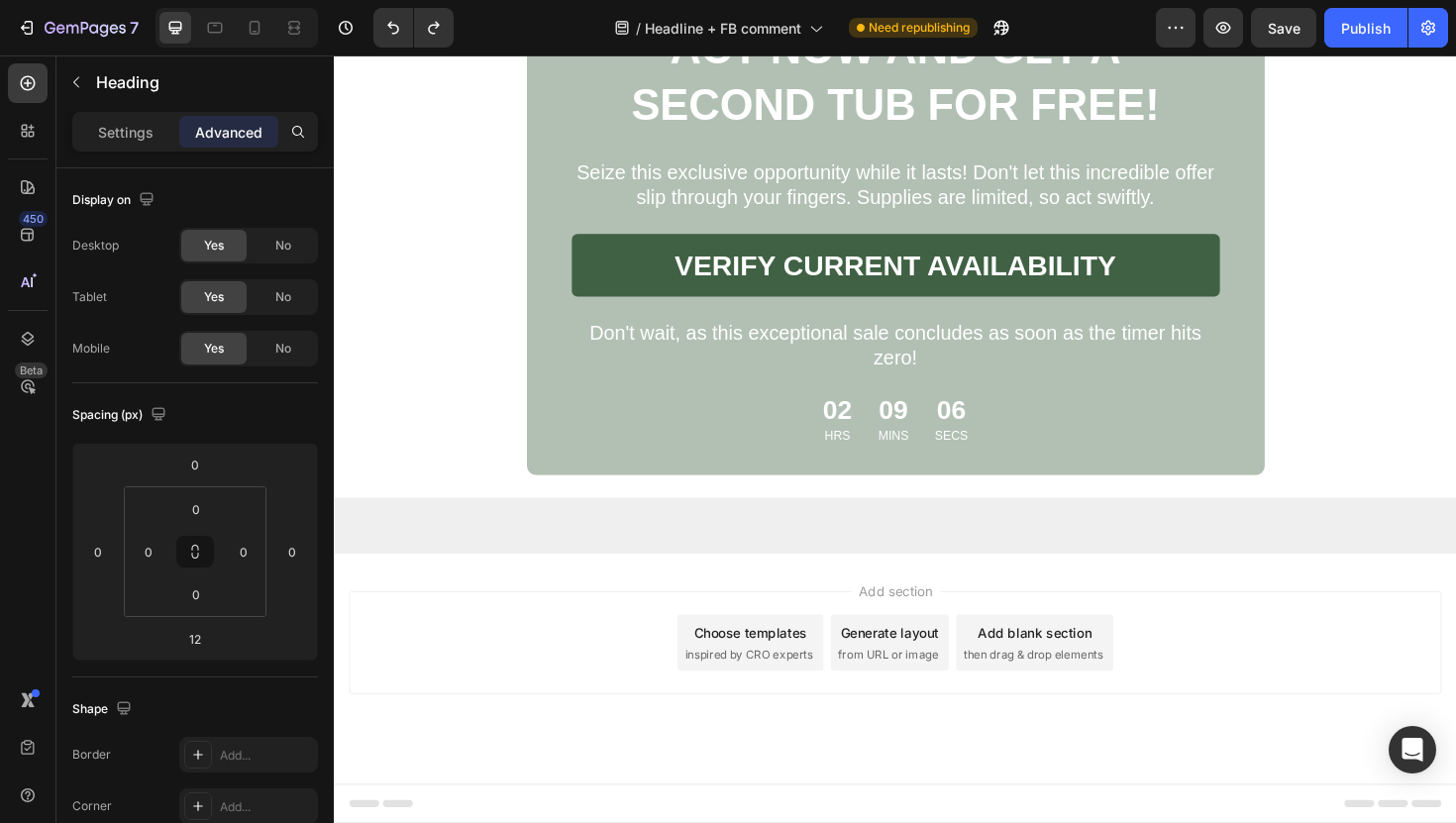 click on "Settings Advanced" at bounding box center [195, 140] 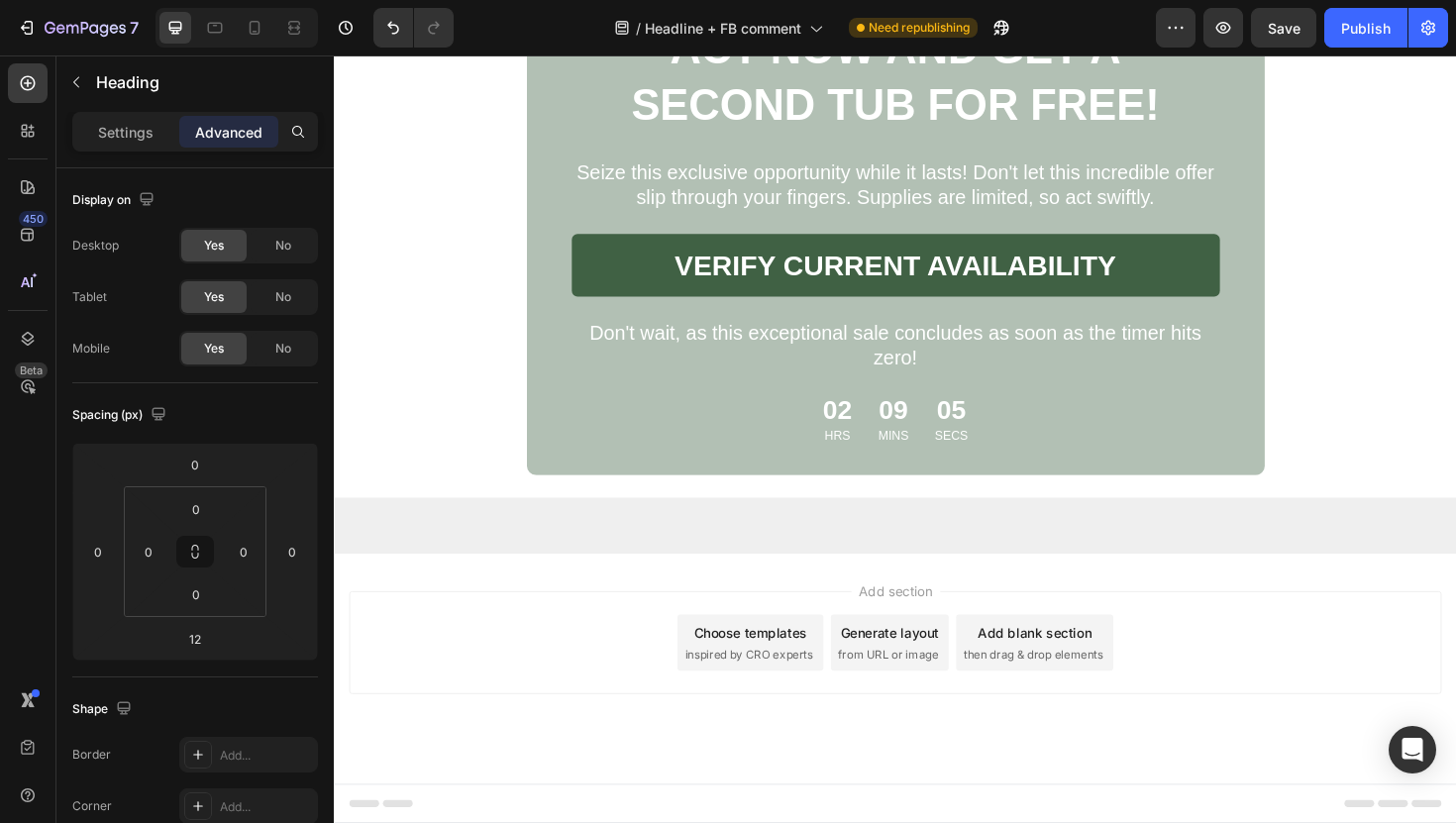 click on "Settings Advanced" at bounding box center [195, 140] 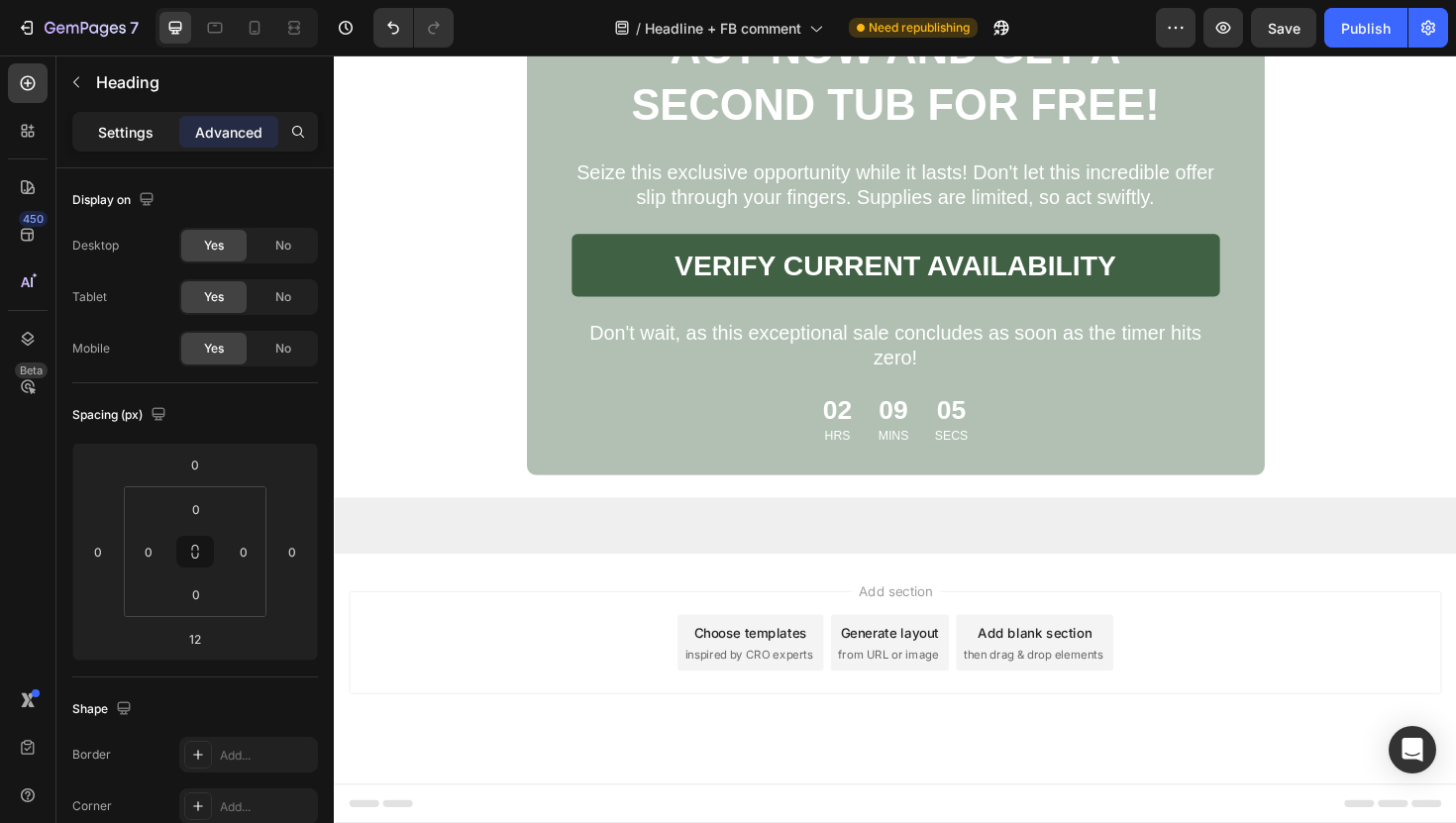 click on "Settings" 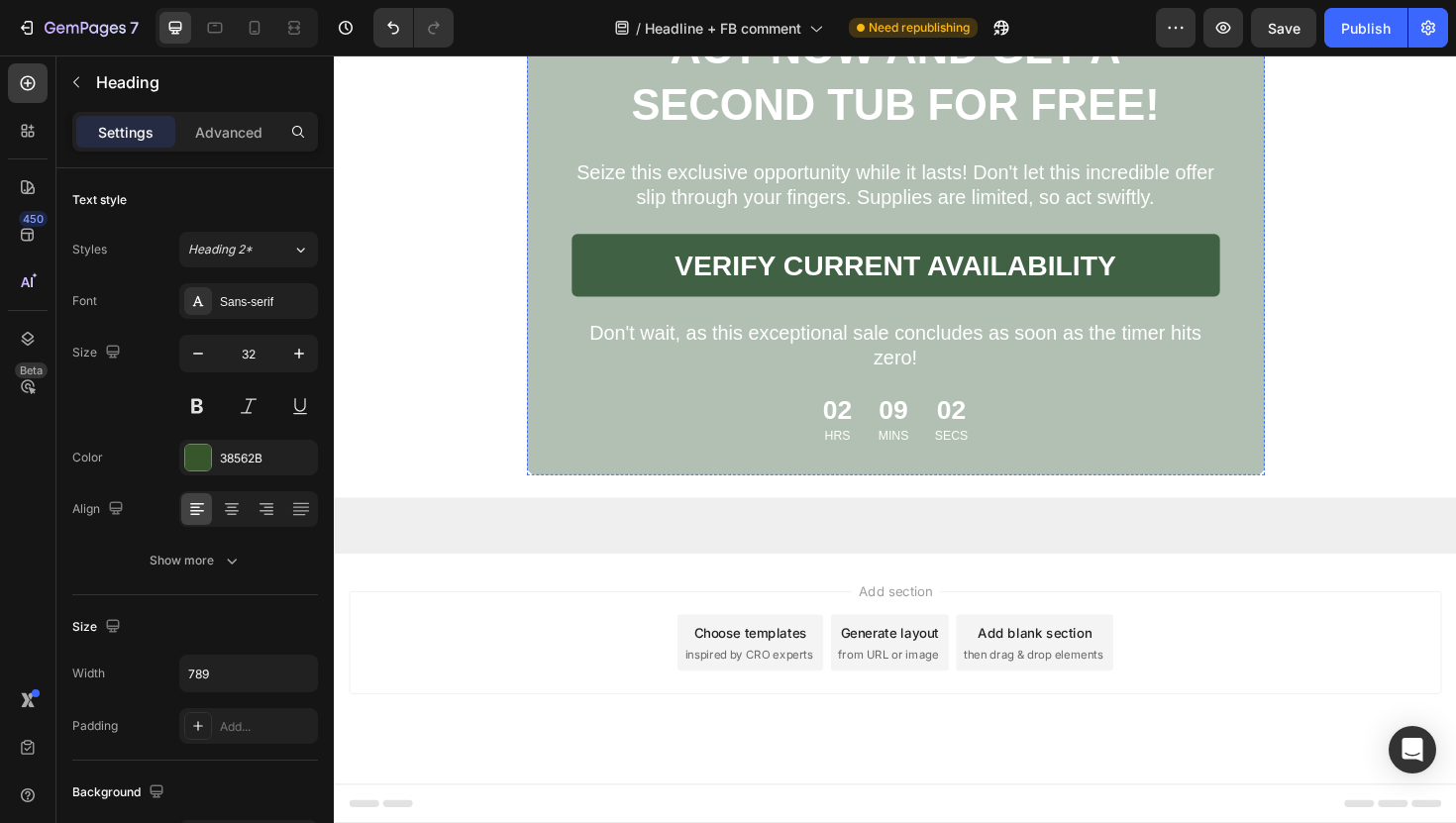 scroll, scrollTop: 10685, scrollLeft: 0, axis: vertical 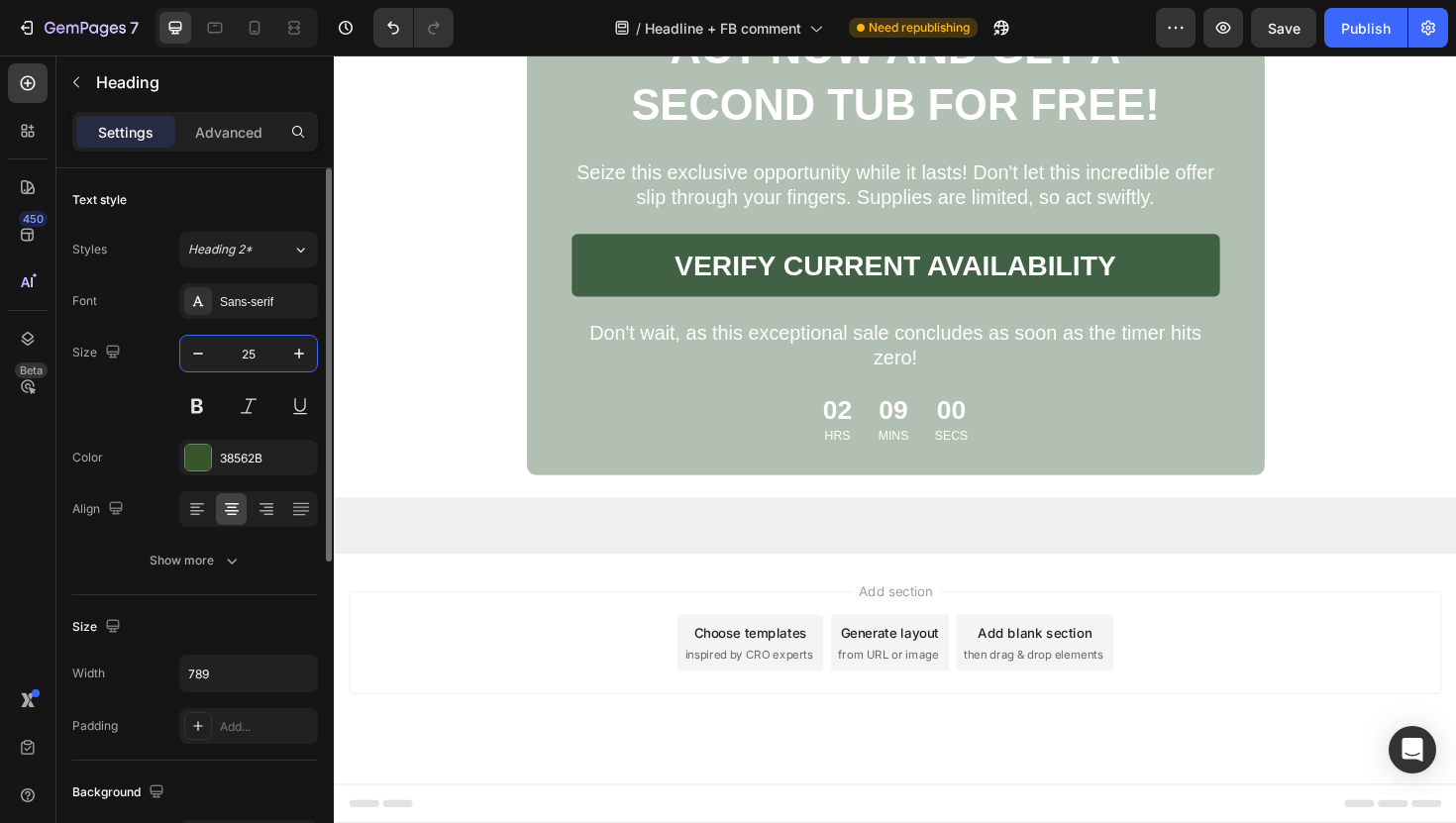 click on "25" at bounding box center (249, 354) 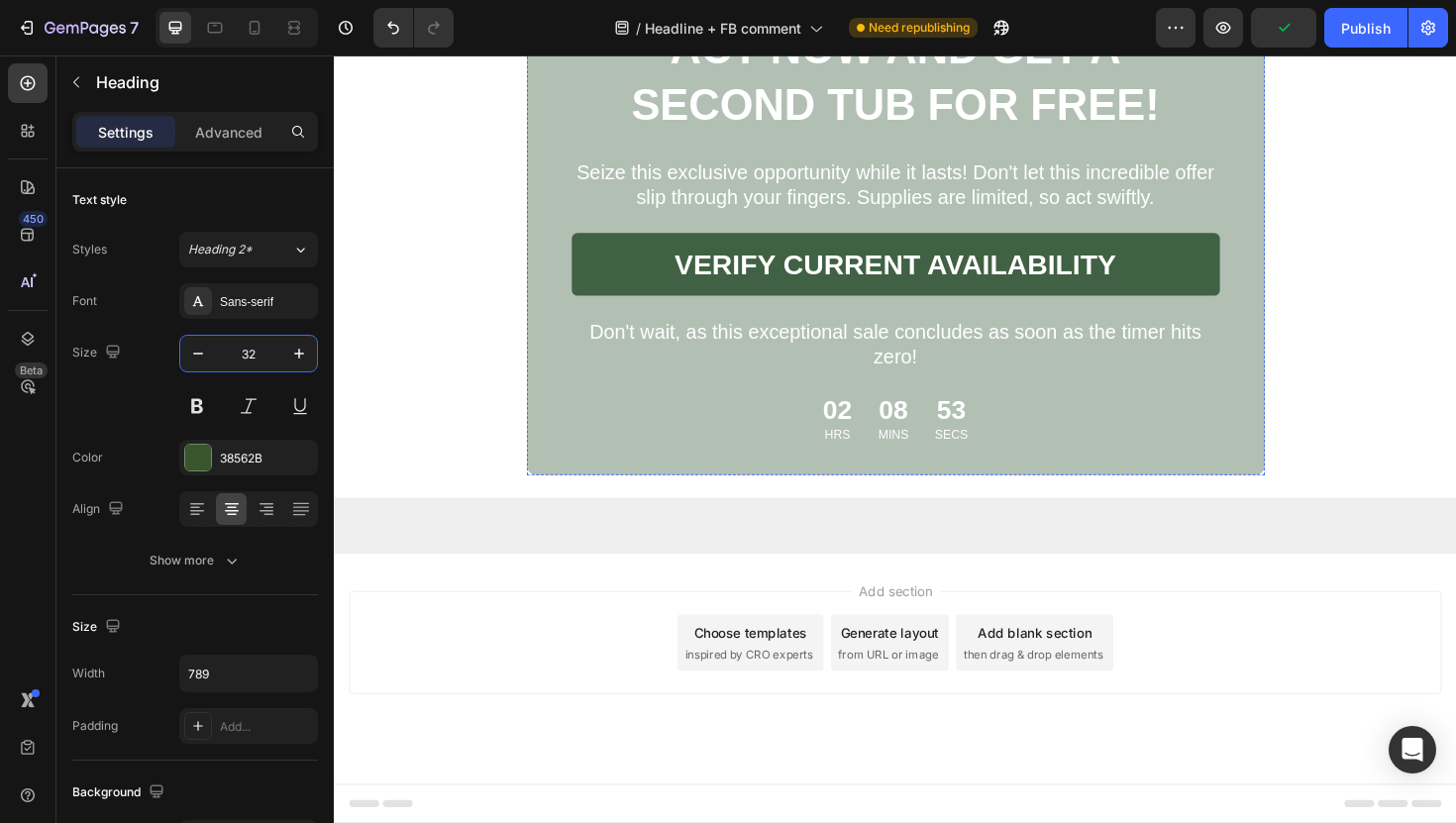 scroll, scrollTop: 10680, scrollLeft: 0, axis: vertical 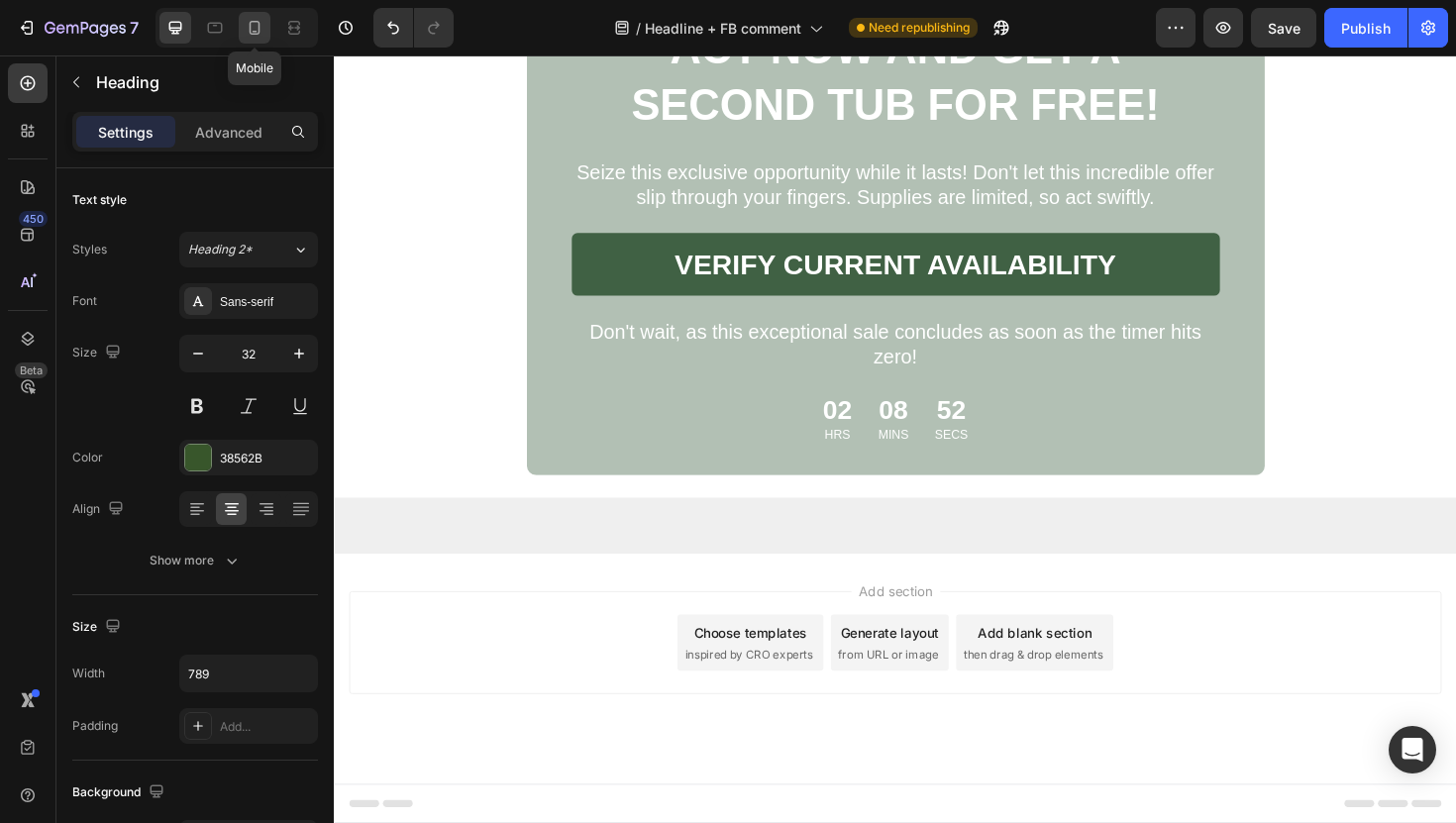 click 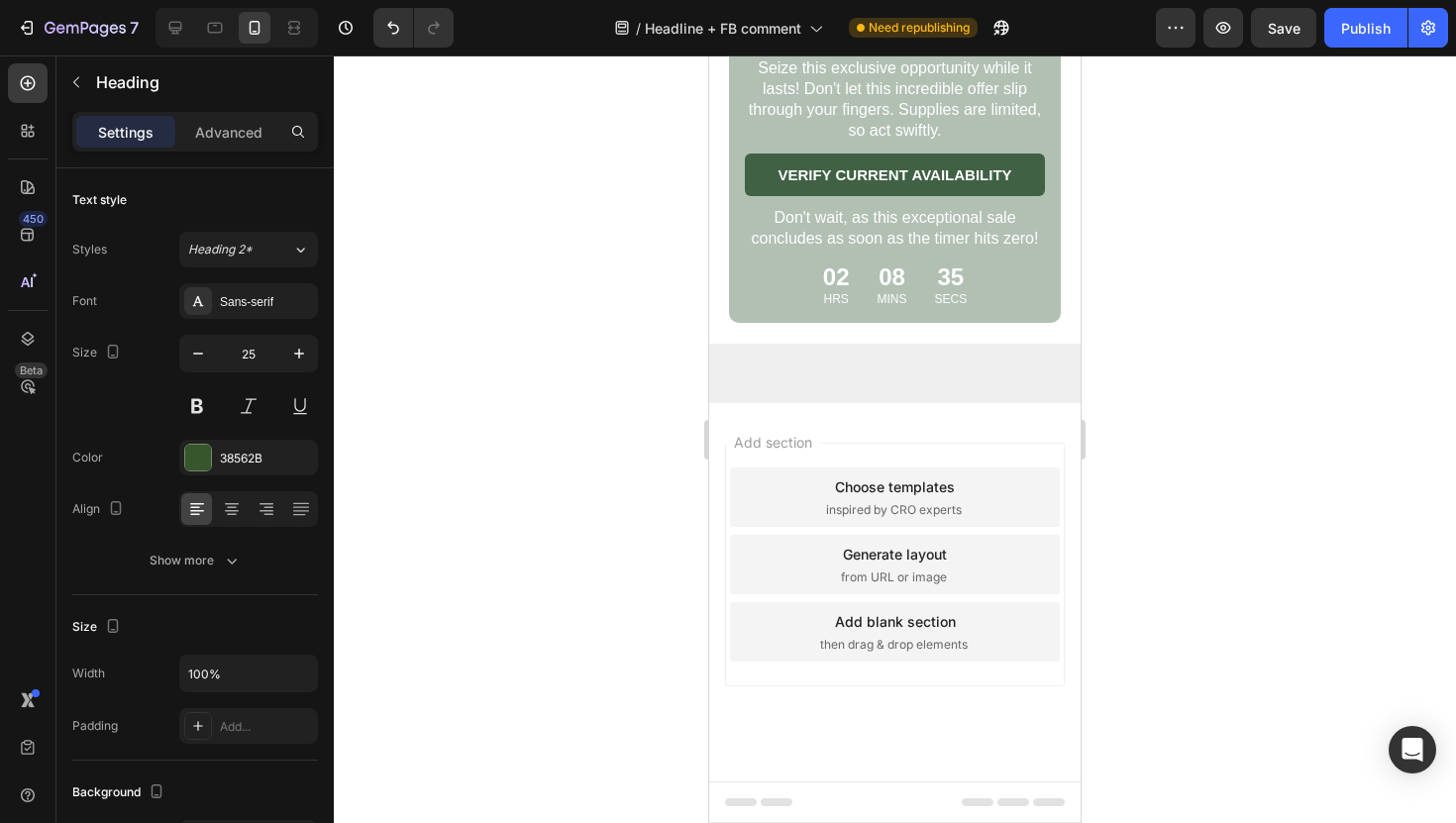 scroll, scrollTop: 7087, scrollLeft: 0, axis: vertical 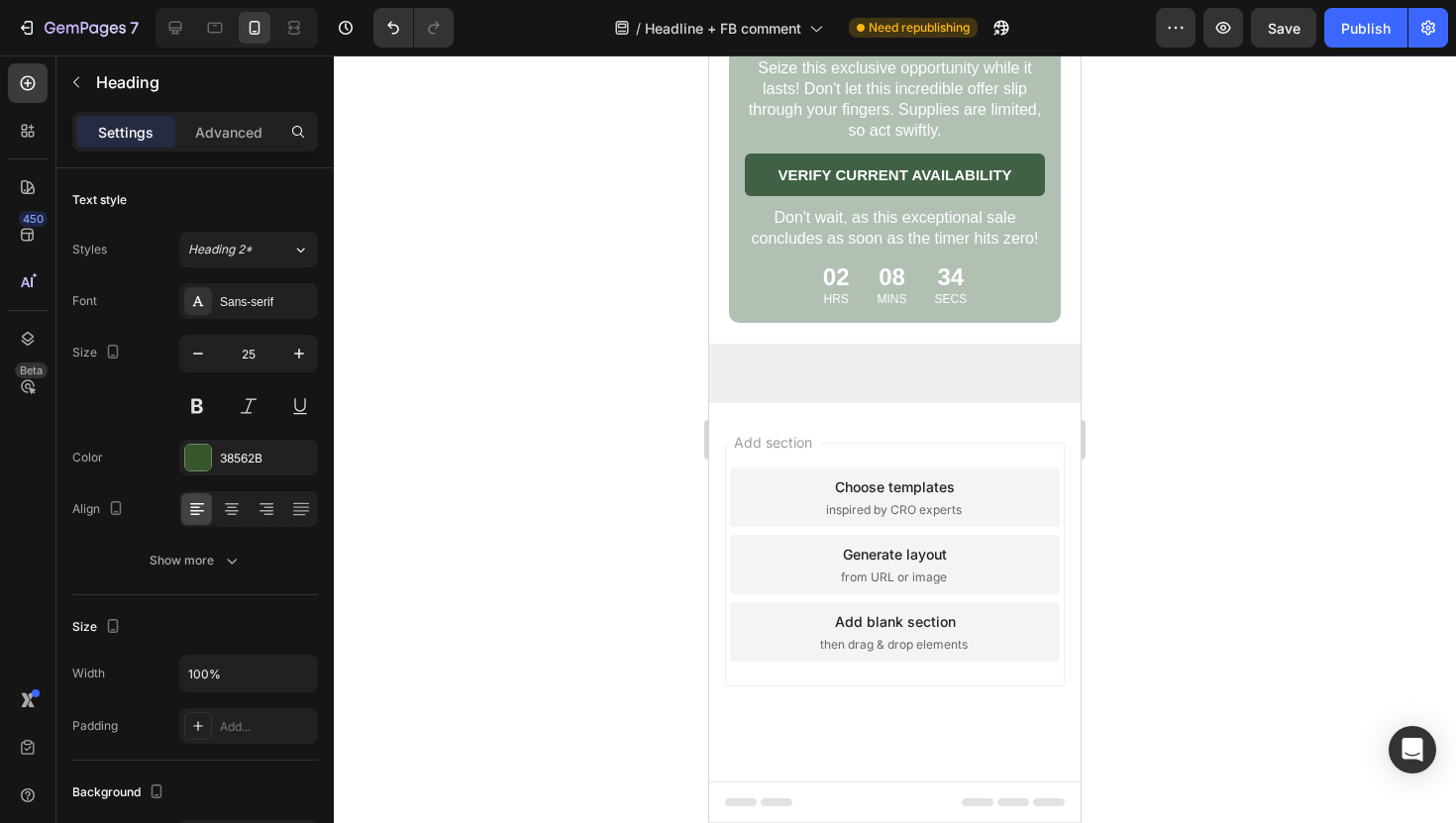 click on "For a limited time, the company is offering an exclusive BUY ONE GET ONE FREE DISCOUNT to all new customers. This incredible discount is only available for a short period, so don't miss out and place your order now to take full advantage of this offer." at bounding box center (894, -1150) 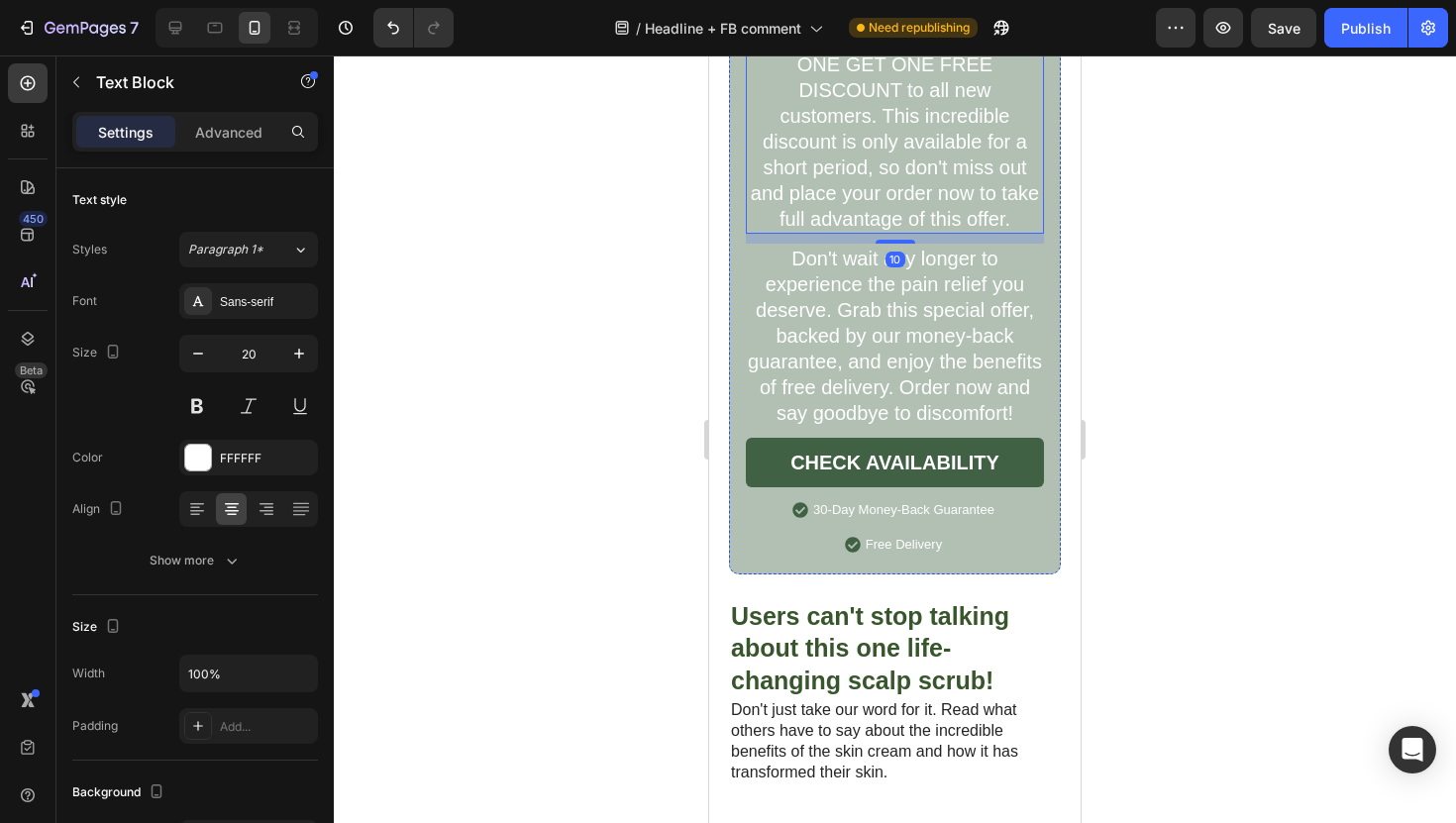 scroll, scrollTop: 4723, scrollLeft: 0, axis: vertical 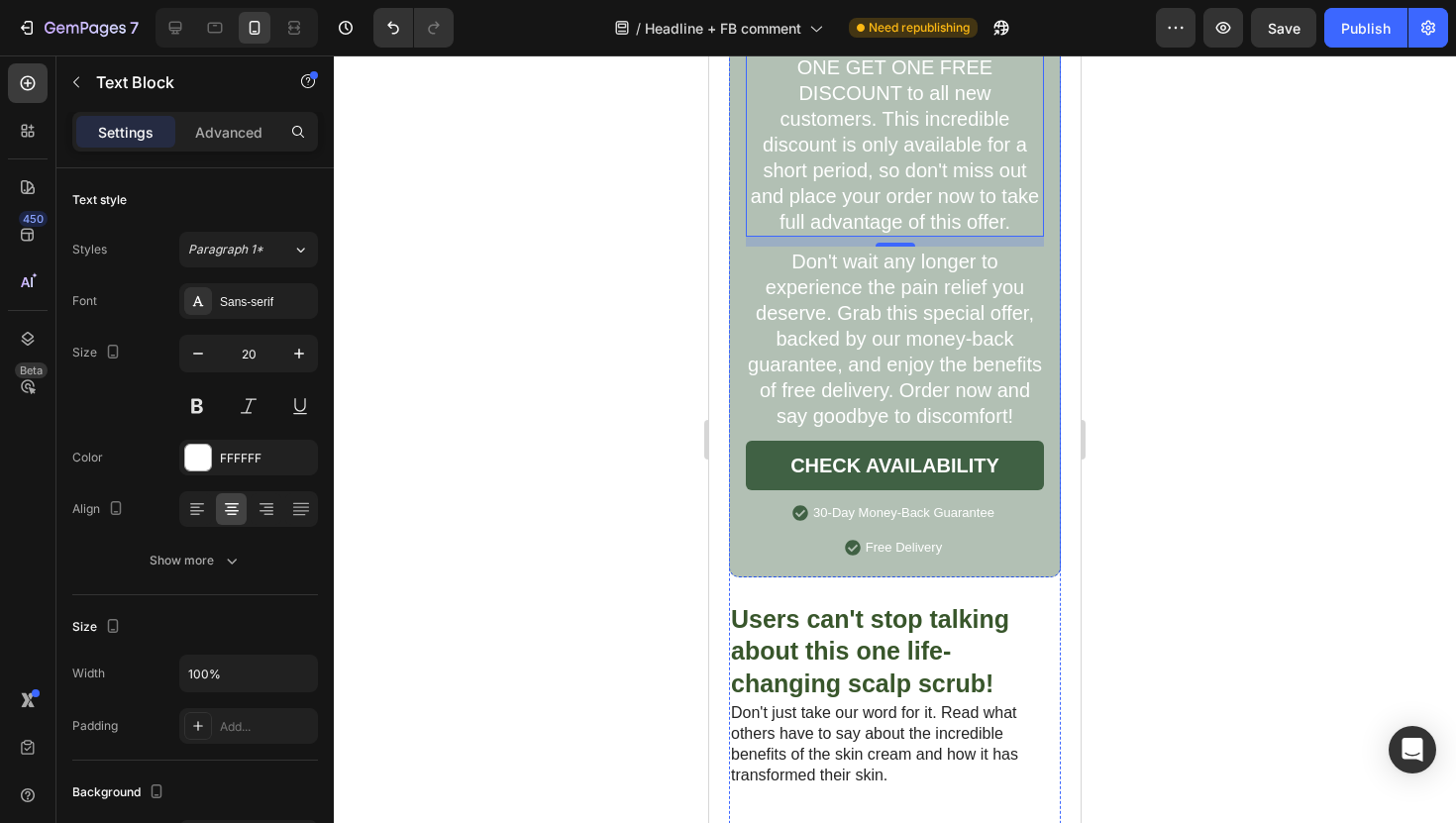 click on "Today, I run my fingers through my hair without fear. The itchiness is gone. The flakiness is gone. I finally feel like myself again after YEARS." at bounding box center [894, -1298] 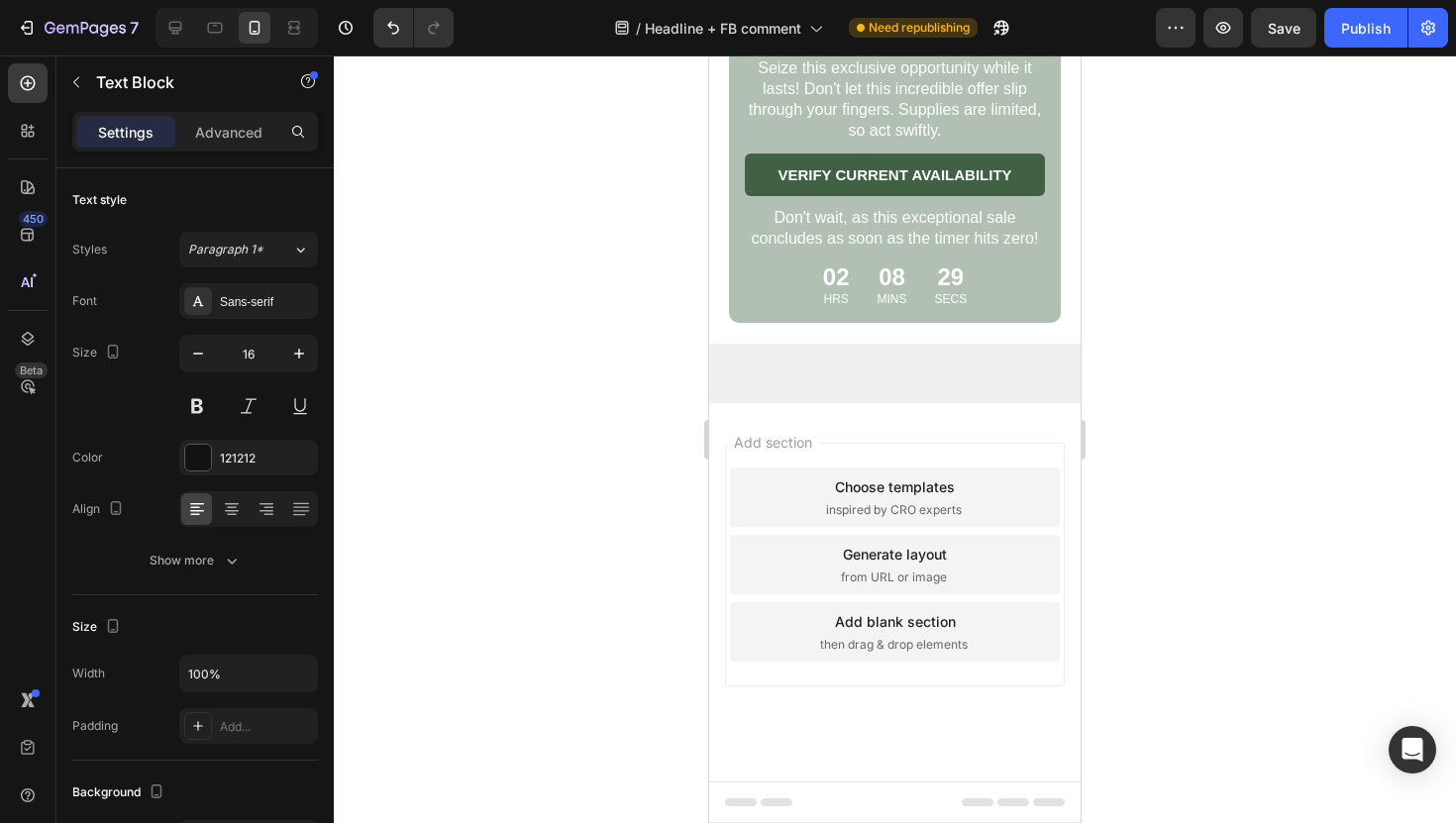 scroll, scrollTop: 7097, scrollLeft: 0, axis: vertical 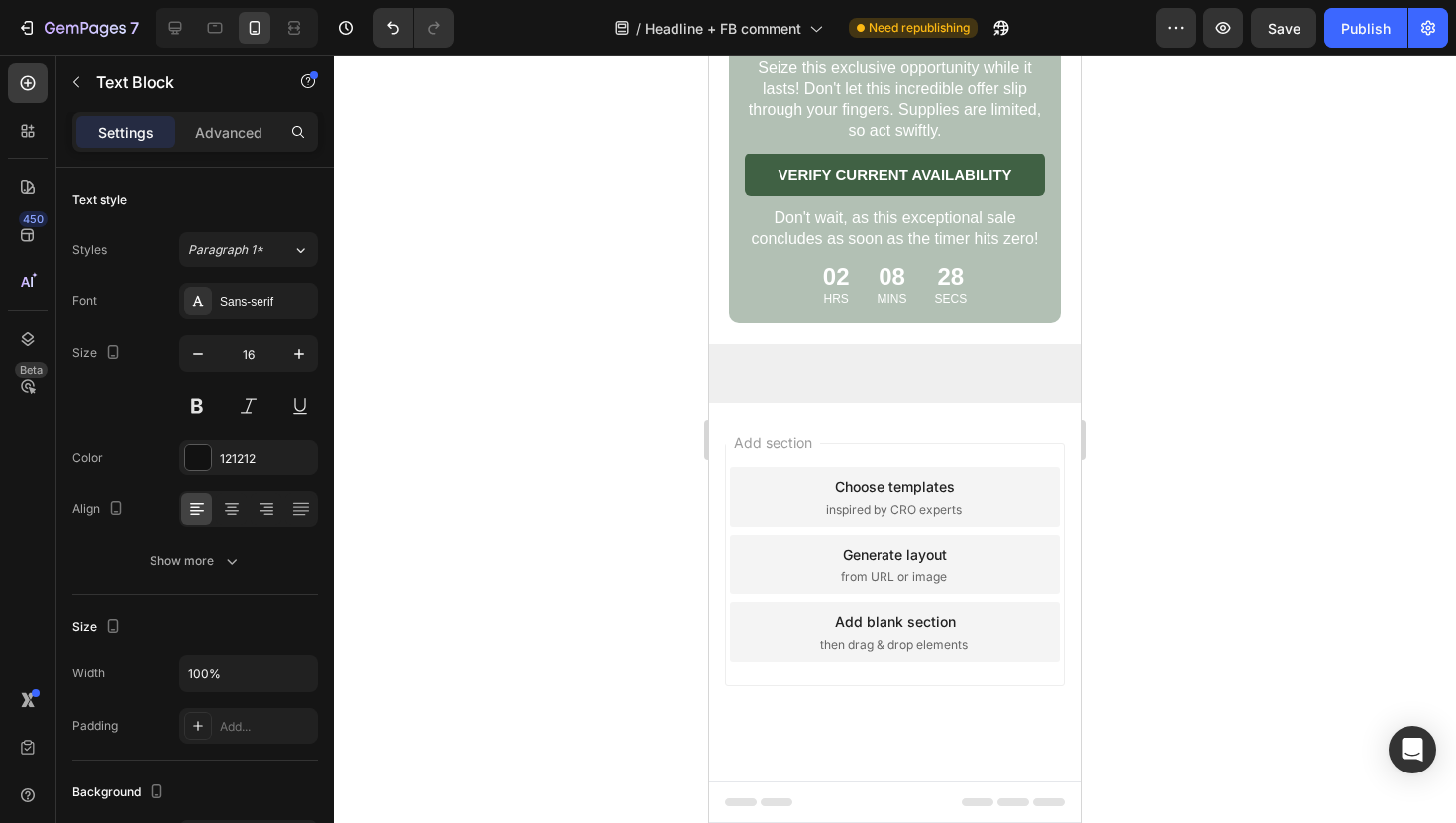 click on "For a limited time, the company is offering an exclusive BUY ONE GET ONE FREE DISCOUNT to all new customers. This incredible discount is only available for a short period, so don't miss out and place your order now to take full advantage of this offer." at bounding box center [894, -1150] 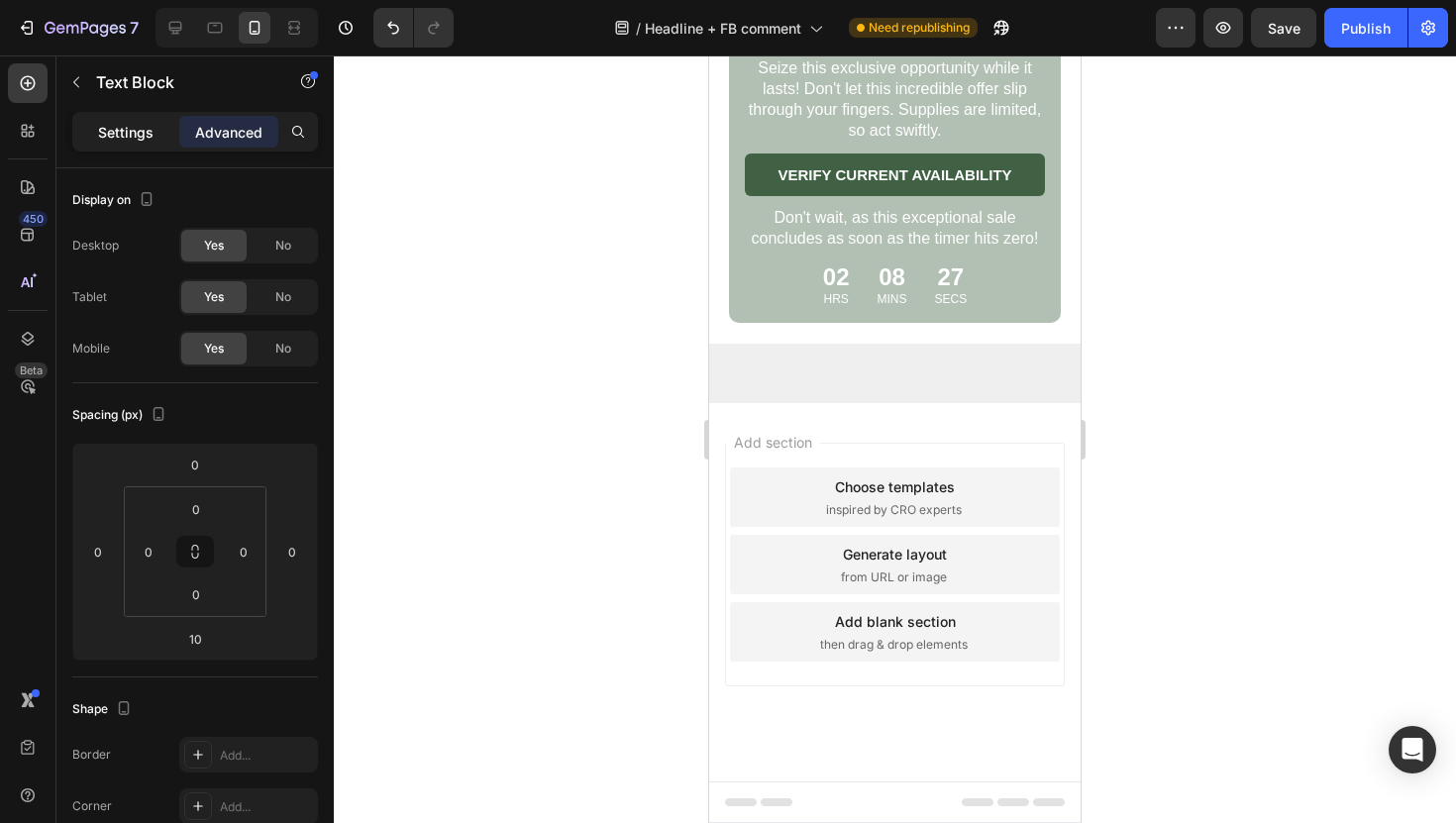 click on "Settings" 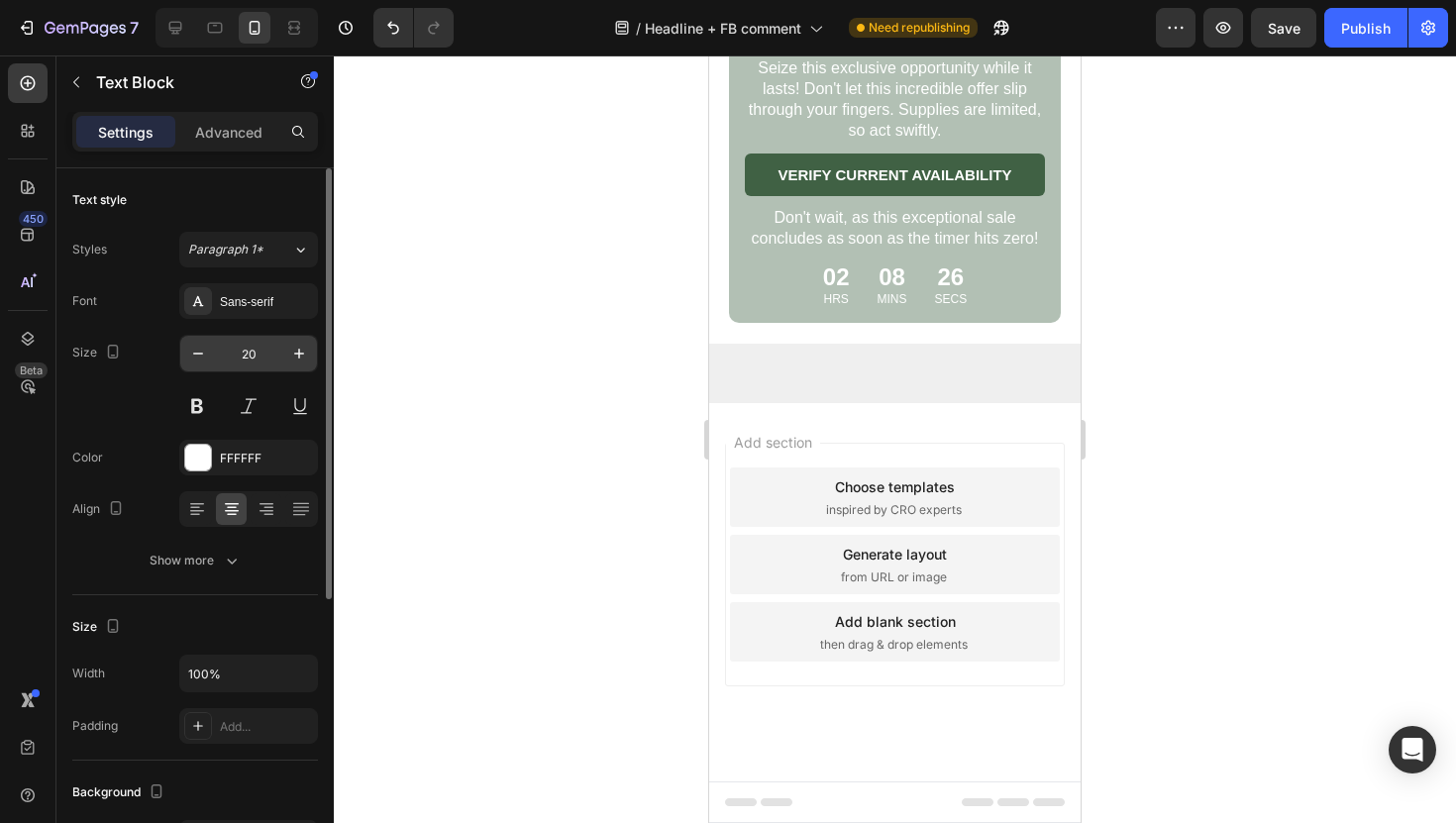 click on "20" at bounding box center [249, 354] 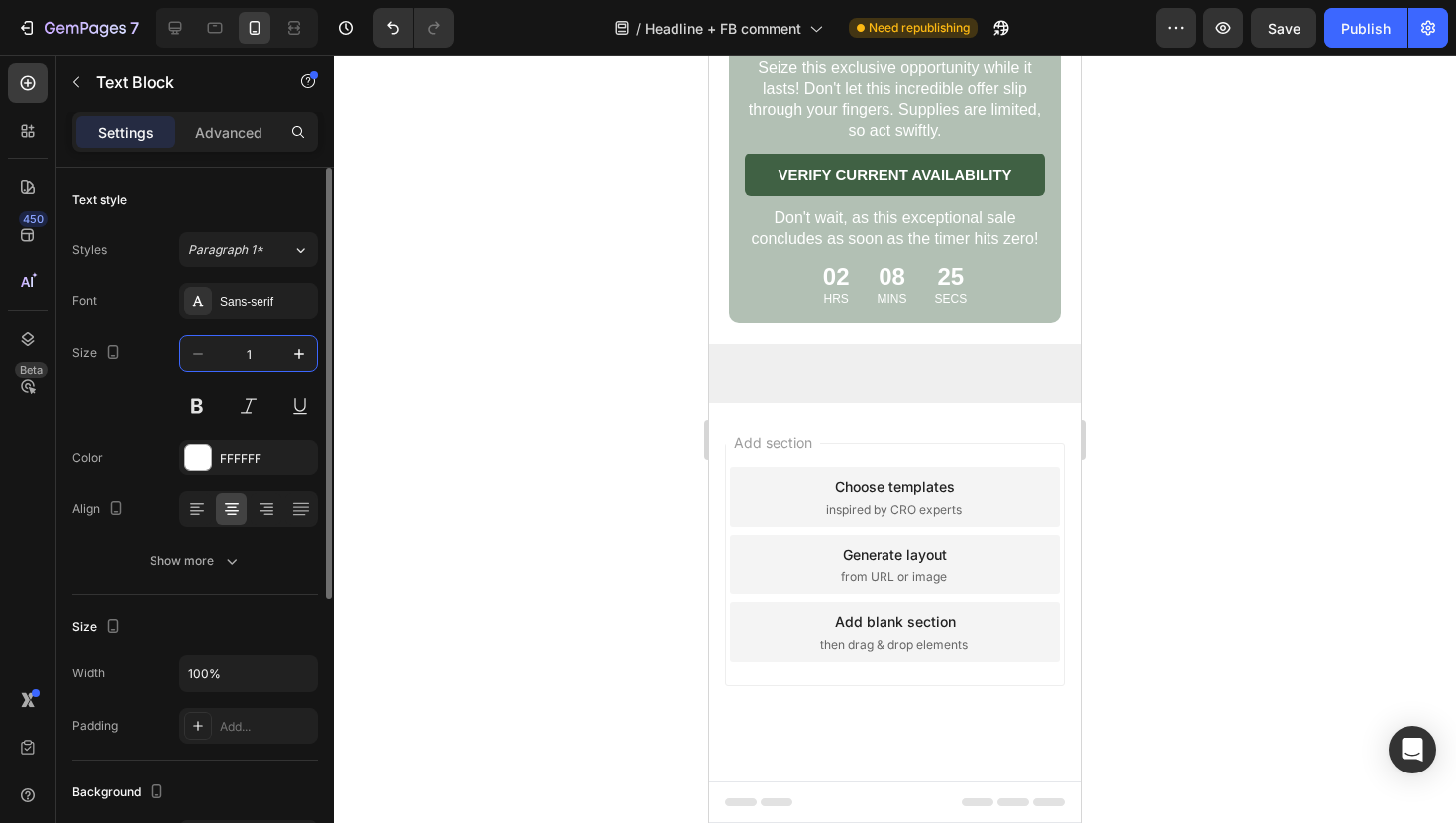 type on "16" 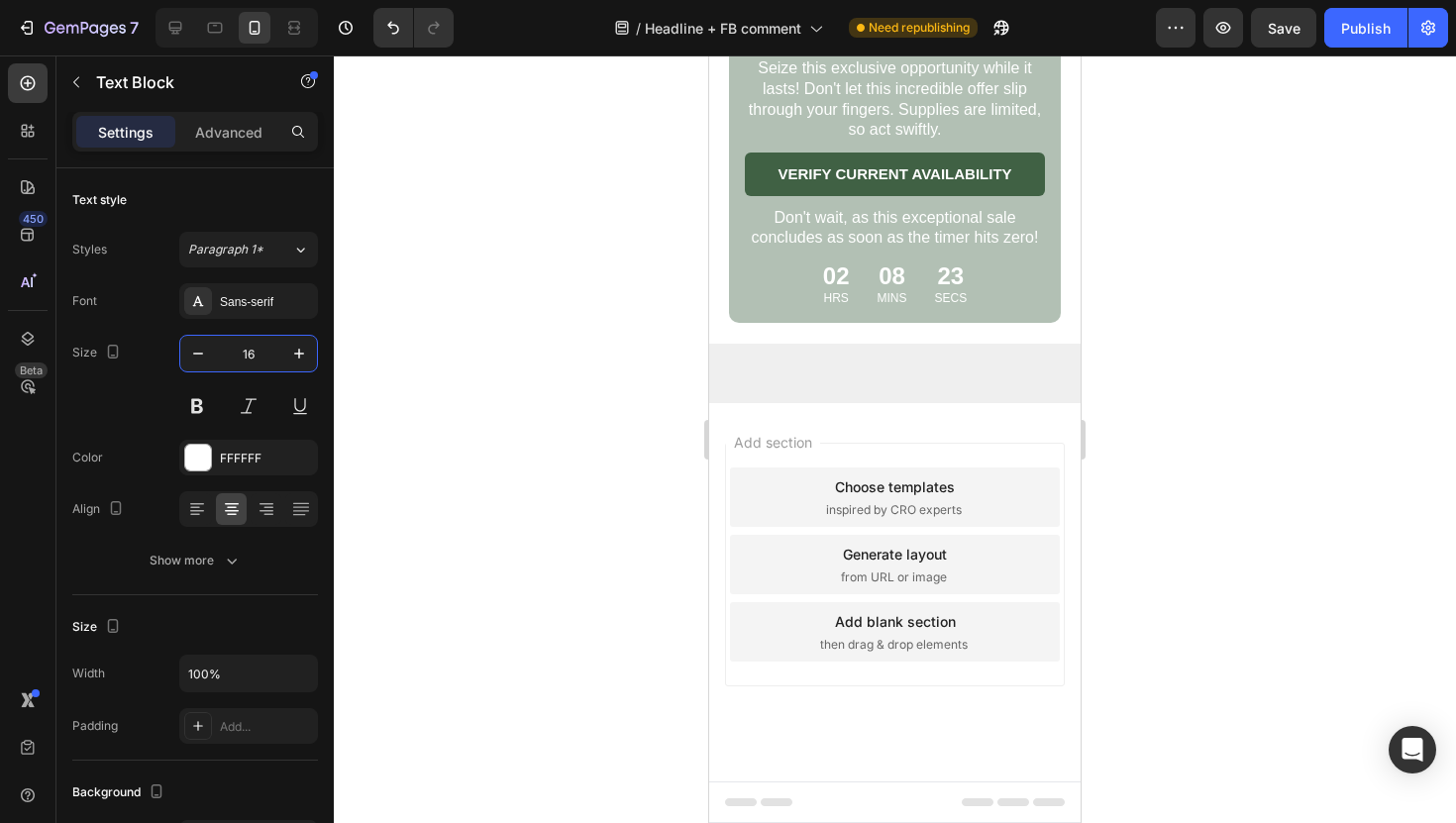 click on "Don't wait any longer to experience the pain relief you deserve. Grab this special offer, backed by our money-back guarantee, and enjoy the benefits of free delivery. Order now and say goodbye to discomfort!" at bounding box center [894, -931] 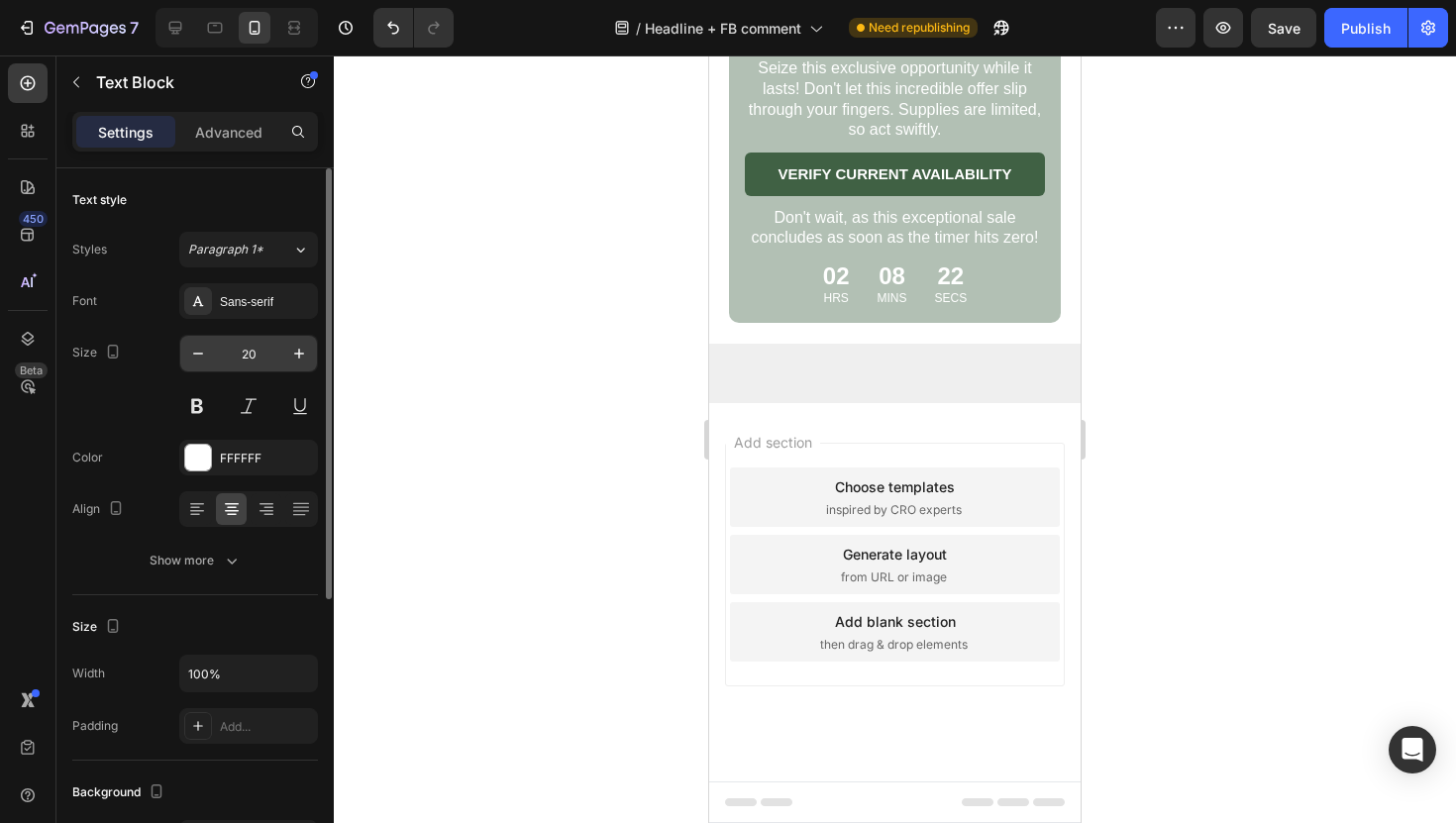 click on "20" at bounding box center (249, 354) 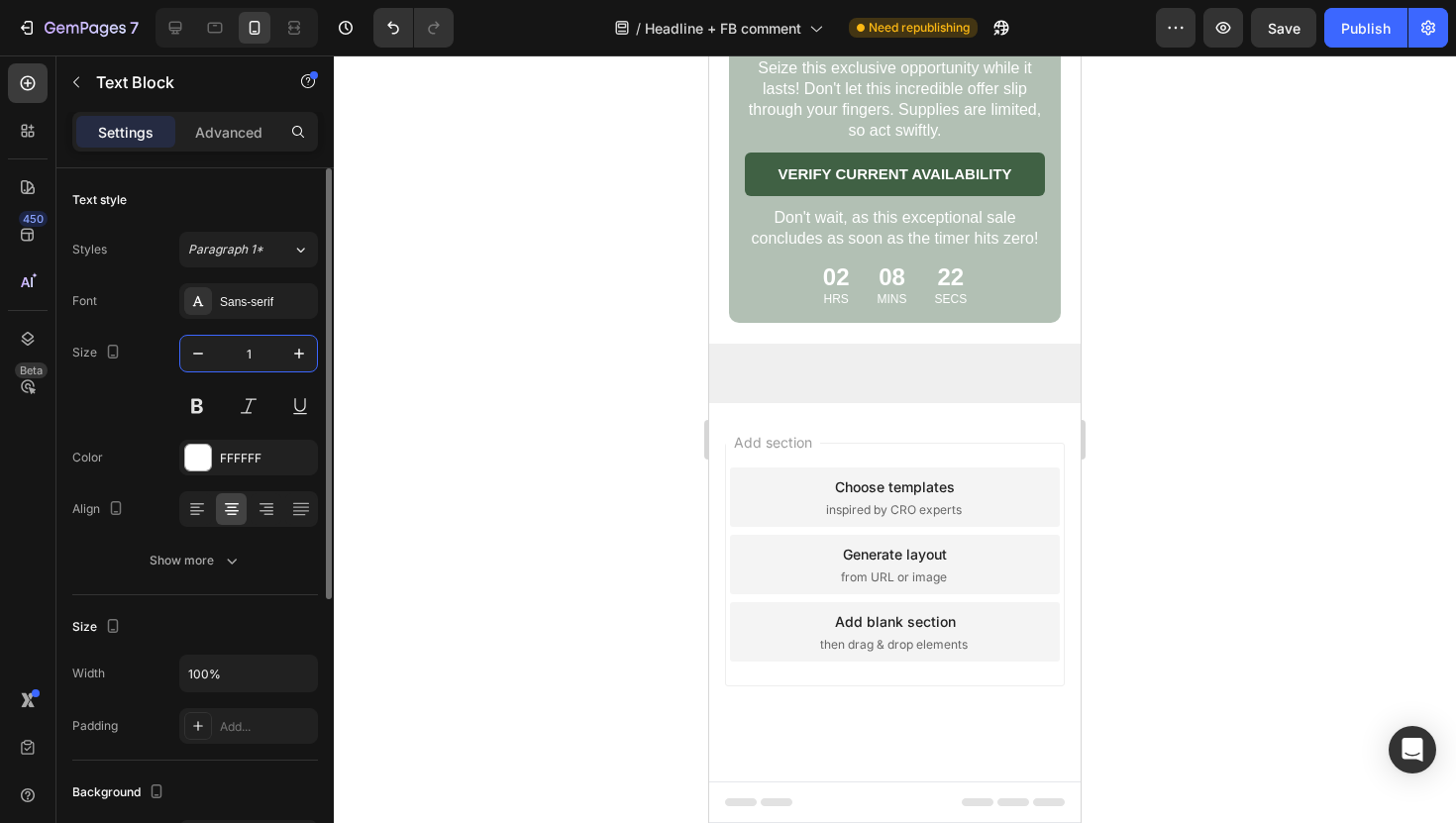type on "16" 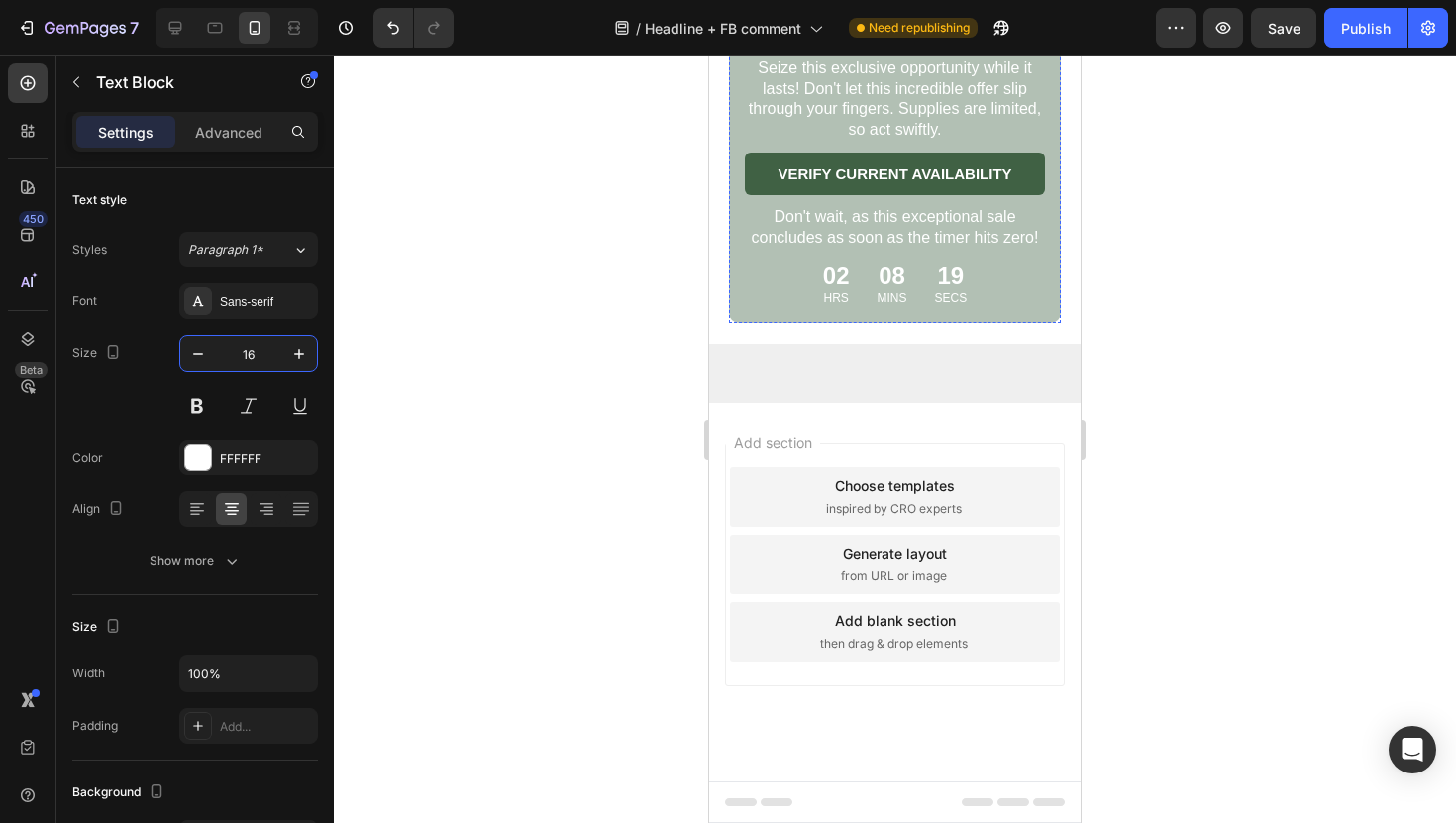 click at bounding box center (894, -1232) 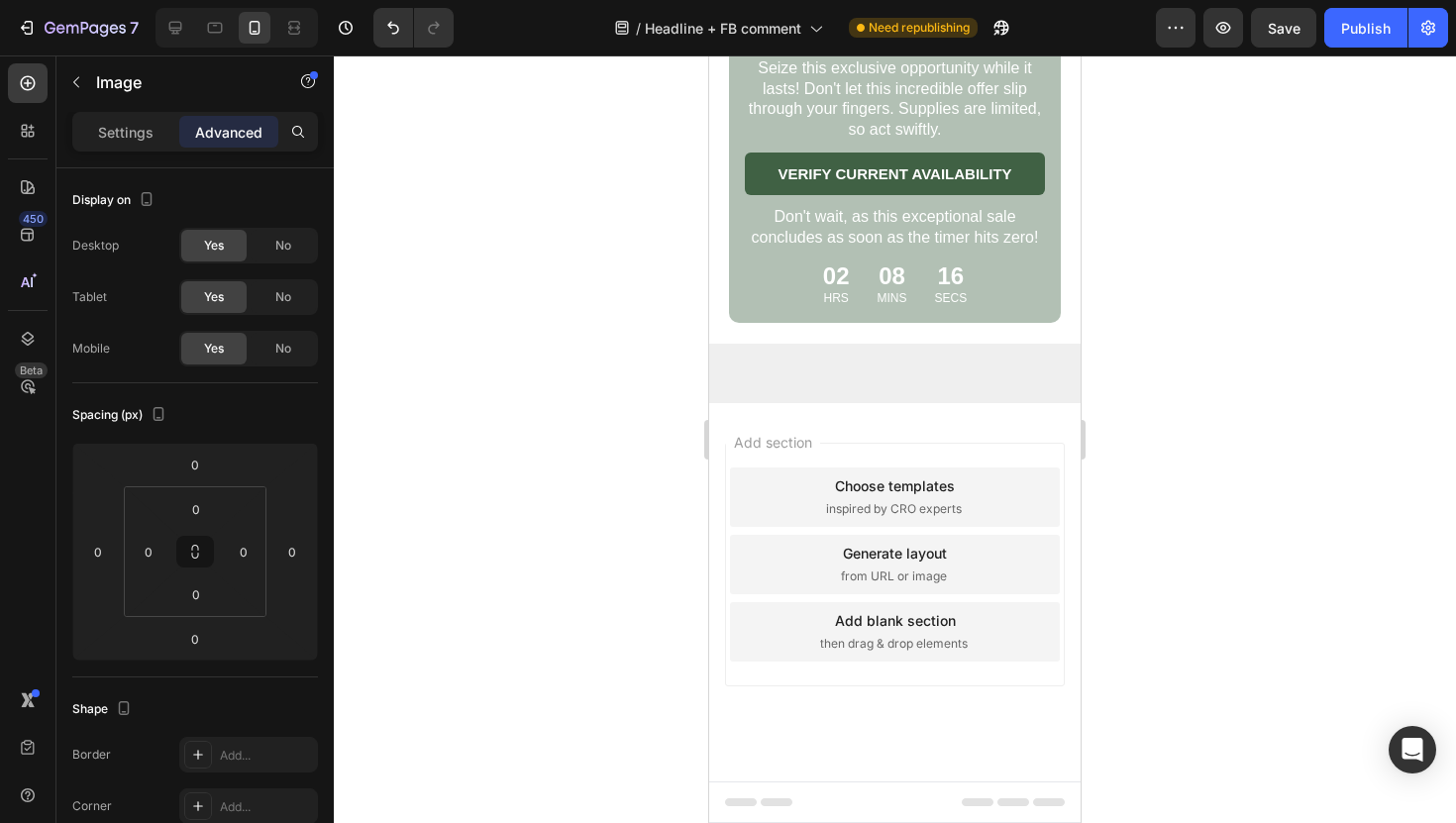 drag, startPoint x: 909, startPoint y: 114, endPoint x: 910, endPoint y: 138, distance: 24.020824 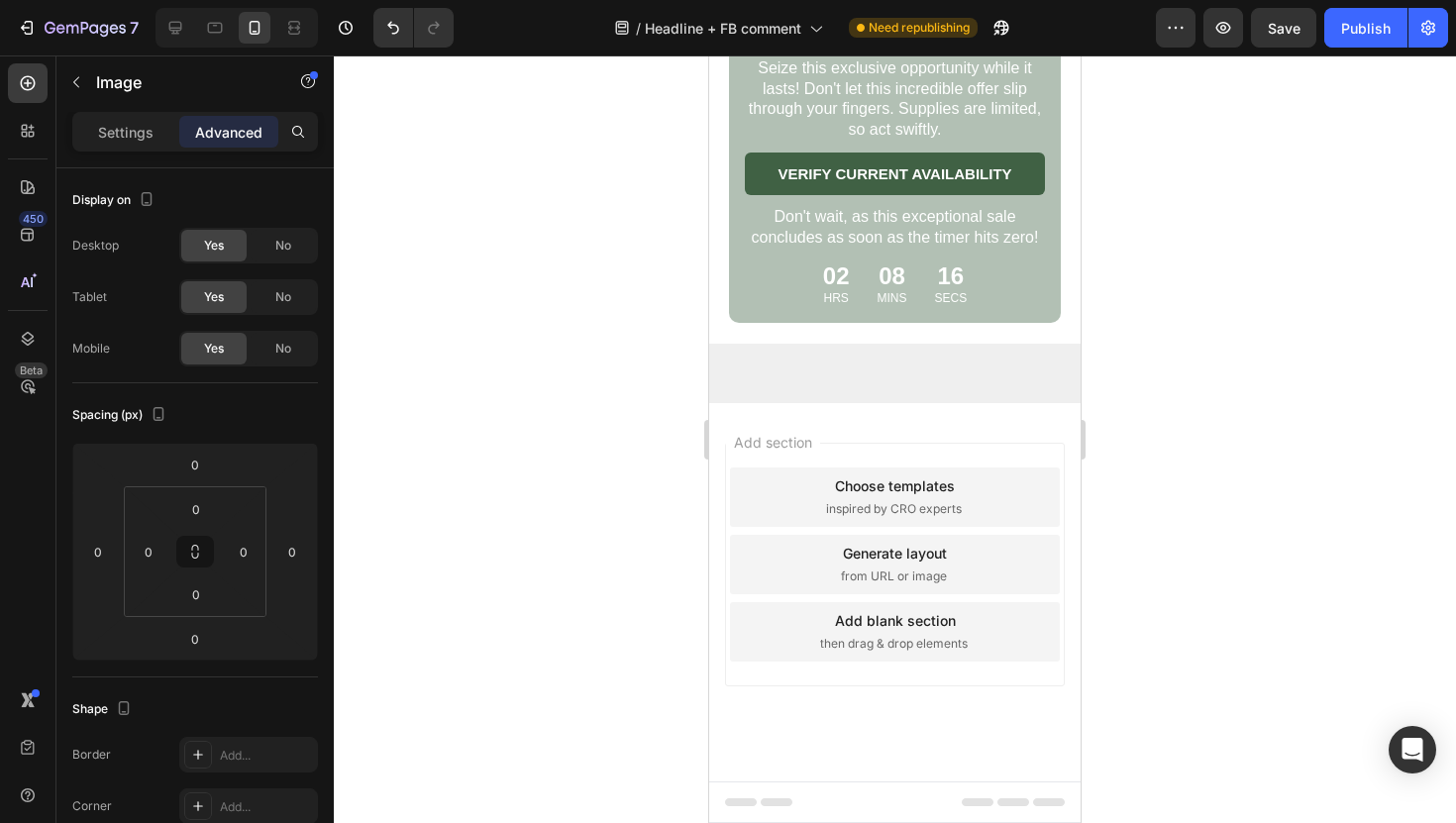 click at bounding box center (895, -1235) 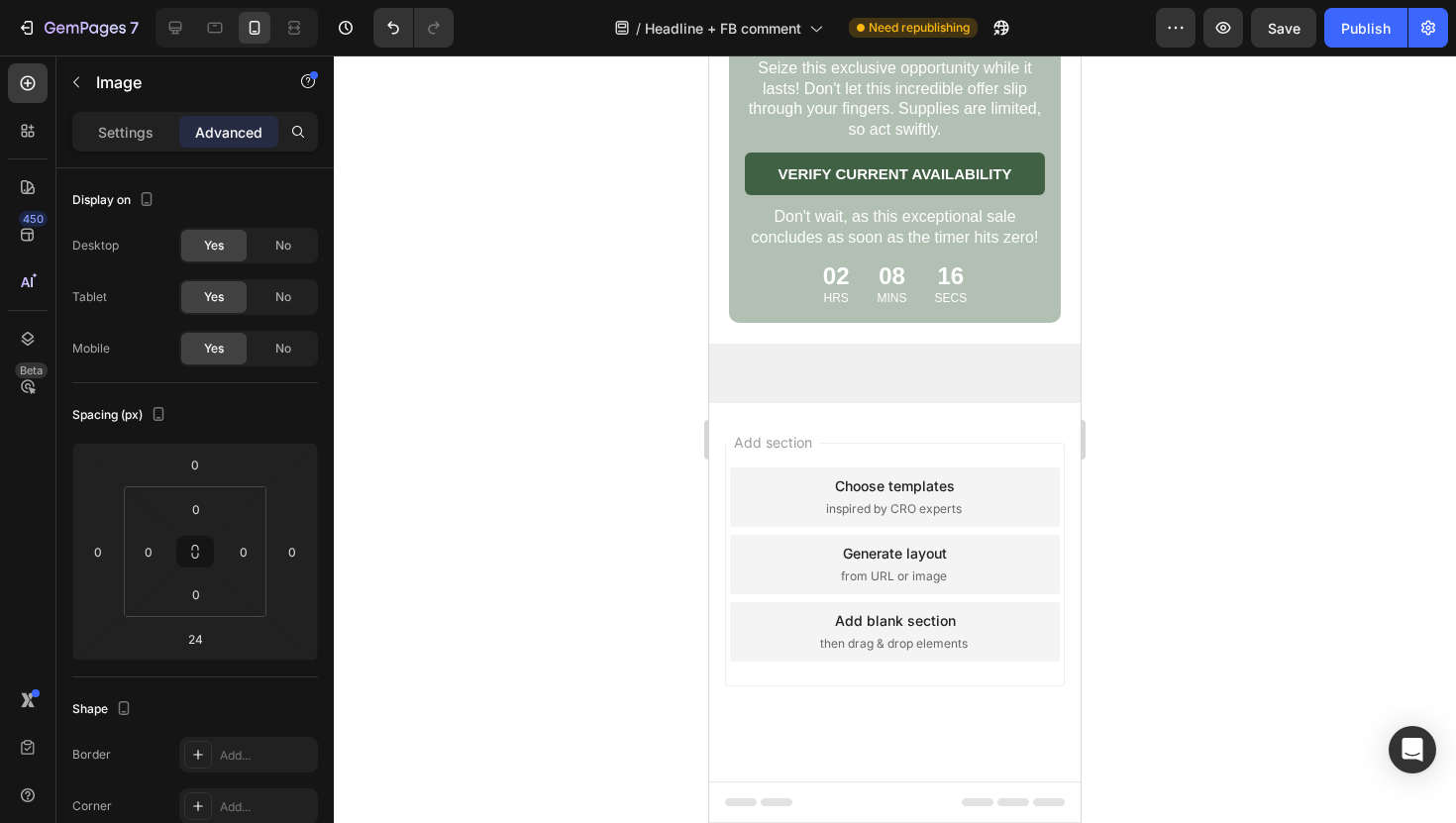 click 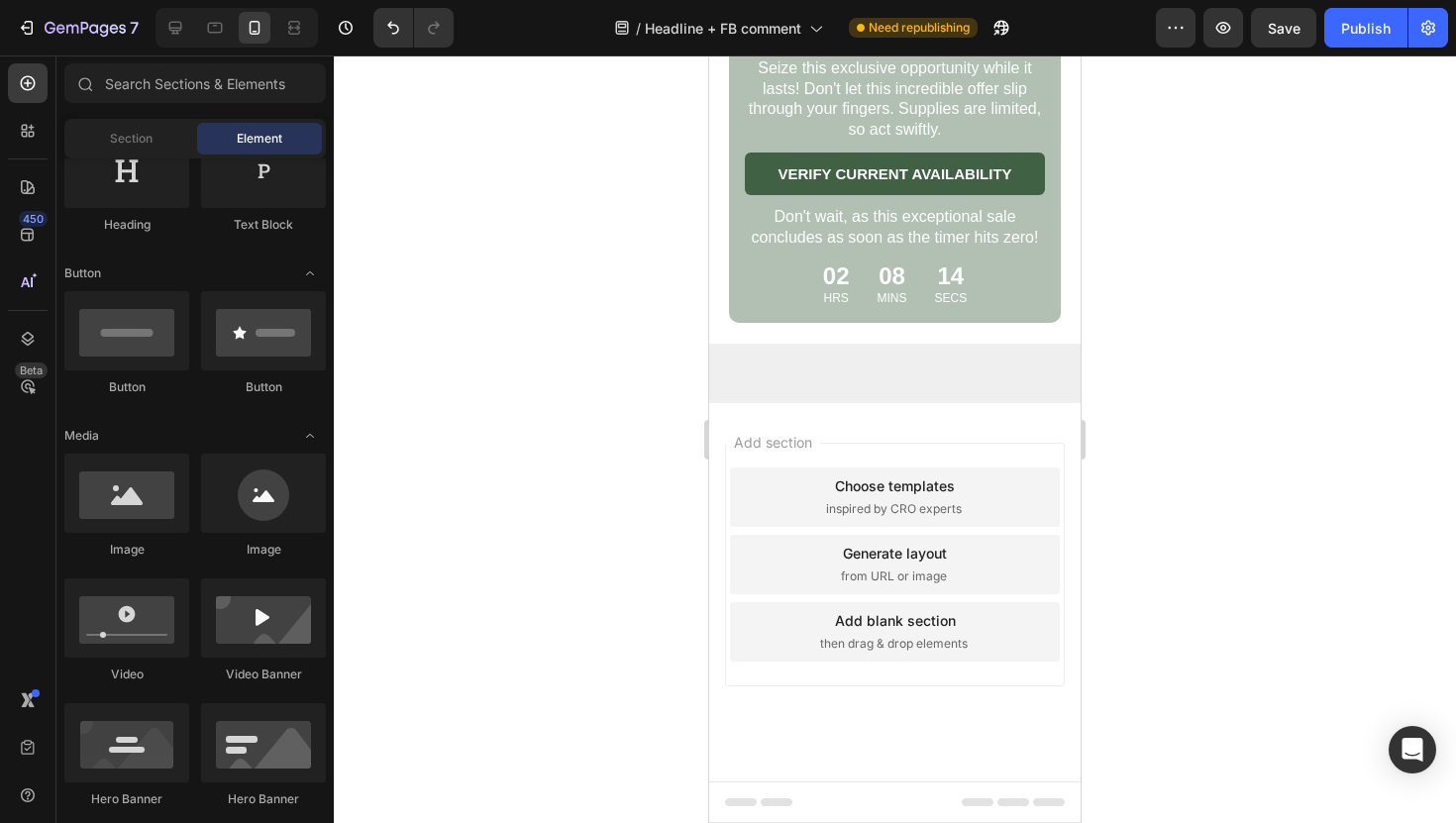 scroll, scrollTop: 8153, scrollLeft: 0, axis: vertical 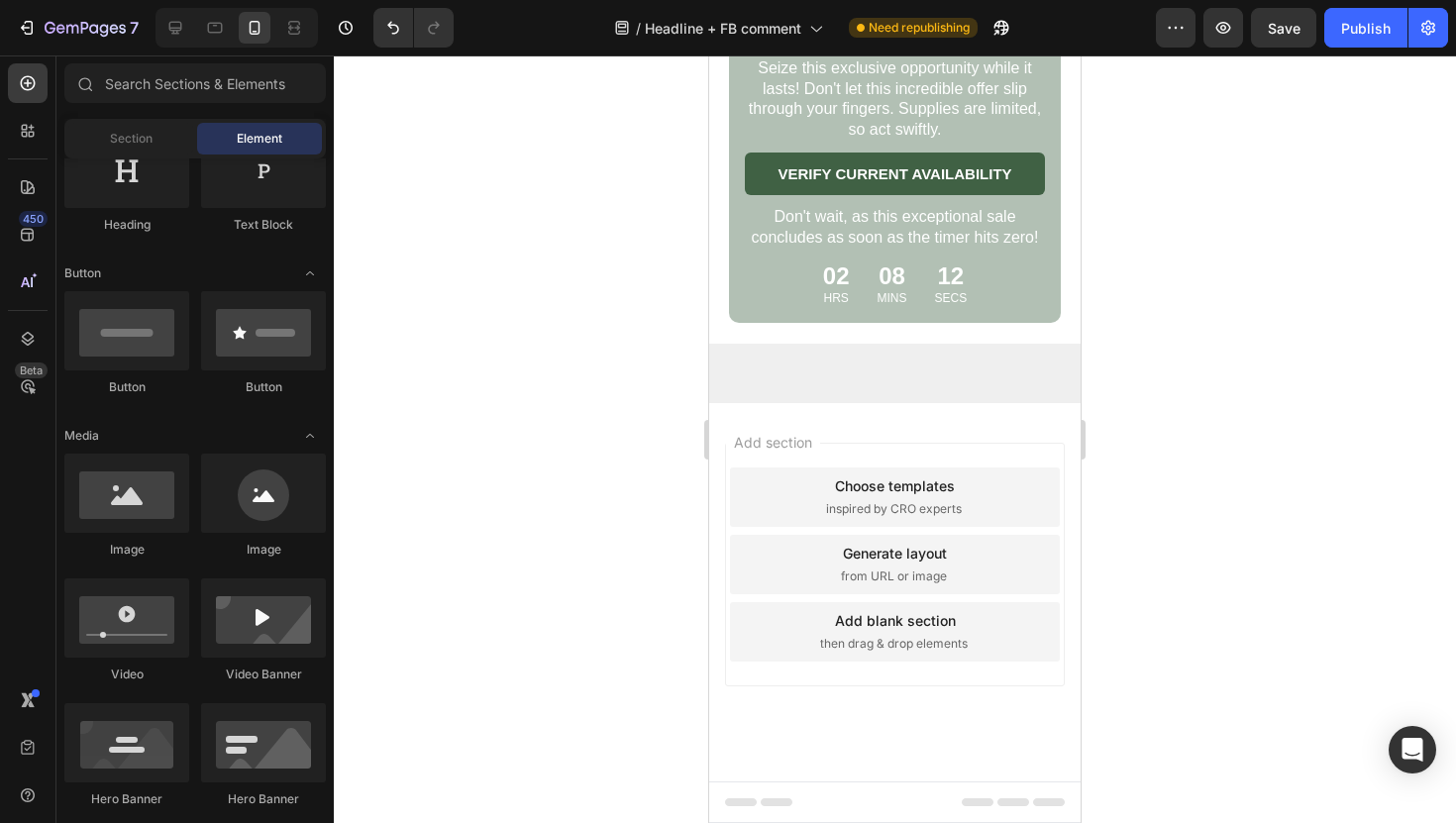 click on "“After using this scalp scrub for just three weeks, I'm already seeing a noticeable difference in my scalp. Highly recommended!”" at bounding box center (894, -397) 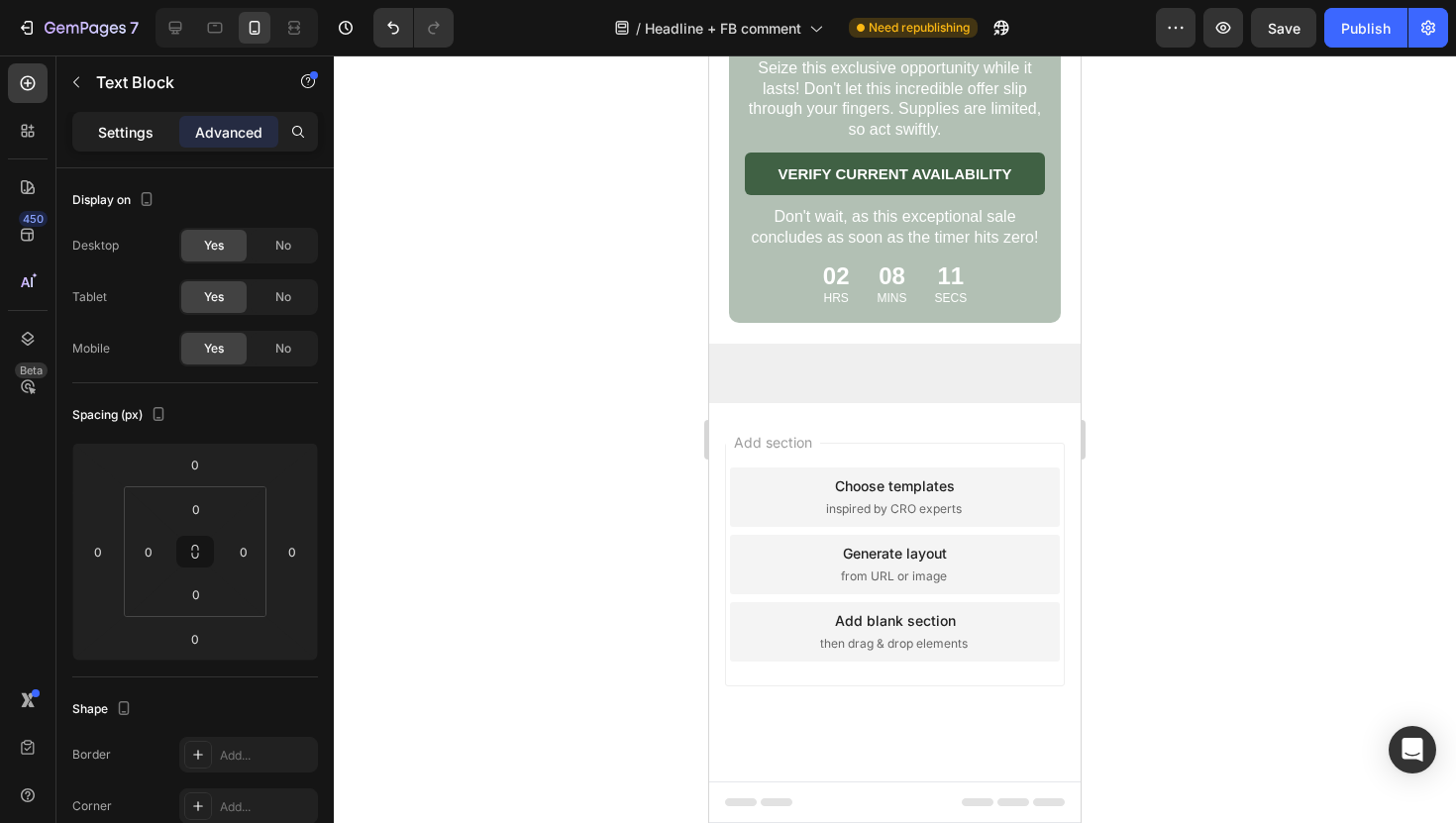 click on "Settings" at bounding box center [126, 132] 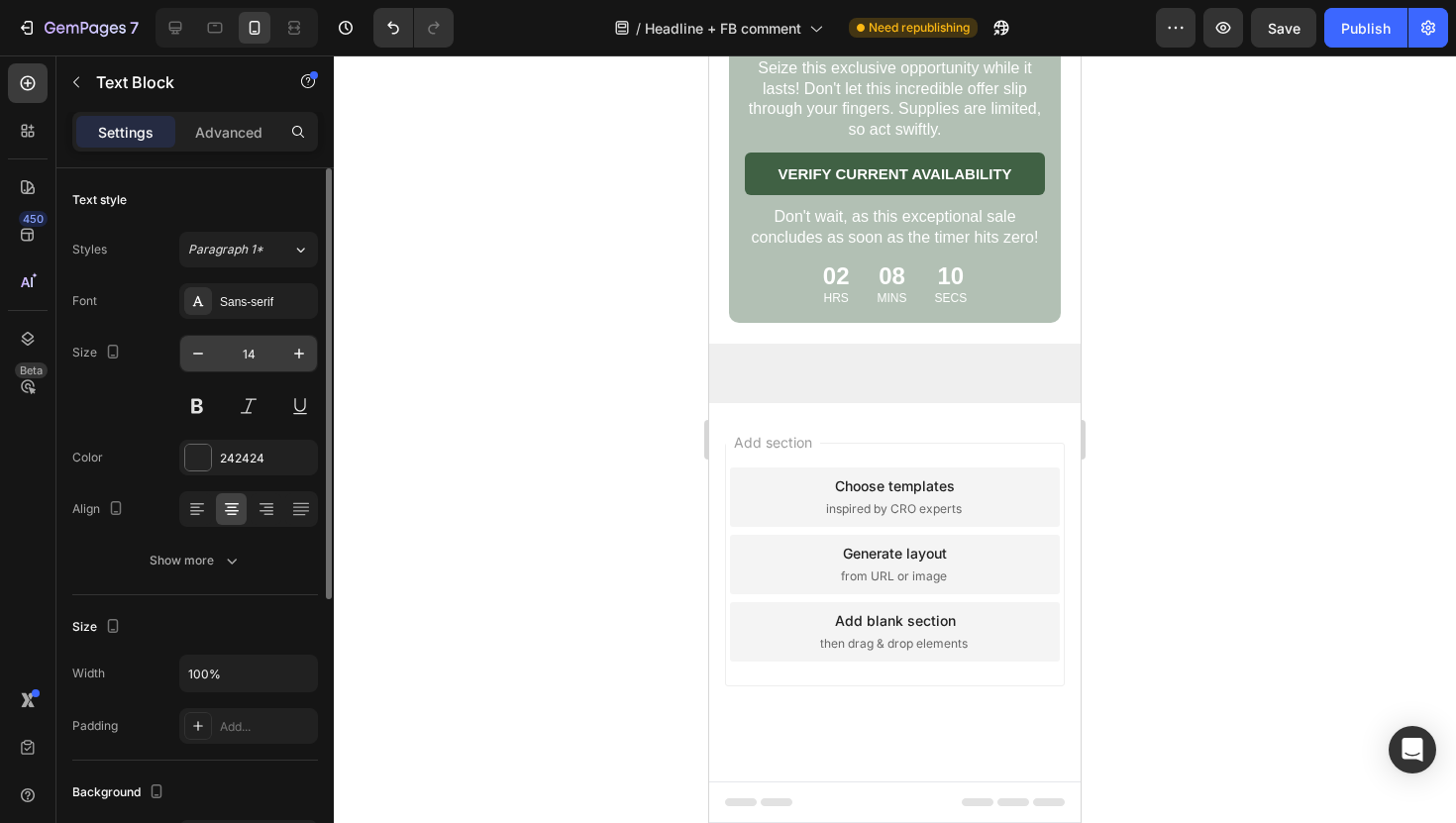 click on "14" at bounding box center [249, 354] 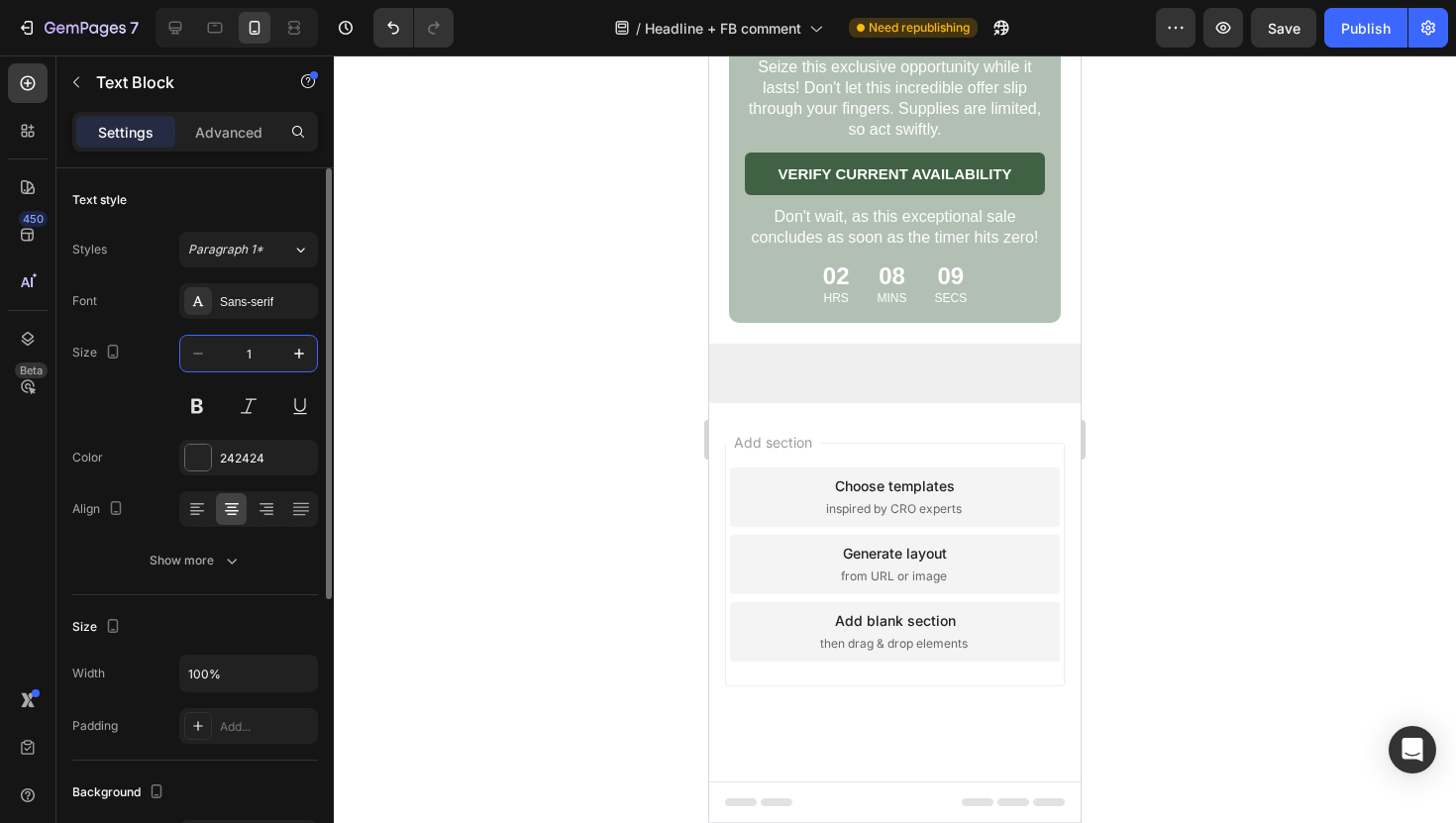 type on "16" 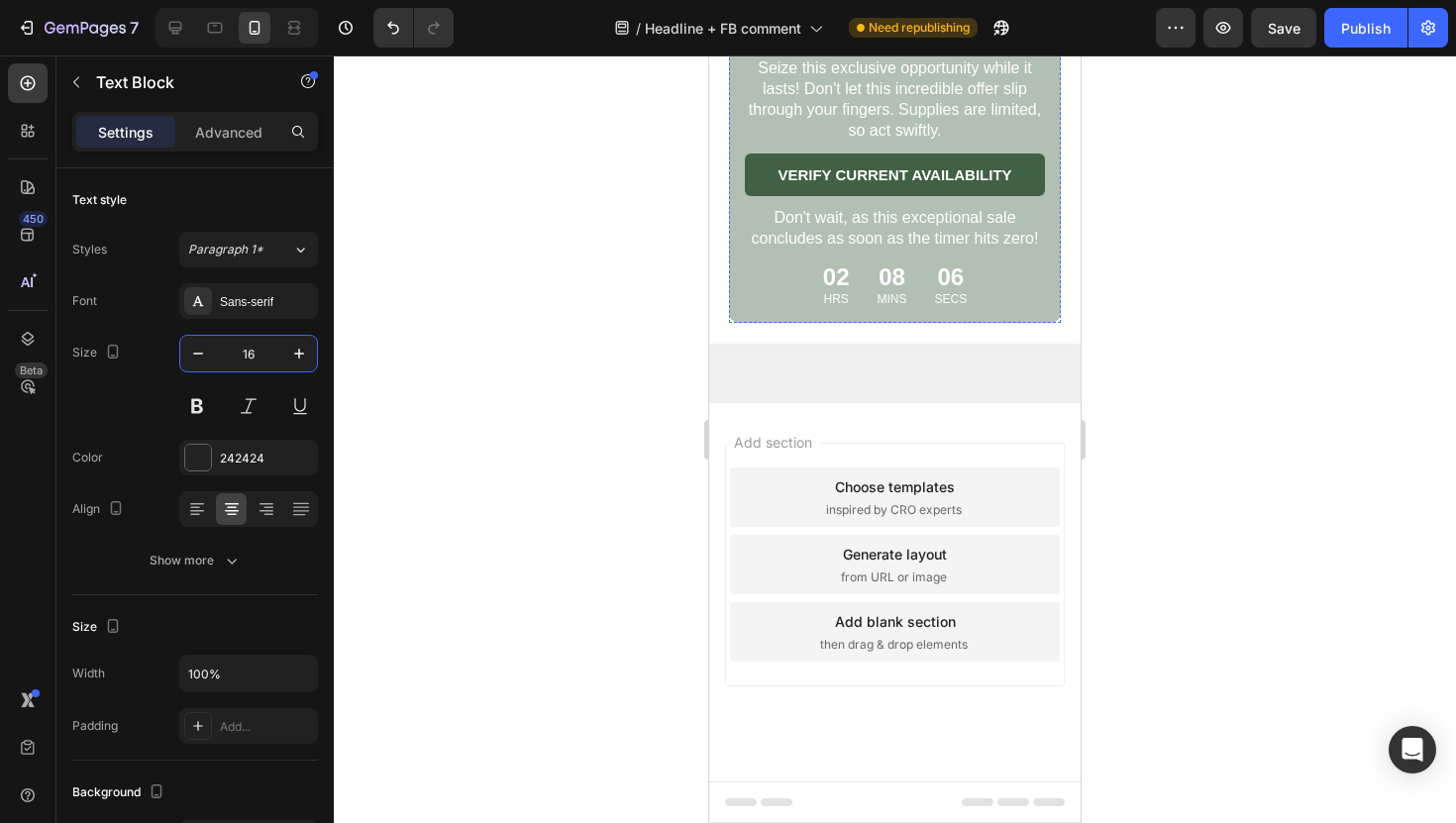 scroll, scrollTop: 8434, scrollLeft: 0, axis: vertical 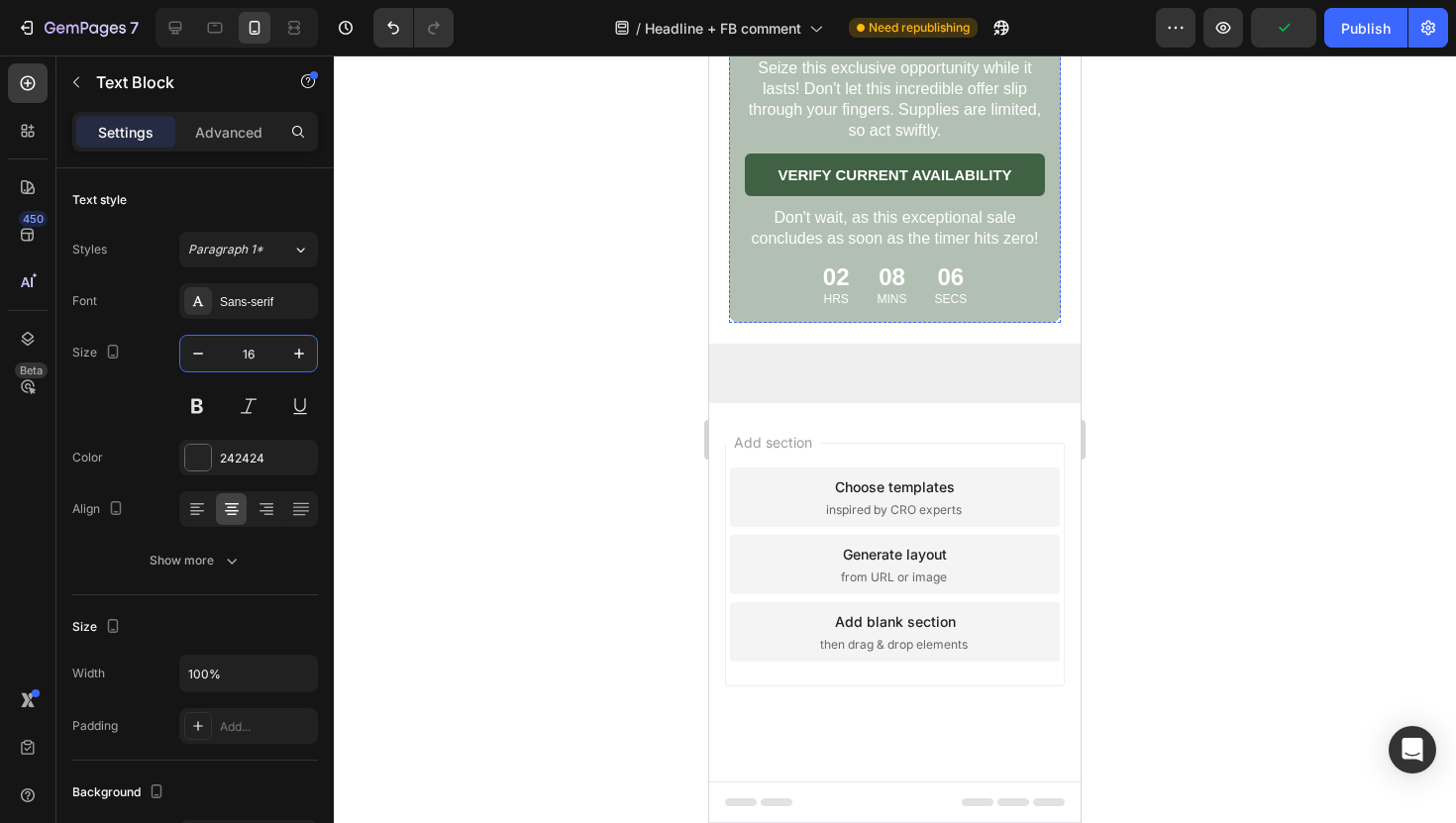 click on "Drop element here" at bounding box center [894, -310] 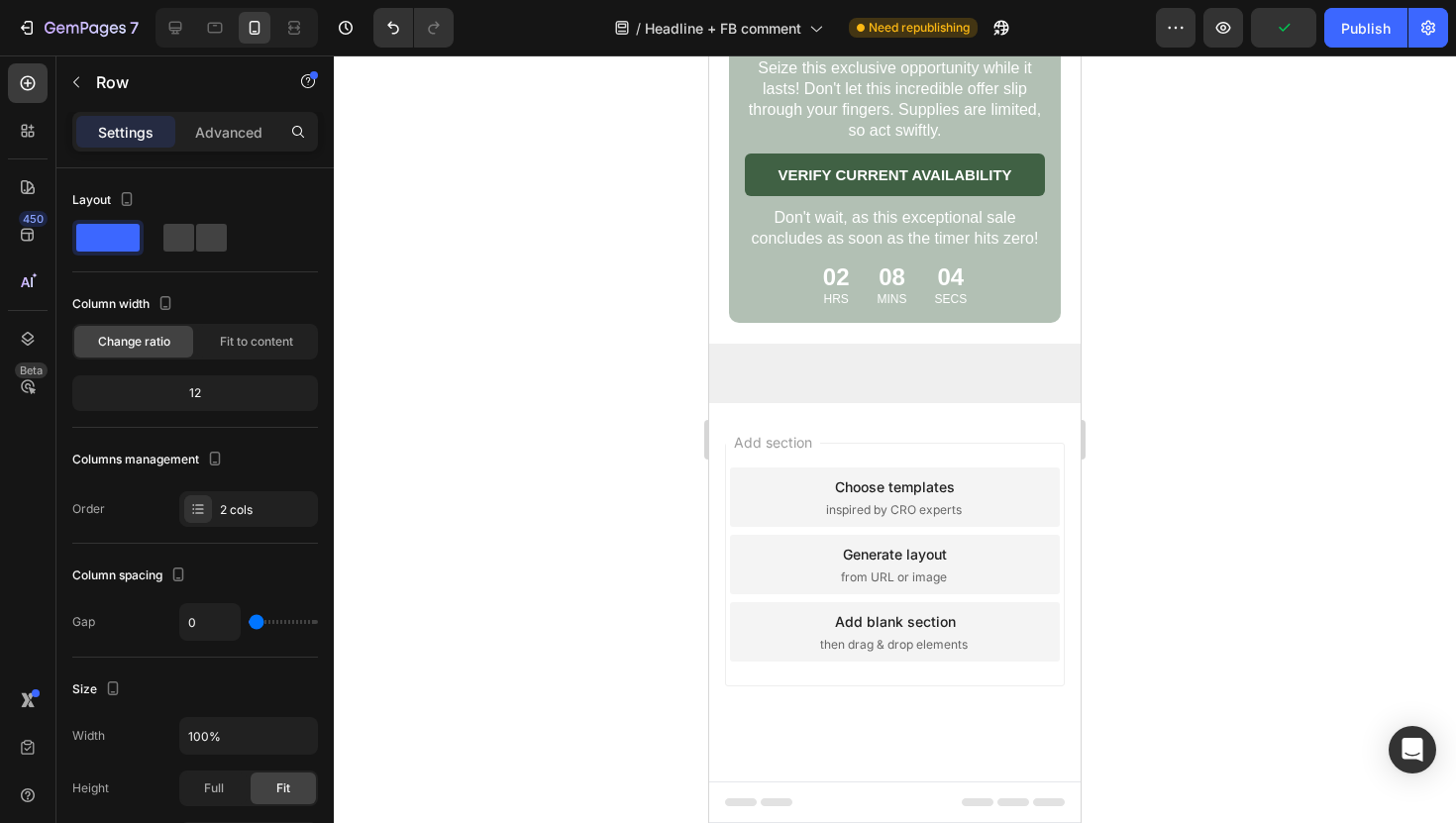 click on "Drop element here" at bounding box center [894, -310] 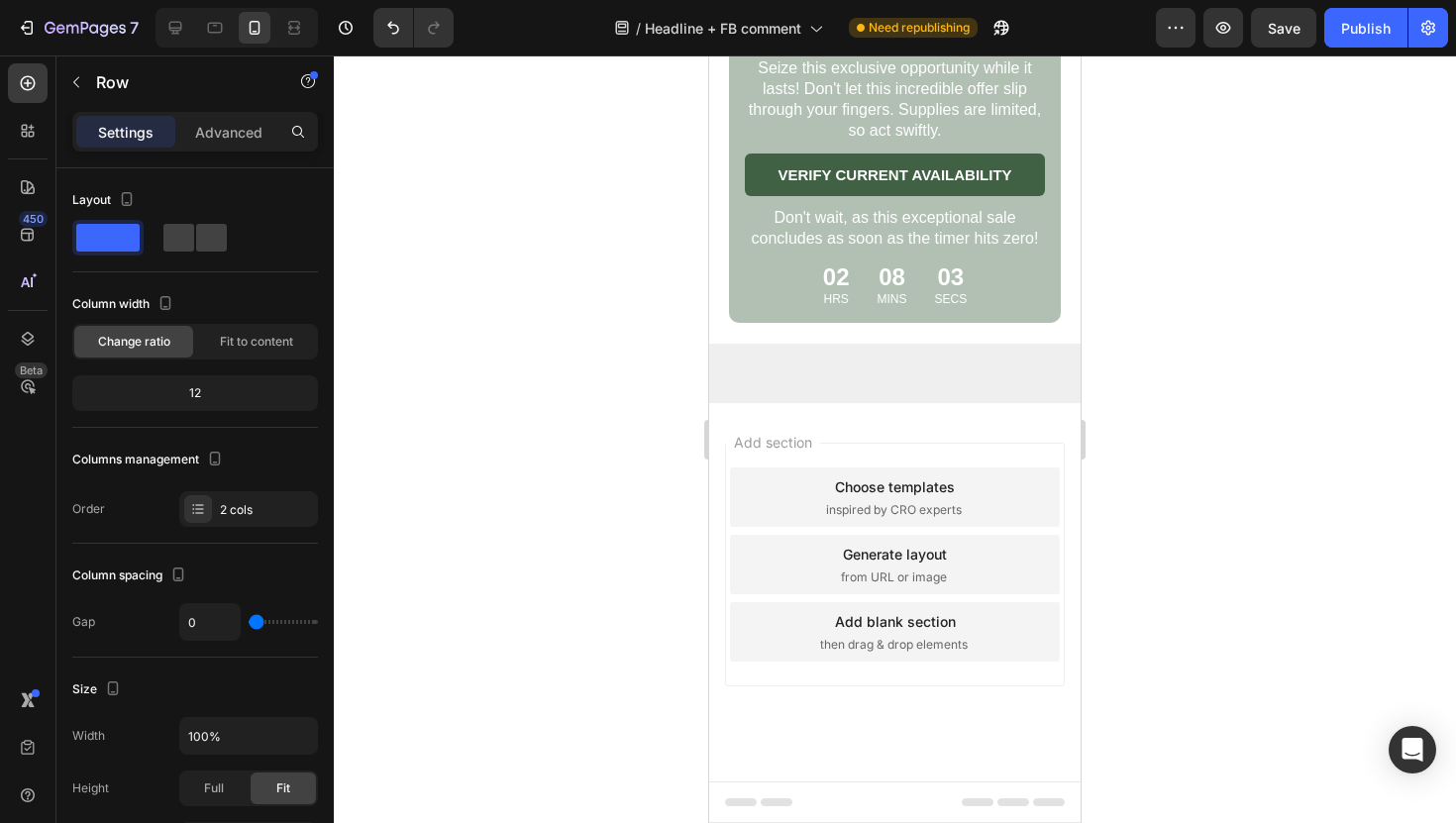 scroll, scrollTop: 8236, scrollLeft: 0, axis: vertical 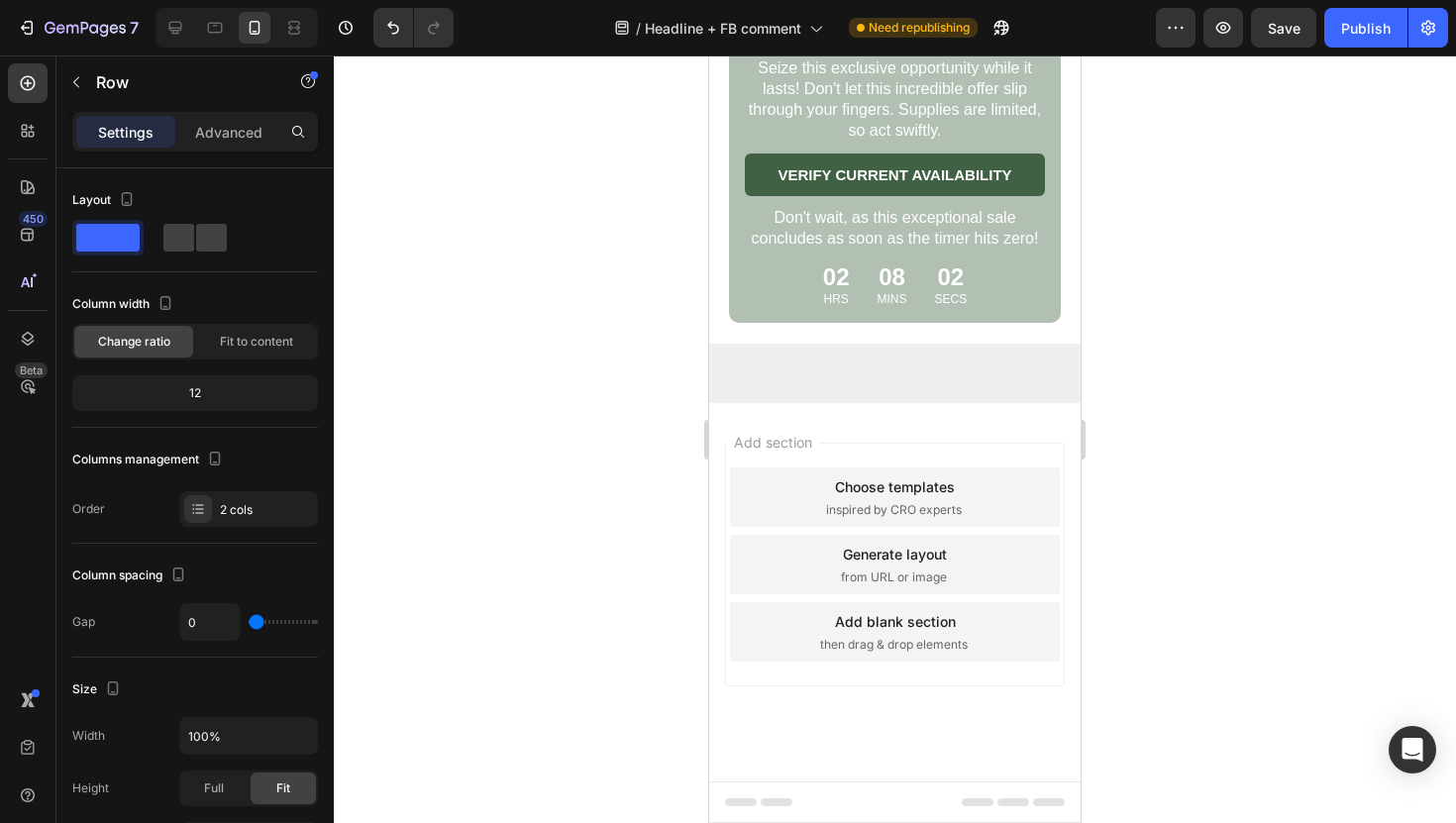 click on "Drop element here" at bounding box center (894, -310) 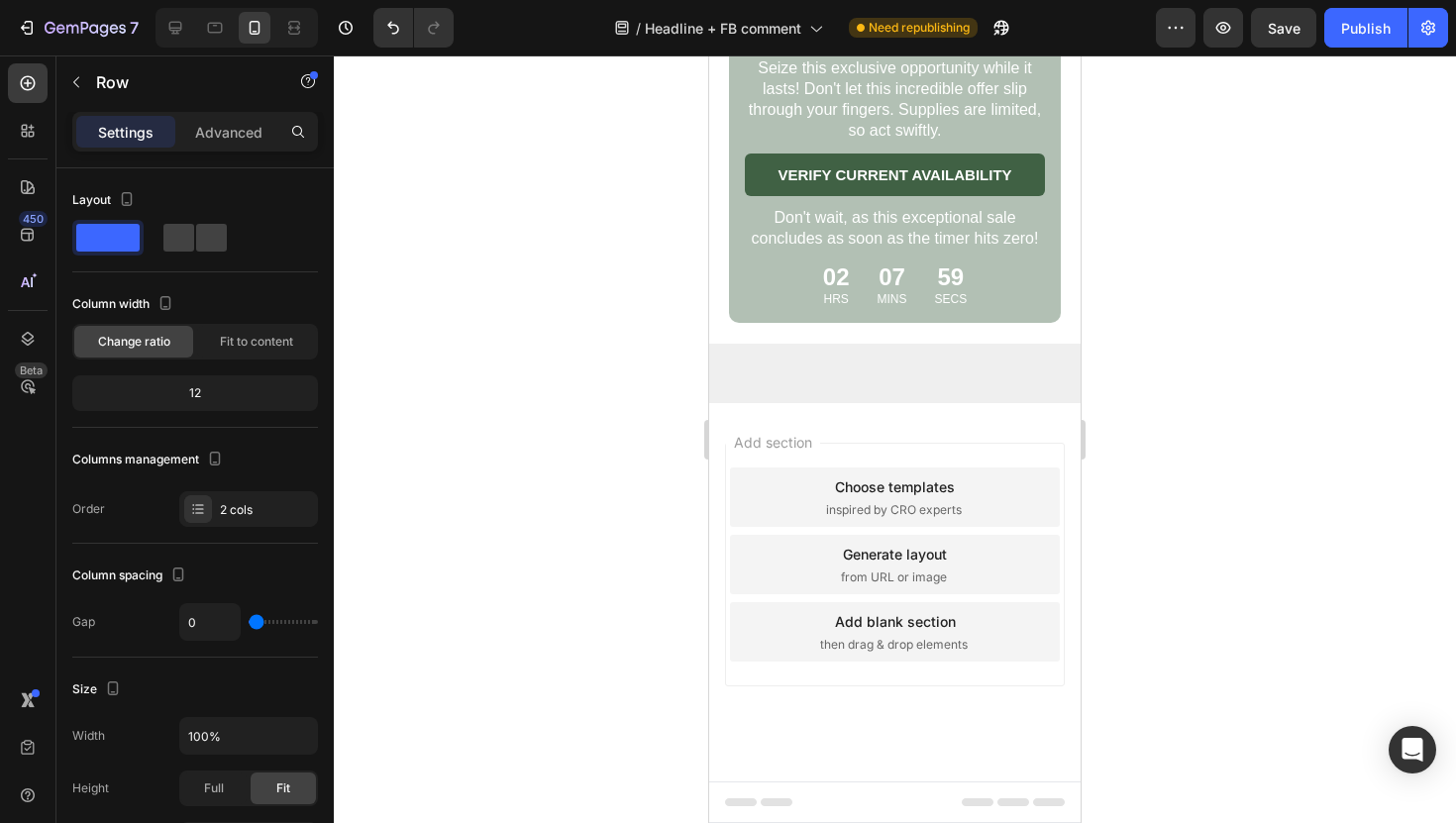 drag, startPoint x: 884, startPoint y: 520, endPoint x: 910, endPoint y: 431, distance: 92.72001 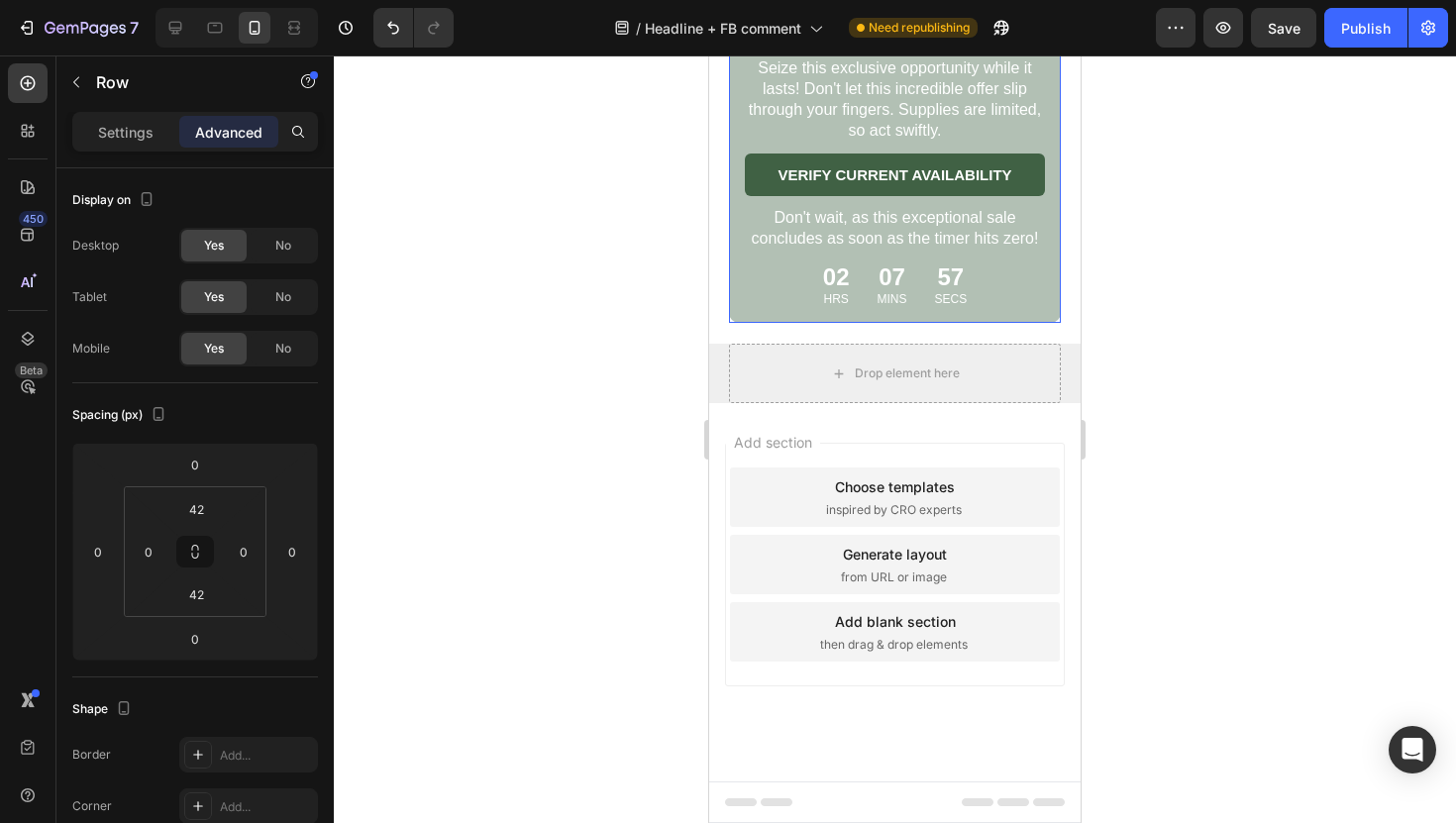 scroll, scrollTop: 8997, scrollLeft: 0, axis: vertical 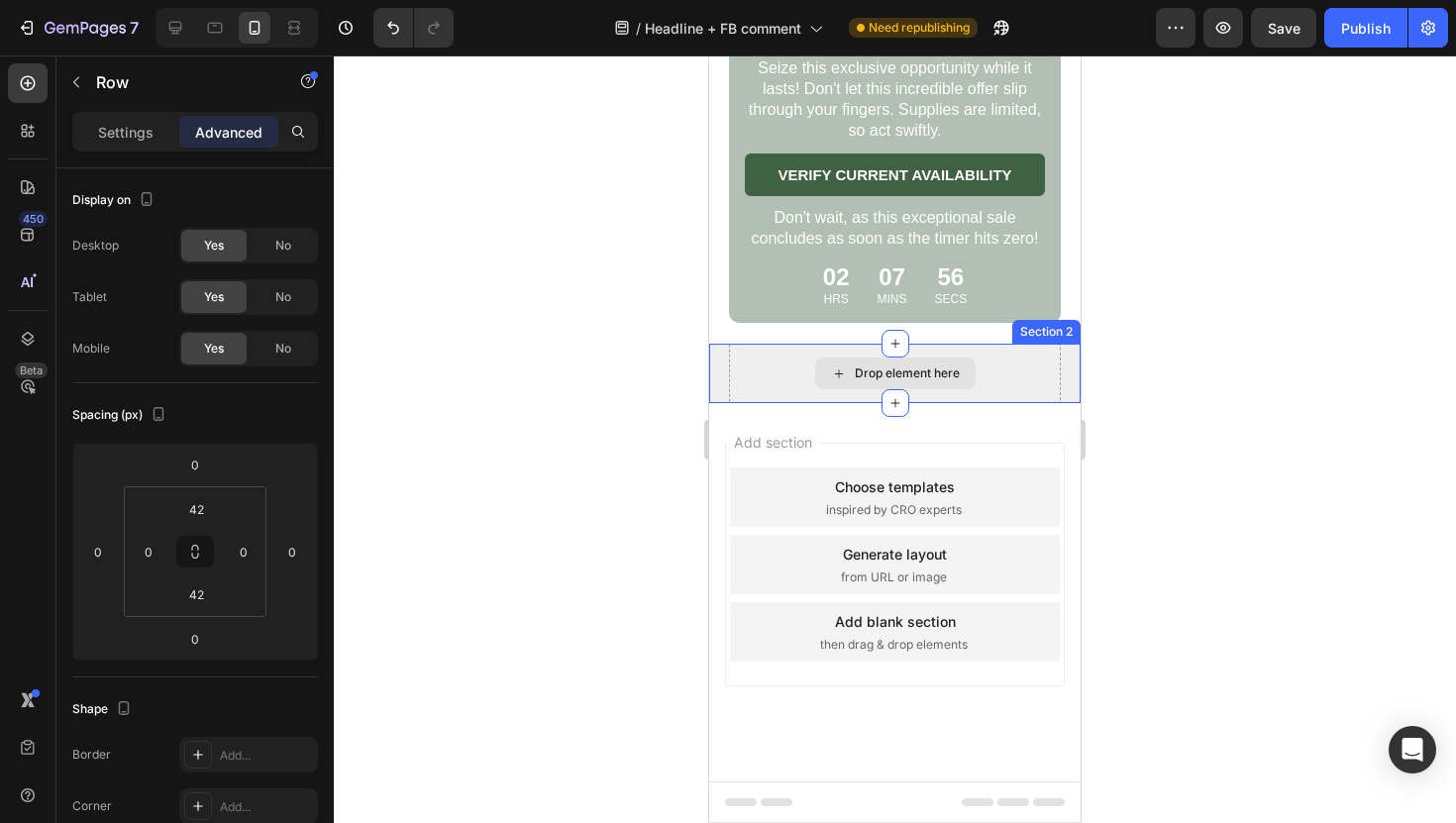 click on "Drop element here" at bounding box center [895, 373] 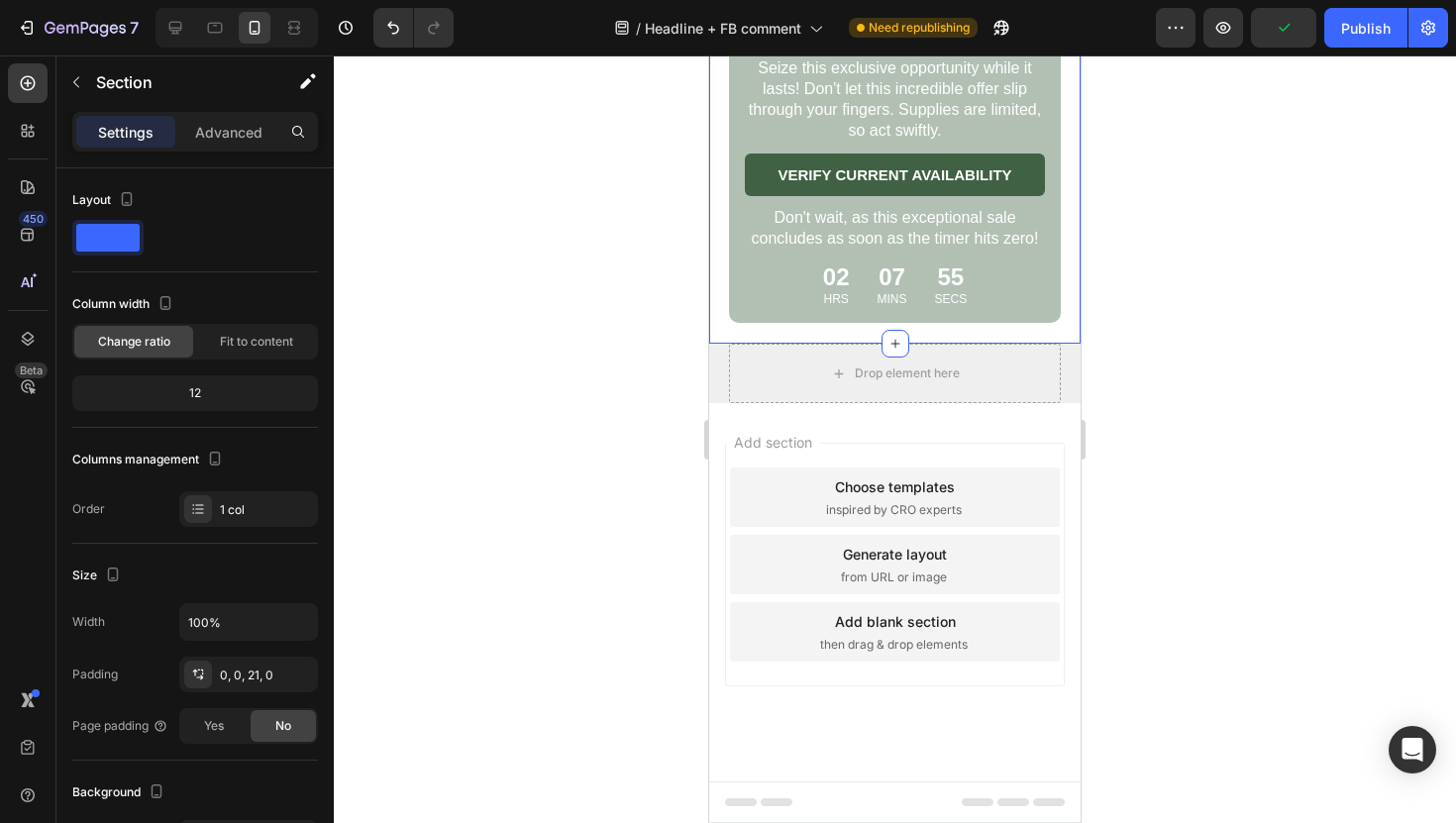 click on "Drop element here Row Wellness Text Block Health Text Block
Icon 2 min read Text Block Row Row How I Finally Found Something That  Cleared My Scalp Psoriasis Heading June 22 2025 | Stella Hendriks Text Block Row The Nightmare That Consumed My Confidence Heading For seven years, I lived with scalp psoriasis that literally made me feel like a prisoner in my own body. The constant itching was unbearable. I'd scratch until my scalp bled, leaving flakes scattered across my shoulders like snow. I completely stopped wearing dark shirts as it would expose the embarrassing evidence of my condition. Text Block Image I tried  everything  the doctors threw at me: steroid creams that thinned my skin, medicated shampoos that burned like fire, and prescription treatments that cost a fortune but delivered zero results. Each failed attempt felt like another door slamming shut. The worst part? The stares. The way people would glance at my scalp and quickly look away. Text Block Image Heading" at bounding box center (894, -2730) 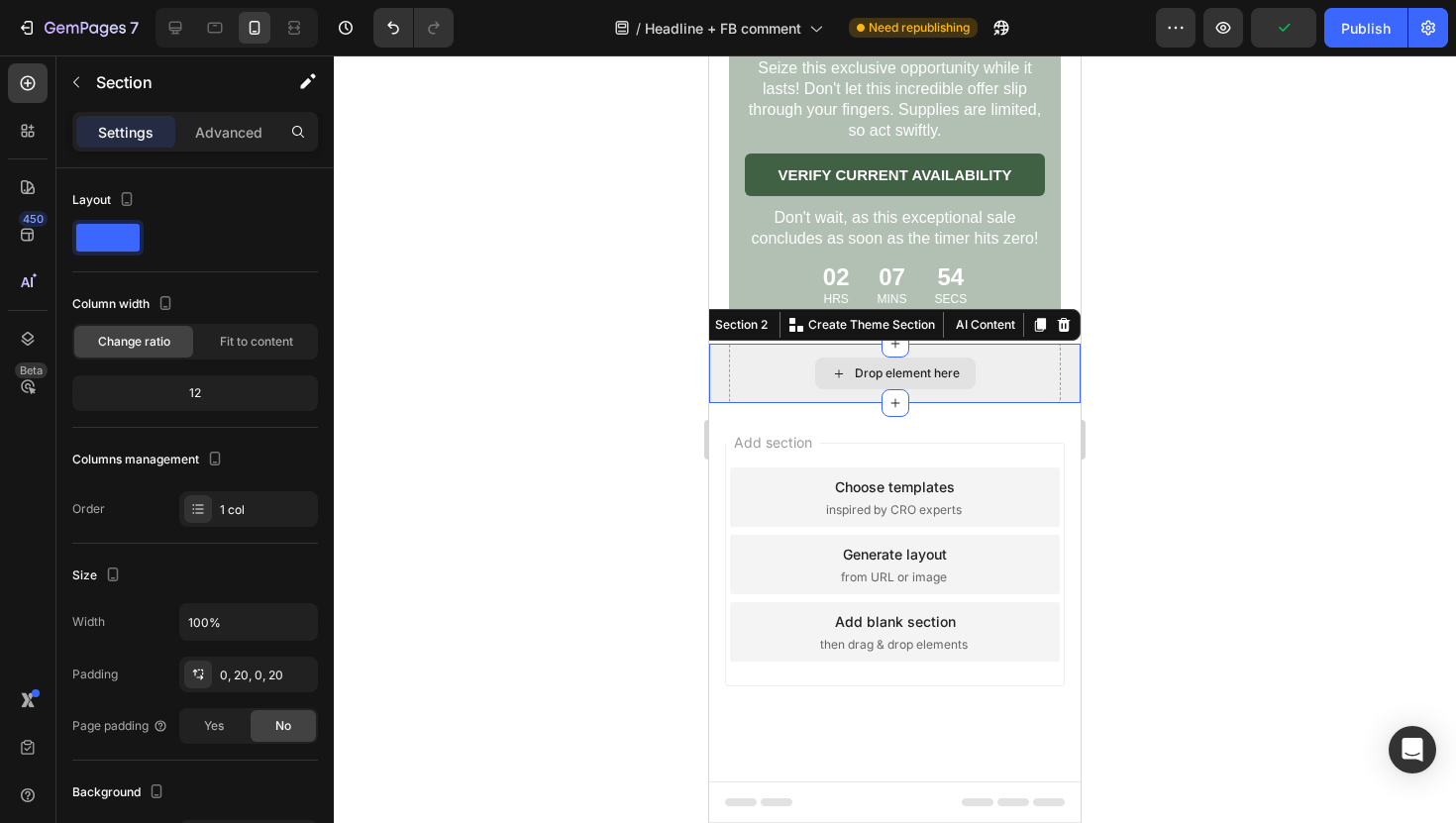 click on "Drop element here" at bounding box center (894, 373) 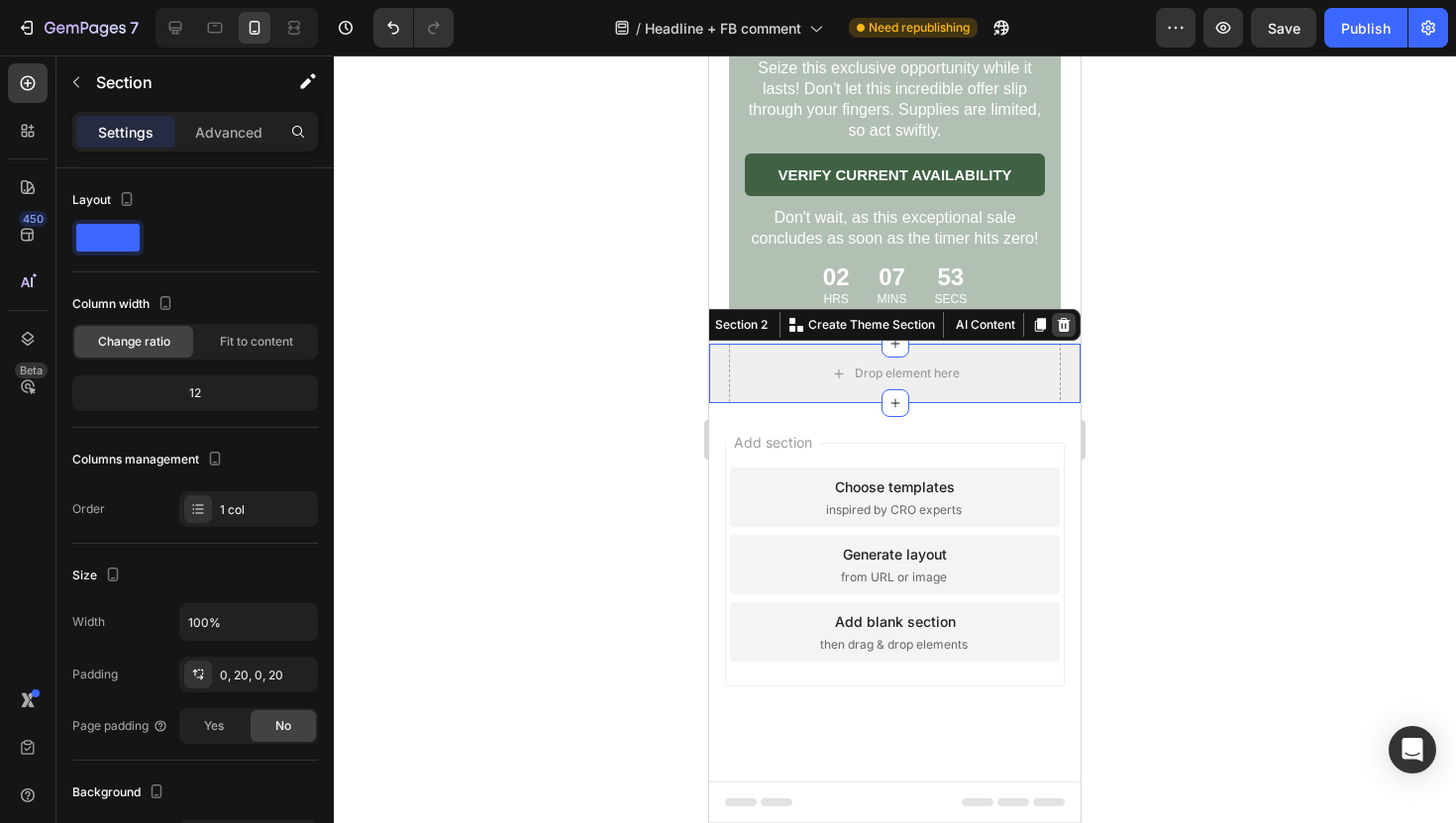 click 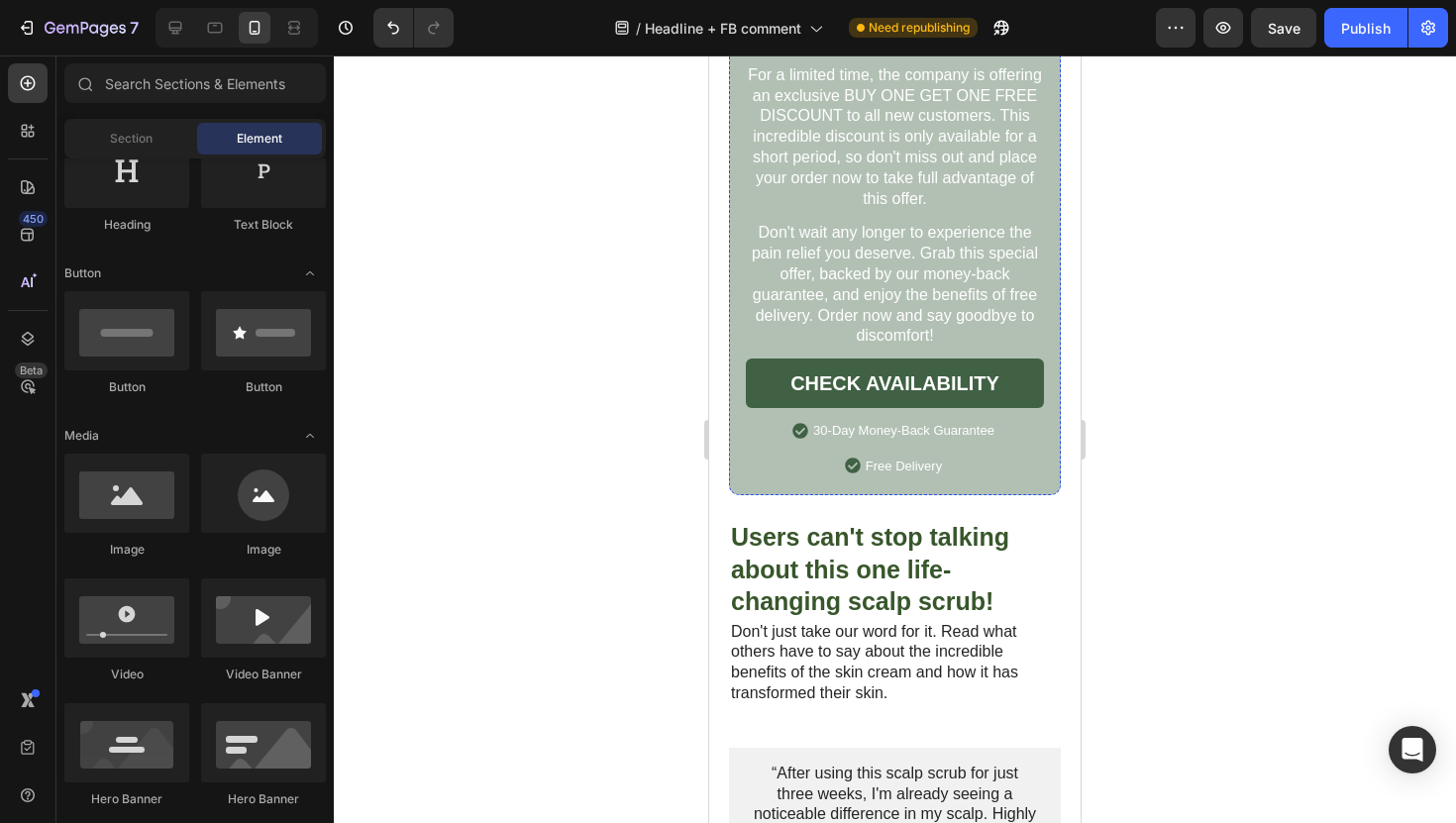 scroll, scrollTop: 4306, scrollLeft: 0, axis: vertical 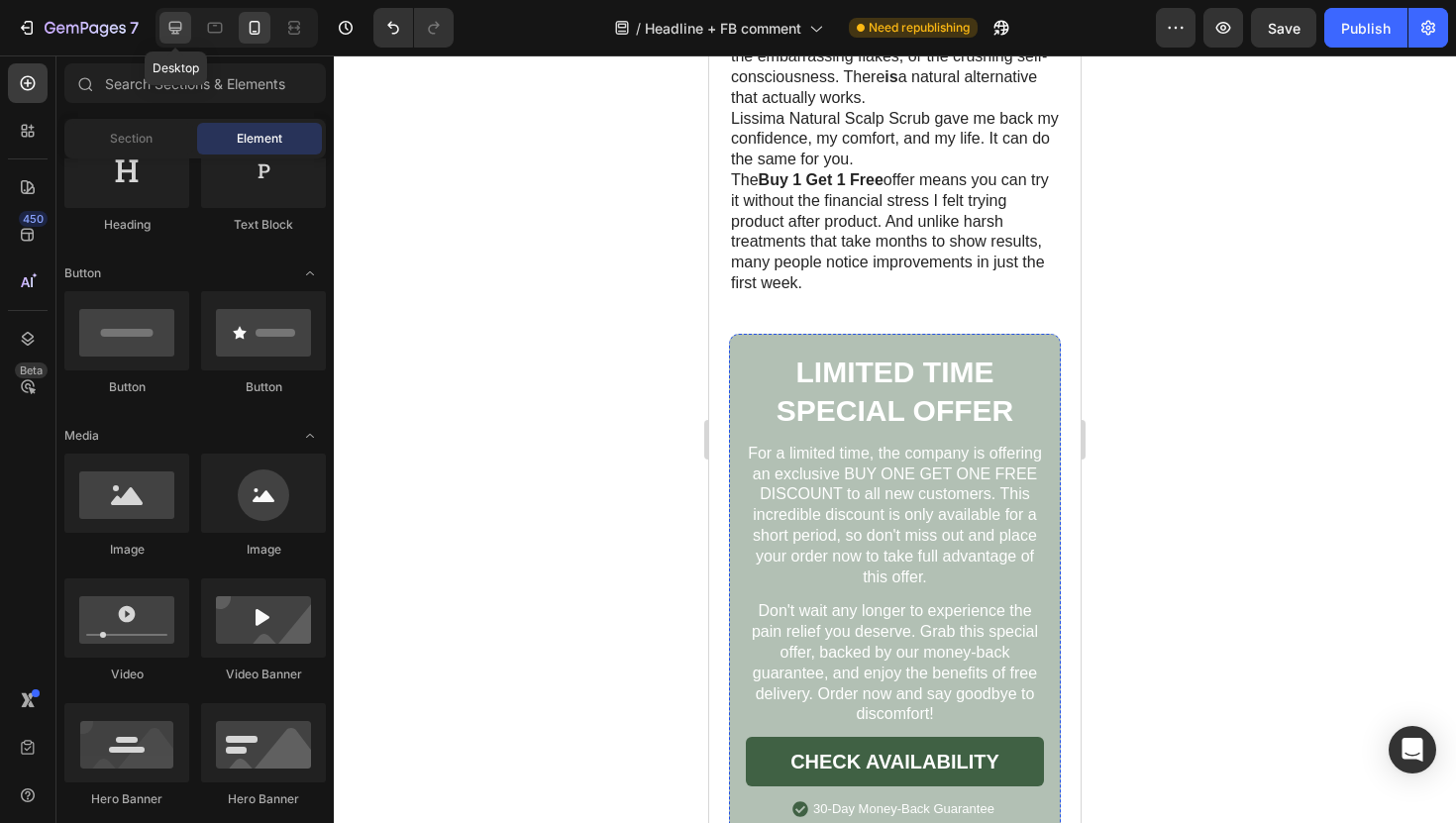 click 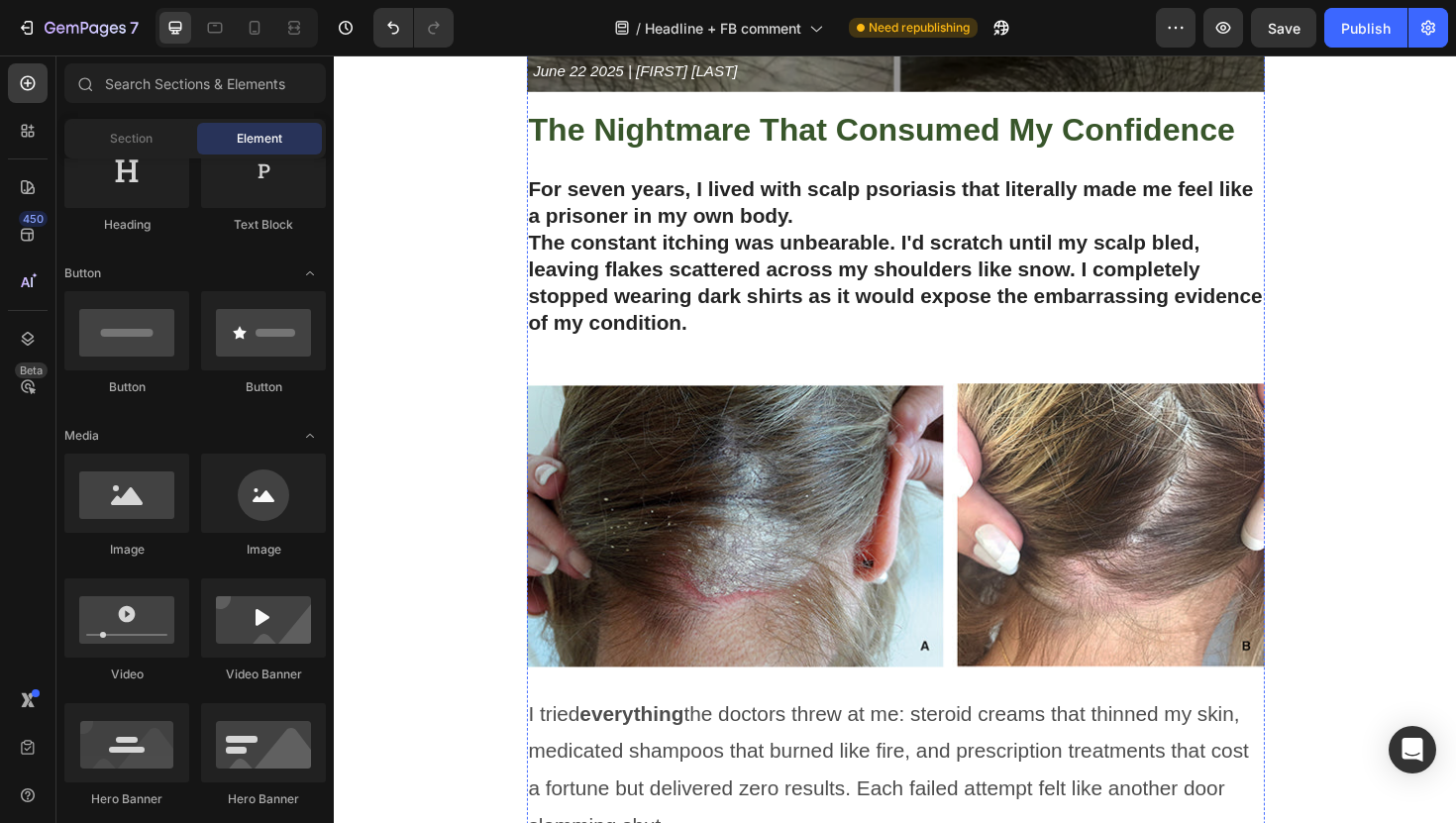 scroll, scrollTop: 0, scrollLeft: 0, axis: both 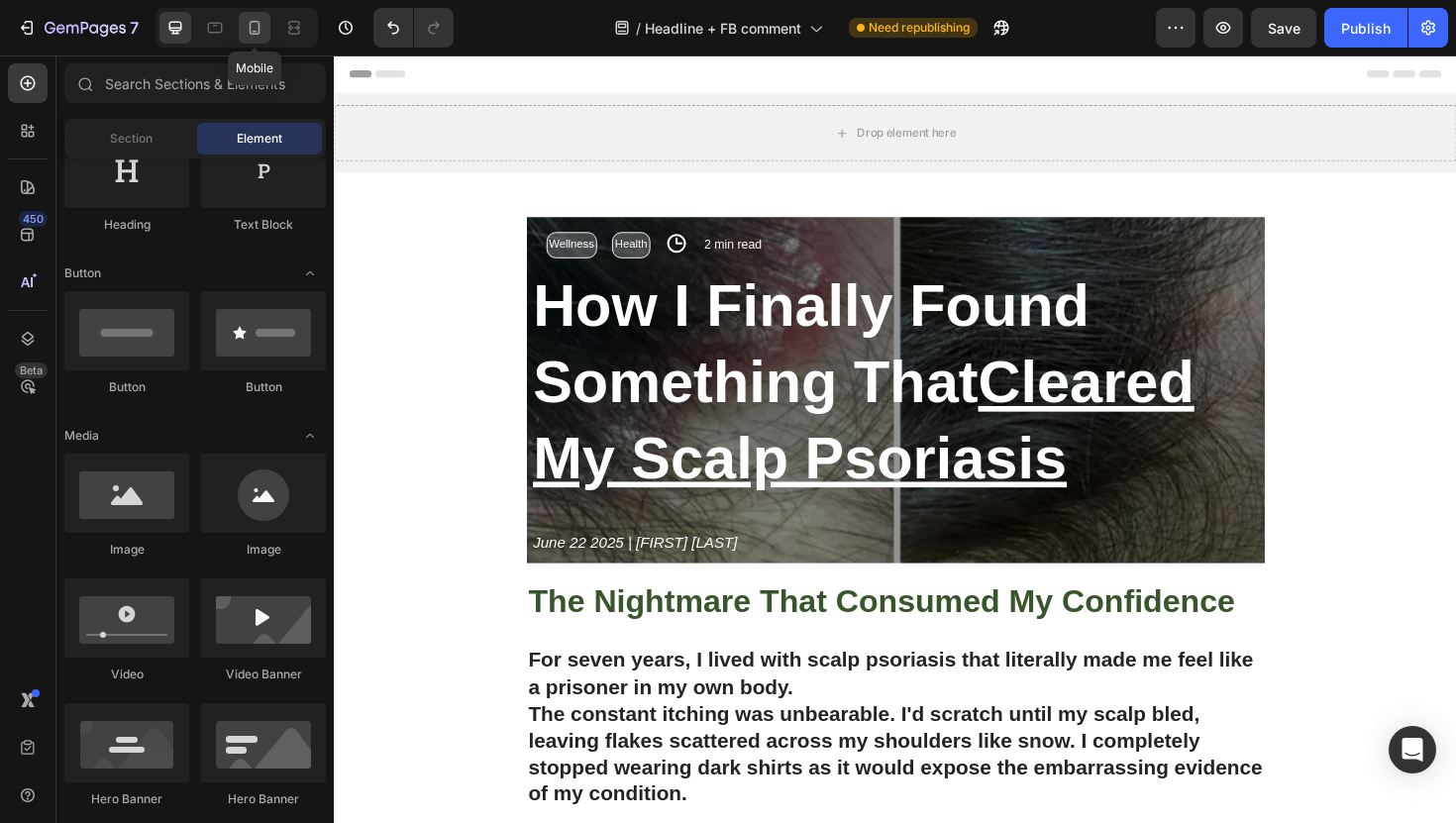click 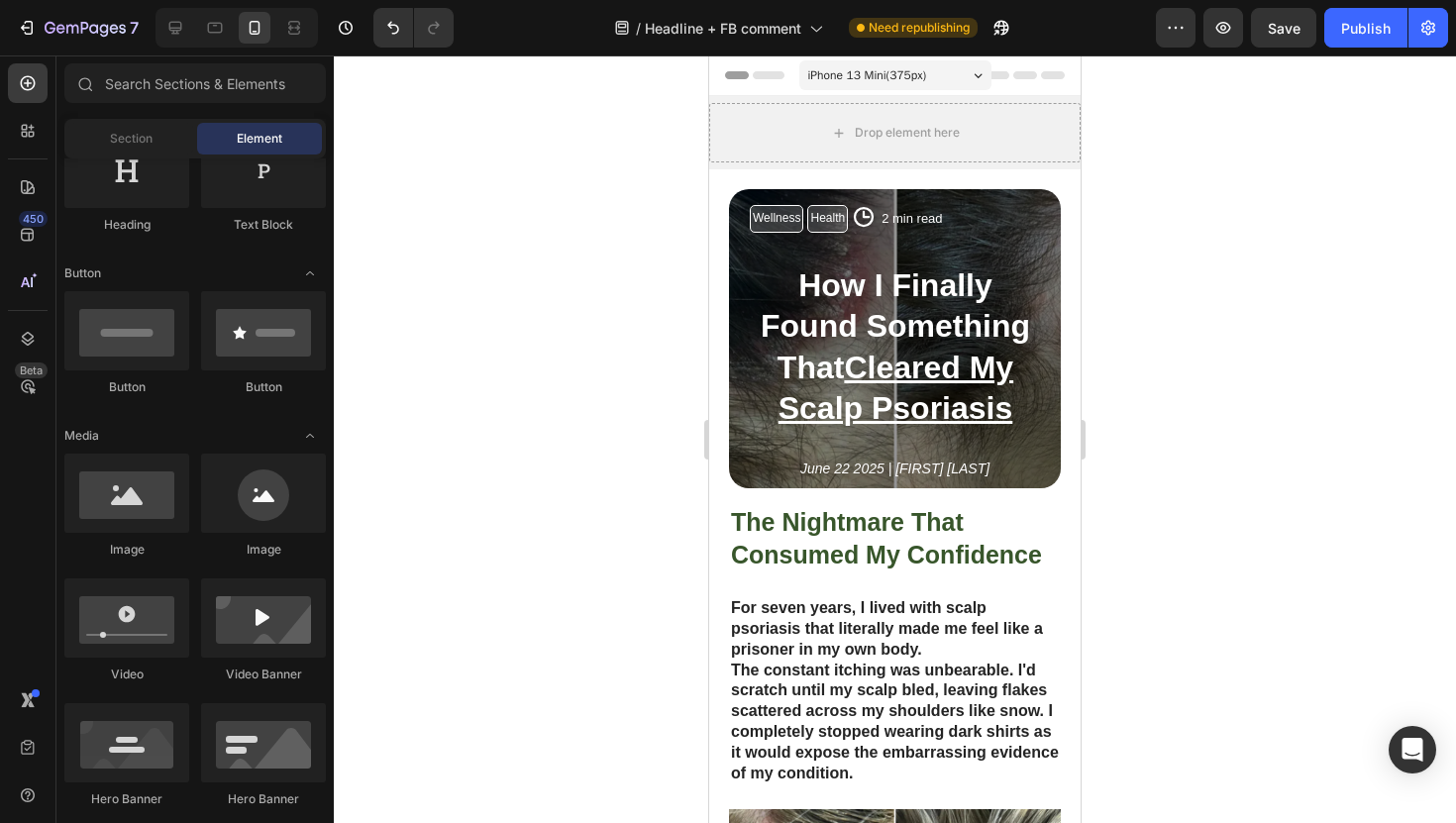 click at bounding box center [237, 28] 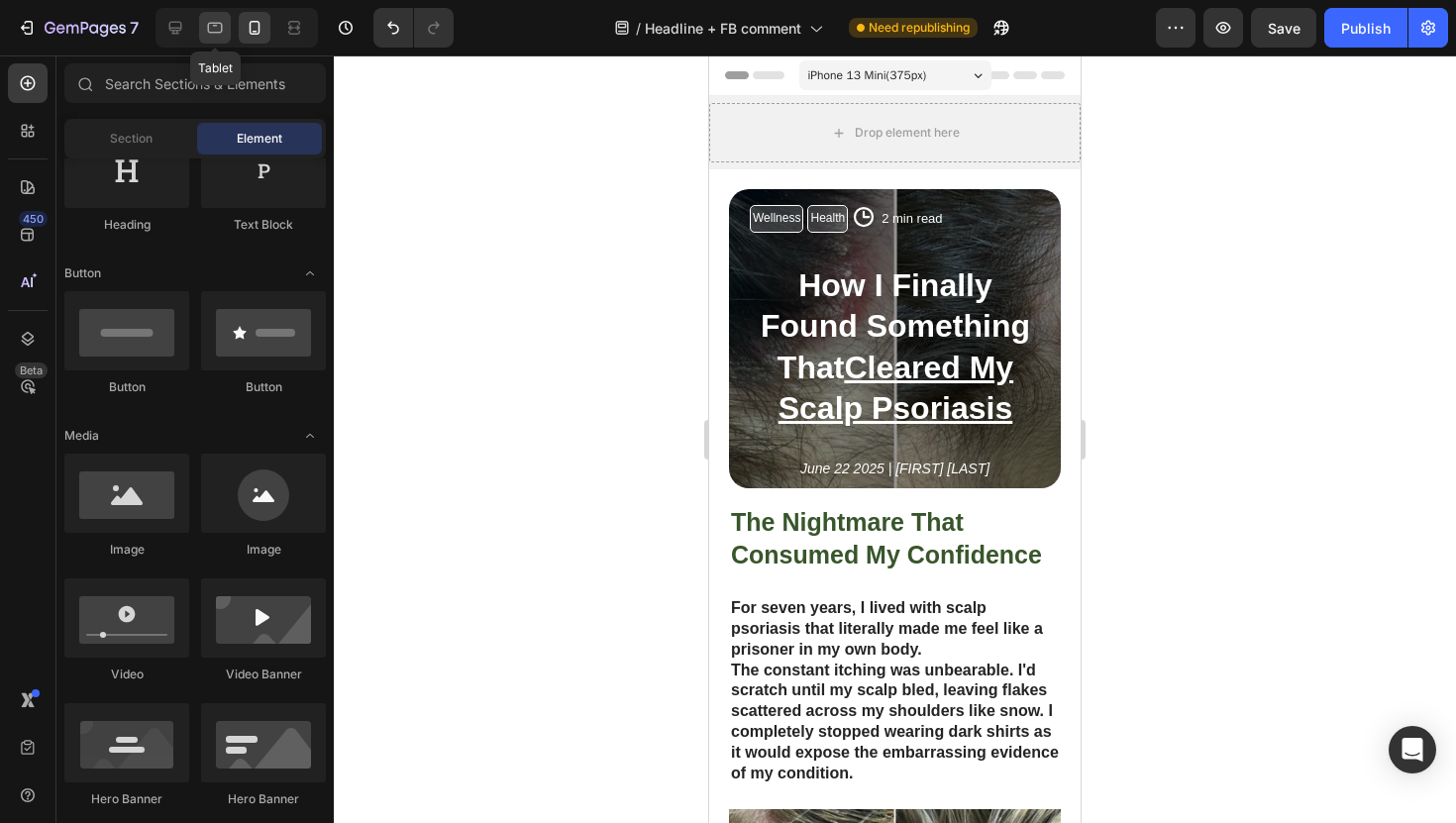 click 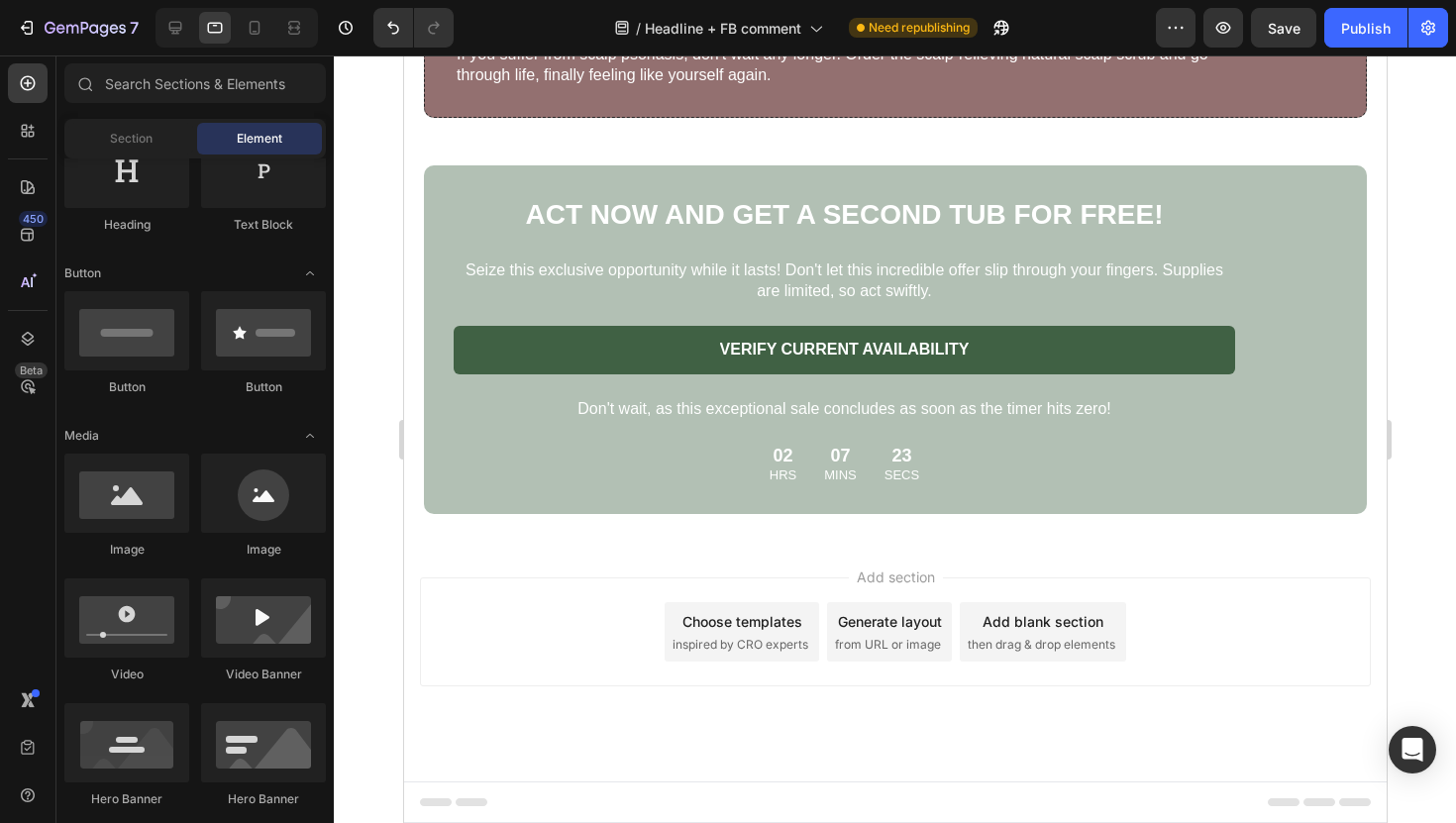 scroll, scrollTop: 11559, scrollLeft: 0, axis: vertical 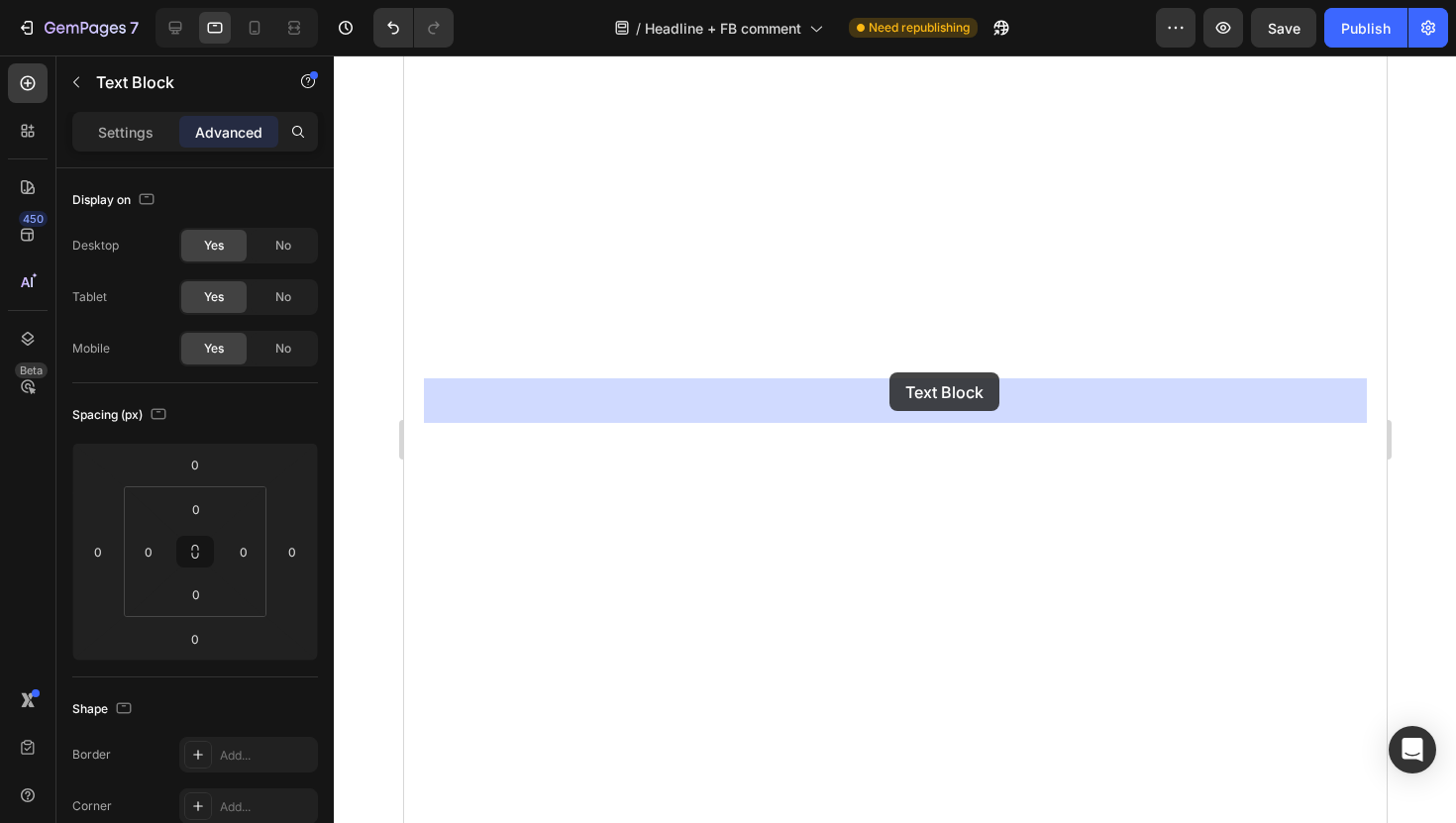 drag, startPoint x: 728, startPoint y: 382, endPoint x: 888, endPoint y: 372, distance: 160.3122 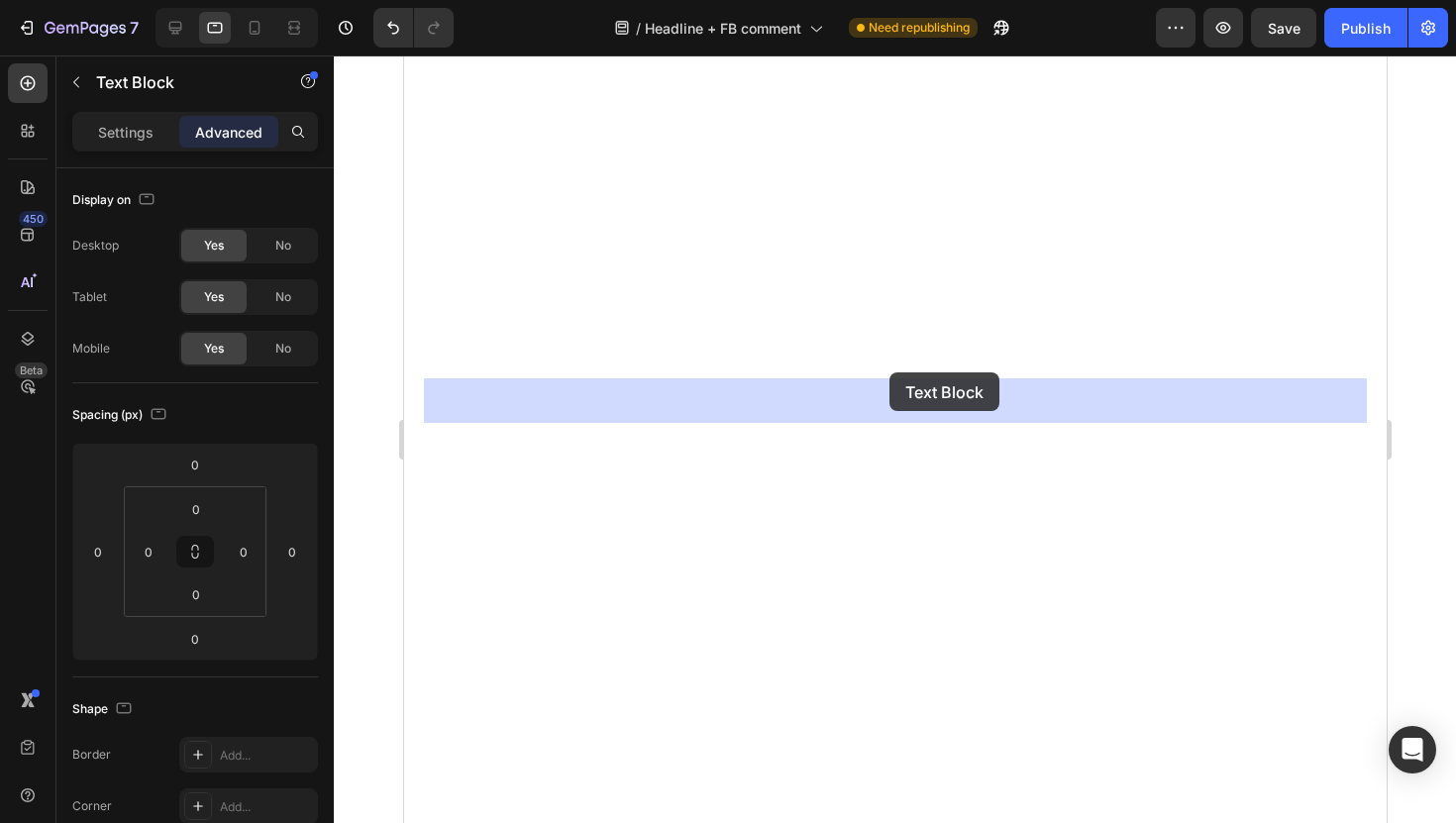 click on "Tablet  ( 992 px) iPhone 13 Mini iPhone 13 Pro iPhone 11 Pro Max iPhone 15 Pro Max Pixel 7 Galaxy S8+ Galaxy S20 Ultra iPad Mini iPad Air iPad Pro Header
Drop element here Row Wellness Text Block Health Text Block
Icon 2 min read Text Block Row Row How I Finally Found Something That  Cleared My Scalp Psoriasis Heading June 22 2025 | Stella Hendriks Text Block Row The Nightmare That Consumed My Confidence Heading For seven years, I lived with scalp psoriasis that literally made me feel like a prisoner in my own body. The constant itching was unbearable. I'd scratch until my scalp bled, leaving flakes scattered across my shoulders like snow. I completely stopped wearing dark shirts as it would expose the embarrassing evidence of my condition. Text Block Image I tried  everything The worst part? The stares. The way people would glance at my scalp and quickly look away. Text Block Image The Discovery That Changed Everything Heading   completely transform my life. Text Block Image" at bounding box center [894, -7426] 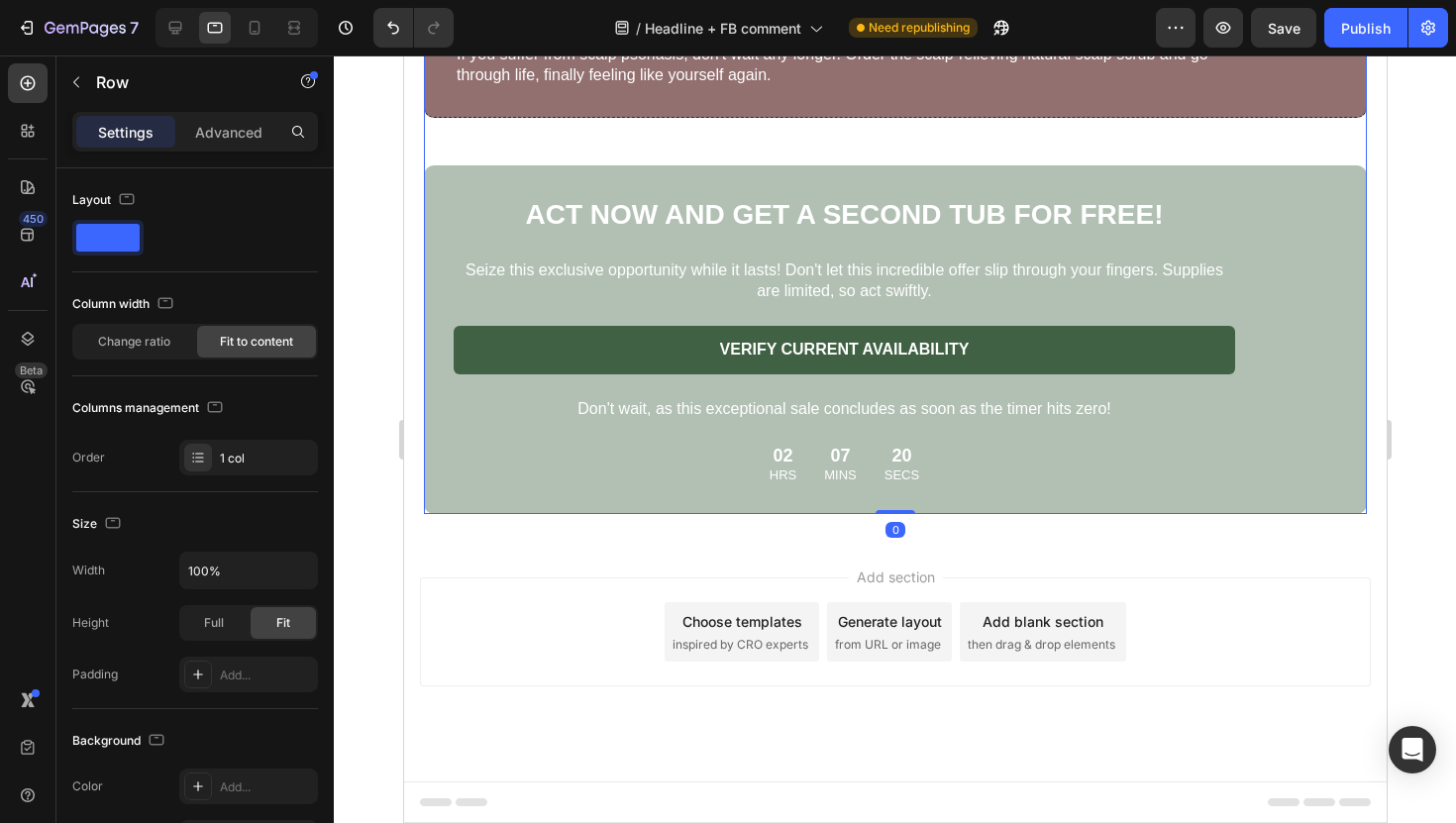 click on "Don't just take our word for it. Read what others have to say about the incredible benefits of the skin cream and how it has transformed their skin." at bounding box center [813, -1298] 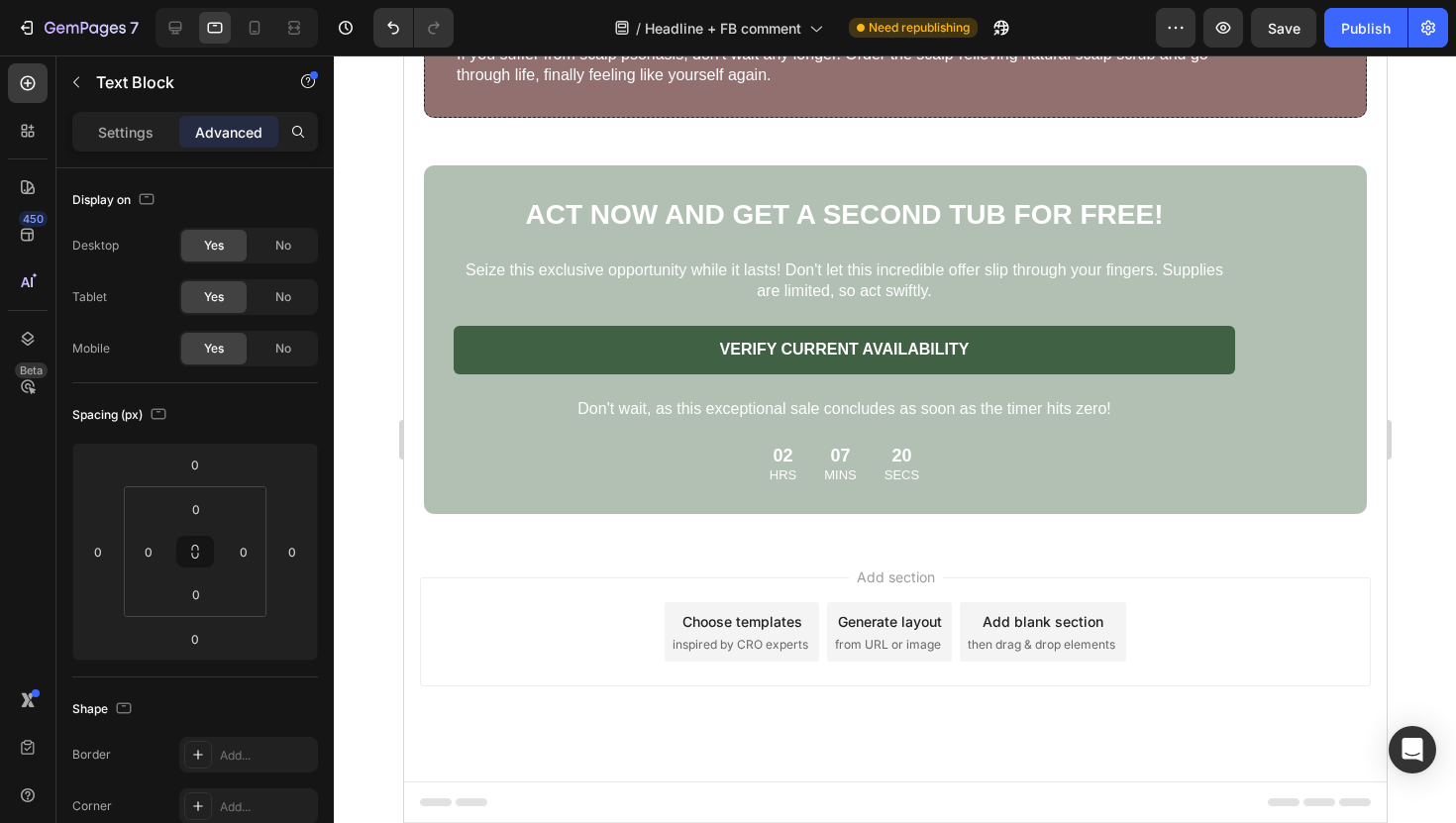 click on "Don't just take our word for it. Read what others have to say about the incredible benefits of the skin cream and how it has transformed their skin." at bounding box center [813, -1298] 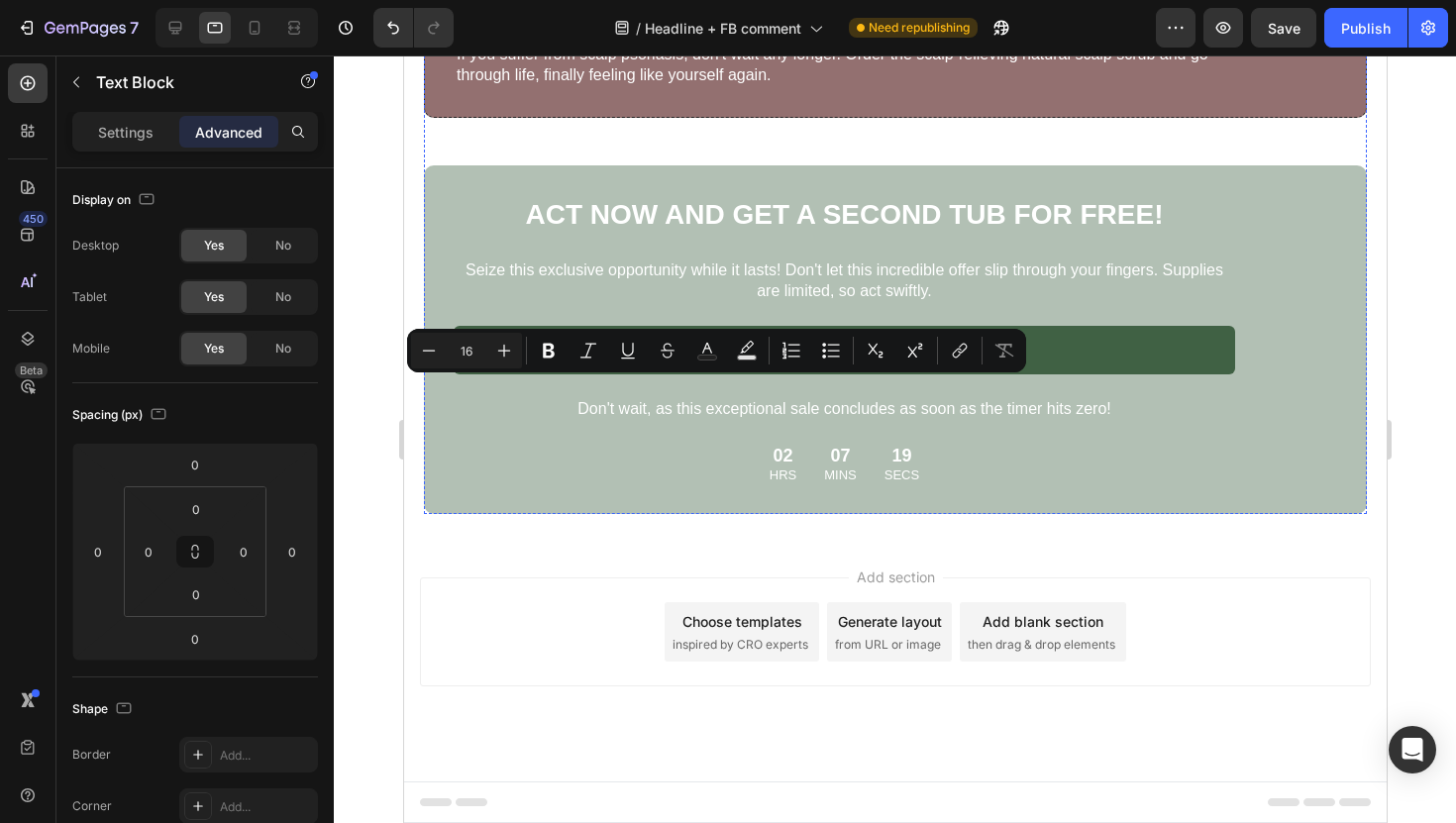 drag, startPoint x: 815, startPoint y: 388, endPoint x: 852, endPoint y: 361, distance: 45.80393 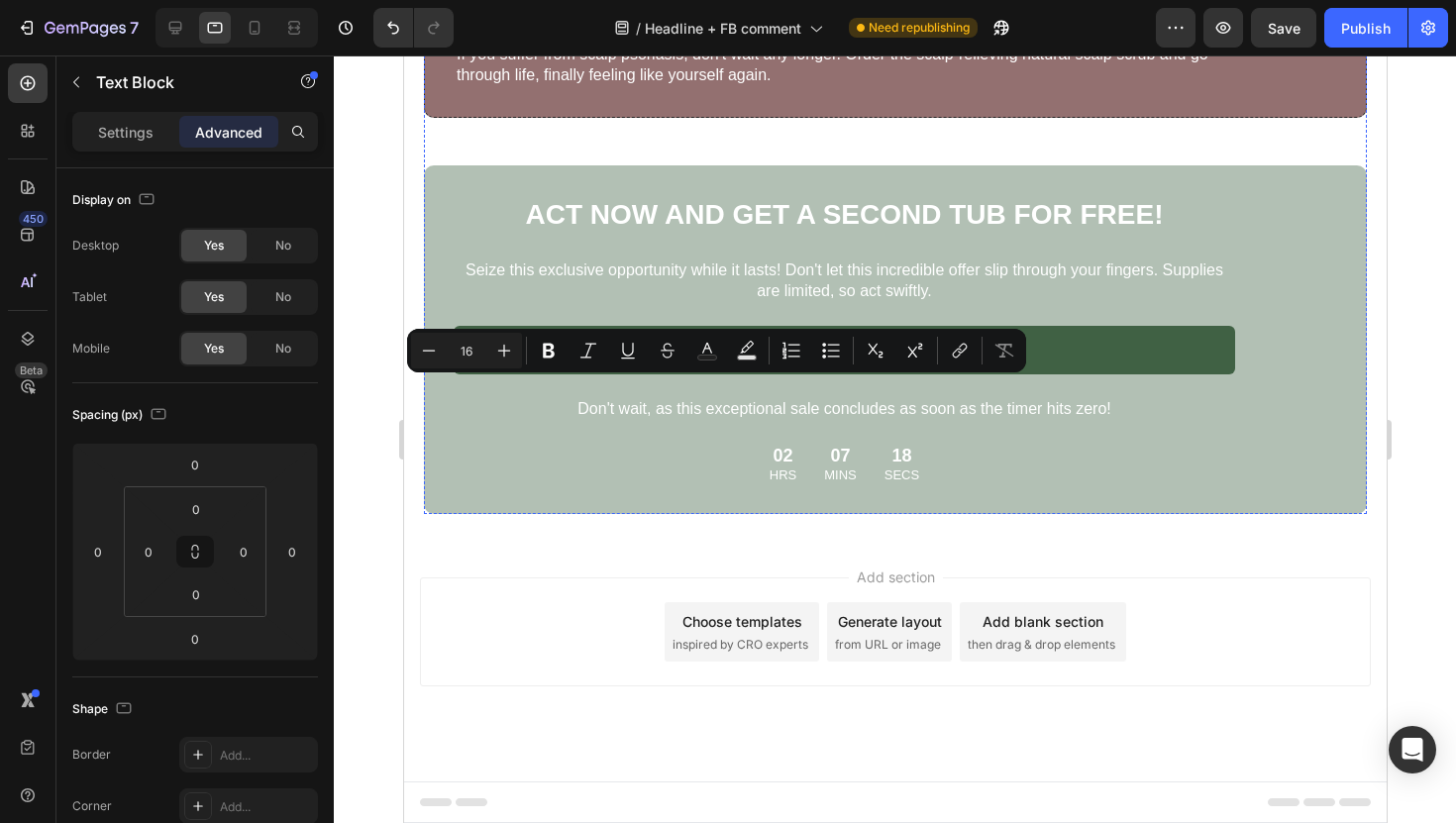 click on "Image “After using this scalp scrub for just three weeks, I'm already seeing a noticeable difference in my scalp. Highly recommended!” Text Block Row Row
Drop element here Row" at bounding box center [894, -932] 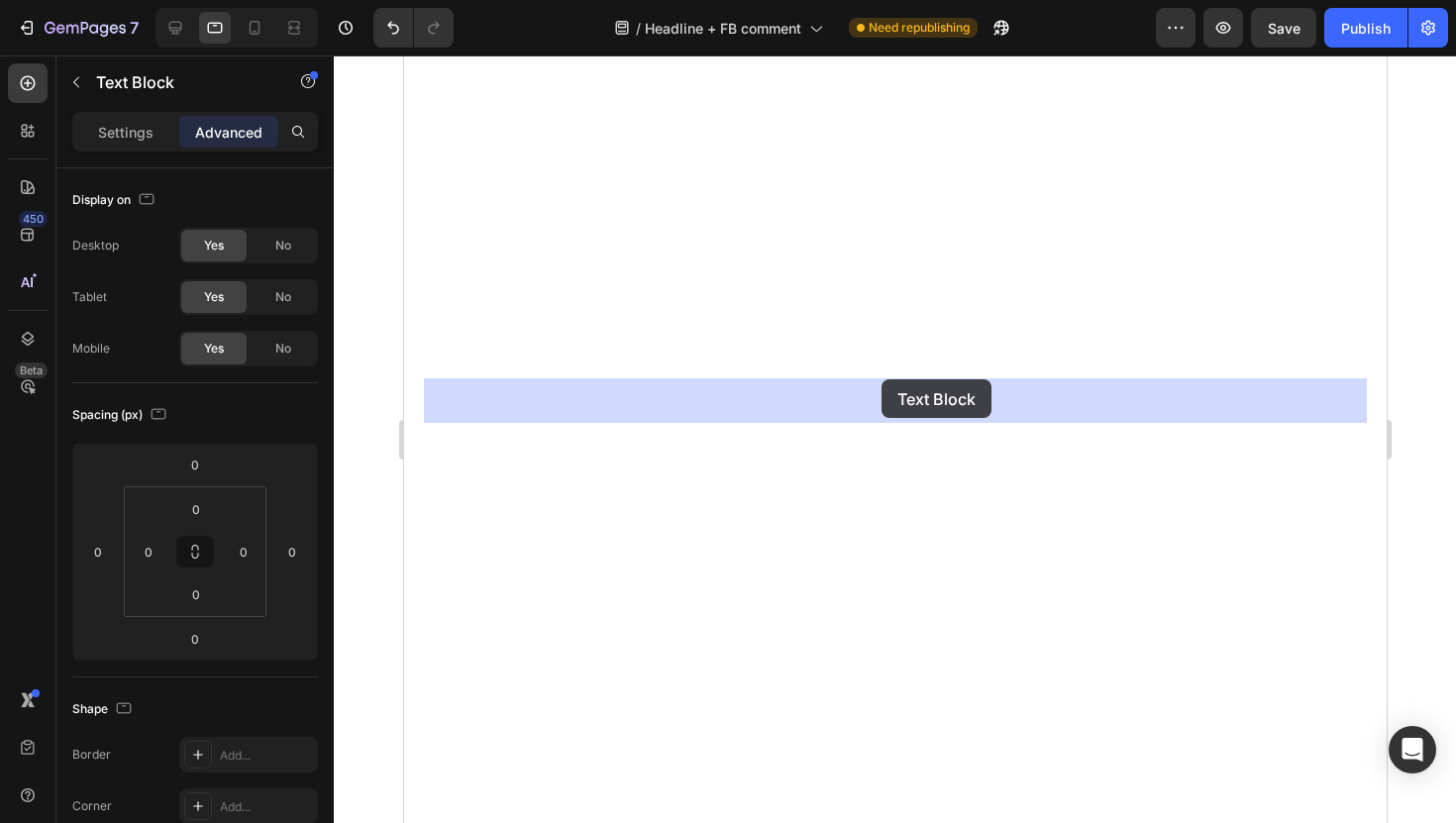 drag, startPoint x: 881, startPoint y: 399, endPoint x: 881, endPoint y: 379, distance: 20 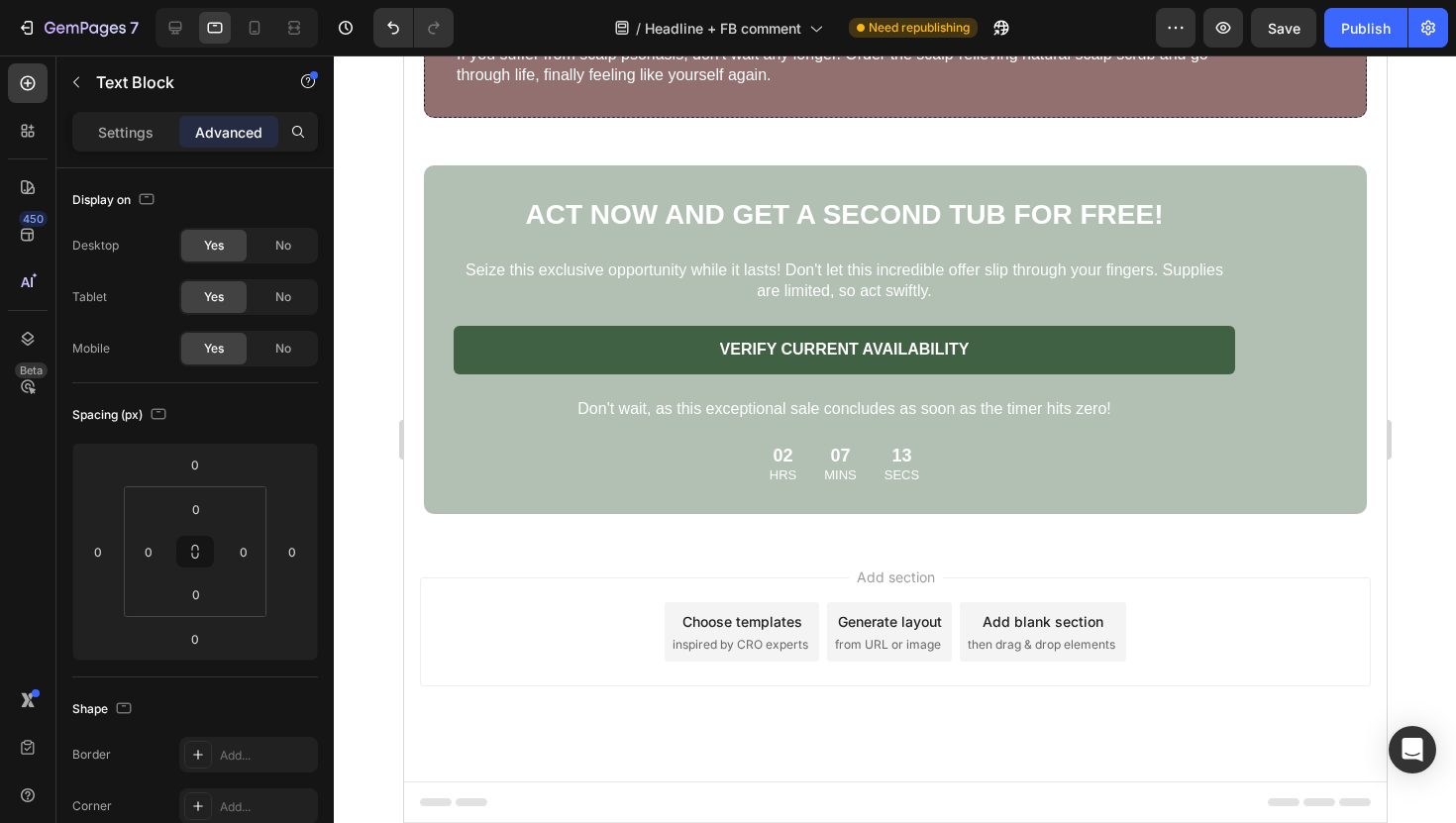 scroll, scrollTop: 13258, scrollLeft: 0, axis: vertical 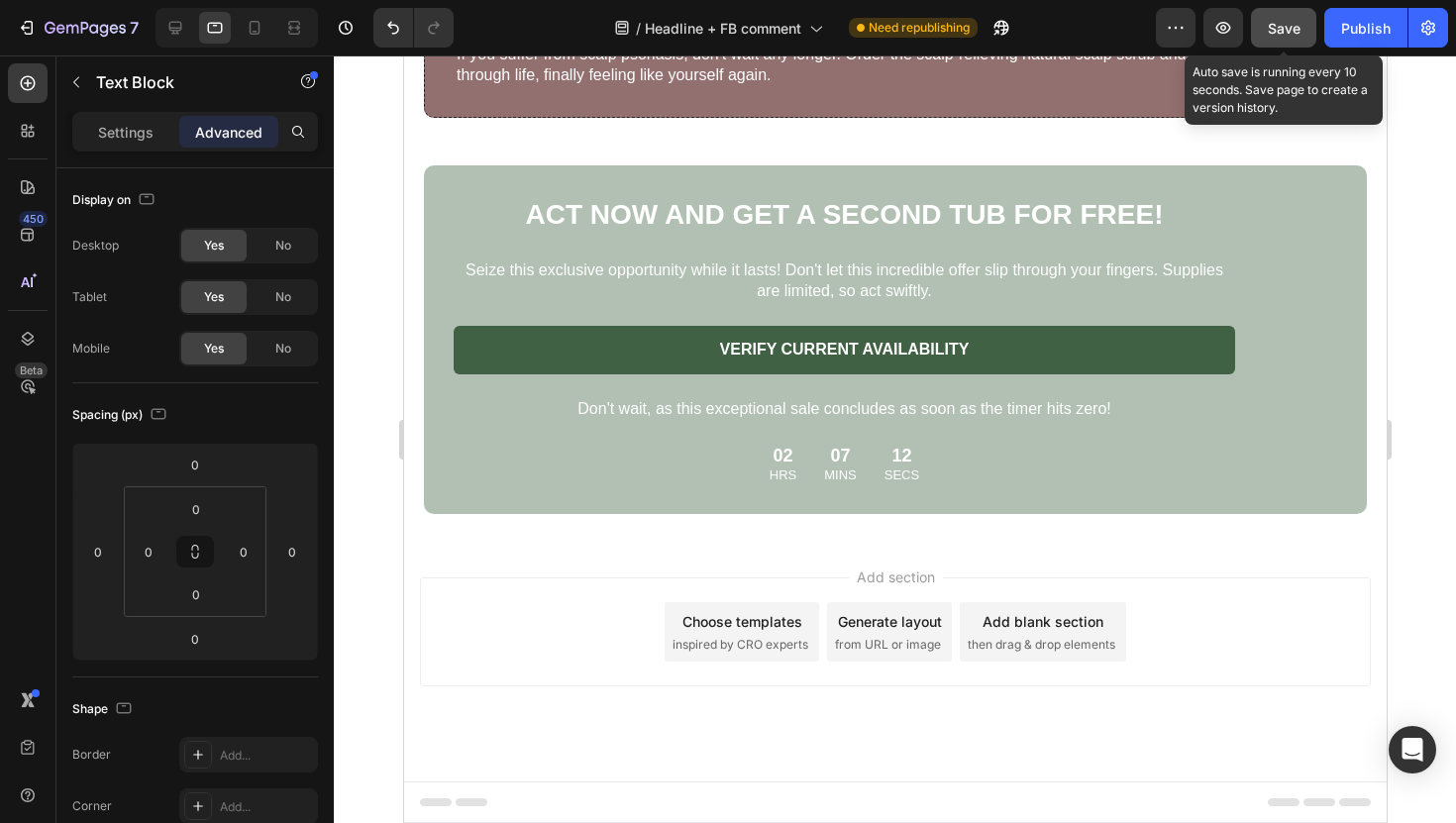 click on "Save" 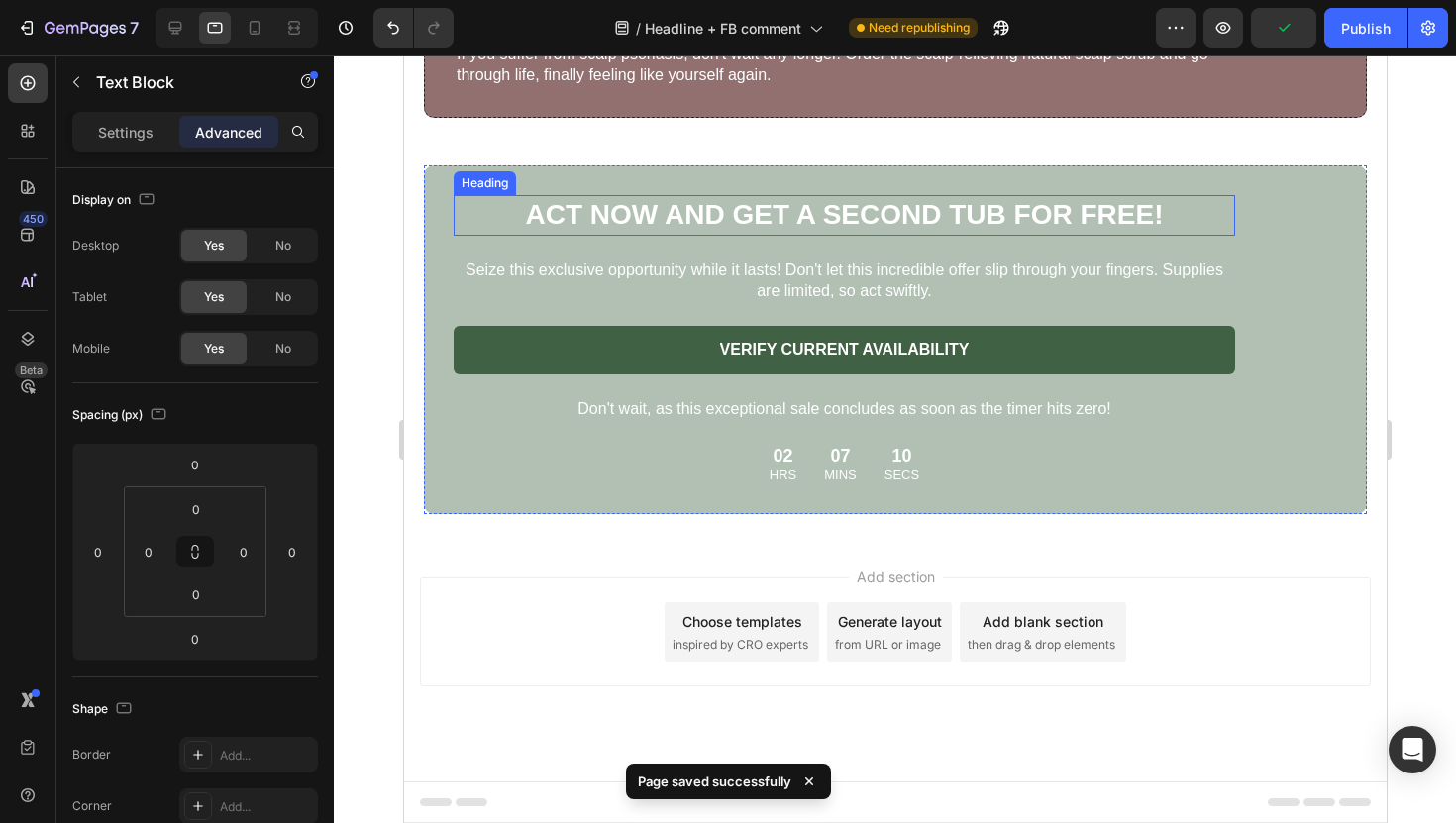 scroll, scrollTop: 9363, scrollLeft: 0, axis: vertical 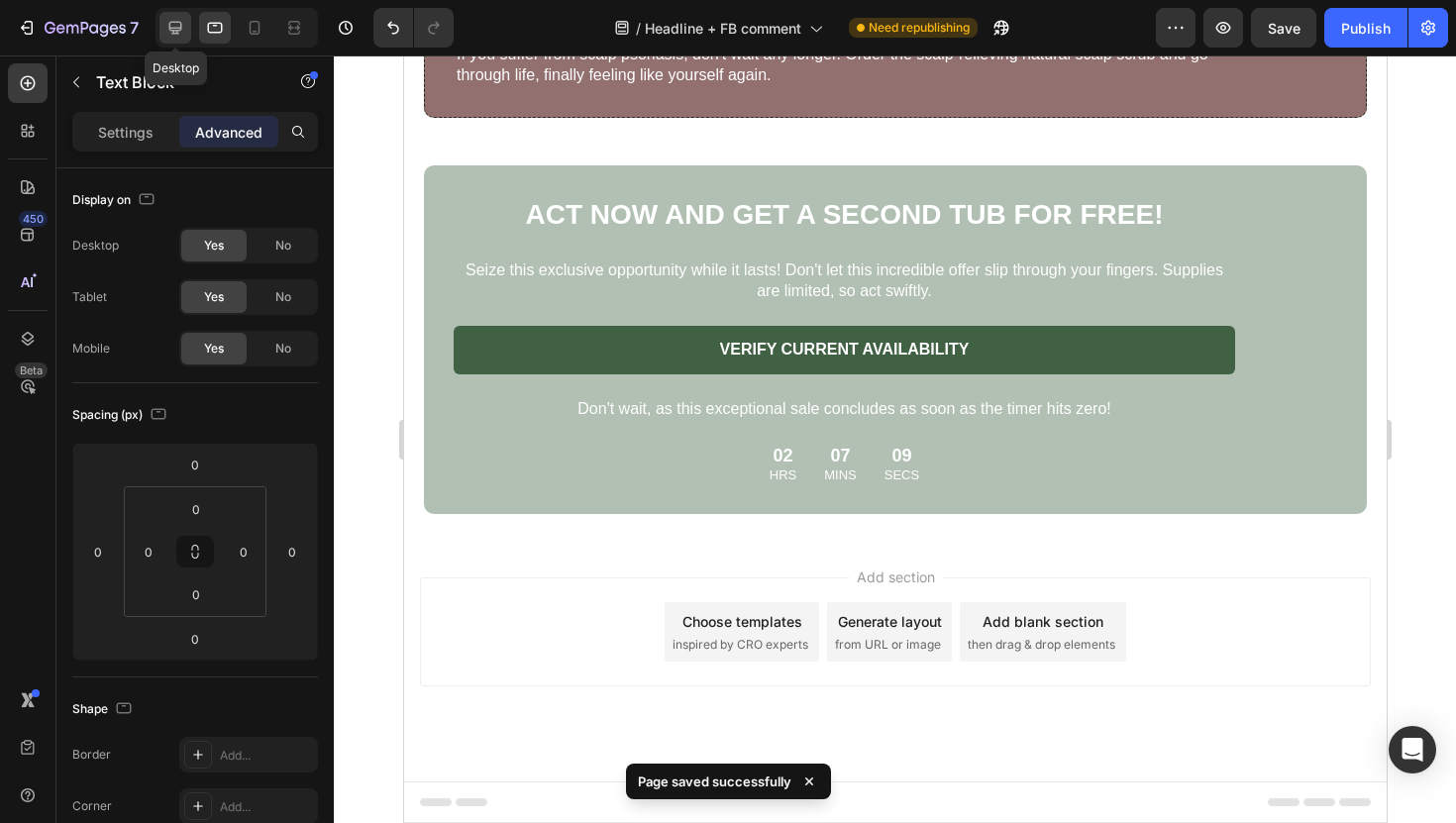 click 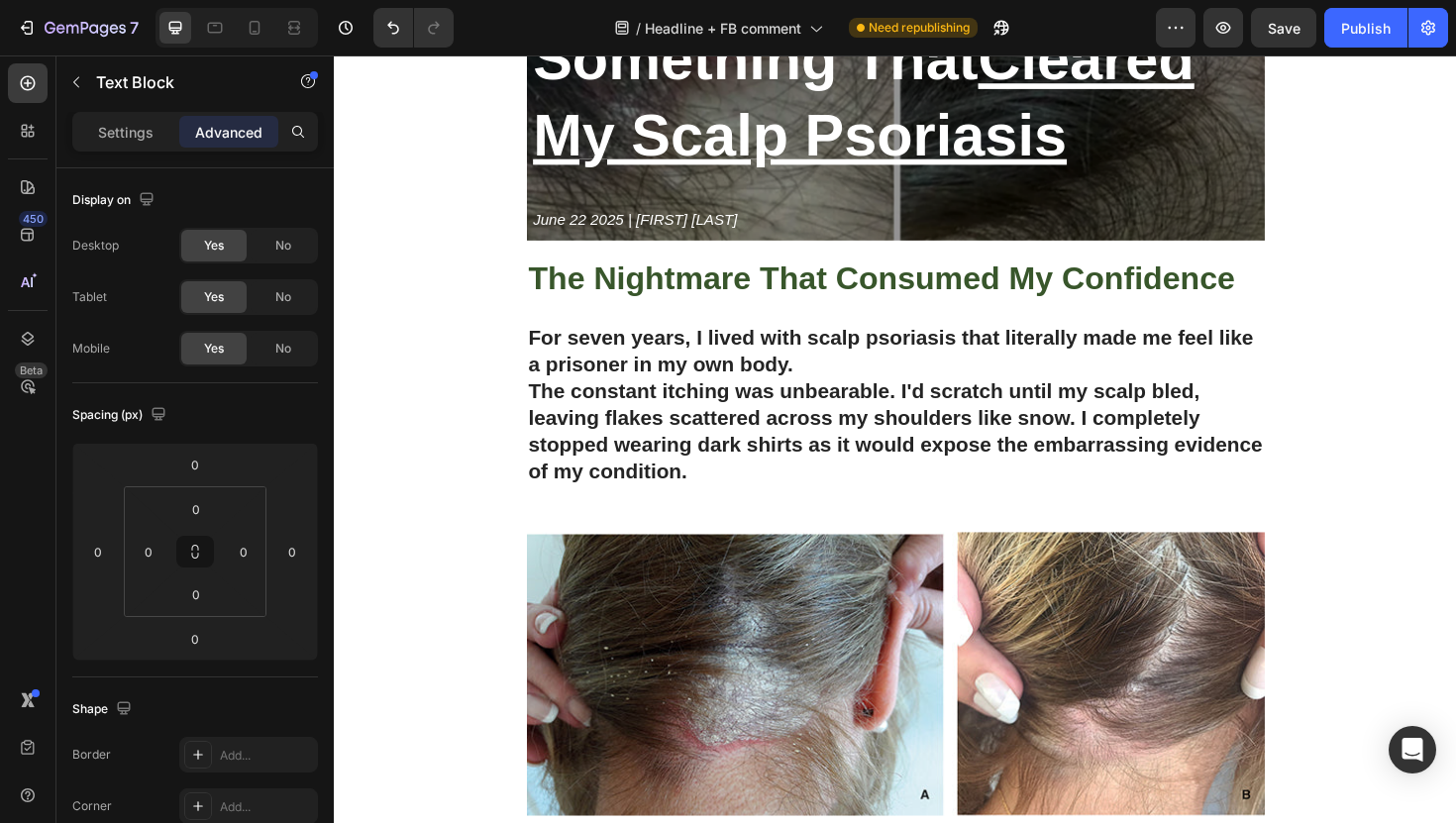 scroll, scrollTop: 361, scrollLeft: 0, axis: vertical 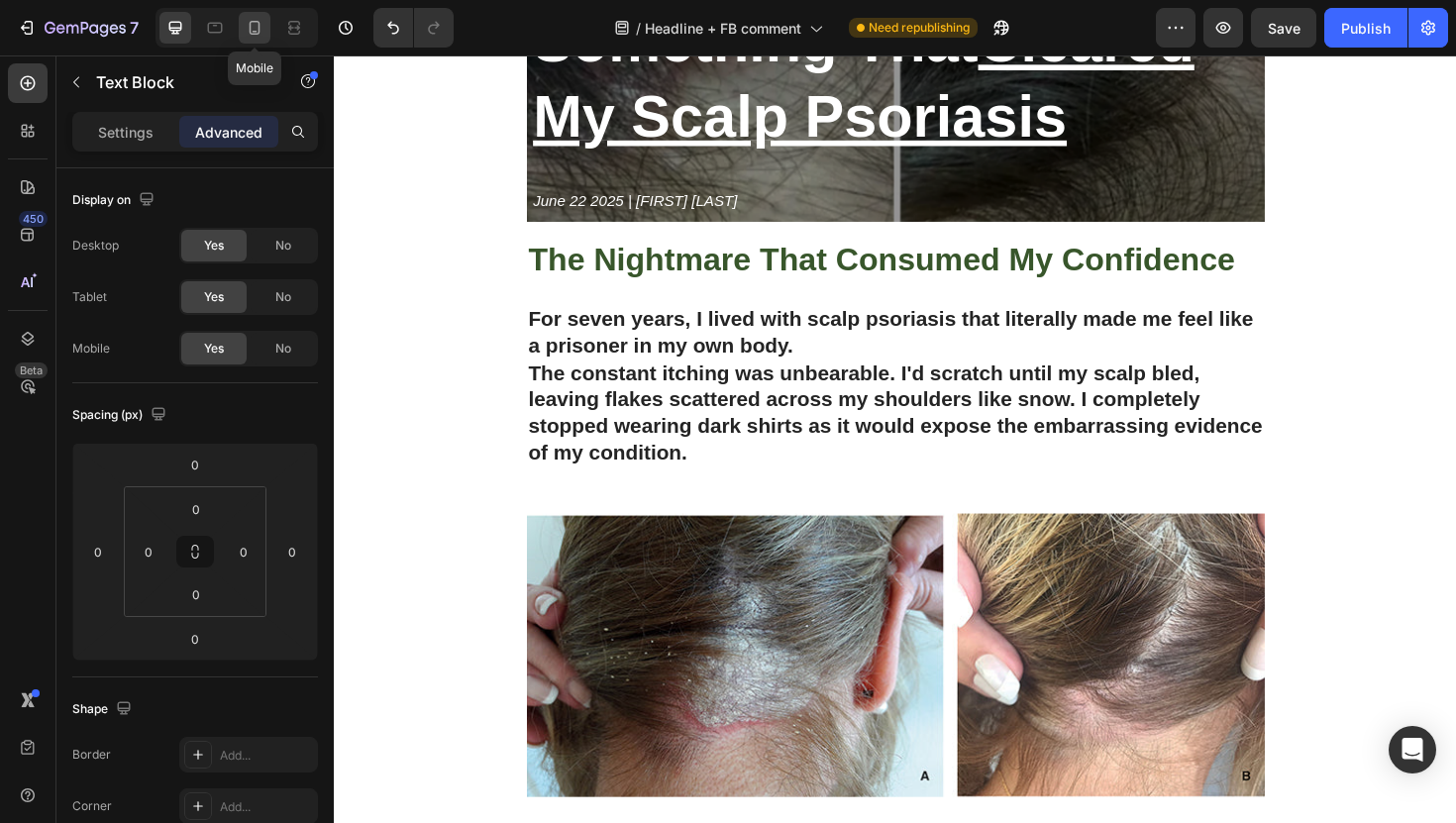 click 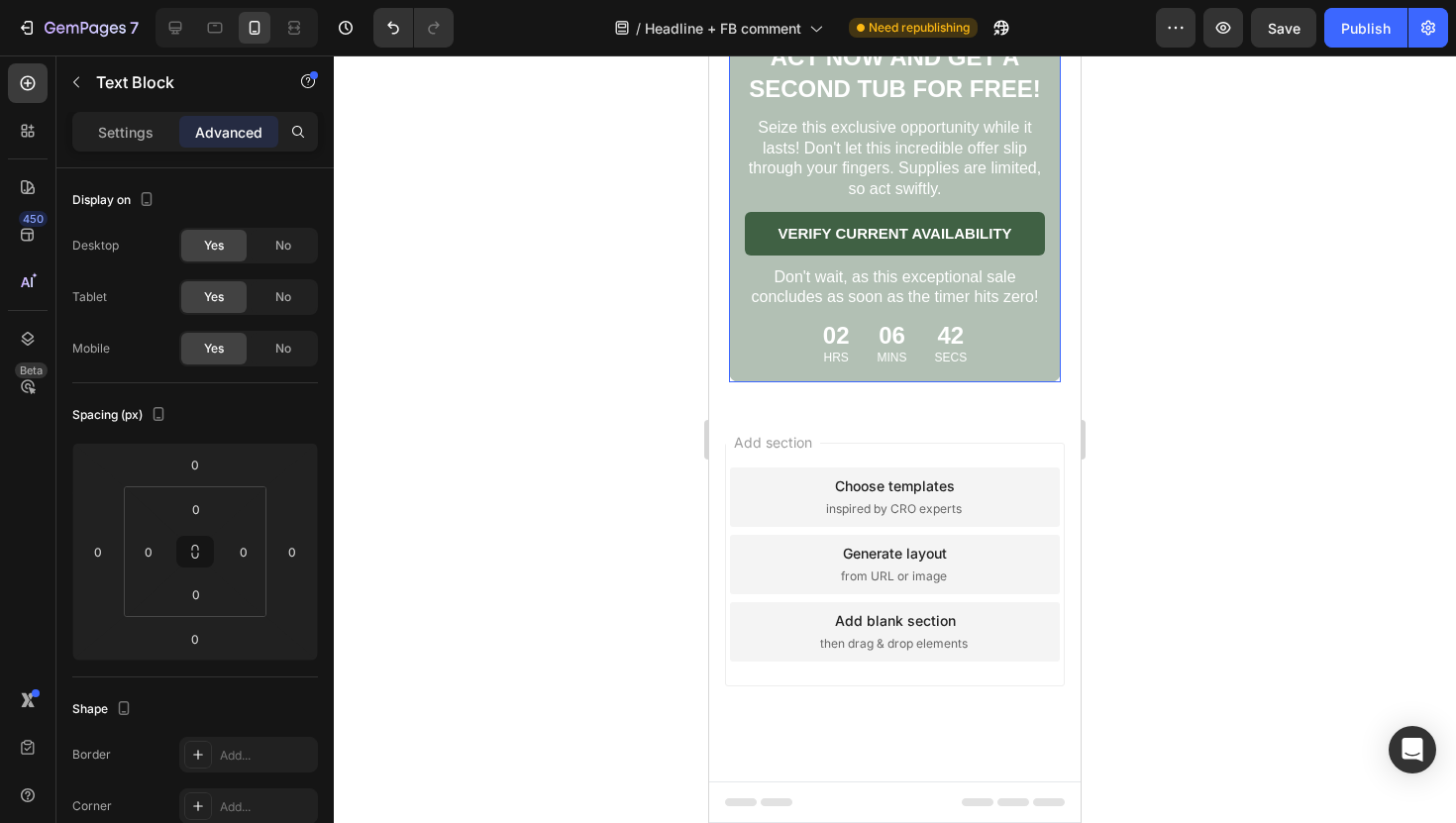 scroll, scrollTop: 8286, scrollLeft: 0, axis: vertical 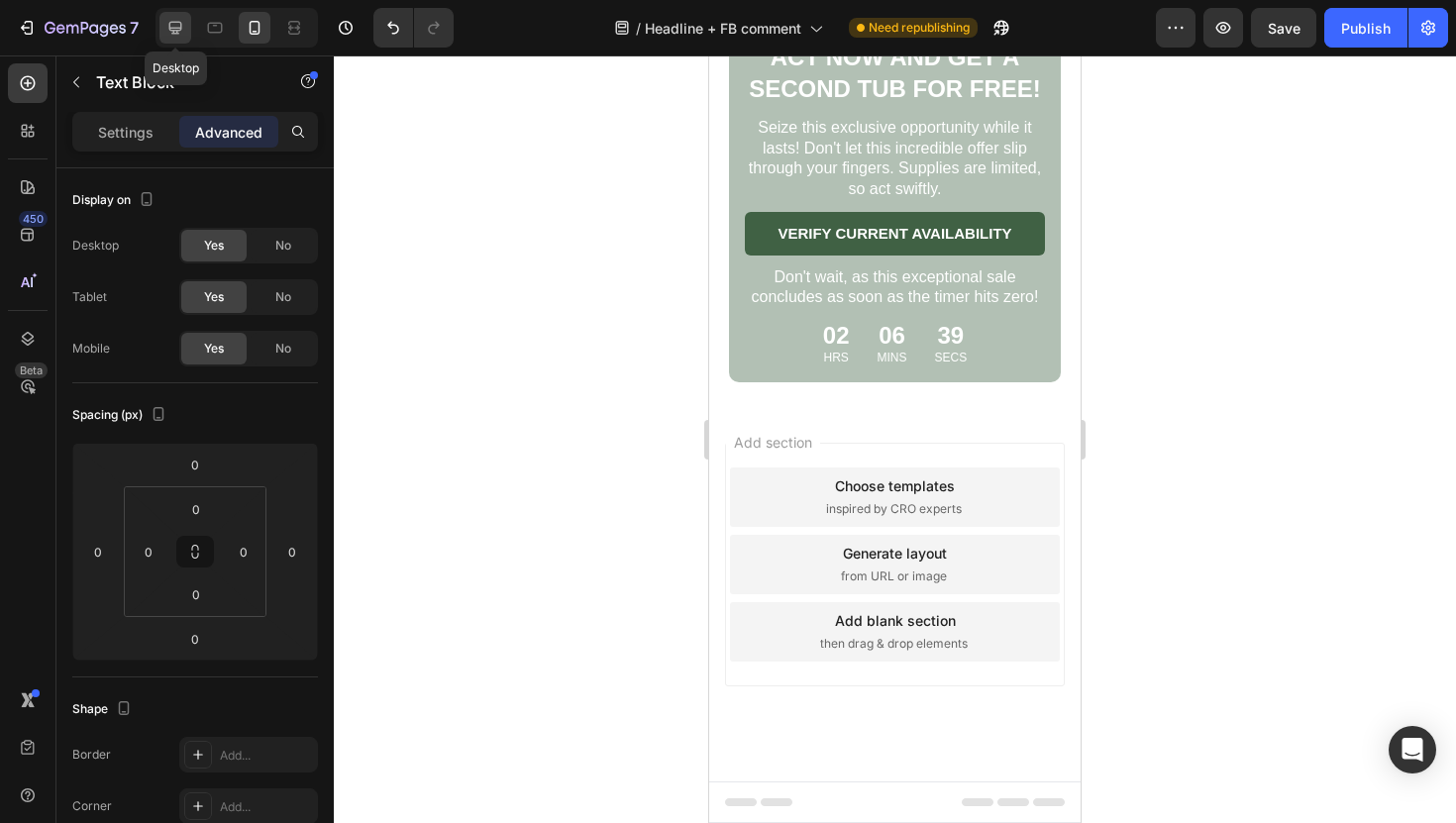 click 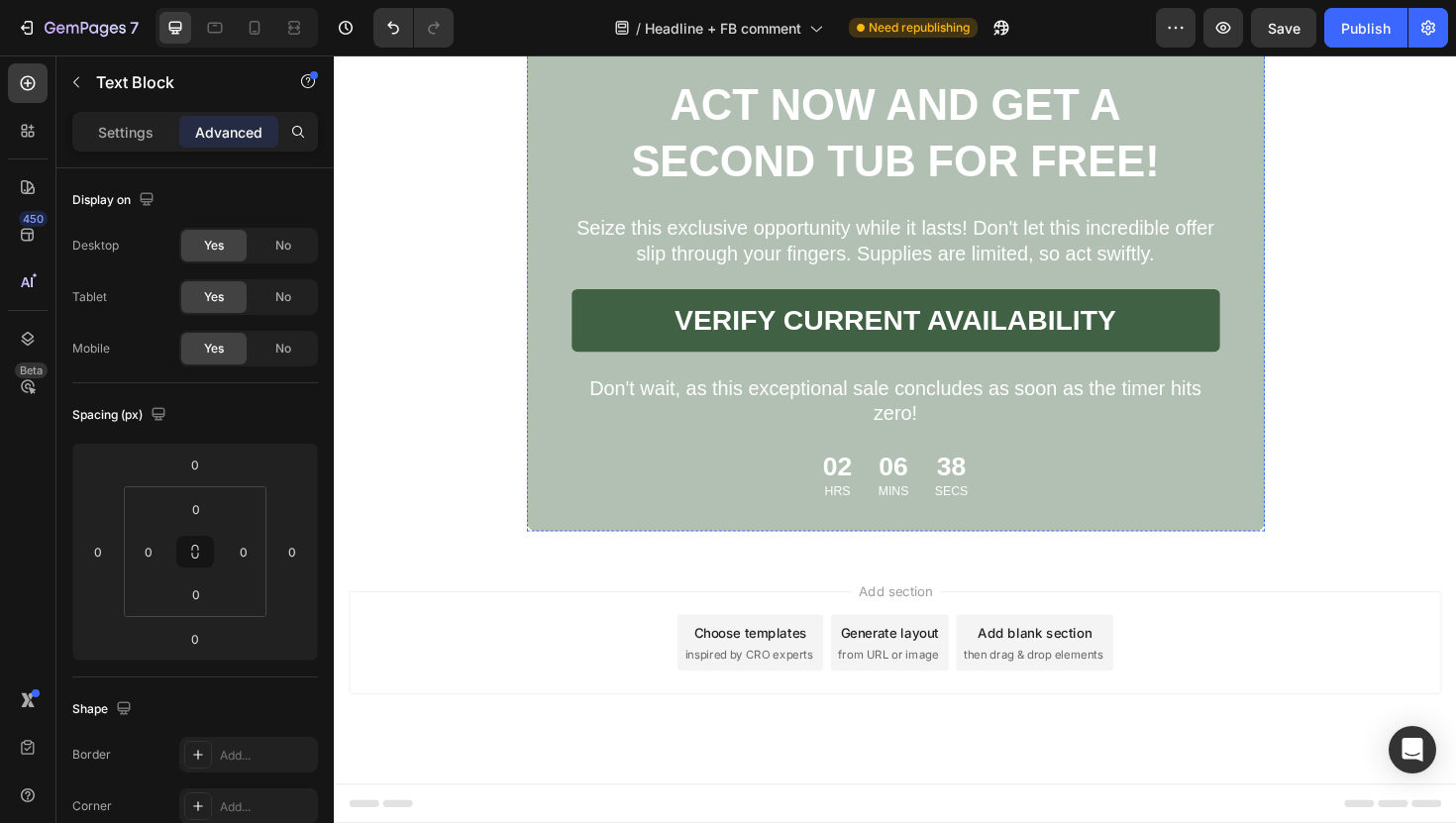 scroll, scrollTop: 11582, scrollLeft: 0, axis: vertical 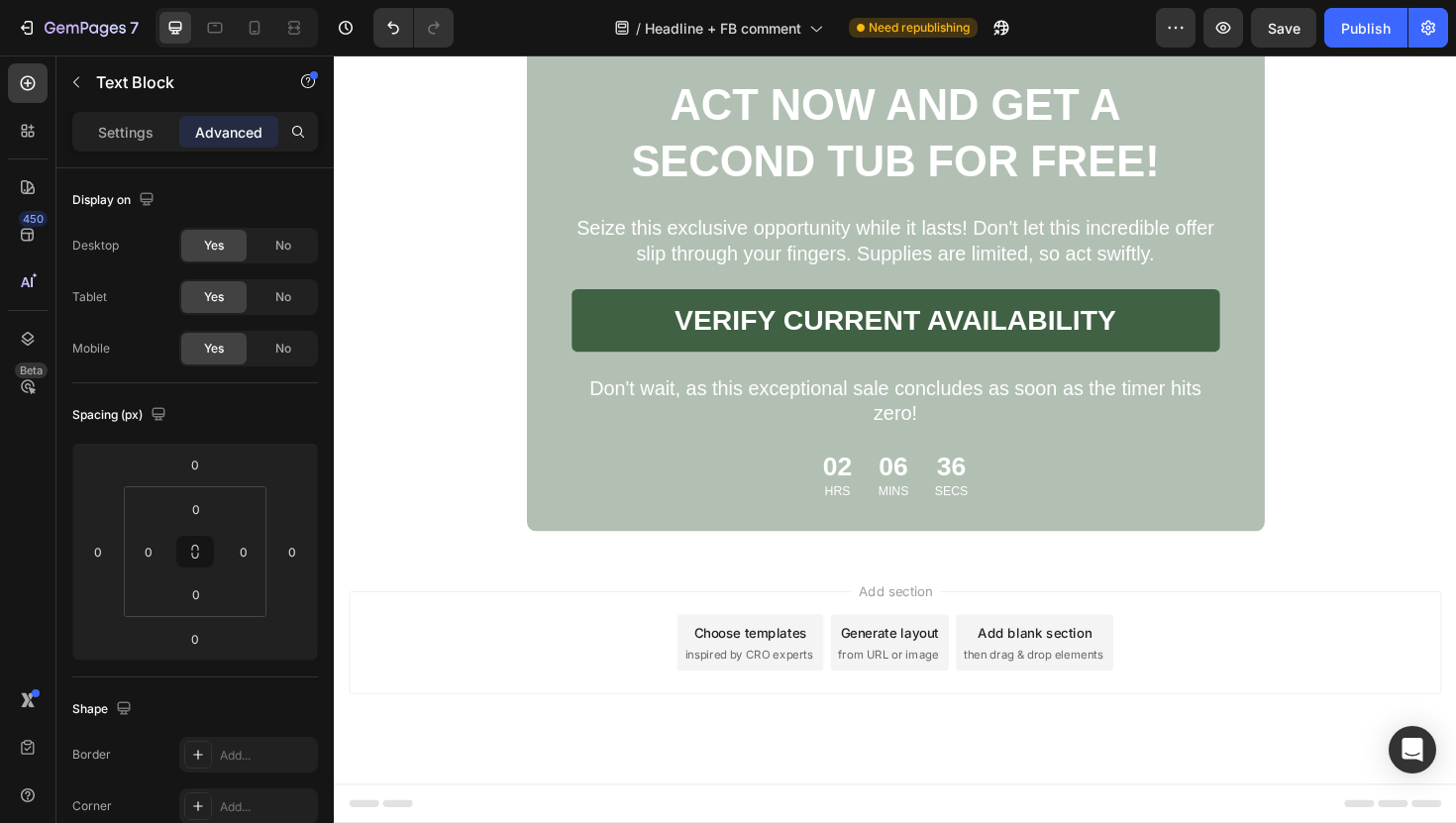 click on "Renewal after years! Heading Icon Icon Icon Icon
Icon Icon List Row After years of battling scalp psoriasis, I was honestly skeptical about trying anything new. But the Lissima Natural Scalp Scrub completely exceeded my expectations. The relief was almost immediate, no burning, no discomfort, just gentle, effective care. My scalp feels healthier, the flakiness is gone, and I finally feel confident wearing my hair out again. I can’t thank you enough for creating something that actually works! Text Block - Michael Text Block
Verified Buyer Item List Row Row Delivers results! Heading Icon Icon Icon Icon
Icon Icon List Row I’ve dealt with scalp build-up and itchiness for  years , and nothing ever seemed to truly help. This scrub made a difference  after the first use . It’s gentle but effective, and I love that it doesn’t feel harsh like medicated shampoos. My scalp finally feels clean and calm. Text Block - Emily Text Block
Verified Buyer Item List Row Row Row   0" at bounding box center (928, -957) 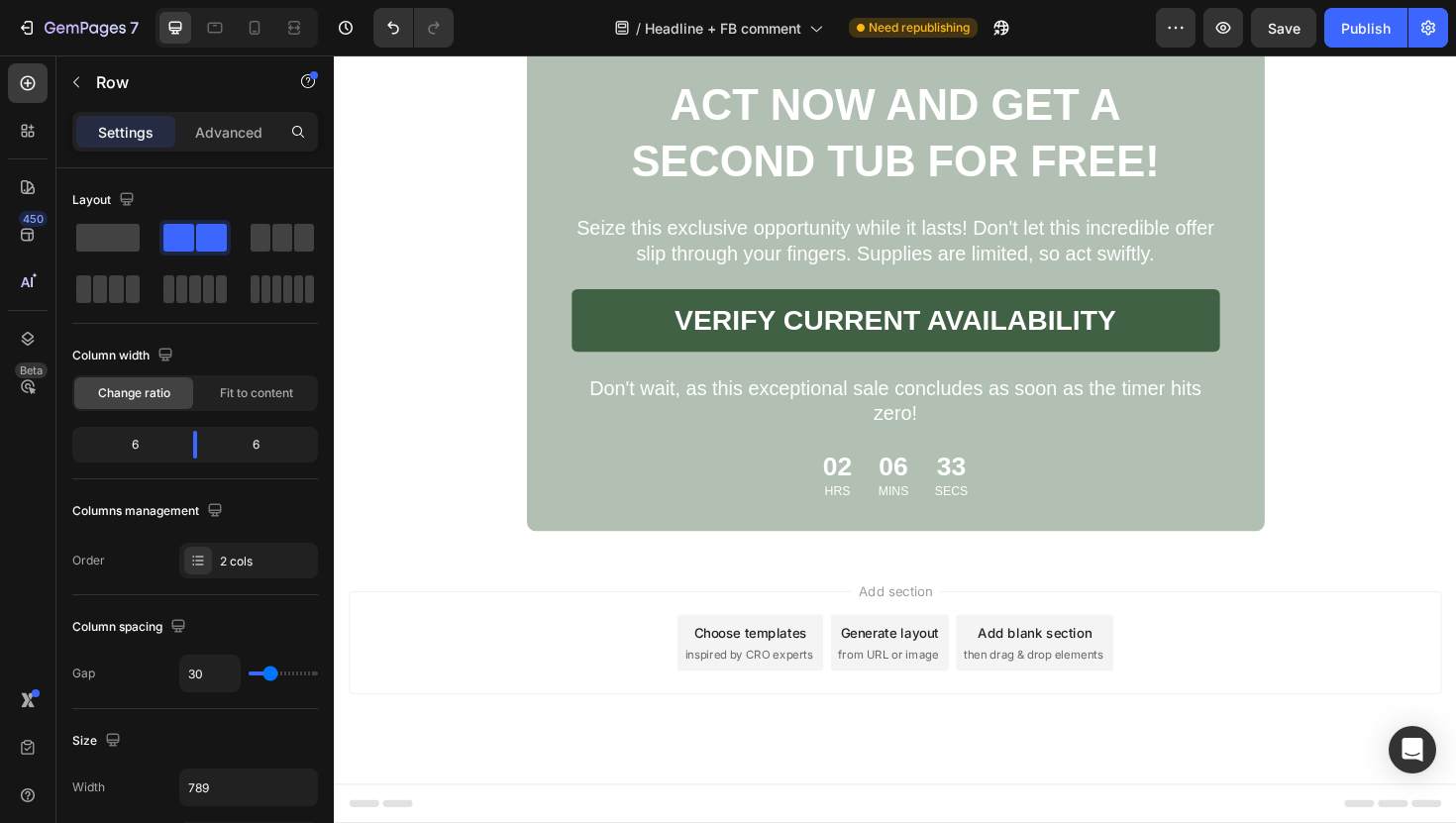 scroll, scrollTop: 11730, scrollLeft: 0, axis: vertical 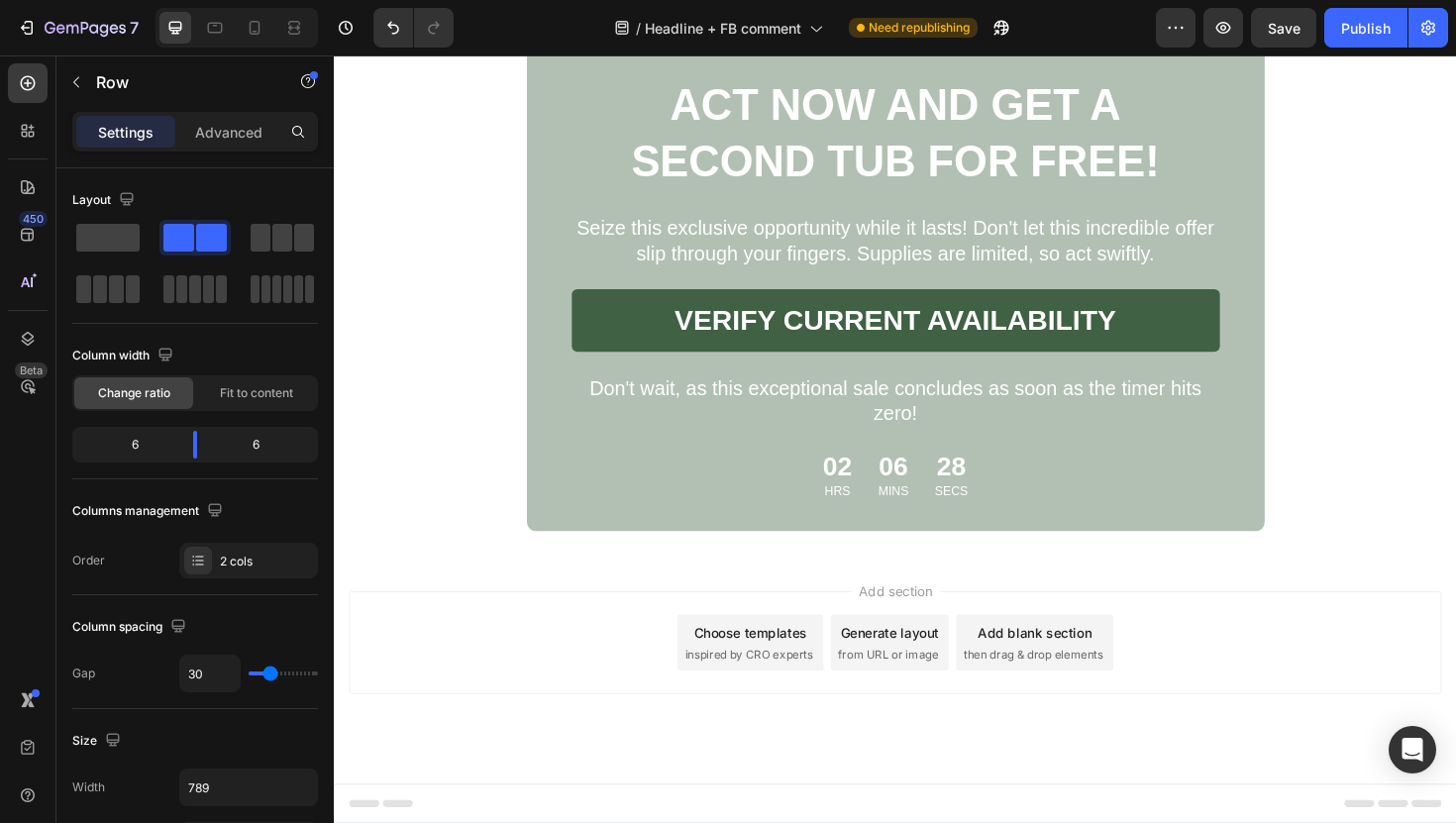 click 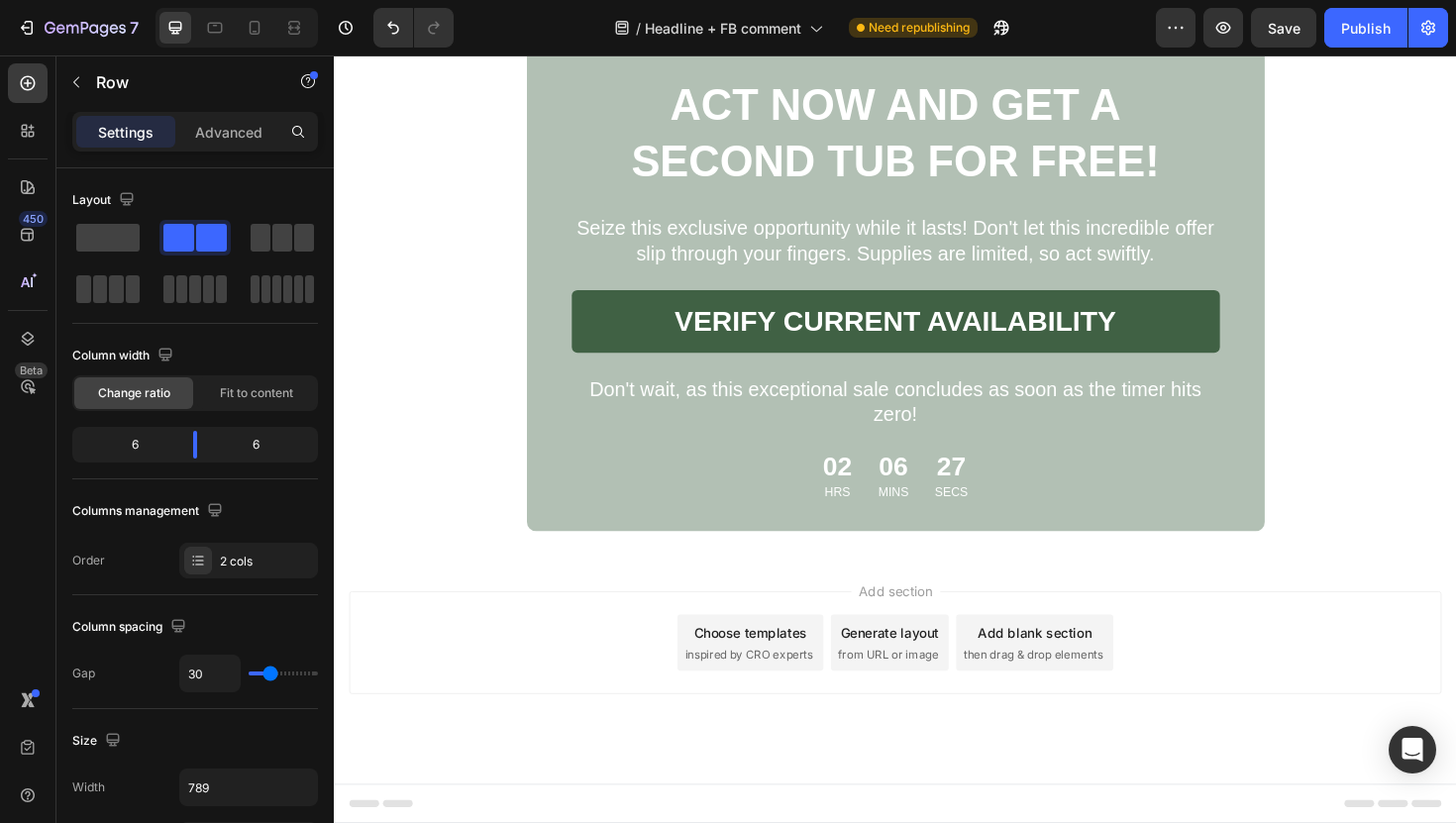 scroll, scrollTop: 12251, scrollLeft: 0, axis: vertical 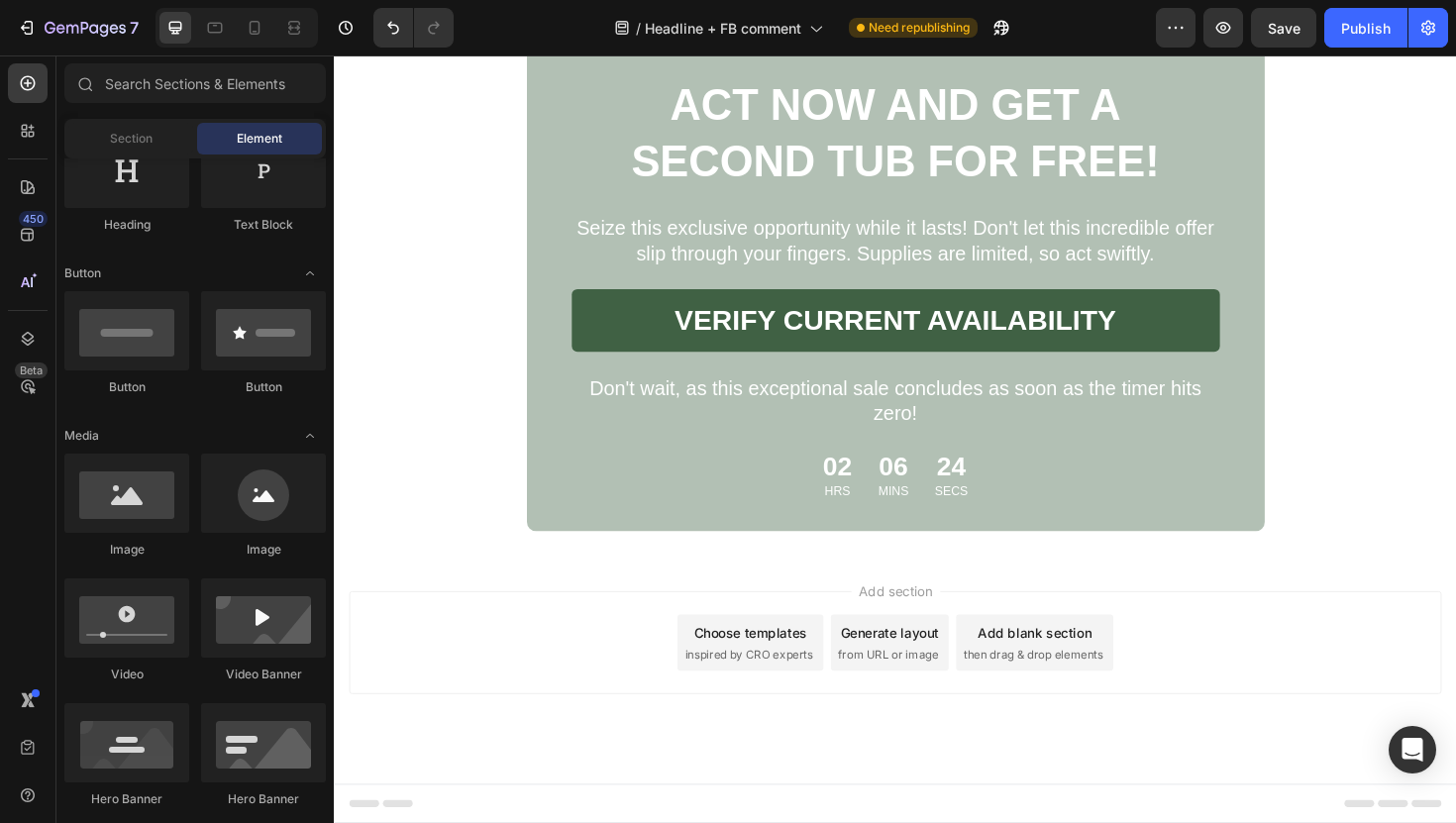 click on "Renewal after years! Heading Icon Icon Icon Icon
Icon Icon List Row After years of battling scalp psoriasis, I was honestly skeptical about trying anything new. But the Lissima Natural Scalp Scrub completely exceeded my expectations. The relief was almost immediate, no burning, no discomfort, just gentle, effective care. My scalp feels healthier, the flakiness is gone, and I finally feel confident wearing my hair out again. I can’t thank you enough for creating something that actually works! Text Block - Michael Text Block
Verified Buyer Item List Row Row Delivers results! Heading Icon Icon Icon Icon
Icon Icon List Row I’ve dealt with scalp build-up and itchiness for  years , and nothing ever seemed to truly help. This scrub made a difference  after the first use . It’s gentle but effective, and I love that it doesn’t feel harsh like medicated shampoos. My scalp finally feels clean and calm. Text Block - Emily Text Block
Verified Buyer Item List Row Row Row" at bounding box center [928, -957] 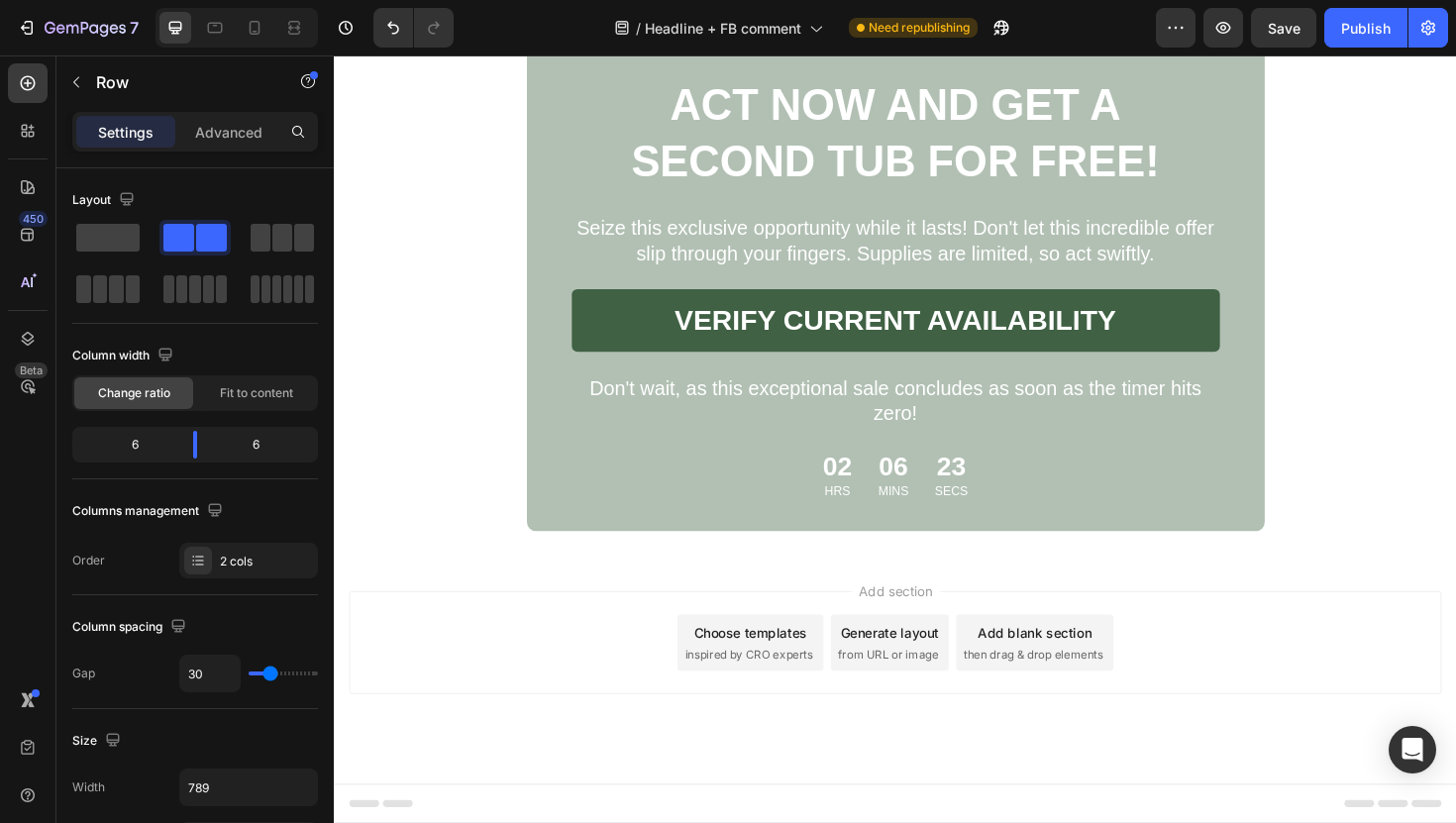 click 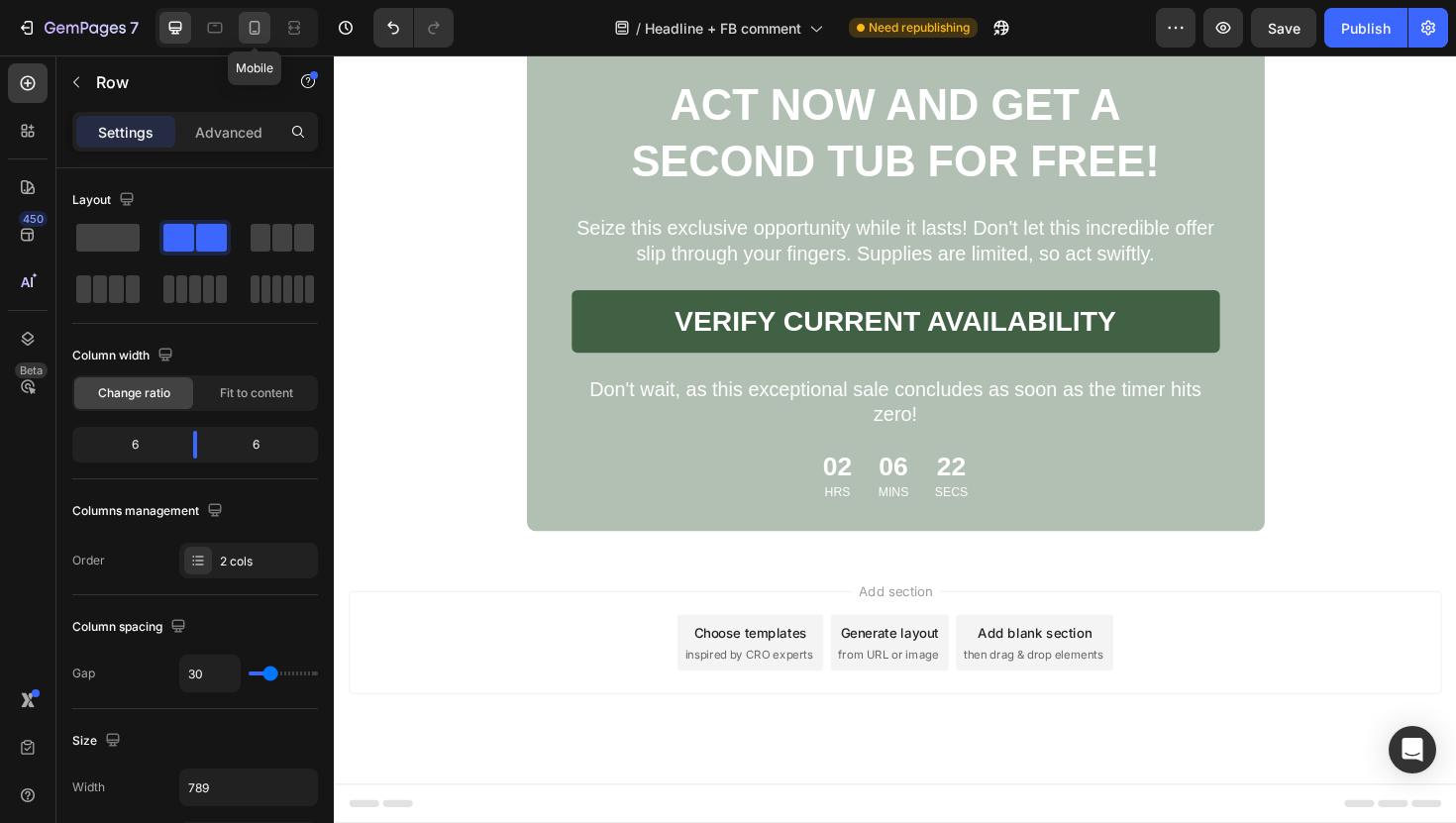 click 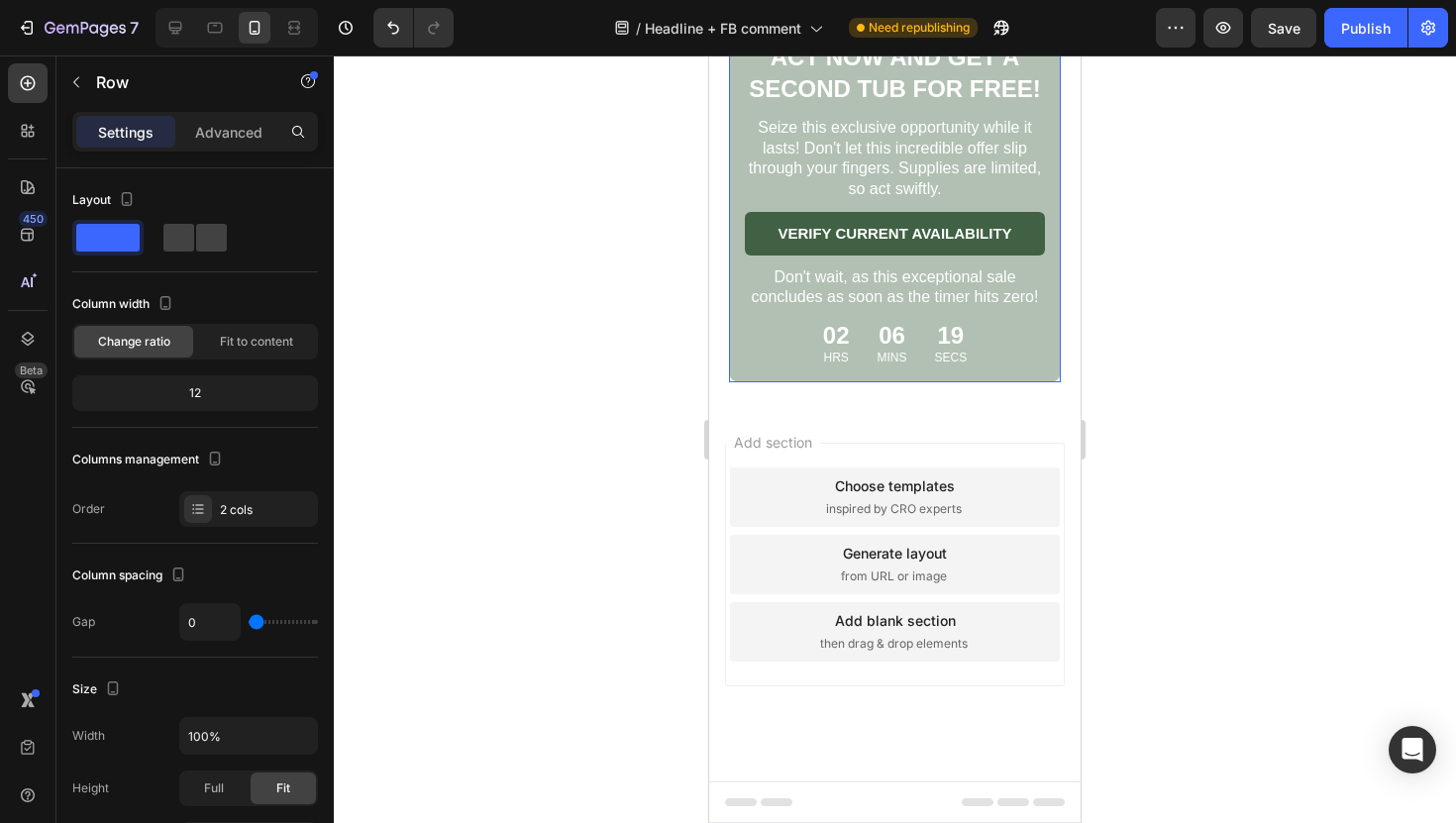 scroll, scrollTop: 7922, scrollLeft: 0, axis: vertical 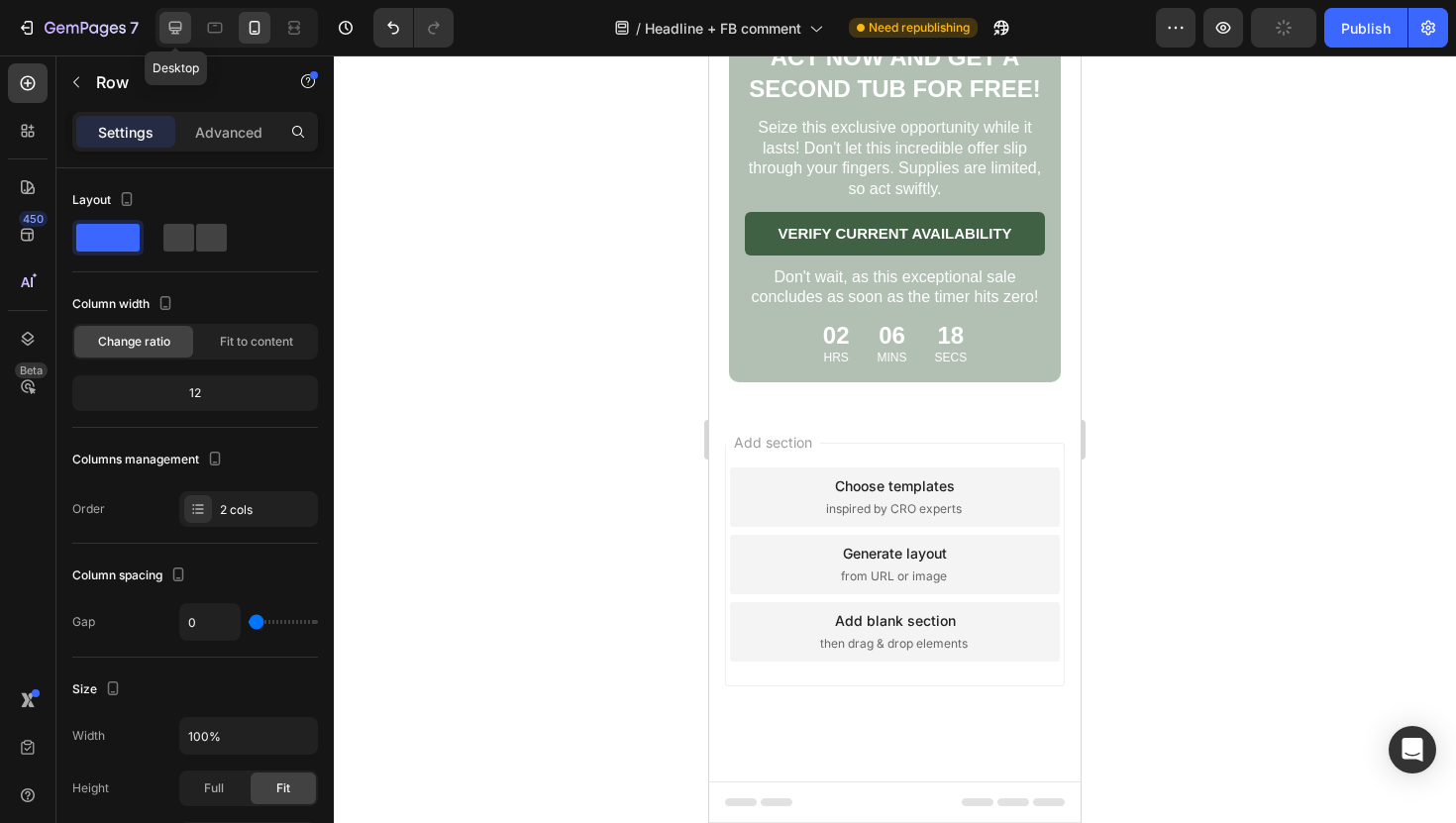 click 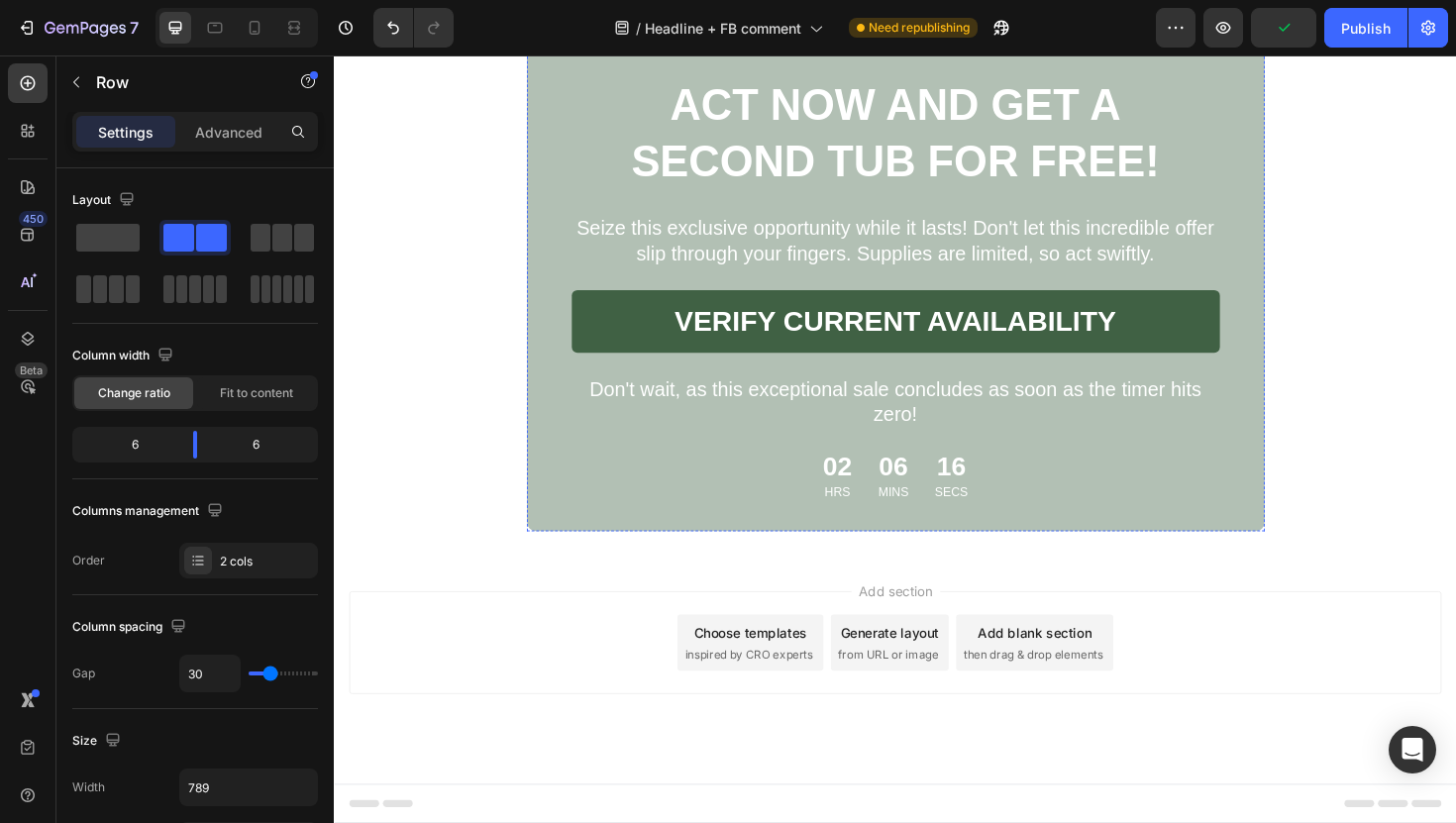 scroll, scrollTop: 12251, scrollLeft: 0, axis: vertical 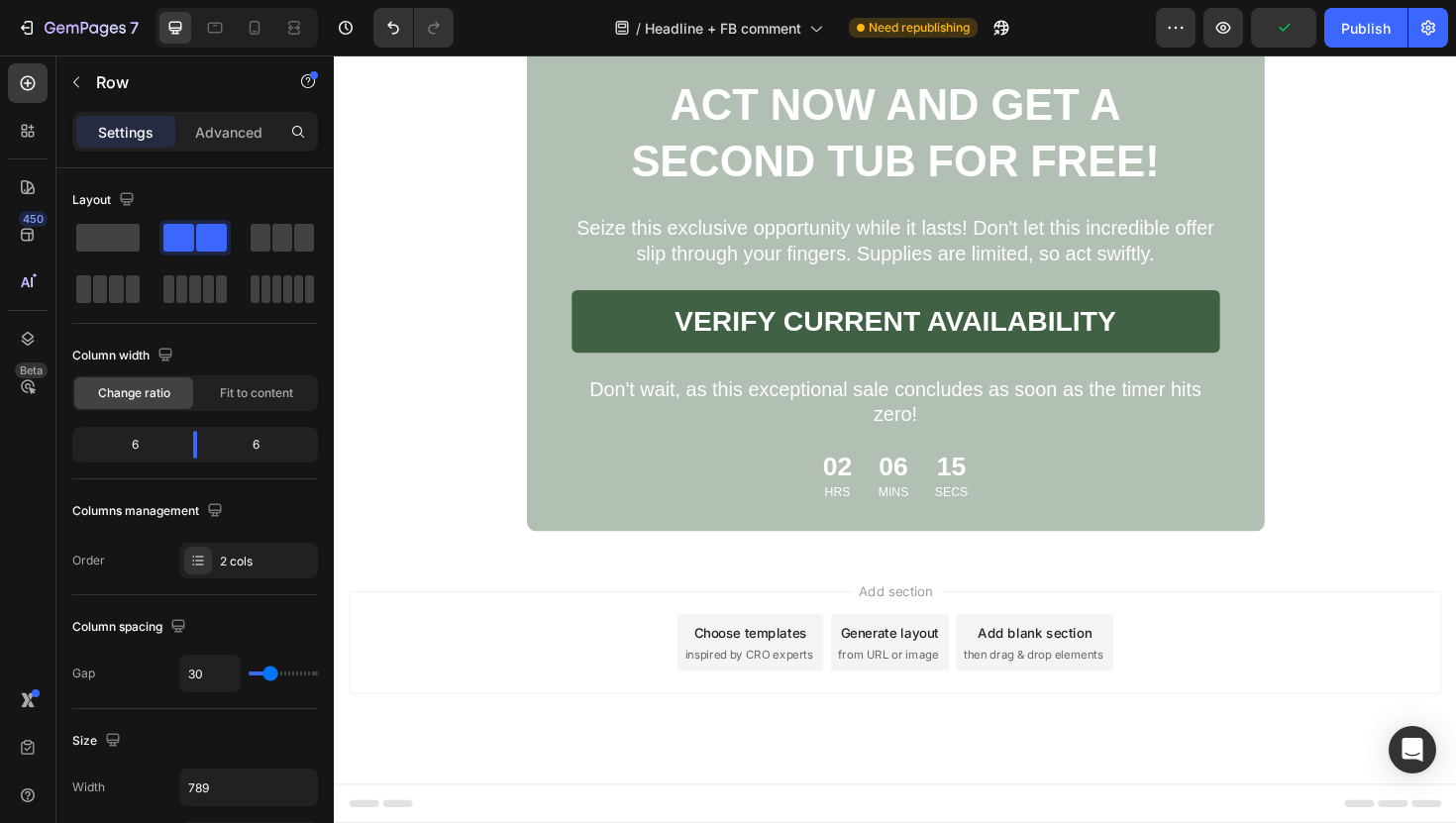 click 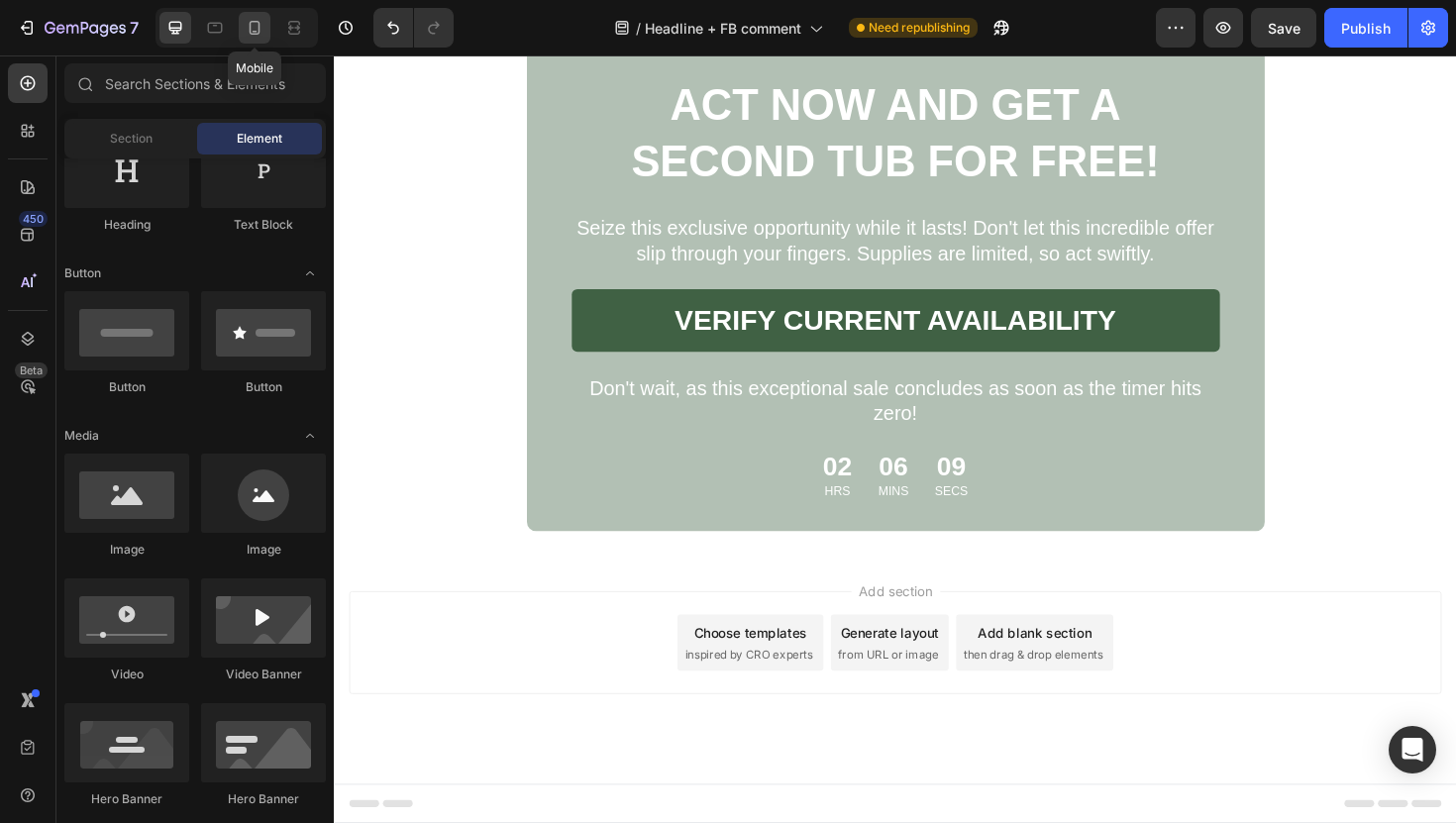 click 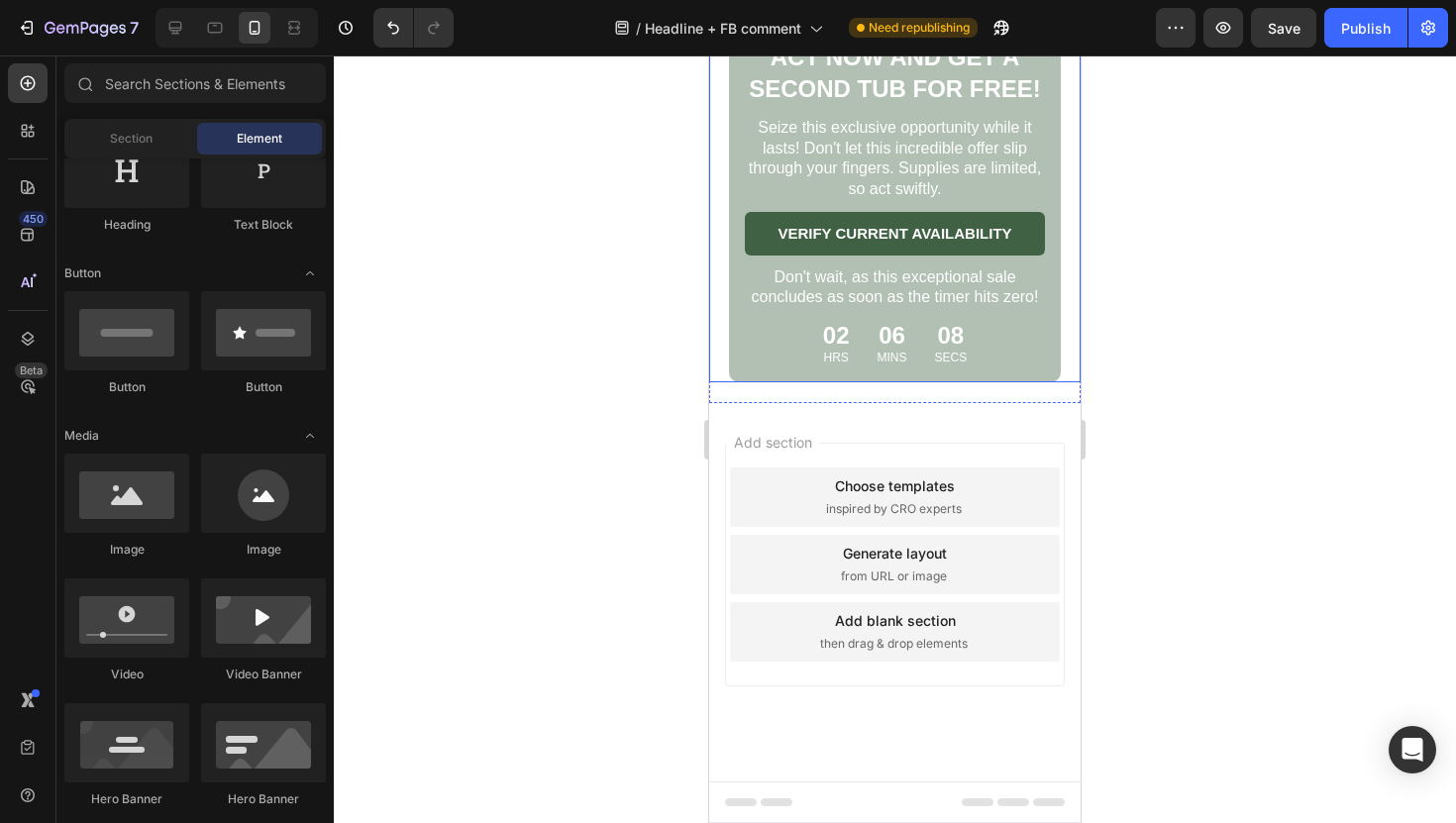 scroll, scrollTop: 8225, scrollLeft: 0, axis: vertical 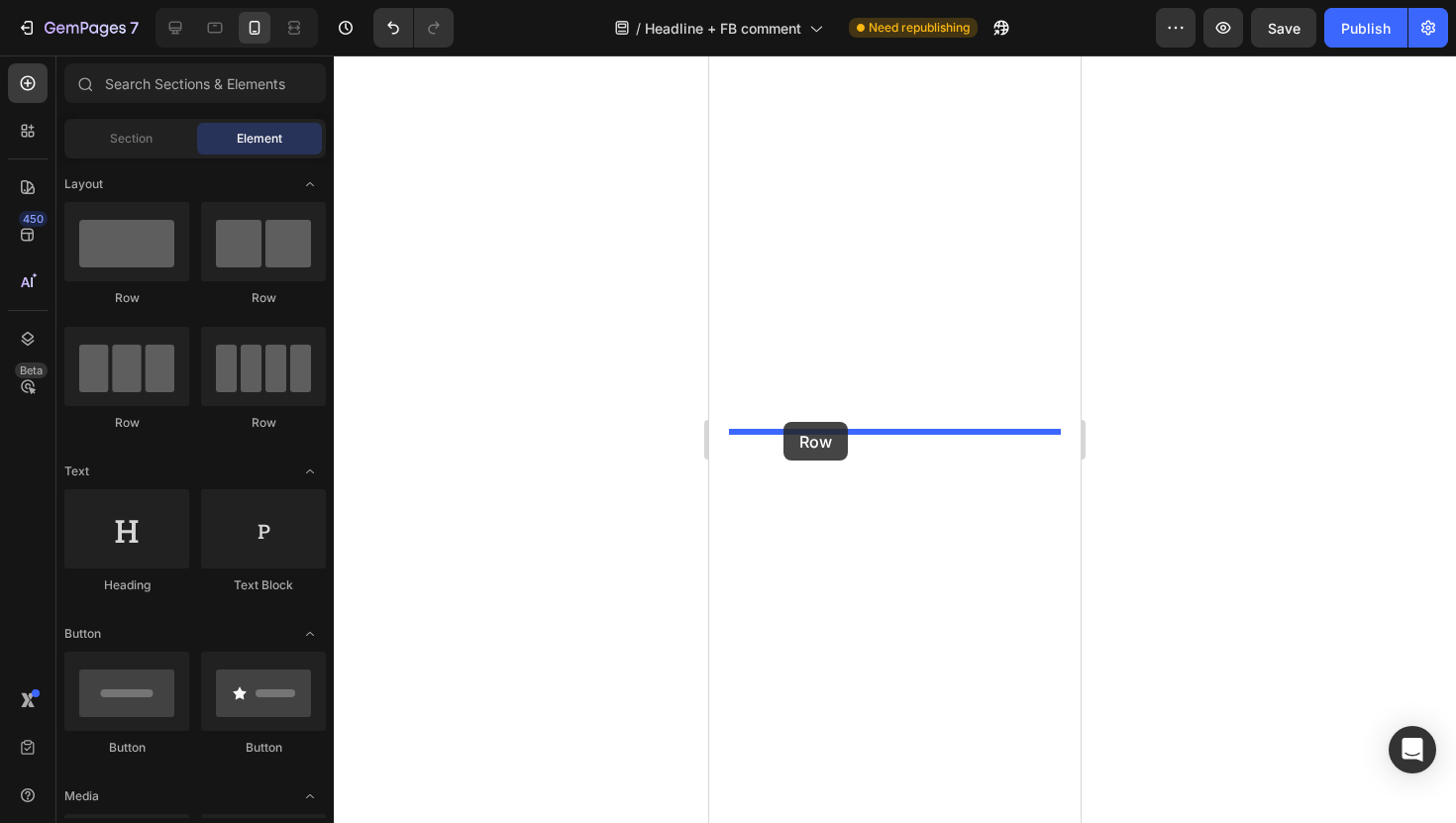 drag, startPoint x: 838, startPoint y: 314, endPoint x: 783, endPoint y: 422, distance: 121.19818 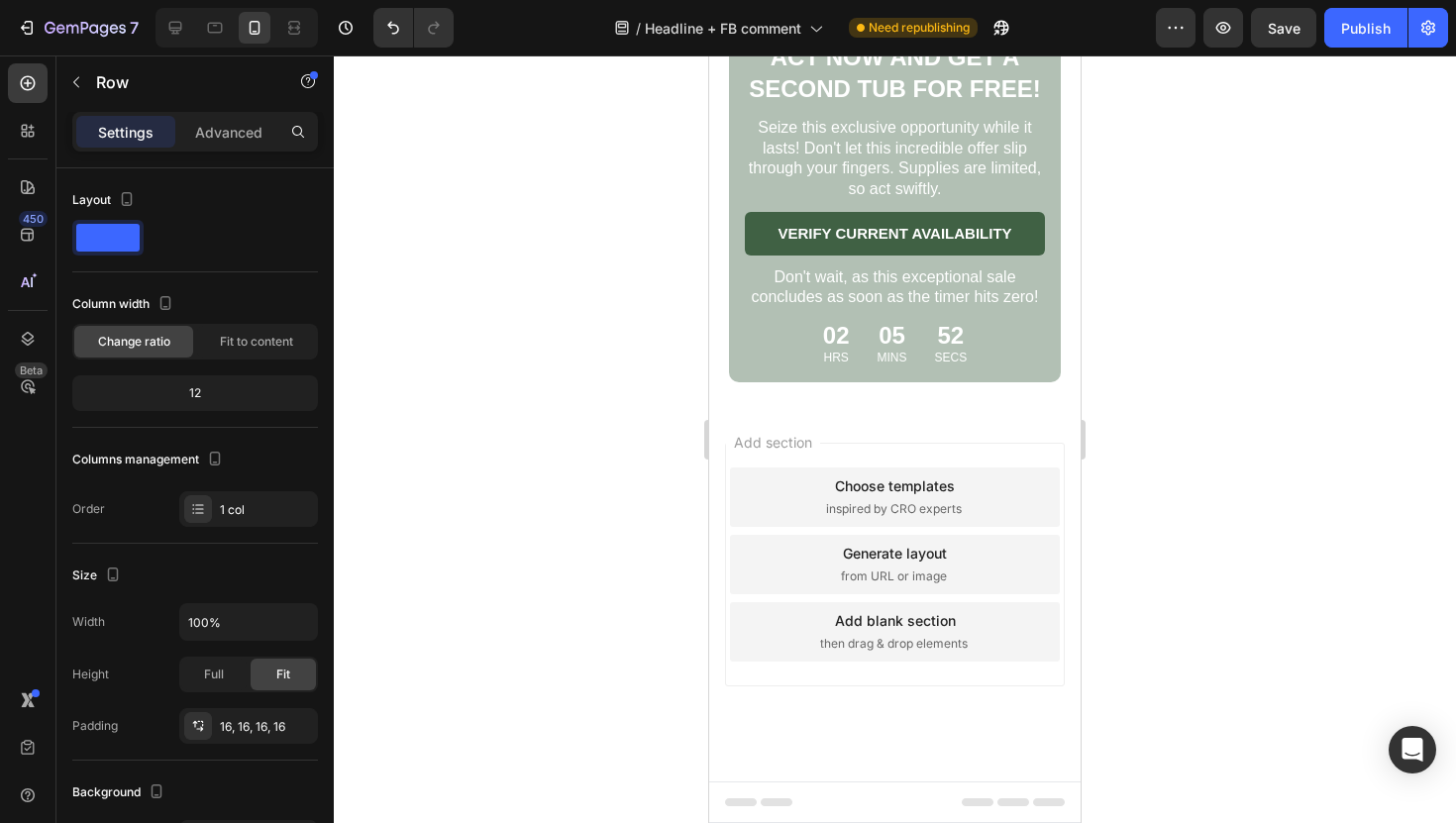 scroll, scrollTop: 8174, scrollLeft: 0, axis: vertical 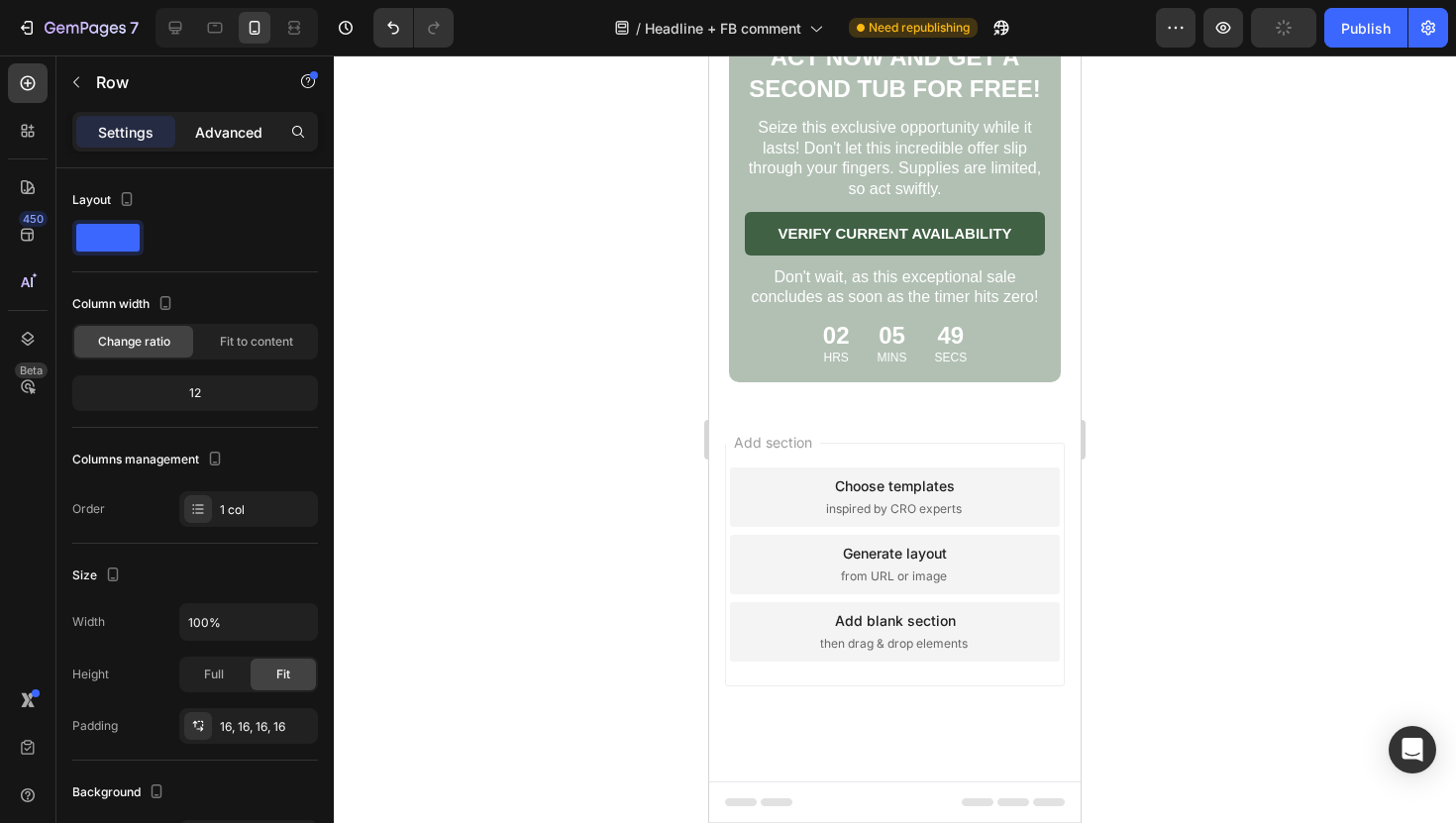 click on "Advanced" at bounding box center (229, 132) 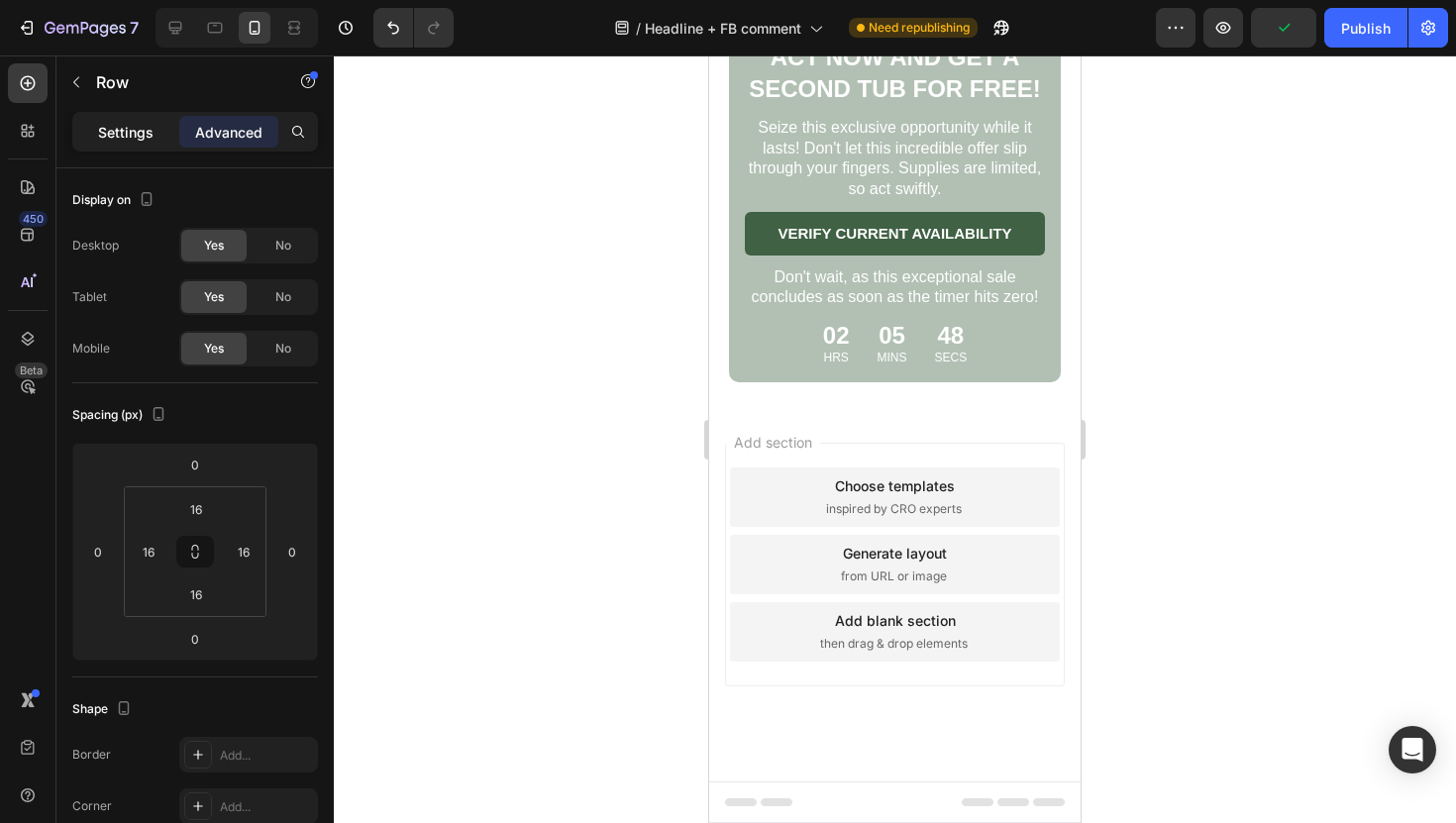click on "Settings" 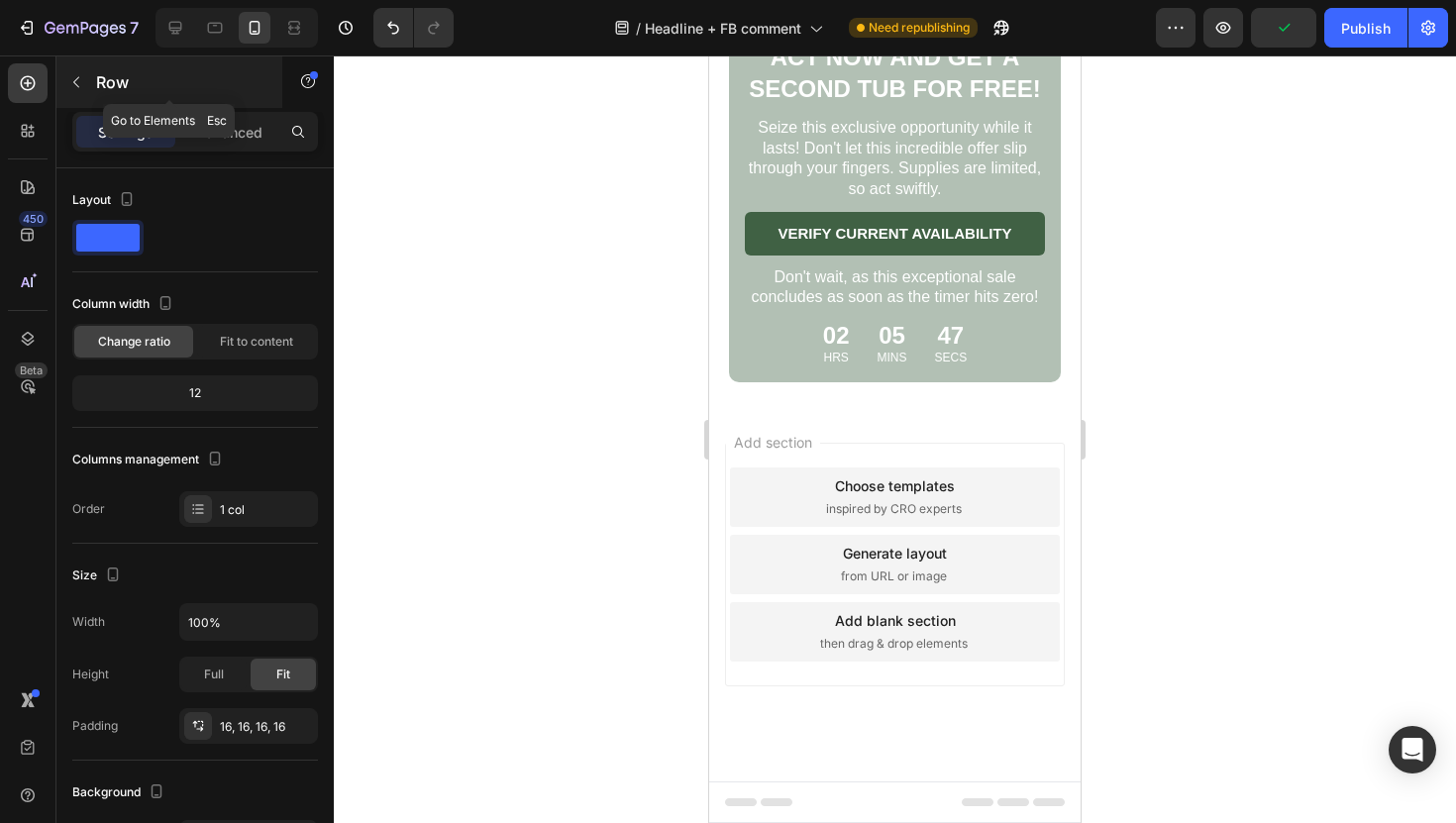 click 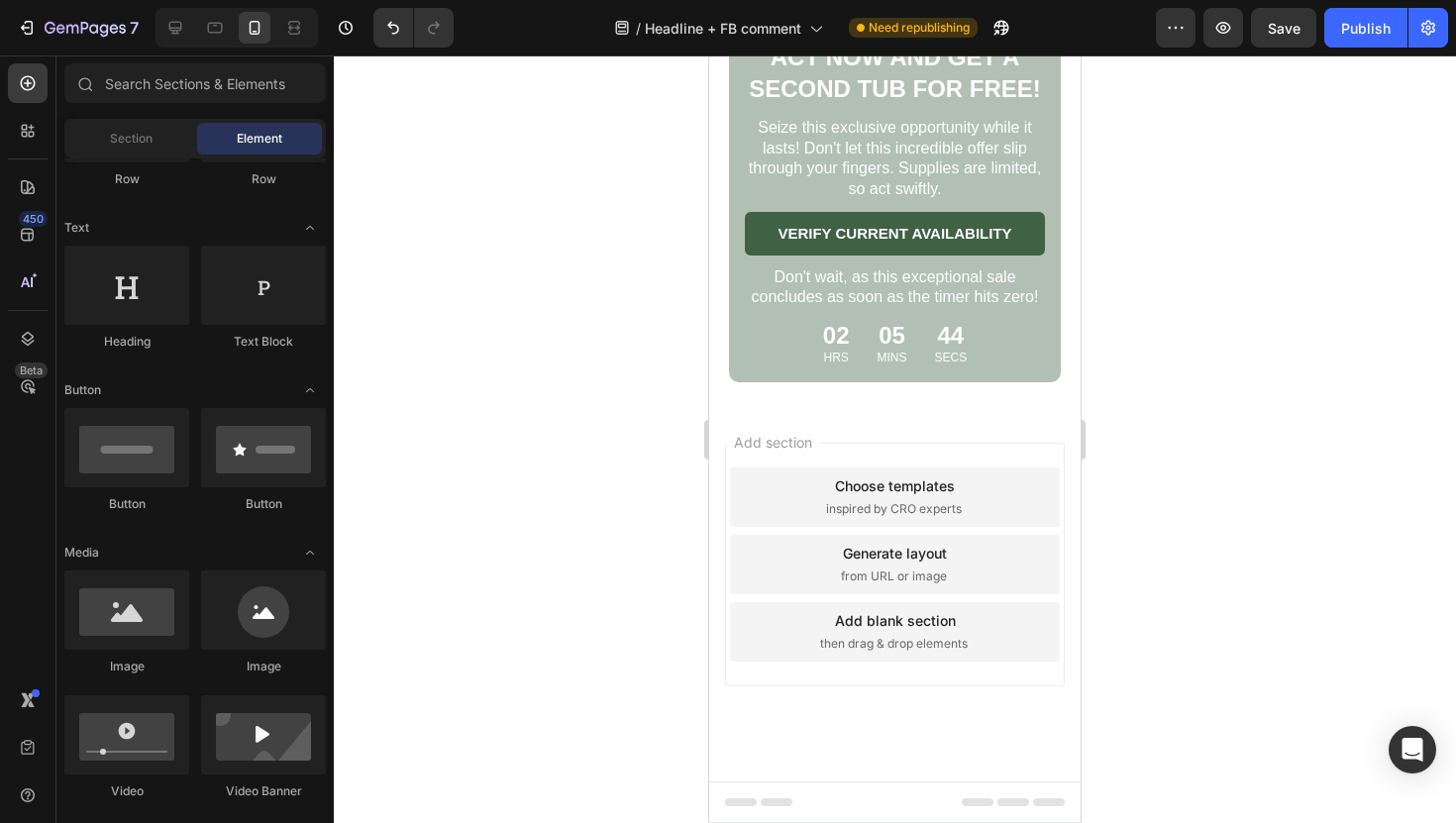 scroll, scrollTop: 0, scrollLeft: 0, axis: both 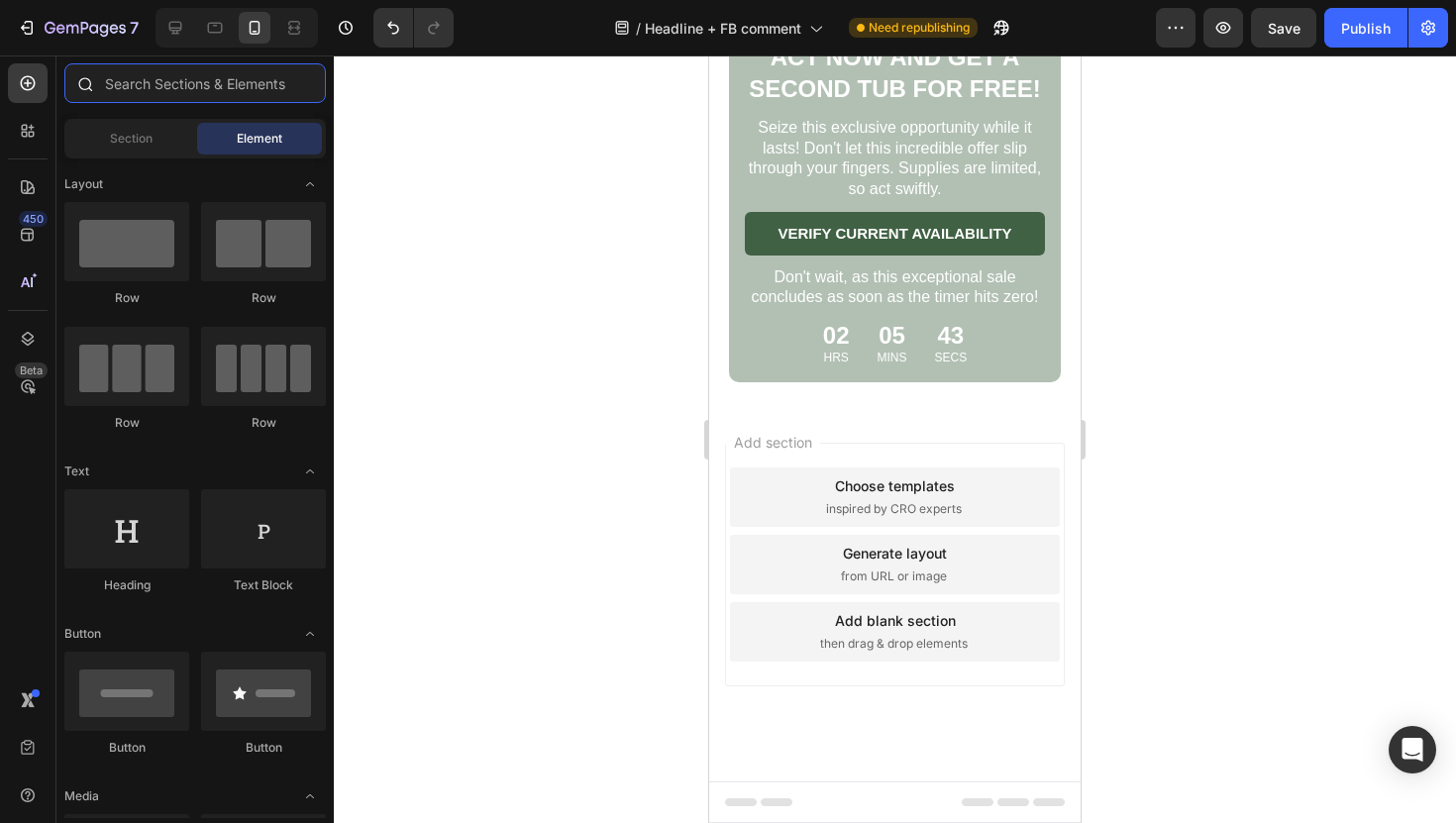click at bounding box center (195, 83) 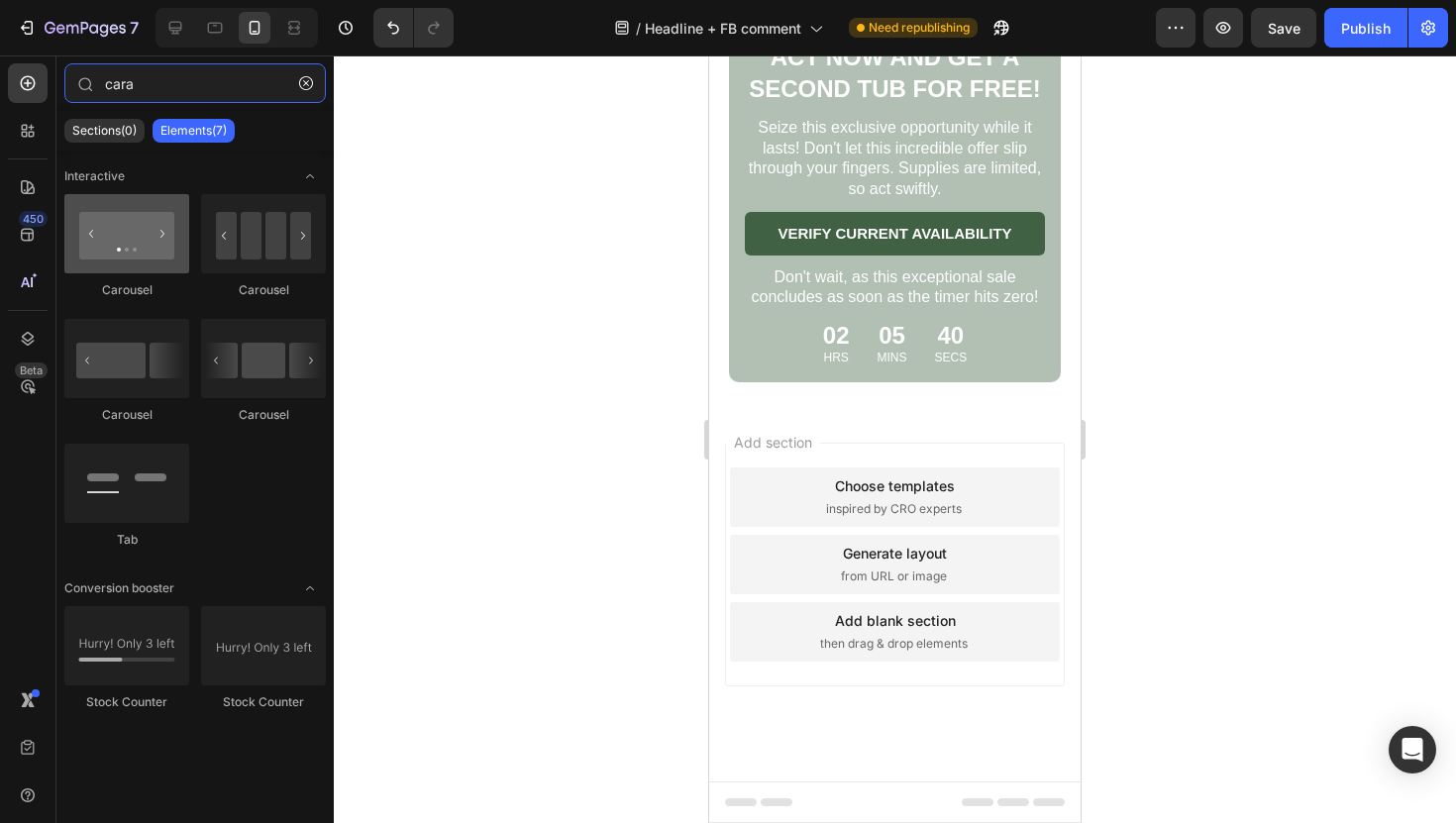 type on "cara" 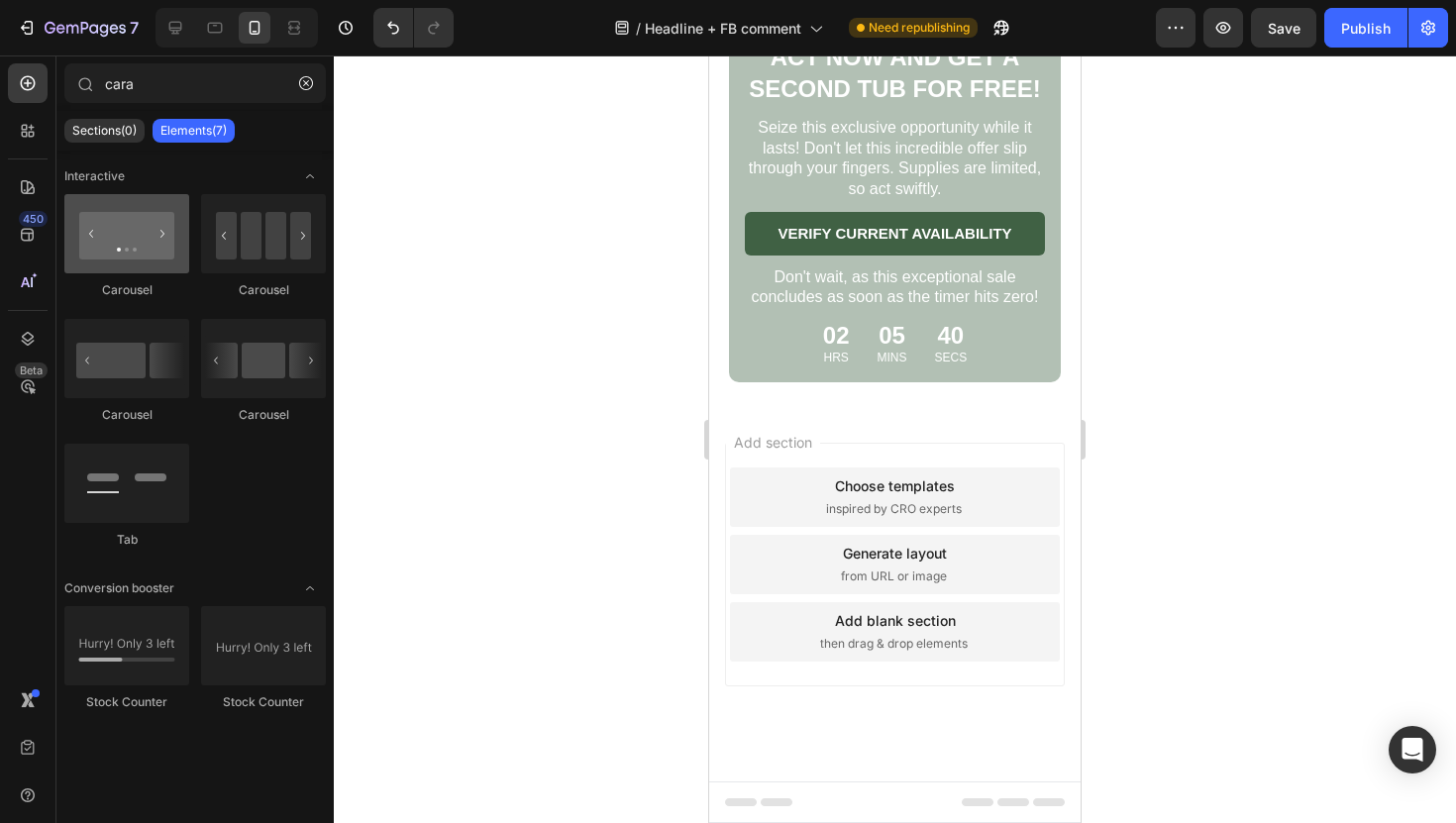 click at bounding box center (127, 234) 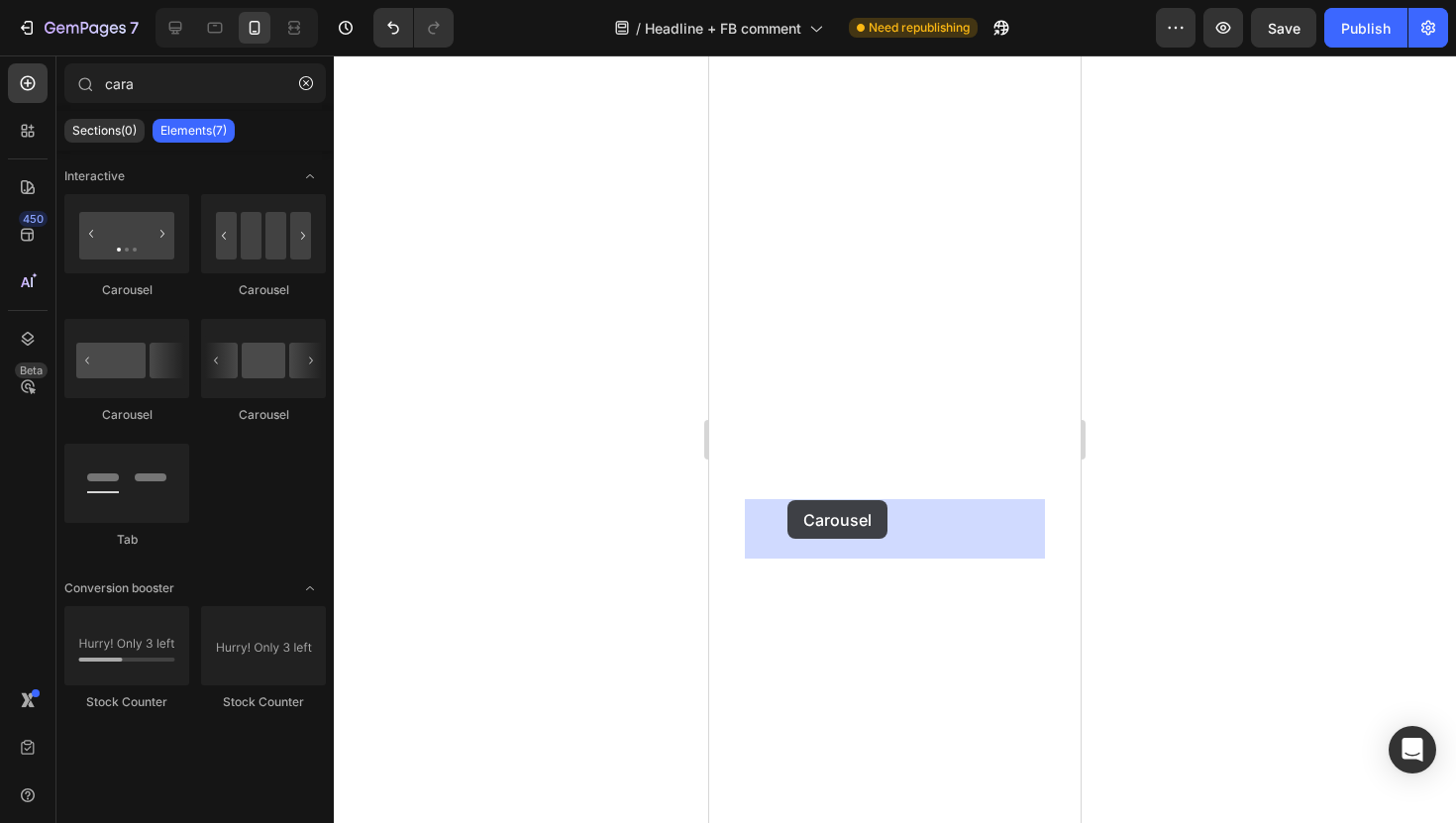 drag, startPoint x: 845, startPoint y: 296, endPoint x: 787, endPoint y: 500, distance: 212.08489 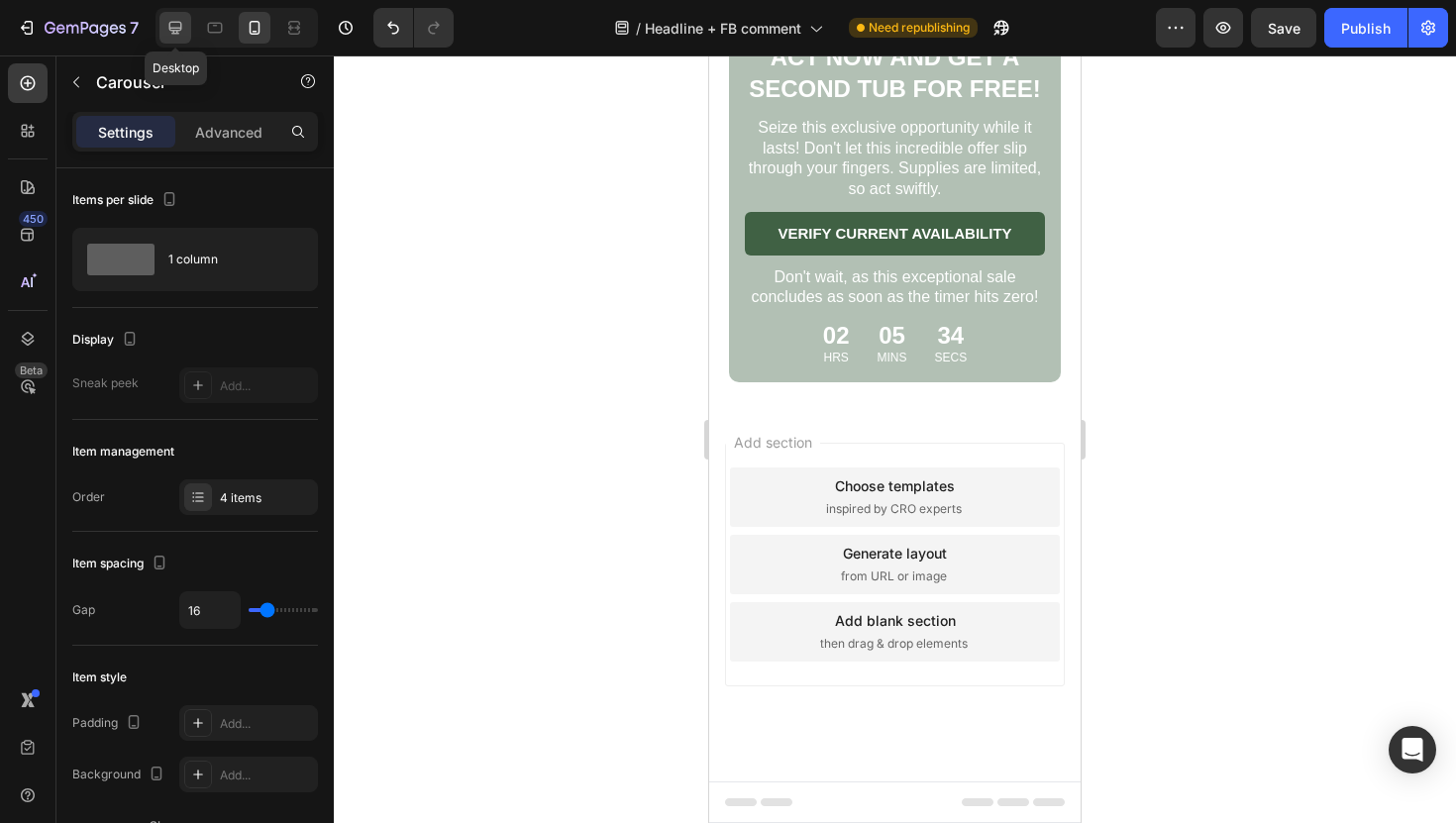 click 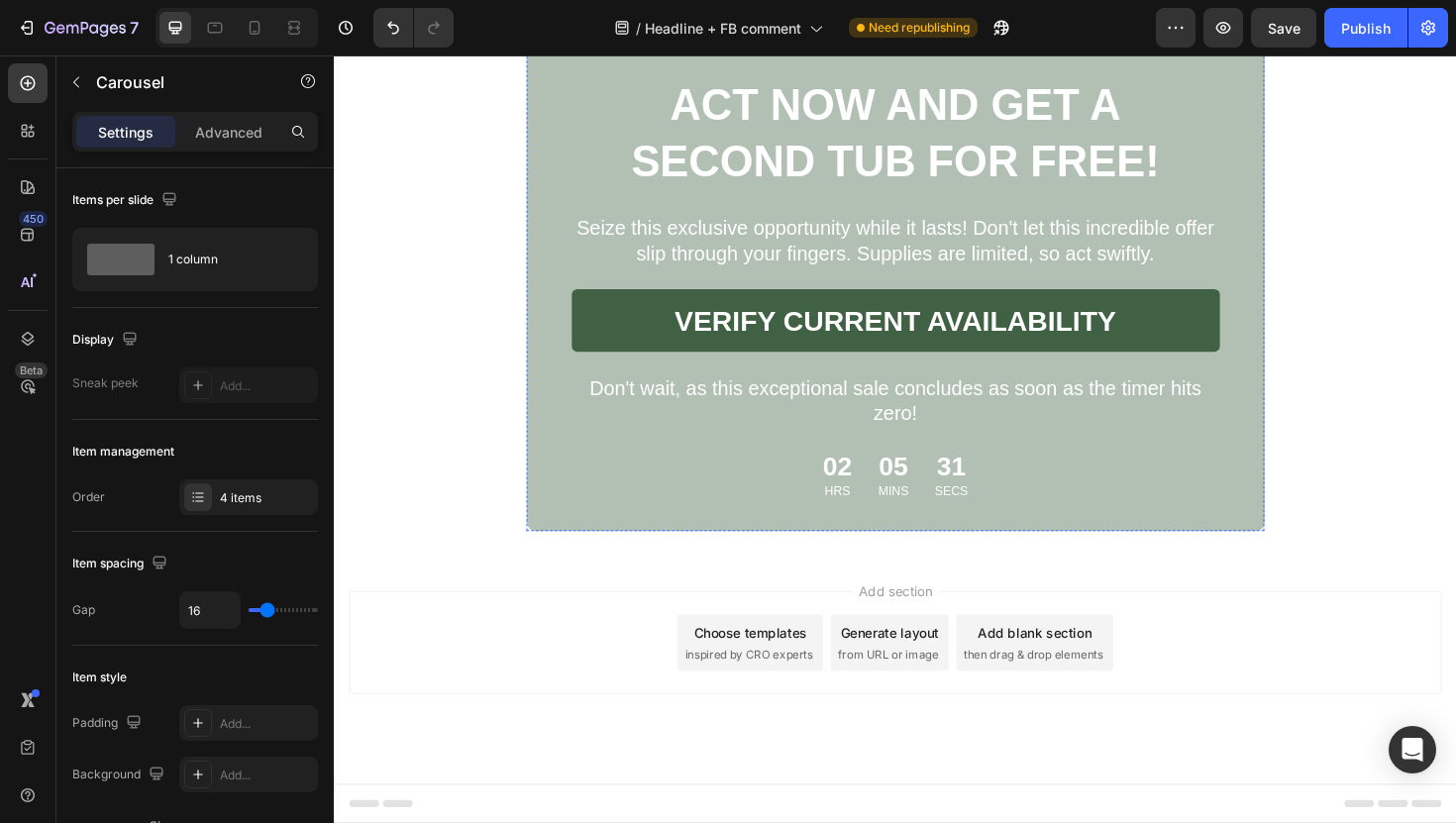 scroll, scrollTop: 11474, scrollLeft: 0, axis: vertical 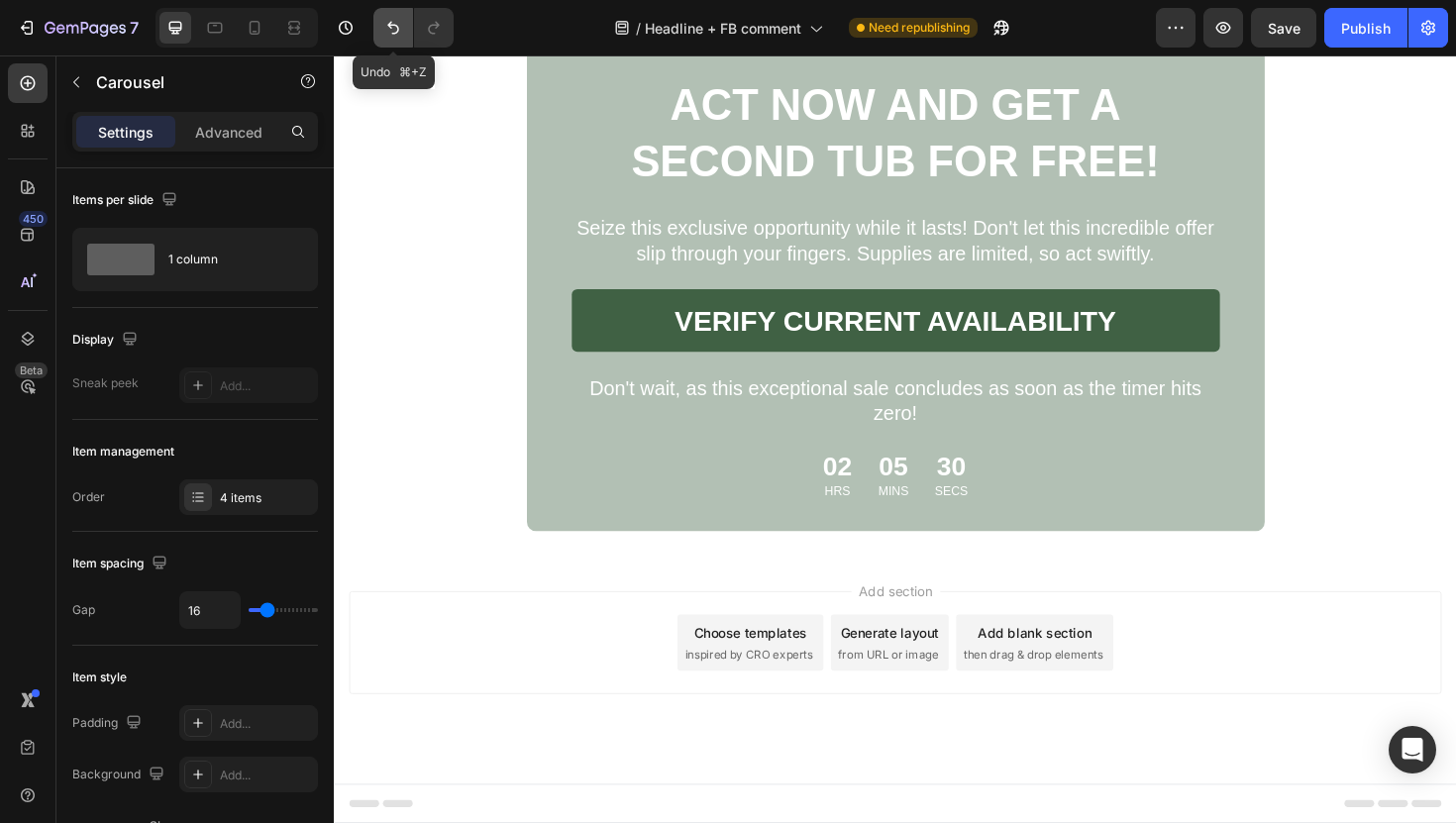 click 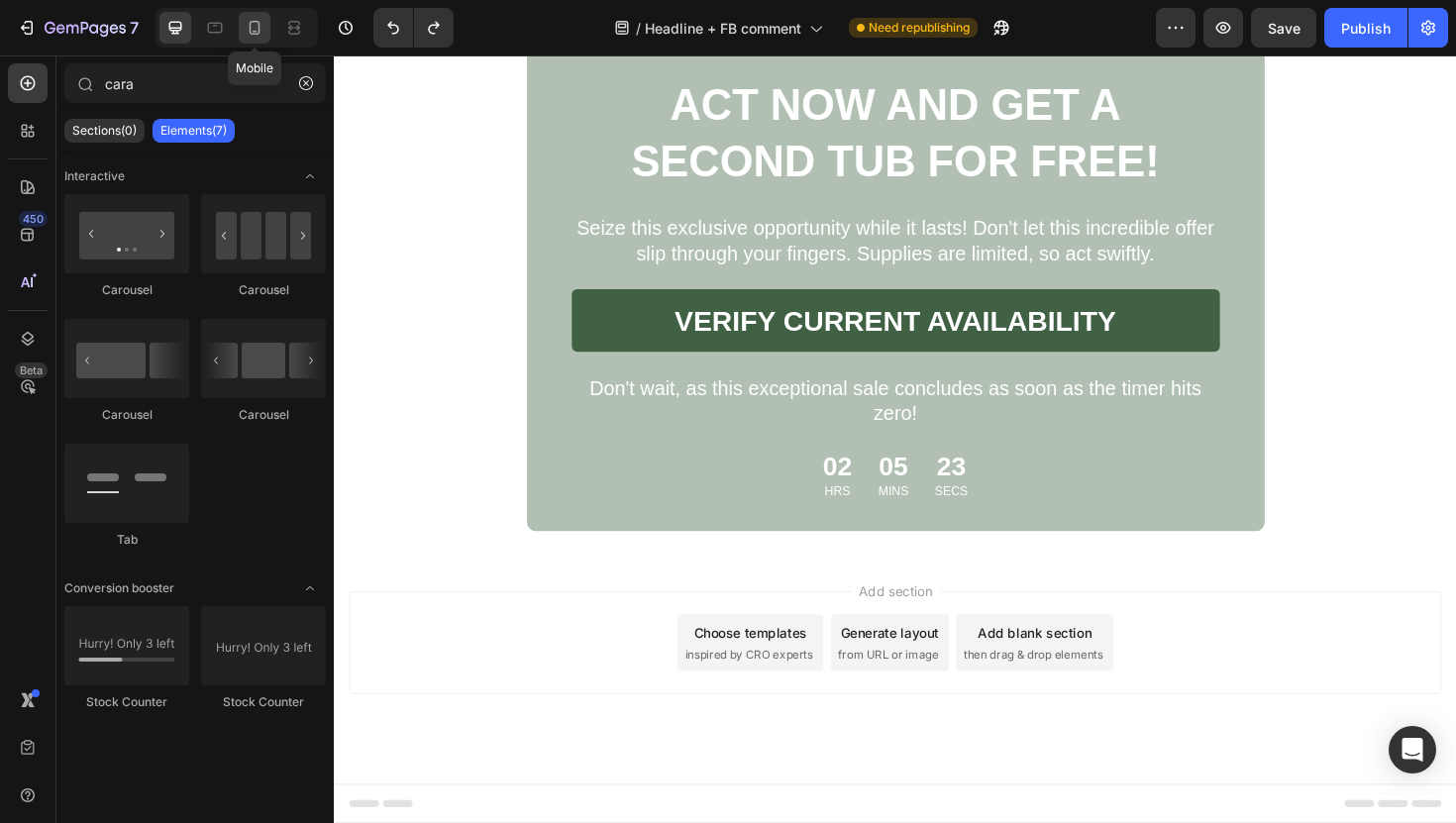 click 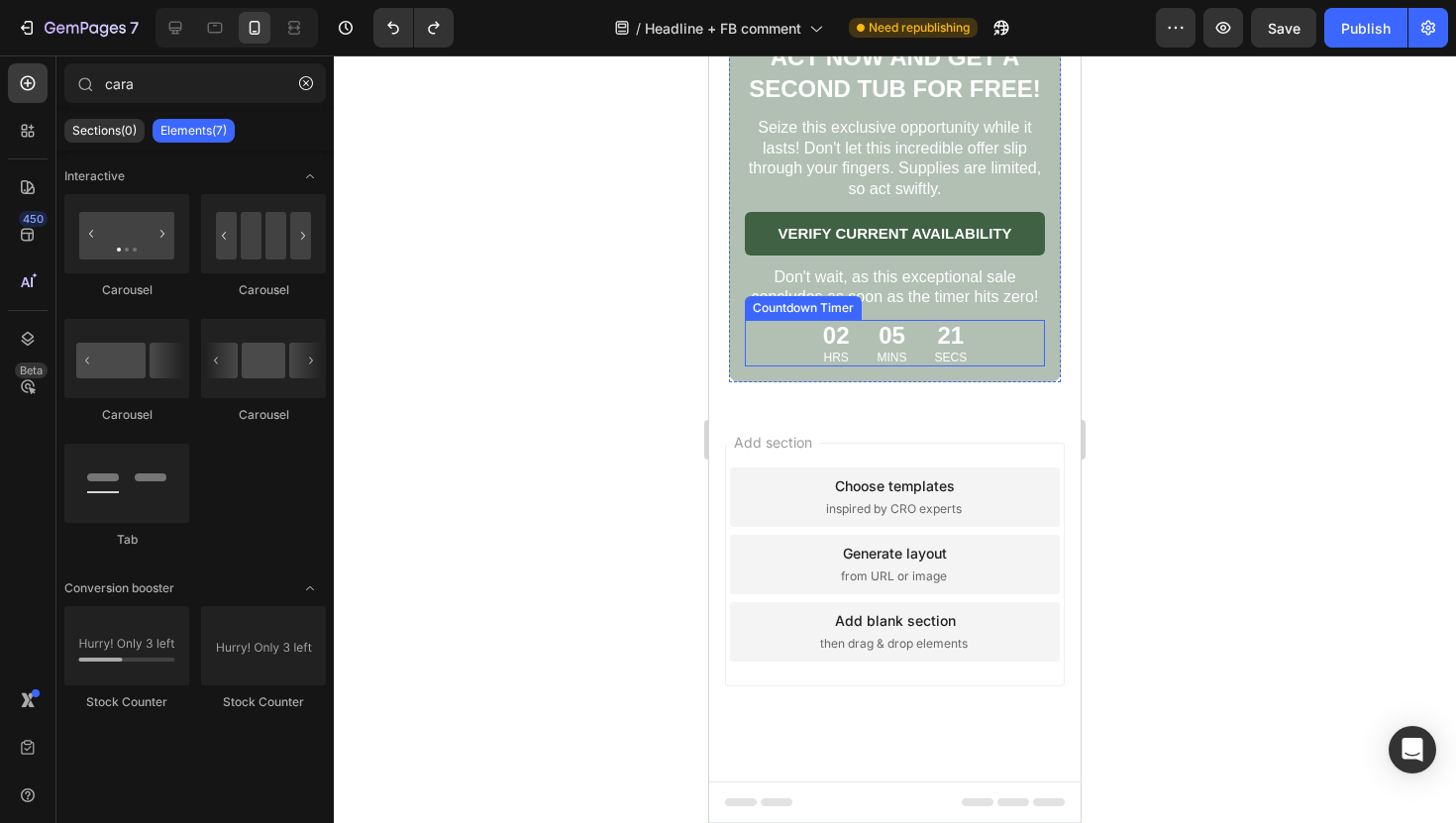 scroll, scrollTop: 8179, scrollLeft: 0, axis: vertical 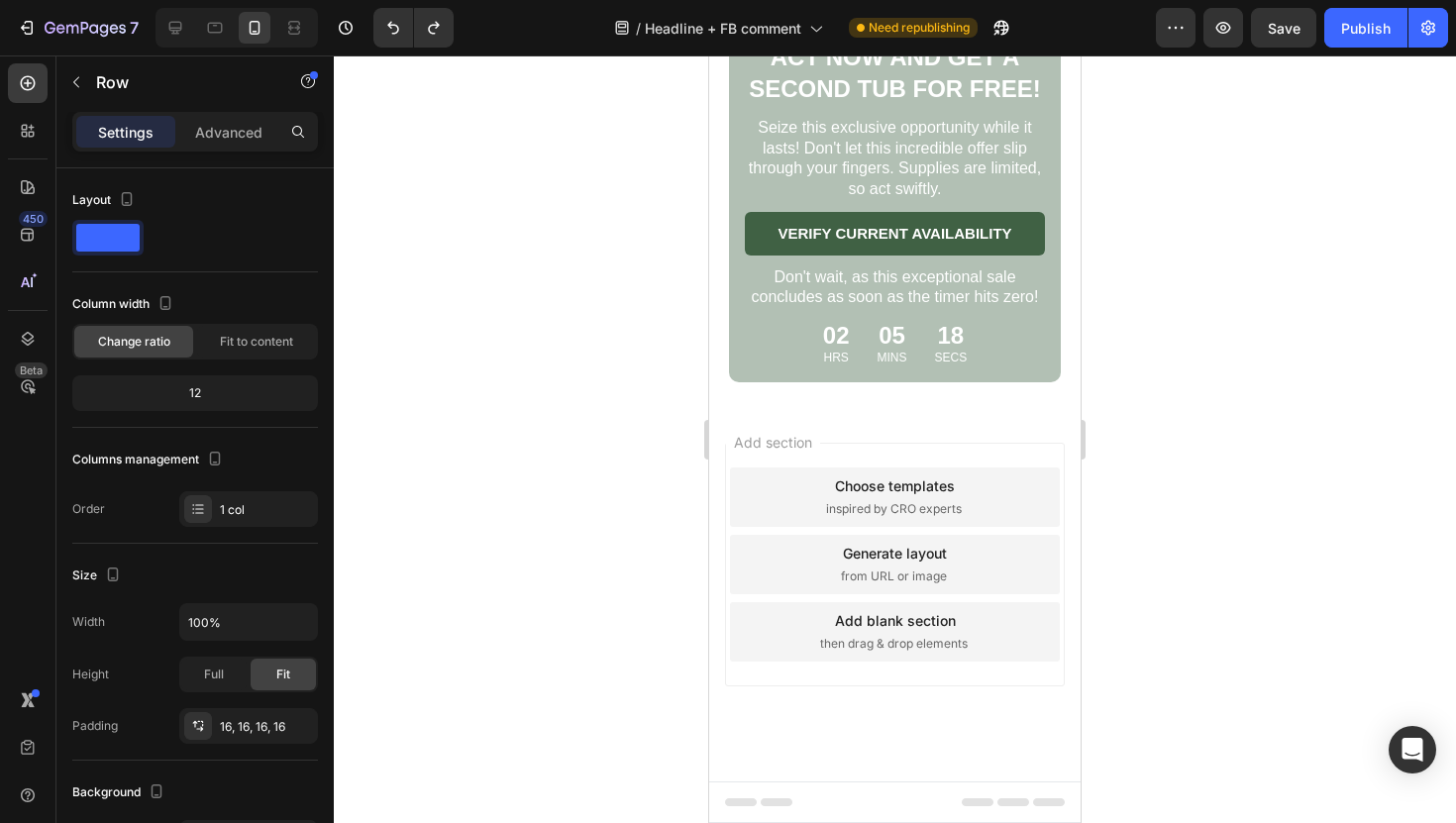 click on "Drop element here Row" at bounding box center (894, -326) 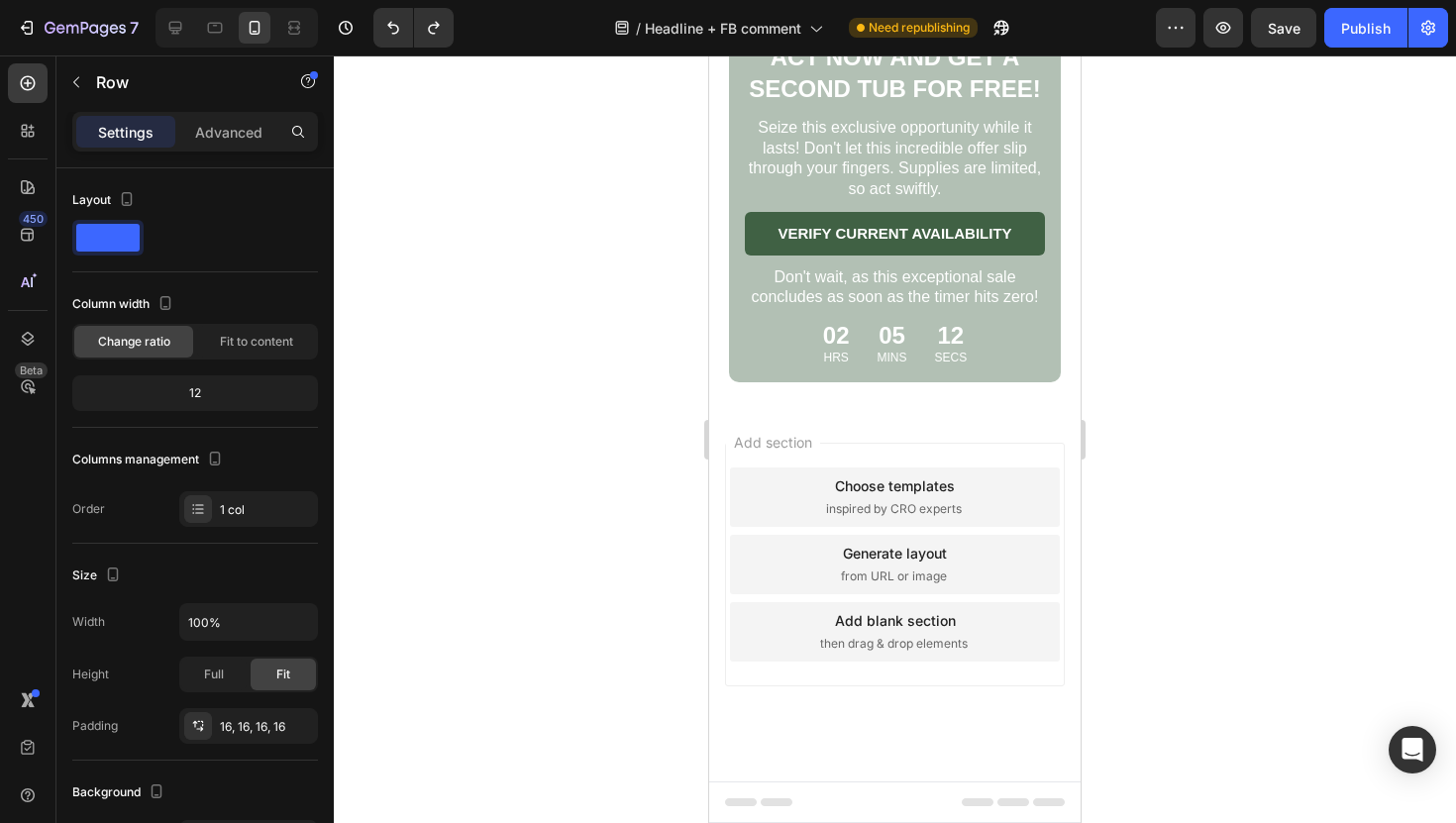 click at bounding box center [851, -390] 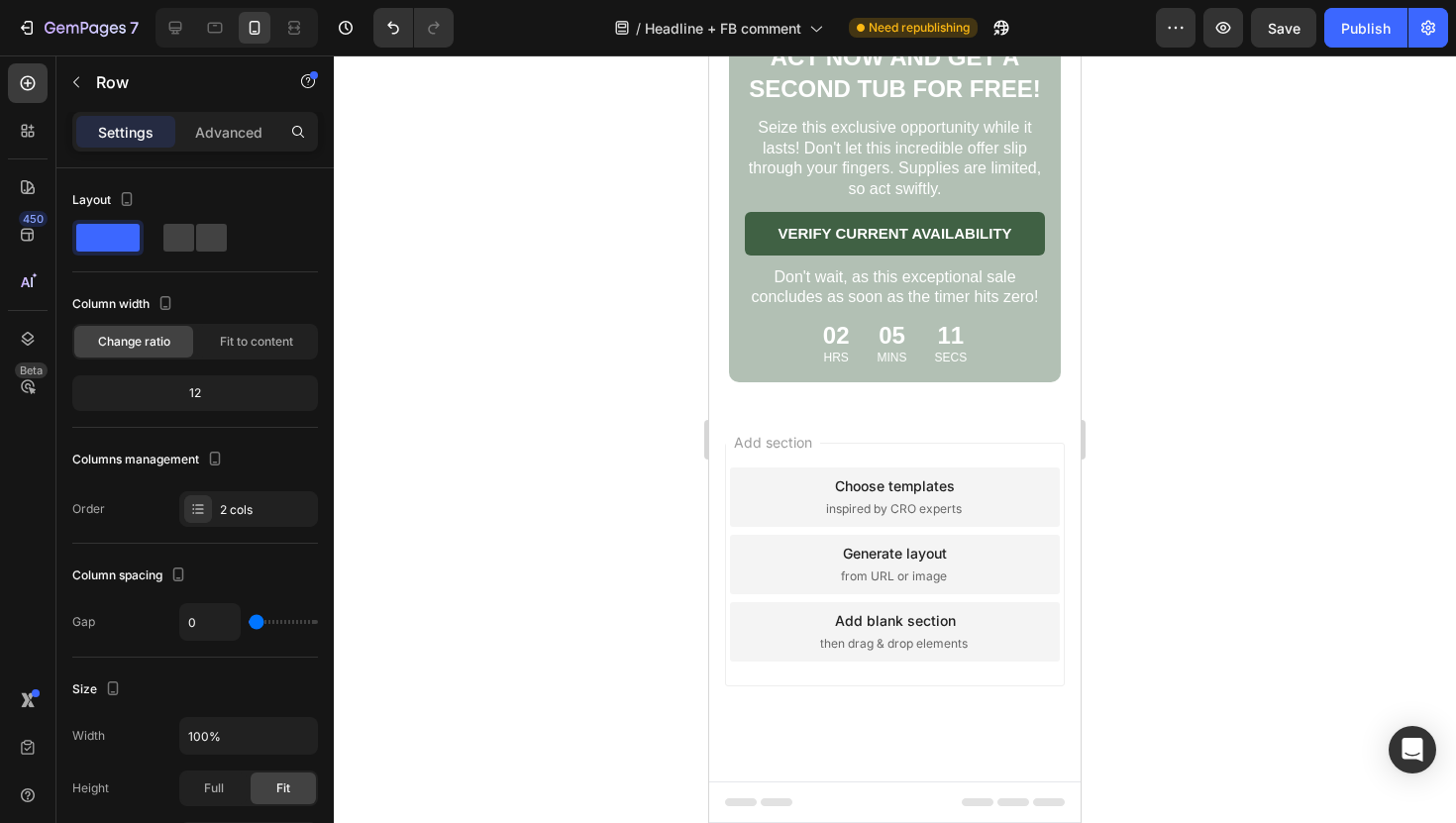 click on "Drop element here" at bounding box center (894, -251) 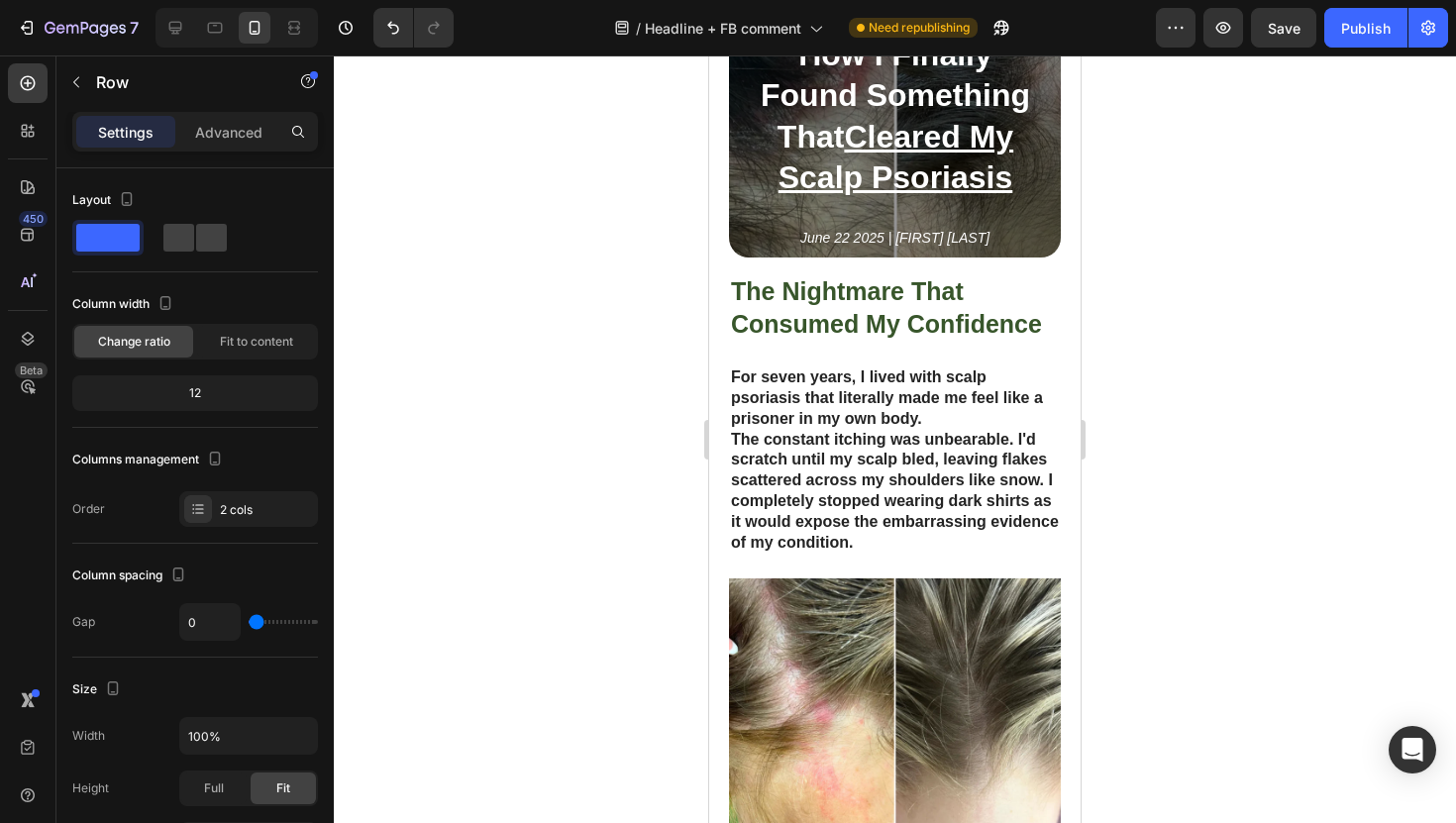 scroll, scrollTop: 0, scrollLeft: 0, axis: both 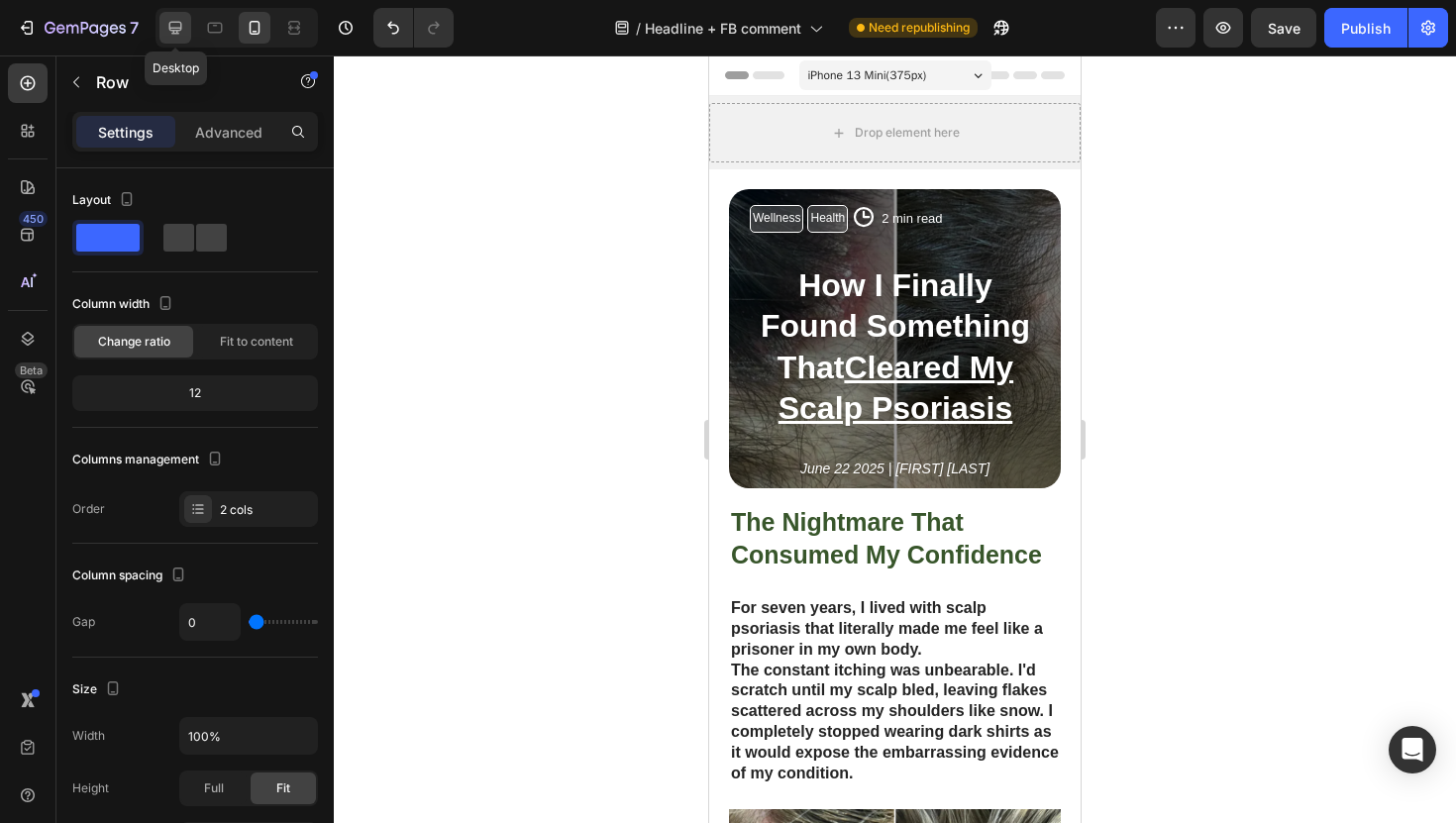 click 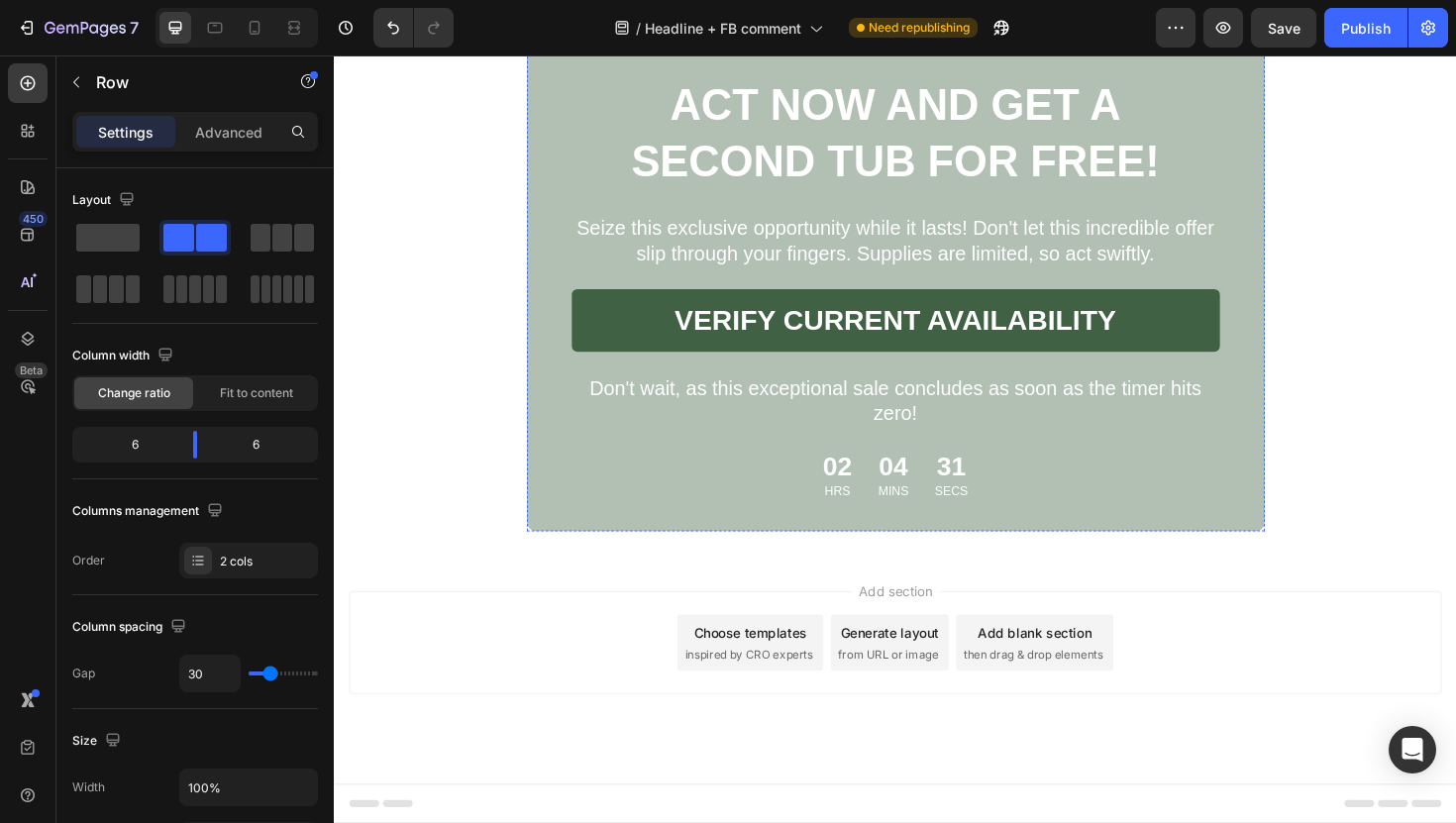 scroll, scrollTop: 10928, scrollLeft: 0, axis: vertical 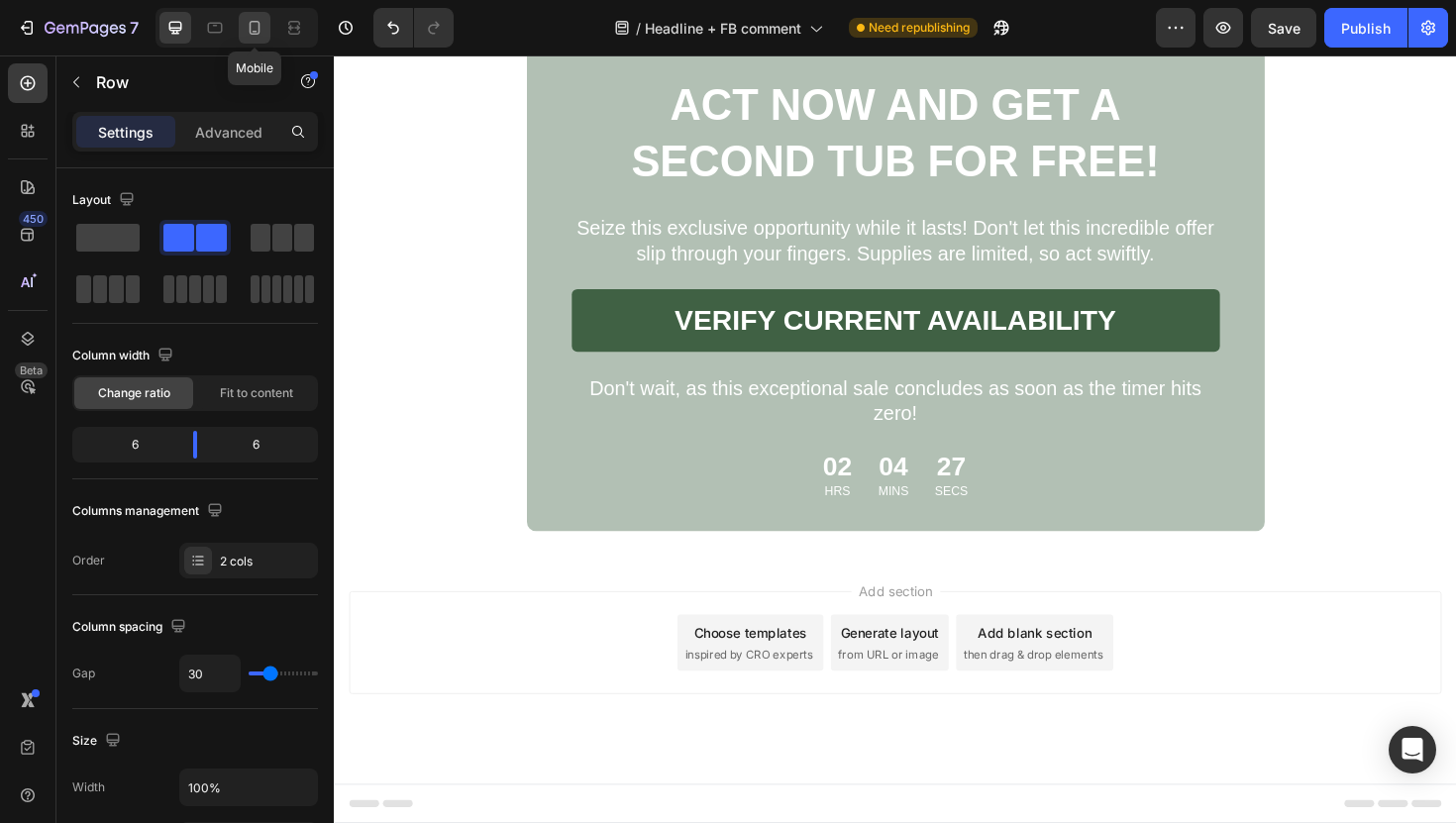 click 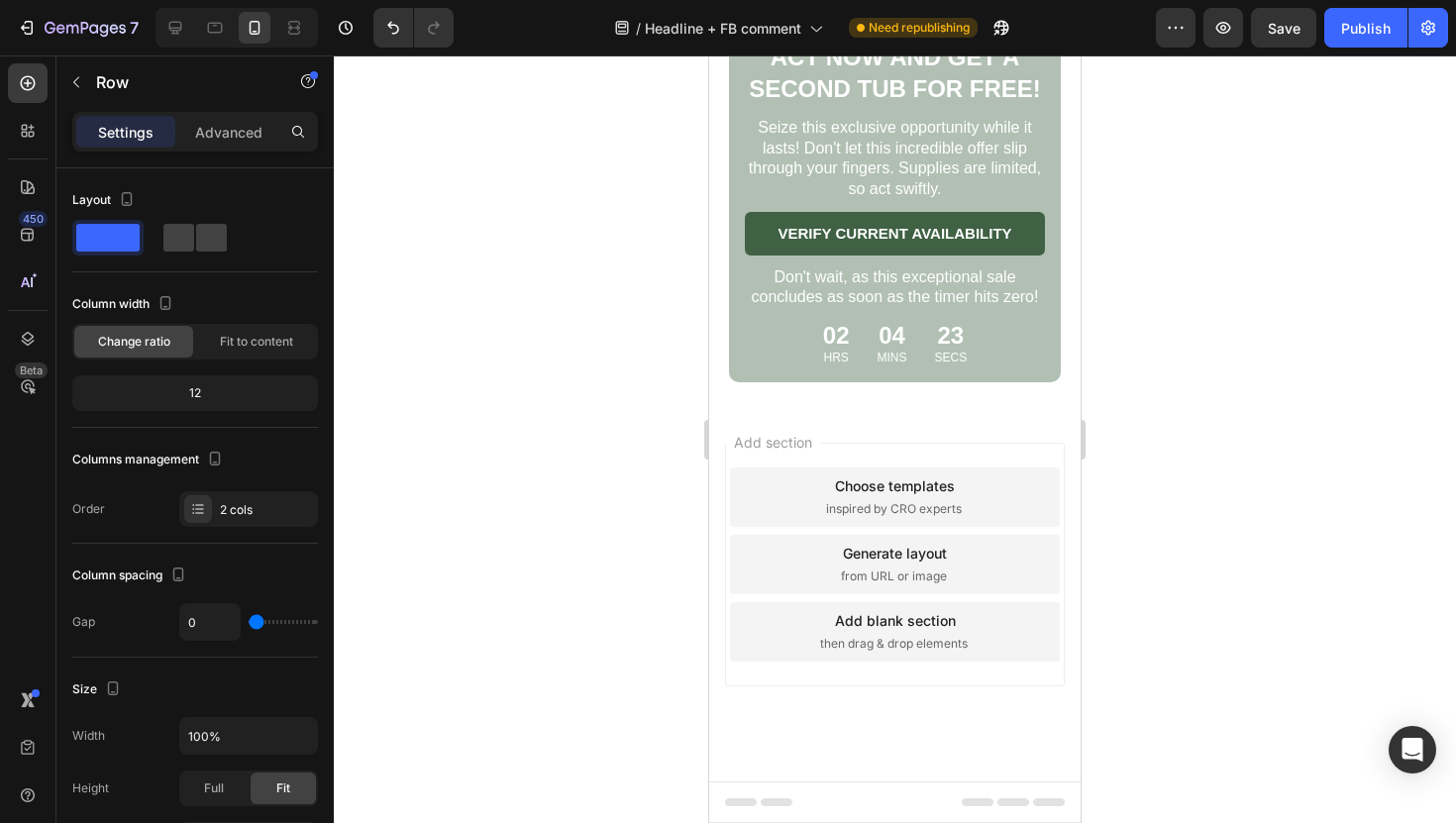 scroll, scrollTop: 7818, scrollLeft: 0, axis: vertical 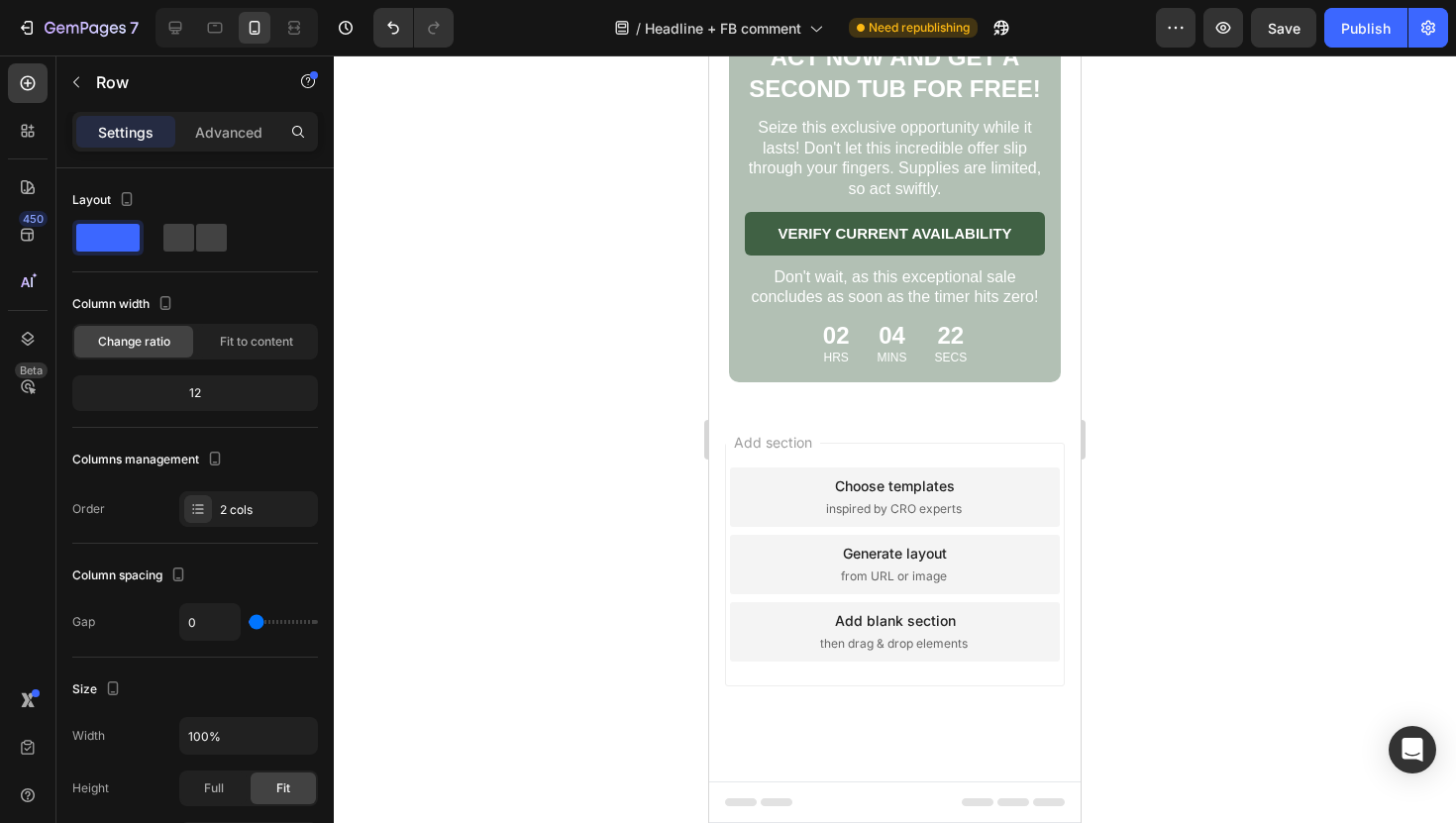 click on "Image “After using this scalp scrub for just three weeks, I'm already seeing a noticeable difference in my scalp. Highly recommended!” Text Block Row Row
Drop element here Row   0" at bounding box center (894, -564) 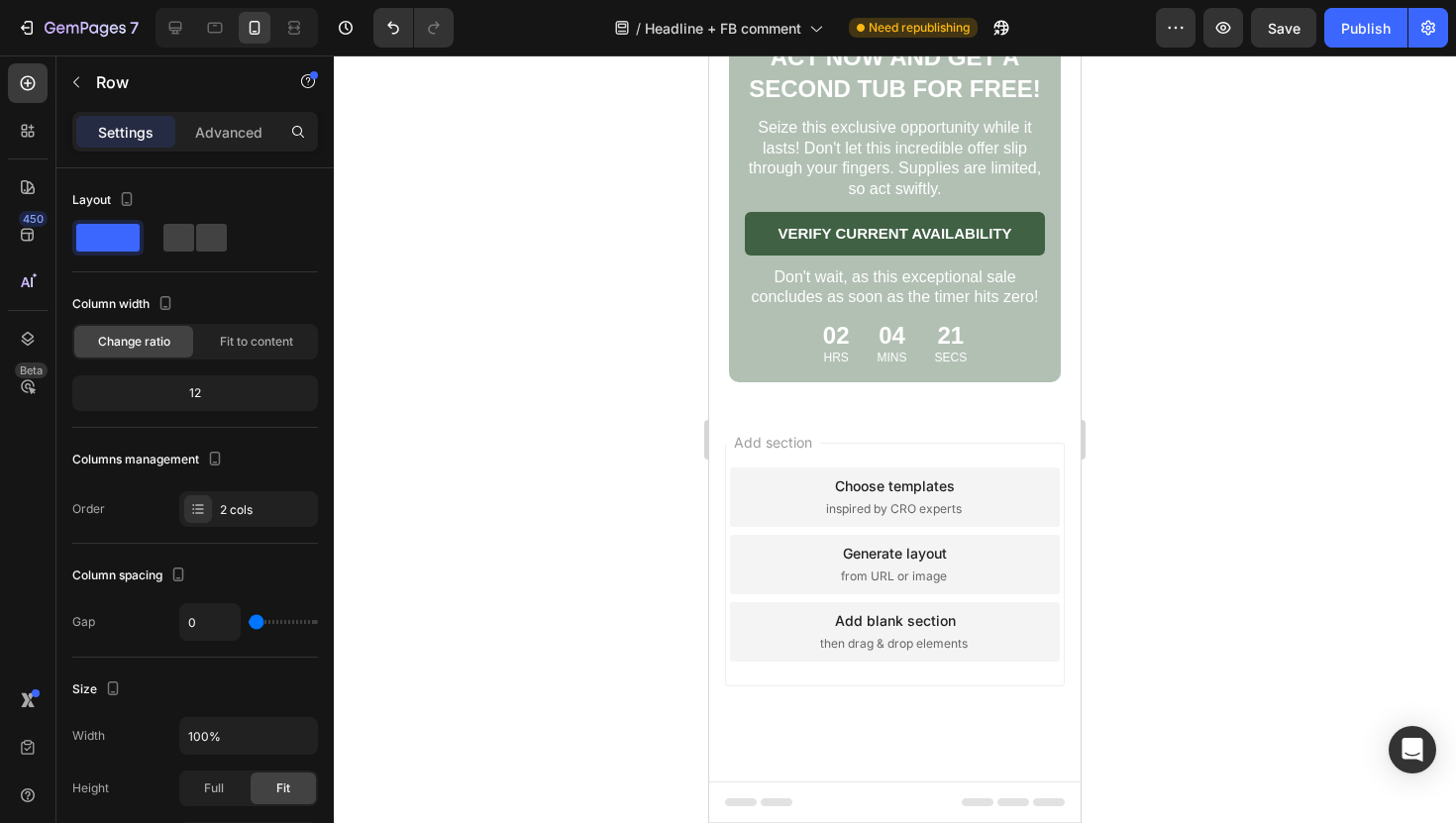 scroll, scrollTop: 8049, scrollLeft: 0, axis: vertical 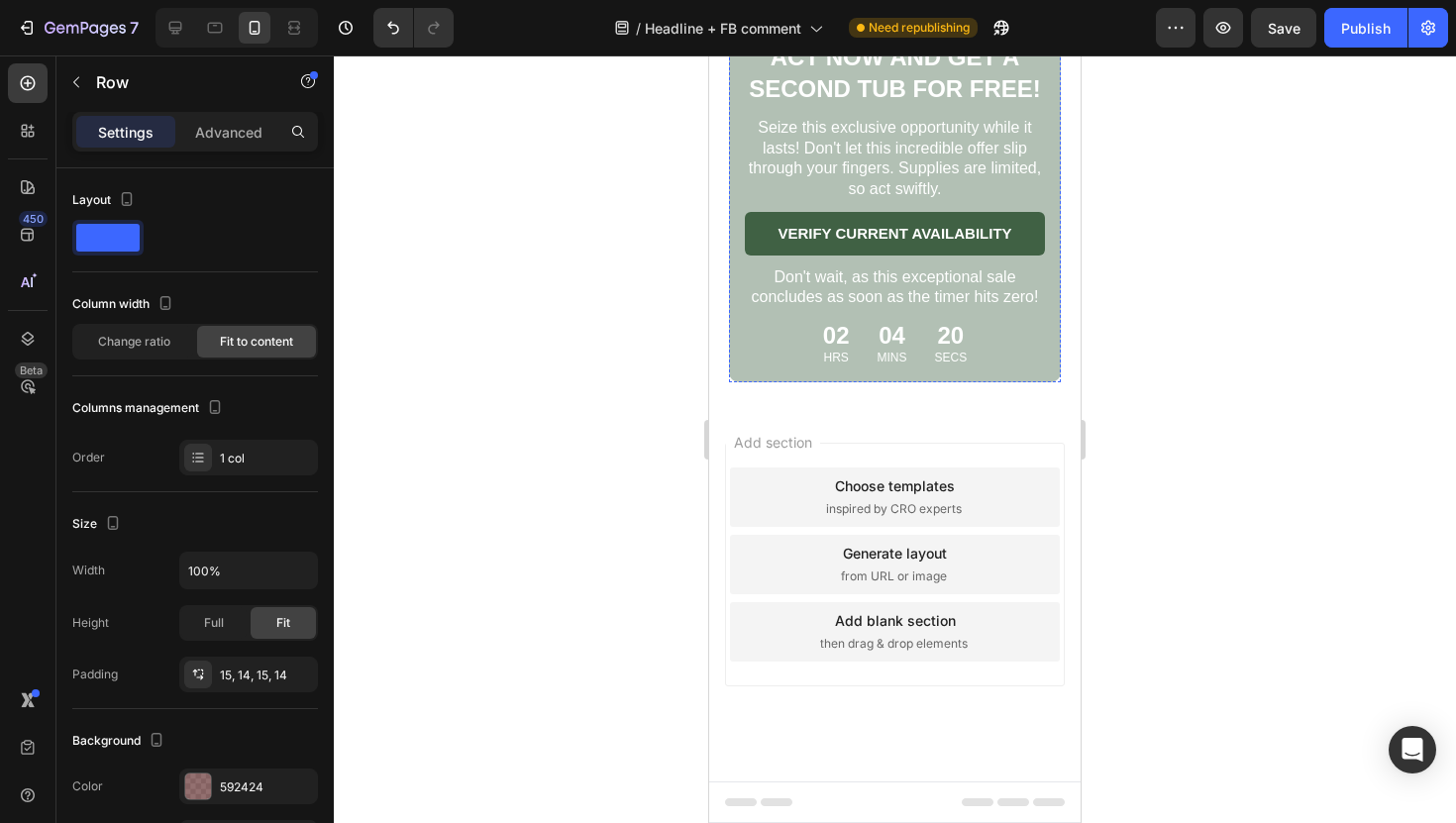 click on "Last Chance Heading If you suffer from scalp psoriasis, don't wait any longer. Order the scalp-relieving natural scalp scrub and go through life, finally feeling like yourself again. Text Block Row" at bounding box center (894, -98) 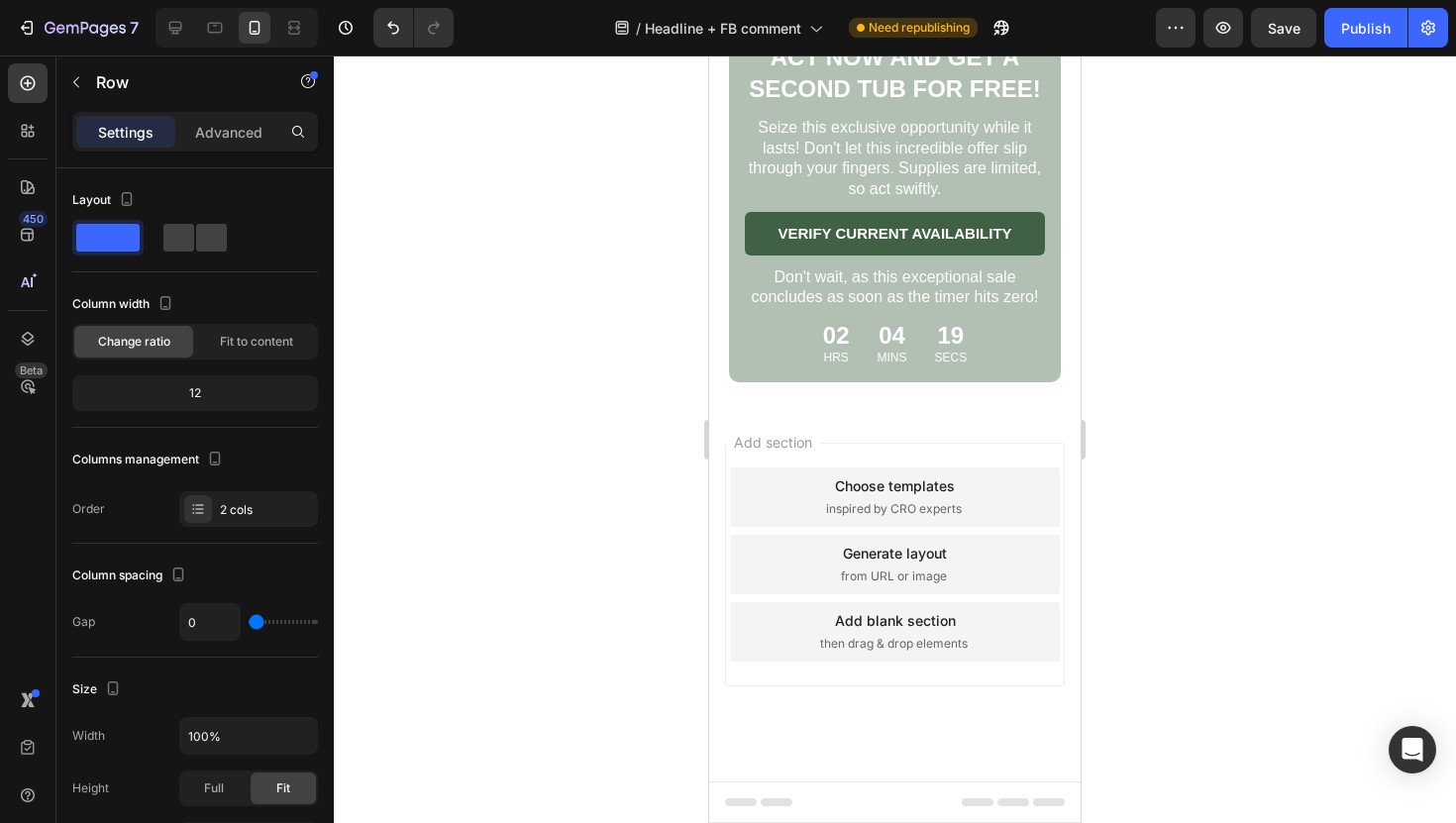 click on "Image “After using this scalp scrub for just three weeks, I'm already seeing a noticeable difference in my scalp. Highly recommended!” Text Block Row Row
Drop element here Row   0" at bounding box center (894, -564) 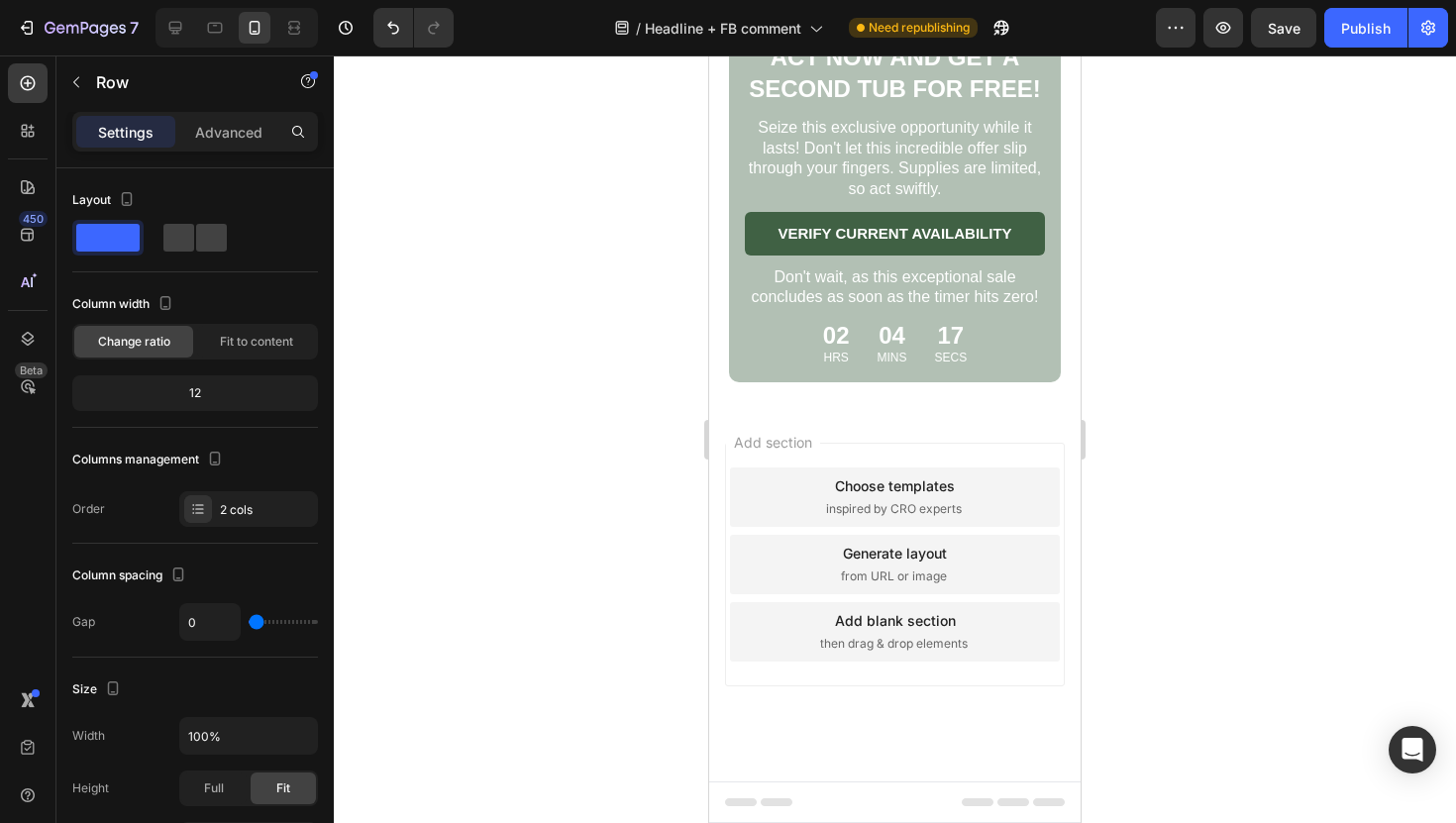 drag, startPoint x: 895, startPoint y: 707, endPoint x: 899, endPoint y: 637, distance: 70.11419 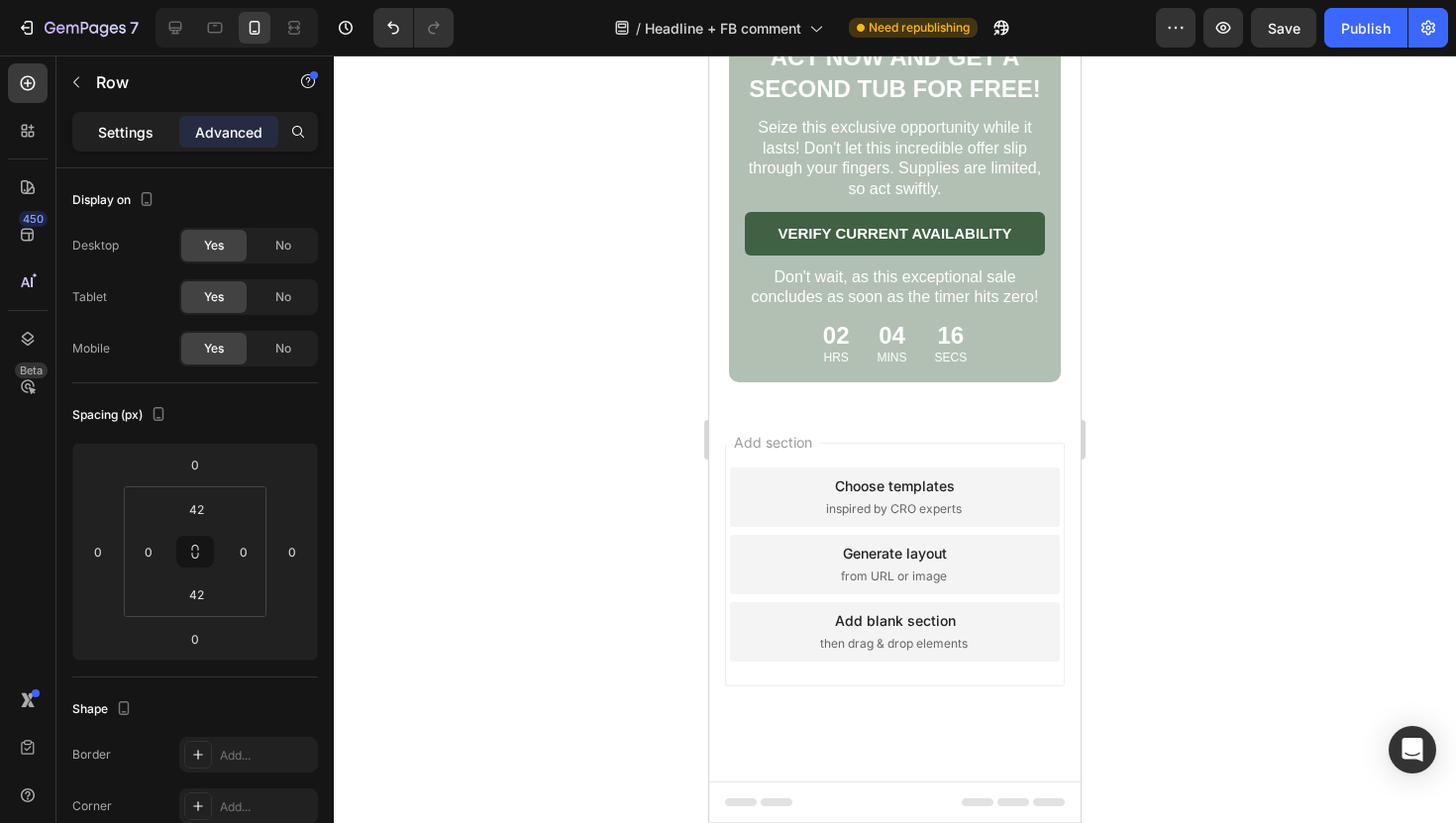 click on "Settings" 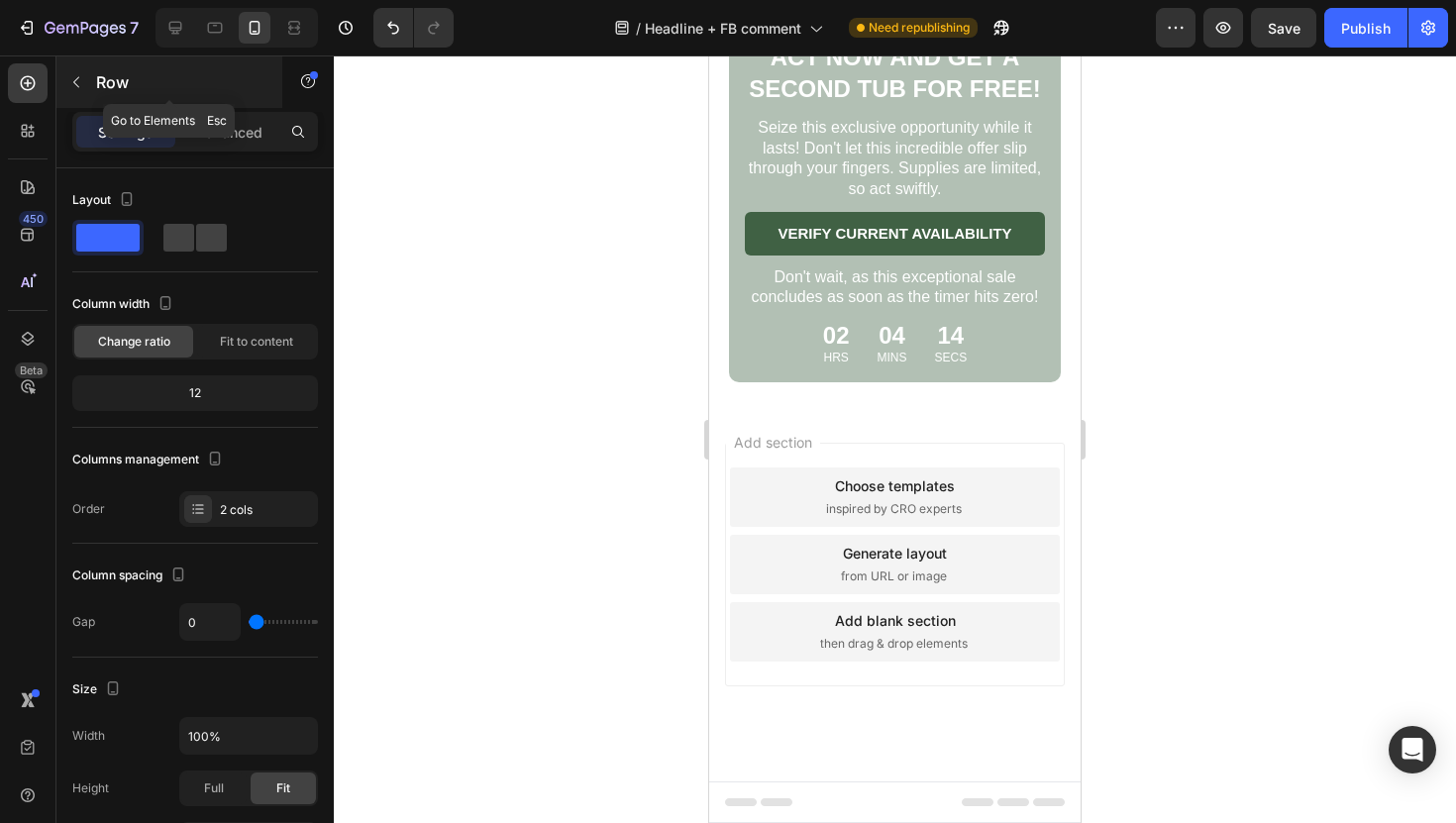 click at bounding box center [76, 82] 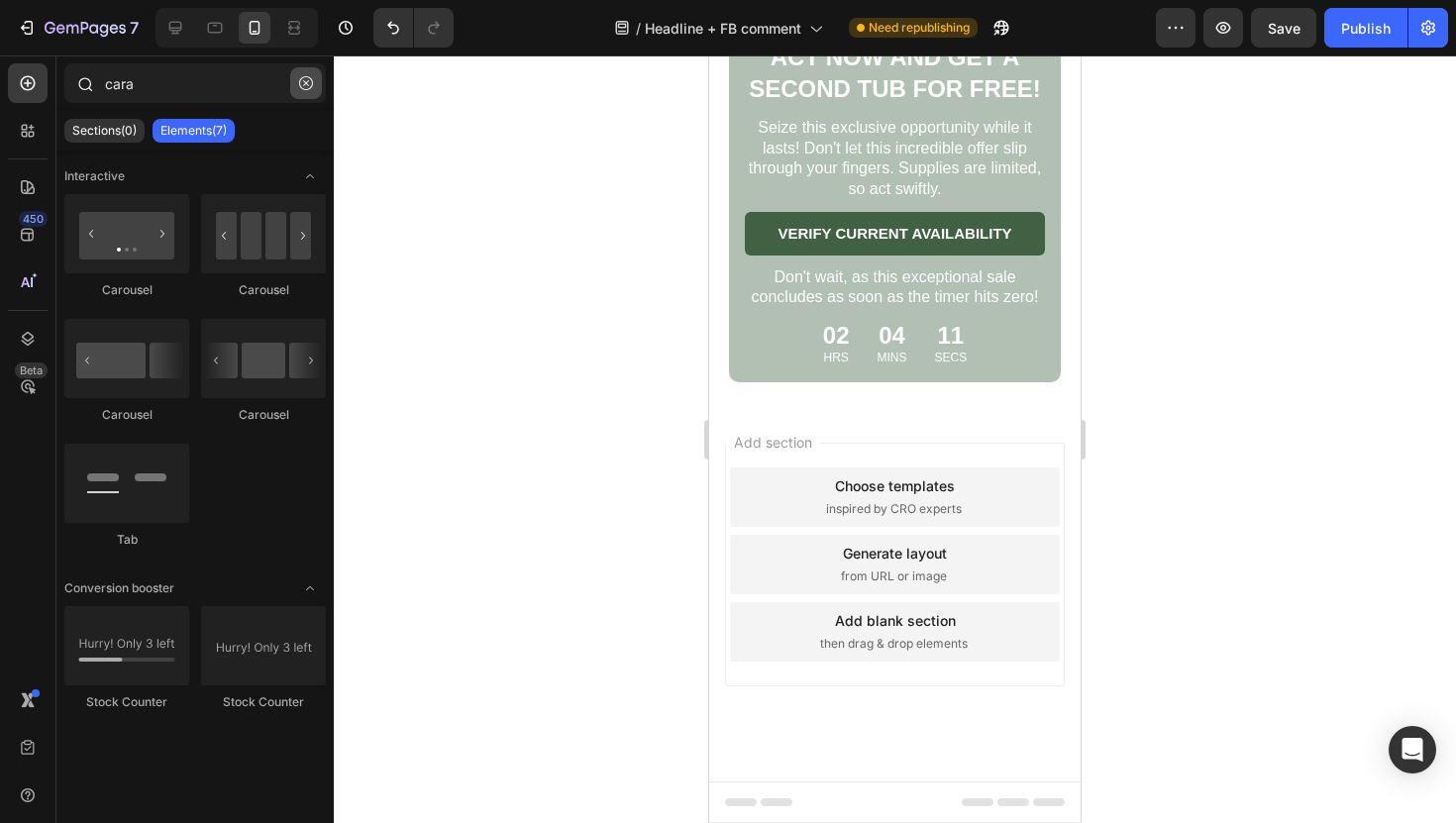 click at bounding box center (306, 83) 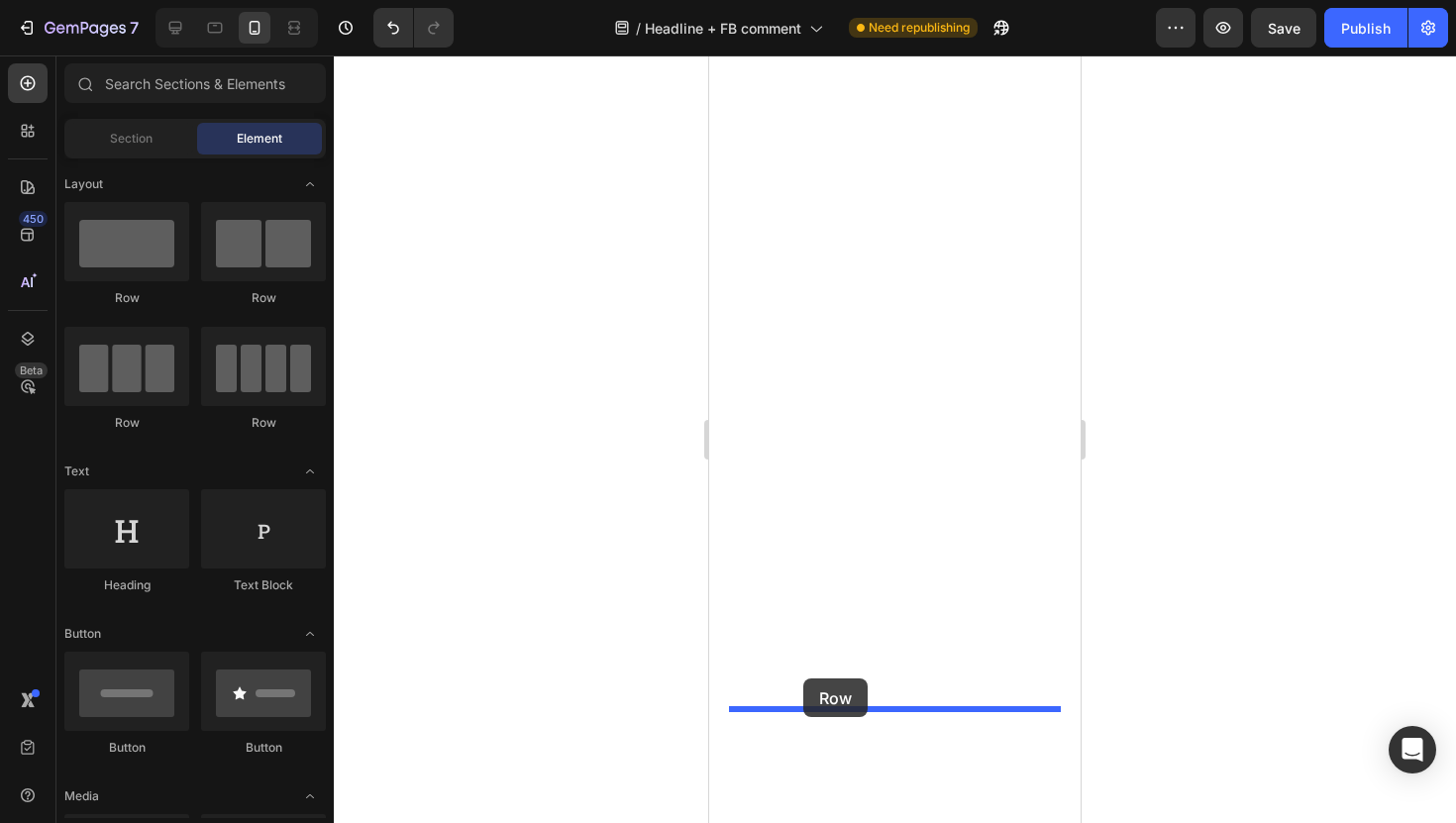 drag, startPoint x: 839, startPoint y: 293, endPoint x: 803, endPoint y: 678, distance: 386.67945 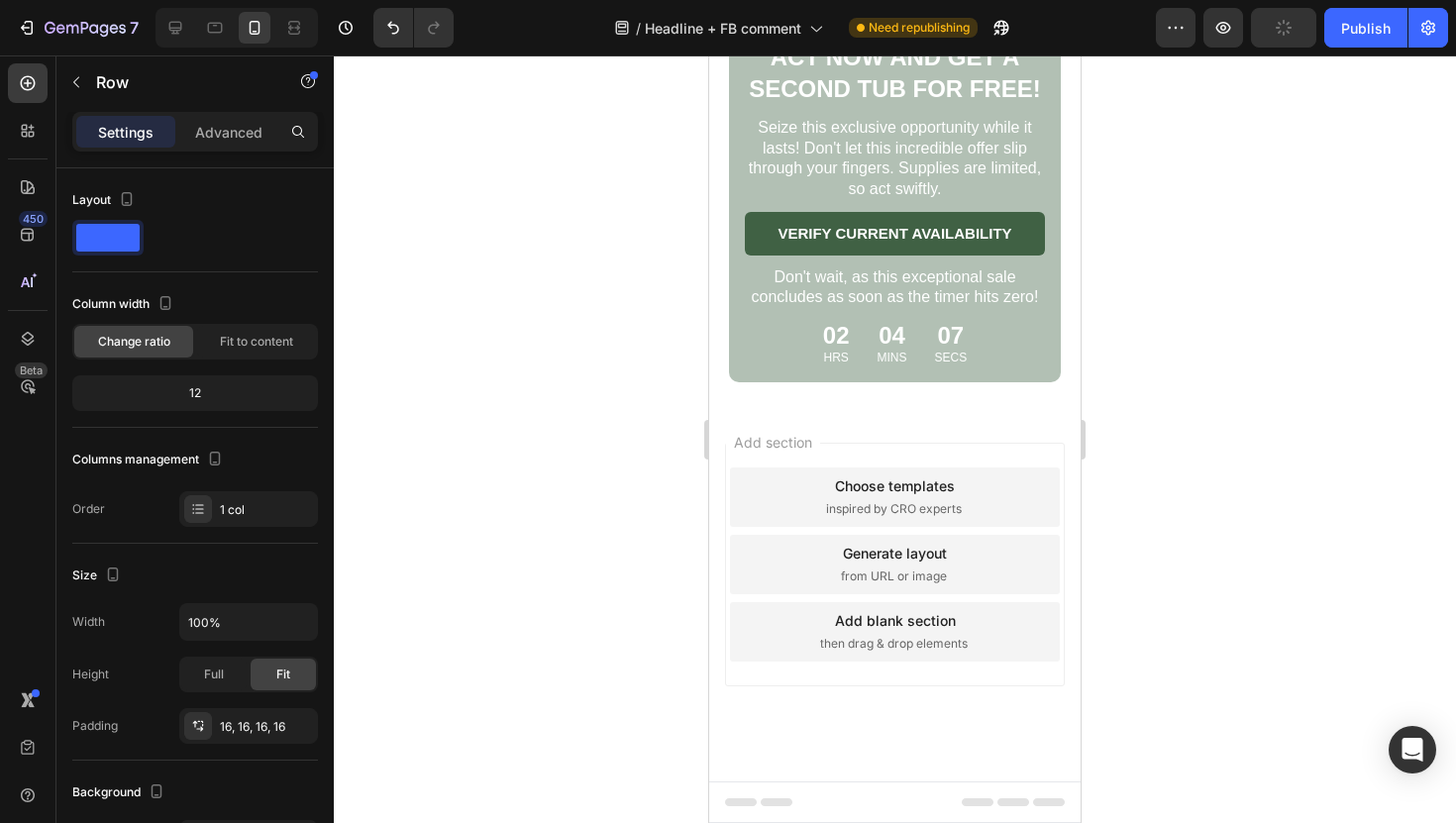 scroll, scrollTop: 8282, scrollLeft: 0, axis: vertical 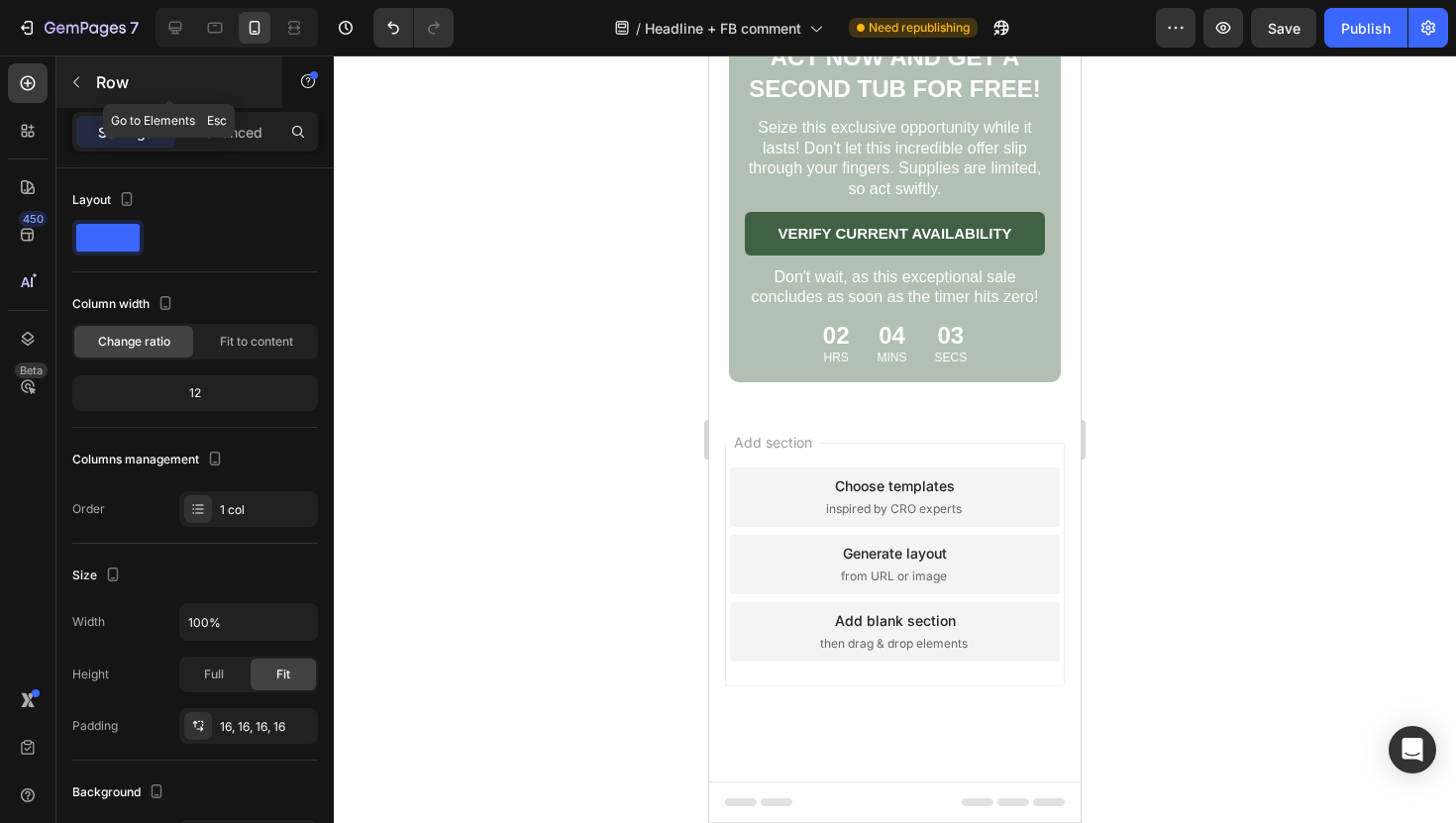 click 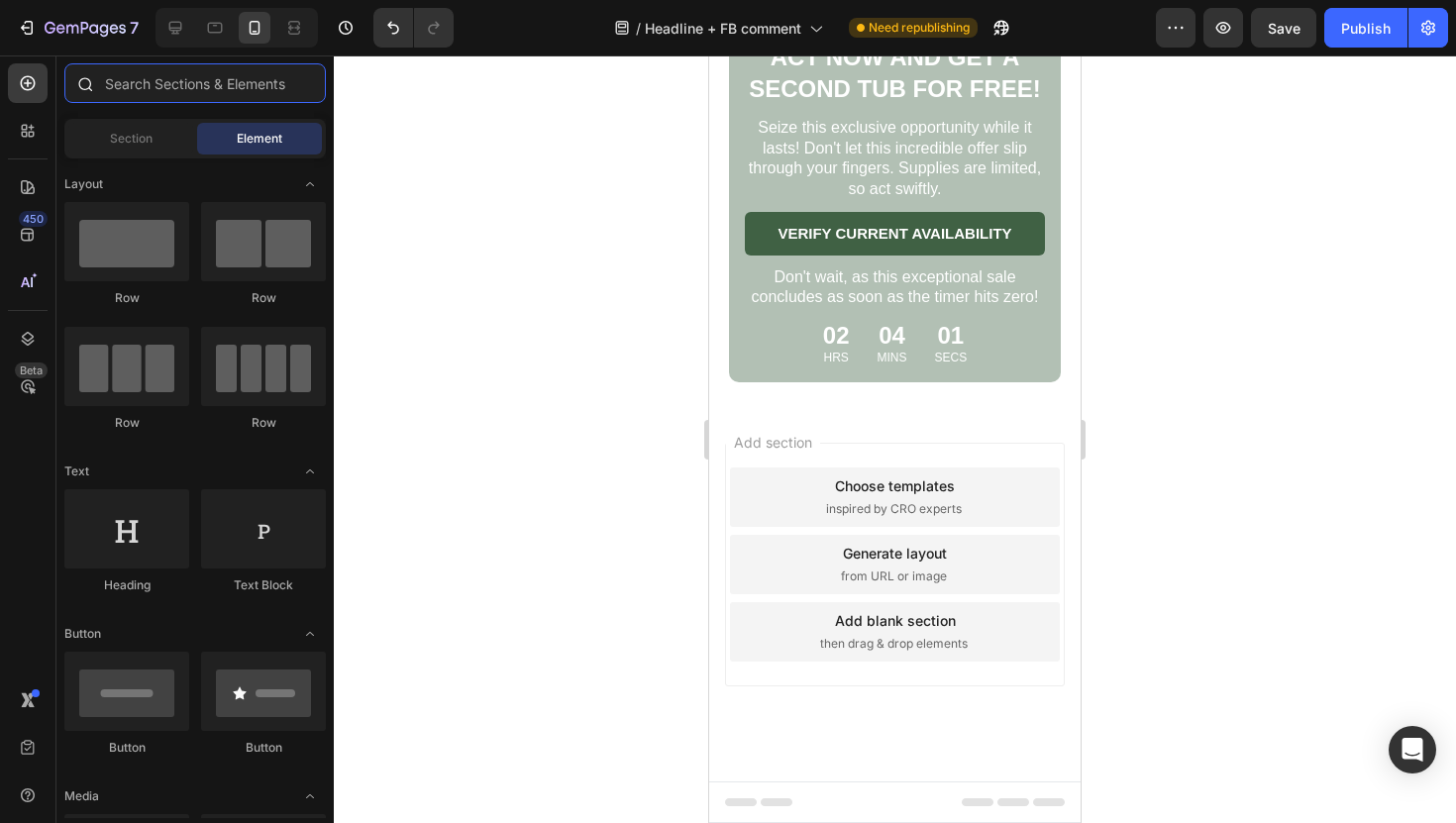 click at bounding box center (195, 83) 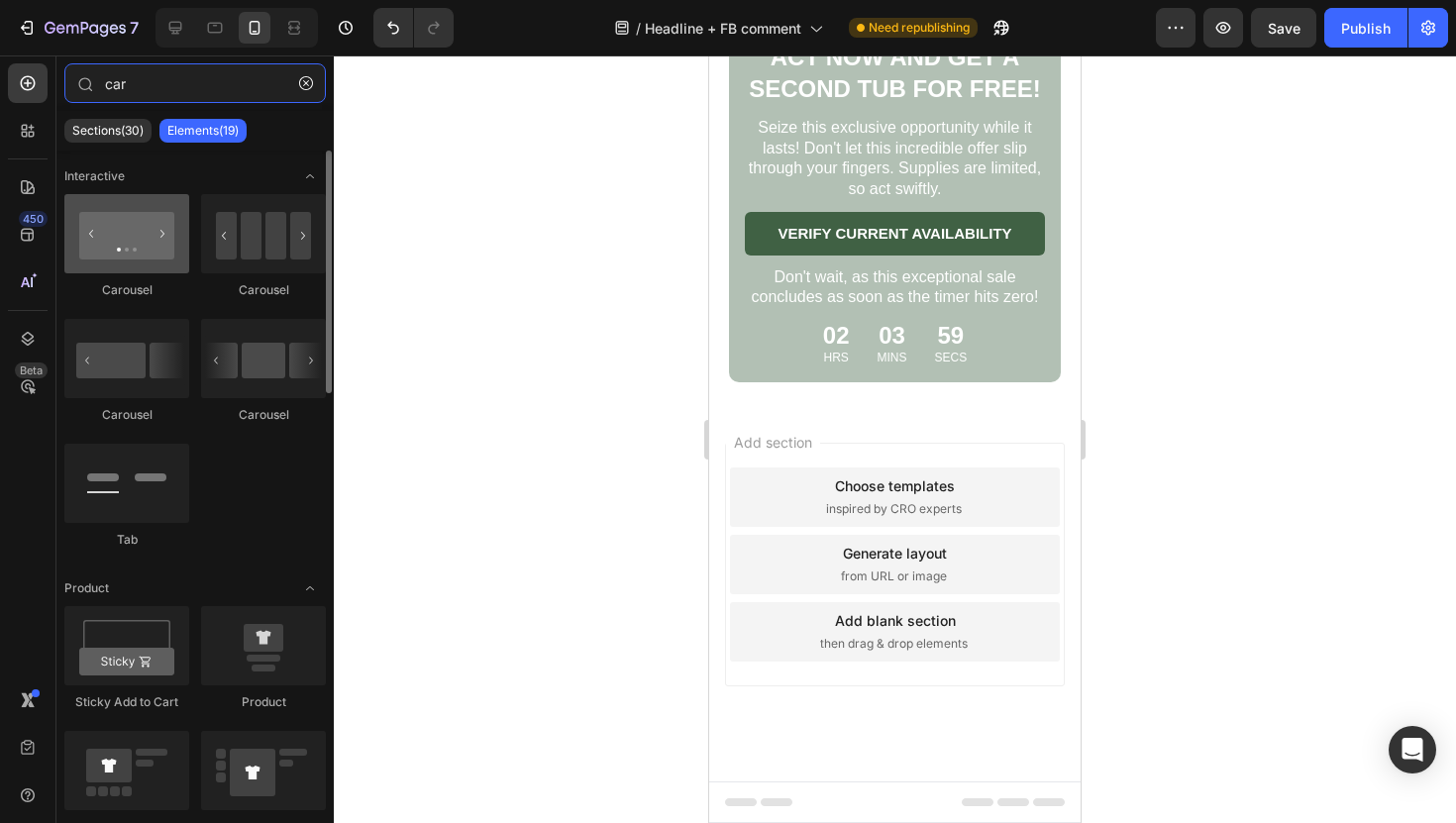 type on "car" 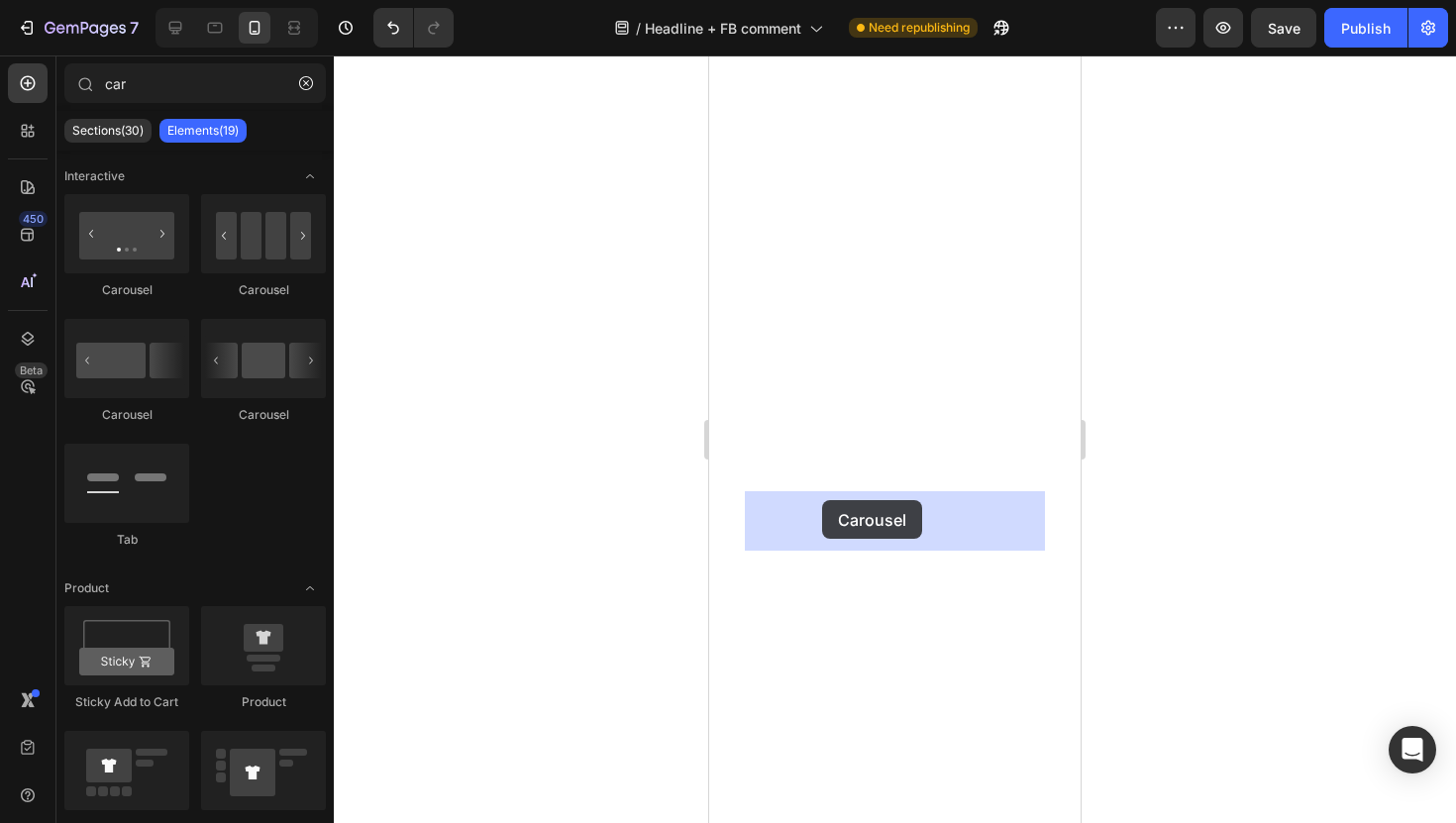drag, startPoint x: 836, startPoint y: 293, endPoint x: 822, endPoint y: 500, distance: 207.47289 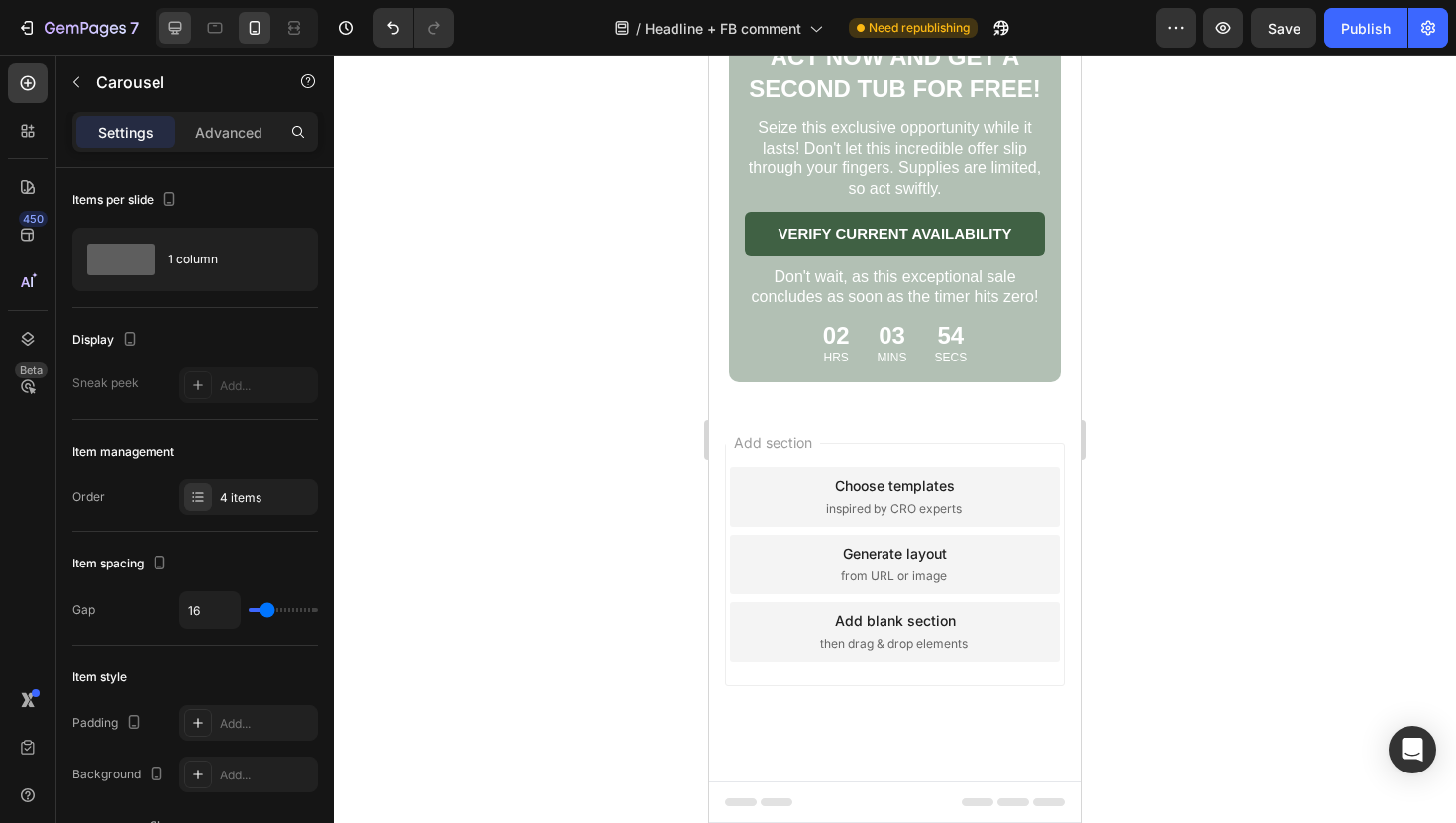 click 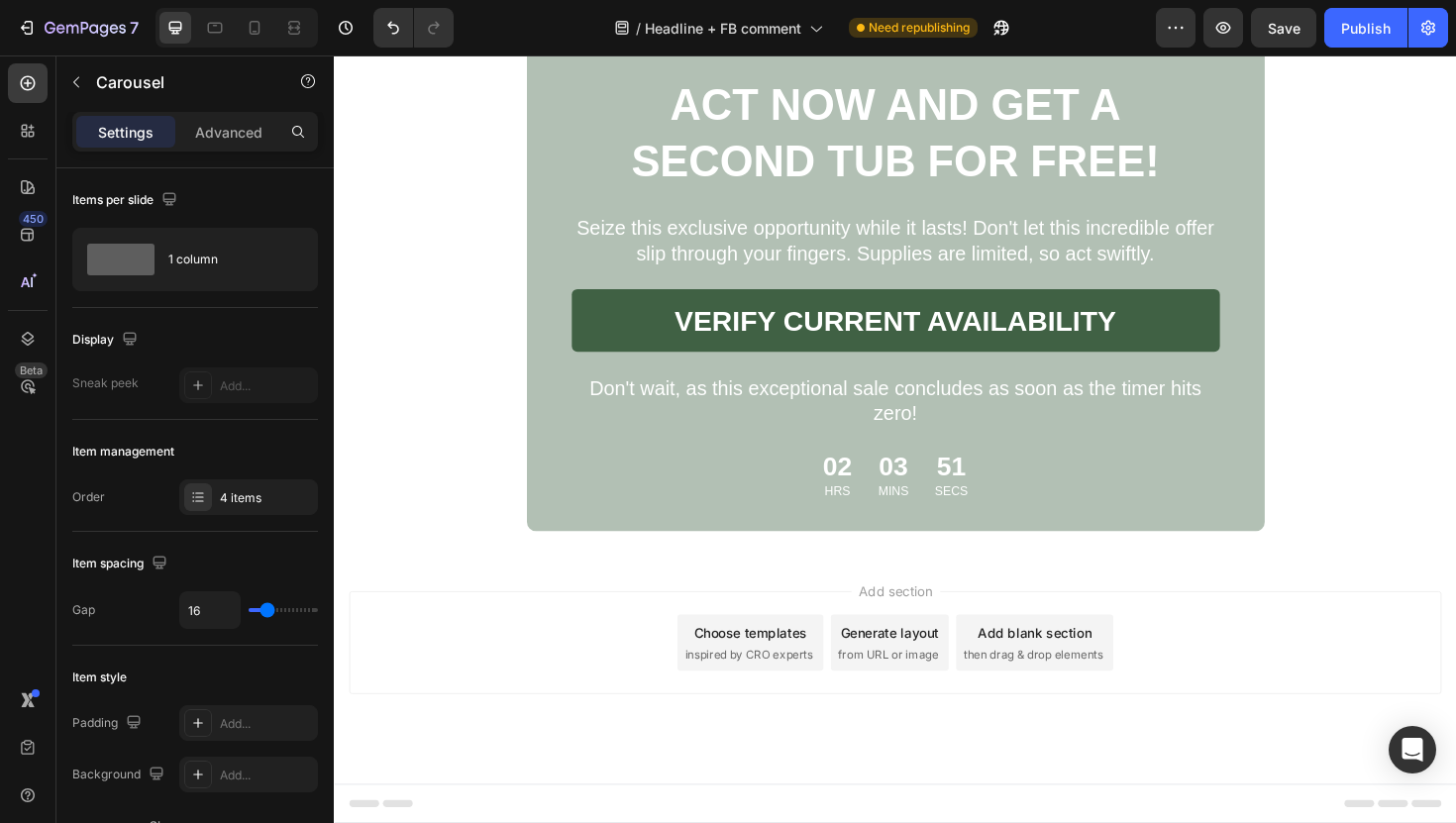 scroll, scrollTop: 11650, scrollLeft: 0, axis: vertical 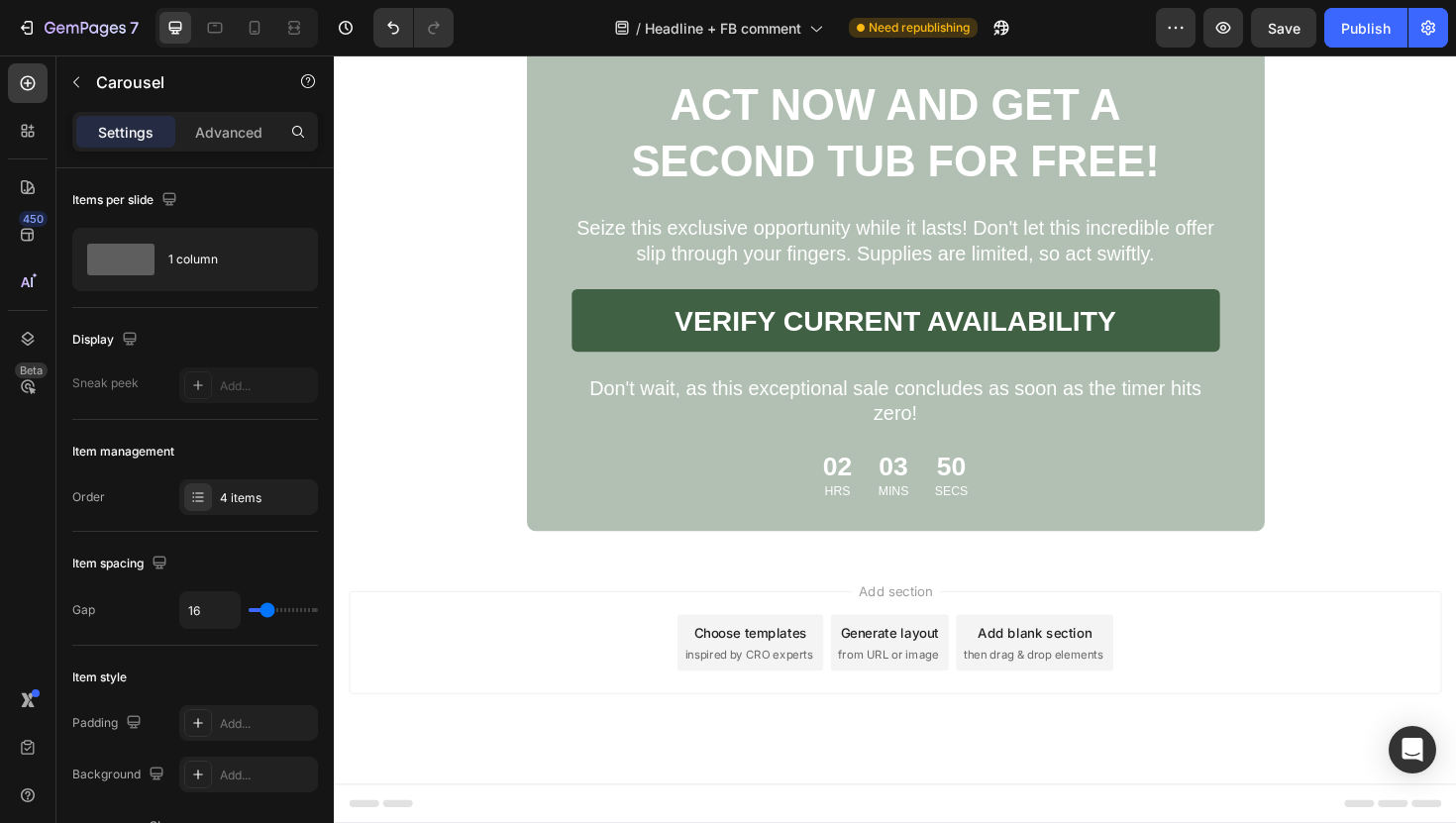 click on "Carousel" at bounding box center (607, -1317) 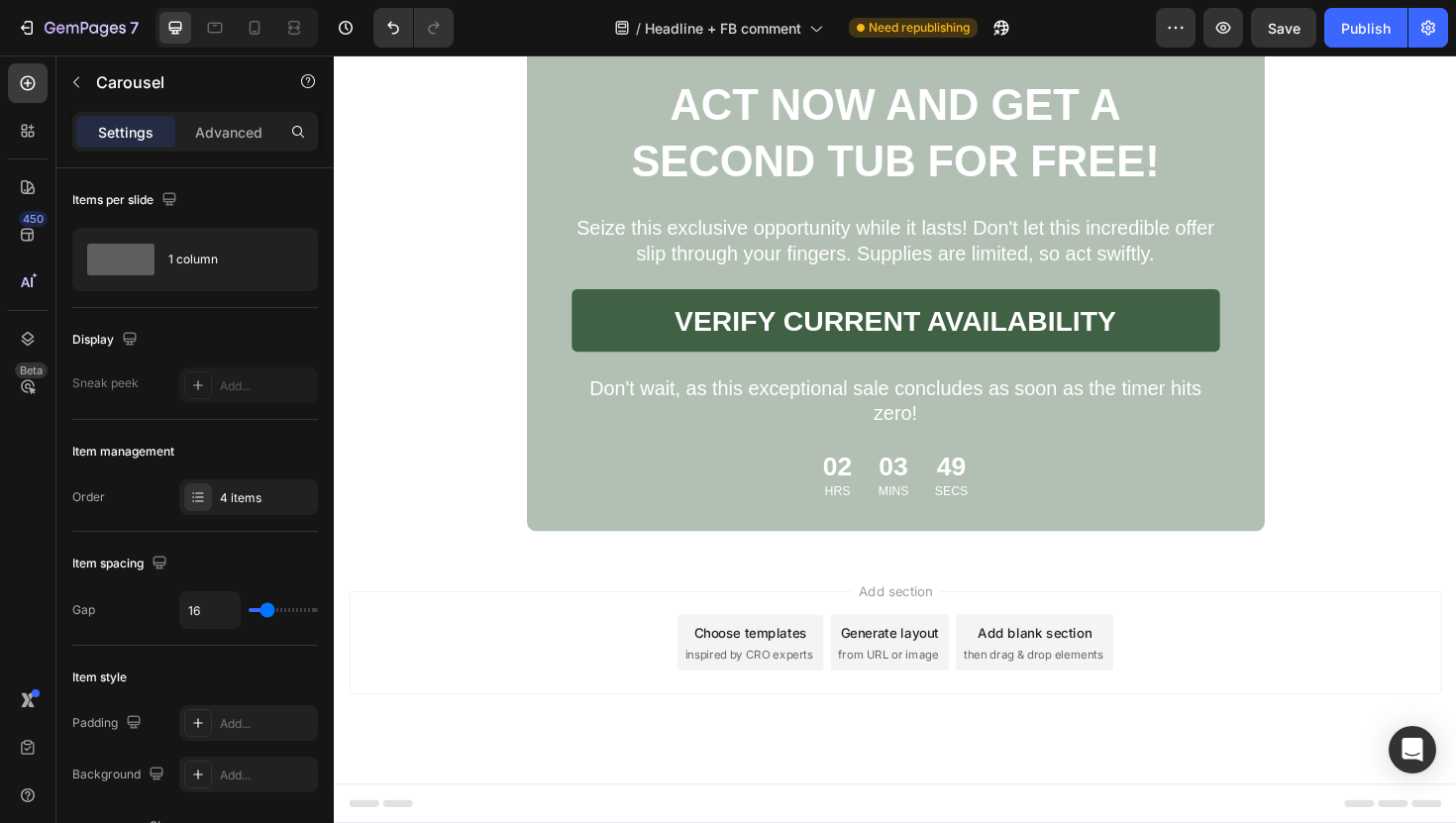 click on "Carousel" at bounding box center [607, -1317] 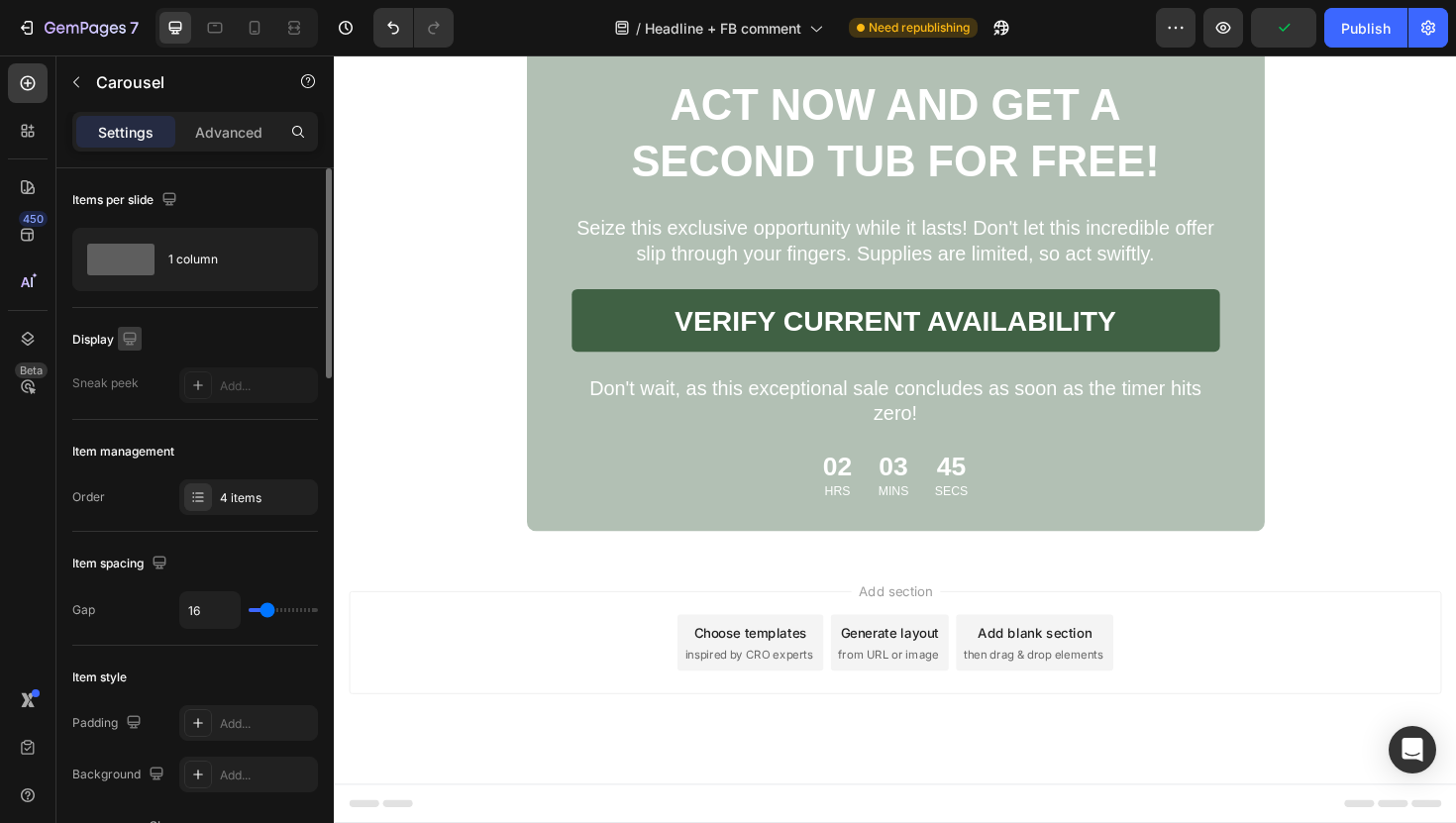 click 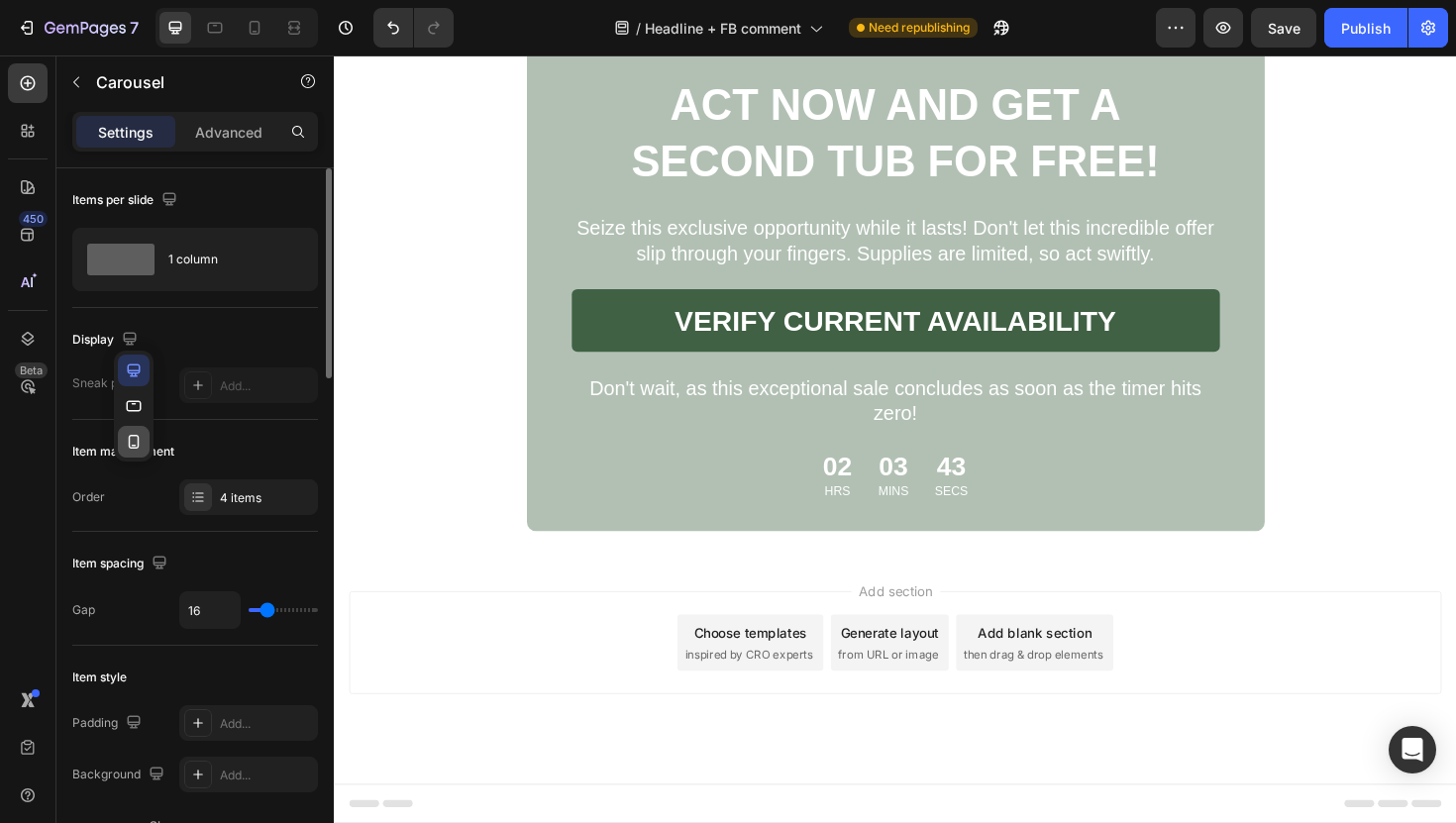 click 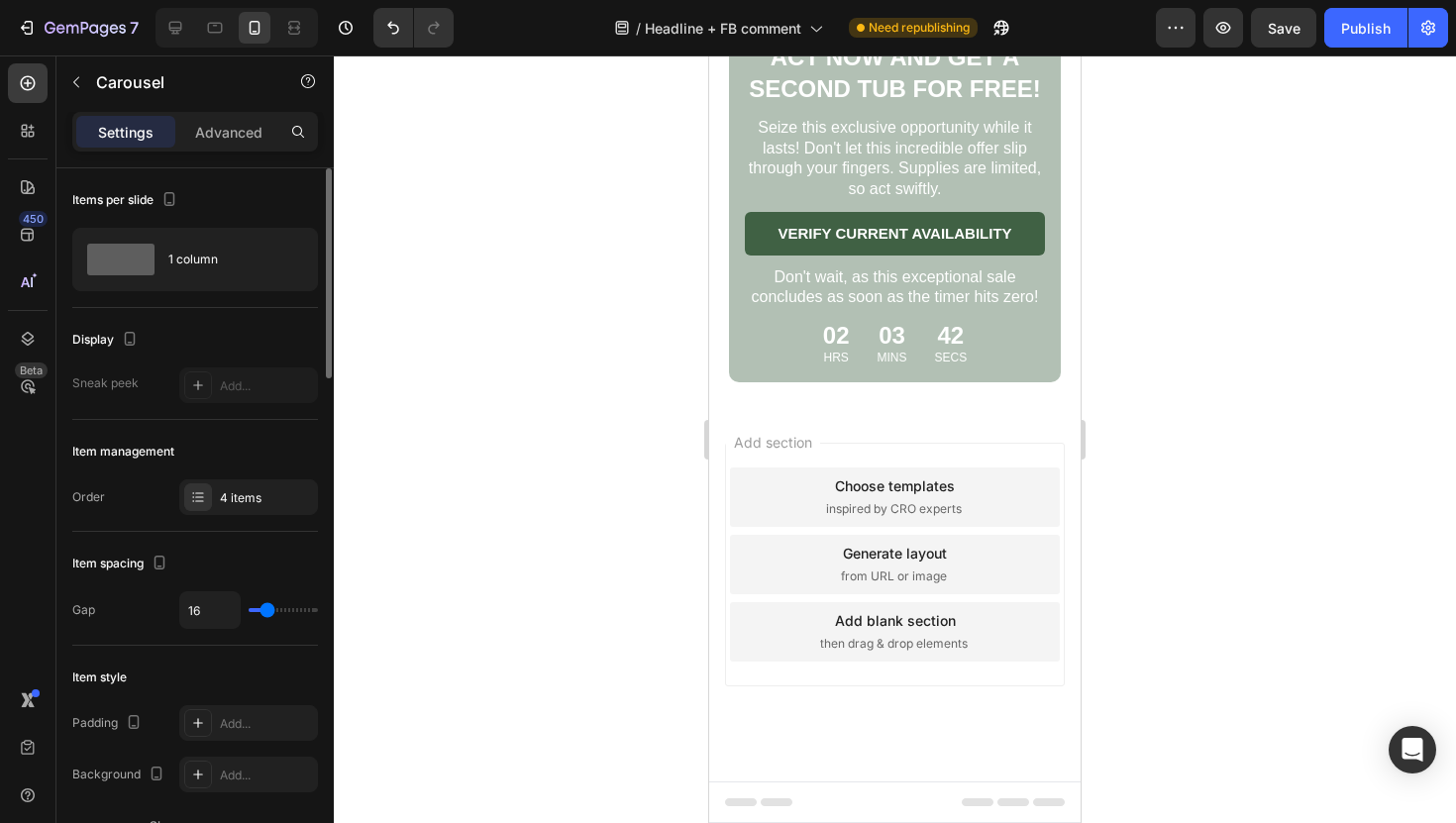 scroll, scrollTop: 8649, scrollLeft: 0, axis: vertical 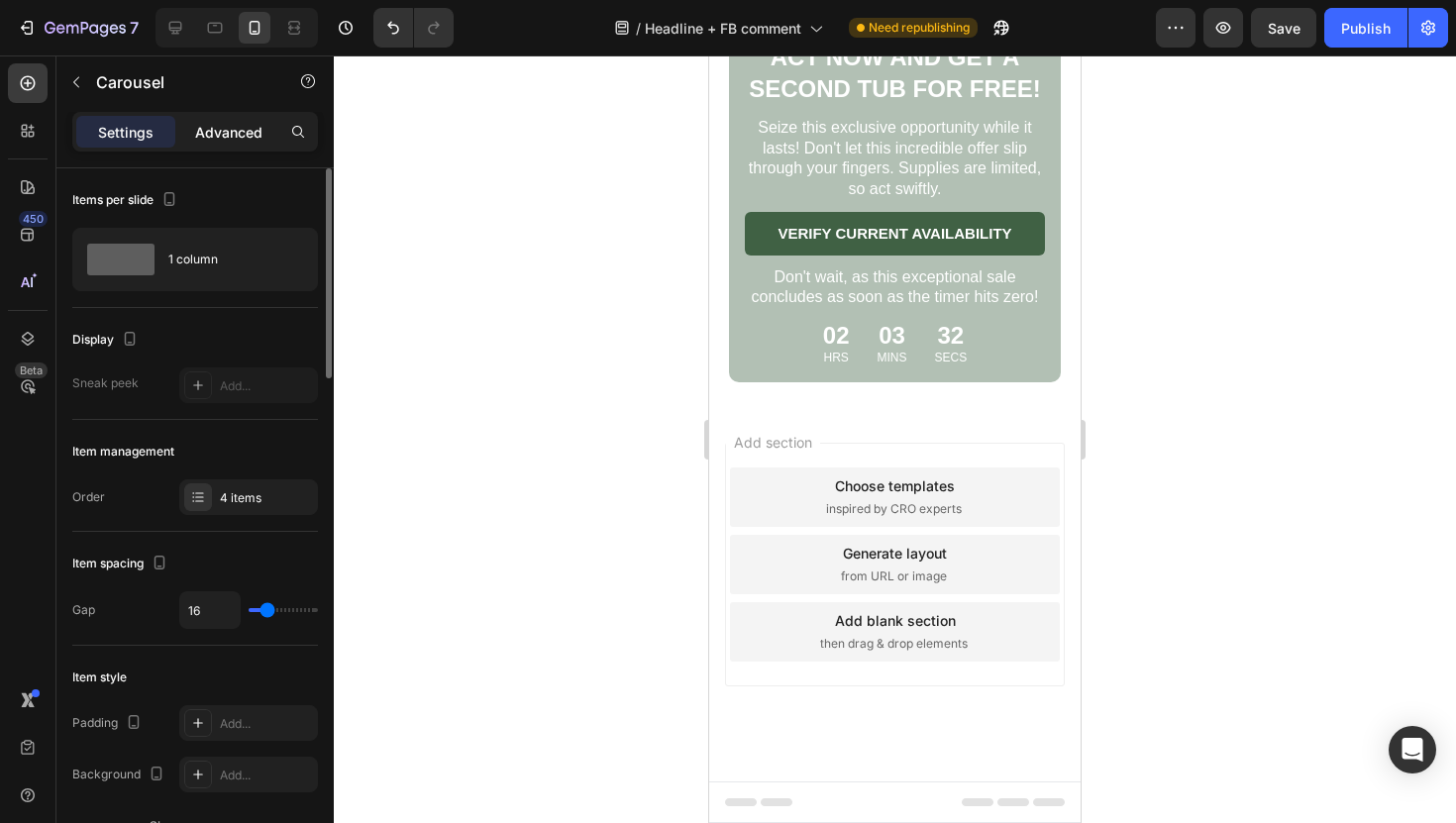click on "Advanced" at bounding box center [229, 132] 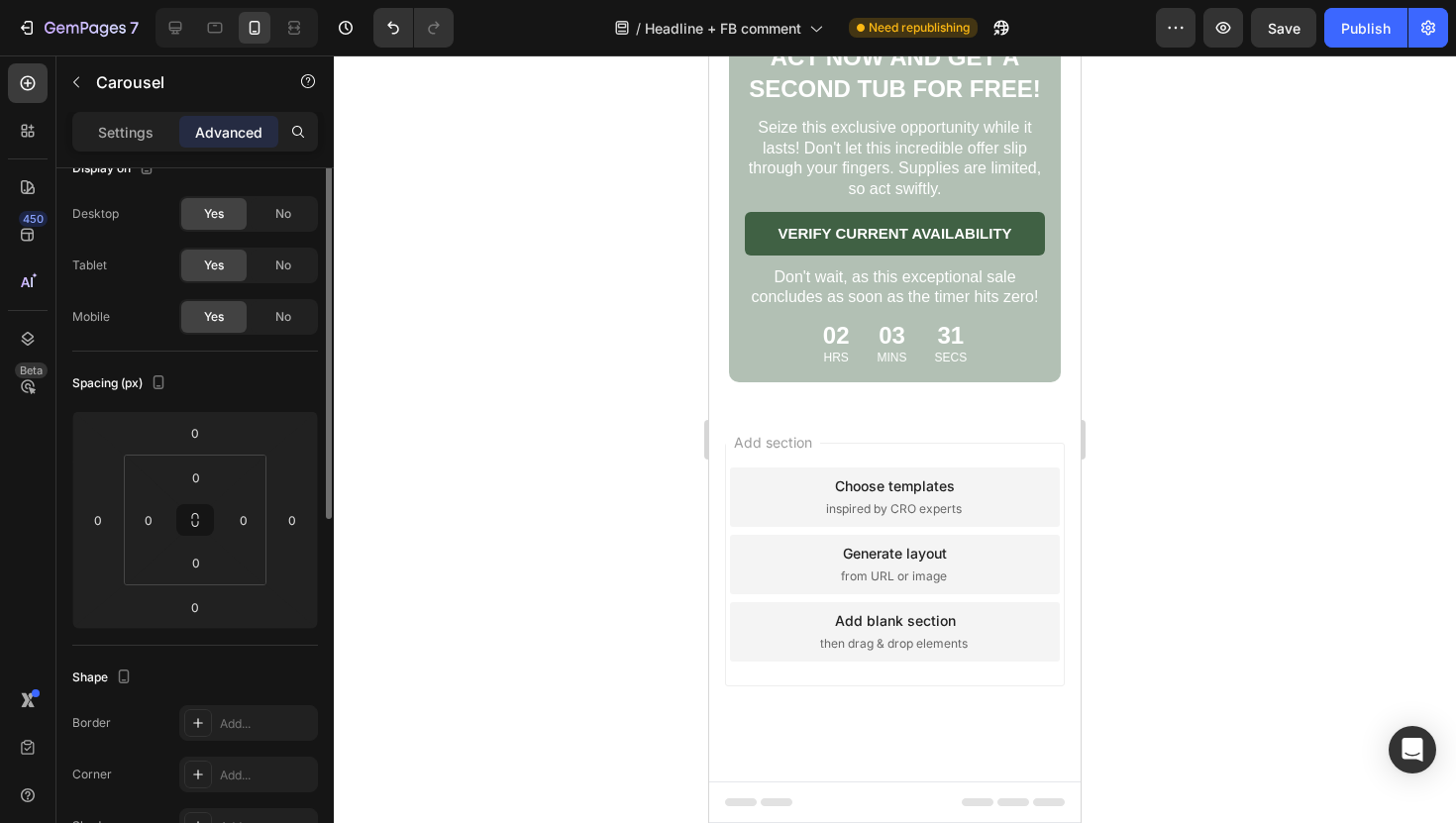 scroll, scrollTop: 0, scrollLeft: 0, axis: both 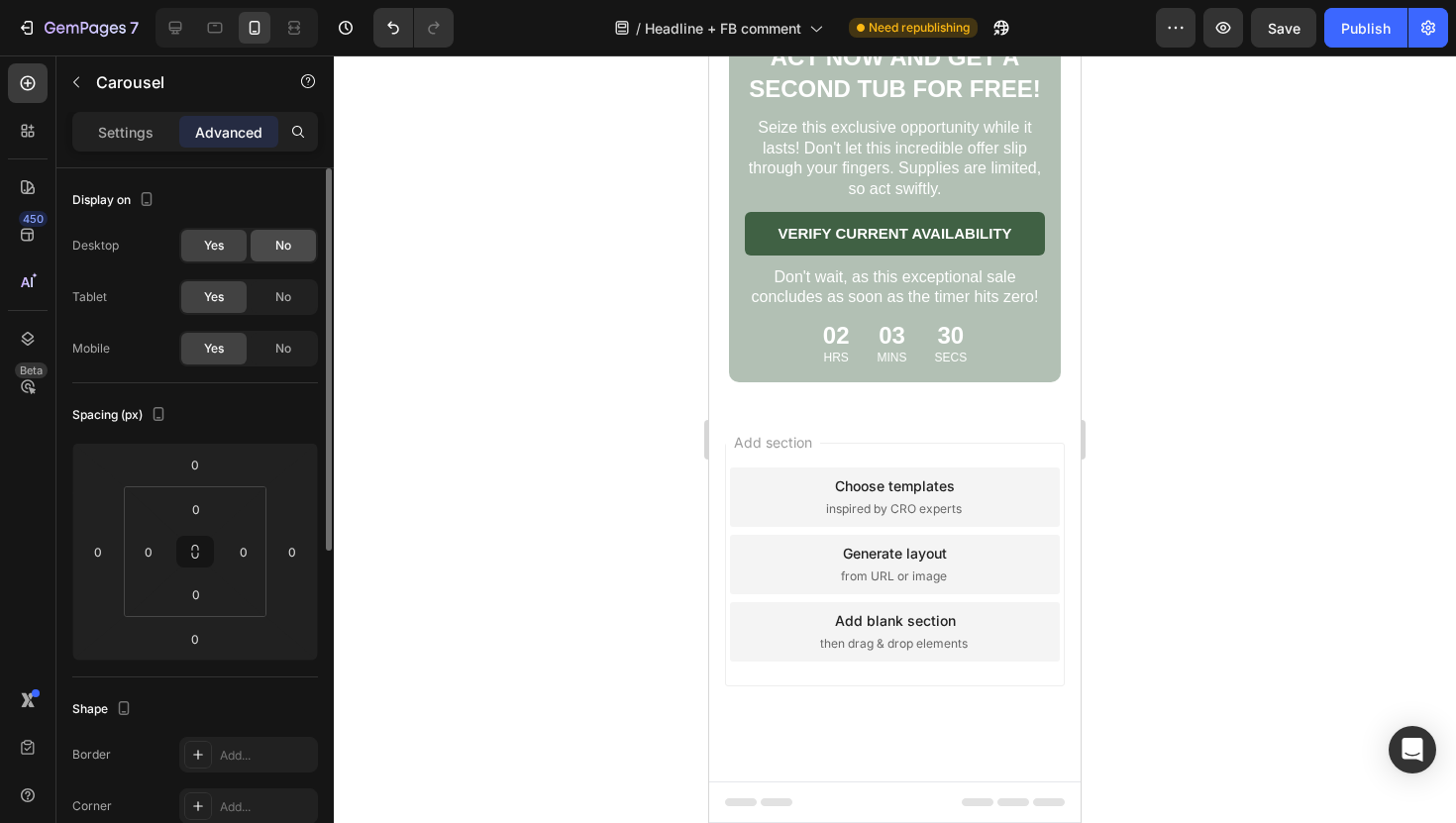 click on "No" 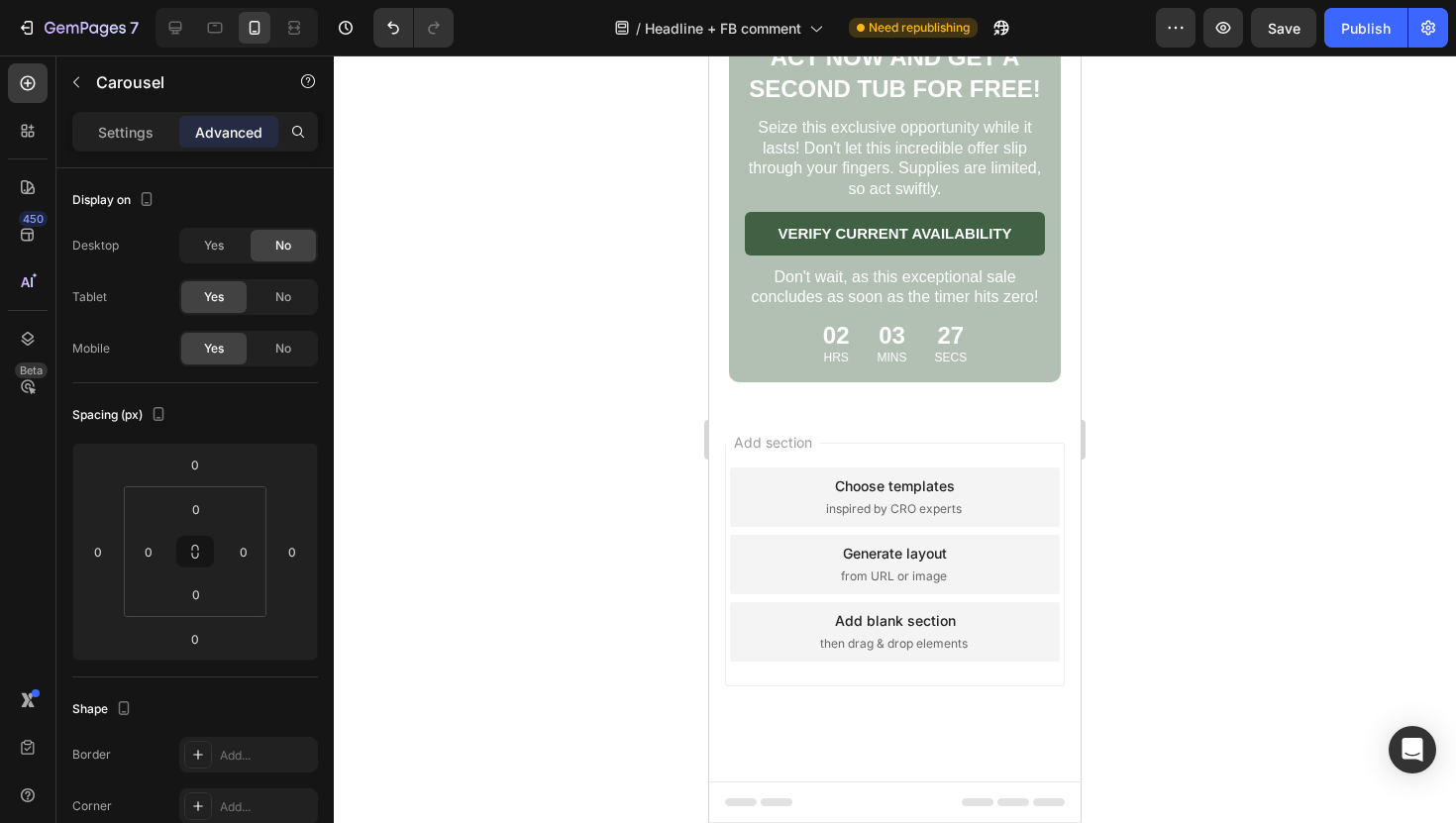 click 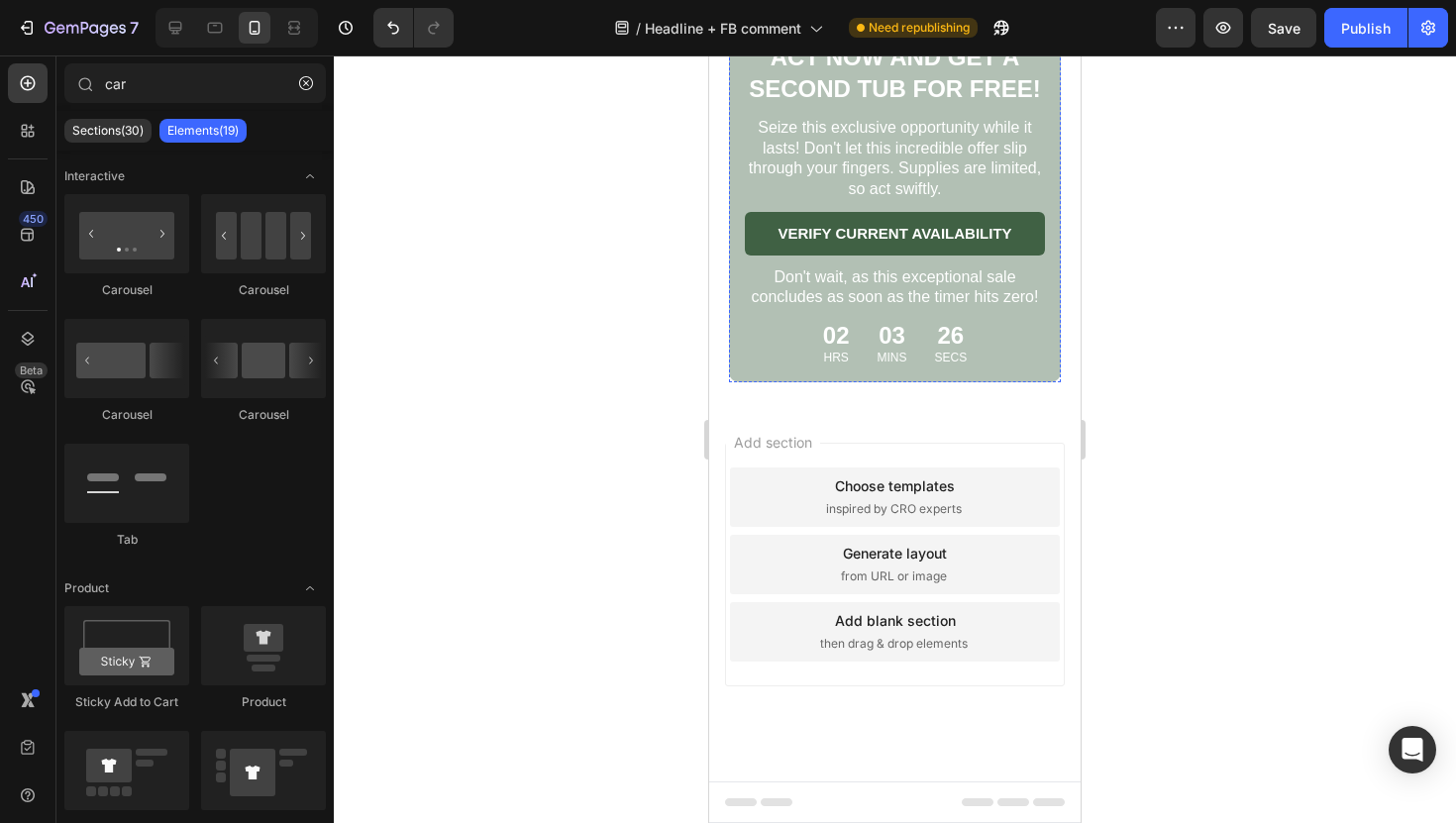 scroll, scrollTop: 8363, scrollLeft: 0, axis: vertical 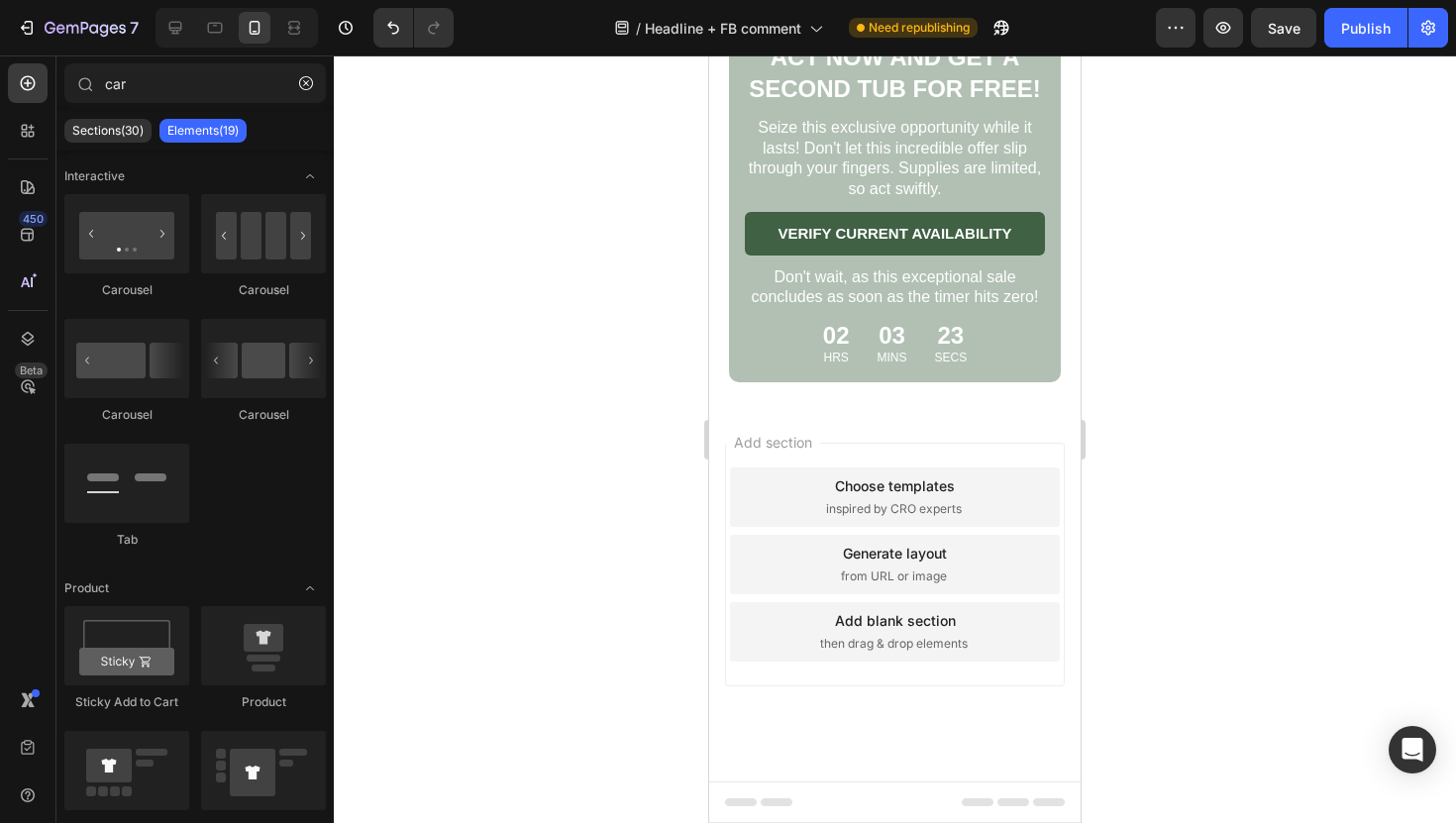 click at bounding box center [237, 28] 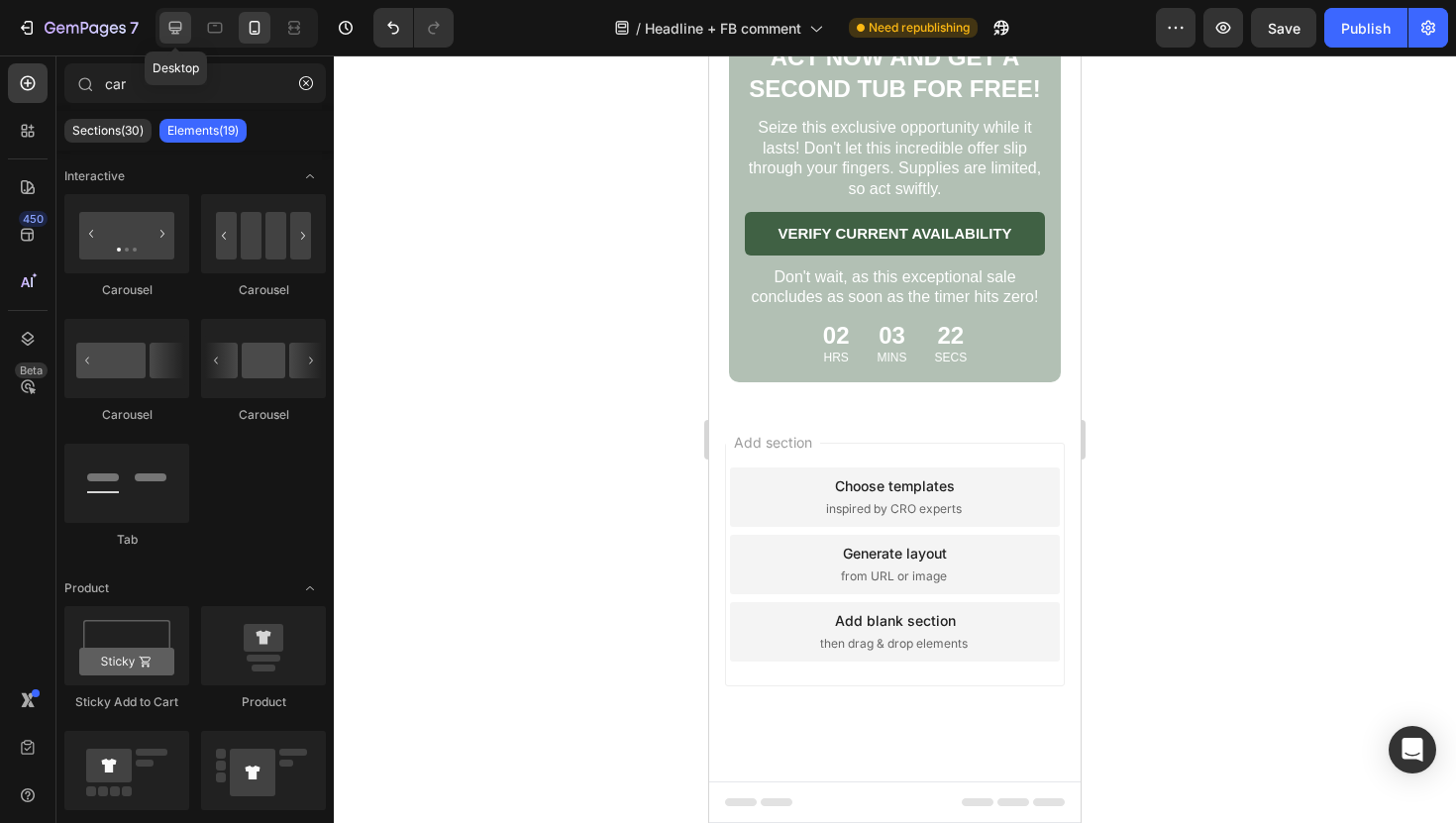 click 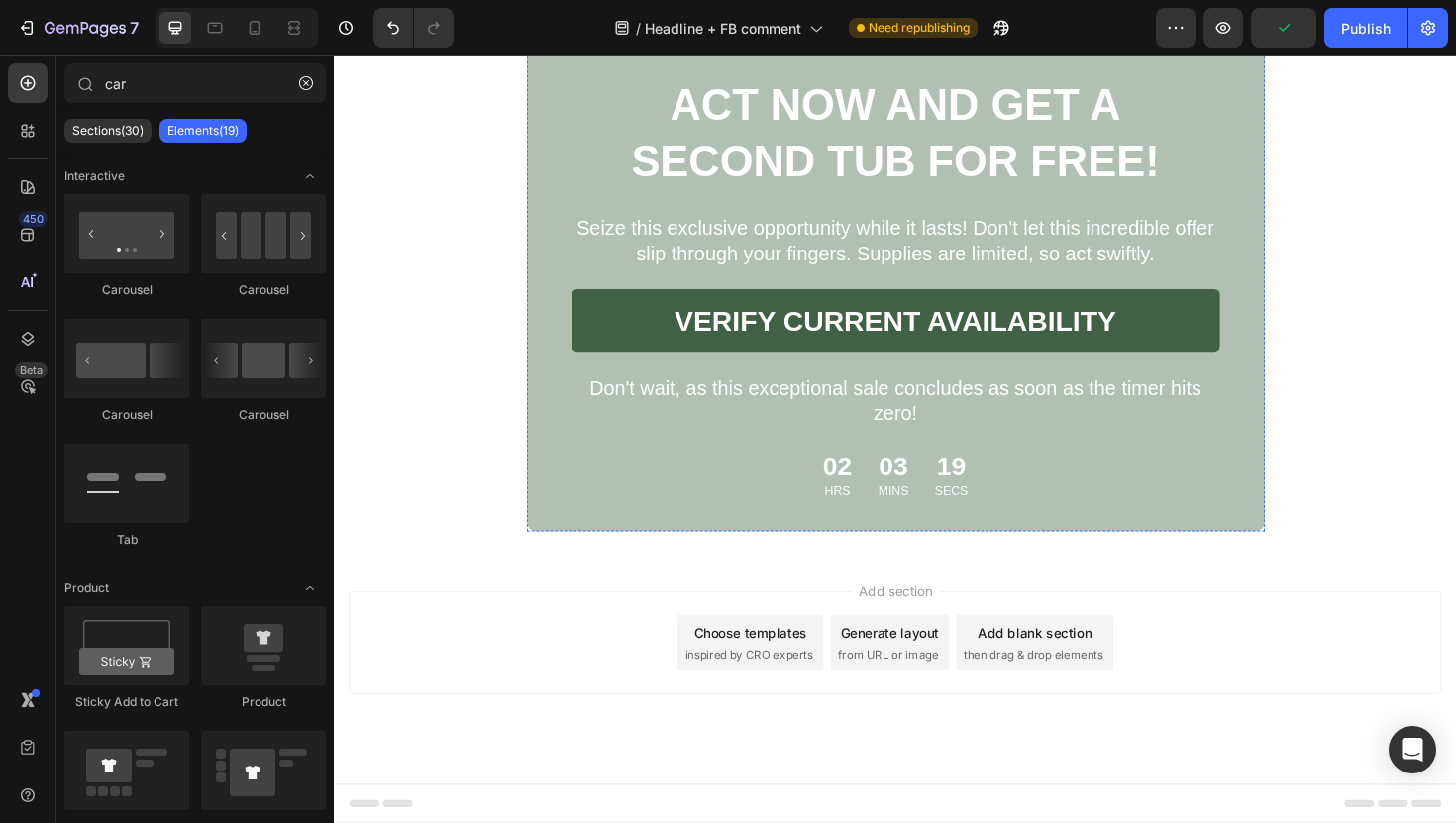 scroll, scrollTop: 11520, scrollLeft: 0, axis: vertical 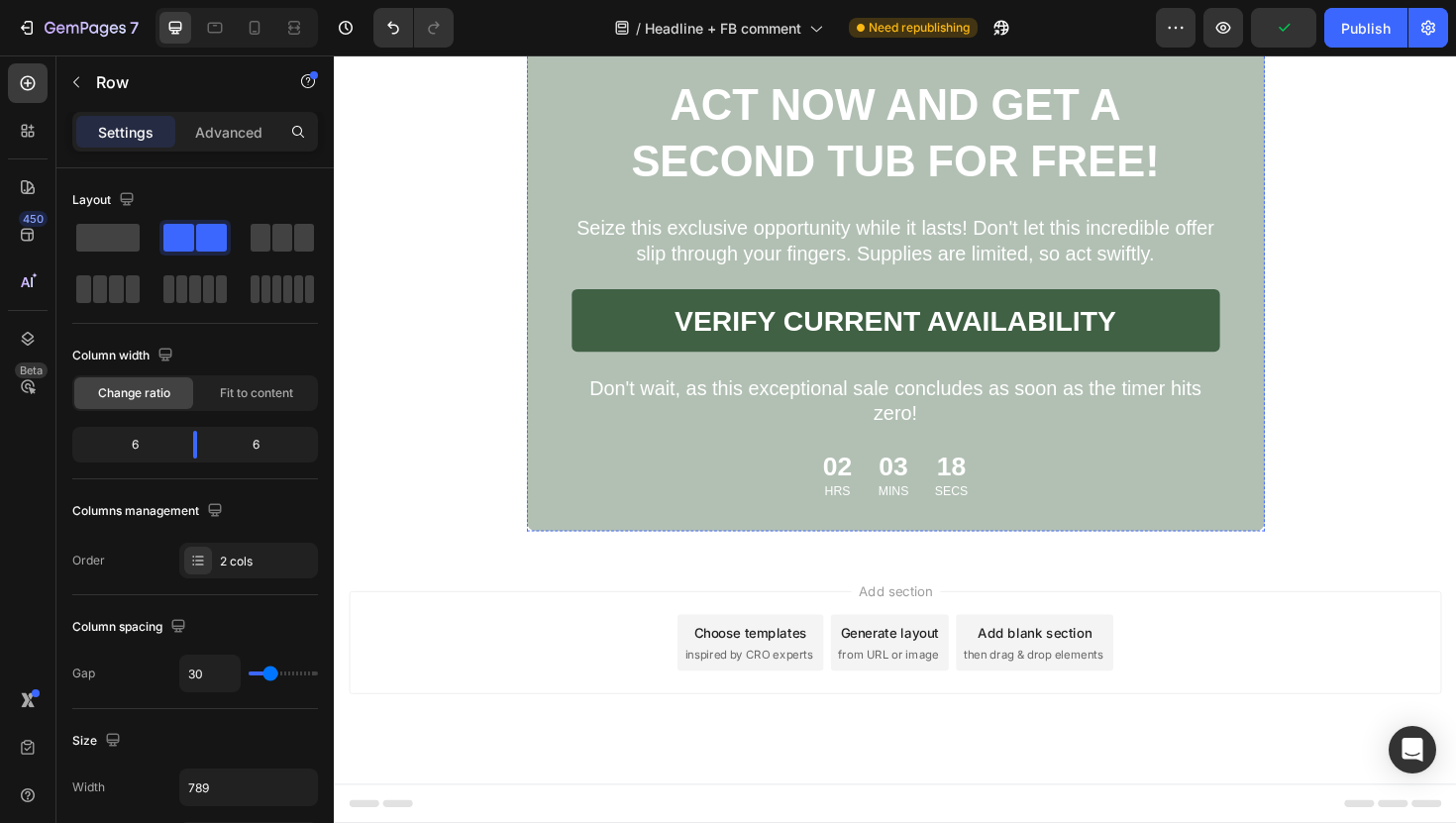 click on "Renewal after years! Heading Icon Icon Icon Icon
Icon Icon List Row After years of battling scalp psoriasis, I was honestly skeptical about trying anything new. But the Lissima Natural Scalp Scrub completely exceeded my expectations. The relief was almost immediate, no burning, no discomfort, just gentle, effective care. My scalp feels healthier, the flakiness is gone, and I finally feel confident wearing my hair out again. I can’t thank you enough for creating something that actually works! Text Block - Michael Text Block
Verified Buyer Item List Row Row Delivers results! Heading Icon Icon Icon Icon
Icon Icon List Row I’ve dealt with scalp build-up and itchiness for  years , and nothing ever seemed to truly help. This scrub made a difference  after the first use . It’s gentle but effective, and I love that it doesn’t feel harsh like medicated shampoos. My scalp finally feels clean and calm. Text Block - Emily Text Block
Verified Buyer Item List Row Row Row" at bounding box center [928, -957] 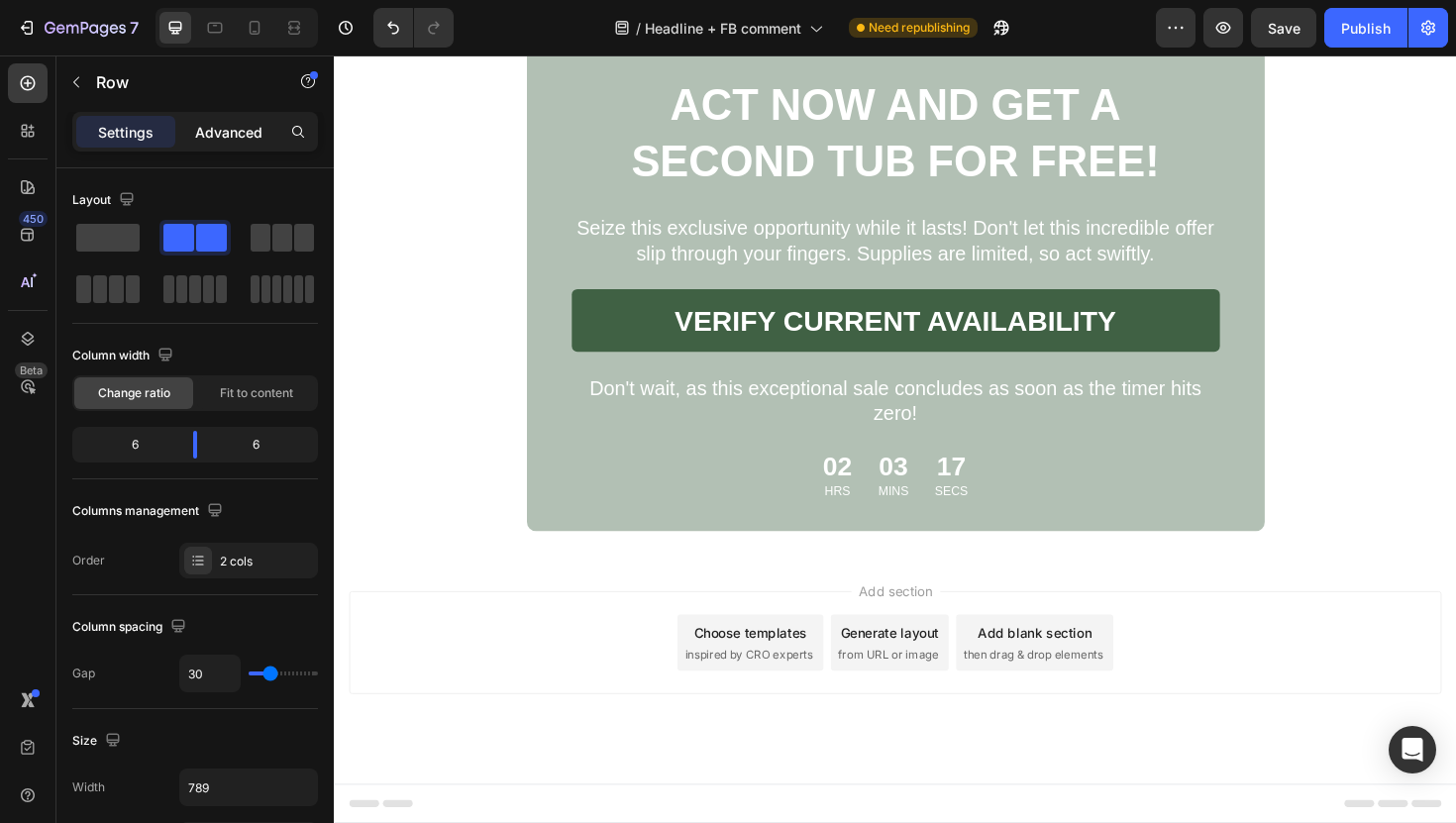 click on "Advanced" at bounding box center [229, 132] 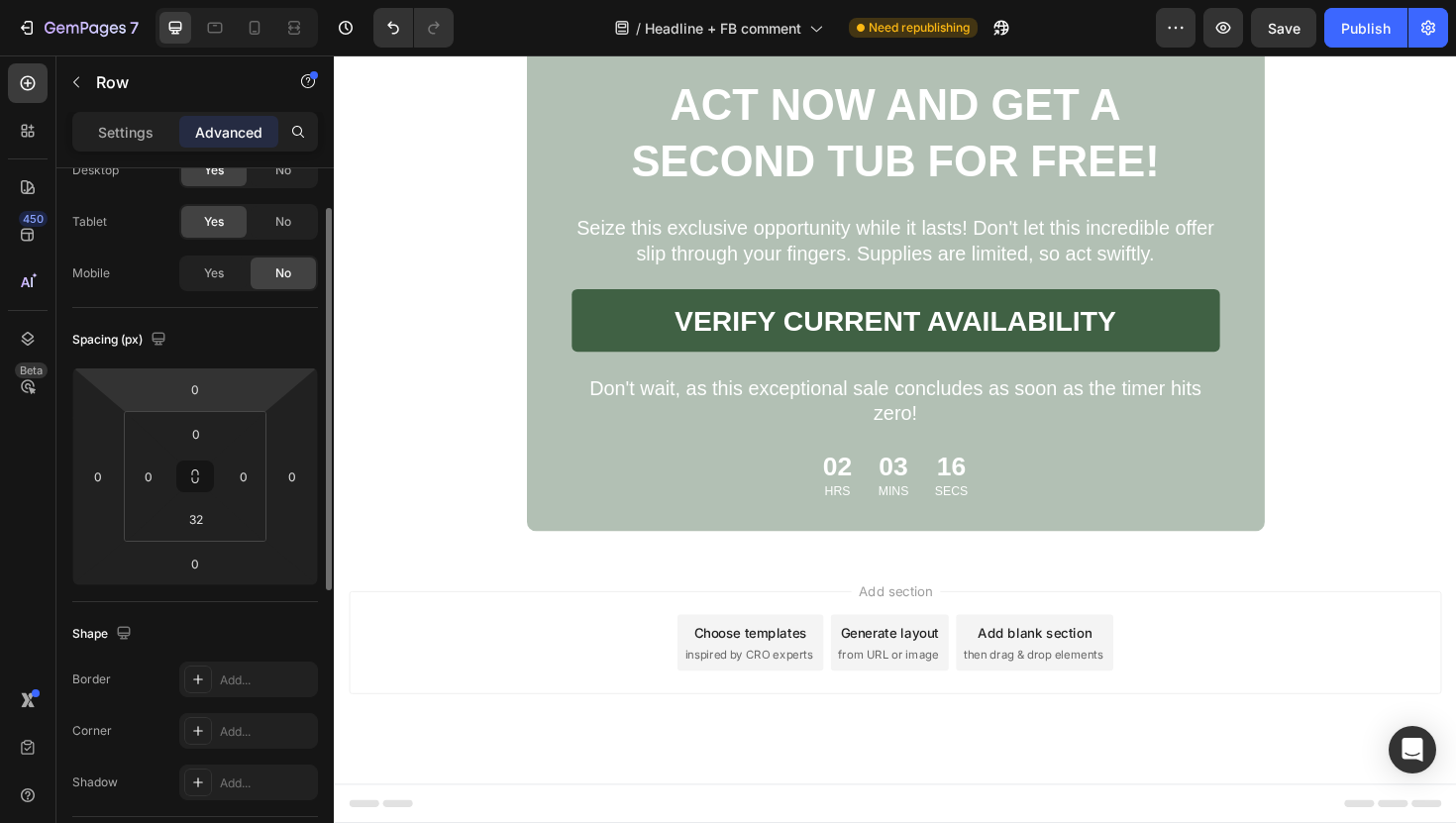 scroll, scrollTop: 1, scrollLeft: 0, axis: vertical 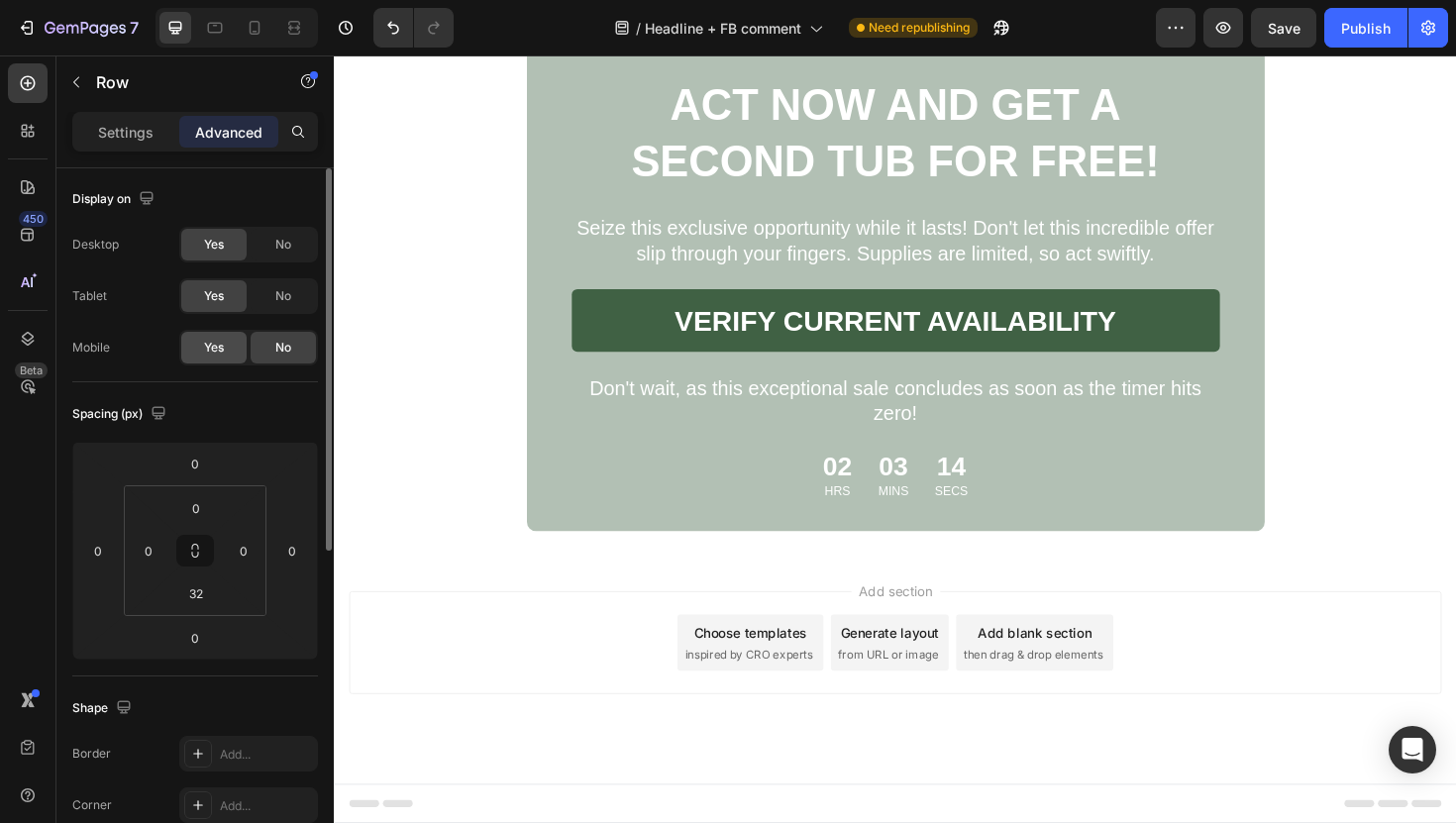click on "Yes" 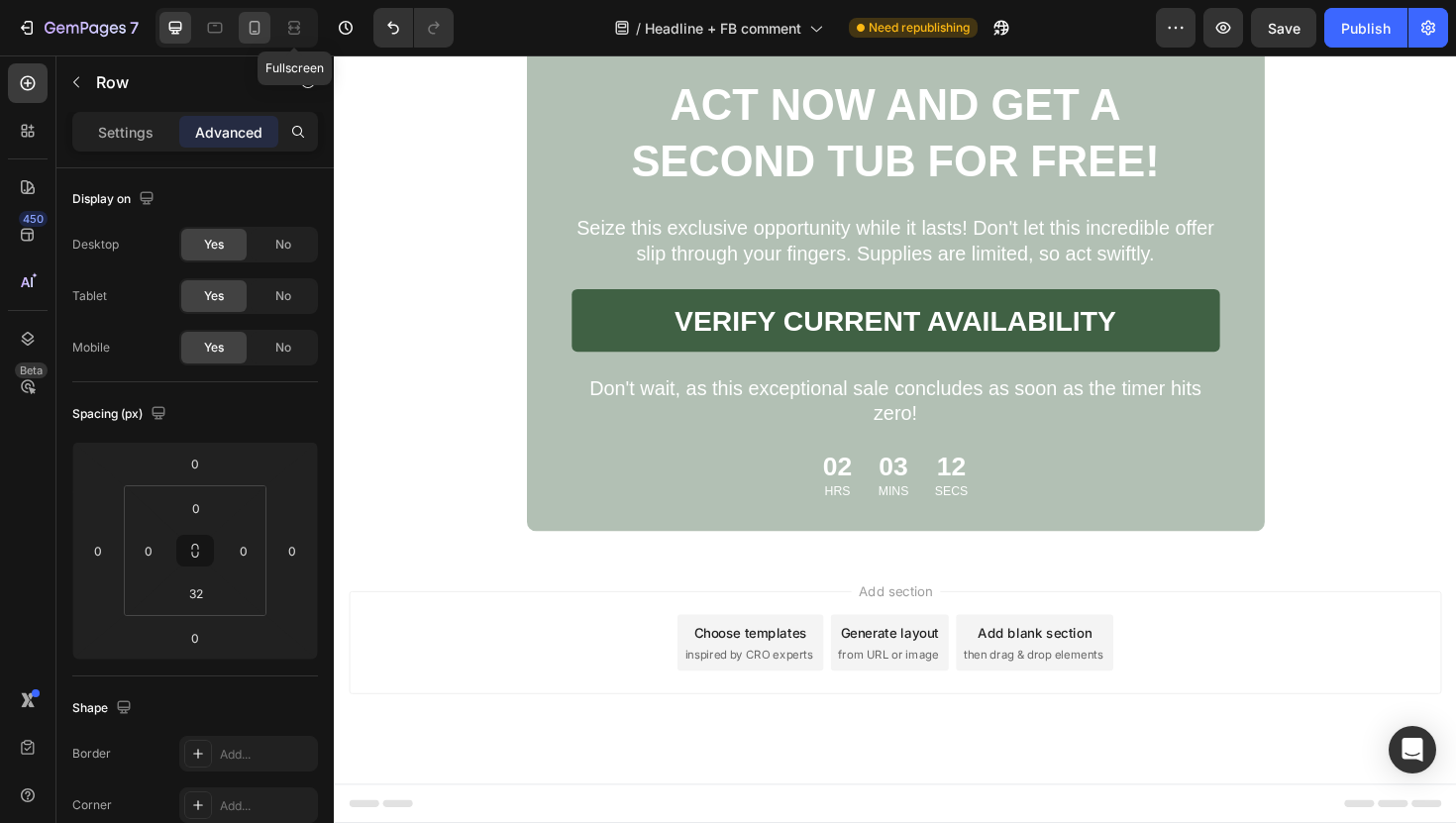 click 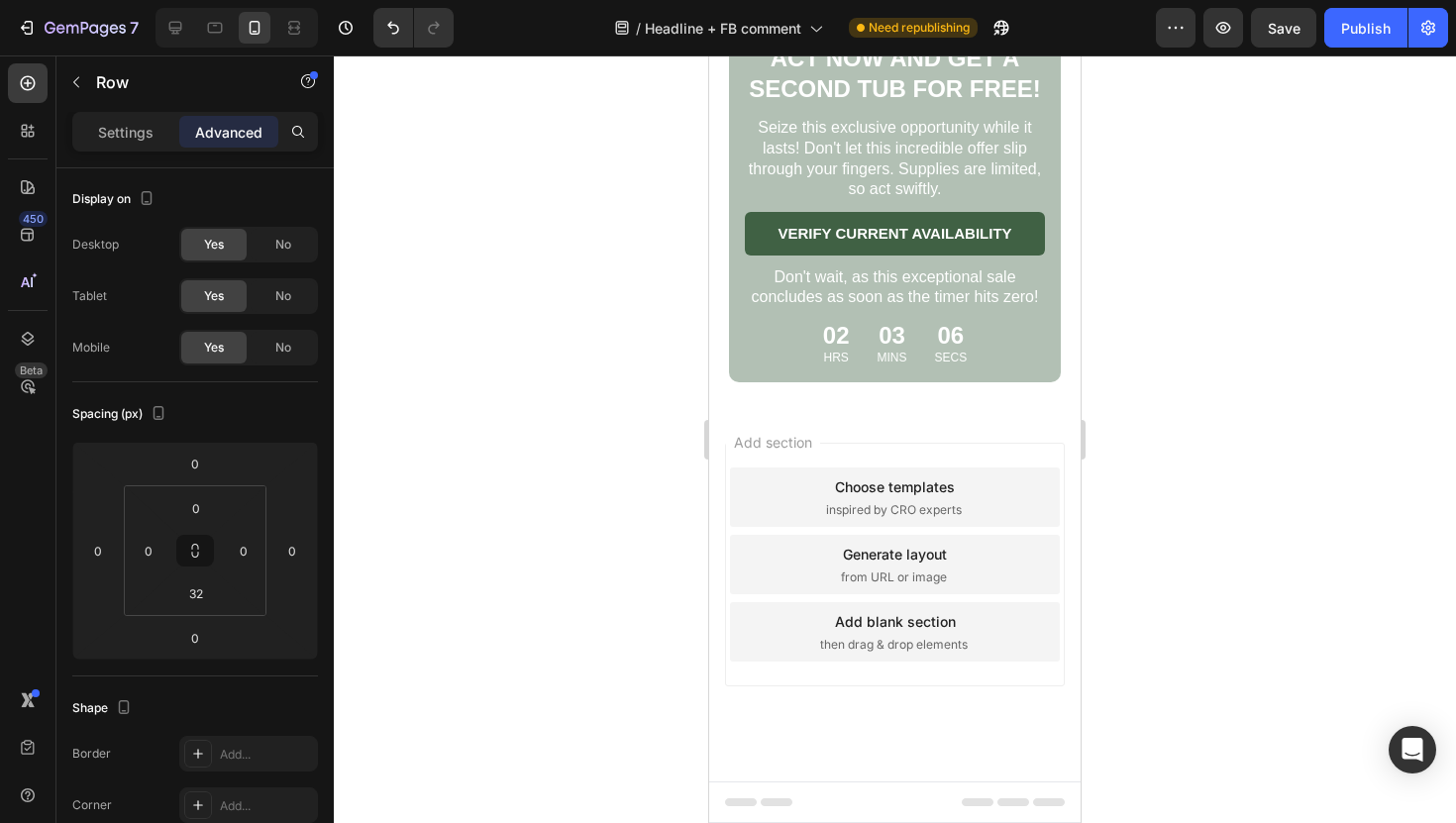 scroll, scrollTop: 8701, scrollLeft: 0, axis: vertical 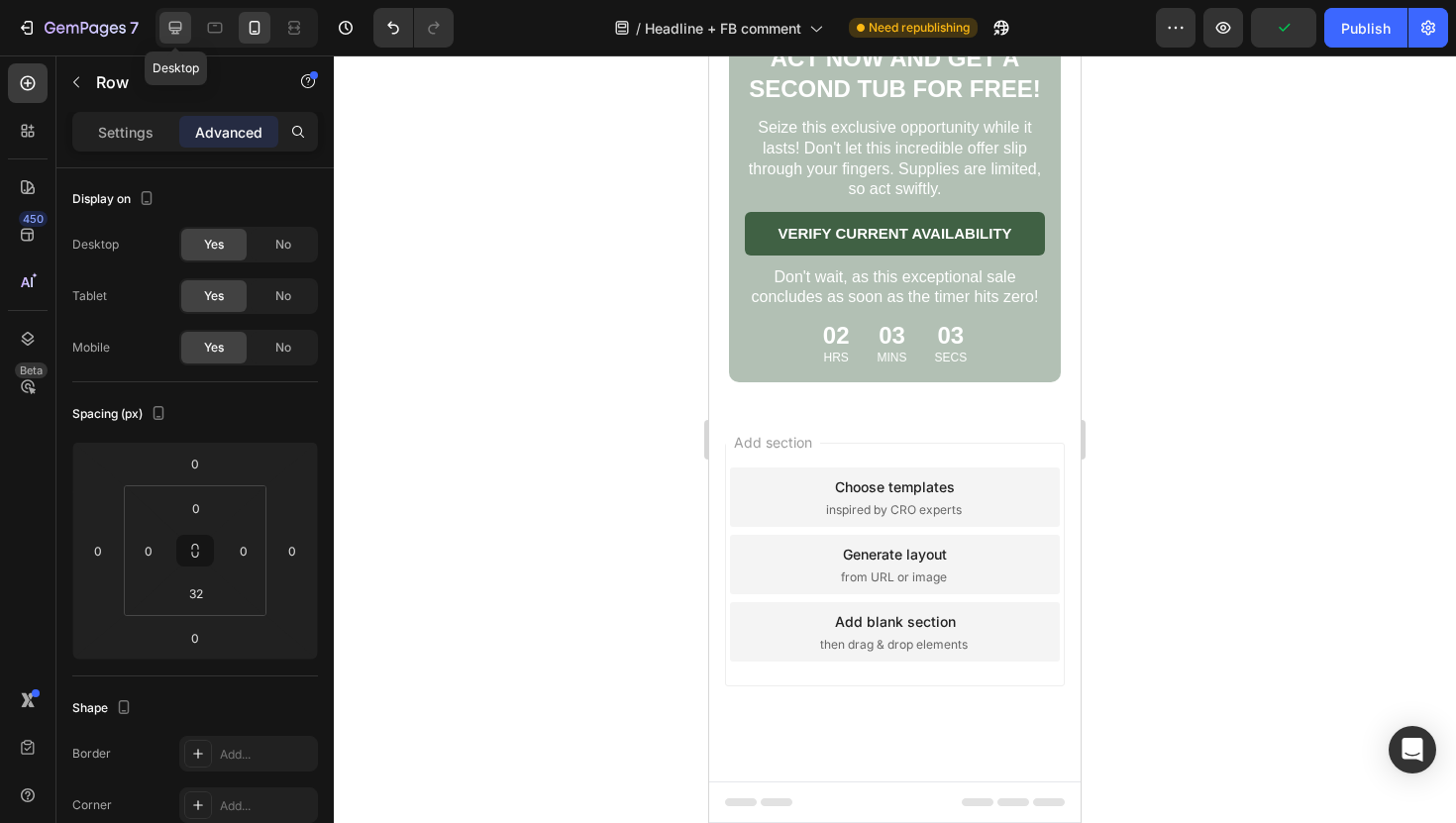 click 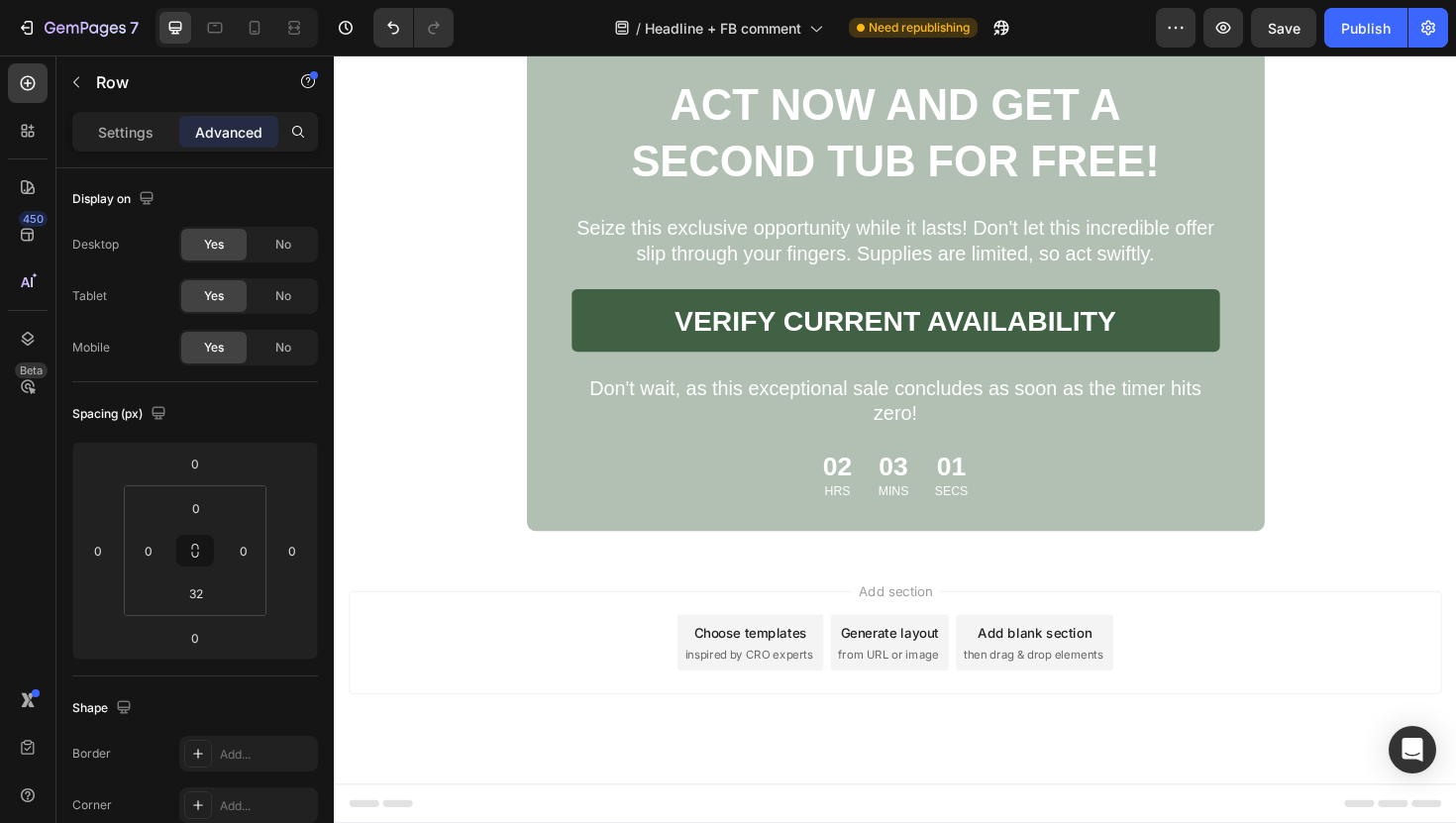 scroll, scrollTop: 12087, scrollLeft: 0, axis: vertical 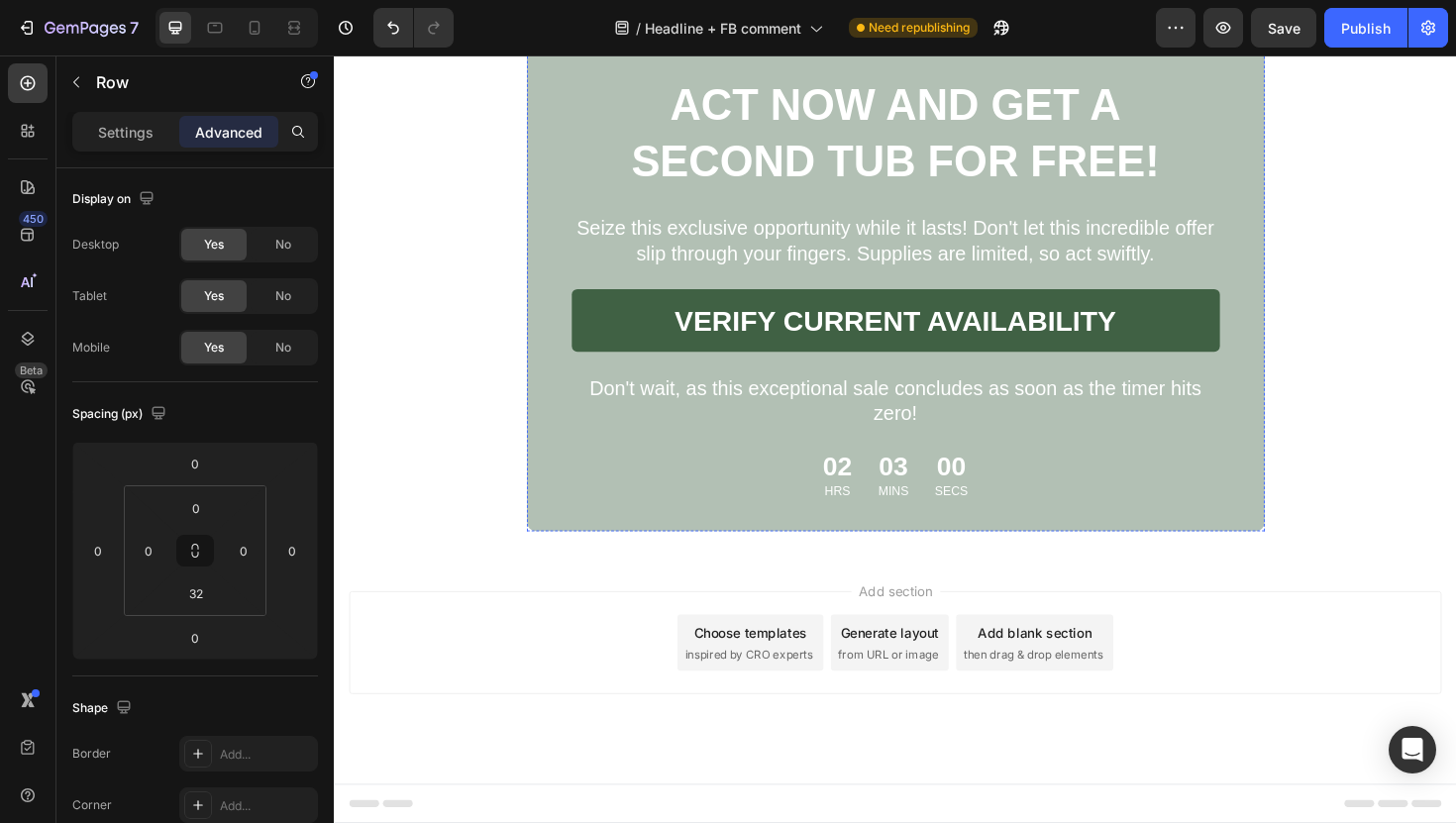 click on "The ultimate solution! Heading Icon Icon Icon Icon
Icon Icon List Row Honestly didn’t expect much… but this worked way better than I thought. I had flaky patches that wouldn’t go away — this cleared them up in a week. Smells amazing too. I’ve even noticed my hair feels softer at the roots. Definitely part of my weekly routine now. Text Block - William Text Block
Verified Buyer Item List Row Row Worked on my daughther! Heading Icon Icon Icon Icon
Icon Icon List Row I bought this for my daughter who’s been embarrassed by her scalp for a while. Within a few days, the redness started fading and the flakes stopped. She finally wore her hair down again this week. So grateful for a product that  actually  works without chemicals. Text Block - Olivia Text Block
Verified Buyer Item List Row Row Row" at bounding box center [928, -460] 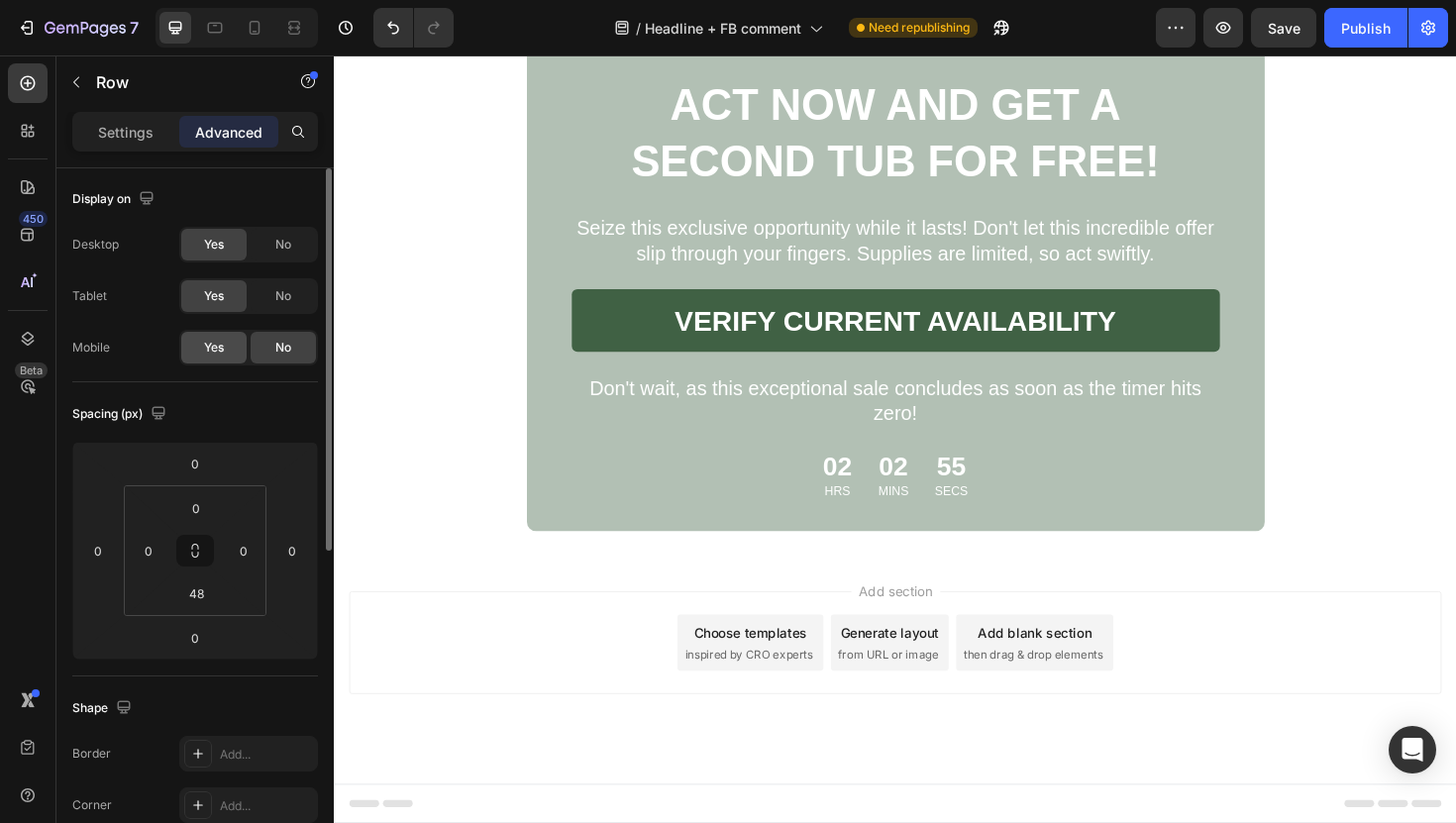 click on "Yes" 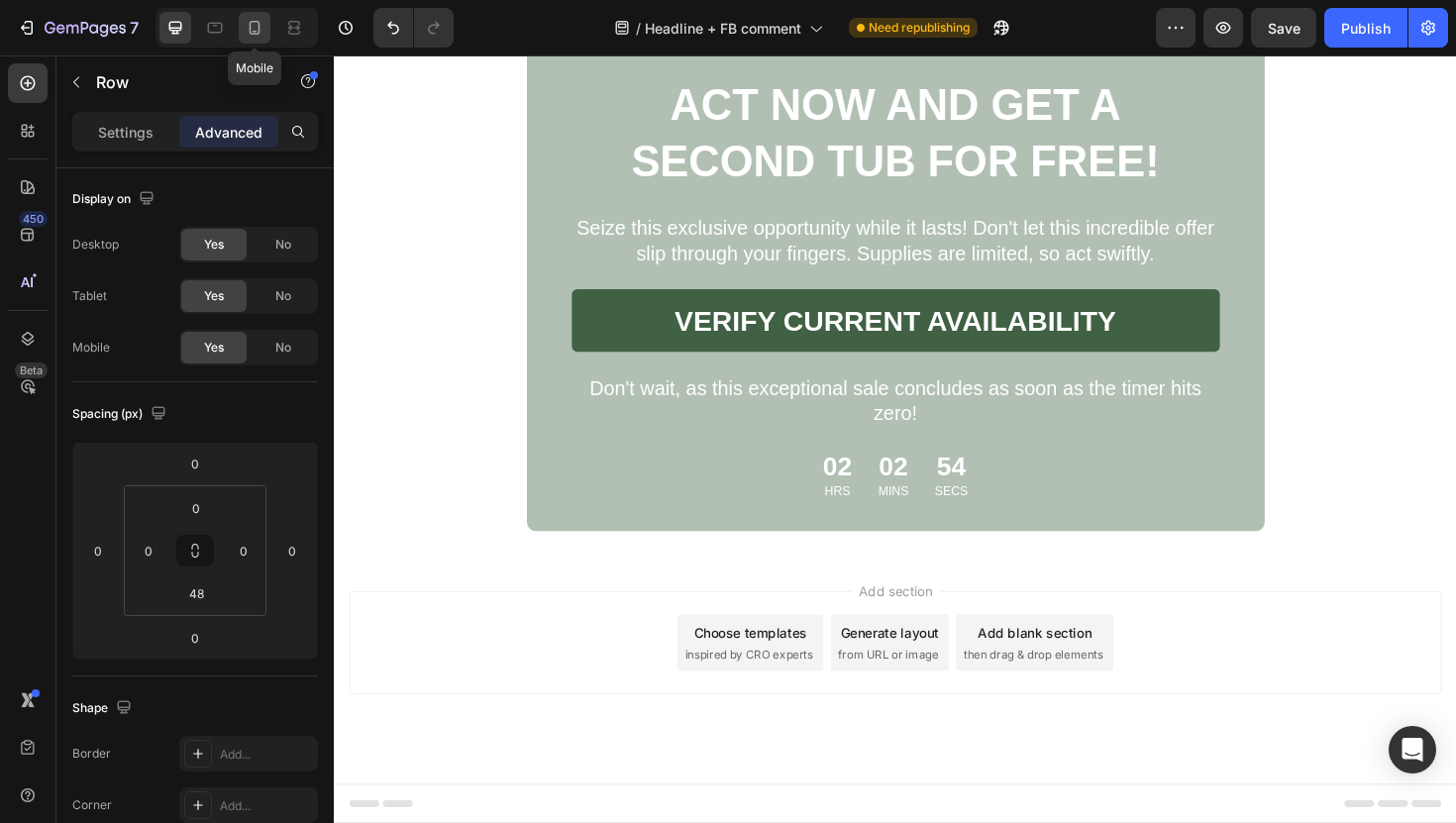 click 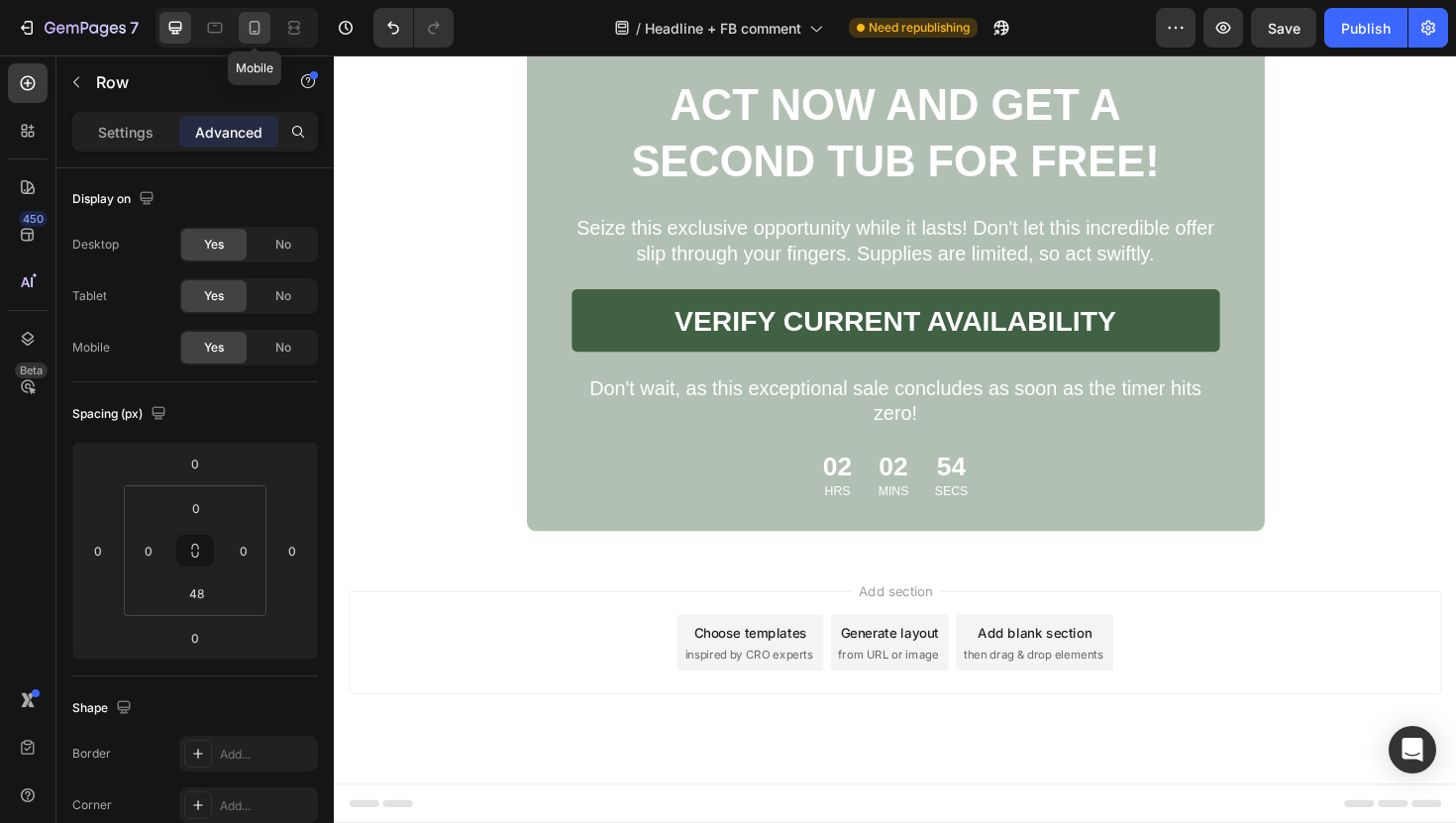 type on "40" 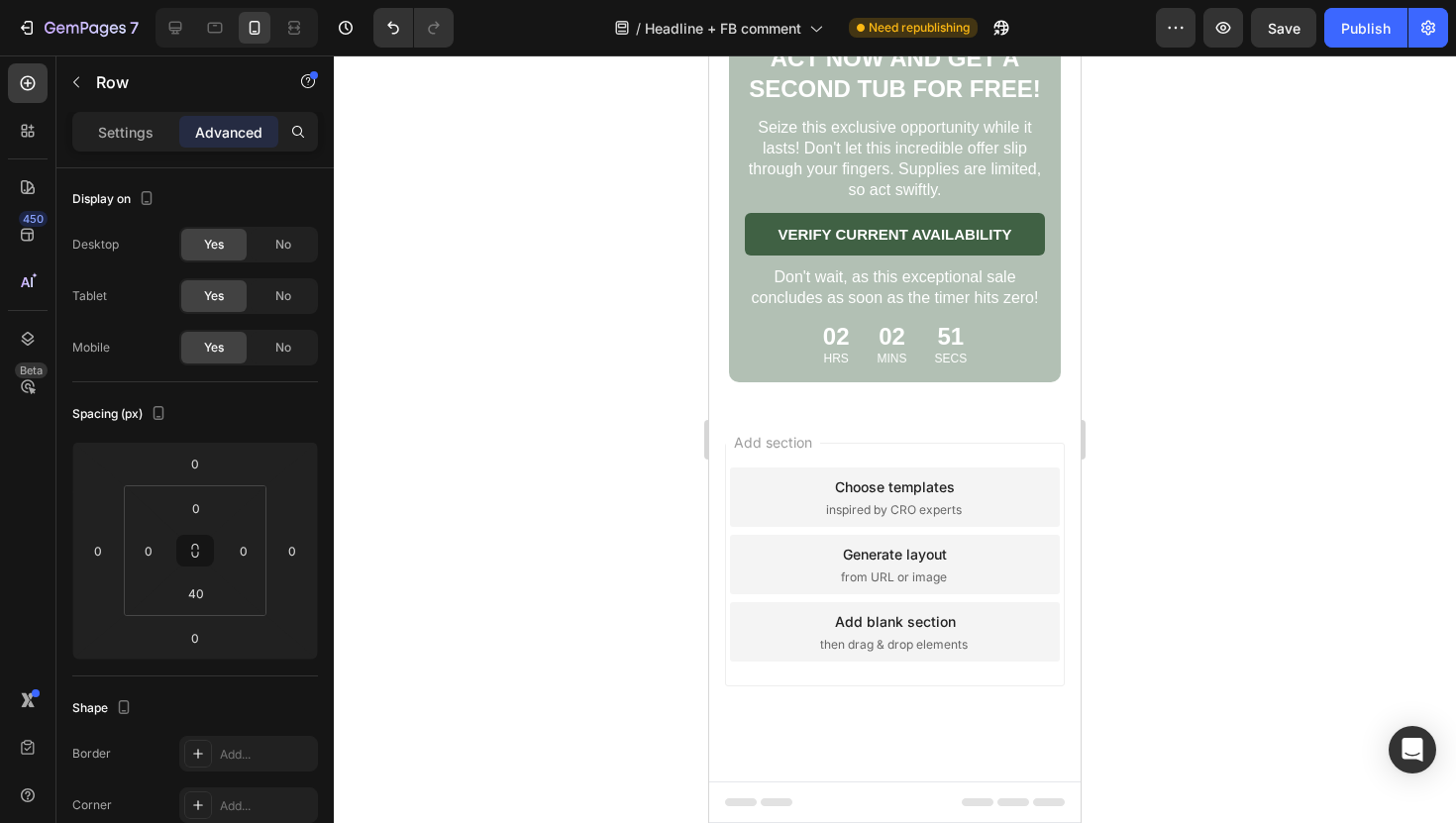 scroll, scrollTop: 8774, scrollLeft: 0, axis: vertical 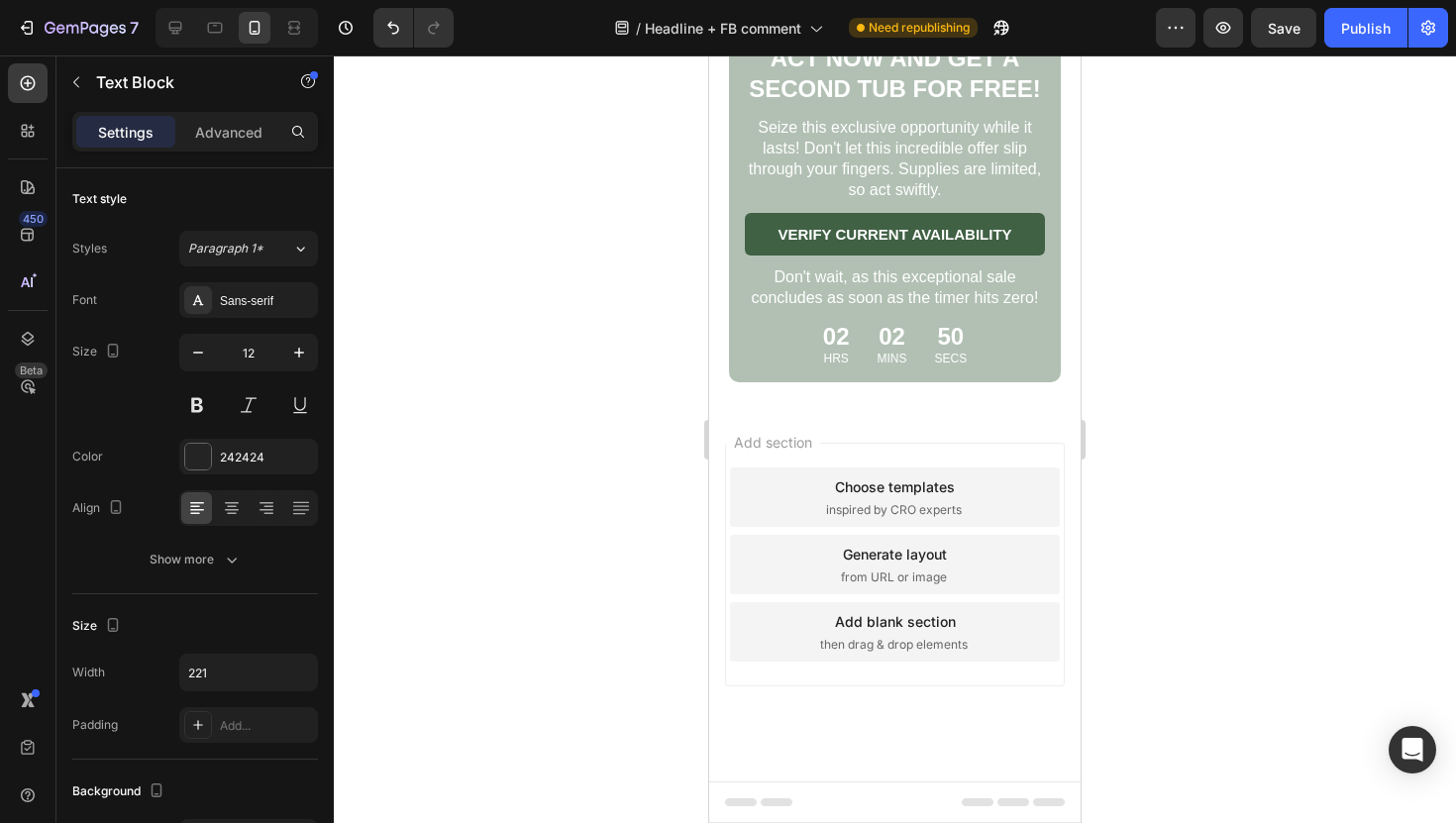 click on "- Emily" at bounding box center [817, -638] 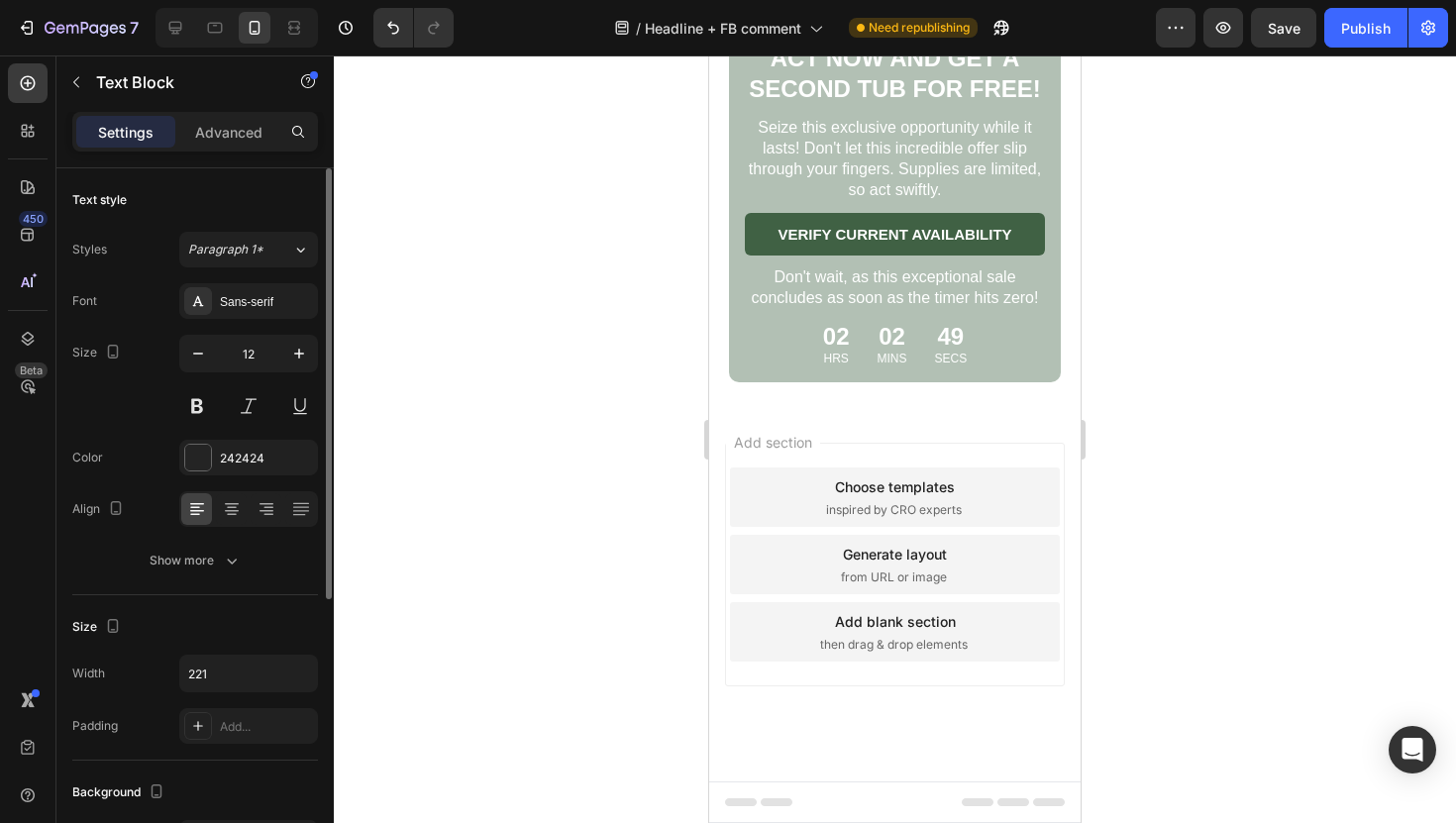 click on "Delivers results! Heading Icon Icon Icon Icon
Icon Icon List Row I’ve dealt with scalp build-up and itchiness for  years , and nothing ever seemed to truly help. This scrub made a difference  after the first use . It’s gentle but effective, and I love that it doesn’t feel harsh like medicated shampoos. My scalp finally feels clean and calm. Text Block - Emily Text Block   0
Verified Buyer Item List Row Row" at bounding box center (894, -701) 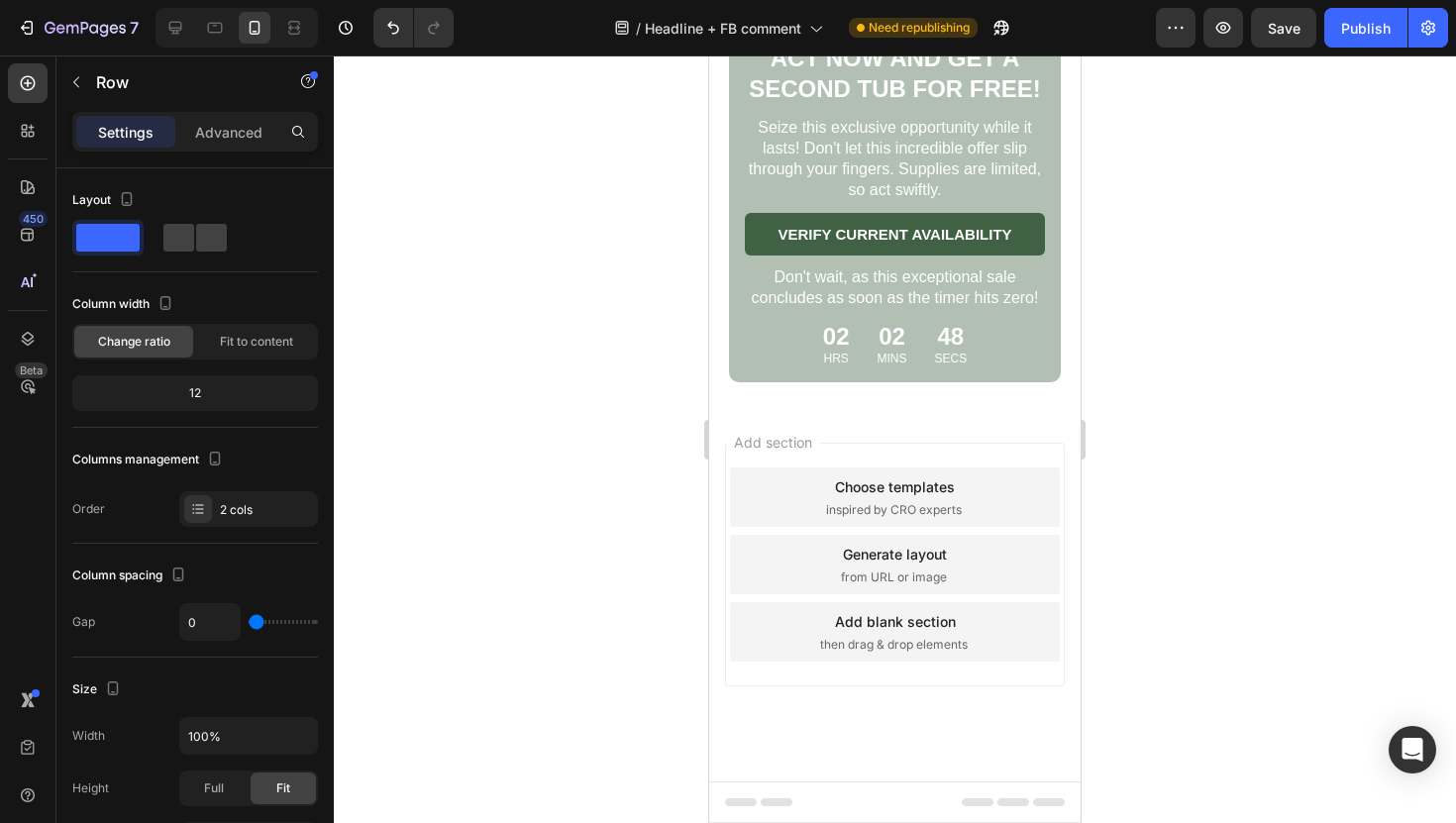 click on "Renewal after years! Heading Icon Icon Icon Icon
Icon Icon List Row After years of battling scalp psoriasis, I was honestly skeptical about trying anything new. But the Lissima Natural Scalp Scrub completely exceeded my expectations. The relief was almost immediate, no burning, no discomfort, just gentle, effective care. My scalp feels healthier, the flakiness is gone, and I finally feel confident wearing my hair out again. I can’t thank you enough for creating something that actually works! Text Block - Michael Text Block
Verified Buyer Item List Row Row Delivers results! Heading Icon Icon Icon Icon
Icon Icon List Row I’ve dealt with scalp build-up and itchiness for  years , and nothing ever seemed to truly help. This scrub made a difference  after the first use . It’s gentle but effective, and I love that it doesn’t feel harsh like medicated shampoos. My scalp finally feels clean and calm. Text Block - Emily Text Block
Verified Buyer Item List Row Row Row   0" at bounding box center (894, -799) 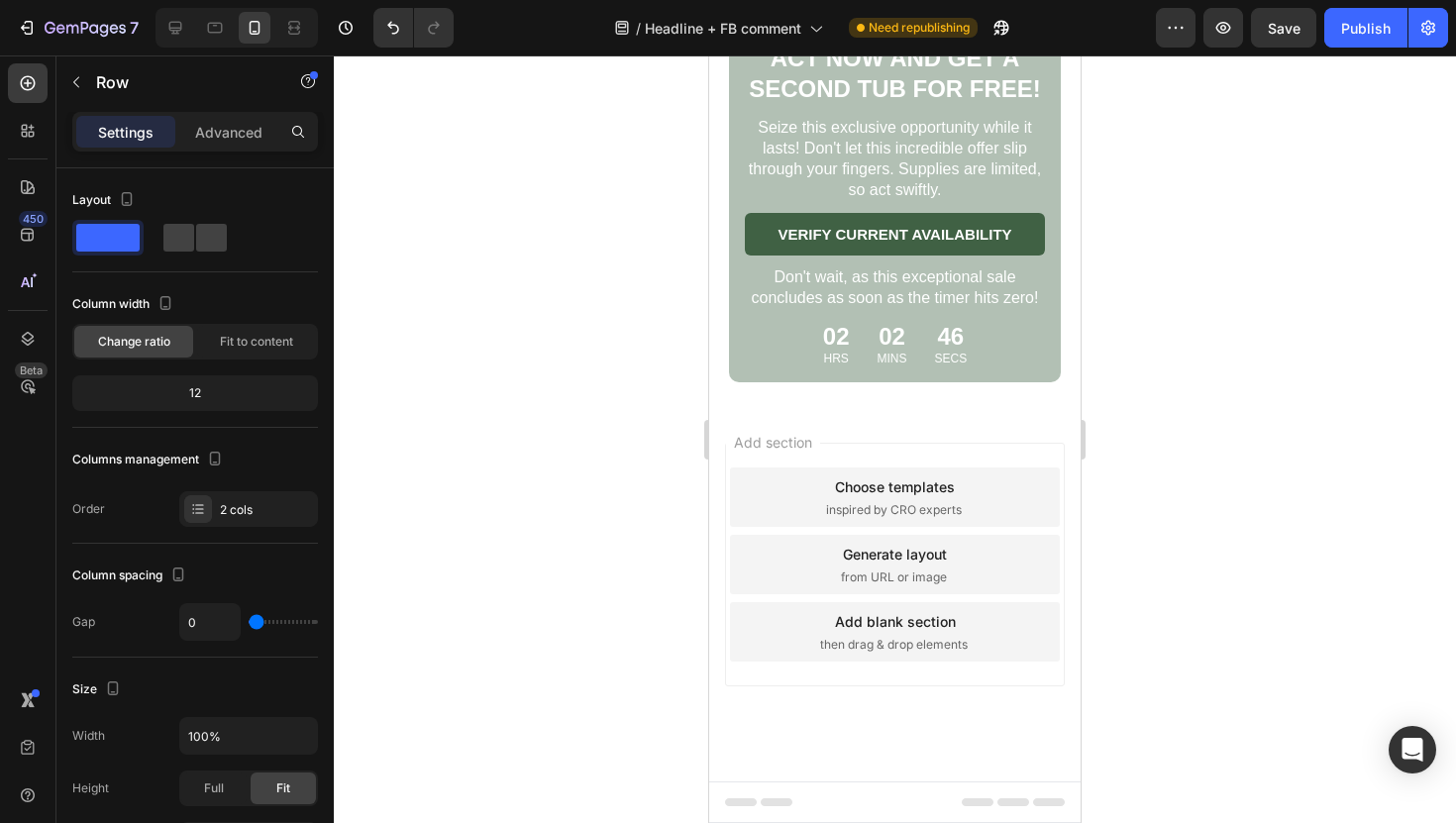 drag, startPoint x: 891, startPoint y: 513, endPoint x: 891, endPoint y: 484, distance: 29 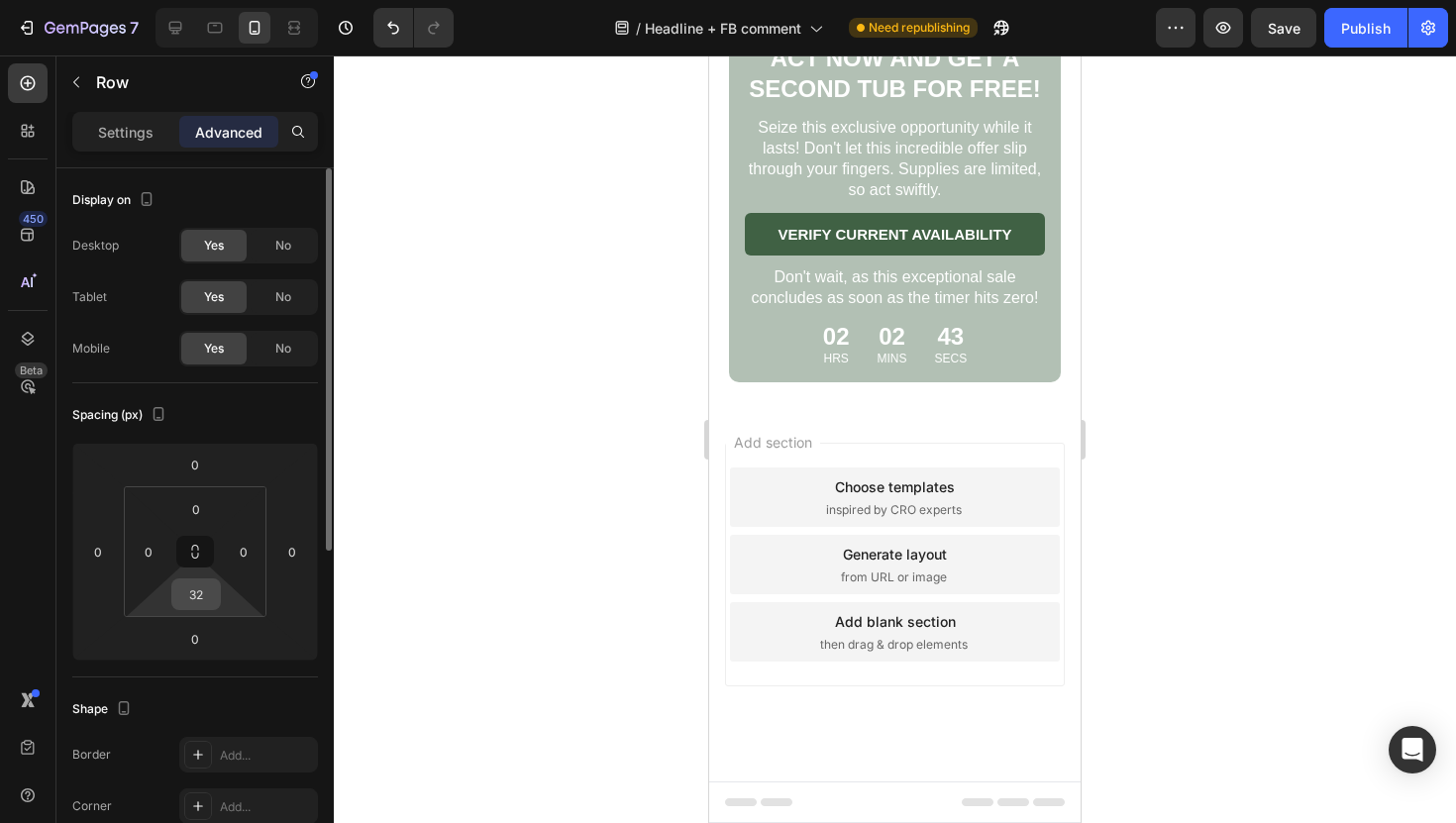 click on "32" at bounding box center (196, 594) 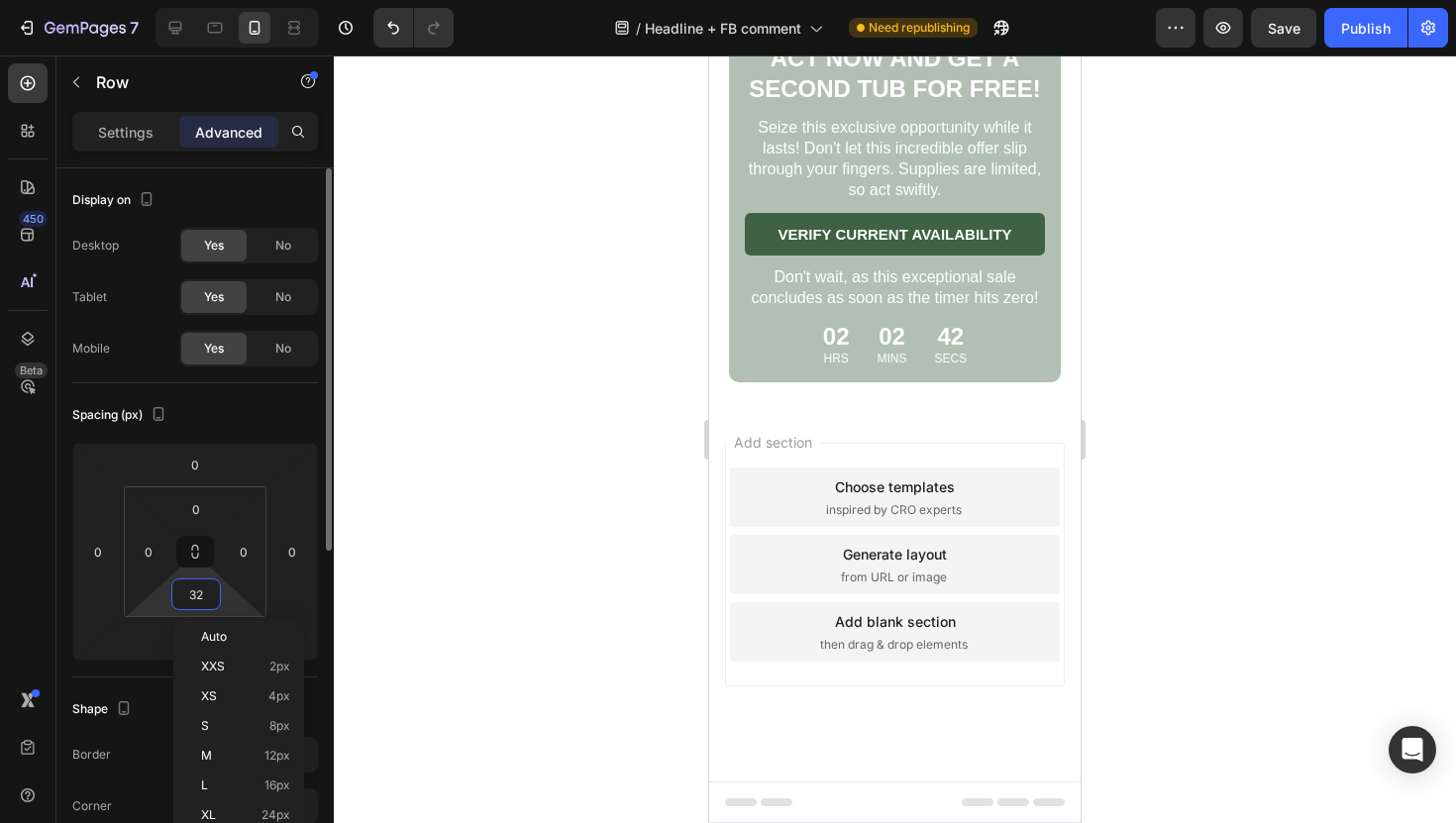type on "0" 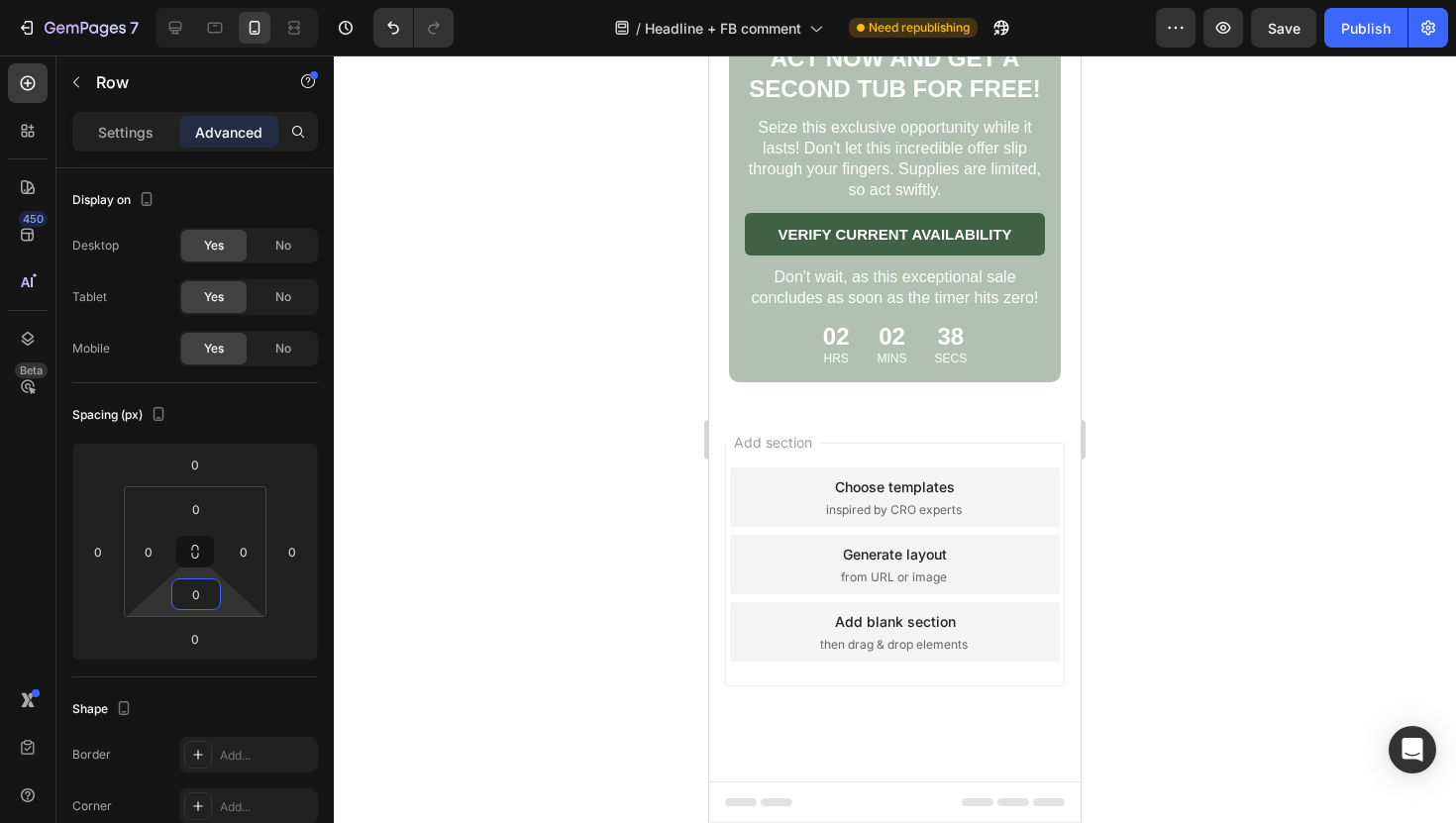 scroll, scrollTop: 8119, scrollLeft: 0, axis: vertical 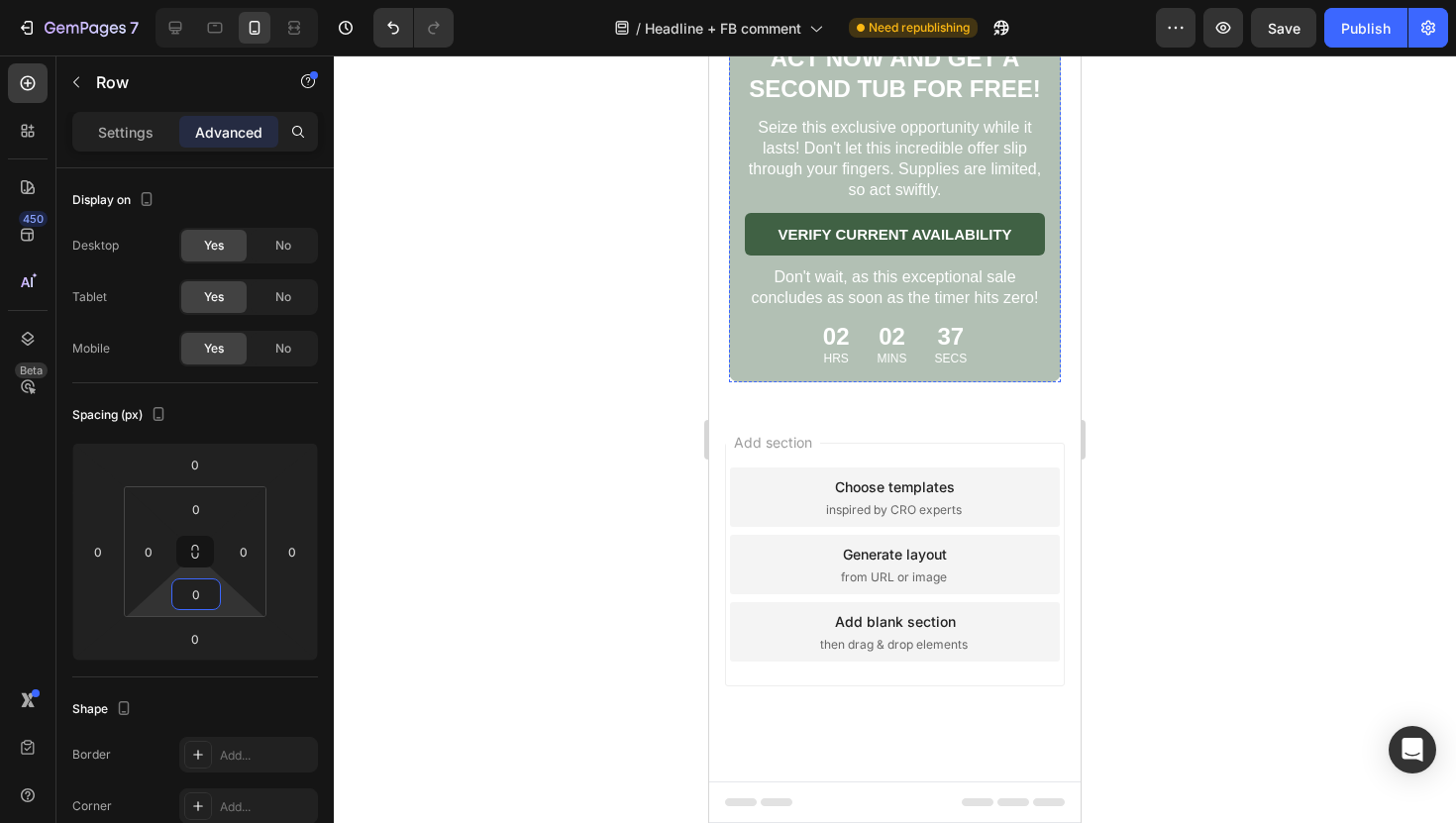 click on "Drop element here" at bounding box center [894, -1149] 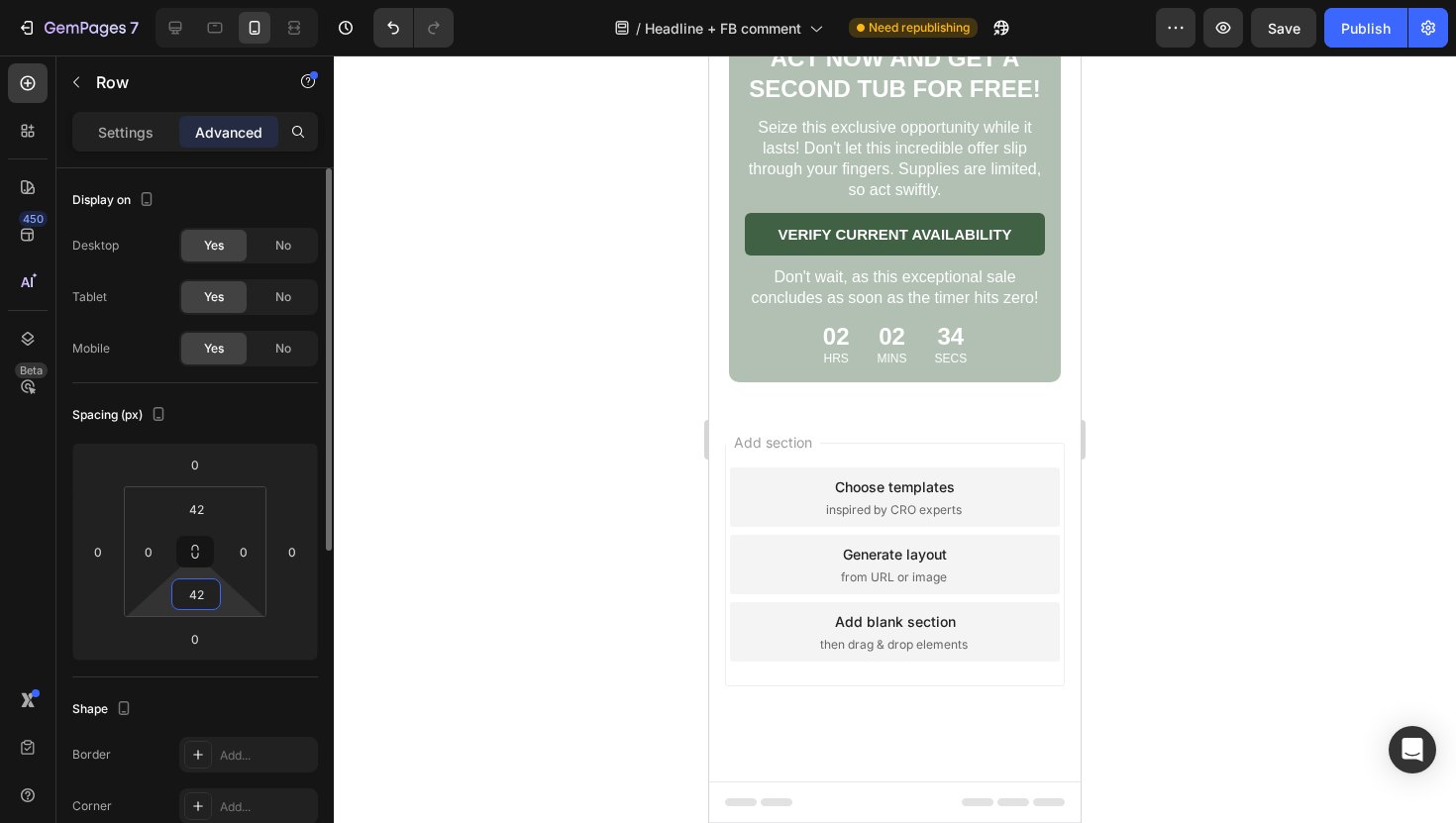 click on "42" at bounding box center (196, 594) 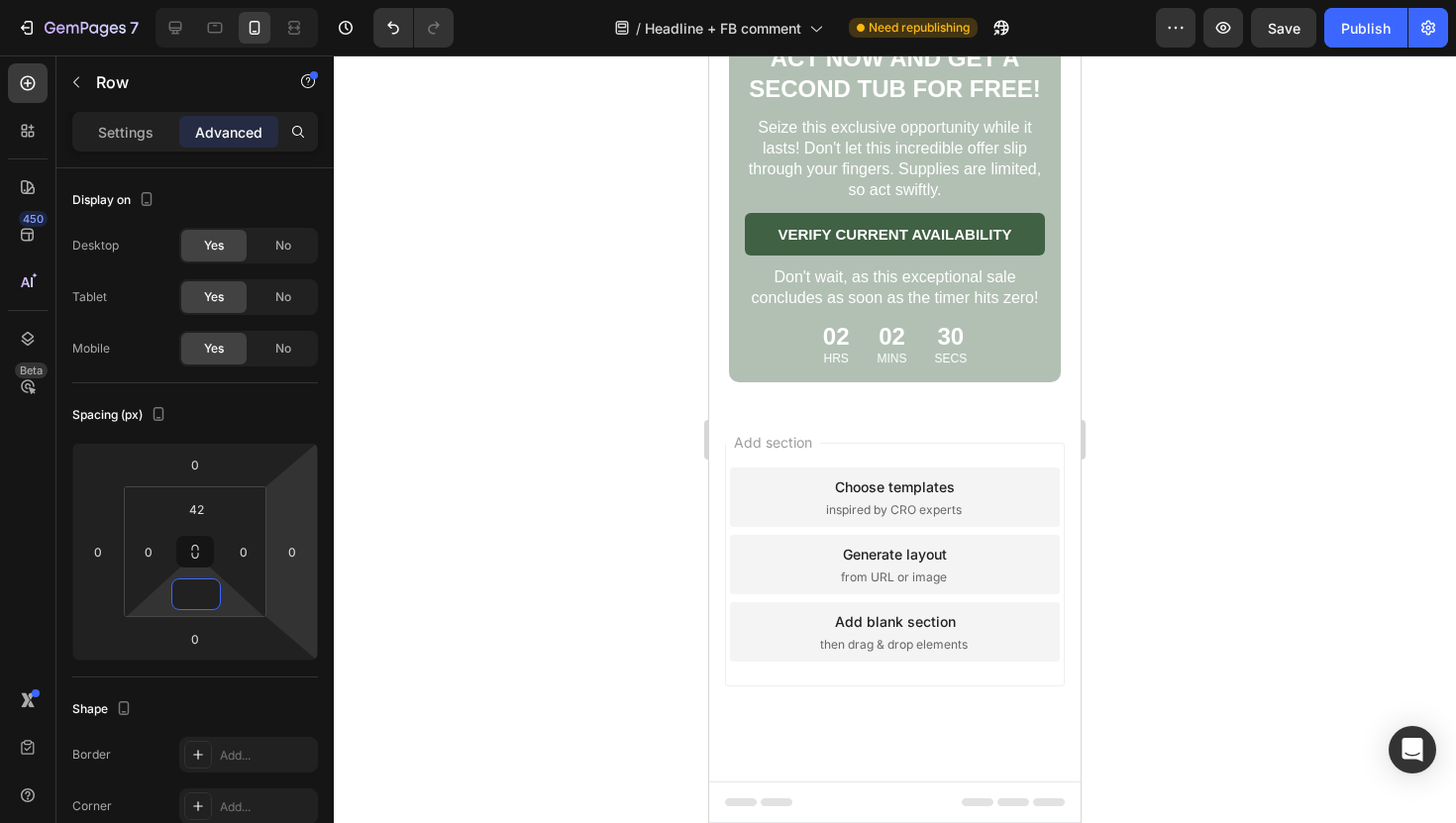 type on "0" 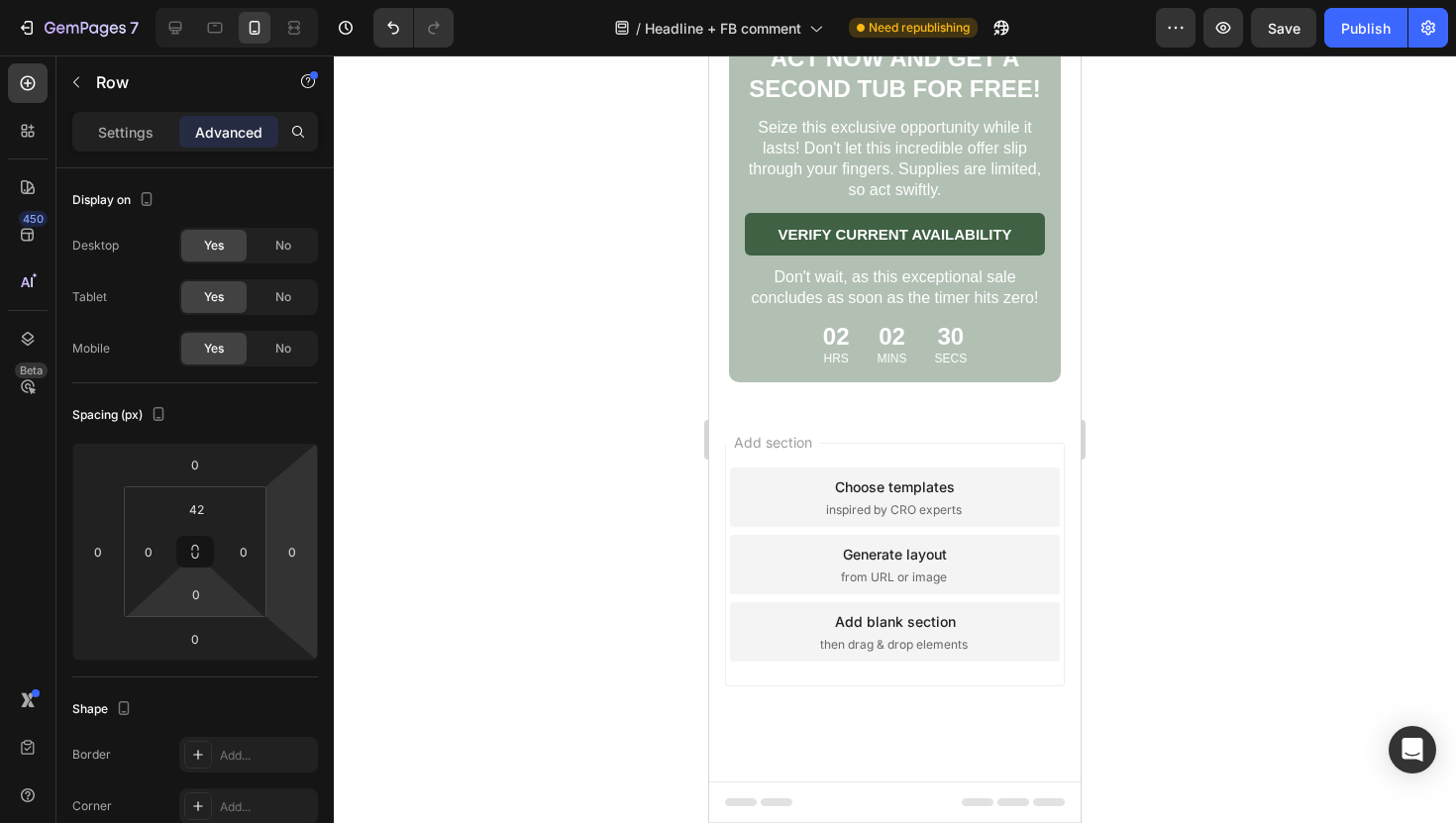 click on "Drop element here" at bounding box center (894, -1107) 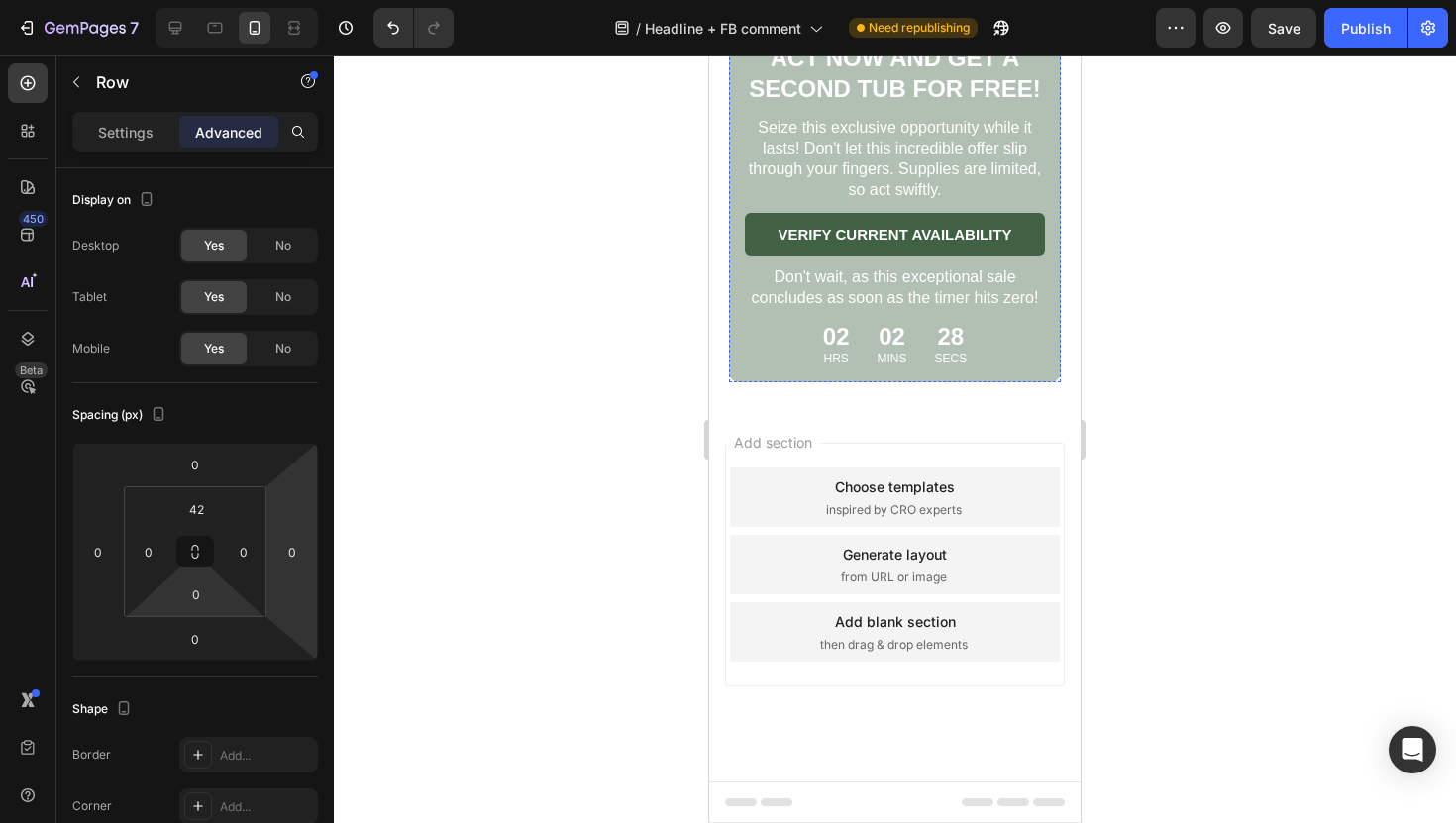 click on "Drop element here" at bounding box center (894, -1032) 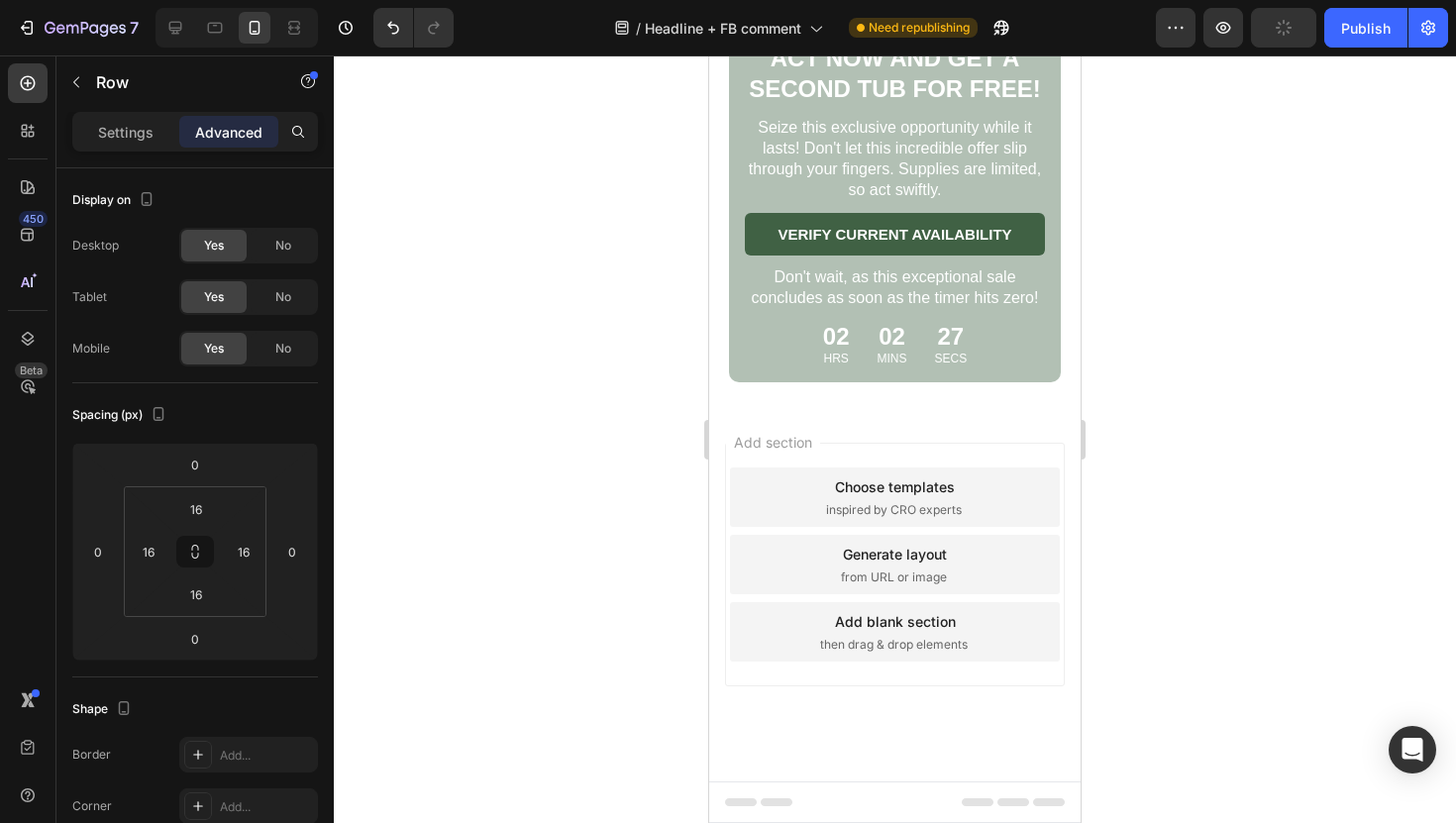 click at bounding box center (851, -1096) 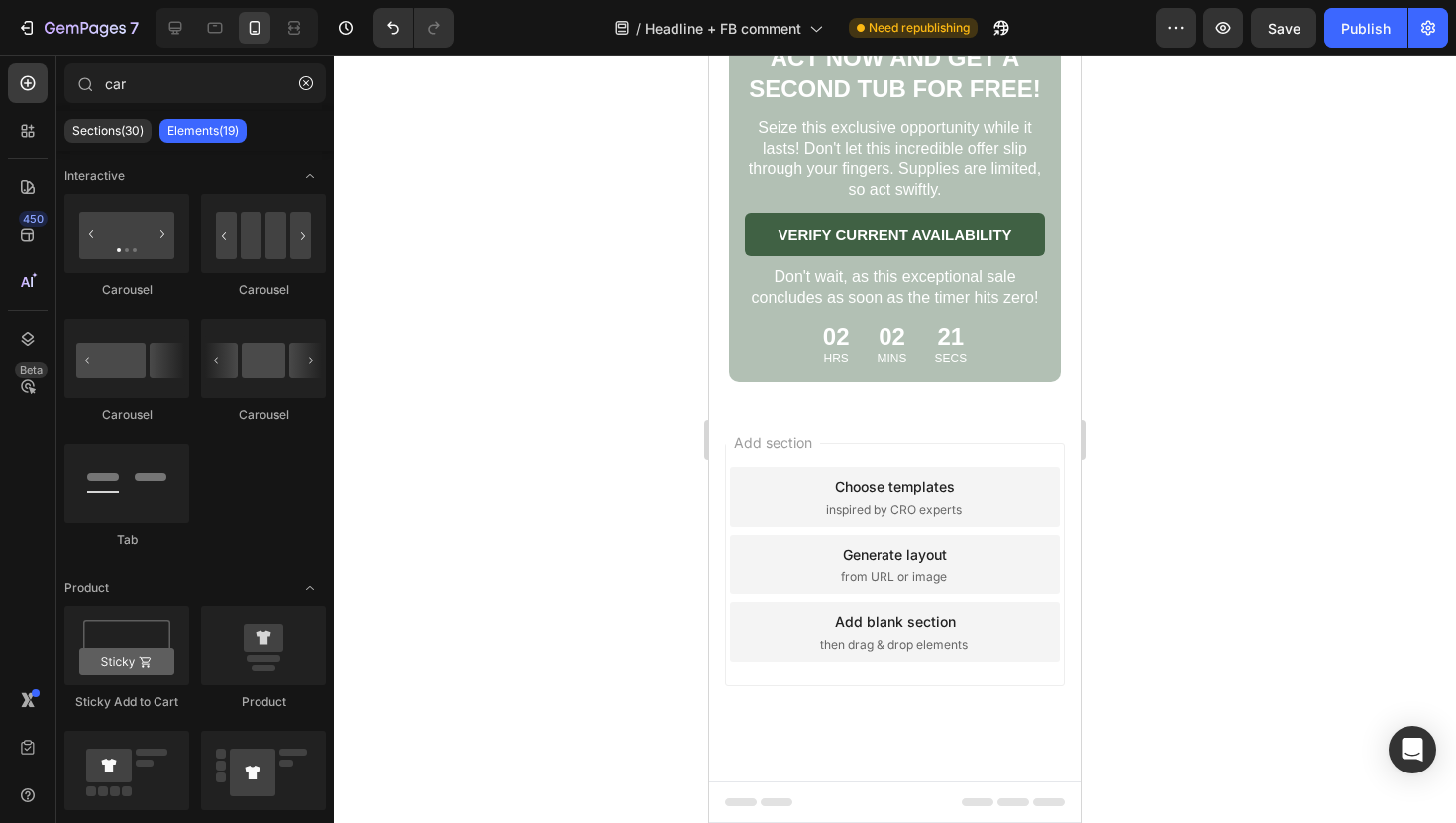scroll, scrollTop: 8123, scrollLeft: 0, axis: vertical 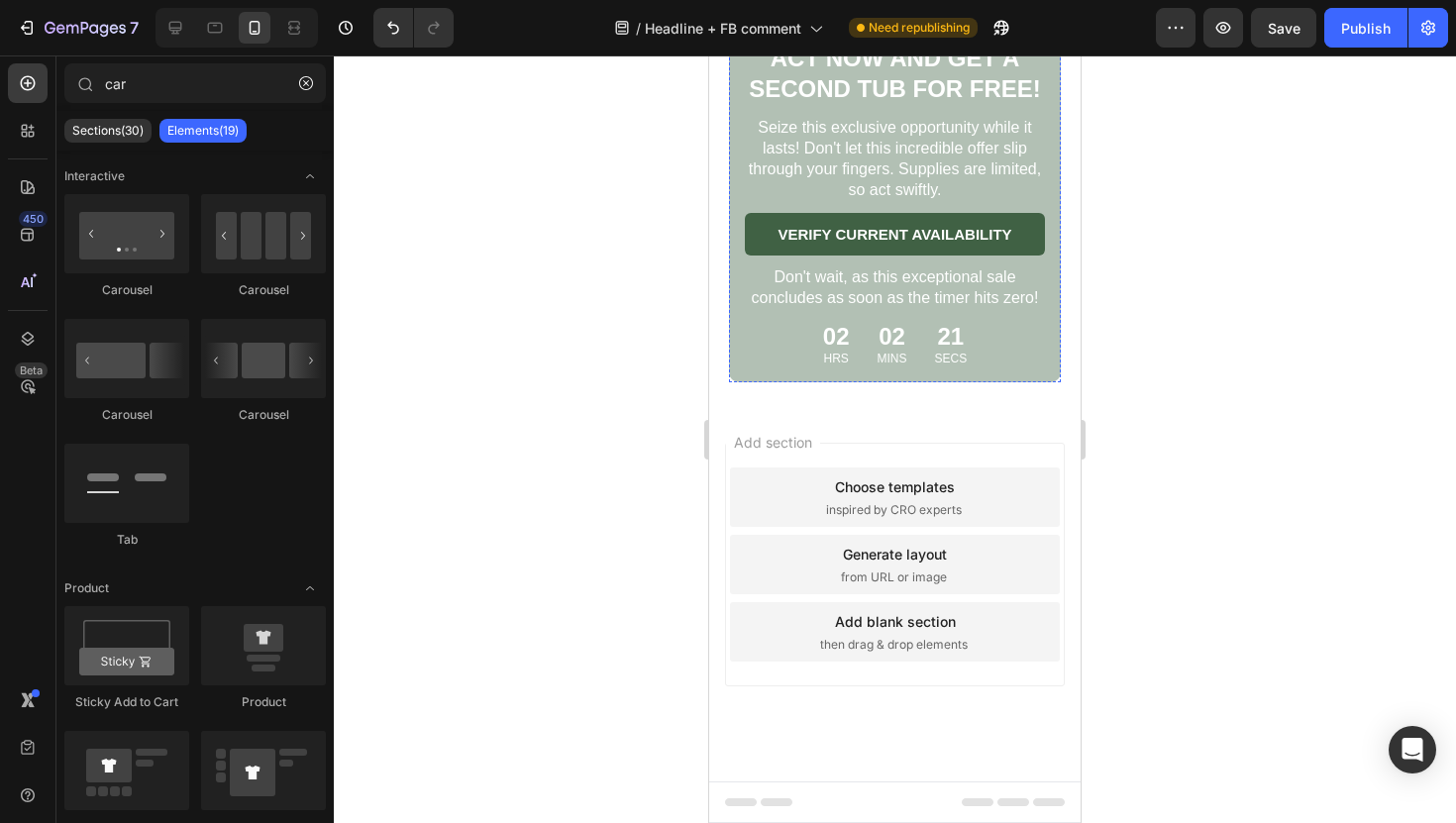 click on "Drop element here" at bounding box center (895, -1016) 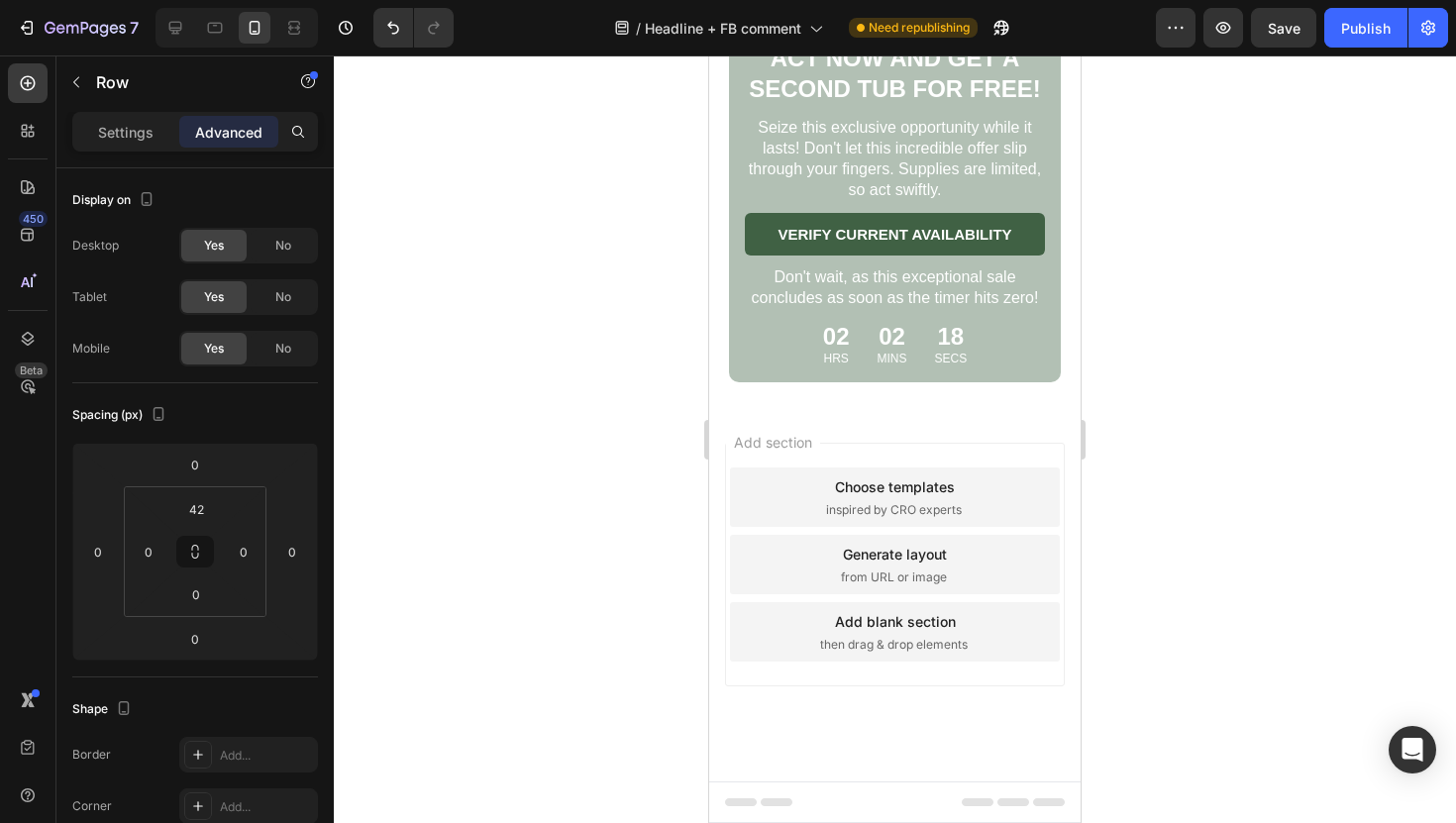 click on "Drop element here" at bounding box center (894, -1016) 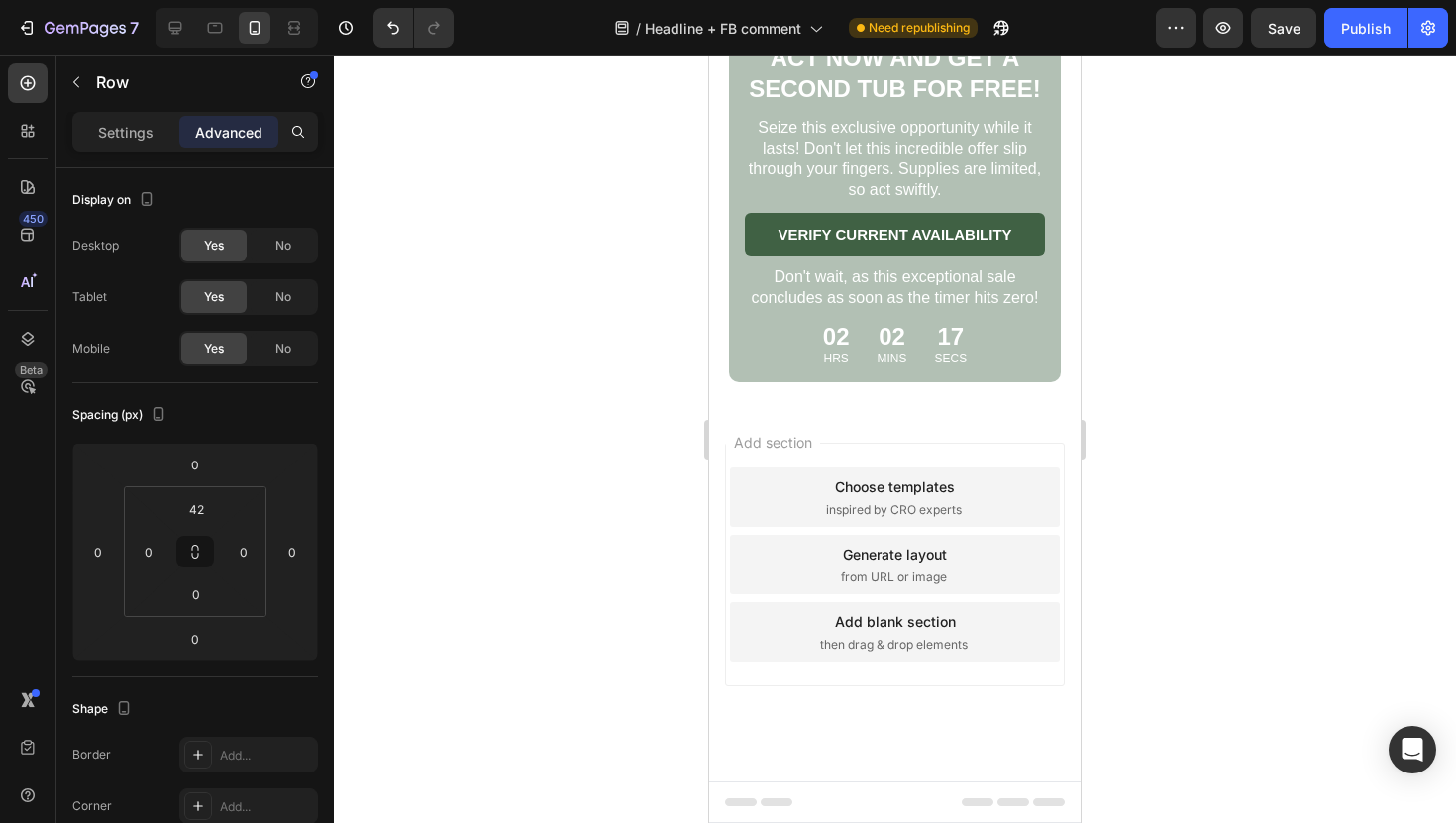 click on "Drop element here" at bounding box center (894, -1016) 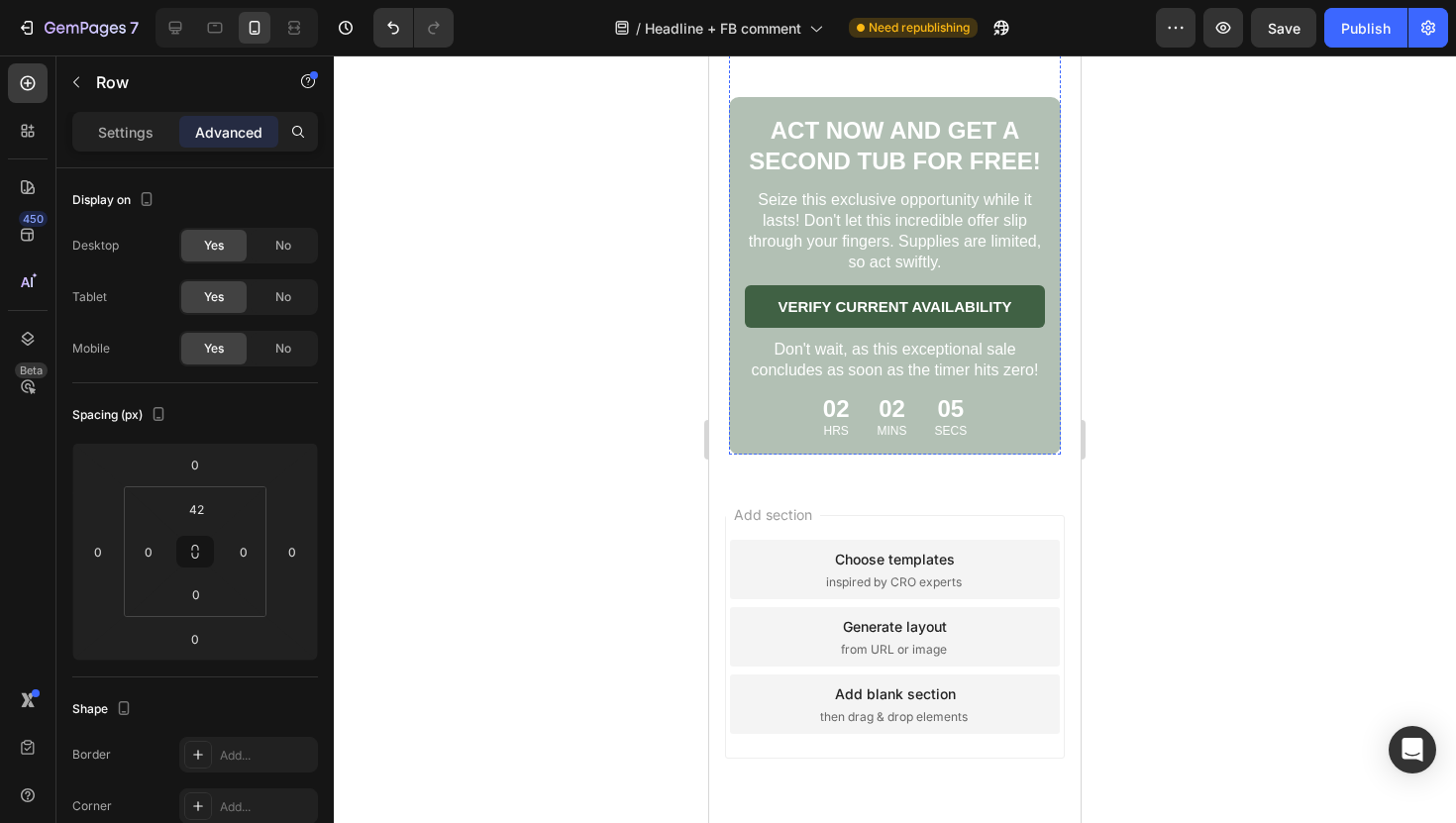 scroll, scrollTop: 7335, scrollLeft: 0, axis: vertical 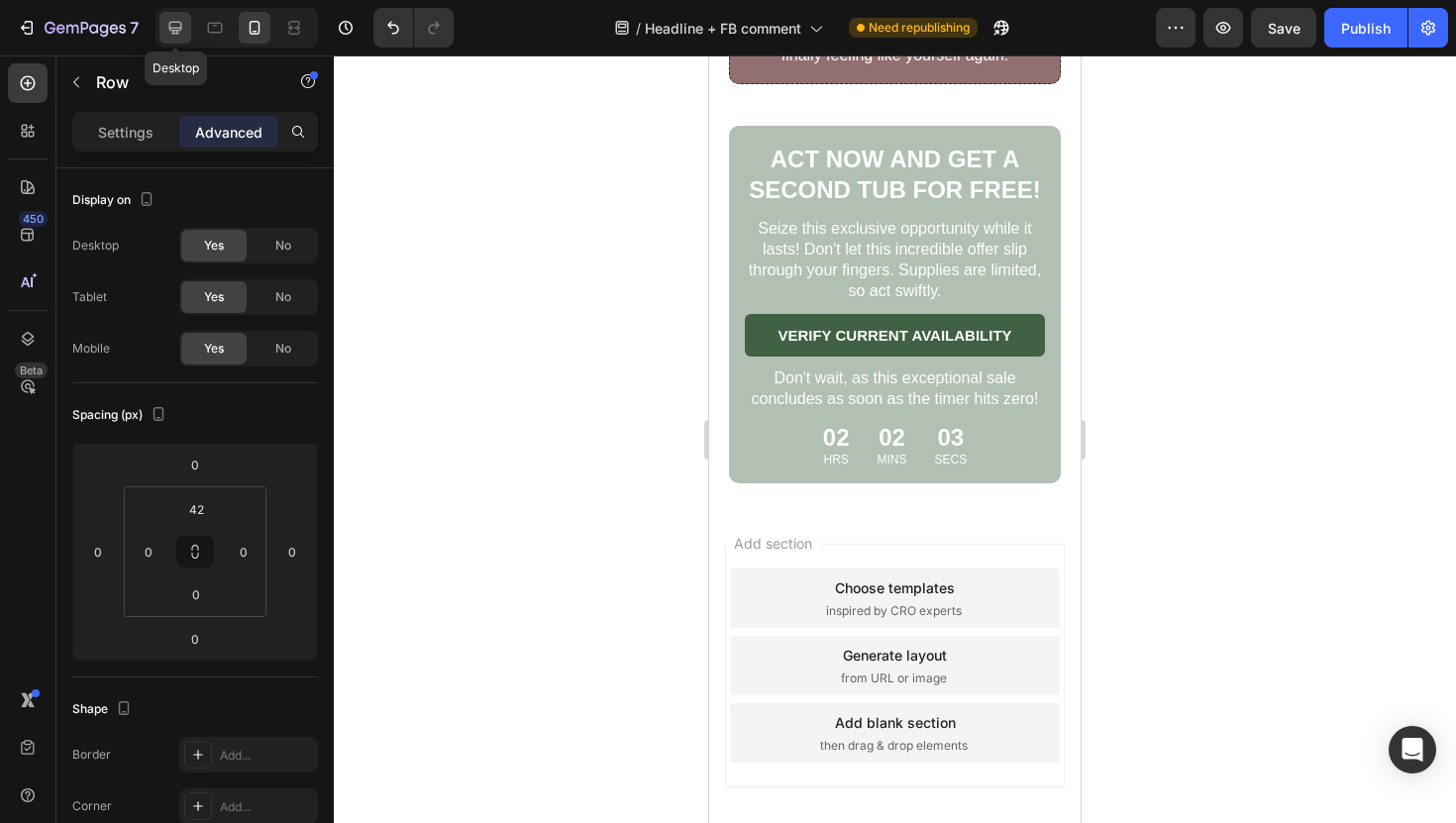 click 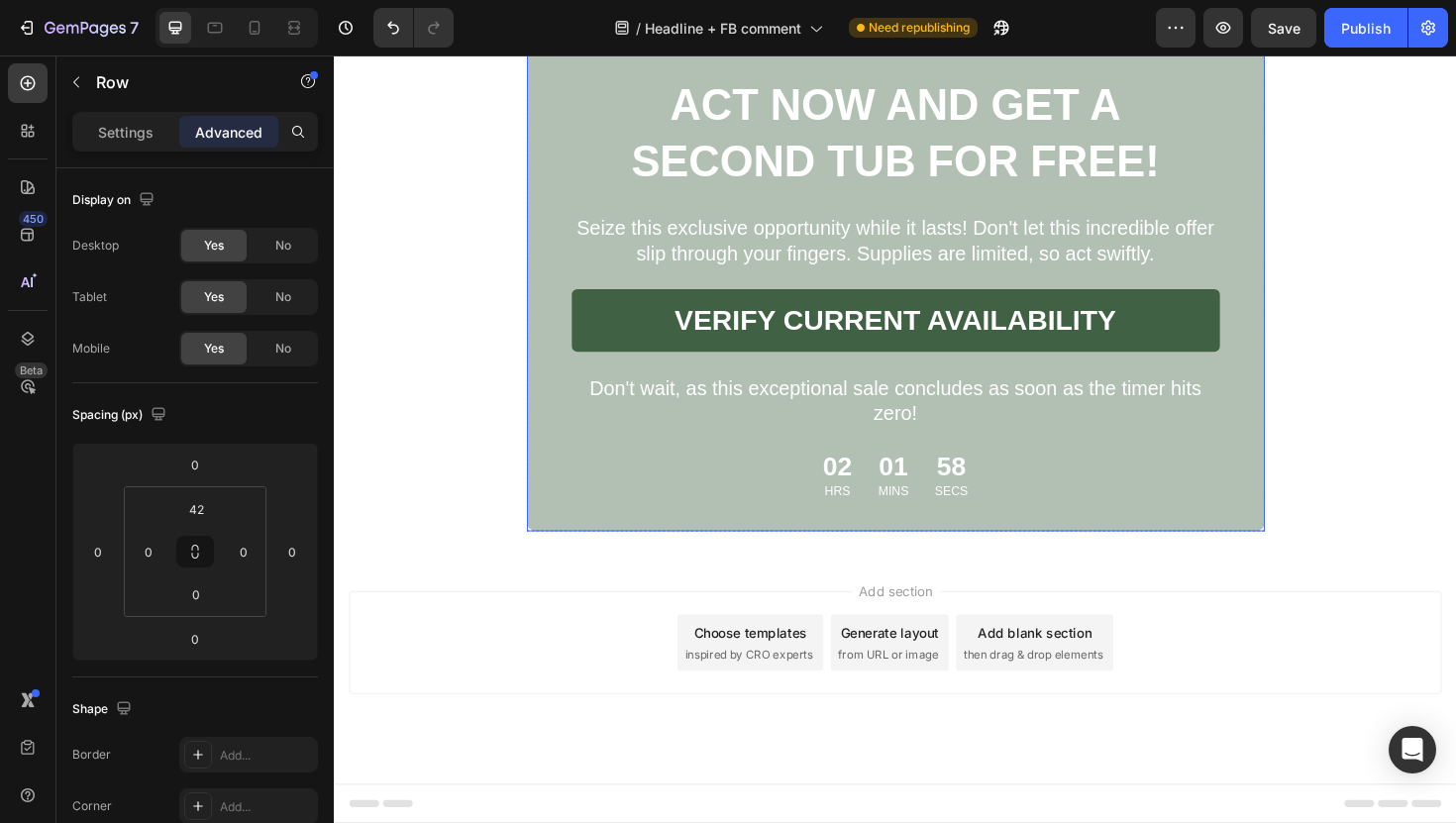 scroll, scrollTop: 10996, scrollLeft: 0, axis: vertical 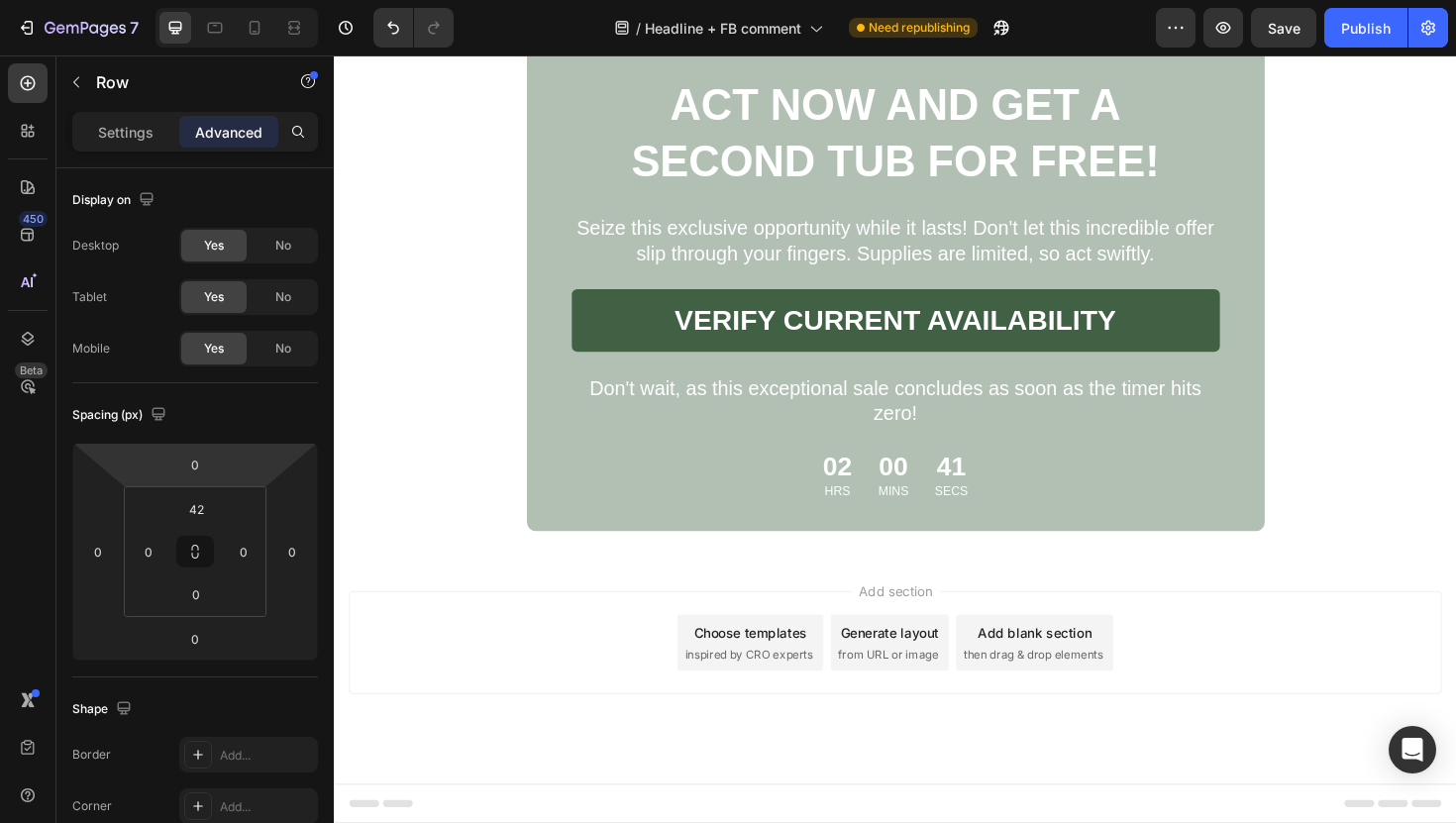 click on "Drop element here" at bounding box center (1131, -1540) 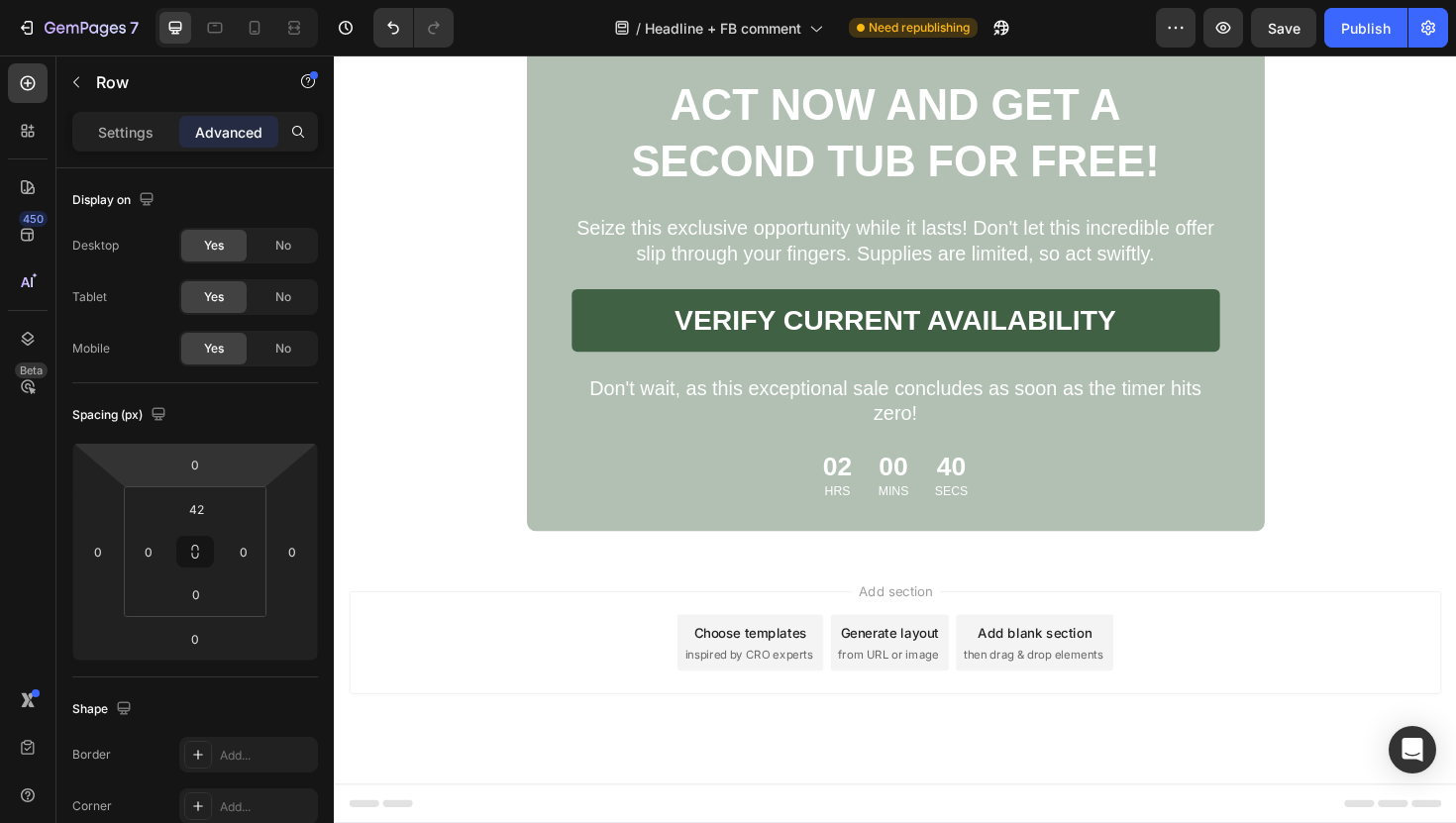 click on "Drop element here" at bounding box center (1131, -1540) 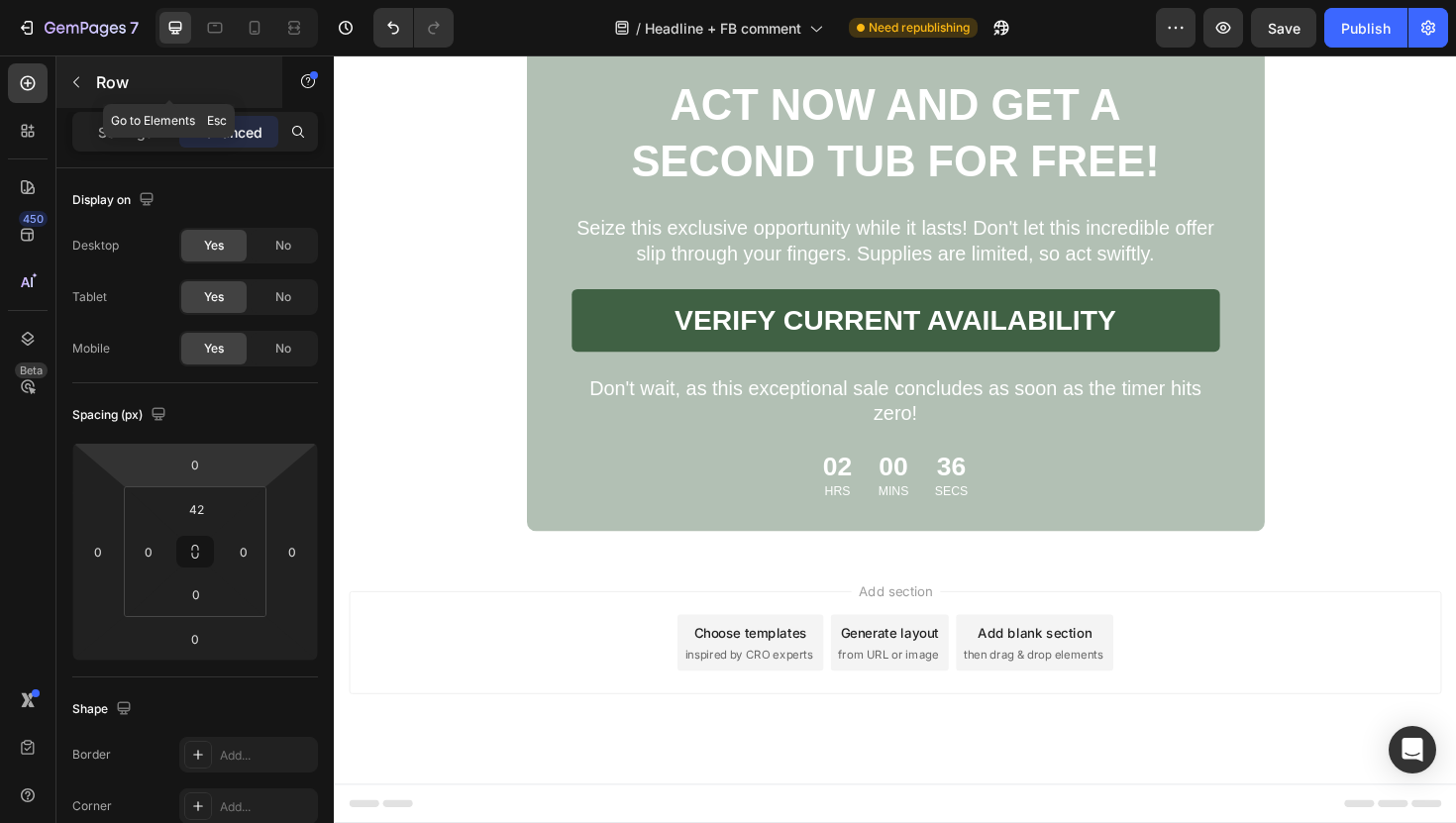 click at bounding box center [76, 82] 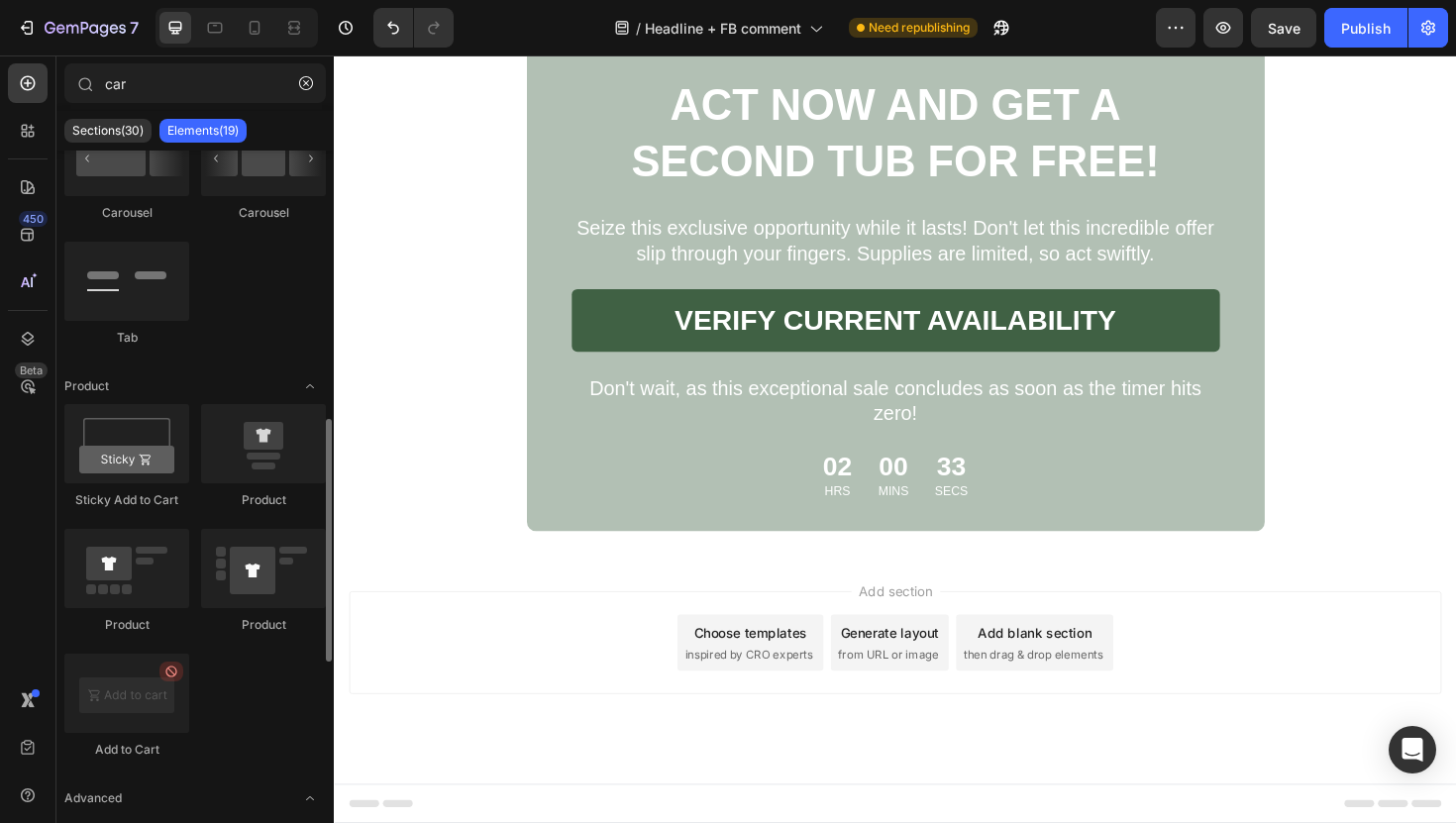 scroll, scrollTop: 0, scrollLeft: 0, axis: both 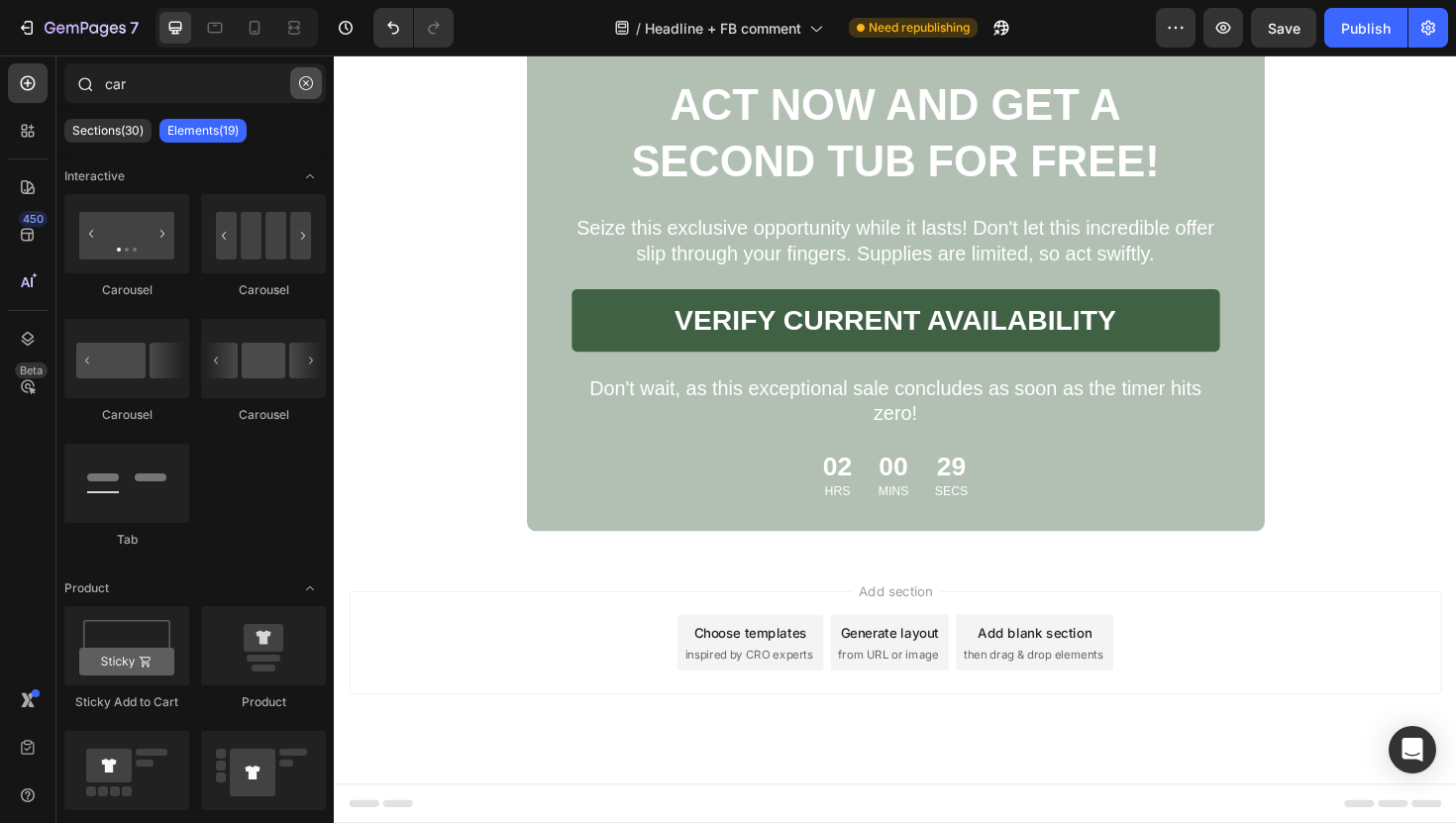 click at bounding box center (306, 83) 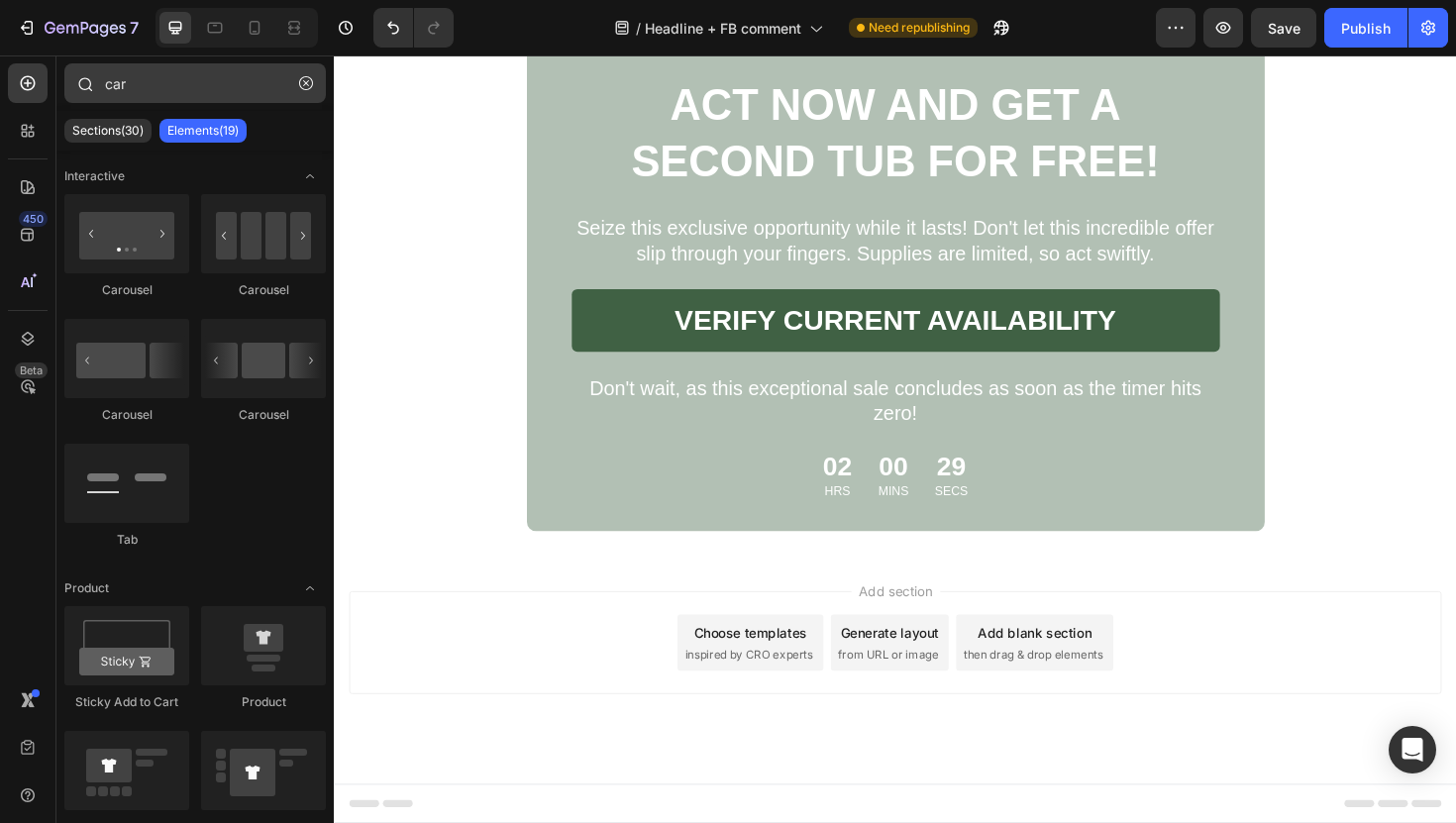 type 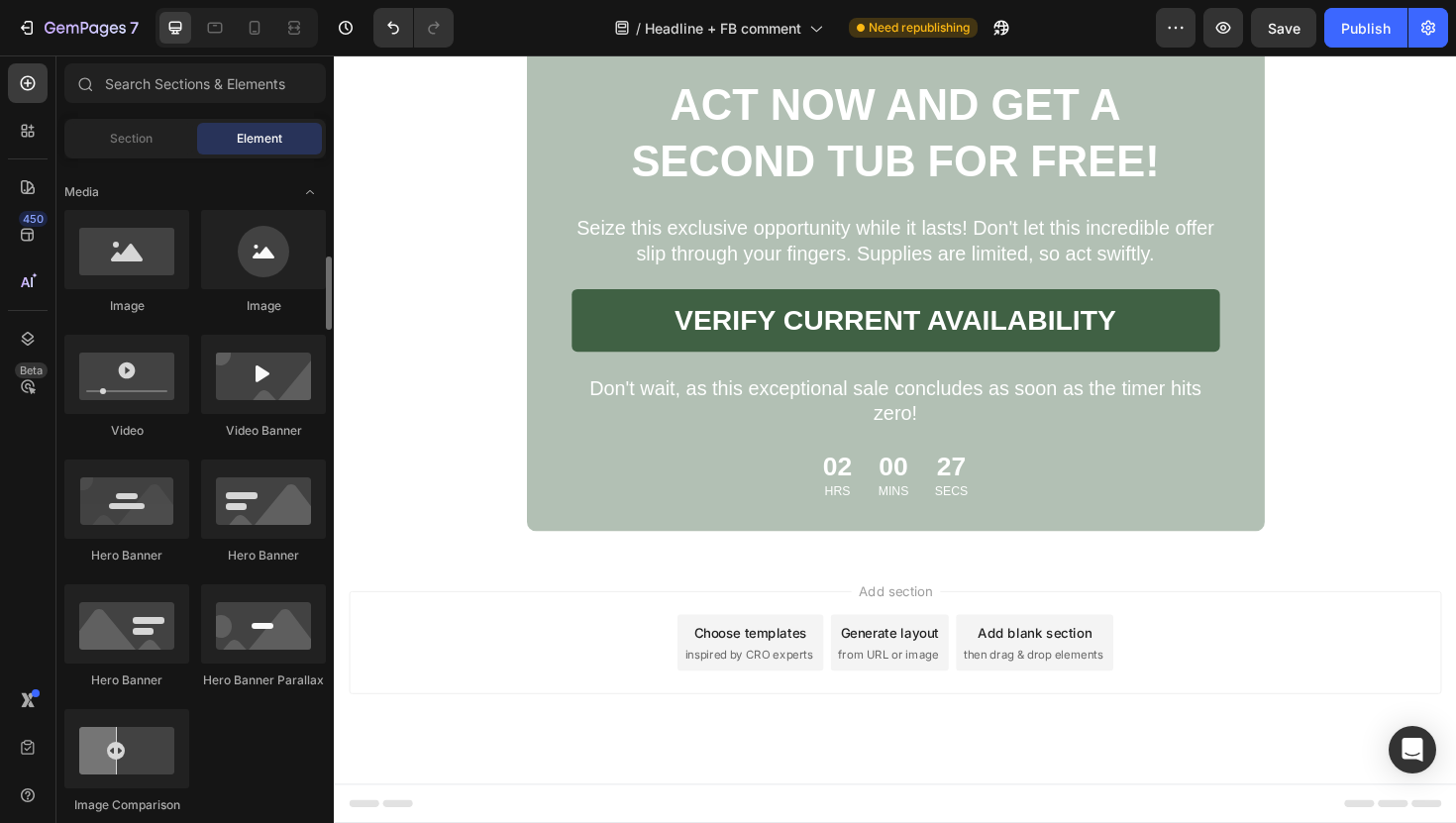 scroll, scrollTop: 575, scrollLeft: 0, axis: vertical 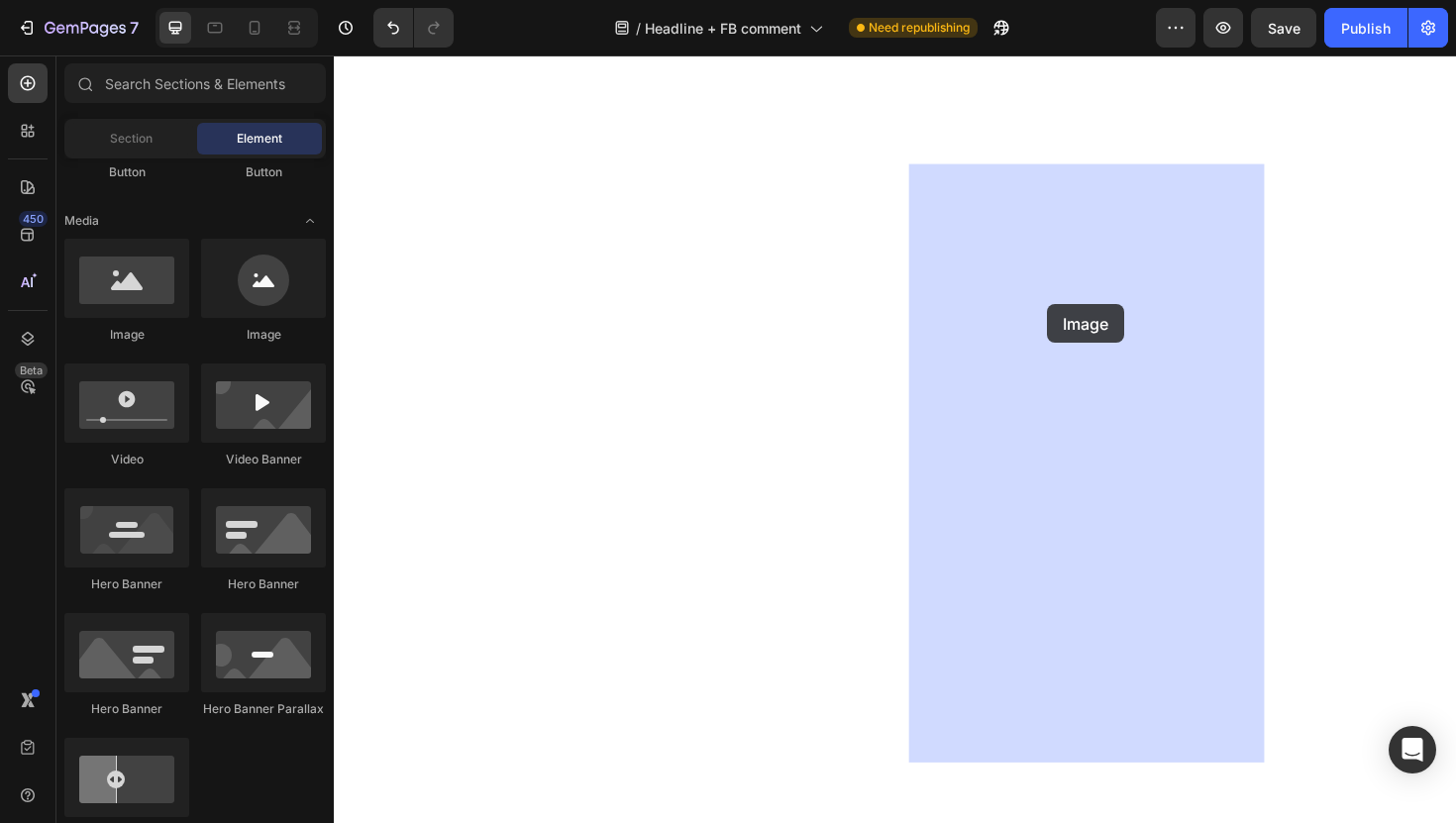 drag, startPoint x: 476, startPoint y: 350, endPoint x: 1090, endPoint y: 324, distance: 614.5502 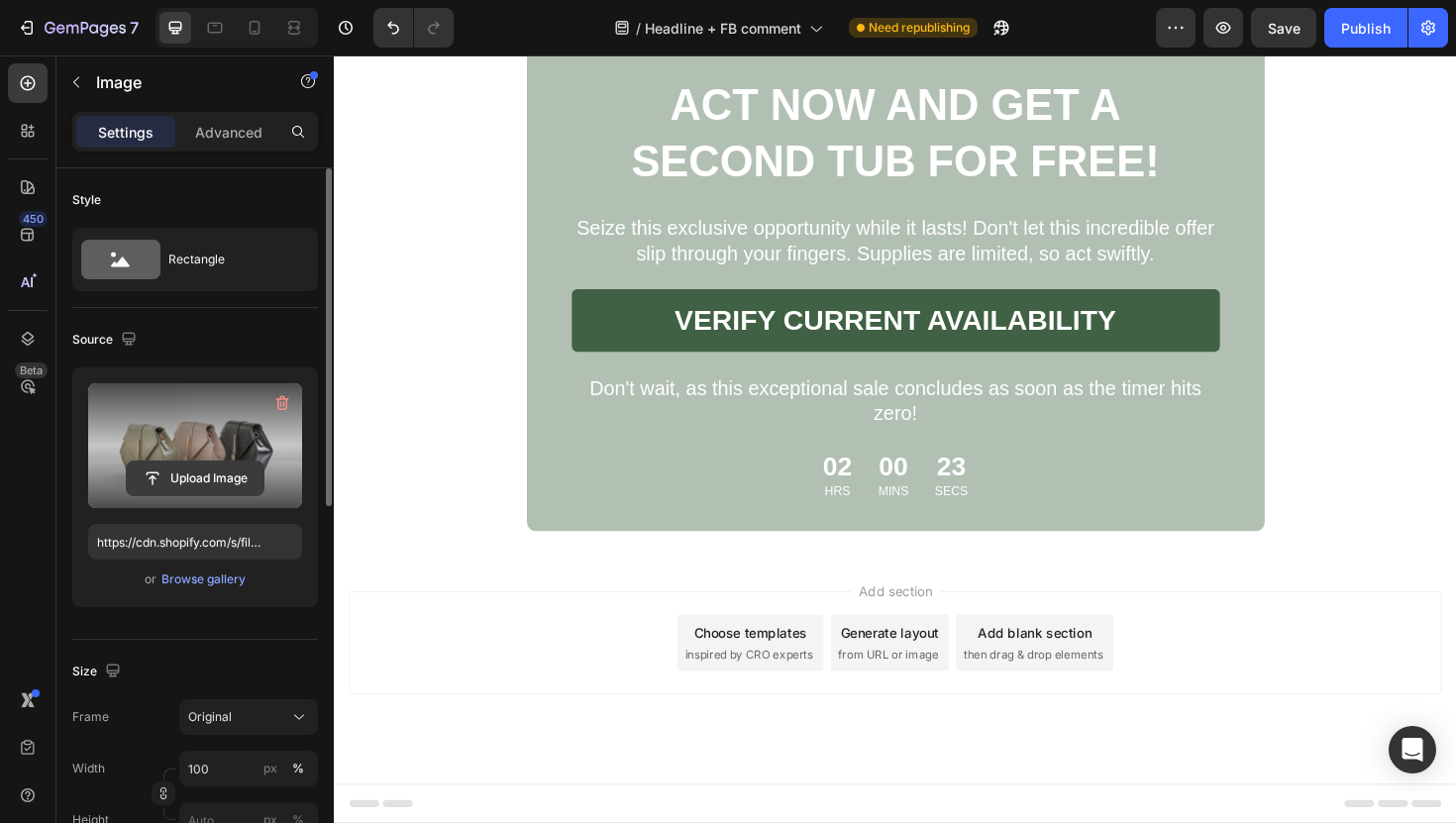 click 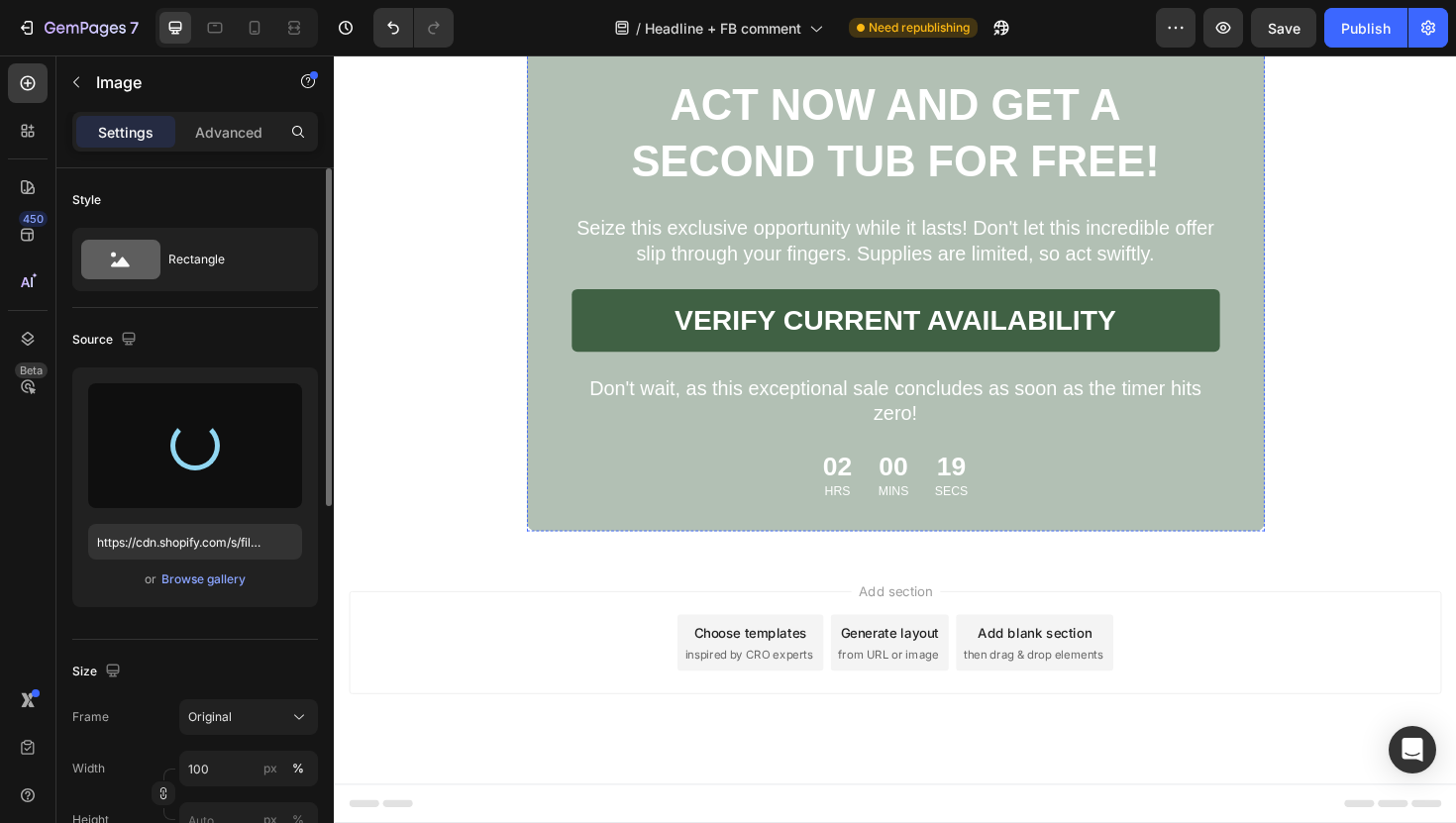 type on "https://cdn.shopify.com/s/files/1/0952/2102/3049/files/gempages_575005679476015972-30f9fffb-e5aa-4578-86a3-a815510c9fb4.png" 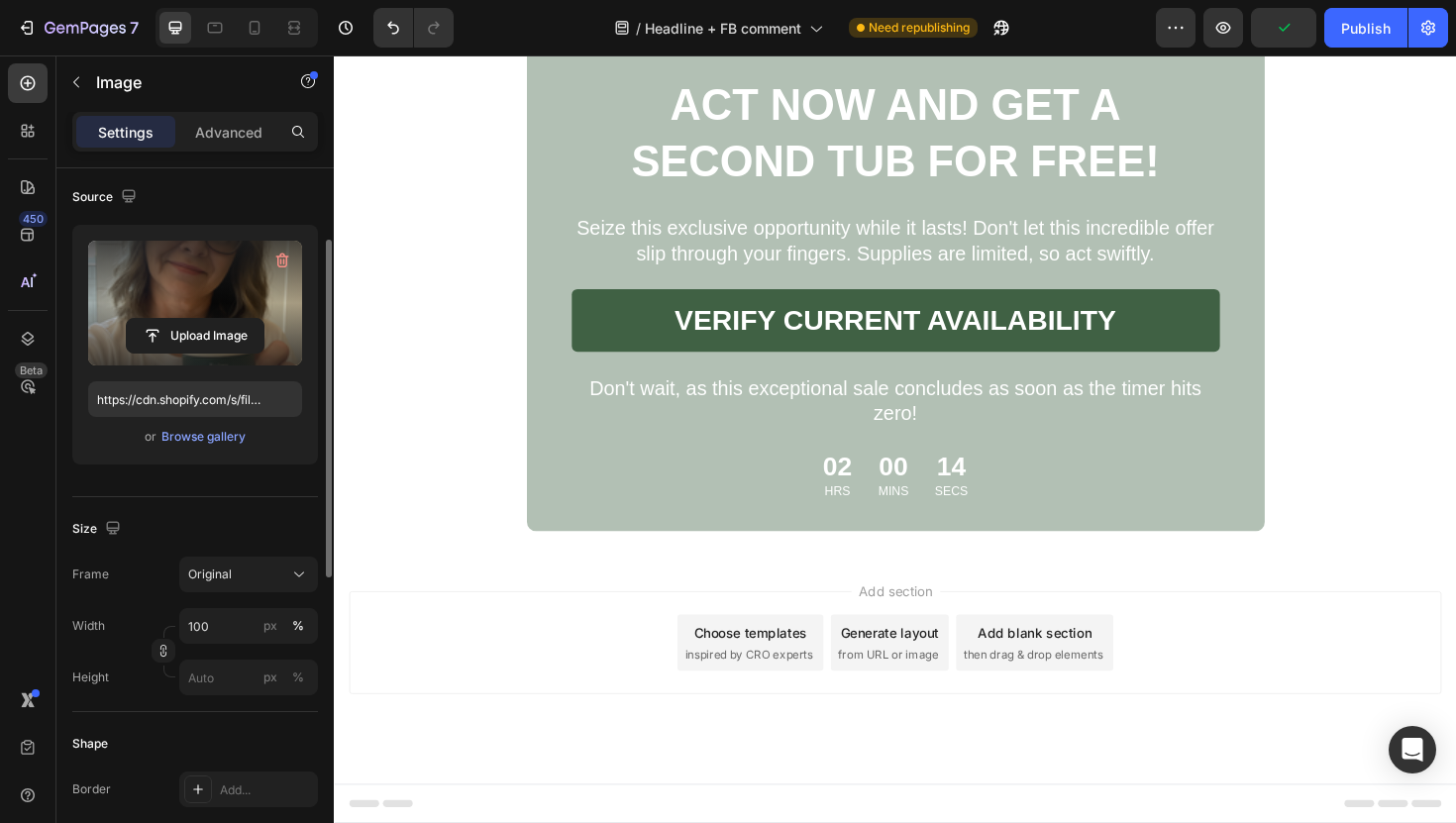scroll, scrollTop: 146, scrollLeft: 0, axis: vertical 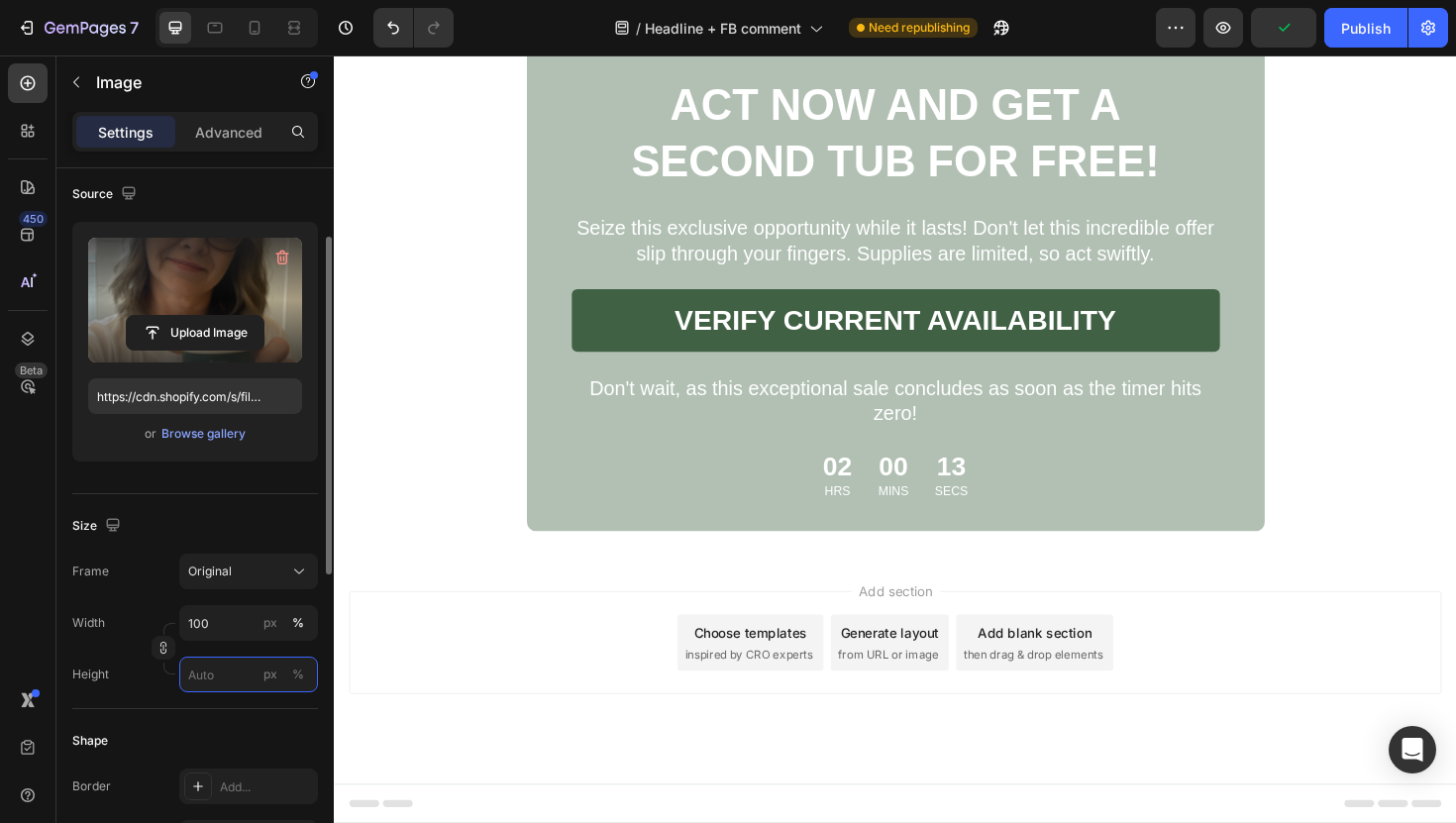 click on "px %" at bounding box center (249, 674) 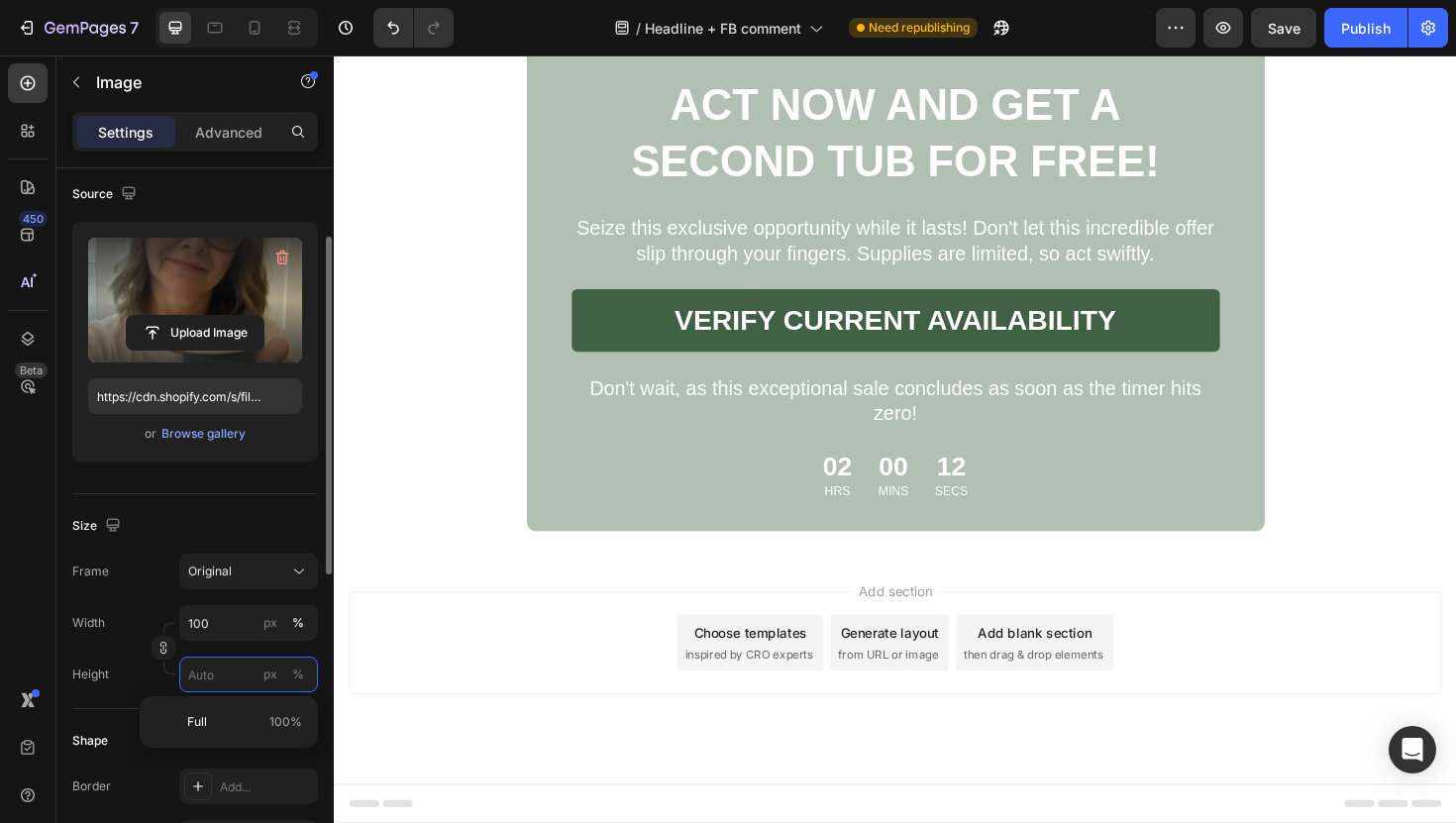 click on "px %" at bounding box center [249, 674] 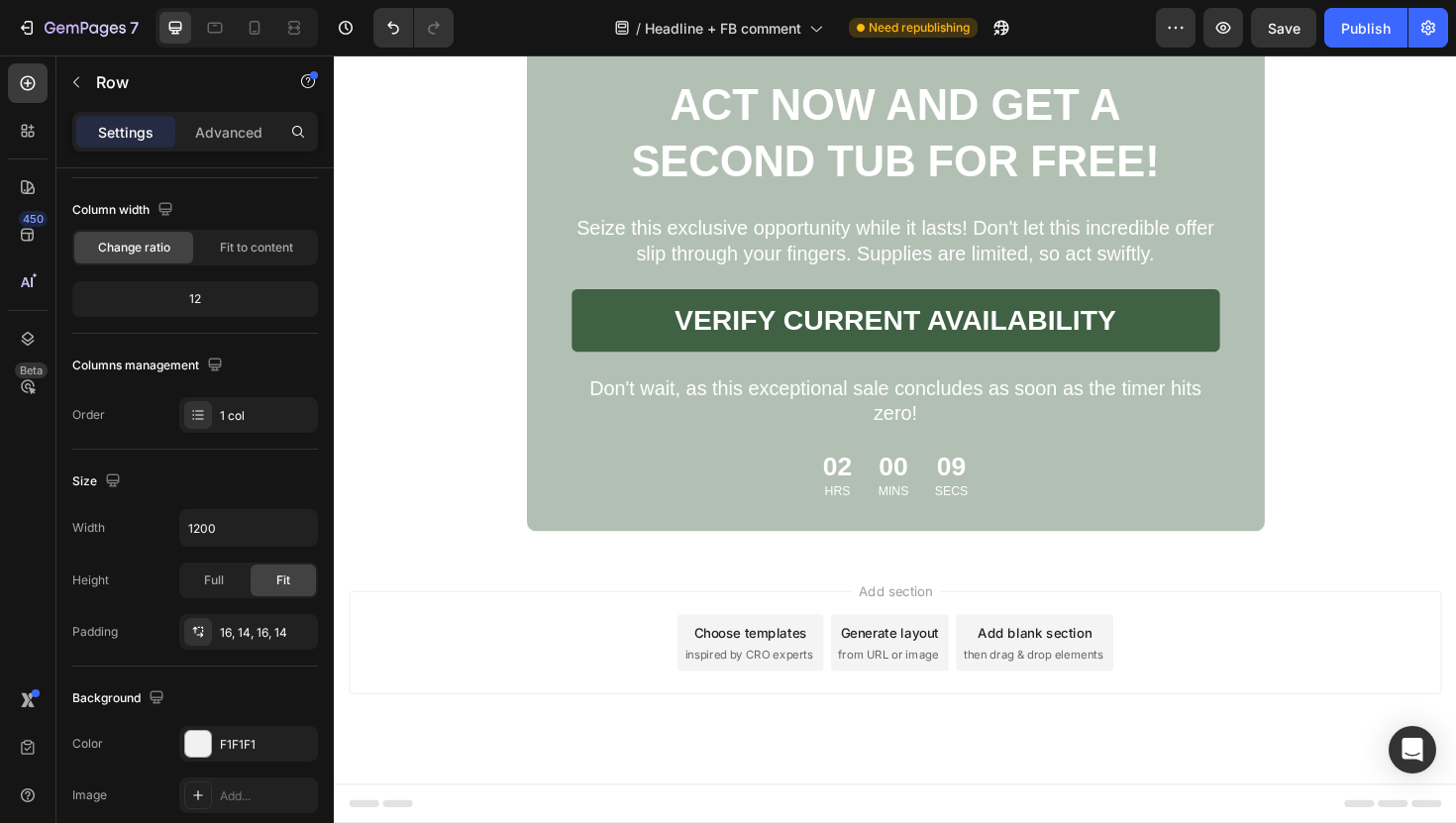 click on "“After using this scalp scrub for just three weeks, I'm already seeing a noticeable difference in my scalp. Highly recommended!” Text Block Row" at bounding box center (716, -1272) 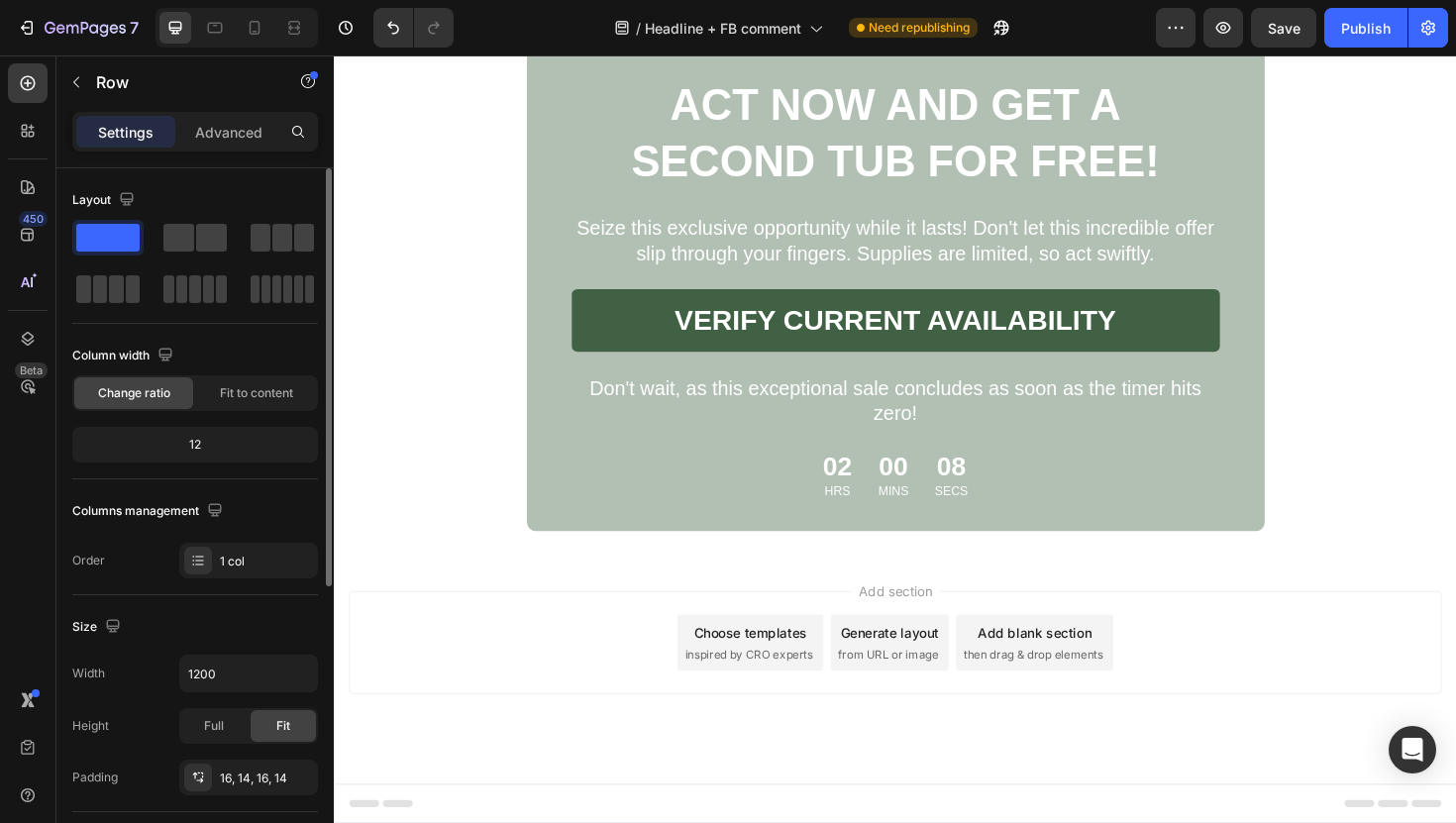 click at bounding box center [636, -1339] 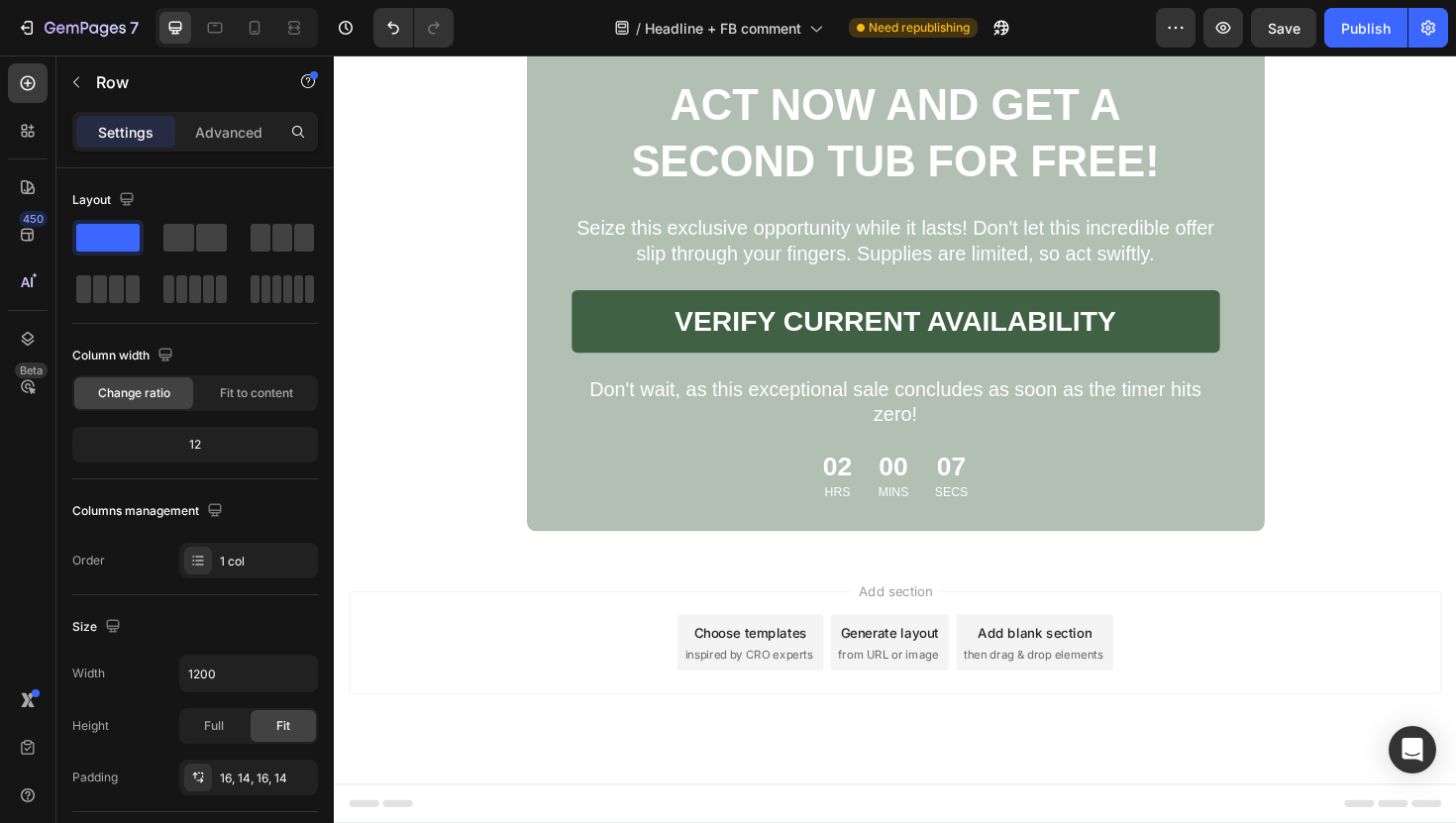 scroll, scrollTop: 11432, scrollLeft: 0, axis: vertical 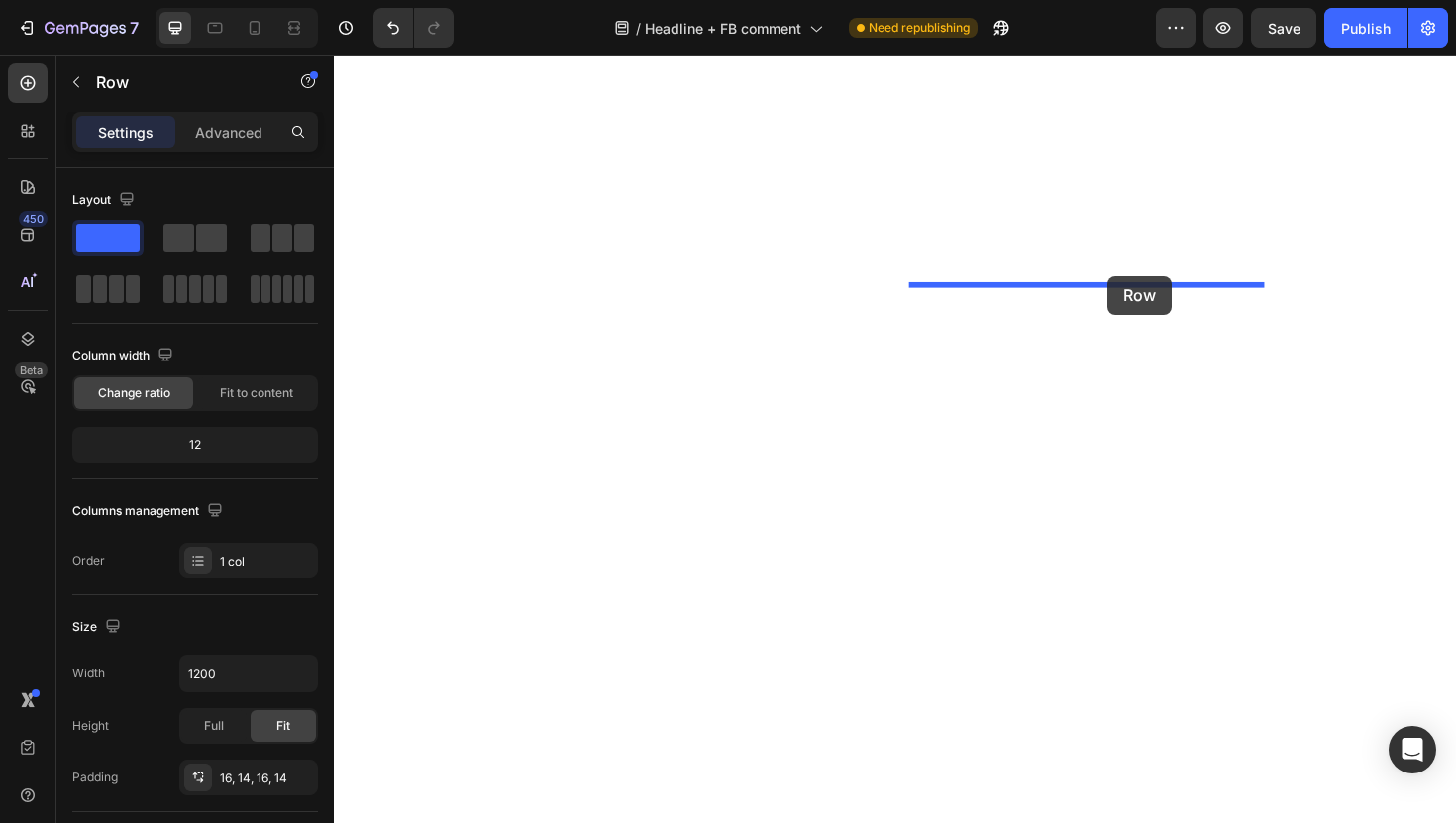 drag, startPoint x: 862, startPoint y: 380, endPoint x: 1153, endPoint y: 289, distance: 304.8967 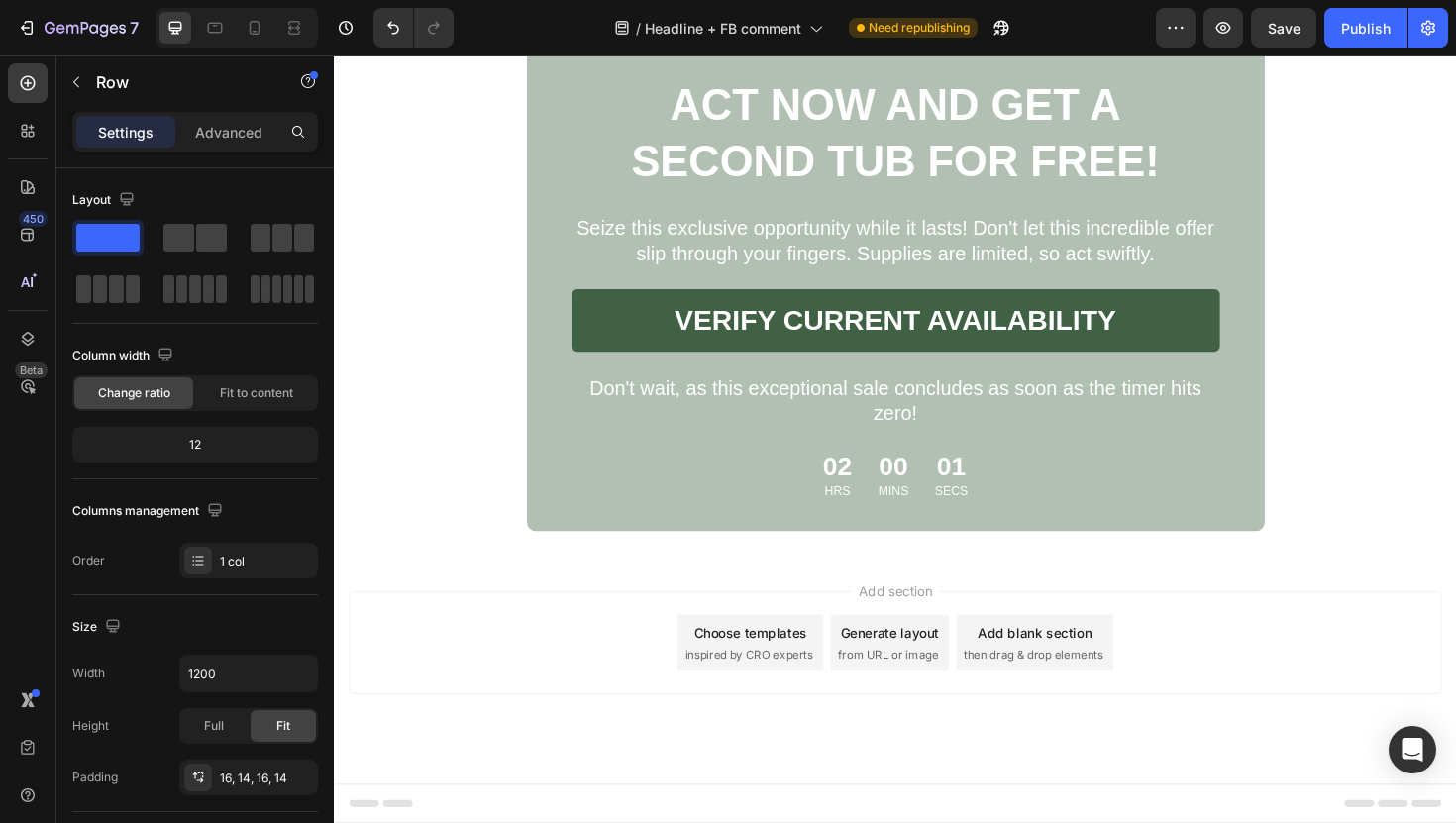 scroll, scrollTop: 11051, scrollLeft: 0, axis: vertical 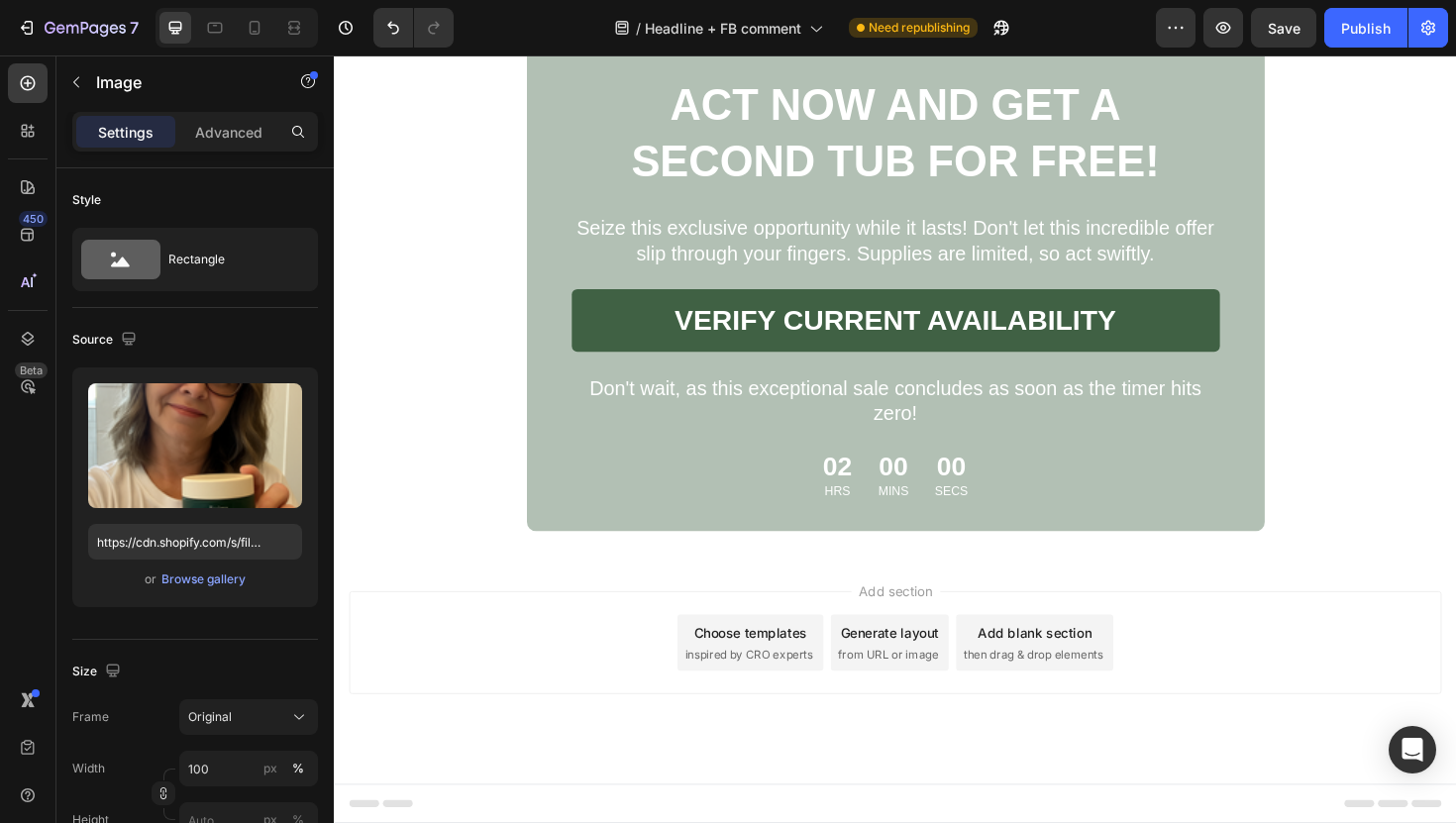 click at bounding box center (1131, -1856) 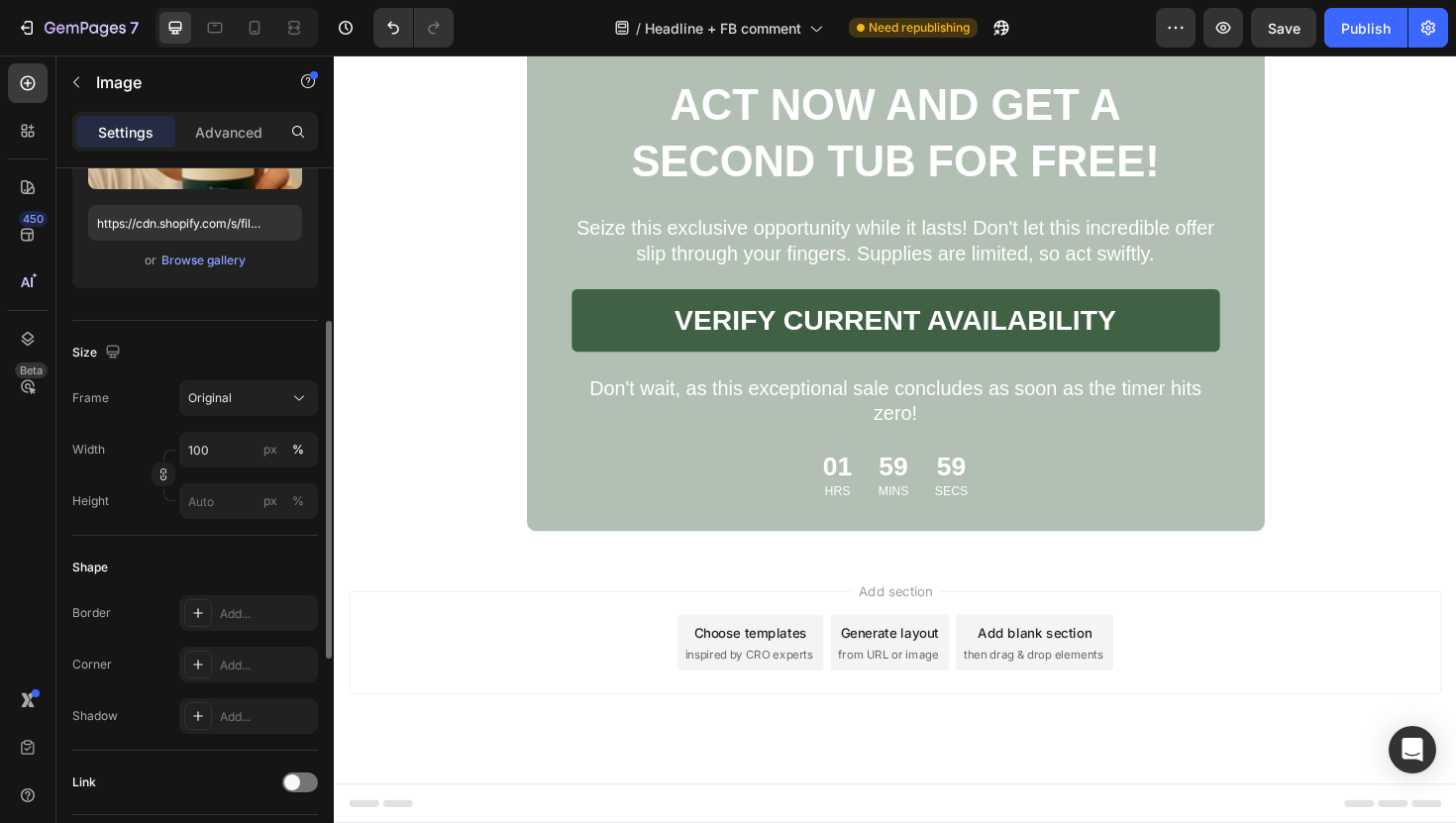 scroll, scrollTop: 320, scrollLeft: 0, axis: vertical 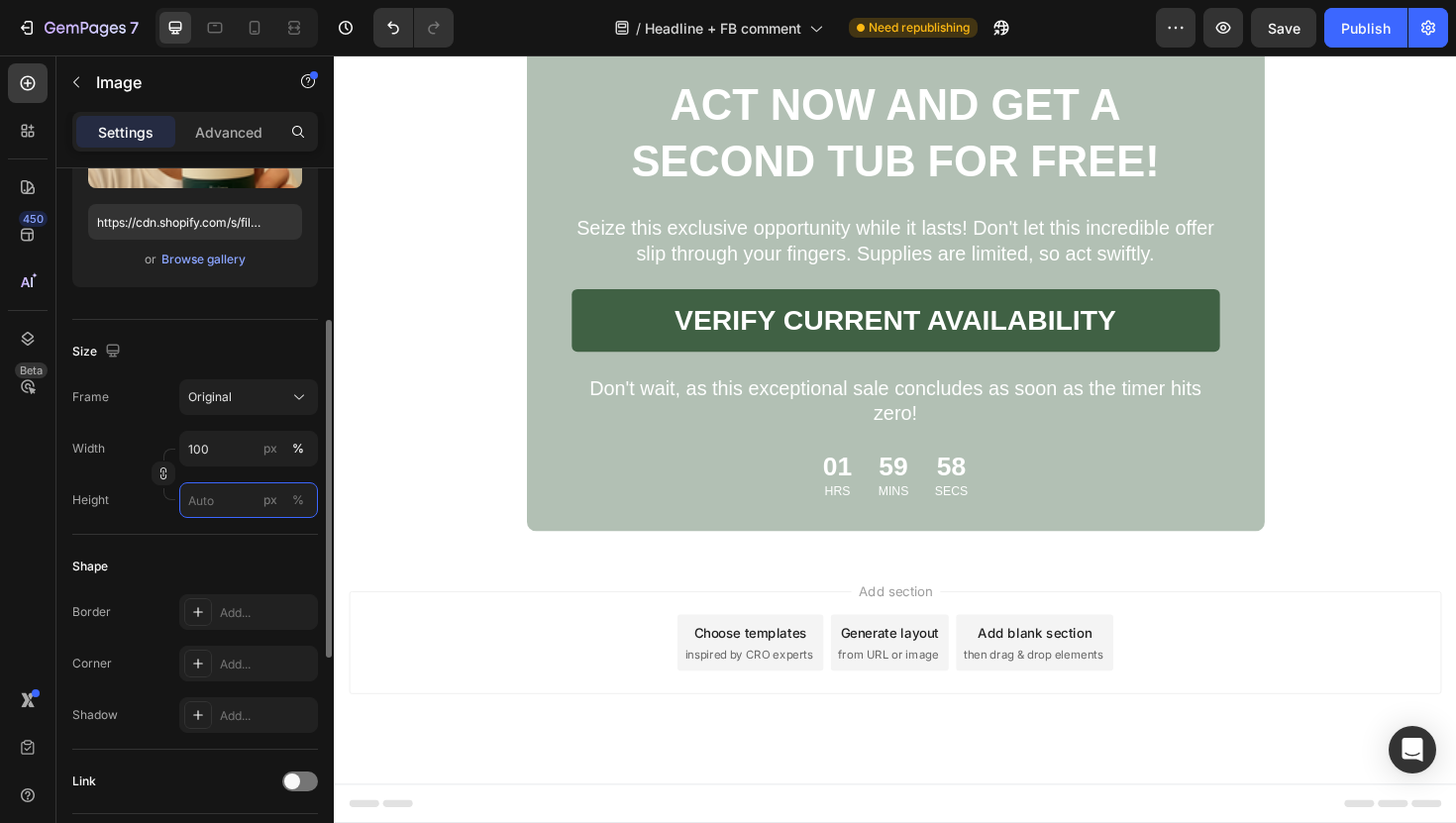 click on "px %" at bounding box center [249, 500] 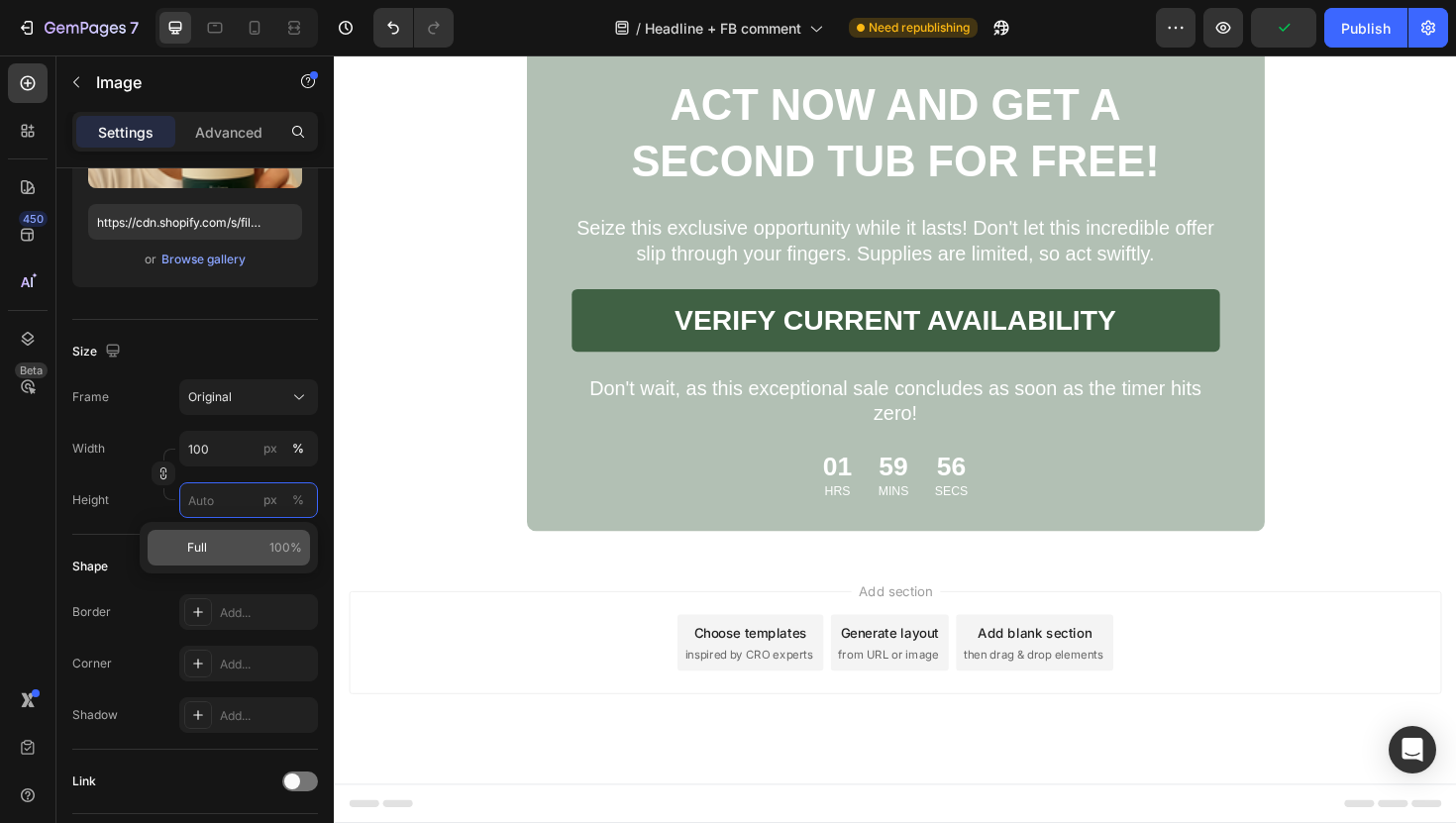 type 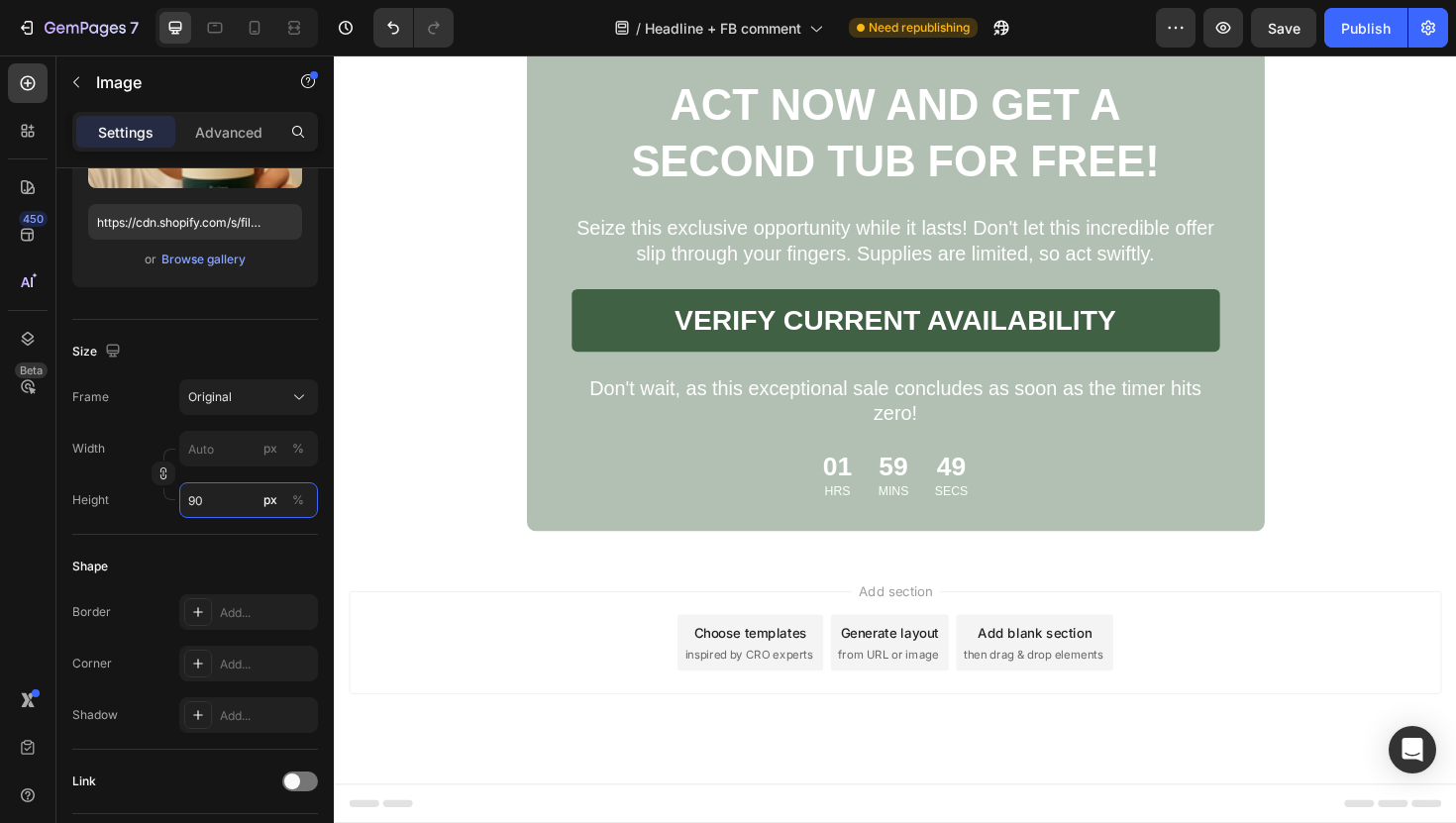 type on "9" 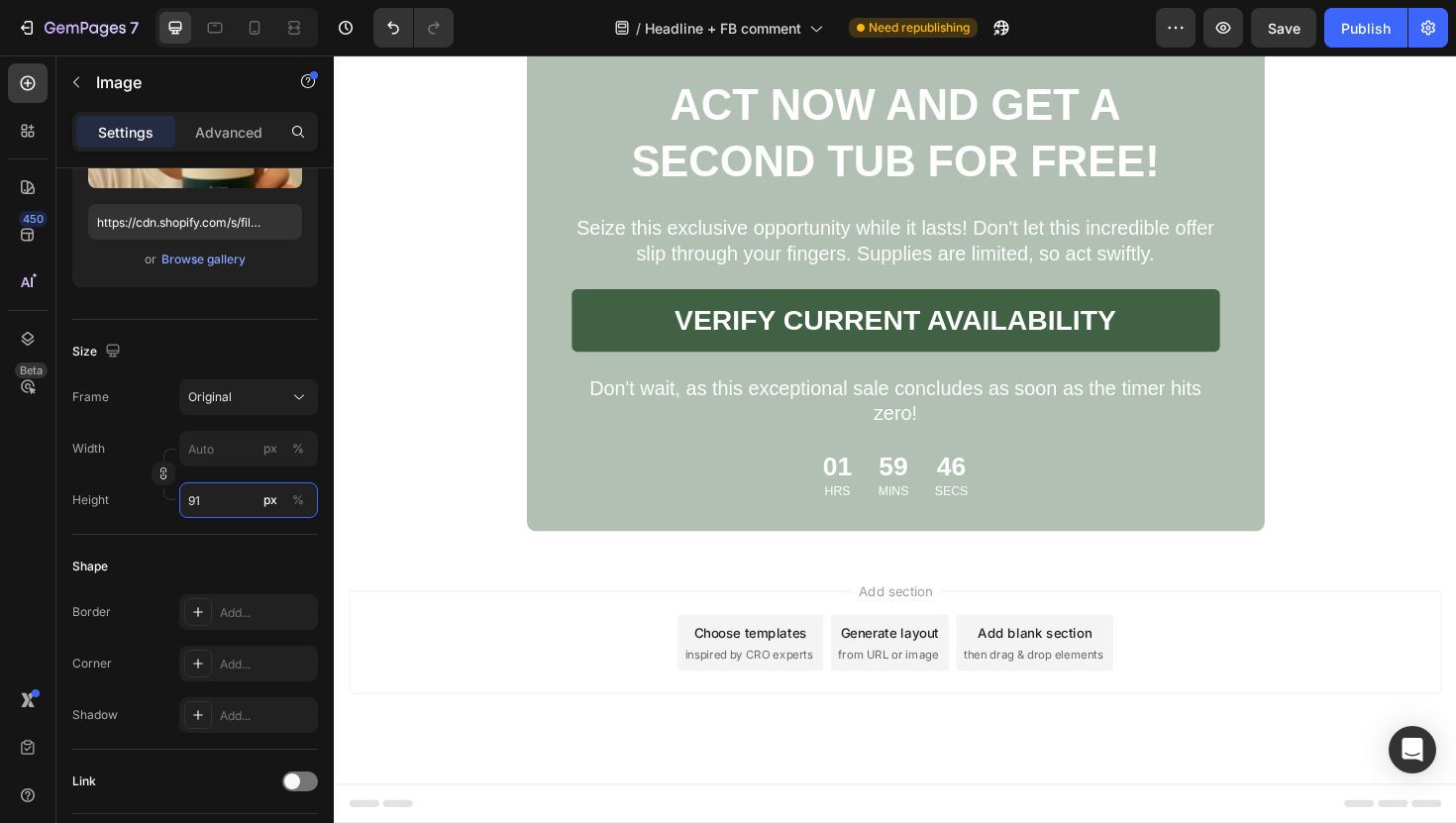 type on "9" 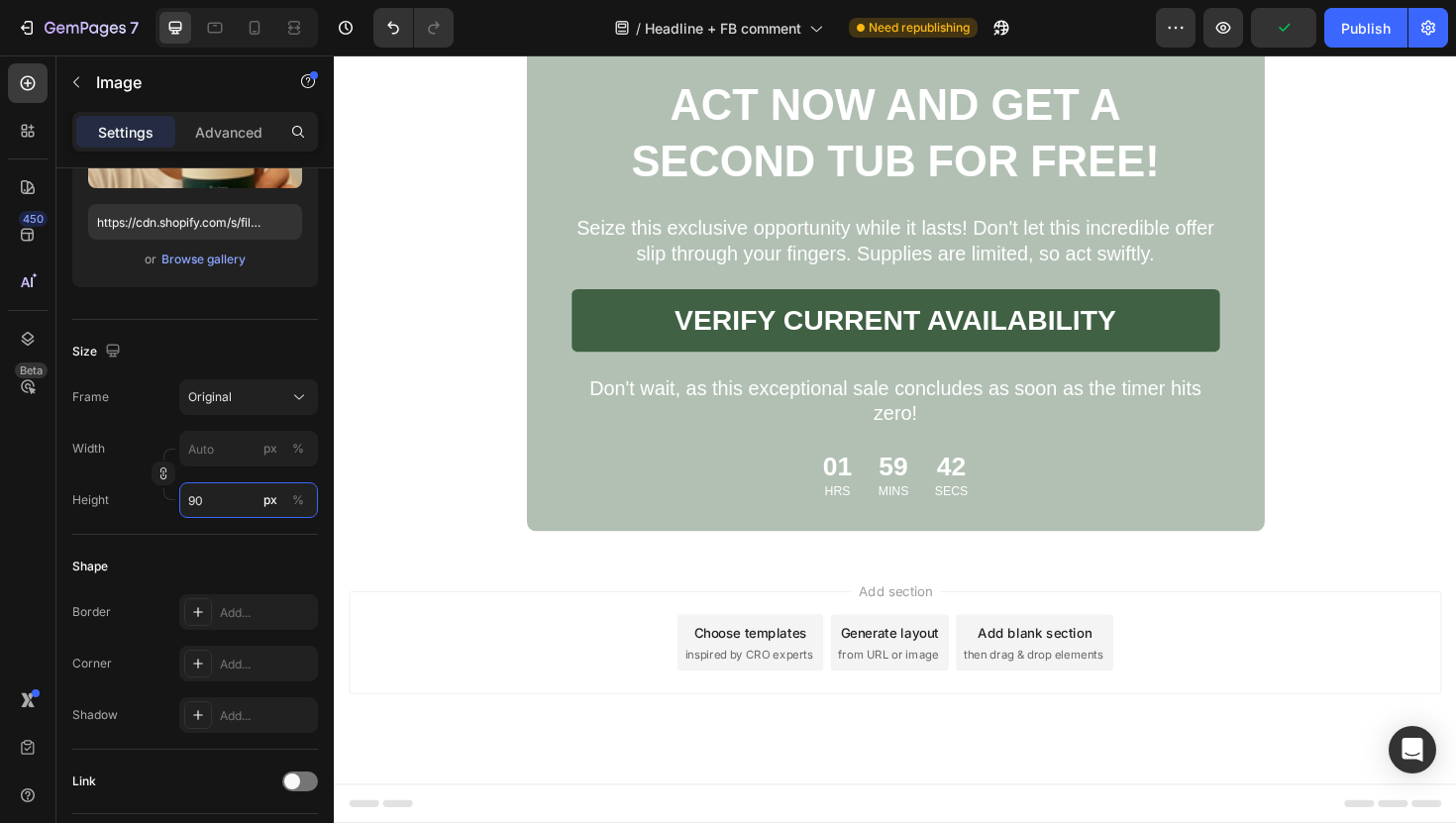 type on "9" 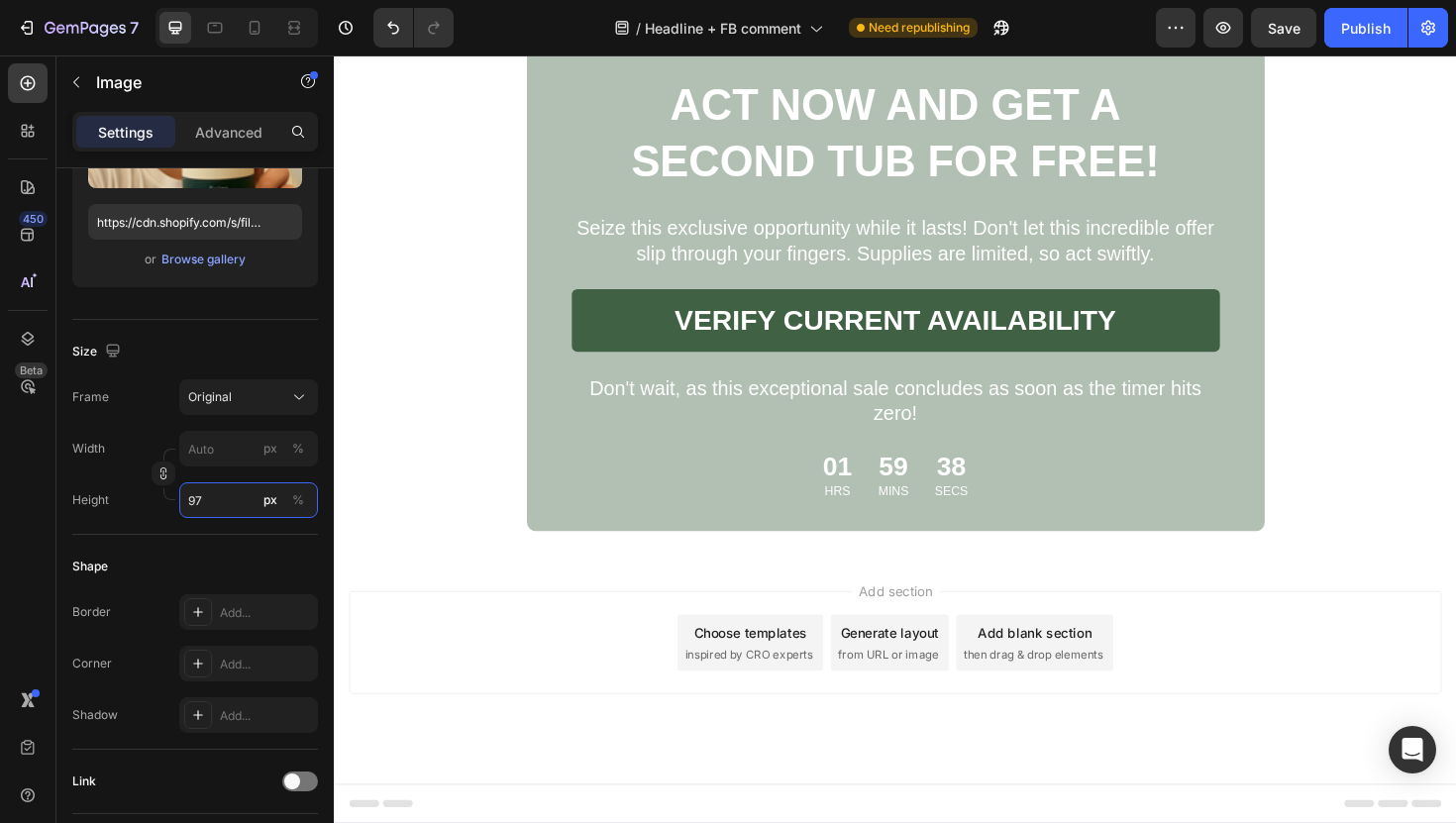 type on "9" 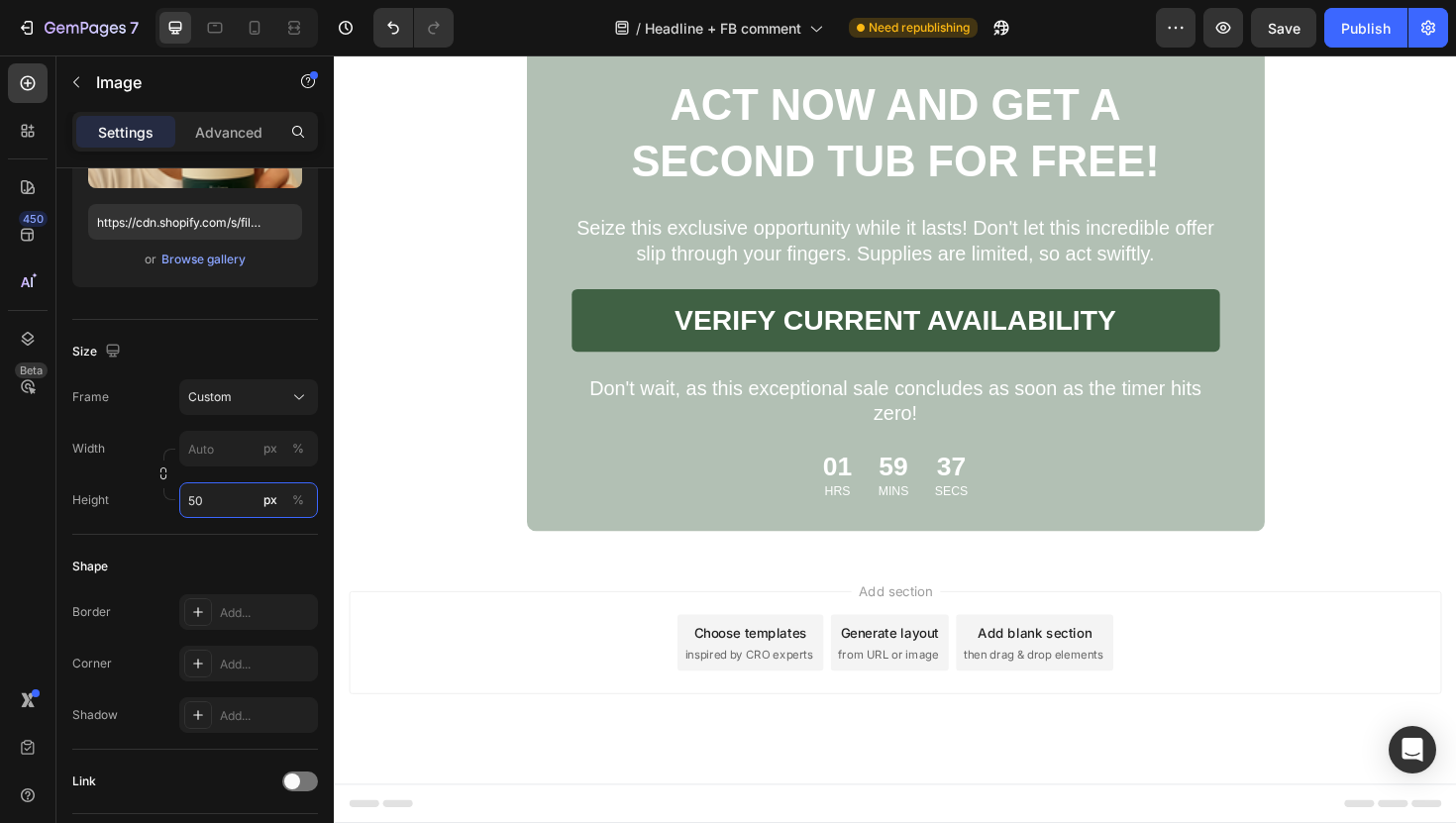 type on "9" 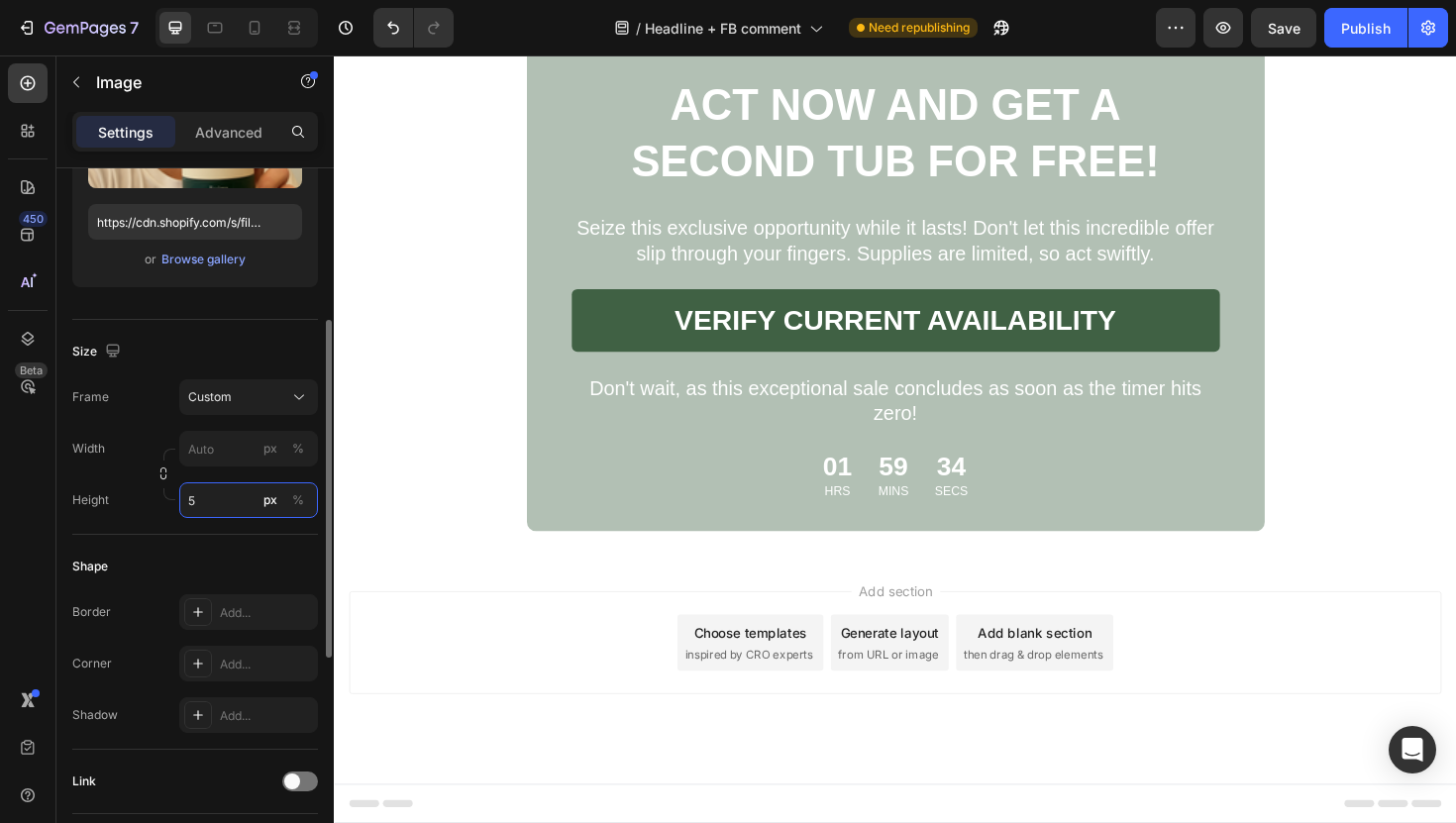type on "5" 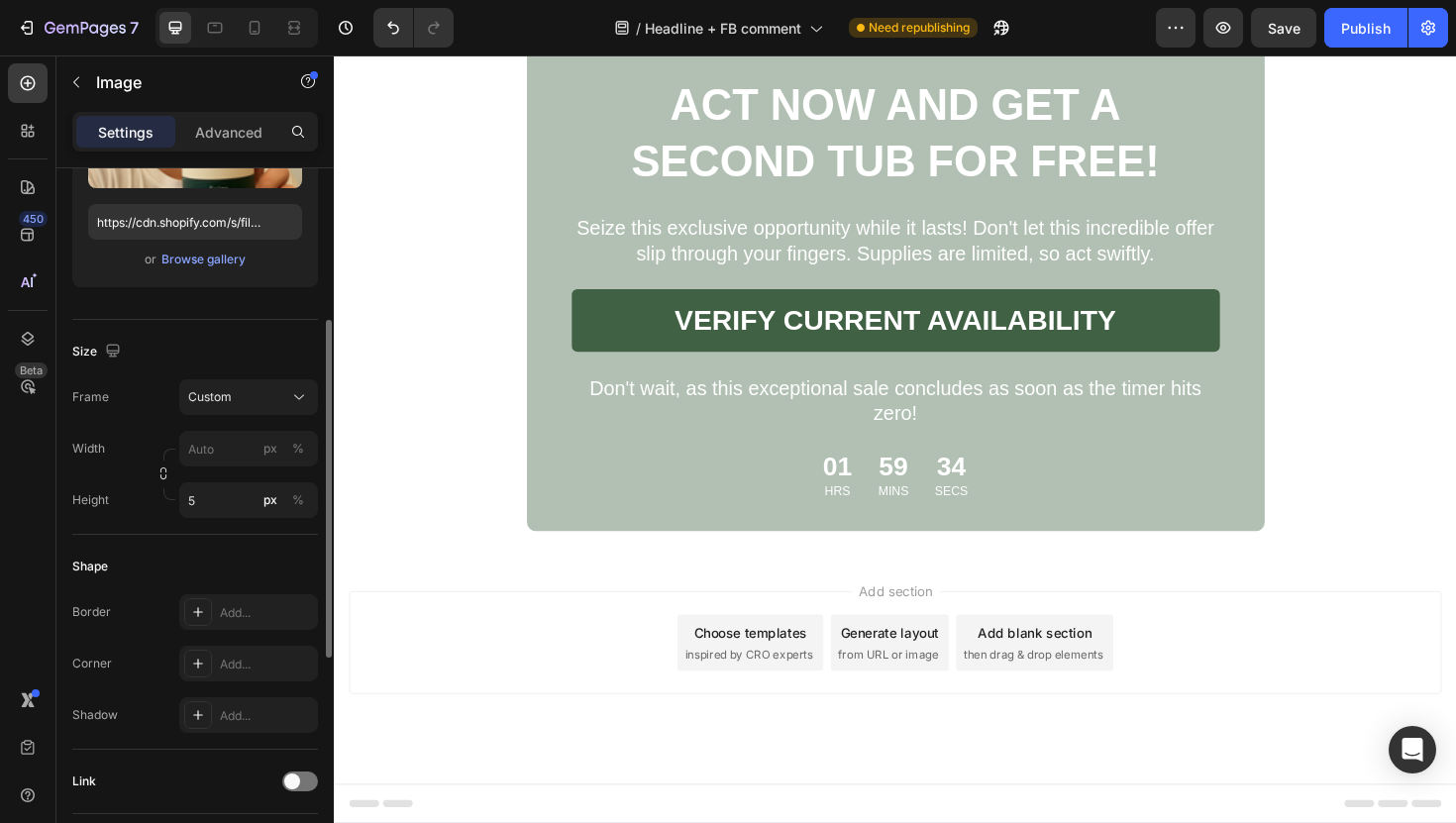 click on "Size Frame Custom Width px % Height 5 px %" 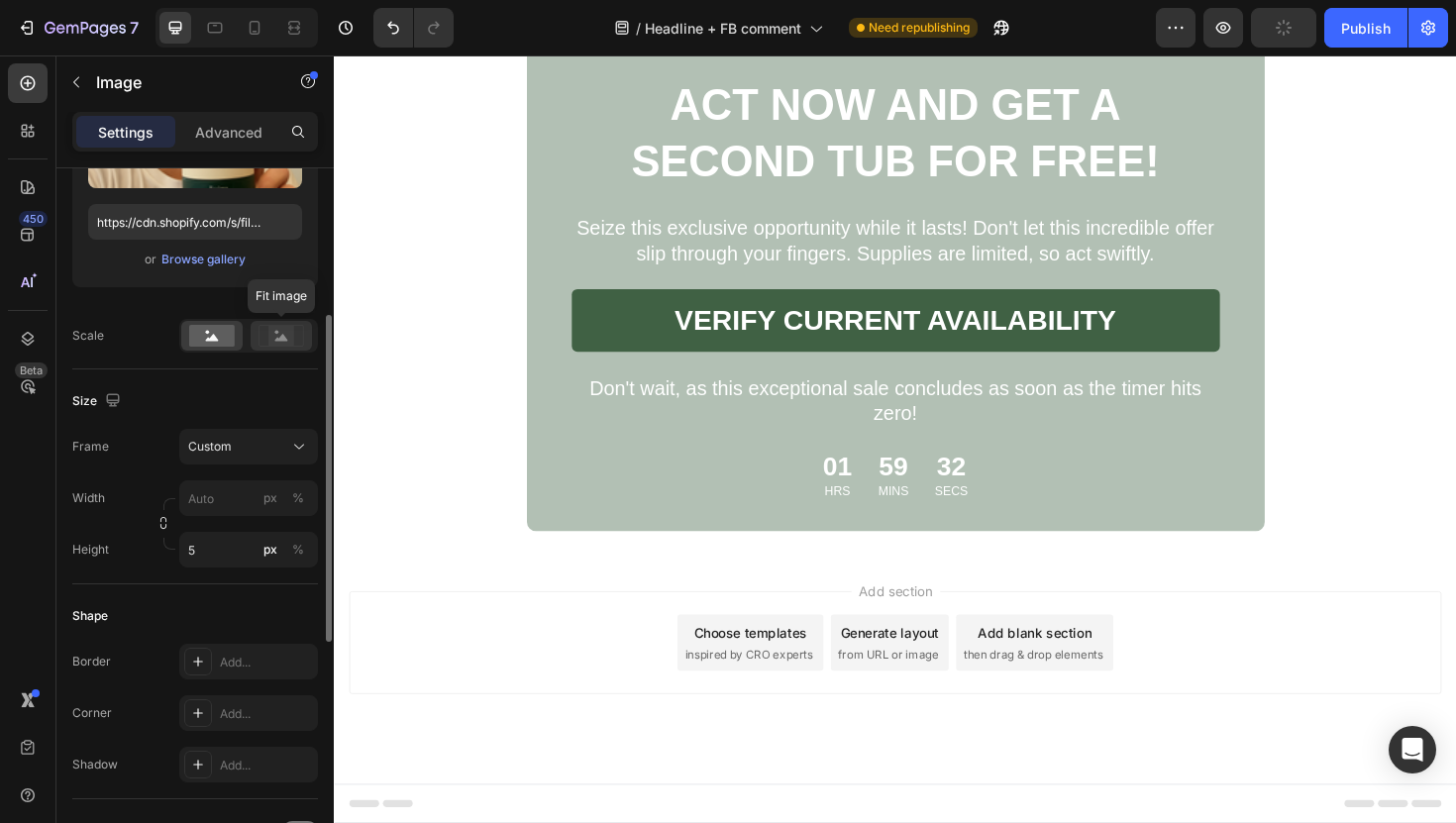 click 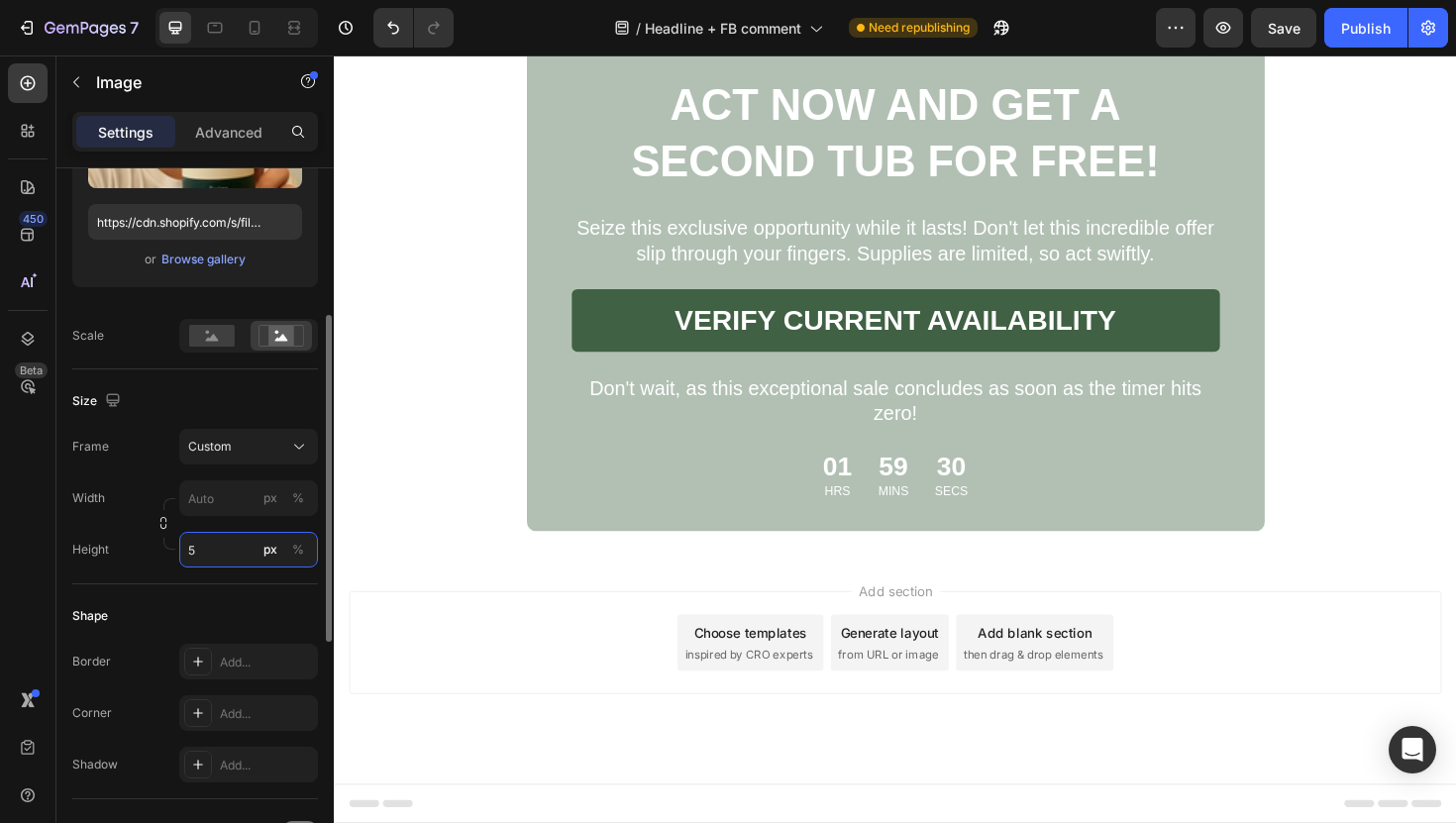click on "5" at bounding box center (249, 550) 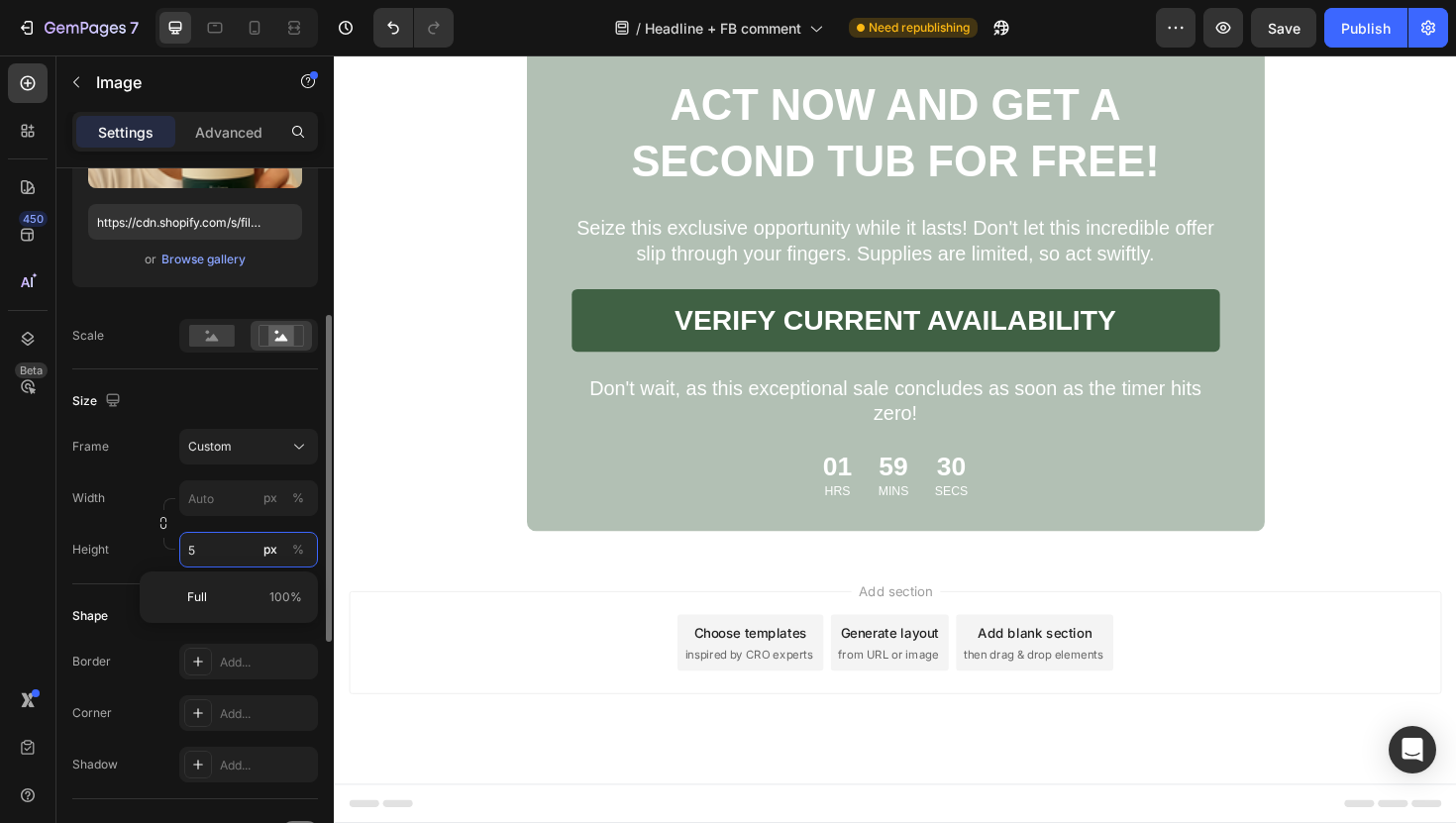 type 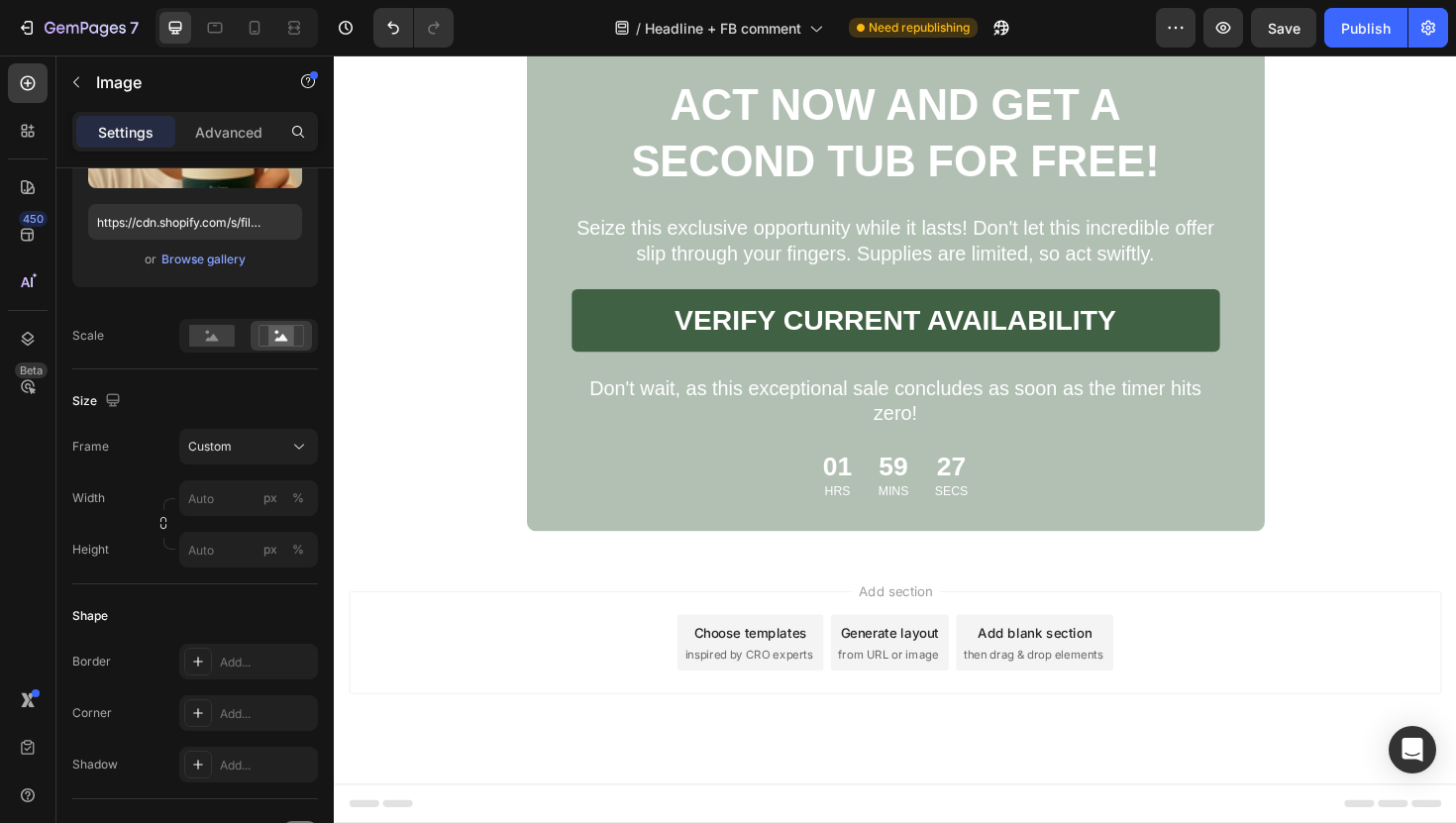 click on "Wellness Text Block Health Text Block Icon 2 min read Text Block Row Row How I Finally Found Something That Cleared My Scalp Psoriasis Heading [DATE] | [FIRST] [LAST] Text Block Row The Nightmare That Consumed My Confidence Heading For seven years, I lived with scalp psoriasis that literally made me feel like a prisoner in my own body. The constant itching was unbearable. I'd scratch until my scalp bled, leaving flakes scattered across my shoulders like snow. I completely stopped wearing dark shirts as it would expose the embarrassing evidence of my condition. Text Block Image I tried everything the doctors threw at me: steroid creams that thinned my skin, medicated shampoos that burned like fire, and prescription treatments that cost a fortune but delivered zero results. Each failed attempt felt like another door slamming shut. The worst part? The stares. The way people would glance at my scalp and quickly look away. Text Block Image The Discovery That Changed Everything Heading ." at bounding box center [928, -3642] 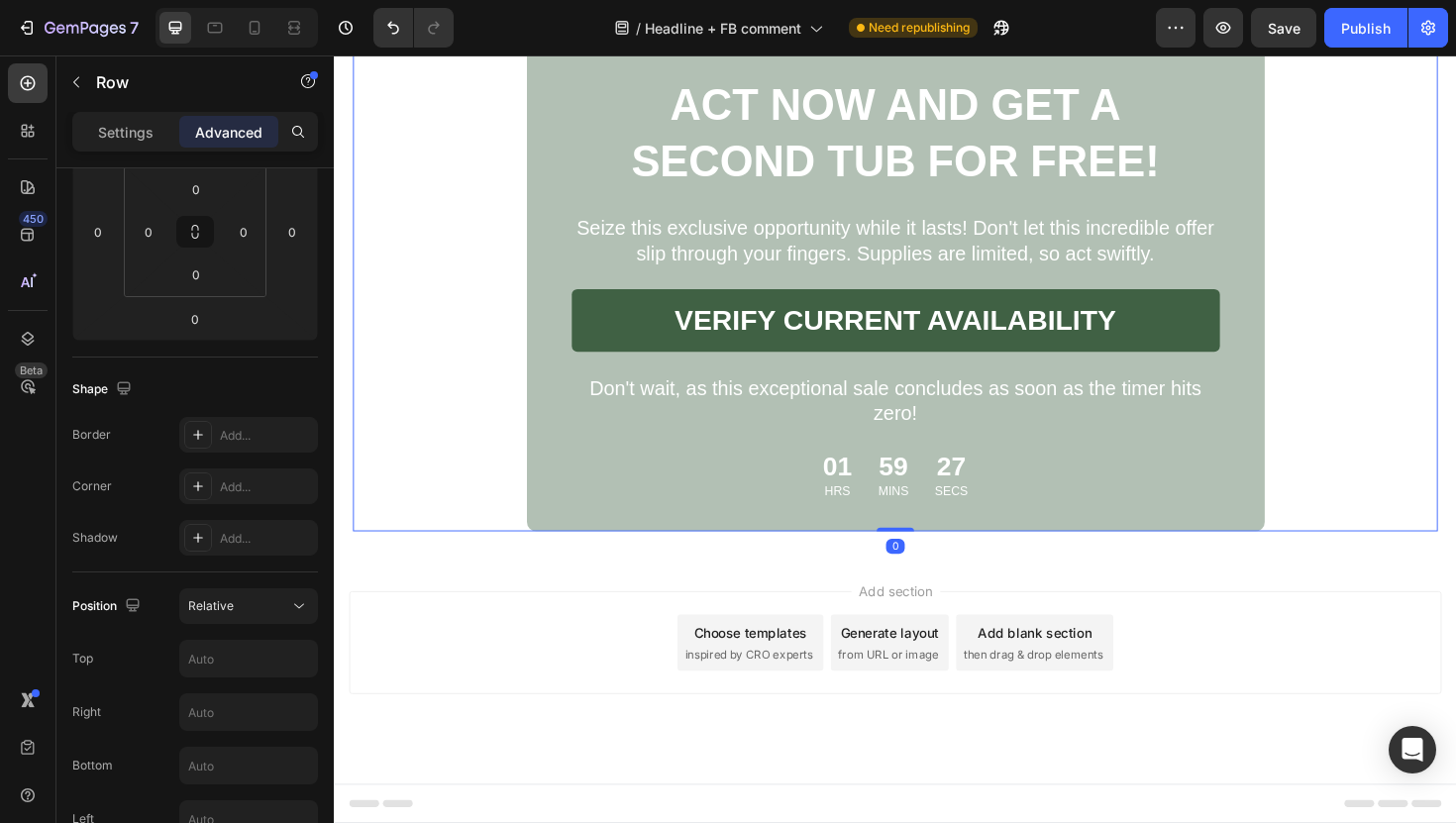 scroll, scrollTop: 0, scrollLeft: 0, axis: both 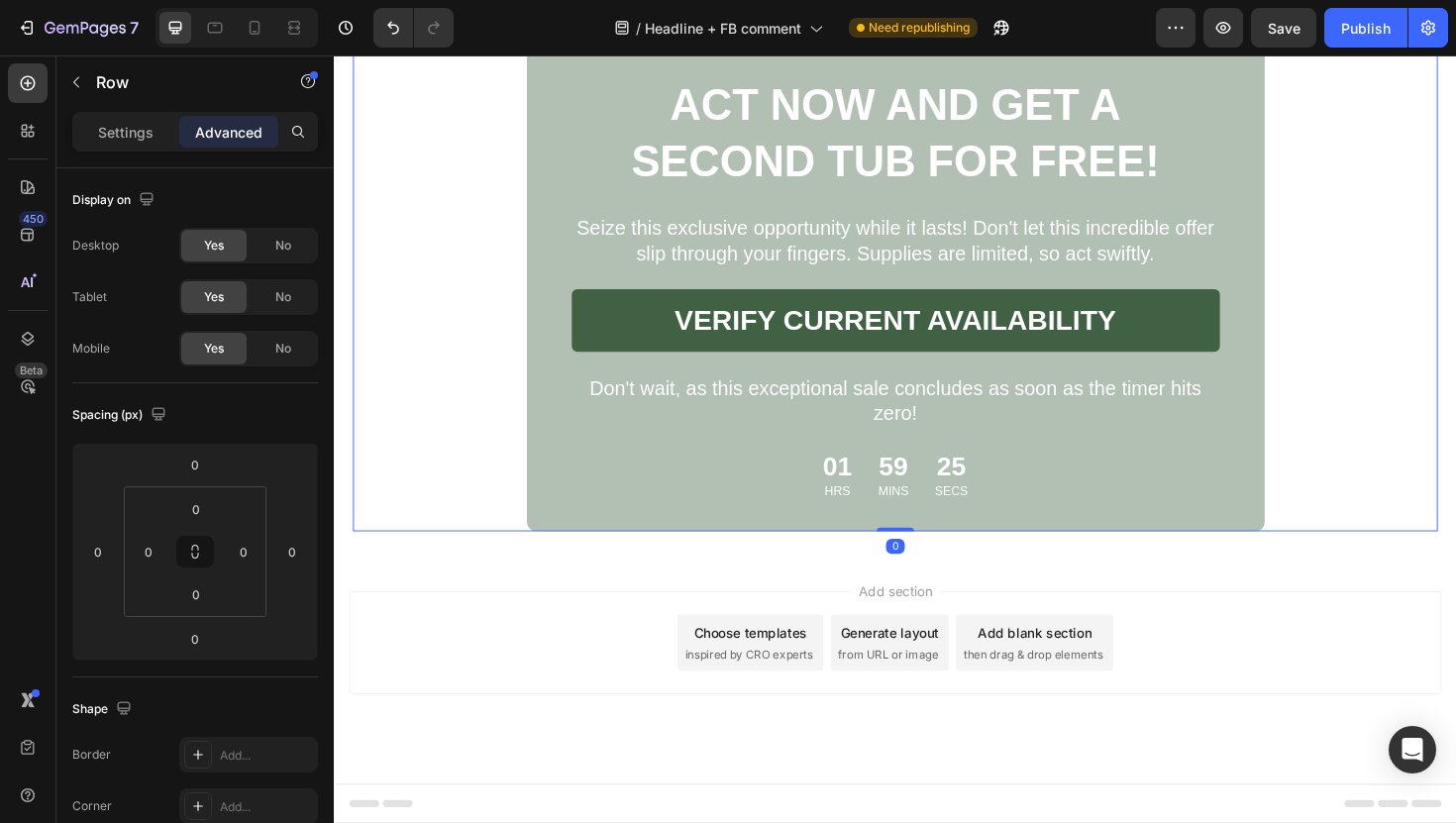click on "“After using this scalp scrub for just three weeks, I'm already seeing a noticeable difference in my scalp. Highly recommended!”" at bounding box center (1131, -1807) 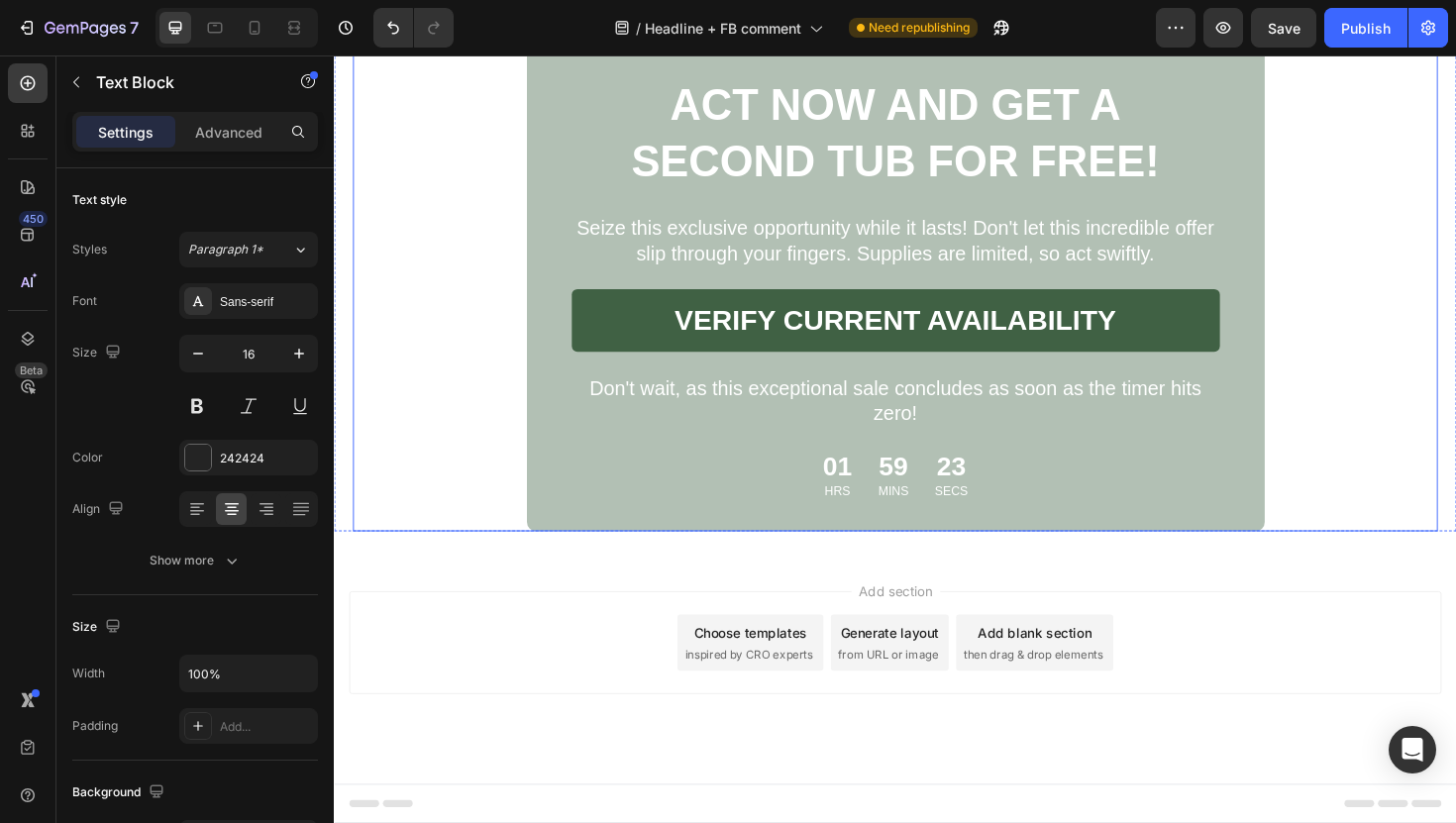 click on "Wellness Text Block Health Text Block Icon 2 min read Text Block Row Row How I Finally Found Something That Cleared My Scalp Psoriasis Heading [DATE] | [FIRST] [LAST] Text Block Row The Nightmare That Consumed My Confidence Heading For seven years, I lived with scalp psoriasis that literally made me feel like a prisoner in my own body. The constant itching was unbearable. I'd scratch until my scalp bled, leaving flakes scattered across my shoulders like snow. I completely stopped wearing dark shirts as it would expose the embarrassing evidence of my condition. Text Block Image I tried everything the doctors threw at me: steroid creams that thinned my skin, medicated shampoos that burned like fire, and prescription treatments that cost a fortune but delivered zero results. Each failed attempt felt like another door slamming shut. The worst part? The stares. The way people would glance at my scalp and quickly look away. Text Block Image The Discovery That Changed Everything Heading ." at bounding box center (928, -3642) 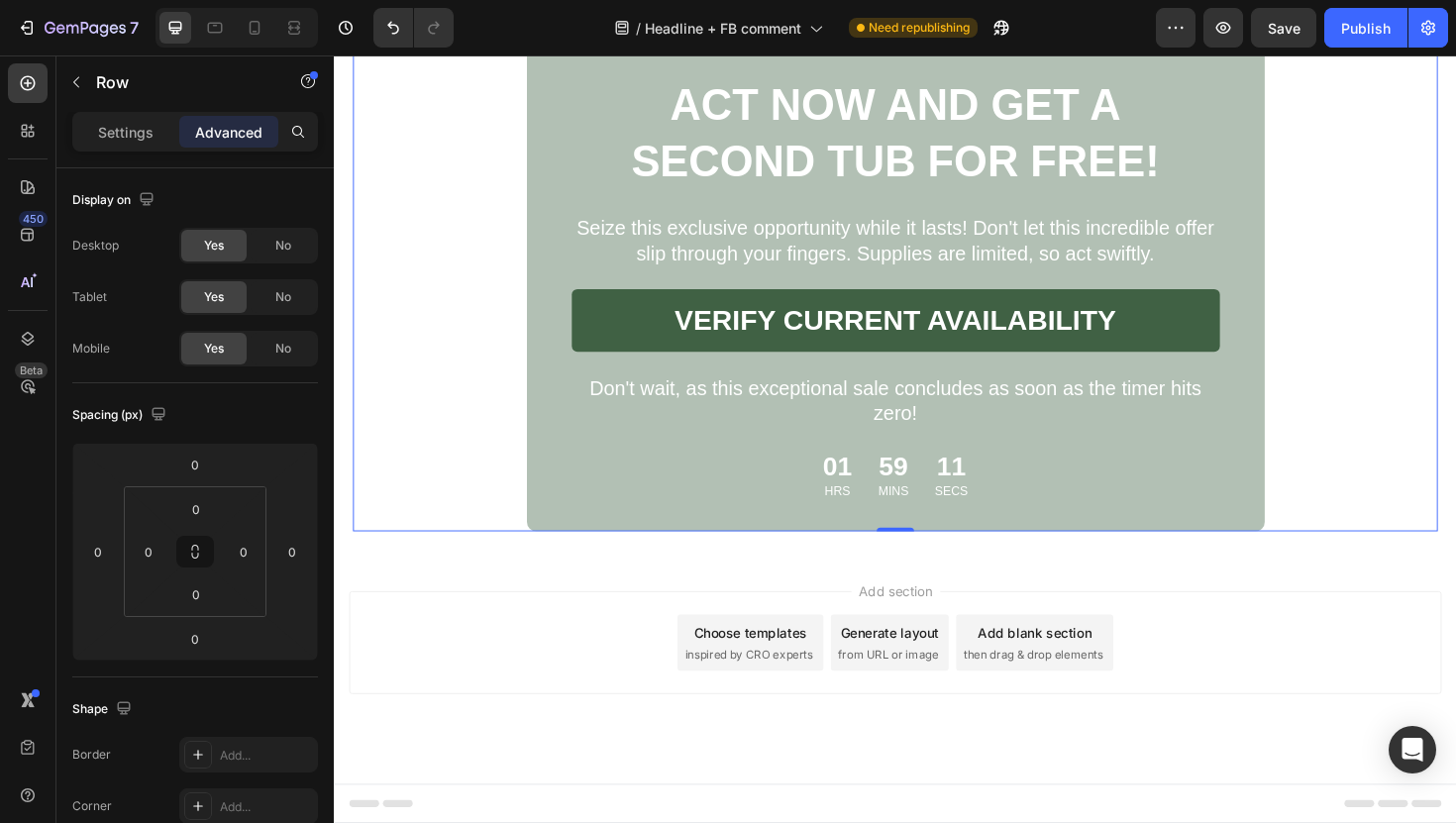 scroll, scrollTop: 11308, scrollLeft: 0, axis: vertical 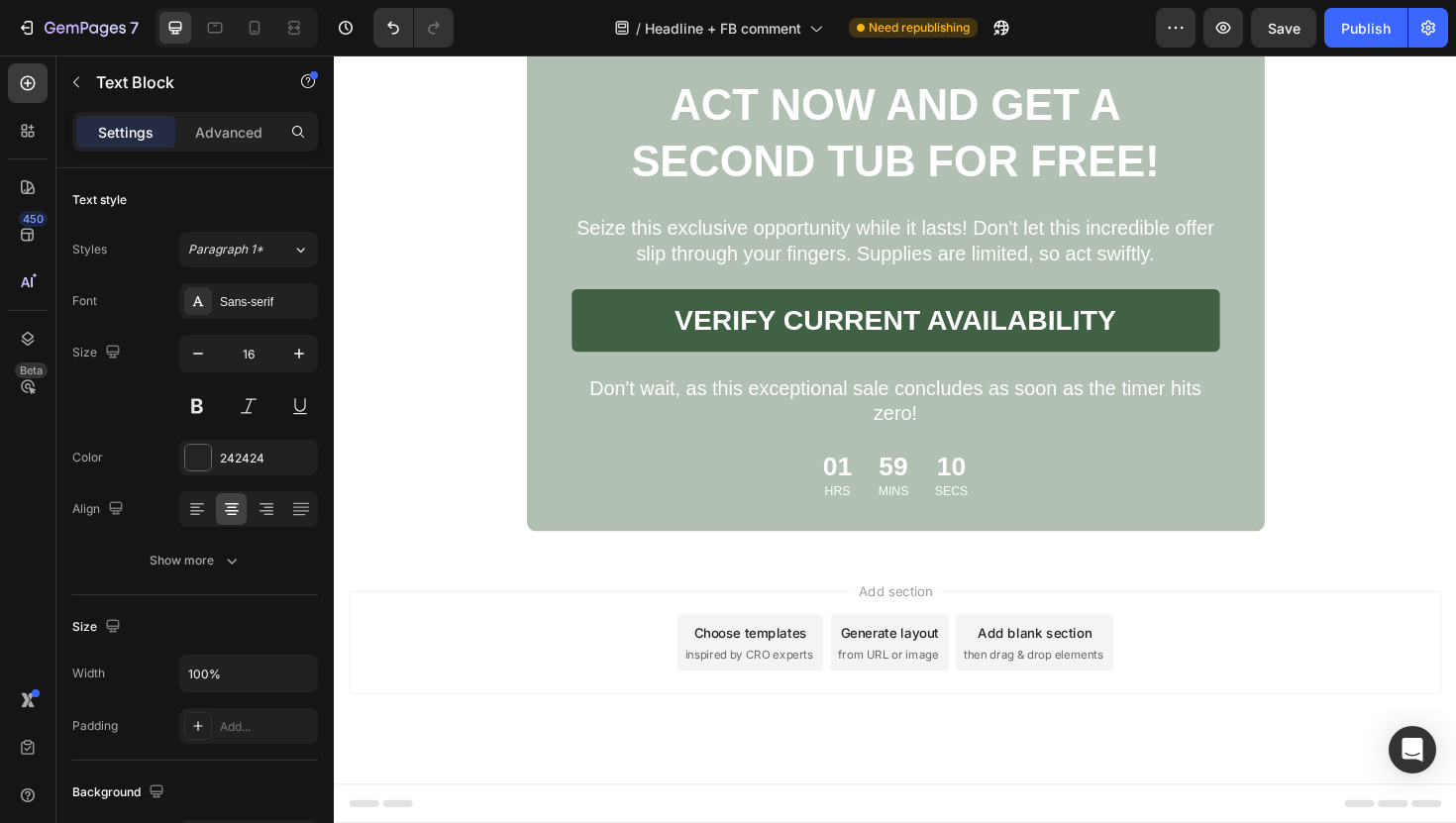 click on "“After using this scalp scrub for just three weeks, I'm already seeing a noticeable difference in my scalp. Highly recommended!”" at bounding box center [1131, -1807] 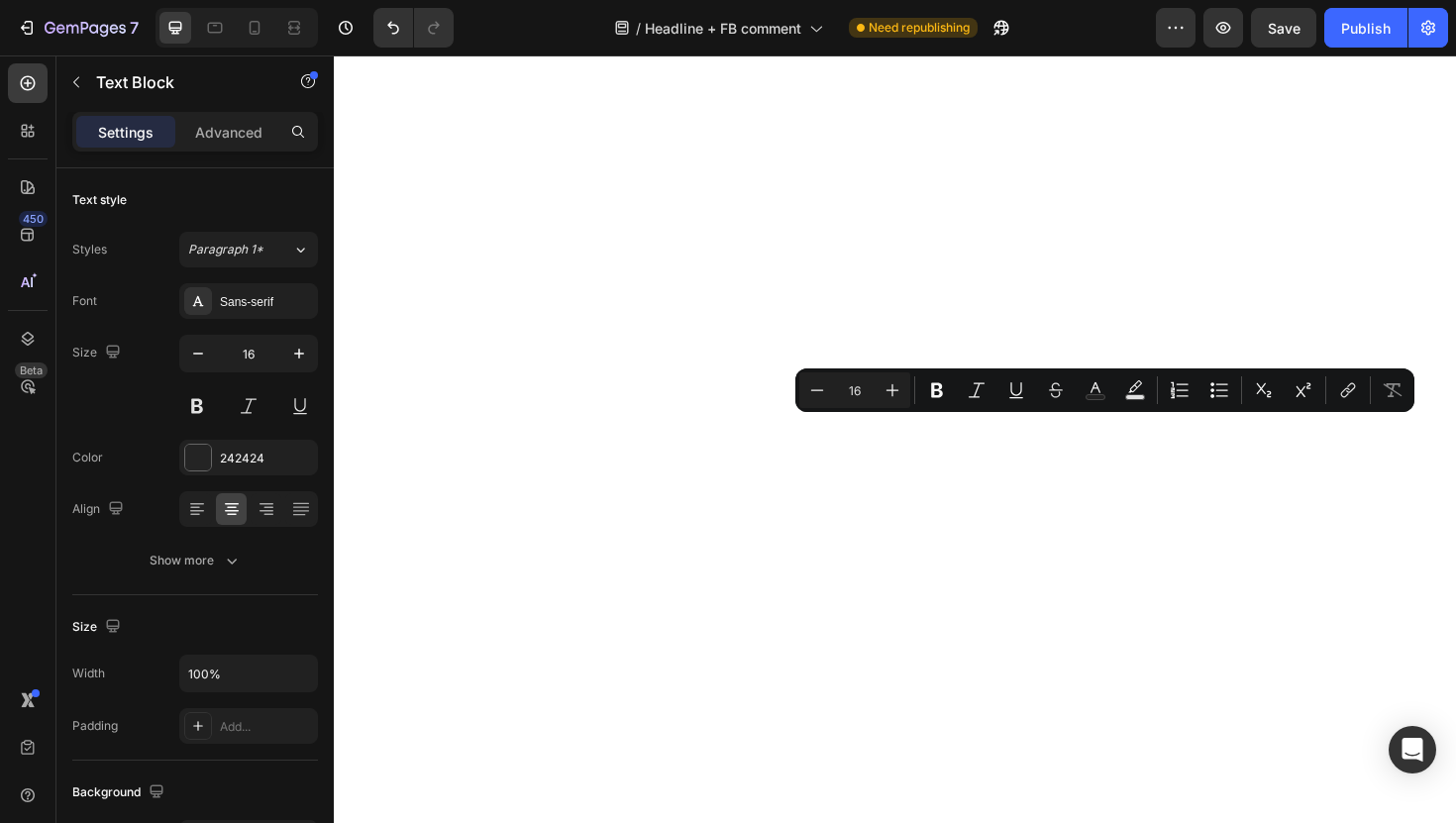 scroll, scrollTop: 0, scrollLeft: 0, axis: both 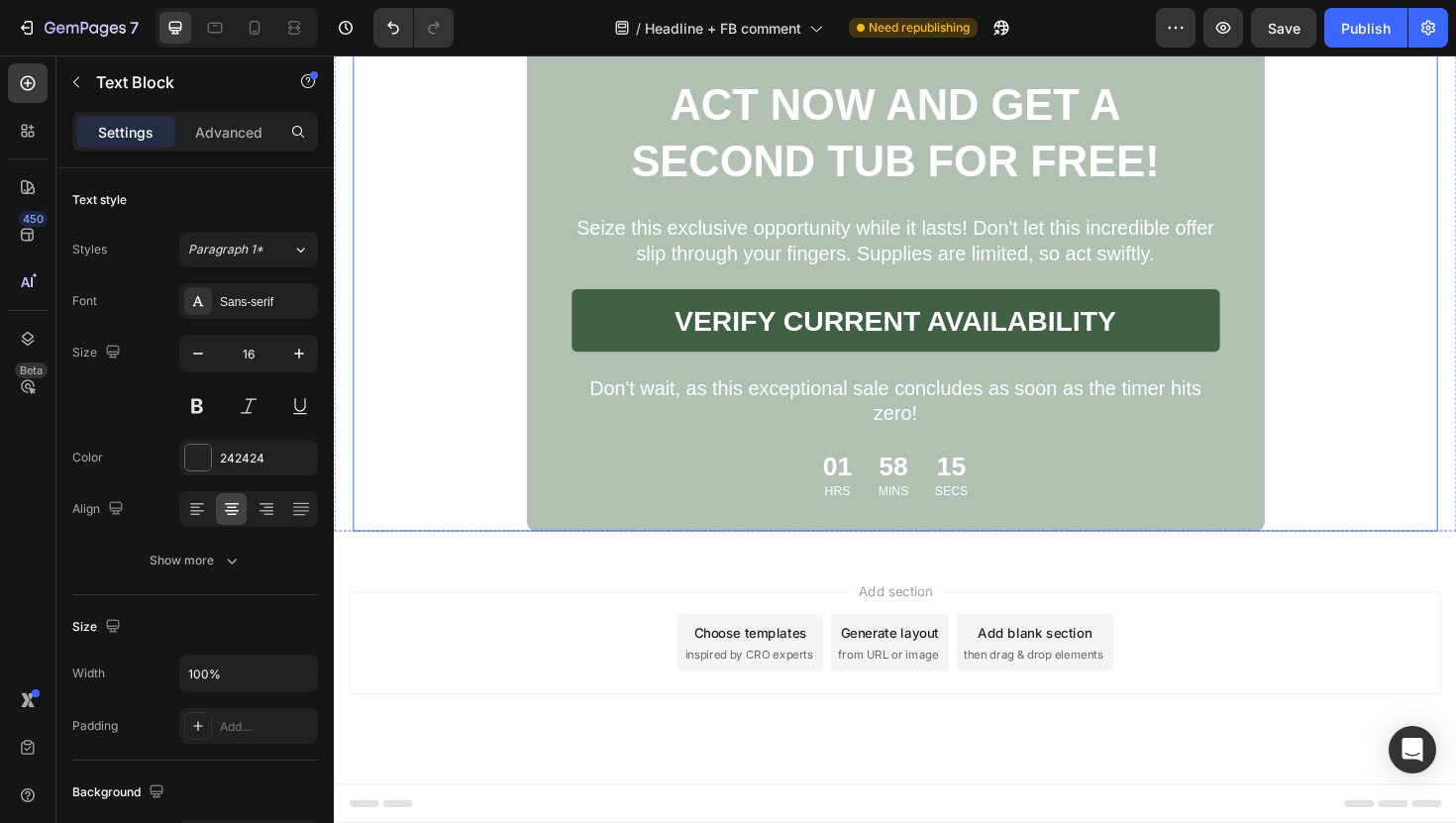click on "Wellness Text Block Health Text Block Icon 2 min read Text Block Row Row How I Finally Found Something That Cleared My Scalp Psoriasis Heading [DATE] | [FIRST] [LAST] Text Block Row The Nightmare That Consumed My Confidence Heading For seven years, I lived with scalp psoriasis that literally made me feel like a prisoner in my own body. The constant itching was unbearable. I'd scratch until my scalp bled, leaving flakes scattered across my shoulders like snow. I completely stopped wearing dark shirts as it would expose the embarrassing evidence of my condition. Text Block Image I tried everything the doctors threw at me: steroid creams that thinned my skin, medicated shampoos that burned like fire, and prescription treatments that cost a fortune but delivered zero results. Each failed attempt felt like another door slamming shut. The worst part? The stares. The way people would glance at my scalp and quickly look away. Text Block Image The Discovery That Changed Everything Heading ." at bounding box center (928, -2993) 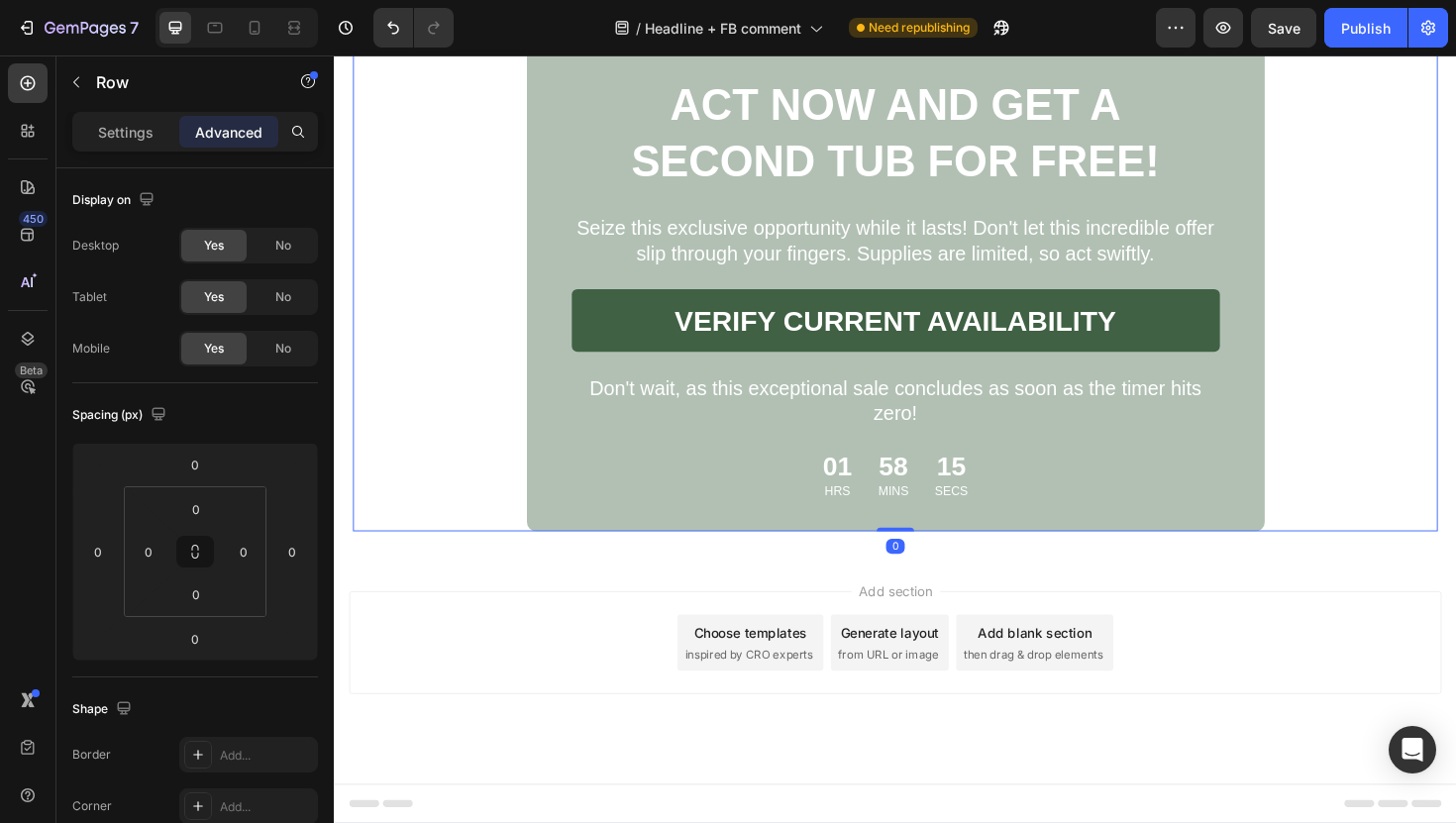click on "Wellness Text Block Health Text Block Icon 2 min read Text Block Row Row How I Finally Found Something That Cleared My Scalp Psoriasis Heading [DATE] | [FIRST] [LAST] Text Block Row The Nightmare That Consumed My Confidence Heading For seven years, I lived with scalp psoriasis that literally made me feel like a prisoner in my own body. The constant itching was unbearable. I'd scratch until my scalp bled, leaving flakes scattered across my shoulders like snow. I completely stopped wearing dark shirts as it would expose the embarrassing evidence of my condition. Text Block Image I tried everything the doctors threw at me: steroid creams that thinned my skin, medicated shampoos that burned like fire, and prescription treatments that cost a fortune but delivered zero results. Each failed attempt felt like another door slamming shut. The worst part? The stares. The way people would glance at my scalp and quickly look away. Text Block Image The Discovery That Changed Everything Heading ." at bounding box center (928, -2993) 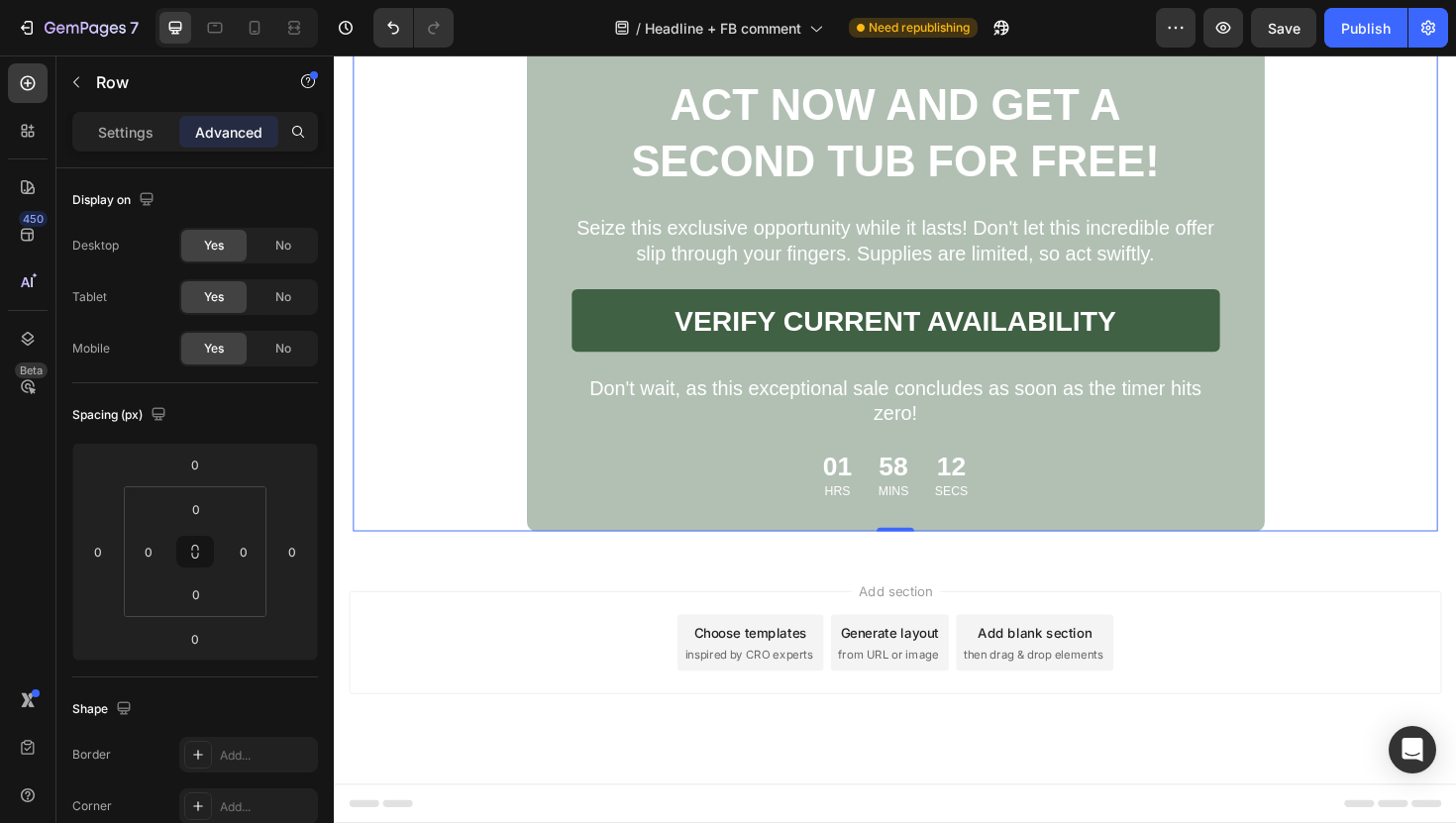 scroll, scrollTop: 13071, scrollLeft: 0, axis: vertical 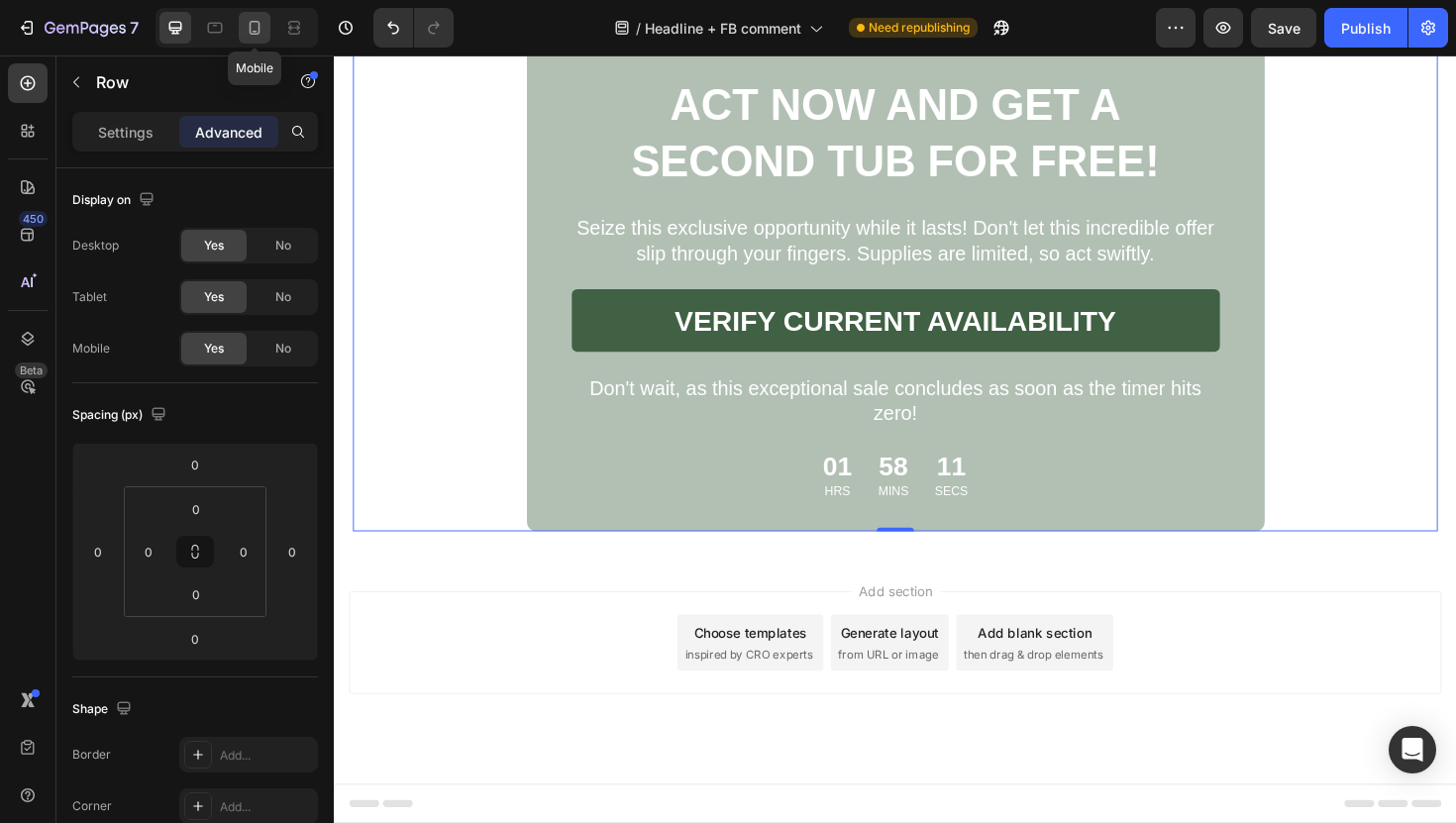 click 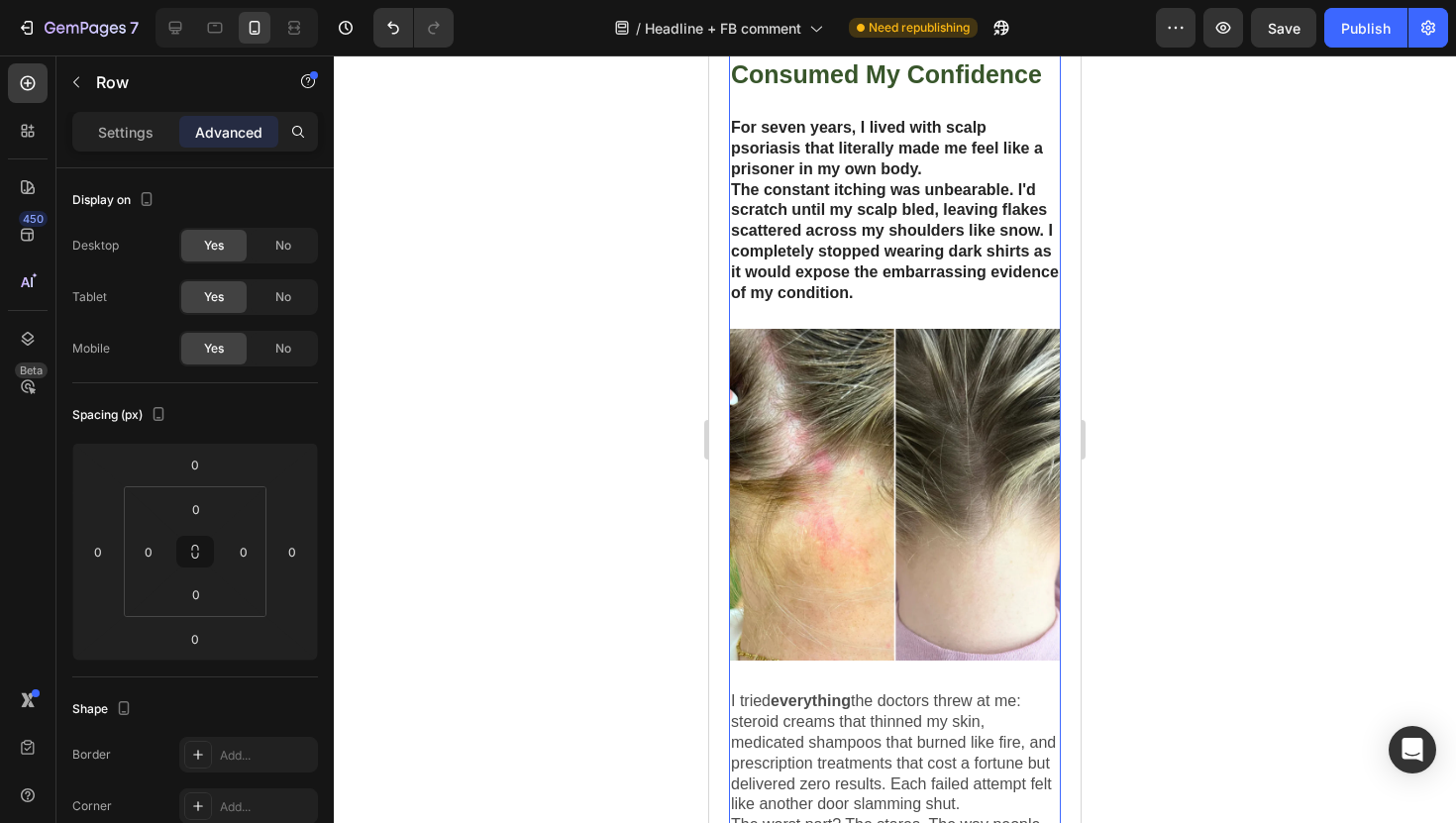 scroll, scrollTop: 64, scrollLeft: 0, axis: vertical 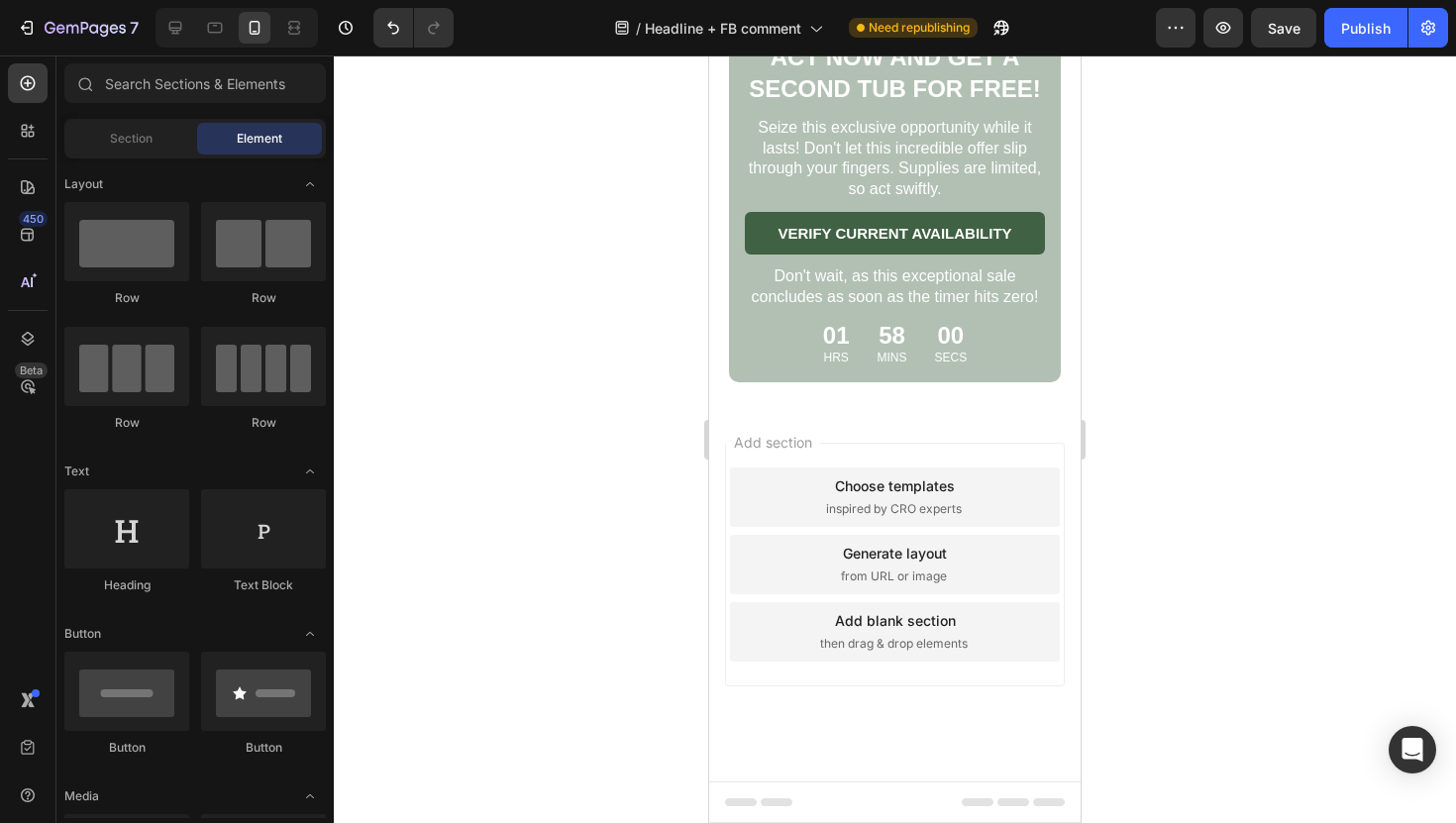 click at bounding box center [237, 28] 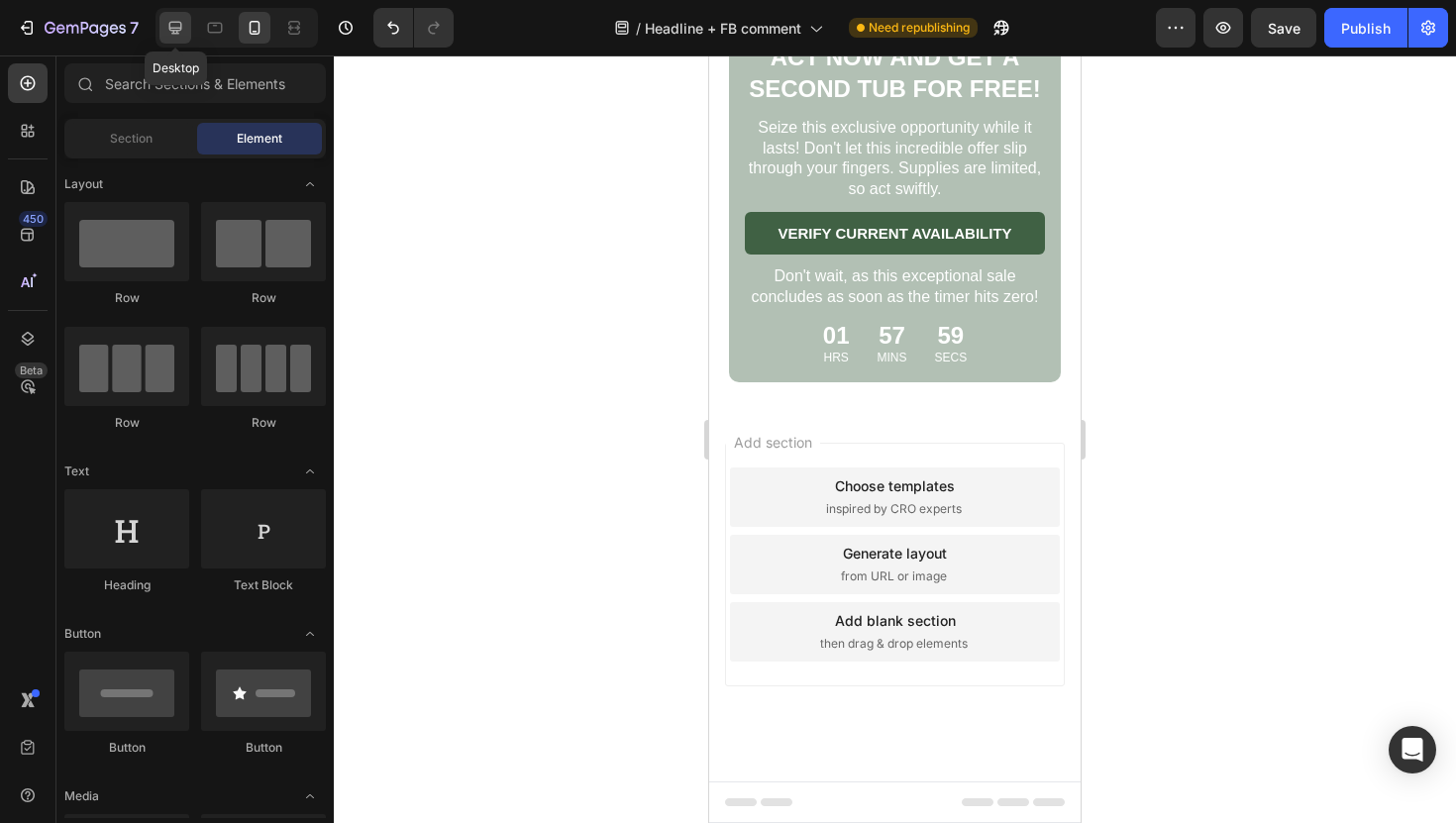 click 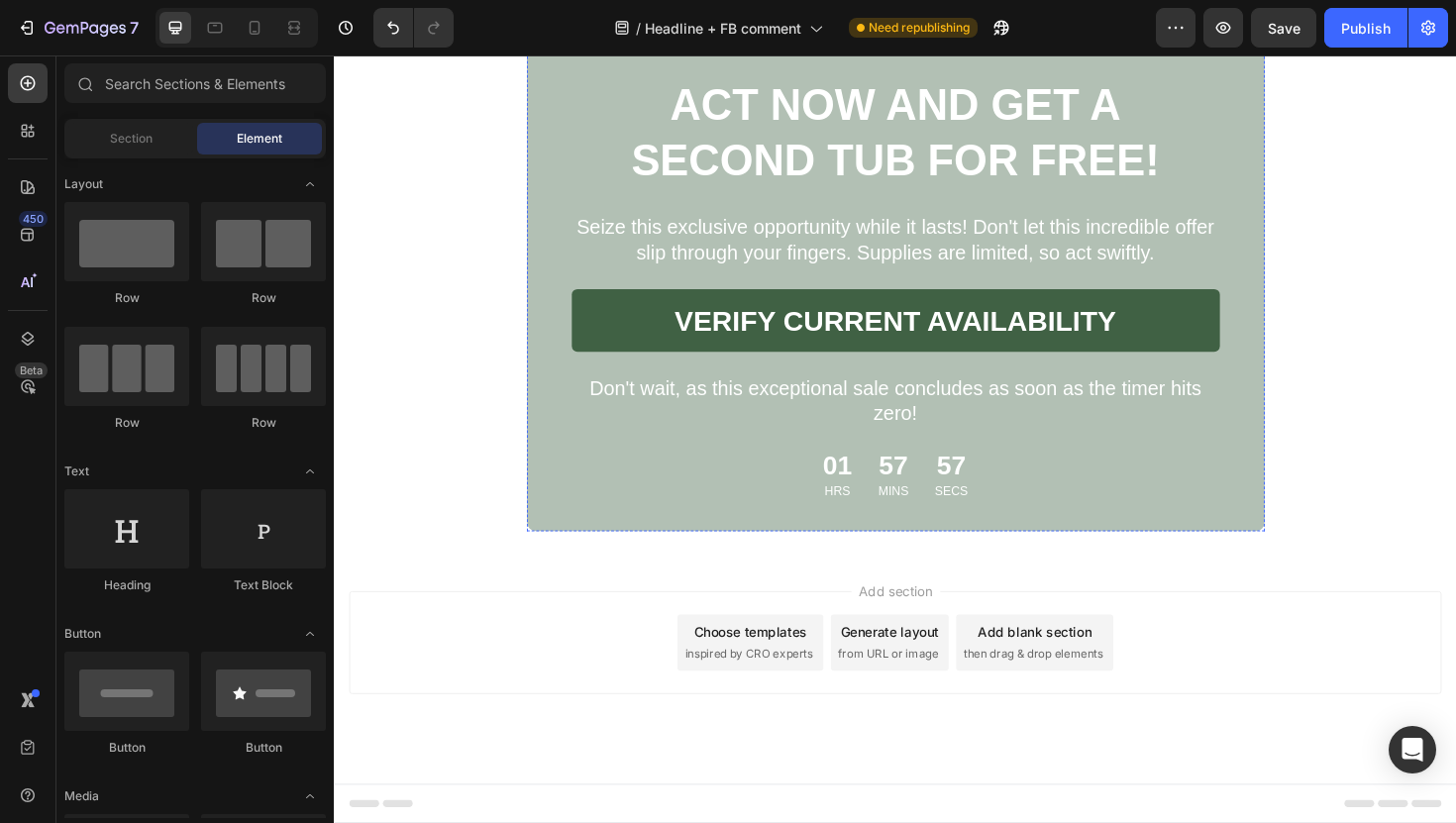 scroll, scrollTop: 10965, scrollLeft: 0, axis: vertical 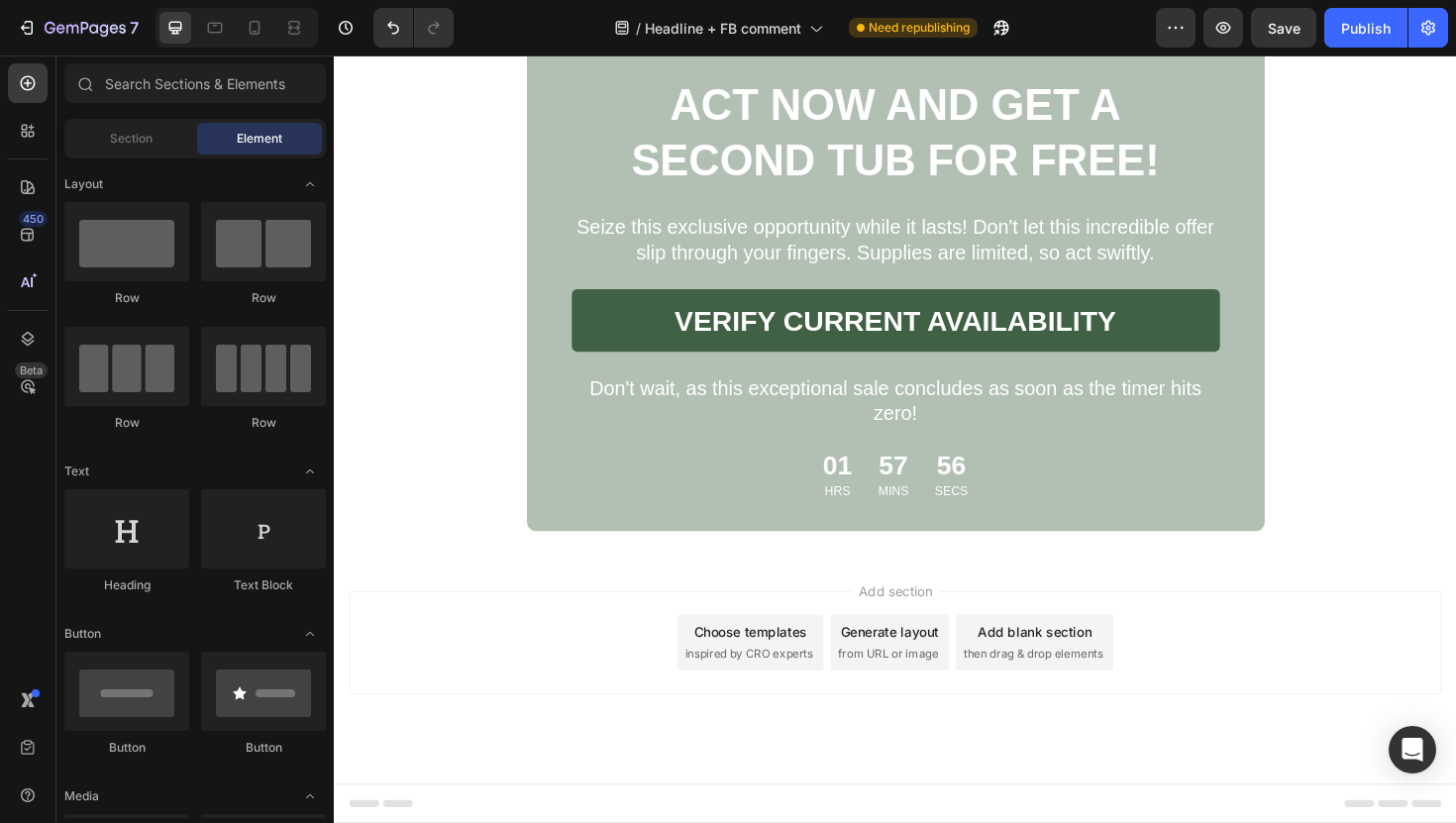 click at bounding box center [1131, -1341] 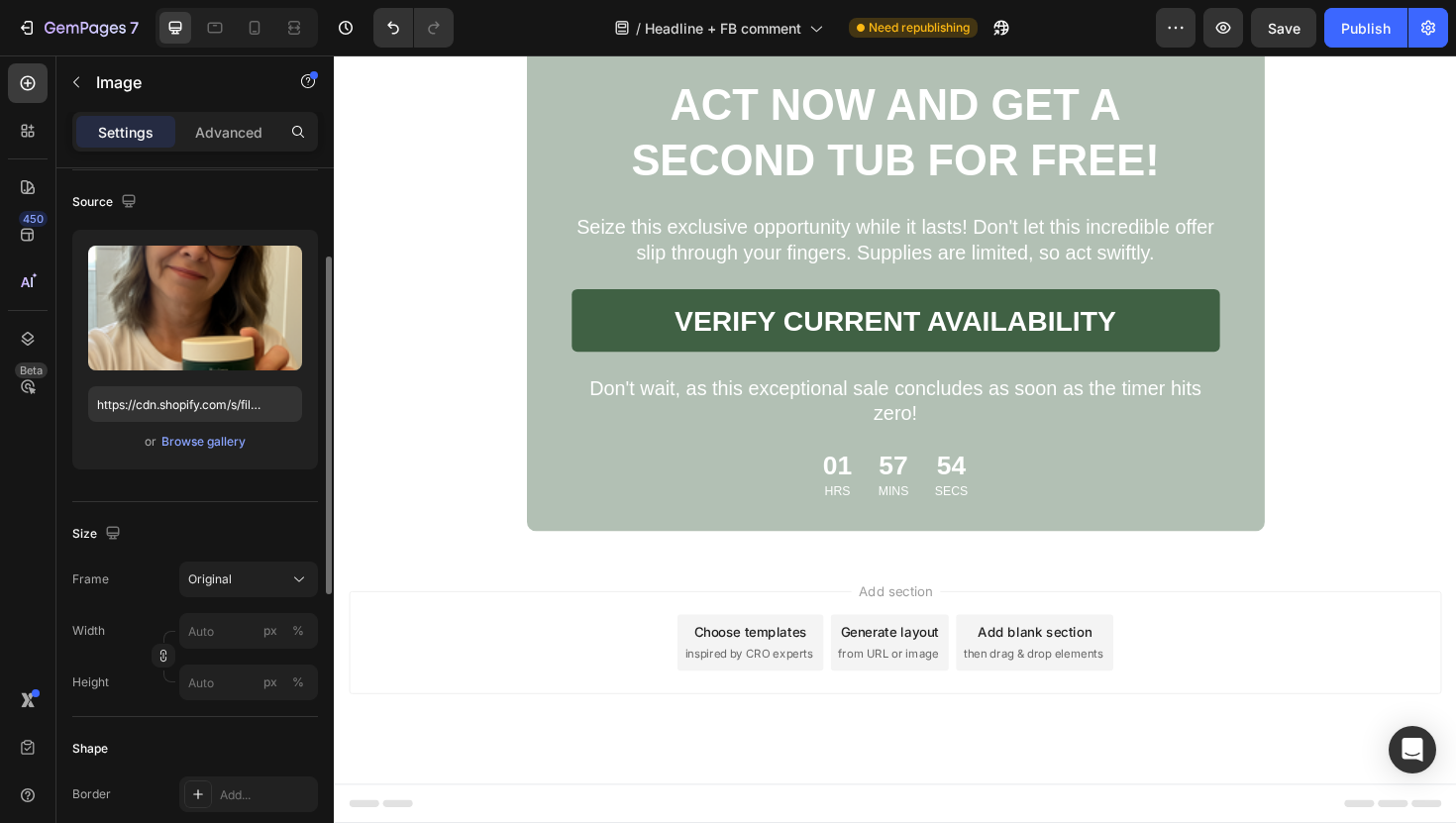 scroll, scrollTop: 163, scrollLeft: 0, axis: vertical 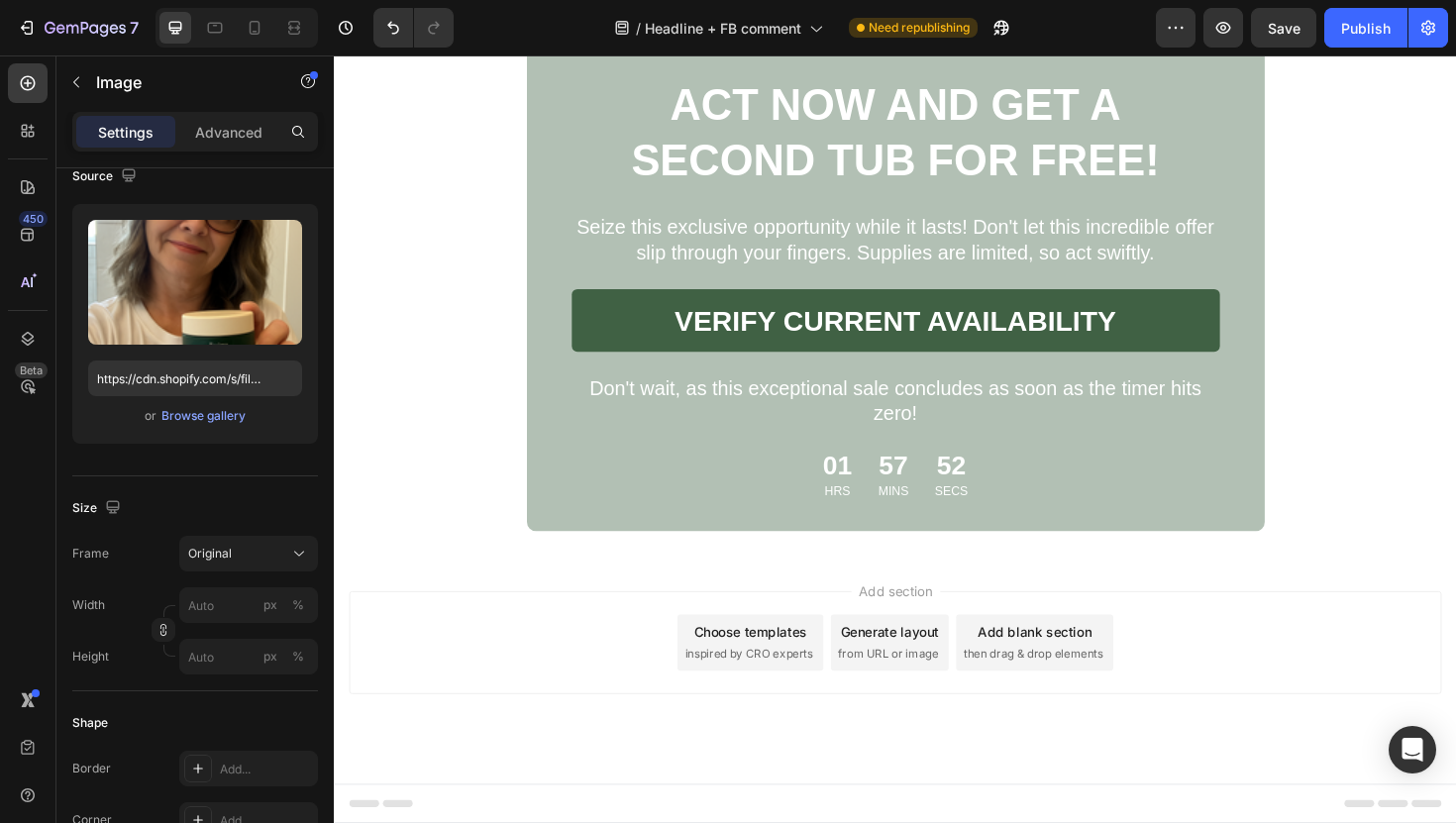 click on "Settings Advanced" at bounding box center [195, 132] 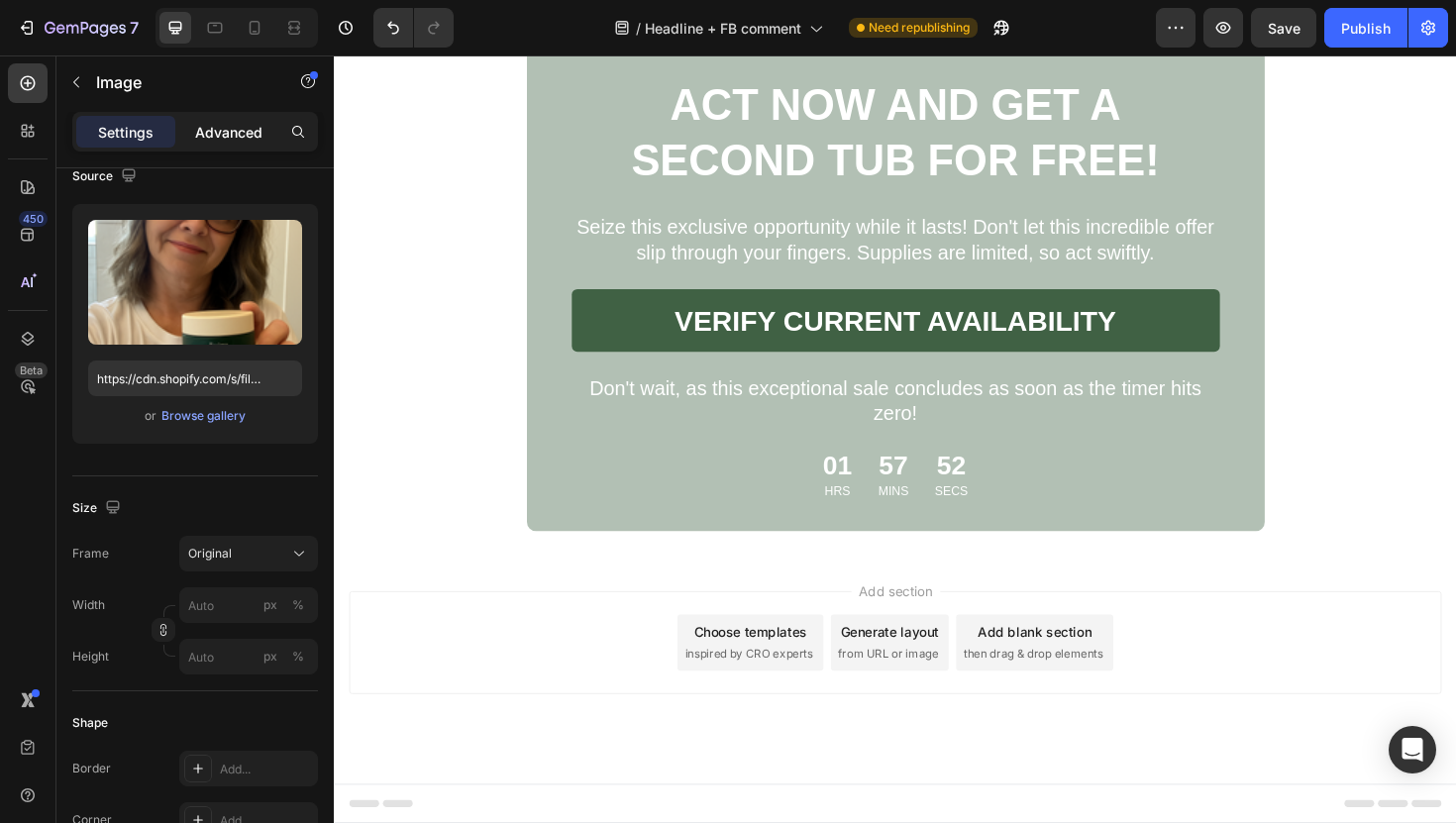 click on "Advanced" at bounding box center [229, 132] 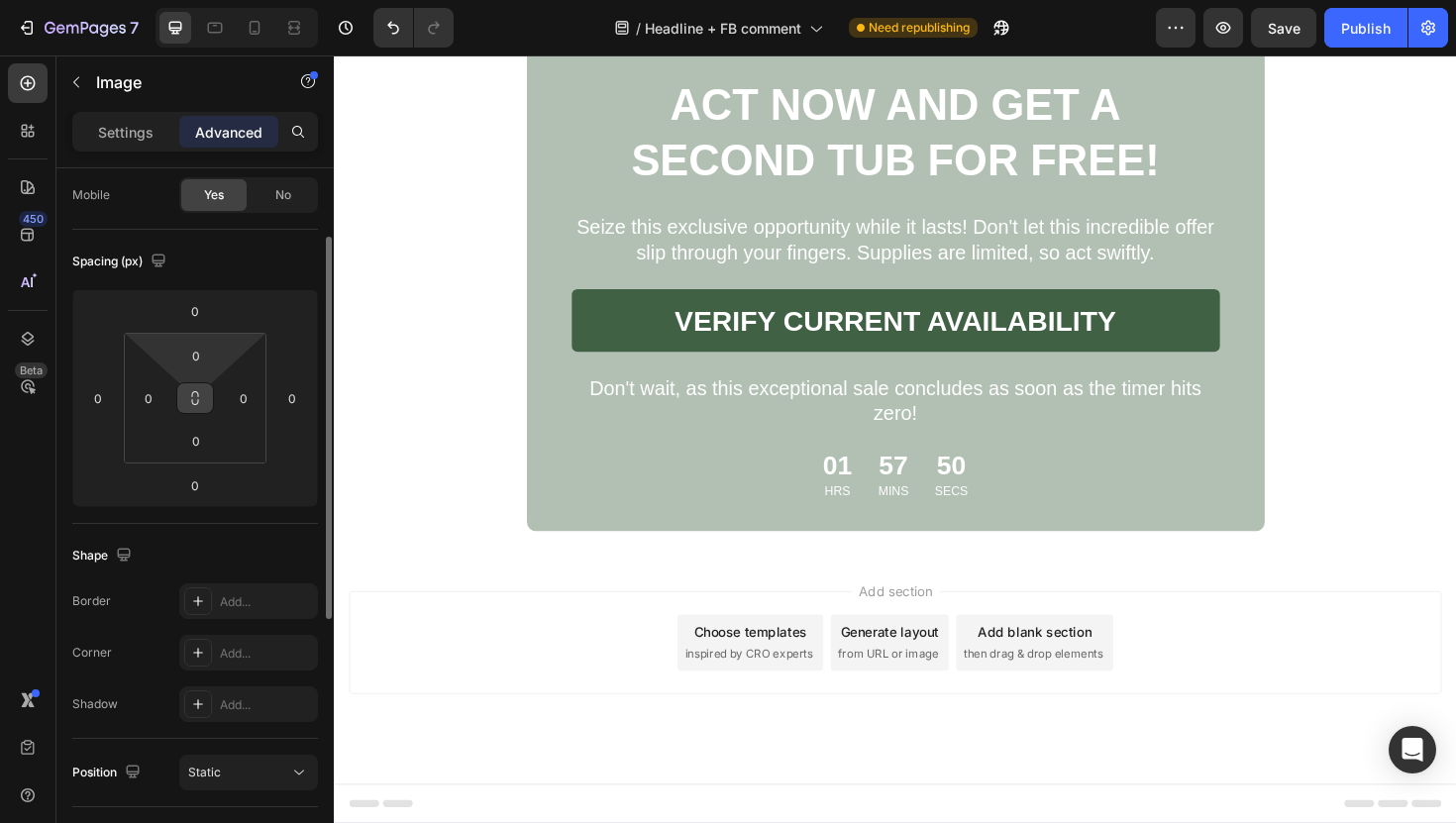 scroll, scrollTop: 145, scrollLeft: 0, axis: vertical 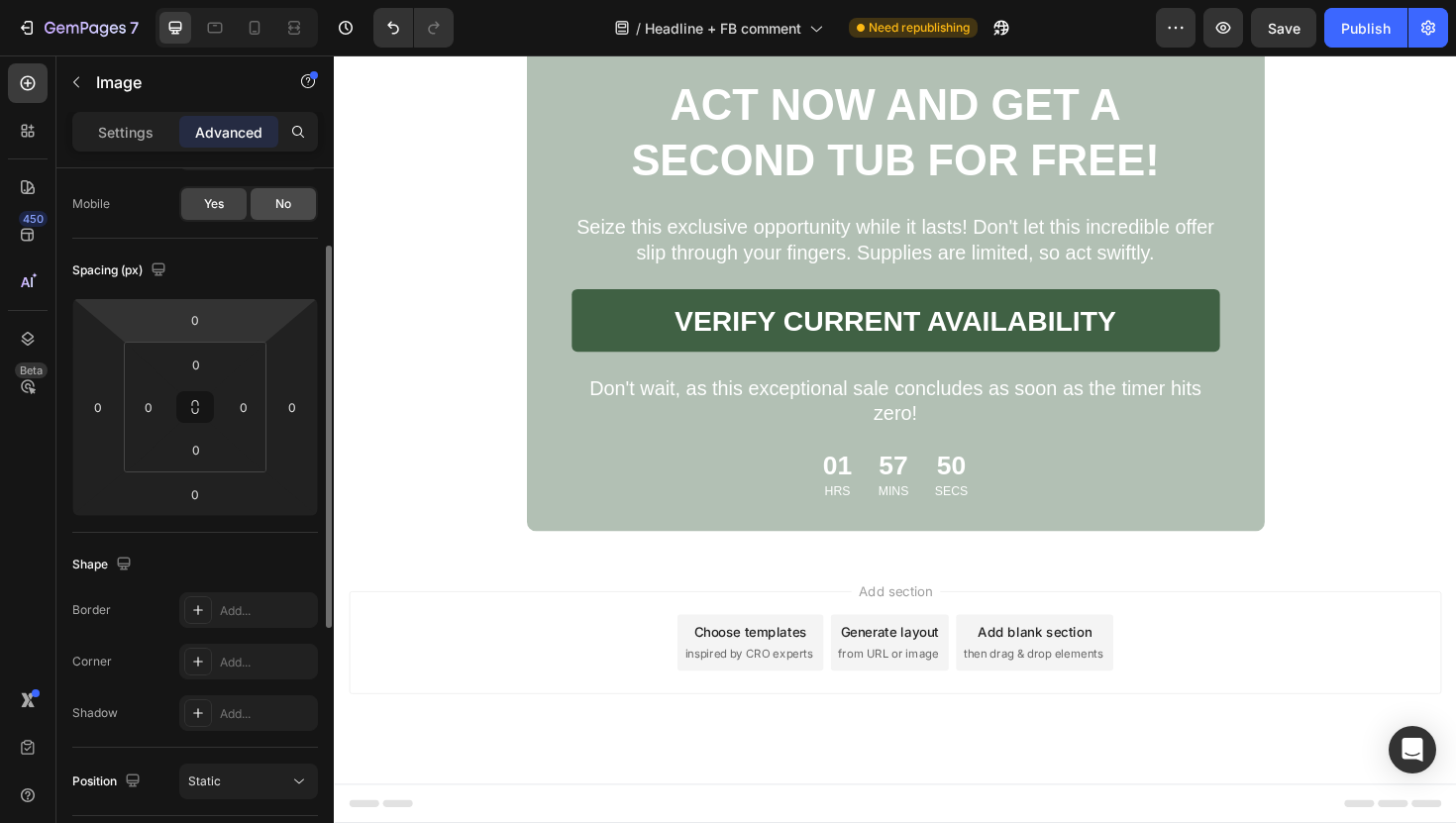 click on "No" 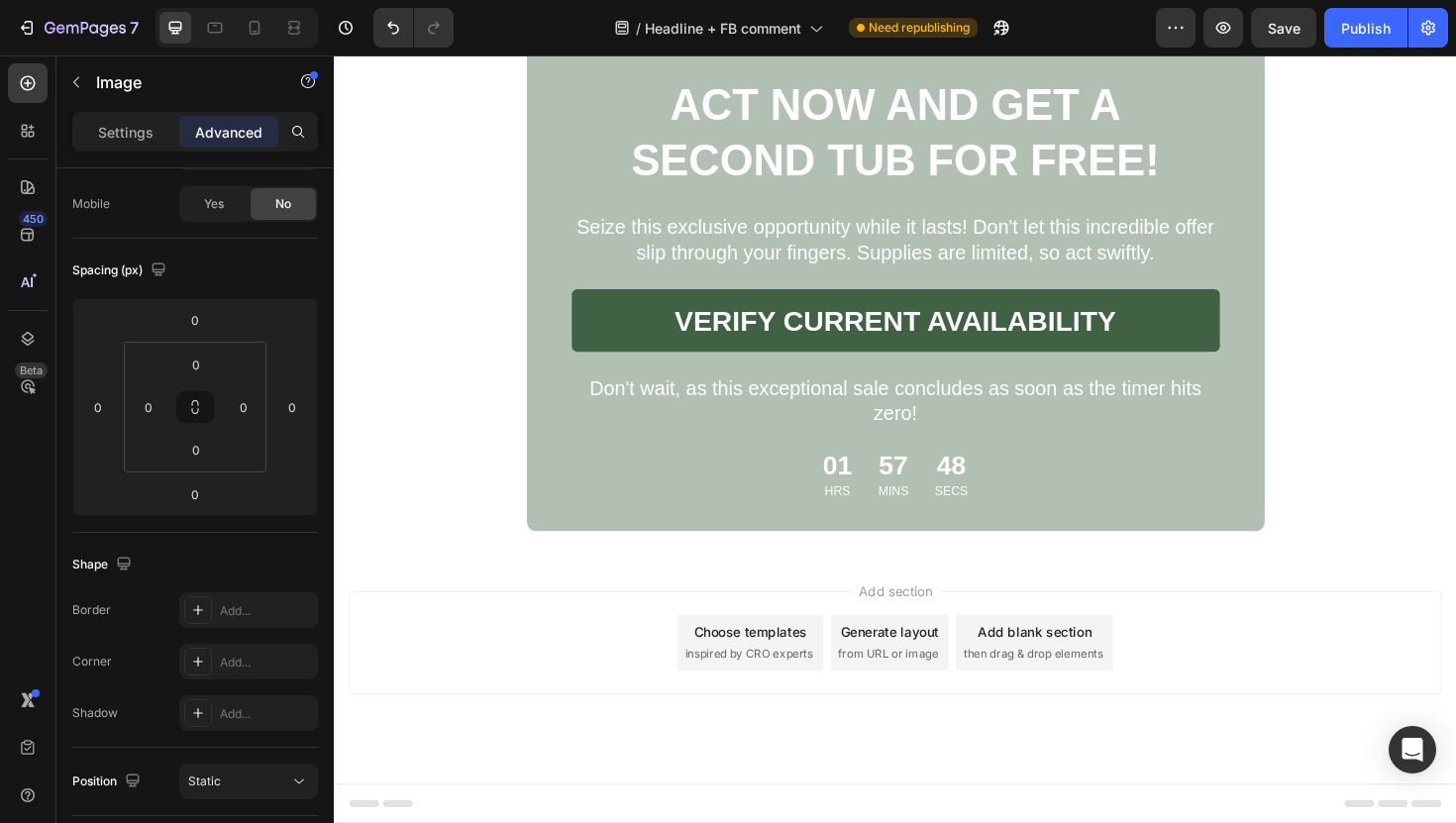 scroll, scrollTop: 11228, scrollLeft: 0, axis: vertical 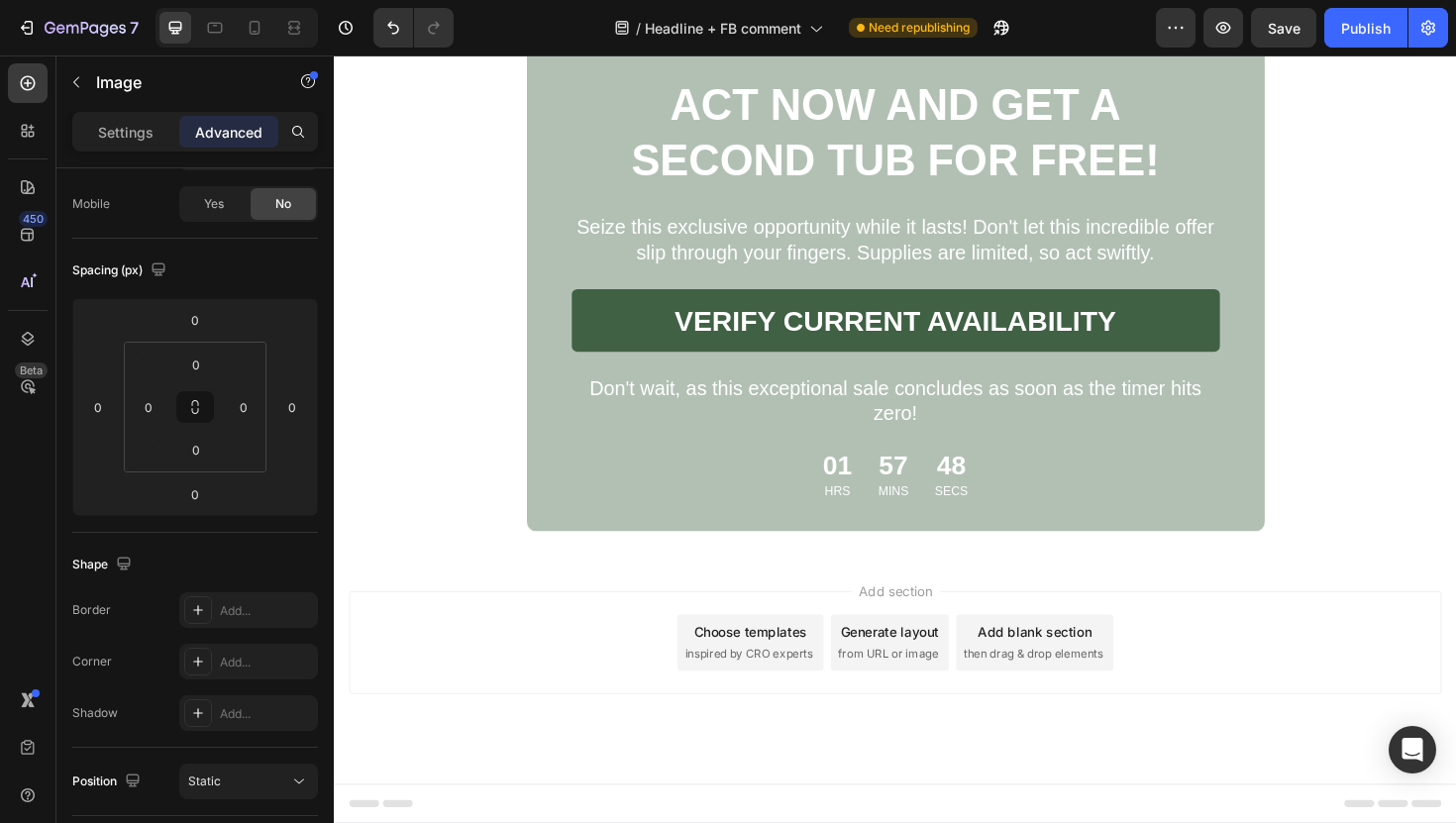 click on "“If I could turn back the years of me wasting money at dermatologists, I would buy this scalp scrub, honestly I don't know where I'd be without it.”" at bounding box center (1131, -1283) 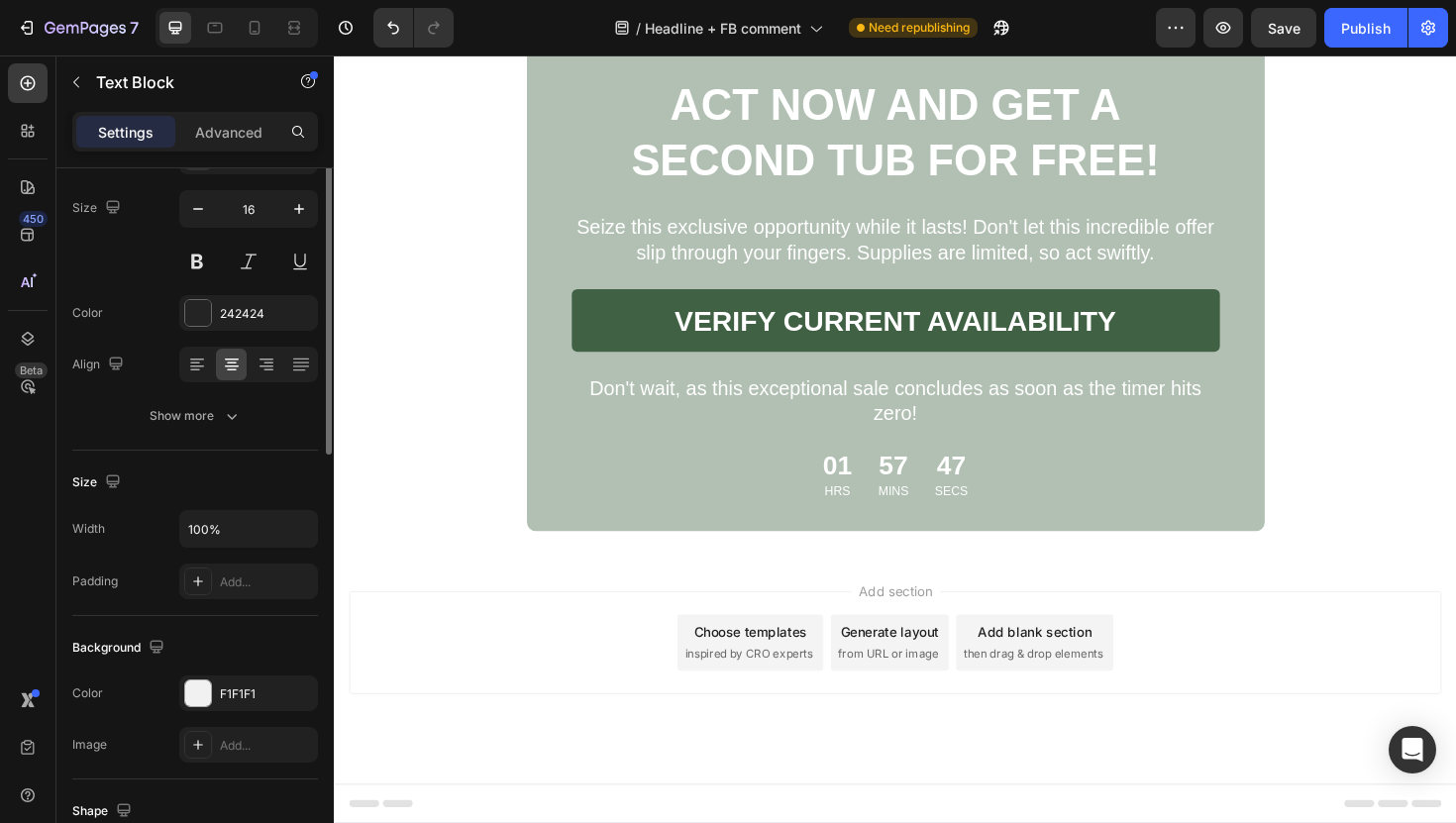 scroll, scrollTop: 0, scrollLeft: 0, axis: both 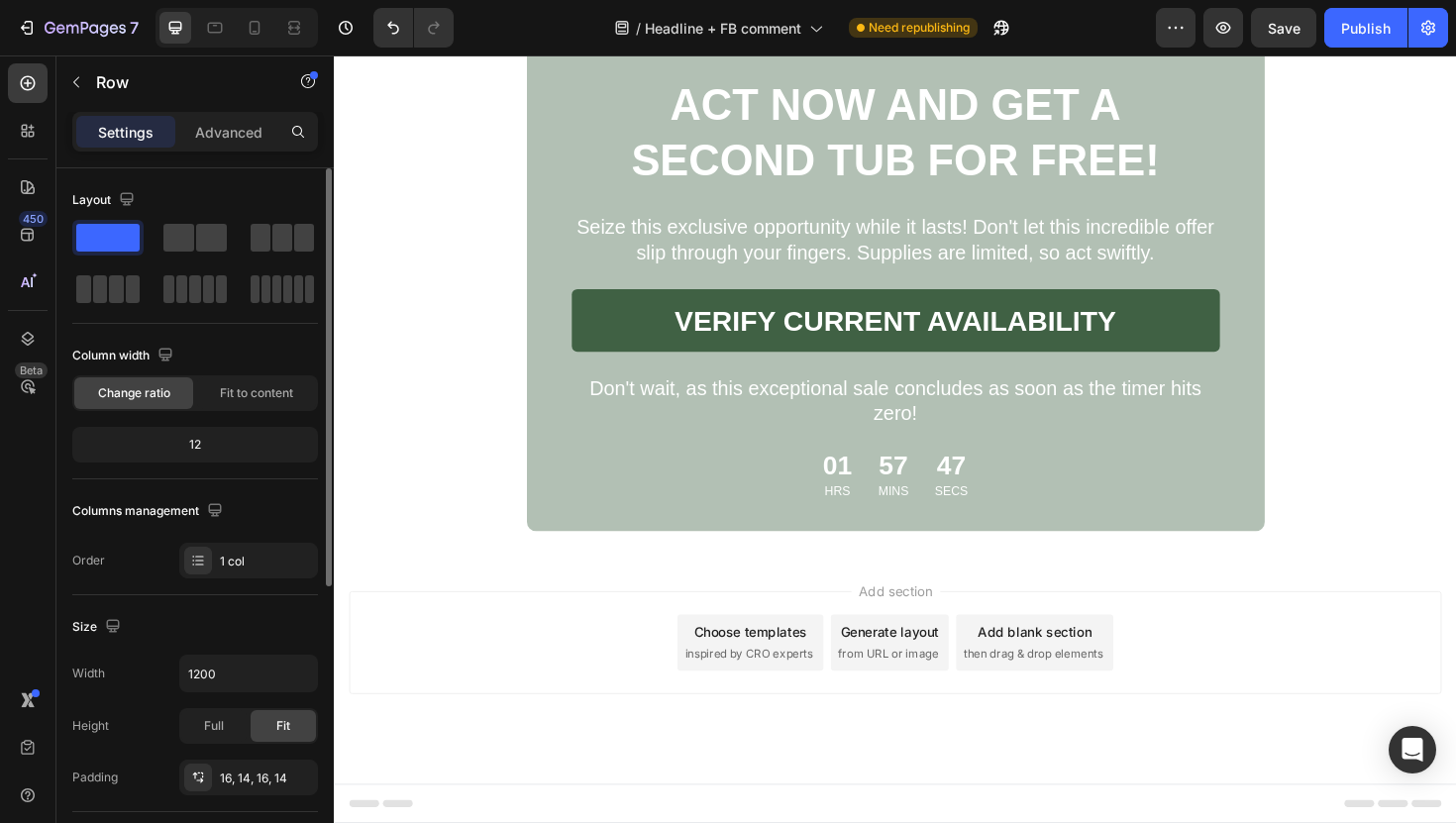 click on "“If I could turn back the years of me wasting money at dermatologists, I would buy this scalp scrub, honestly I don't know where I'd be without it.” Text Block Row   0" at bounding box center [1131, -1283] 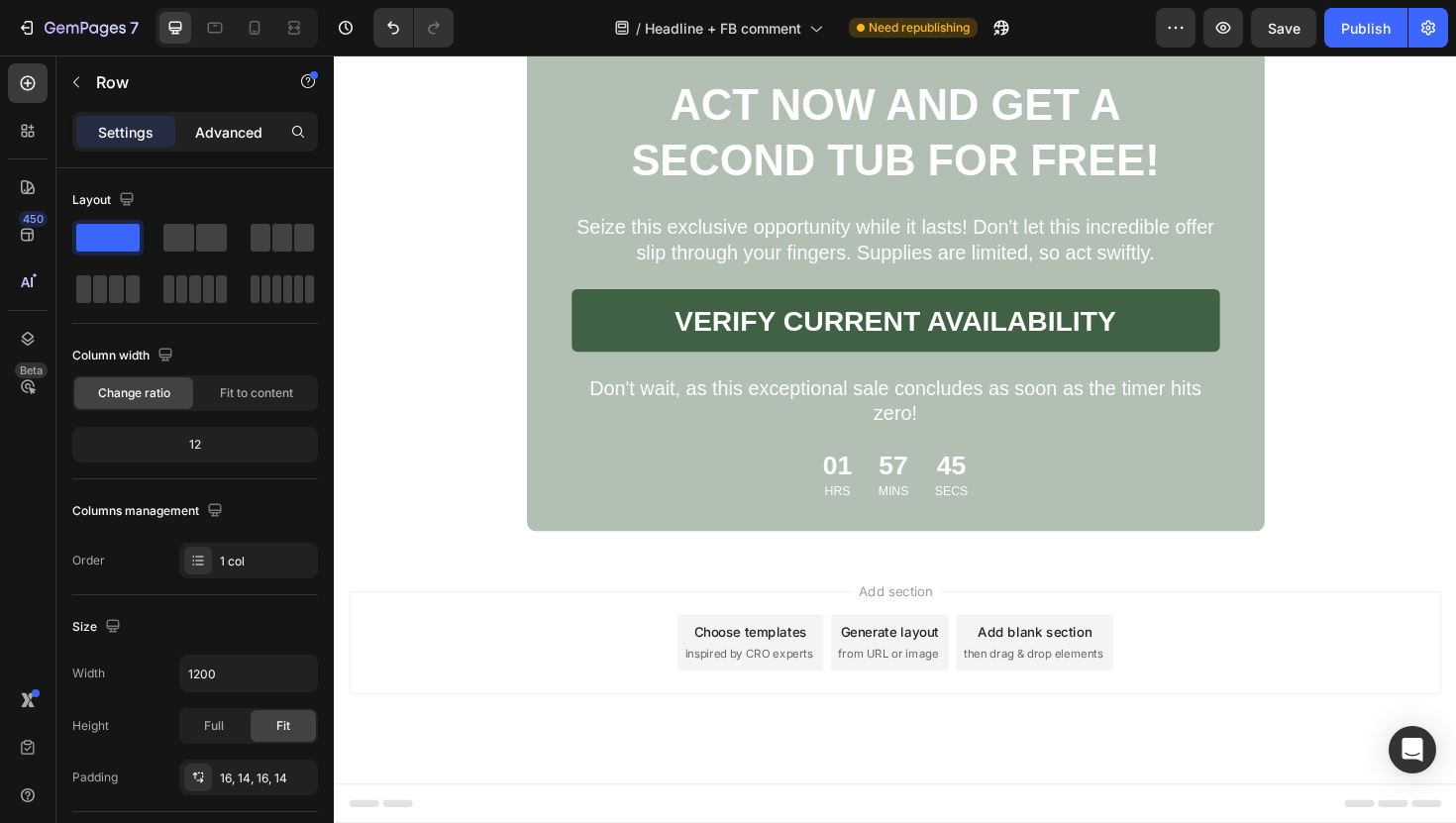 click on "Advanced" 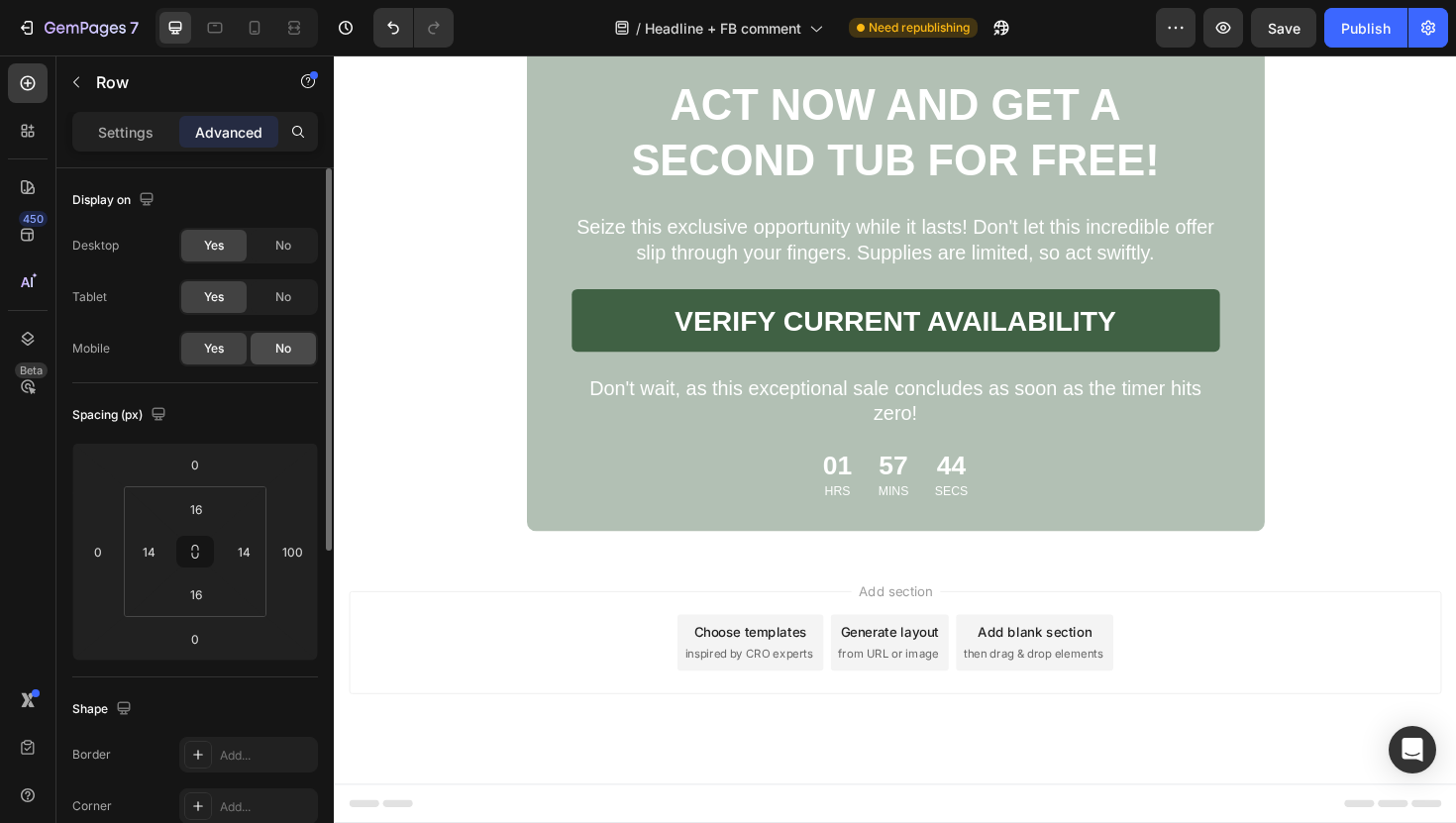 click on "No" 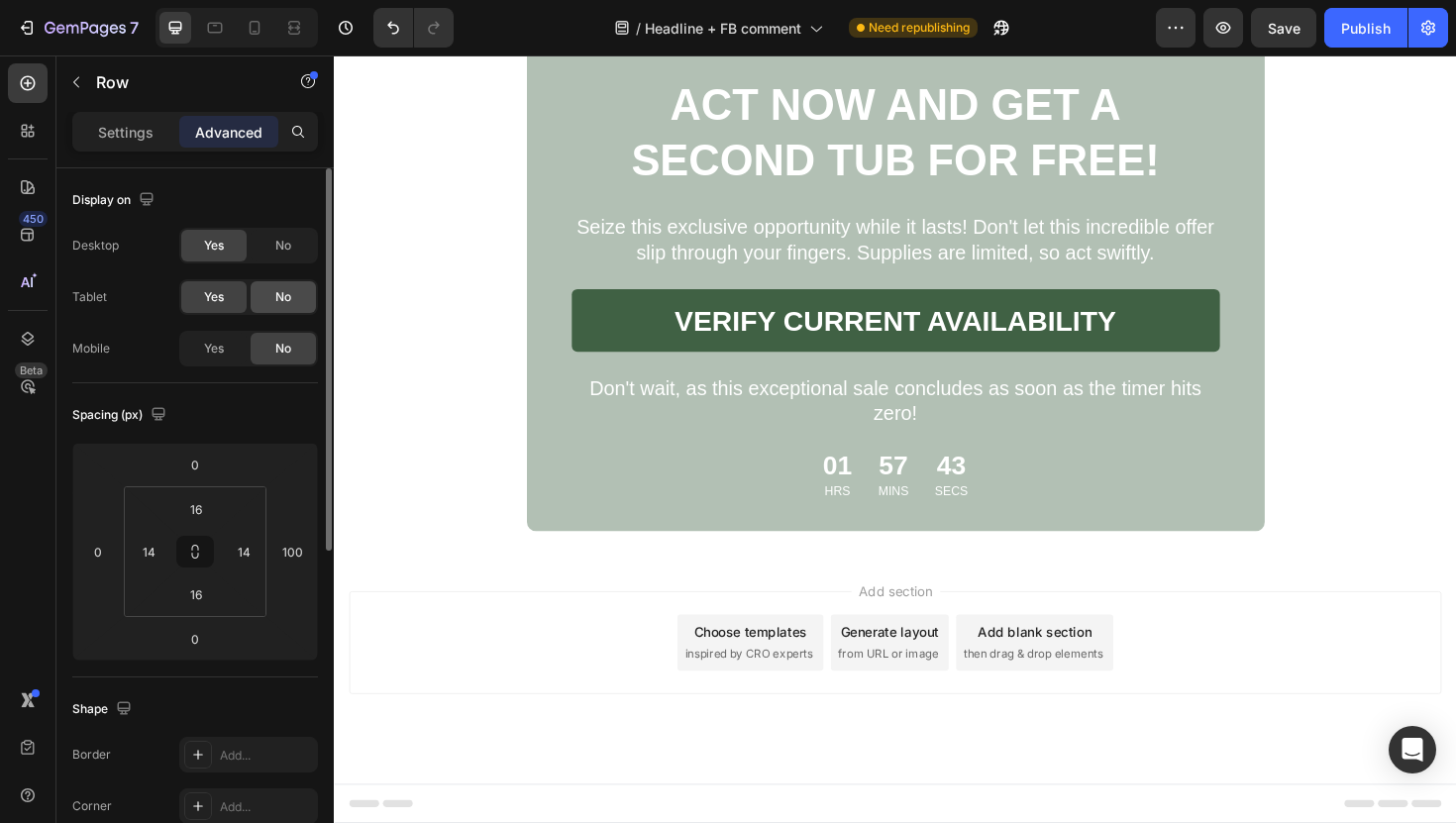 click on "No" 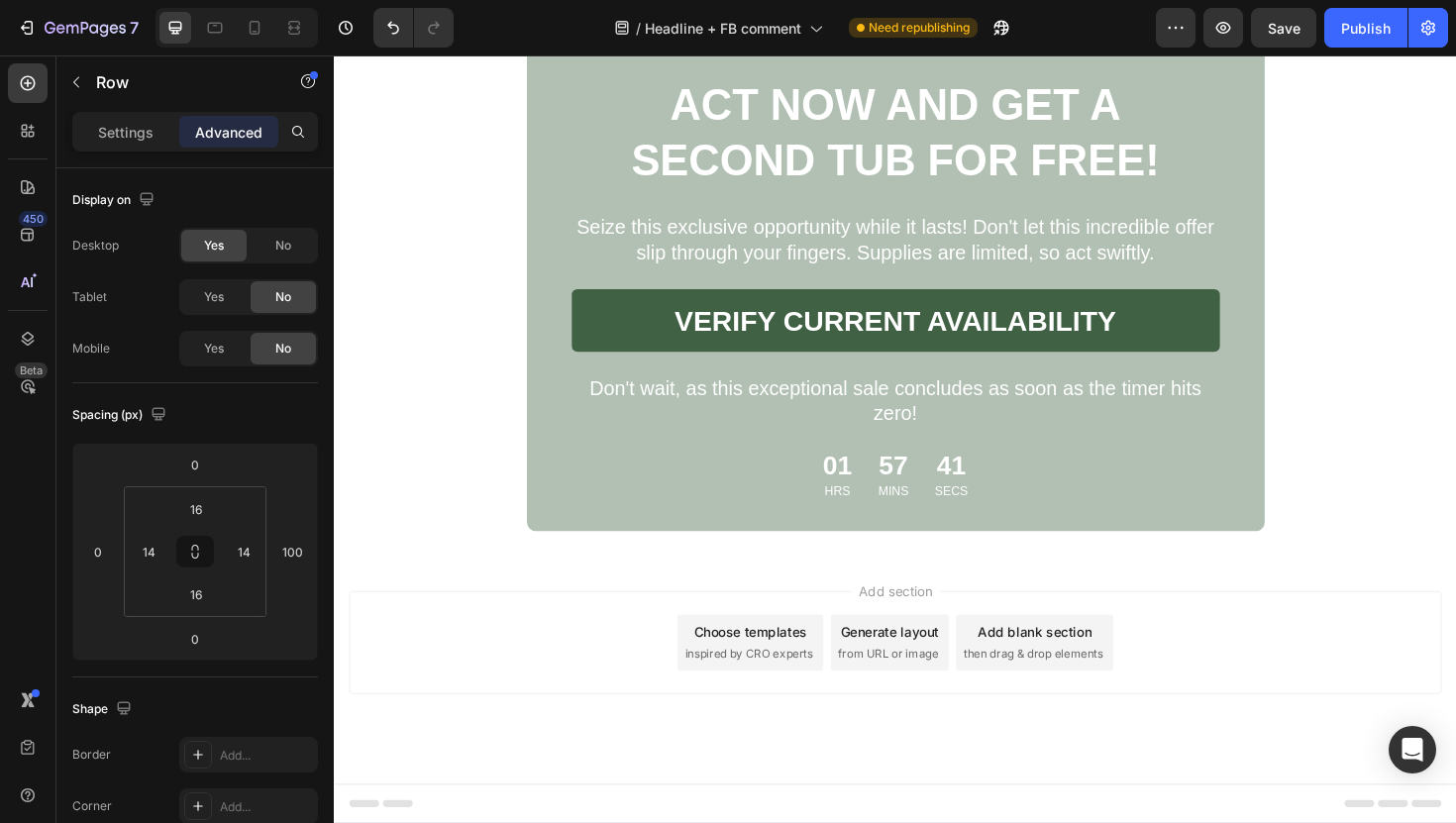 scroll, scrollTop: 11184, scrollLeft: 0, axis: vertical 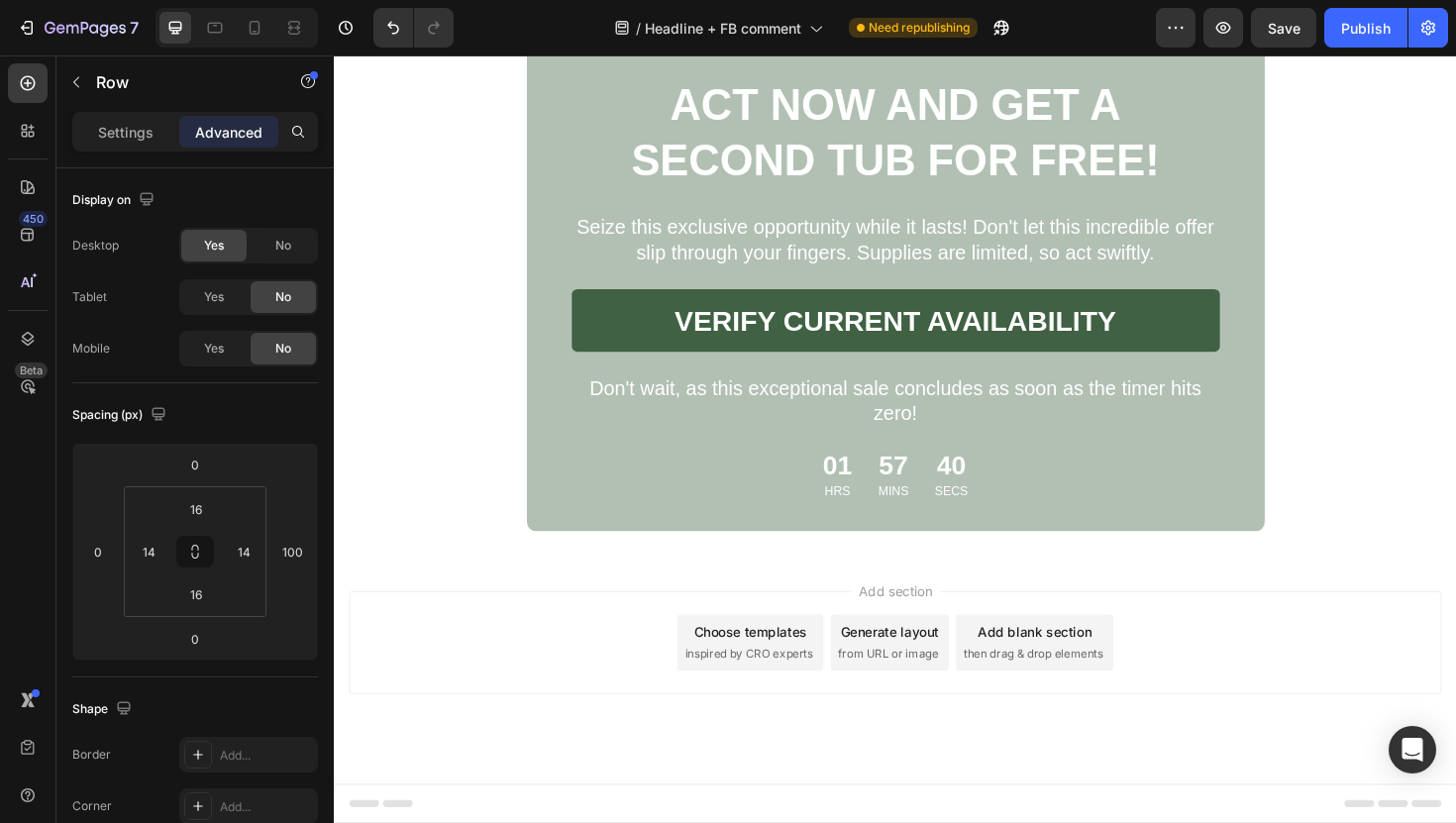 click on "“If I could turn back the years of me wasting money at dermatologists, I would buy this scalp scrub, honestly I don't know where I'd be without it.”" at bounding box center [1131, -1283] 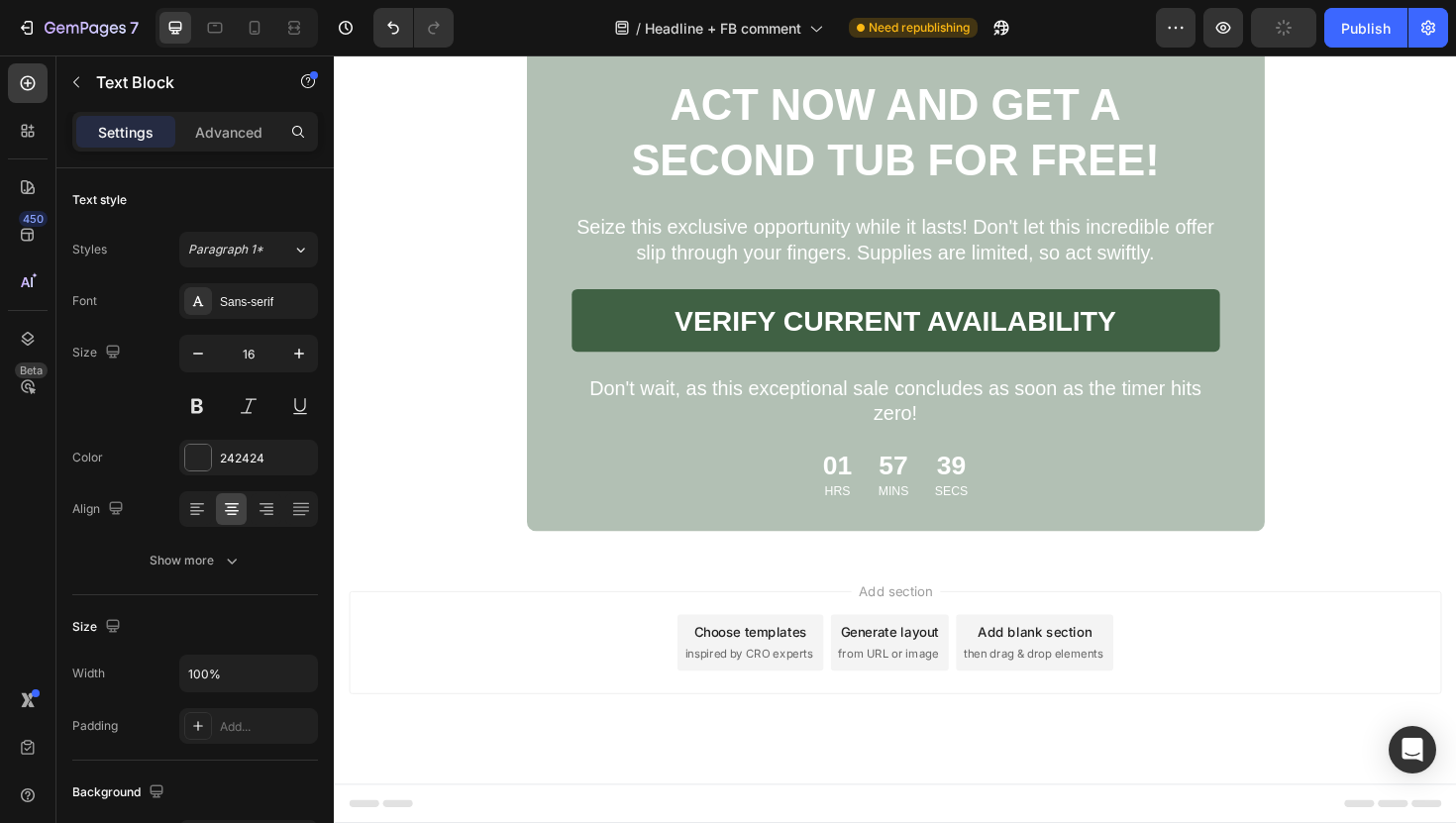 click on "Advanced" at bounding box center [229, 132] 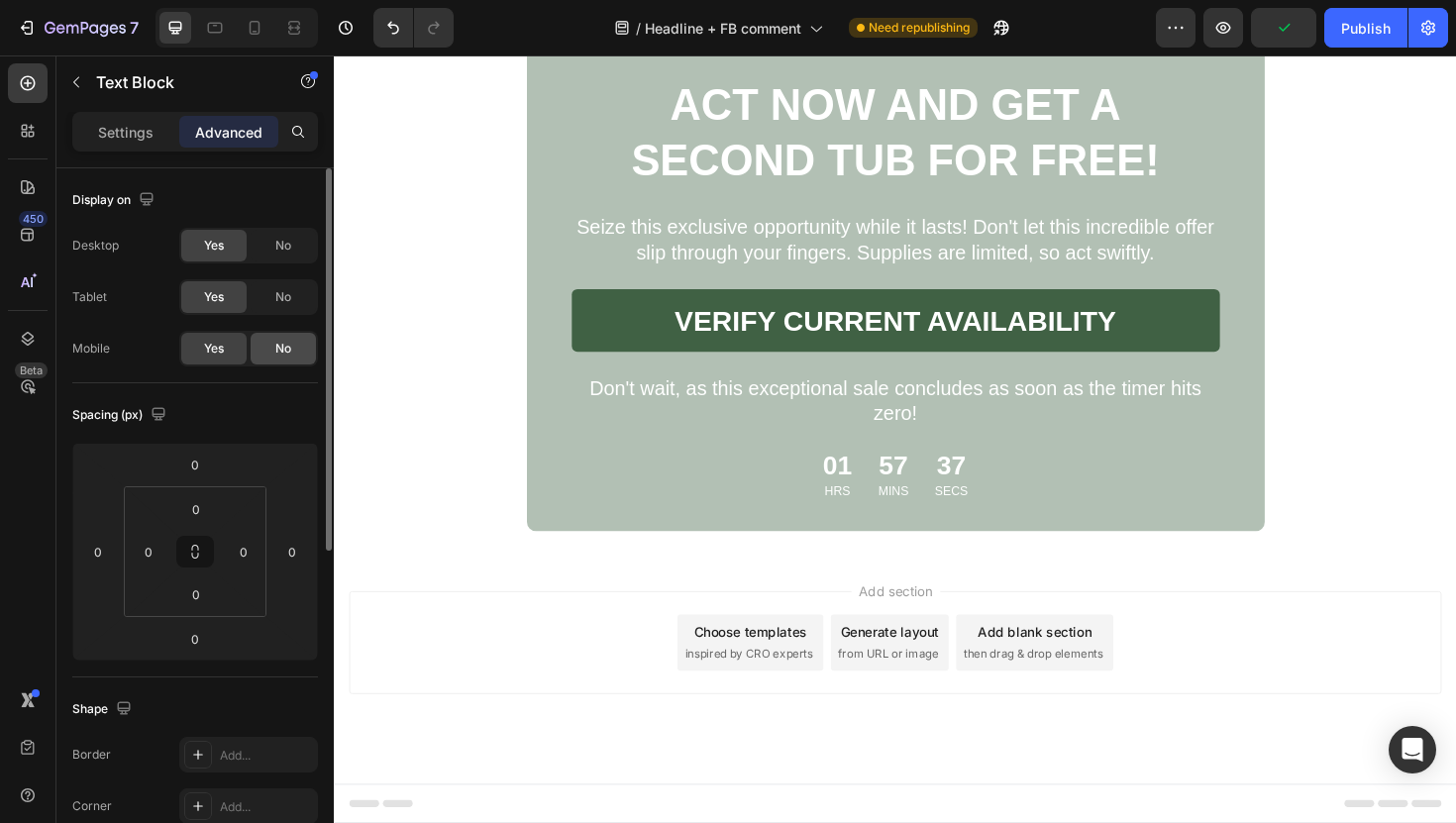 click on "No" 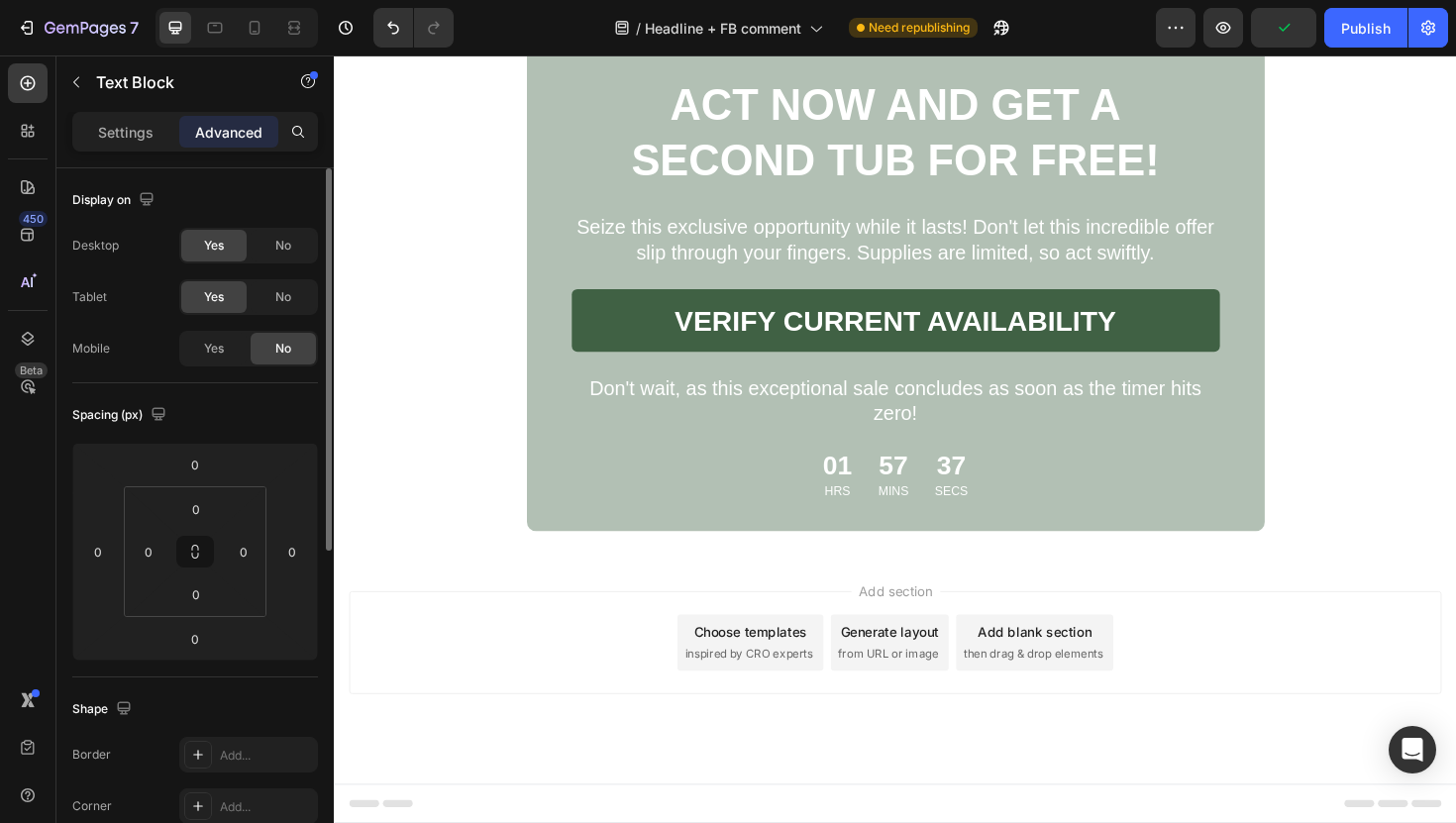 click on "Desktop Yes No Tablet Yes No Mobile Yes No" at bounding box center (195, 297) 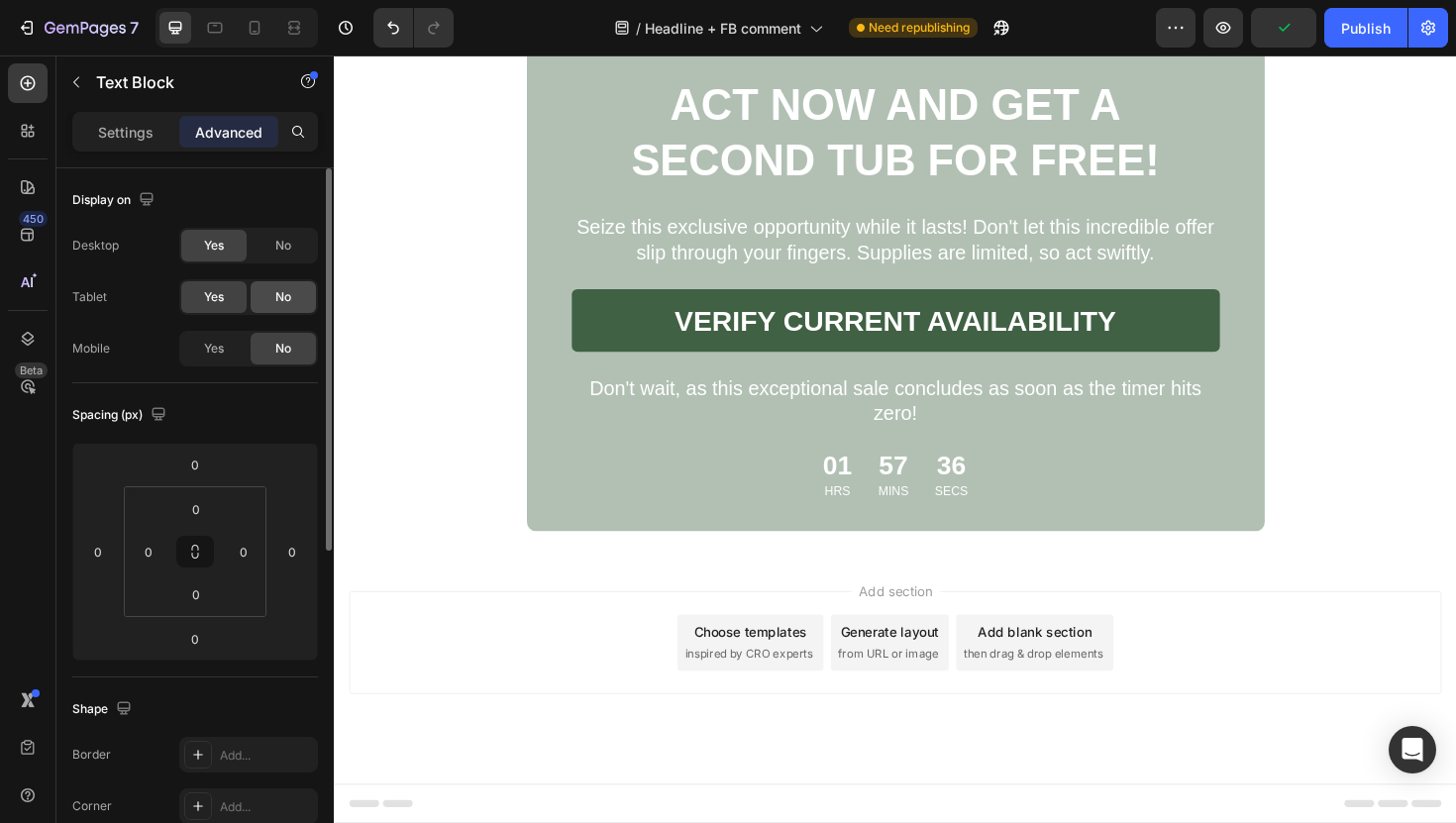 click on "No" 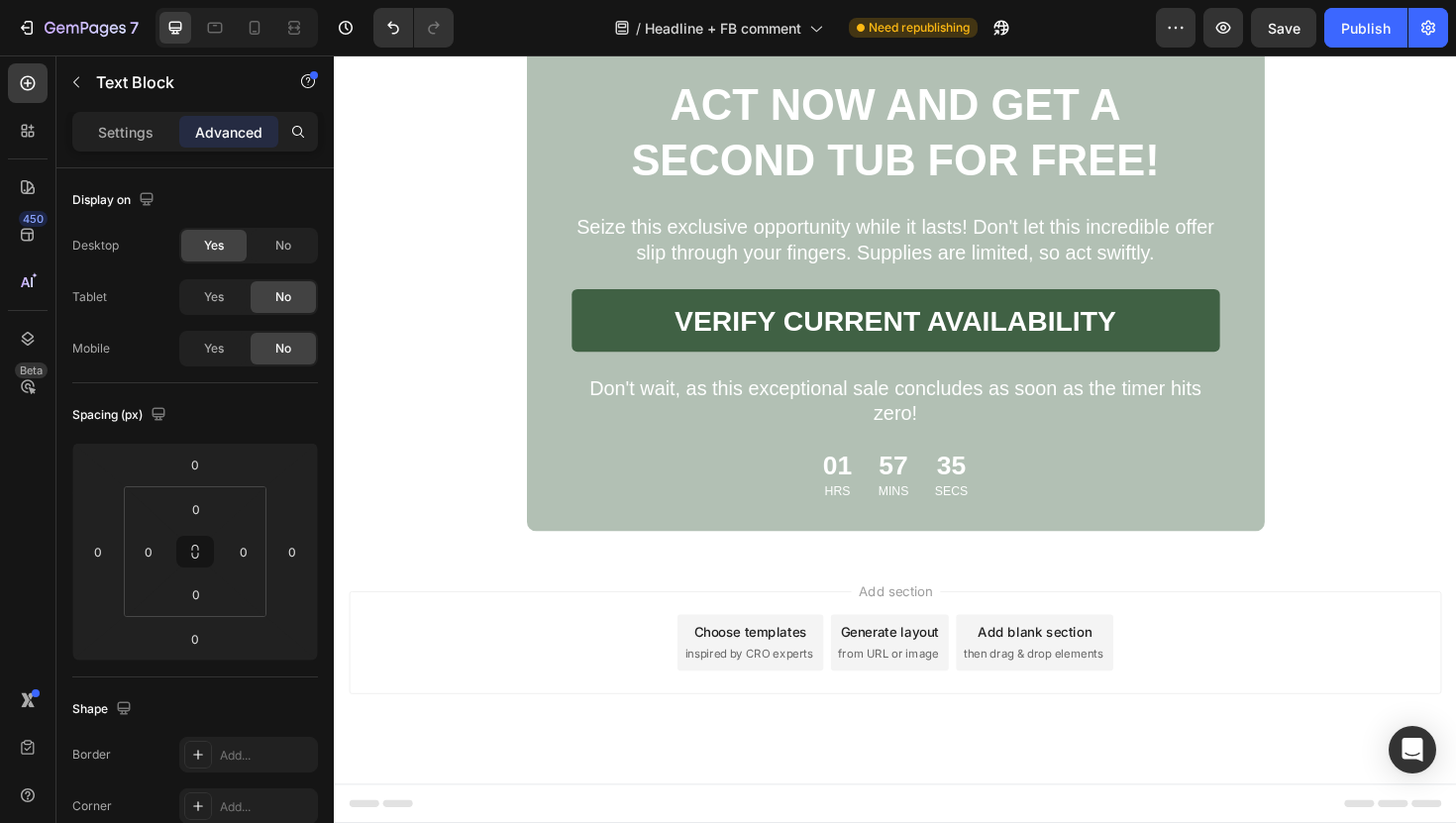 click on "“If I could turn back the years of me wasting money at dermatologists, I would buy this scalp scrub, honestly I don't know where I'd be without it.” Text Block   0 Row" at bounding box center [1131, -1283] 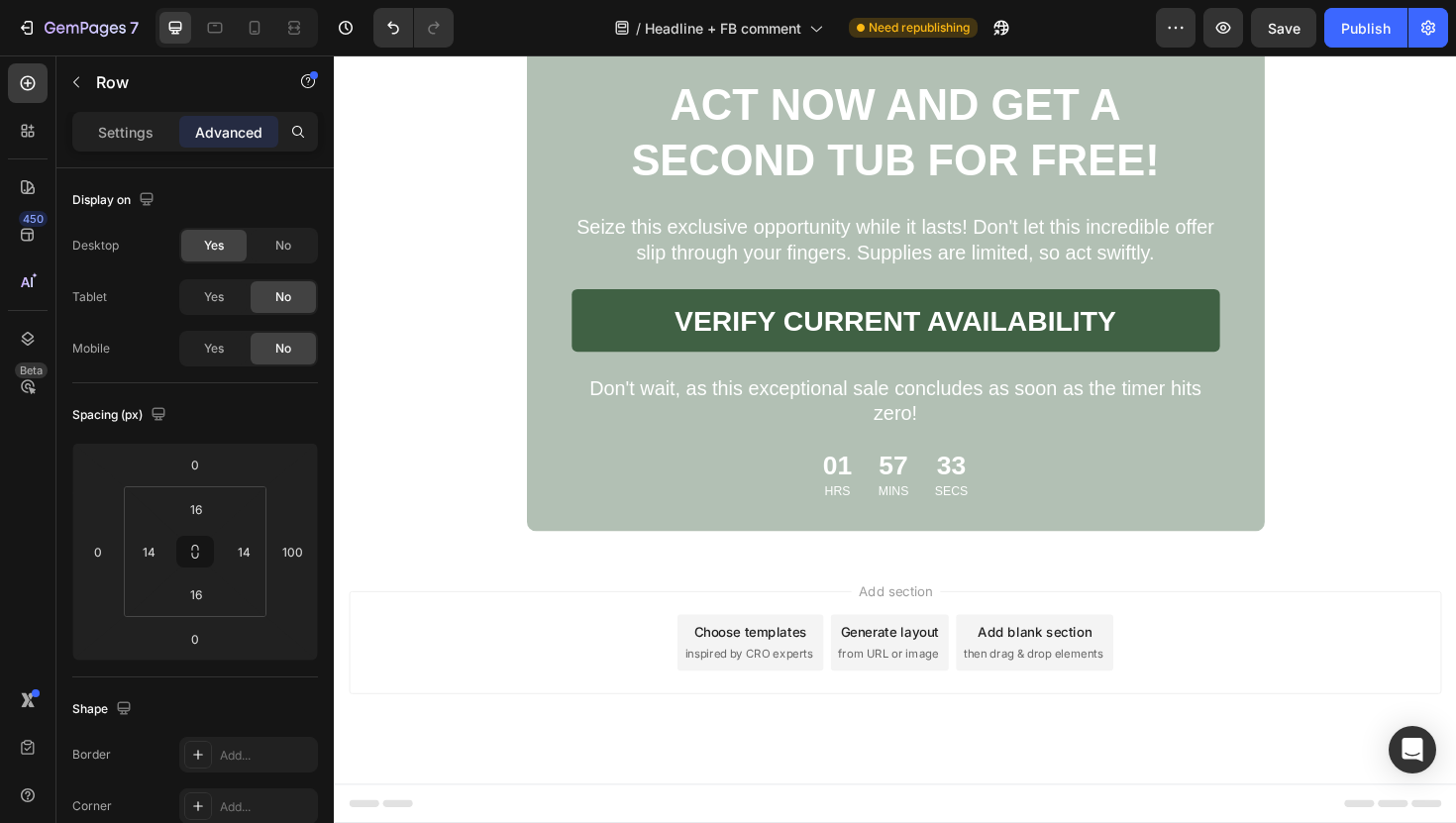 scroll, scrollTop: 11101, scrollLeft: 0, axis: vertical 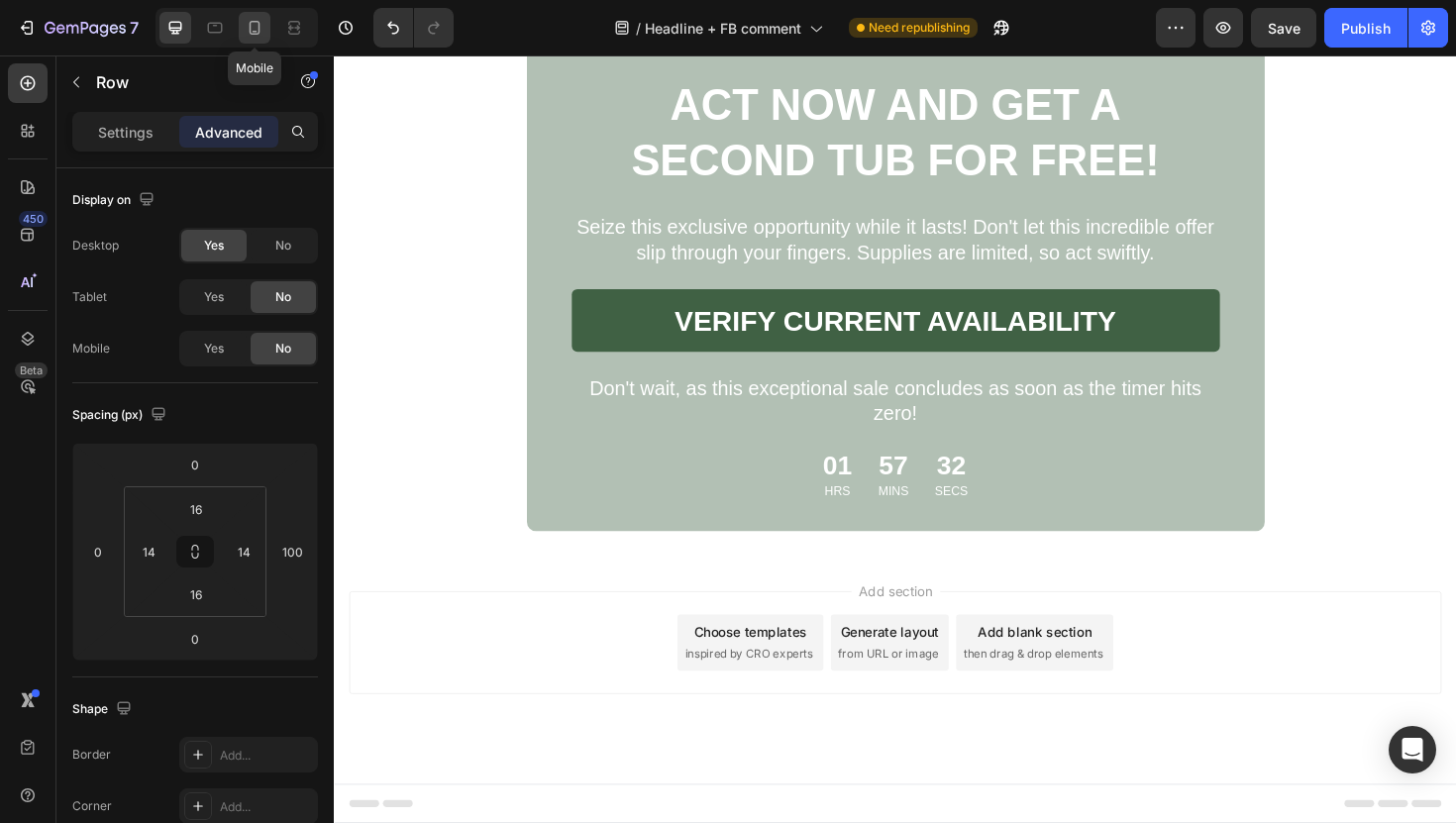 click 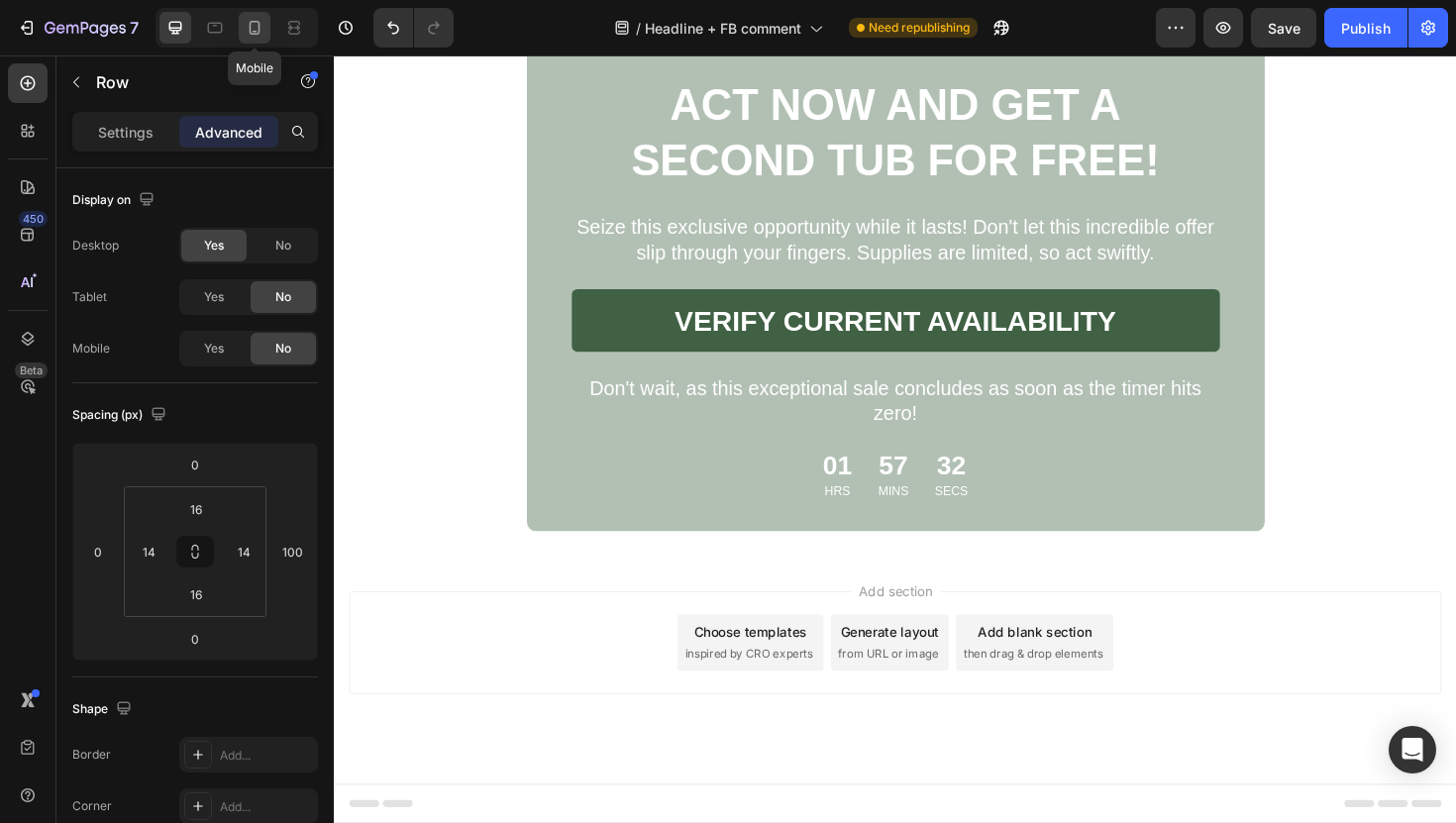 type on "14" 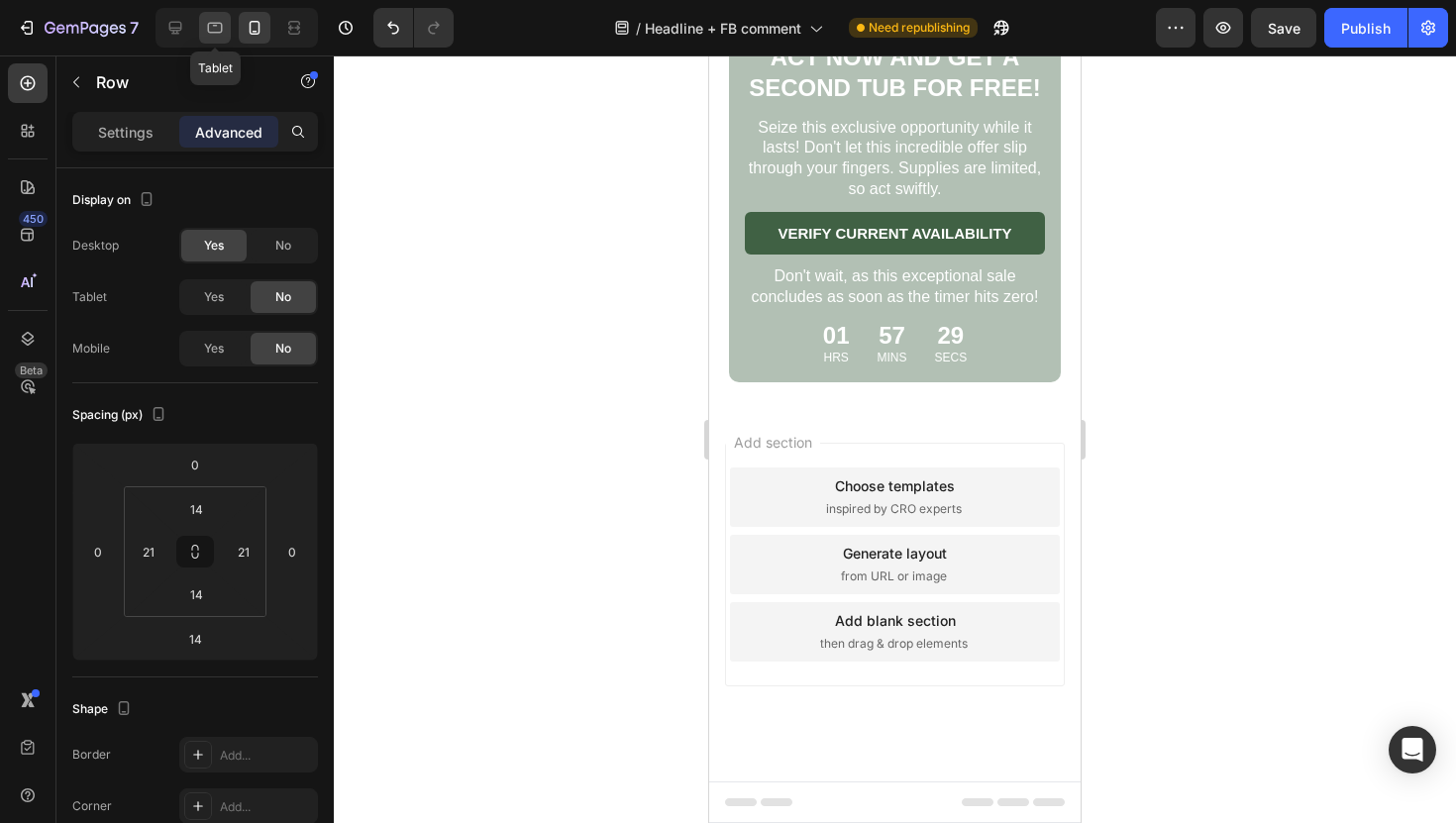 click 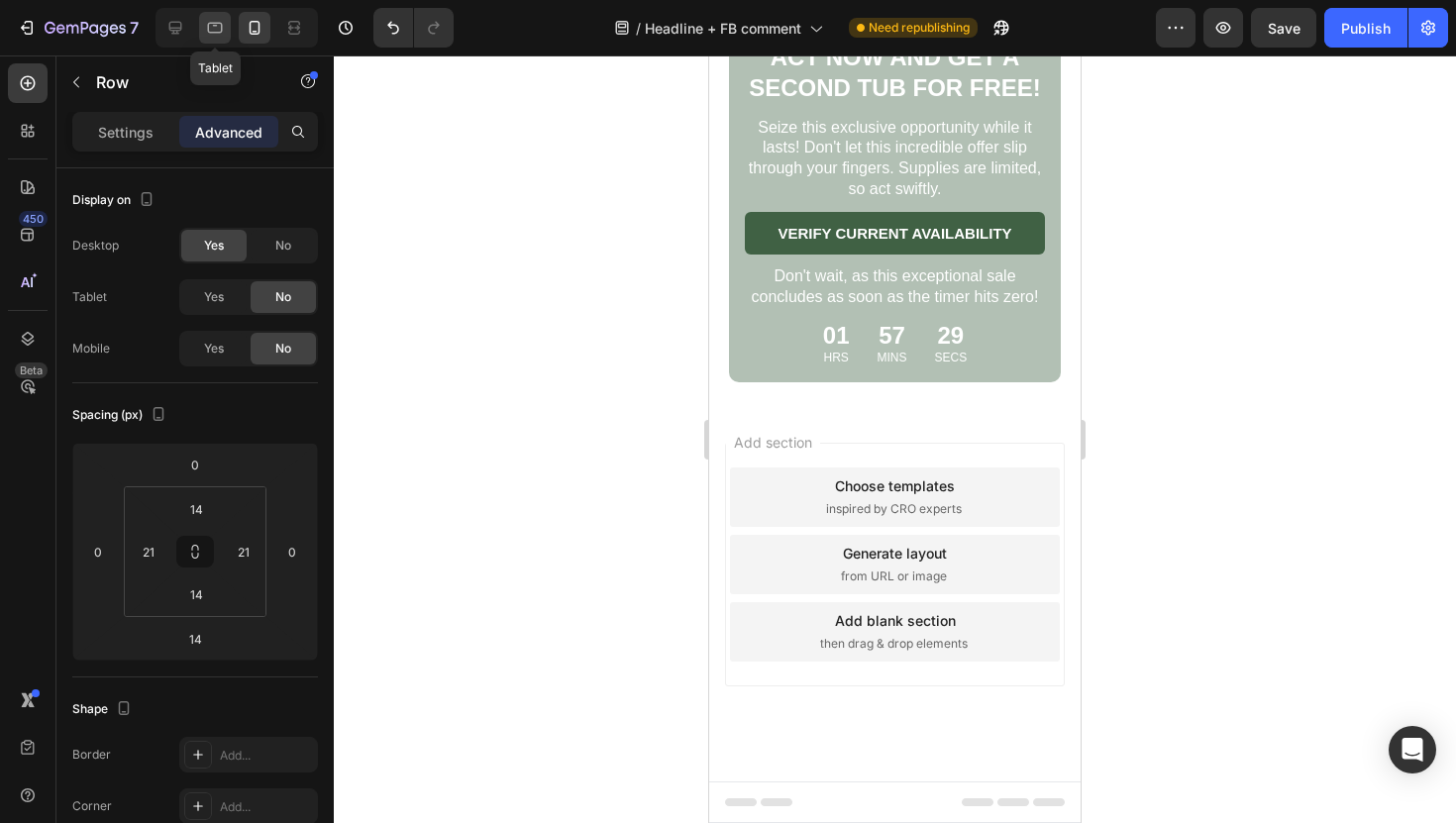 type on "0" 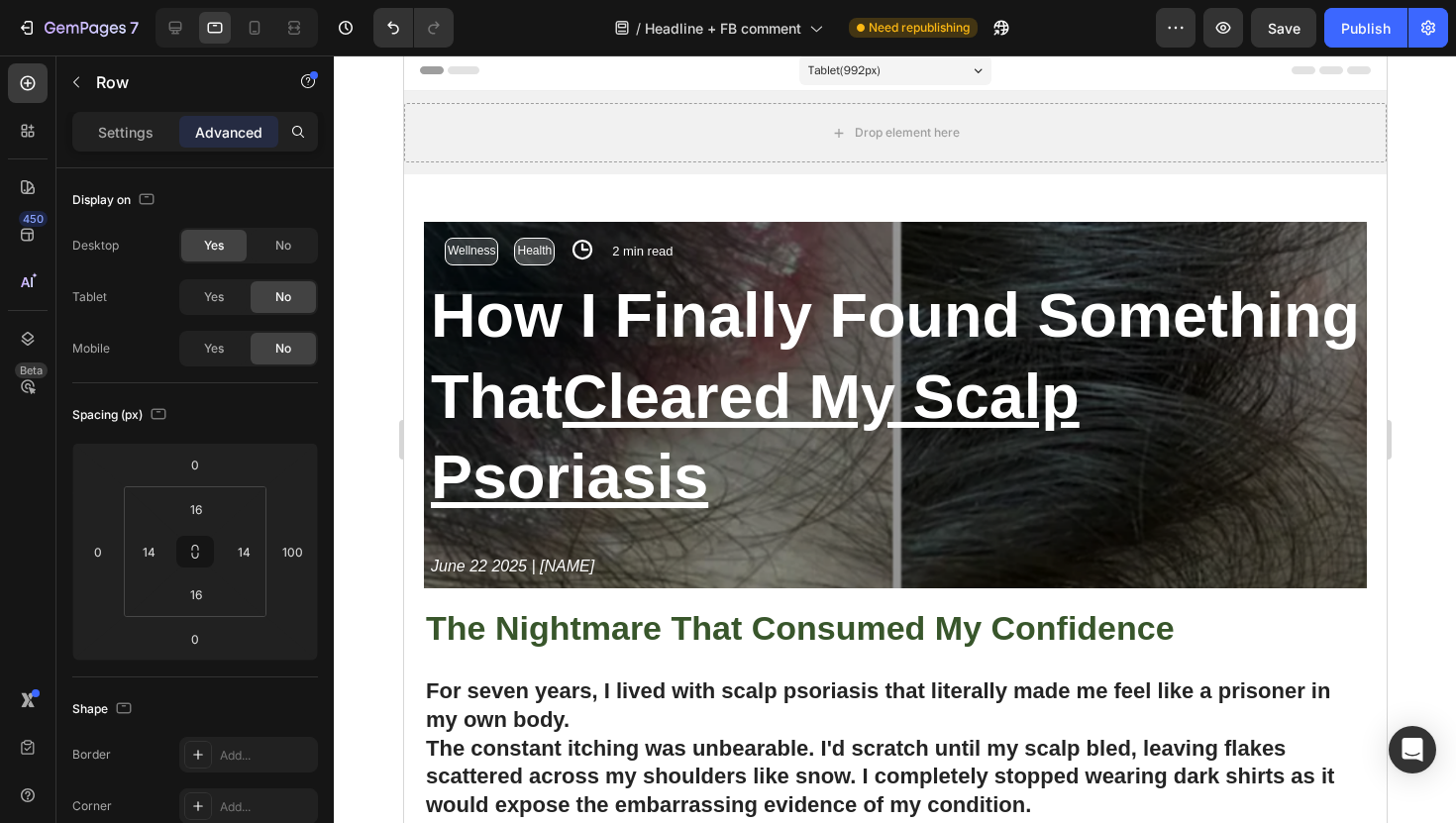 scroll, scrollTop: 0, scrollLeft: 0, axis: both 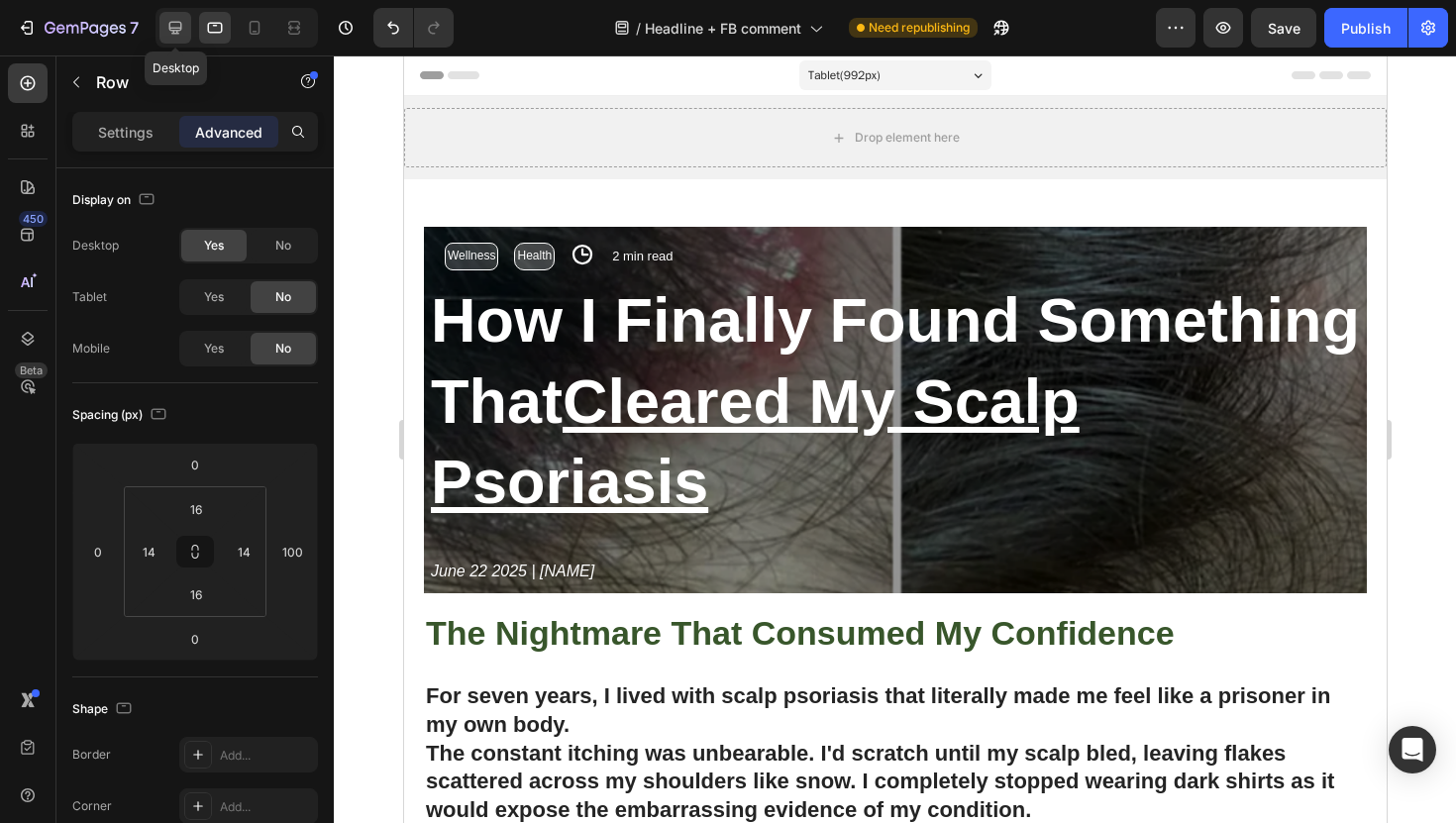 click 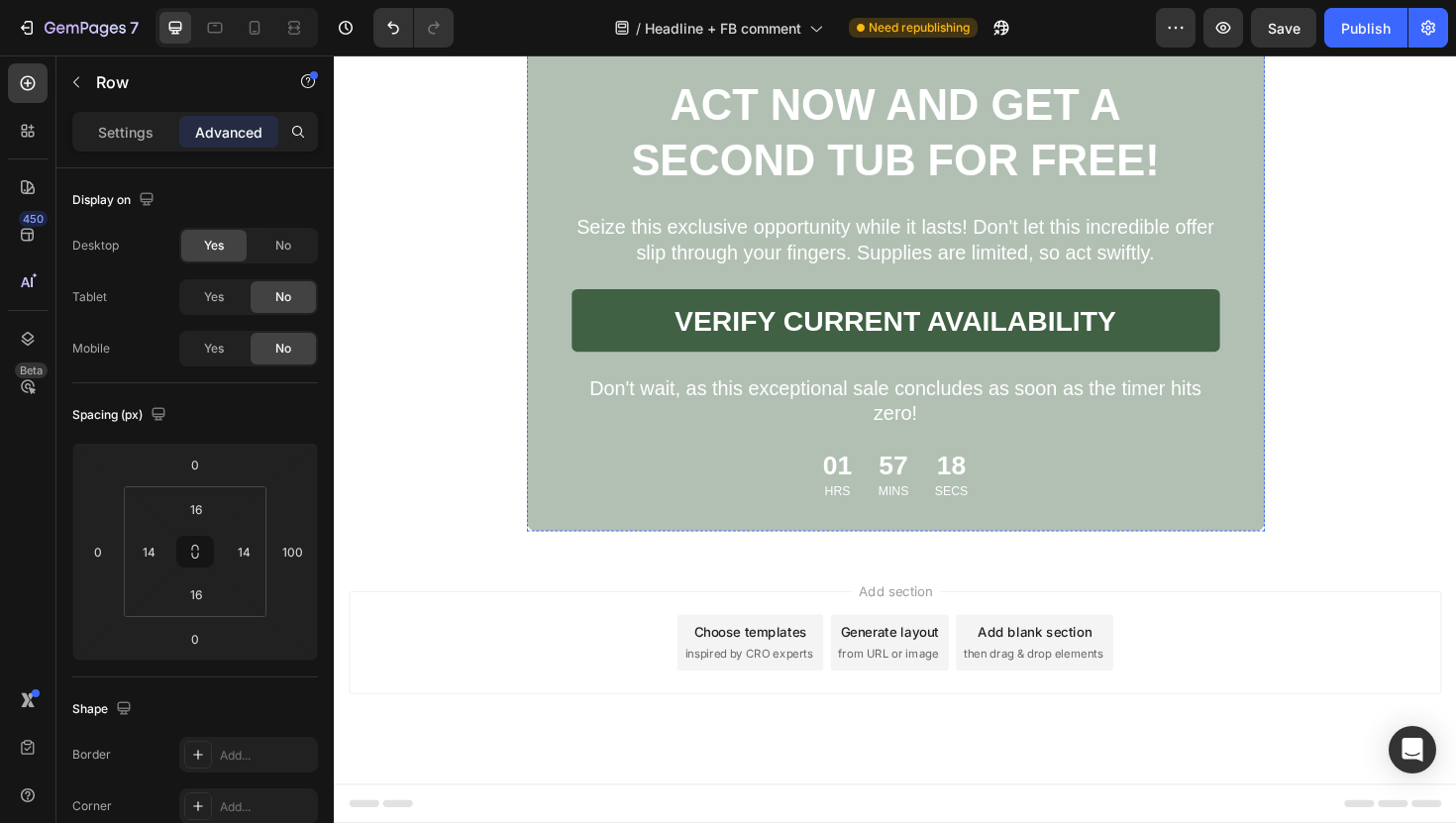 scroll, scrollTop: 13071, scrollLeft: 0, axis: vertical 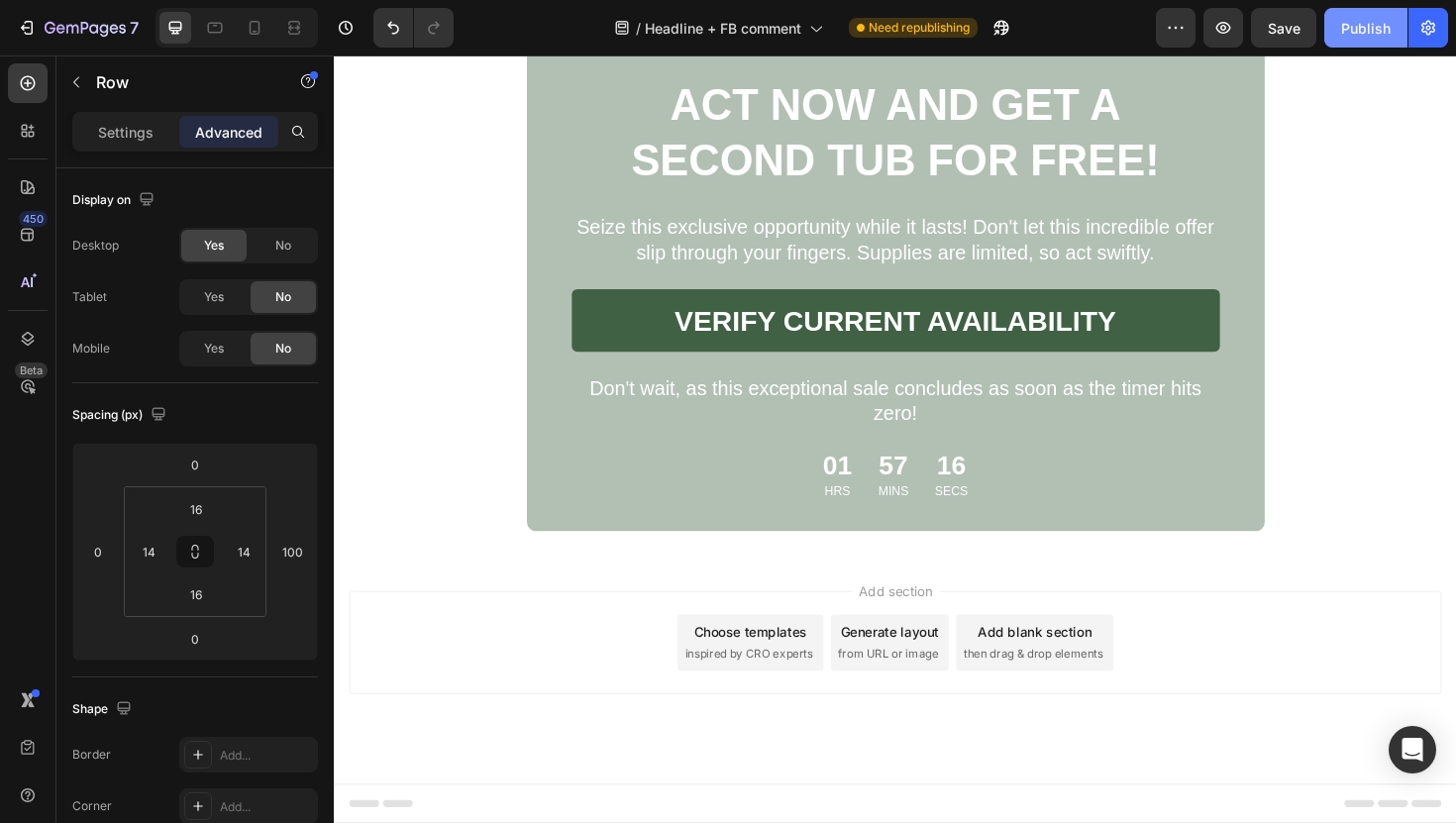 click on "Publish" 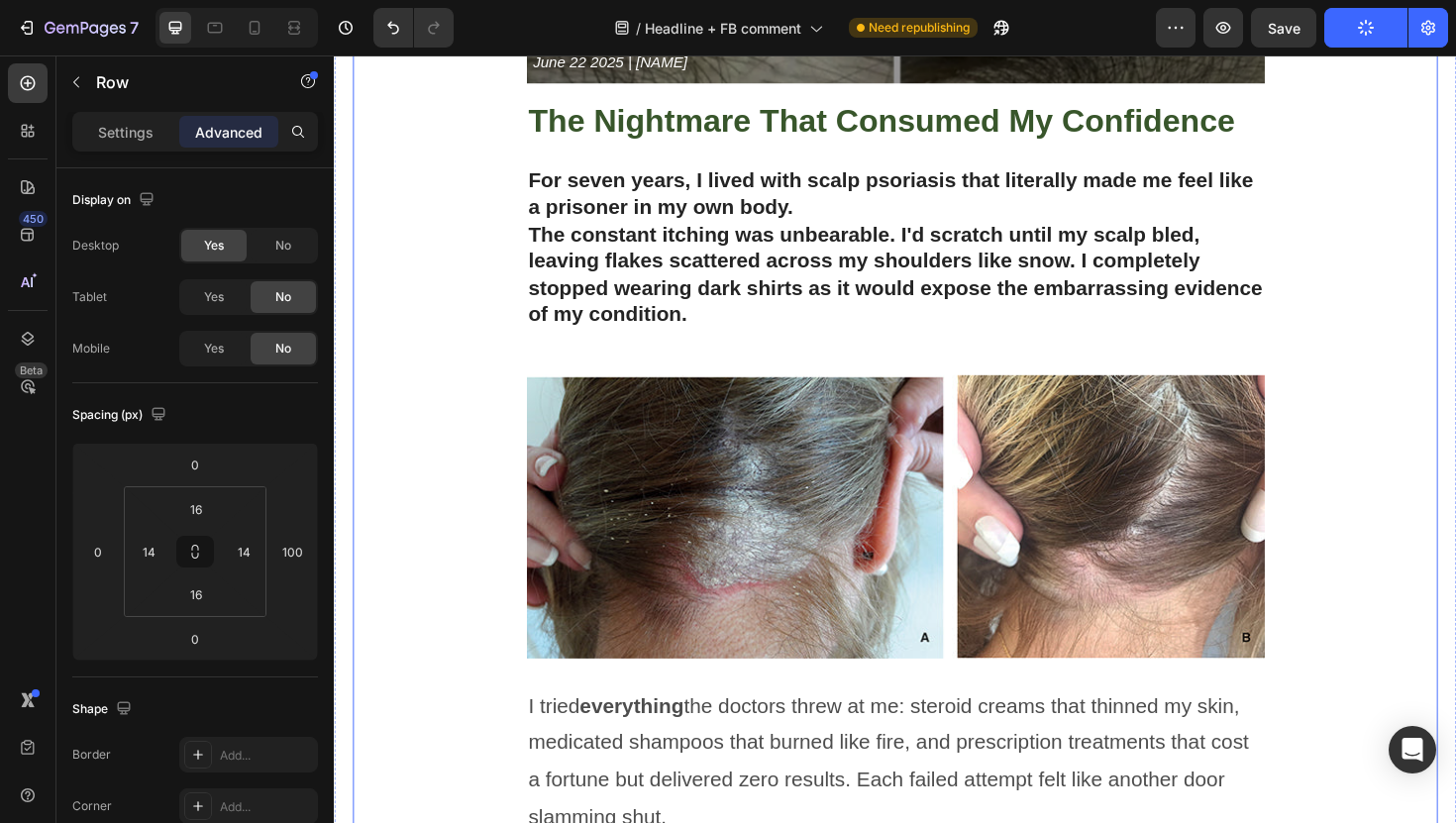 scroll, scrollTop: 0, scrollLeft: 0, axis: both 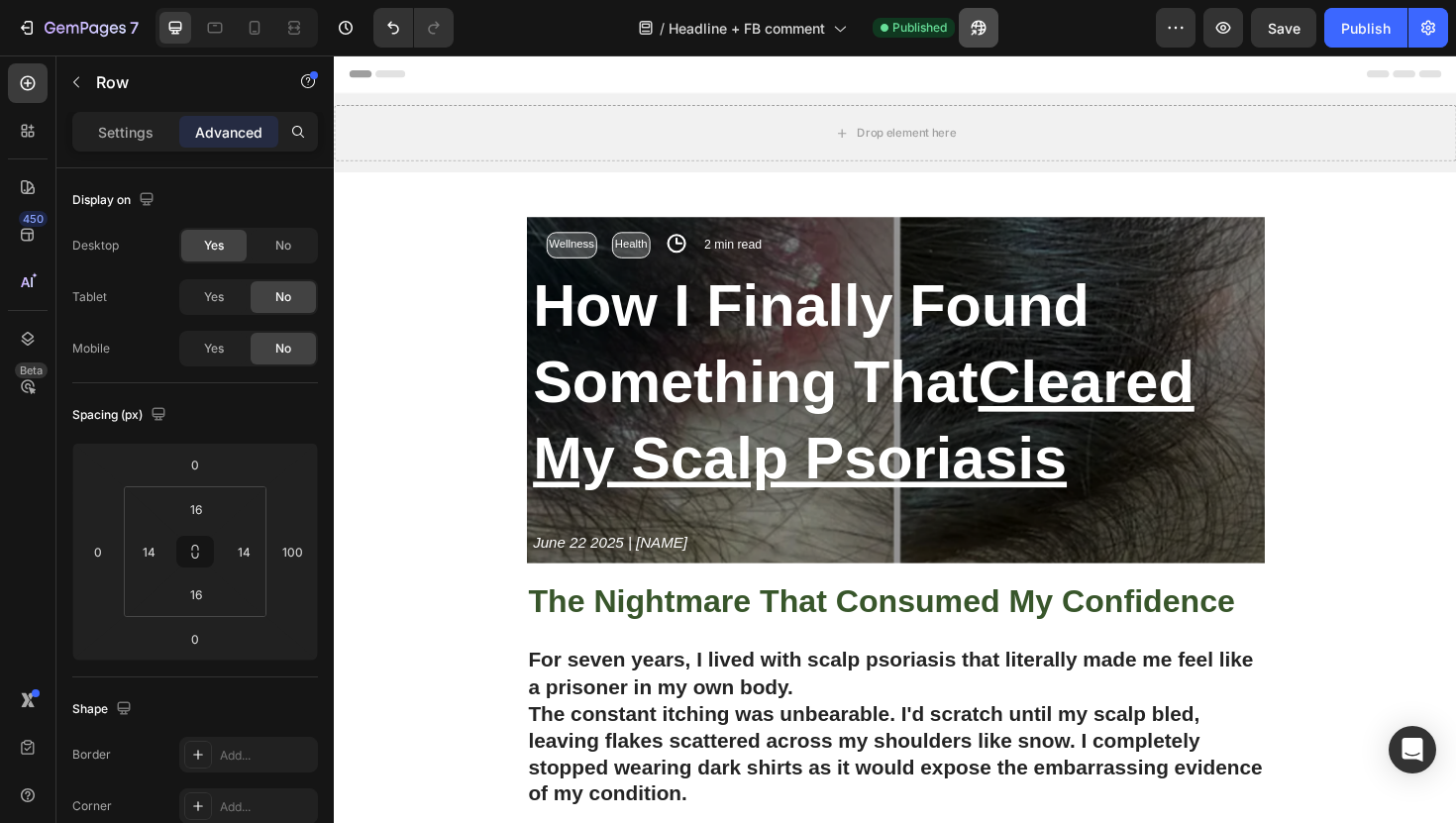 click on "/  Headline + FB comment Published" 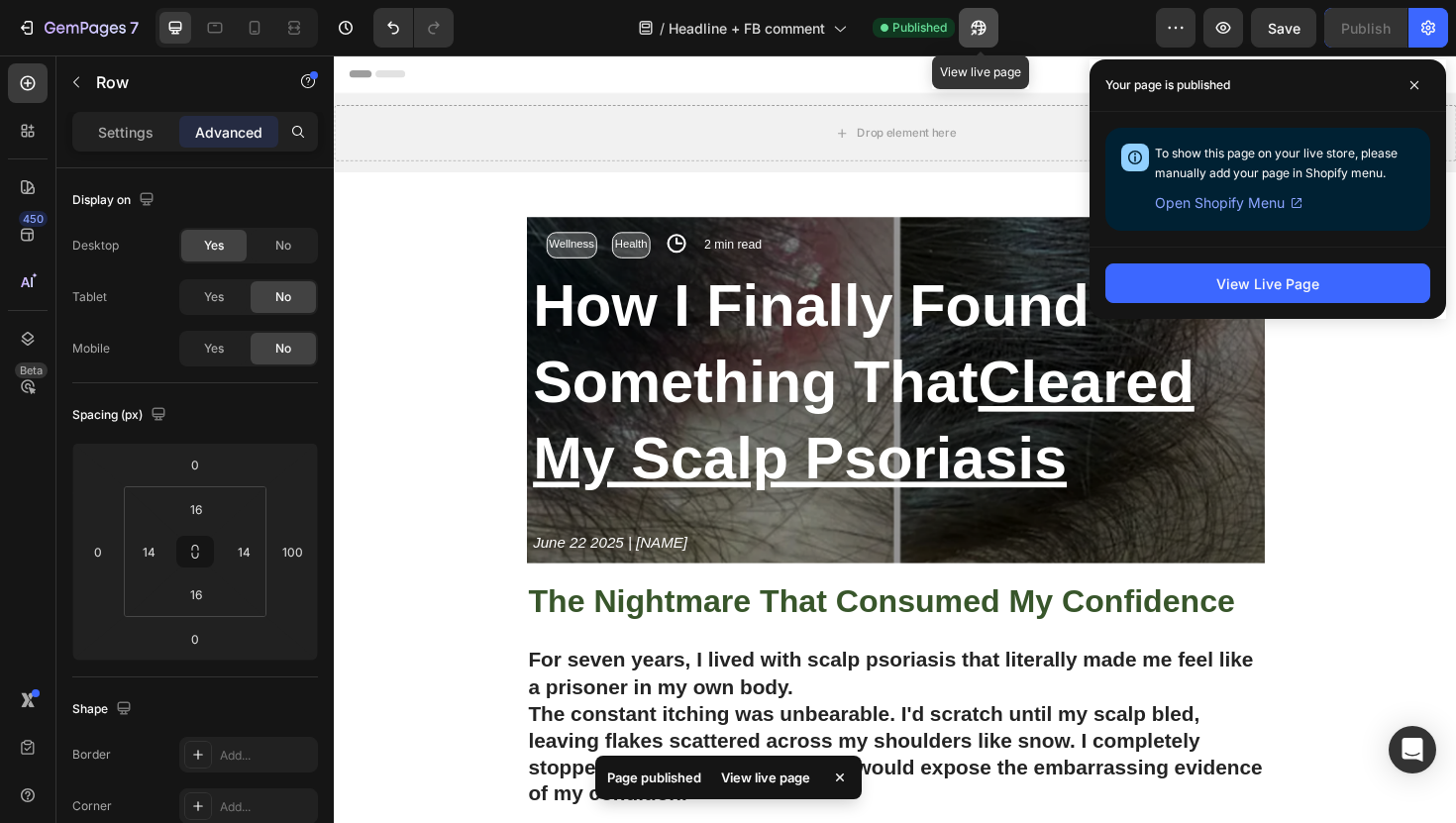 click 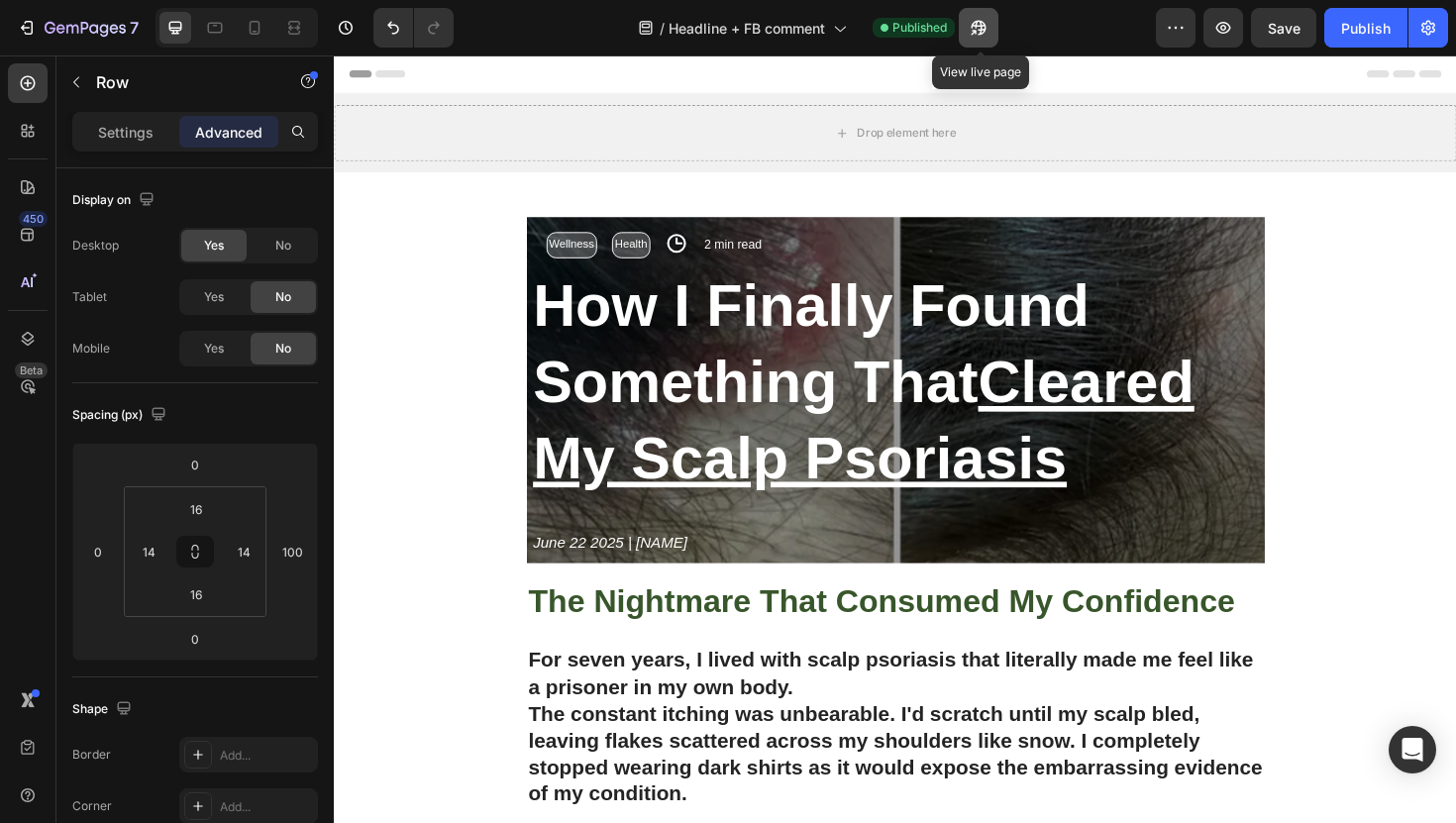 click 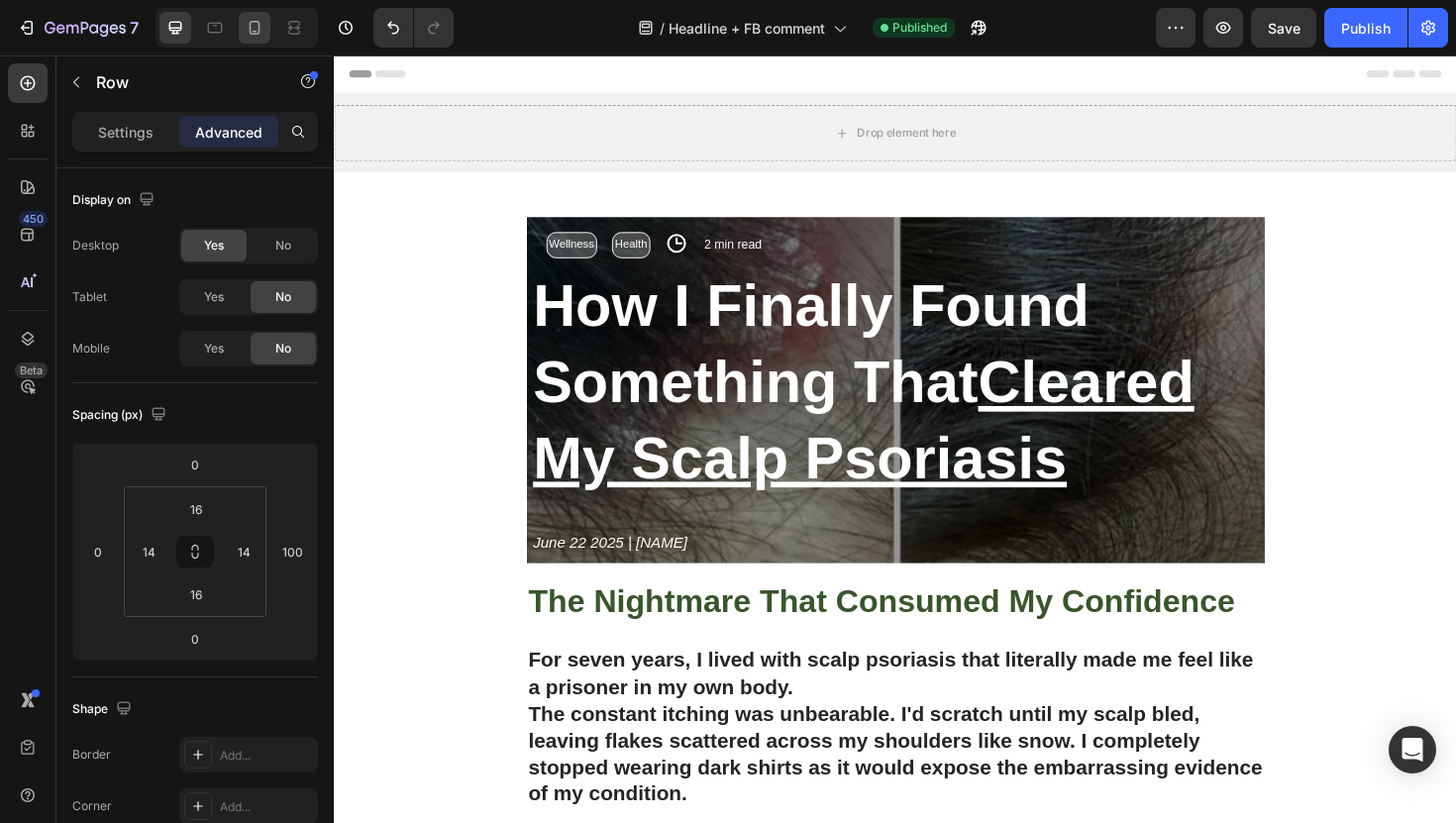 click 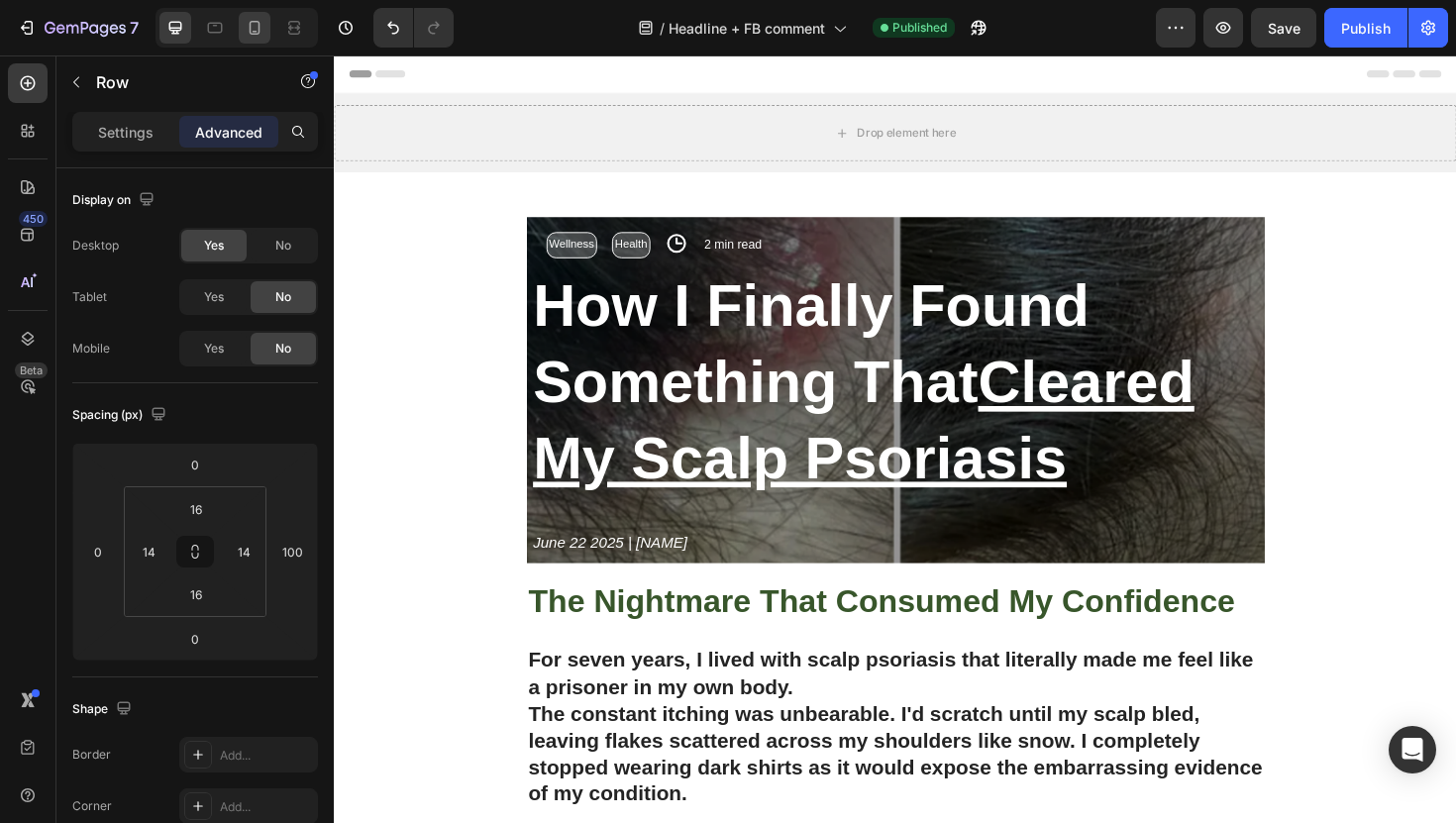 type on "14" 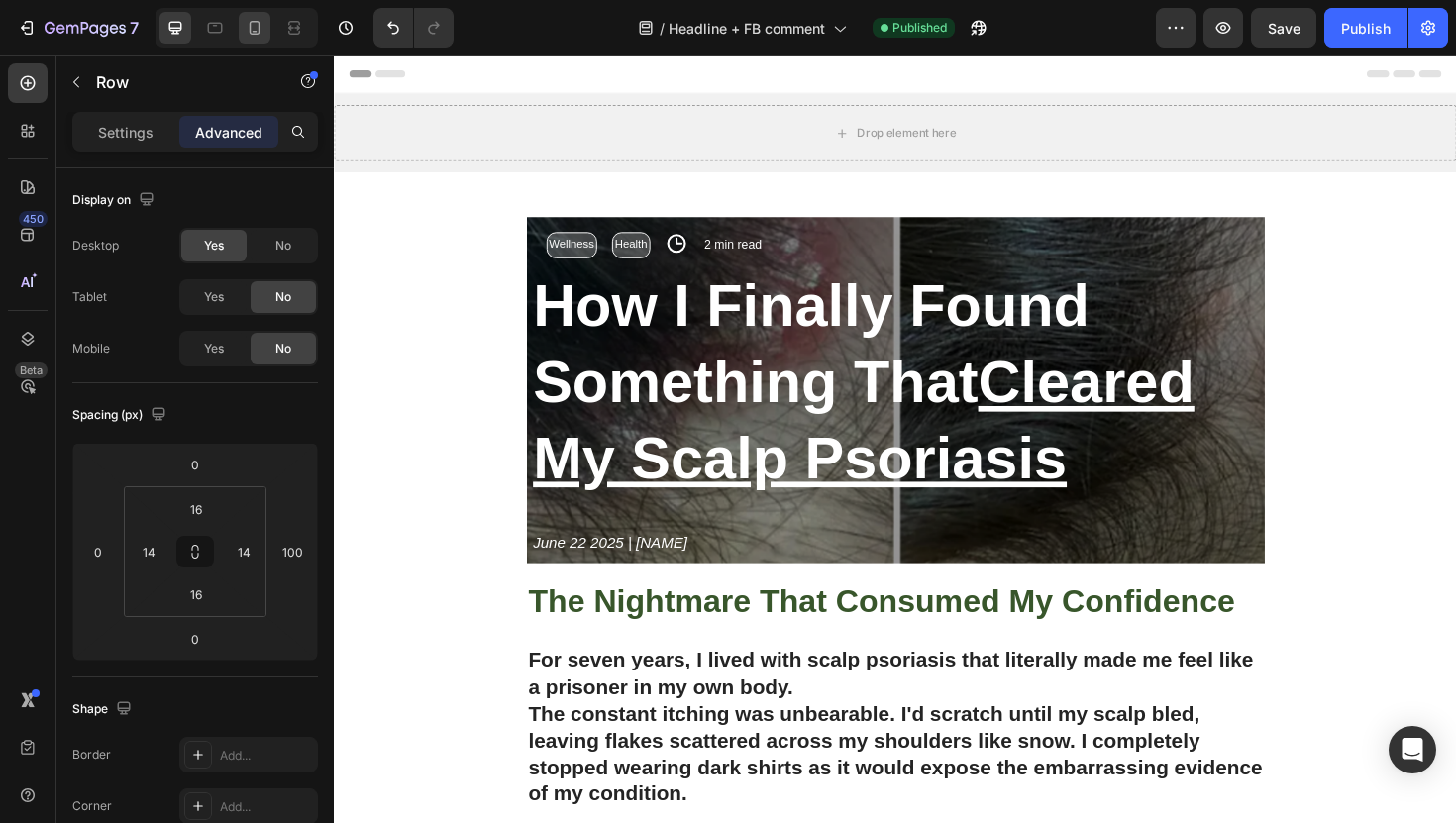 type on "21" 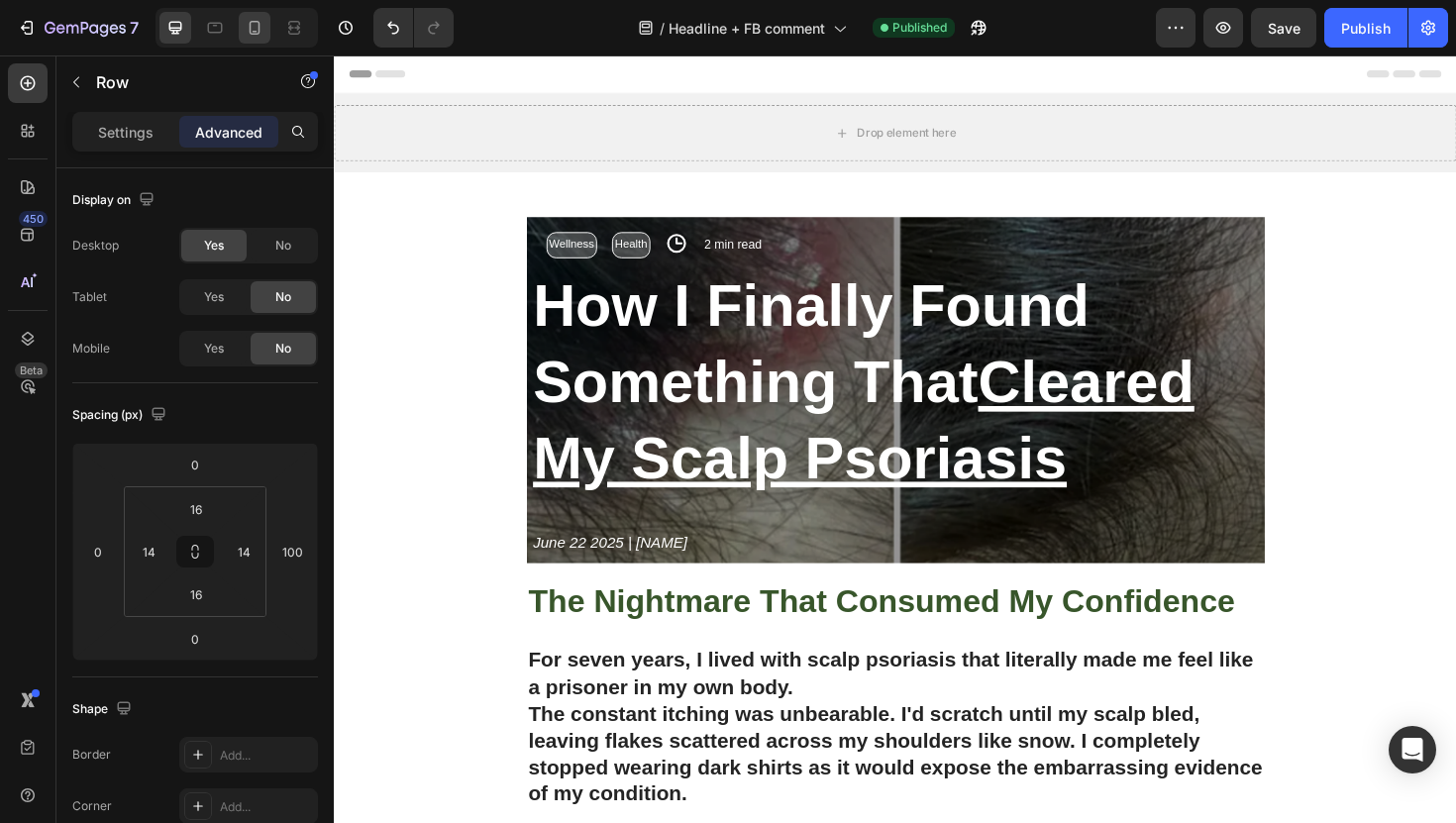 type on "14" 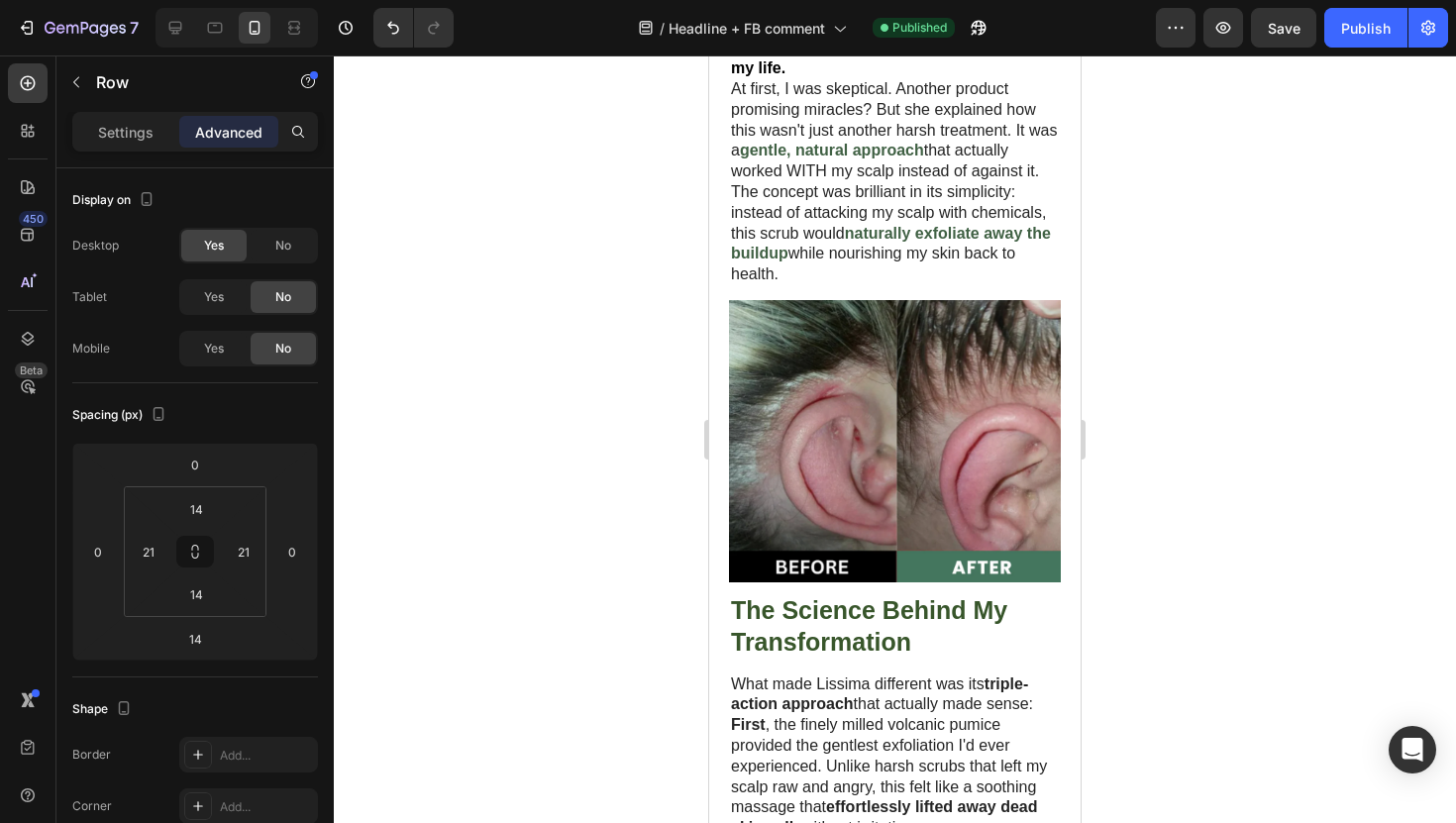 scroll, scrollTop: 1910, scrollLeft: 0, axis: vertical 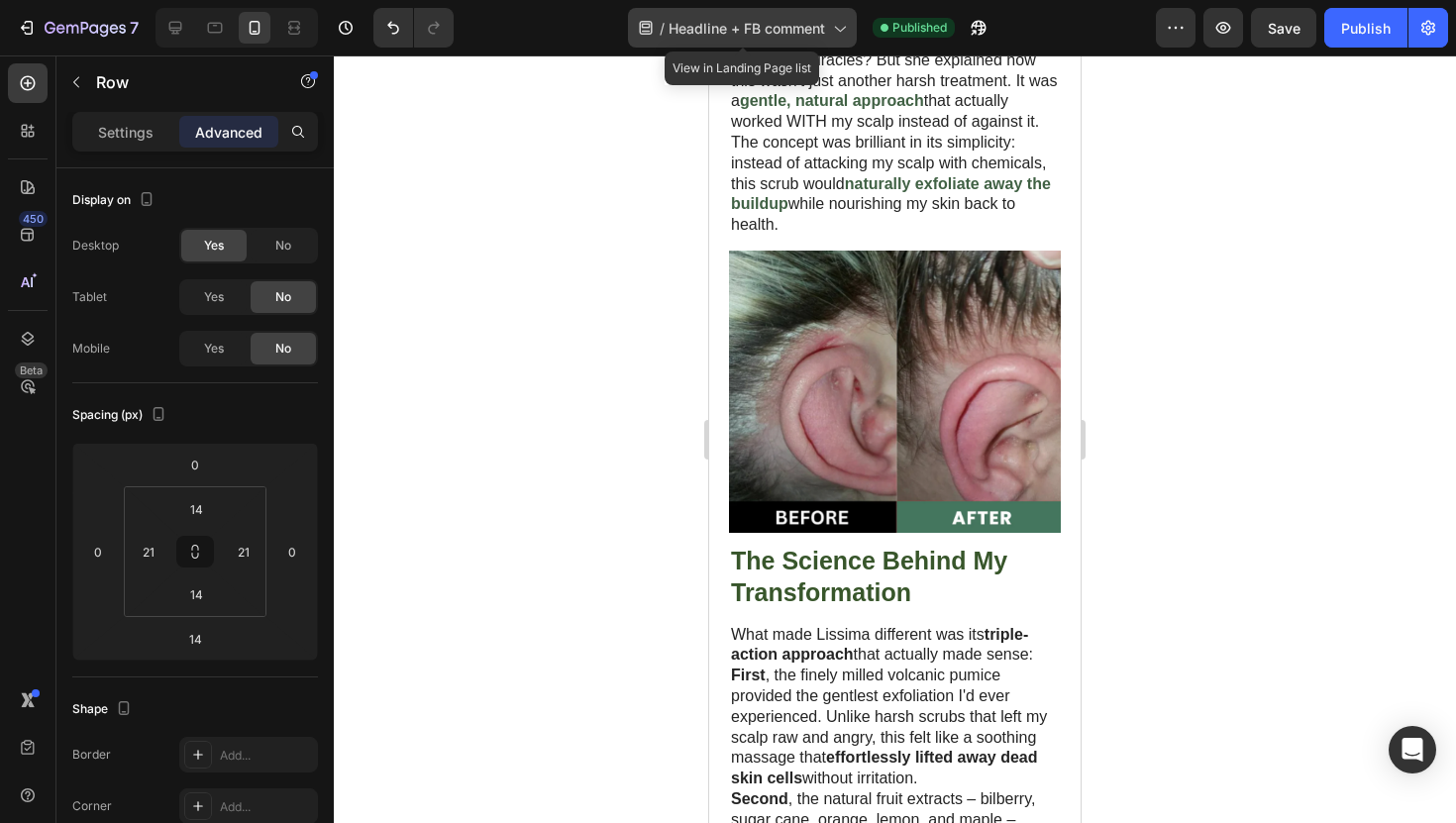 click on "Headline + FB comment" at bounding box center [747, 28] 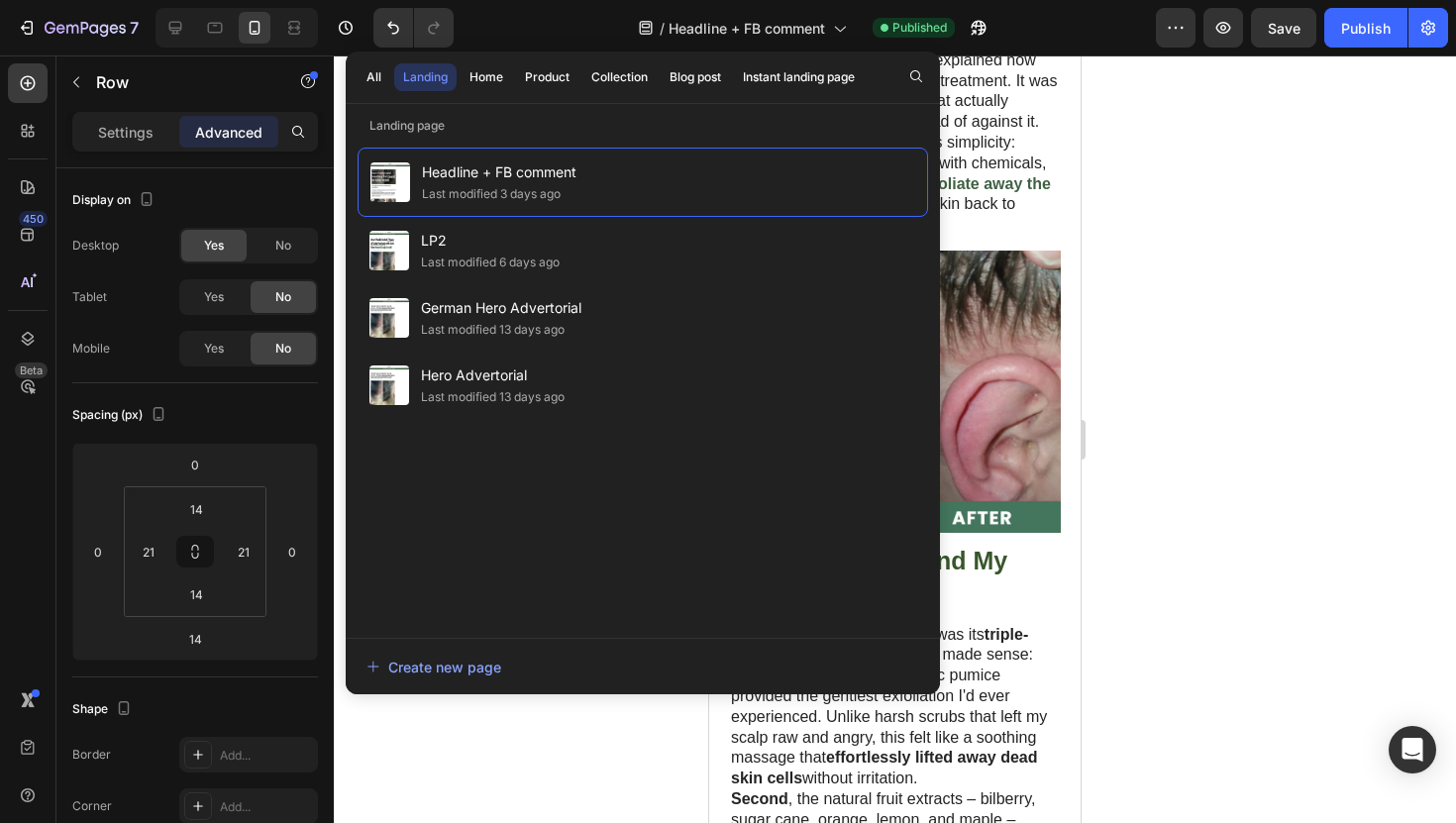 click 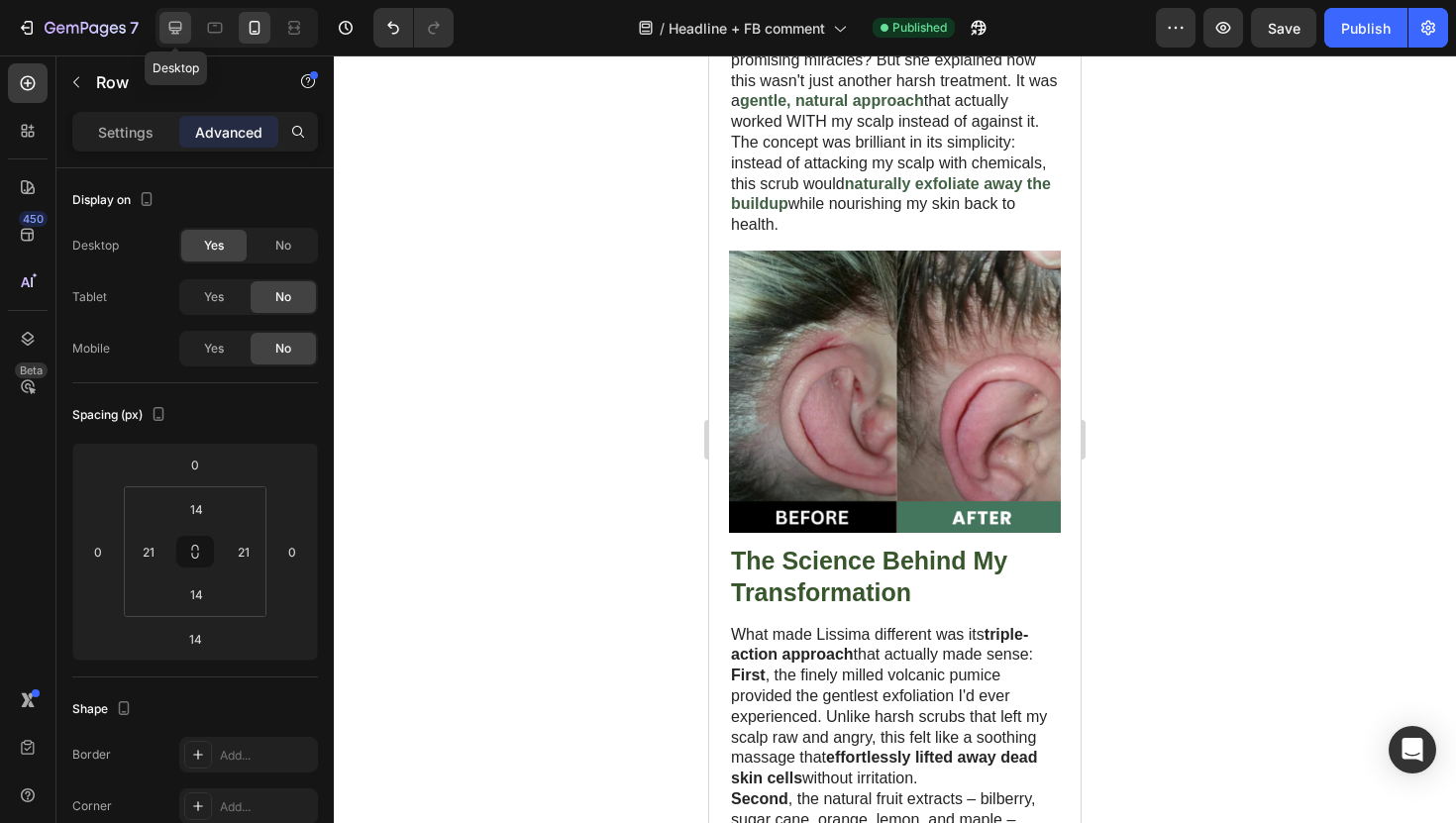 click 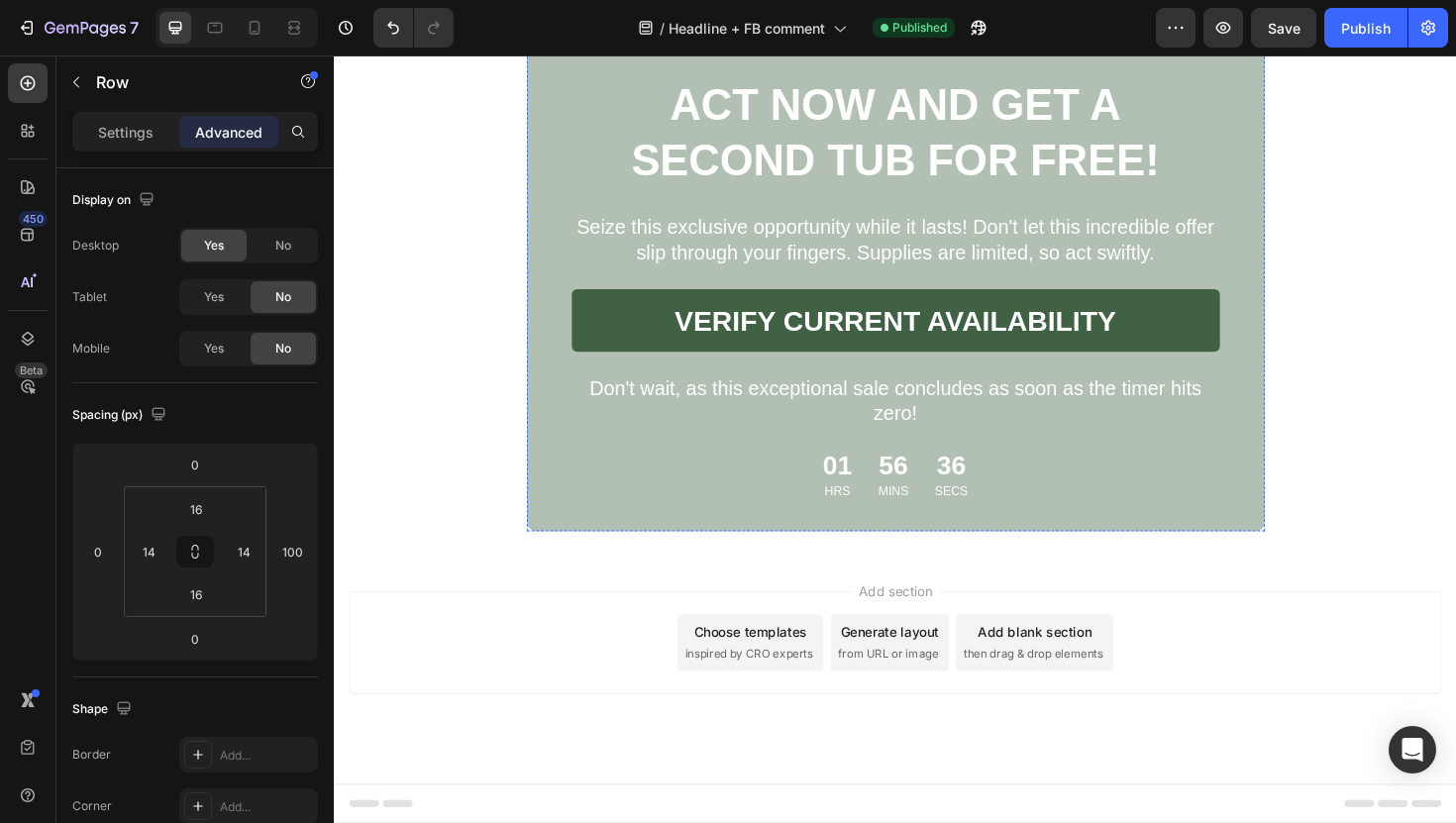 scroll, scrollTop: 11605, scrollLeft: 0, axis: vertical 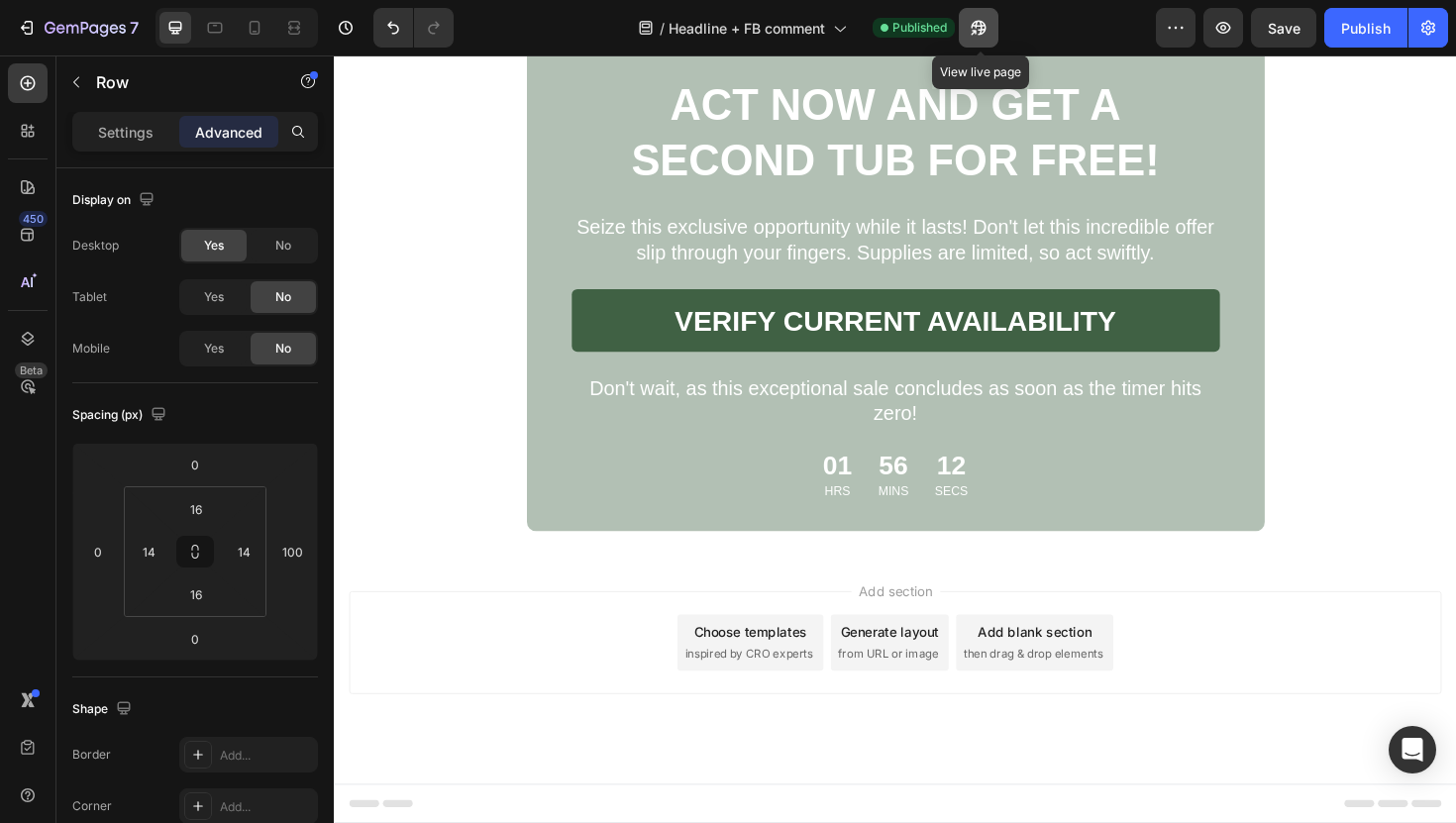 click 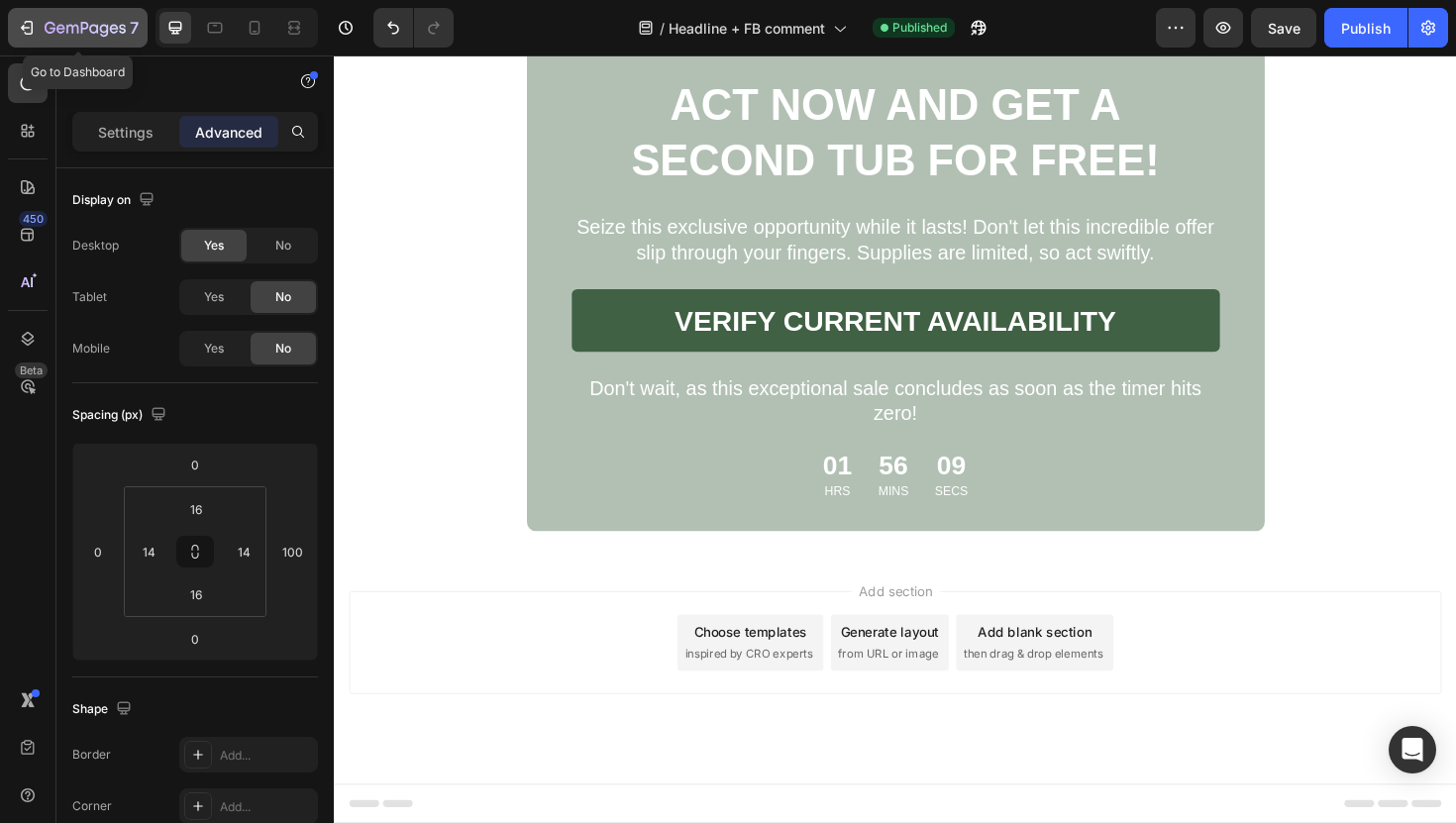click on "7" at bounding box center (77, 28) 